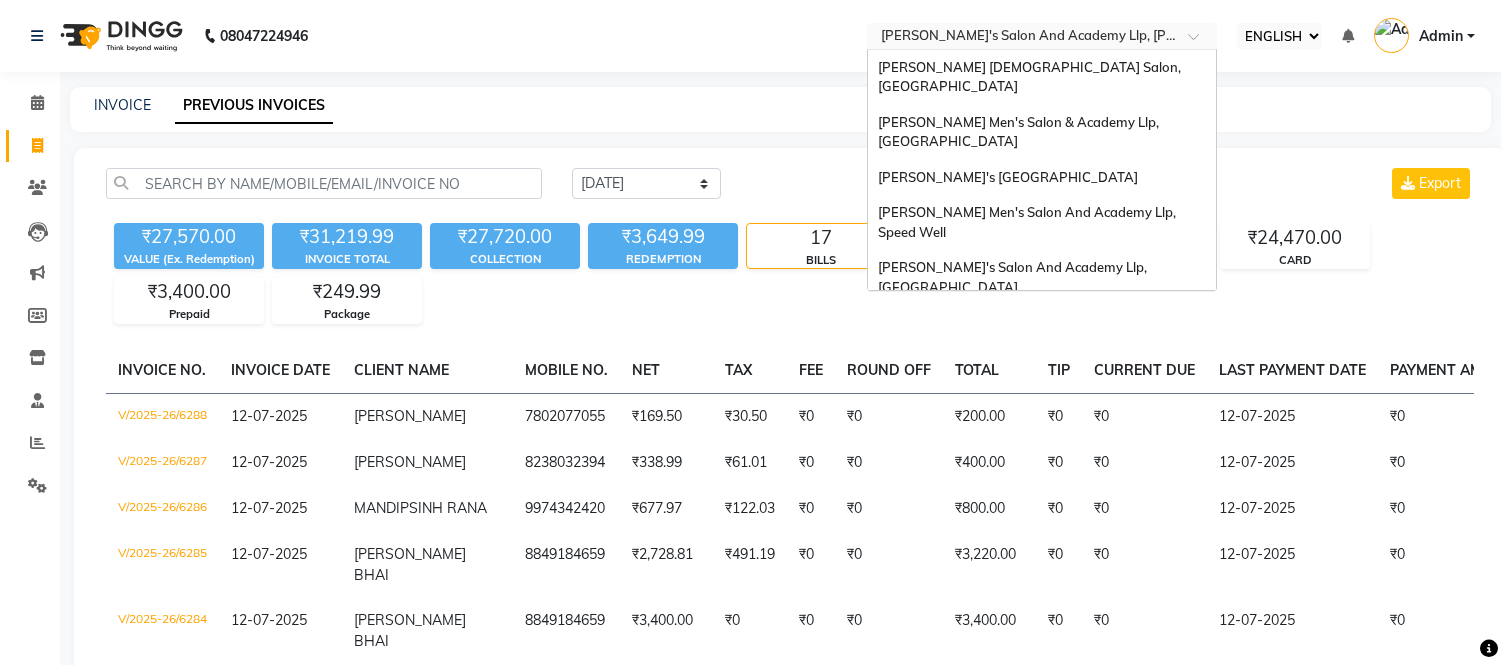 select on "ec" 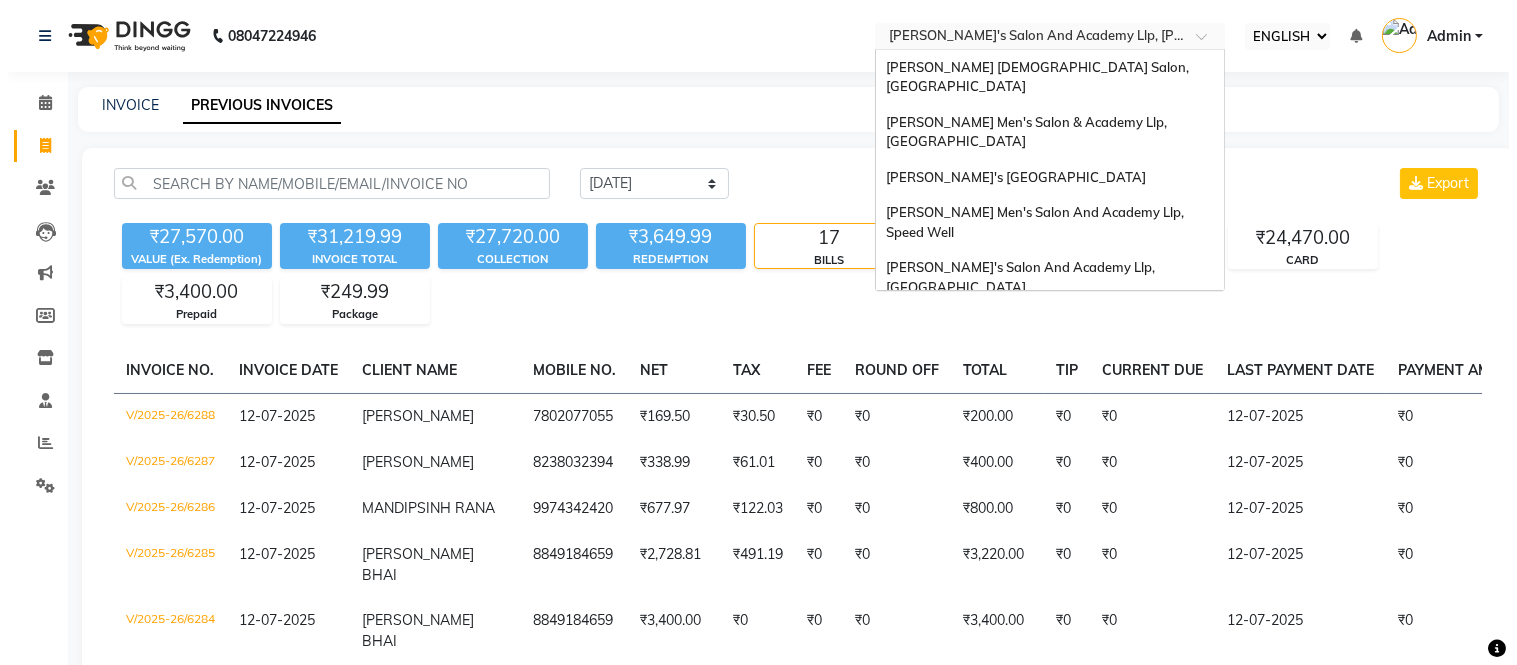 scroll, scrollTop: 0, scrollLeft: 0, axis: both 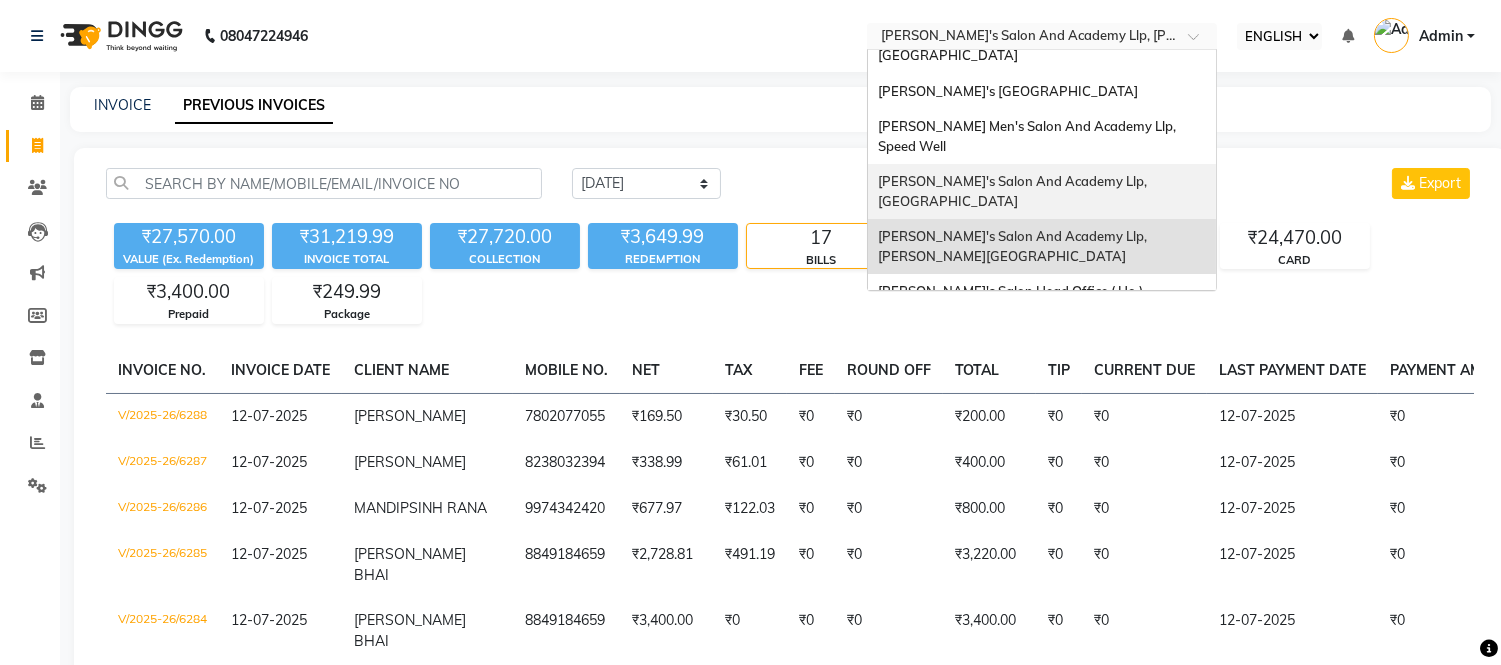 click on "[PERSON_NAME]'s Salon And Academy Llp, [GEOGRAPHIC_DATA]" at bounding box center [1014, 191] 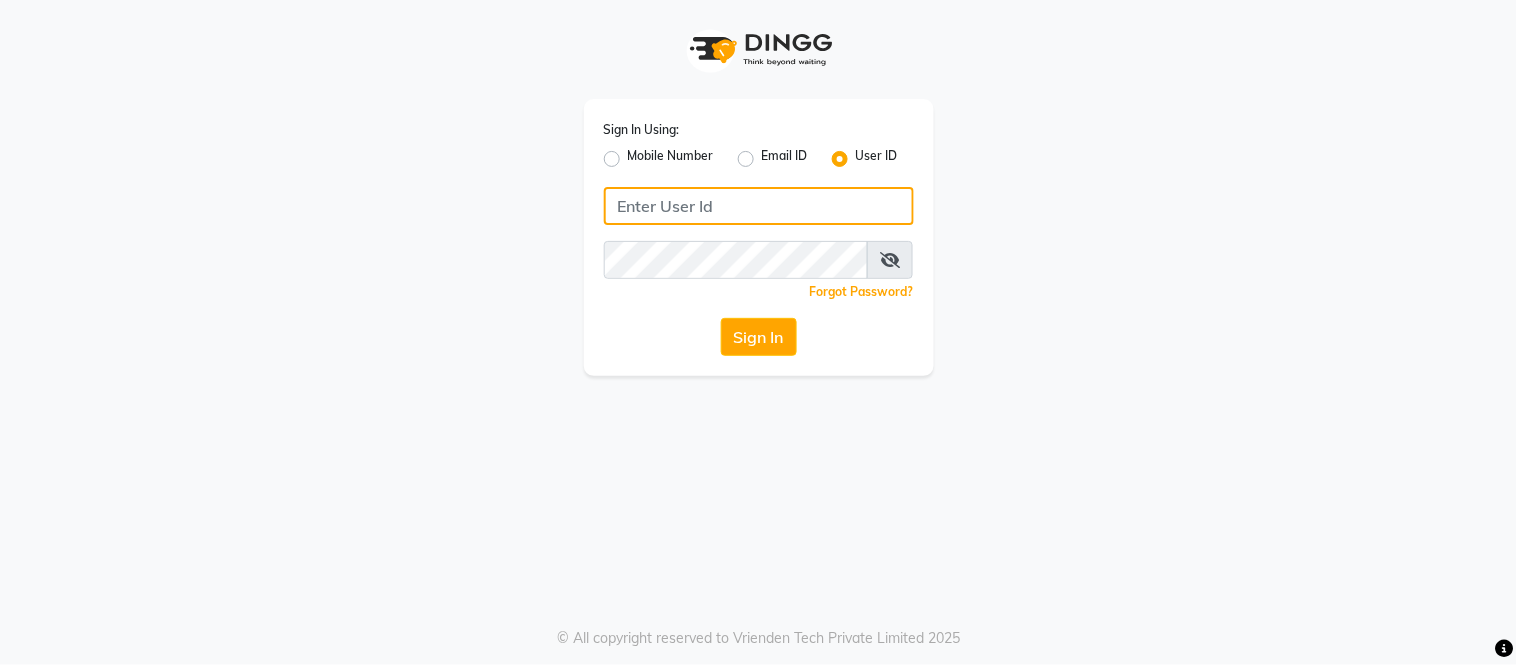 click 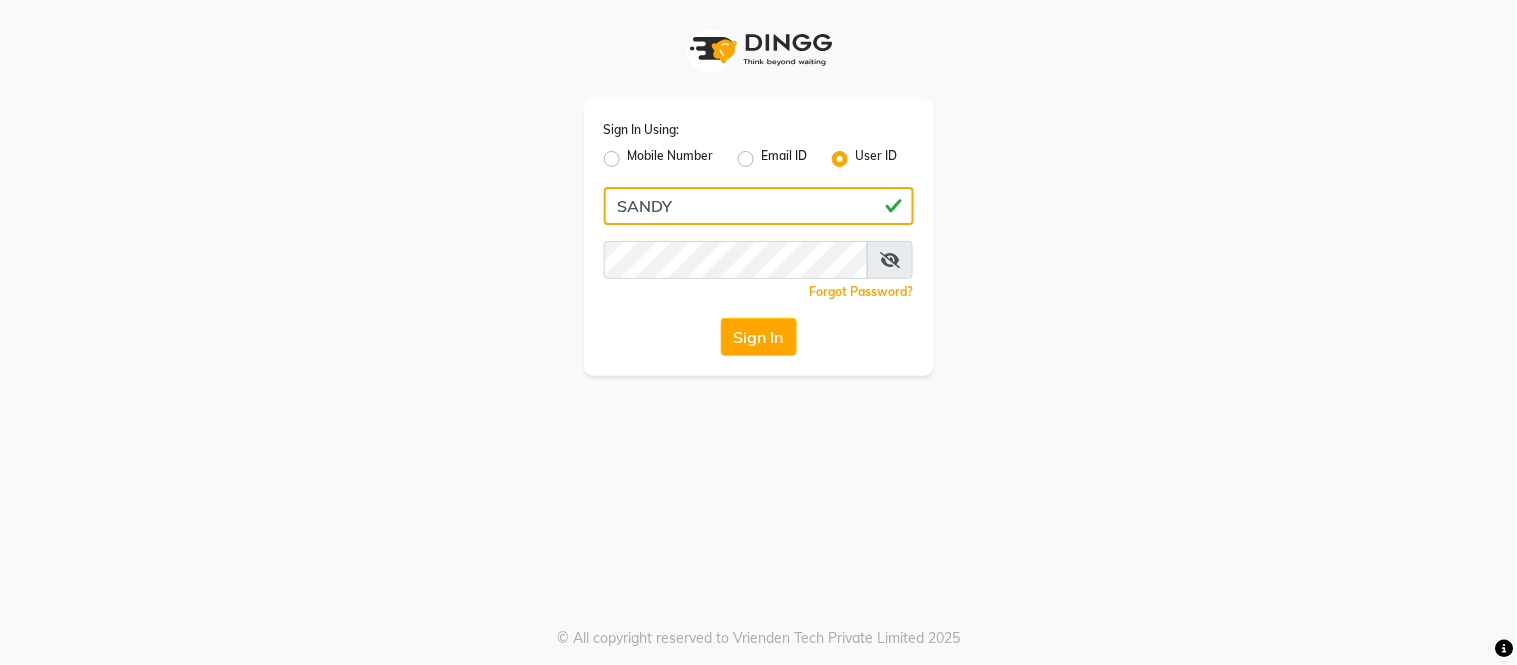 type on "SANDY" 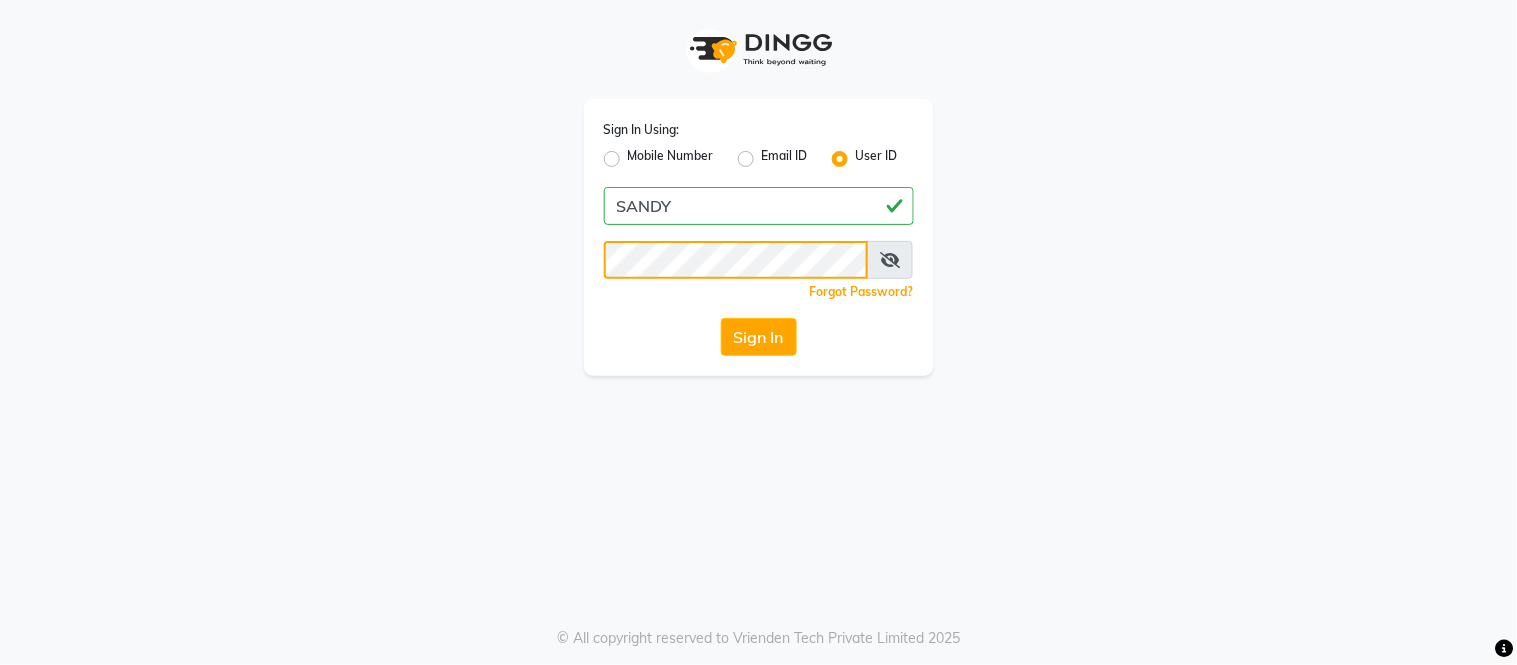click on "Sign In" 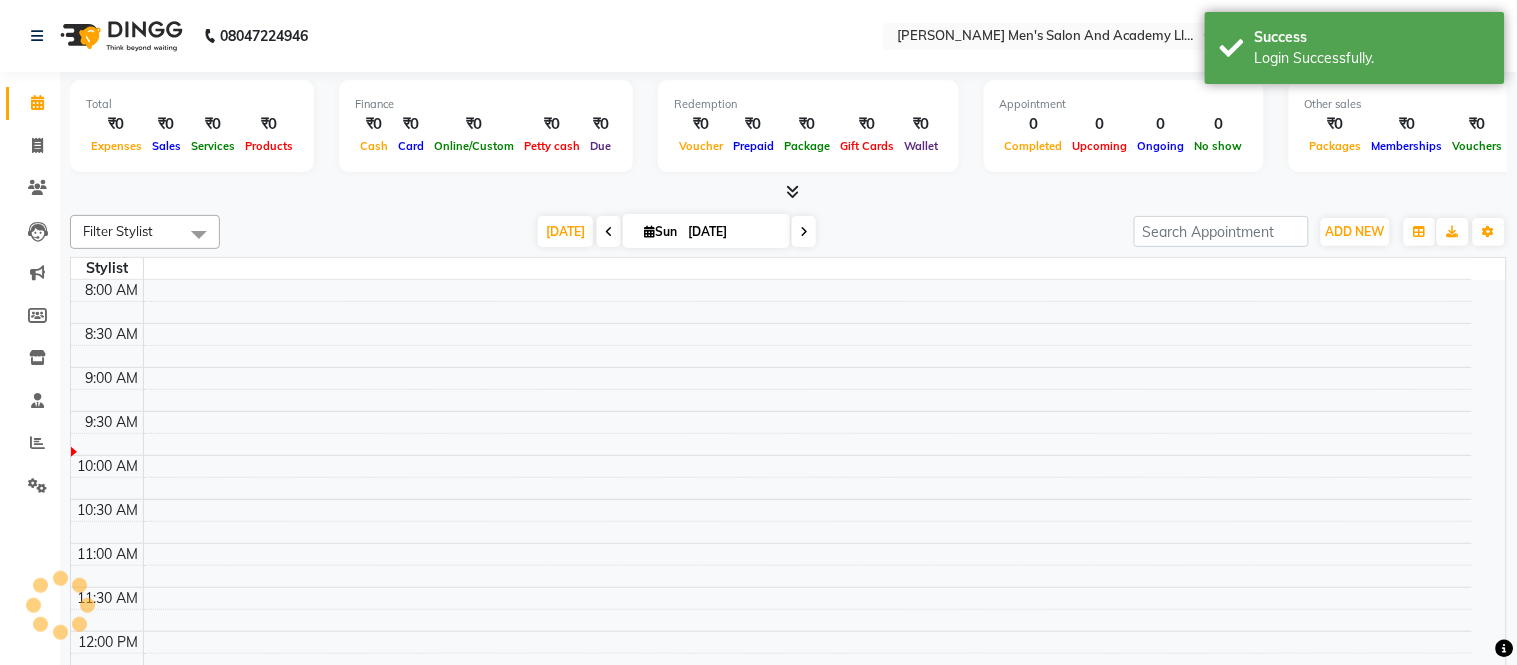 select on "en" 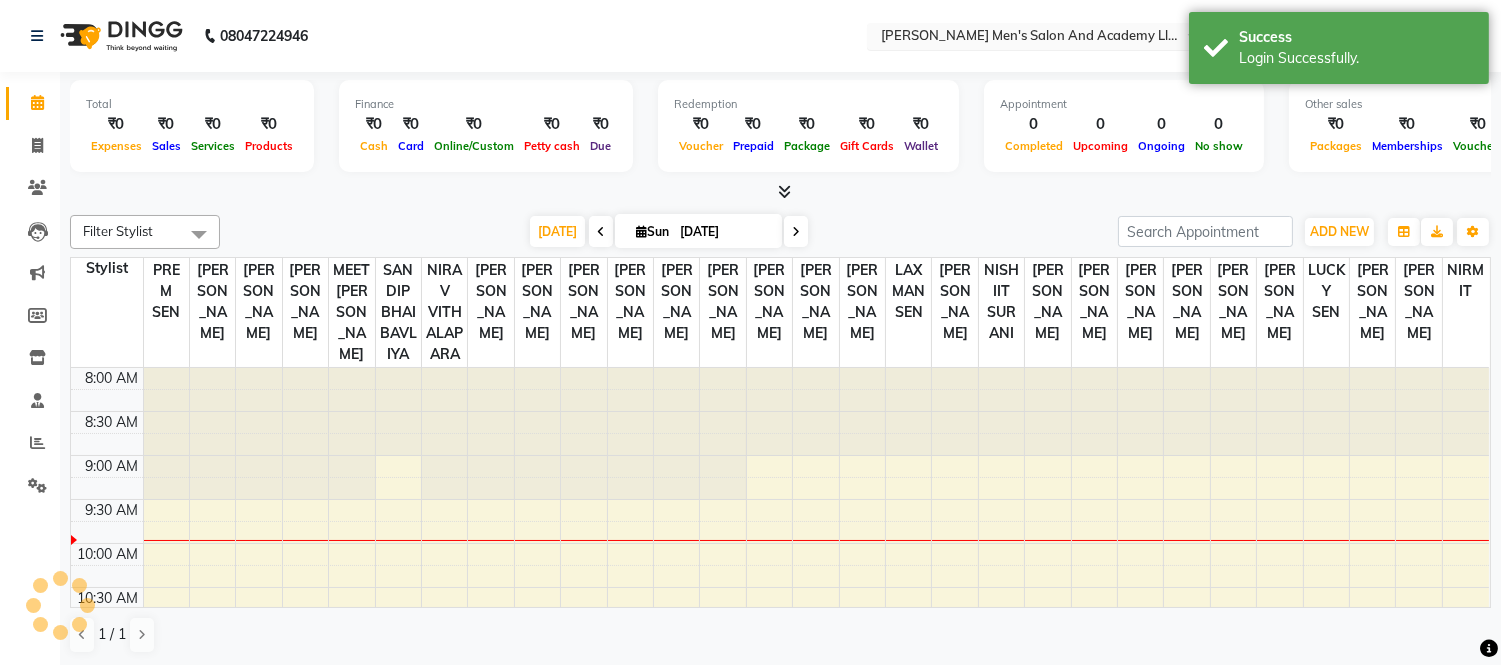 click at bounding box center [1022, 38] 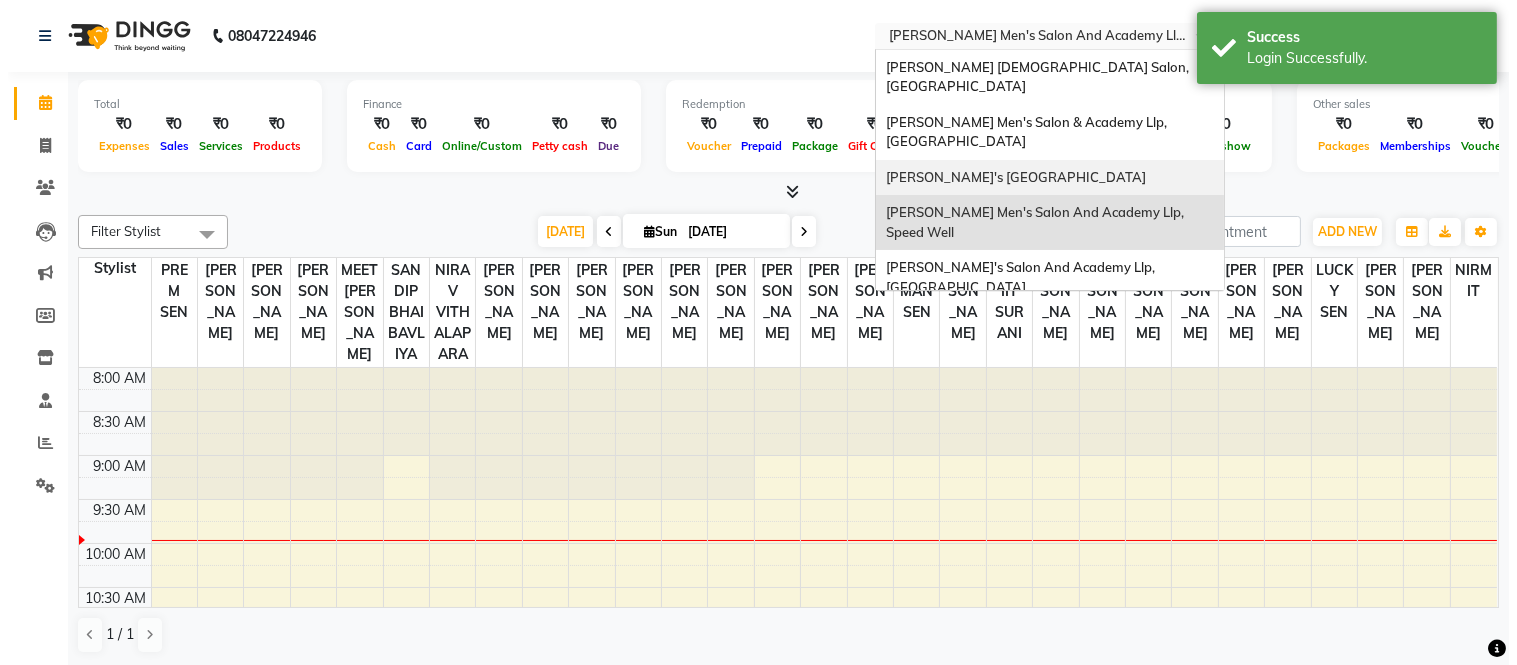 scroll, scrollTop: 0, scrollLeft: 0, axis: both 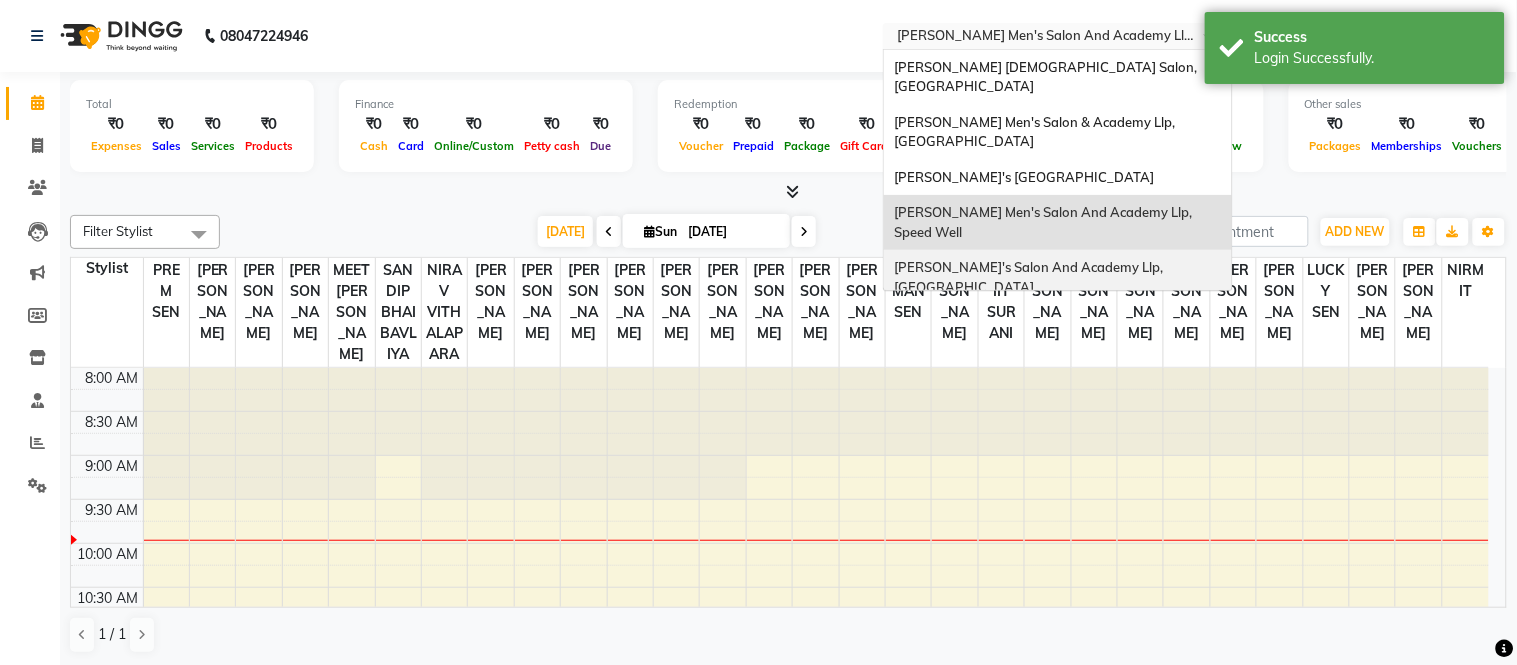 click on "[PERSON_NAME]'s Salon And Academy Llp, [GEOGRAPHIC_DATA]" at bounding box center (1030, 277) 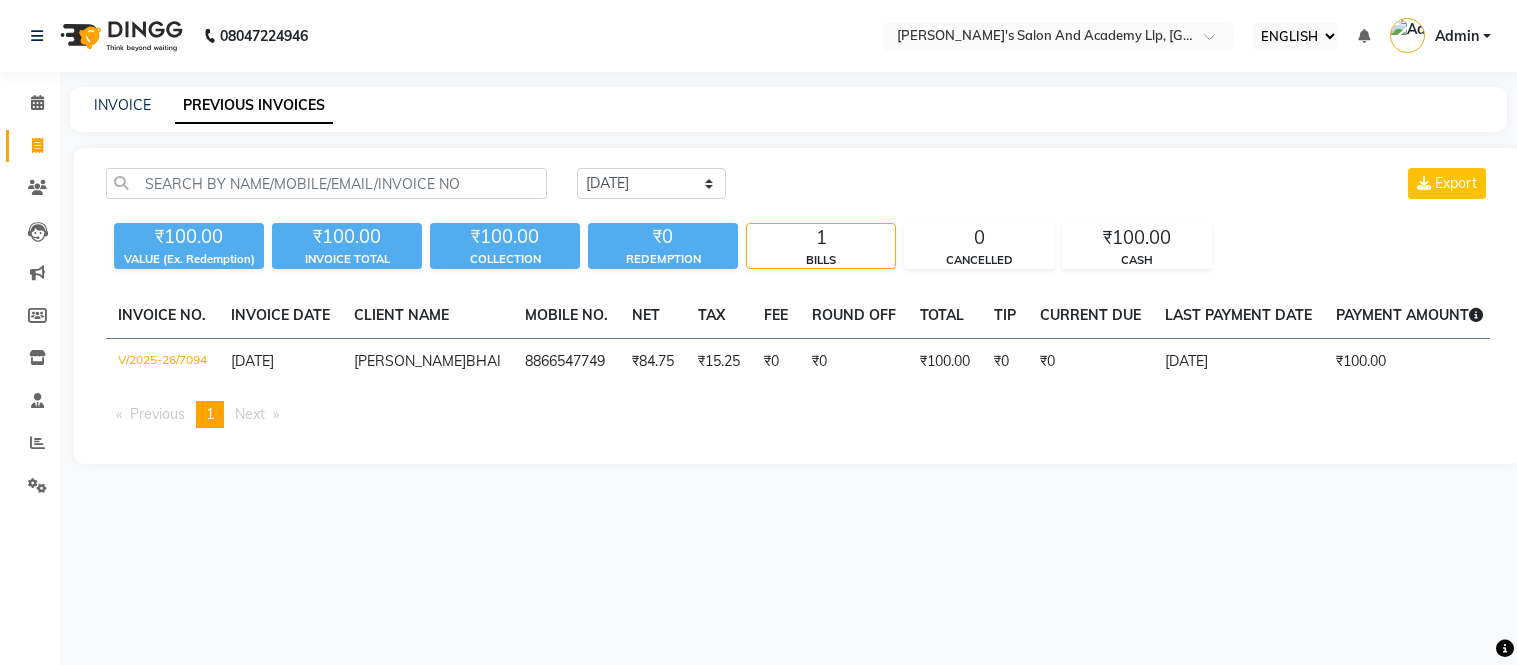select on "ec" 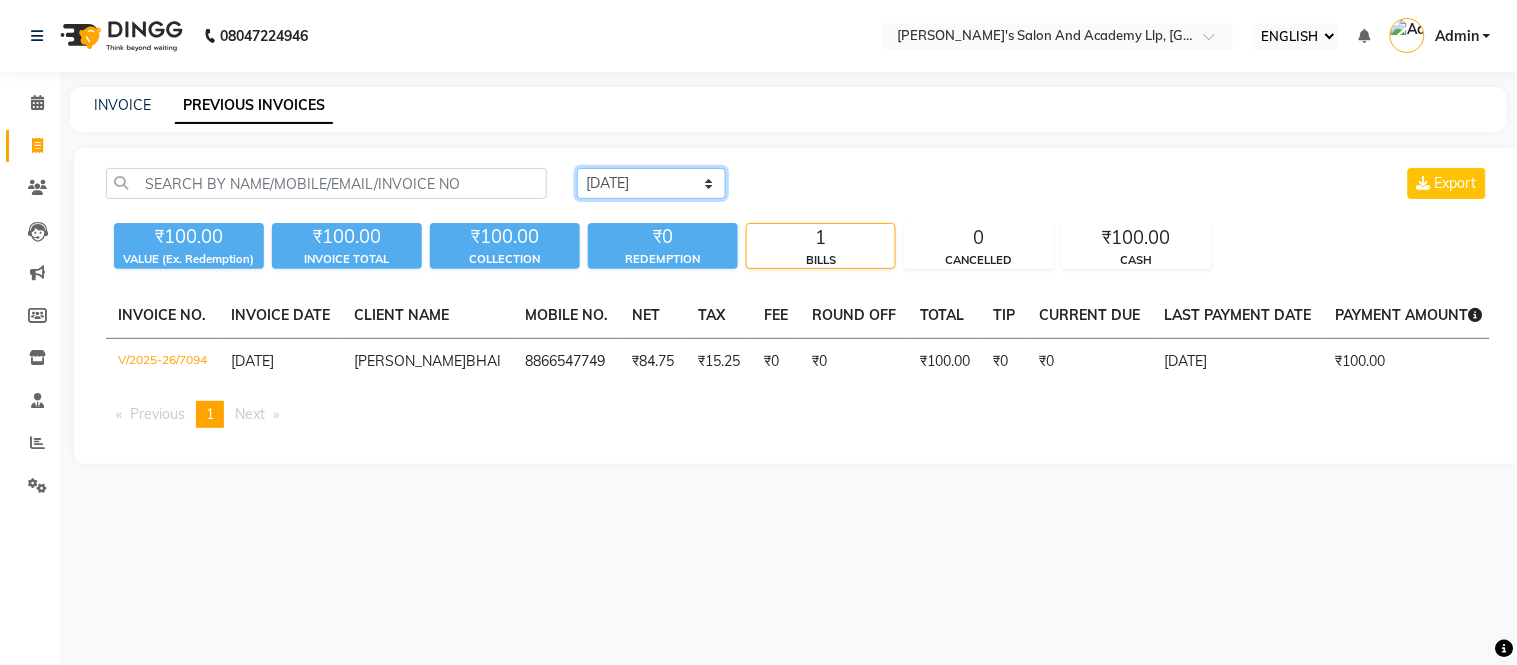 click on "TODAY YESTERDAY CUSTOM RANGE" 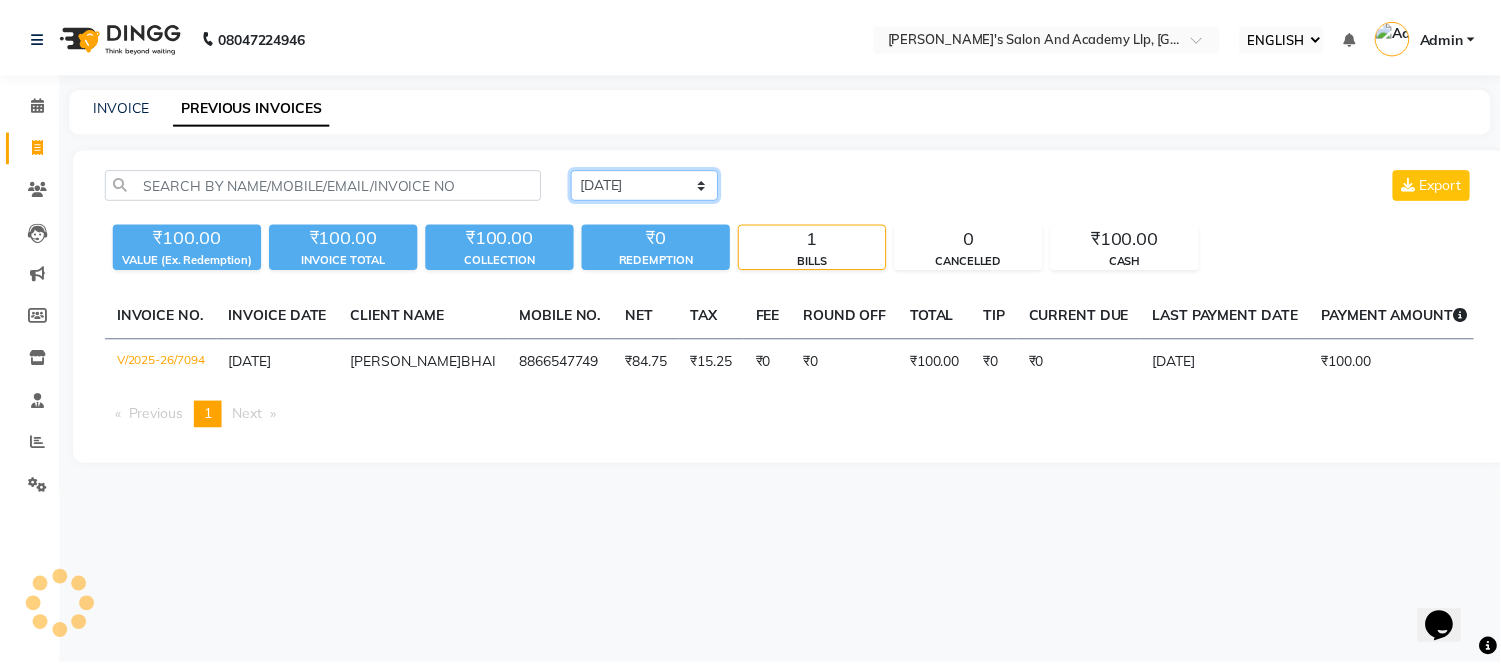 scroll, scrollTop: 0, scrollLeft: 0, axis: both 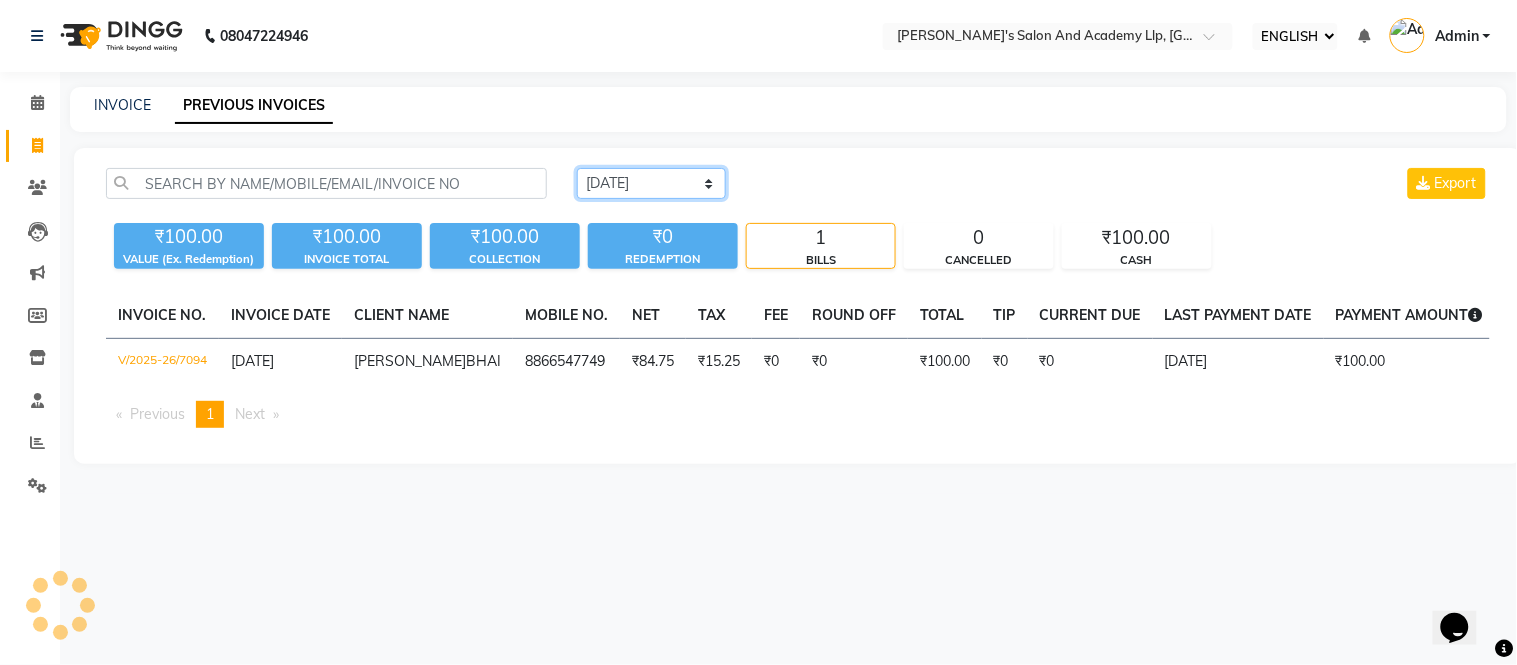 select on "yesterday" 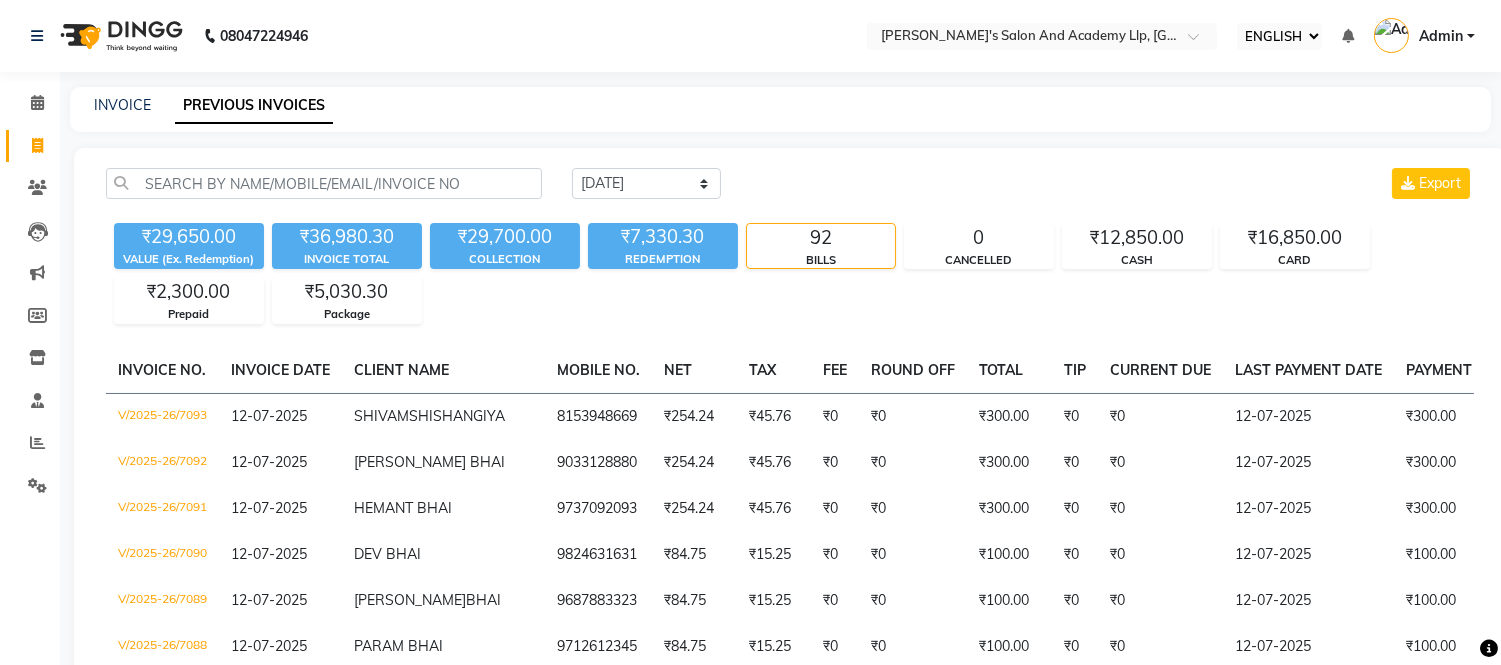 click on "₹29,650.00 VALUE (Ex. Redemption) ₹36,980.30 INVOICE TOTAL  ₹29,700.00 COLLECTION ₹7,330.30 REDEMPTION 92 BILLS 0 CANCELLED ₹12,850.00 CASH ₹16,850.00 CARD ₹2,300.00 Prepaid ₹5,030.30 Package" 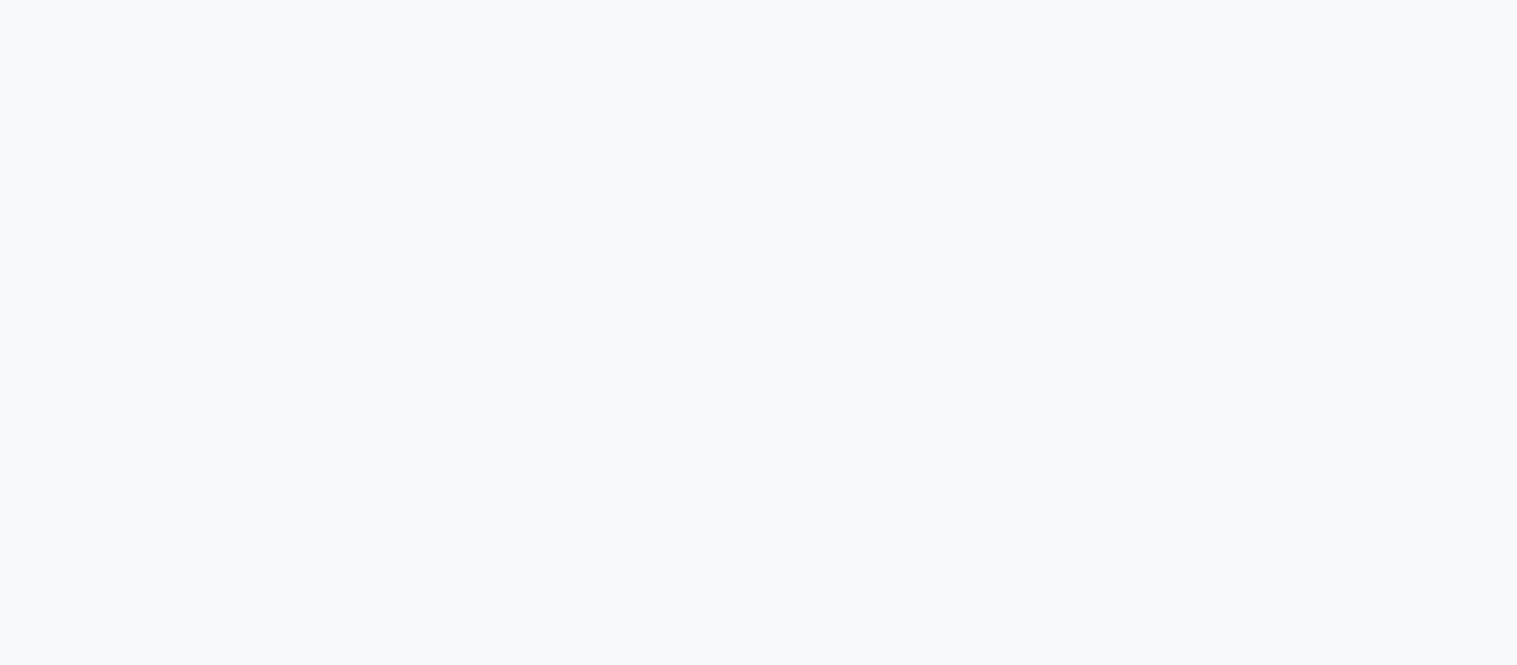 scroll, scrollTop: 0, scrollLeft: 0, axis: both 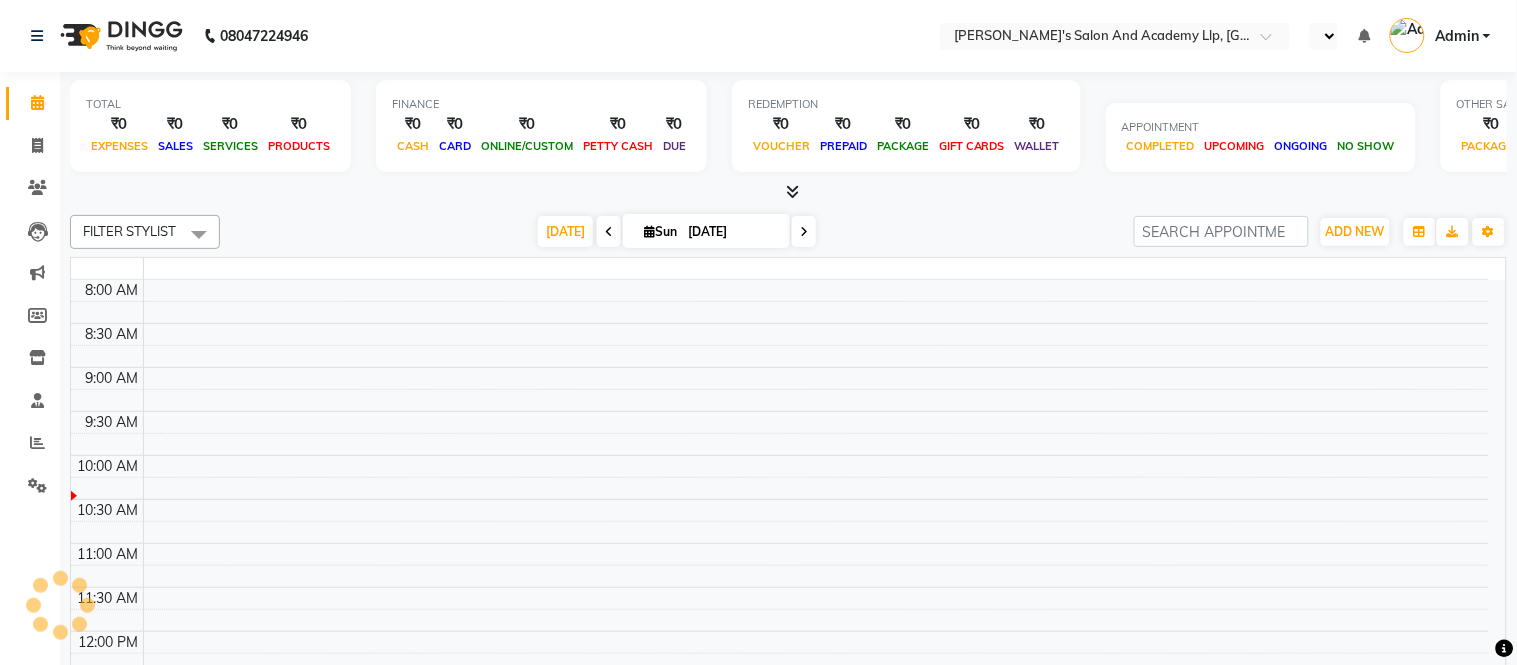select on "ec" 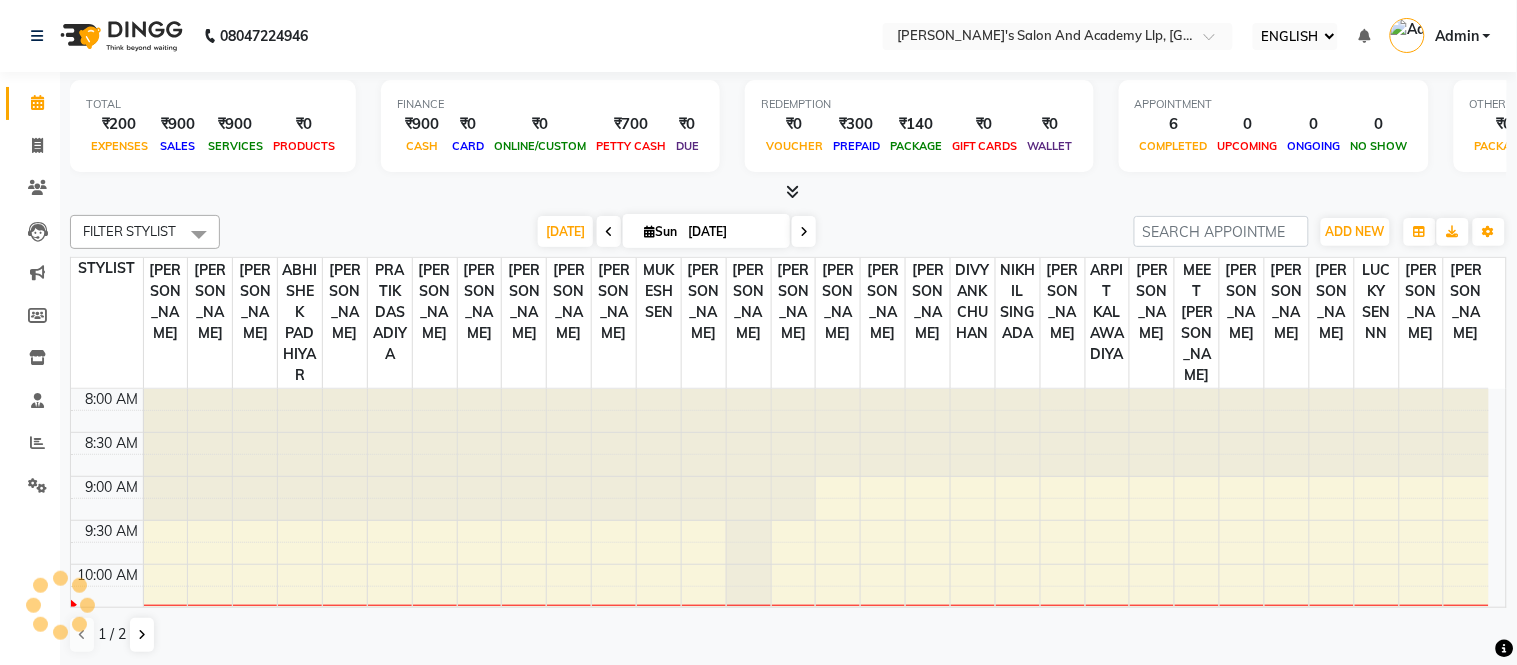 scroll, scrollTop: 0, scrollLeft: 0, axis: both 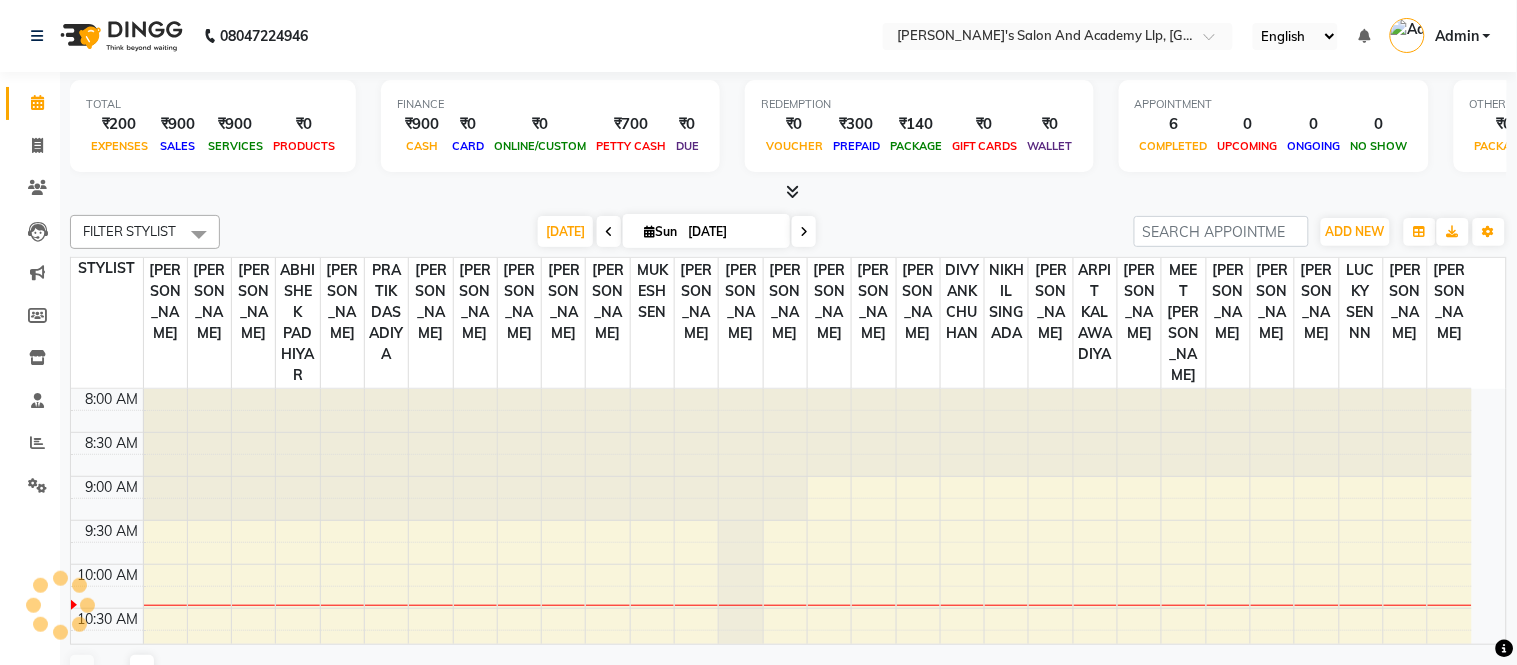 select on "ec" 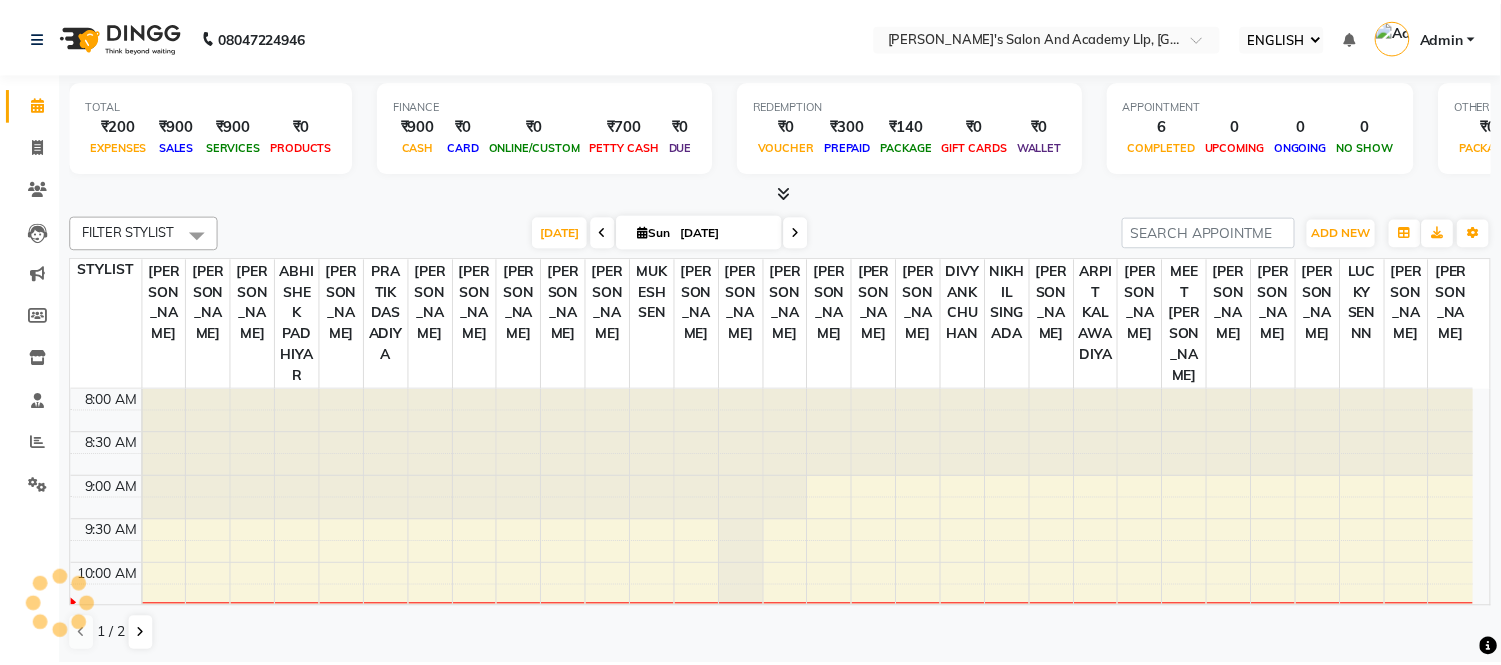 scroll, scrollTop: 0, scrollLeft: 0, axis: both 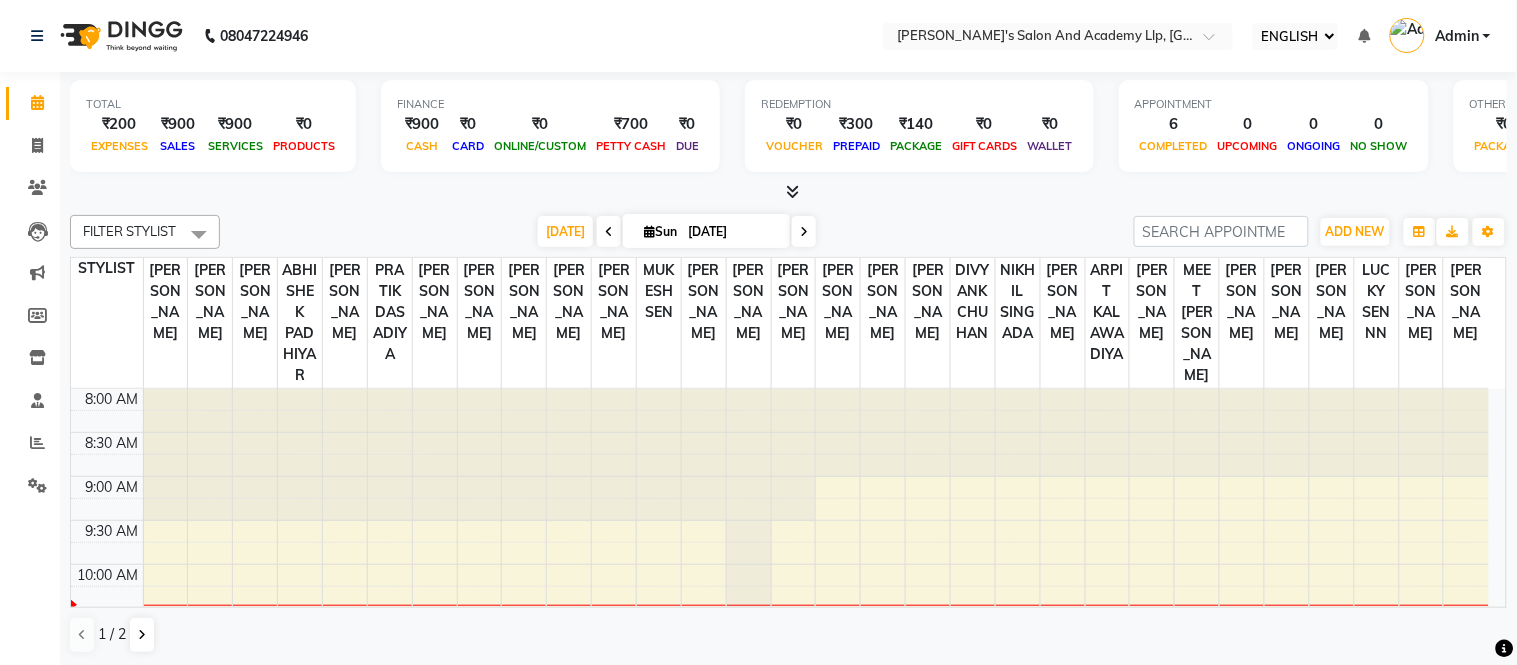 click on "TODAY  Sun 13-07-2025" at bounding box center [677, 232] 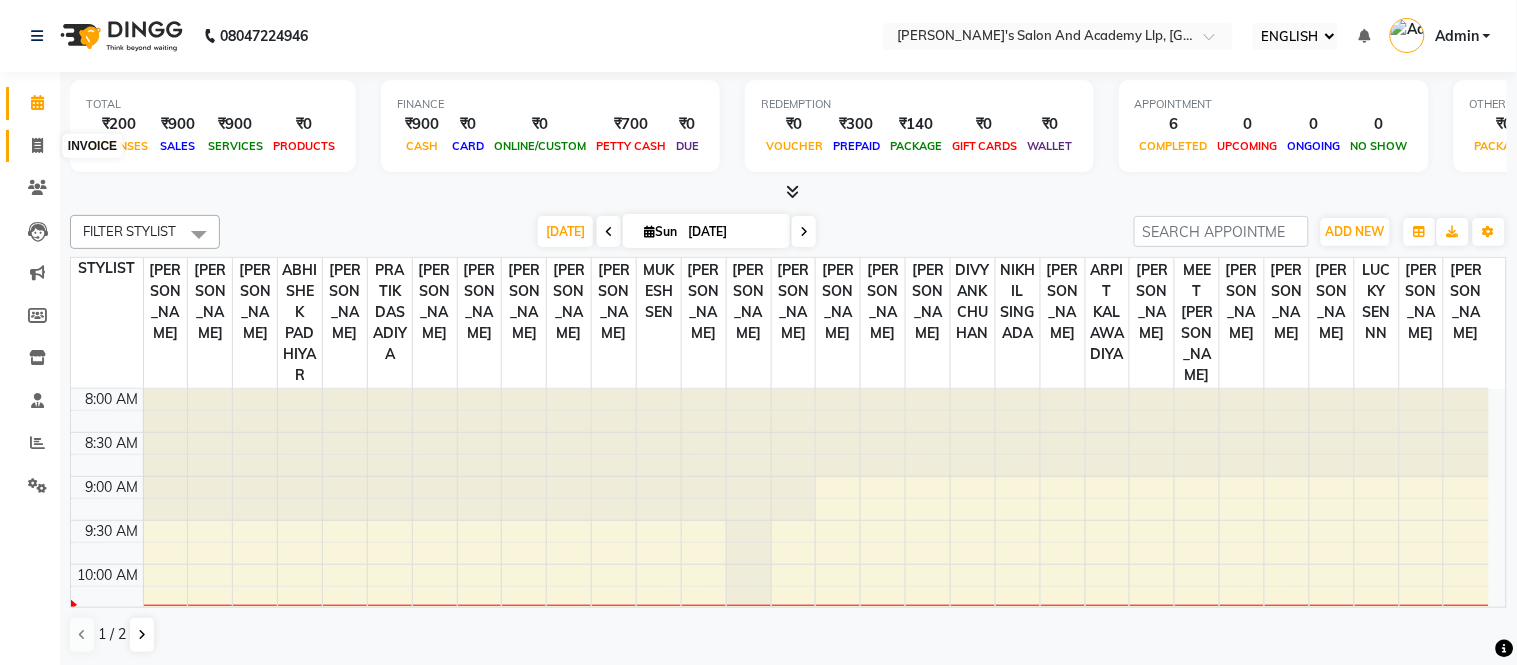 click 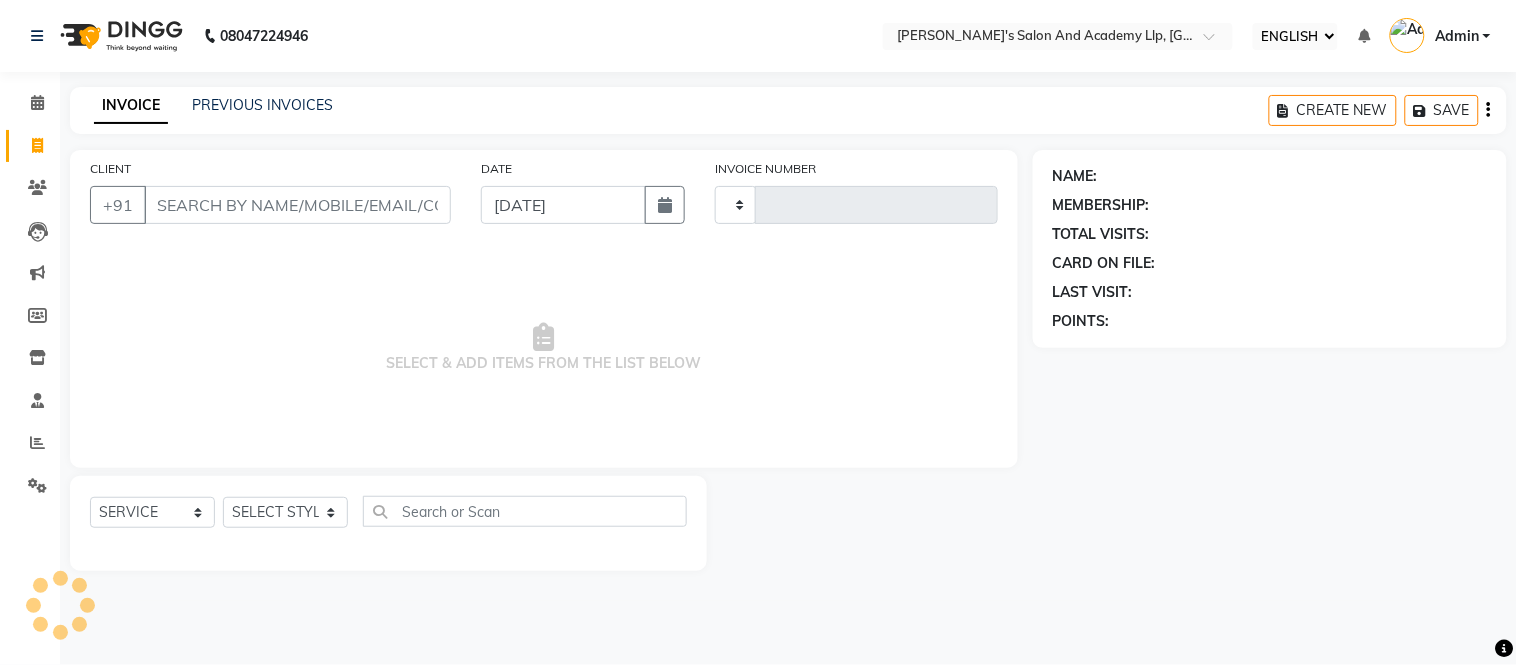 type on "7100" 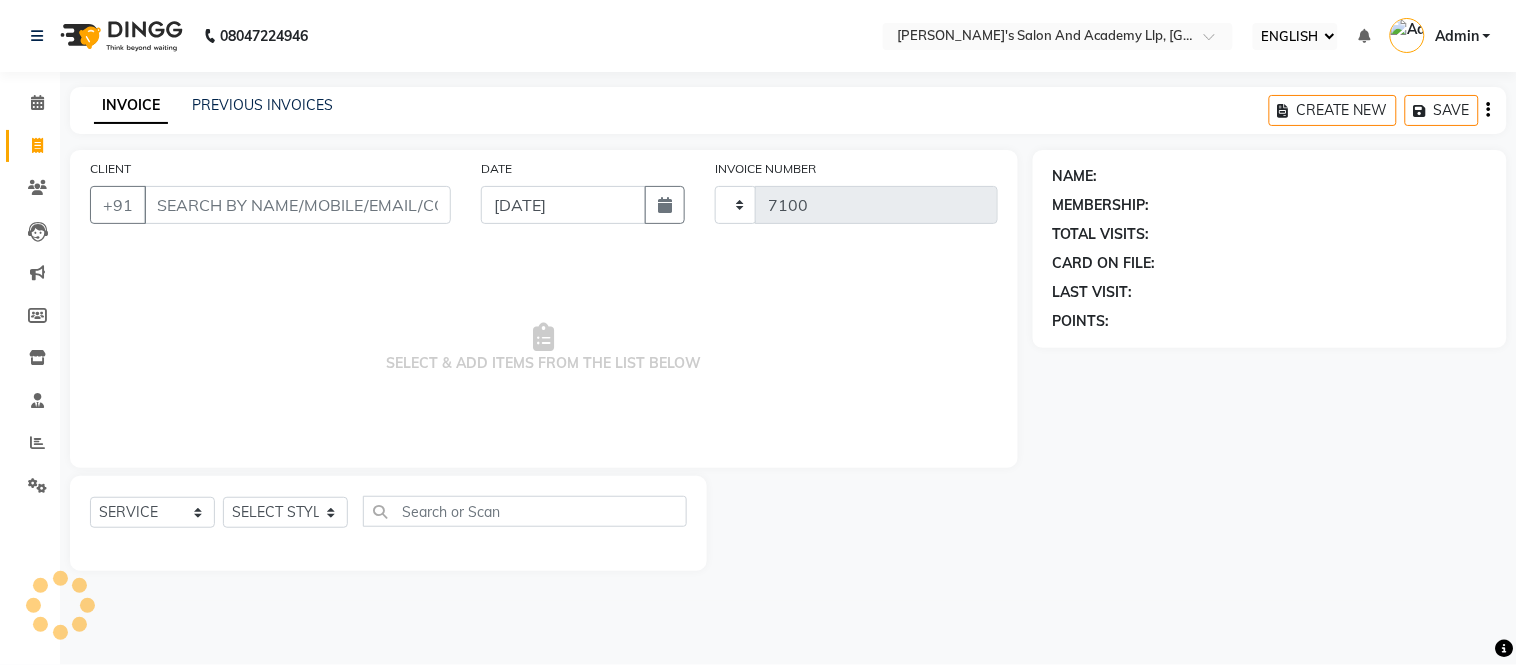 select on "6983" 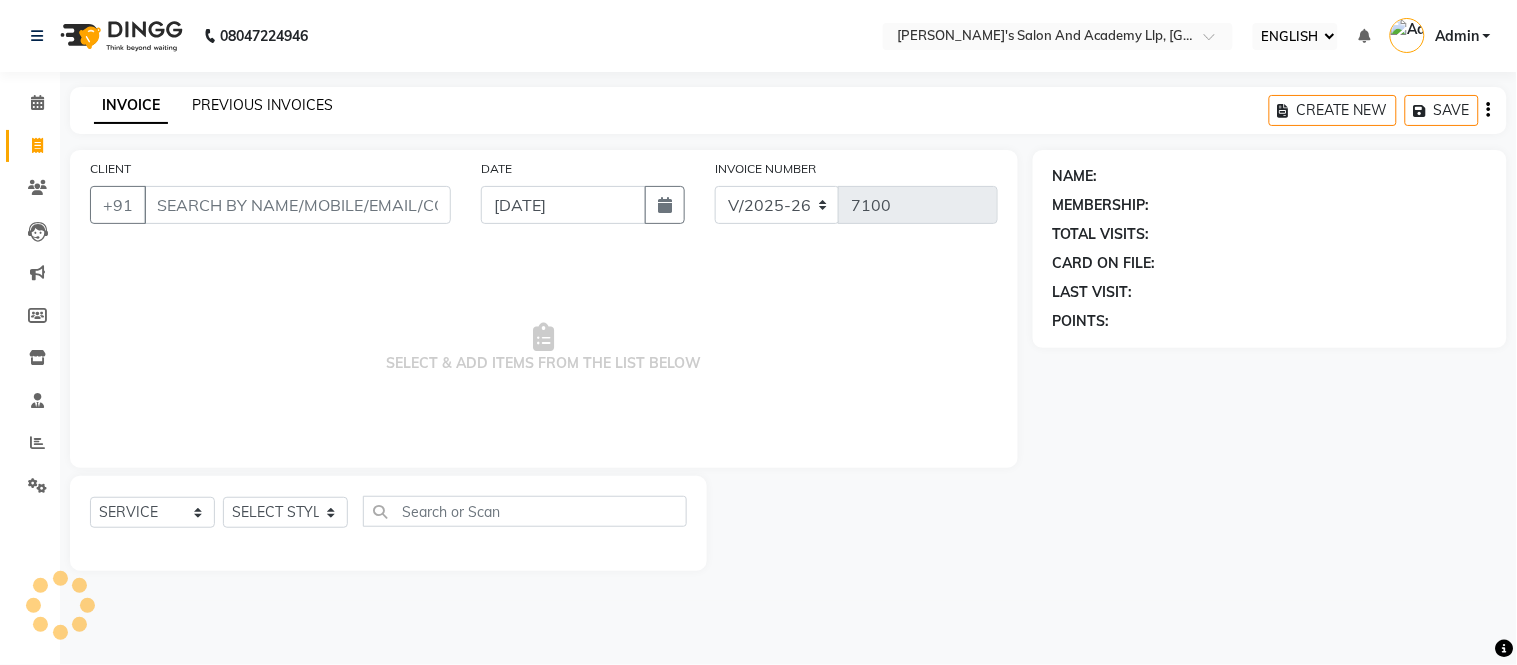 click on "PREVIOUS INVOICES" 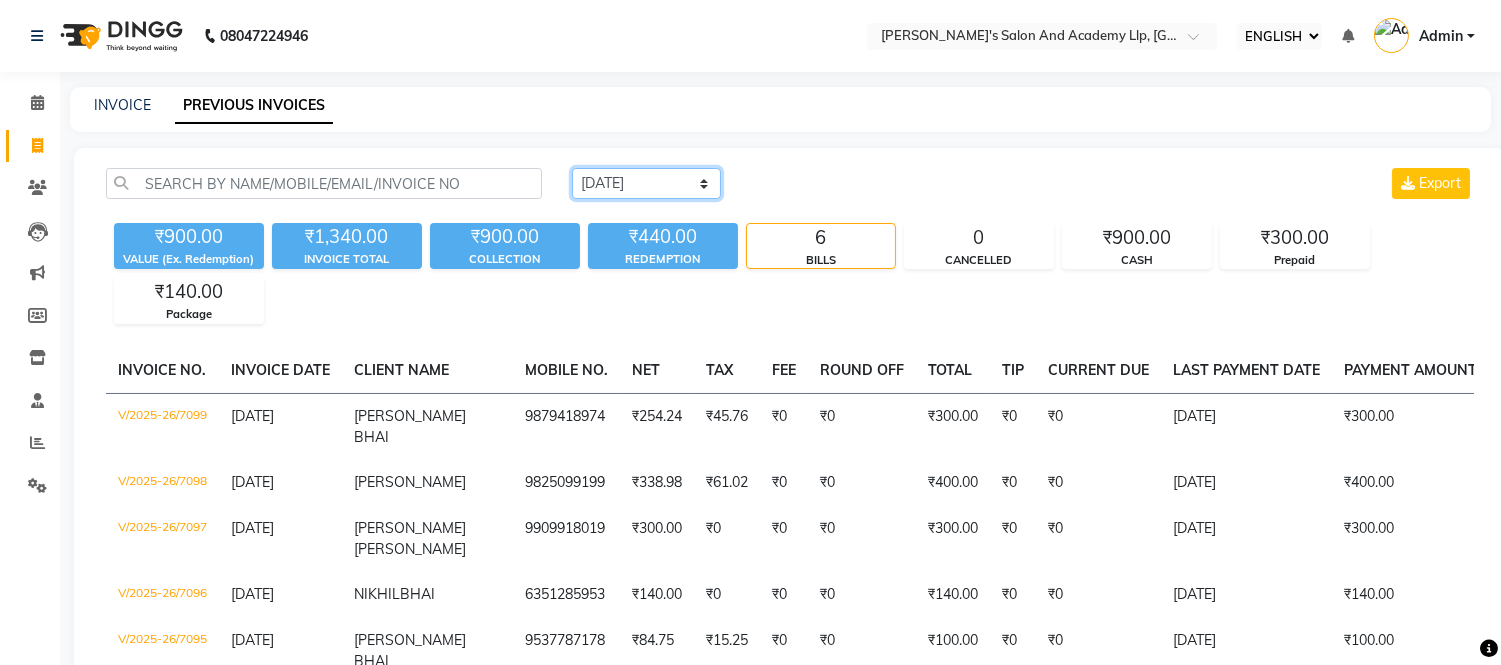 drag, startPoint x: 606, startPoint y: 175, endPoint x: 614, endPoint y: 195, distance: 21.540659 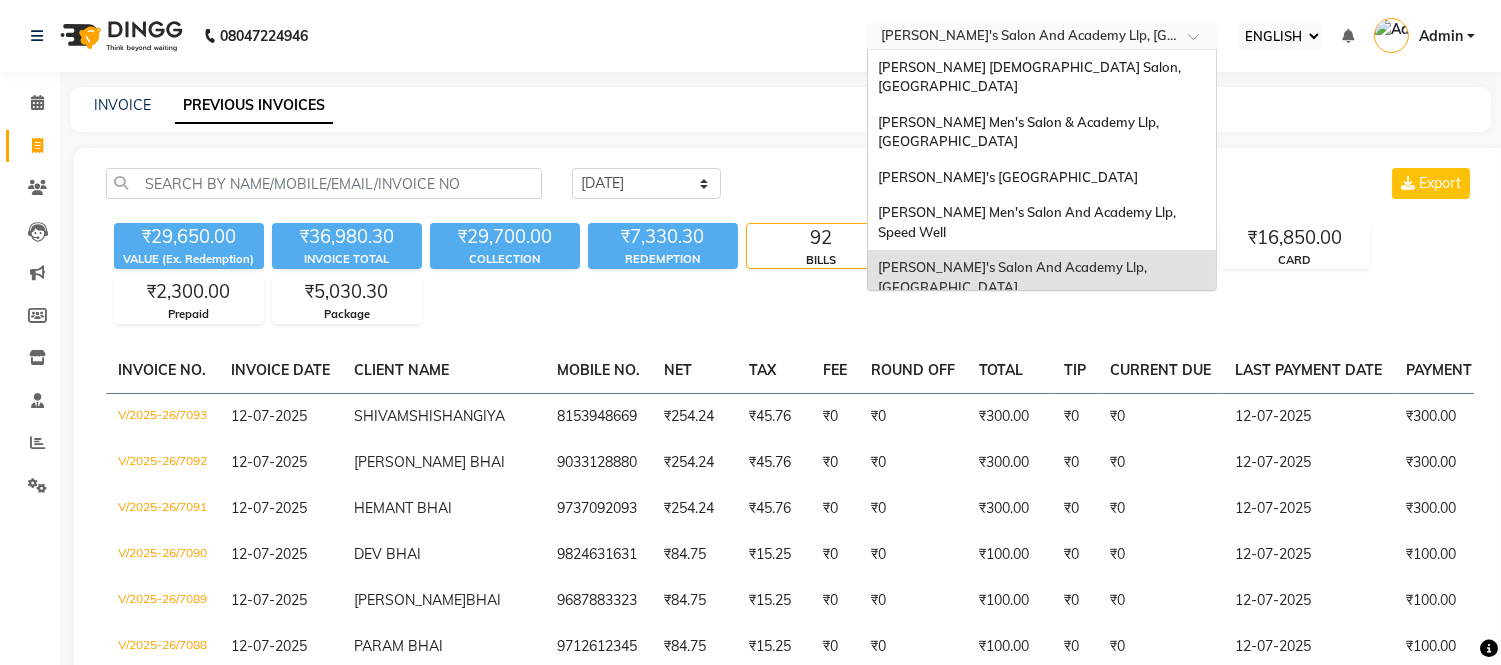 click at bounding box center [1022, 38] 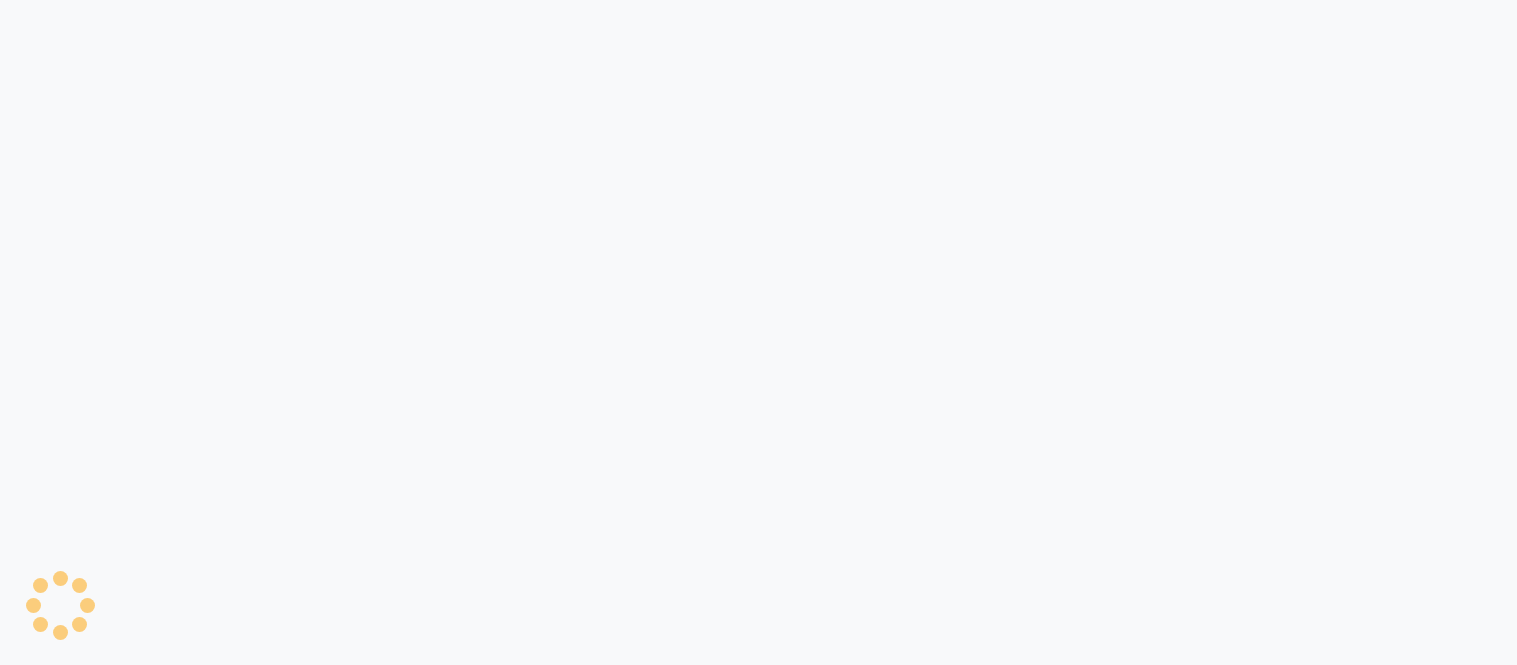 scroll, scrollTop: 0, scrollLeft: 0, axis: both 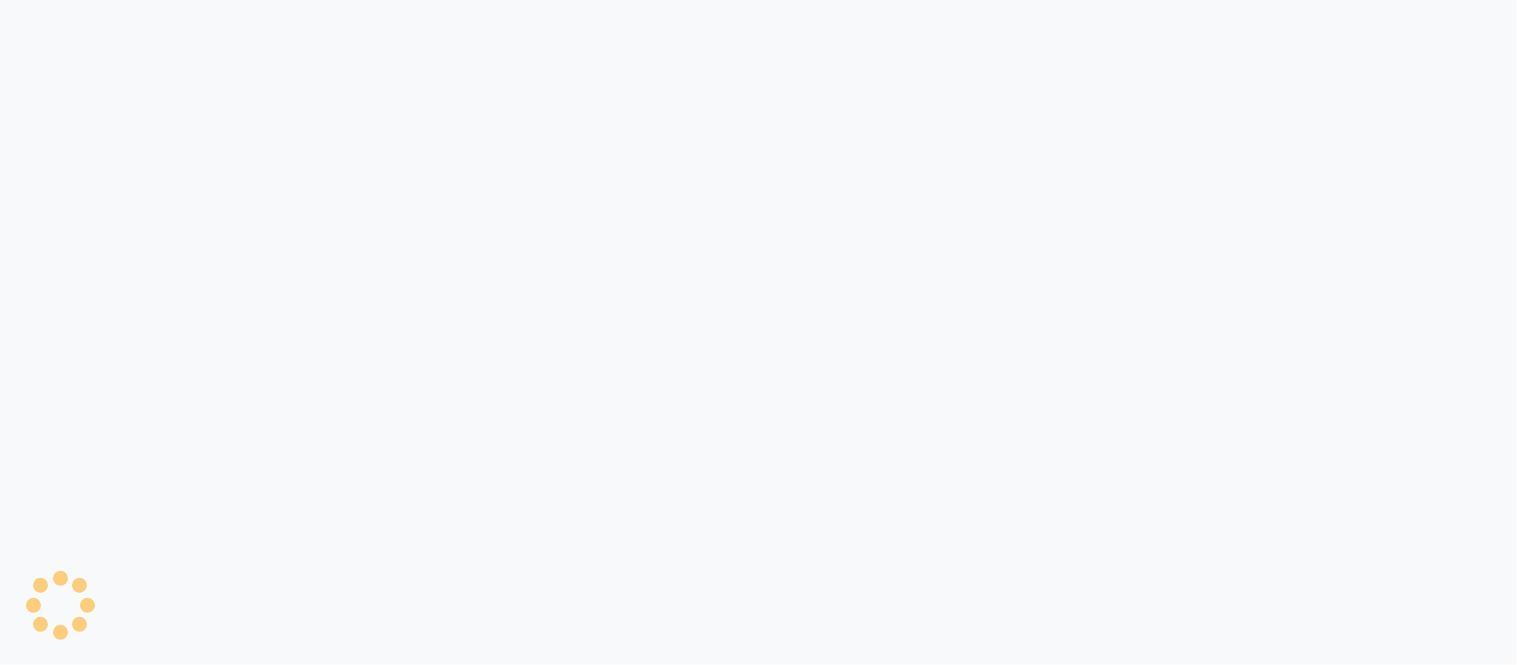 select on "ec" 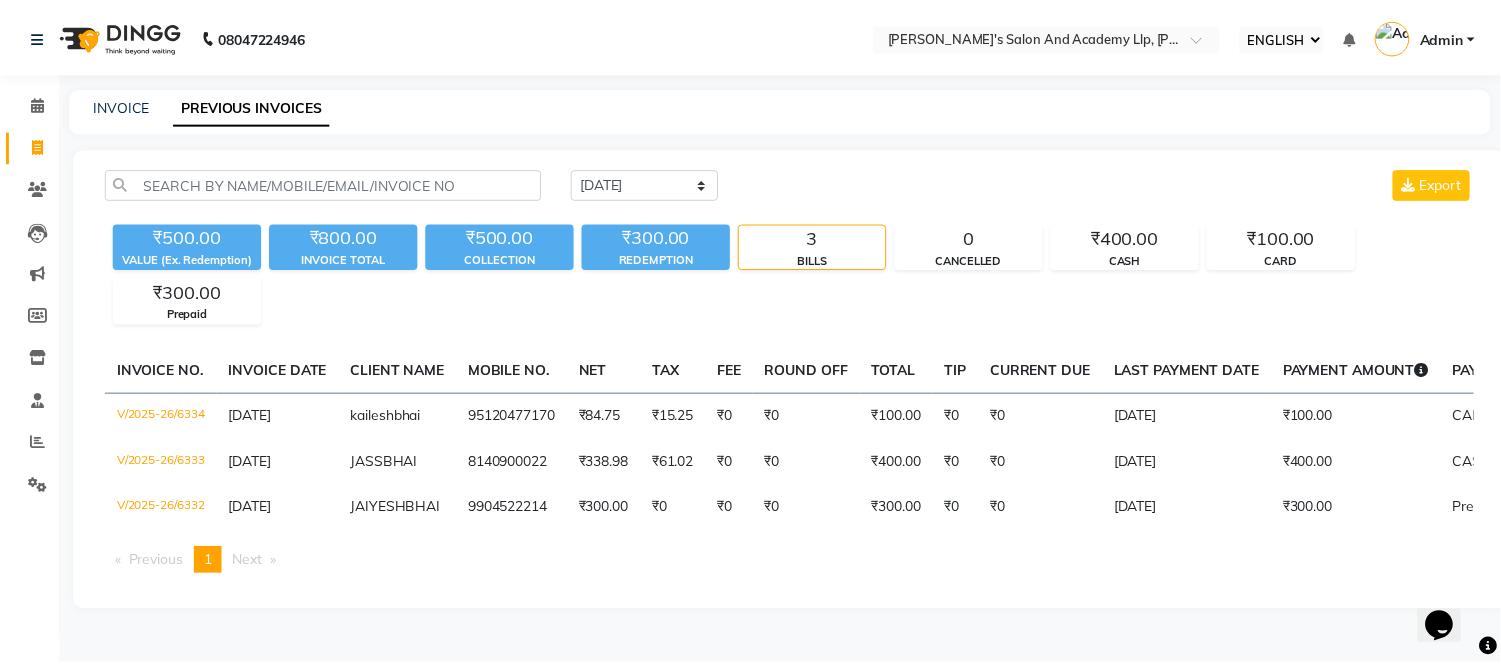 scroll, scrollTop: 0, scrollLeft: 0, axis: both 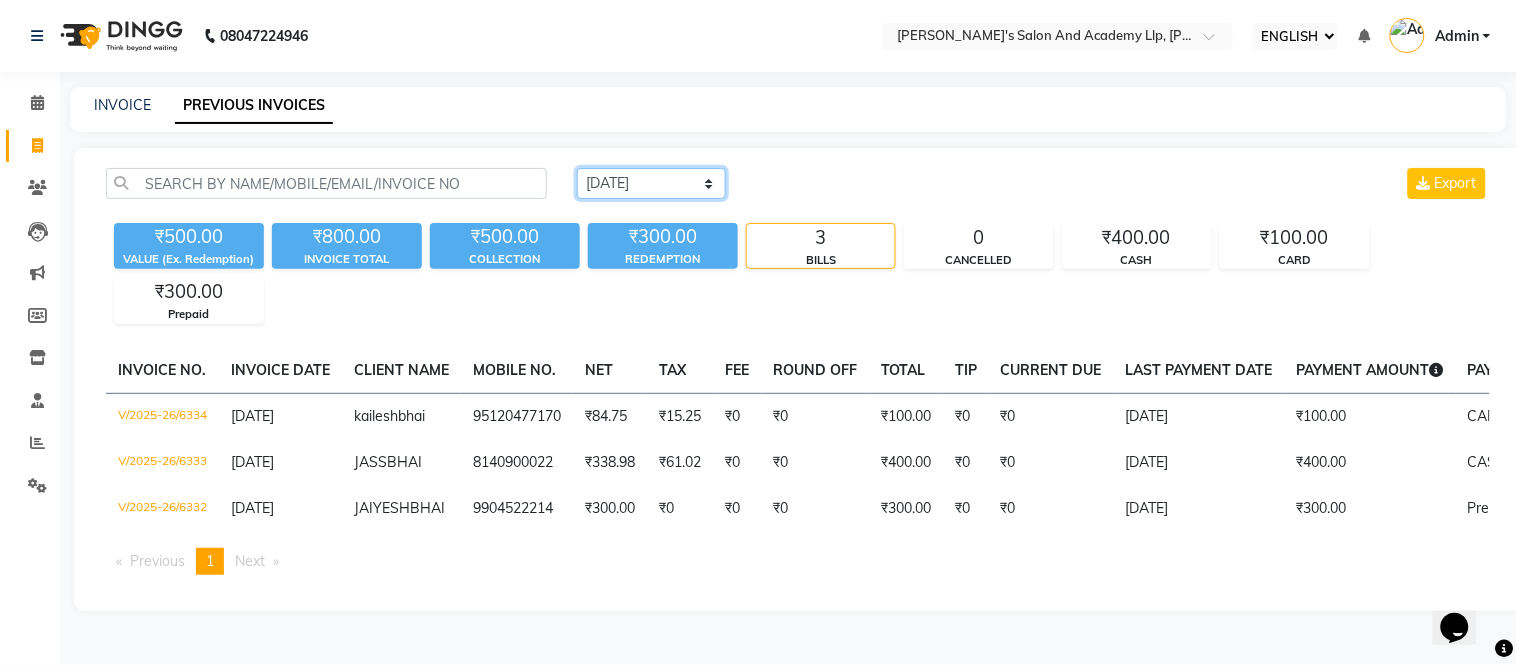 drag, startPoint x: 628, startPoint y: 167, endPoint x: 636, endPoint y: 195, distance: 29.12044 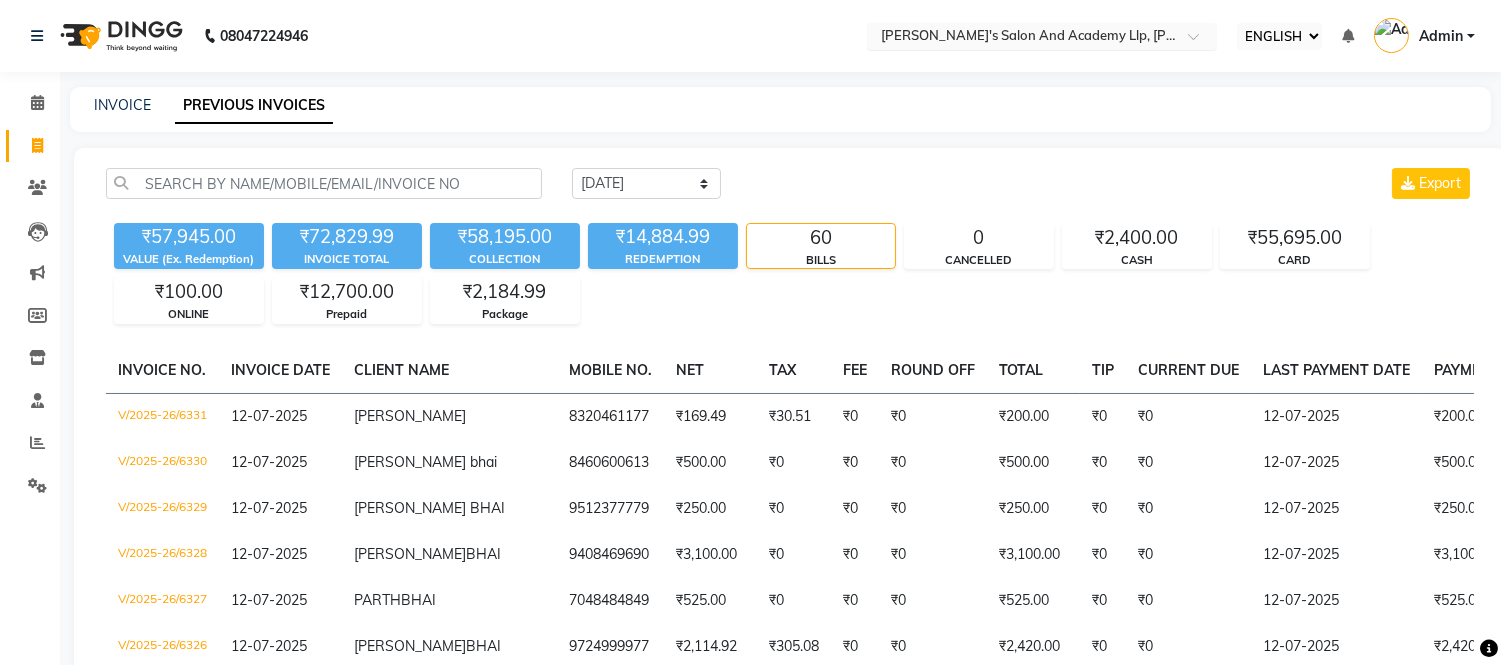 click at bounding box center [1022, 38] 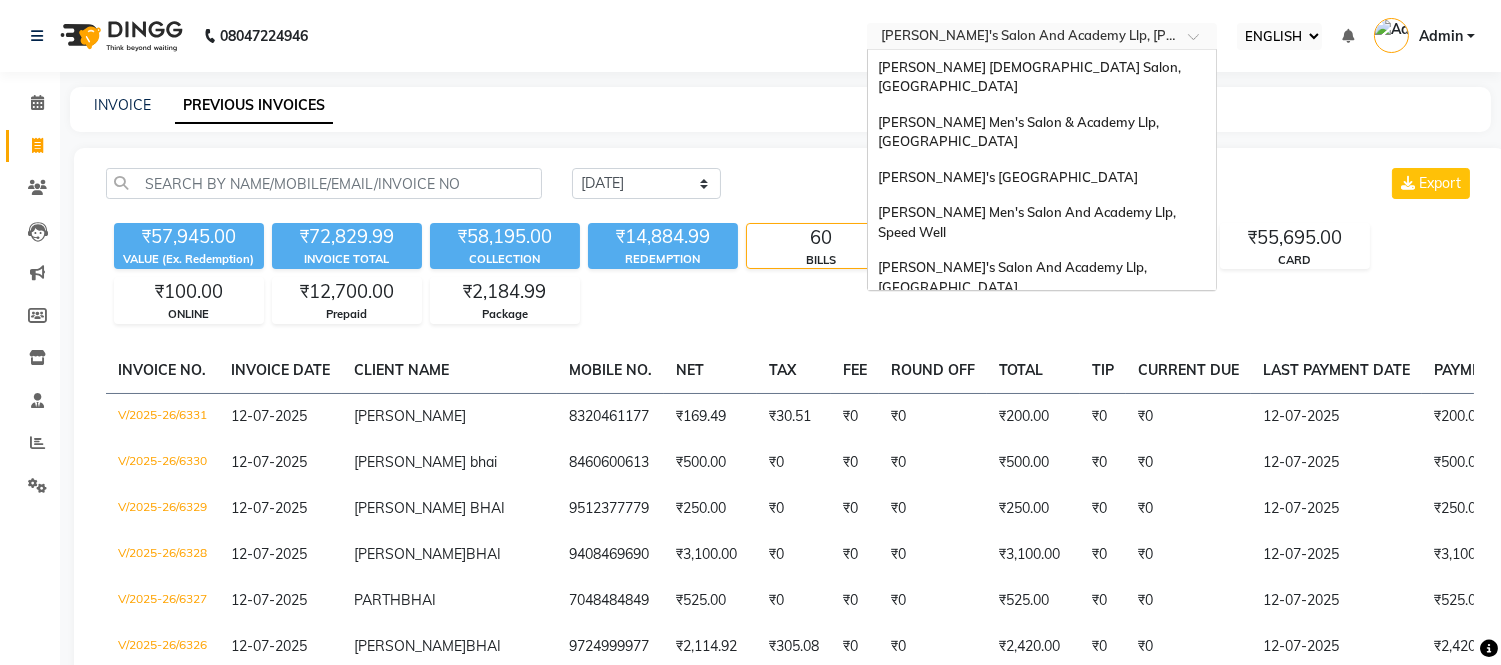 scroll, scrollTop: 86, scrollLeft: 0, axis: vertical 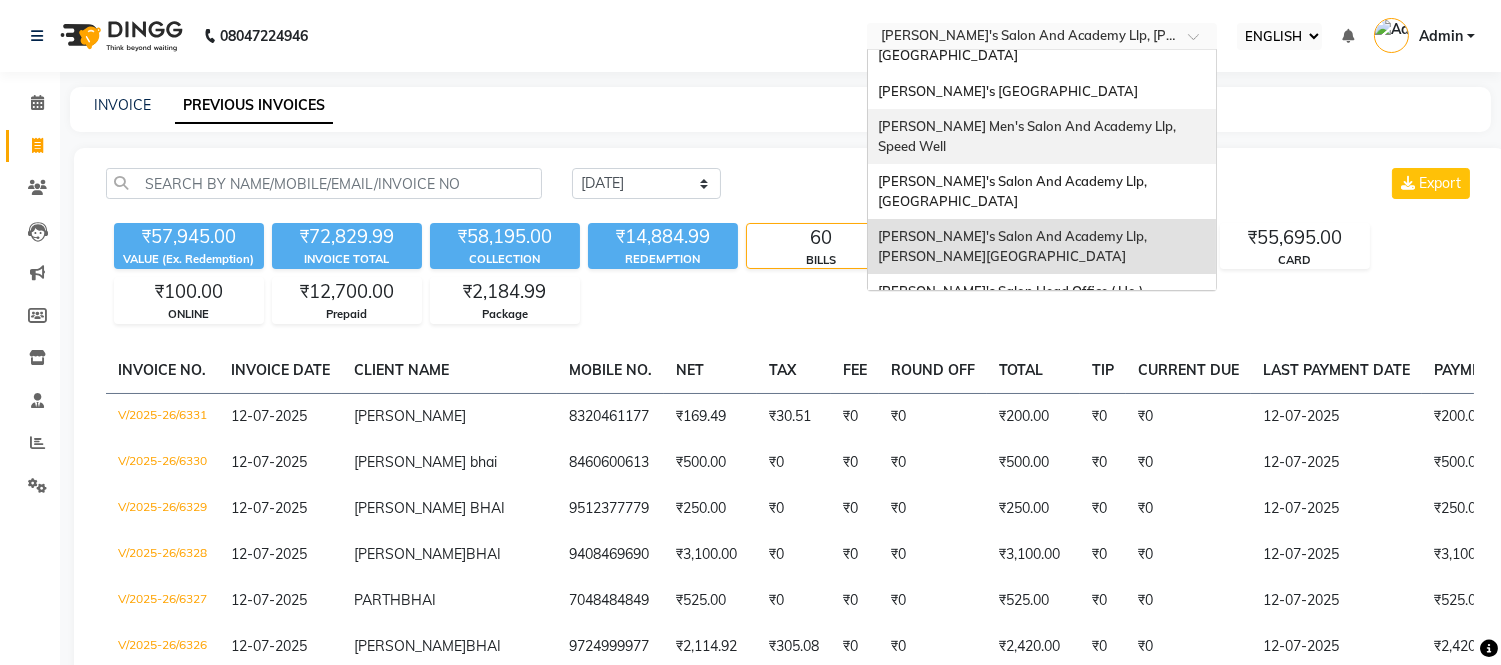 click on "[PERSON_NAME] Men's Salon And Academy Llp, Speed Well" at bounding box center (1028, 136) 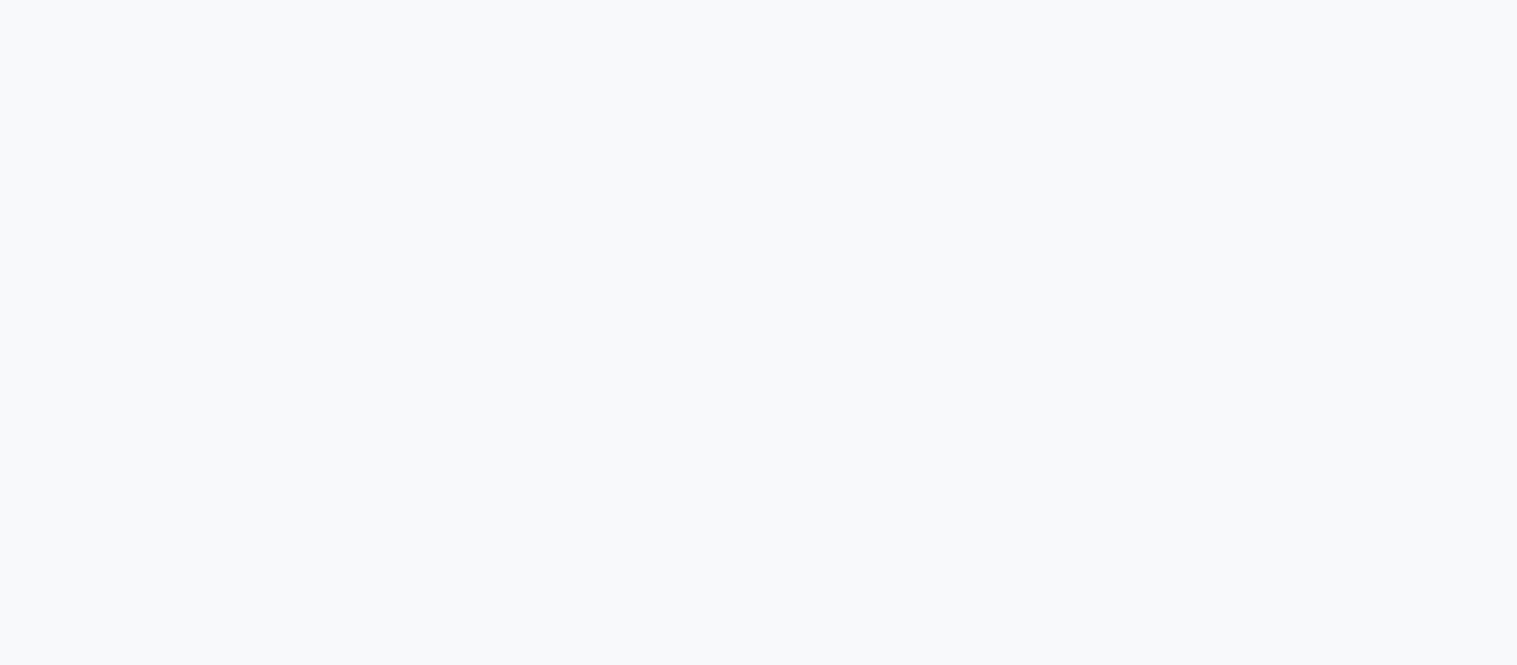scroll, scrollTop: 0, scrollLeft: 0, axis: both 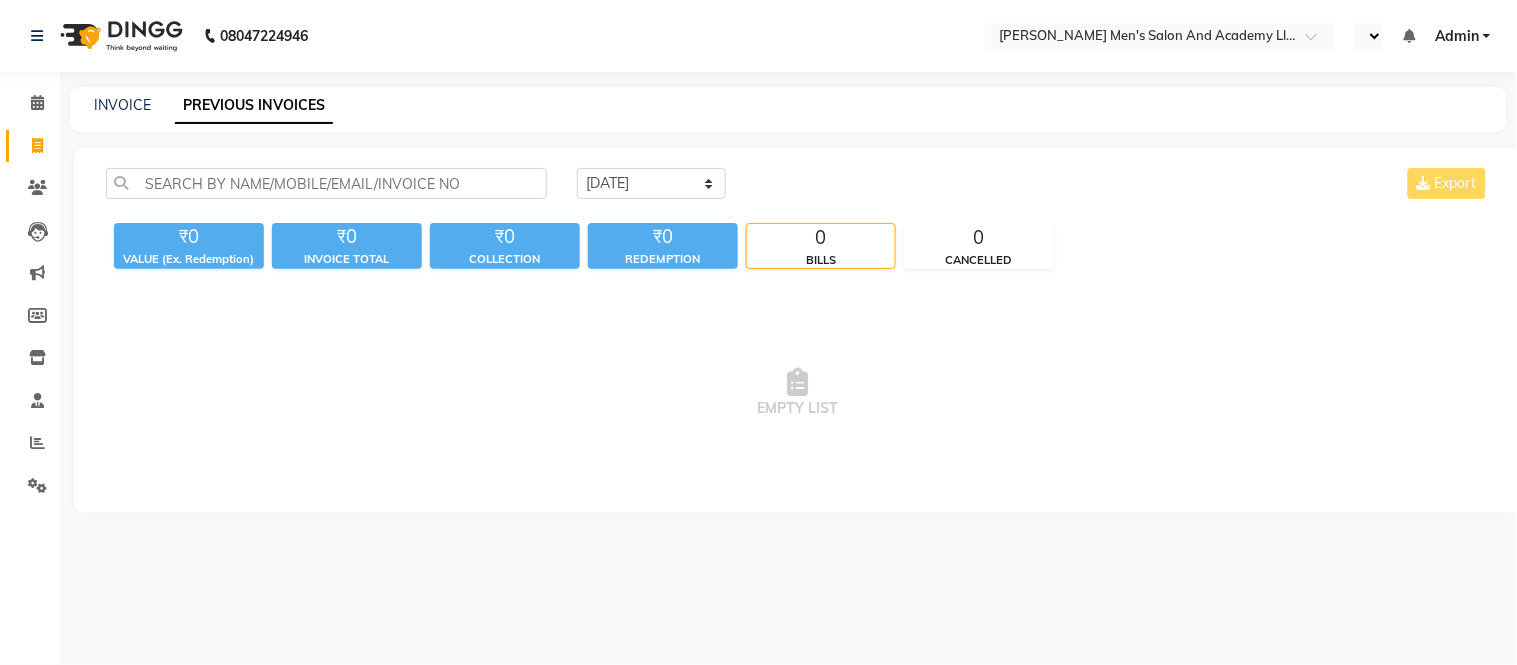 select on "ec" 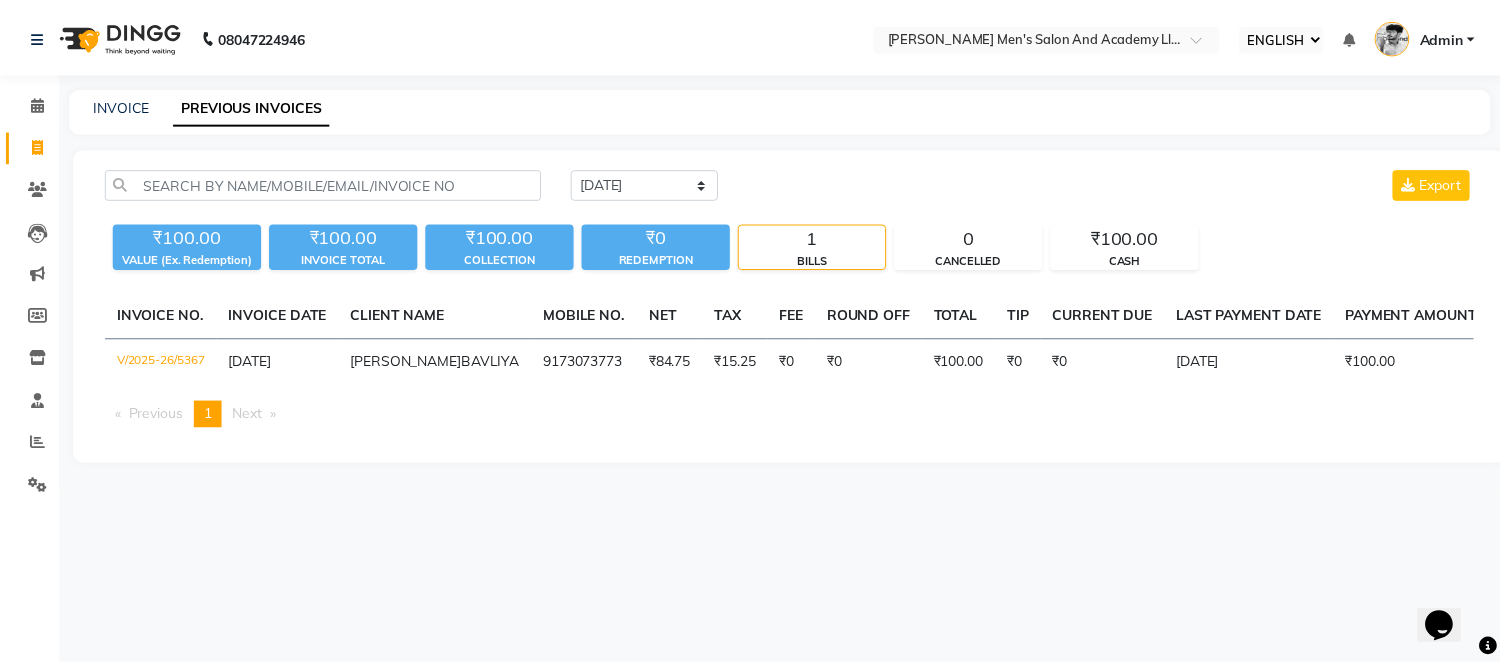 scroll, scrollTop: 0, scrollLeft: 0, axis: both 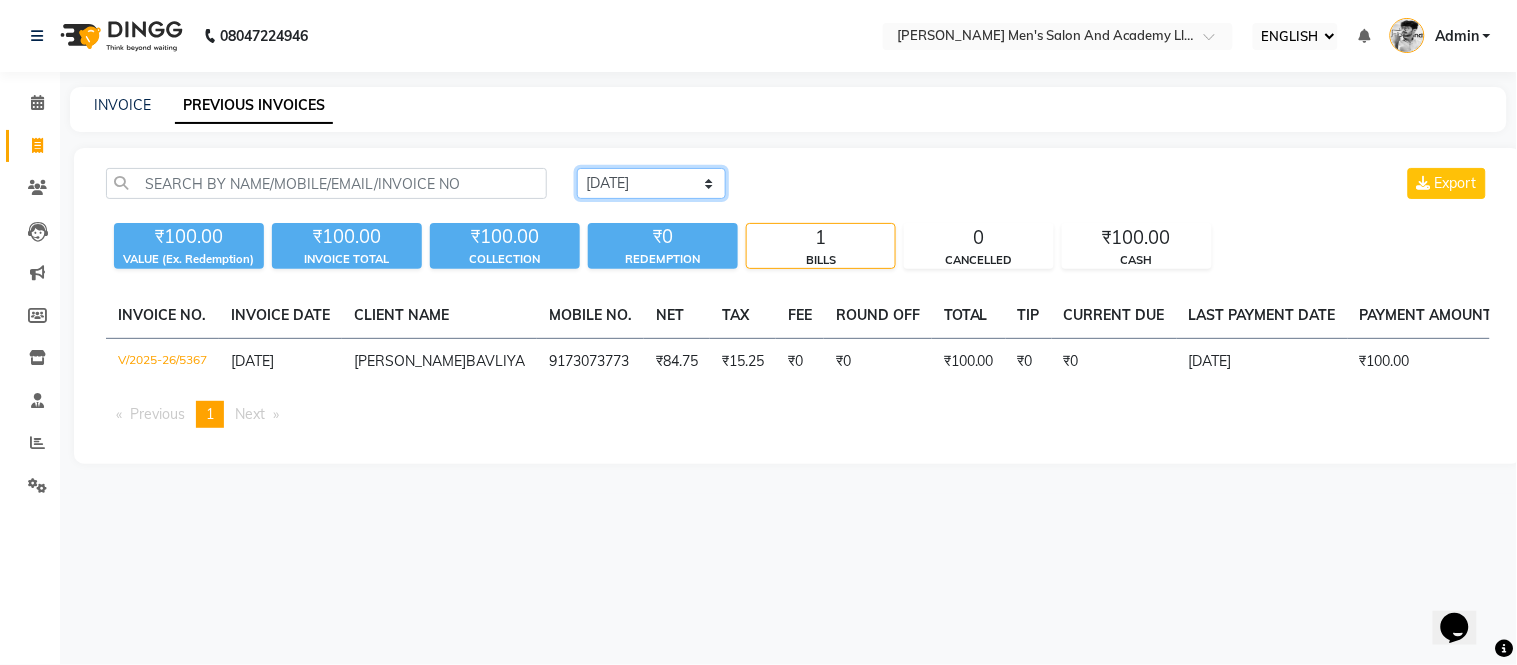 click on "[DATE] [DATE] CUSTOM RANGE" 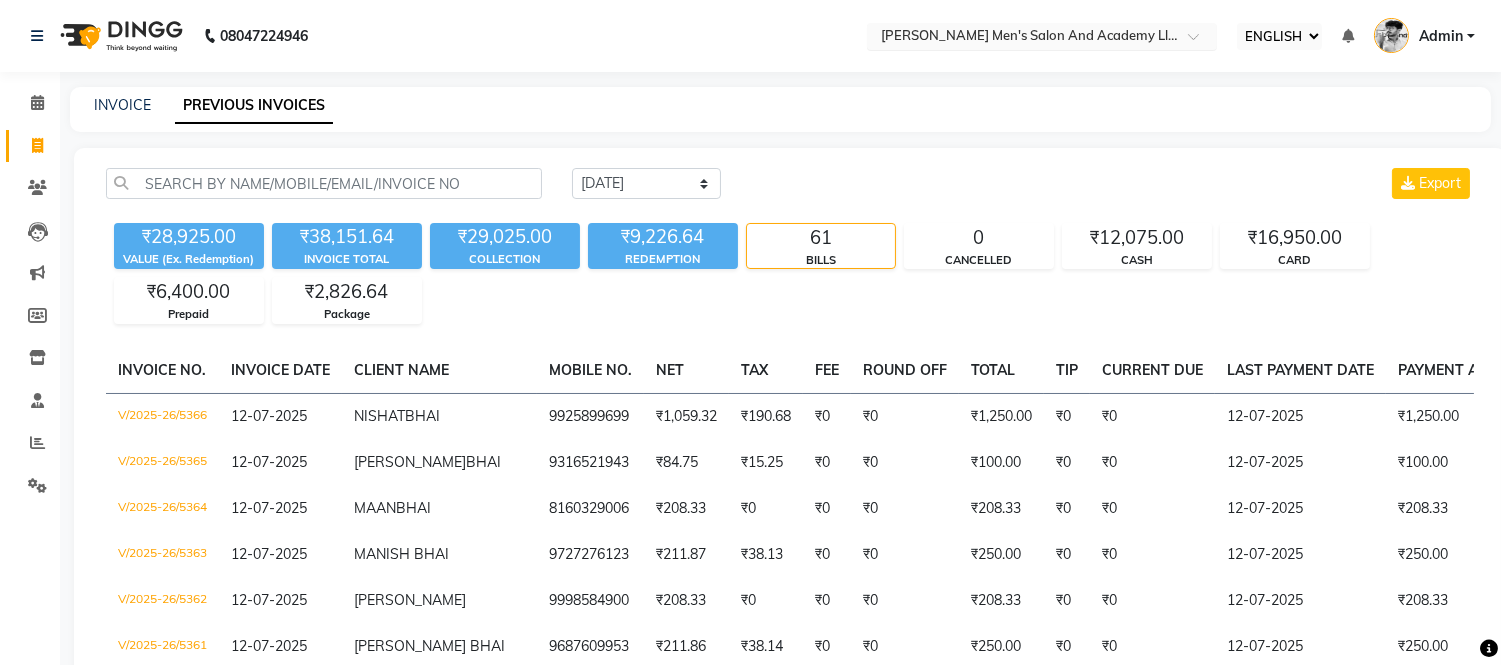 click at bounding box center [1022, 38] 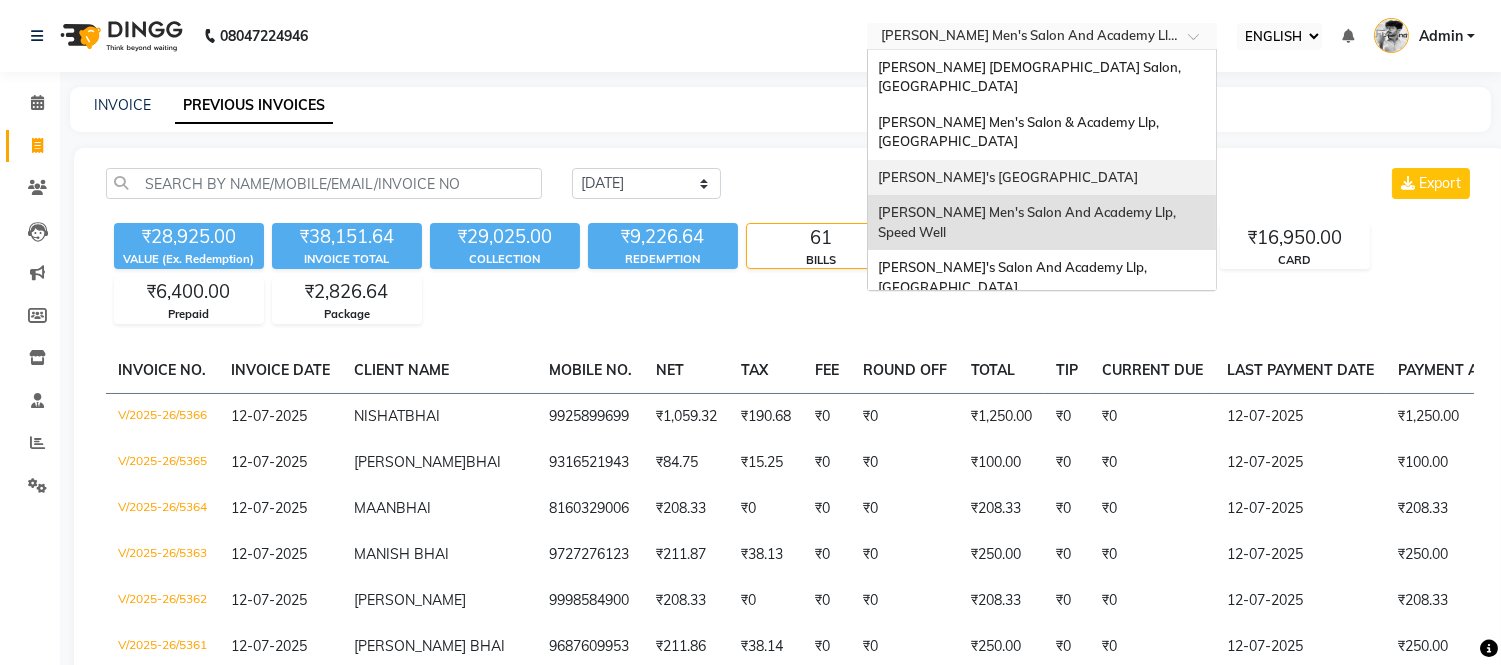 click on "[PERSON_NAME]'s [GEOGRAPHIC_DATA]" at bounding box center (1008, 177) 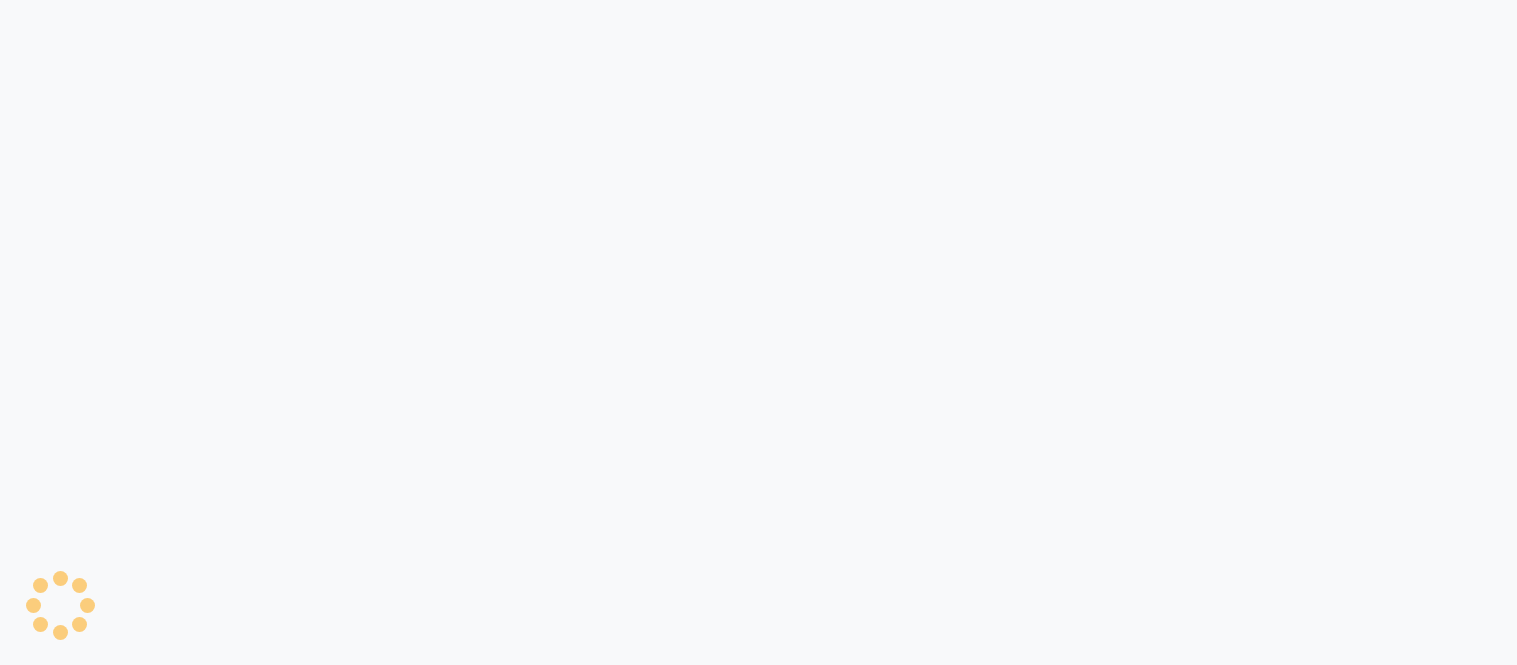 scroll, scrollTop: 0, scrollLeft: 0, axis: both 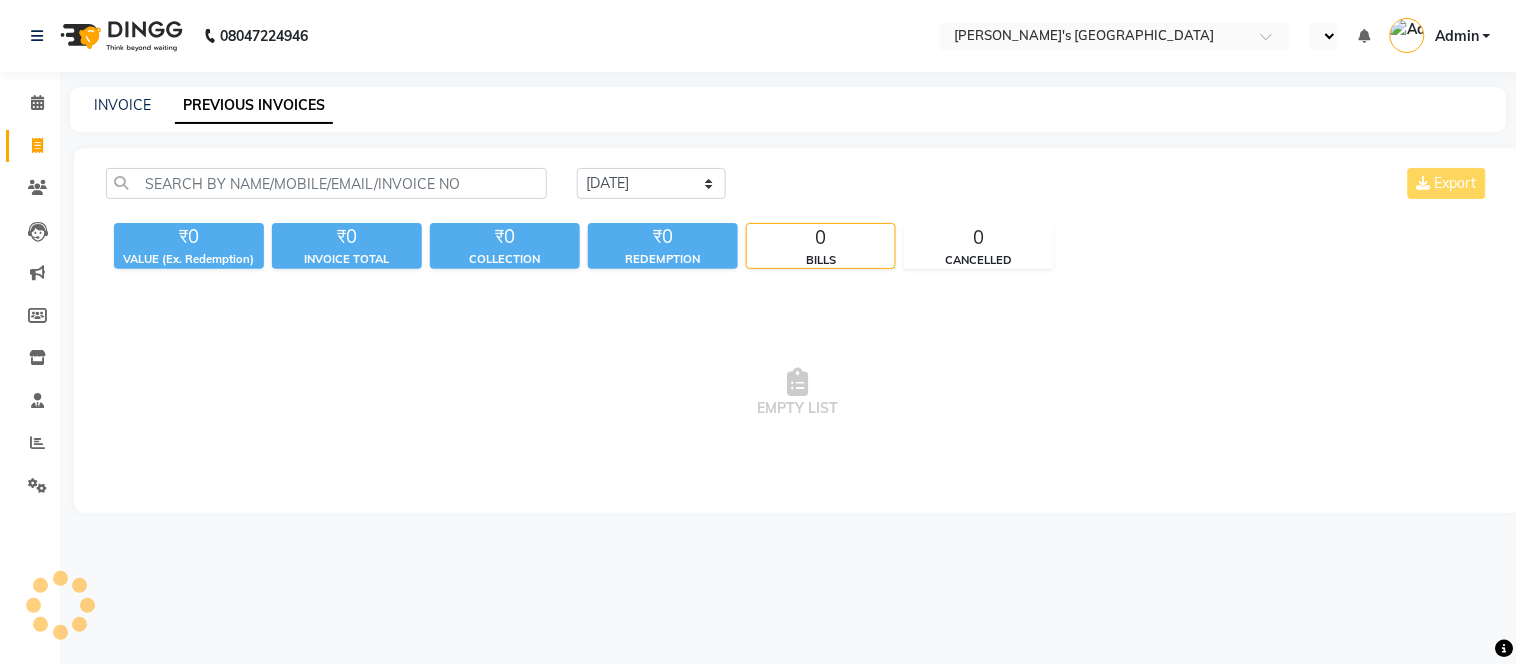 select on "ec" 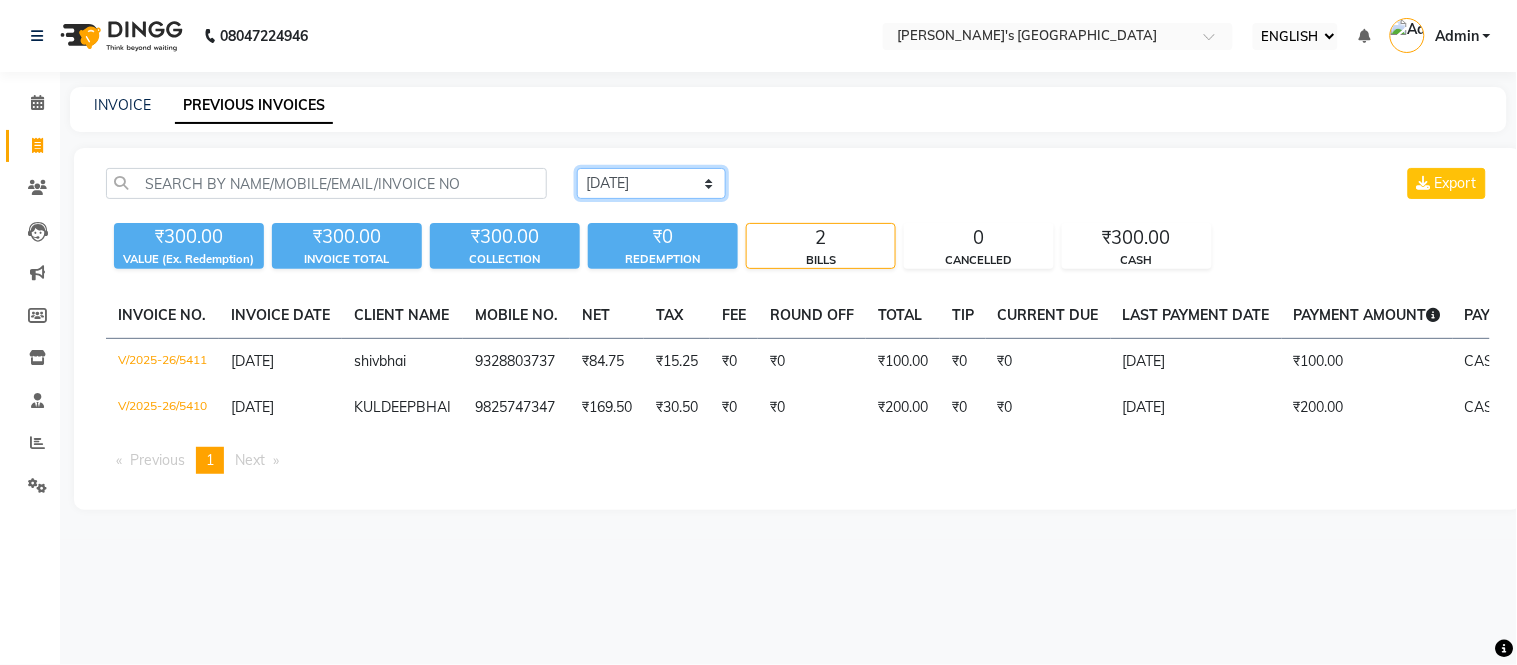 click on "[DATE] [DATE] CUSTOM RANGE" 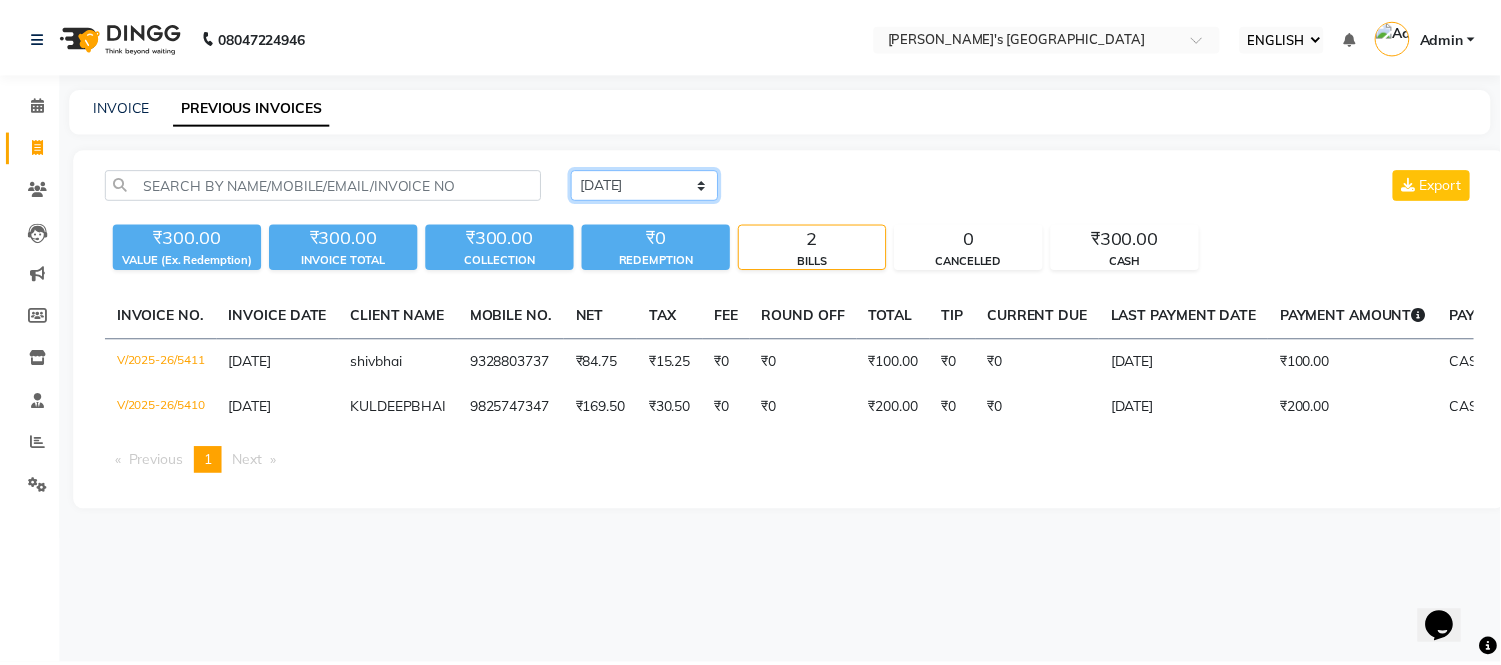 scroll, scrollTop: 0, scrollLeft: 0, axis: both 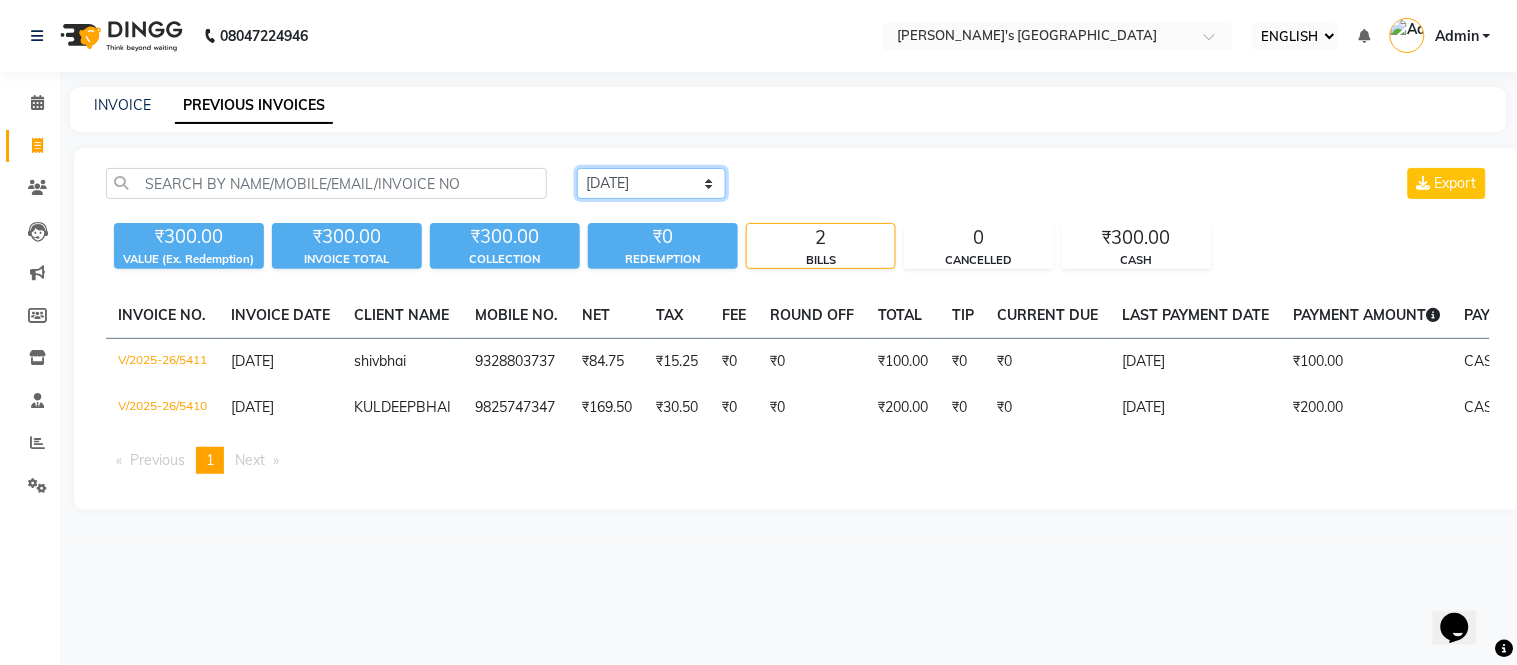 select on "[DATE]" 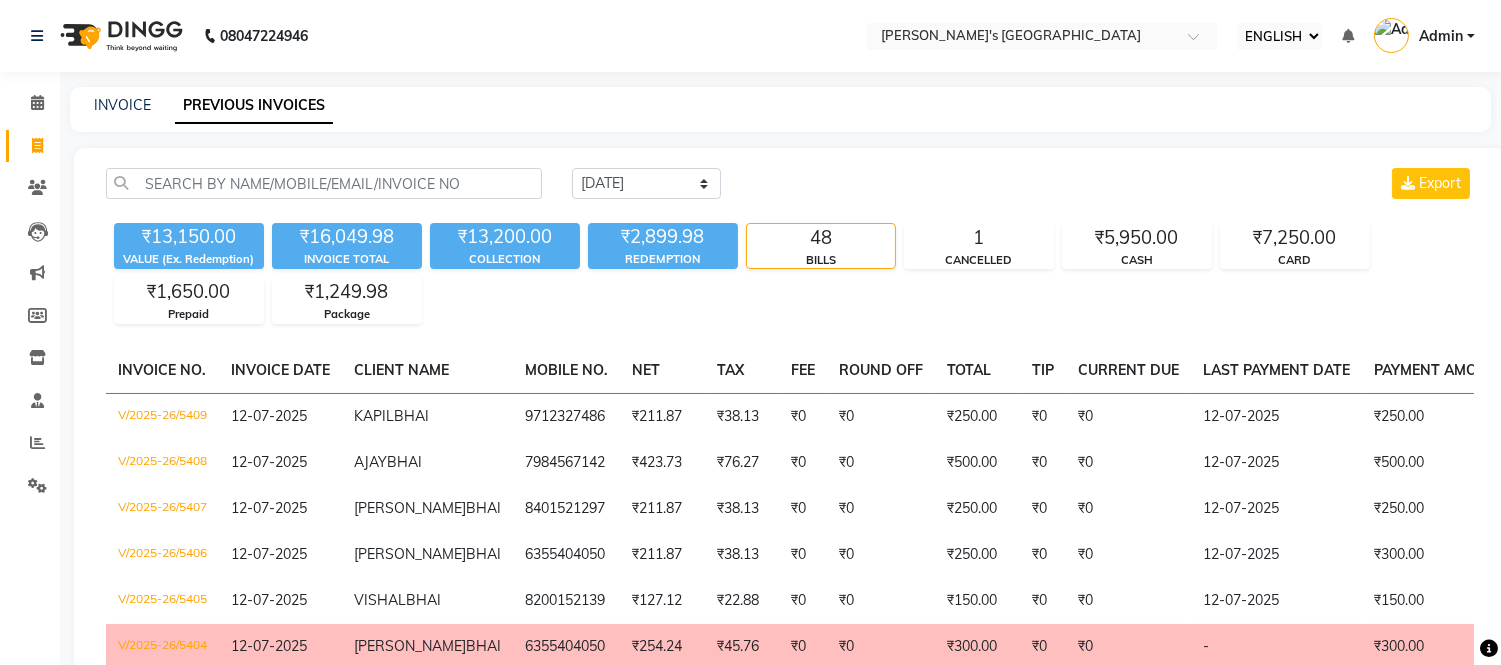 click on "[DATE] [DATE] CUSTOM RANGE Export" 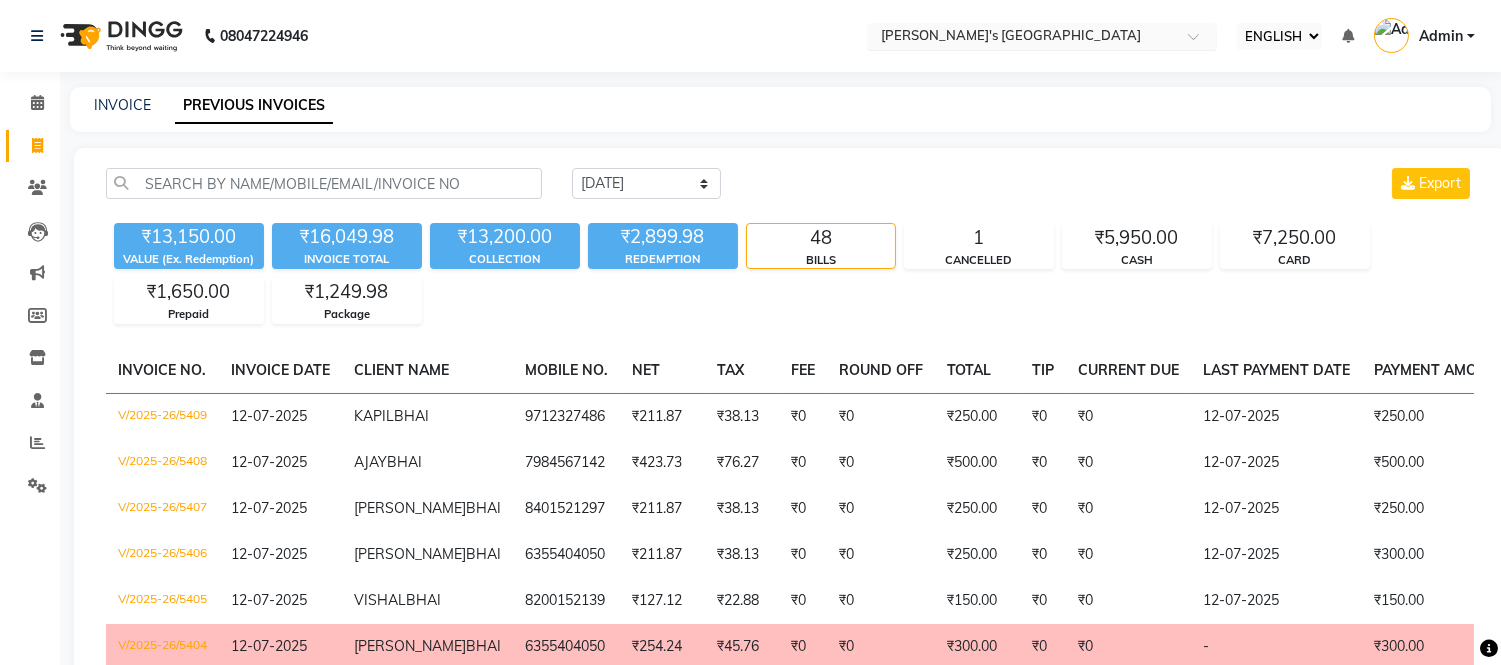 click at bounding box center [1022, 38] 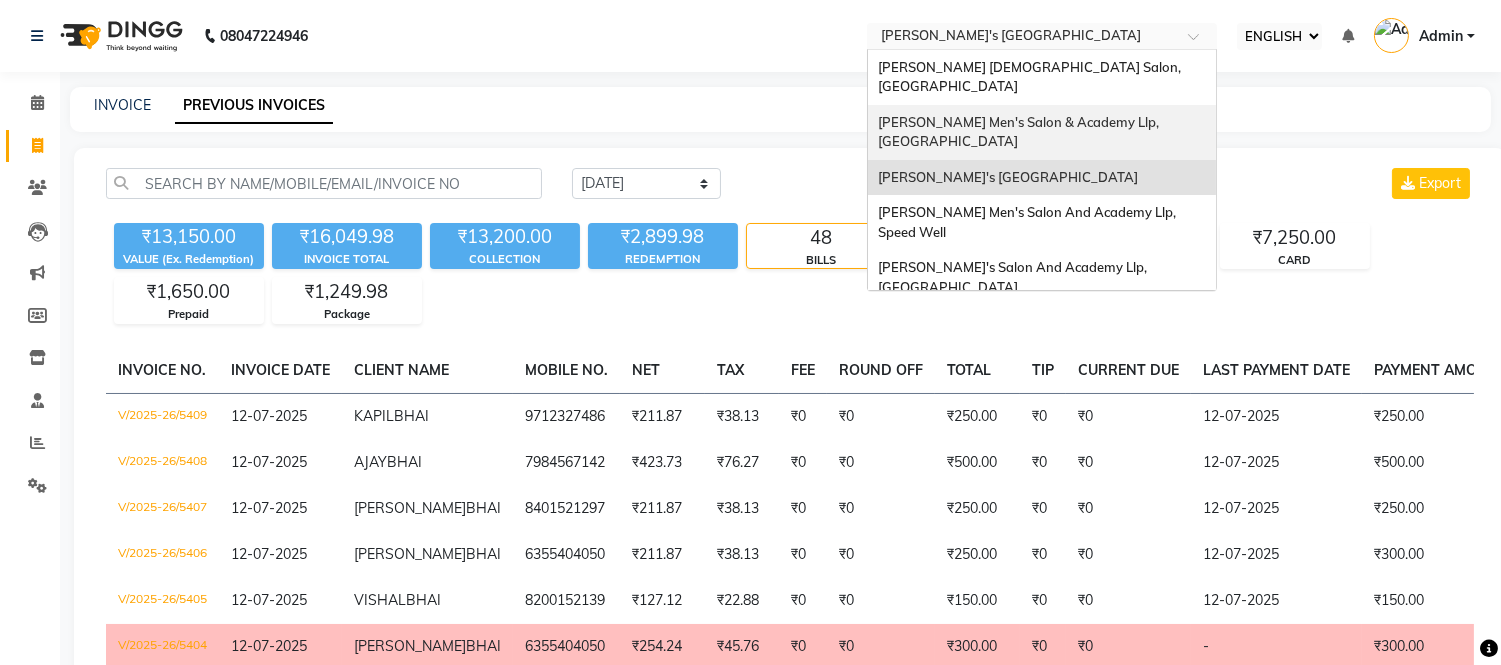 click on "[PERSON_NAME] Men's Salon & Academy Llp, [GEOGRAPHIC_DATA]" at bounding box center (1020, 132) 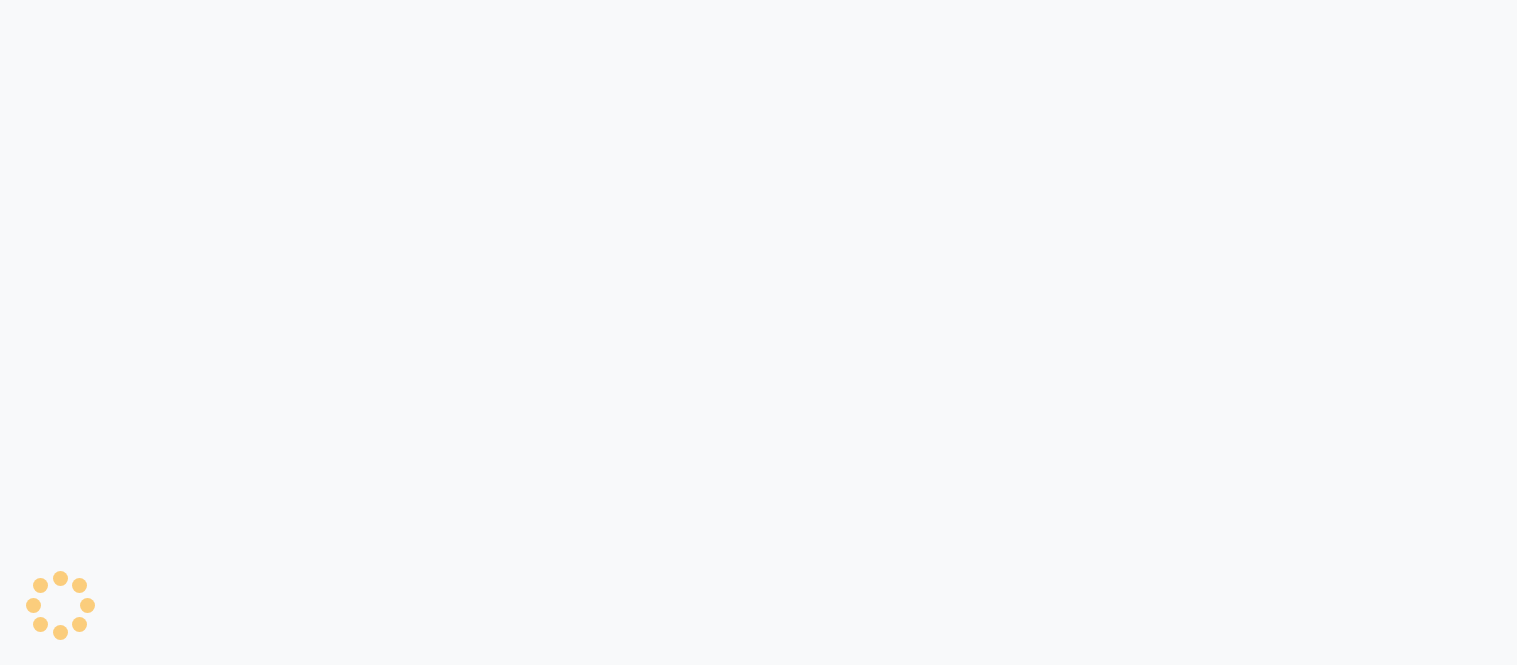 scroll, scrollTop: 0, scrollLeft: 0, axis: both 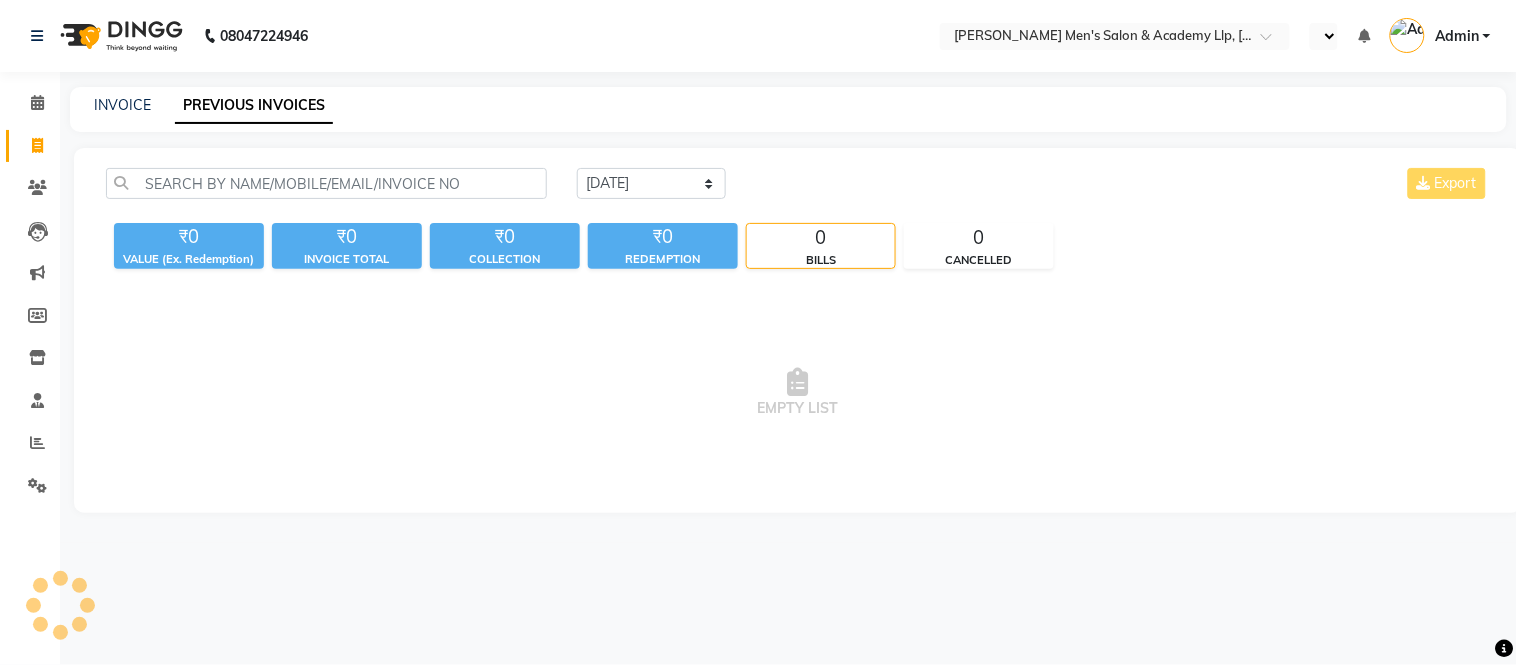 select on "ec" 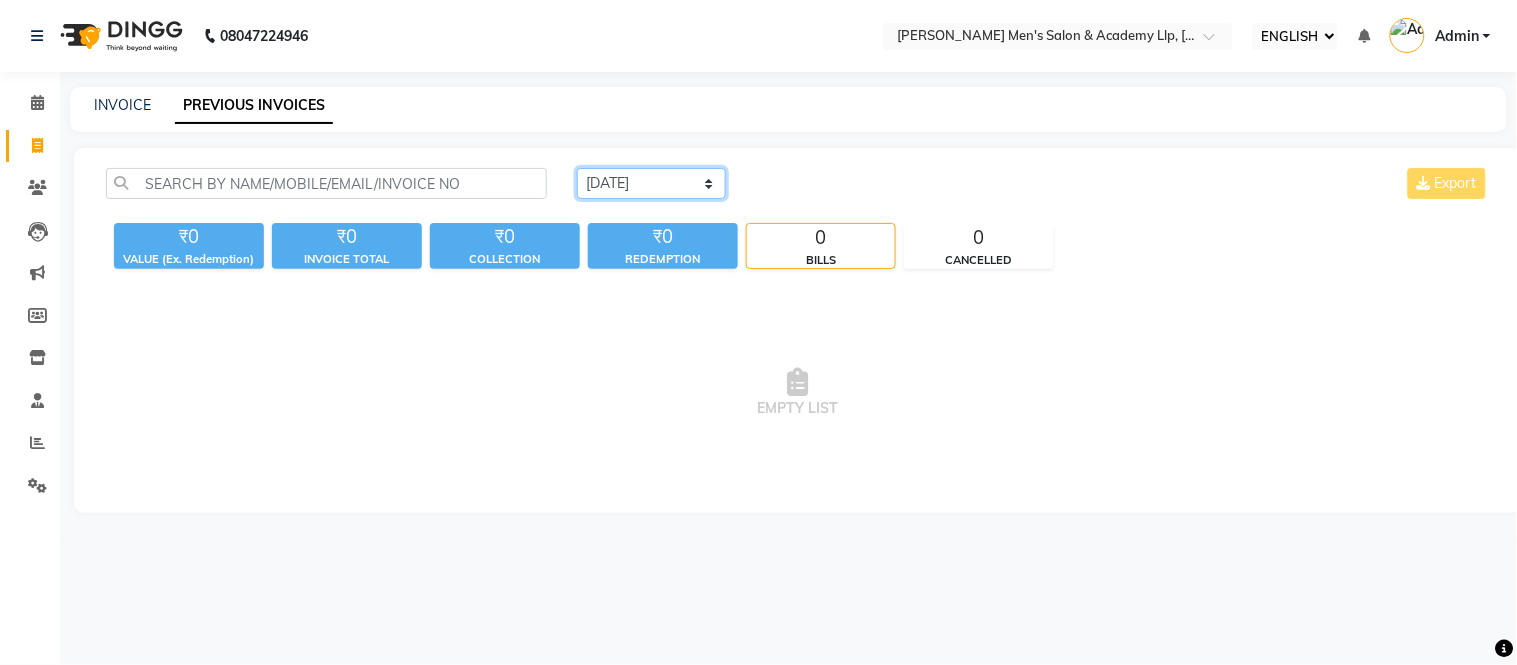 drag, startPoint x: 0, startPoint y: 0, endPoint x: 642, endPoint y: 184, distance: 667.8473 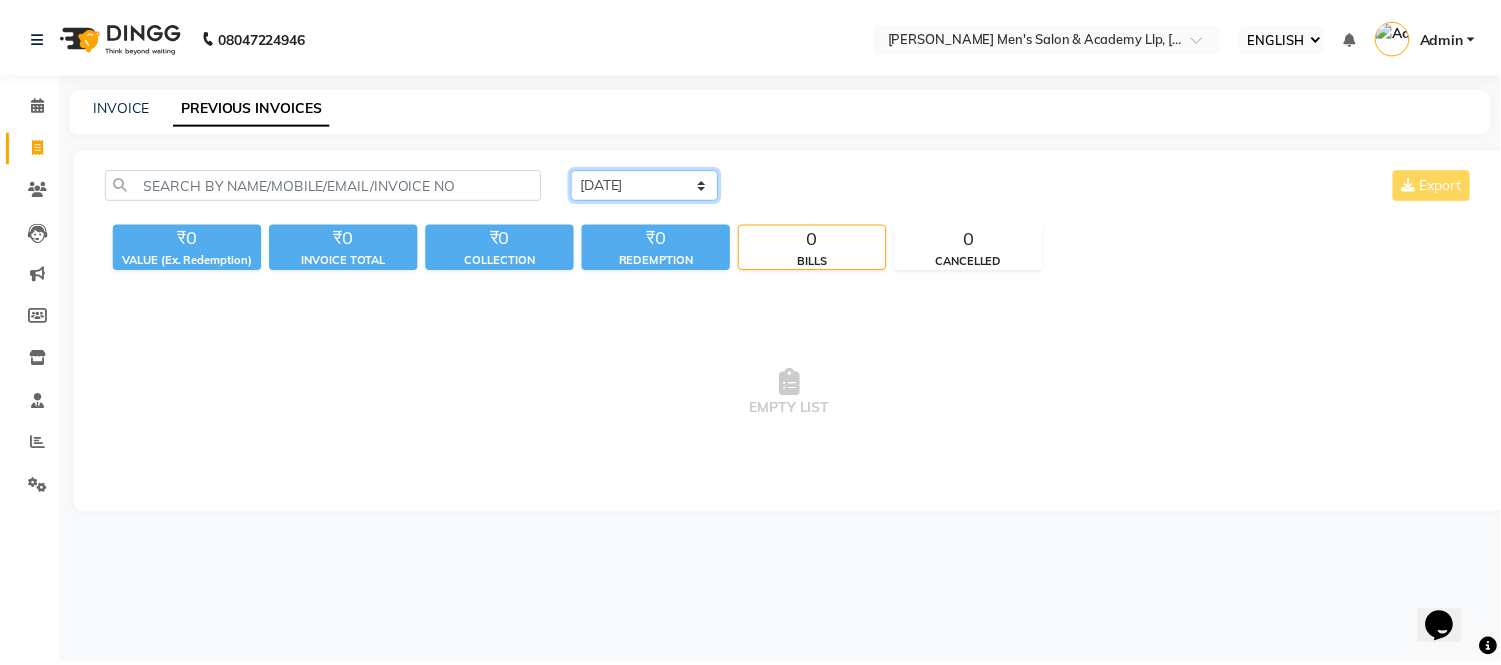 scroll, scrollTop: 0, scrollLeft: 0, axis: both 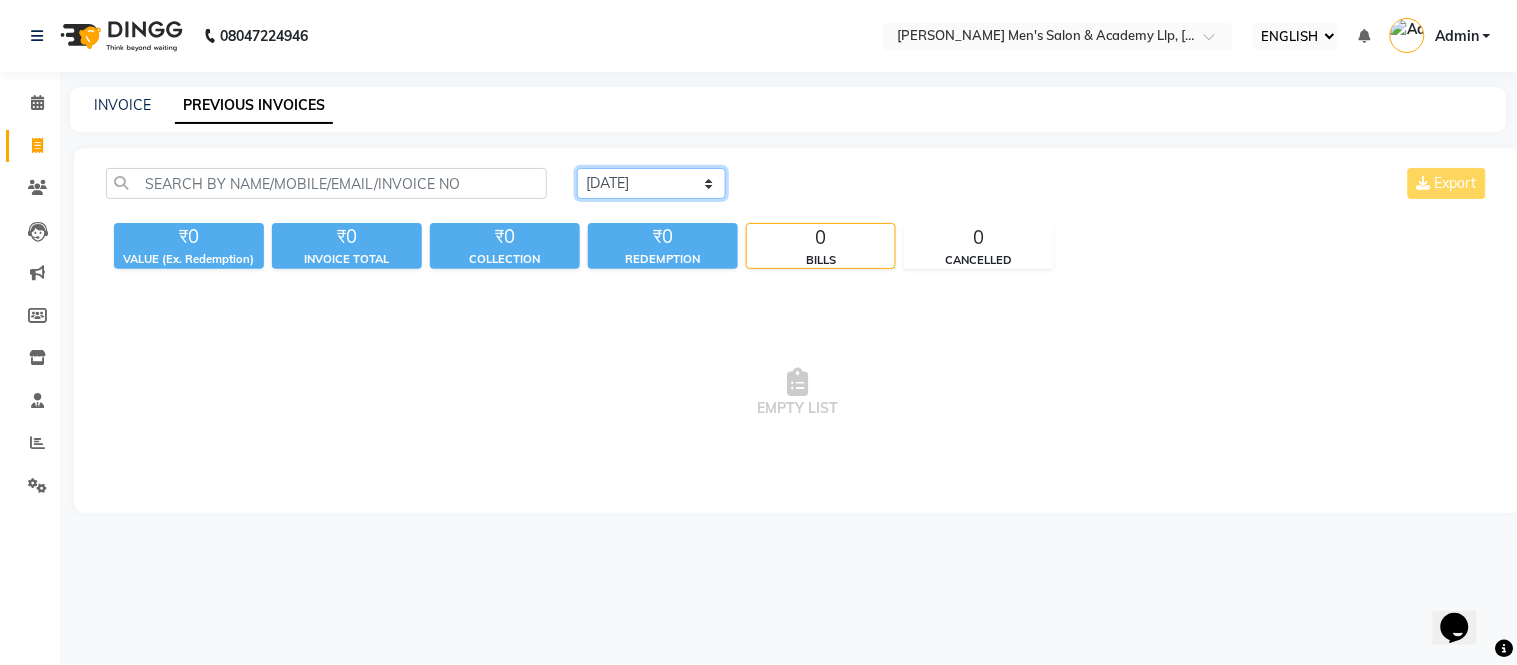 select on "[DATE]" 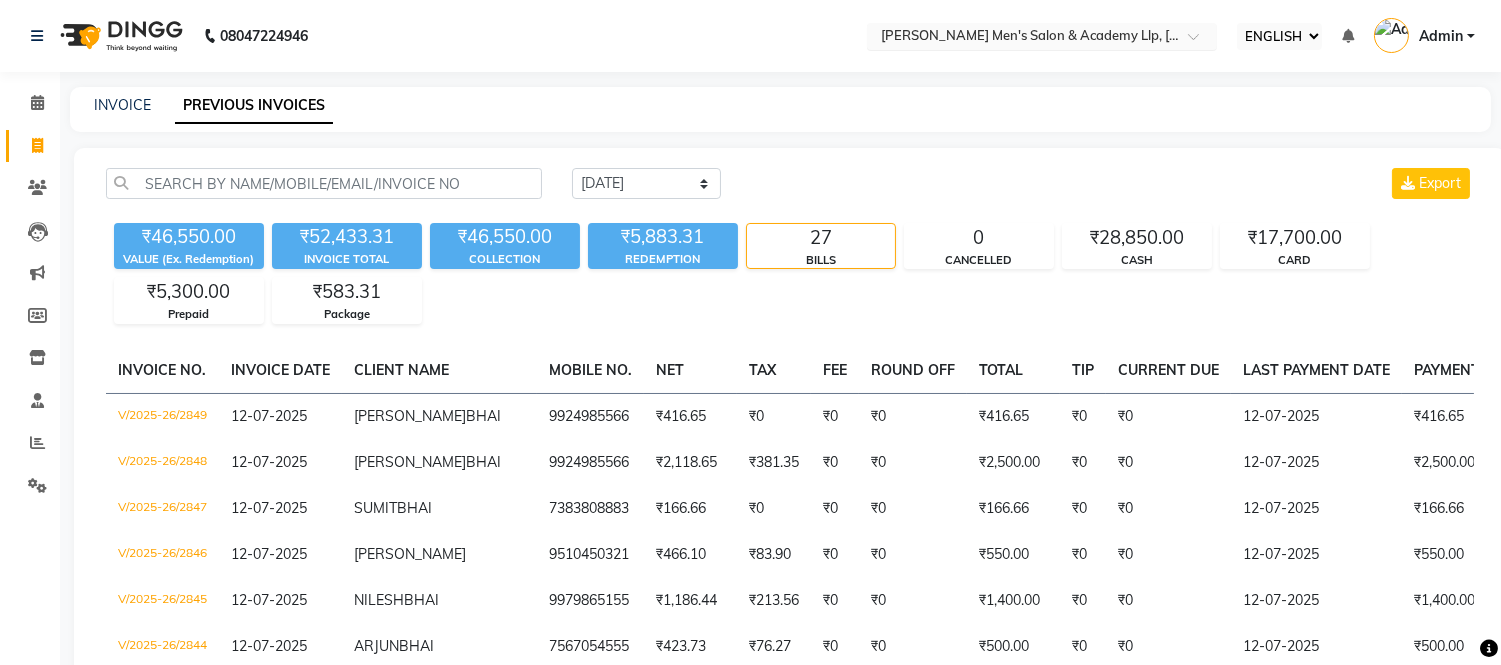 click at bounding box center (1022, 38) 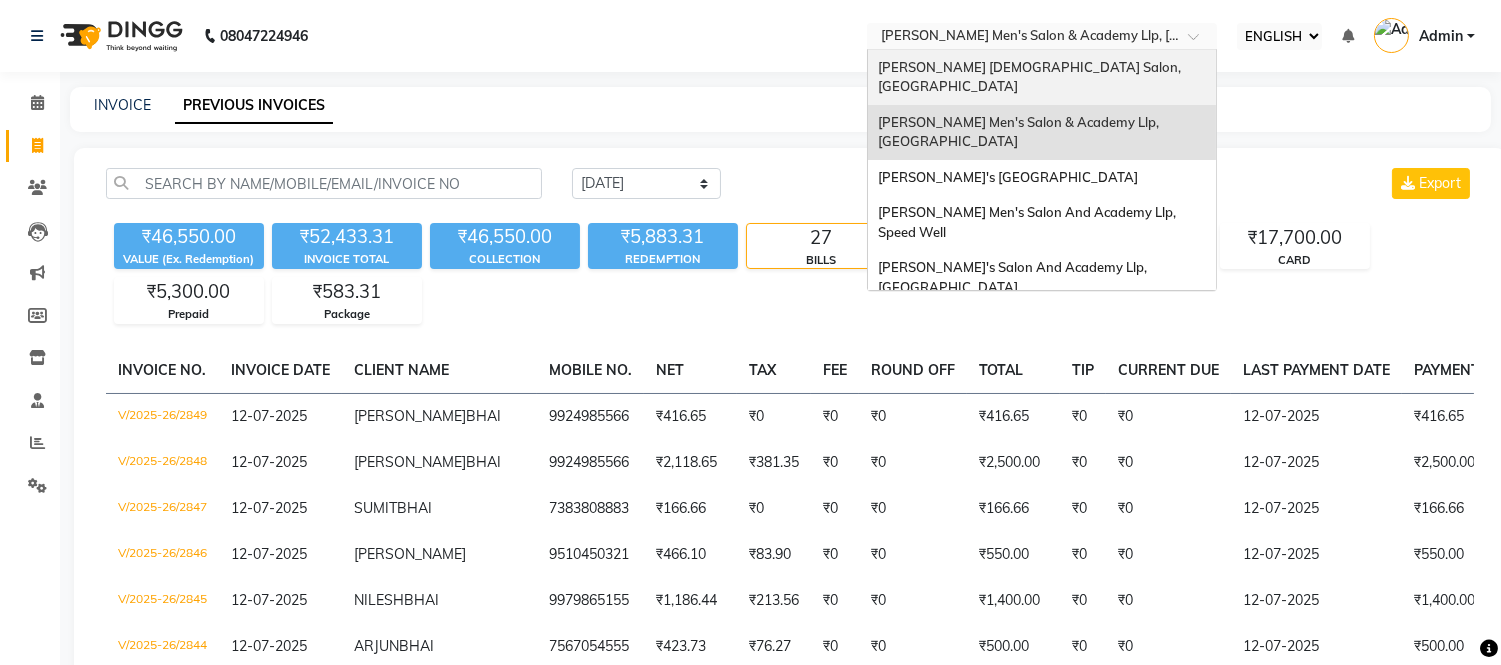 click on "[PERSON_NAME] [DEMOGRAPHIC_DATA] Salon, [GEOGRAPHIC_DATA]" at bounding box center [1031, 77] 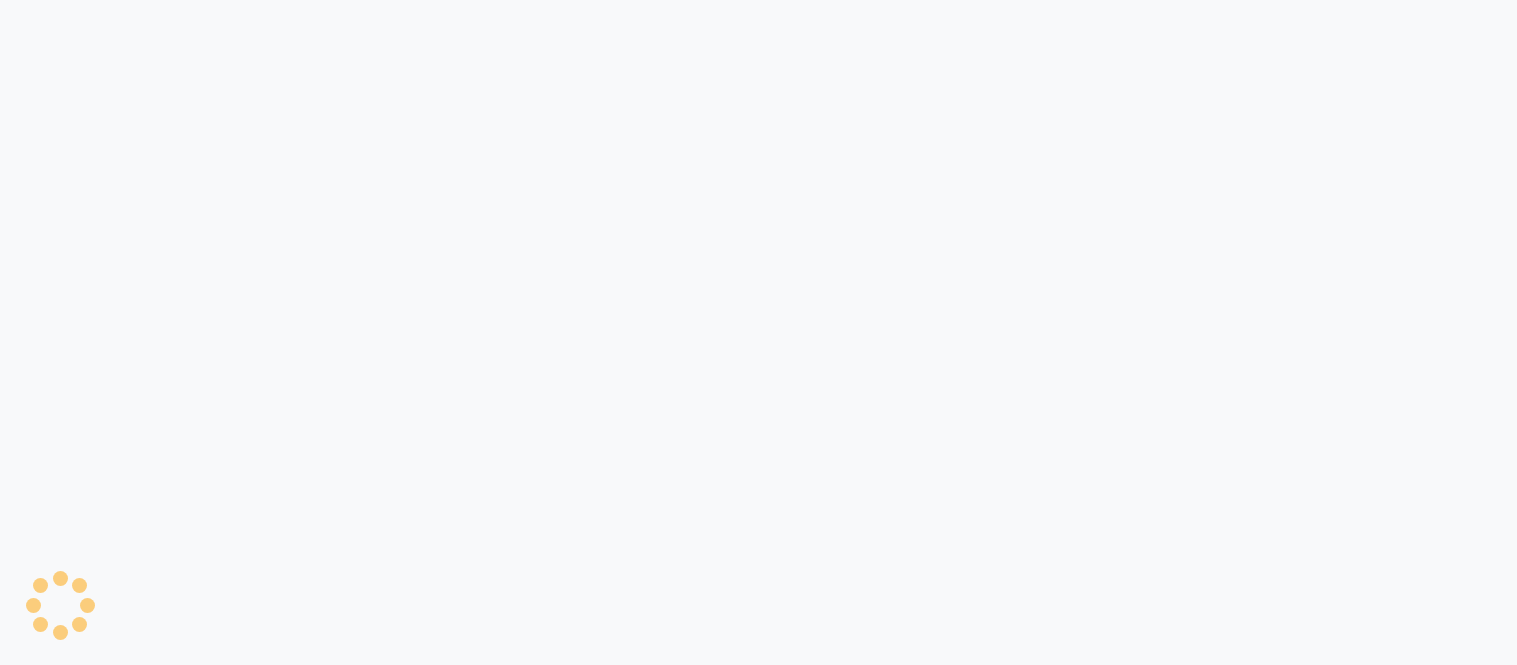 scroll, scrollTop: 0, scrollLeft: 0, axis: both 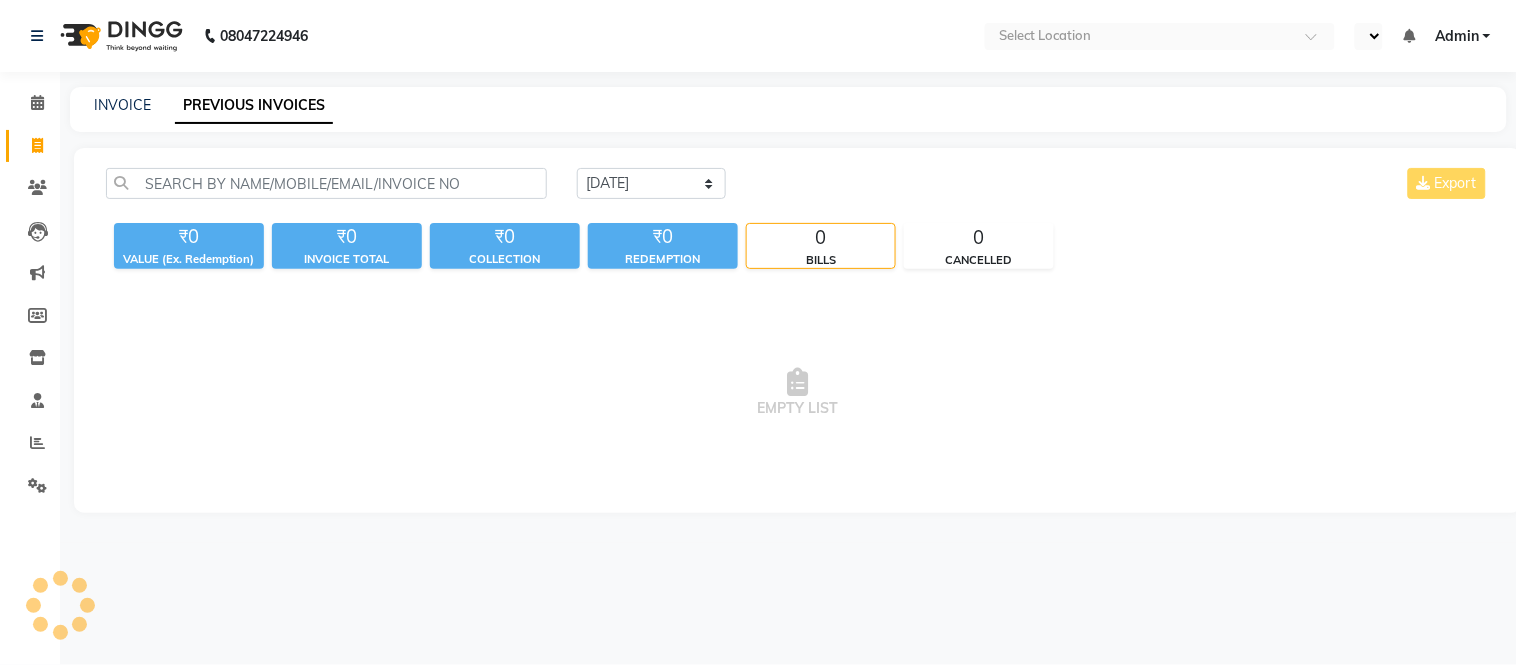 select on "ec" 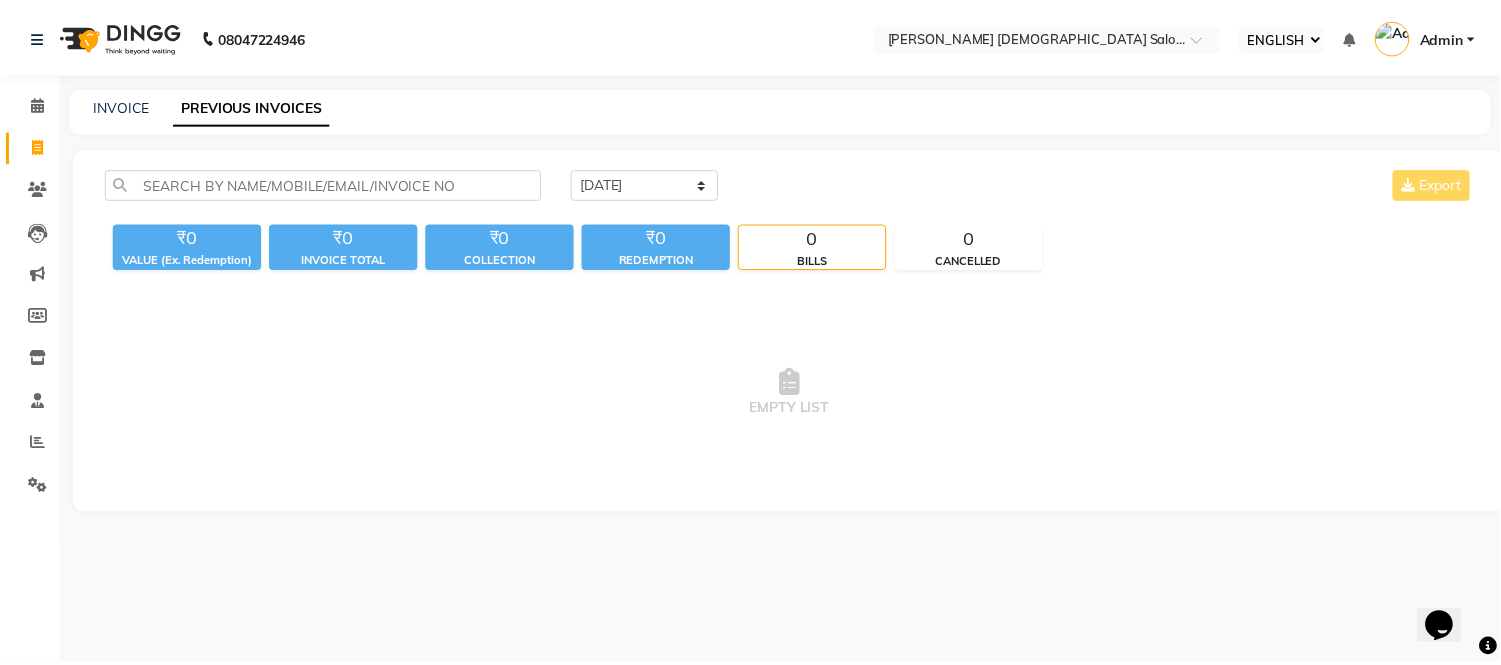 scroll, scrollTop: 0, scrollLeft: 0, axis: both 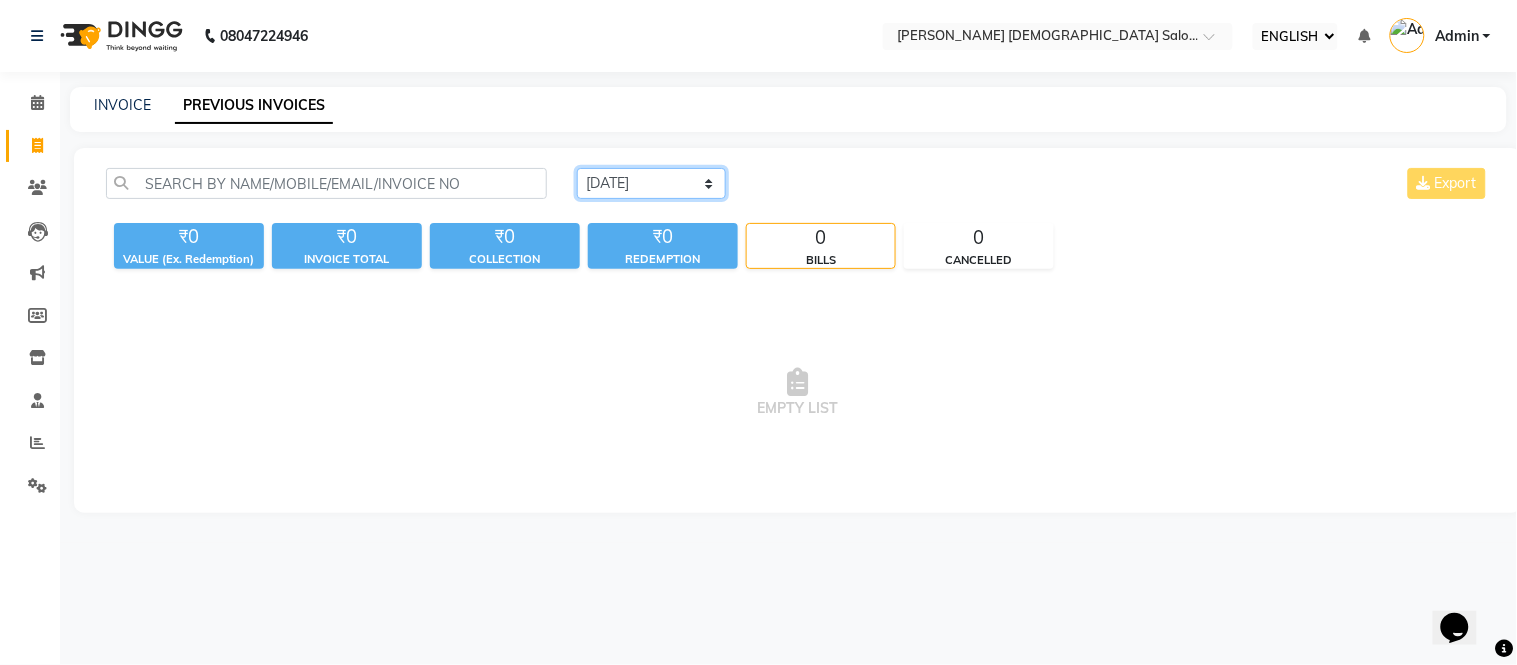 click on "[DATE] [DATE] CUSTOM RANGE" 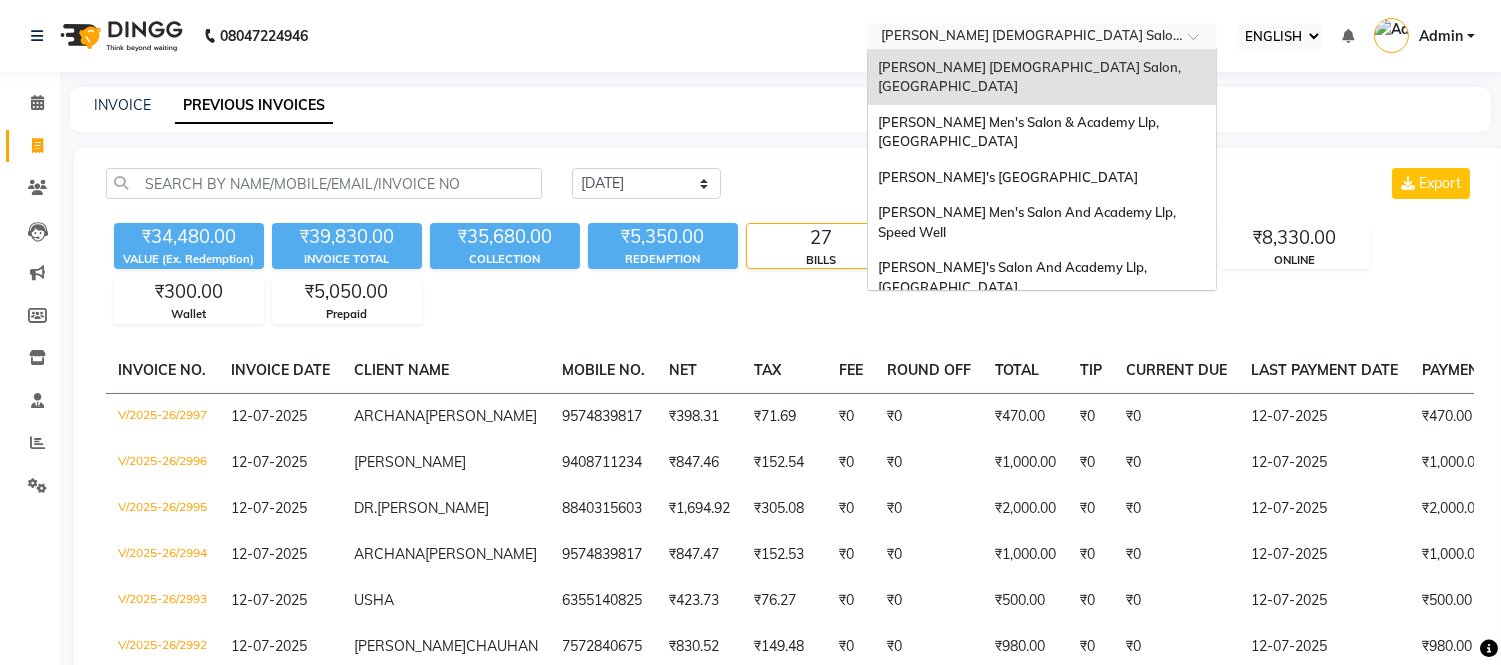 click at bounding box center (1022, 38) 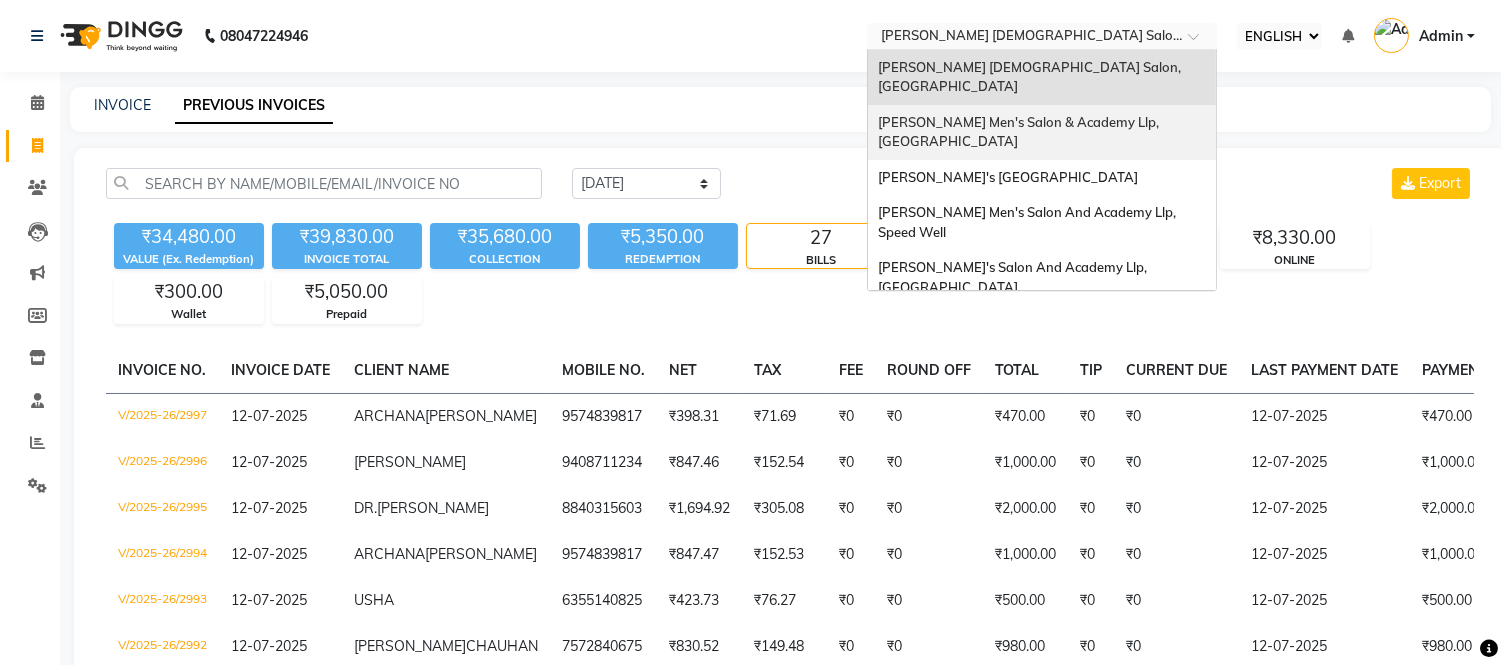 click on "[PERSON_NAME] Men's Salon & Academy Llp, [GEOGRAPHIC_DATA]" at bounding box center (1020, 132) 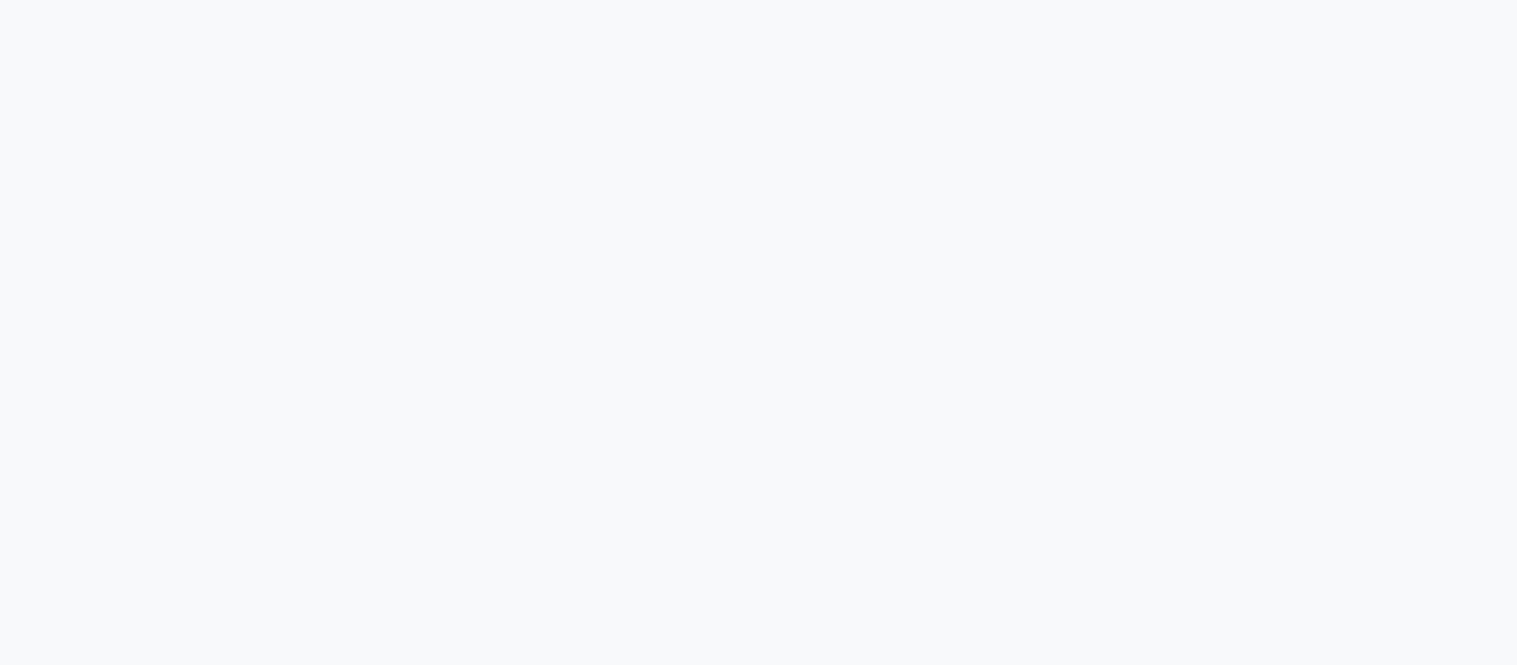 scroll, scrollTop: 0, scrollLeft: 0, axis: both 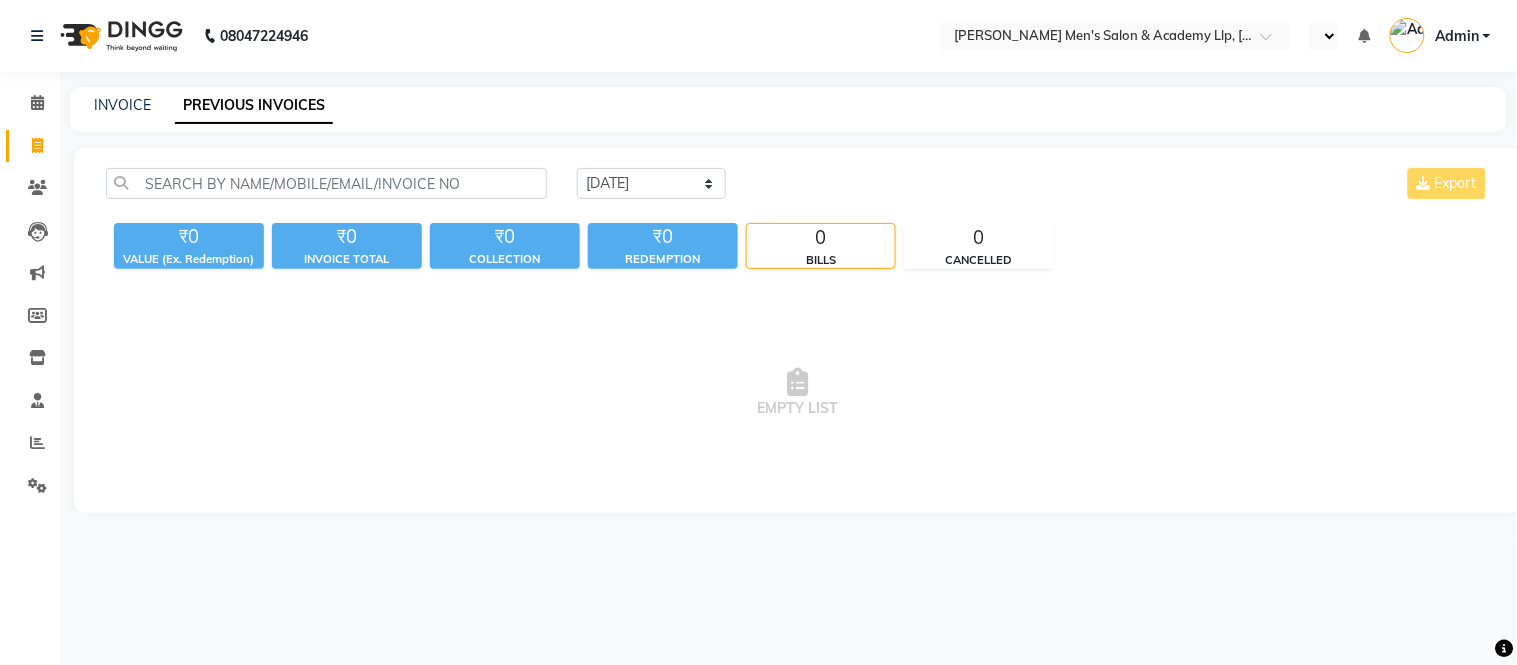 select on "ec" 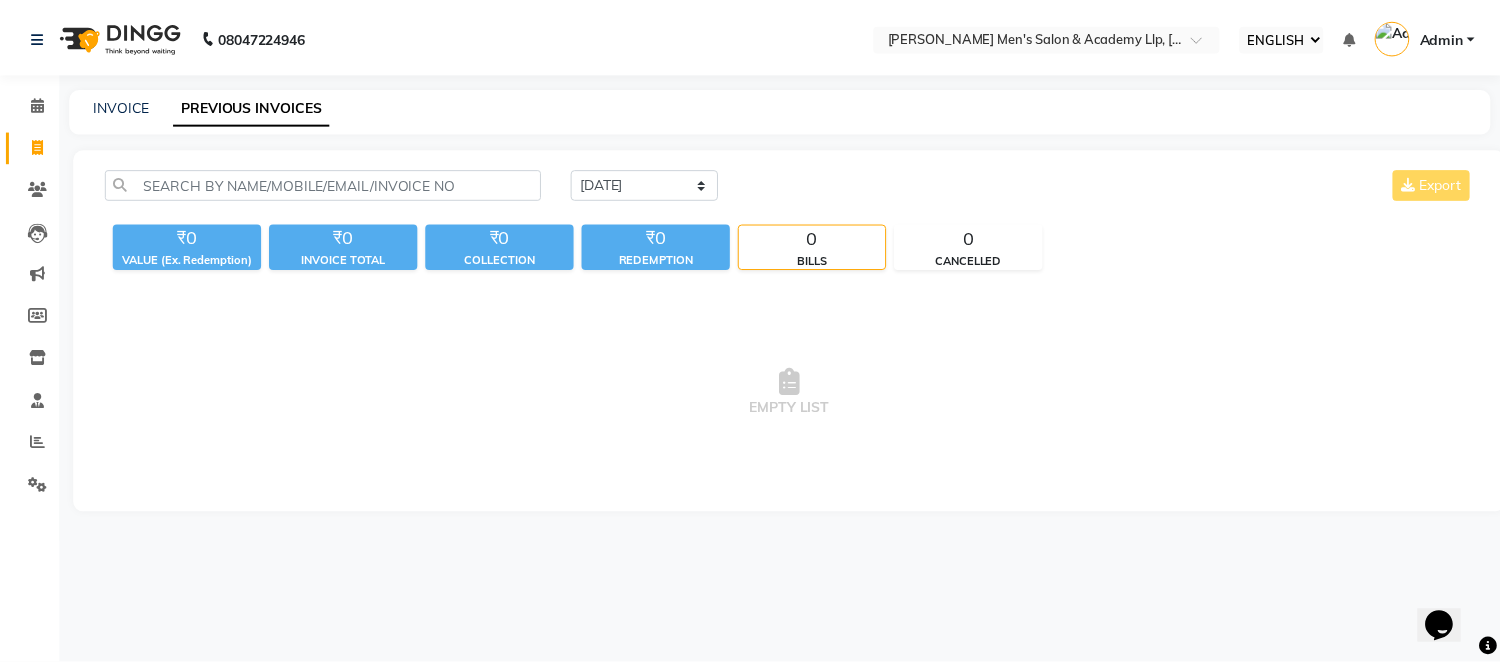 scroll, scrollTop: 0, scrollLeft: 0, axis: both 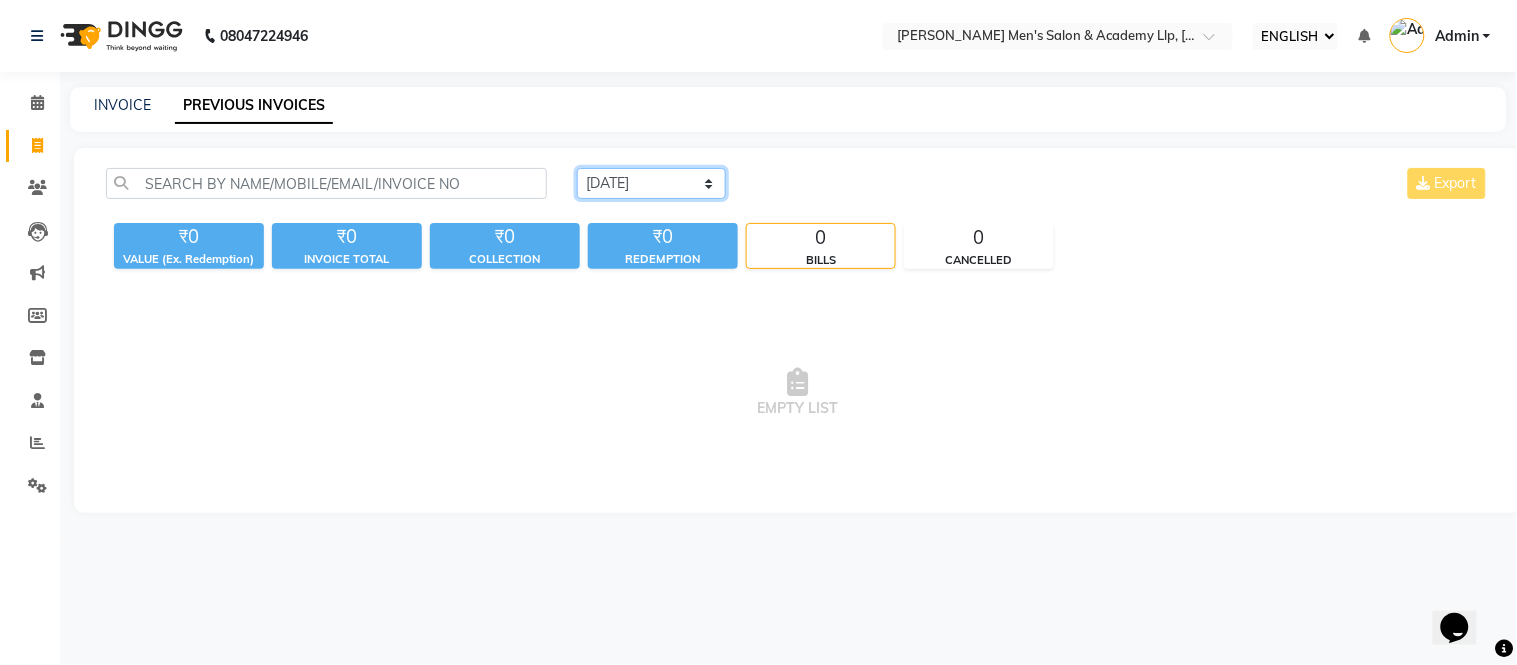 drag, startPoint x: 650, startPoint y: 183, endPoint x: 644, endPoint y: 195, distance: 13.416408 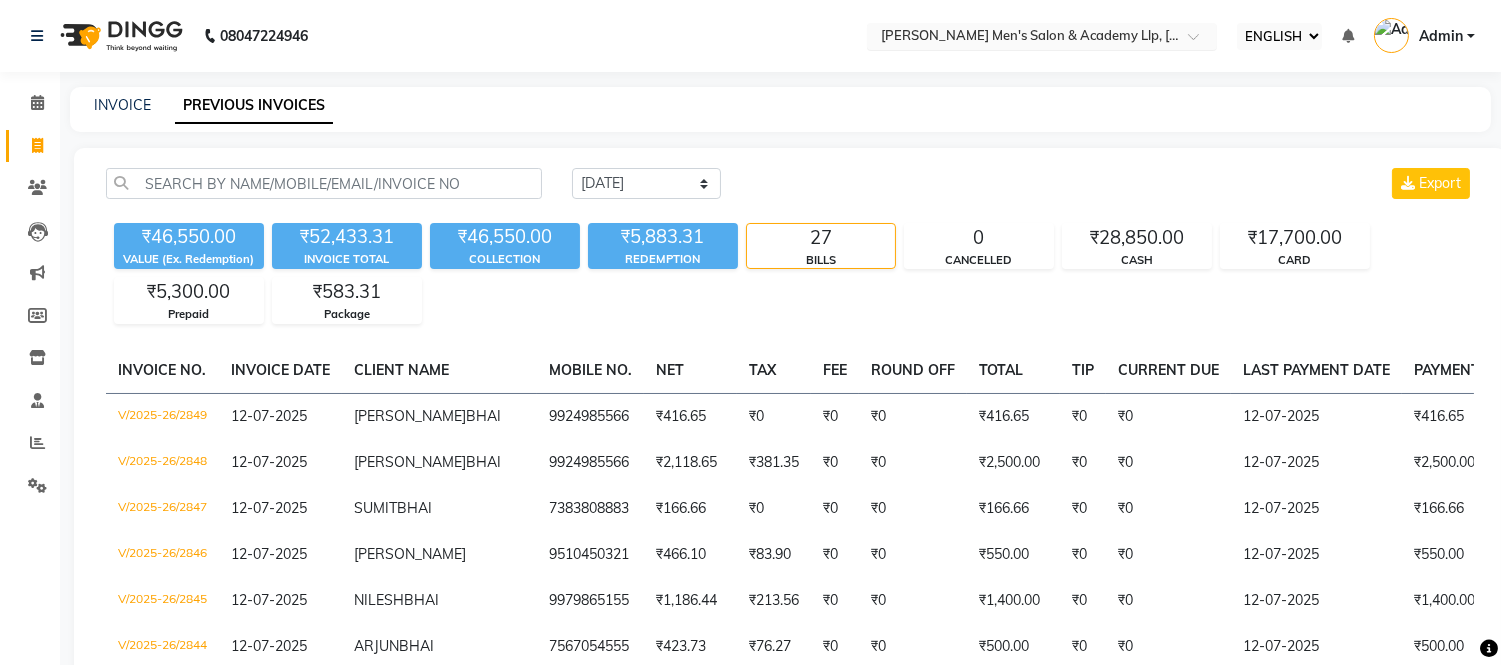 click at bounding box center (1022, 38) 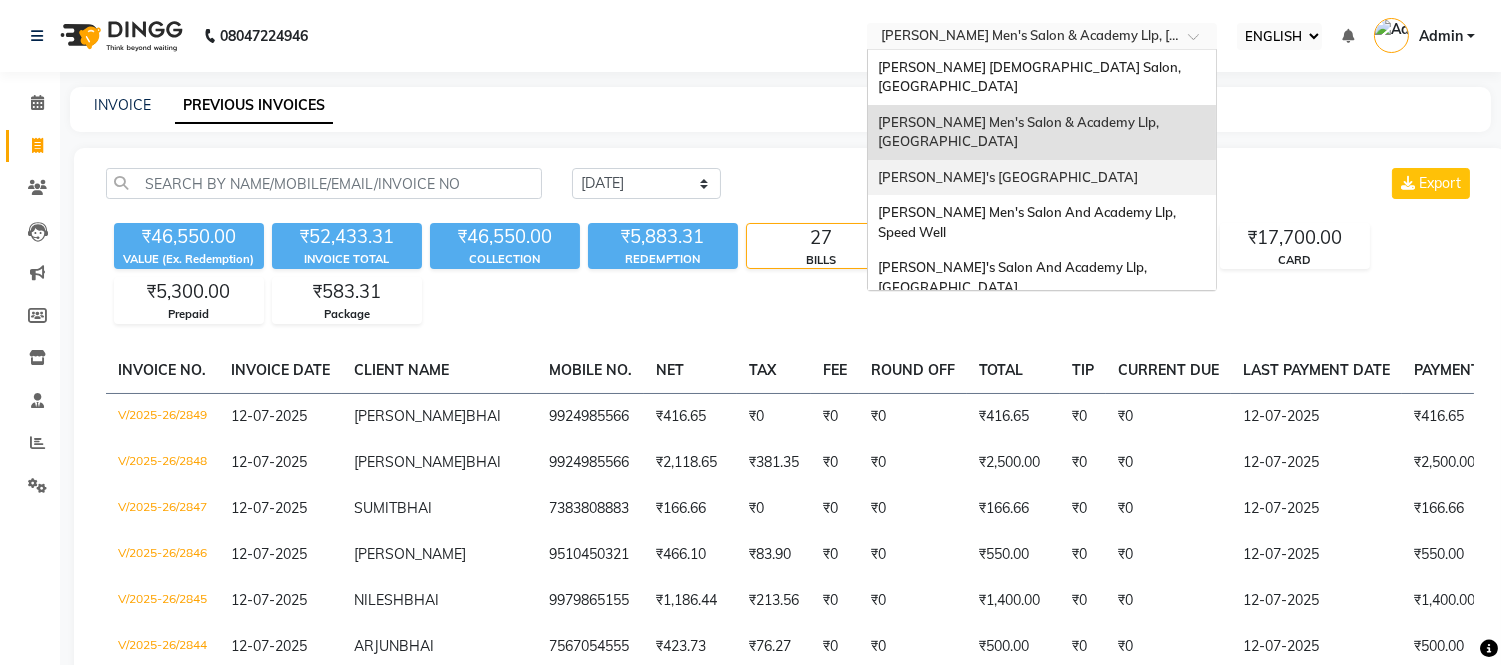 click on "[PERSON_NAME]'s [GEOGRAPHIC_DATA]" at bounding box center (1008, 177) 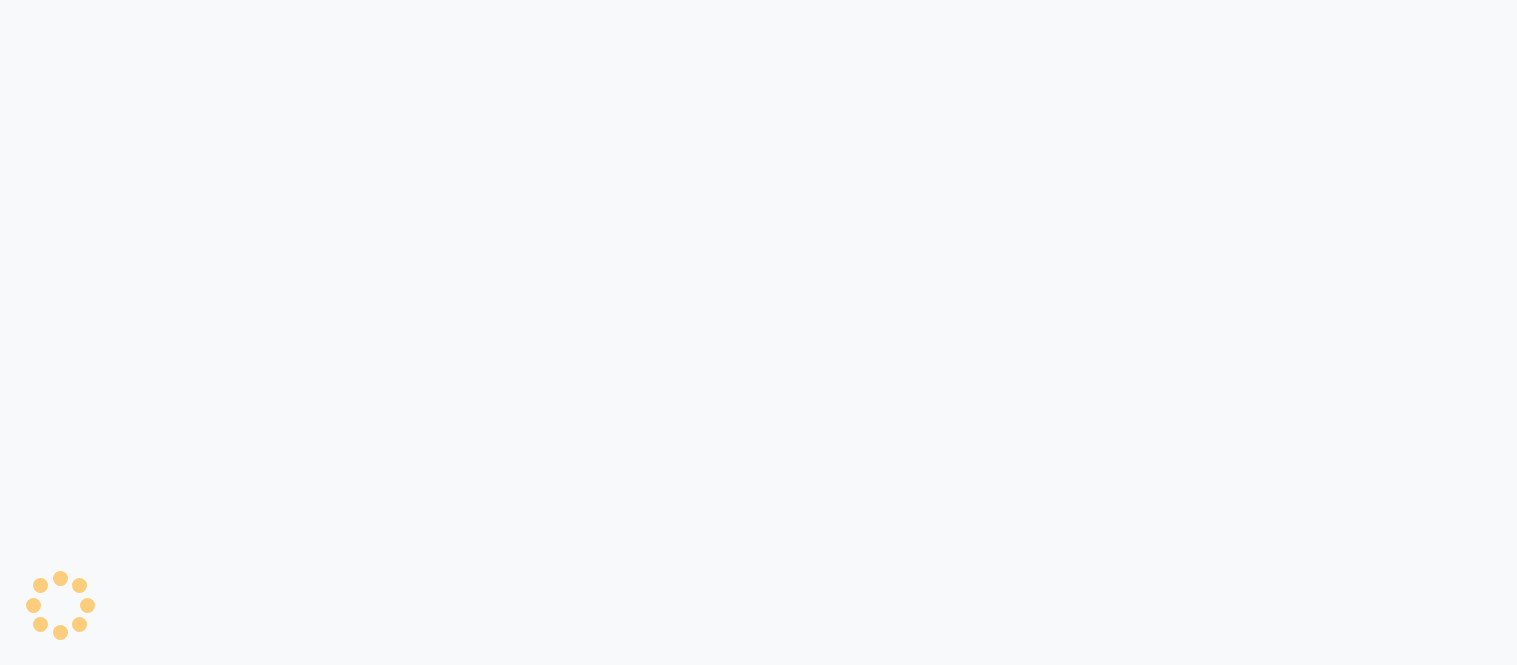 scroll, scrollTop: 0, scrollLeft: 0, axis: both 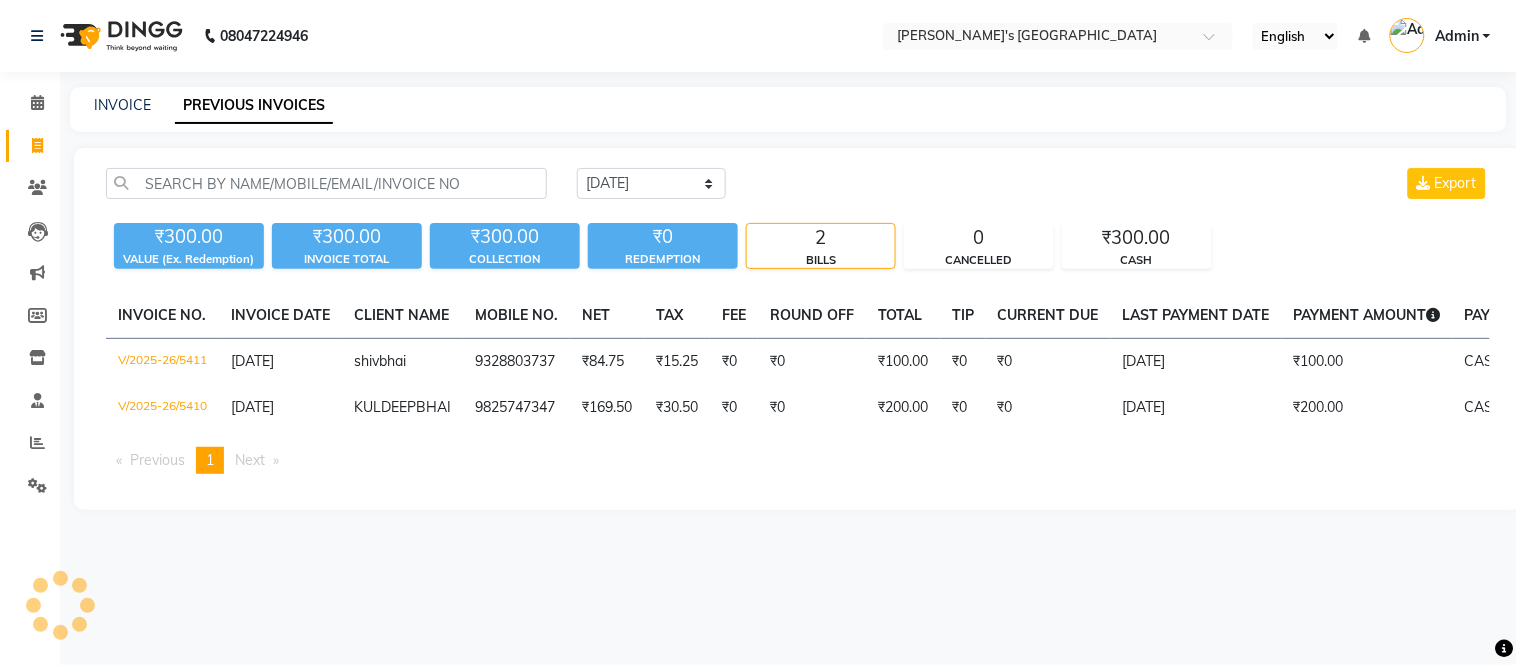 select on "ec" 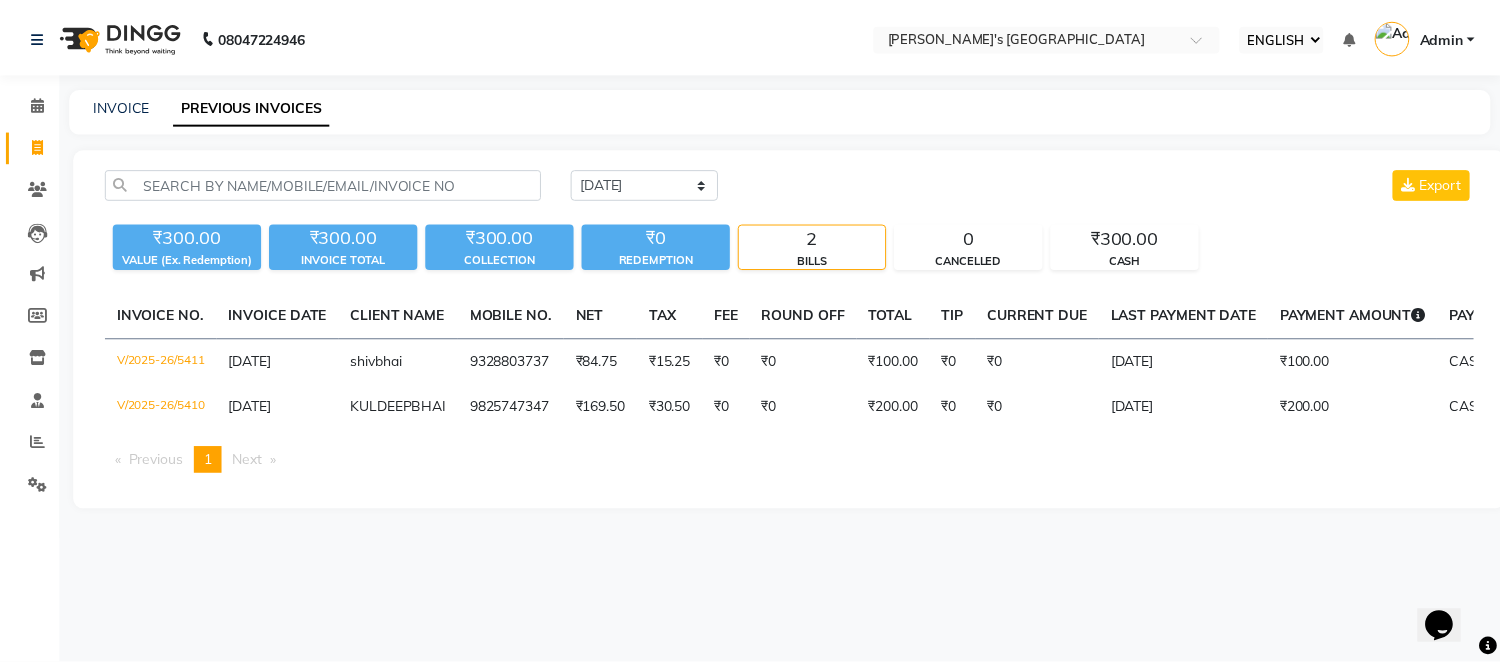 scroll, scrollTop: 0, scrollLeft: 0, axis: both 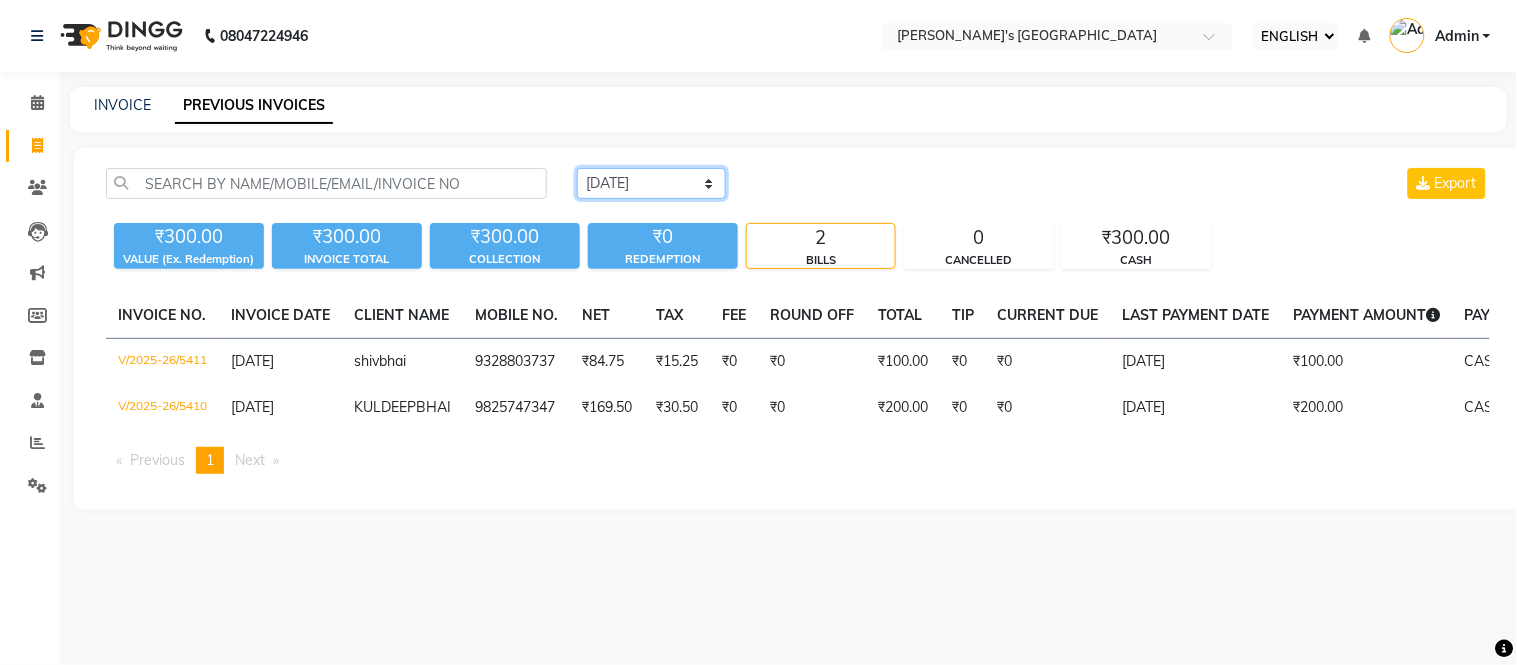 drag, startPoint x: 636, startPoint y: 185, endPoint x: 638, endPoint y: 195, distance: 10.198039 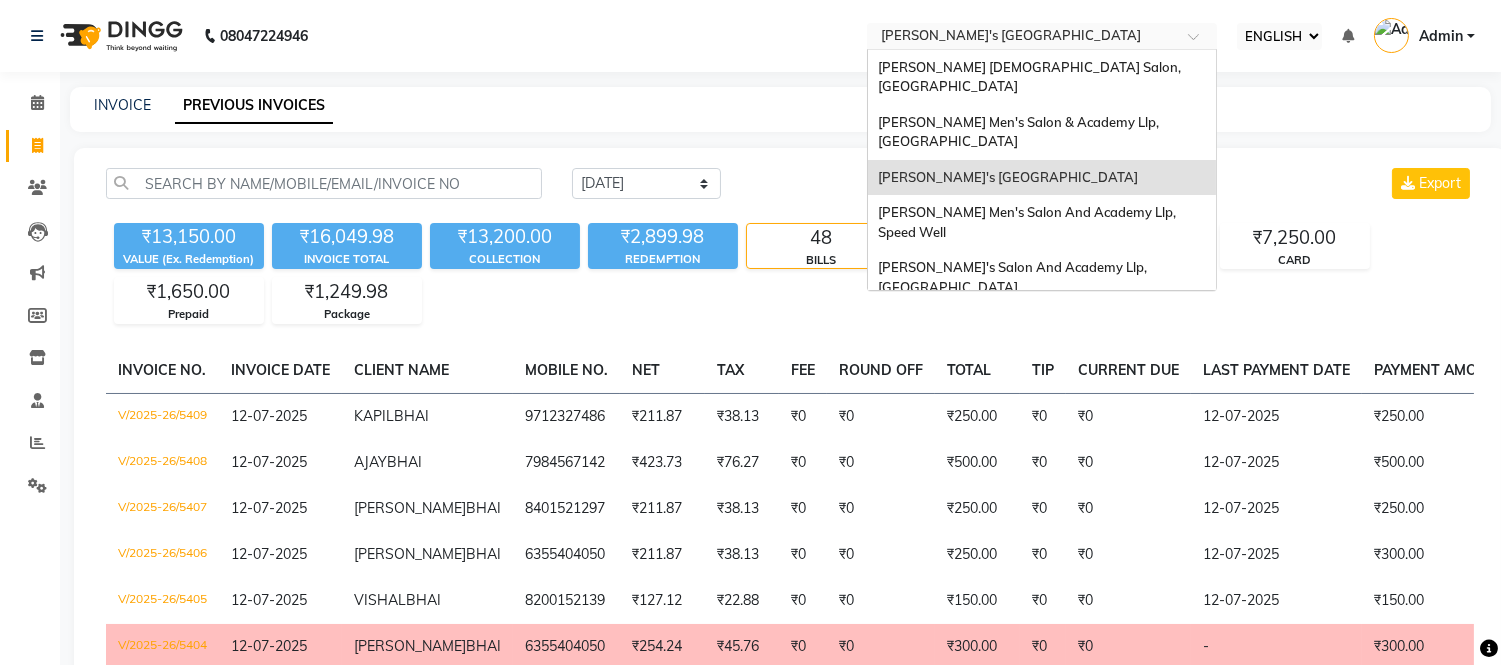 click at bounding box center [1022, 38] 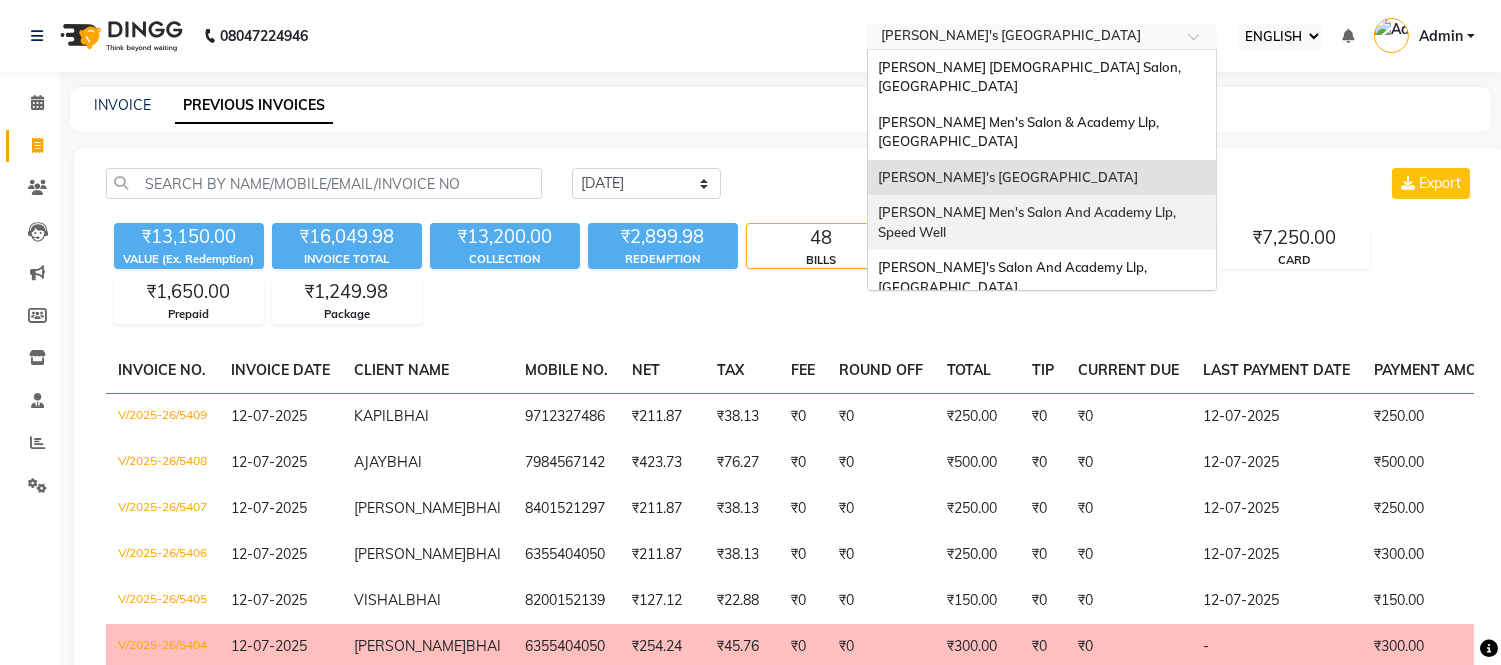 click on "[PERSON_NAME] Men's Salon And Academy Llp, Speed Well" at bounding box center (1042, 222) 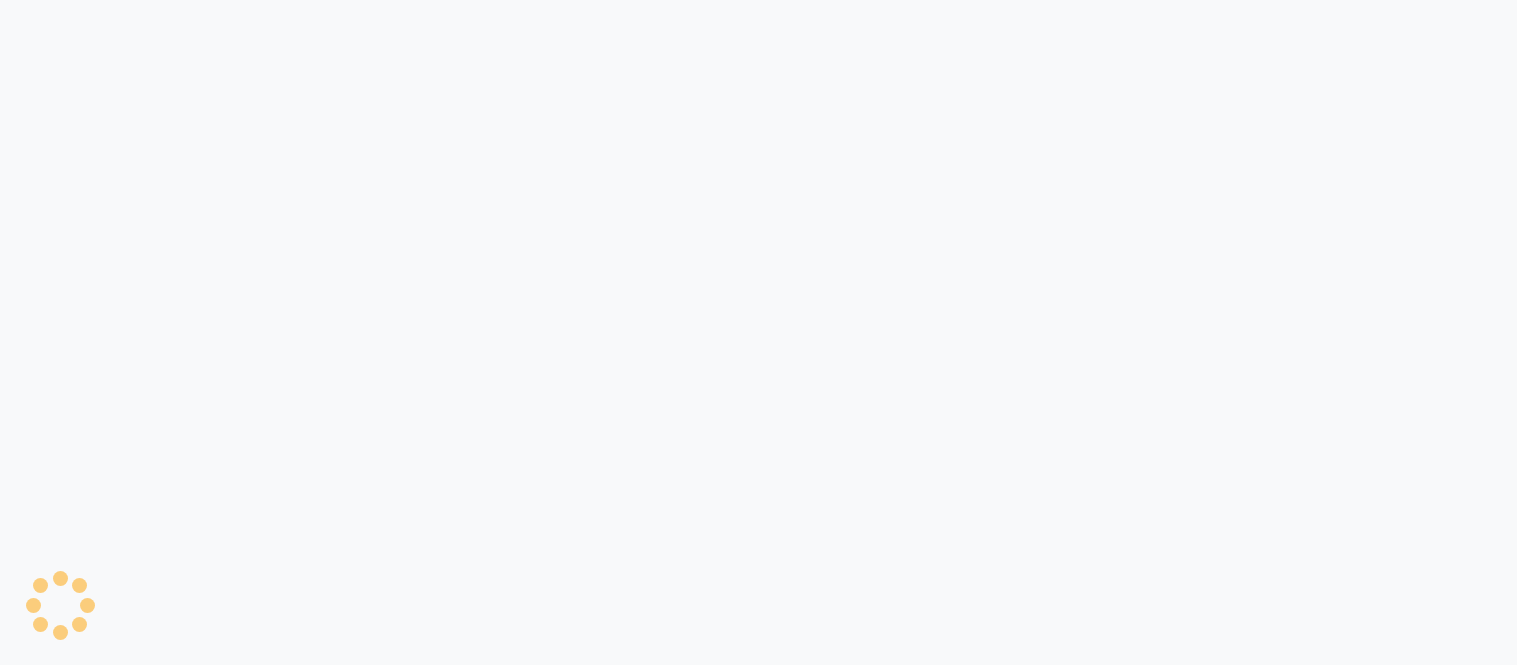 scroll, scrollTop: 0, scrollLeft: 0, axis: both 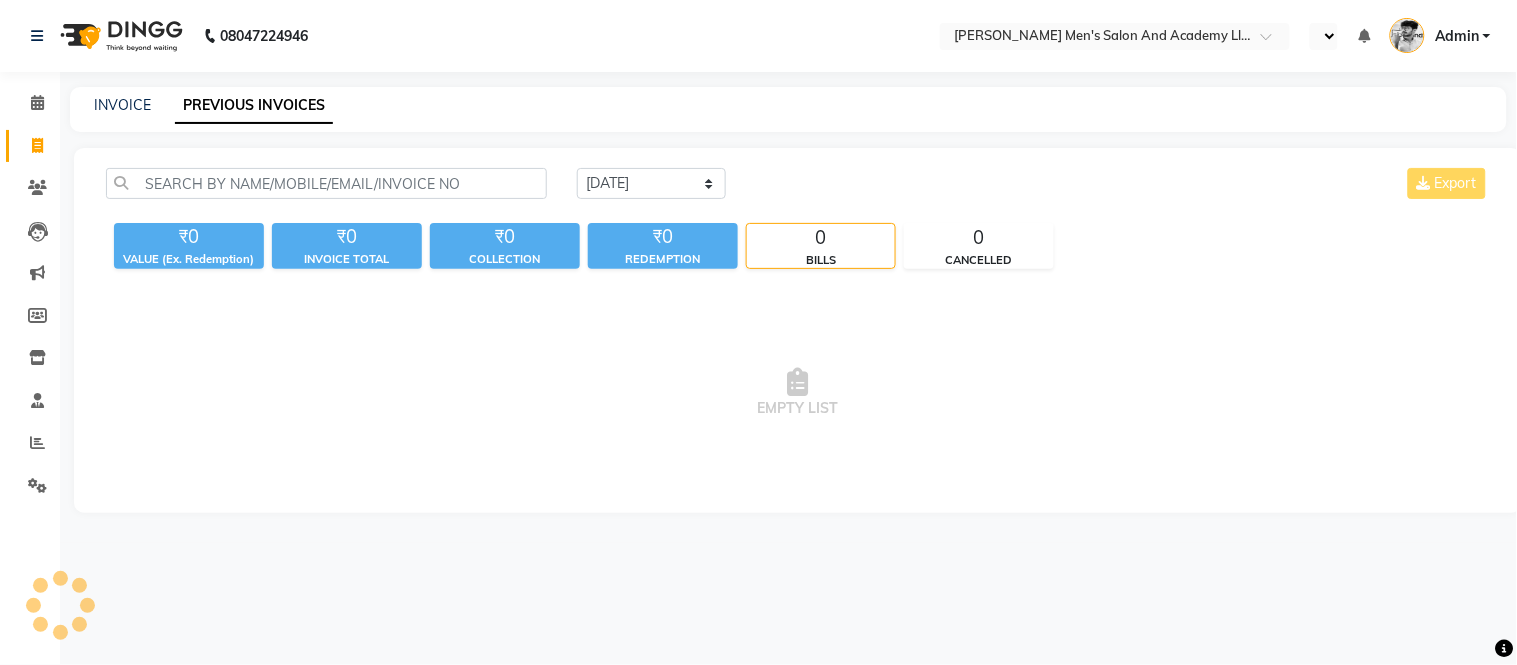 select on "ec" 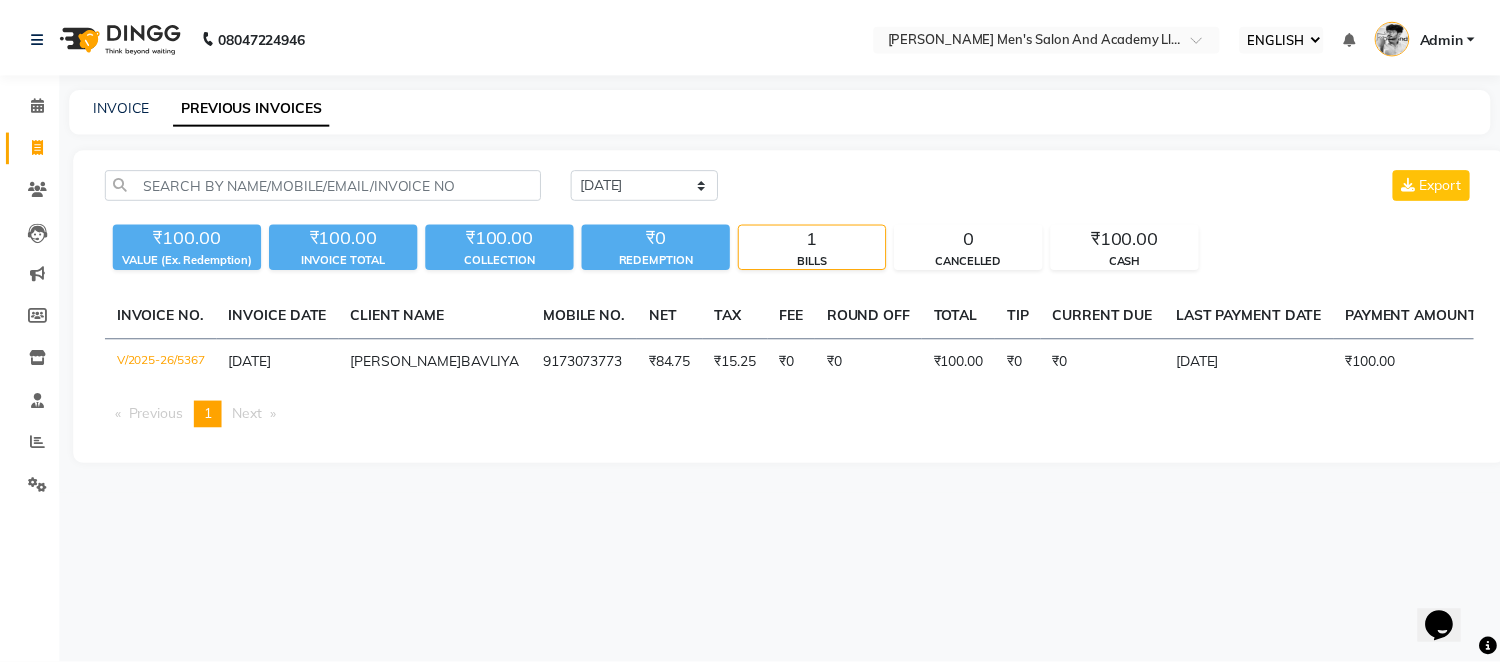 scroll, scrollTop: 0, scrollLeft: 0, axis: both 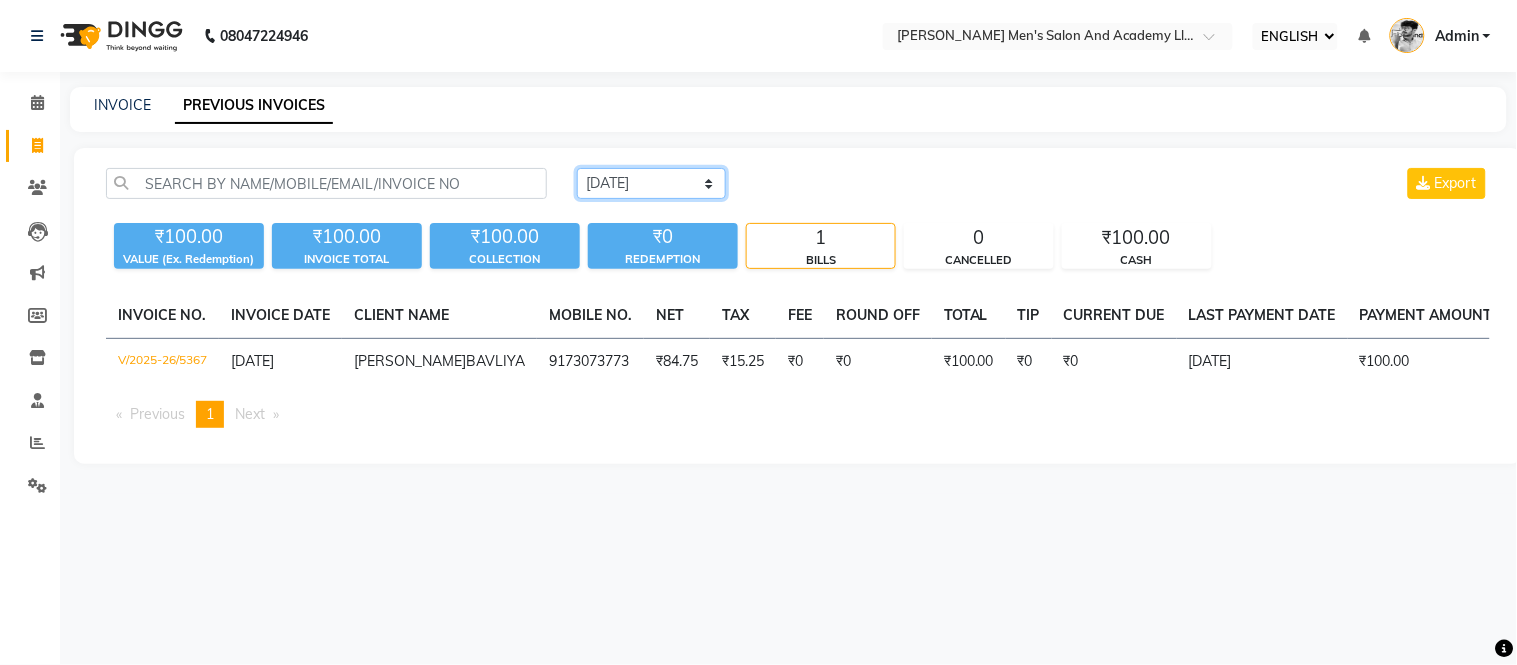 click on "[DATE] [DATE] CUSTOM RANGE" 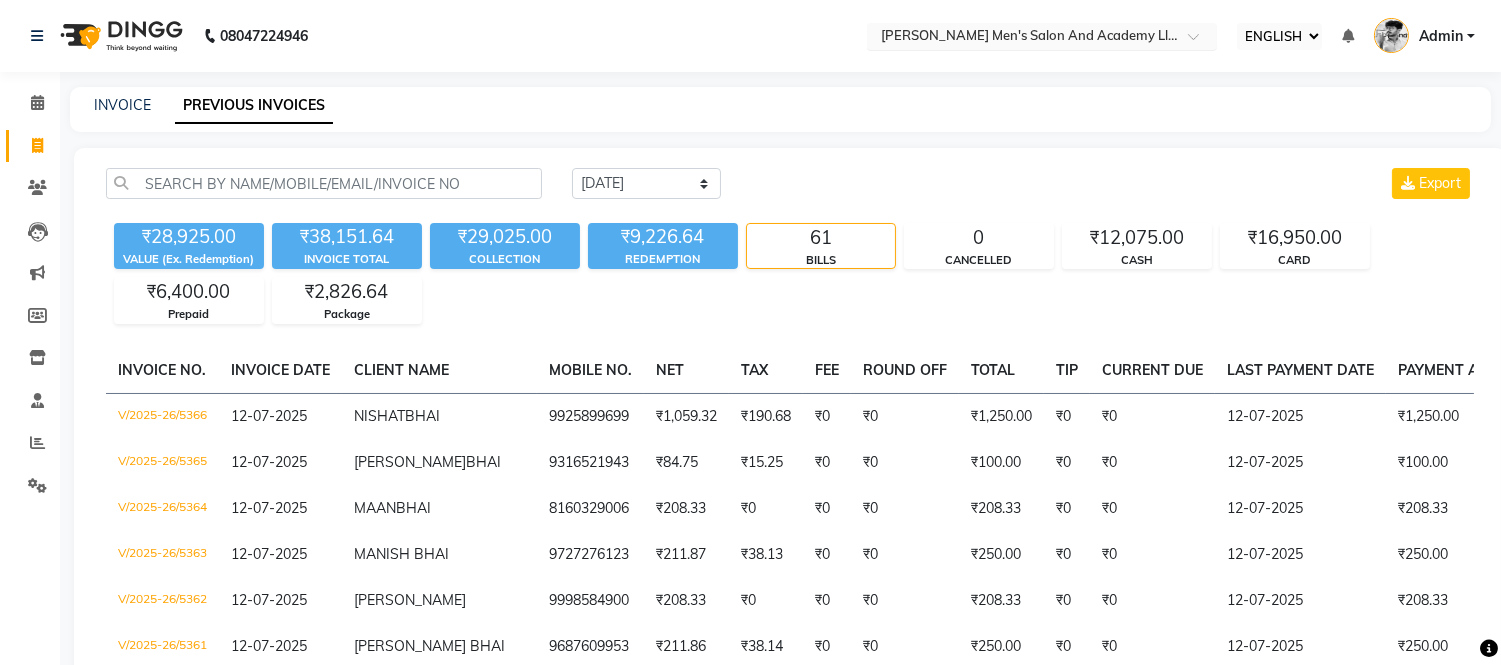 click at bounding box center [1022, 38] 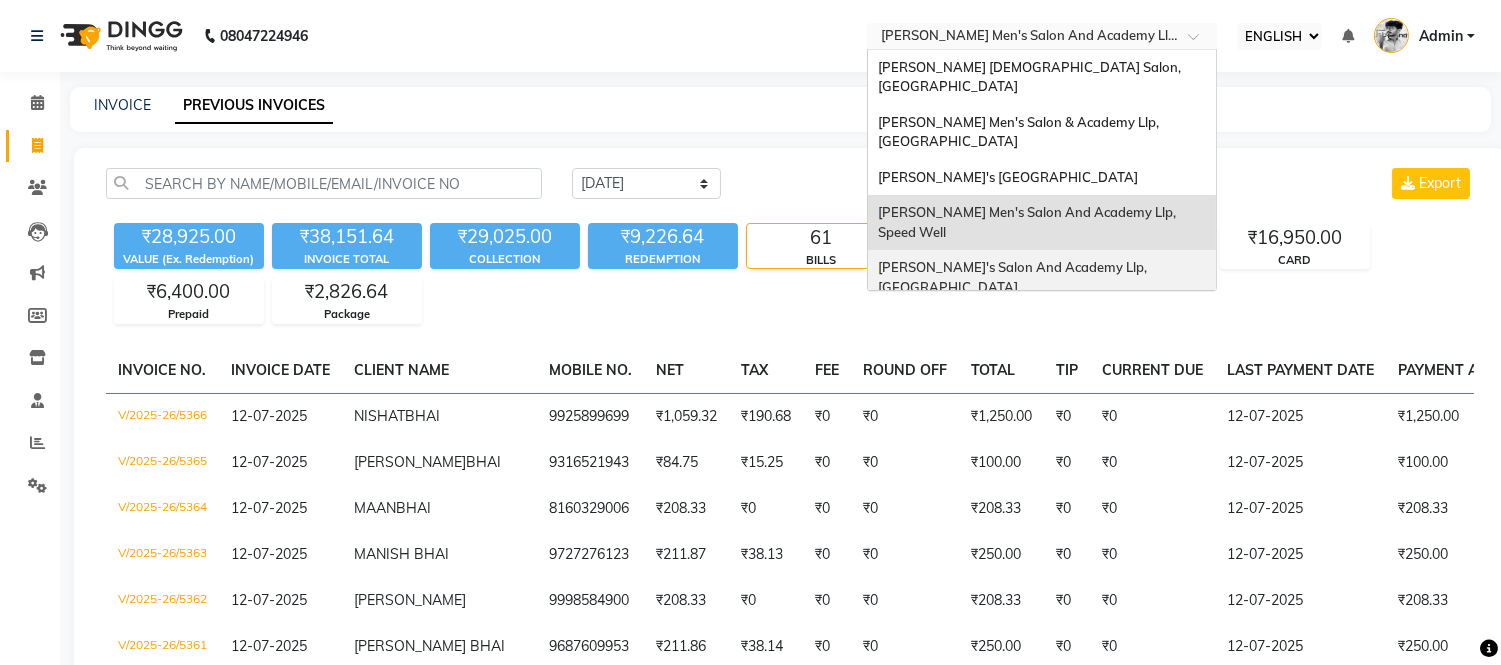 click on "[PERSON_NAME]'s Salon And Academy Llp, [GEOGRAPHIC_DATA]" at bounding box center [1014, 277] 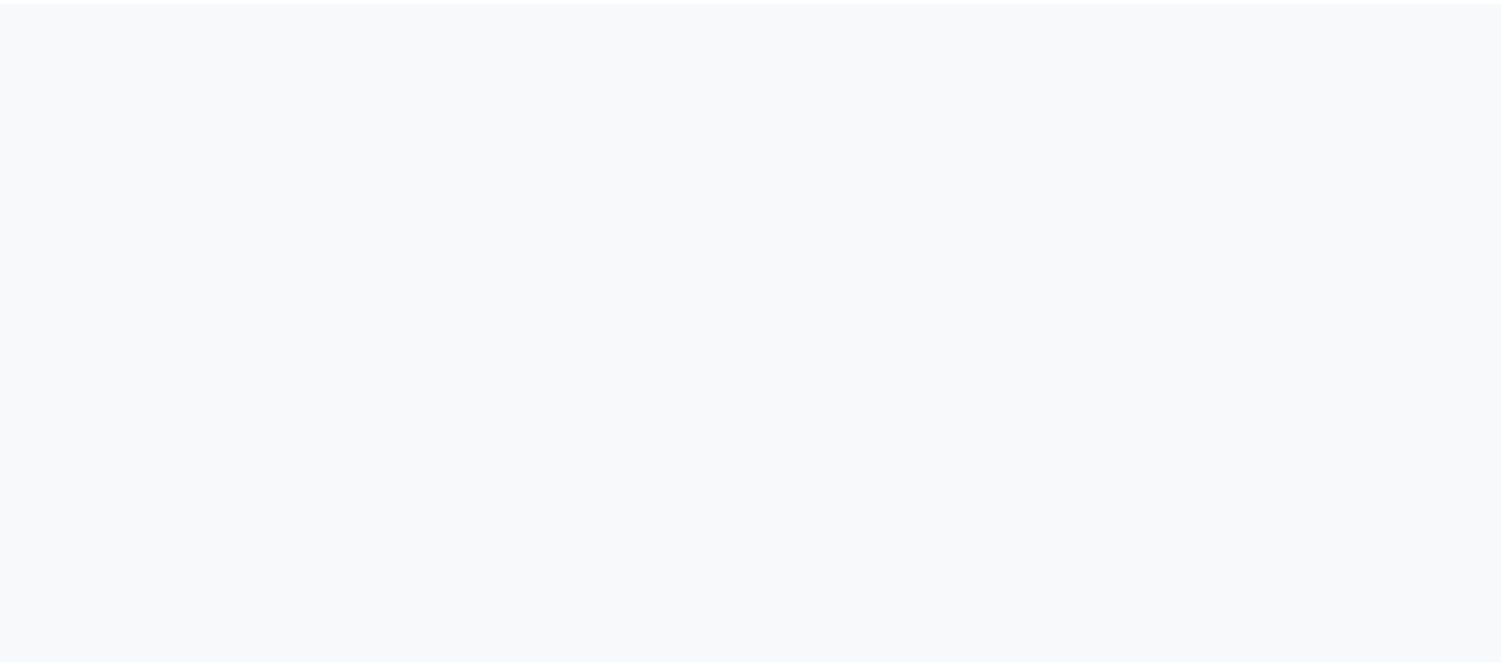 scroll, scrollTop: 0, scrollLeft: 0, axis: both 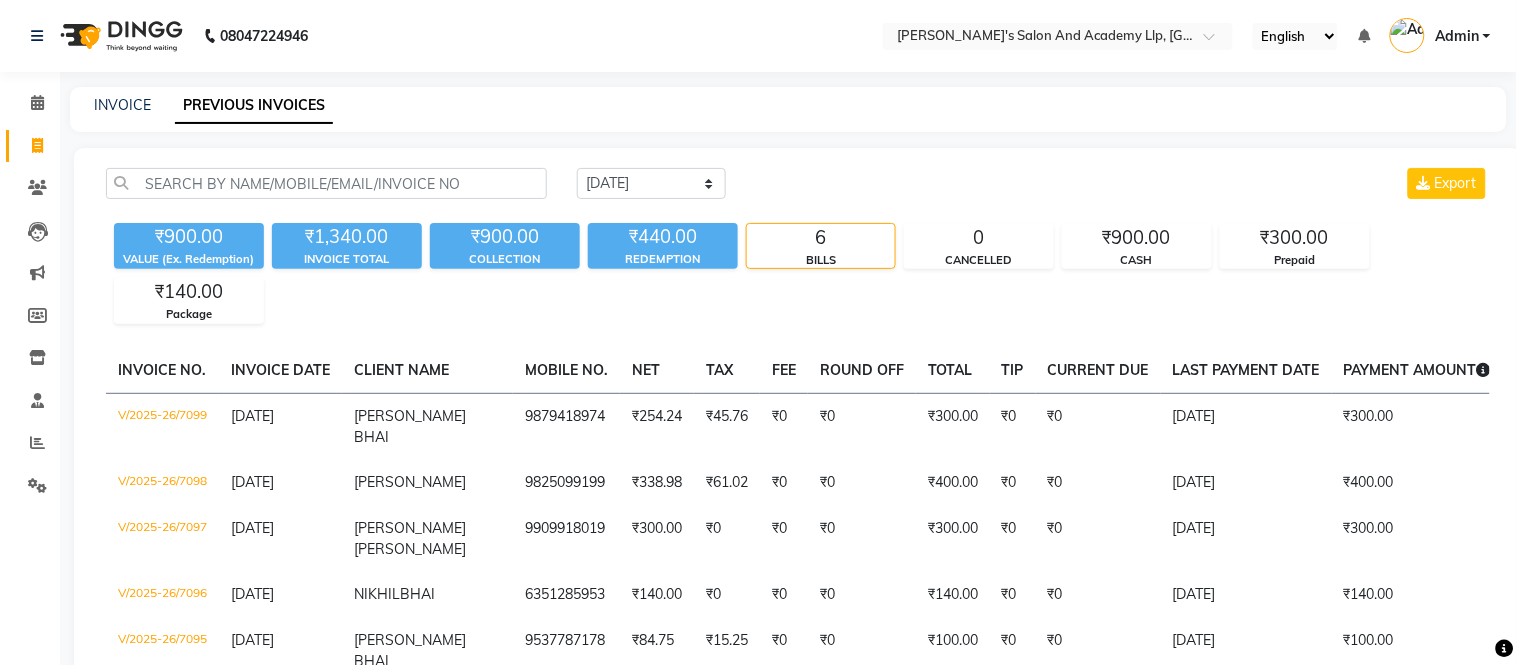select on "ec" 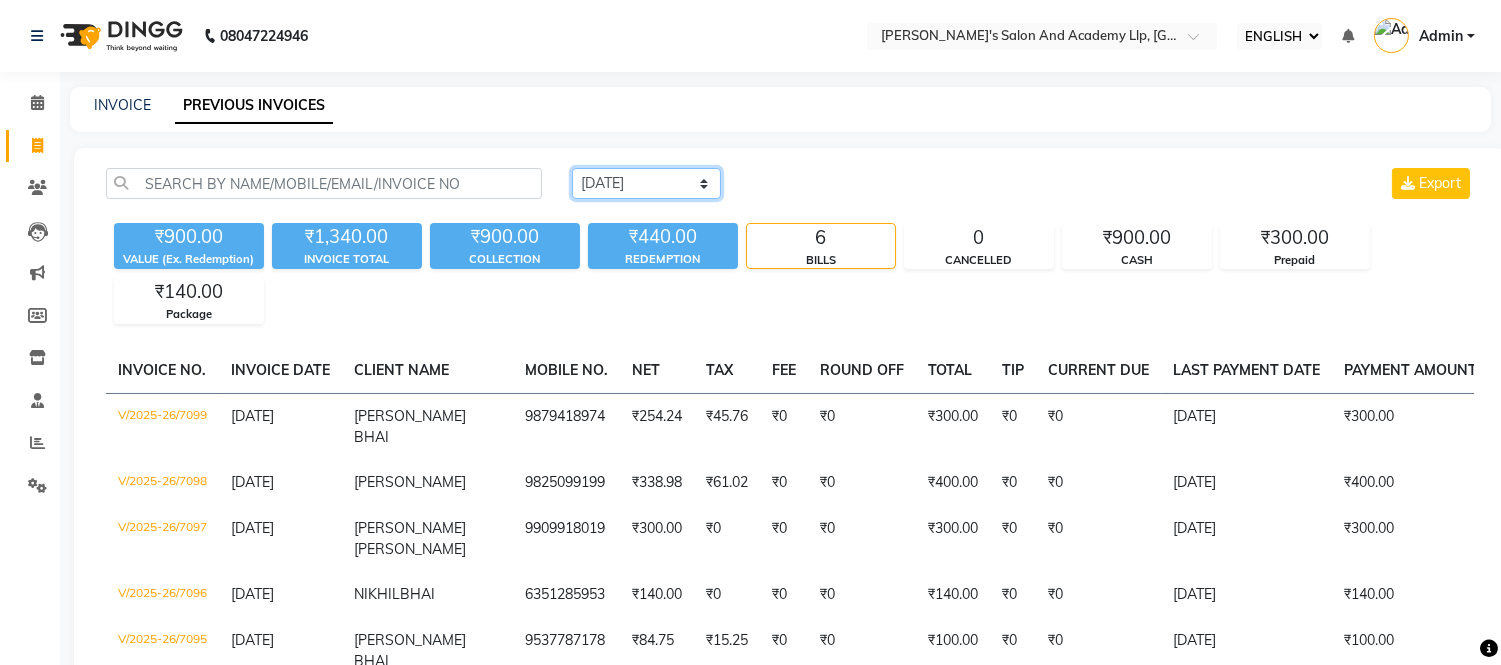 drag, startPoint x: 610, startPoint y: 173, endPoint x: 610, endPoint y: 193, distance: 20 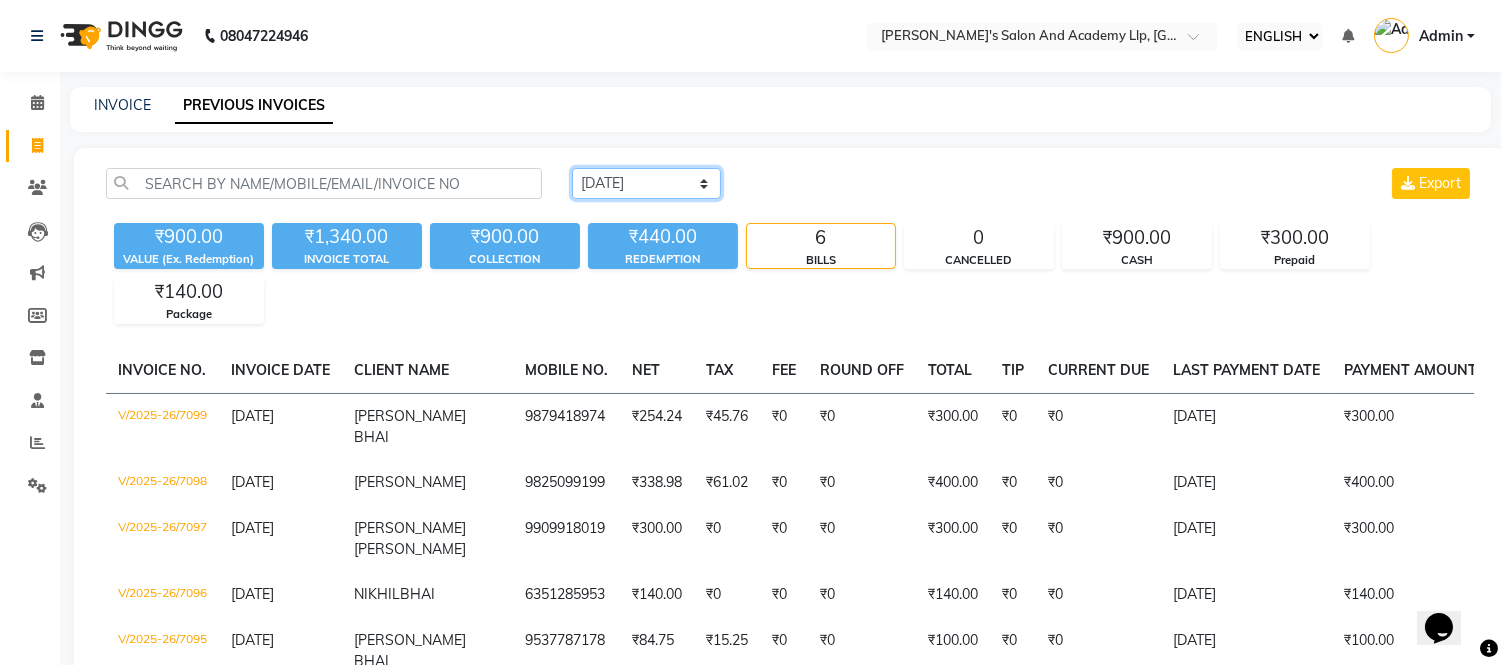 scroll, scrollTop: 0, scrollLeft: 0, axis: both 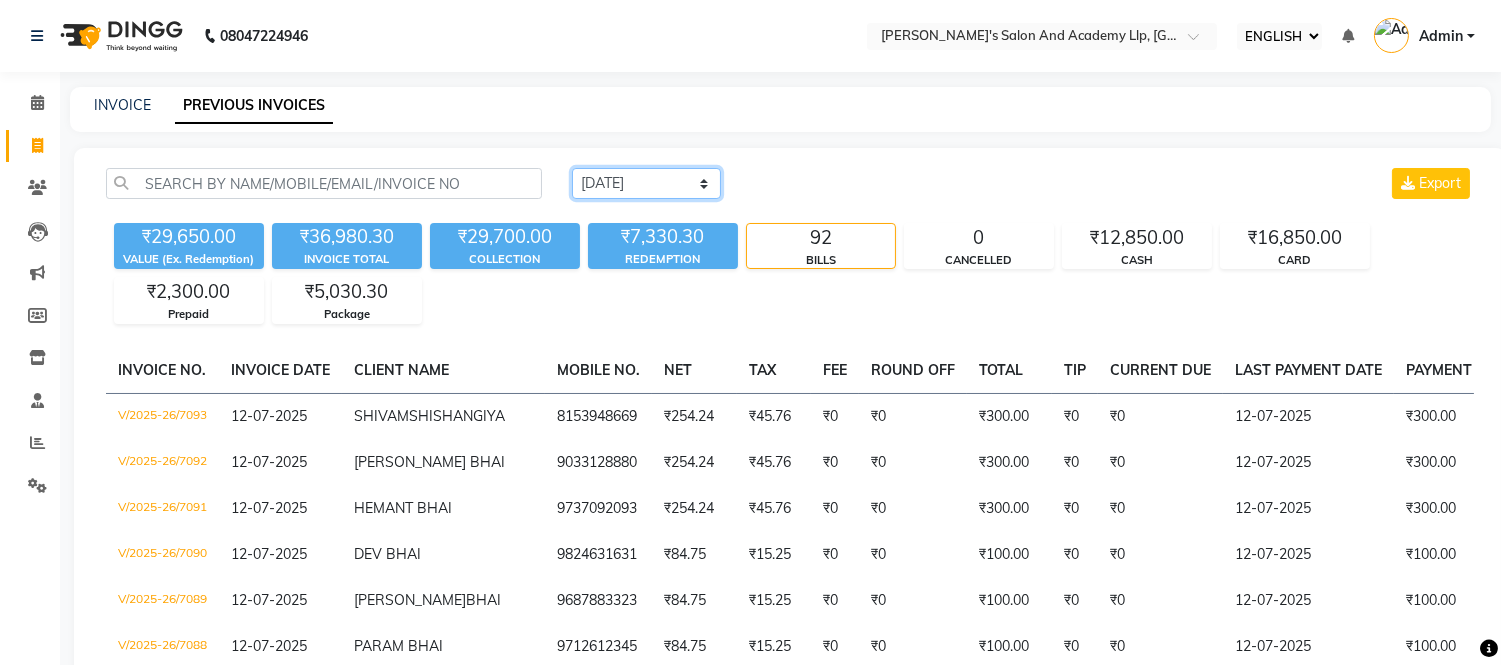 click on "TODAY YESTERDAY CUSTOM RANGE" 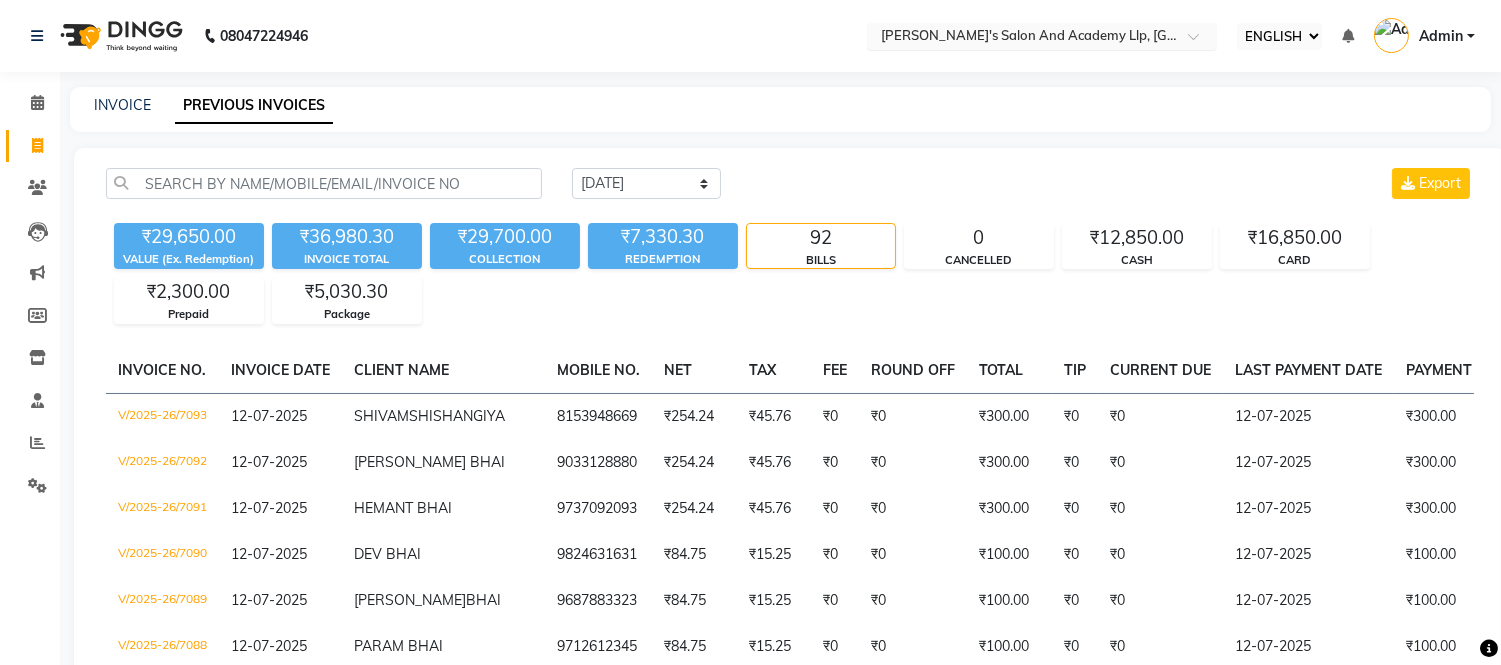 click at bounding box center (1022, 38) 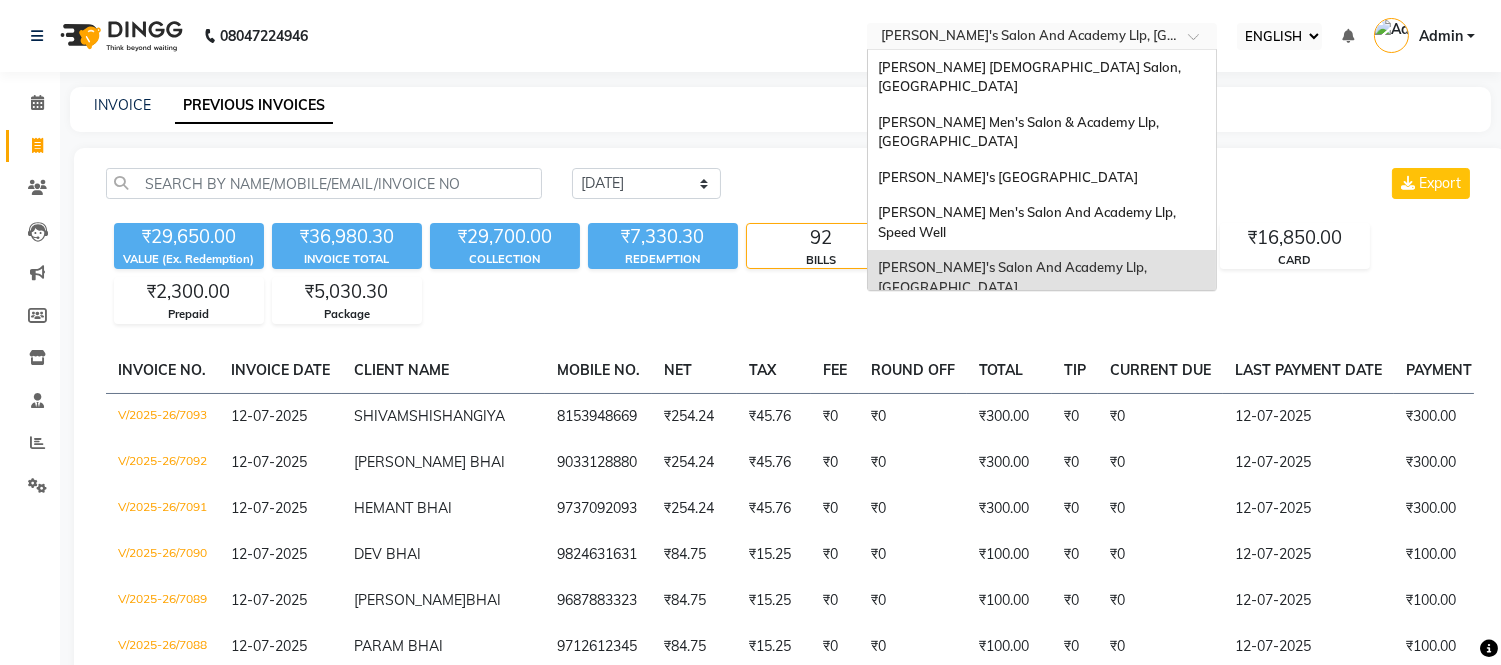 click on "[PERSON_NAME]'s Salon And Academy Llp, [PERSON_NAME][GEOGRAPHIC_DATA]" at bounding box center (1014, 332) 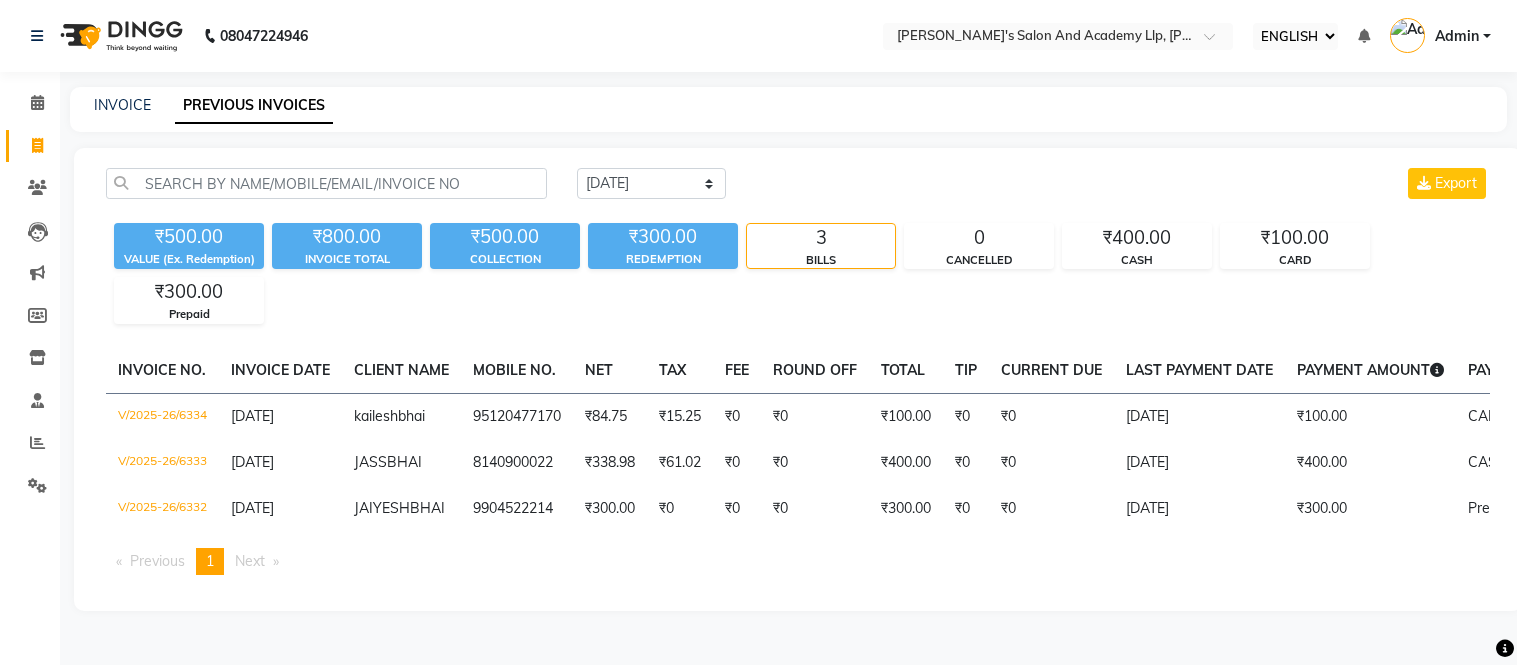 select on "ec" 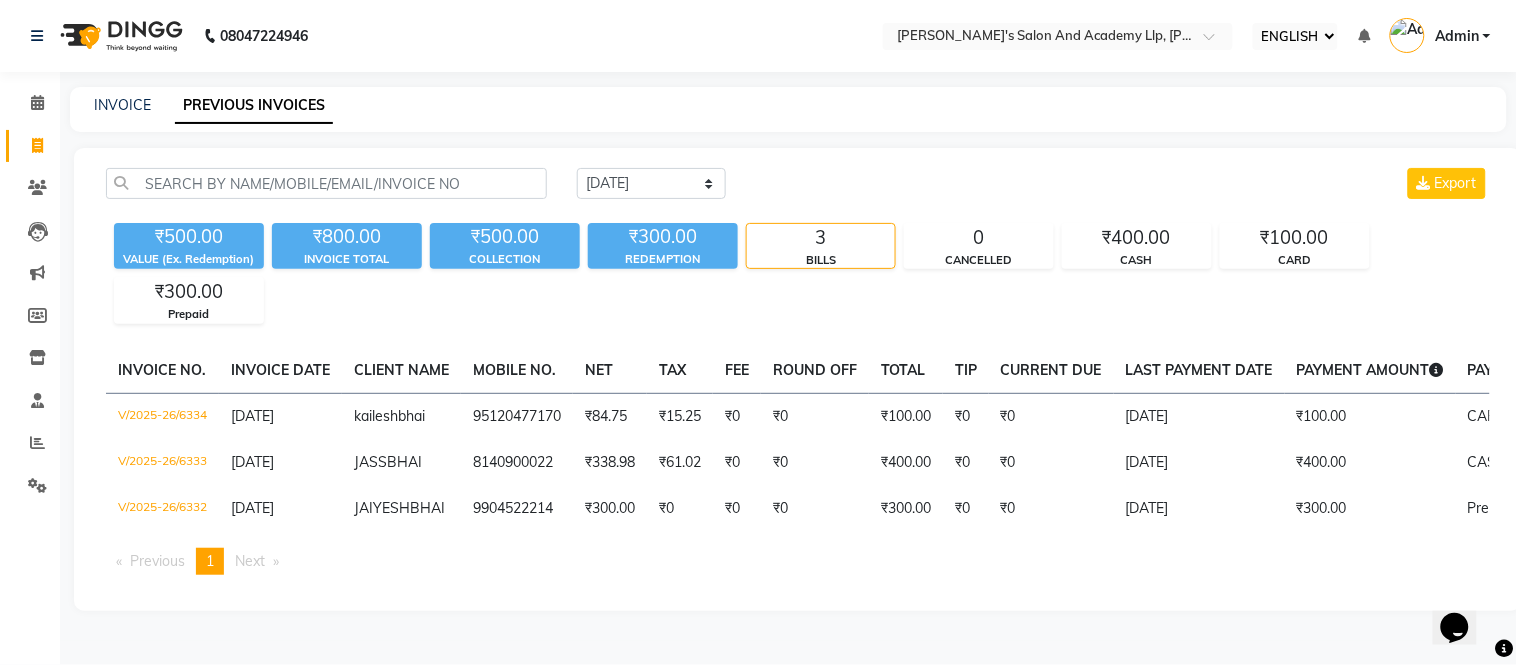 scroll, scrollTop: 0, scrollLeft: 0, axis: both 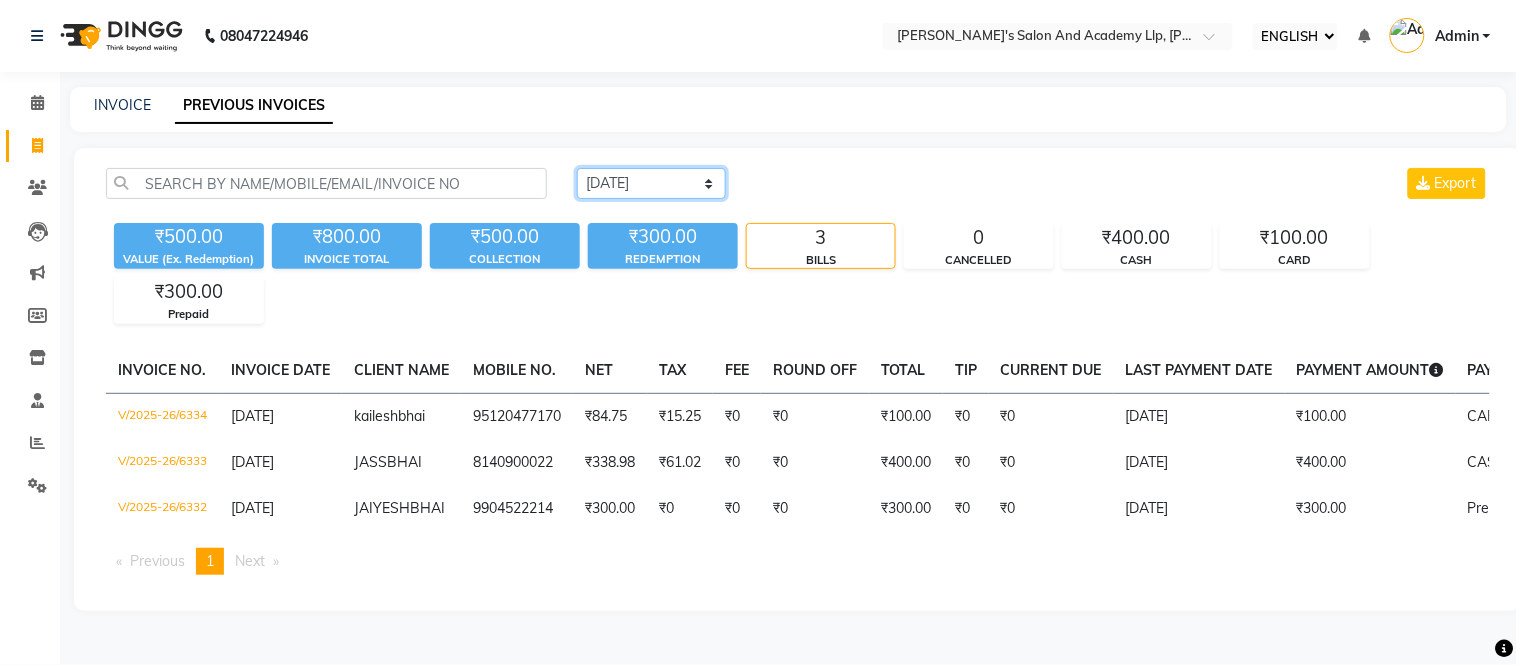 click on "[DATE] [DATE] CUSTOM RANGE" 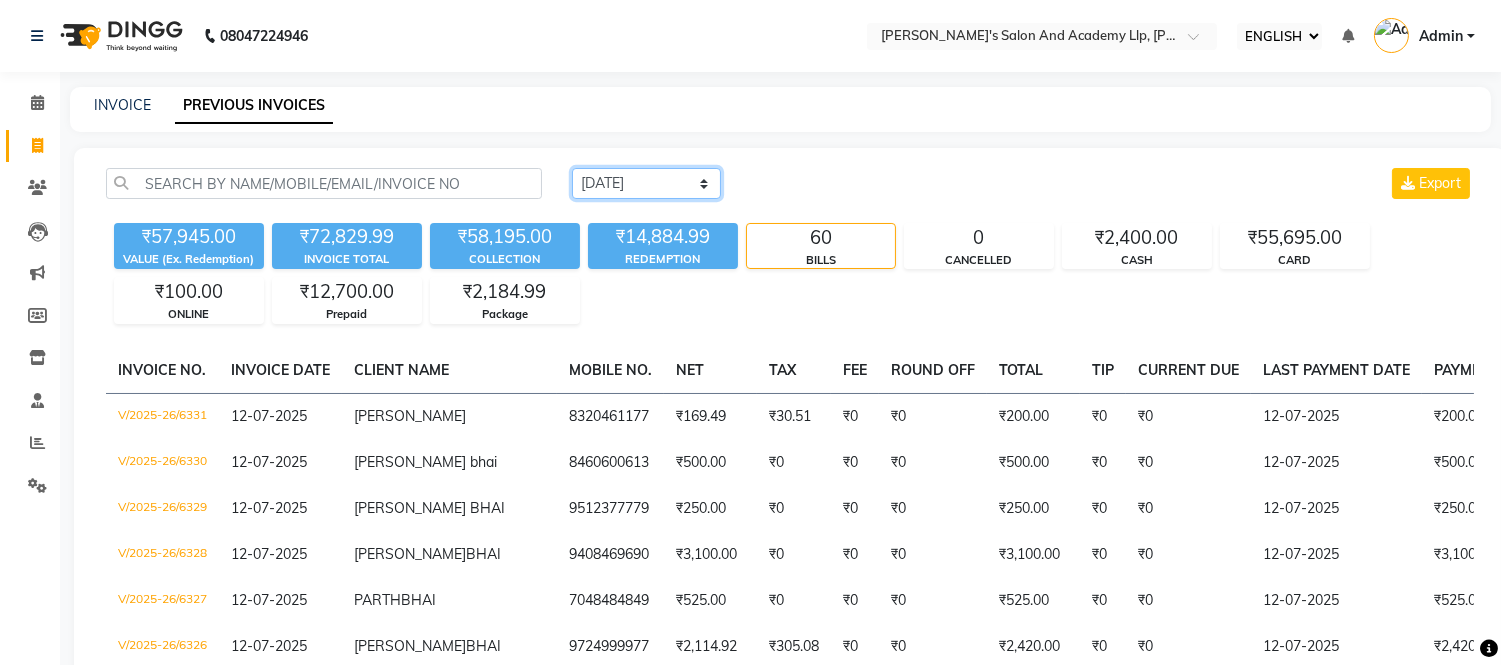 click on "TODAY YESTERDAY CUSTOM RANGE" 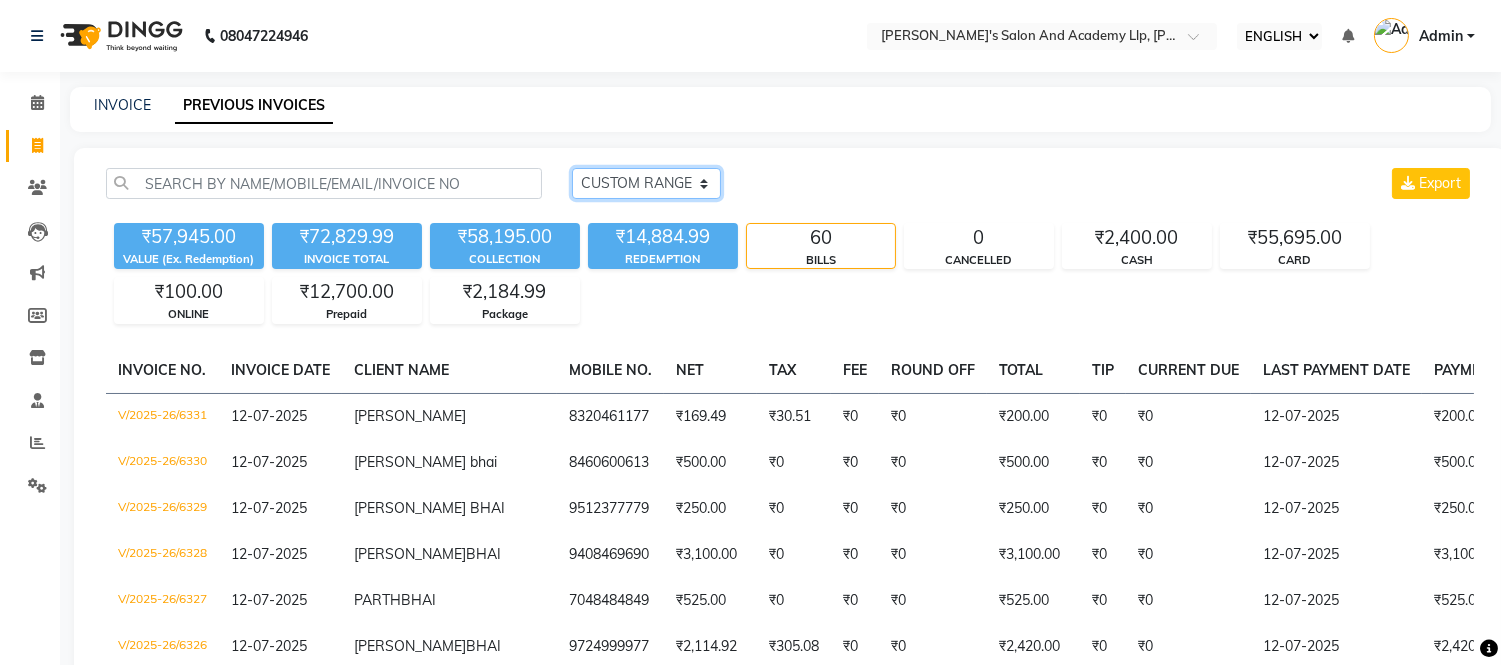 click on "TODAY YESTERDAY CUSTOM RANGE" 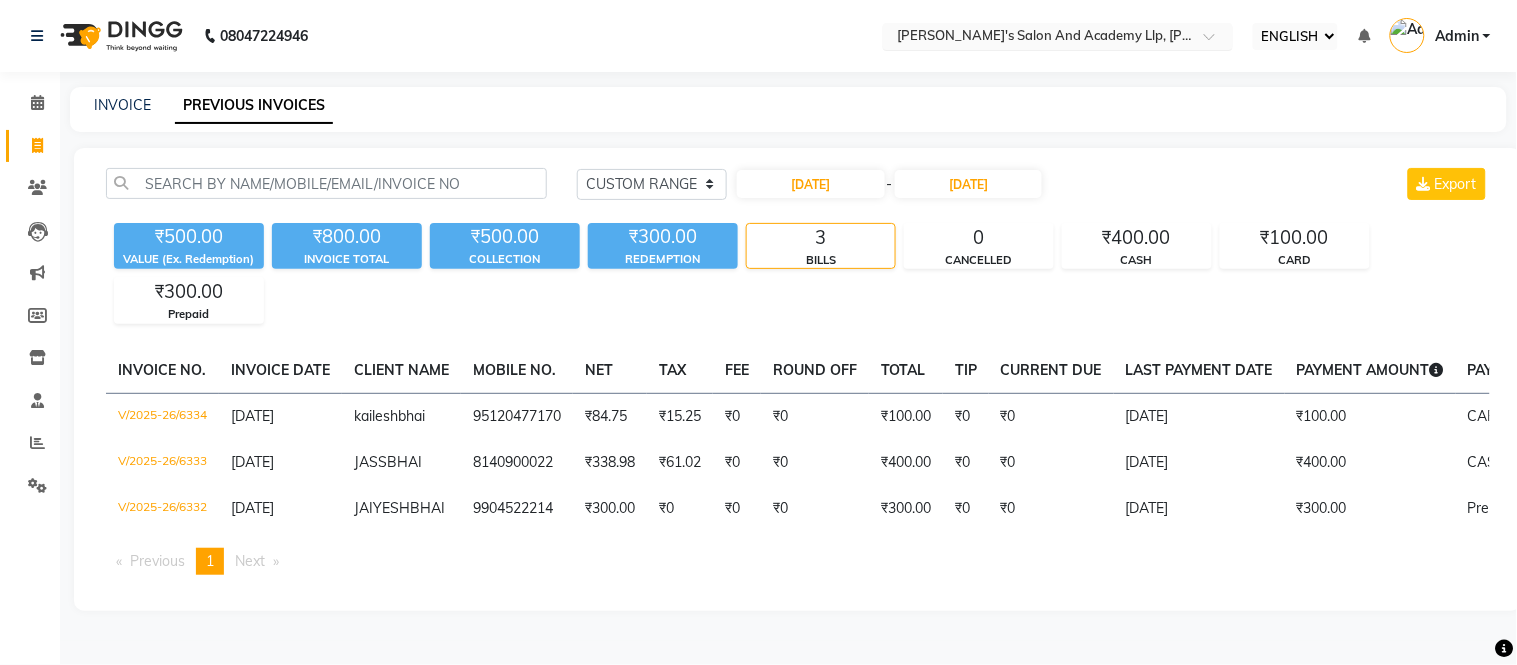 click at bounding box center [1038, 38] 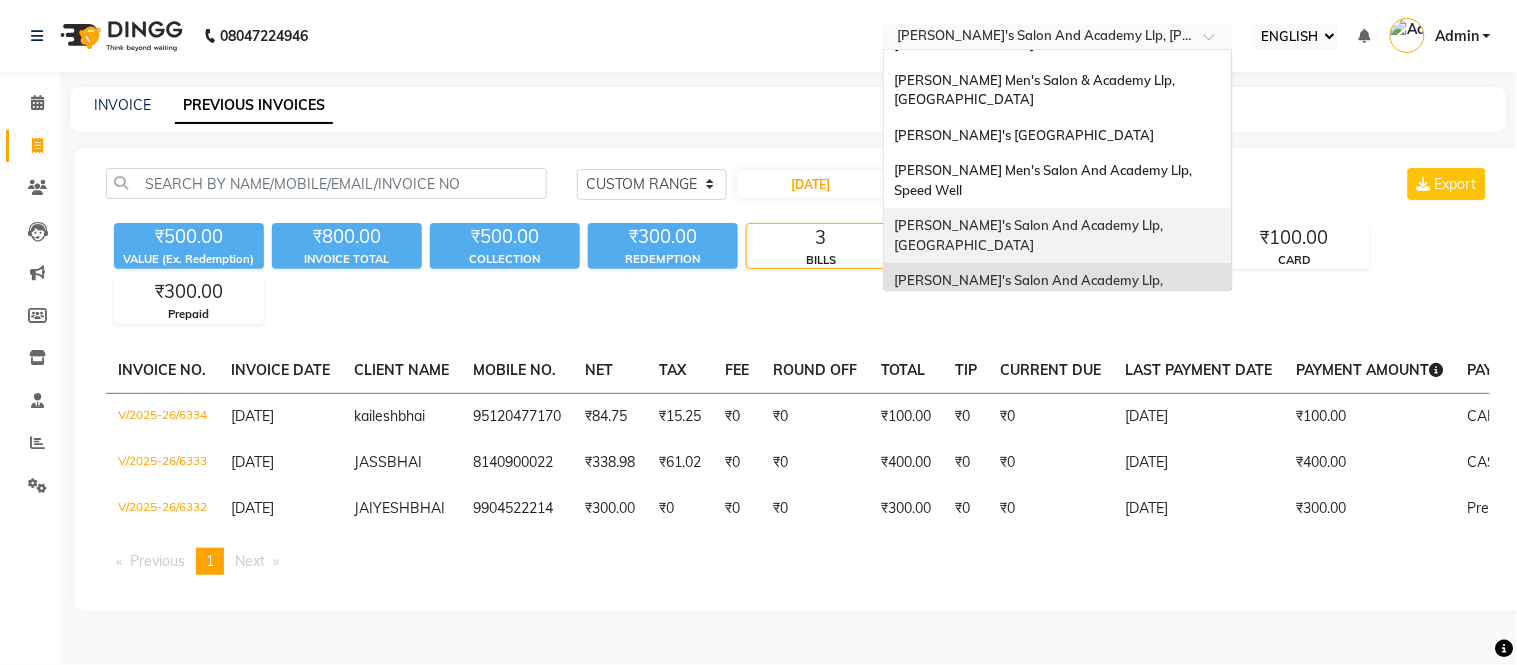 scroll, scrollTop: 0, scrollLeft: 0, axis: both 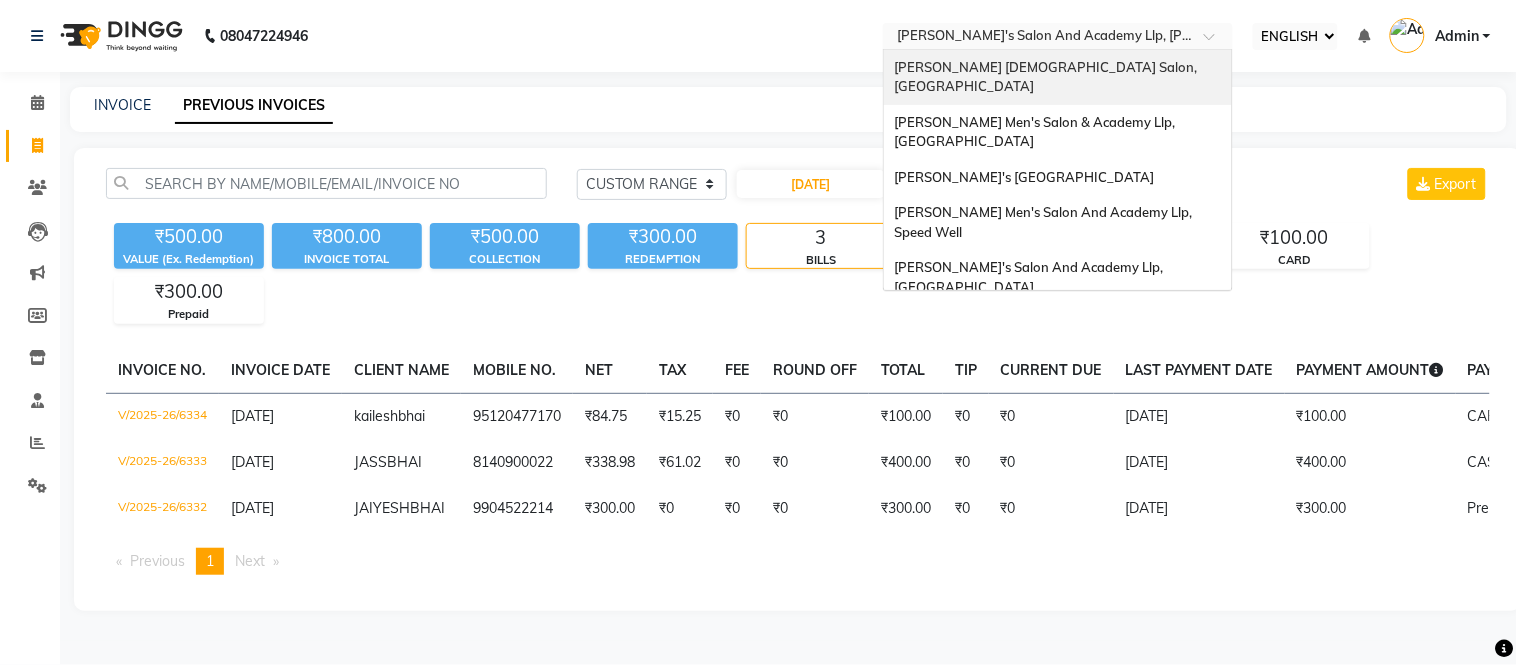 click on "[PERSON_NAME] [DEMOGRAPHIC_DATA] Salon, [GEOGRAPHIC_DATA]" at bounding box center (1058, 77) 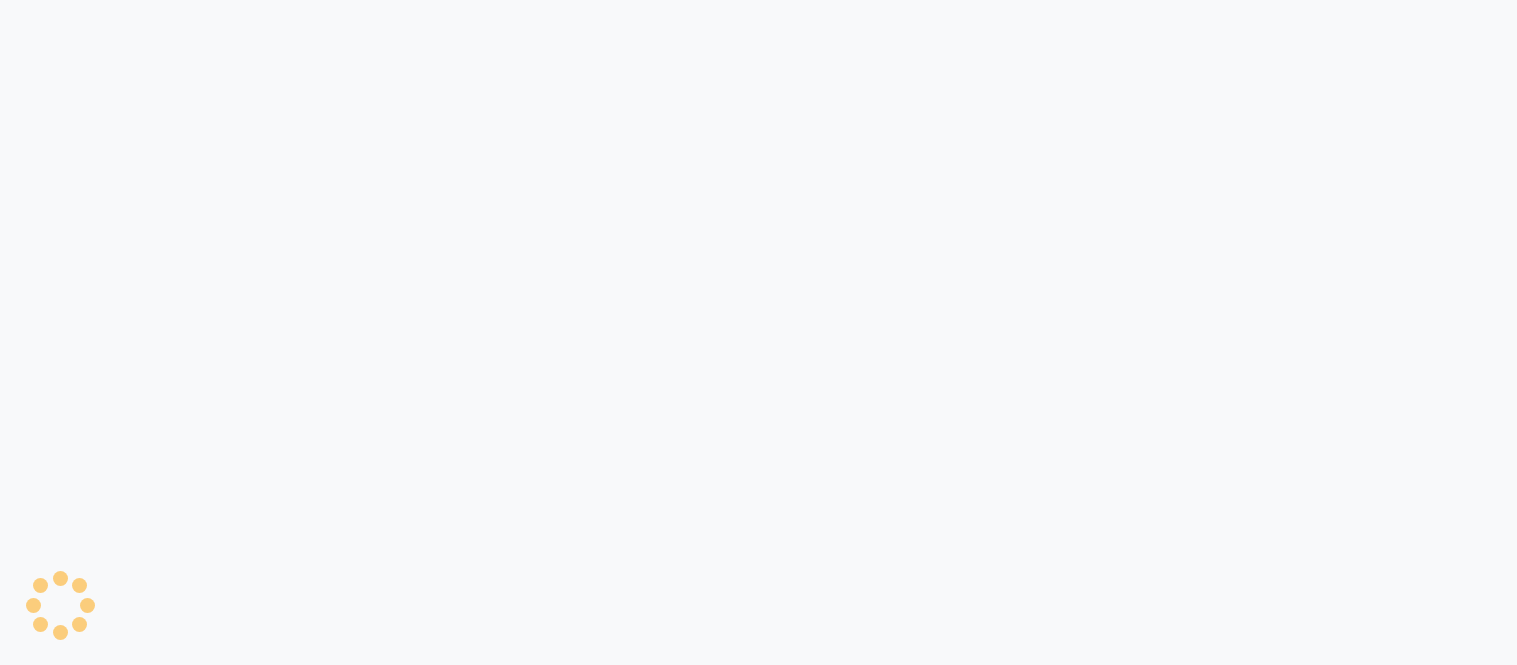 scroll, scrollTop: 0, scrollLeft: 0, axis: both 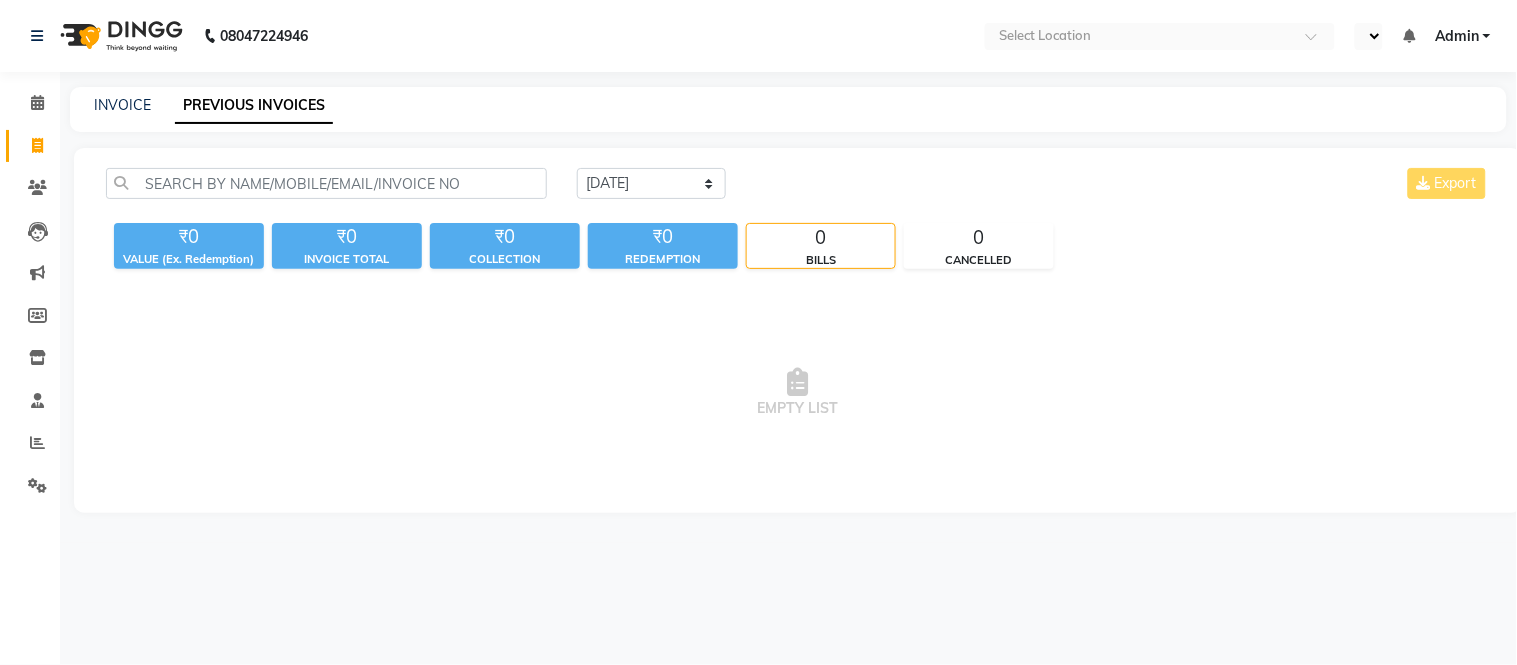 select on "ec" 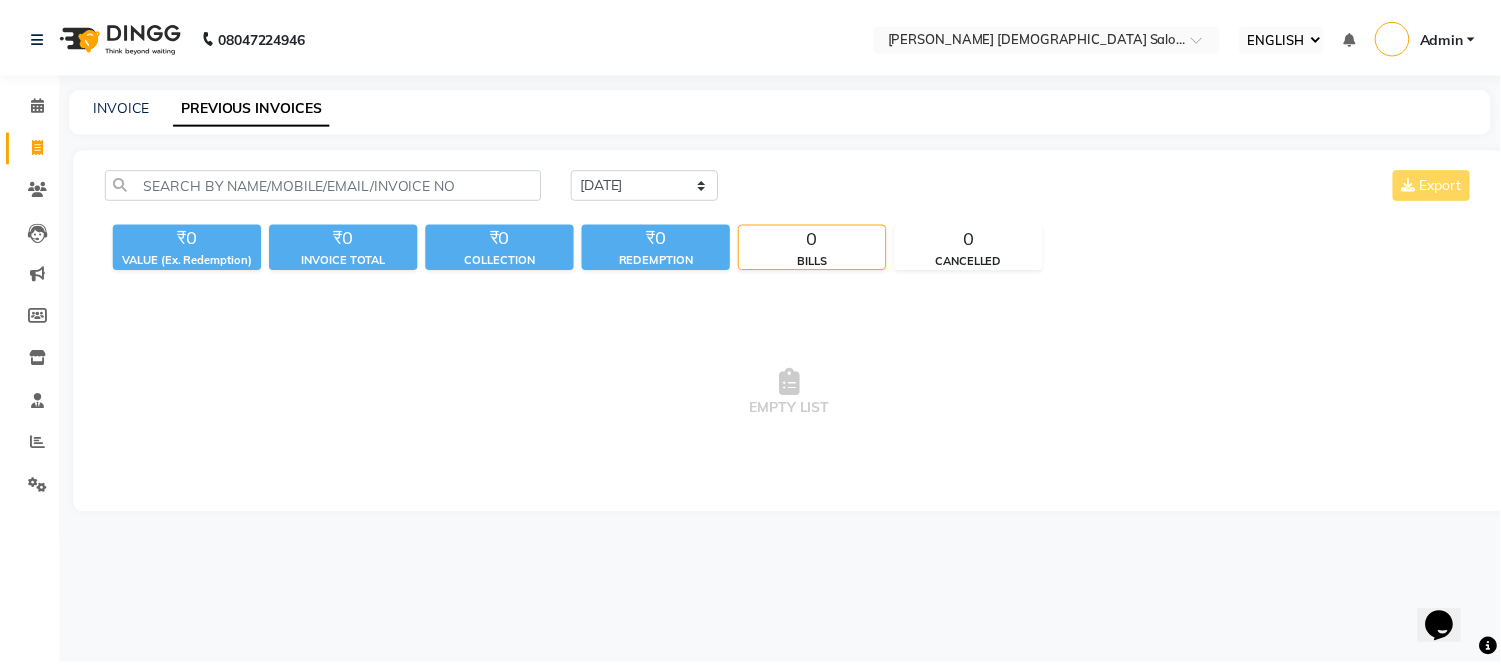 scroll, scrollTop: 0, scrollLeft: 0, axis: both 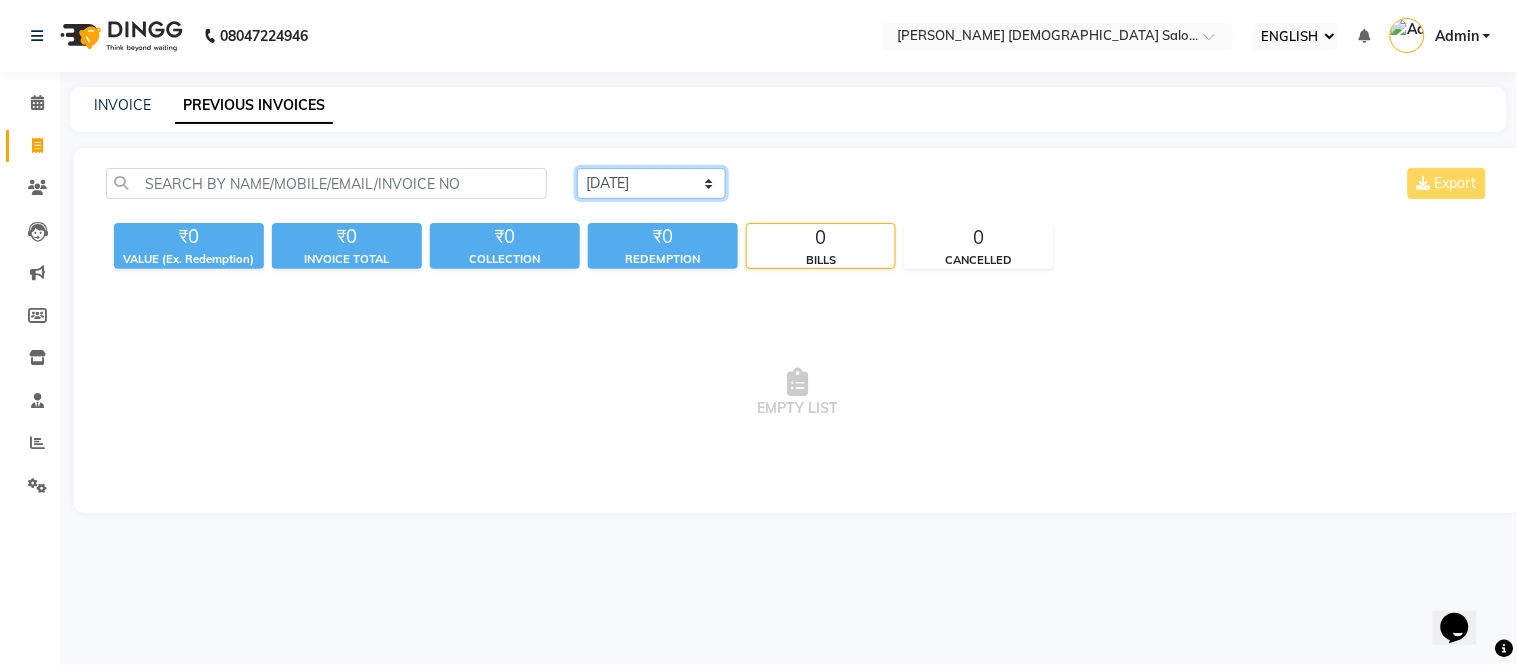 drag, startPoint x: 0, startPoint y: 0, endPoint x: 644, endPoint y: 197, distance: 673.4575 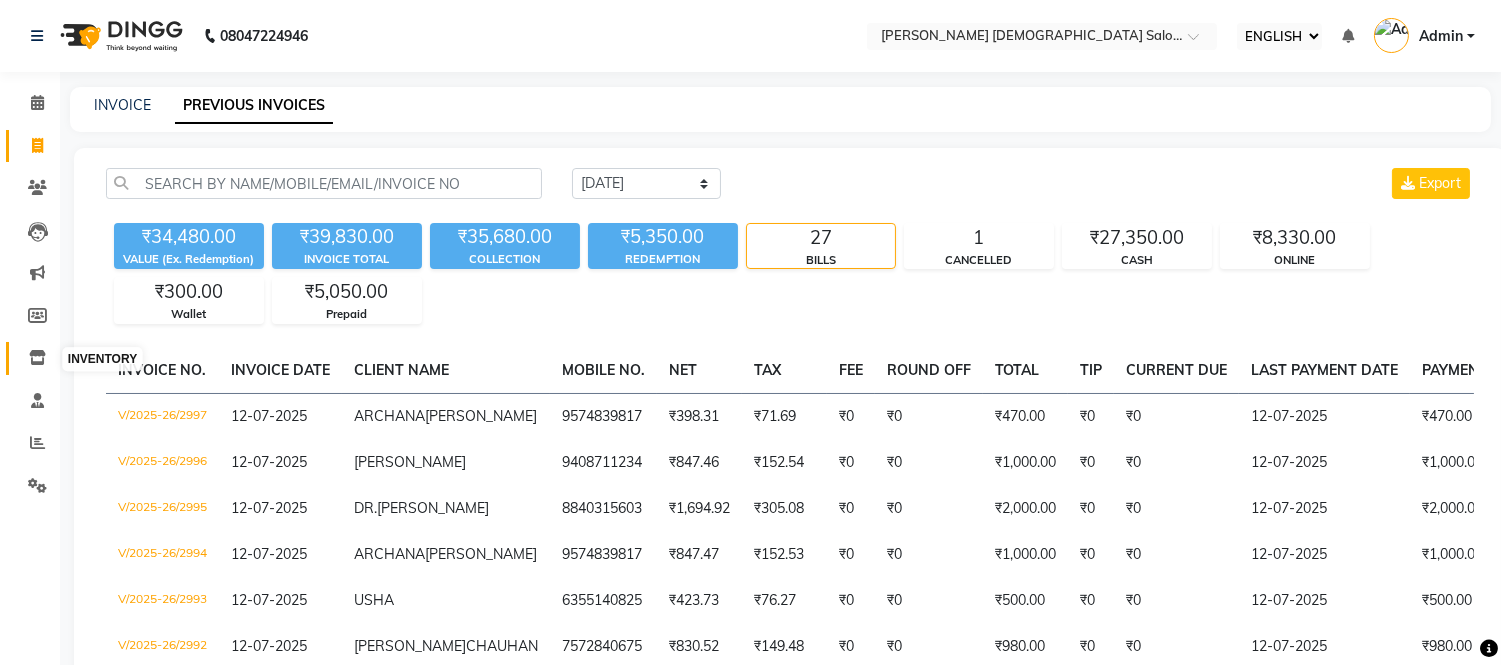click 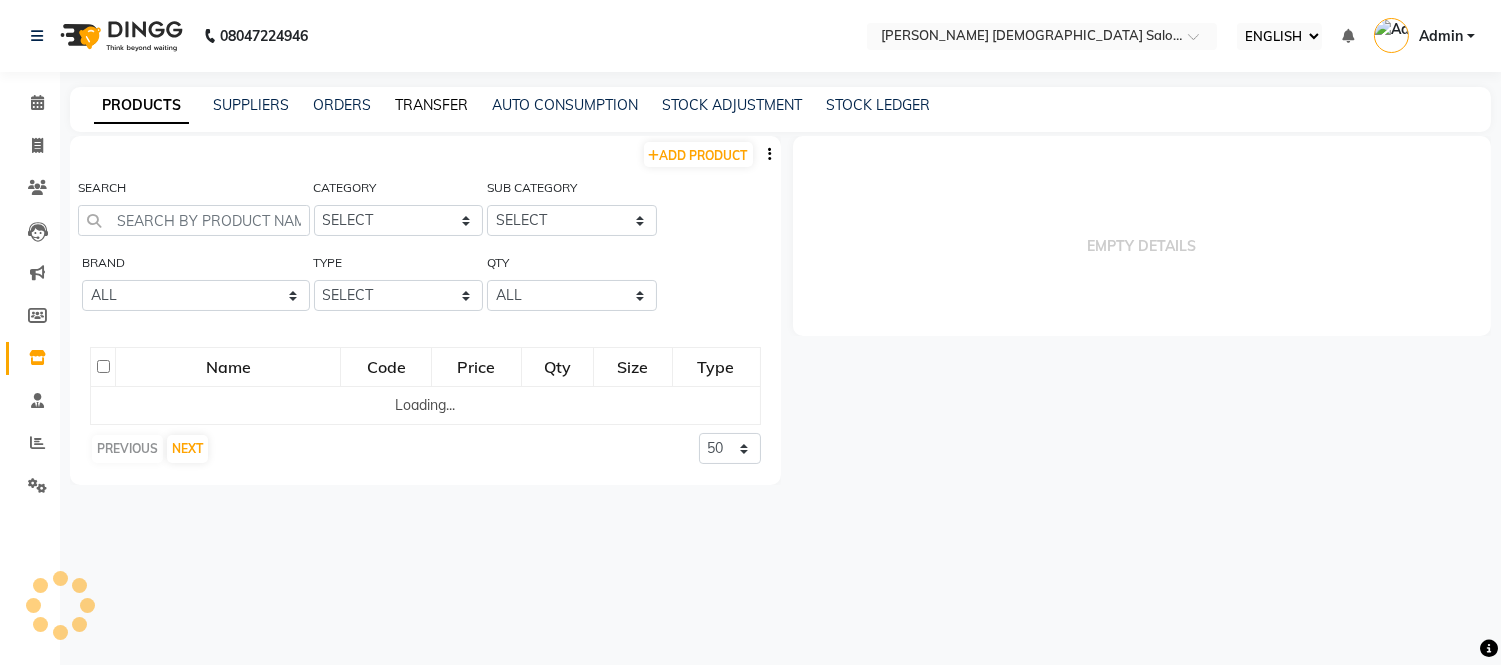 select 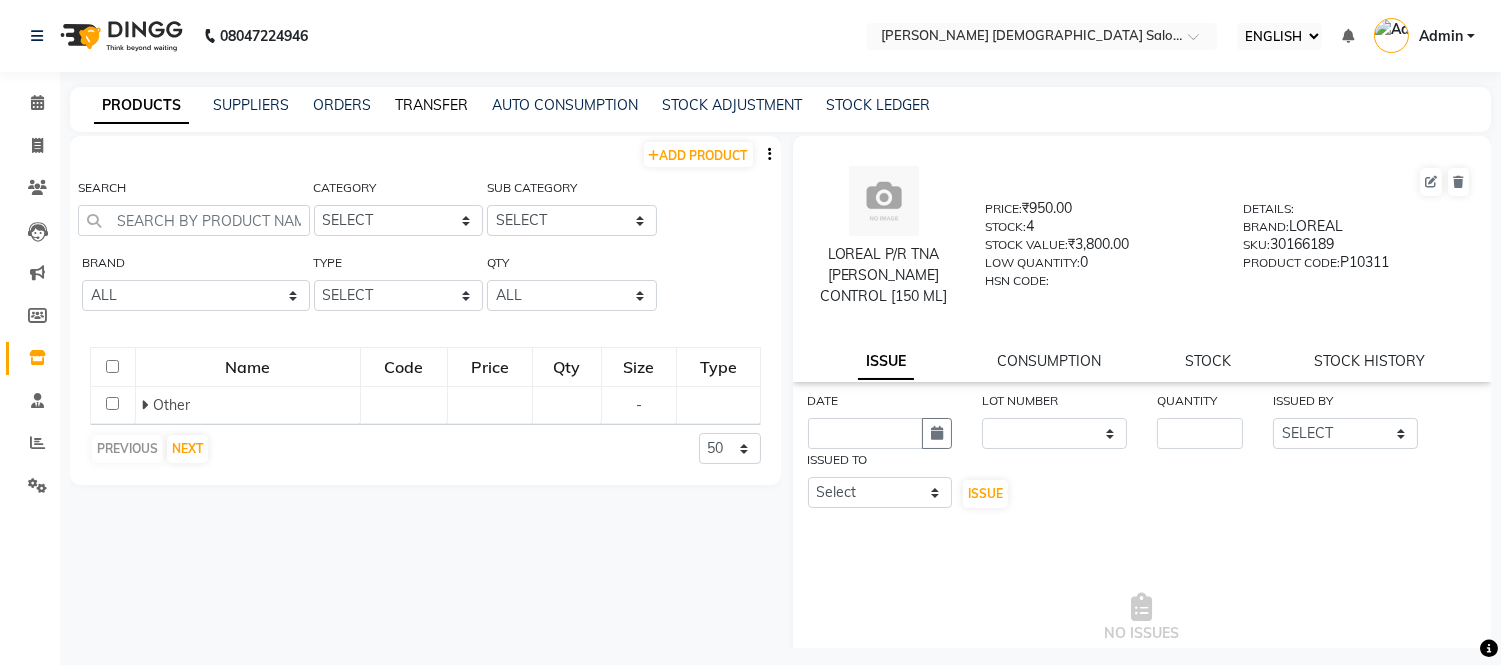 click on "TRANSFER" 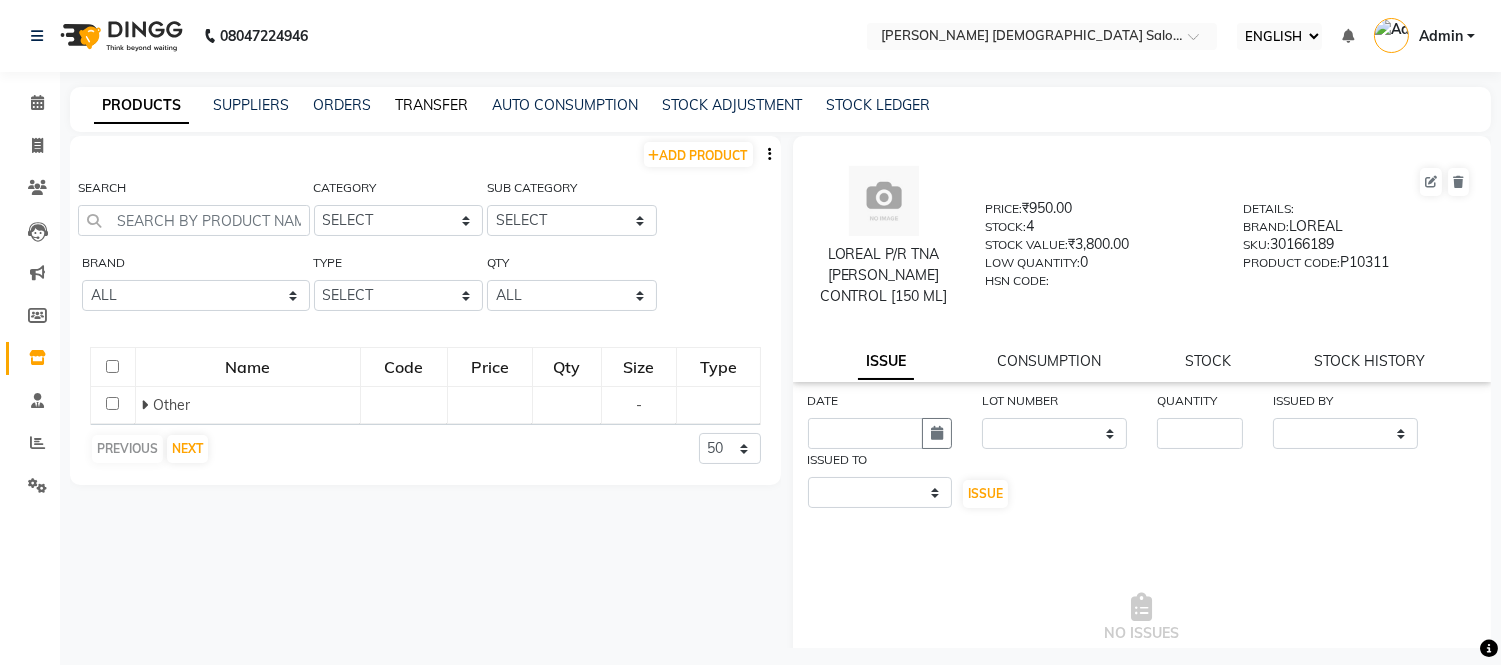 select on "sender" 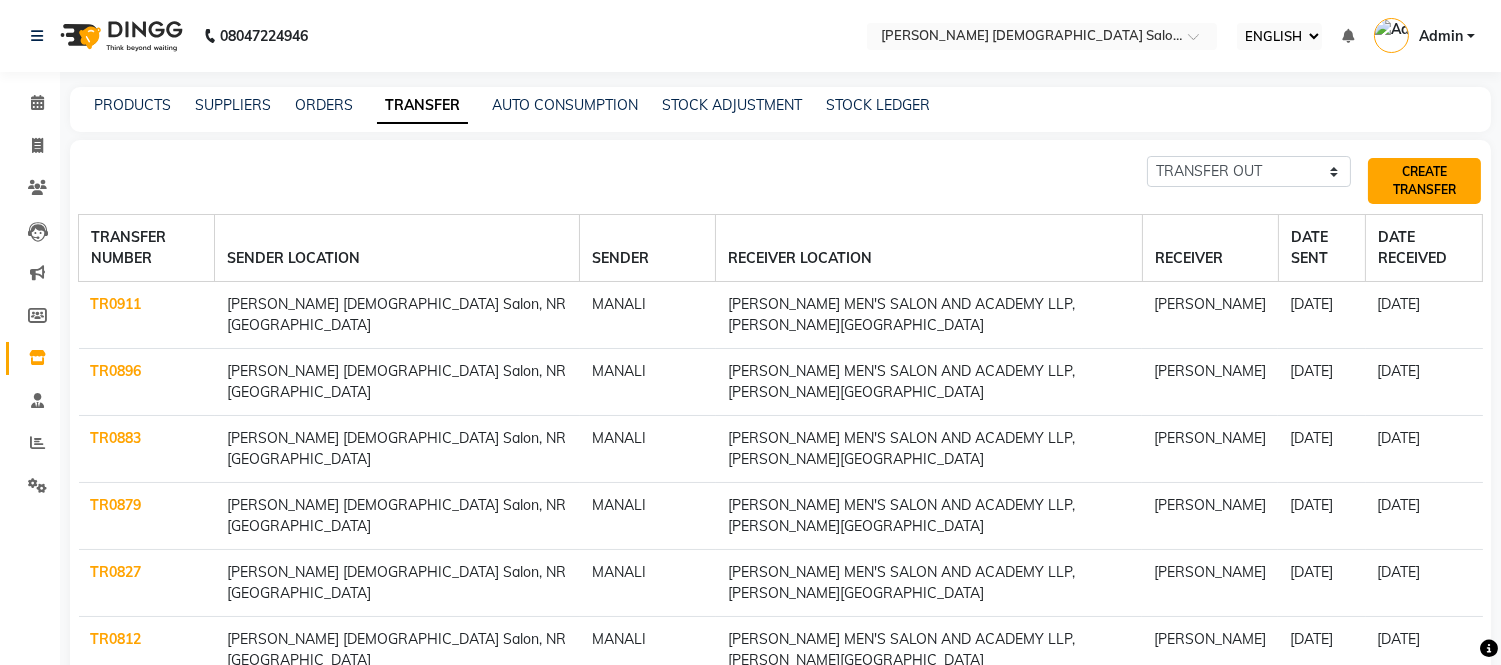 click on "CREATE TRANSFER" 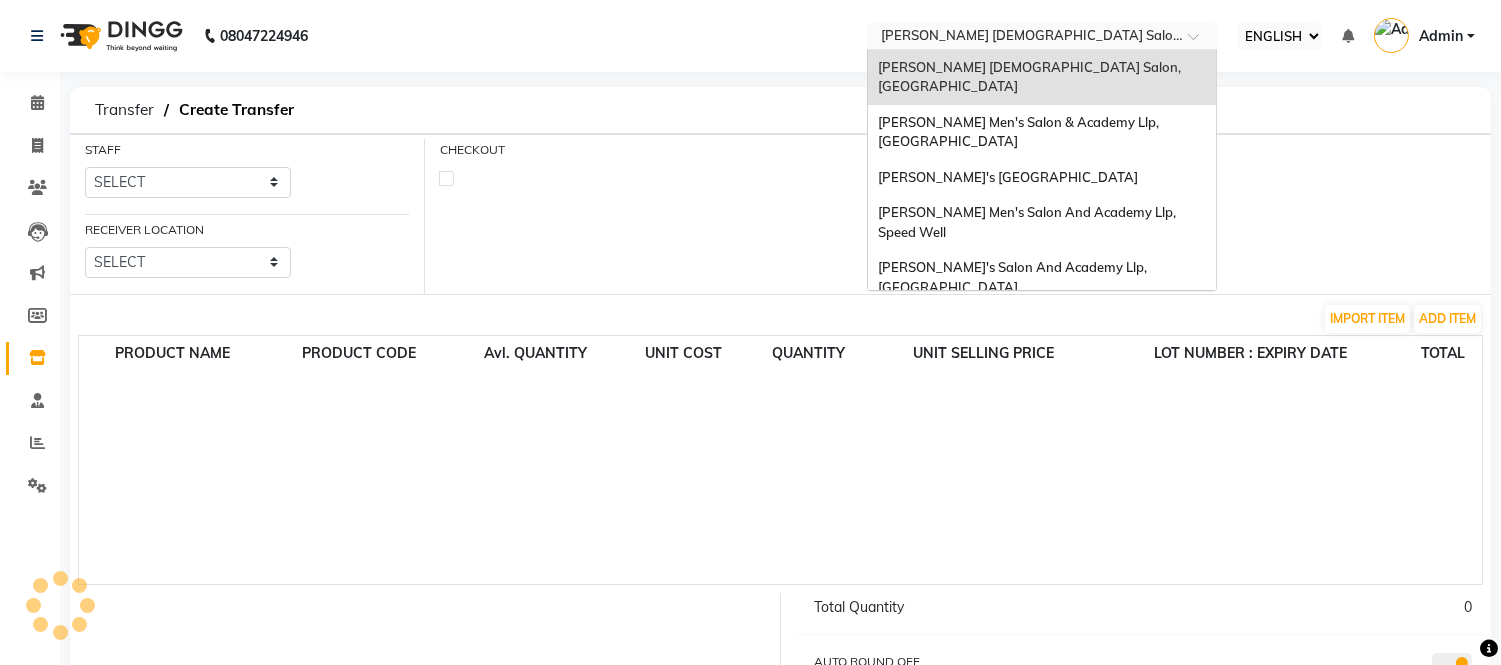 click at bounding box center (1022, 38) 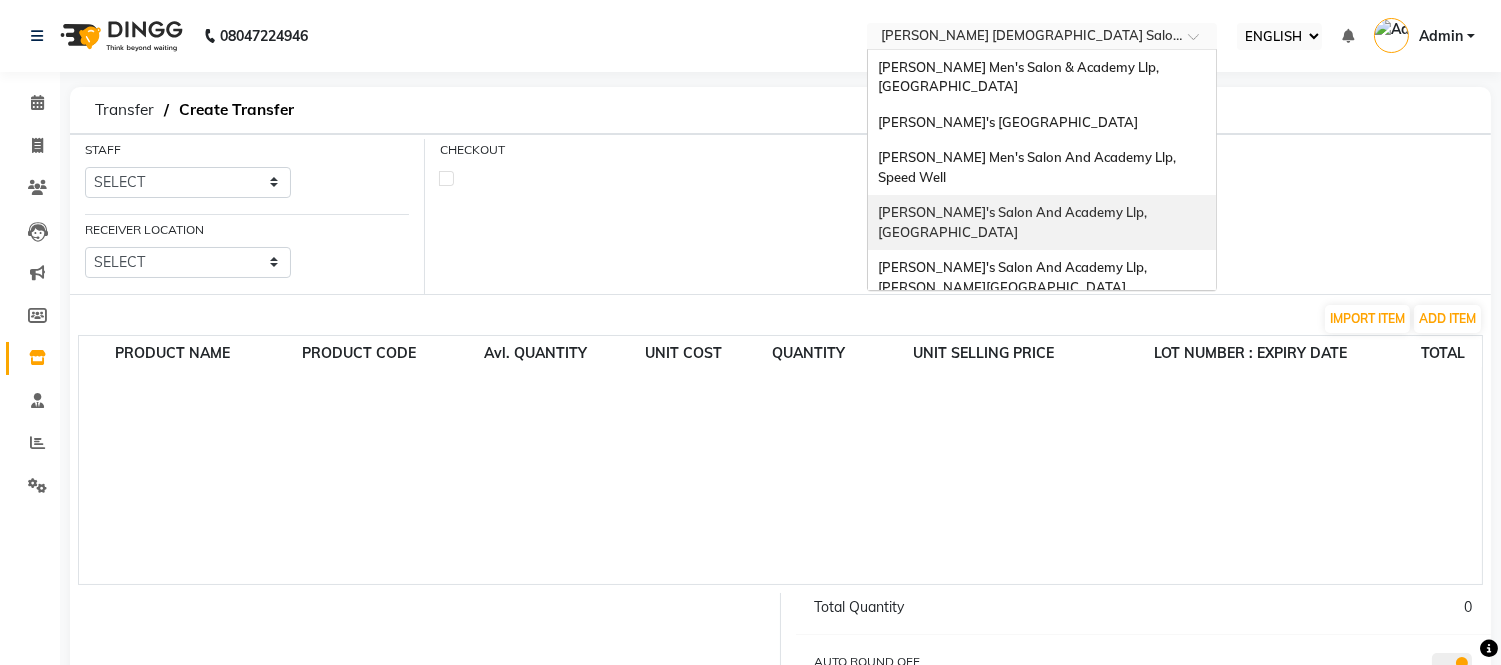 scroll, scrollTop: 85, scrollLeft: 0, axis: vertical 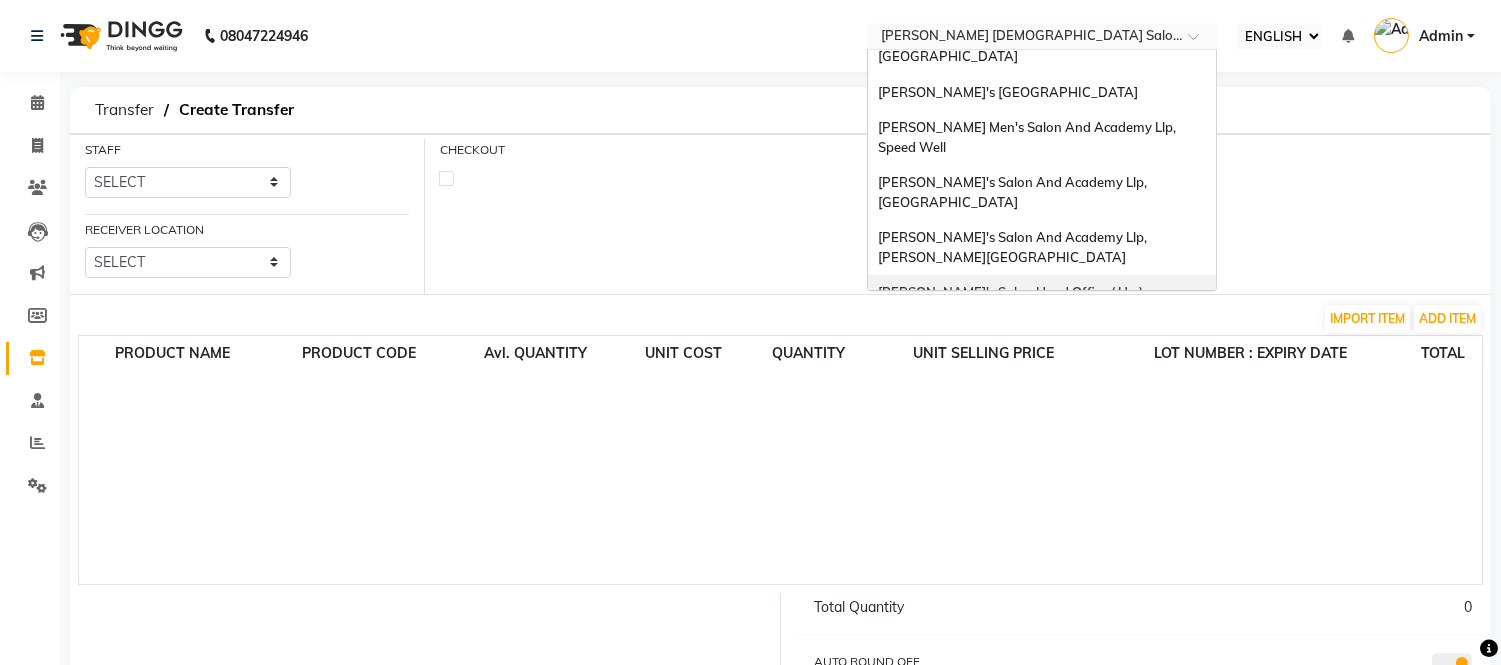 click on "[PERSON_NAME]'s Salon Head Office ( Ho ), [GEOGRAPHIC_DATA]" at bounding box center (1013, 302) 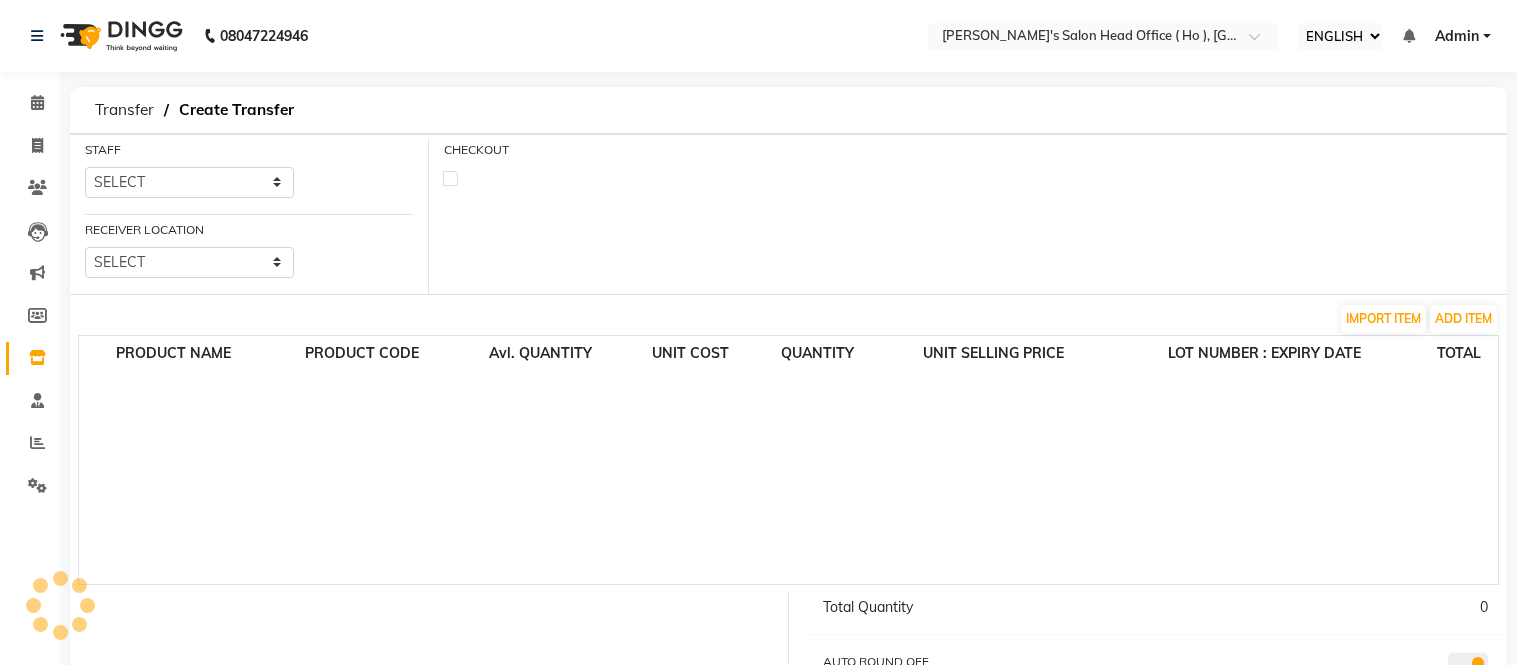 select on "ec" 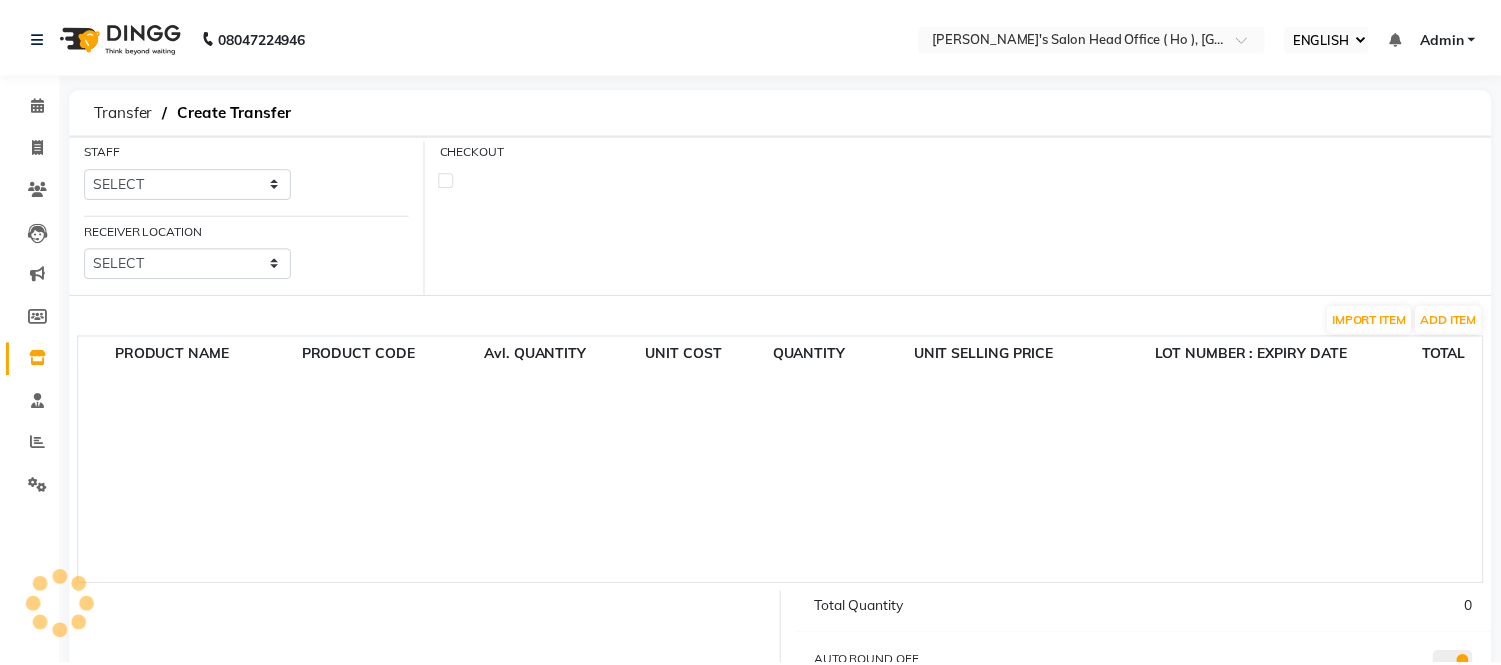 scroll, scrollTop: 0, scrollLeft: 0, axis: both 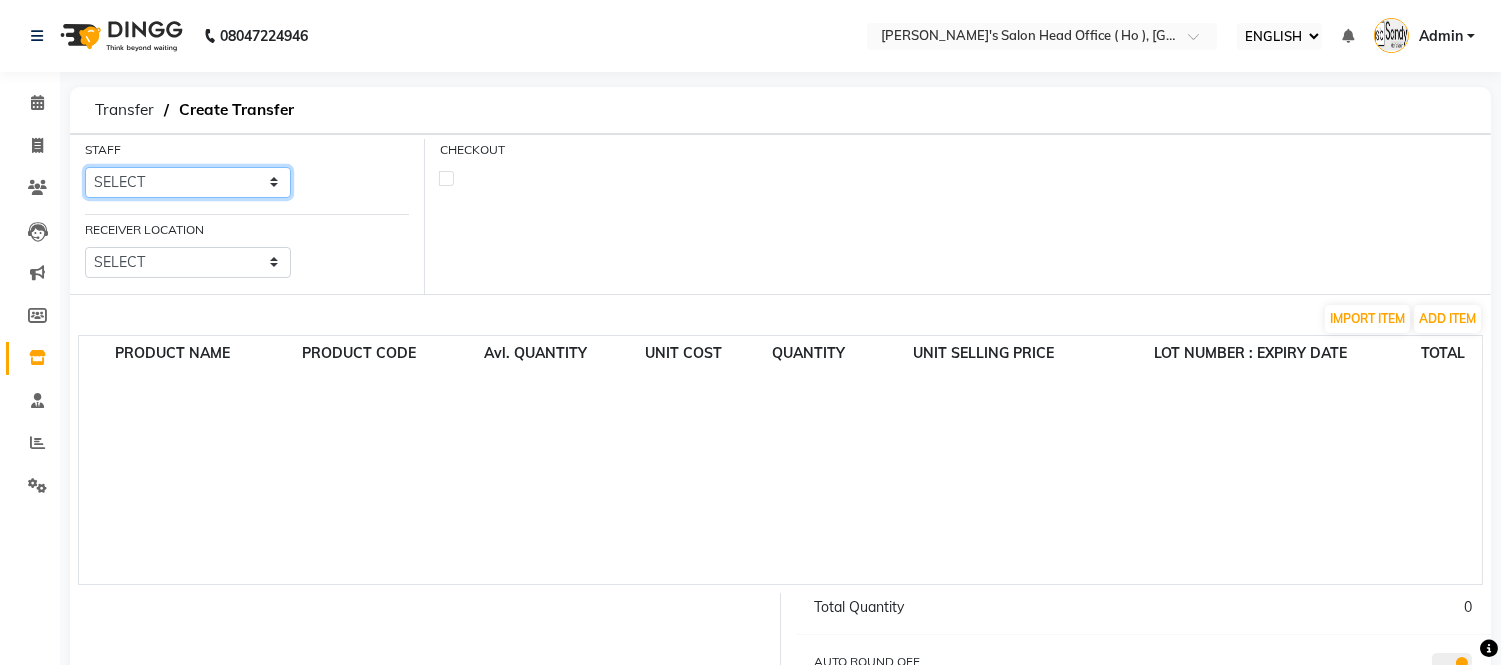 drag, startPoint x: 233, startPoint y: 180, endPoint x: 226, endPoint y: 195, distance: 16.552946 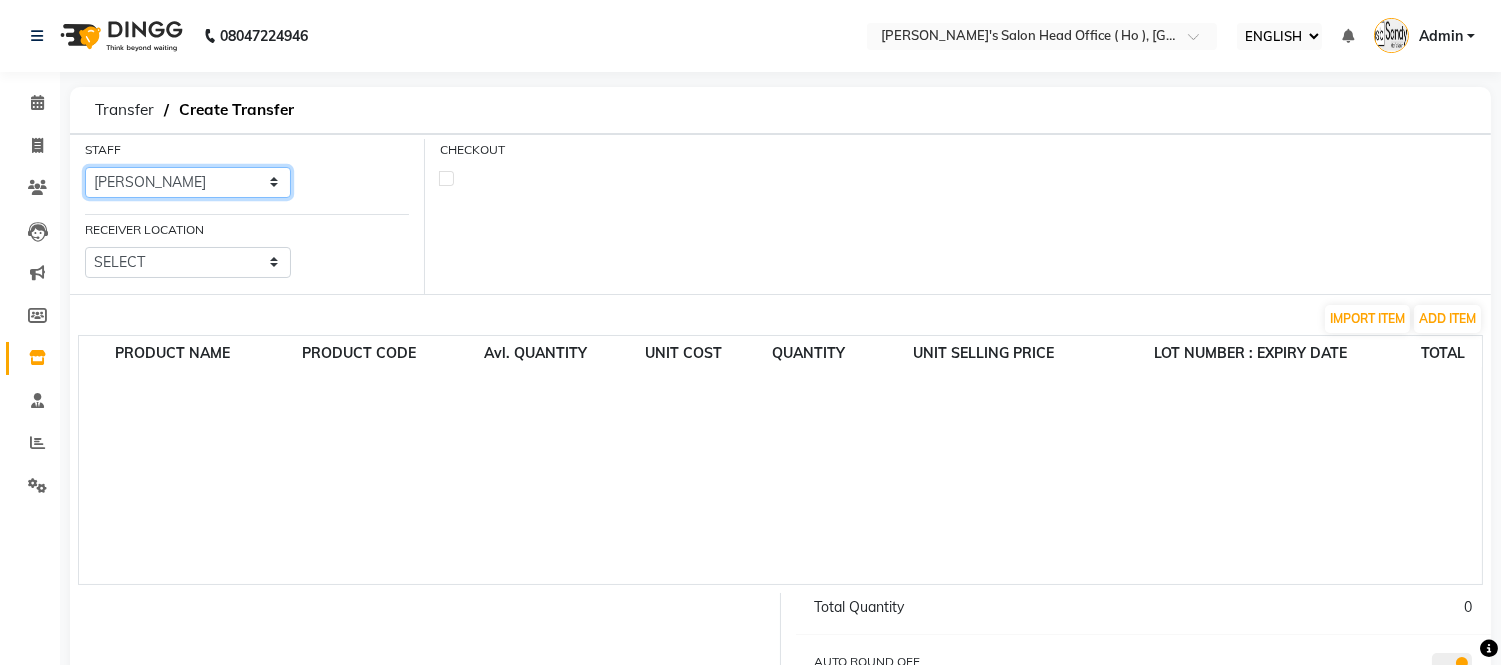 click on "SELECT [PERSON_NAME] [PERSON_NAME] MOHIT CHUDASHAMA [PERSON_NAME]" at bounding box center [188, 182] 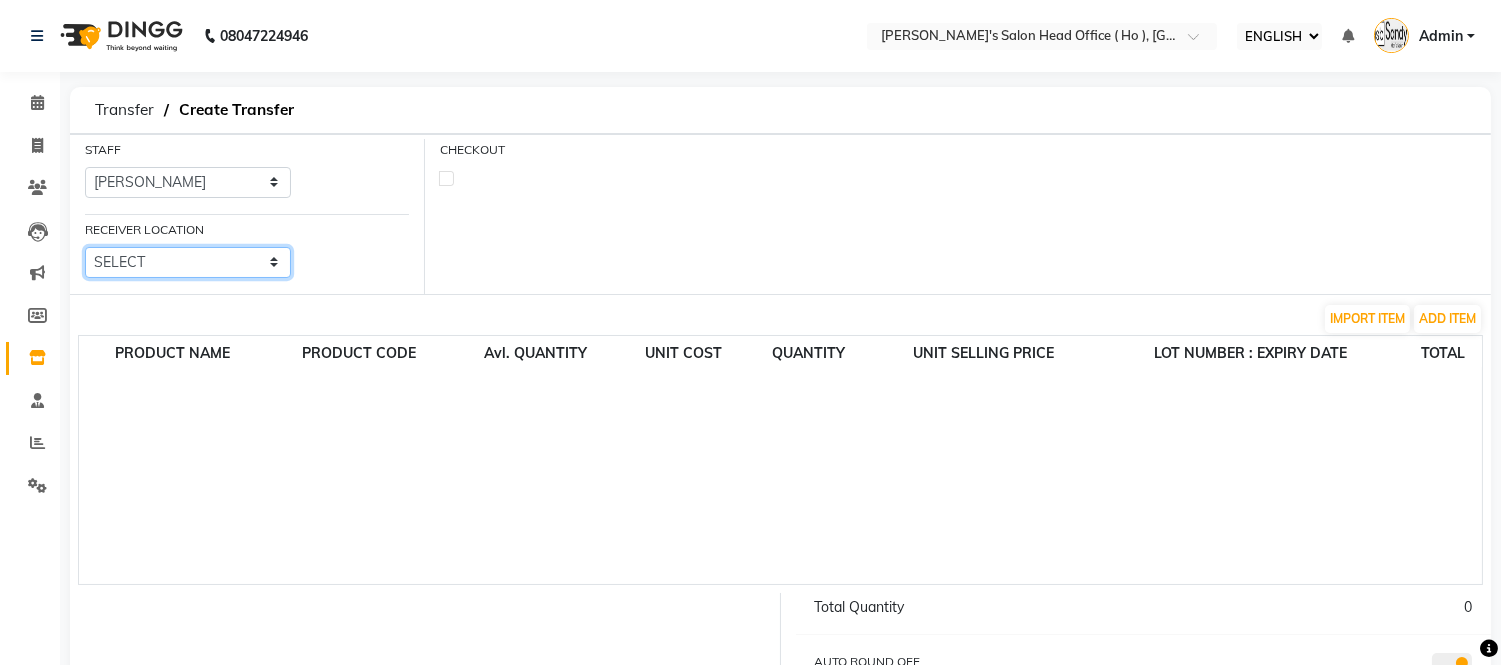 click on "SELECT [PERSON_NAME] [DEMOGRAPHIC_DATA] Salon, [GEOGRAPHIC_DATA][PERSON_NAME][GEOGRAPHIC_DATA] [PERSON_NAME] Men's [GEOGRAPHIC_DATA] [PERSON_NAME] Men's [GEOGRAPHIC_DATA], Speed Well  [PERSON_NAME]'s [GEOGRAPHIC_DATA] [PERSON_NAME][GEOGRAPHIC_DATA][PERSON_NAME]" at bounding box center [188, 262] 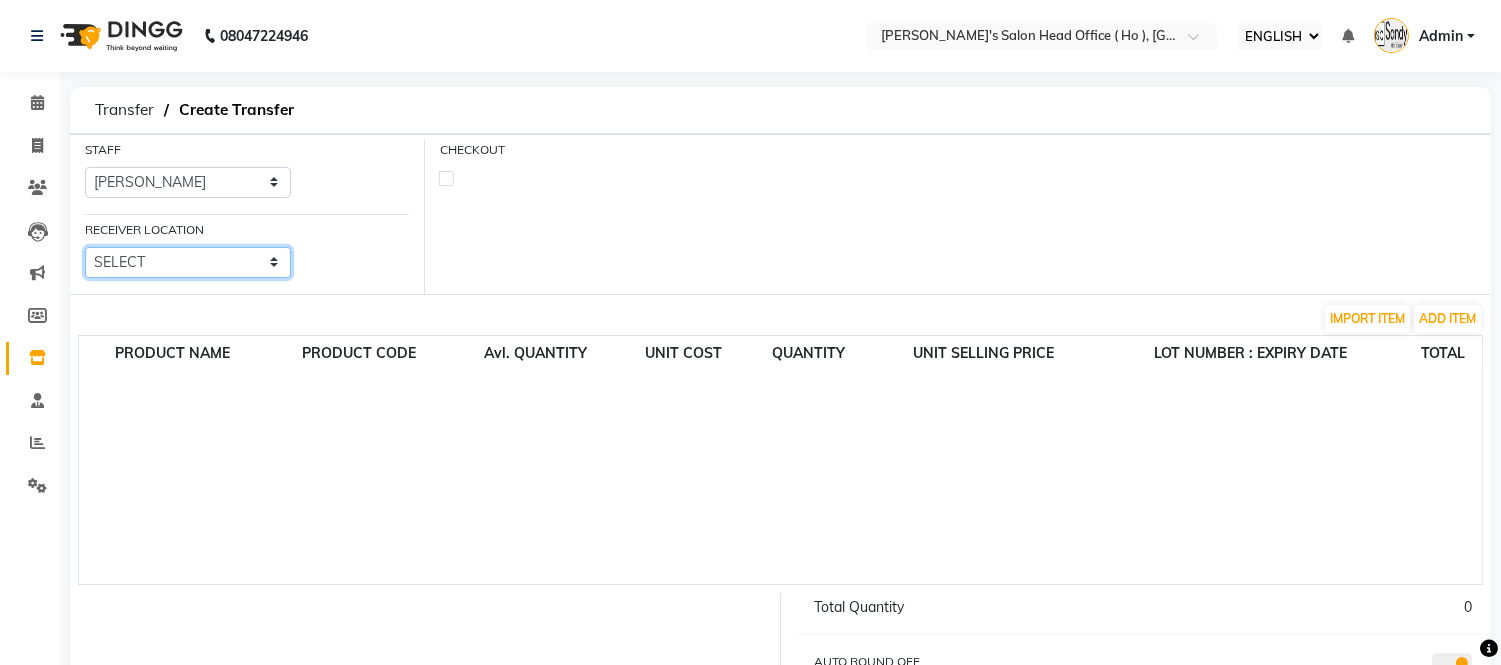 select on "2964" 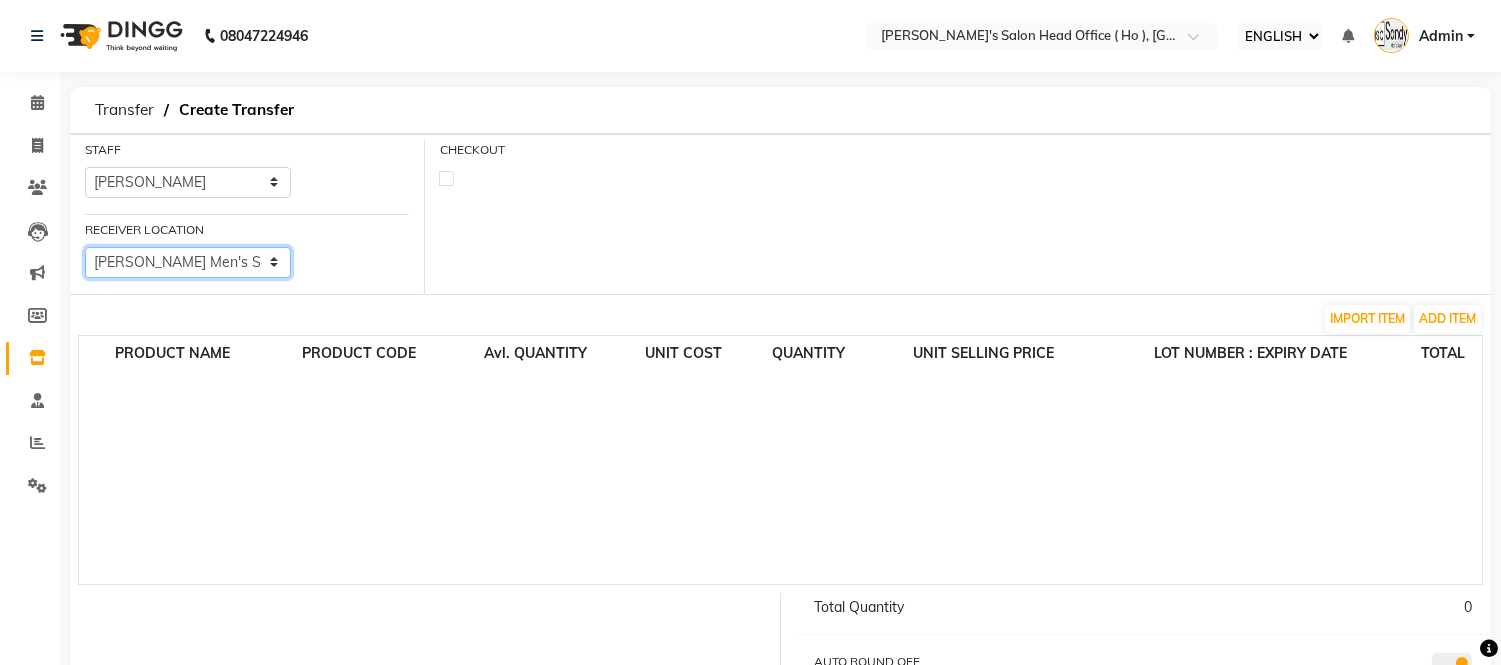 click on "SELECT [PERSON_NAME] [DEMOGRAPHIC_DATA] Salon, [GEOGRAPHIC_DATA][PERSON_NAME][GEOGRAPHIC_DATA] [PERSON_NAME] Men's [GEOGRAPHIC_DATA] [PERSON_NAME] Men's [GEOGRAPHIC_DATA], Speed Well  [PERSON_NAME]'s [GEOGRAPHIC_DATA] [PERSON_NAME][GEOGRAPHIC_DATA][PERSON_NAME]" at bounding box center (188, 262) 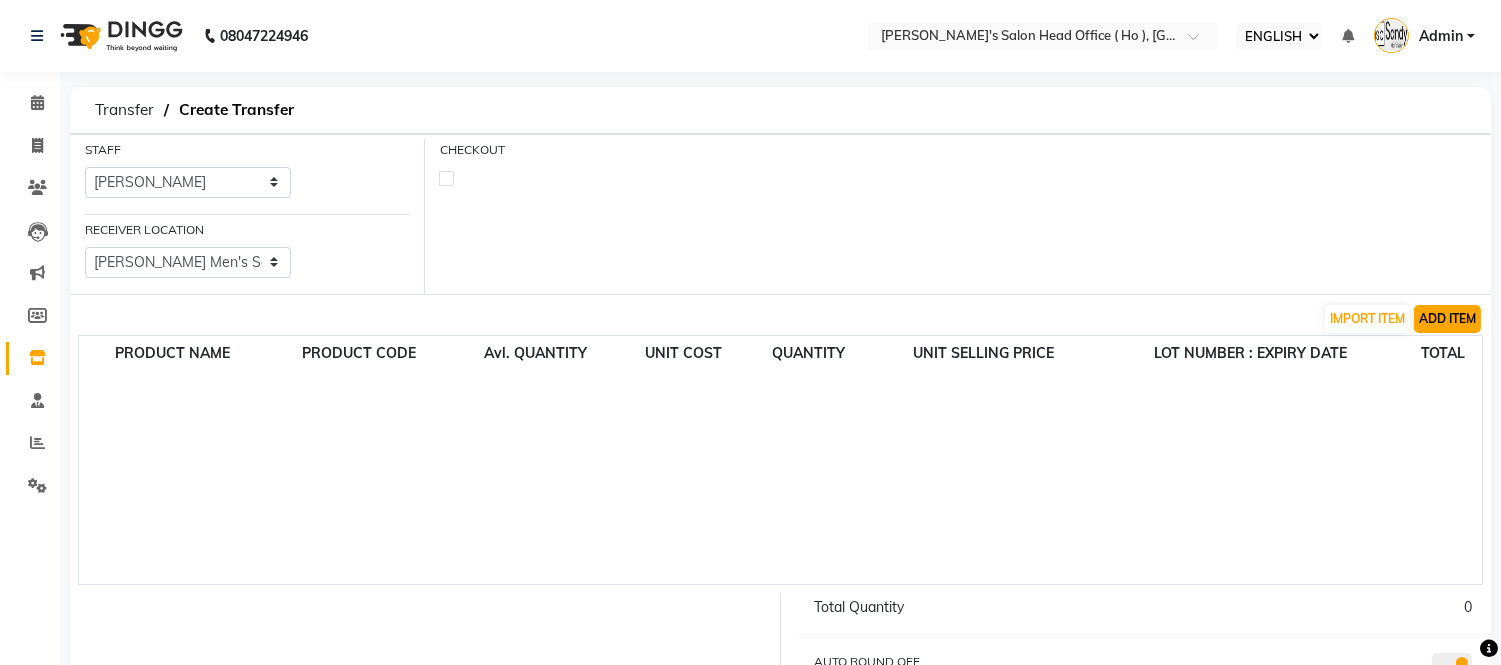click on "ADD ITEM" 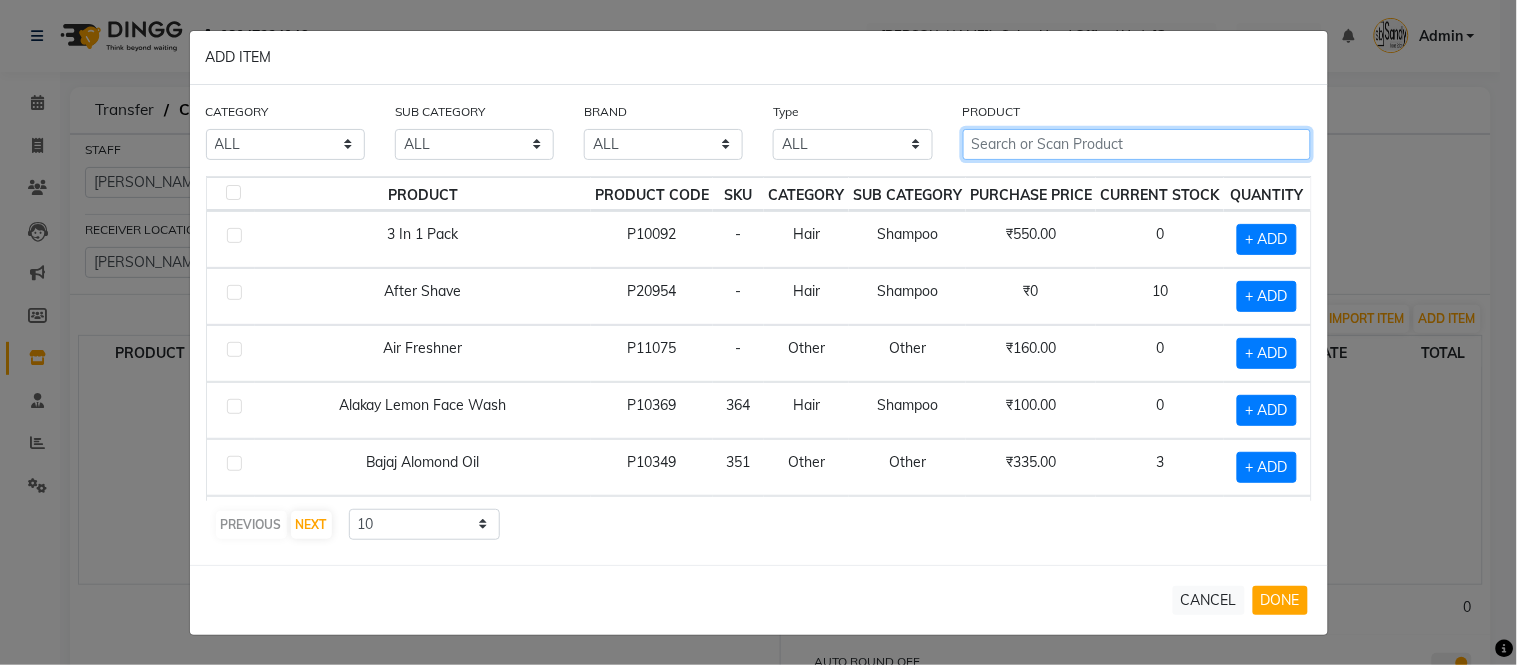 click 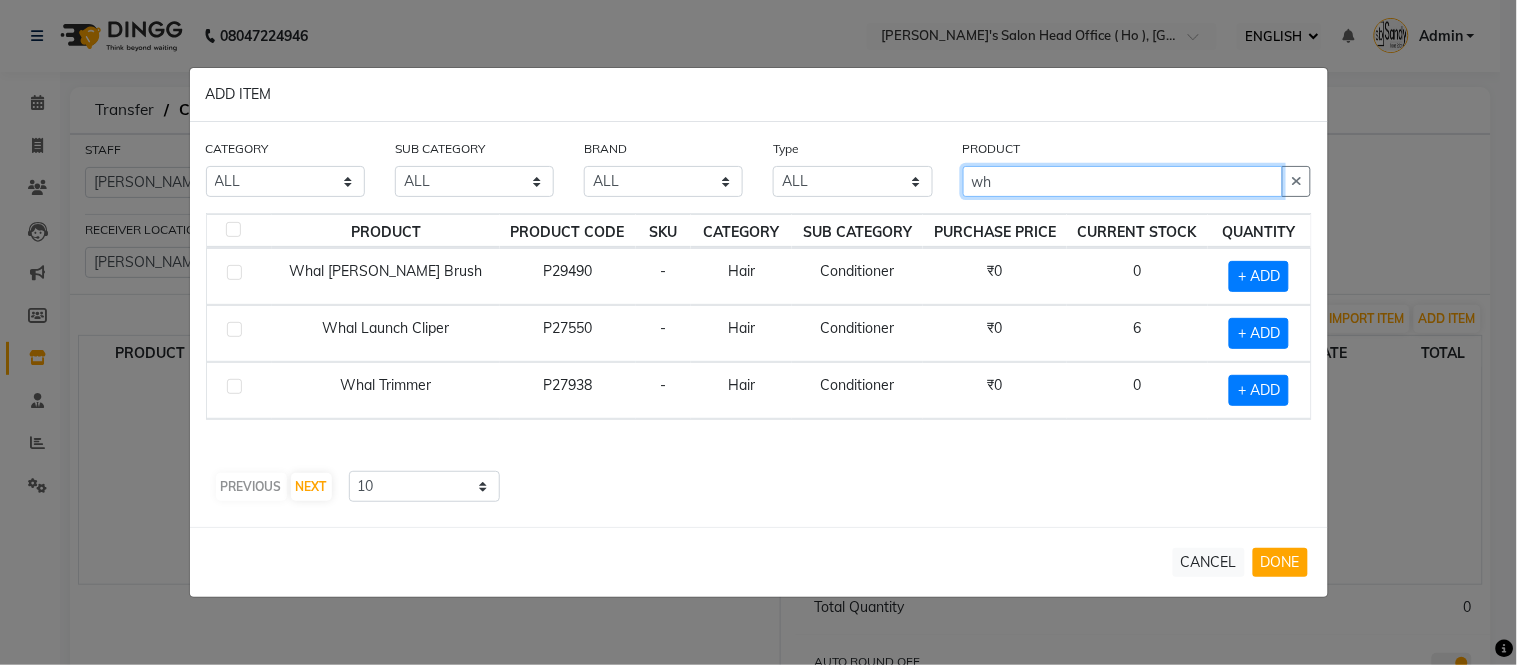 type on "w" 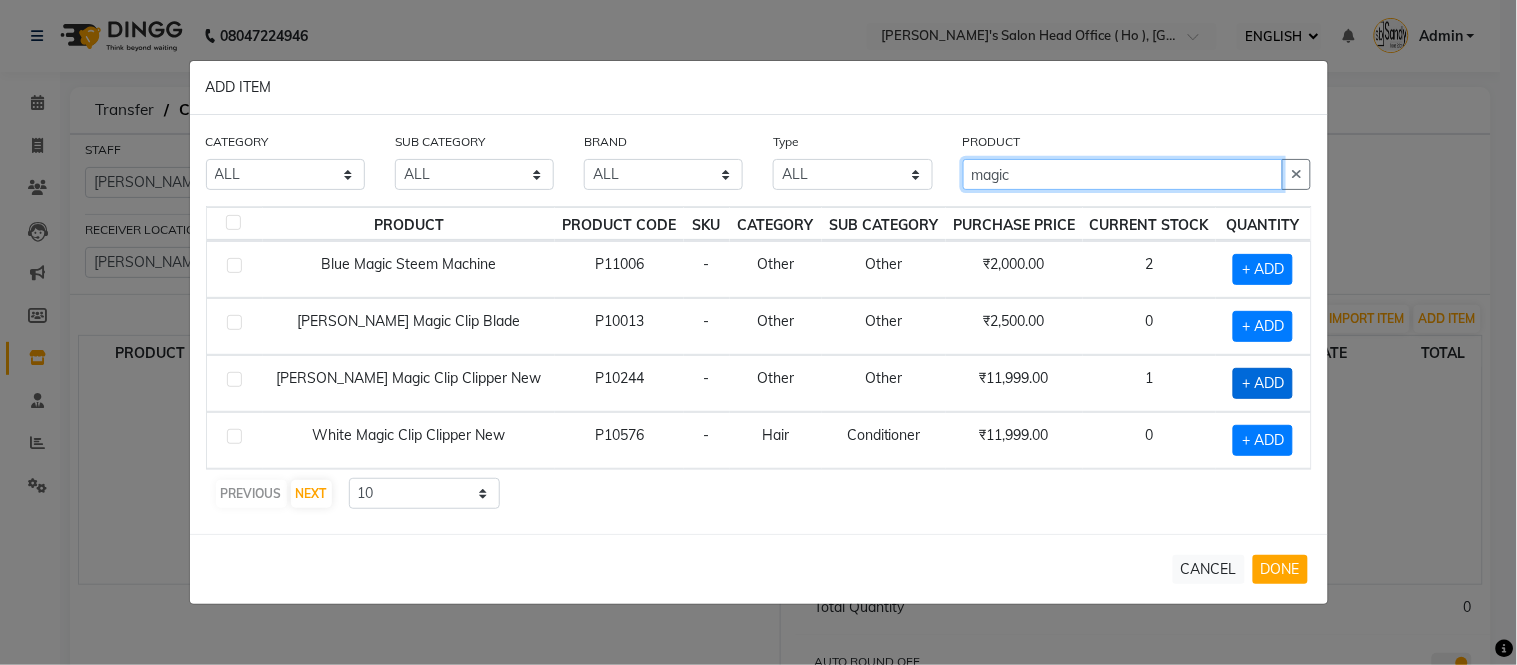 type on "magic" 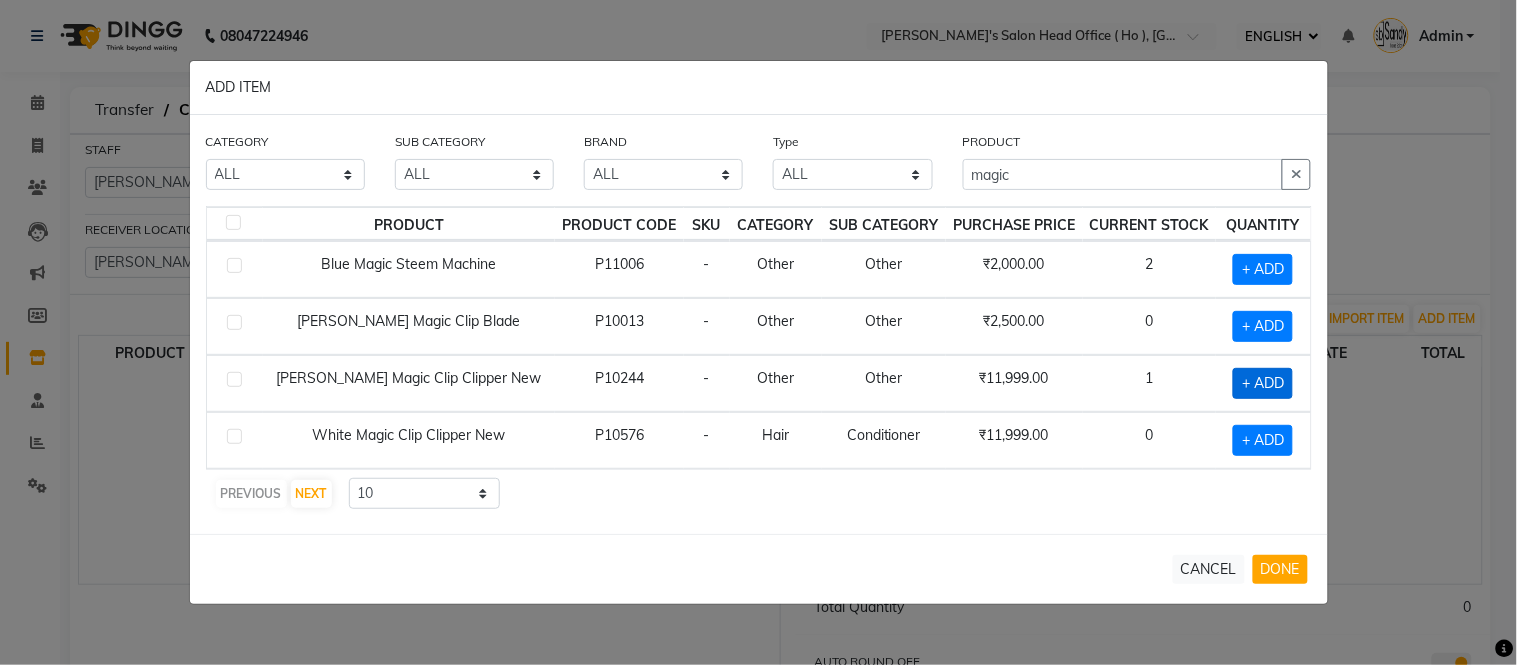 click on "+ ADD" 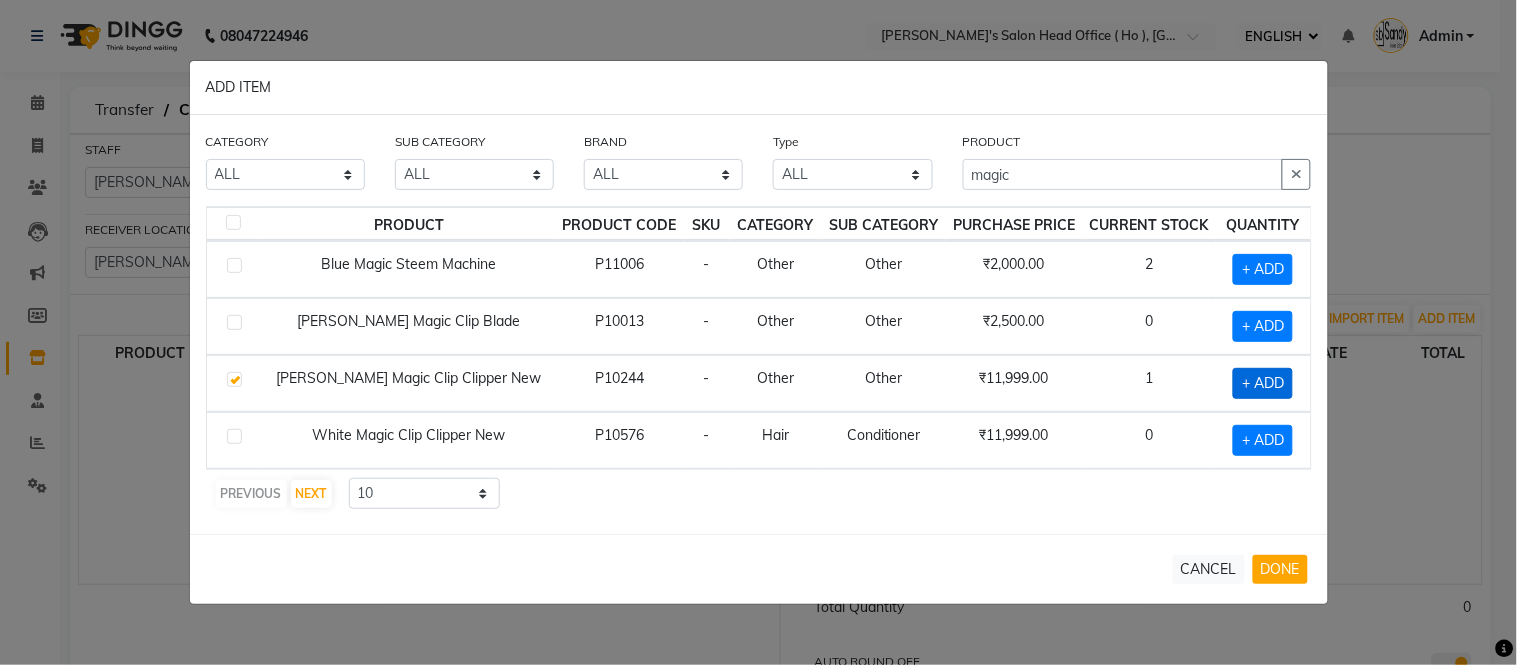 checkbox on "true" 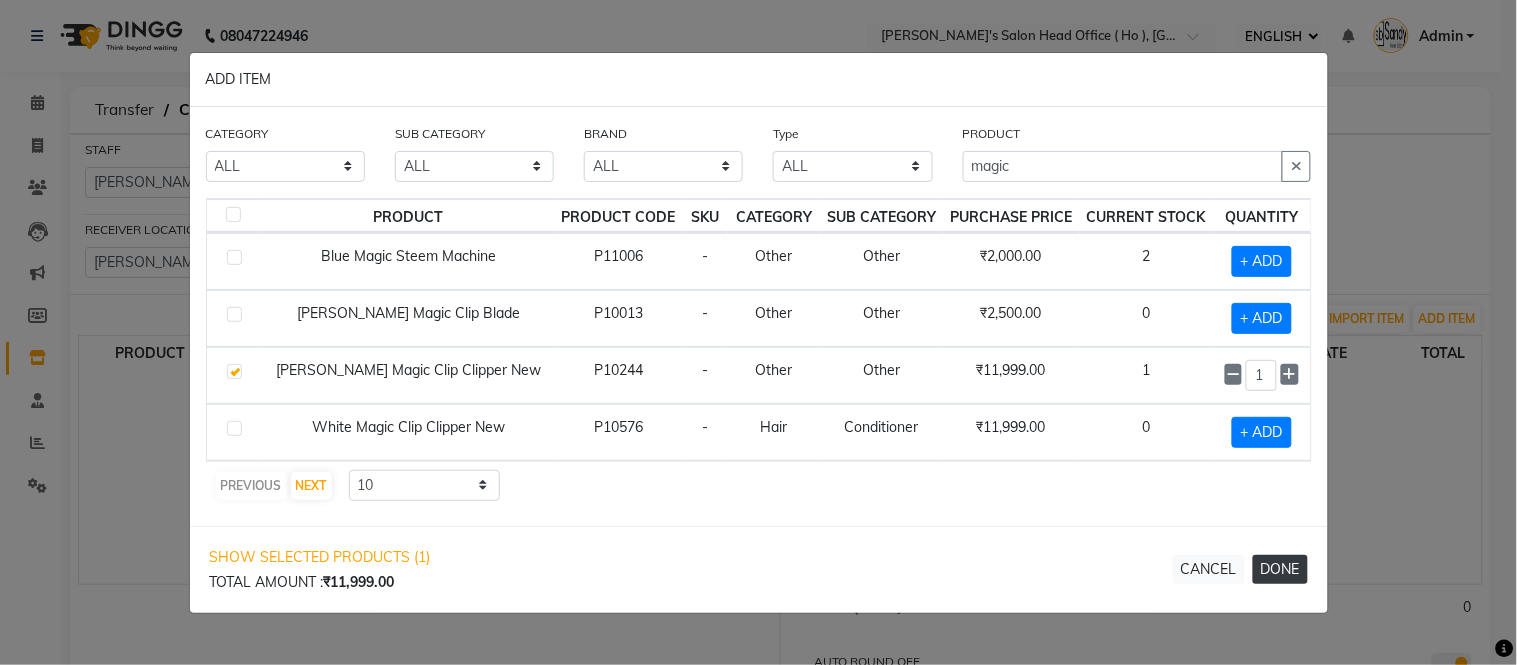 click on "DONE" 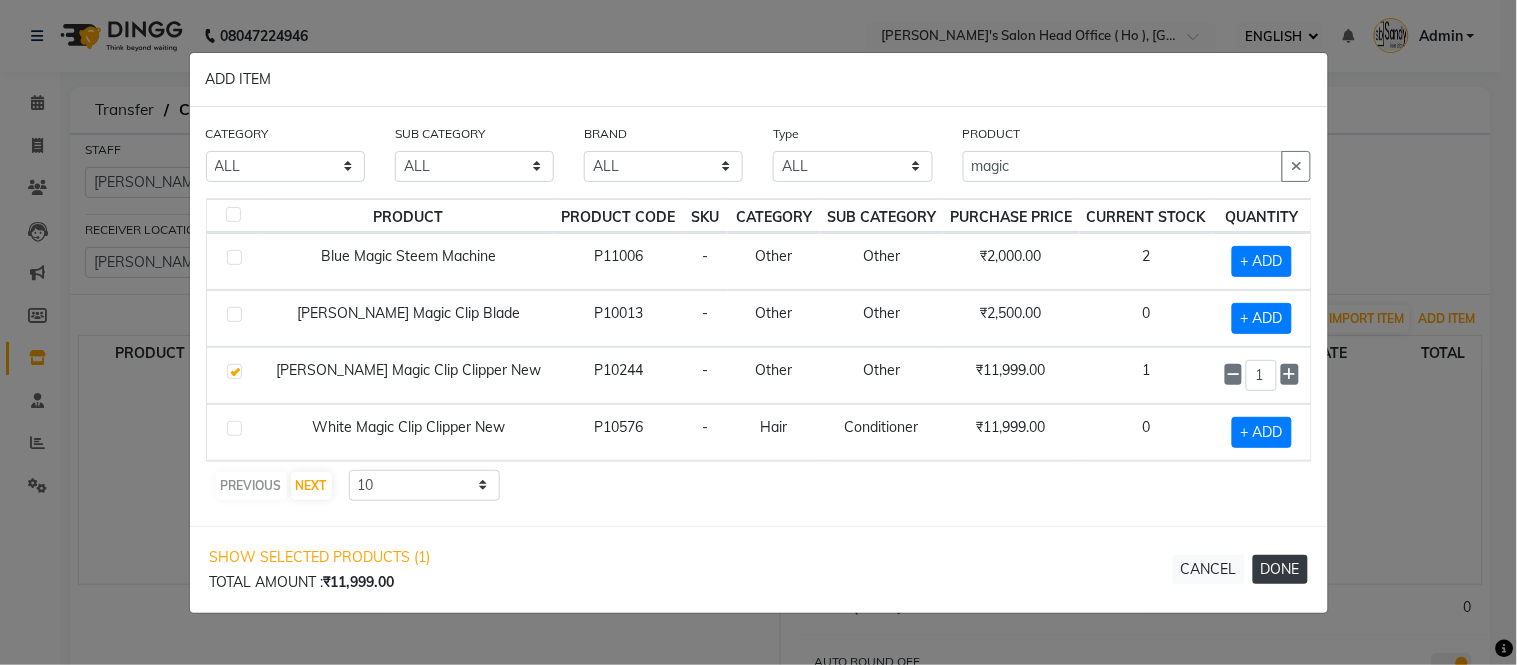 type 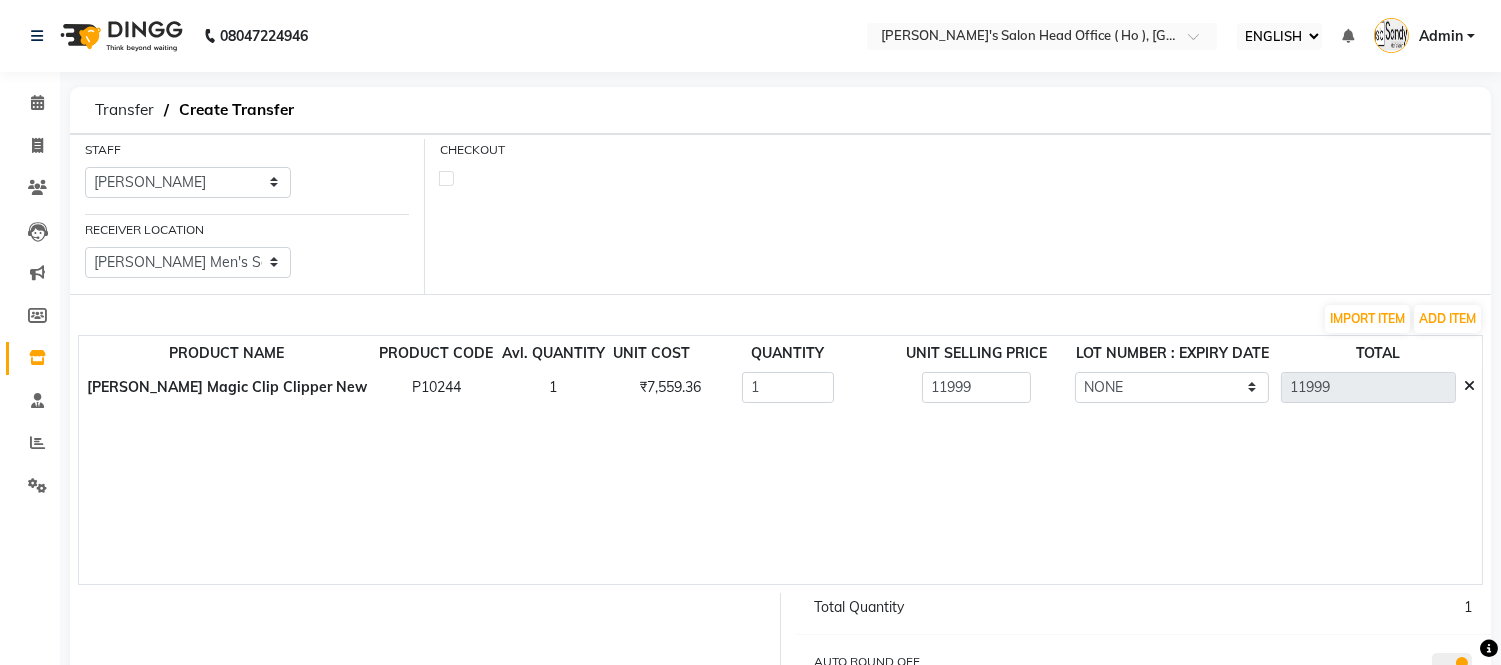 click on "PRODUCT NAME PRODUCT CODE Avl. QUANTITY UNIT COST QUANTITY UNIT SELLING PRICE LOT NUMBER : EXPIRY DATE TOTAL  Wahl Magic Clip Clipper New   P10244   1   ₹7,559.36  1 11999 NONE 11999" 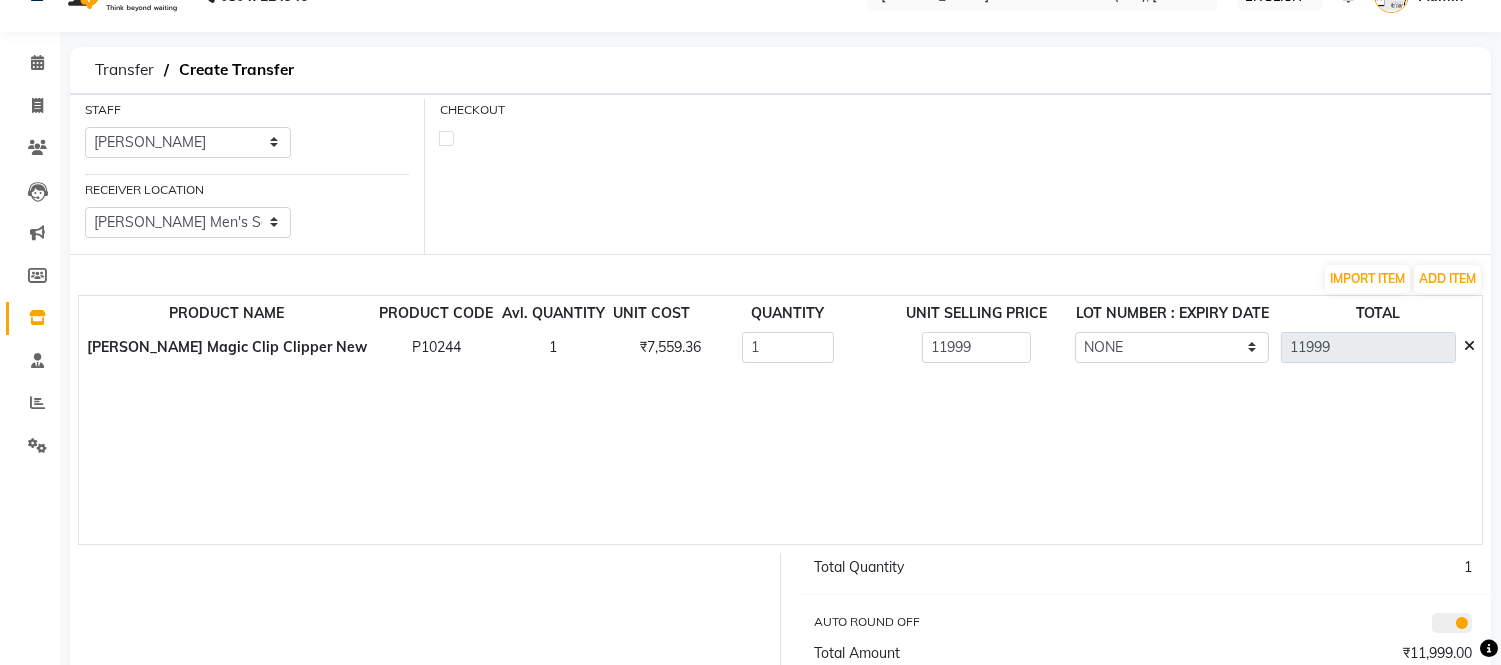 scroll, scrollTop: 157, scrollLeft: 0, axis: vertical 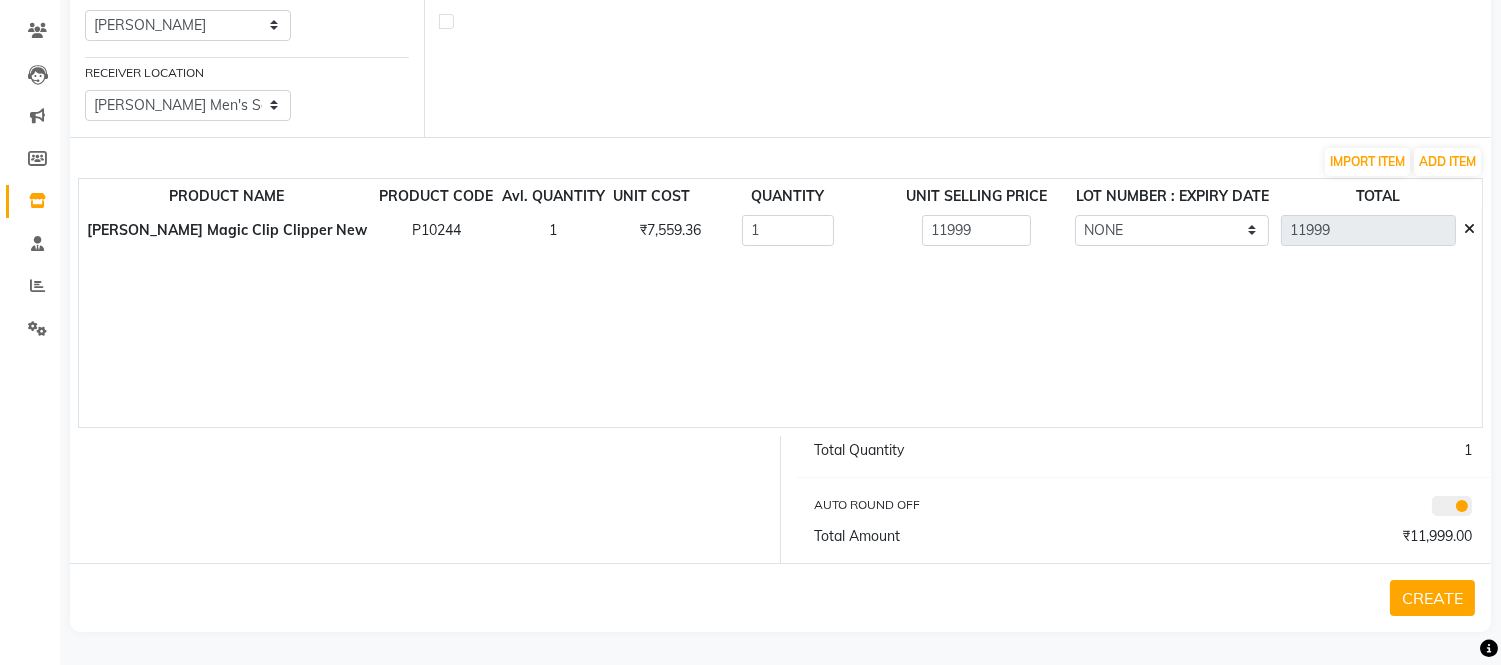 click on "CREATE" 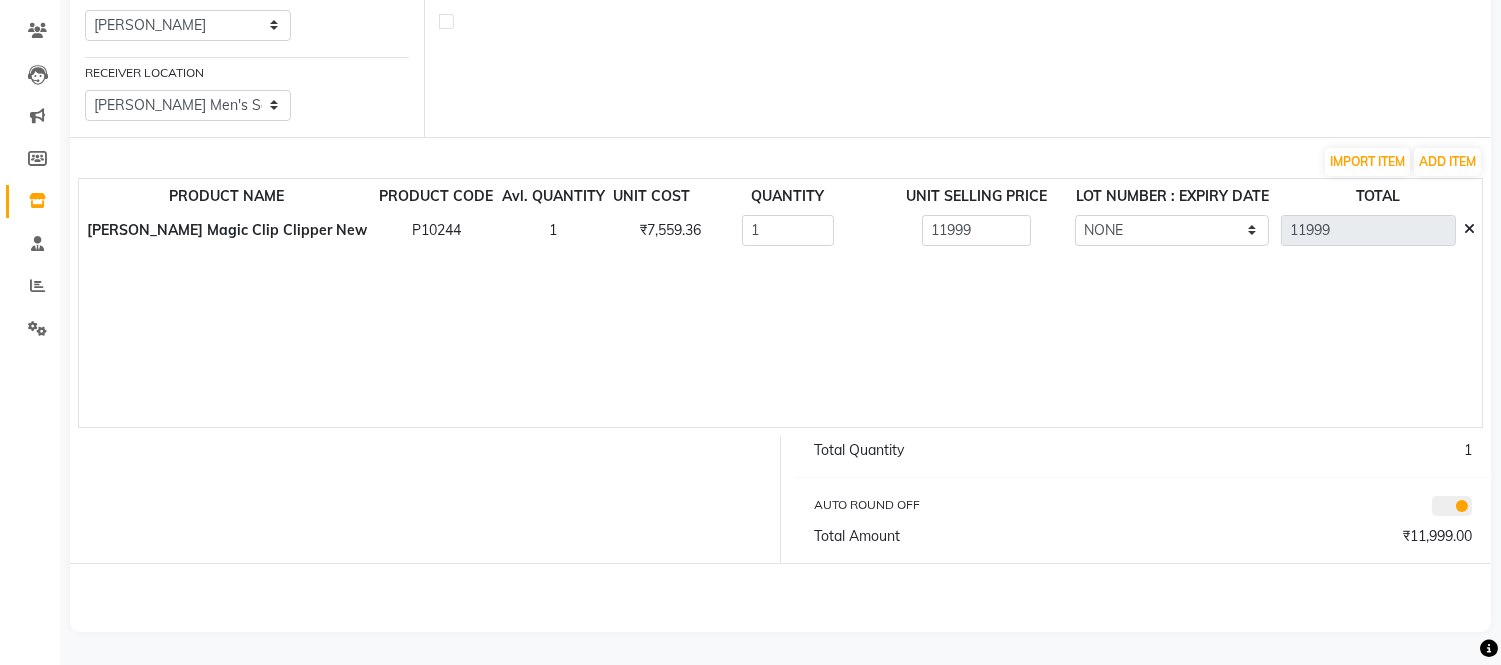 scroll, scrollTop: 0, scrollLeft: 0, axis: both 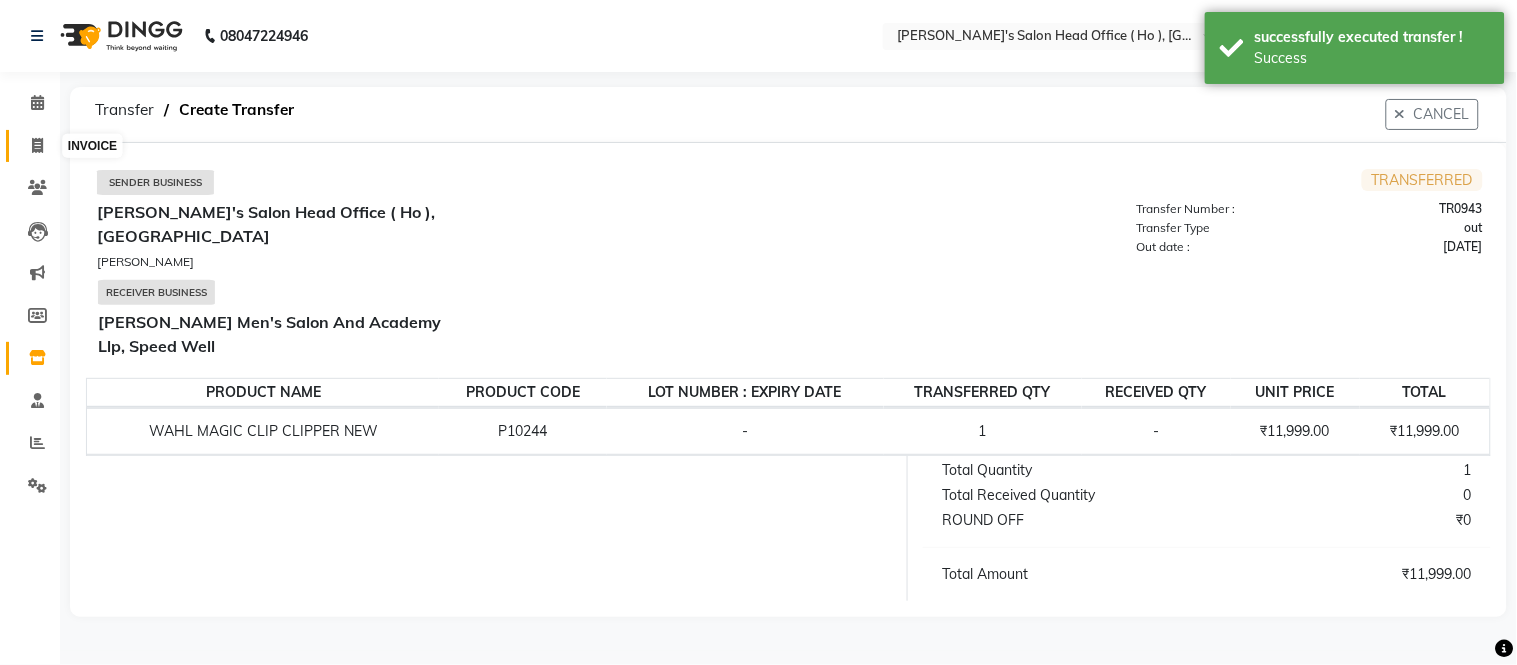 click 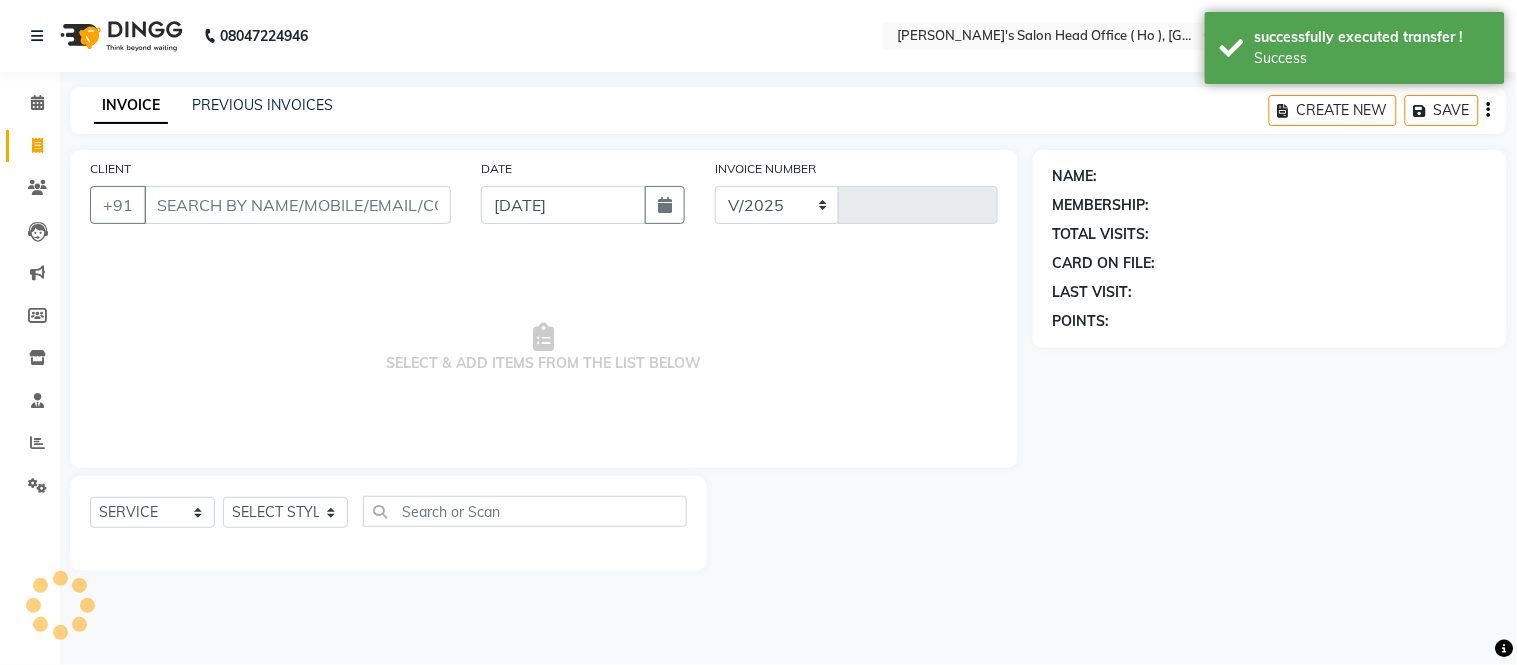 select on "6981" 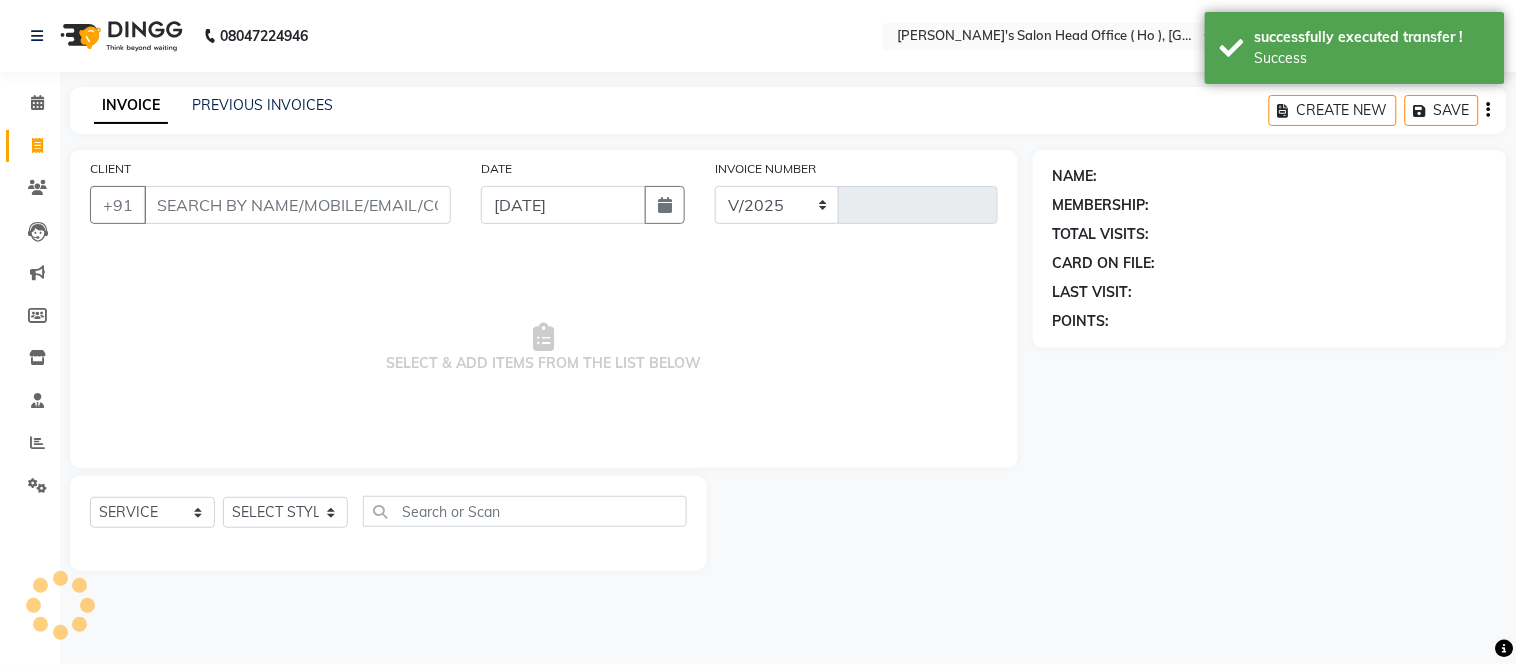 type on "0001" 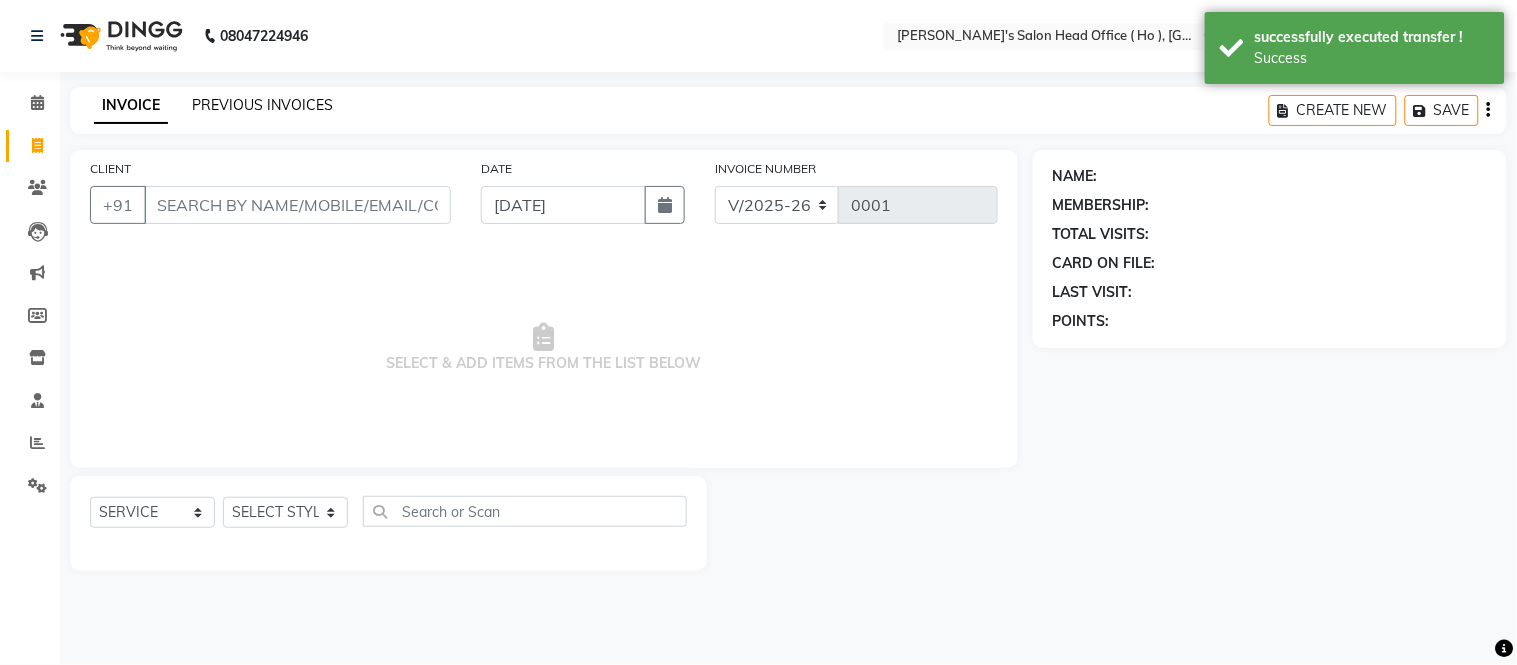 click on "PREVIOUS INVOICES" 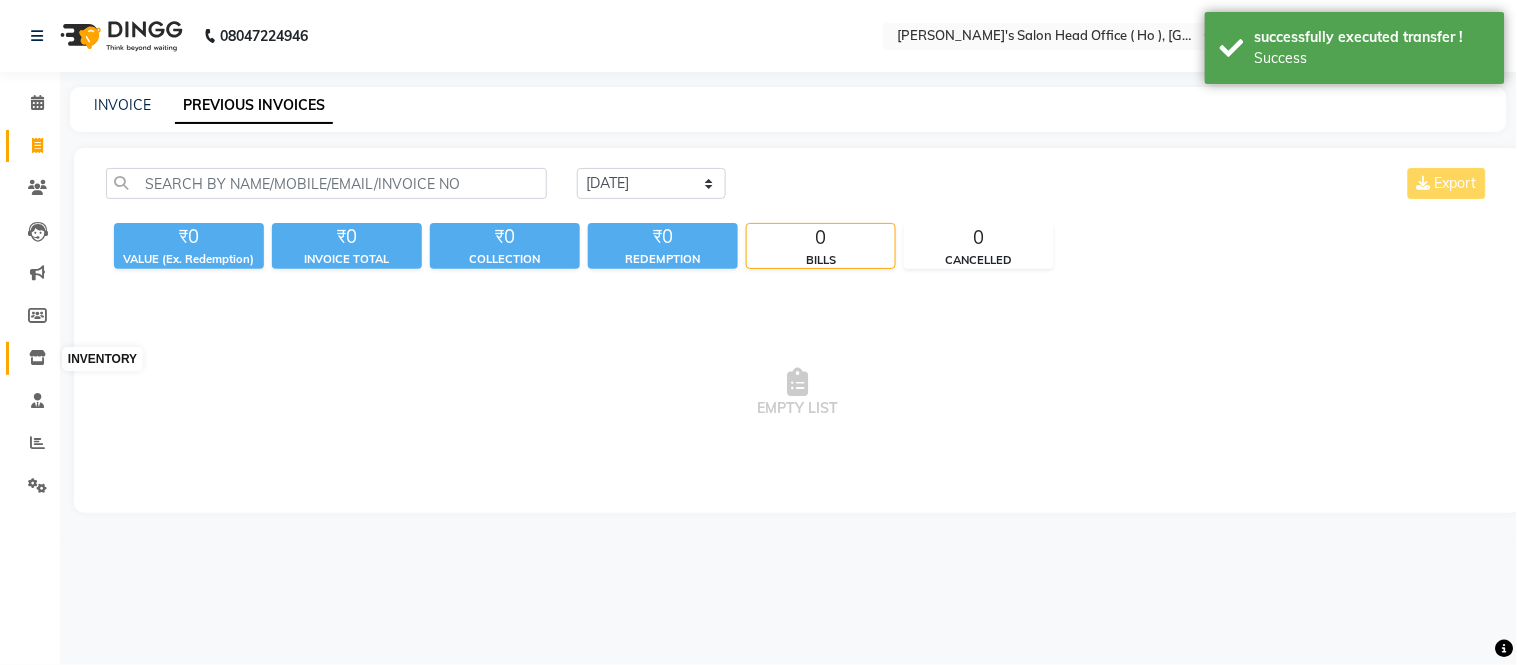 click 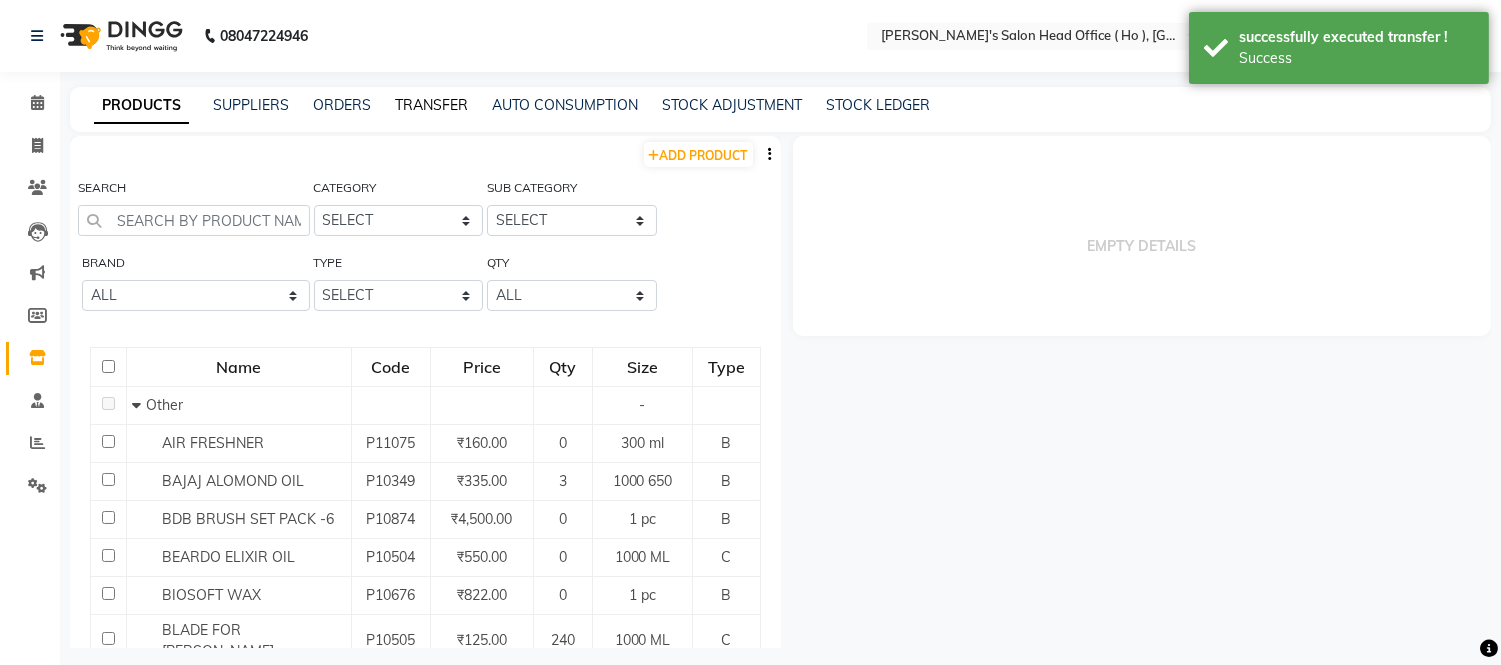 click on "TRANSFER" 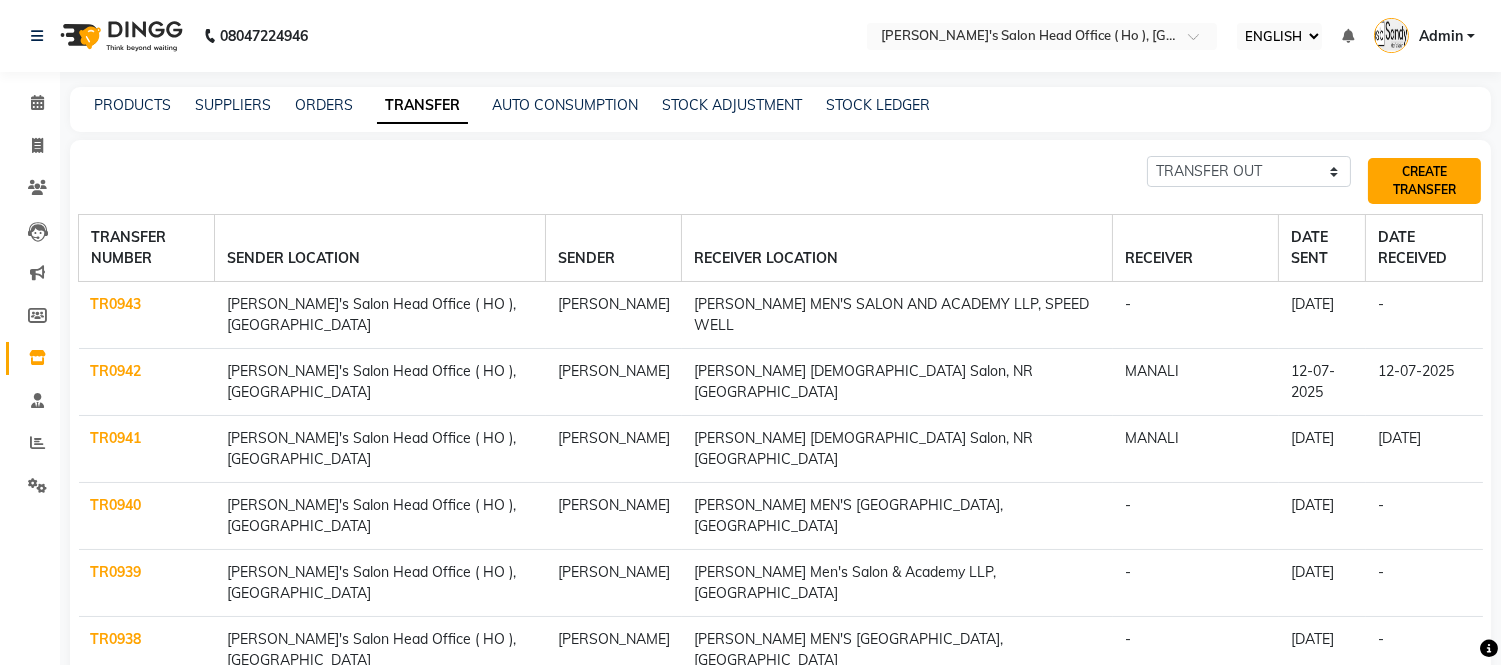 click on "CREATE TRANSFER" 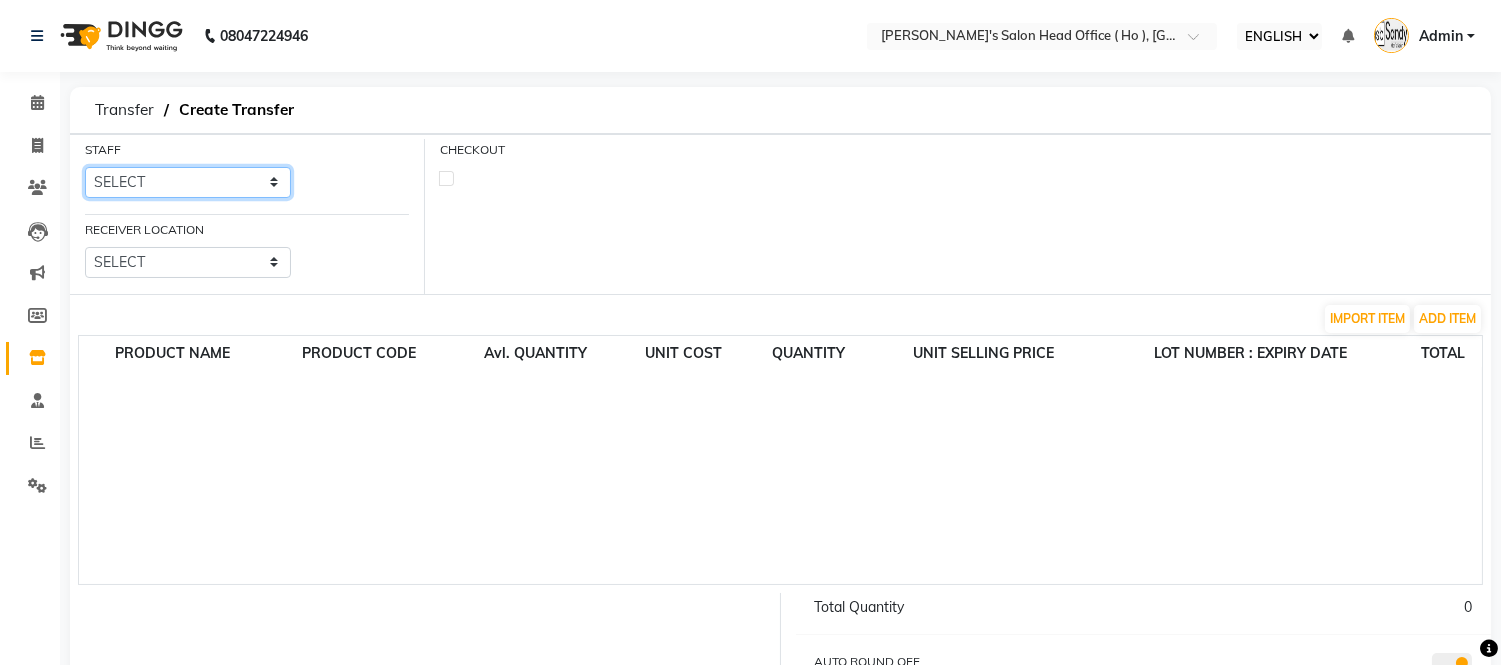 click on "SELECT Bhim Singh HIRALAL SEN MOHIT CHUDASHAMA Umang" at bounding box center (188, 182) 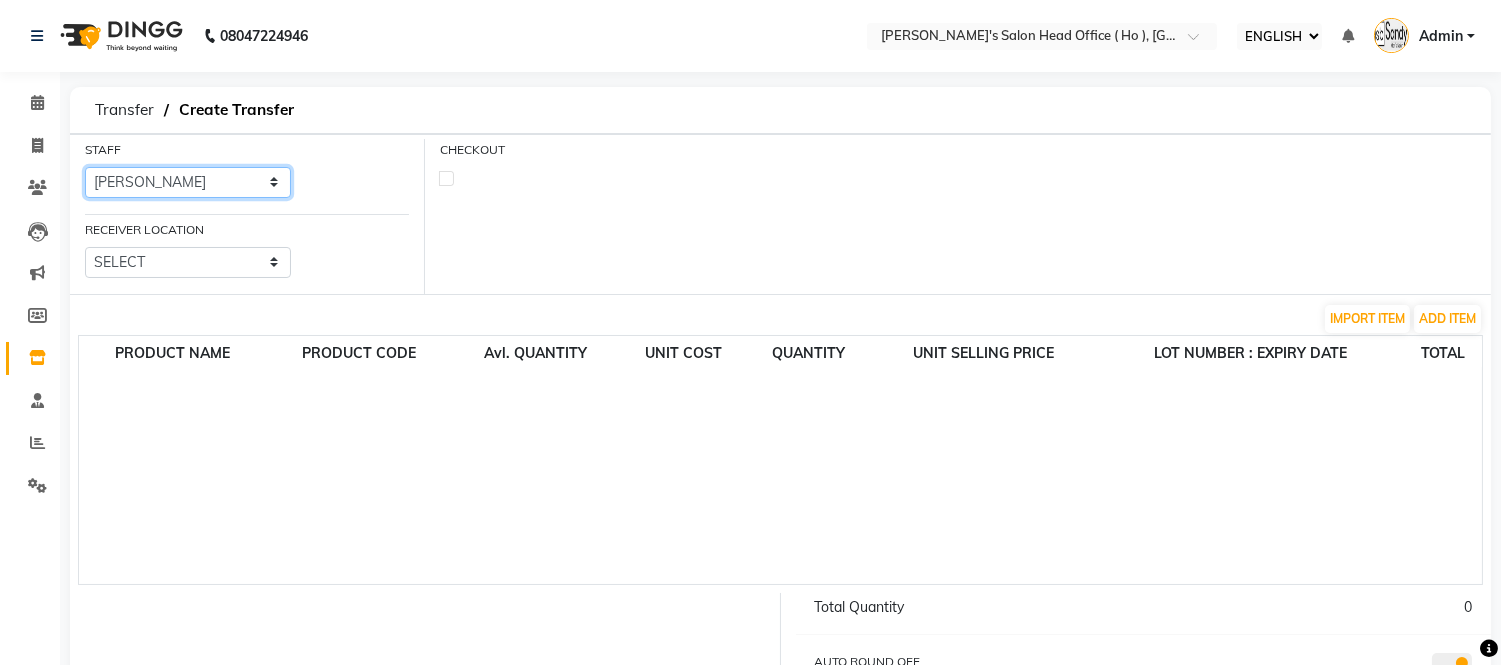 click on "SELECT Bhim Singh HIRALAL SEN MOHIT CHUDASHAMA Umang" at bounding box center [188, 182] 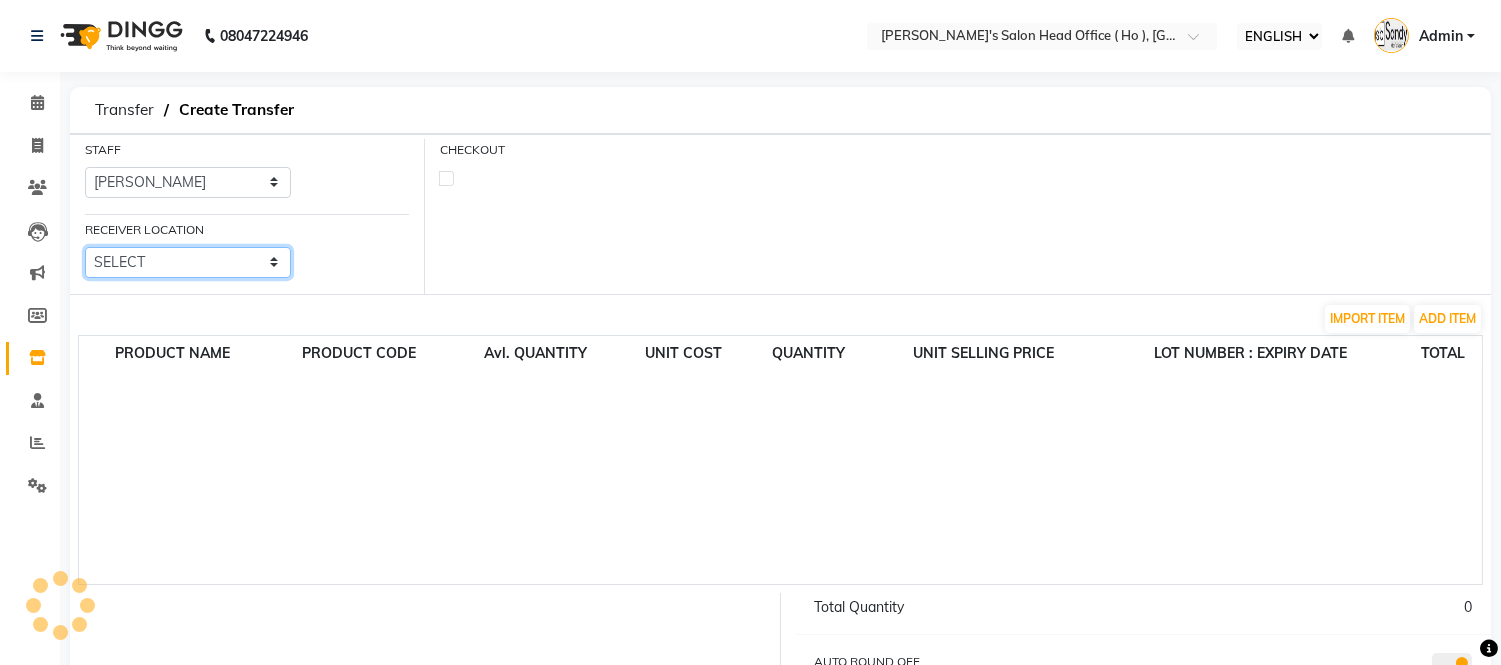 click on "SELECT Elaine Ladies Salon, Nr Bajaj Hall Sandy Men's Salon & Academy Llp, Ravapar Road Sandy Men's Salon And Academy Llp, Mavdi Main Road Sandy Men's Salon And Academy Llp, Speed Well  Sandy Men's Salon And Academy Llp, University Road Sandy Men's Salon And Academy Llp, Nana Mava Circle" at bounding box center (188, 262) 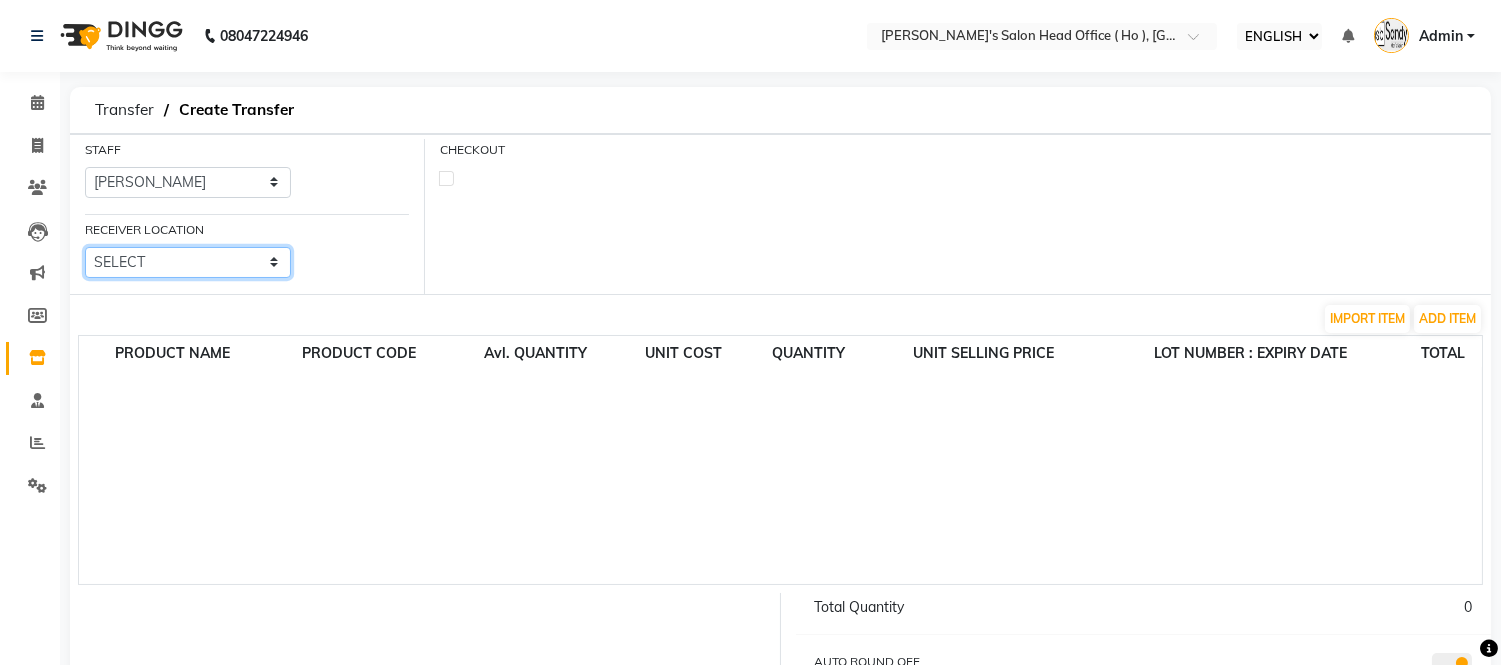 select on "2703" 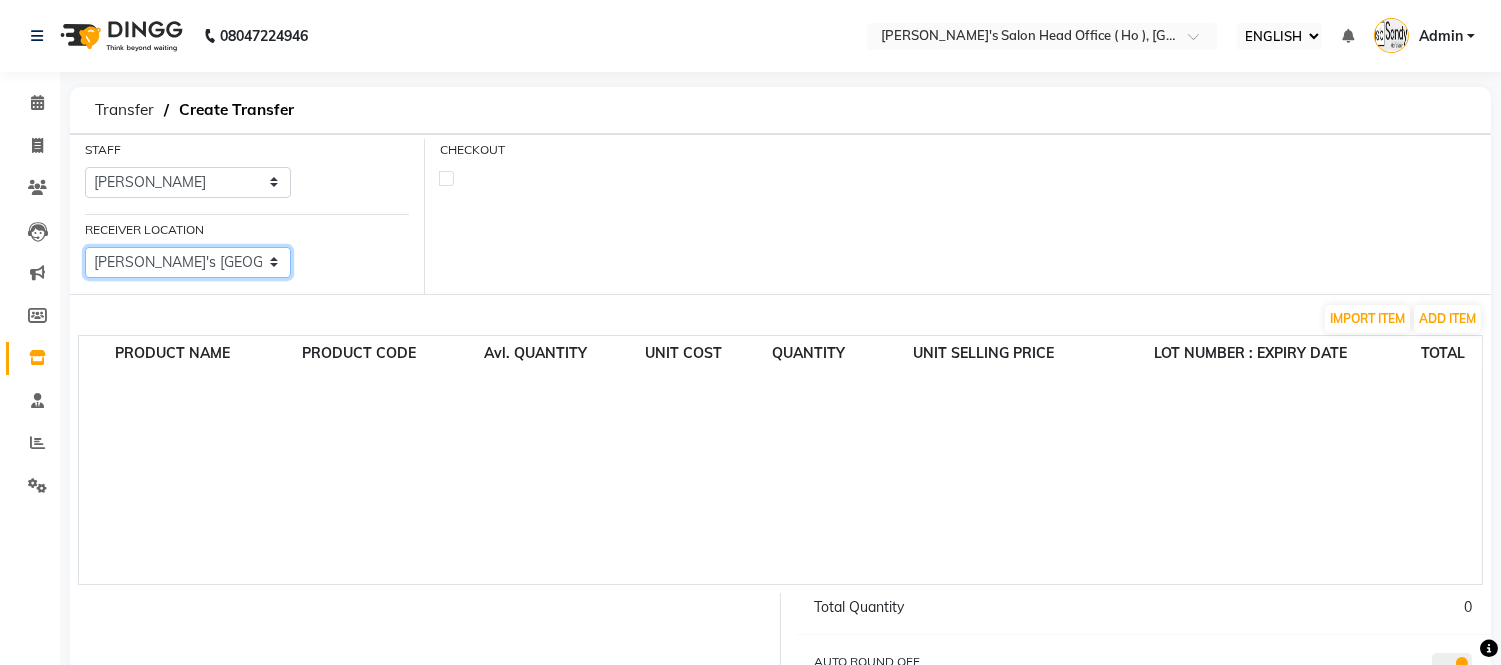 click on "SELECT Elaine Ladies Salon, Nr Bajaj Hall Sandy Men's Salon & Academy Llp, Ravapar Road Sandy Men's Salon And Academy Llp, Mavdi Main Road Sandy Men's Salon And Academy Llp, Speed Well  Sandy Men's Salon And Academy Llp, University Road Sandy Men's Salon And Academy Llp, Nana Mava Circle" at bounding box center [188, 262] 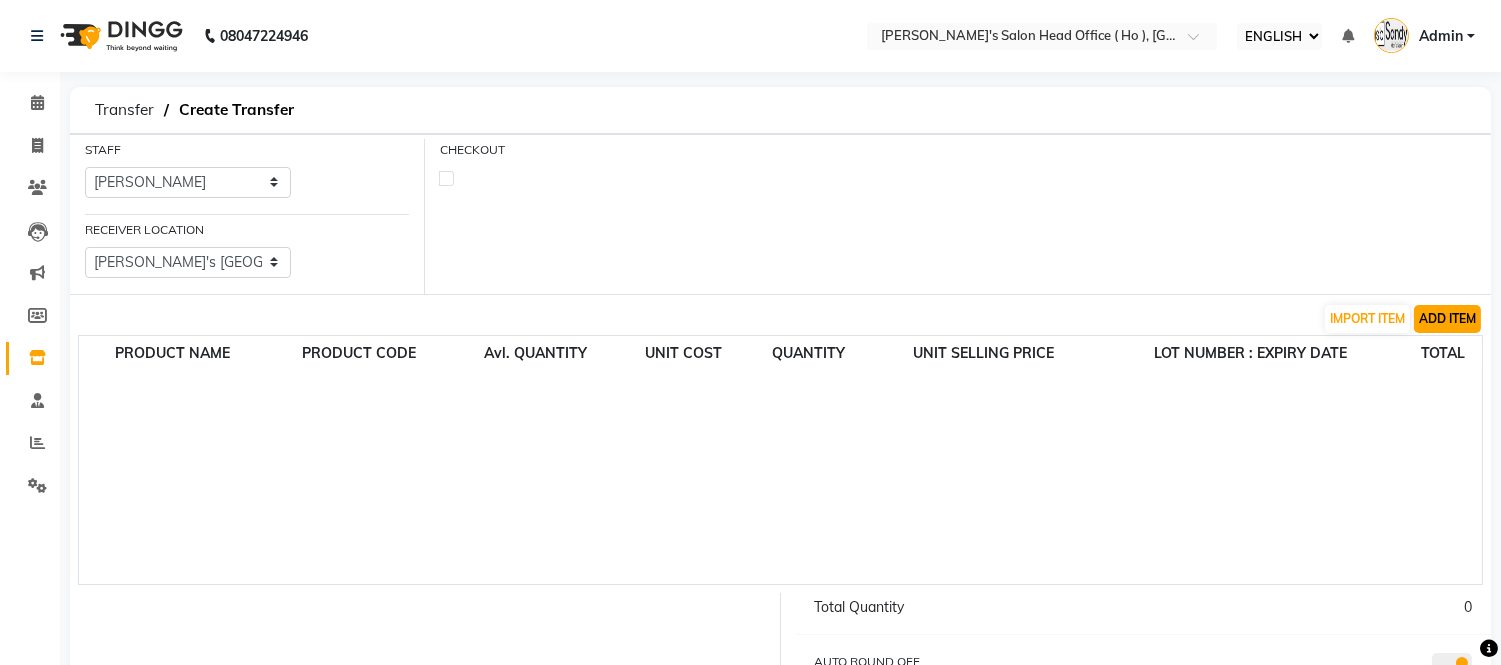 click on "ADD ITEM" 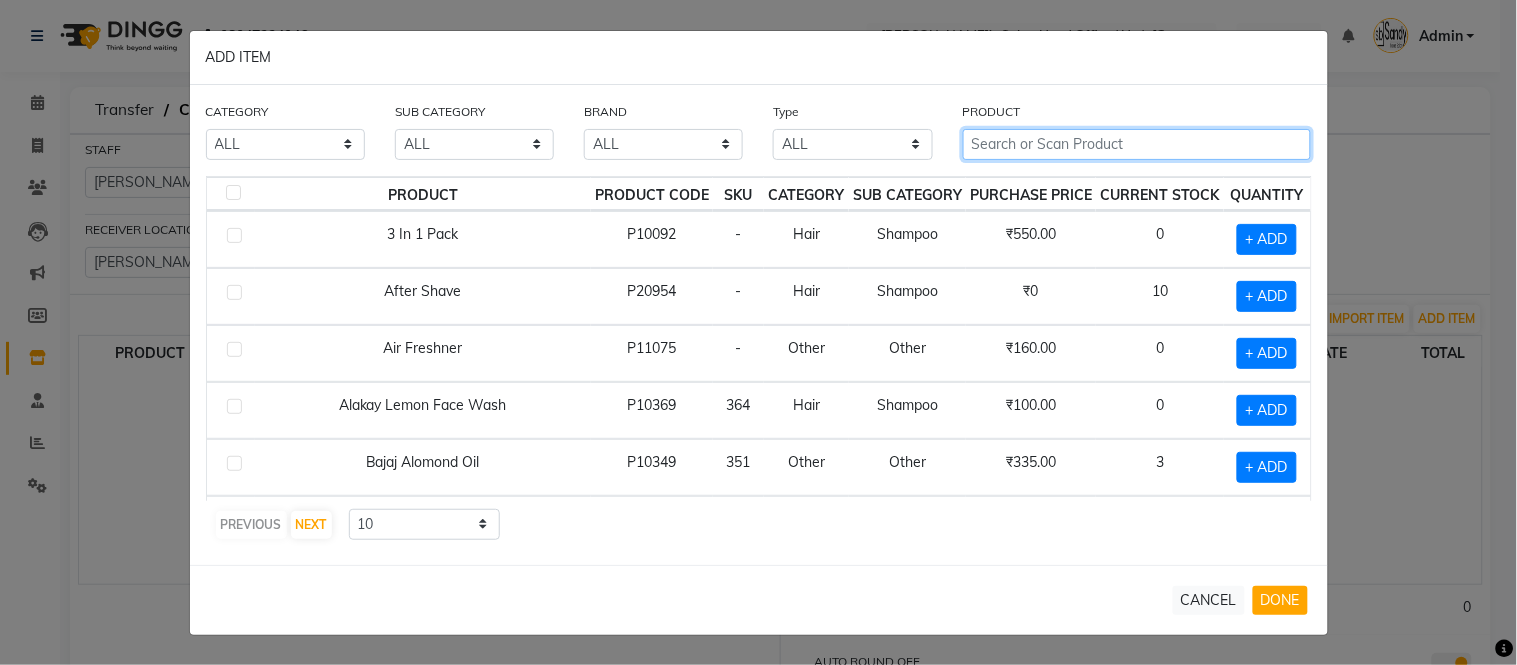 click 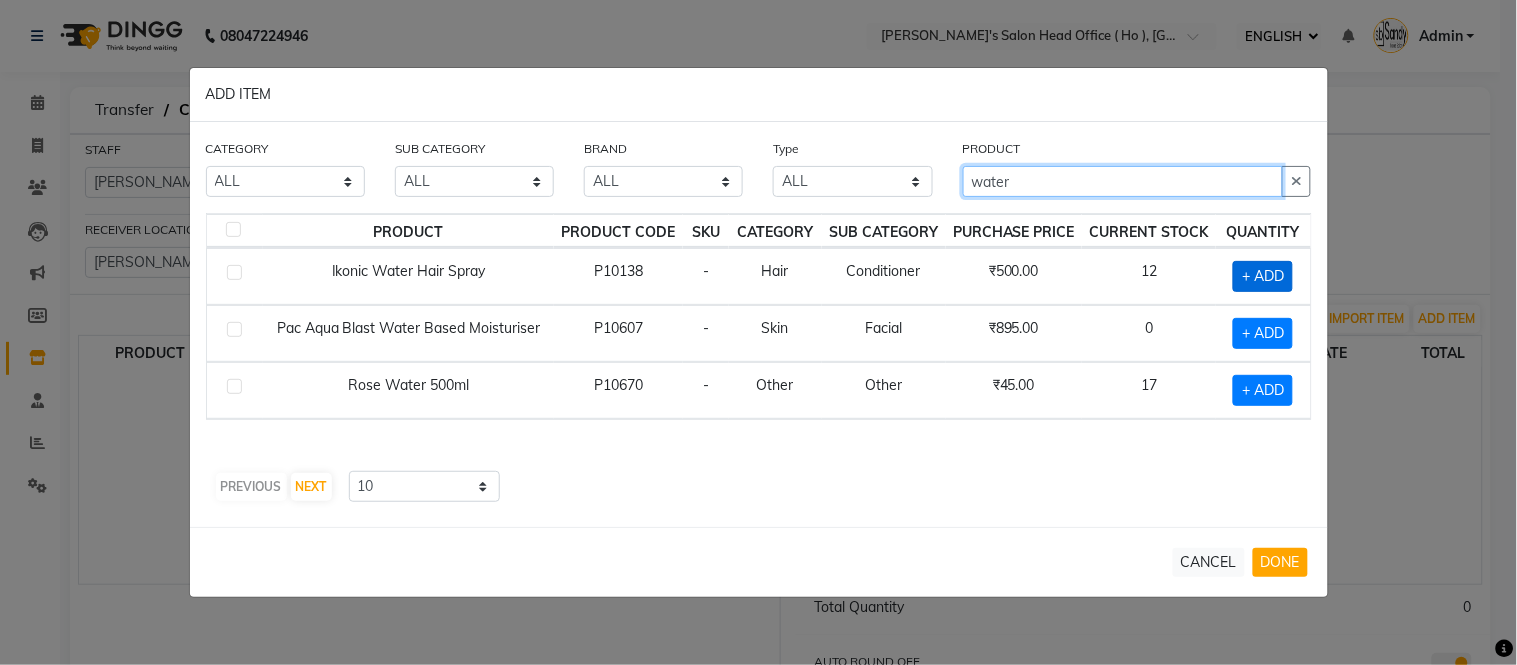 type on "water" 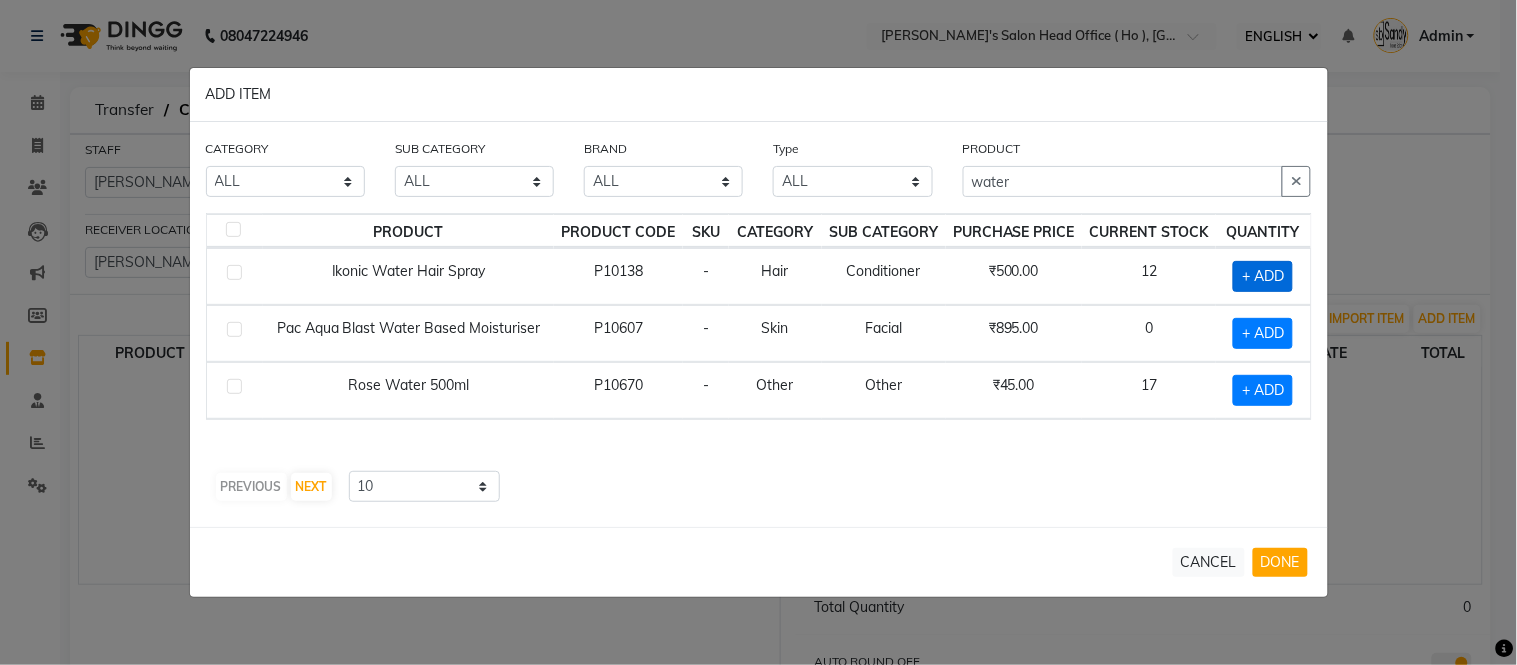 click on "+ ADD" 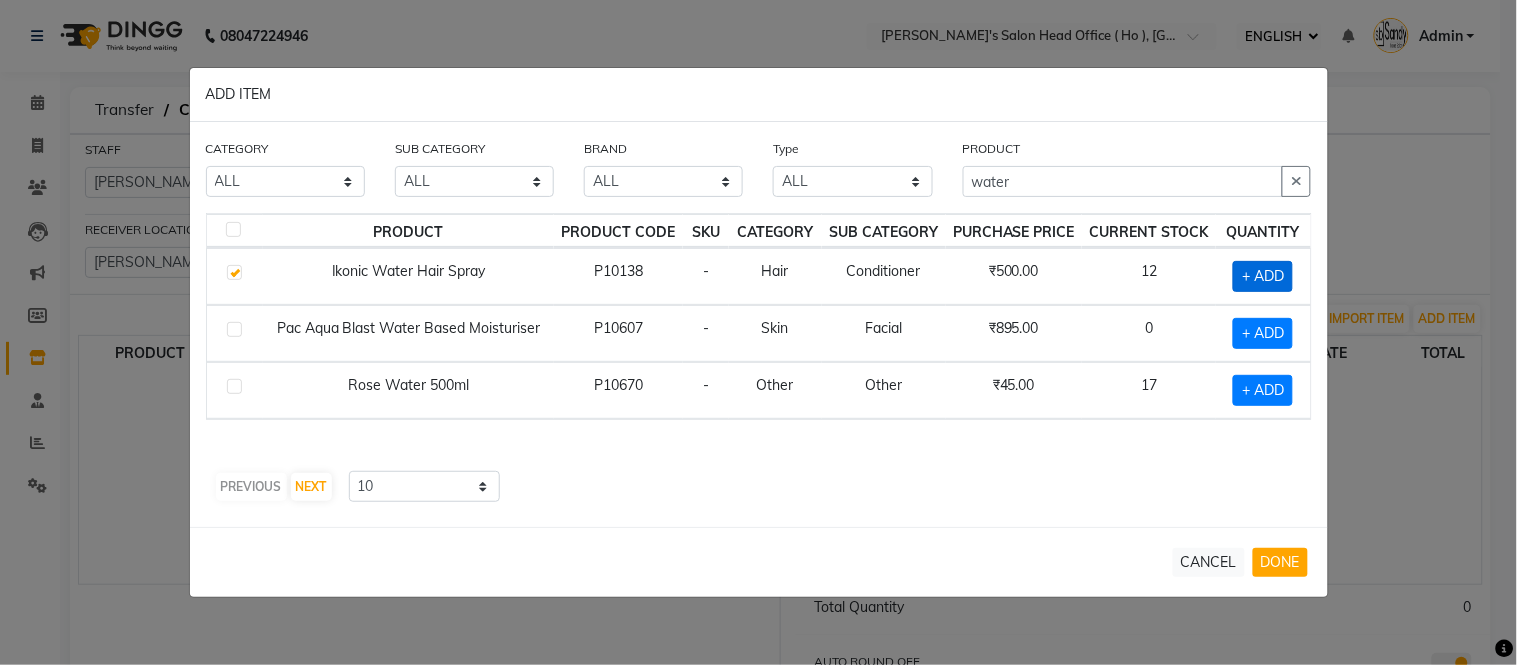 checkbox on "true" 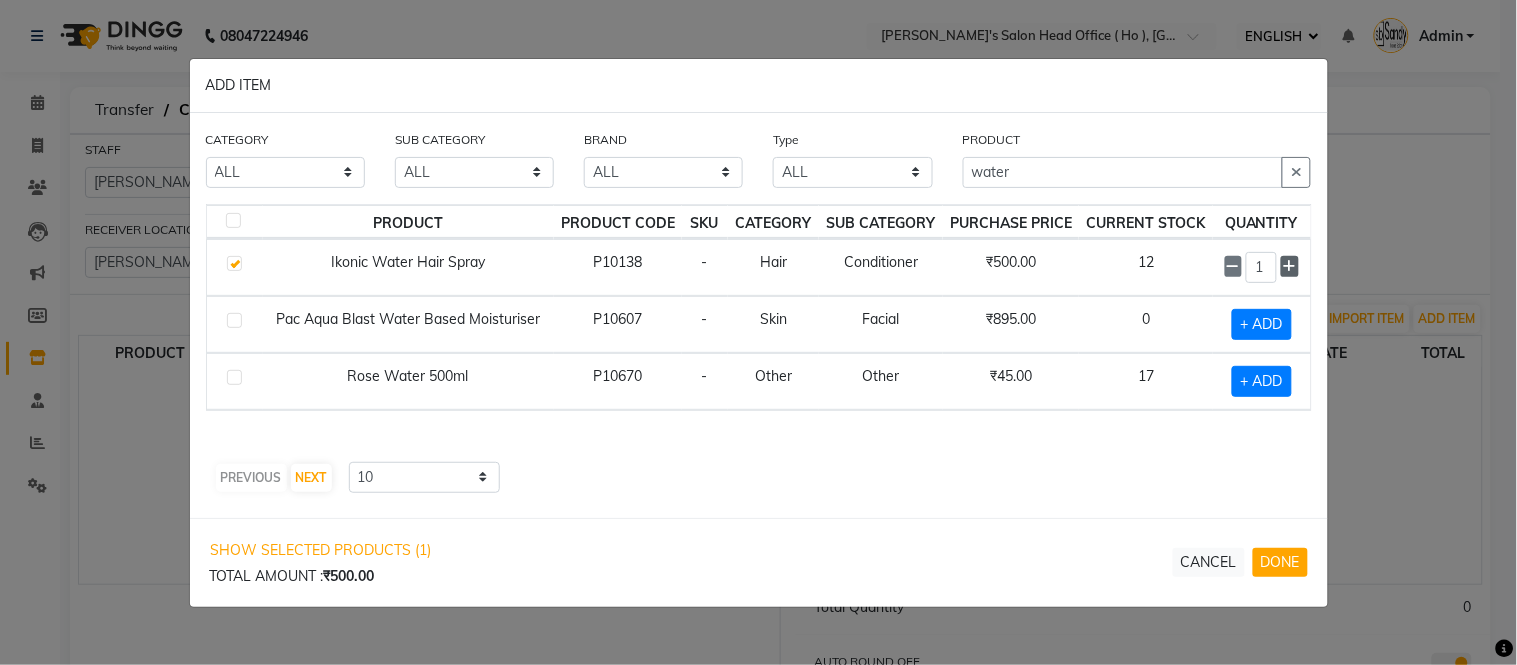click 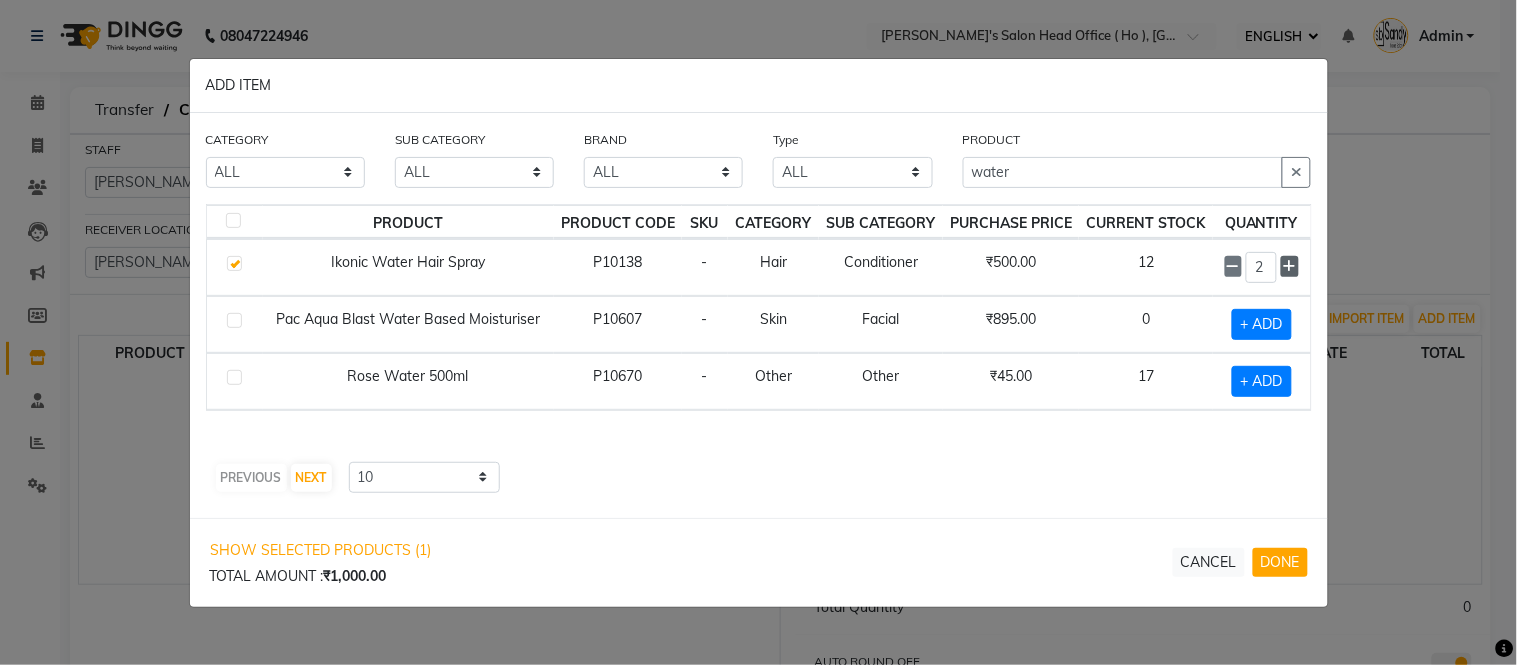 click 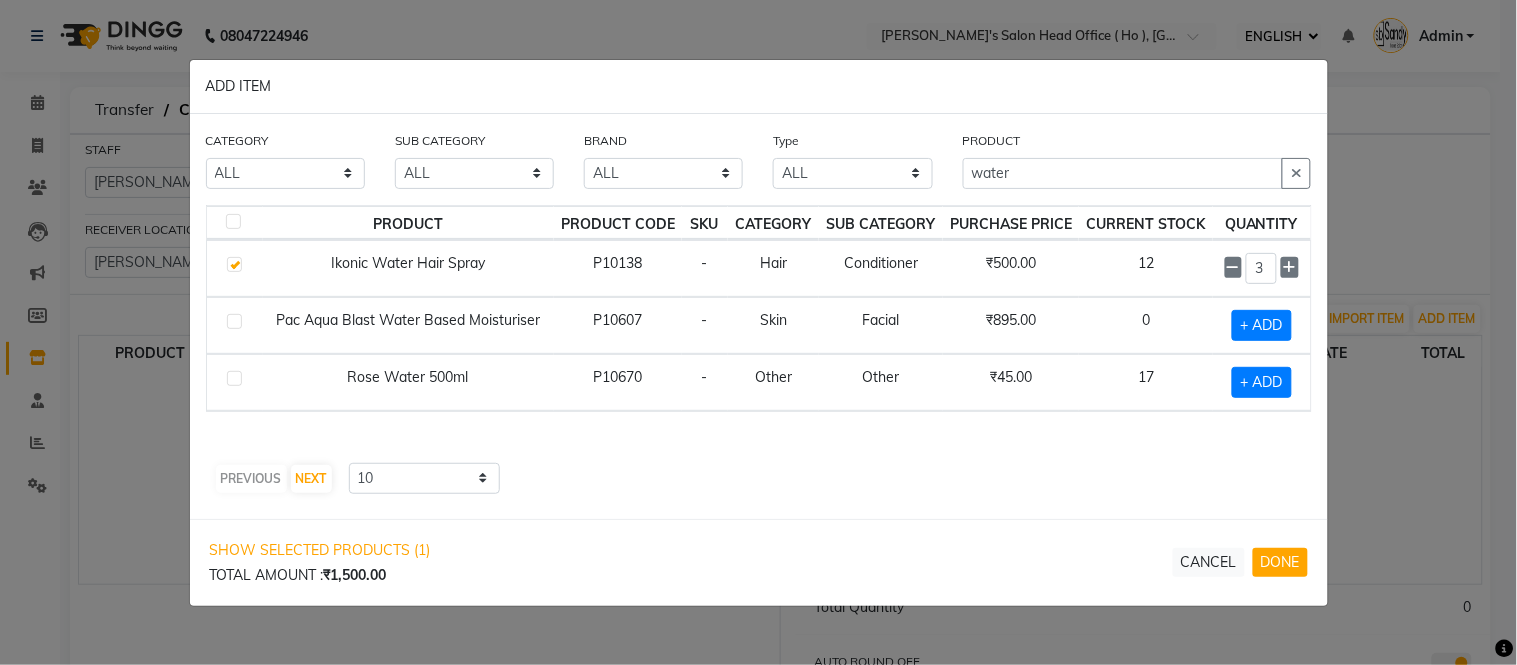 click on "PREVIOUS   NEXT  10 50 100" 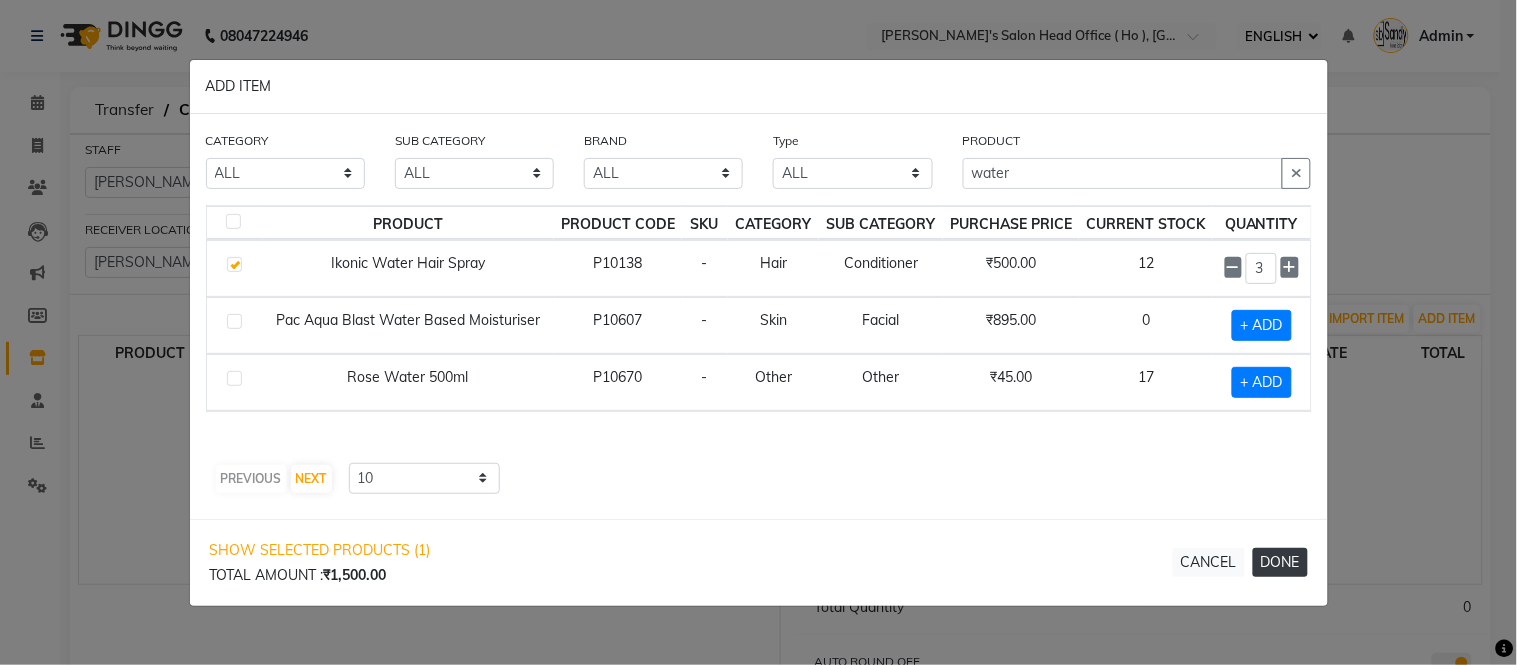 click on "DONE" 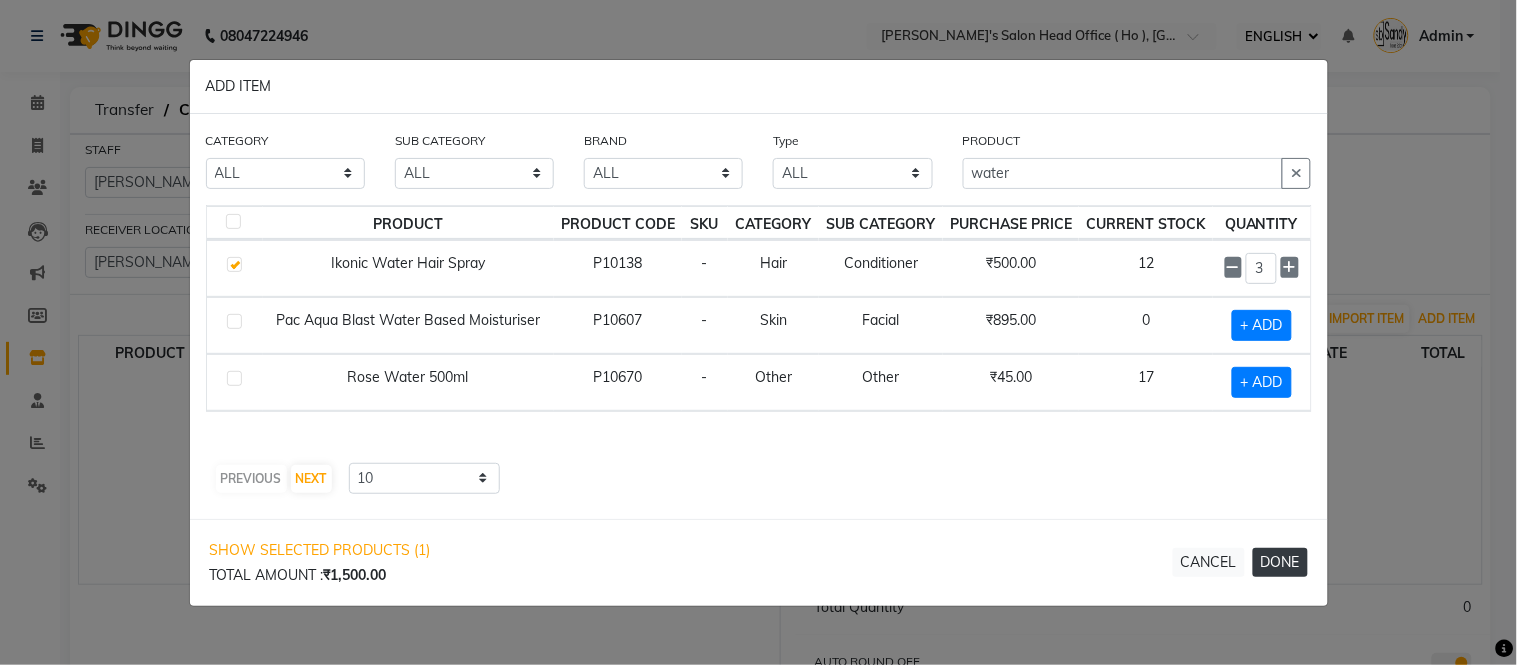 type 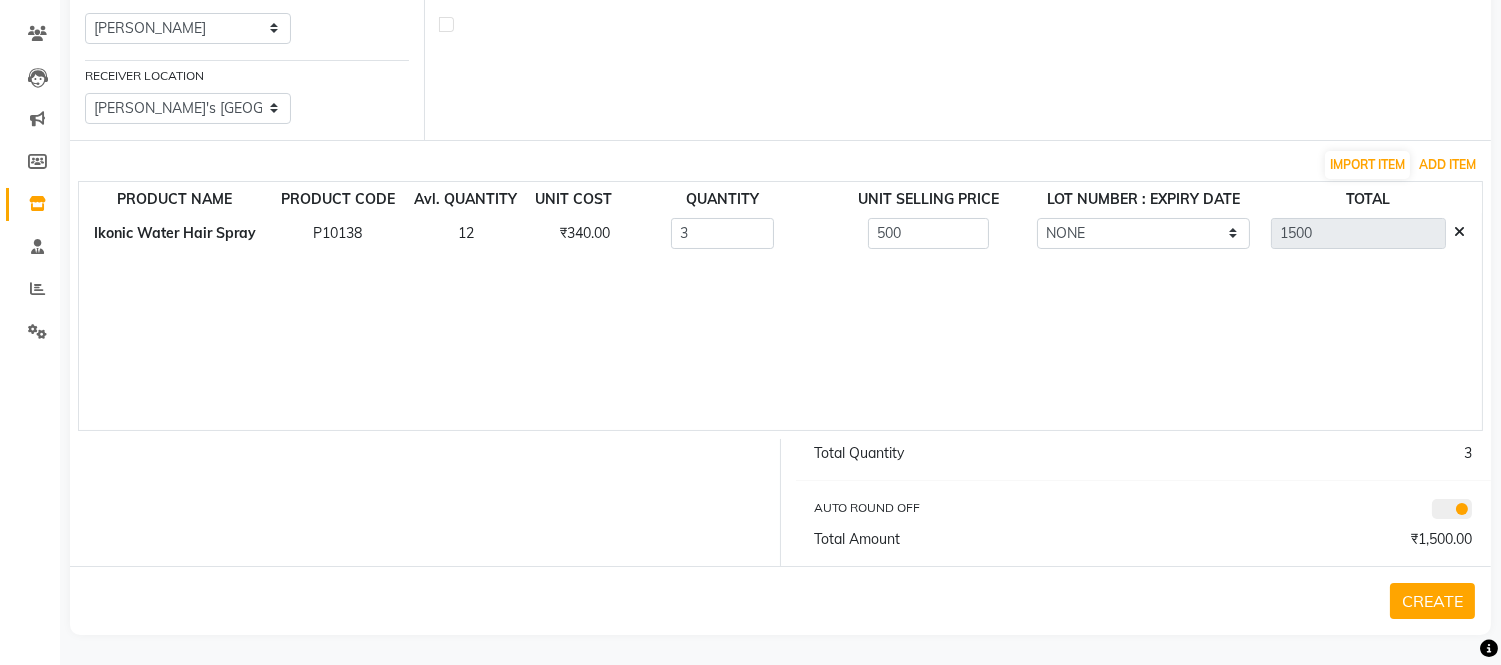 scroll, scrollTop: 157, scrollLeft: 0, axis: vertical 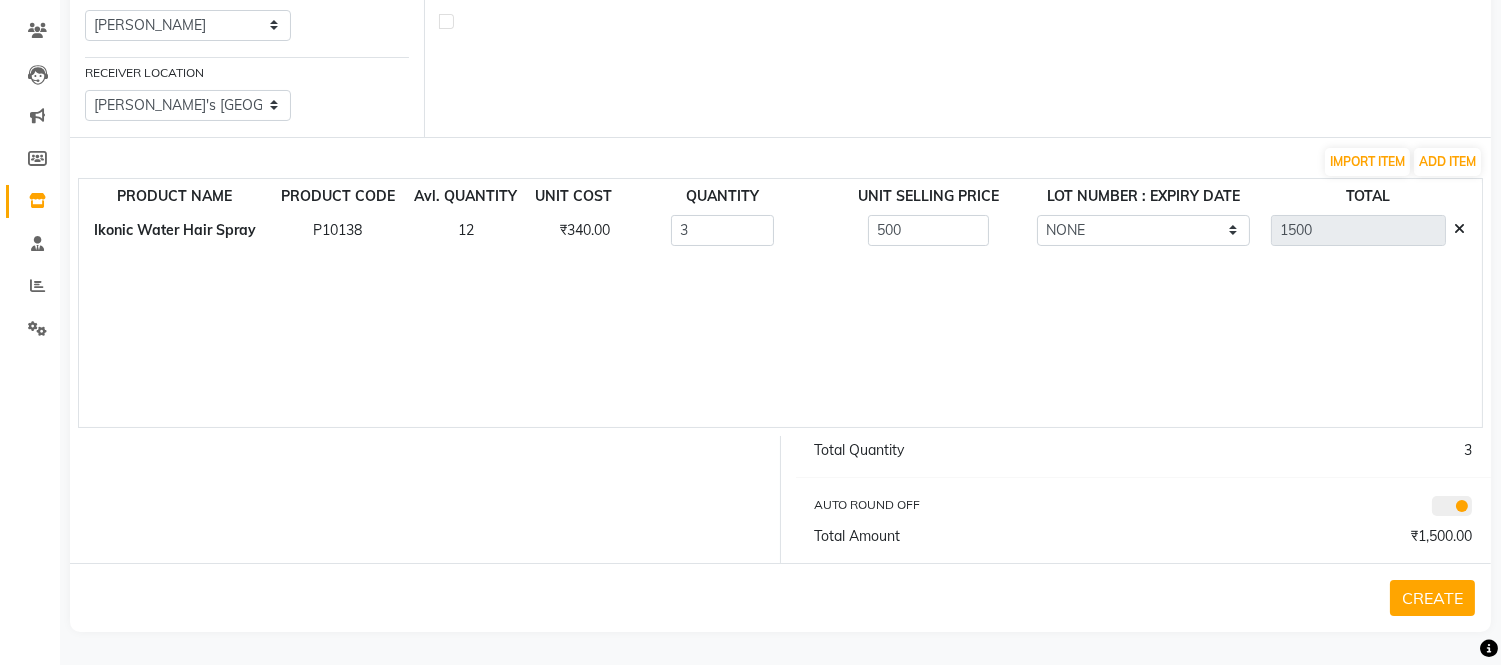 click on "CREATE" 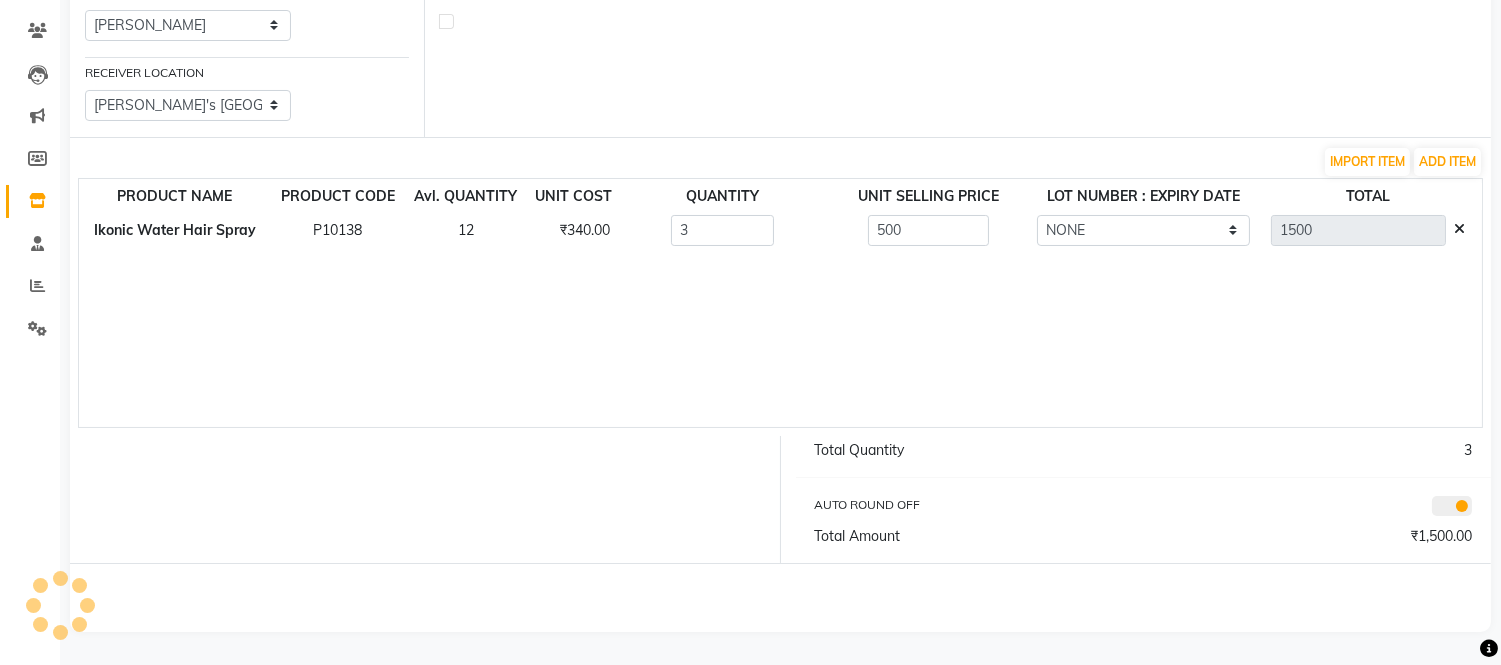 scroll, scrollTop: 0, scrollLeft: 0, axis: both 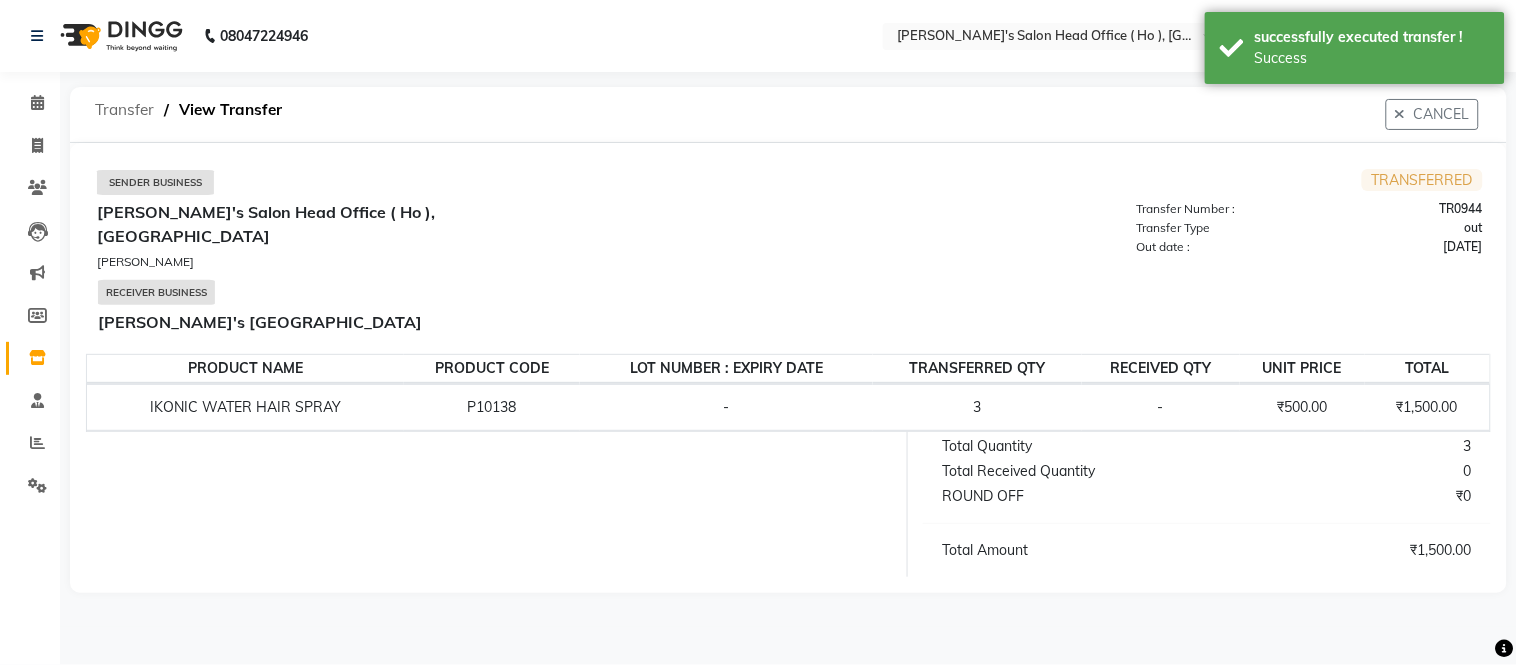 click on "Transfer" 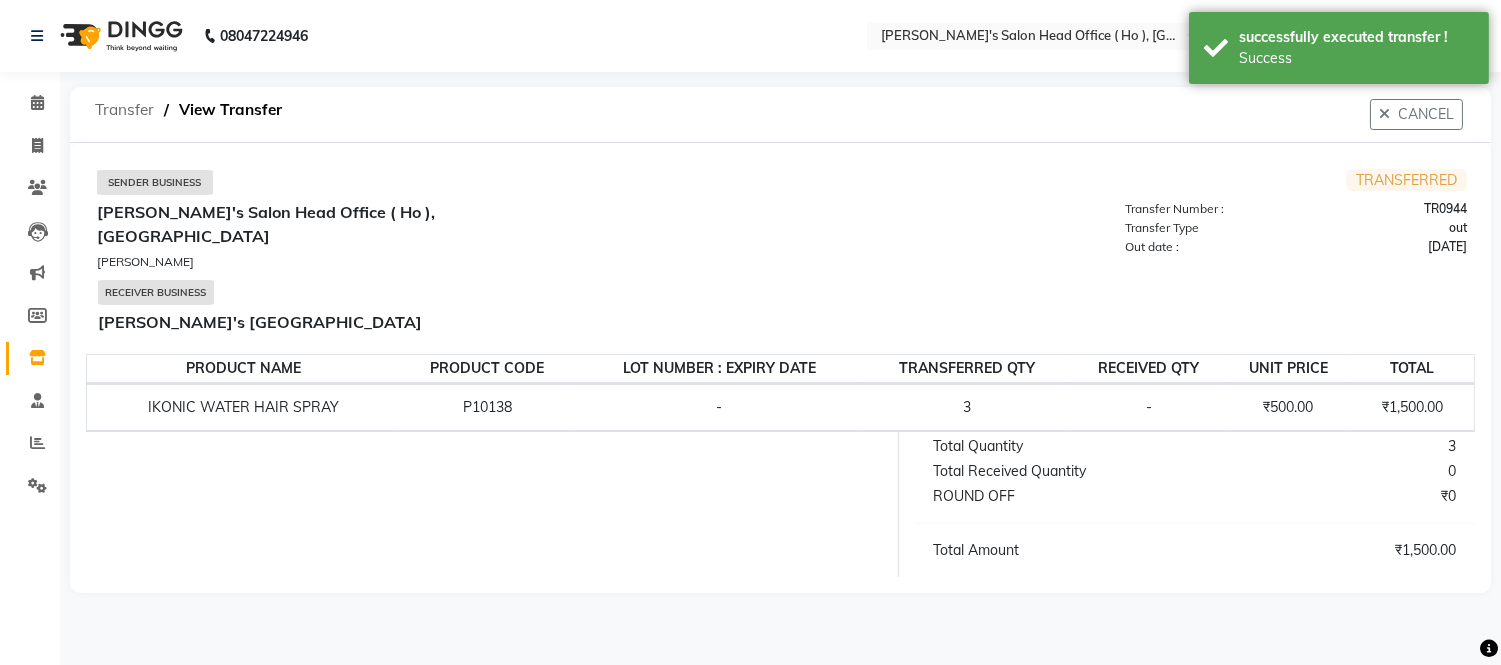 select on "sender" 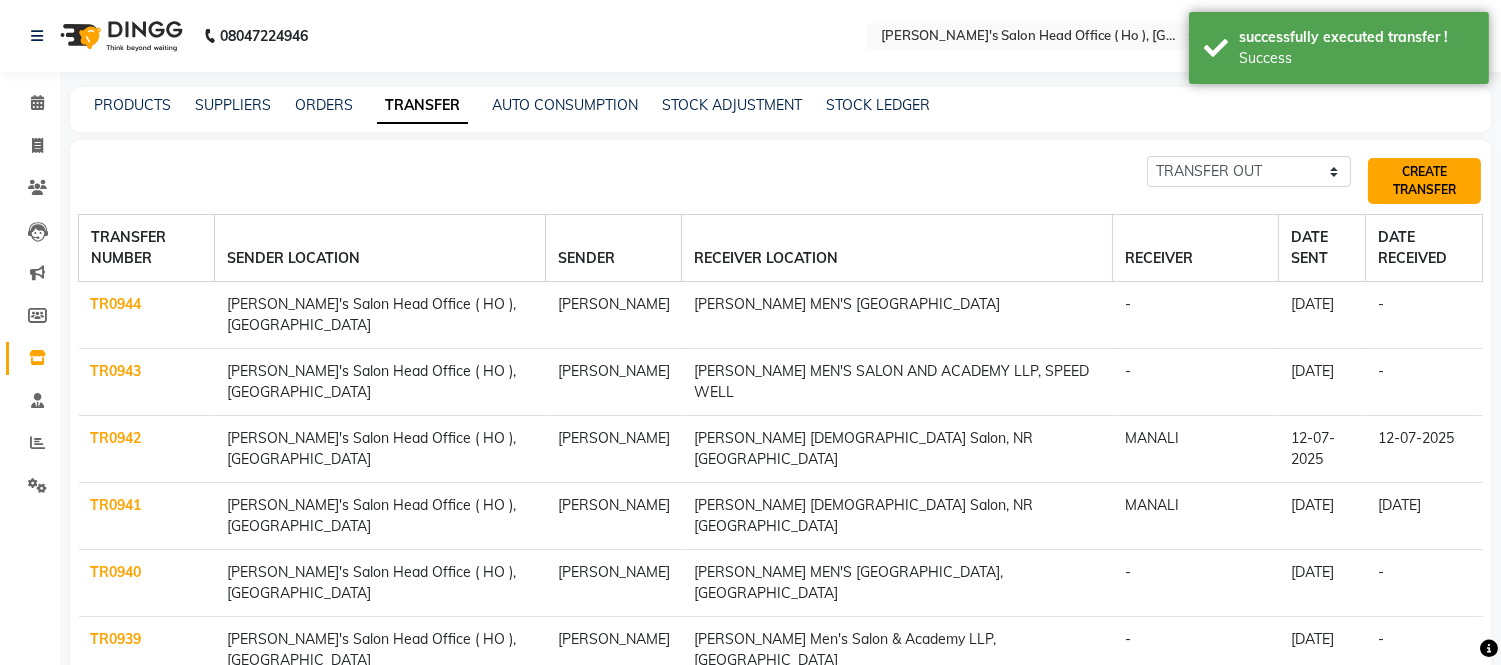 click on "CREATE TRANSFER" 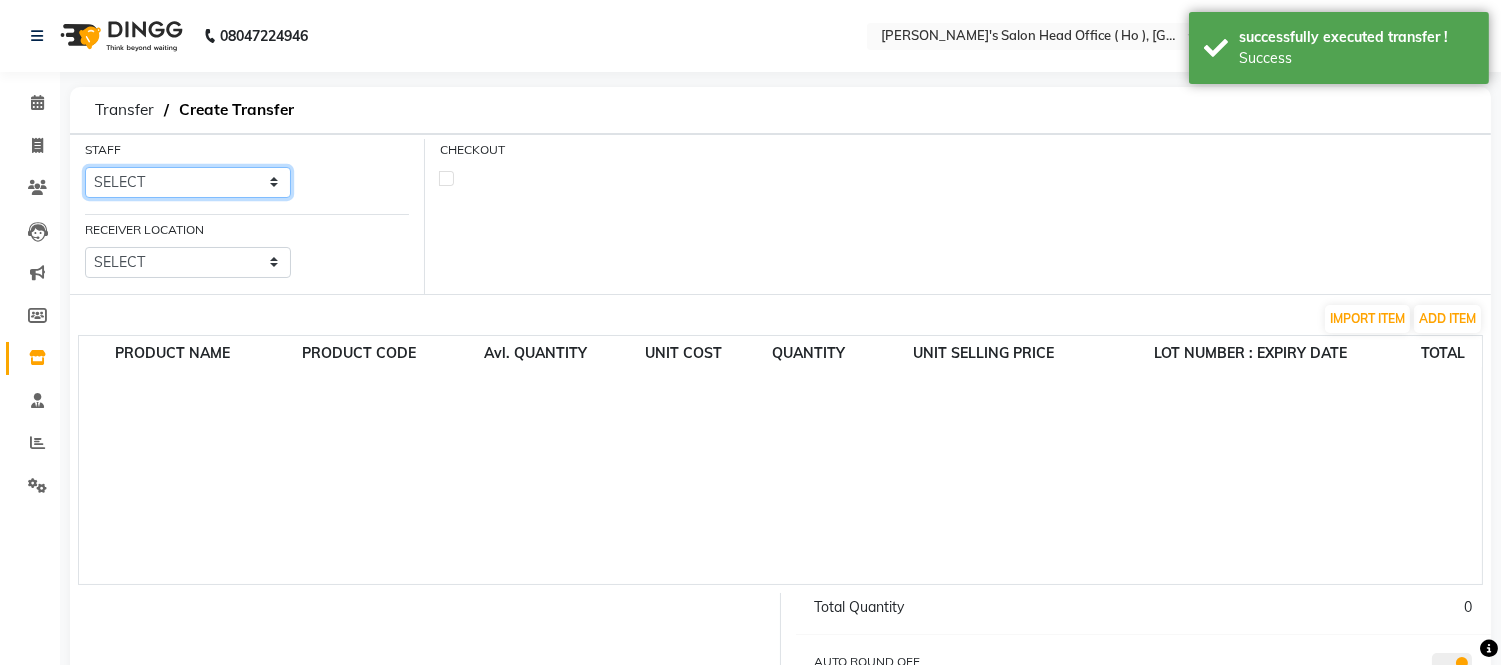 click on "SELECT Bhim Singh HIRALAL SEN MOHIT CHUDASHAMA Umang" at bounding box center (188, 182) 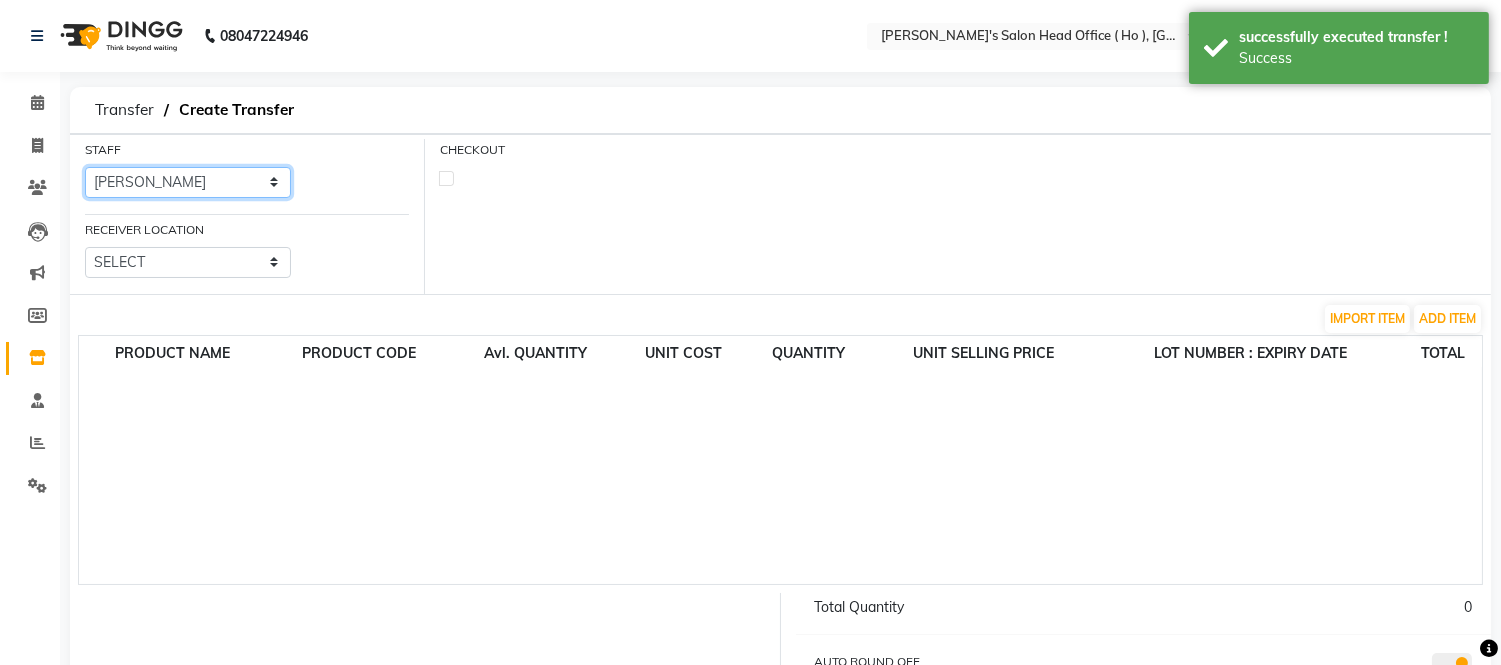 click on "SELECT Bhim Singh HIRALAL SEN MOHIT CHUDASHAMA Umang" at bounding box center [188, 182] 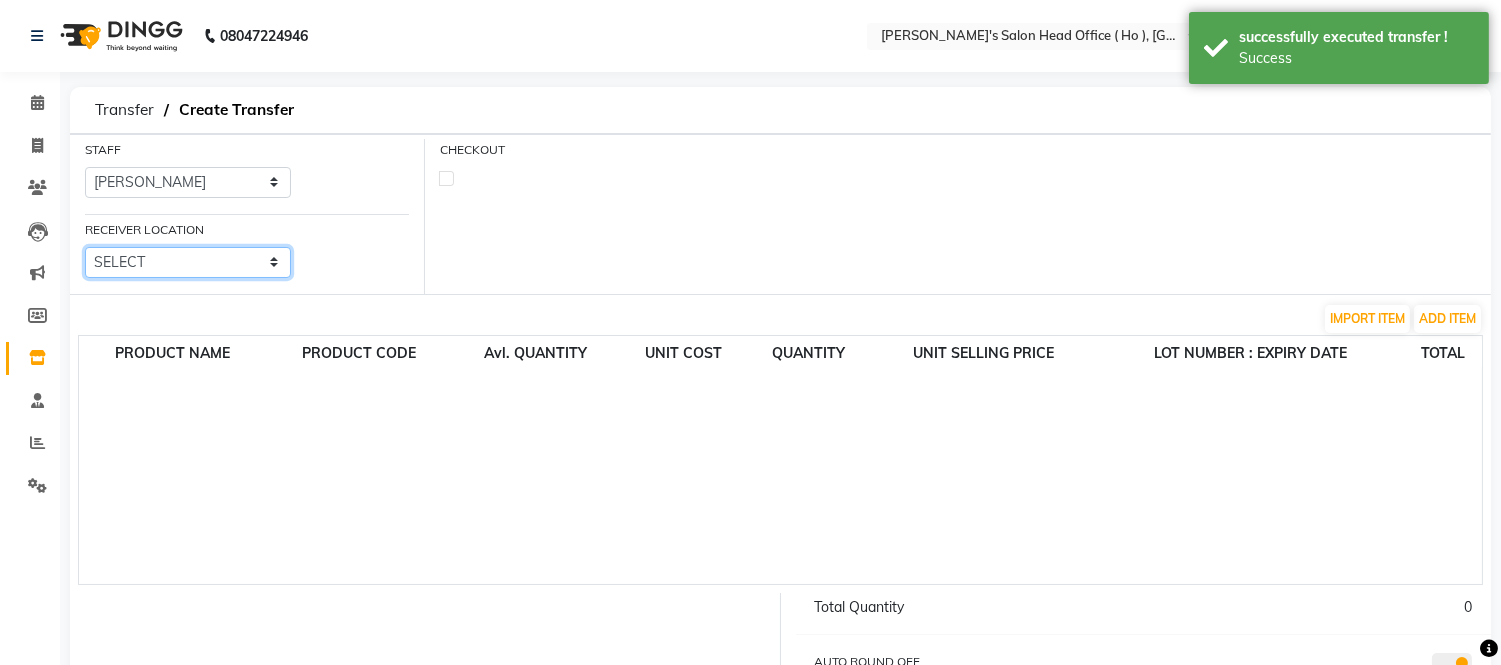 click on "SELECT Elaine Ladies Salon, Nr Bajaj Hall Sandy Men's Salon & Academy Llp, Ravapar Road Sandy Men's Salon And Academy Llp, Mavdi Main Road Sandy Men's Salon And Academy Llp, Speed Well  Sandy Men's Salon And Academy Llp, University Road Sandy Men's Salon And Academy Llp, Nana Mava Circle" at bounding box center [188, 262] 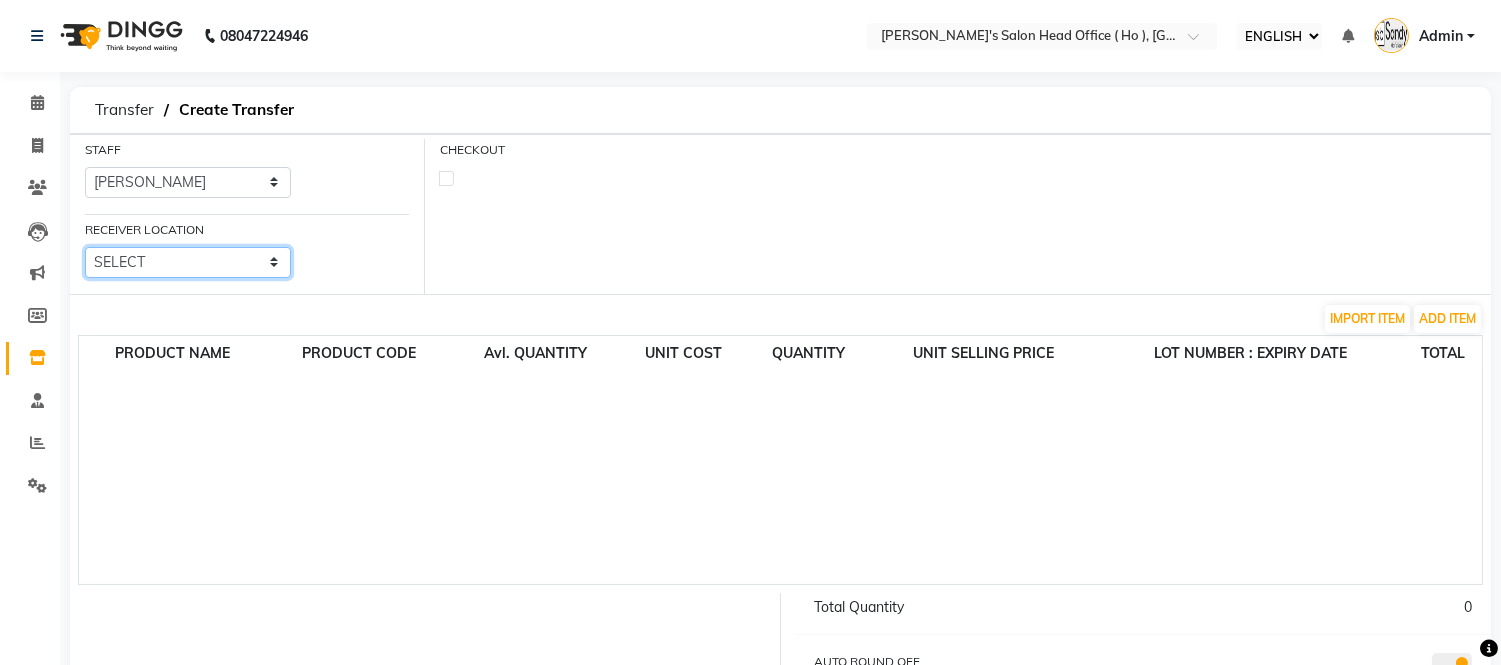 select on "2964" 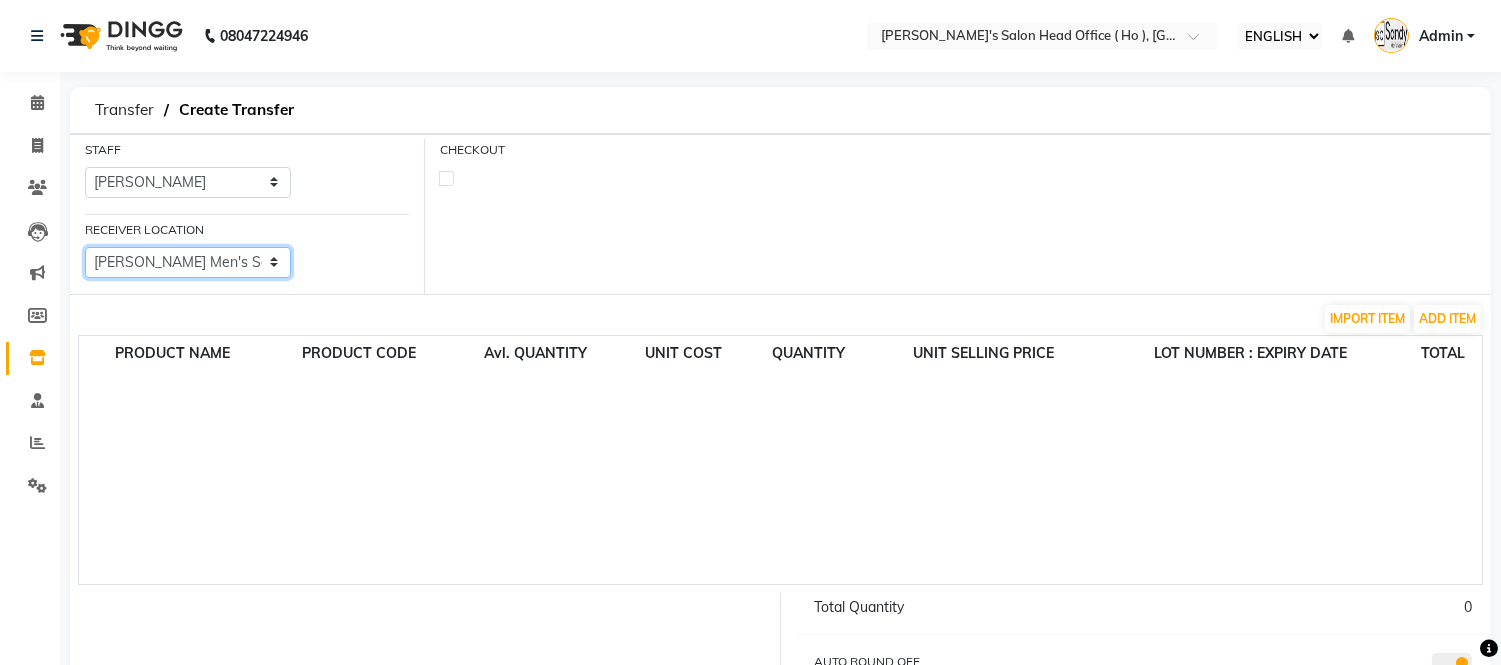 click on "SELECT Elaine Ladies Salon, Nr Bajaj Hall Sandy Men's Salon & Academy Llp, Ravapar Road Sandy Men's Salon And Academy Llp, Mavdi Main Road Sandy Men's Salon And Academy Llp, Speed Well  Sandy Men's Salon And Academy Llp, University Road Sandy Men's Salon And Academy Llp, Nana Mava Circle" at bounding box center [188, 262] 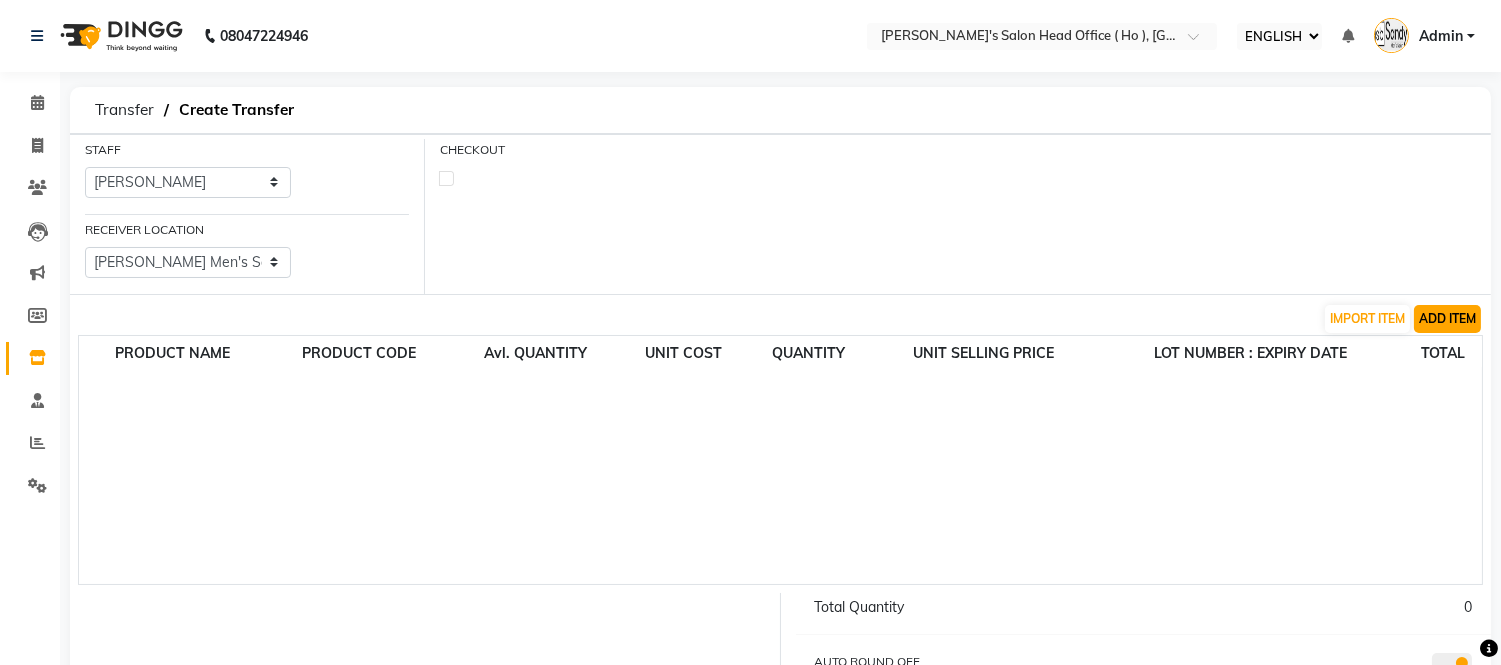 click on "ADD ITEM" 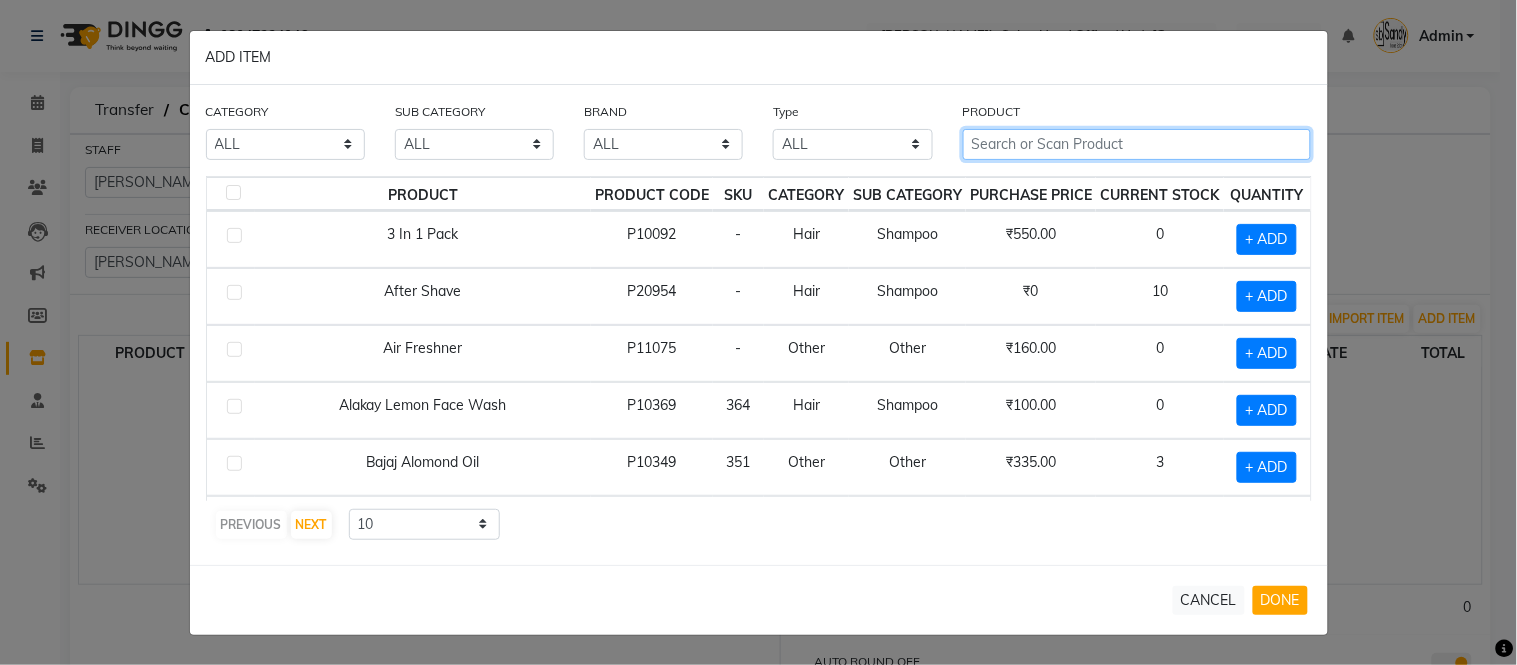 click 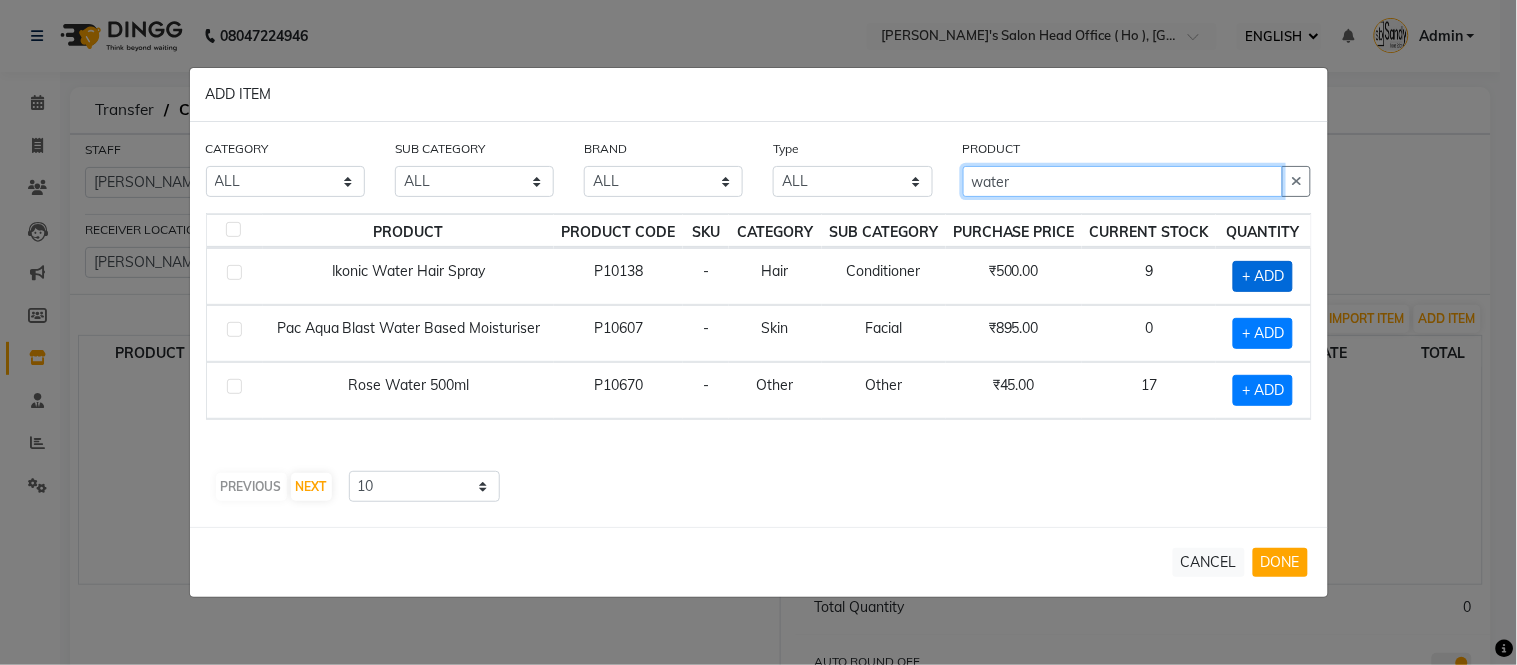 type on "water" 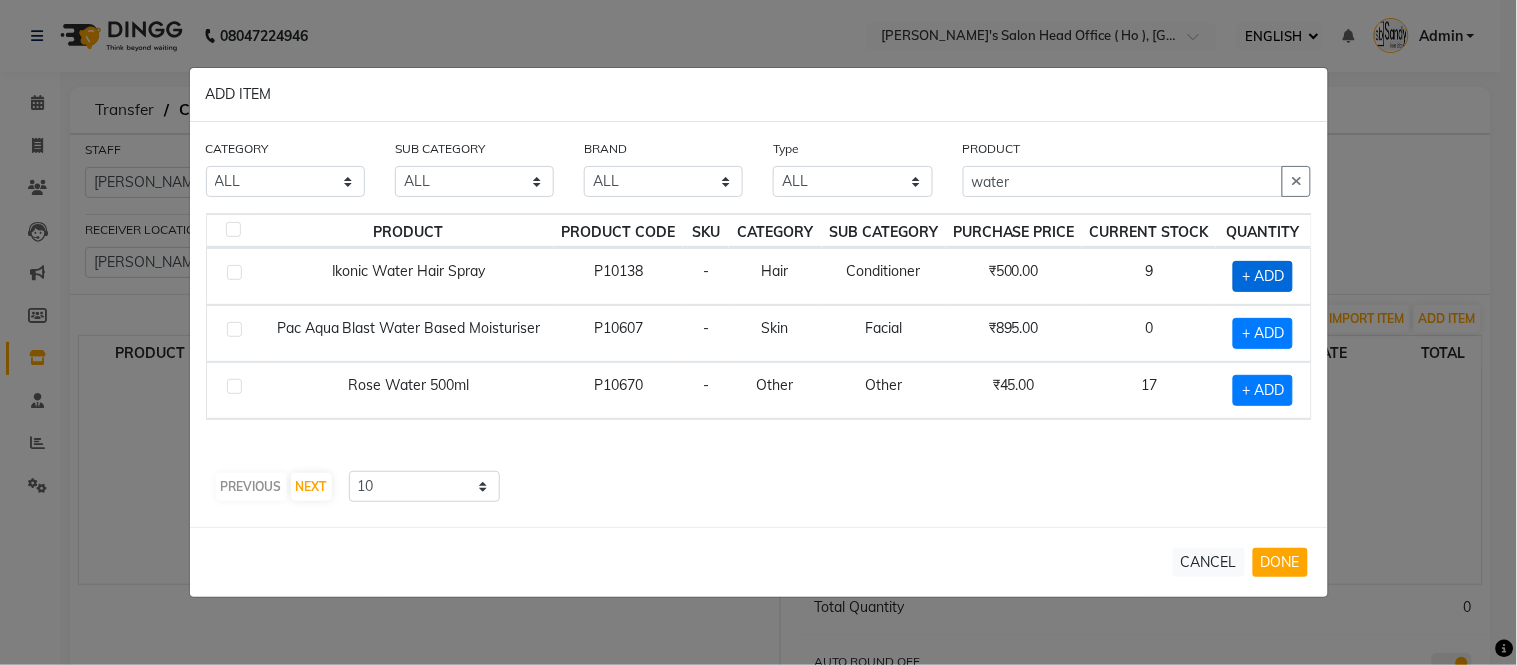 click on "+ ADD" 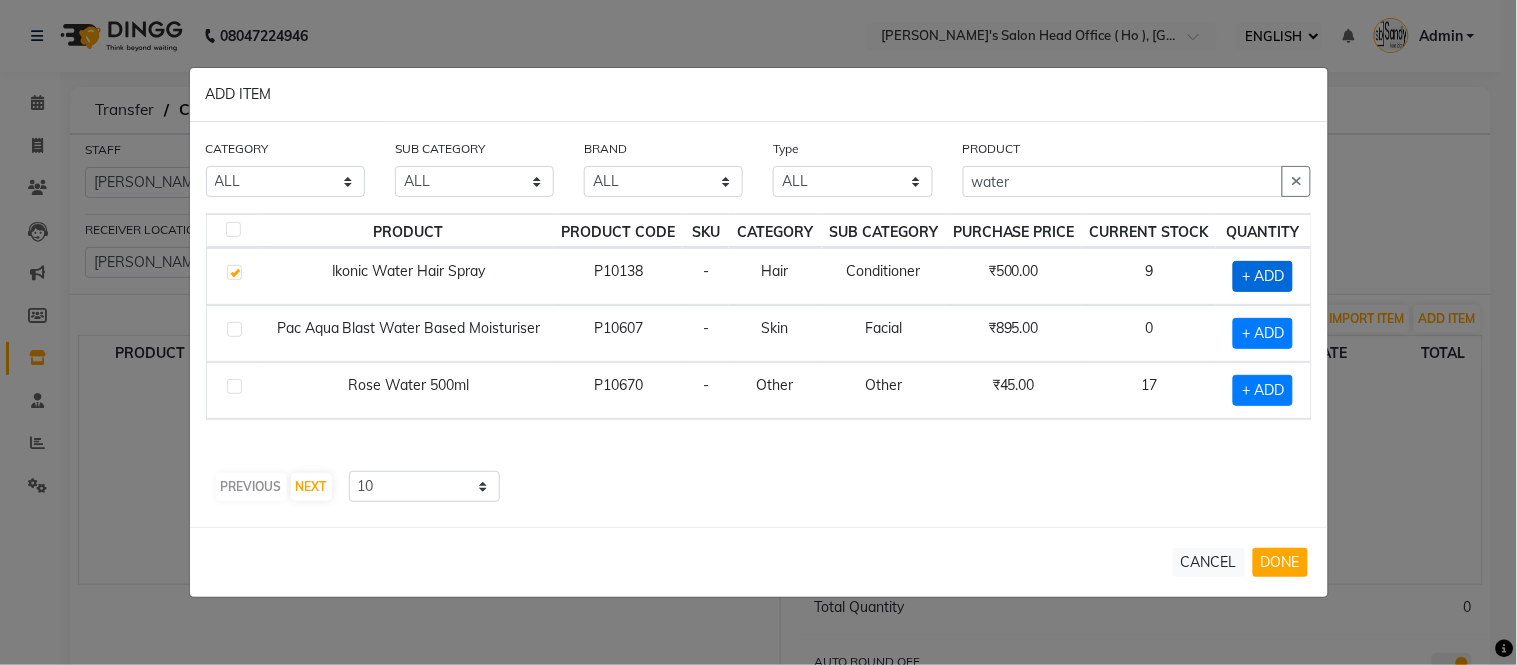 checkbox on "true" 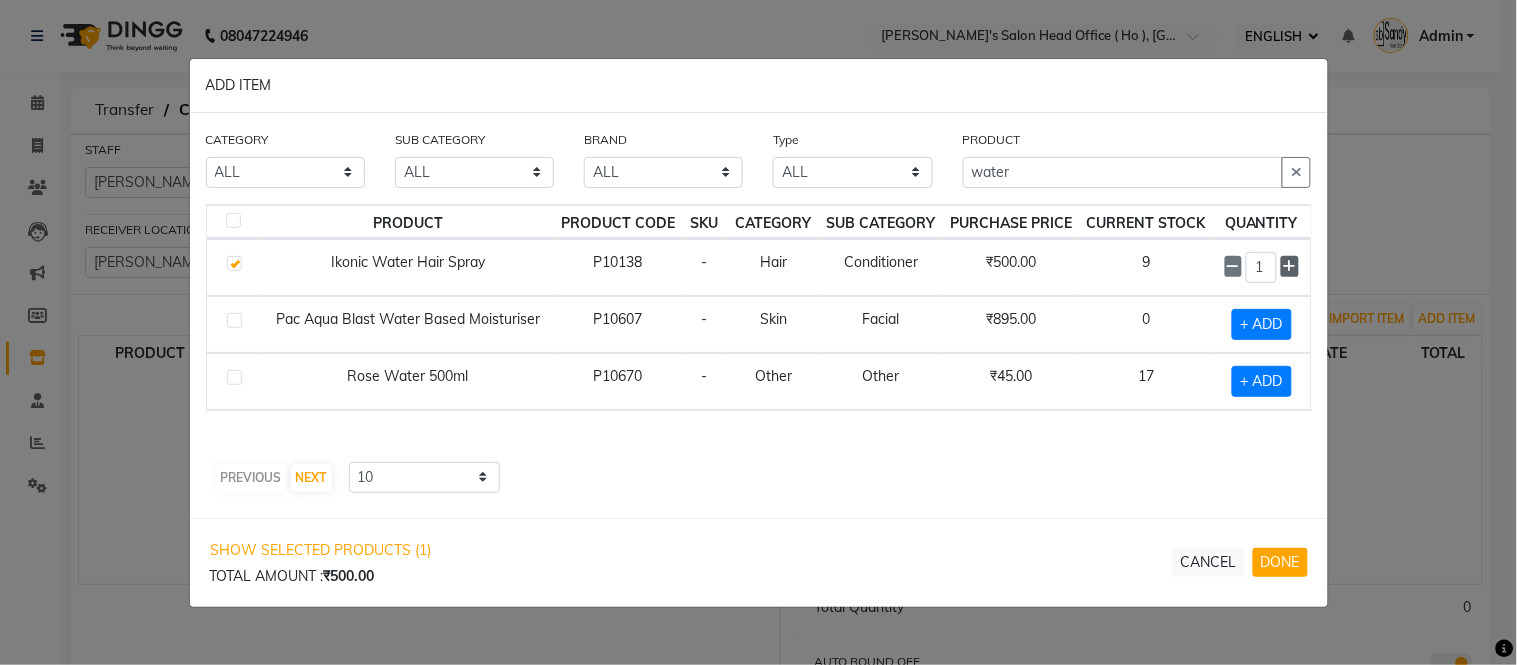 click 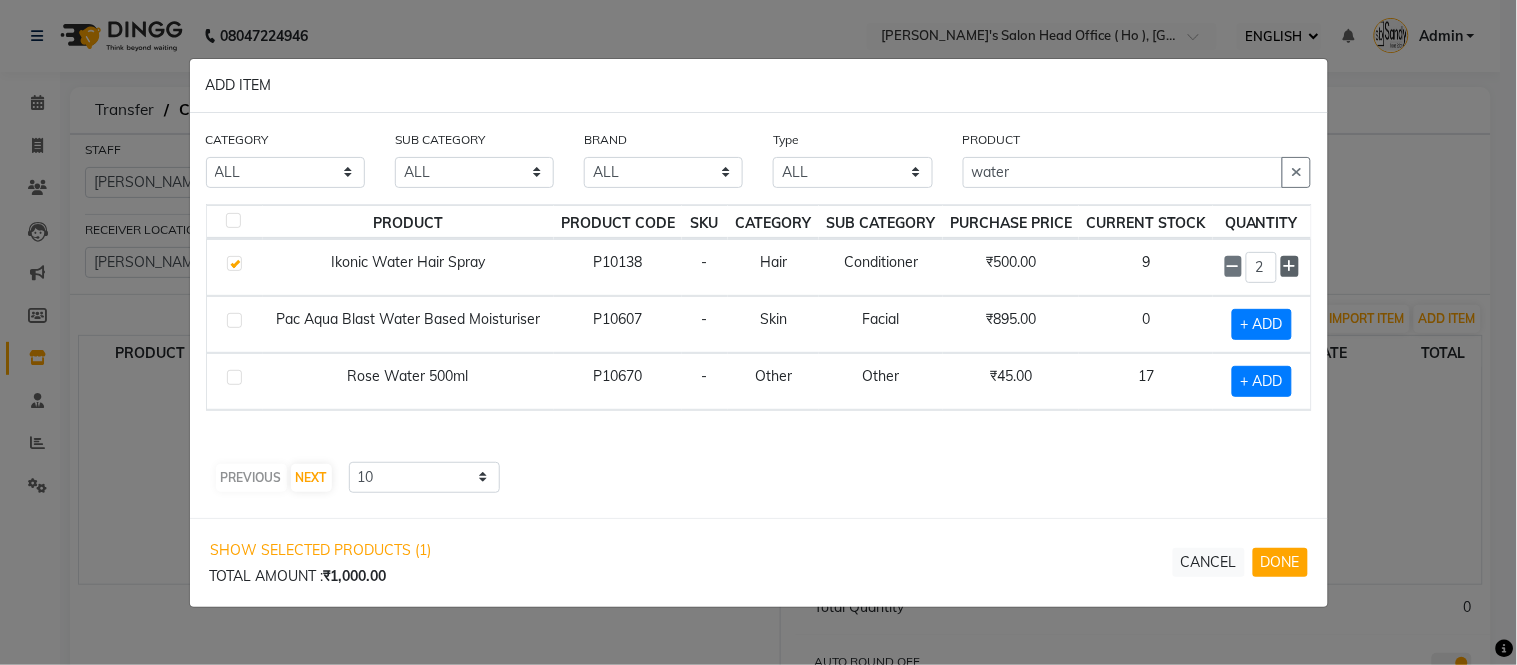 click 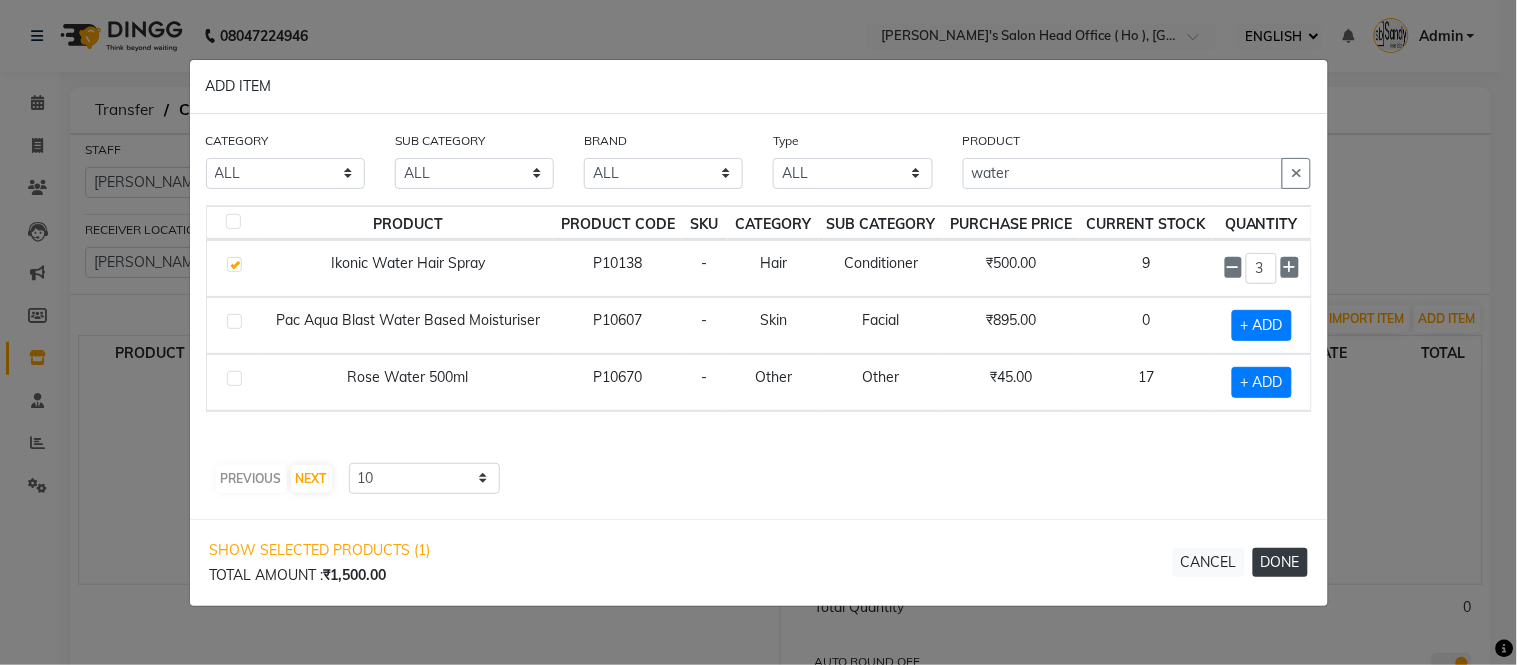 click on "DONE" 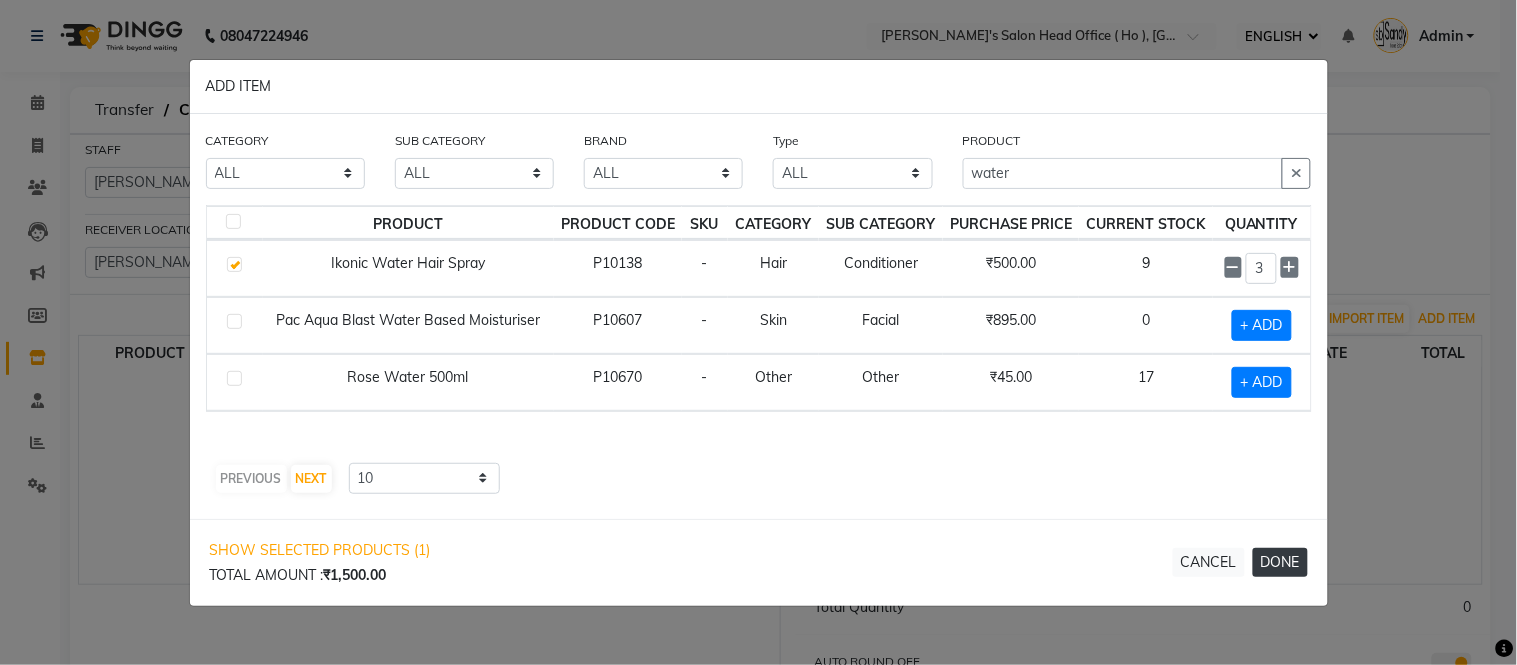 type 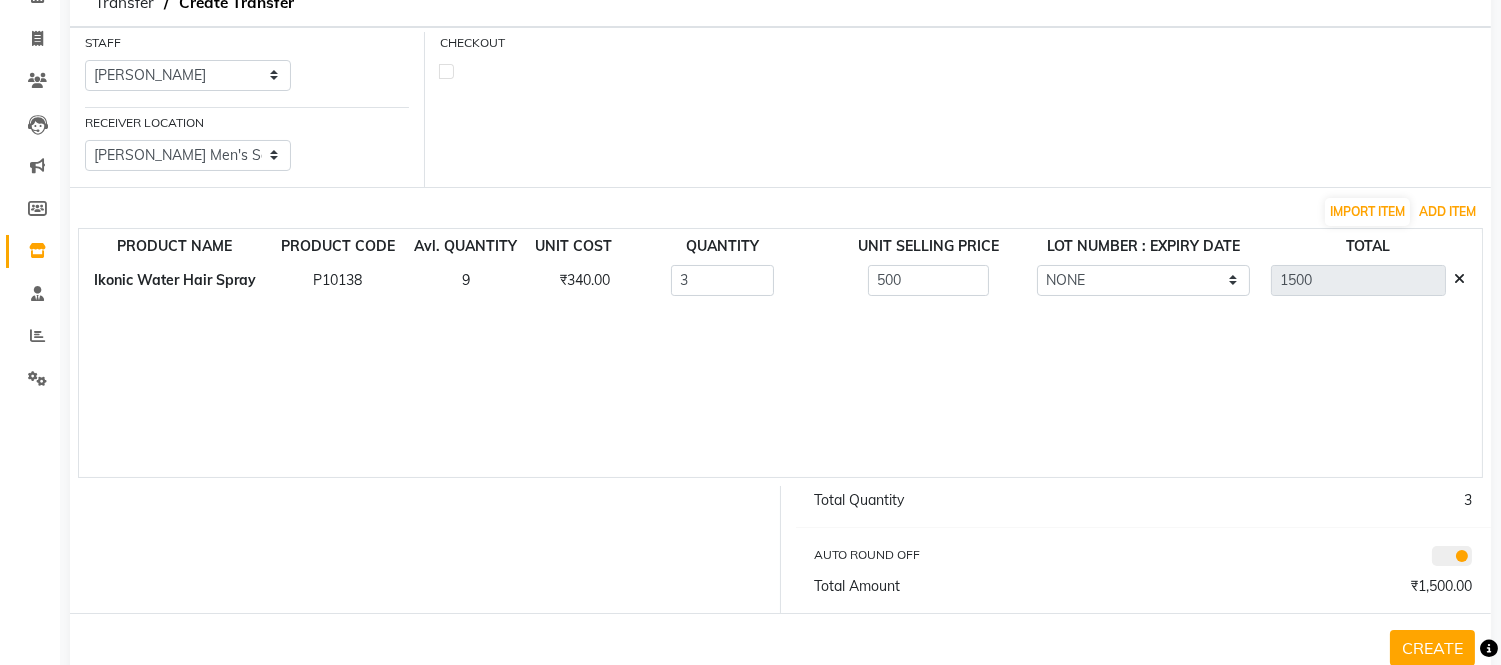 scroll, scrollTop: 111, scrollLeft: 0, axis: vertical 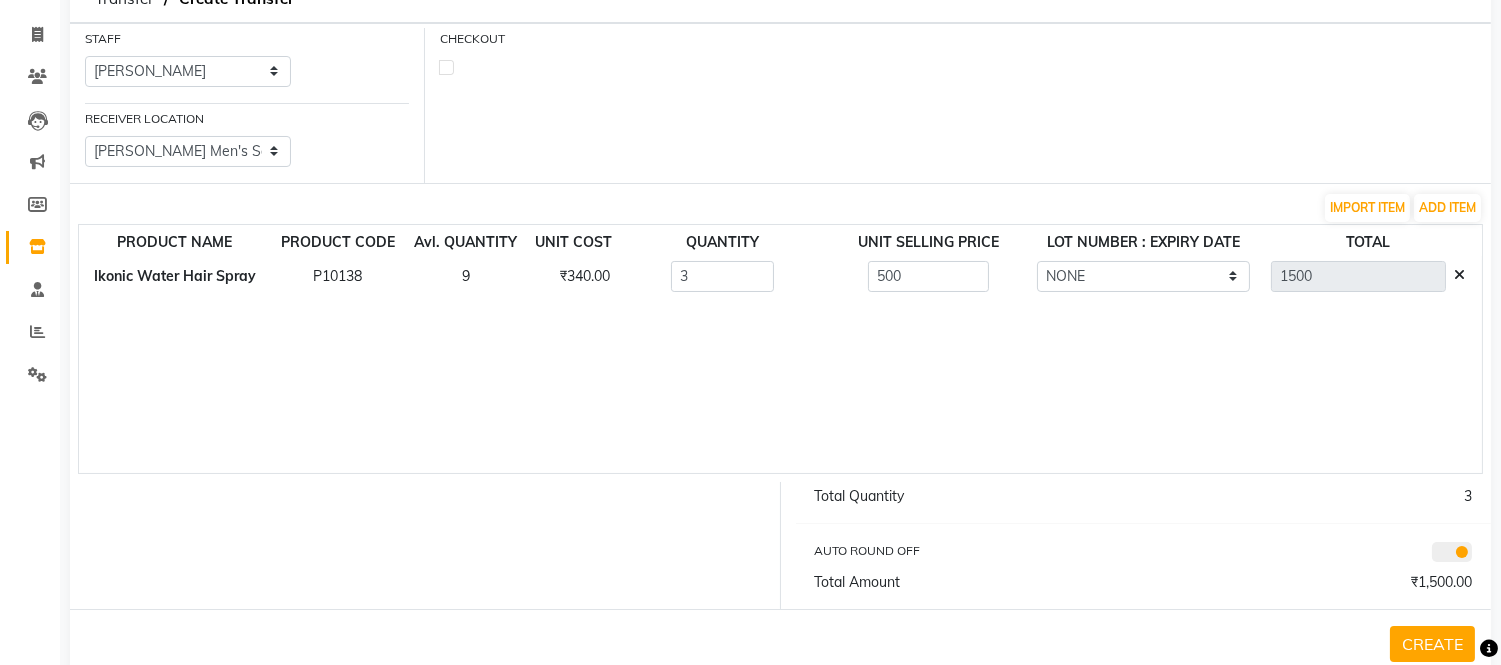 click on "CREATE" 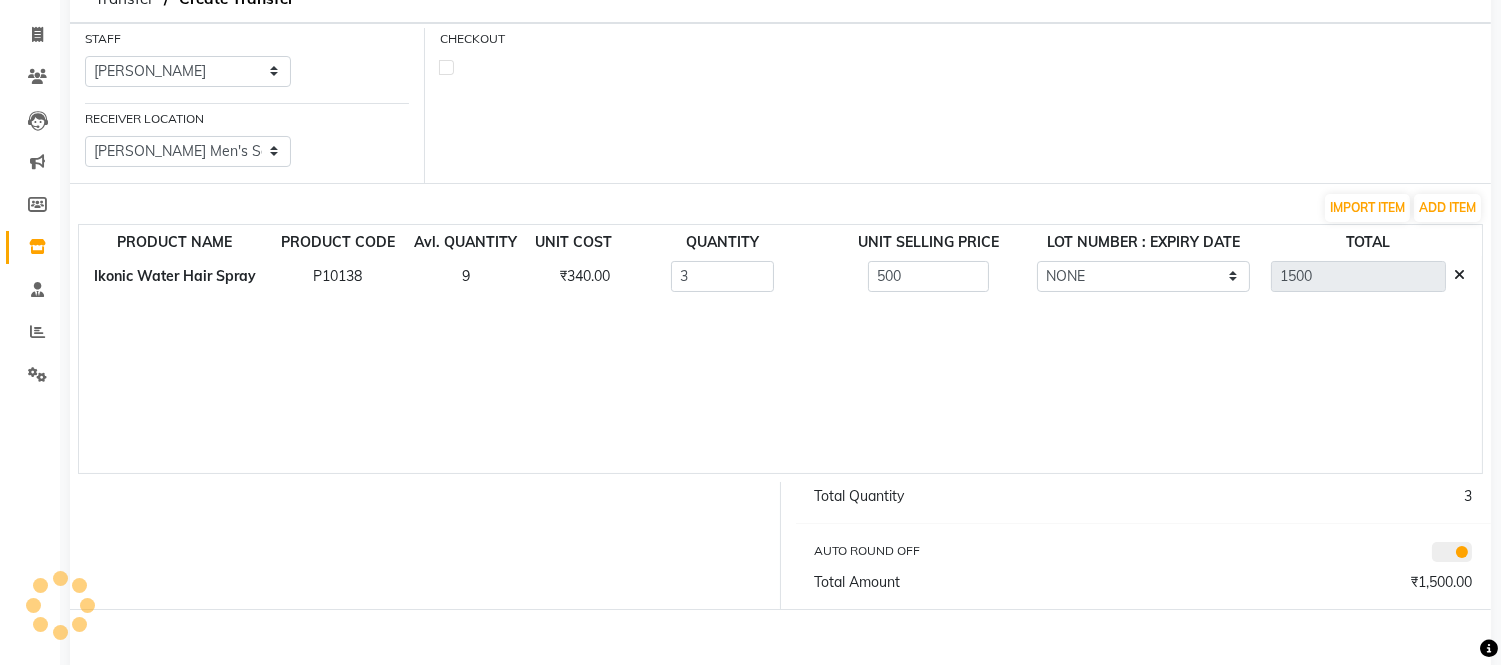 scroll, scrollTop: 0, scrollLeft: 0, axis: both 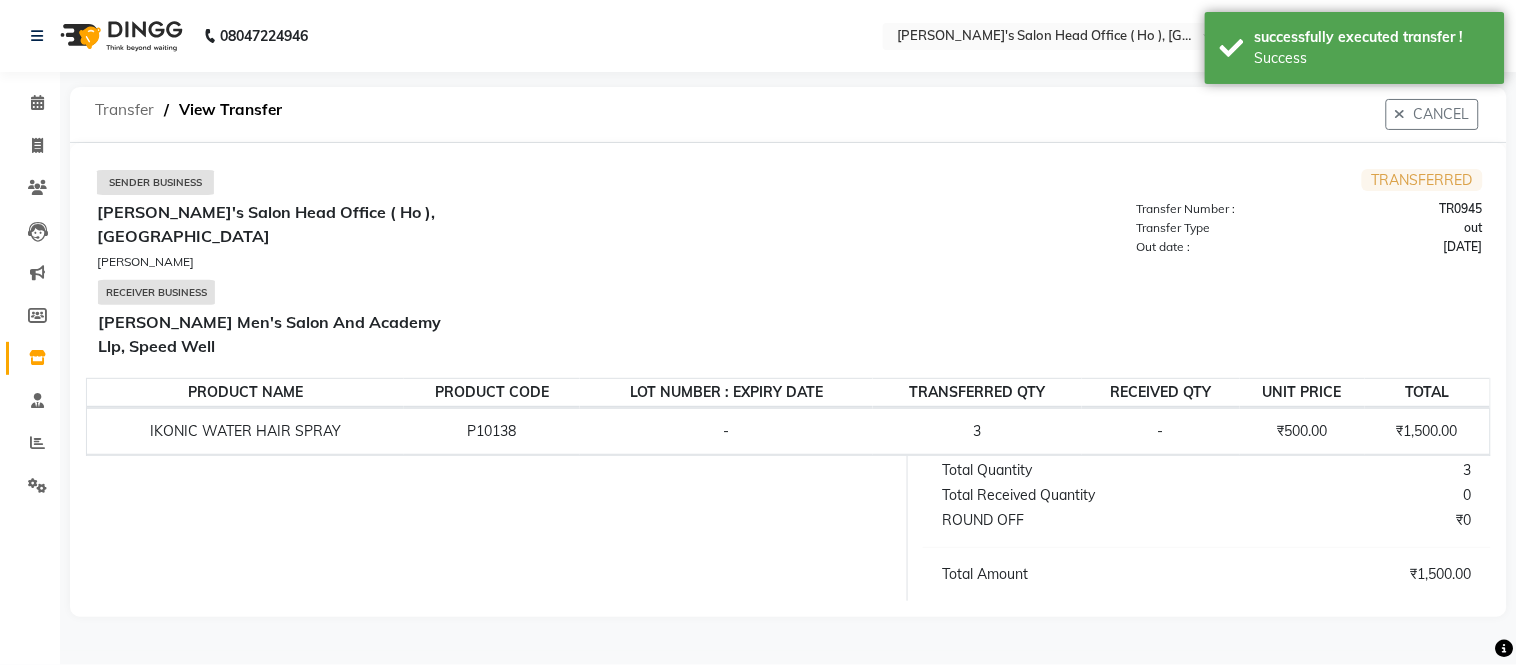 click on "Transfer" 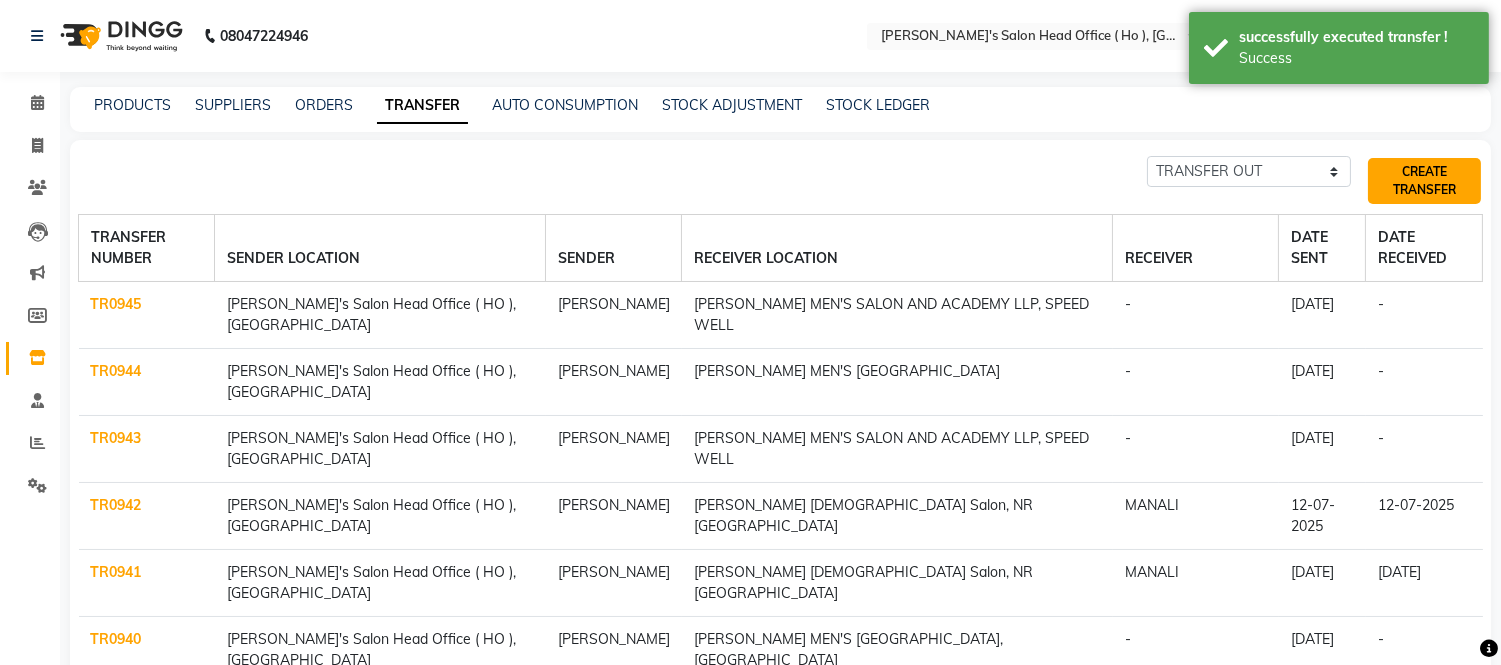 click on "CREATE TRANSFER" 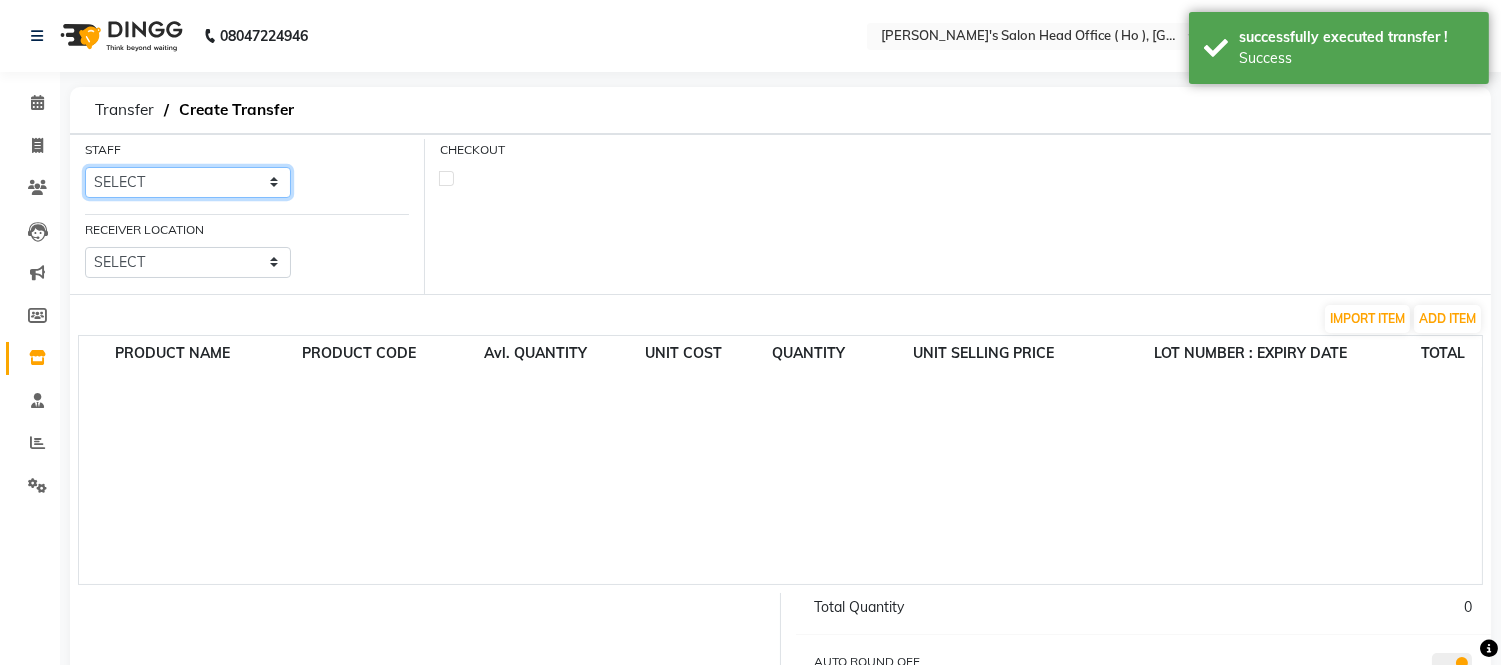 click on "SELECT Bhim Singh HIRALAL SEN MOHIT CHUDASHAMA Umang" at bounding box center [188, 182] 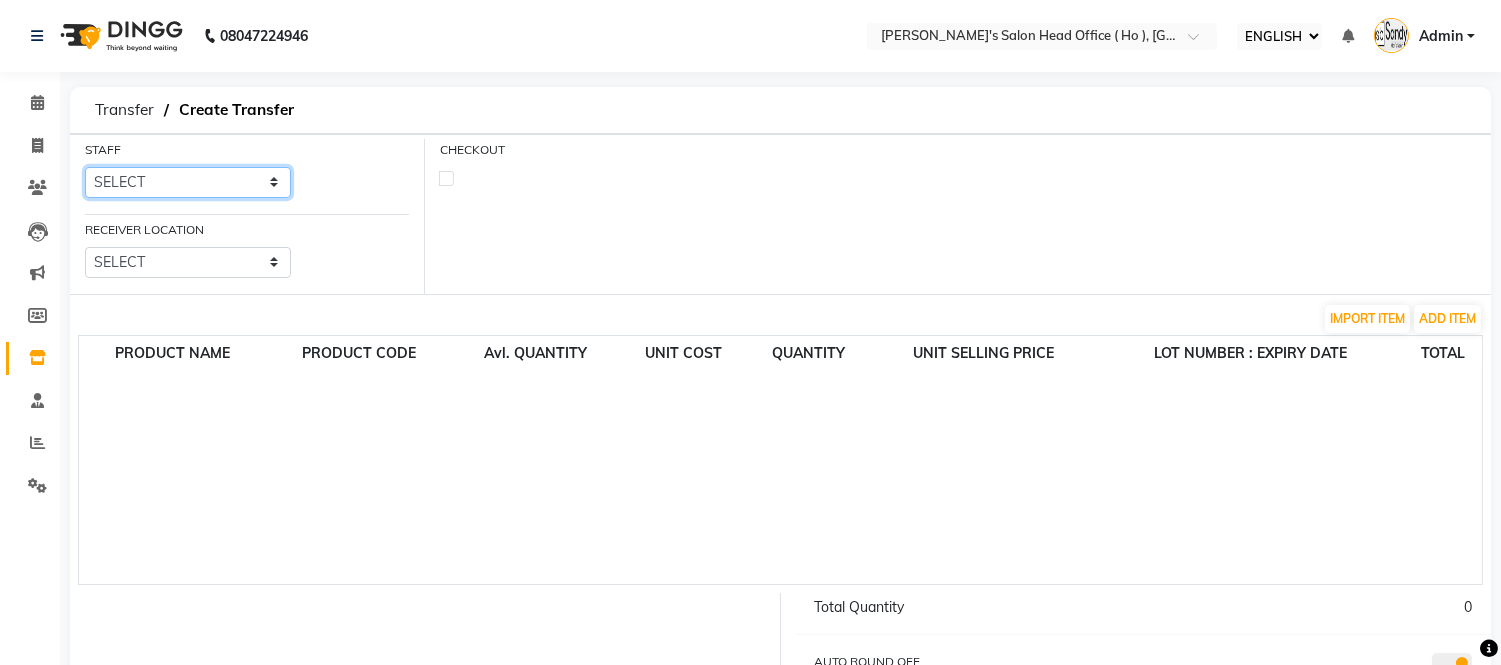 select on "58746" 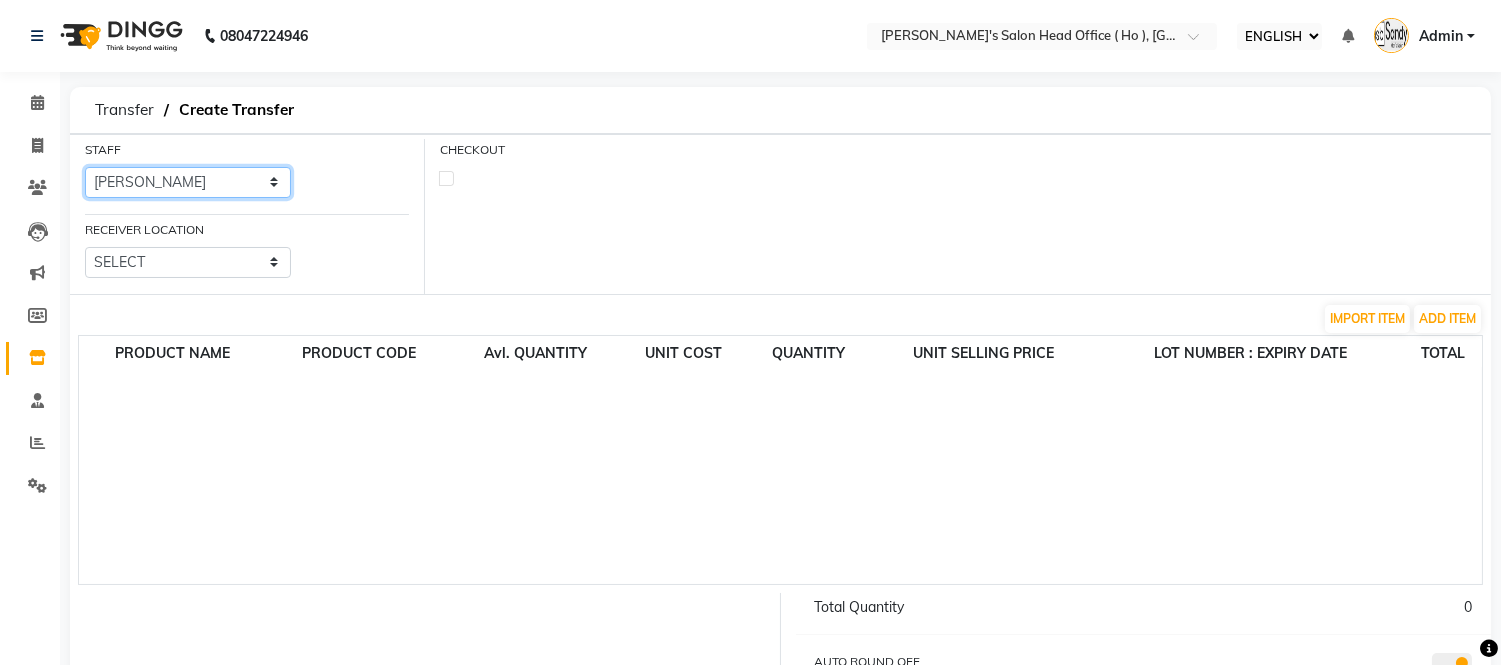 click on "SELECT Bhim Singh HIRALAL SEN MOHIT CHUDASHAMA Umang" at bounding box center [188, 182] 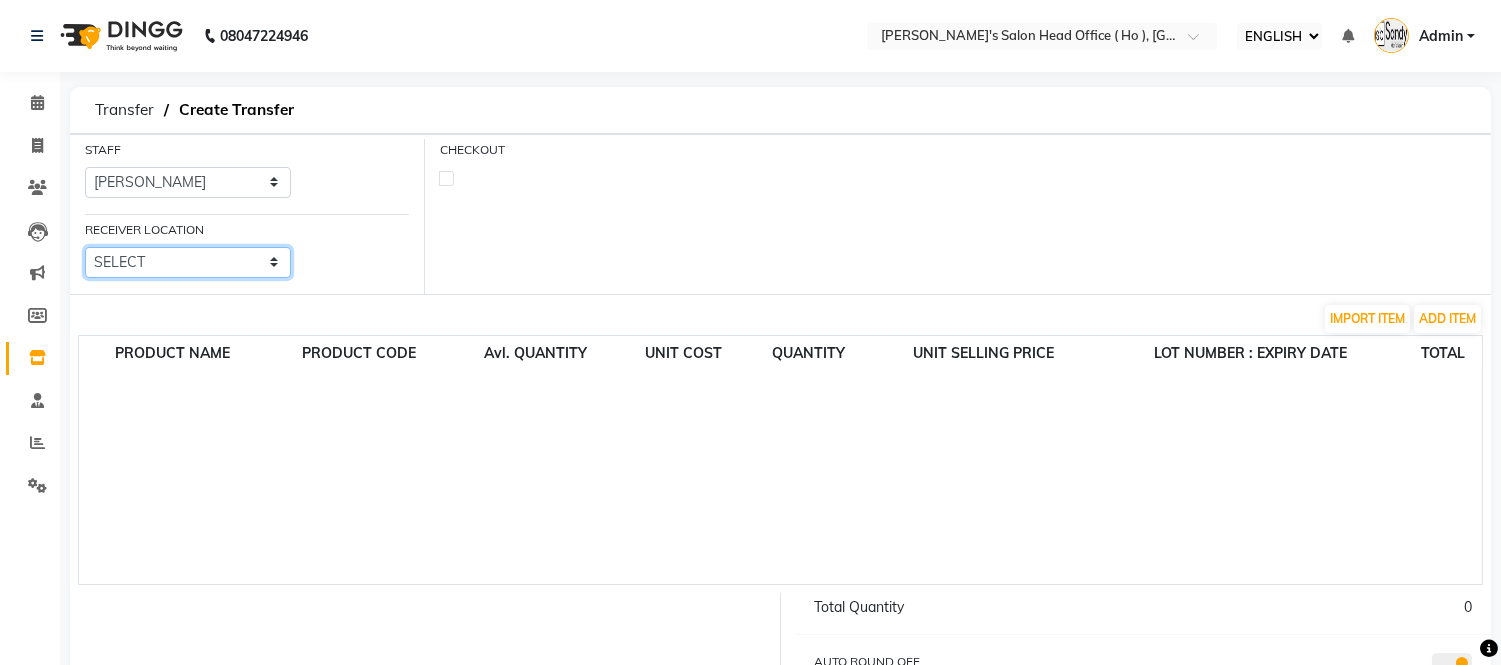click on "SELECT Elaine Ladies Salon, Nr Bajaj Hall Sandy Men's Salon & Academy Llp, Ravapar Road Sandy Men's Salon And Academy Llp, Mavdi Main Road Sandy Men's Salon And Academy Llp, Speed Well  Sandy Men's Salon And Academy Llp, University Road Sandy Men's Salon And Academy Llp, Nana Mava Circle" at bounding box center (188, 262) 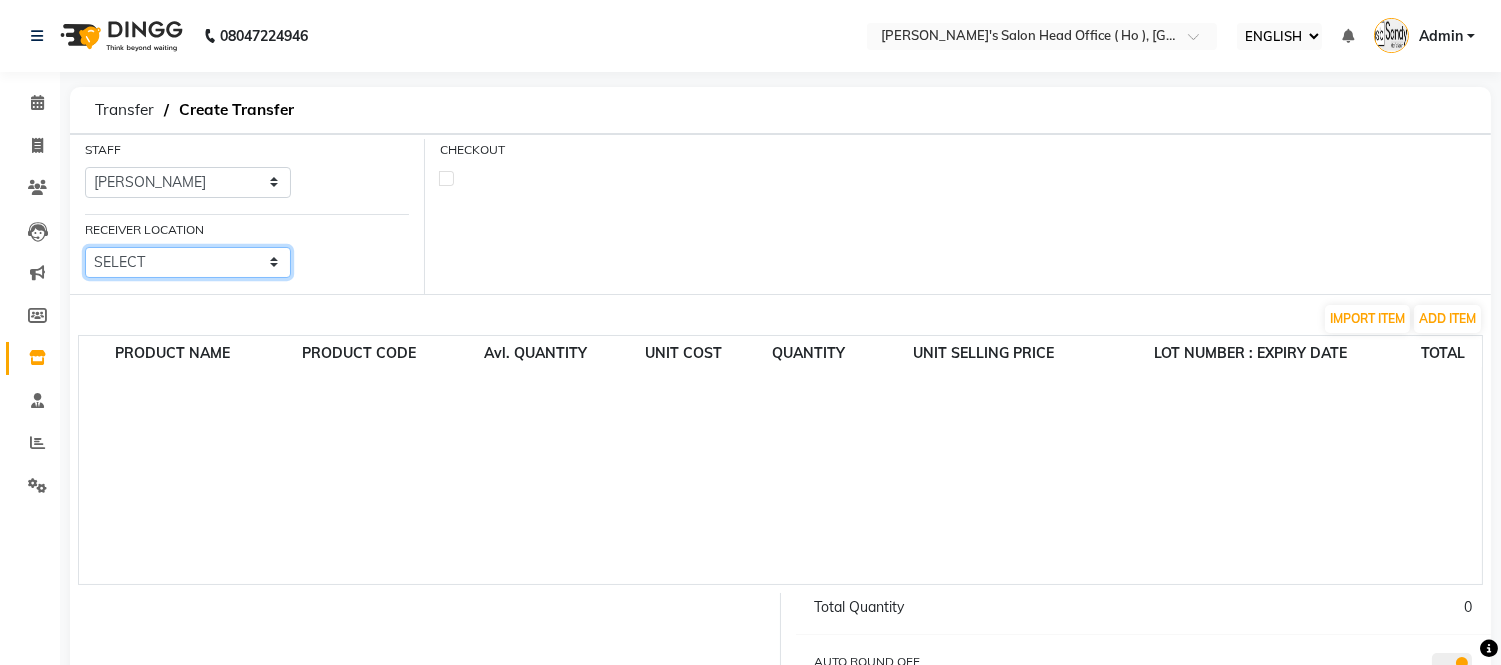 select on "3075" 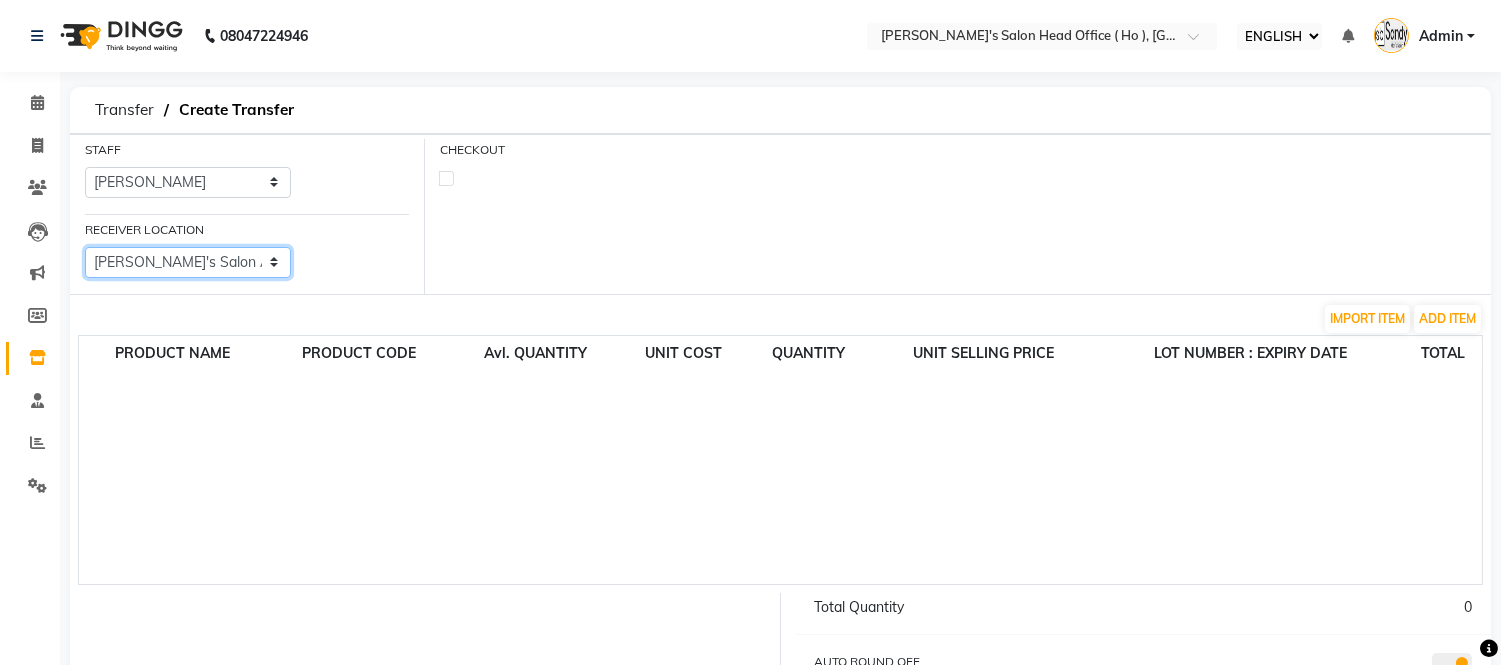 click on "SELECT Elaine Ladies Salon, Nr Bajaj Hall Sandy Men's Salon & Academy Llp, Ravapar Road Sandy Men's Salon And Academy Llp, Mavdi Main Road Sandy Men's Salon And Academy Llp, Speed Well  Sandy Men's Salon And Academy Llp, University Road Sandy Men's Salon And Academy Llp, Nana Mava Circle" at bounding box center [188, 262] 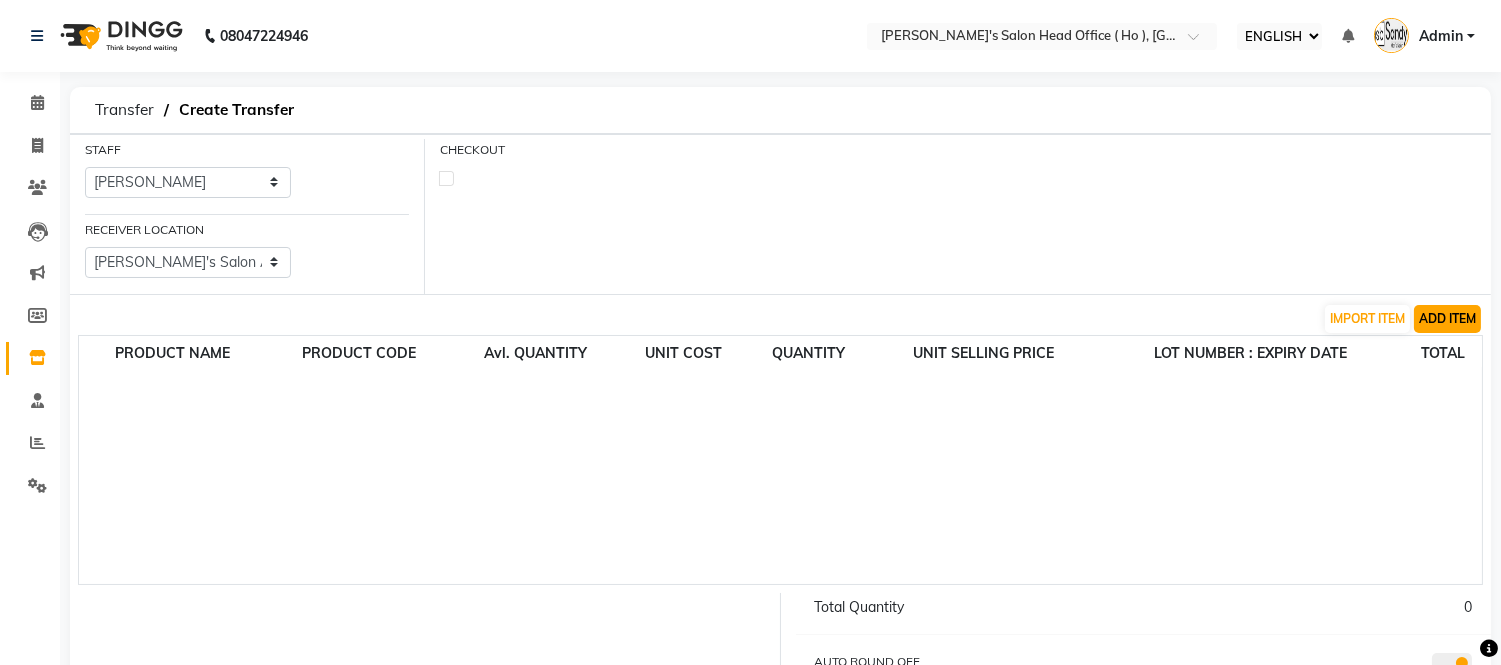 click on "ADD ITEM" 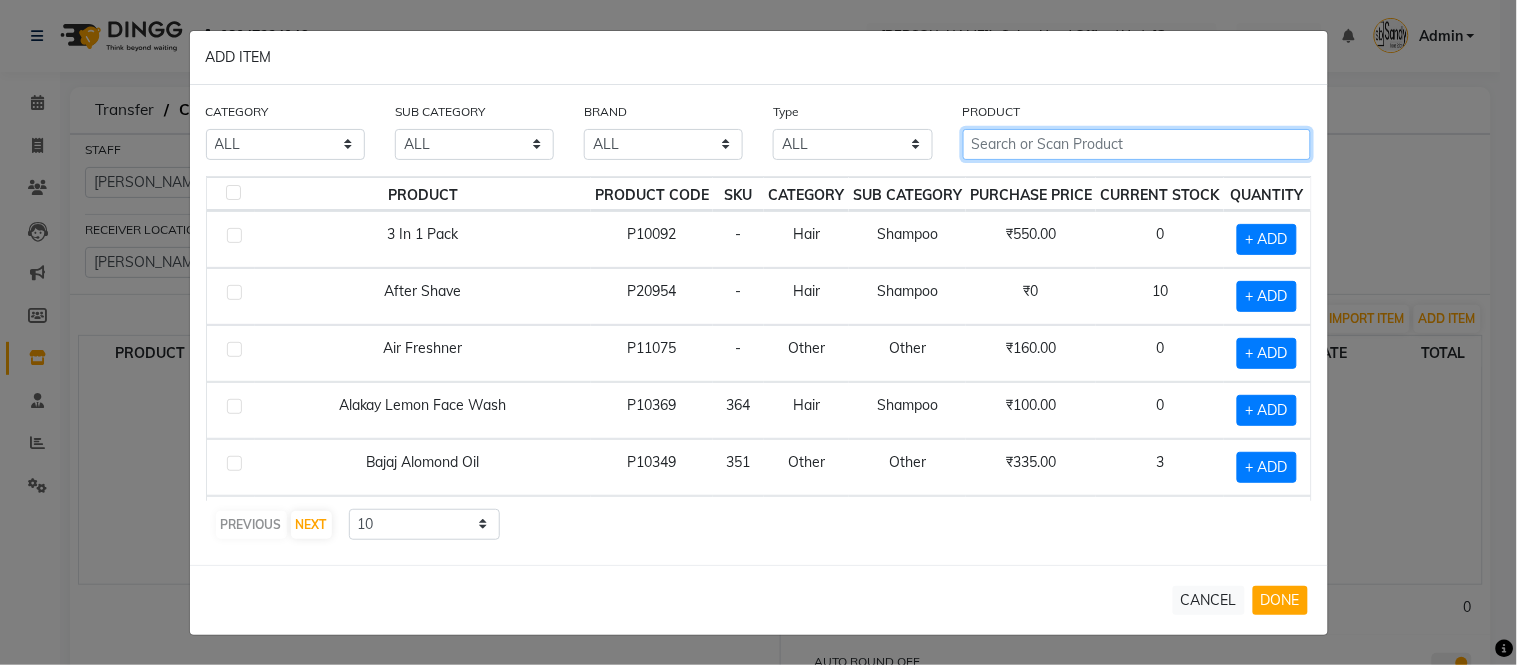 click 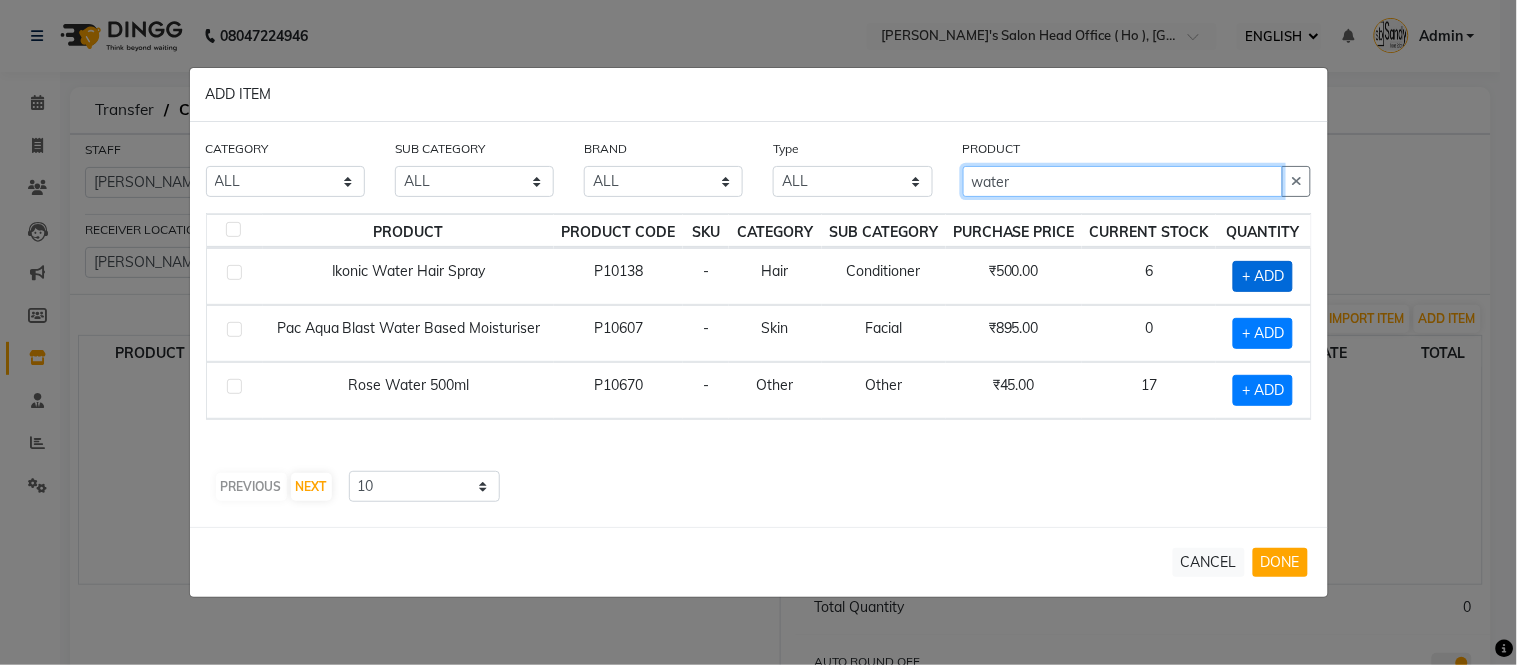 type on "water" 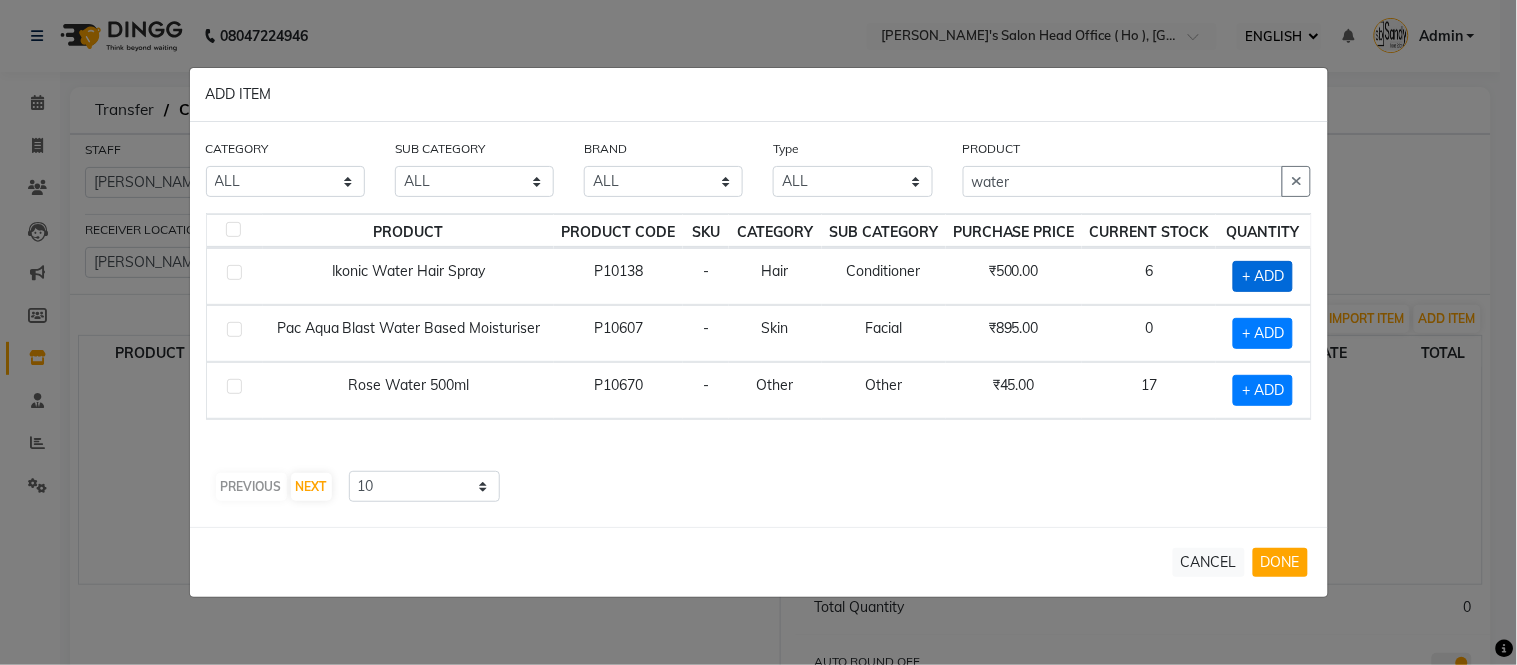 click on "+ ADD" 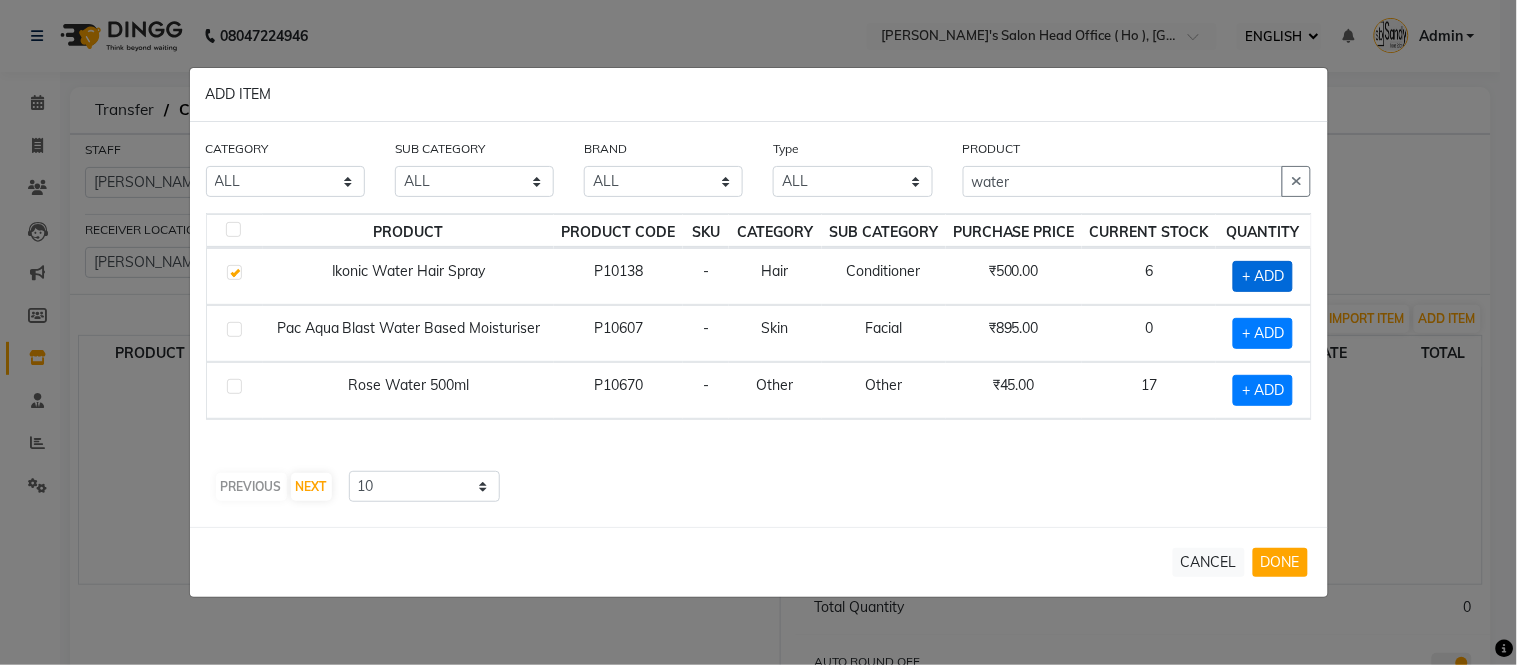 checkbox on "true" 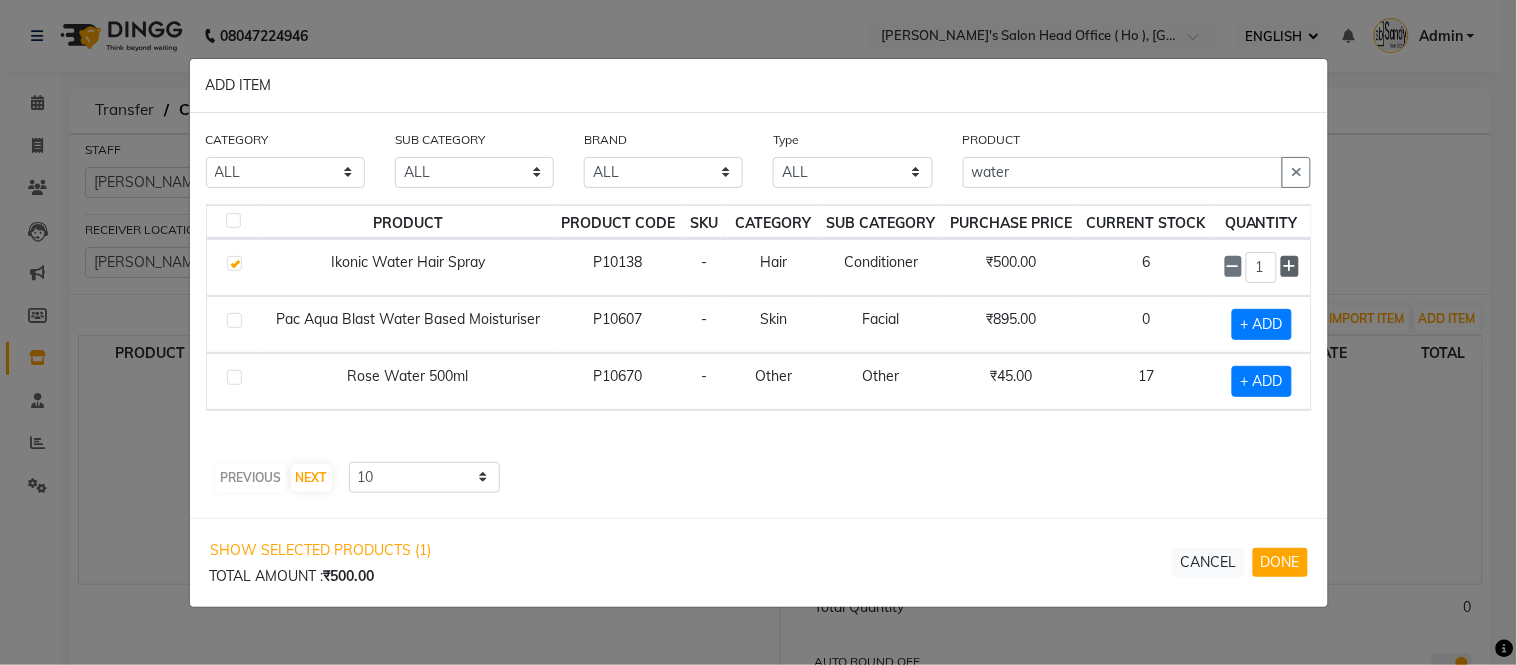 click 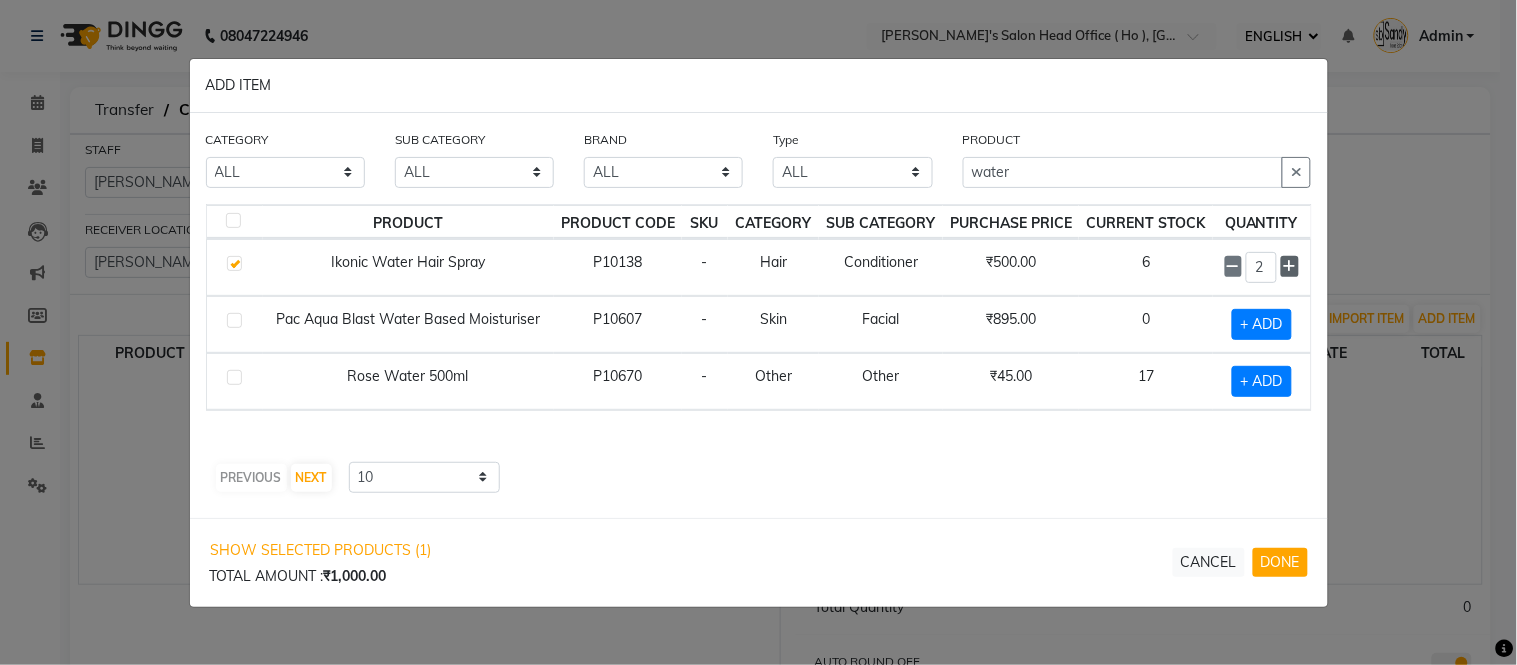 click 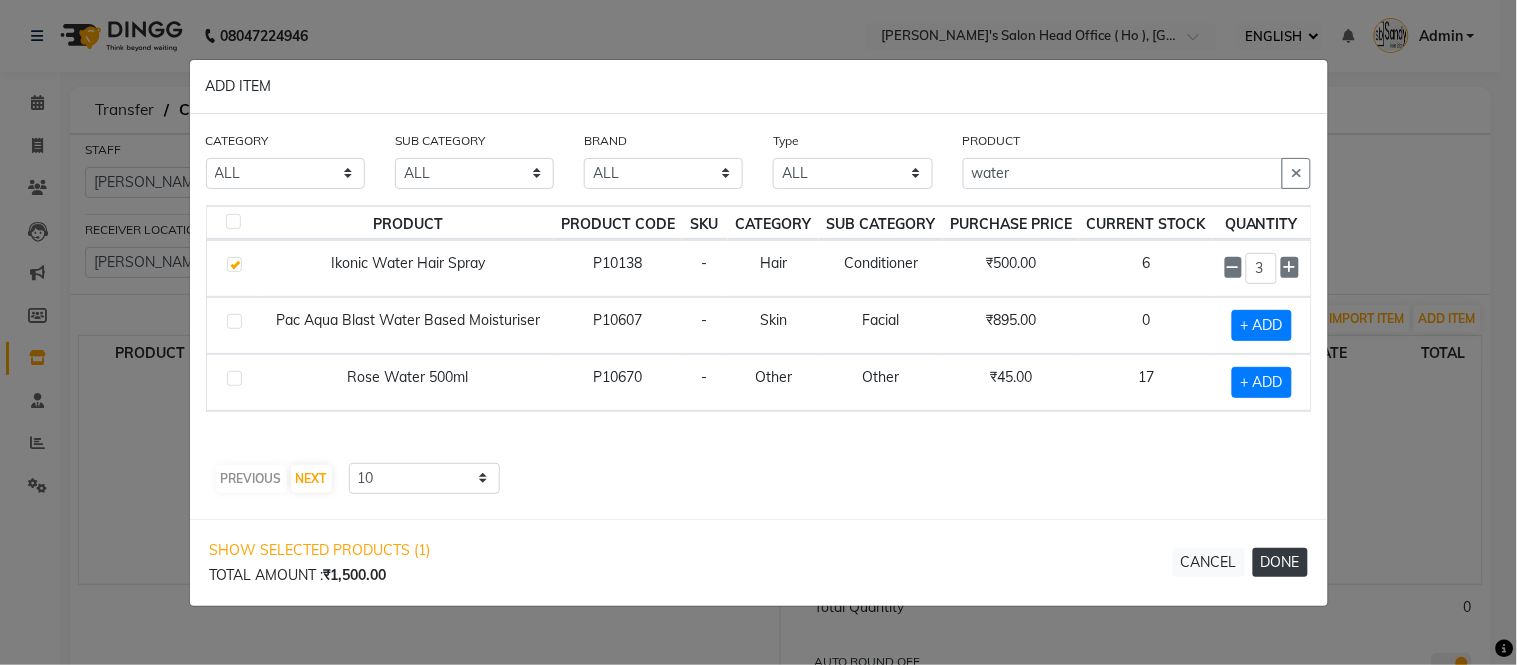 click on "DONE" 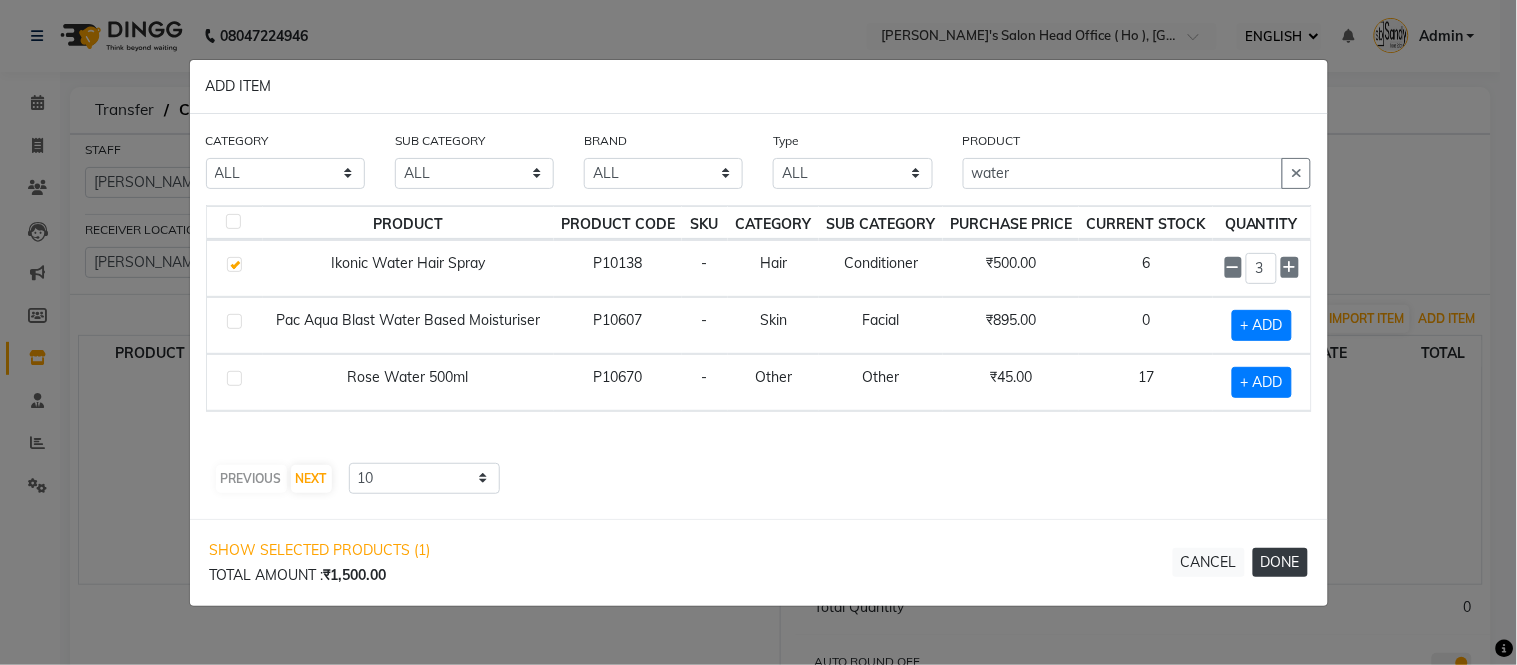 type 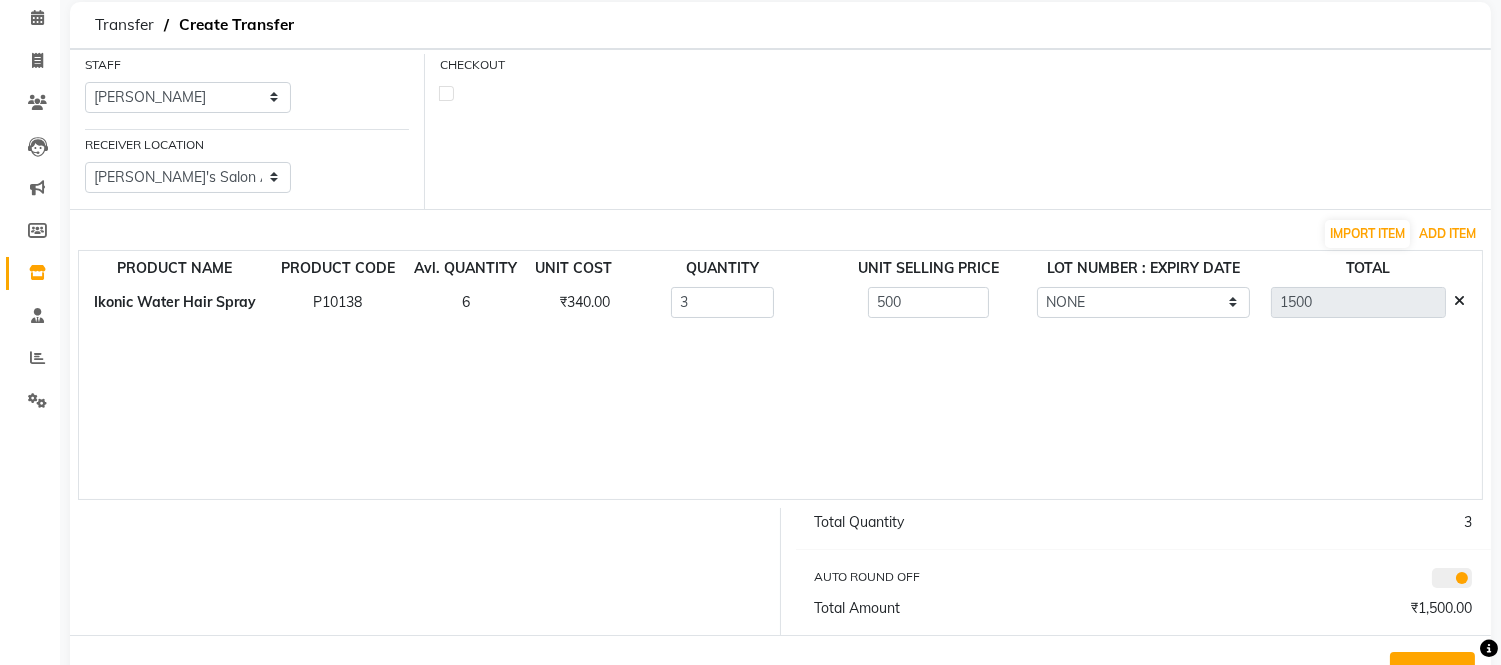 scroll, scrollTop: 157, scrollLeft: 0, axis: vertical 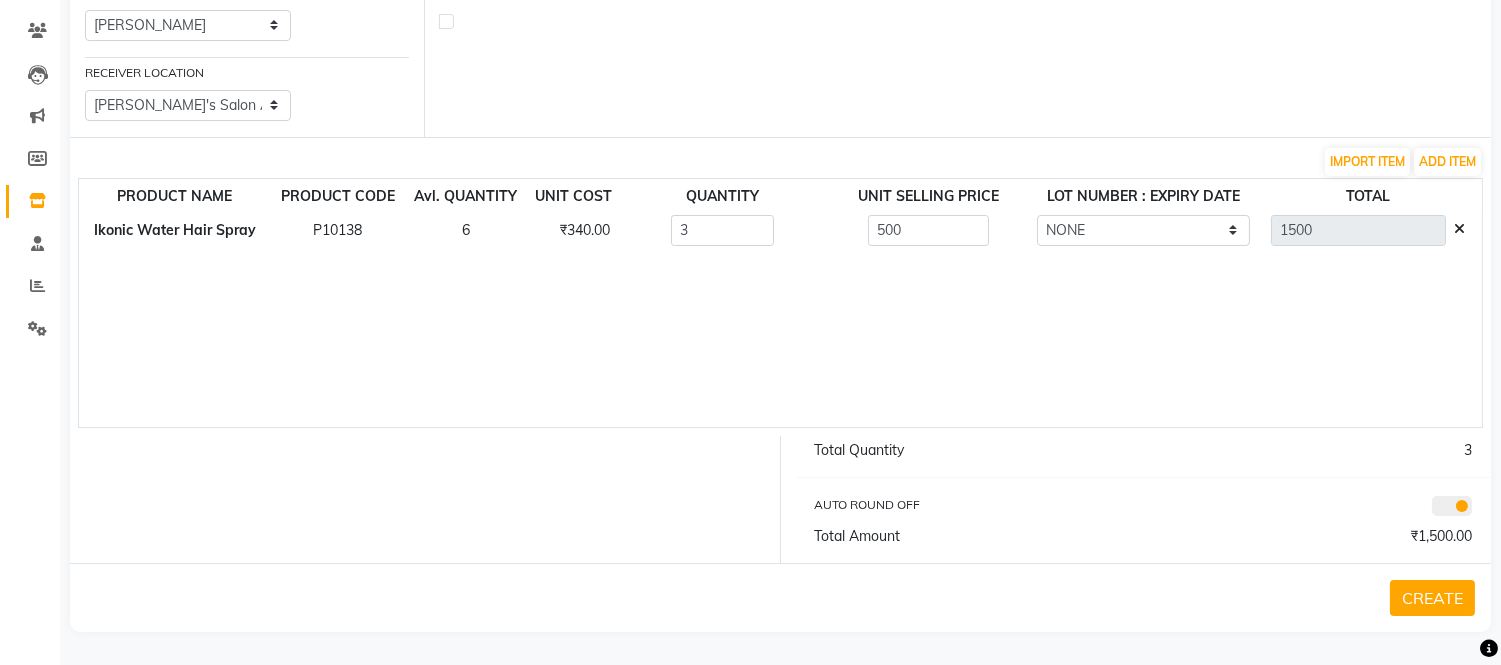click on "CREATE" 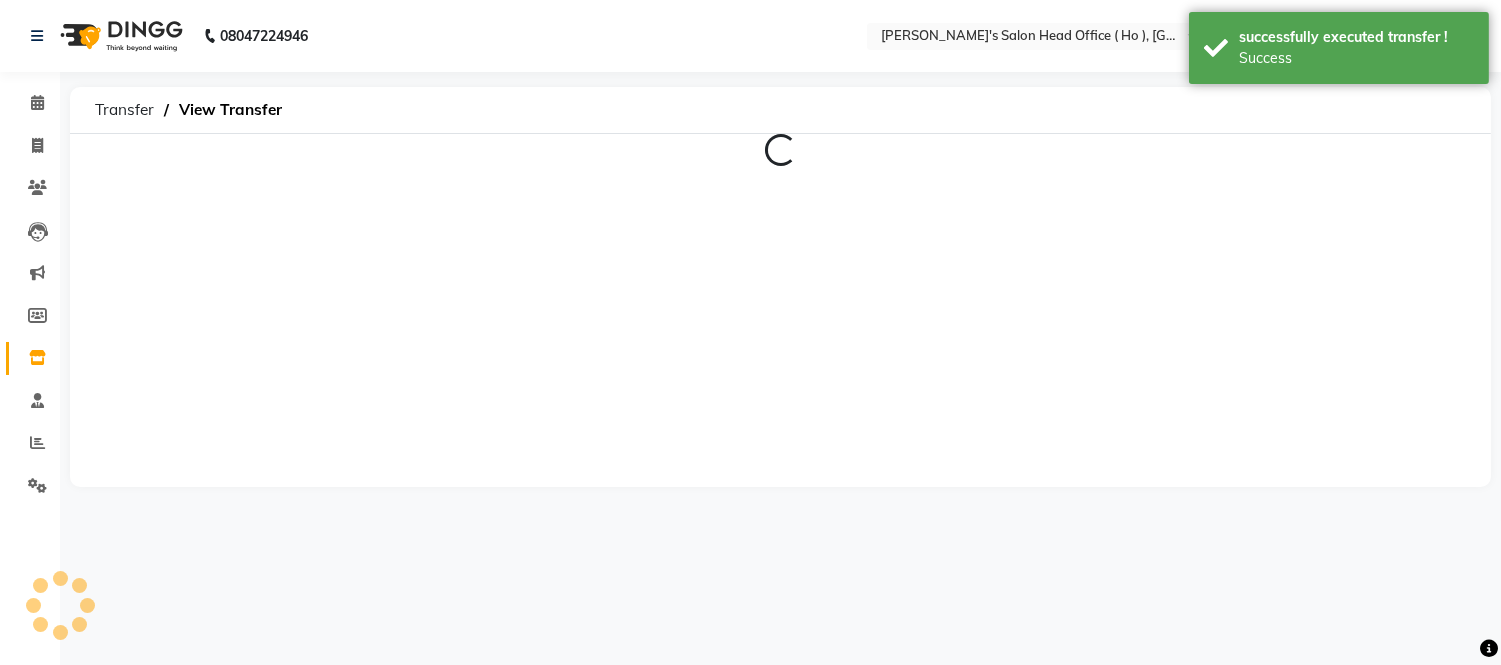 scroll, scrollTop: 0, scrollLeft: 0, axis: both 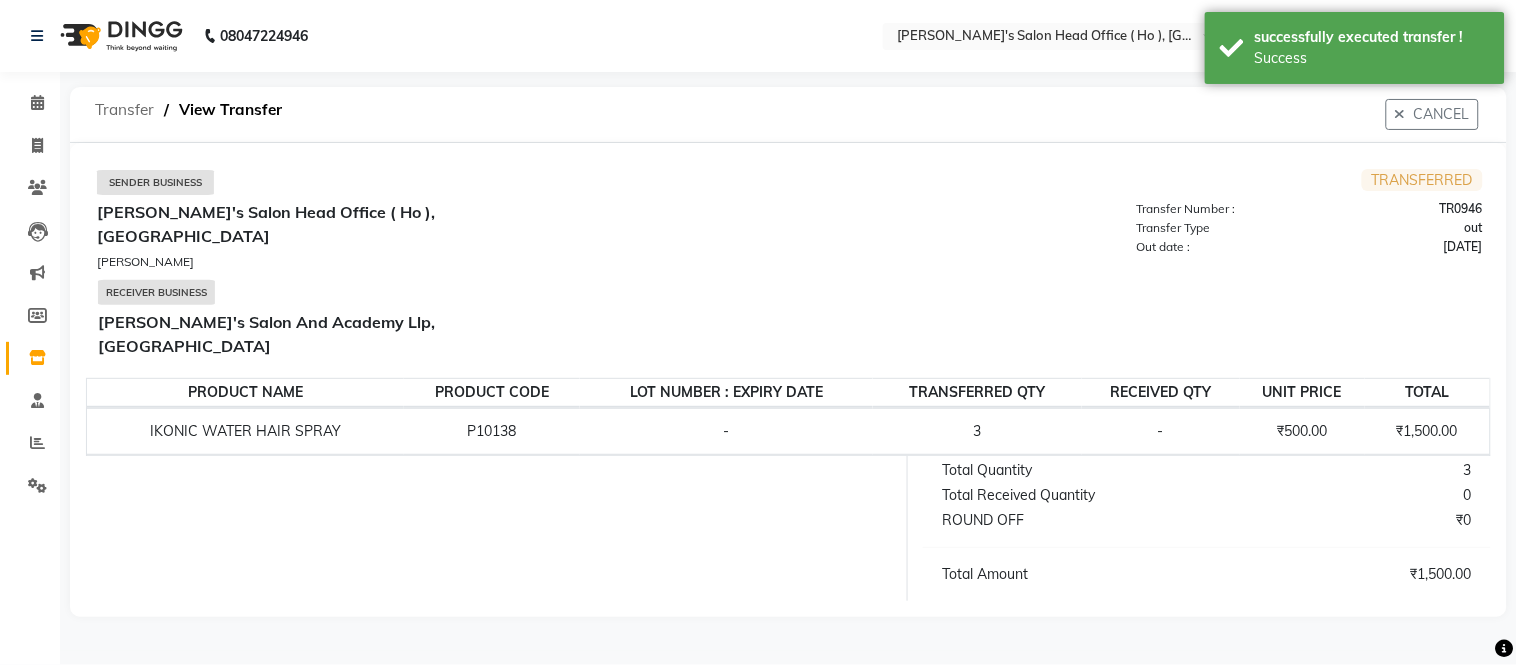 click on "Transfer" 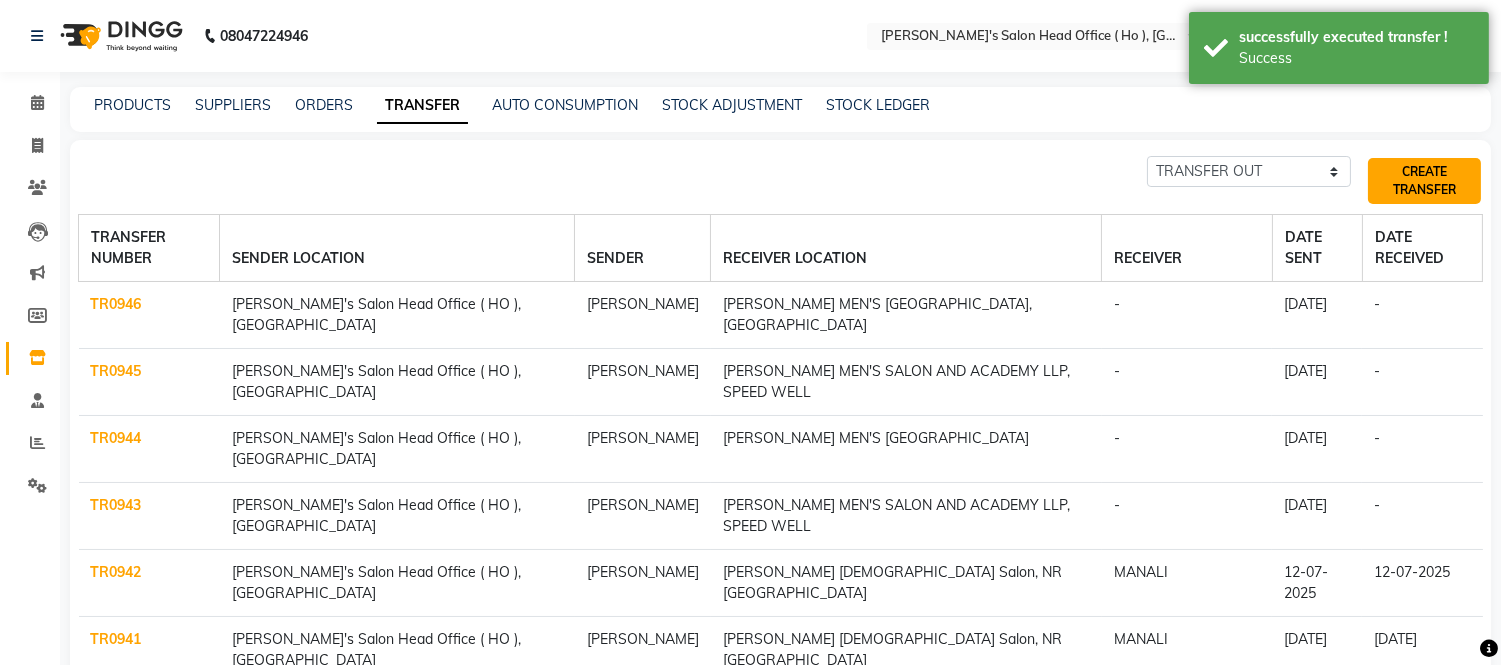 click on "CREATE TRANSFER" 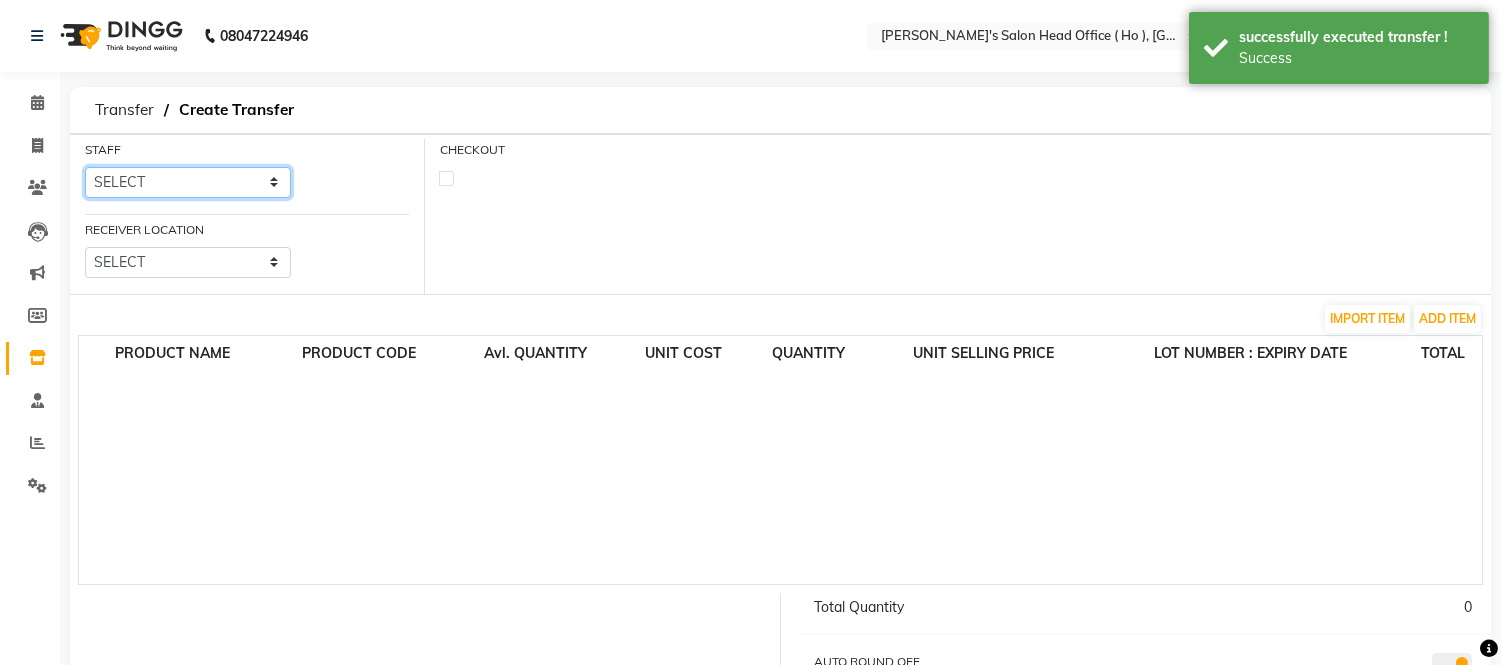 click on "SELECT Bhim Singh HIRALAL SEN MOHIT CHUDASHAMA Umang" at bounding box center (188, 182) 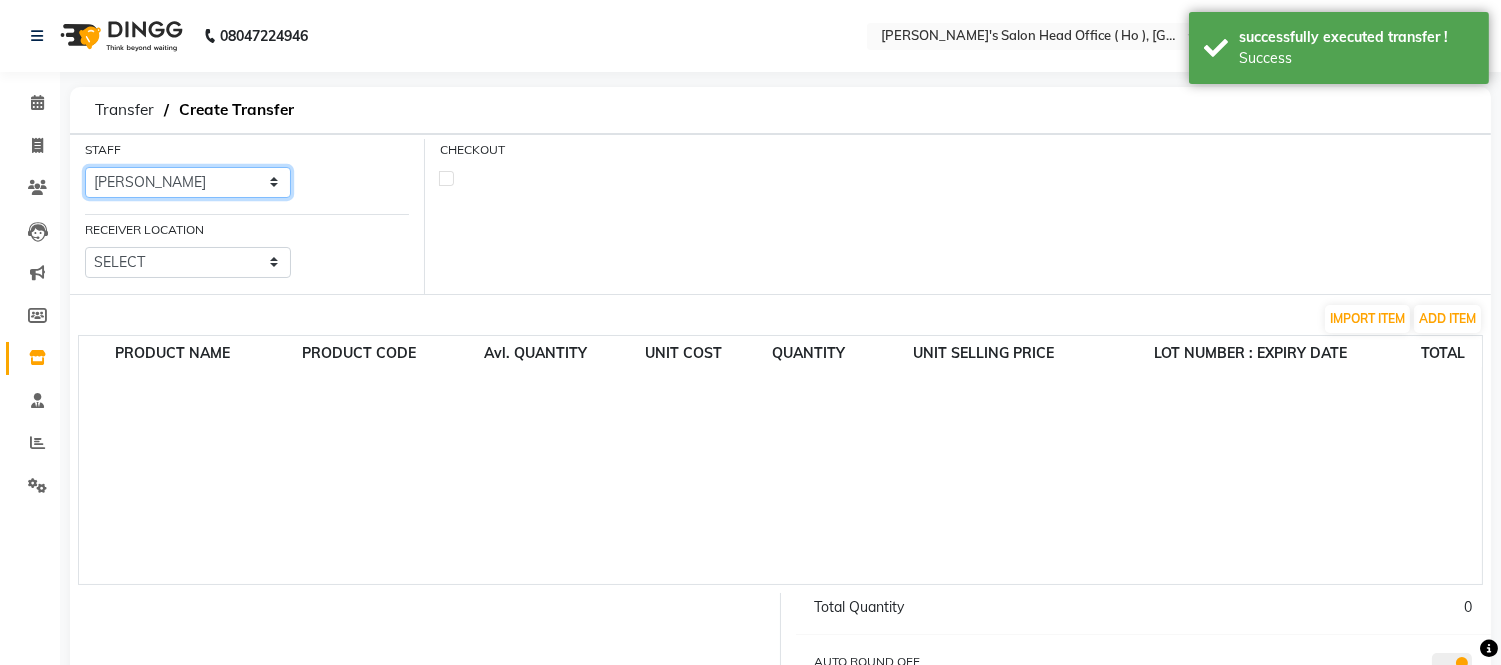 click on "SELECT Bhim Singh HIRALAL SEN MOHIT CHUDASHAMA Umang" at bounding box center [188, 182] 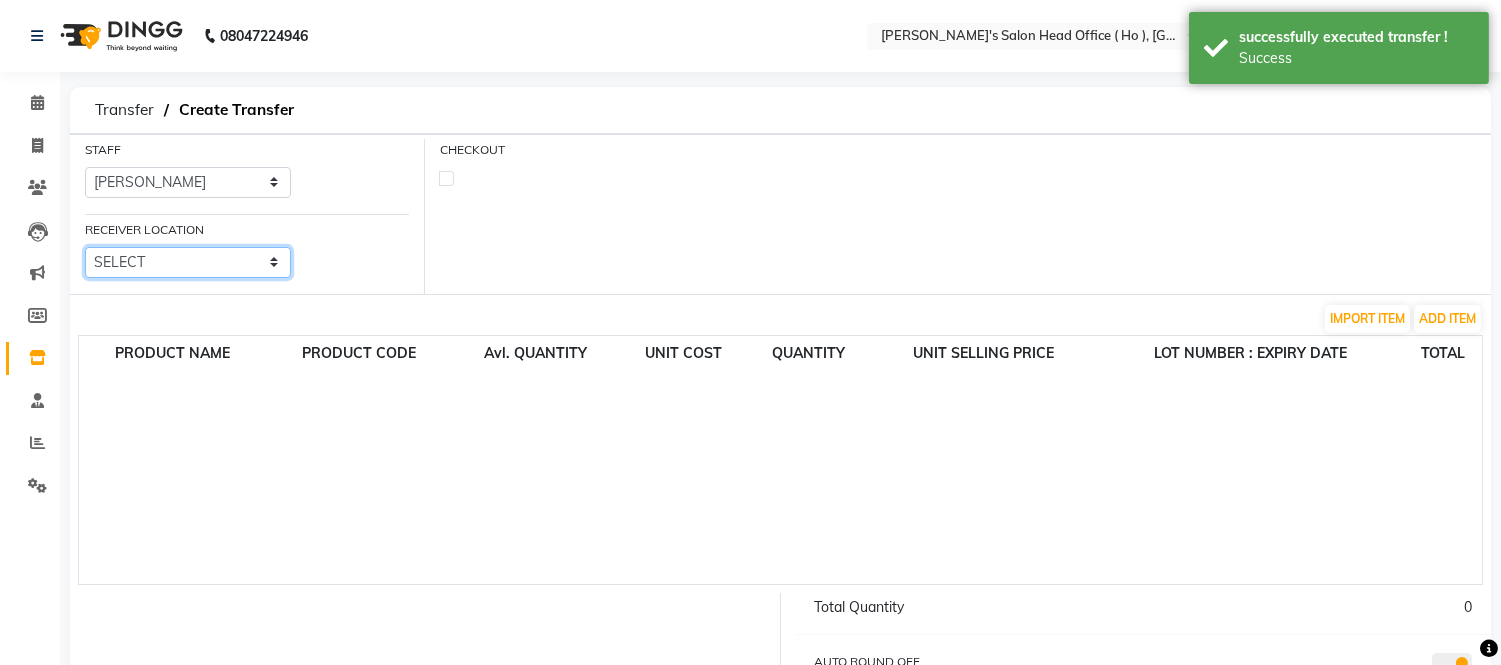click on "SELECT Elaine Ladies Salon, Nr Bajaj Hall Sandy Men's Salon & Academy Llp, Ravapar Road Sandy Men's Salon And Academy Llp, Mavdi Main Road Sandy Men's Salon And Academy Llp, Speed Well  Sandy Men's Salon And Academy Llp, University Road Sandy Men's Salon And Academy Llp, Nana Mava Circle" at bounding box center (188, 262) 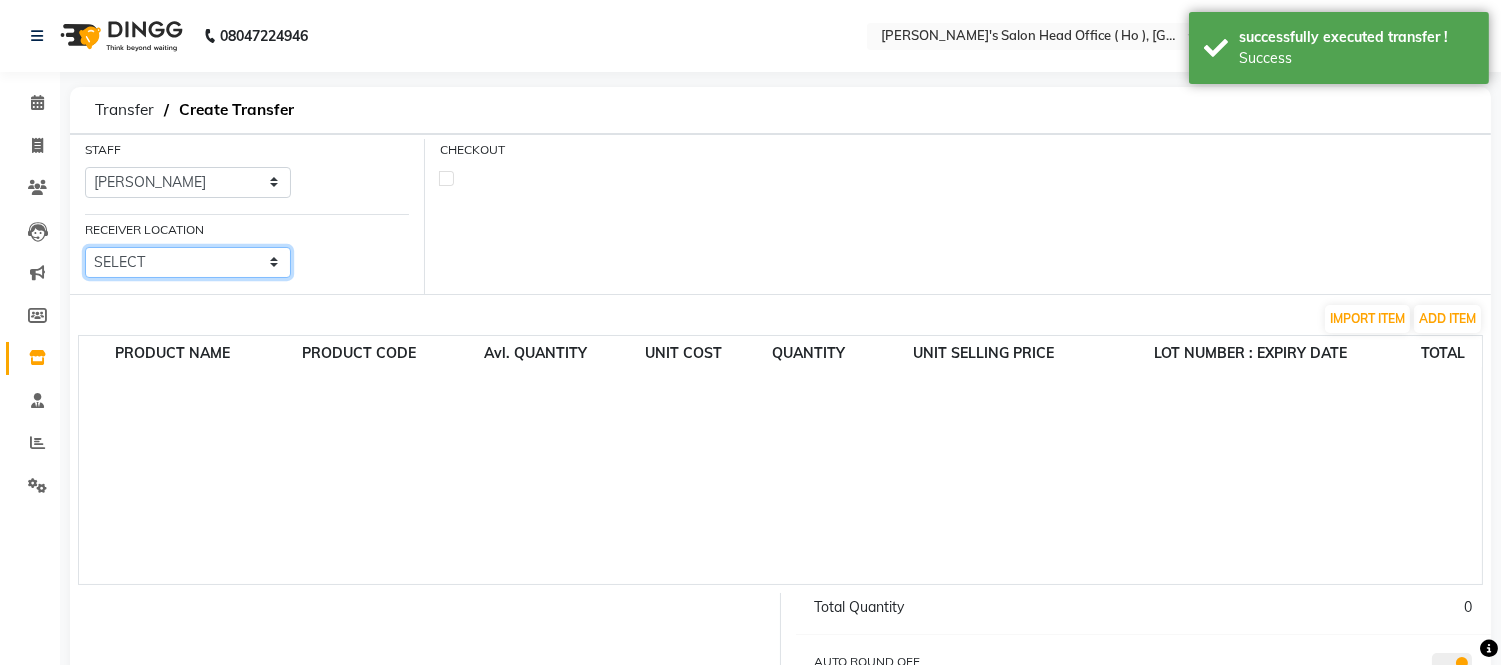 select on "3076" 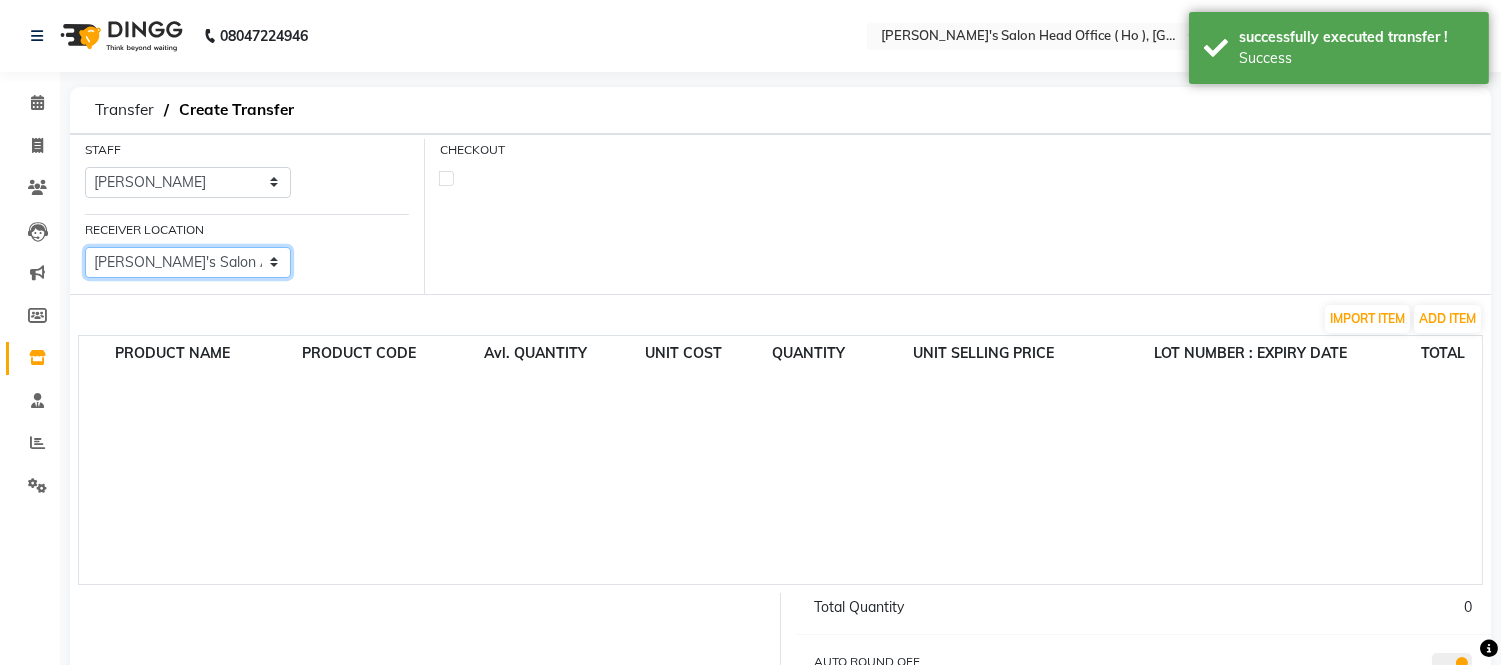 click on "SELECT Elaine Ladies Salon, Nr Bajaj Hall Sandy Men's Salon & Academy Llp, Ravapar Road Sandy Men's Salon And Academy Llp, Mavdi Main Road Sandy Men's Salon And Academy Llp, Speed Well  Sandy Men's Salon And Academy Llp, University Road Sandy Men's Salon And Academy Llp, Nana Mava Circle" at bounding box center [188, 262] 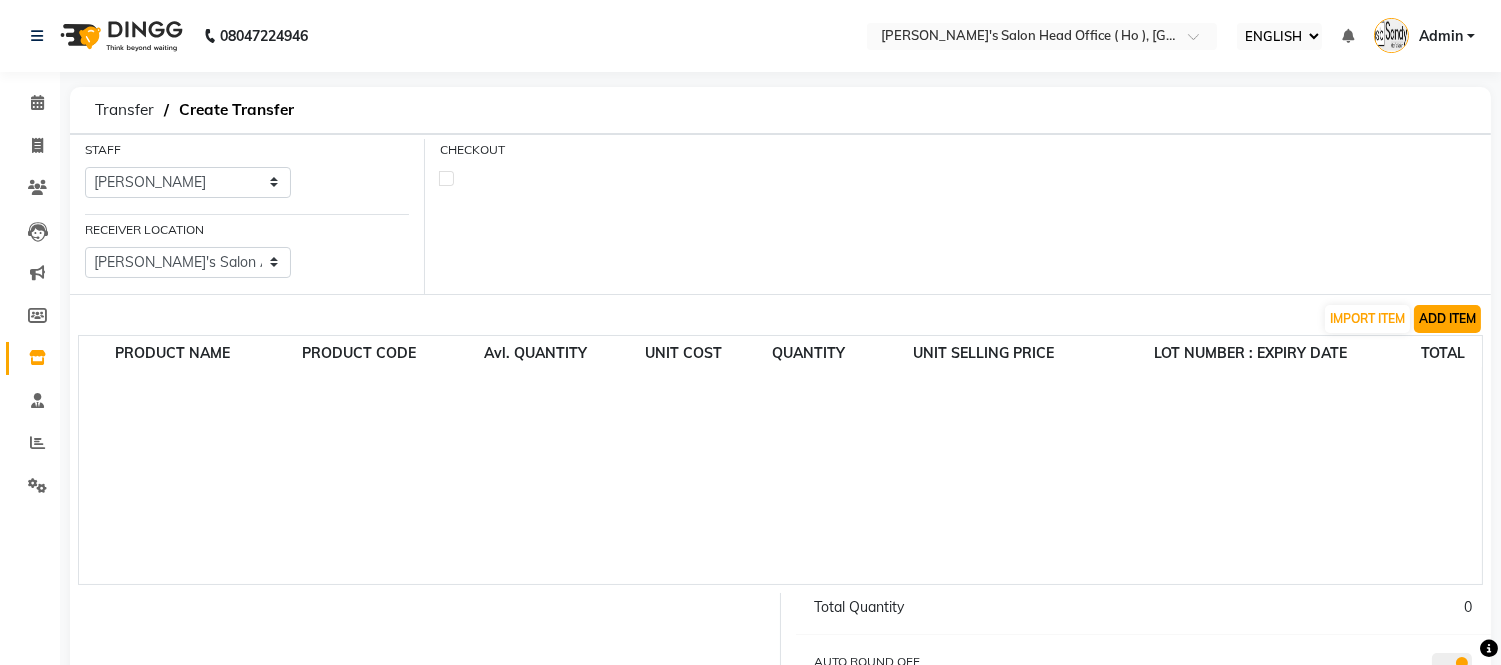 click on "ADD ITEM" 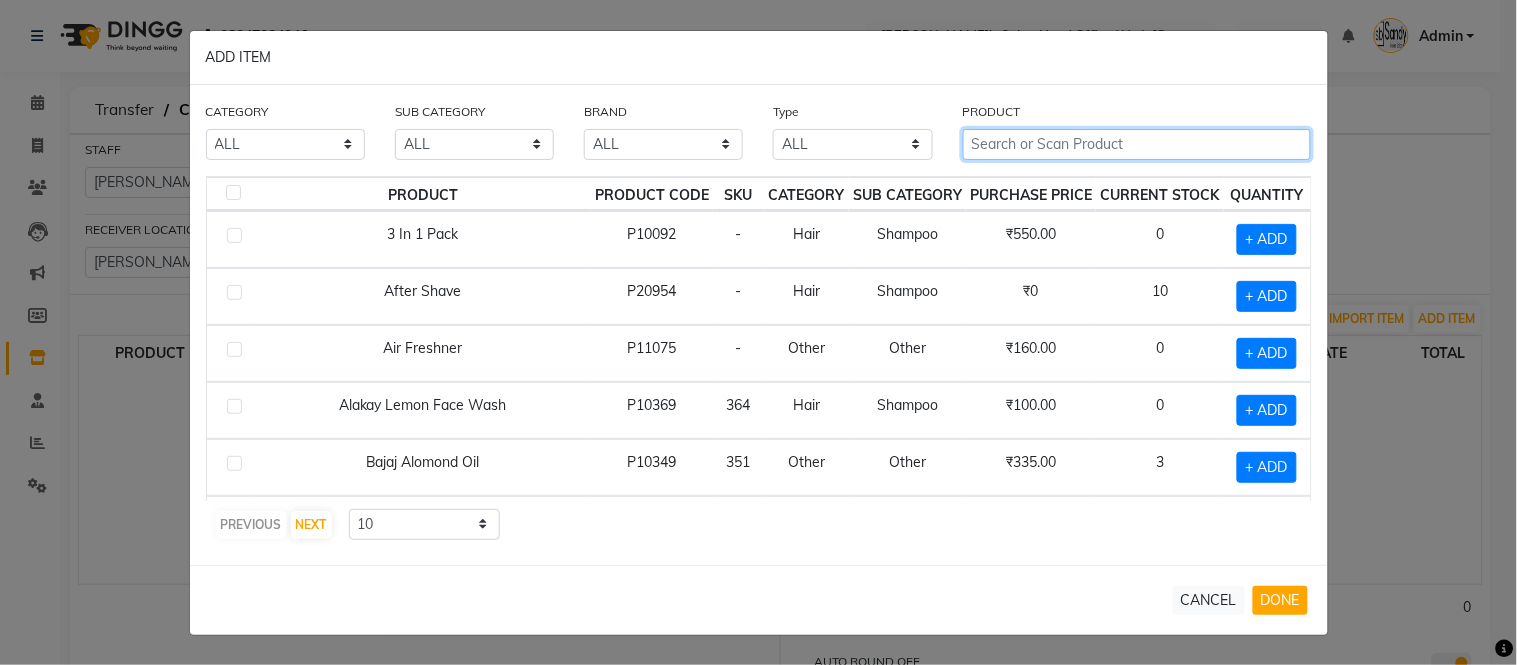 click 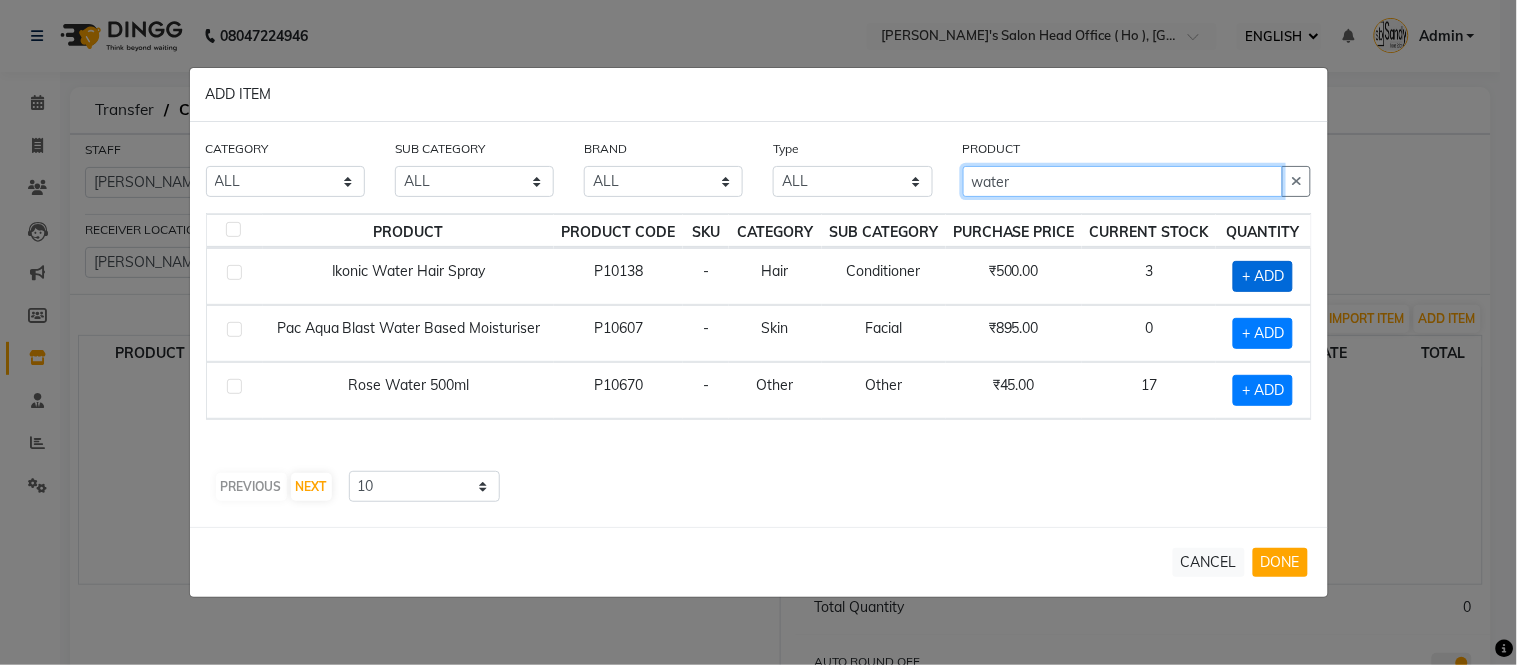 type on "water" 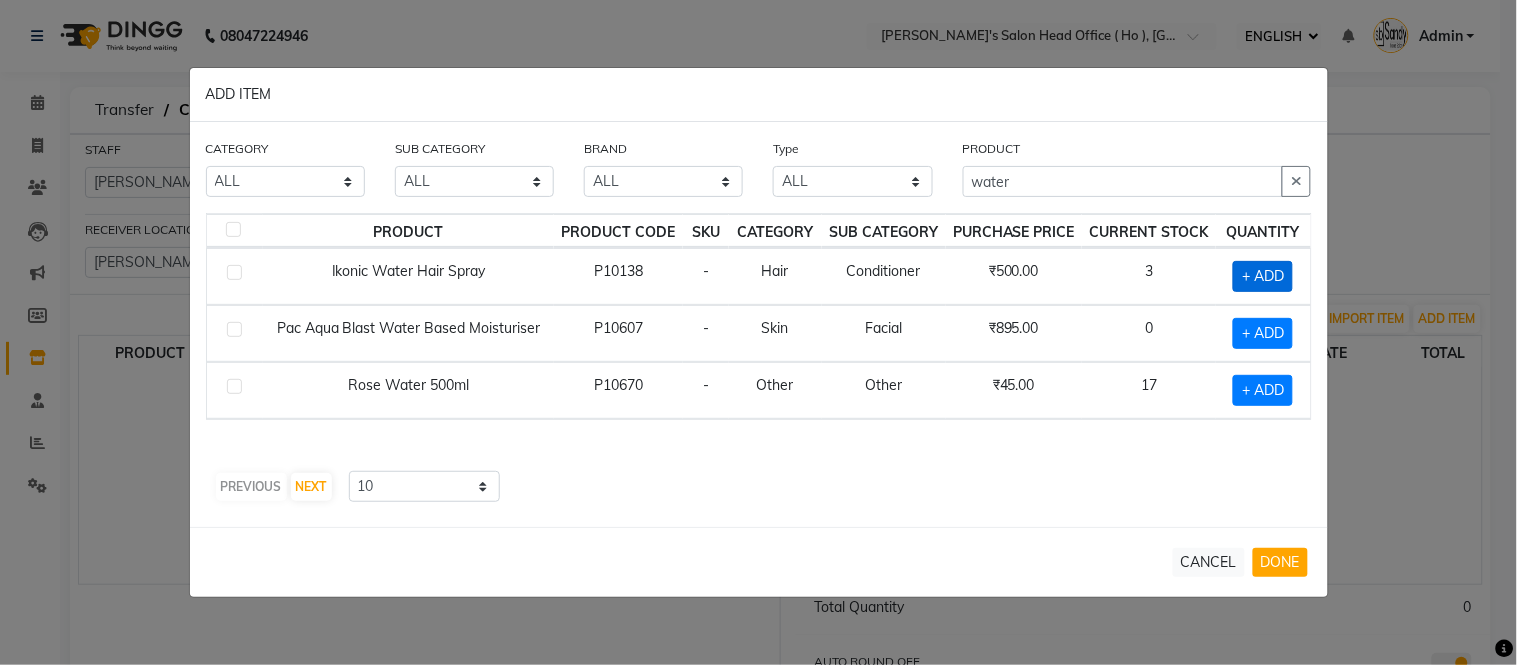 click on "+ ADD" 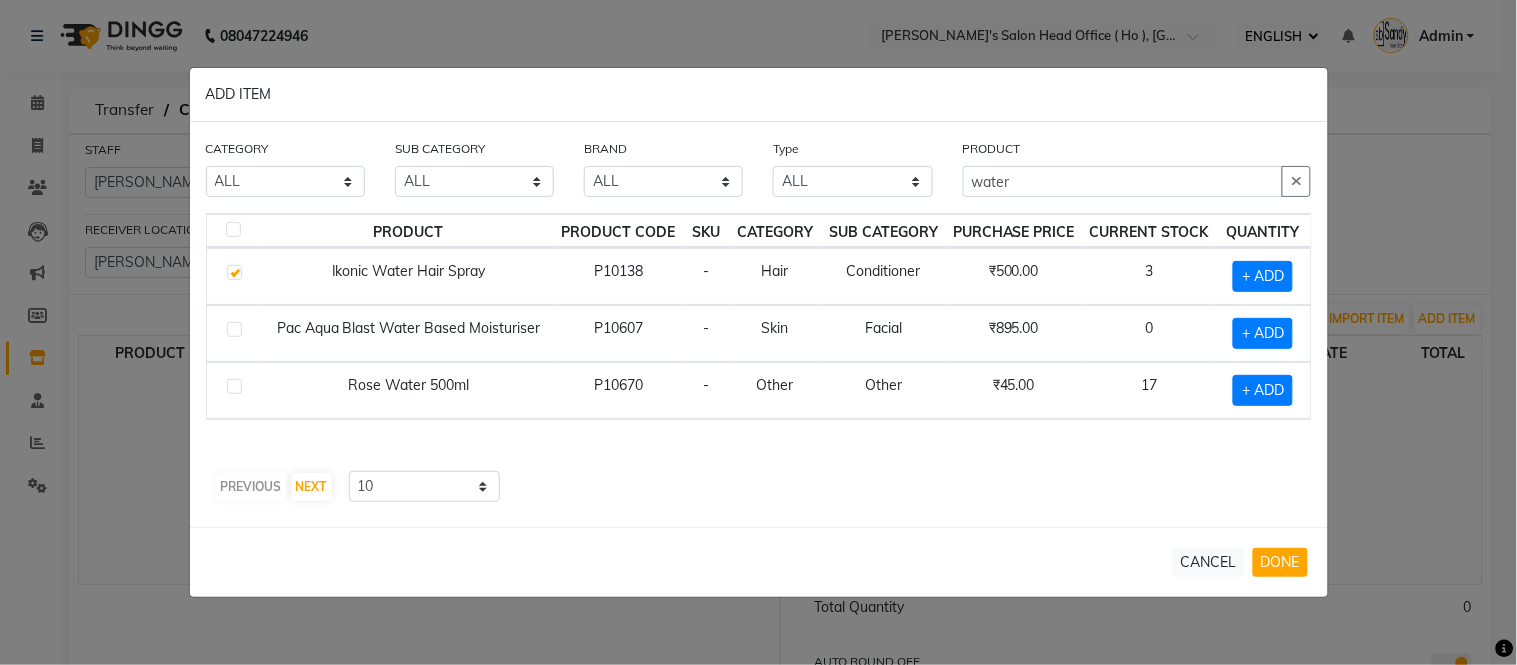 checkbox on "true" 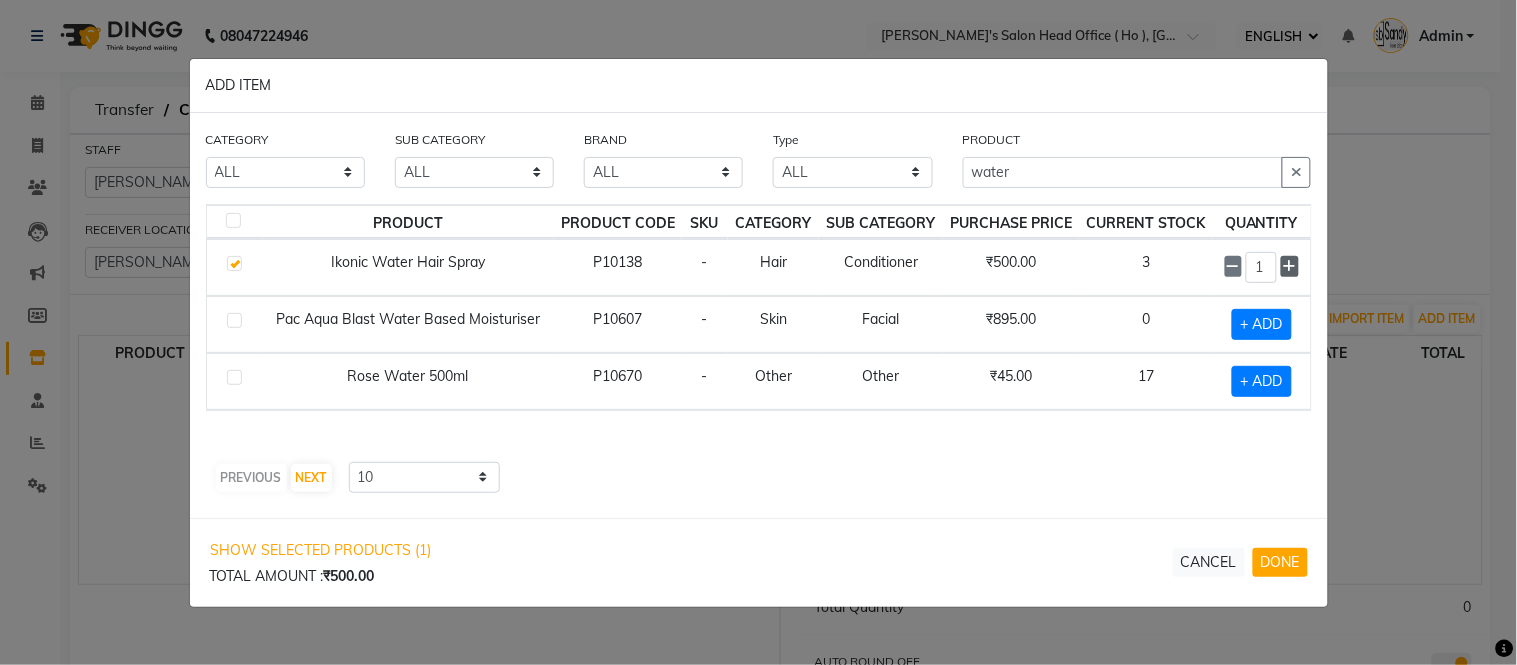click 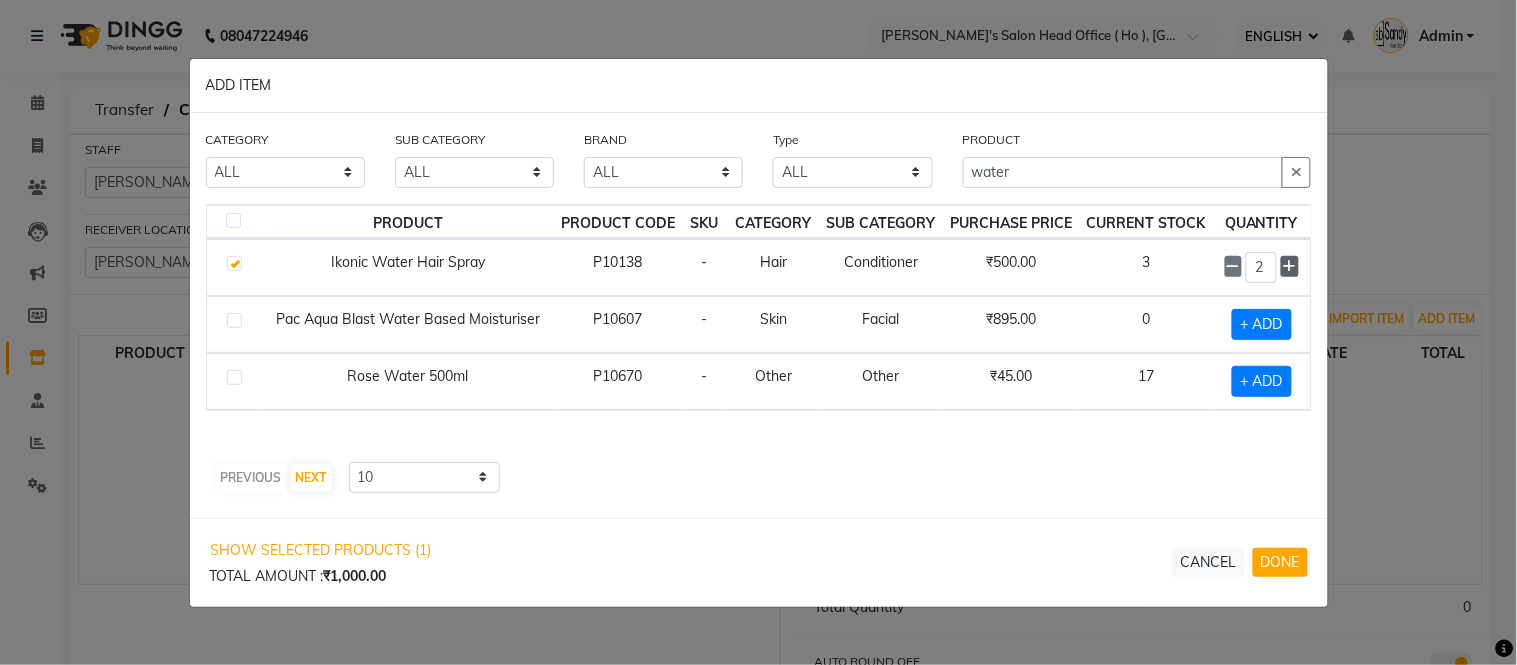 click 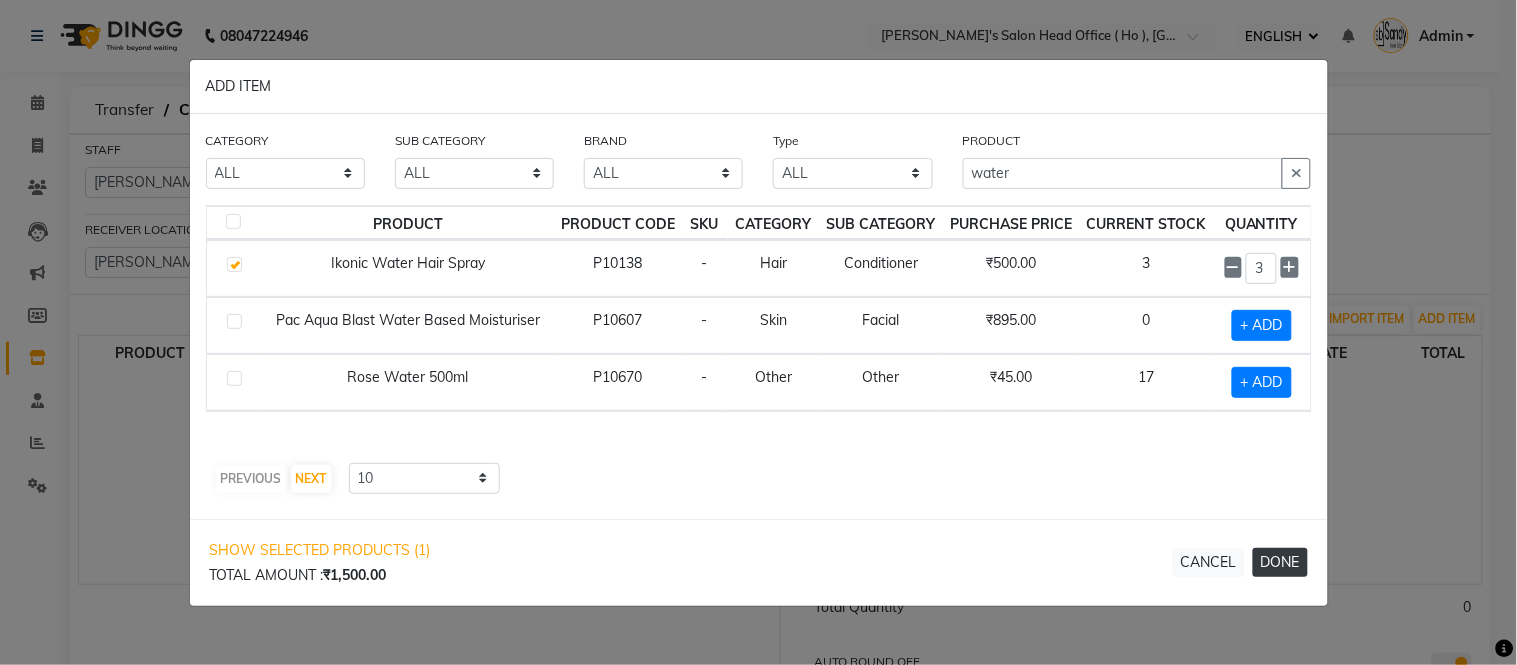 click on "DONE" 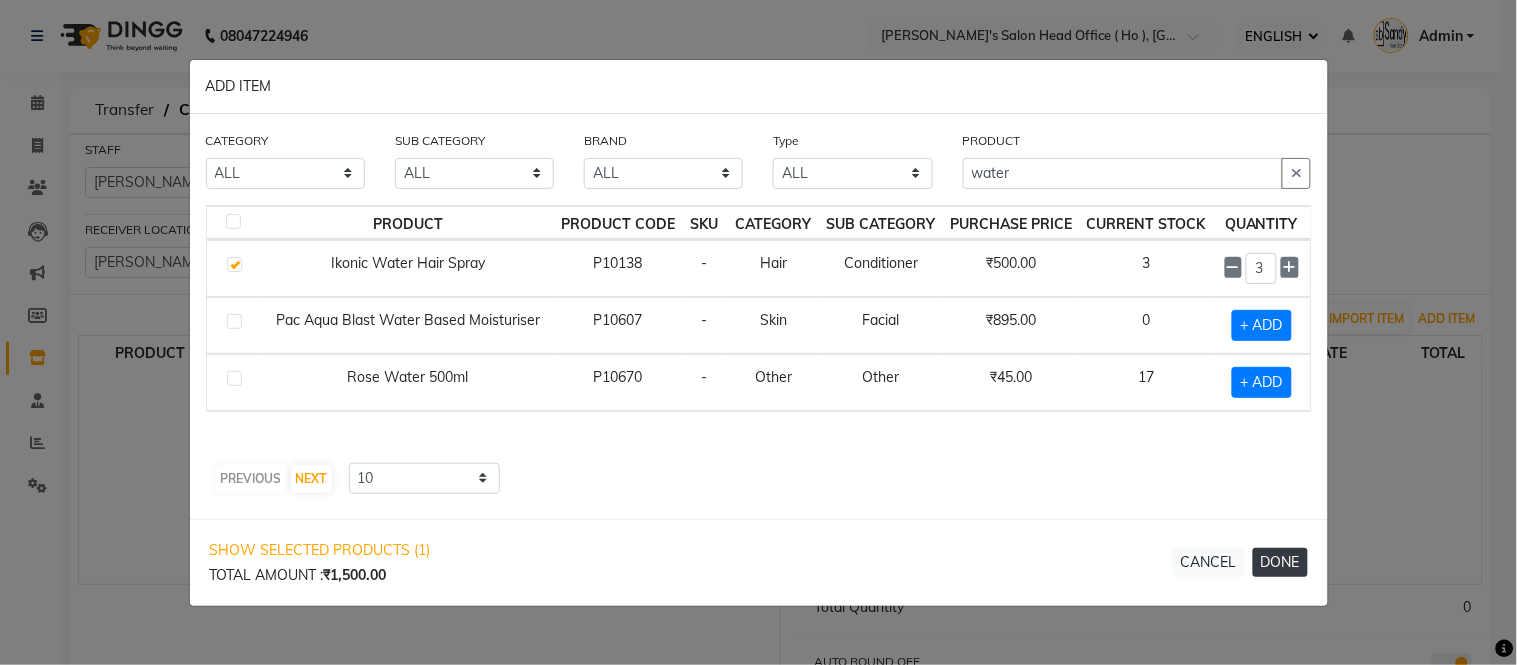 type 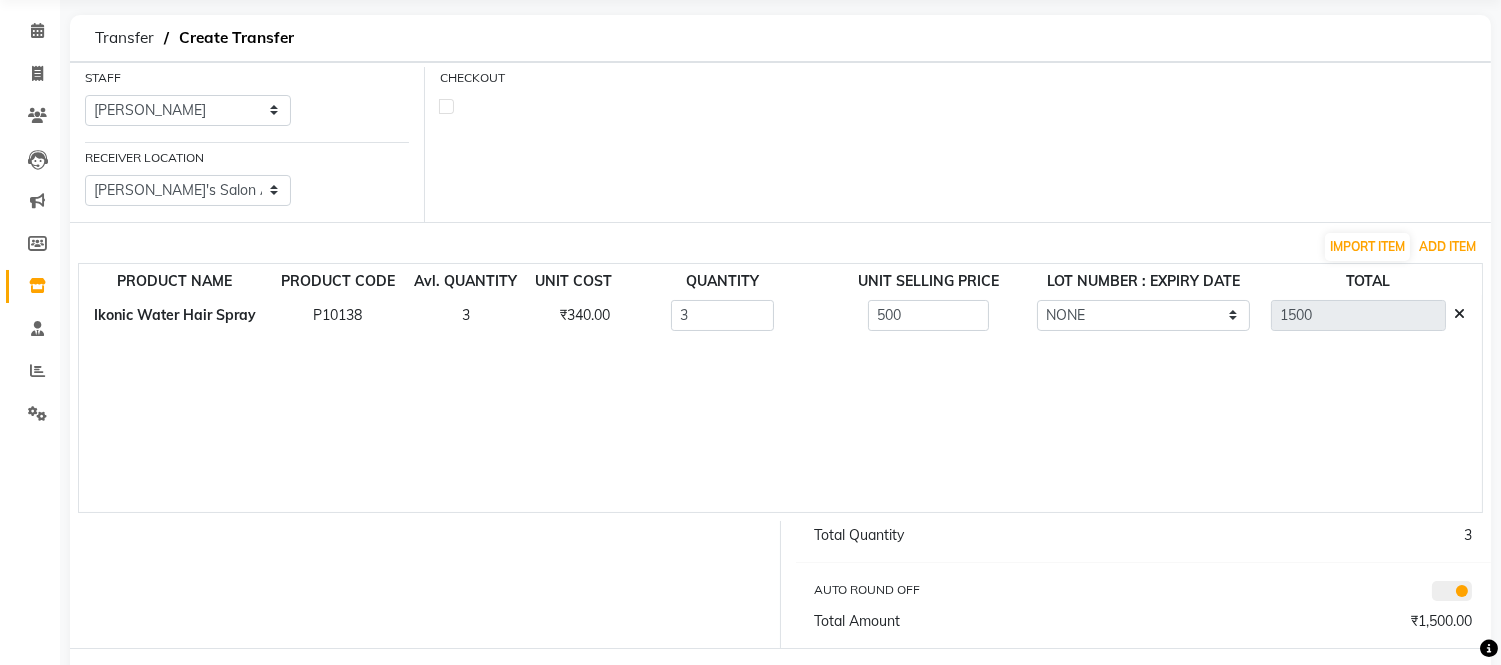 scroll, scrollTop: 111, scrollLeft: 0, axis: vertical 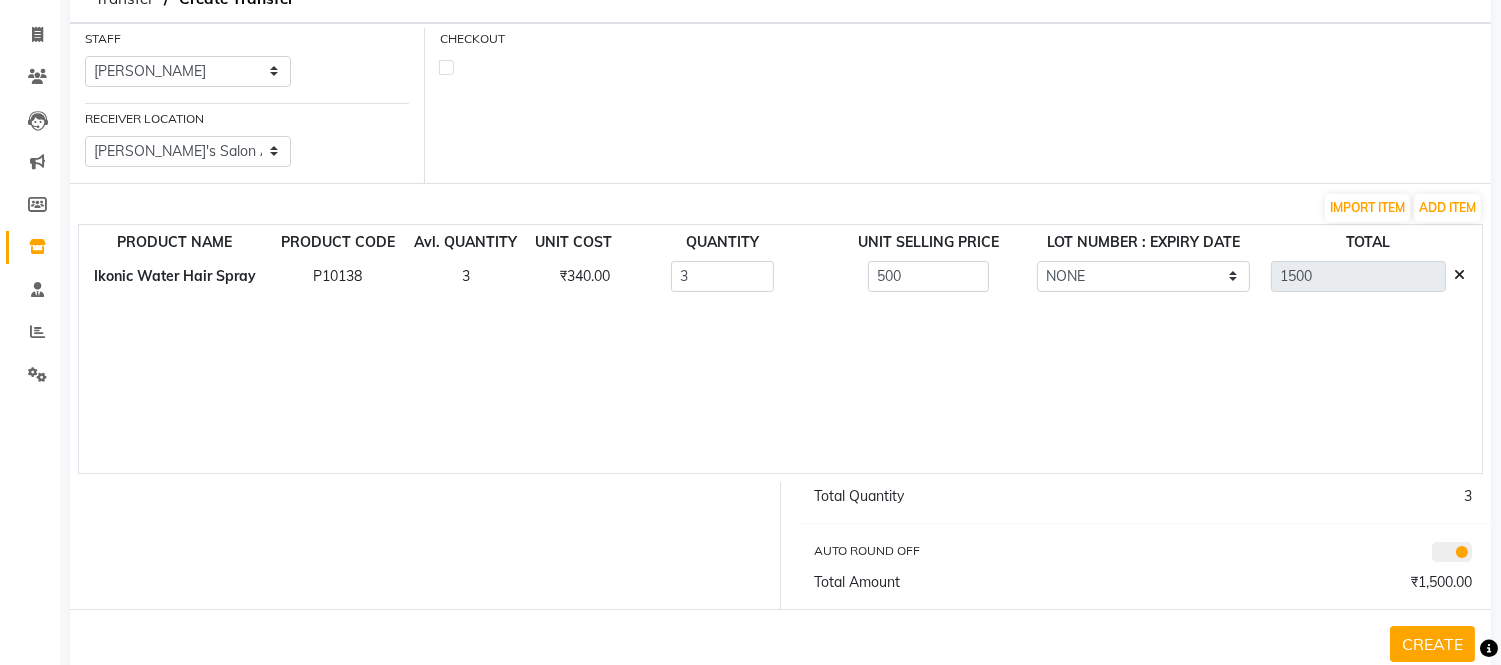 click on "CREATE" 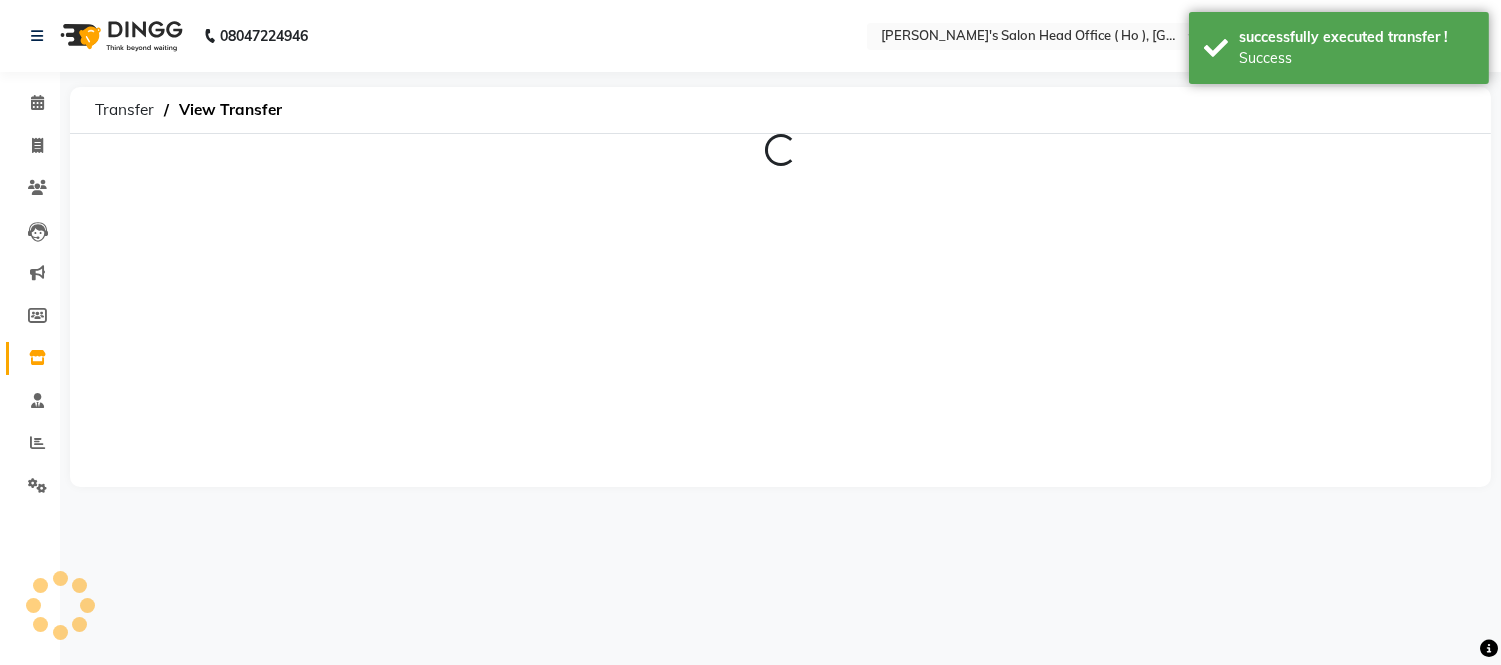 scroll, scrollTop: 0, scrollLeft: 0, axis: both 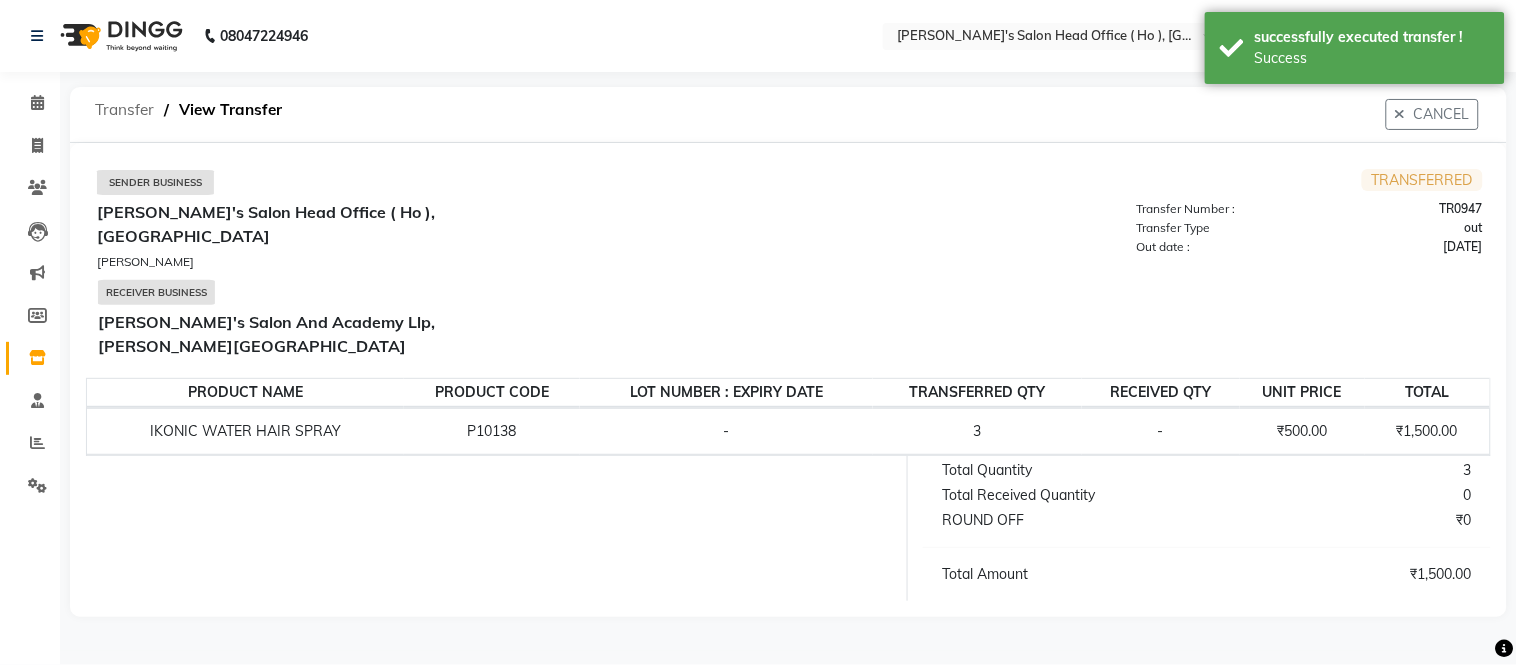 click on "Transfer" 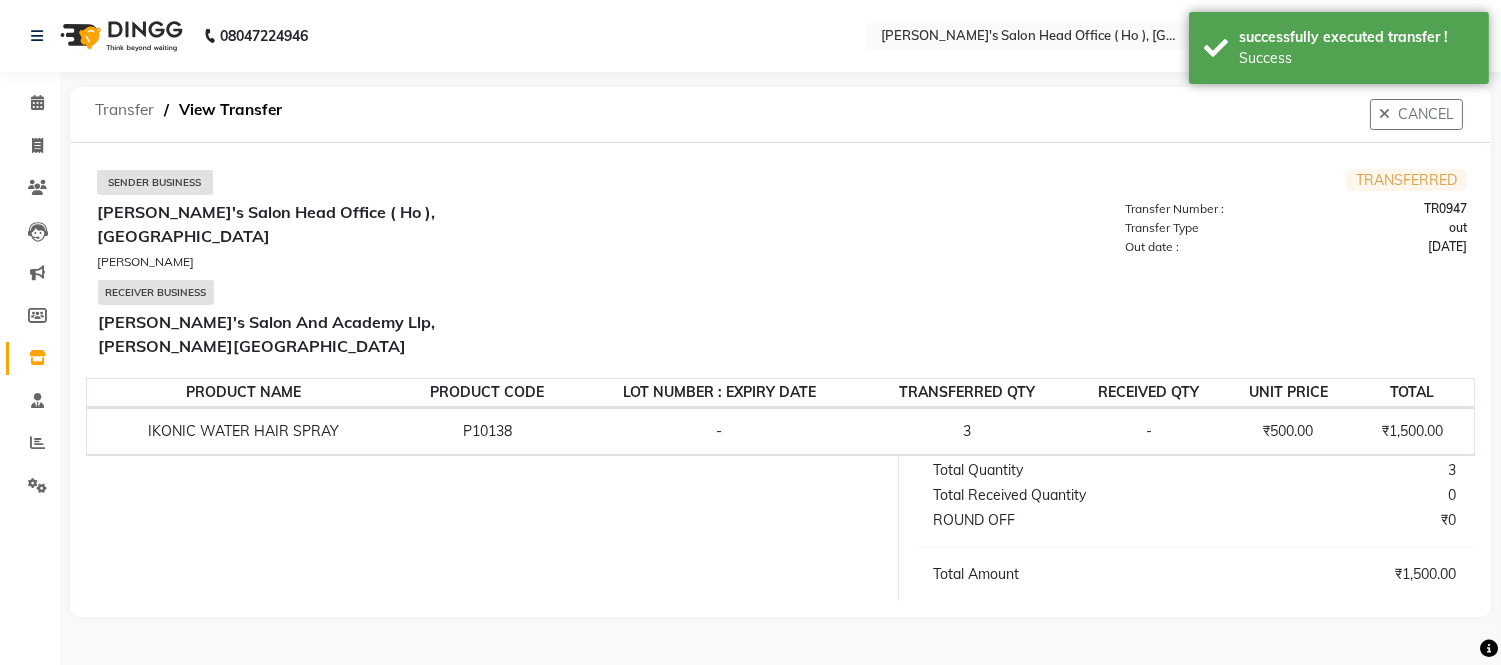 select on "sender" 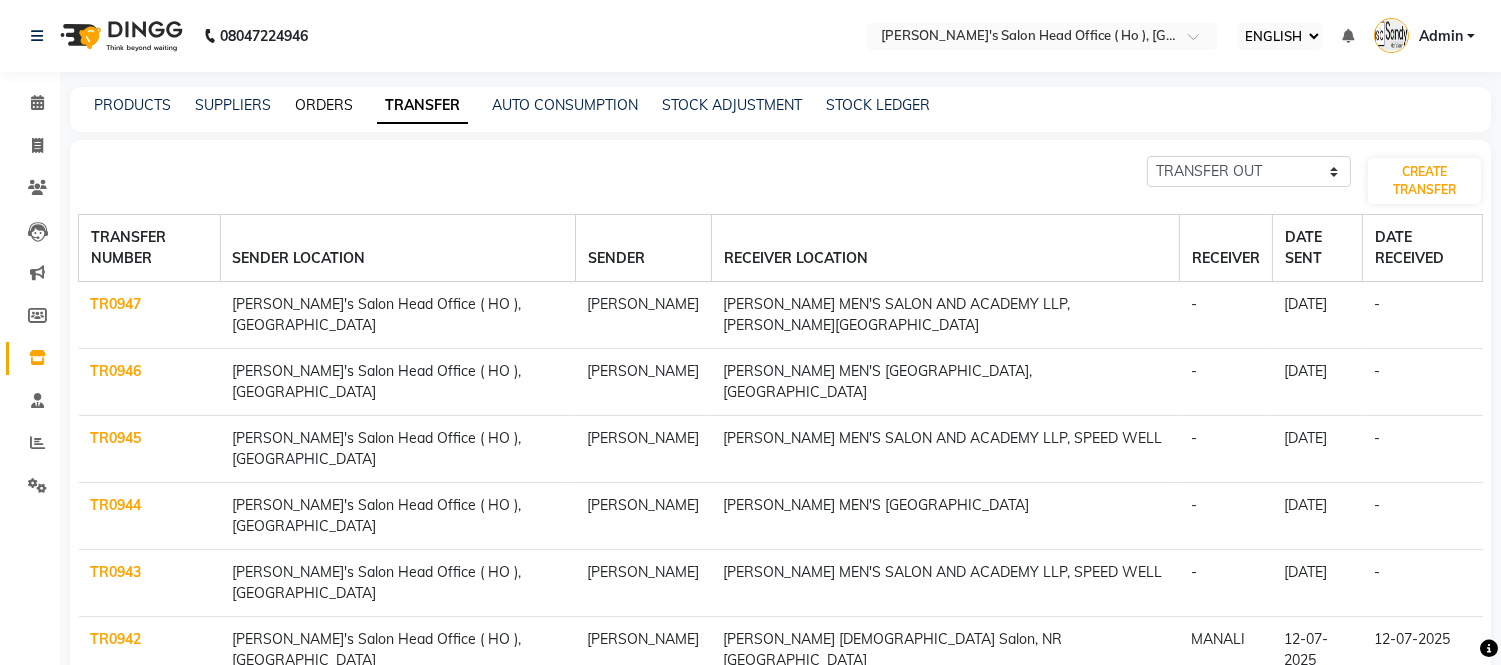 click on "ORDERS" 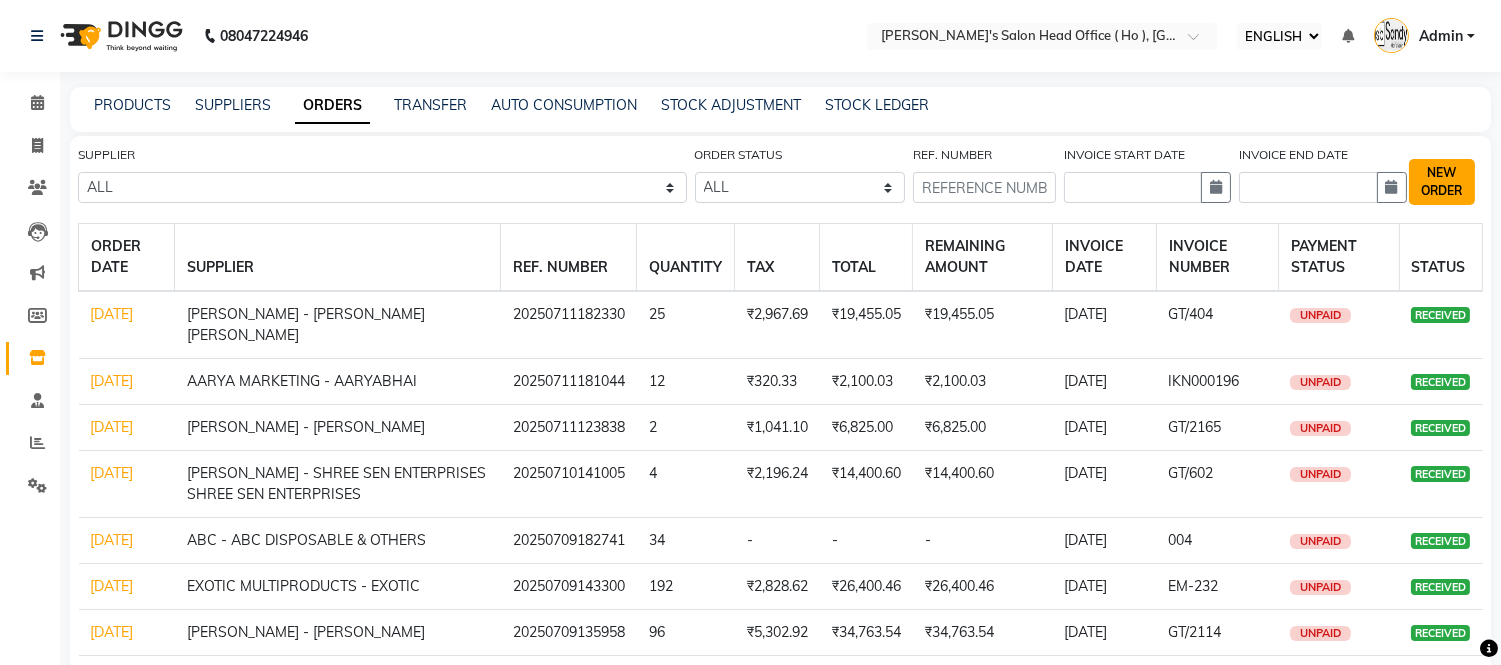 click on "NEW ORDER" 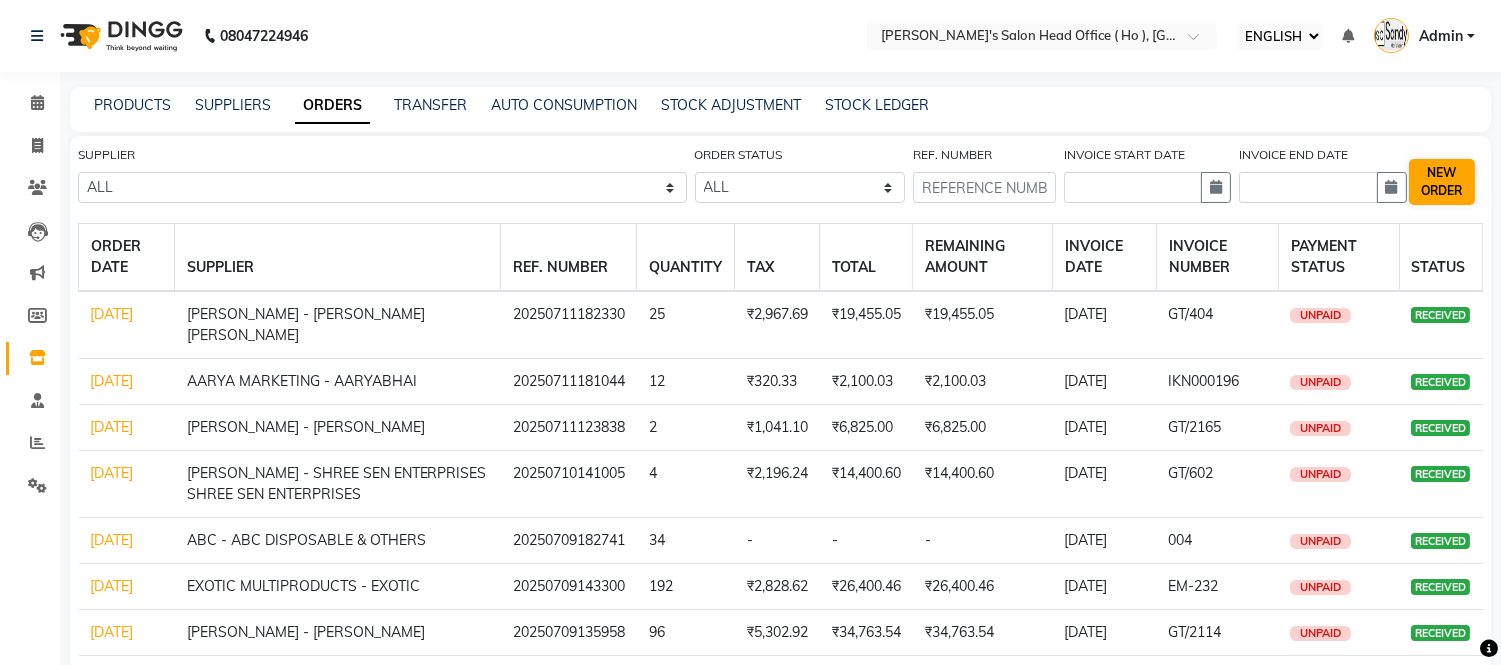 select on "true" 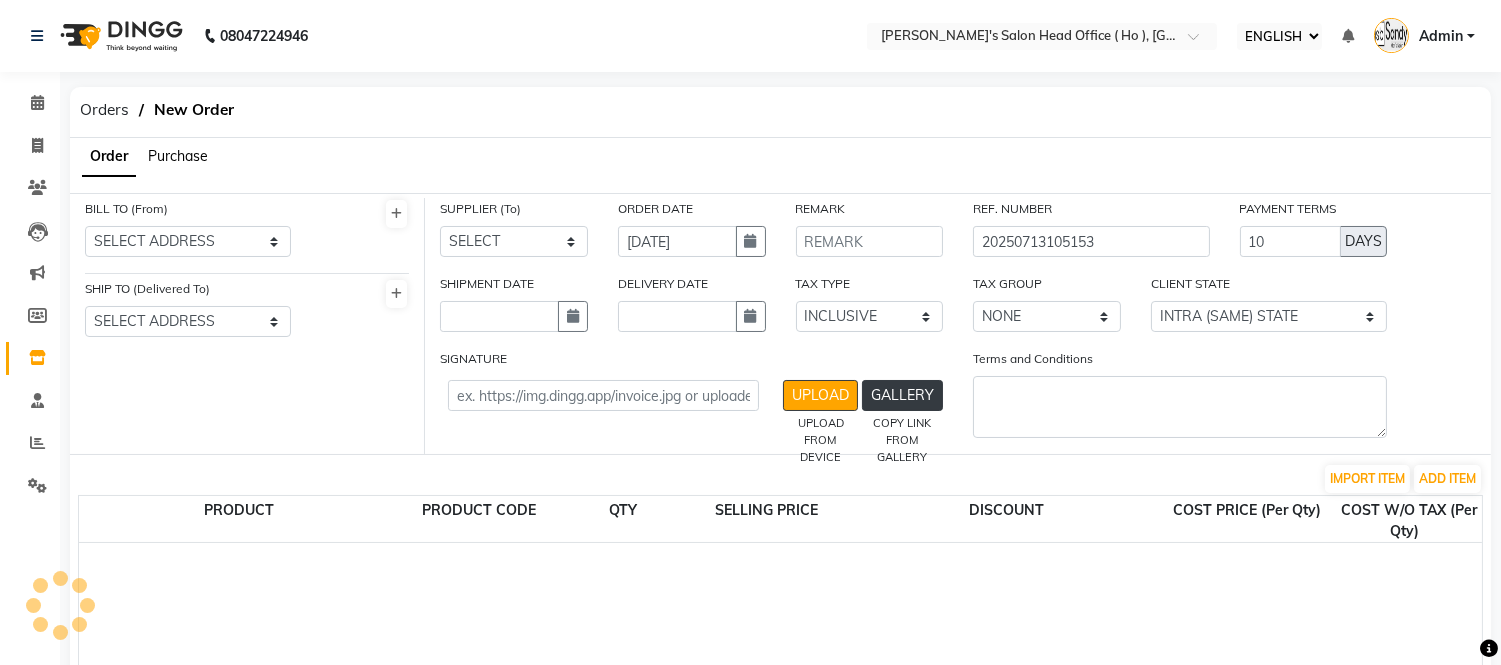 select on "3195" 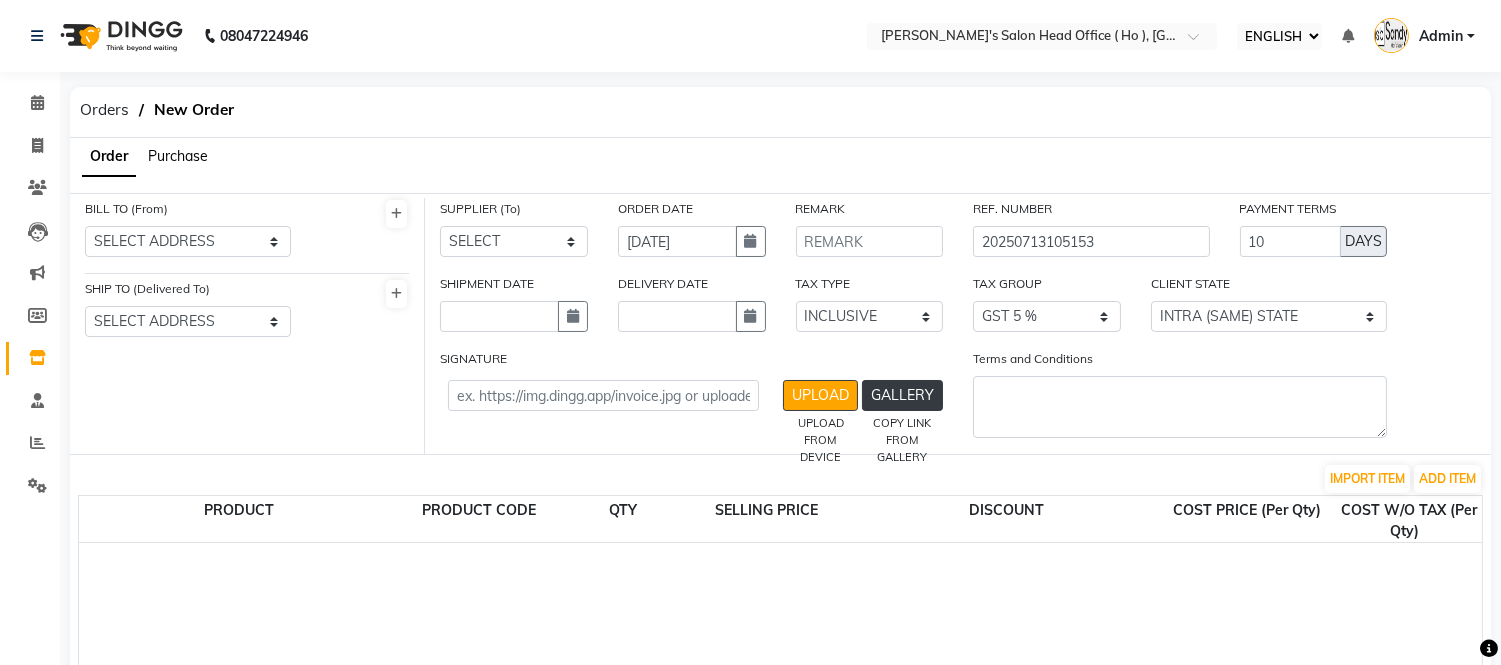 click on "Purchase" 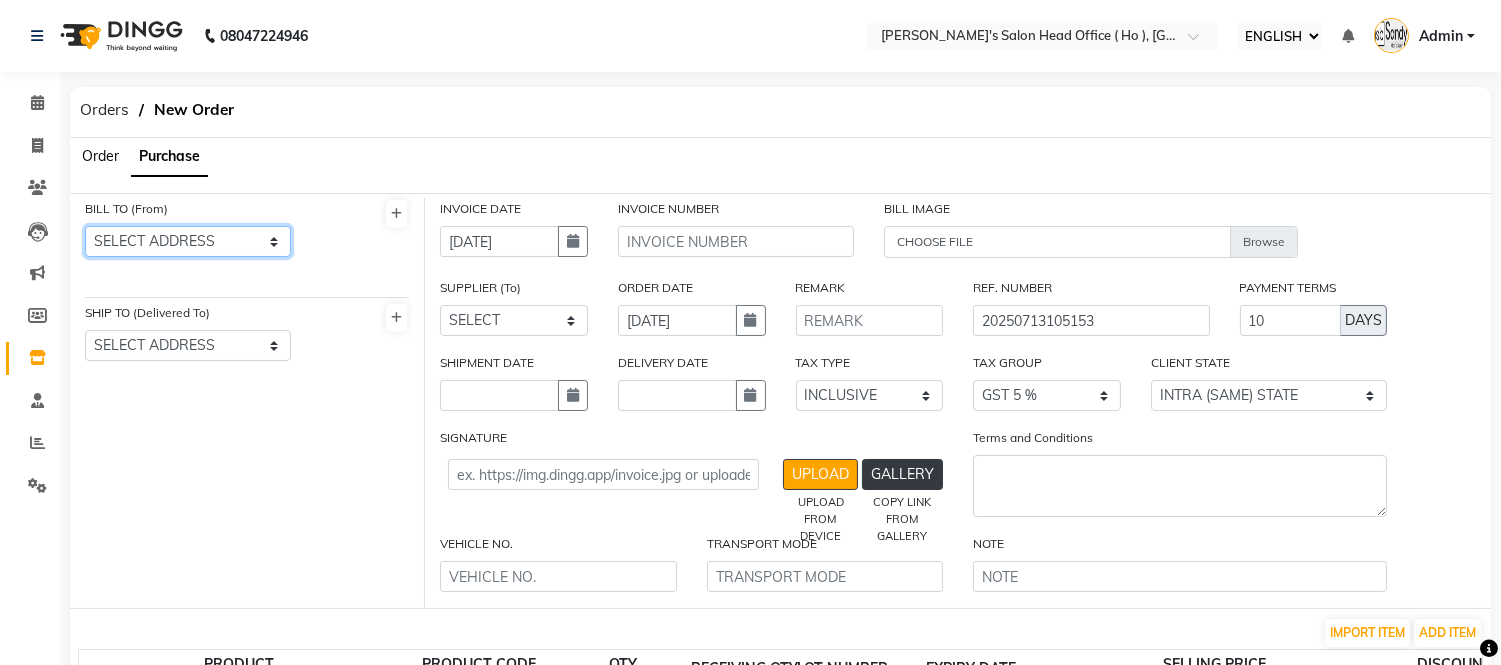 click on "SELECT ADDRESS  RAJKOT" 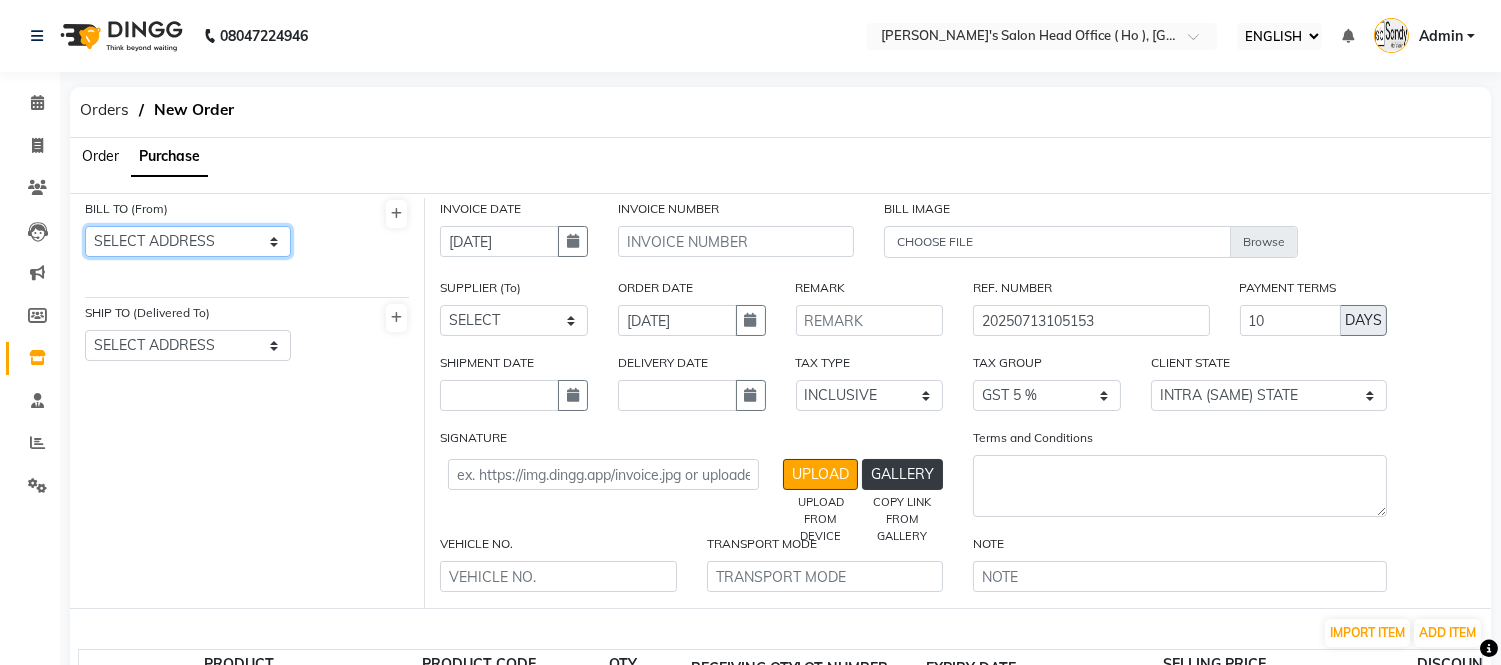 select on "1132" 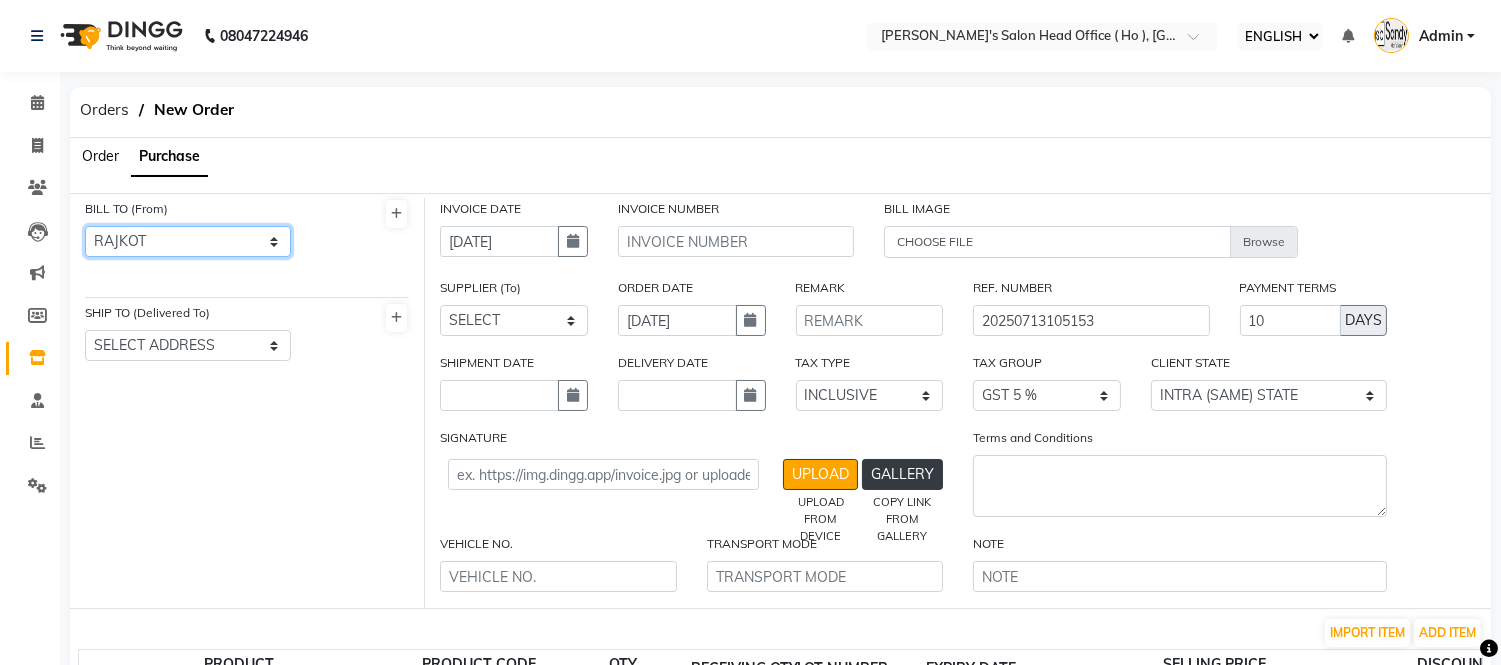 click on "SELECT ADDRESS  RAJKOT" 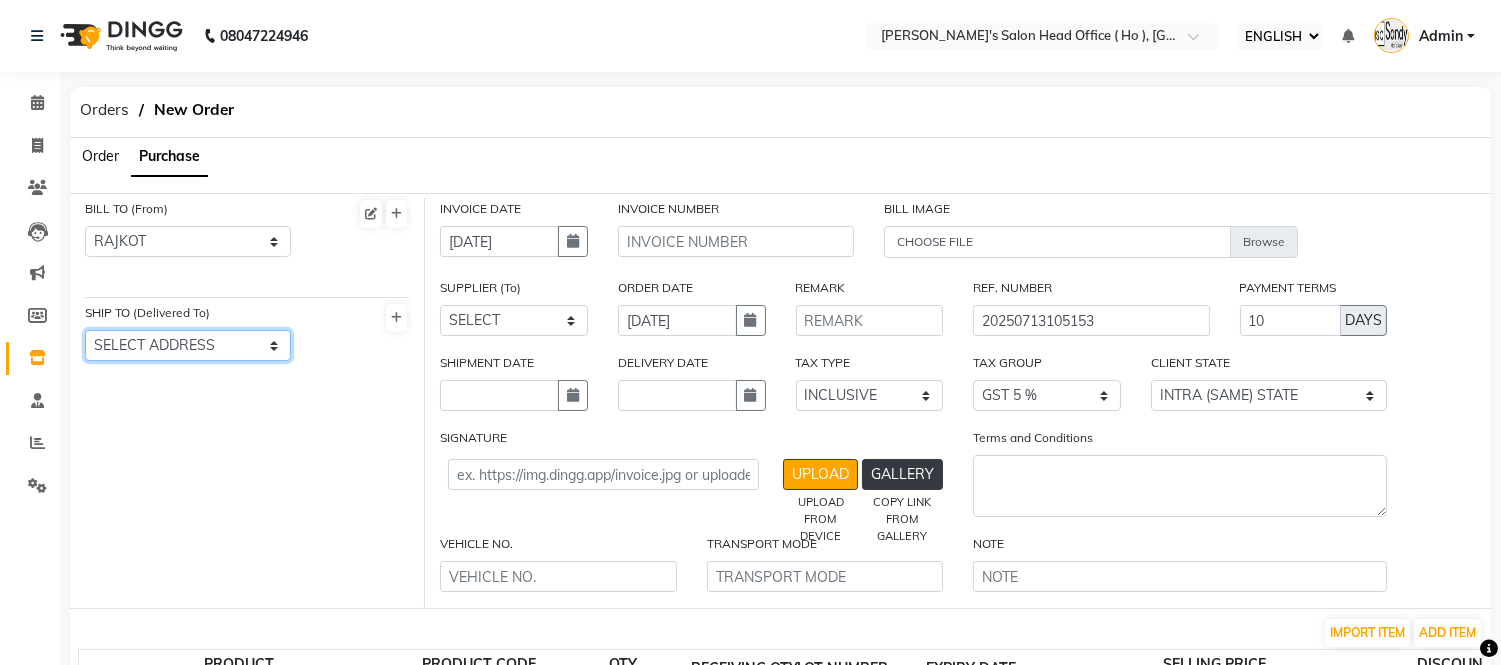 drag, startPoint x: 212, startPoint y: 344, endPoint x: 212, endPoint y: 357, distance: 13 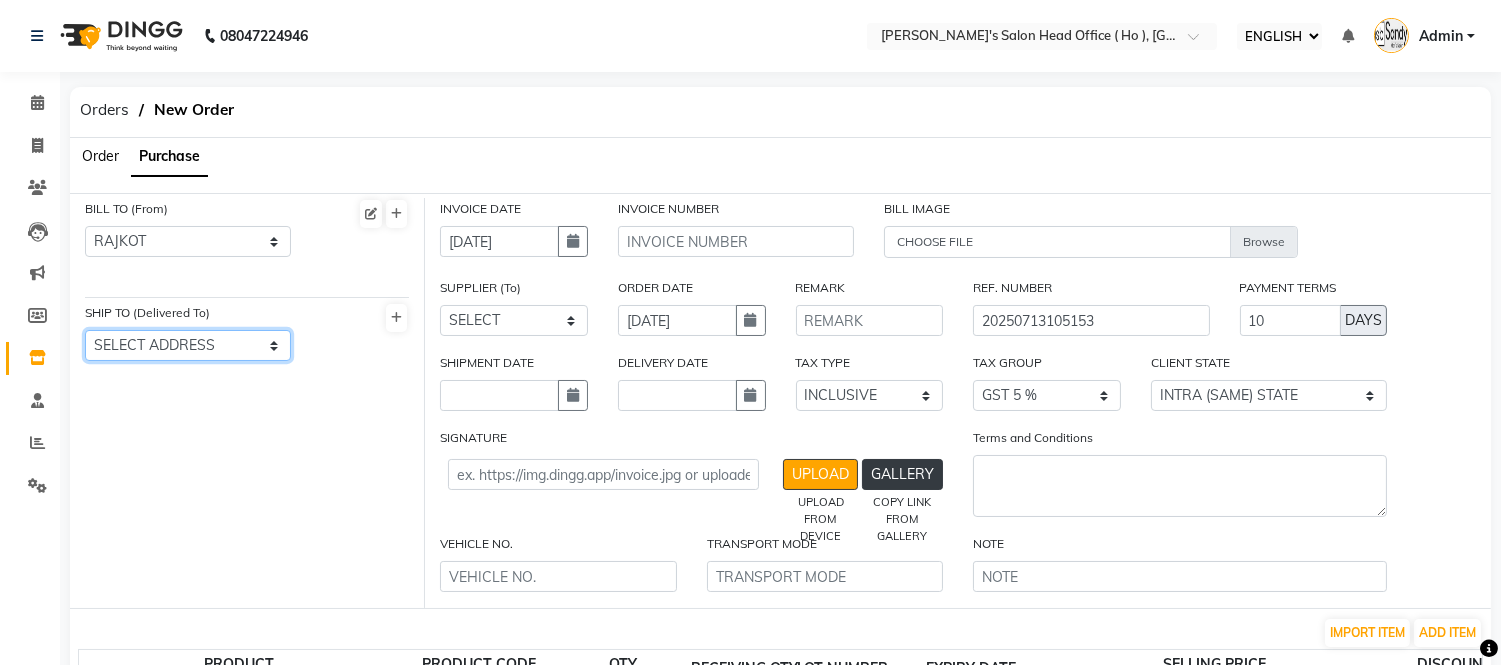 select on "1133" 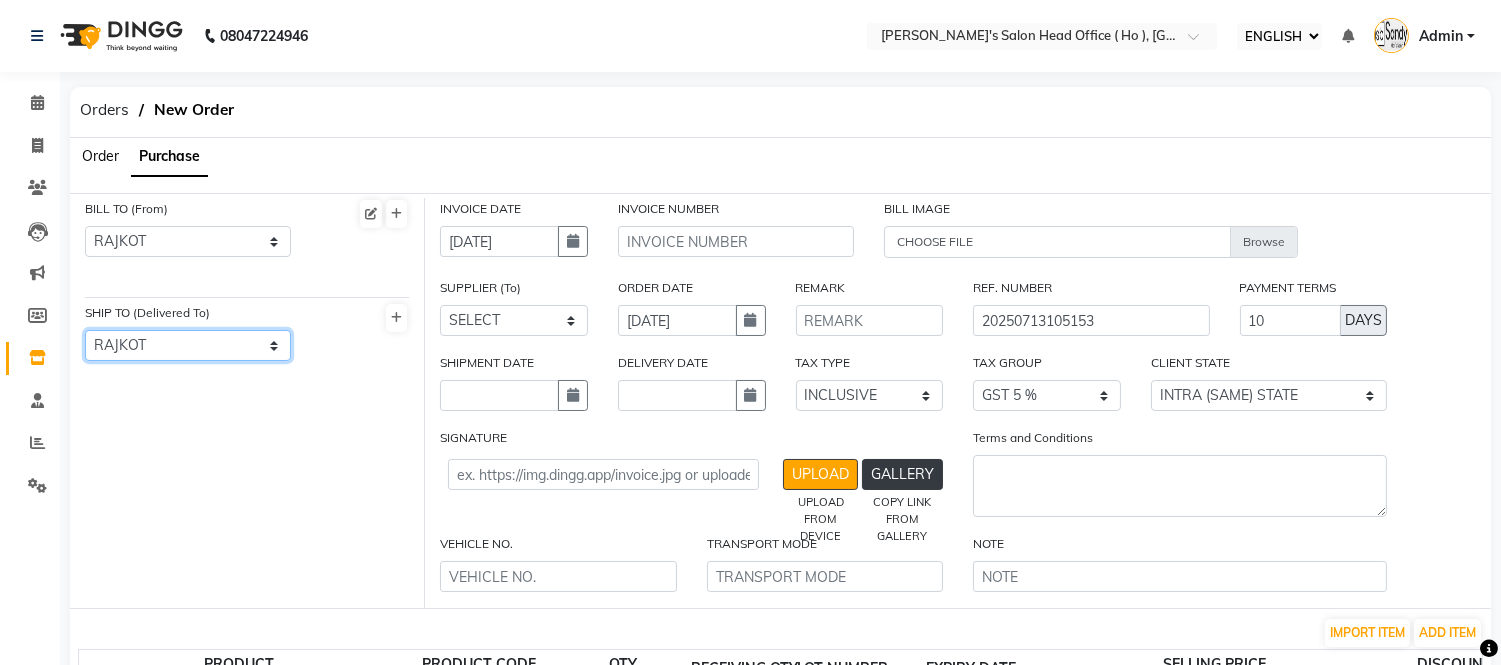 click on "SELECT ADDRESS  RAJKOT" 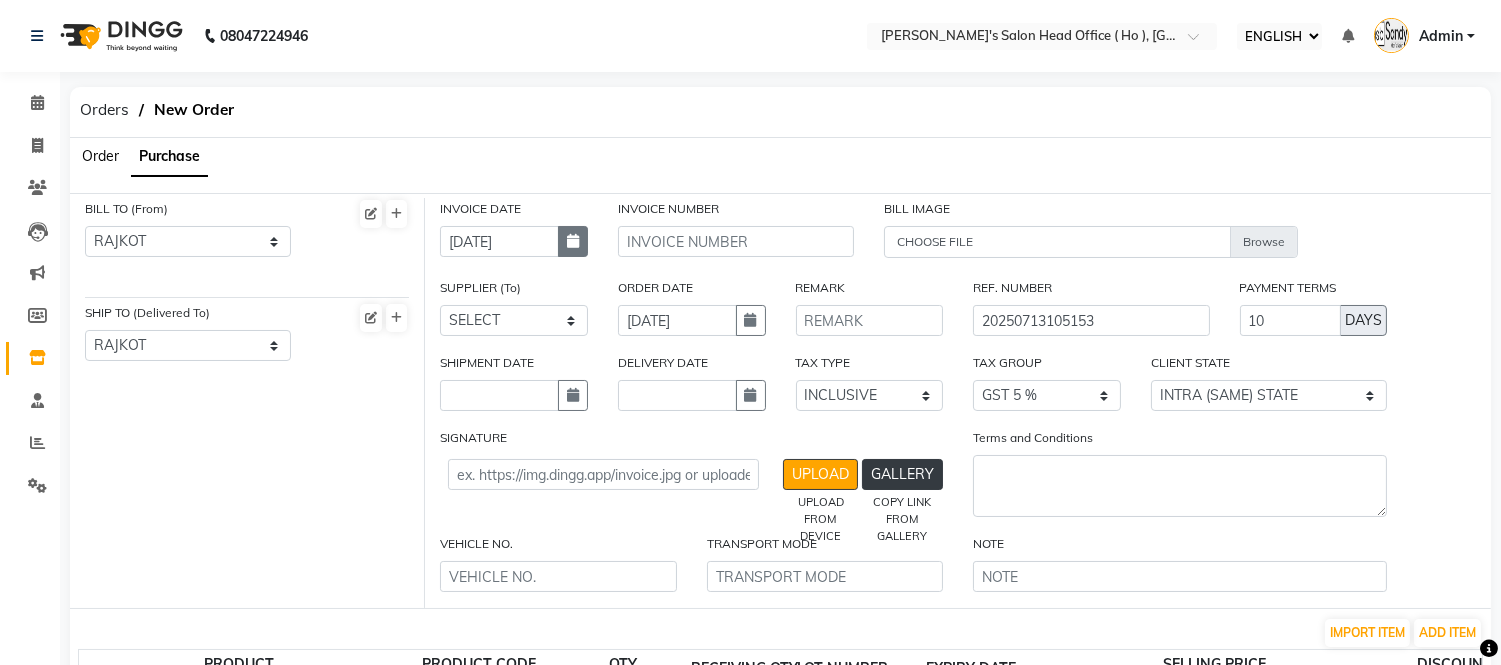click 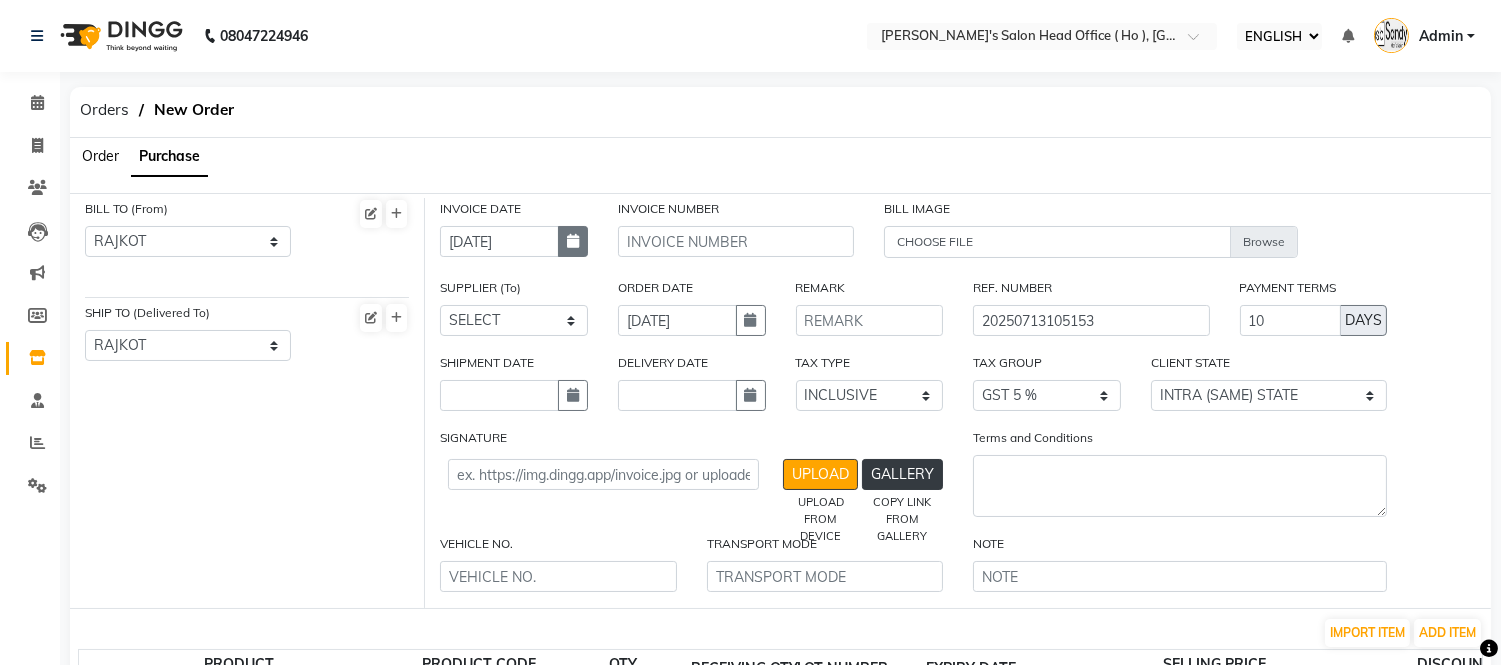 select on "7" 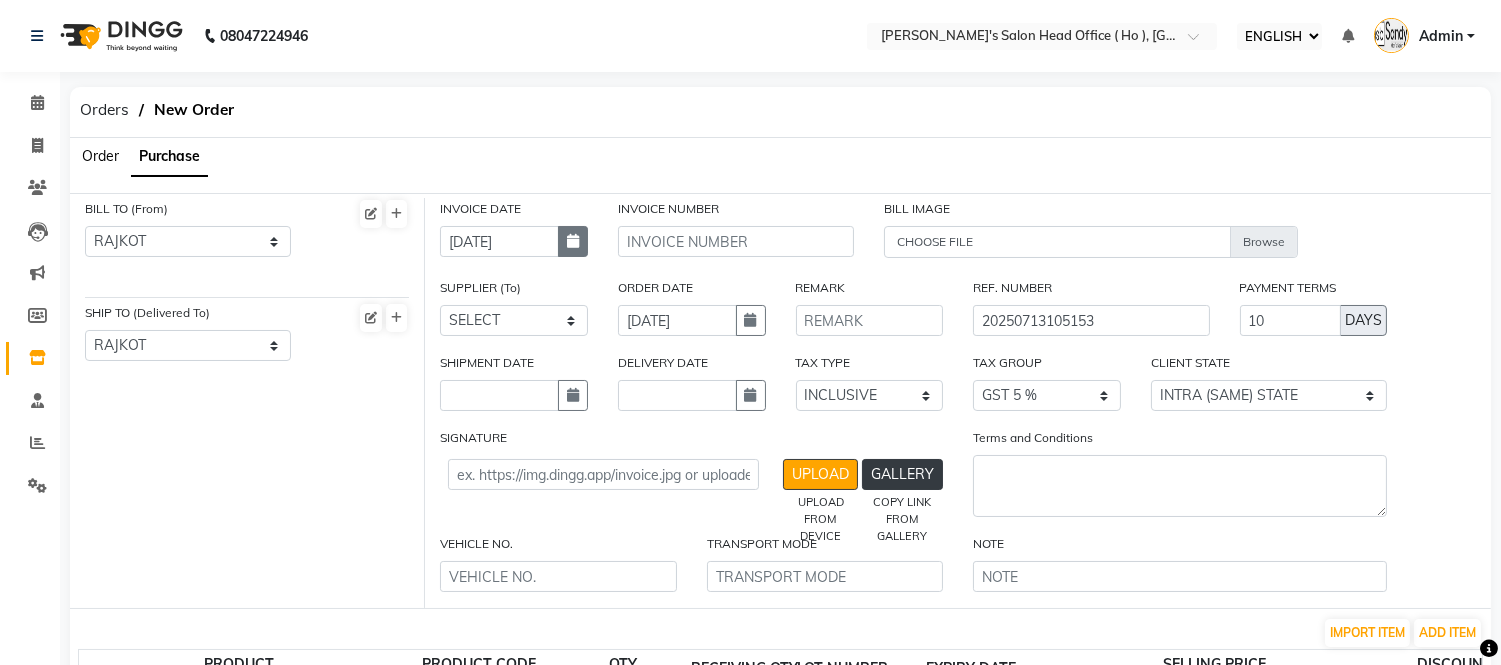 select on "2025" 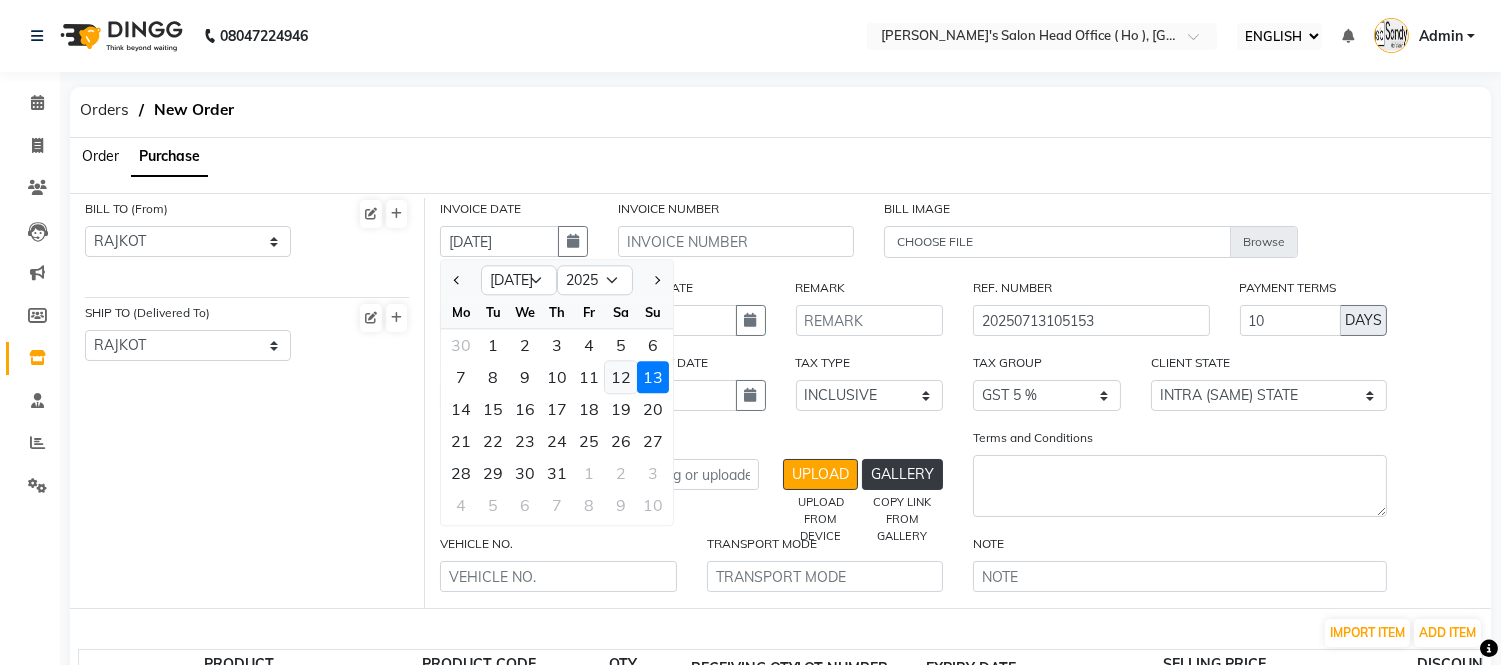click on "12" 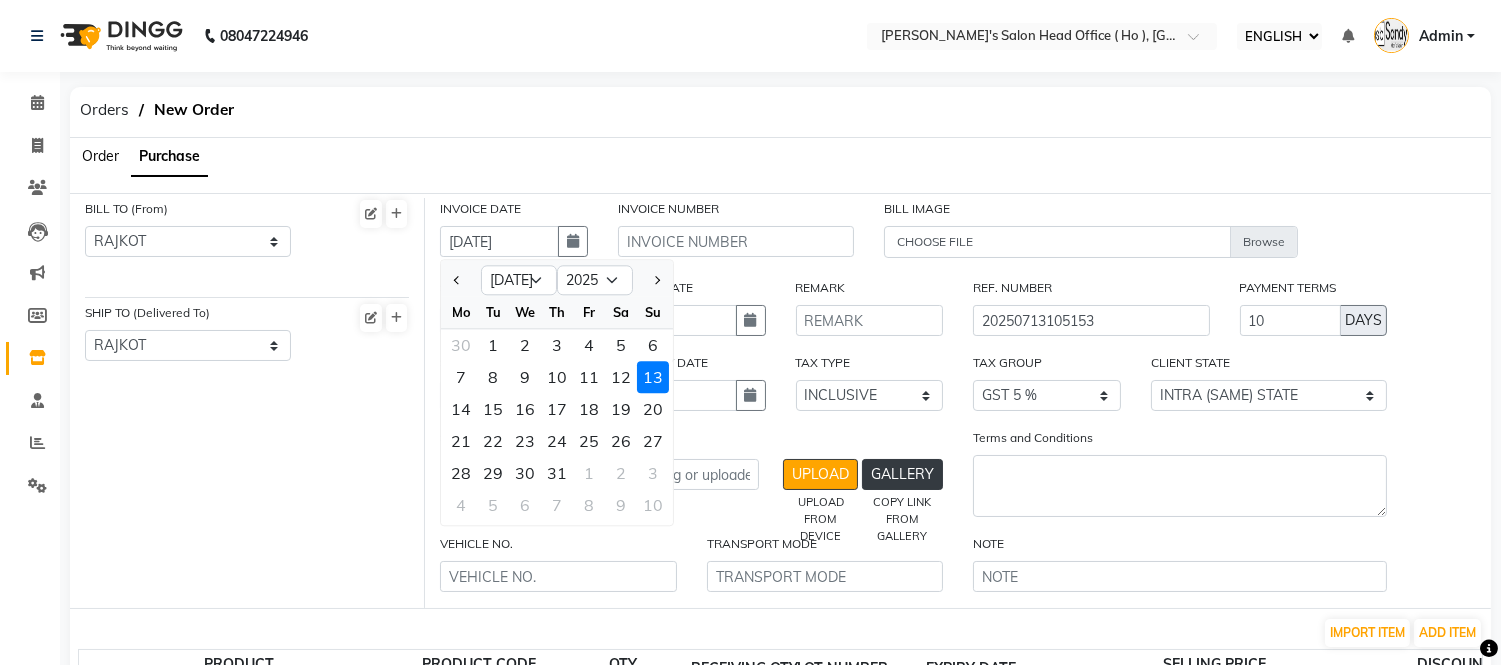 type on "12-07-2025" 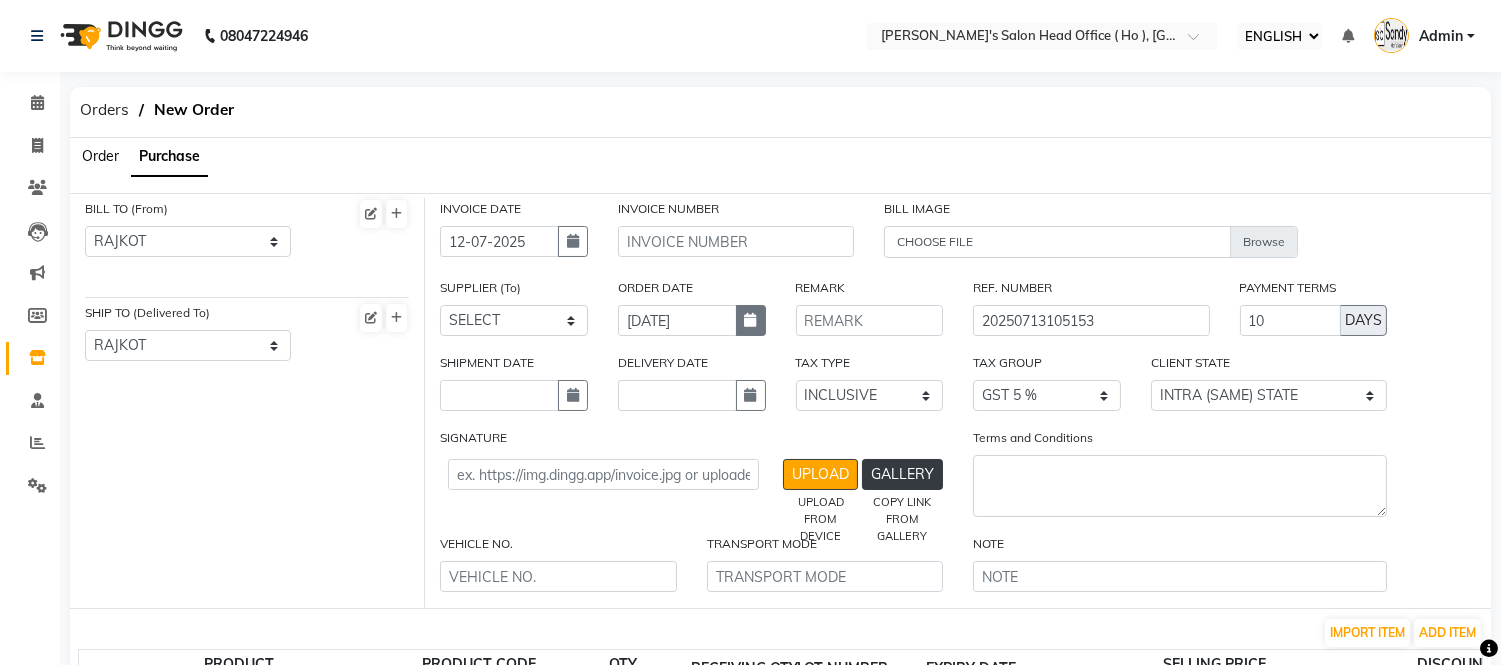 click 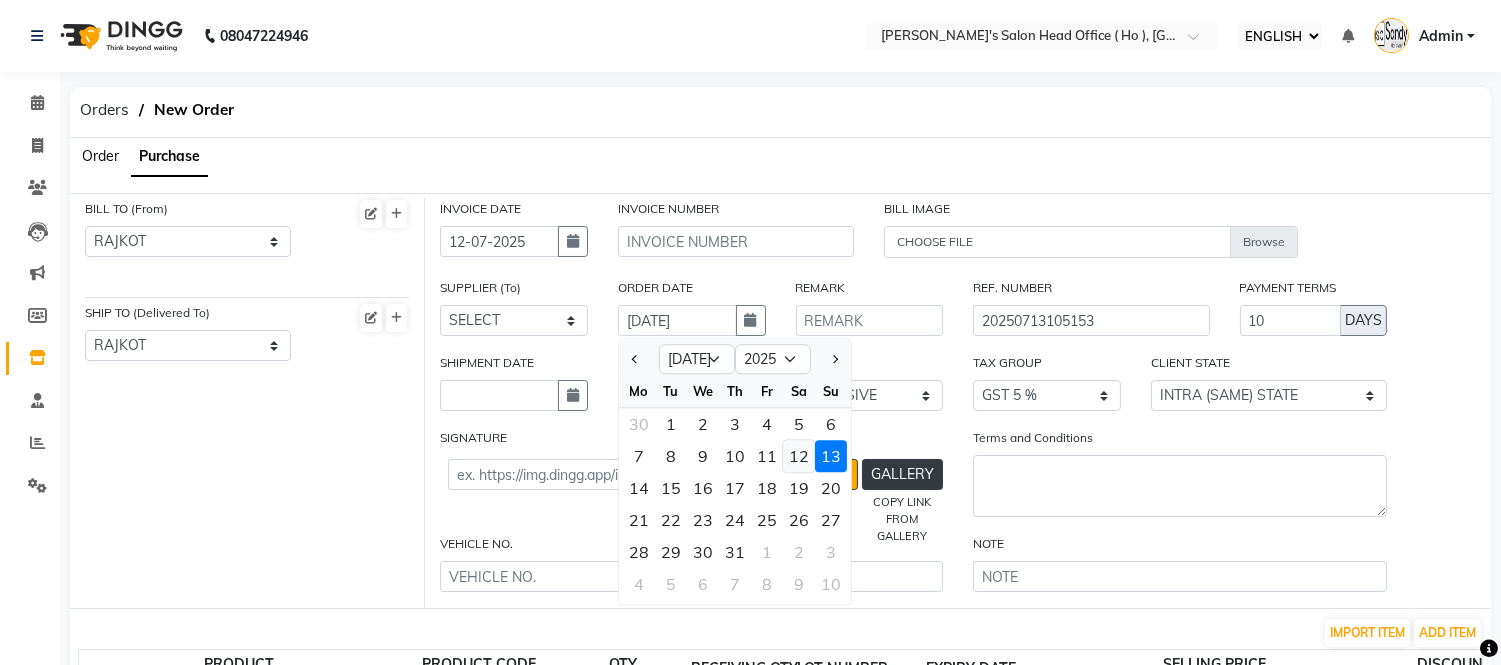 click on "12" 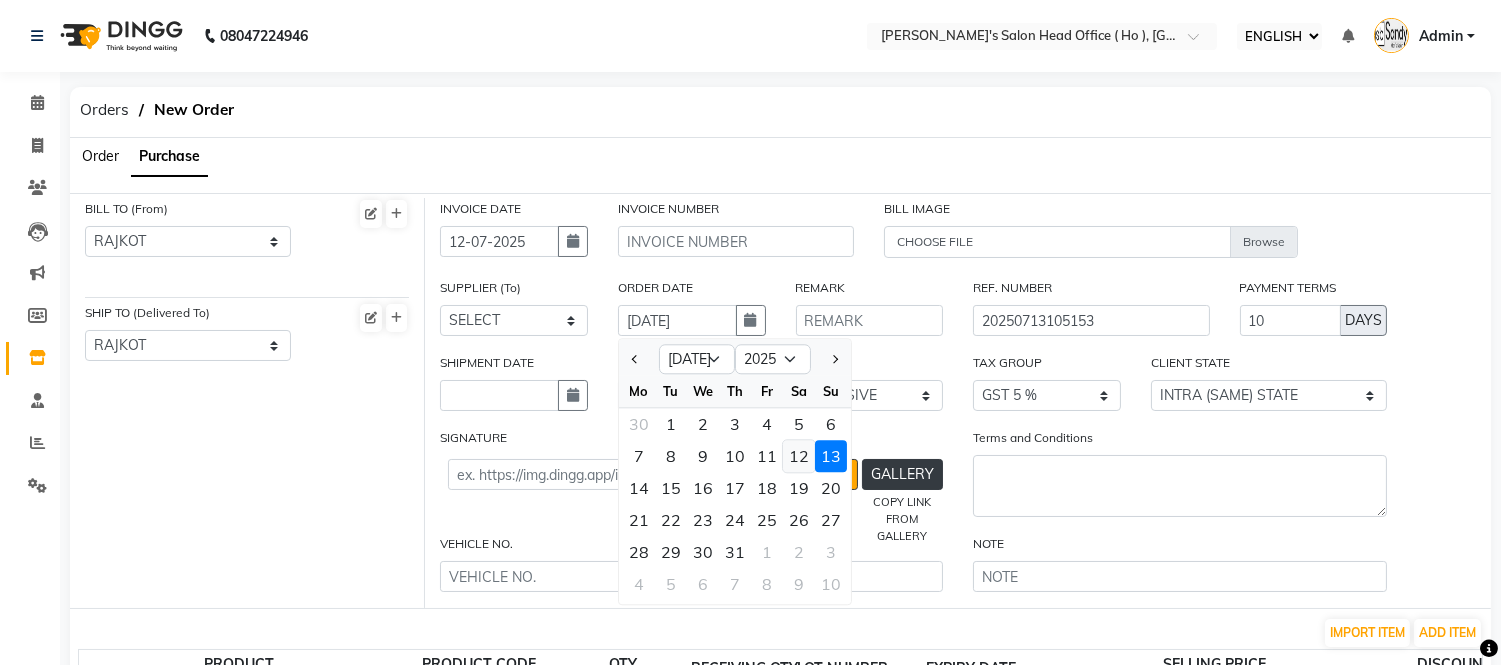 type on "12-07-2025" 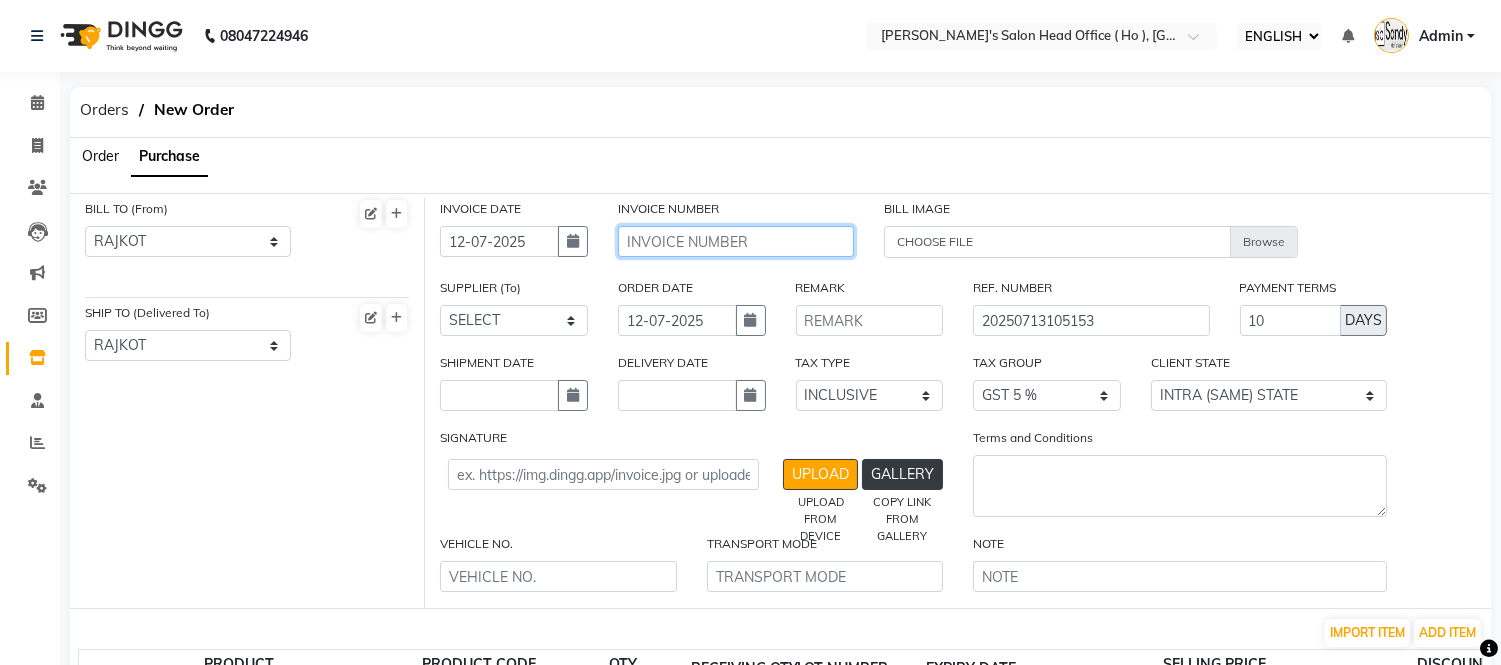 click 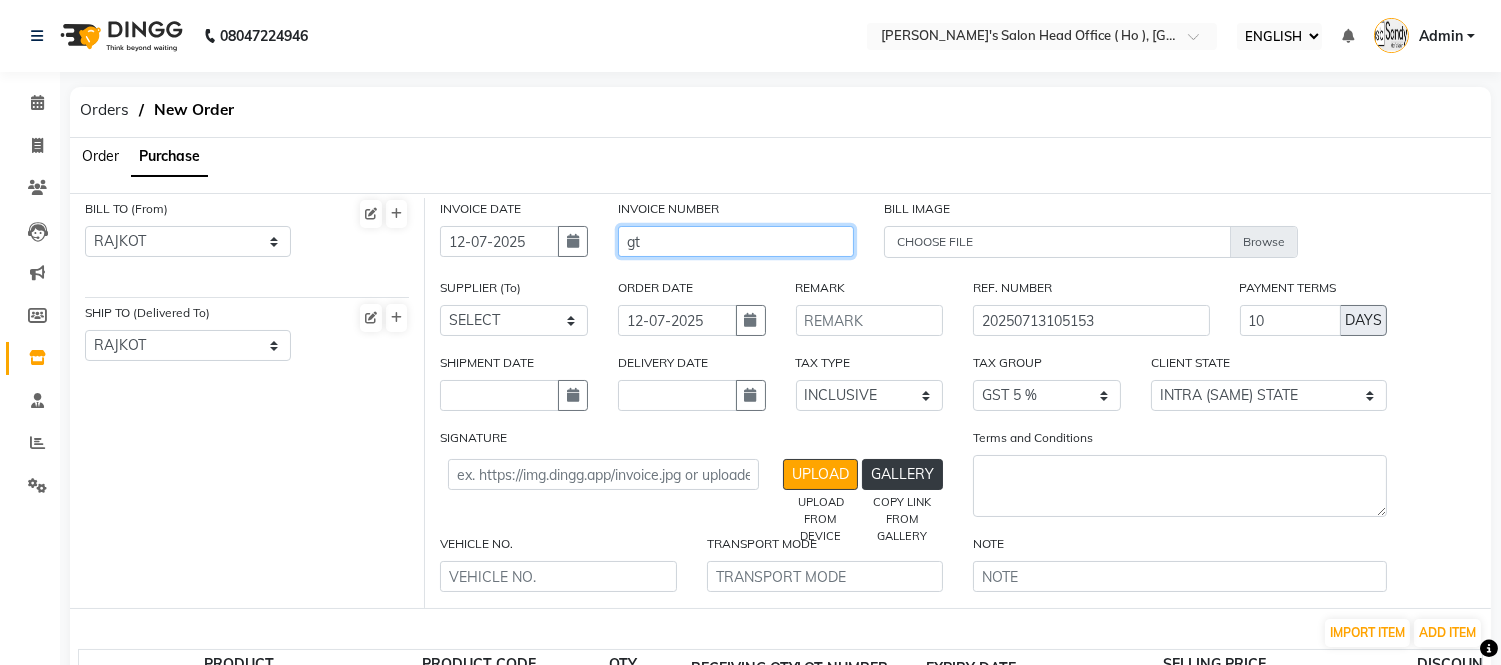 type on "g" 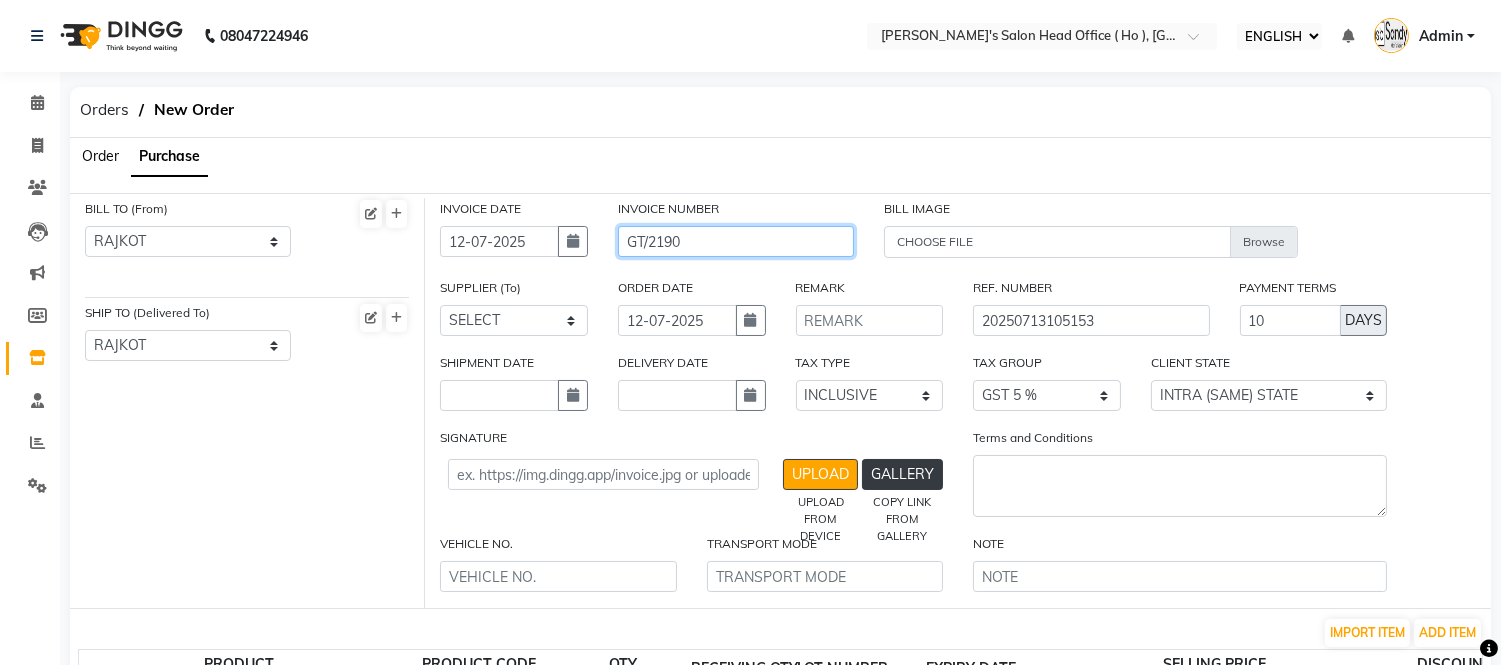 type on "GT/2190" 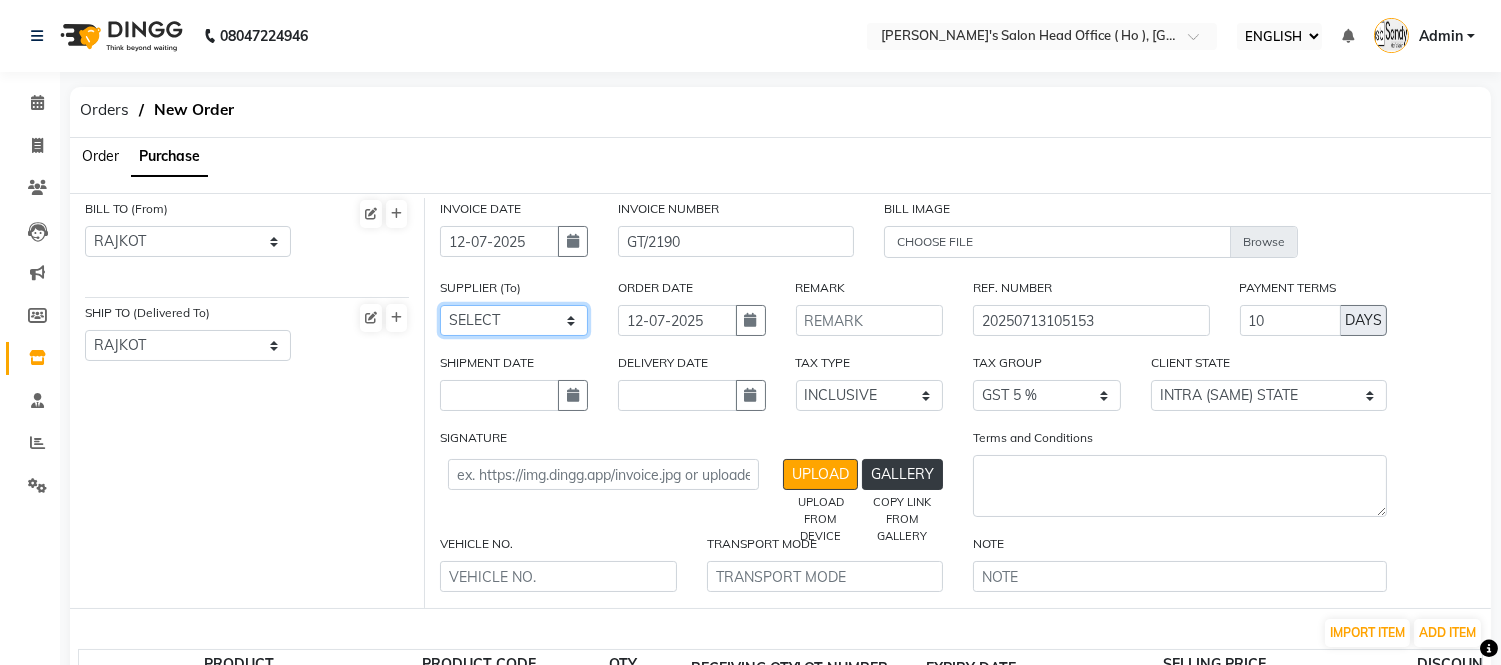 click on "SELECT SHIV ENTERPRISE - PARESHBHAI BALAJI SALES - NILESHBHAI SAHELI THE BEAUTY WORLD - SHIYAMBHAI AARYA MARKETING - AARYABHAI NEELAM BEAUTY COLLECTION - DIPENBHAI AJANI WHOLESELER - AJANI EXOTIC MULTIPRODUCTS - EXOTIC SHREE ENTERPRISE - SHREE ENTERPRISE MAX SALOON SHOPPY - MAX RUSHI BEAUTY PARLOUR & COSMETIC - RUSHI BEAUTY PARLOUR & COSMETIC SHREE GAJANAN SALES - SHREE GAJANAN SALES SHREE GAJANAN SALES POOJA BEAUTY - NILESHBHAI  BHAI KEROTICA HEALTH & BEAUTY - KEROTICA HEALTH & BEAUTY NILESH ENTERPRISE - NILESH ENTERPRISE NILESH ENTERPRISE GREENNLEAF COSMECEUTICS - RAHULBHAI 7 QUEENS BEAUTY POINT - 7 QUEENS BEAUTY POINT 7 QUEENS BEAUTY POINT OM ENTERPRICE - OM ENTERPRICE ABC  - ABC  DISPOSABLE & OTHERS GALAXY COSMETICS - GALAXY COSMETICS GALAXY COSMETICS WAHL - SHREE SEN ENTERPRISES SHREE SEN ENTERPRISES" 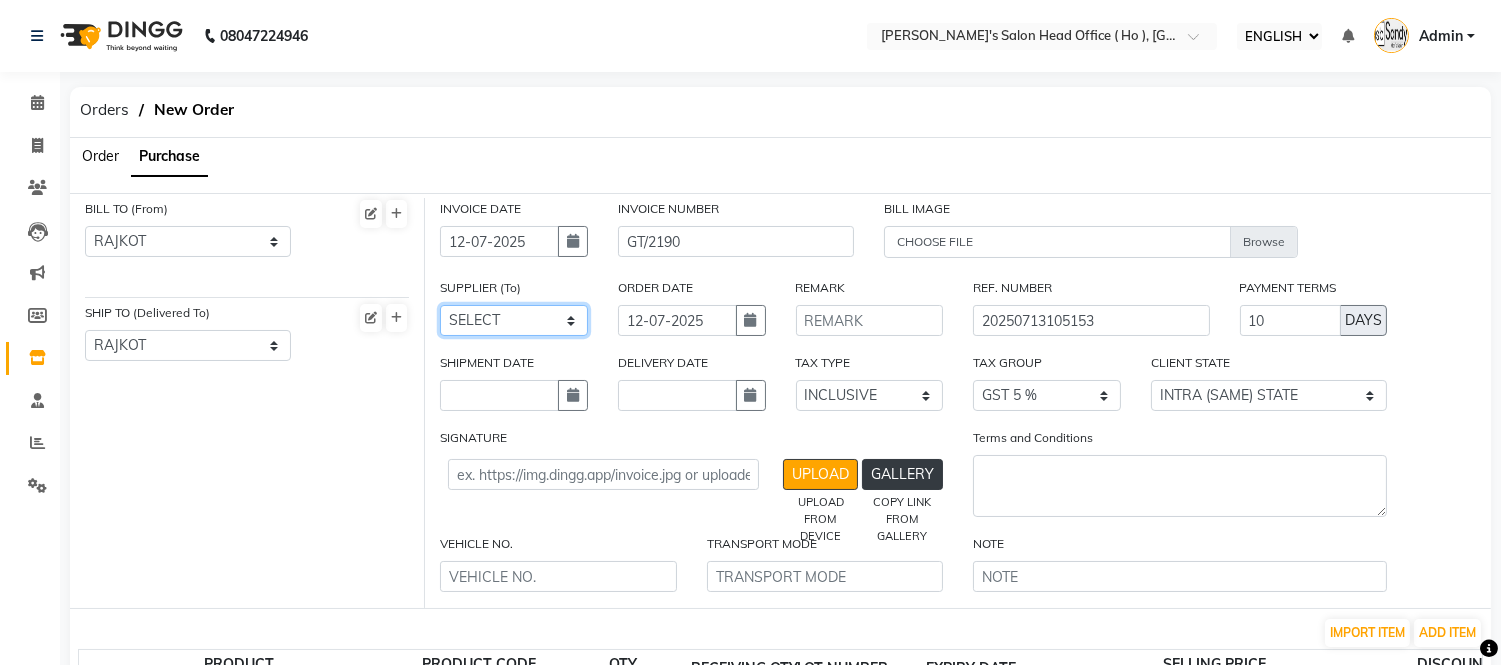 select on "3081" 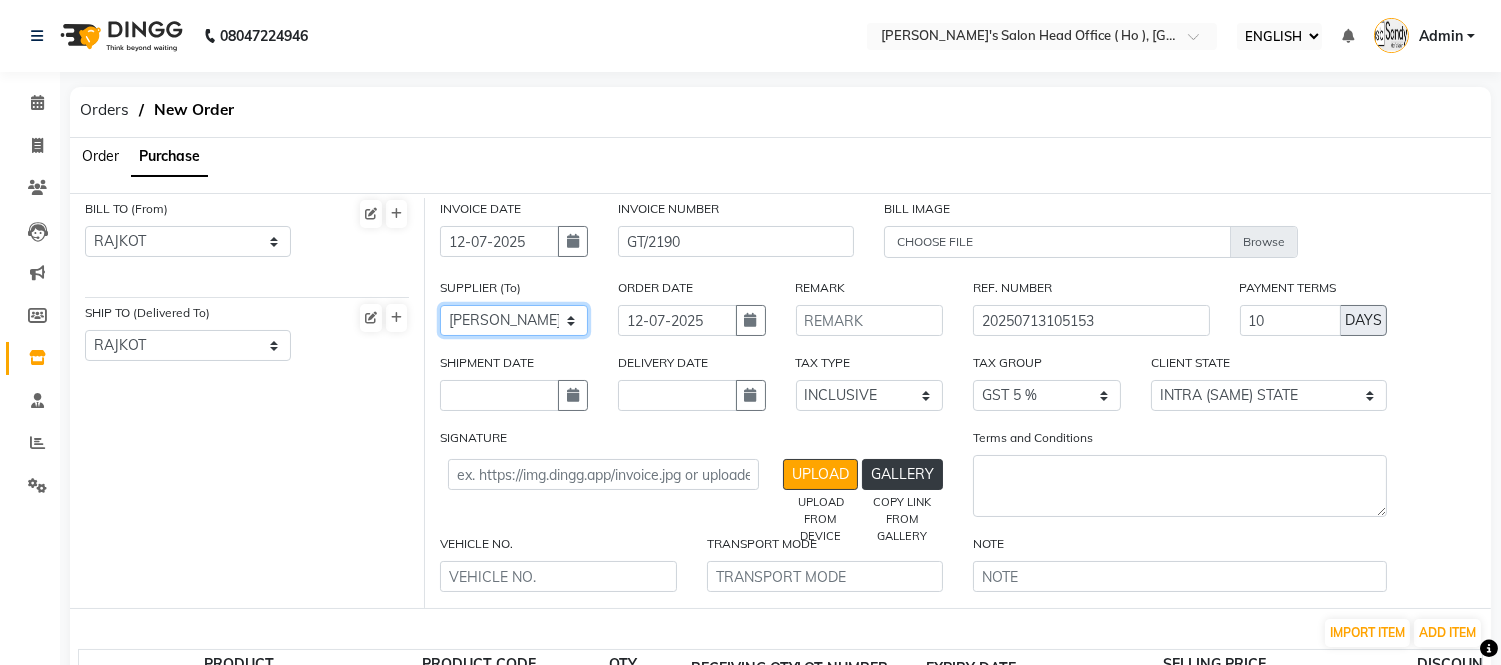 click on "SELECT SHIV ENTERPRISE - PARESHBHAI BALAJI SALES - NILESHBHAI SAHELI THE BEAUTY WORLD - SHIYAMBHAI AARYA MARKETING - AARYABHAI NEELAM BEAUTY COLLECTION - DIPENBHAI AJANI WHOLESELER - AJANI EXOTIC MULTIPRODUCTS - EXOTIC SHREE ENTERPRISE - SHREE ENTERPRISE MAX SALOON SHOPPY - MAX RUSHI BEAUTY PARLOUR & COSMETIC - RUSHI BEAUTY PARLOUR & COSMETIC SHREE GAJANAN SALES - SHREE GAJANAN SALES SHREE GAJANAN SALES POOJA BEAUTY - NILESHBHAI  BHAI KEROTICA HEALTH & BEAUTY - KEROTICA HEALTH & BEAUTY NILESH ENTERPRISE - NILESH ENTERPRISE NILESH ENTERPRISE GREENNLEAF COSMECEUTICS - RAHULBHAI 7 QUEENS BEAUTY POINT - 7 QUEENS BEAUTY POINT 7 QUEENS BEAUTY POINT OM ENTERPRICE - OM ENTERPRICE ABC  - ABC  DISPOSABLE & OTHERS GALAXY COSMETICS - GALAXY COSMETICS GALAXY COSMETICS WAHL - SHREE SEN ENTERPRISES SHREE SEN ENTERPRISES" 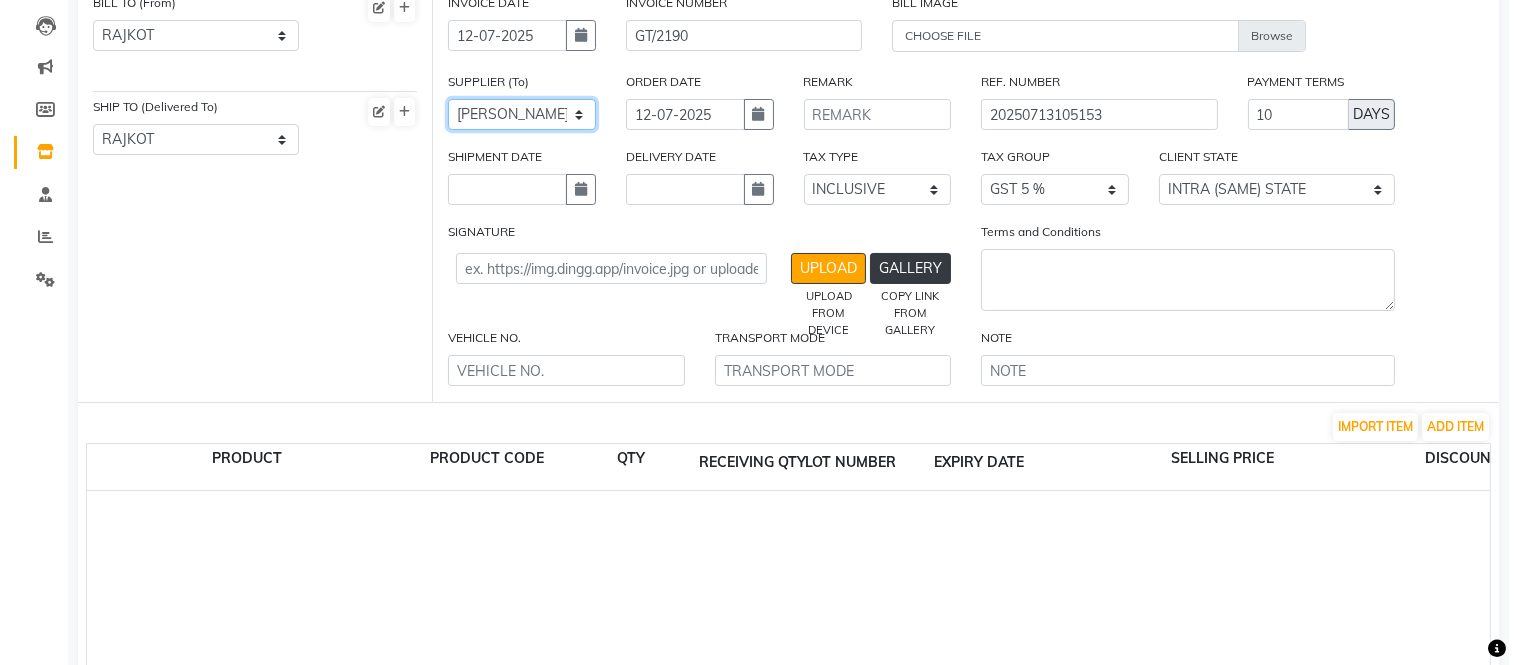 scroll, scrollTop: 222, scrollLeft: 0, axis: vertical 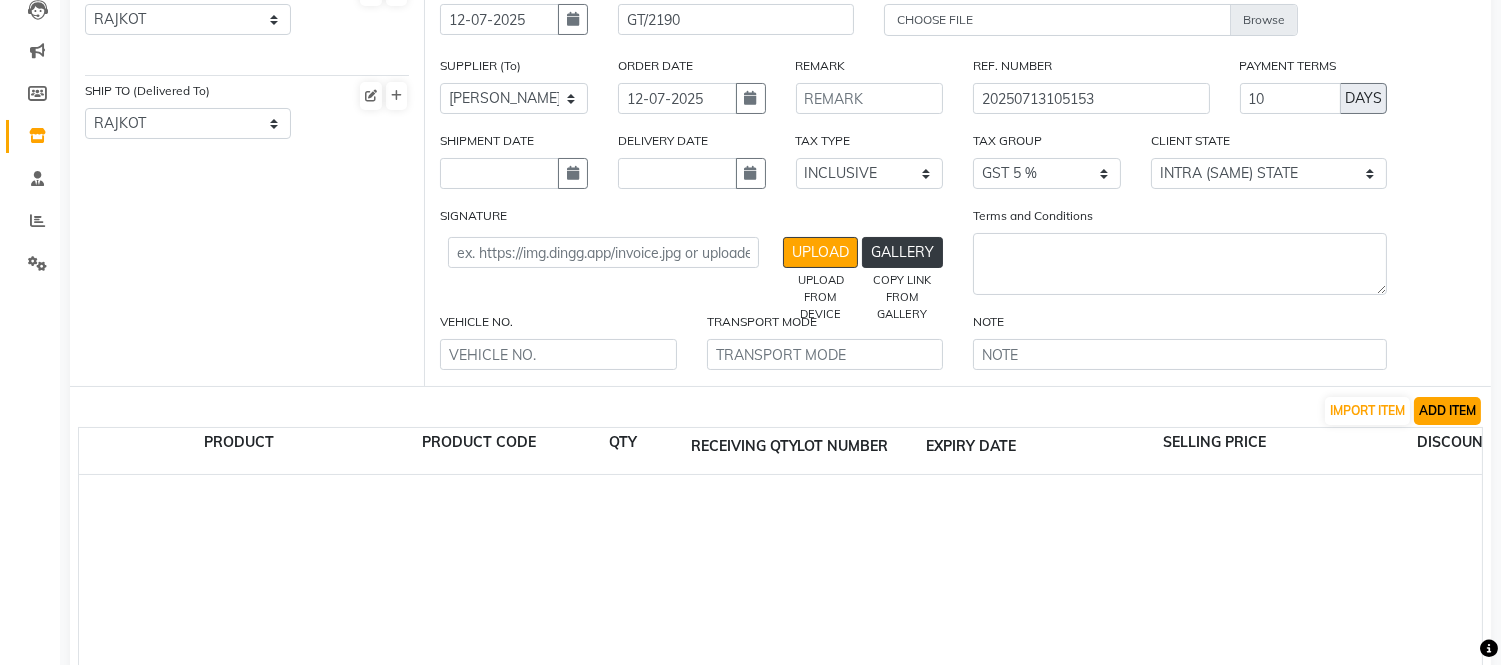 click on "ADD ITEM" 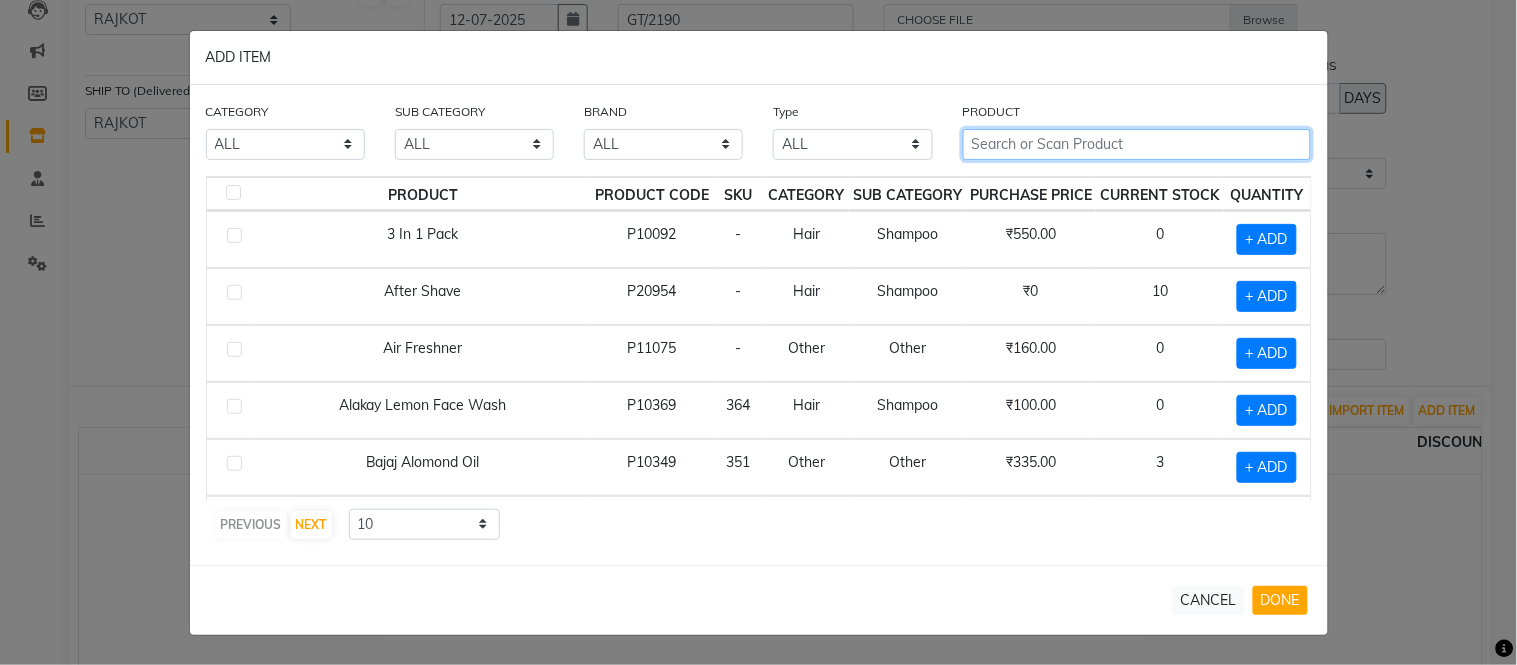 click 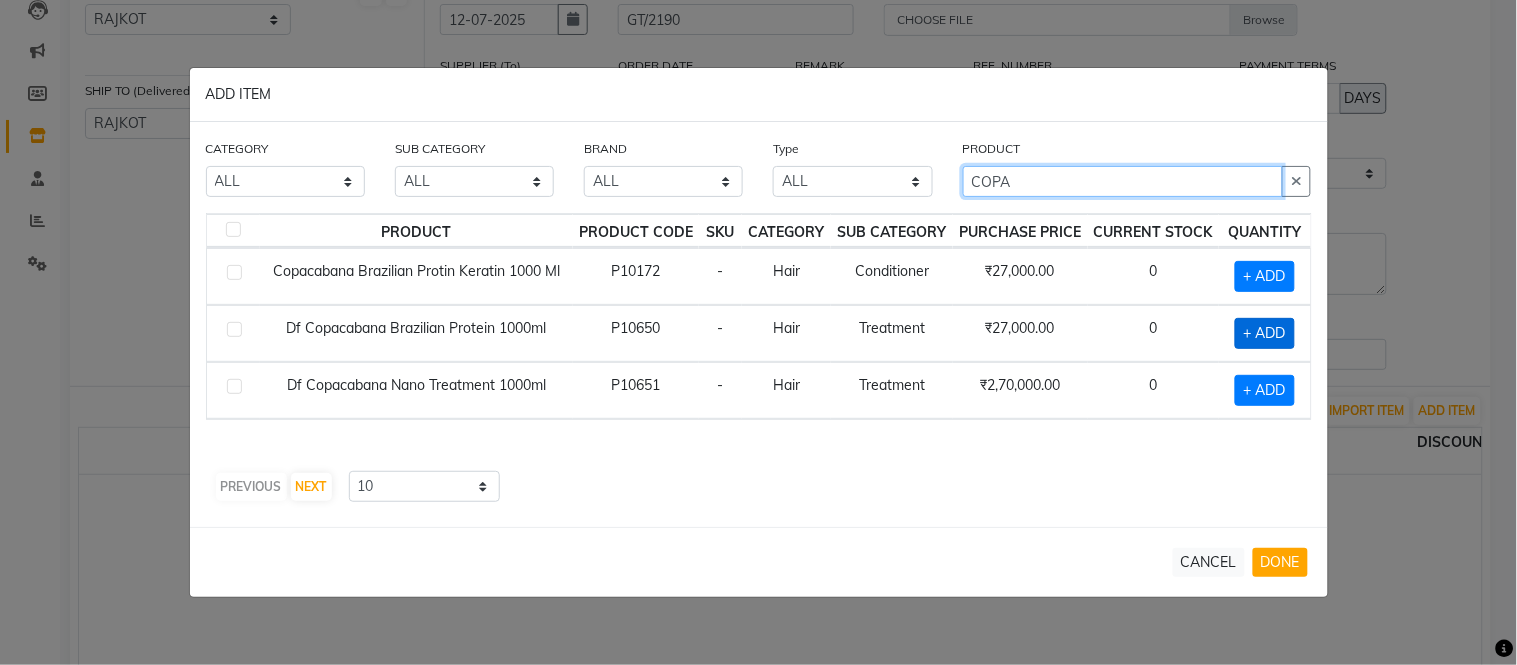 type on "COPA" 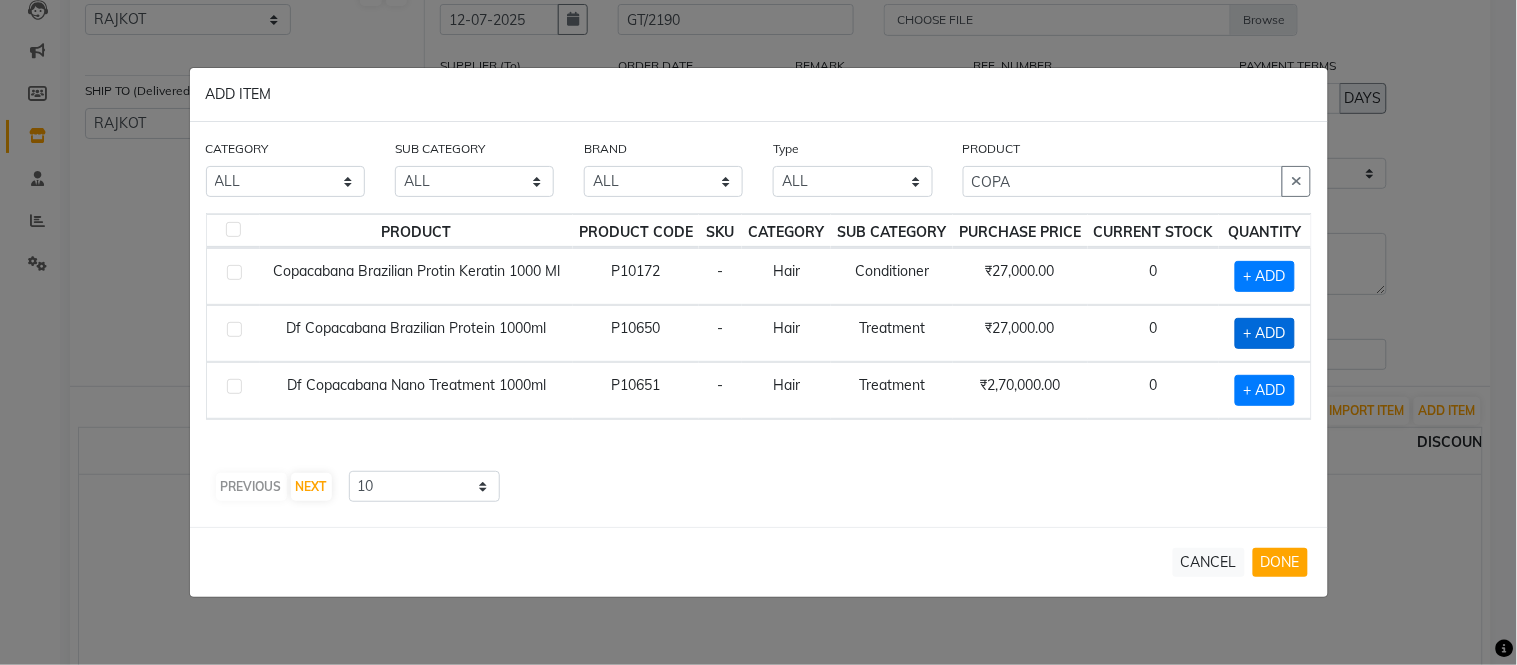 click on "+ ADD" 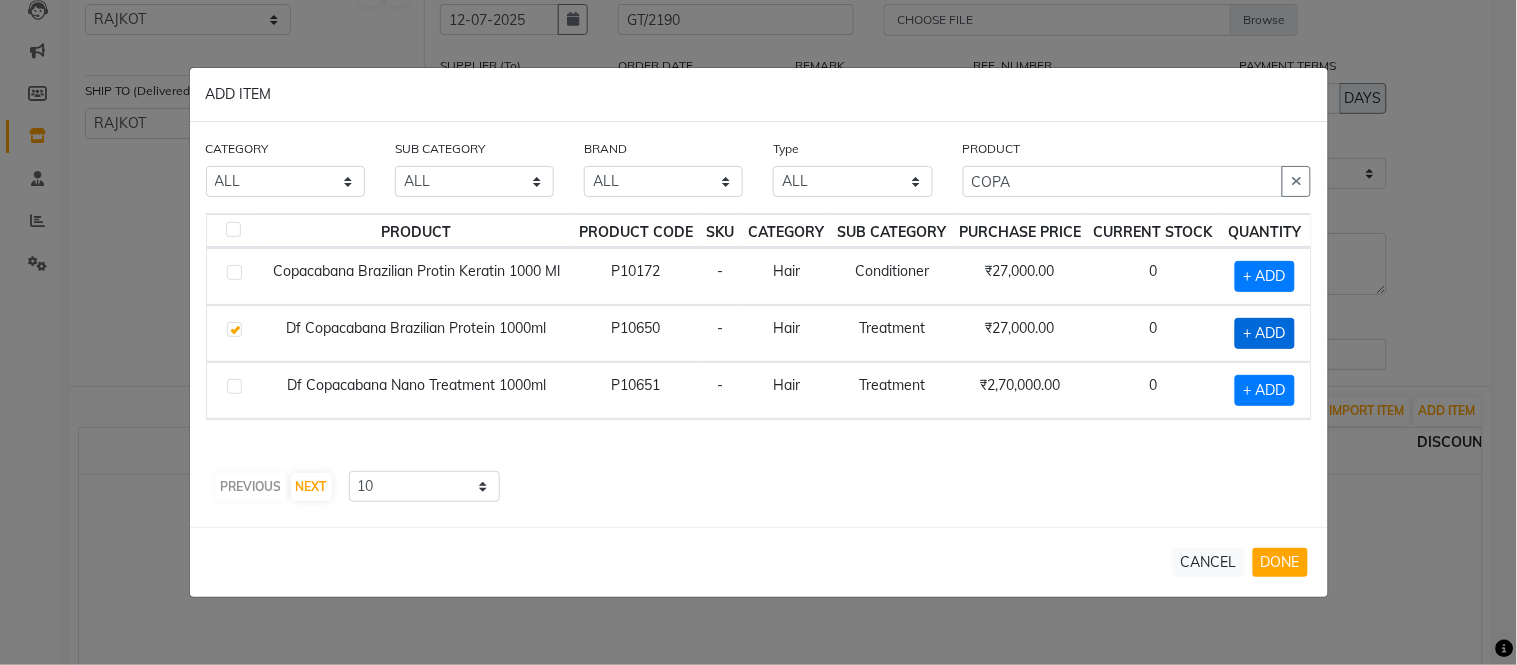 checkbox on "true" 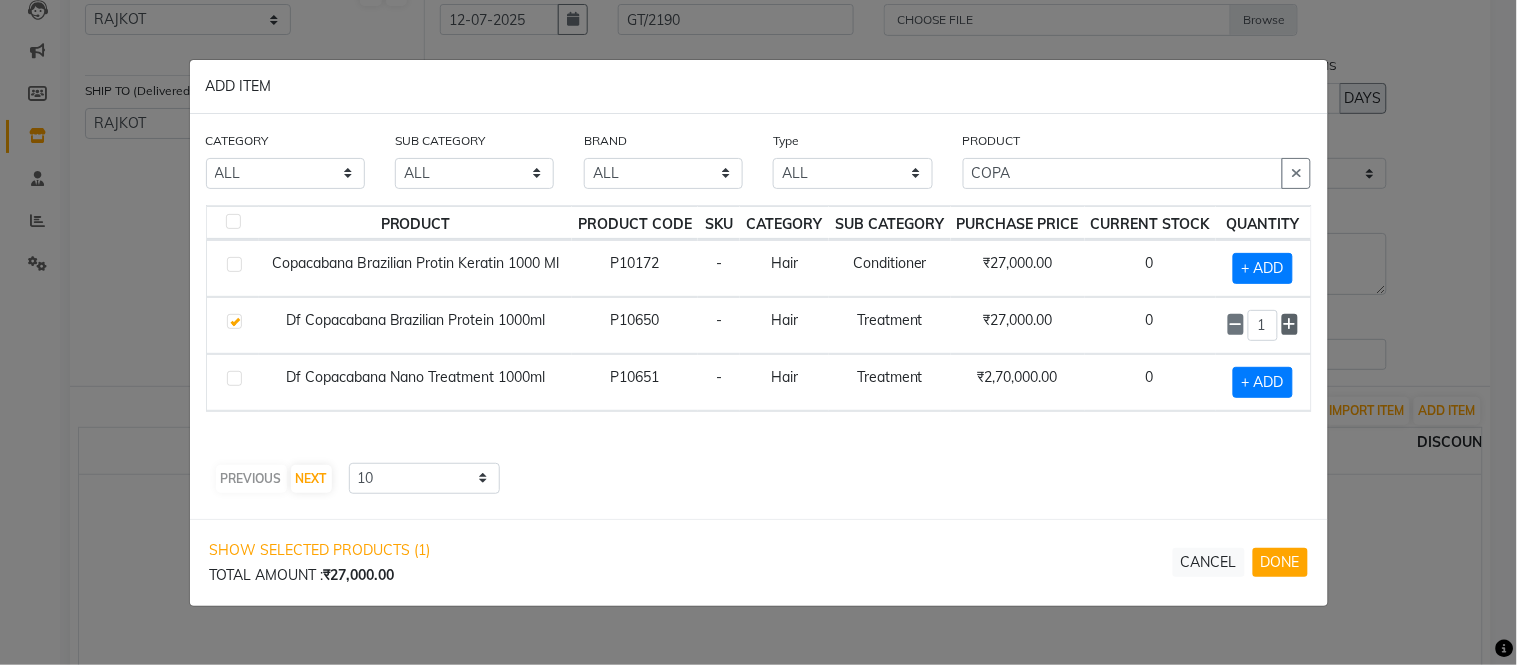 click 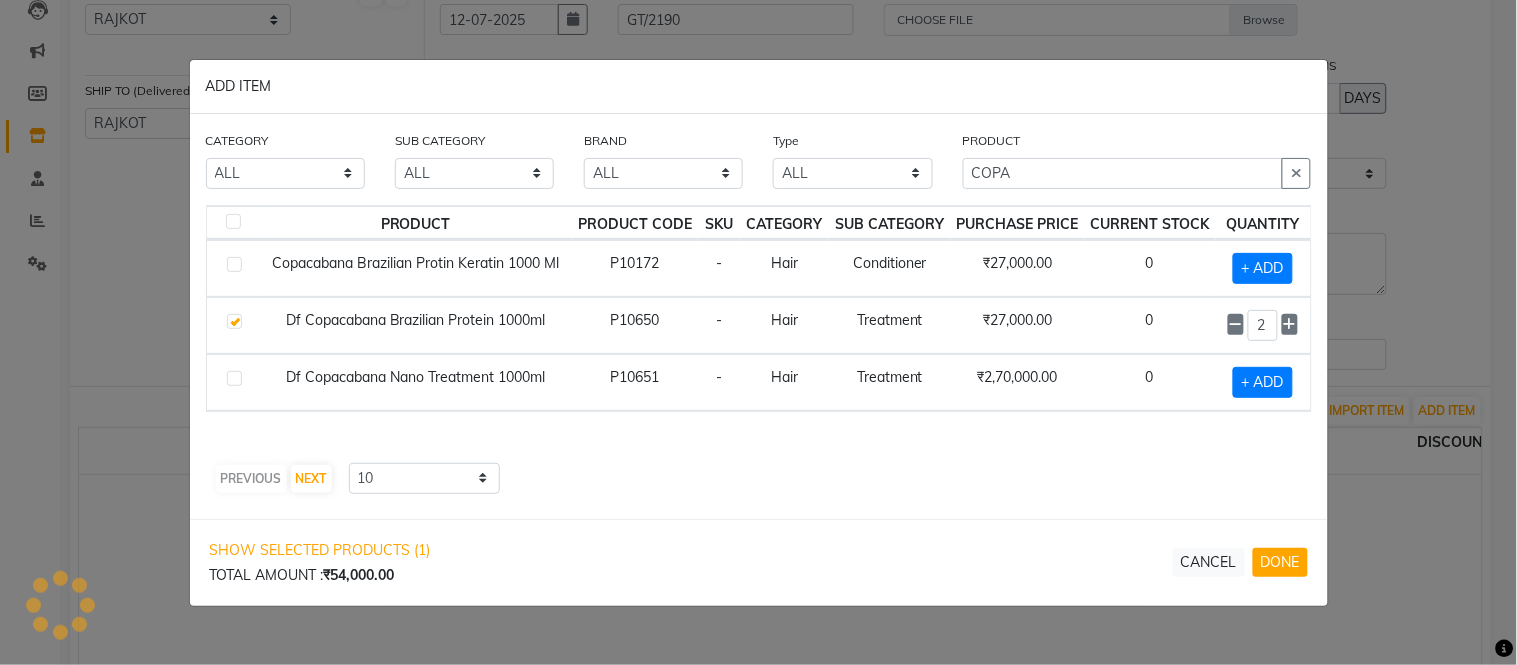 click on "2" 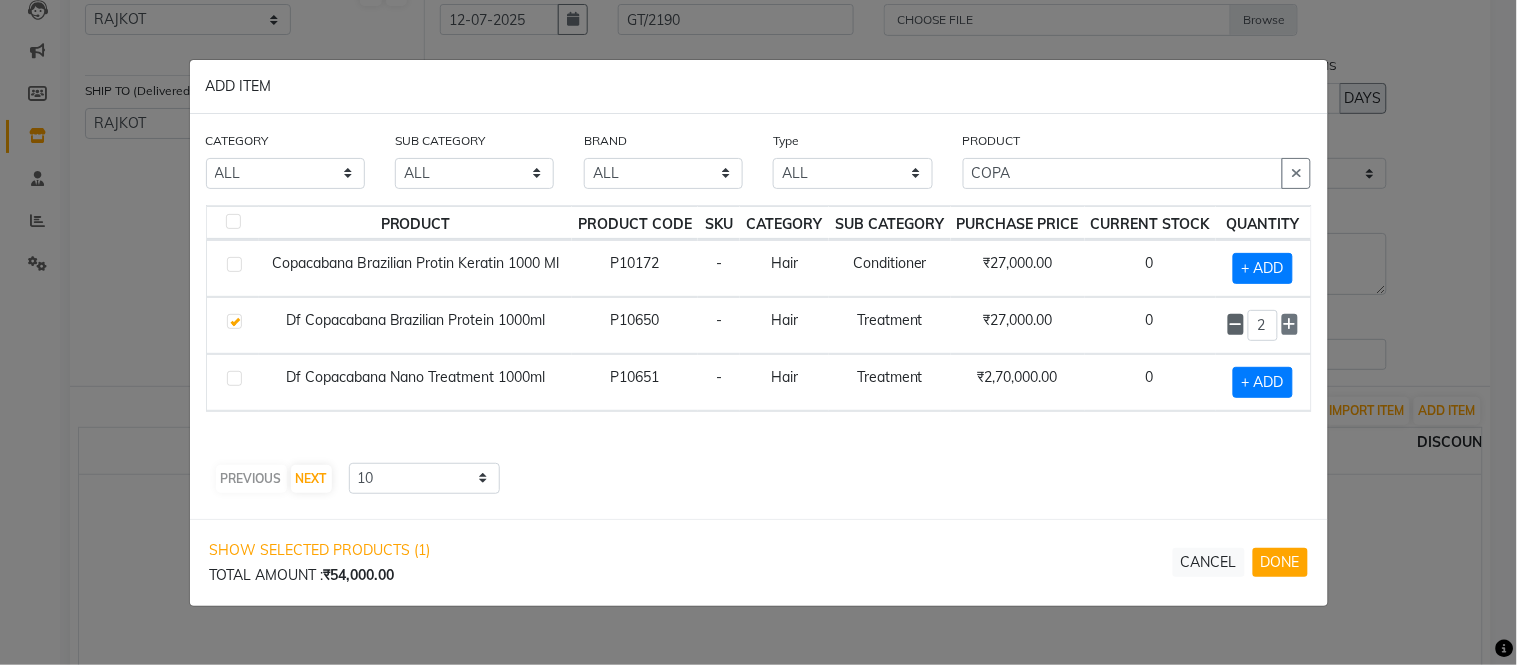 click 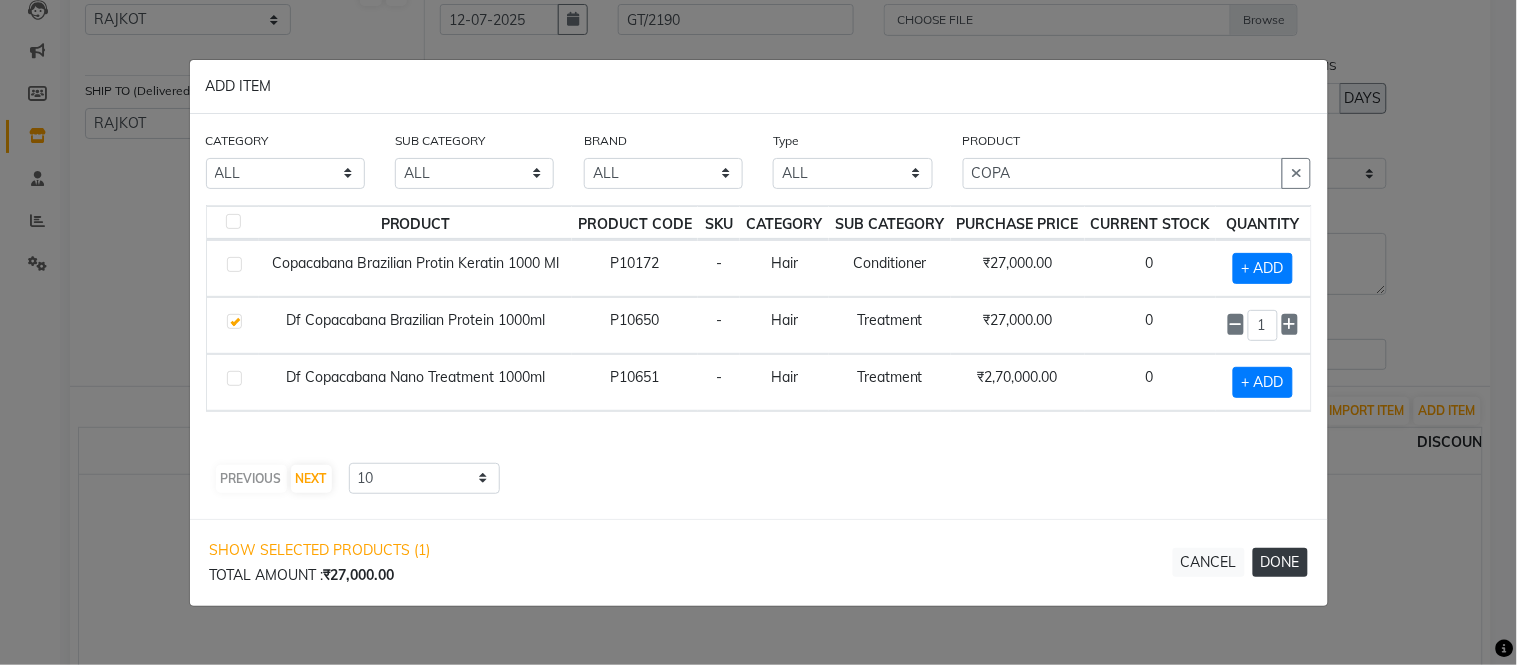 click on "DONE" 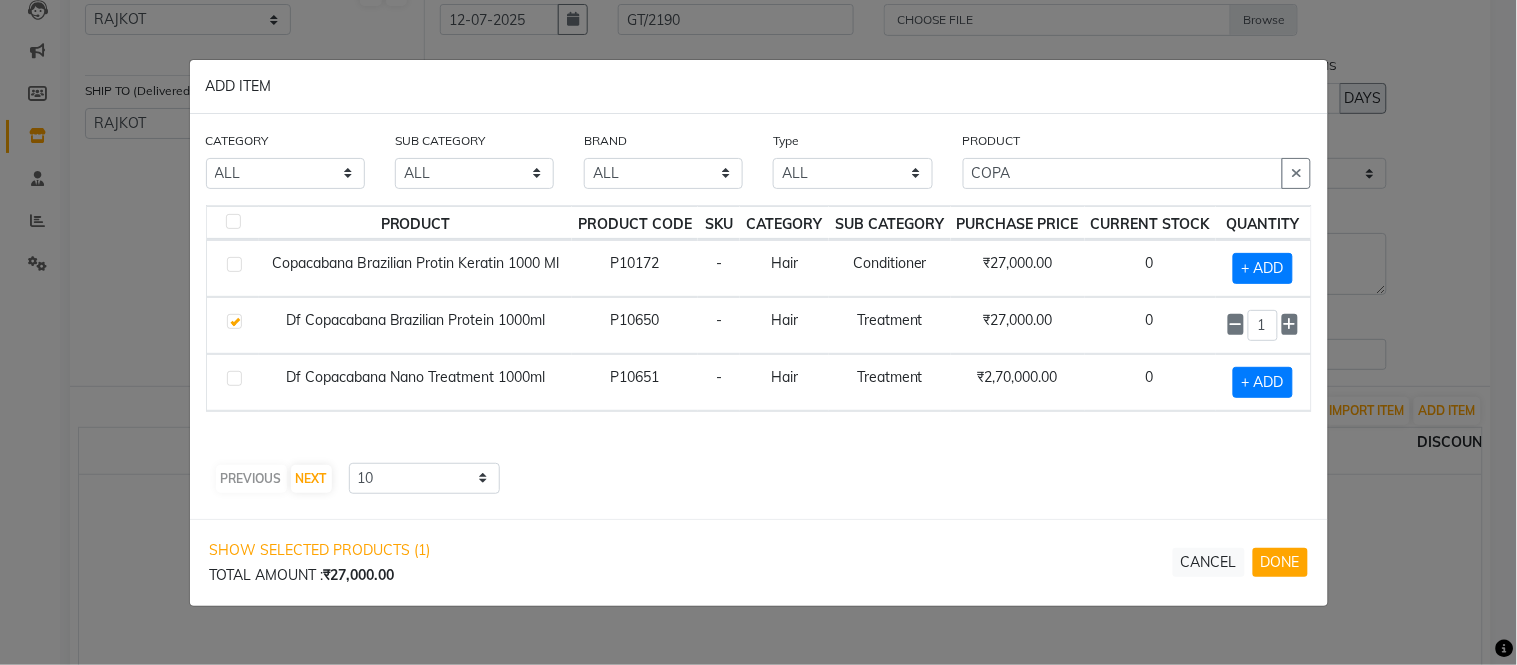 select on "3061" 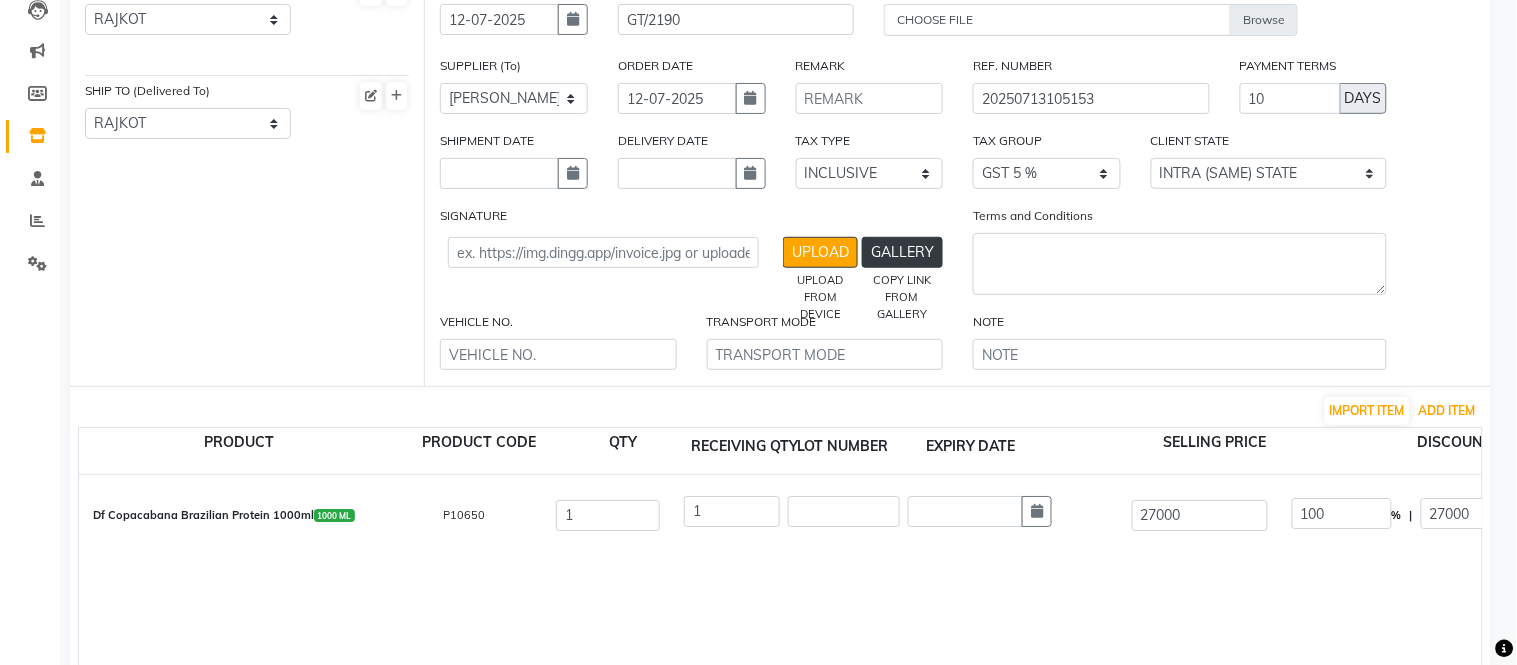 type on "0" 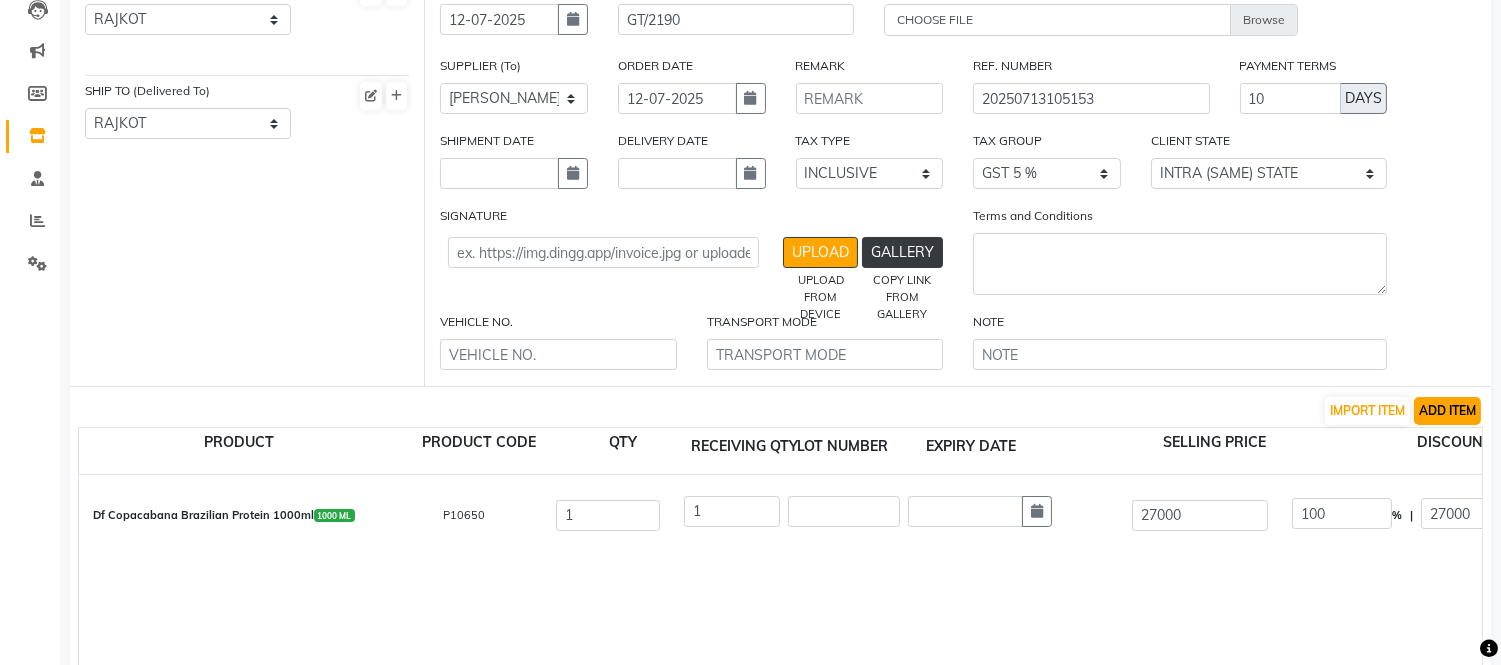 click on "ADD ITEM" 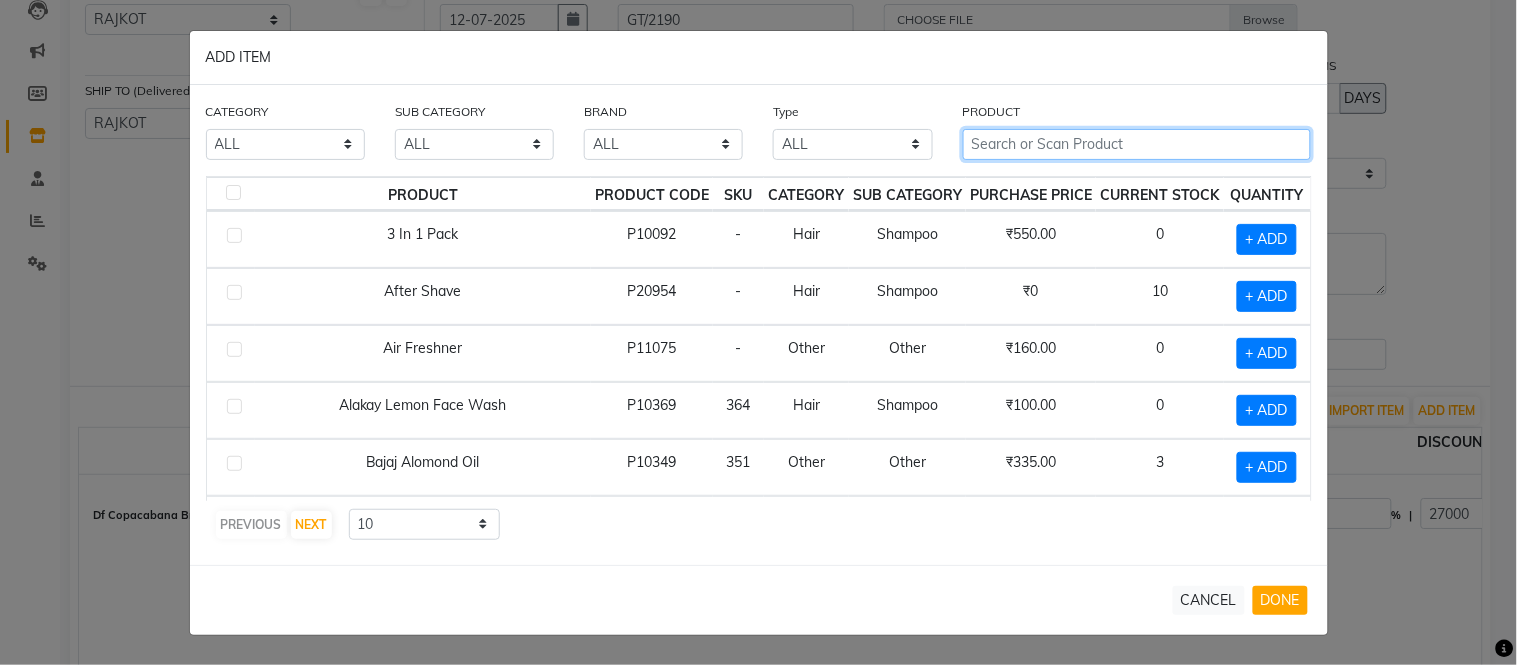click 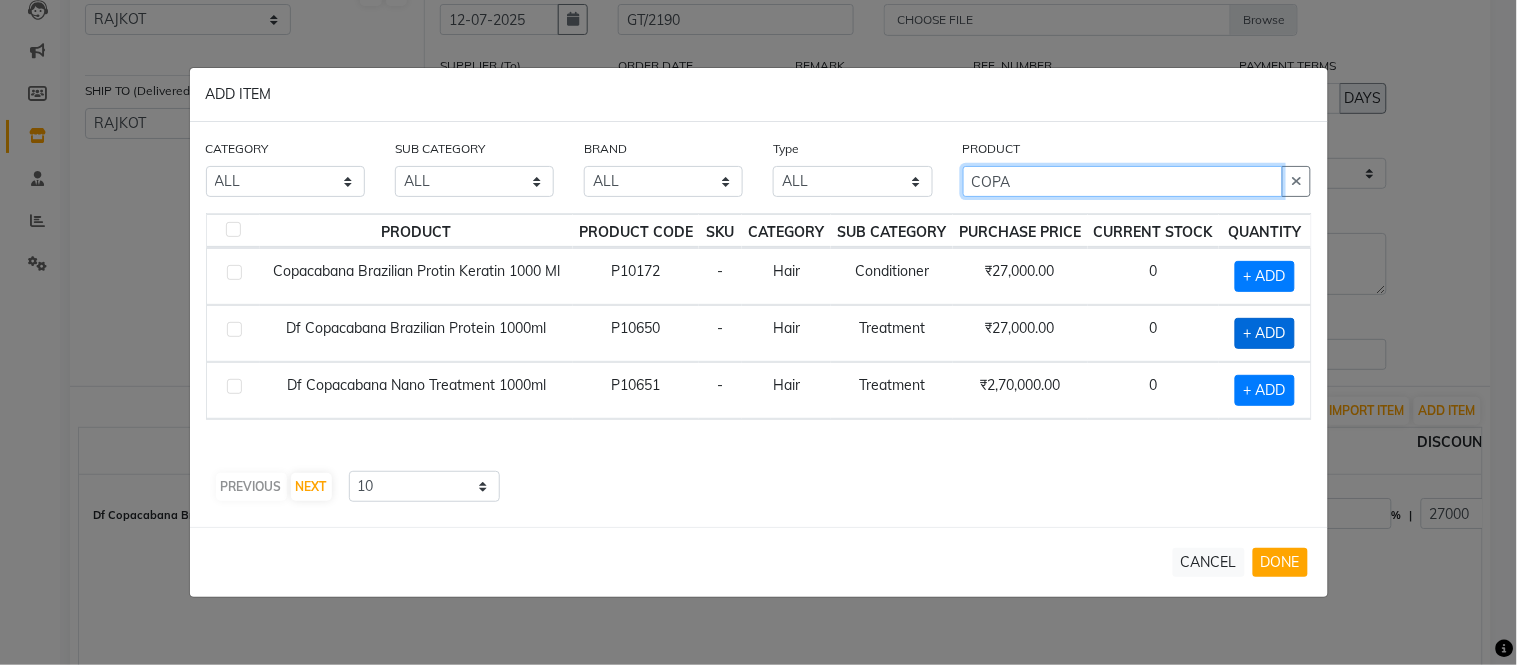 type on "COPA" 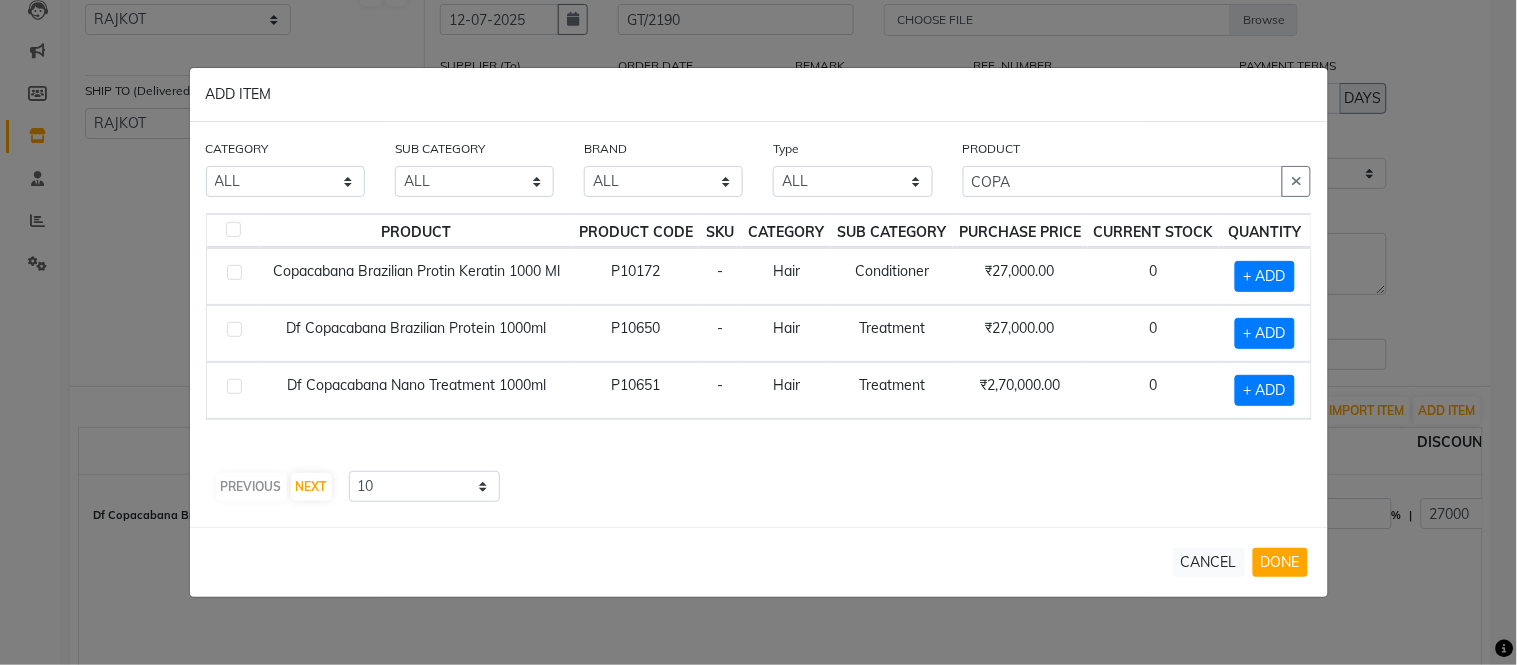 drag, startPoint x: 1248, startPoint y: 334, endPoint x: 1295, endPoint y: 360, distance: 53.712196 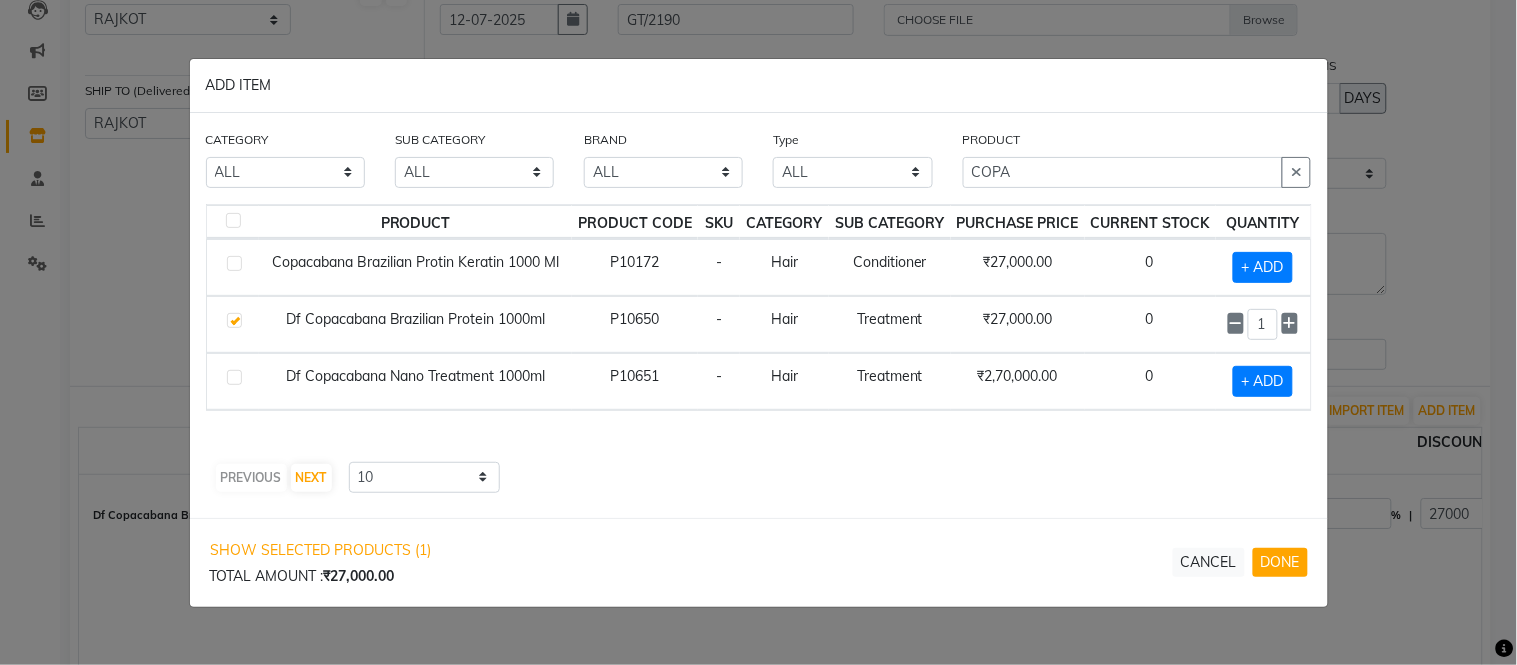 checkbox on "true" 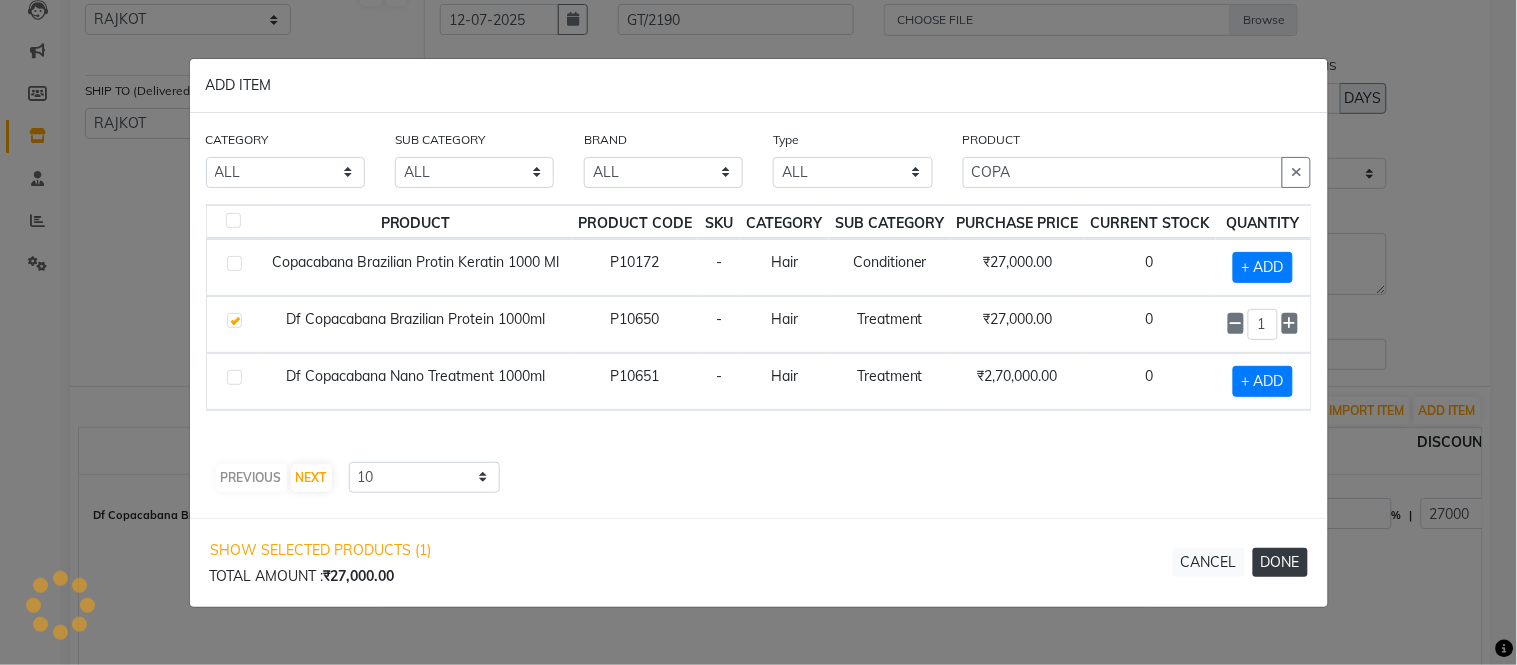 click on "DONE" 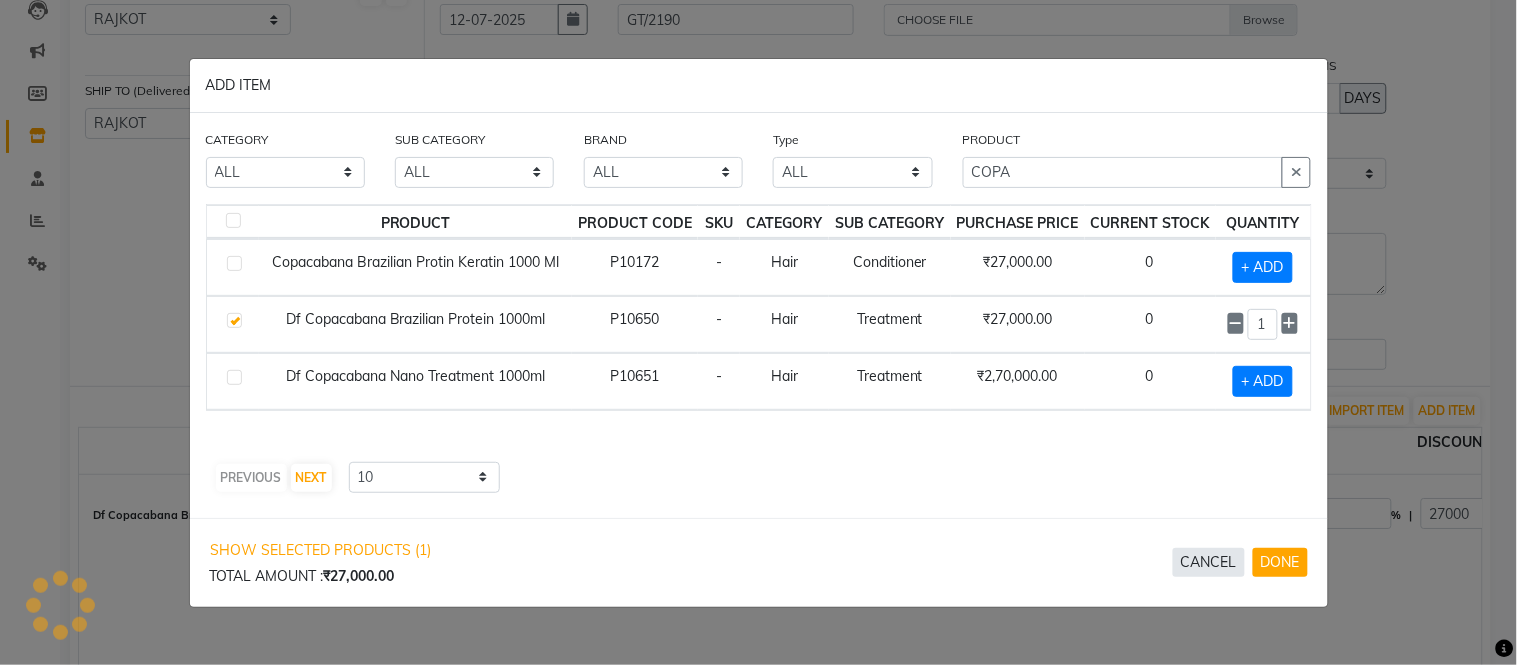 select on "3061" 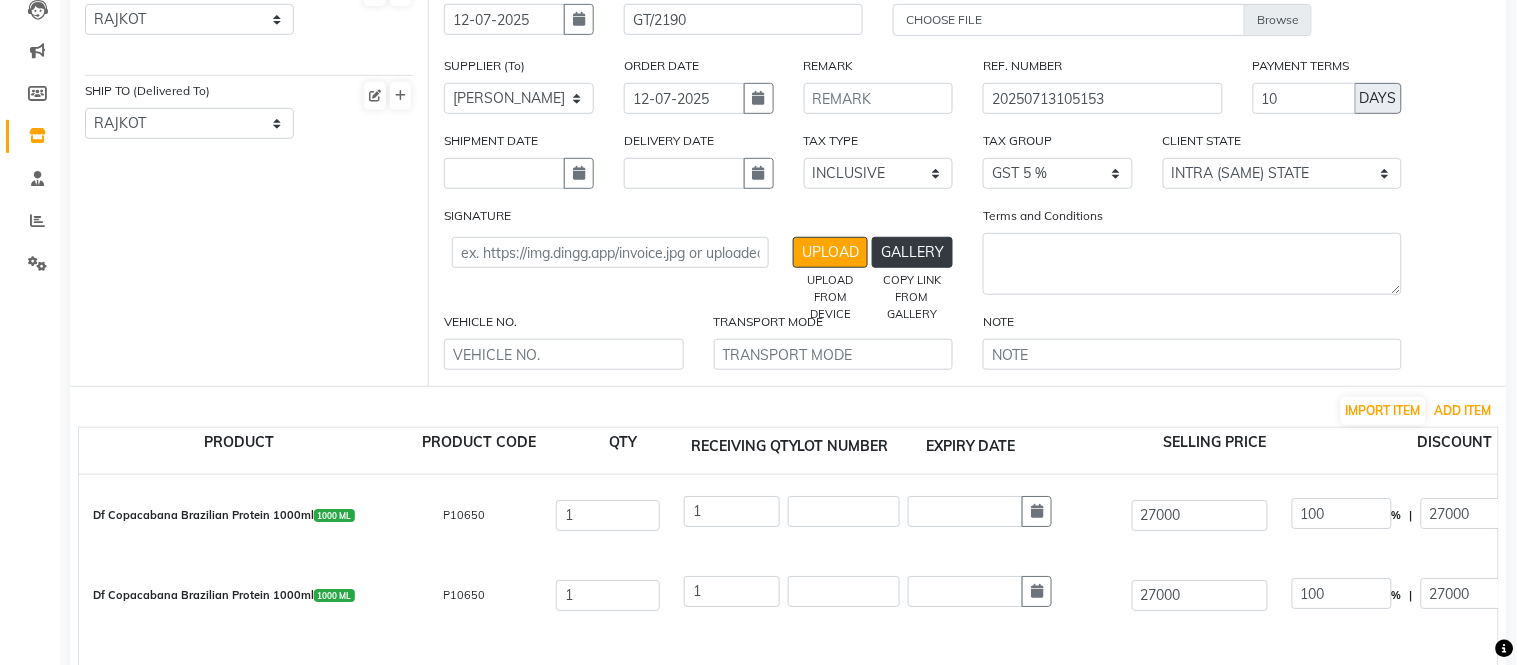 type on "0" 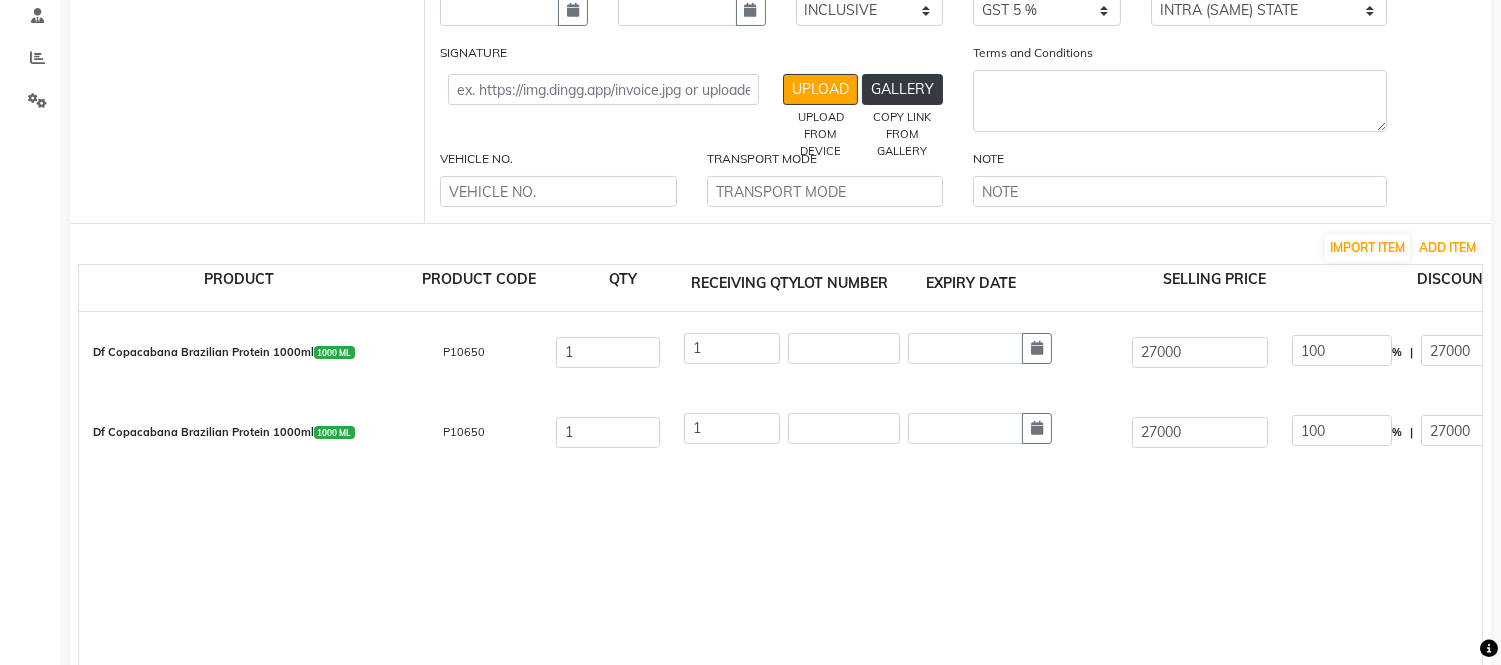 scroll, scrollTop: 555, scrollLeft: 0, axis: vertical 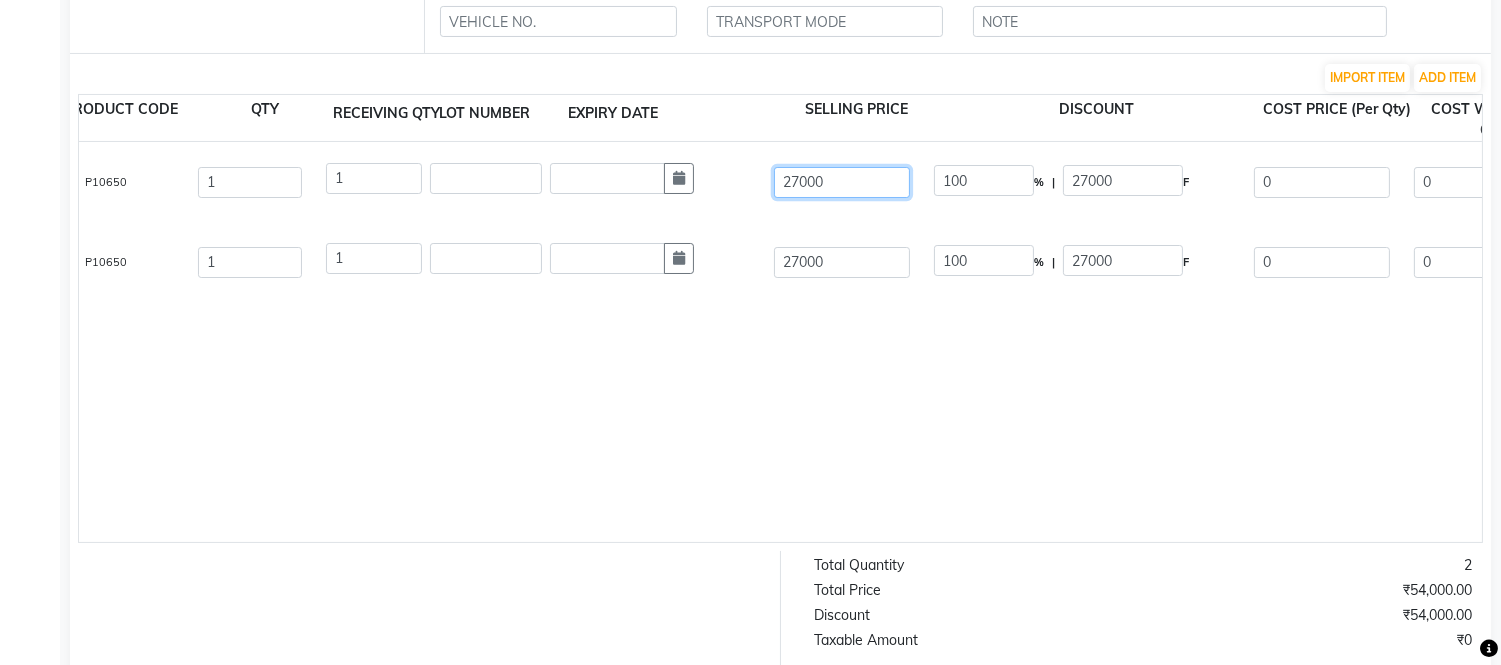 click on "27000" 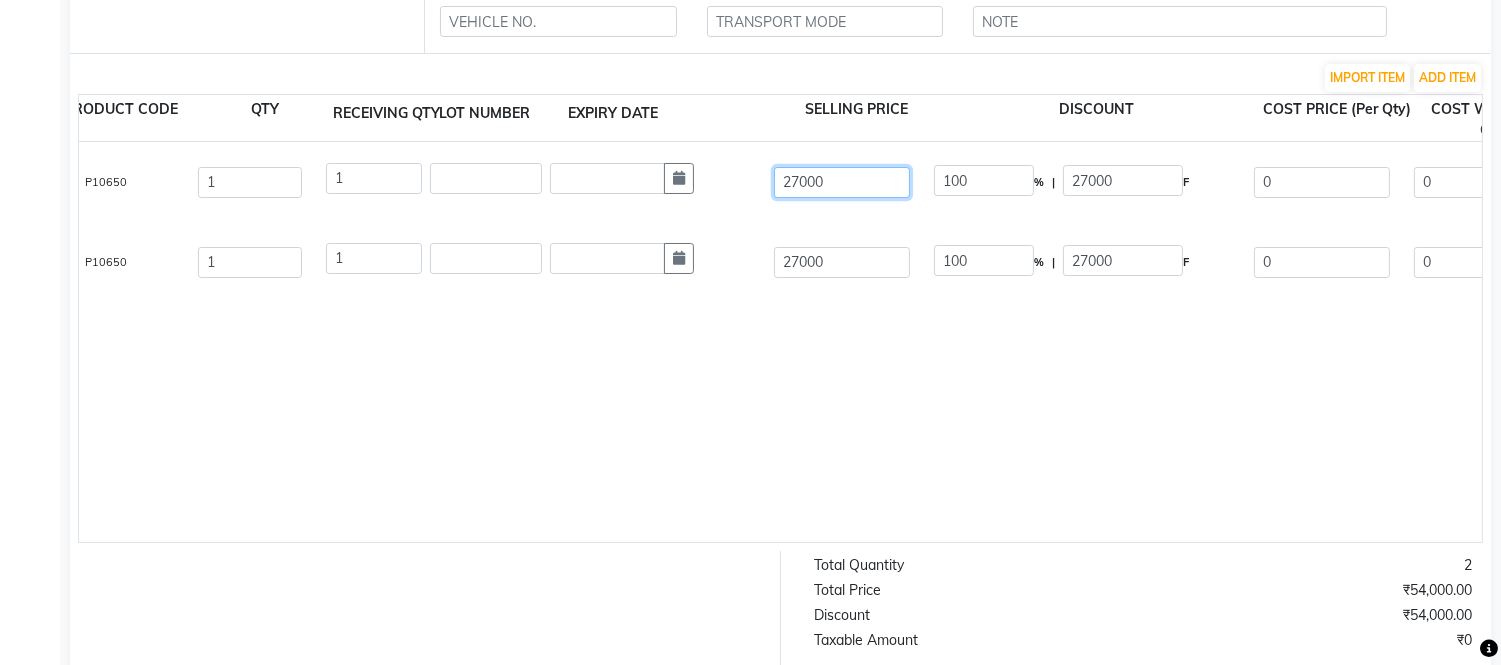 type on "2700" 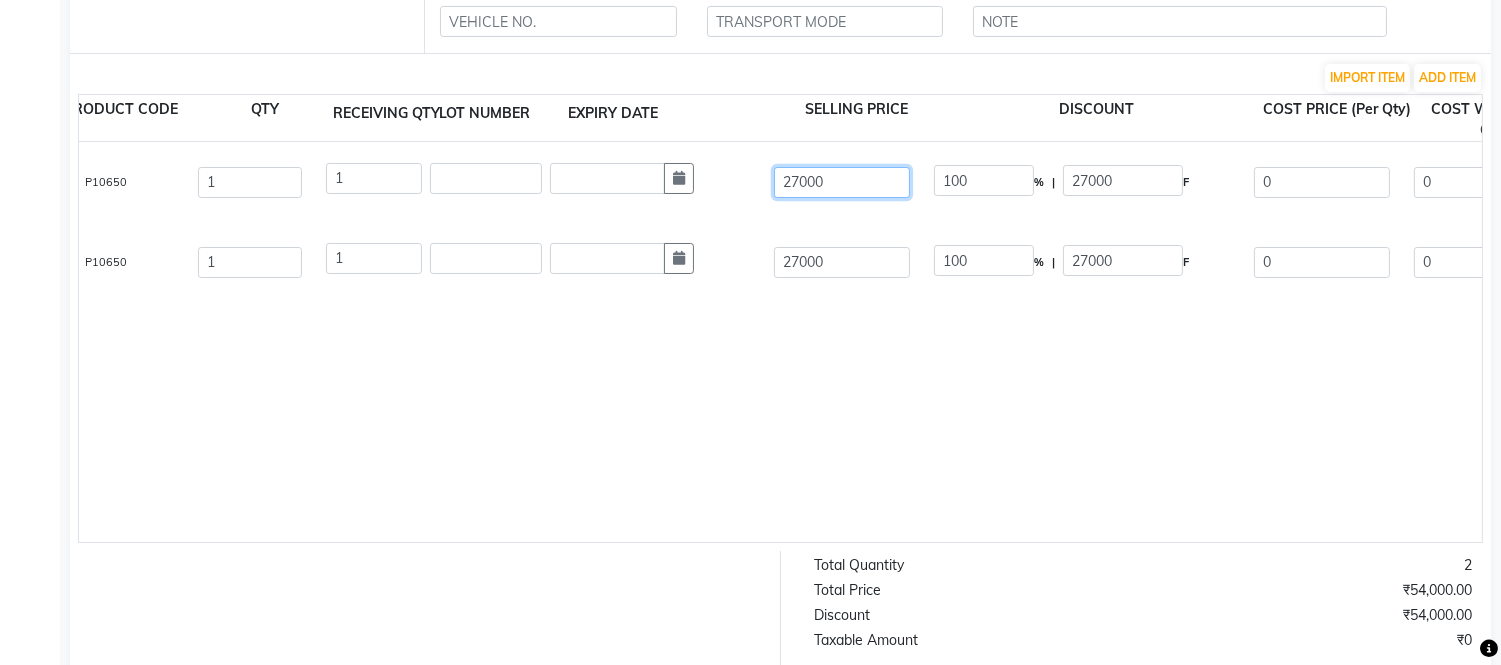 type on "1000" 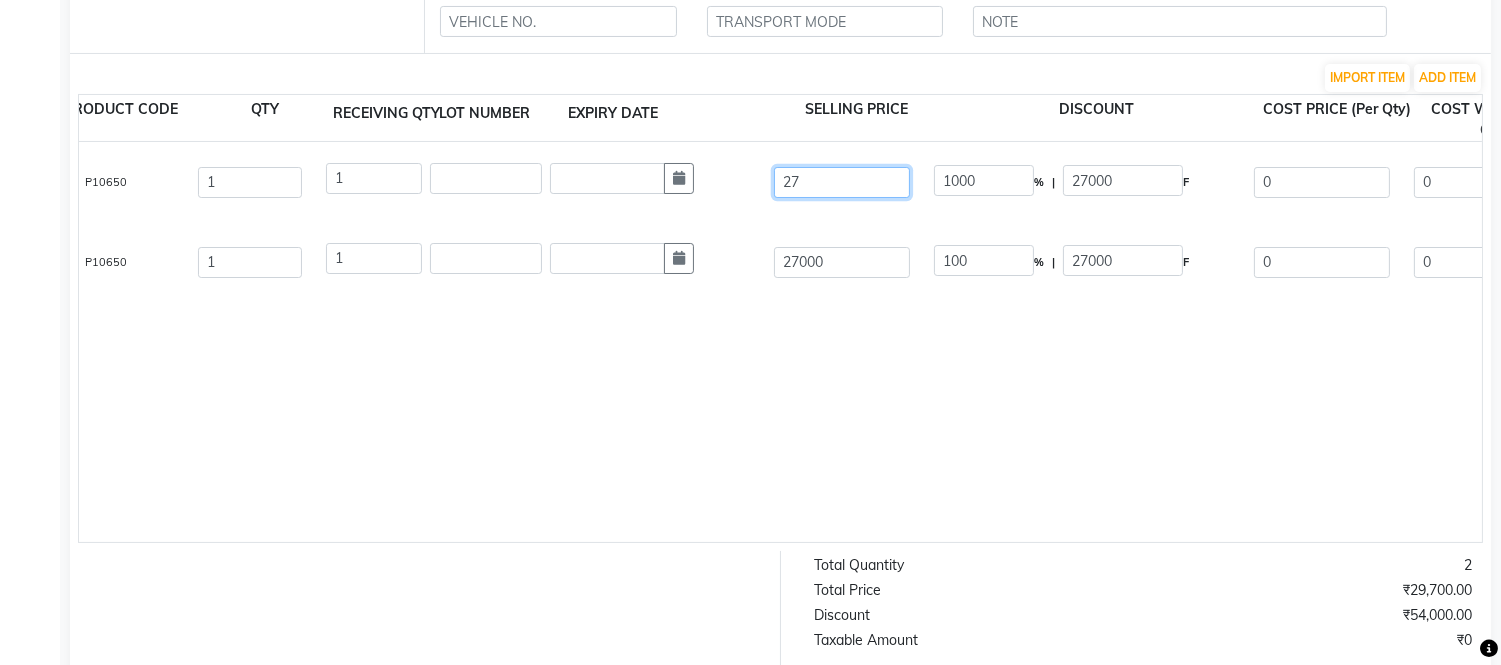 type on "2" 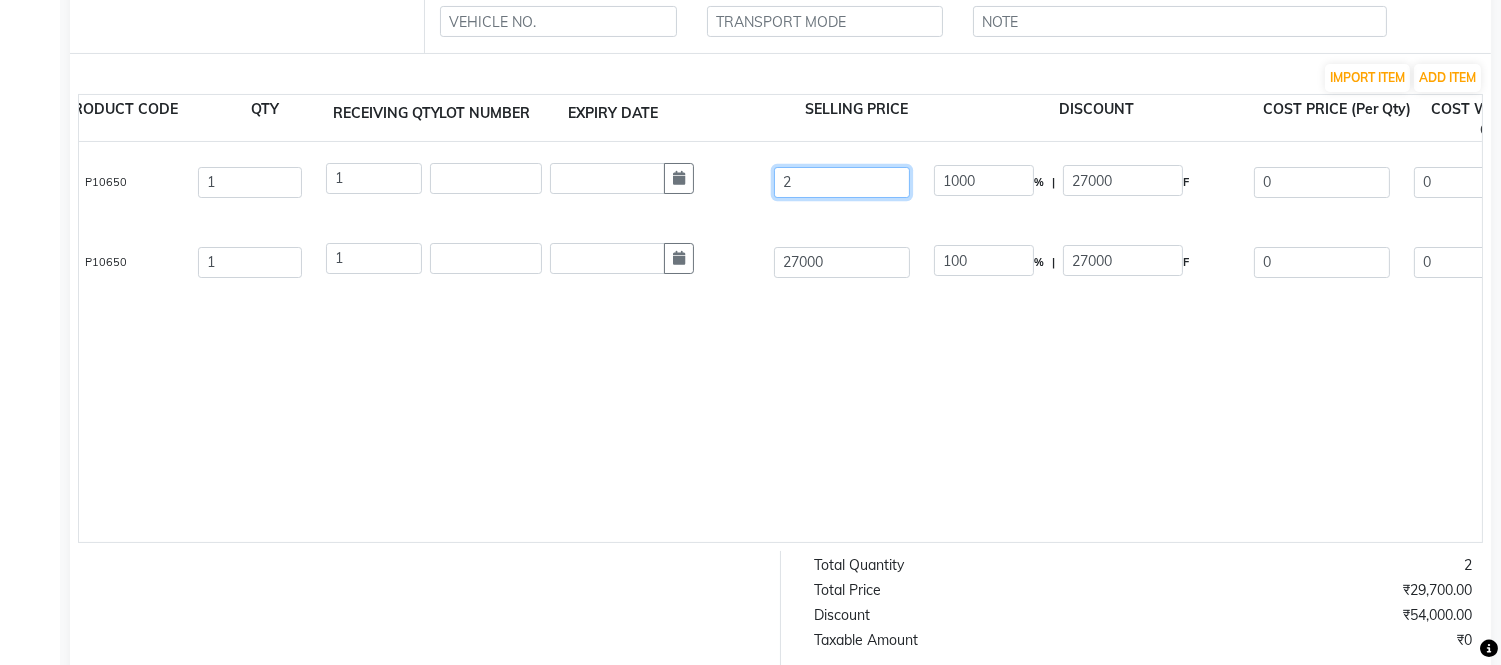 type 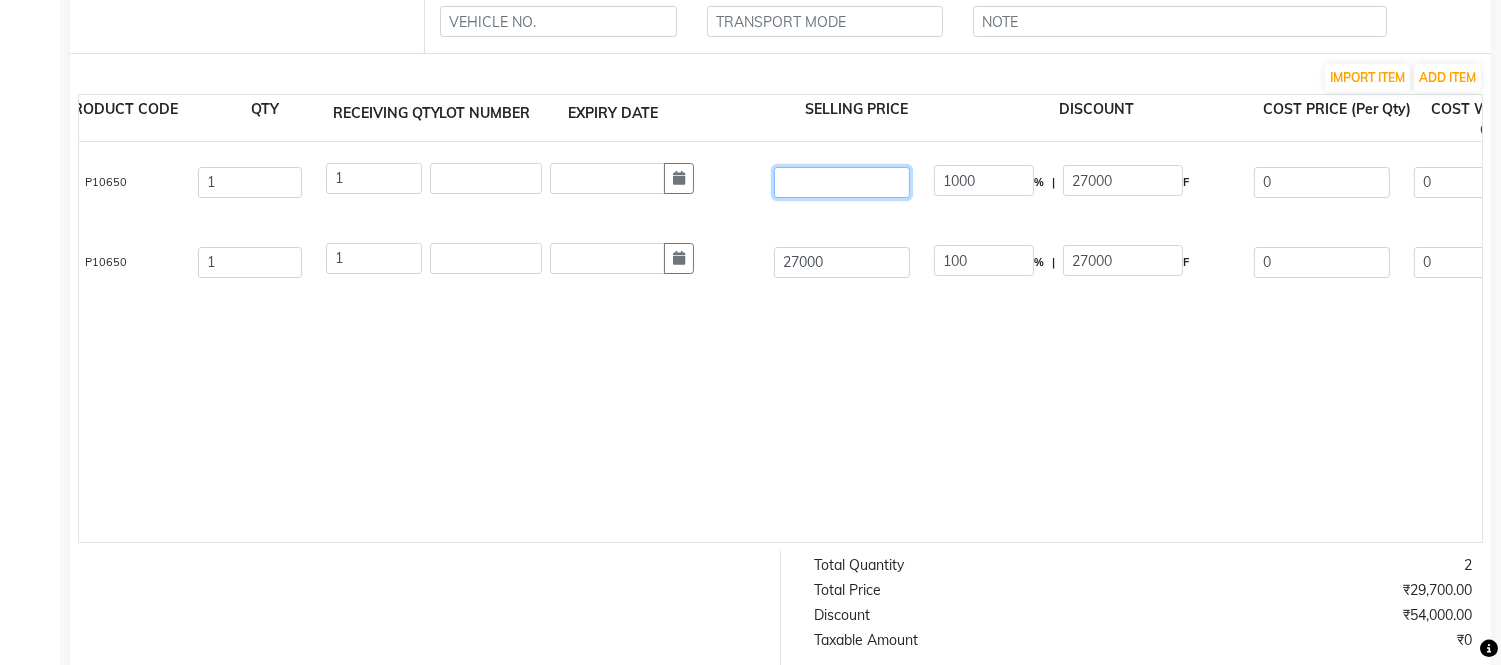 type 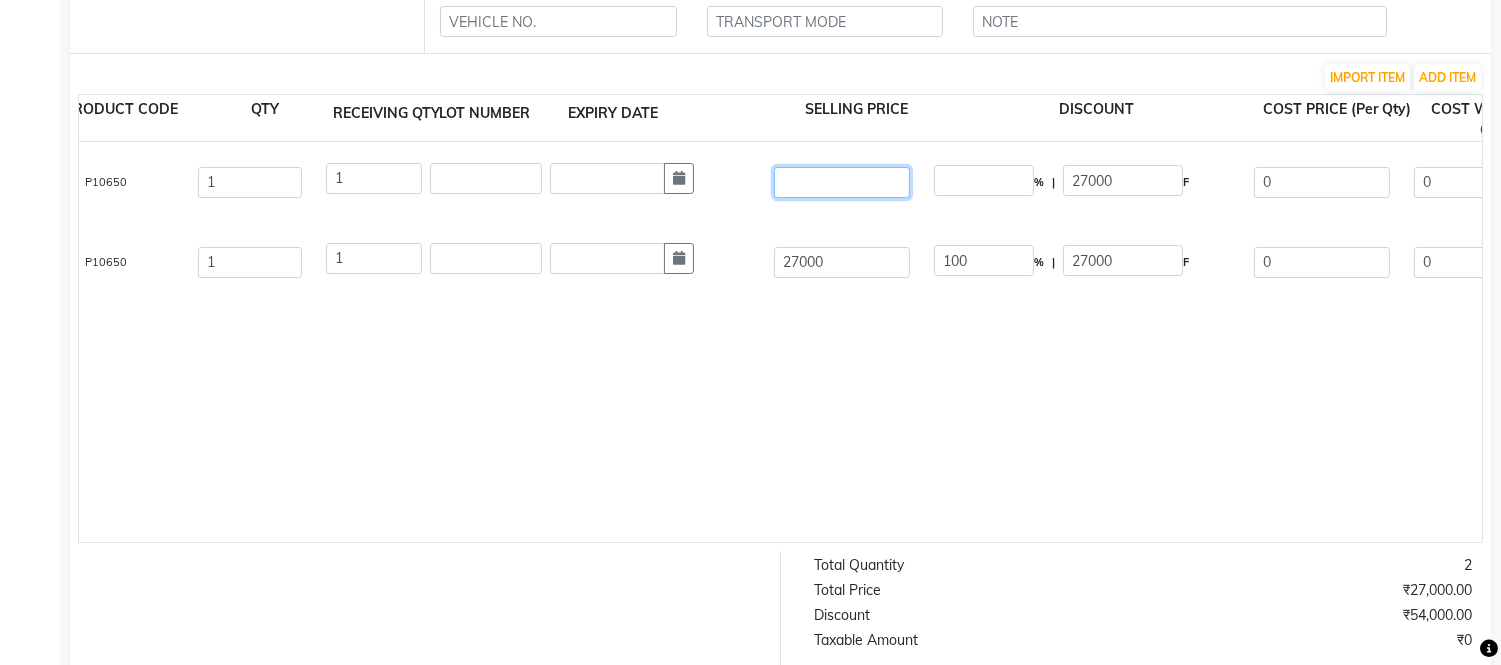 type on "3" 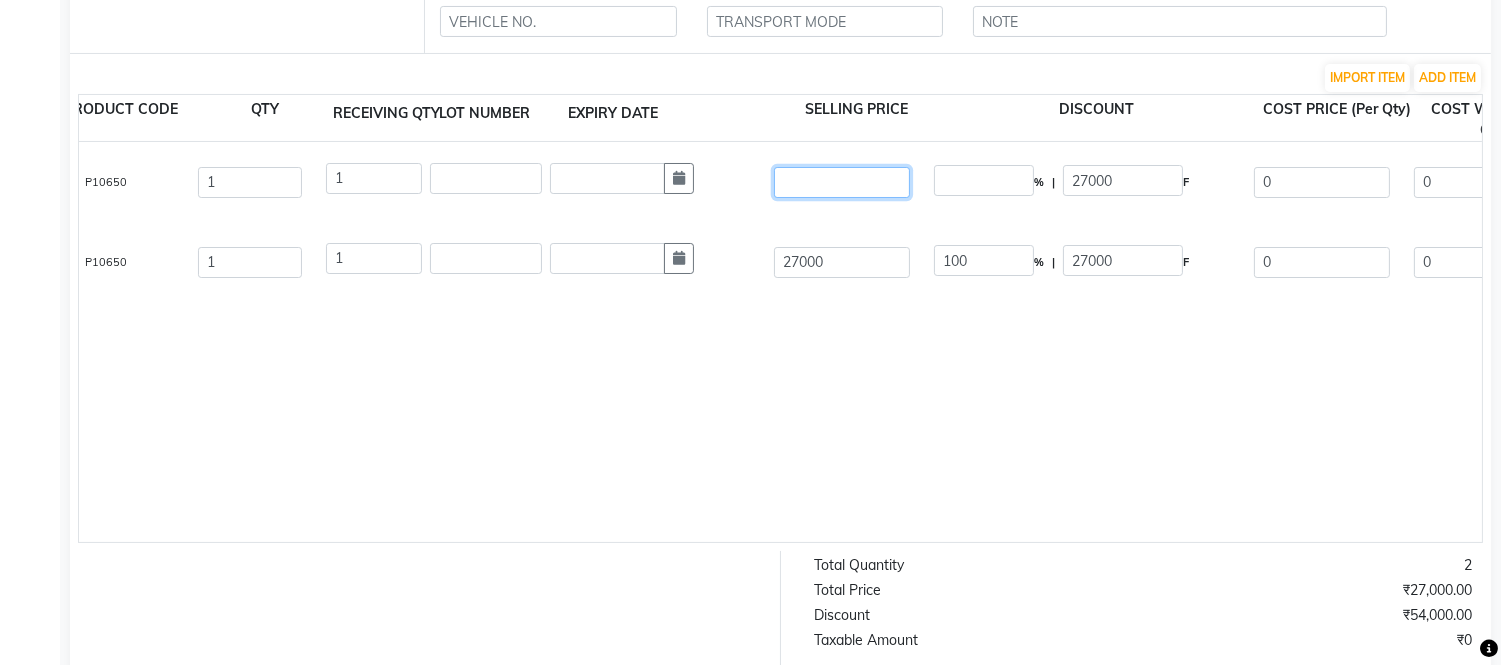 type on "900000" 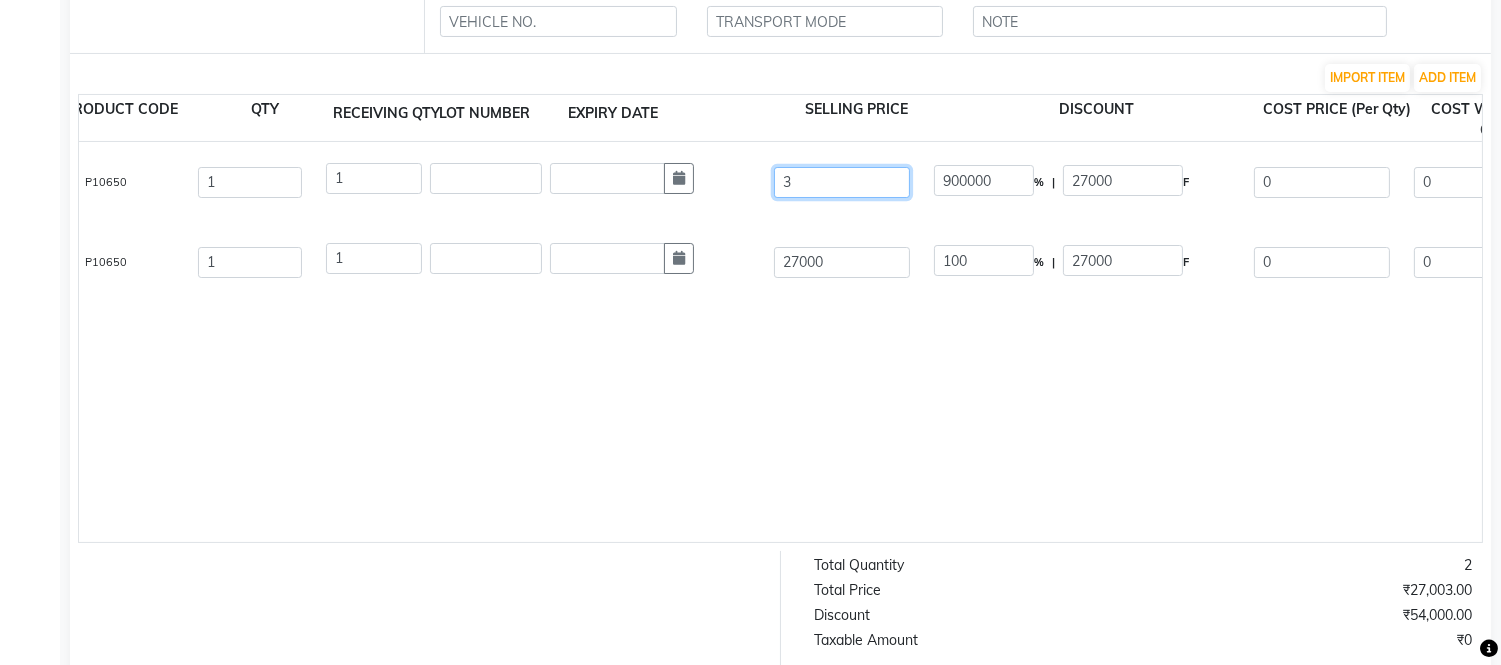 type on "30" 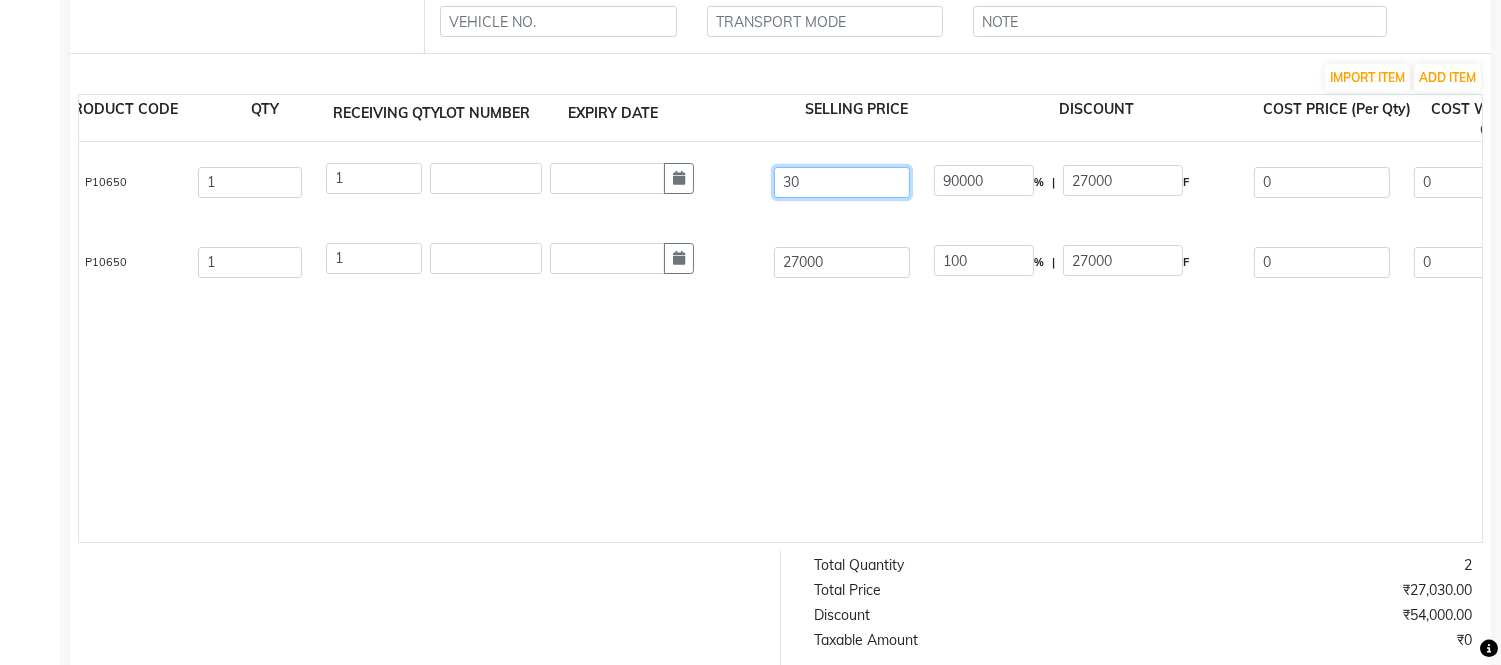 type on "300" 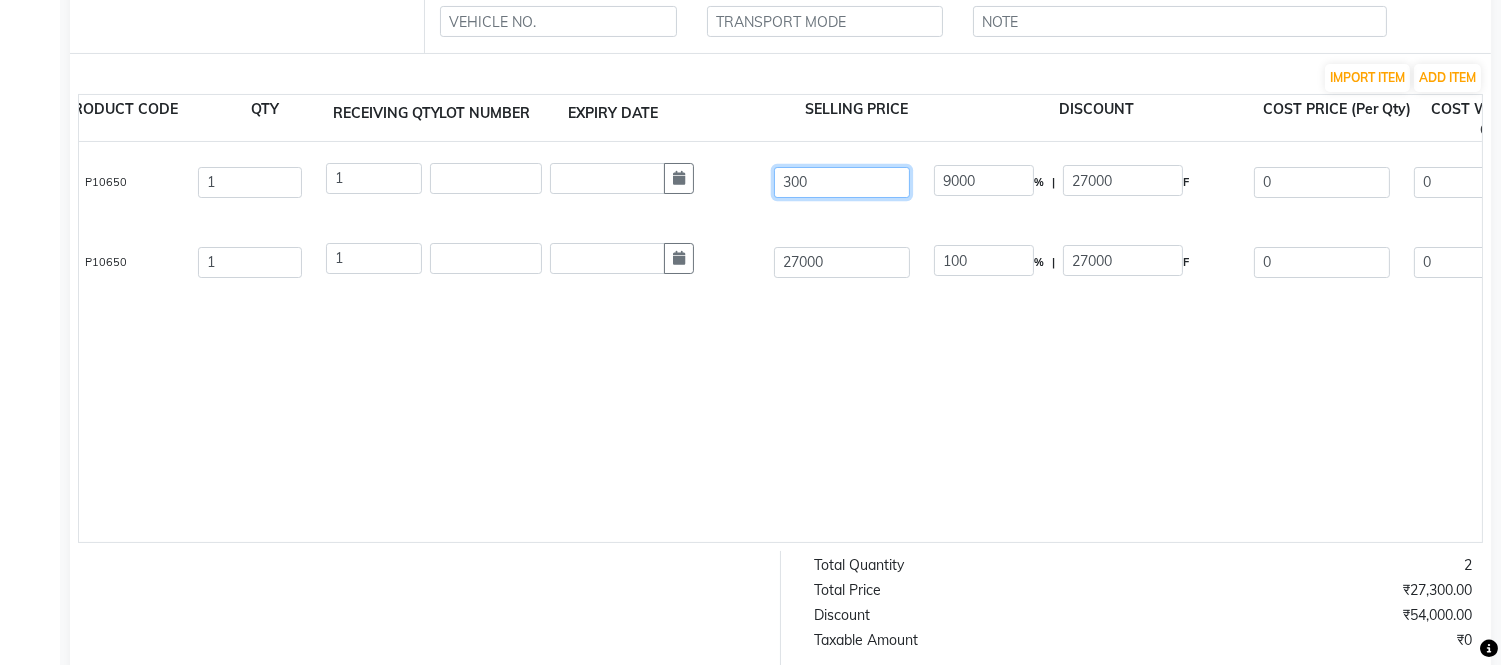 type on "3000" 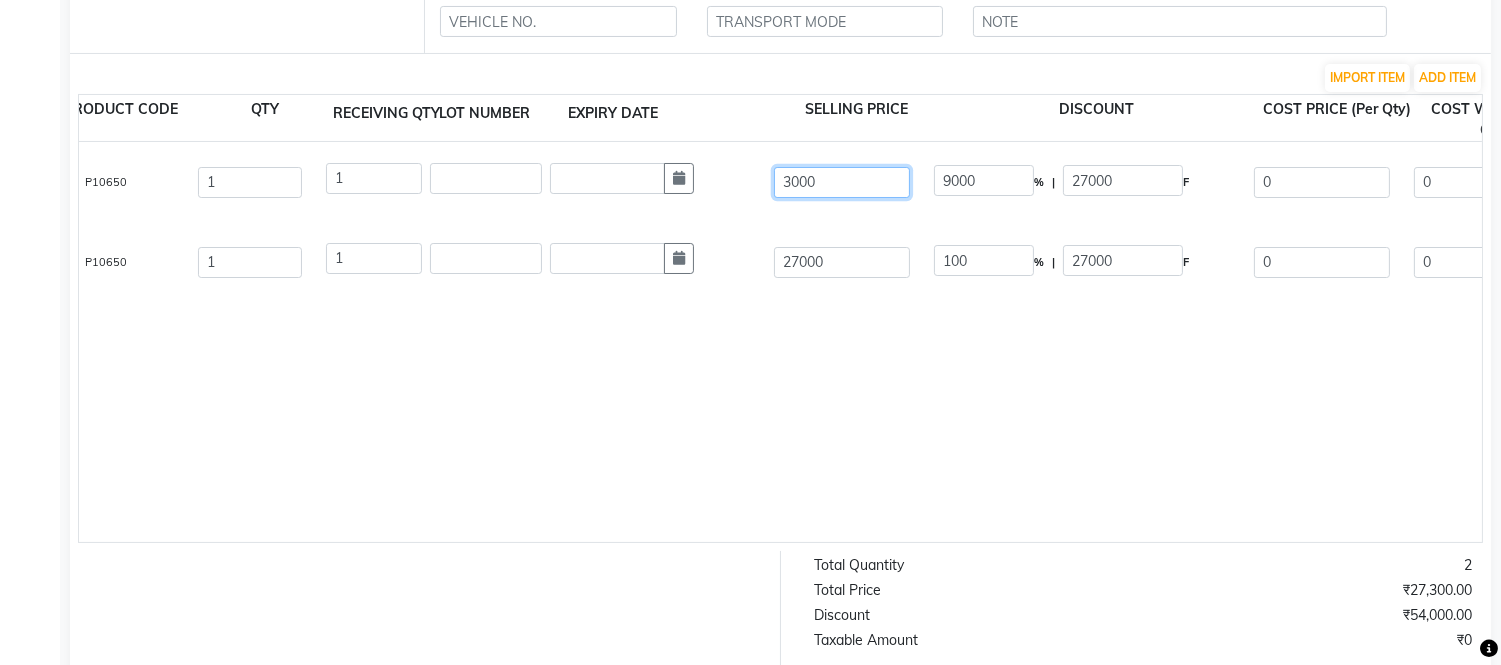 type on "900" 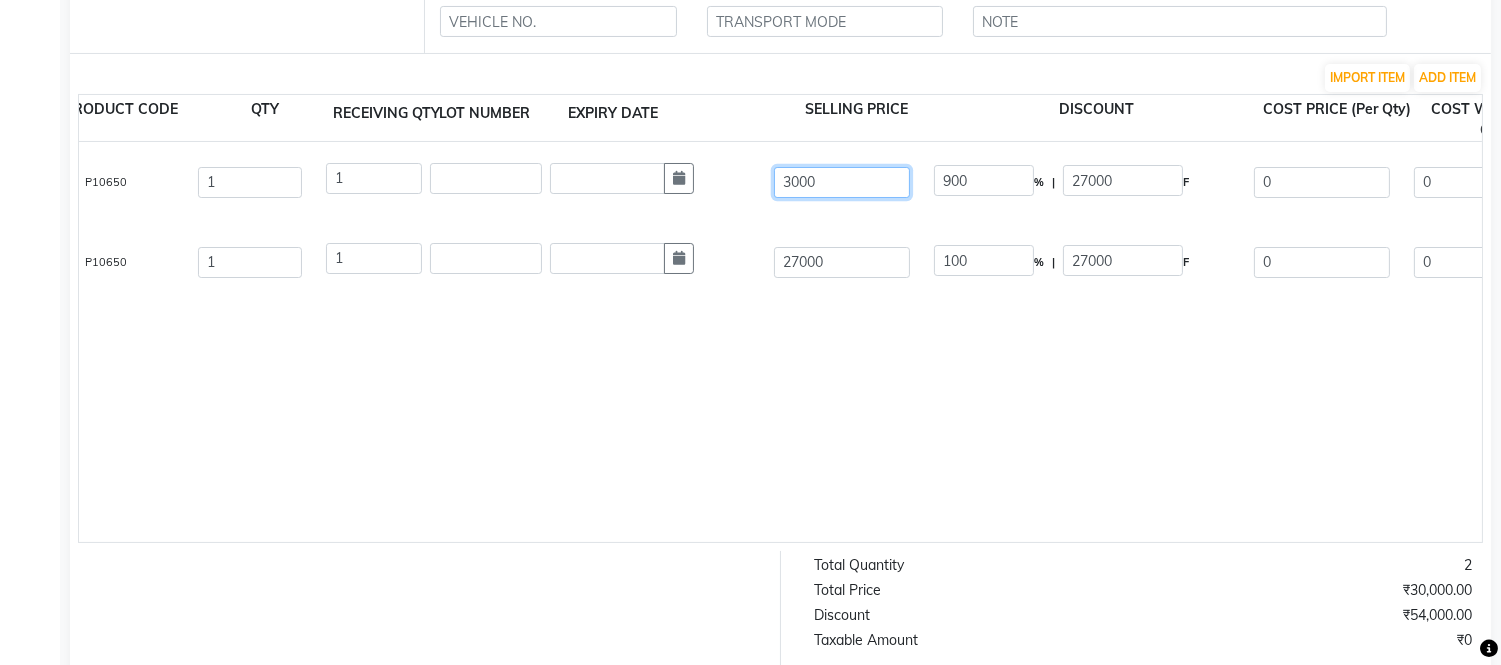 type on "30000" 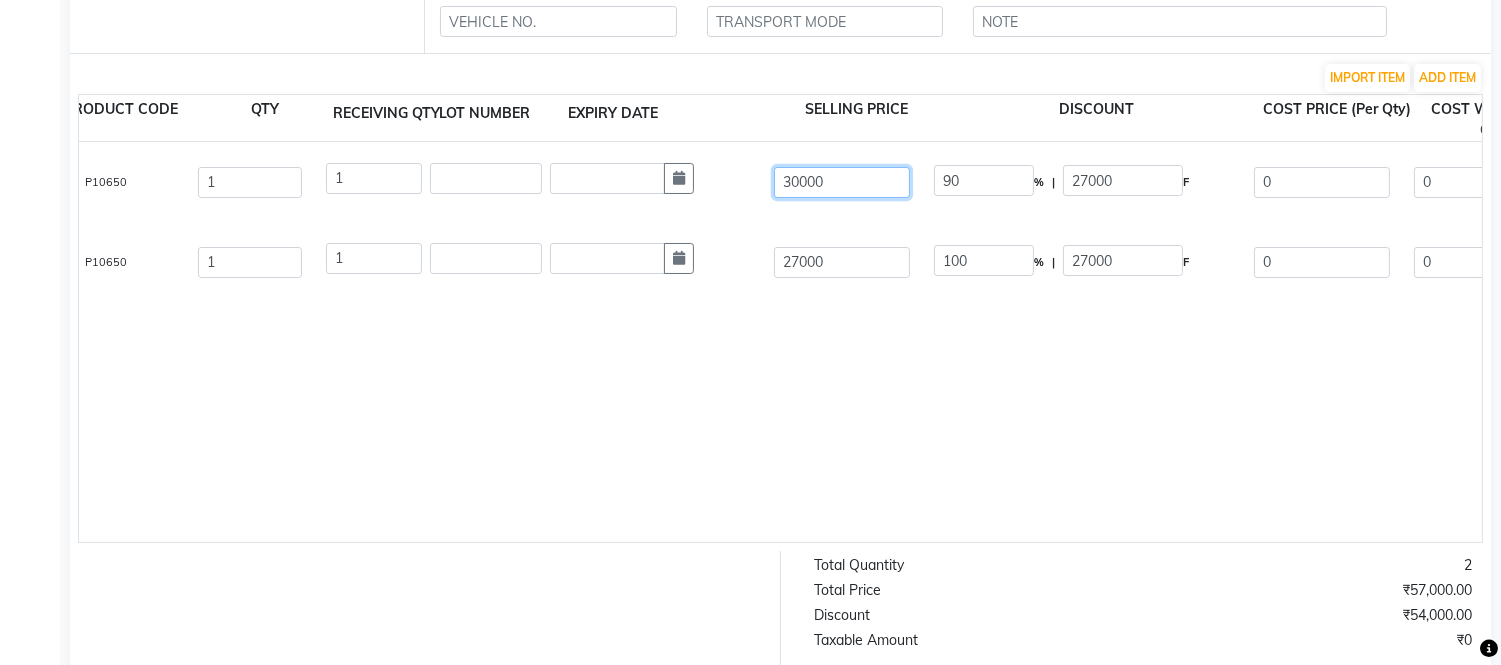 type on "30000" 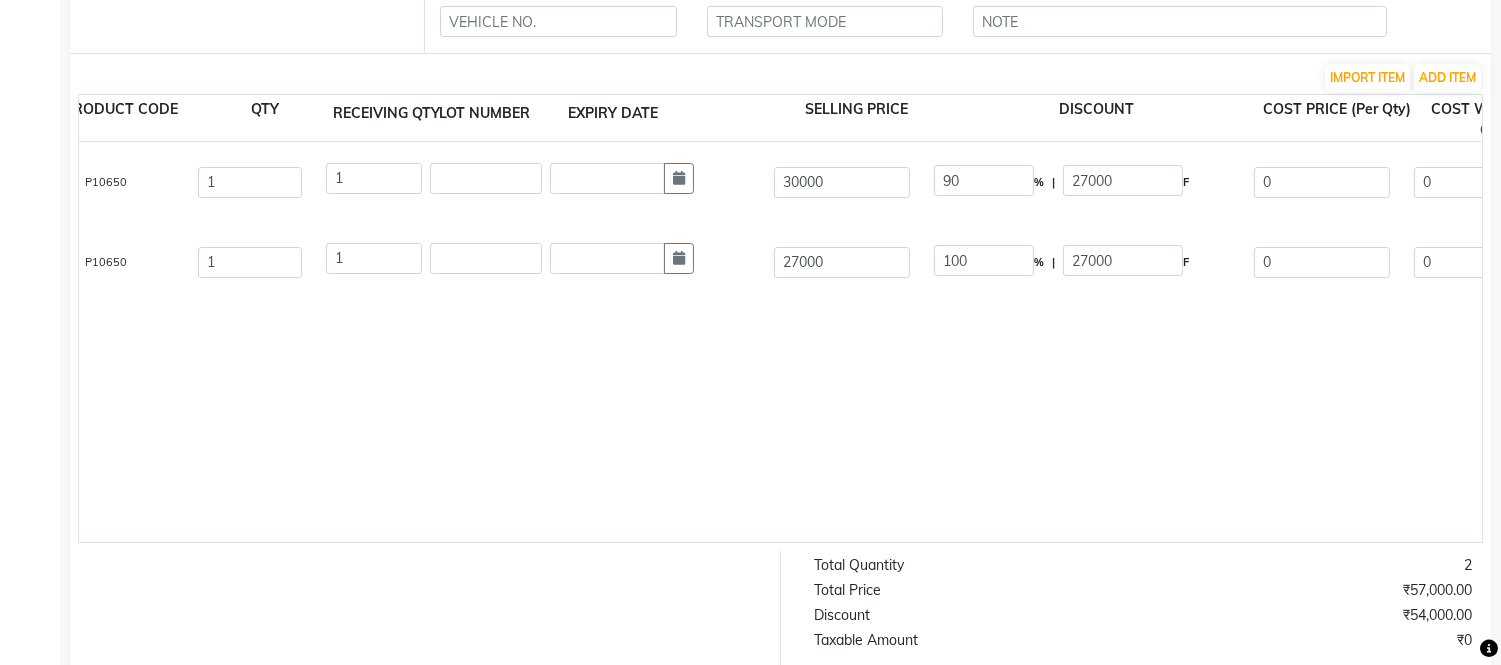 type on "100" 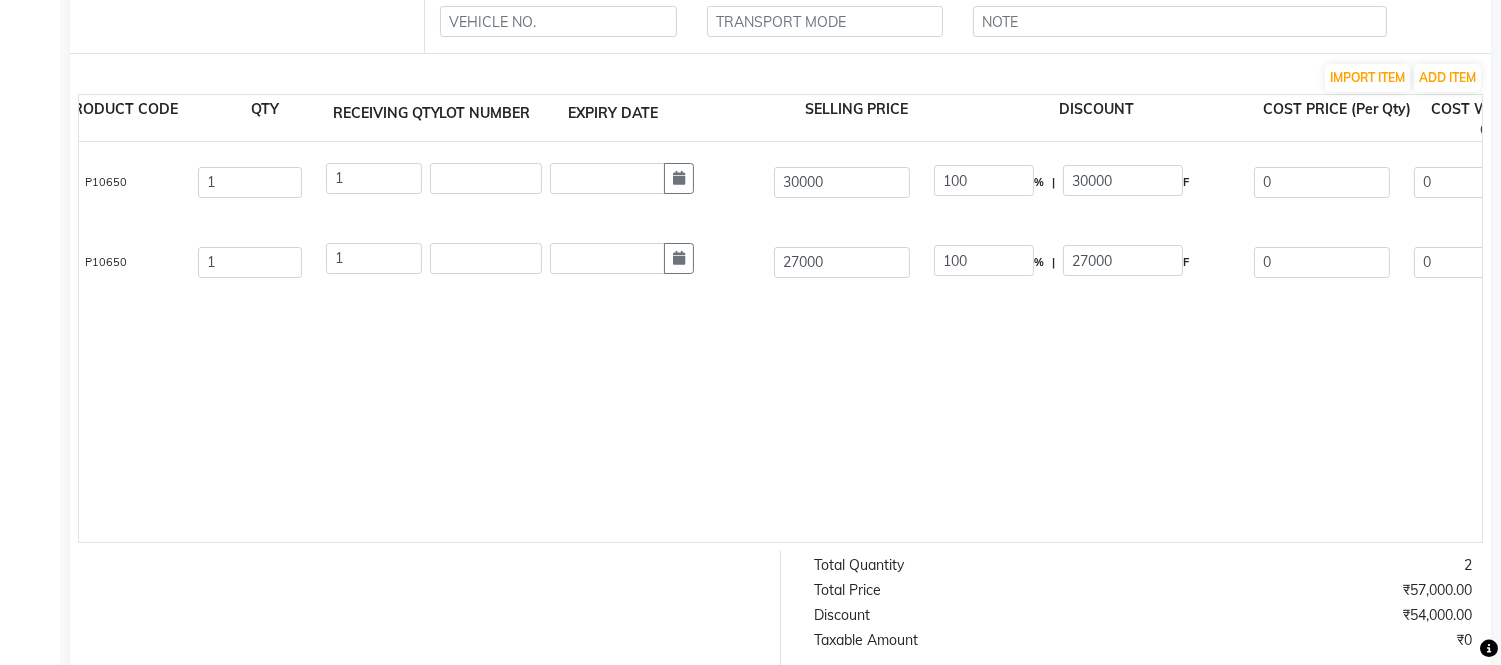 click on "Df Copacabana Brazilian Protein 1000ml  1000 ML  P10650  1 1 30000 100 % | 30000 F 0 0 0 NONE GST 5 % GST 12 % GST  (18%)  0 0  Df Copacabana Brazilian Protein 1000ml  1000 ML  P10650  1 1 27000 100 % | 27000 F 0 0 0 NONE GST 5 % GST 12 % GST  (18%)  0 0" 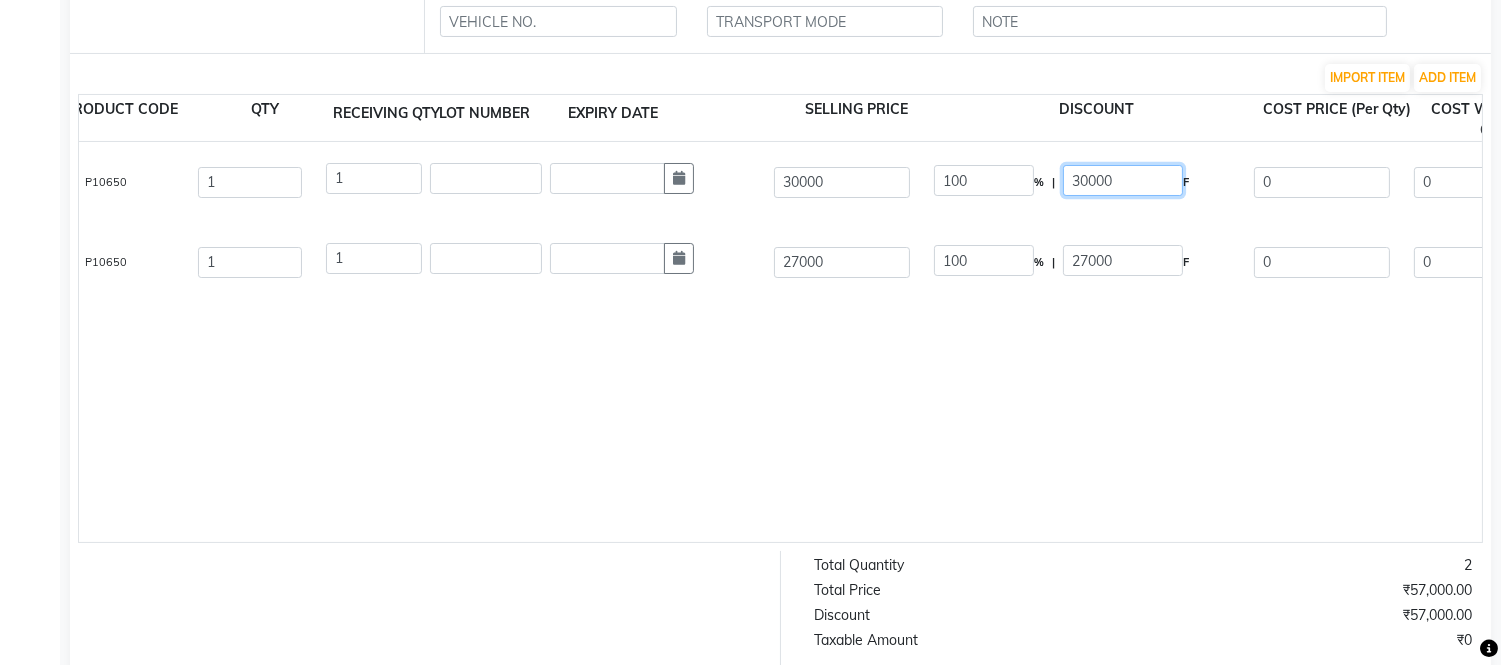 click on "30000" 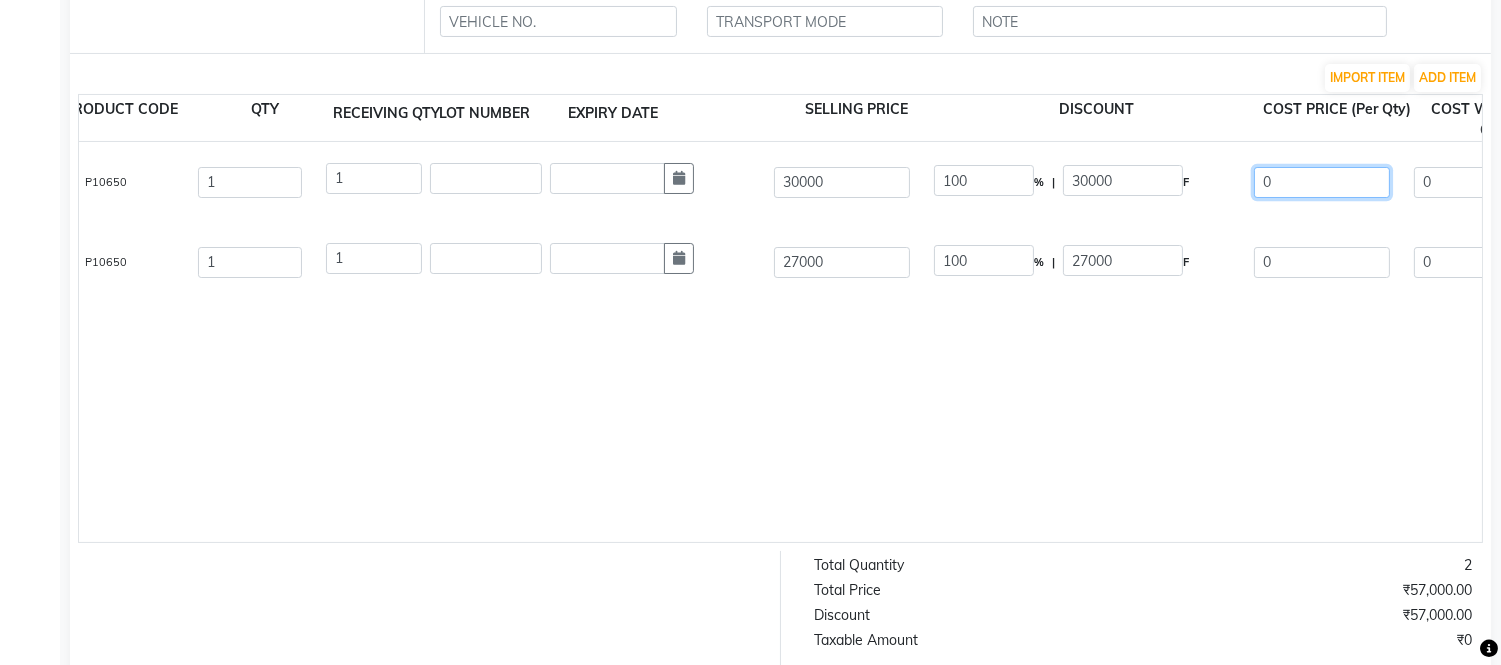 click on "0" 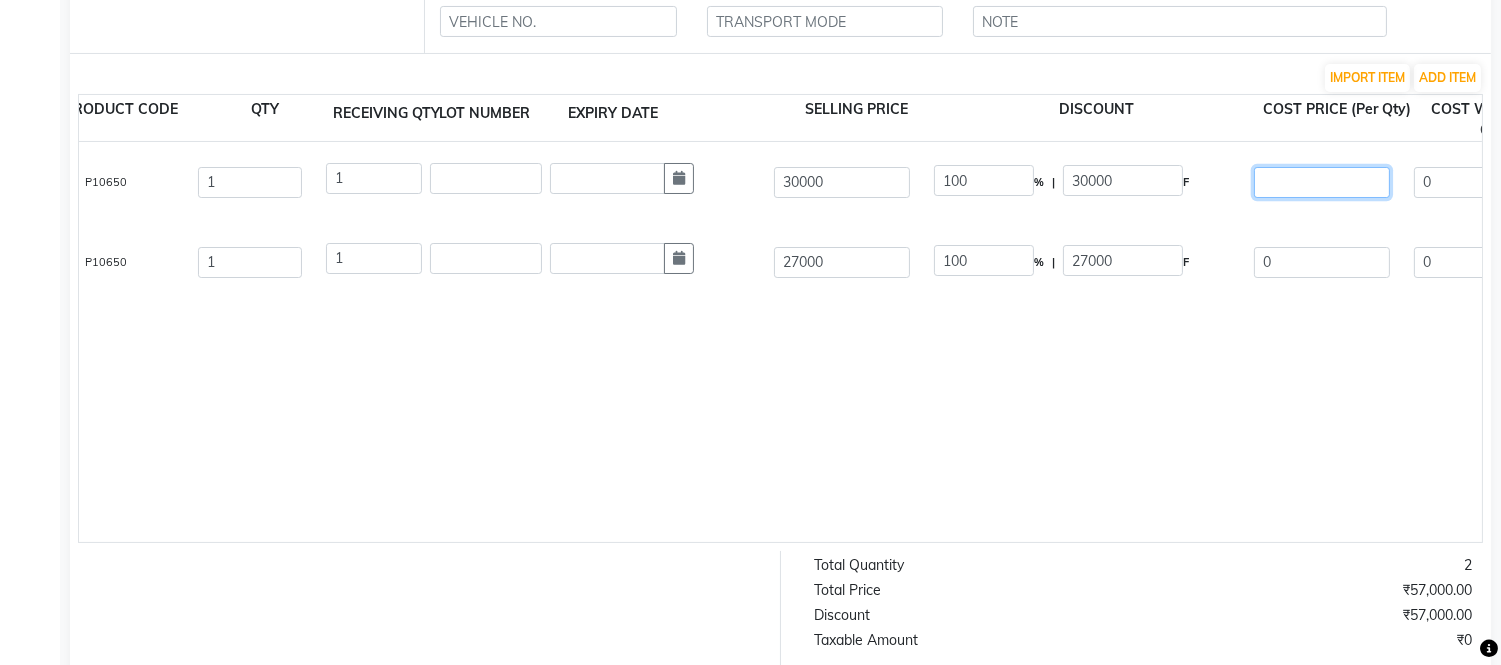 type on "2" 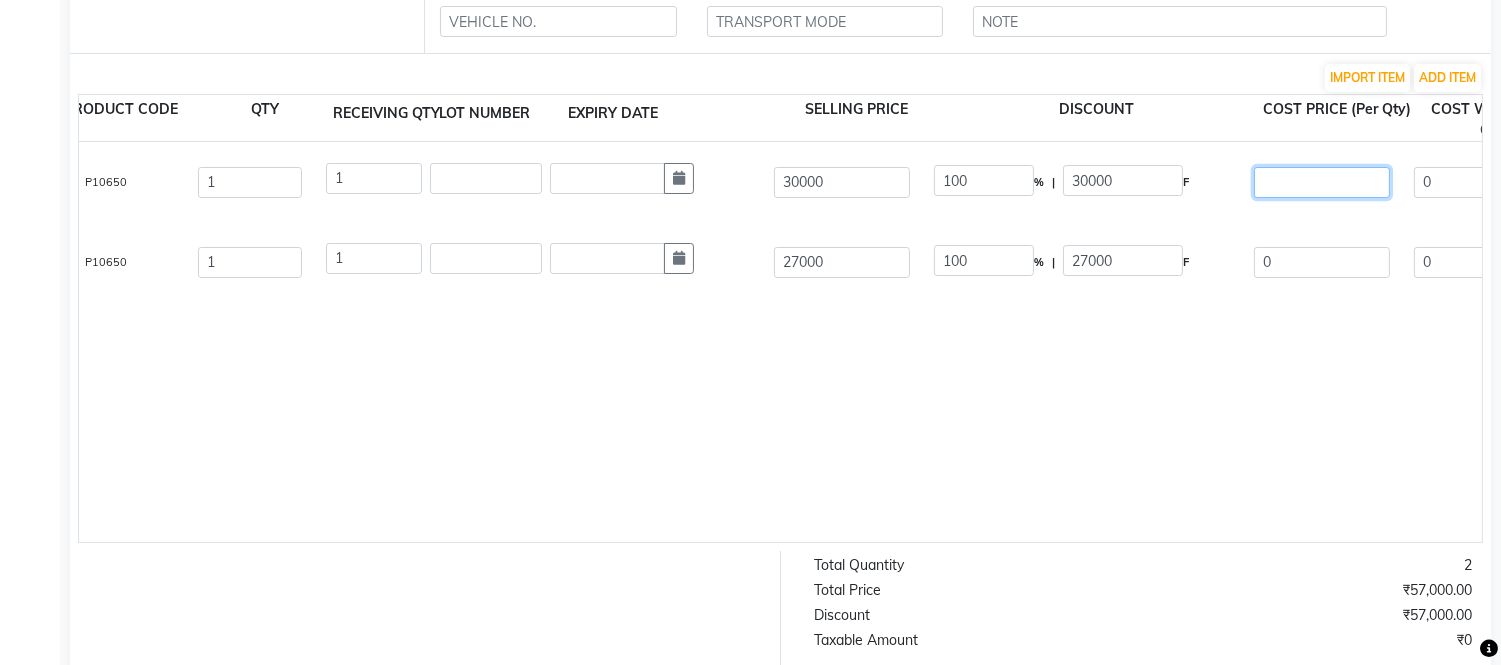 type on "1.69" 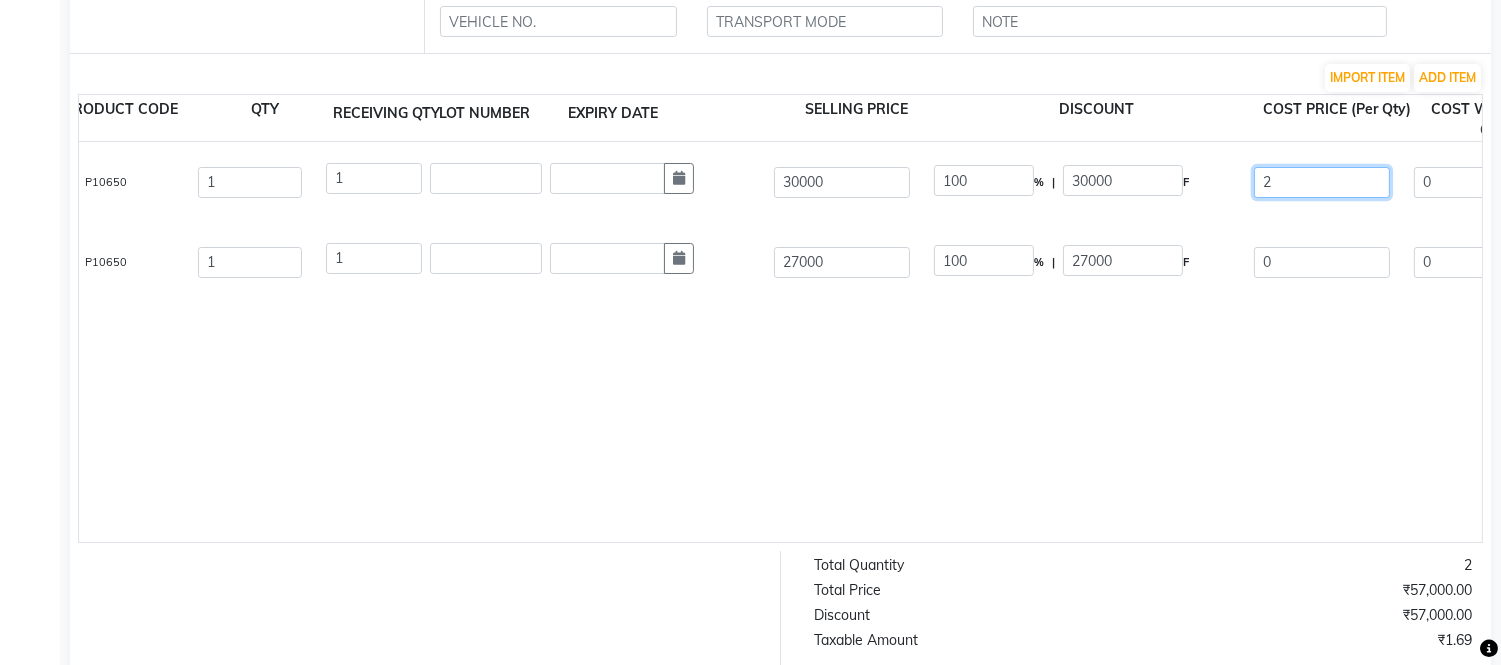 type on "25" 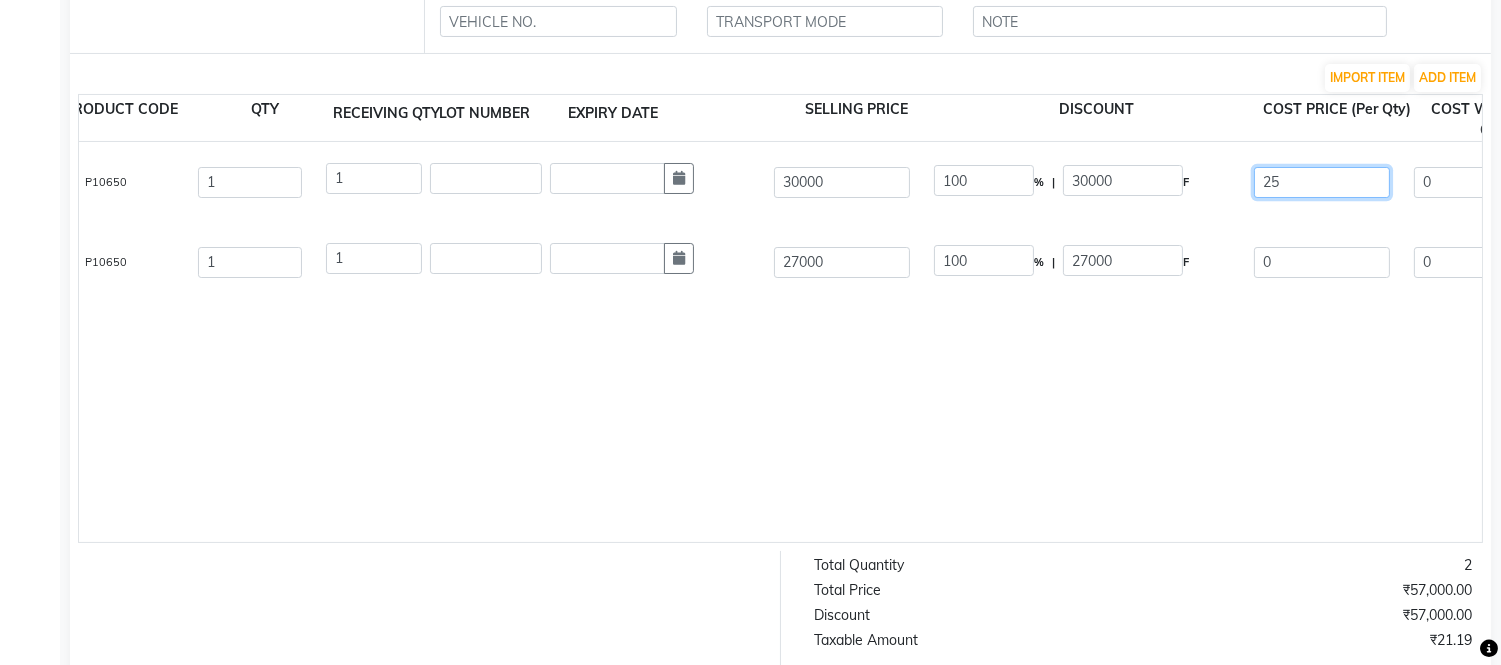 type on "254" 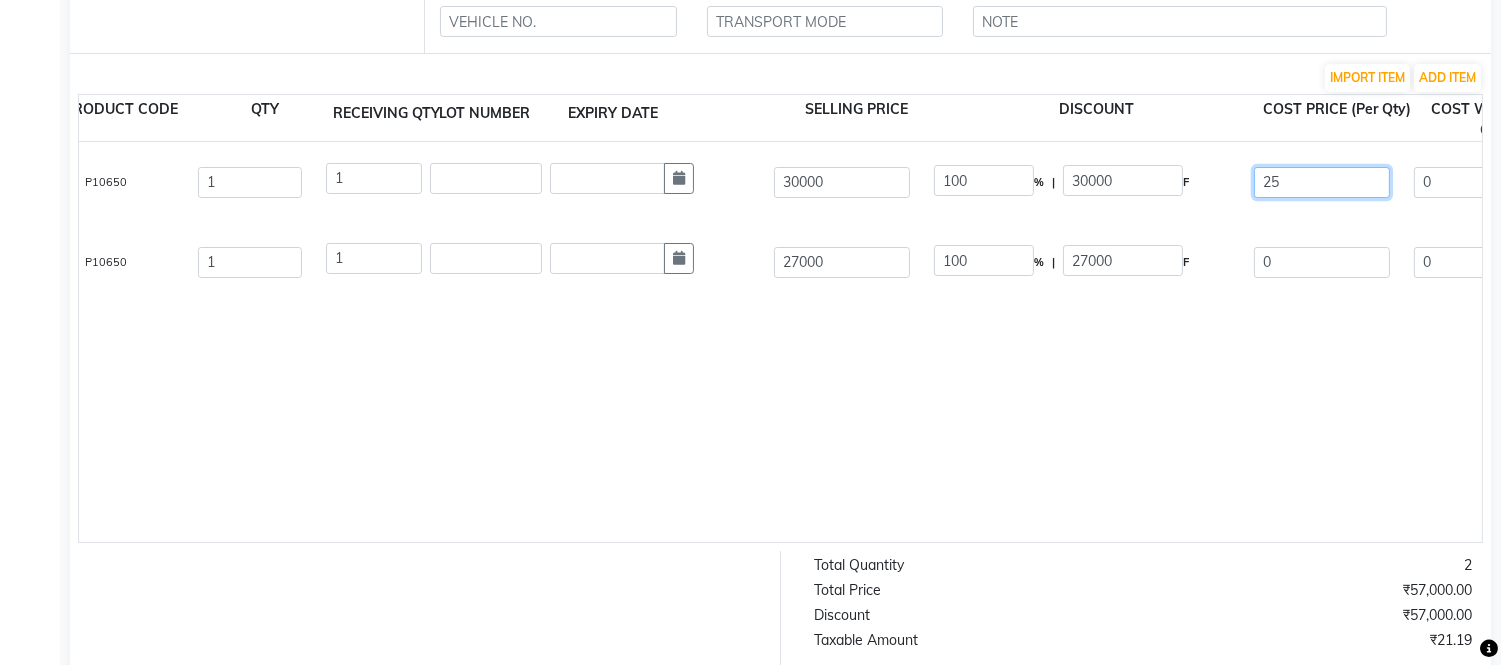 type on "215.25" 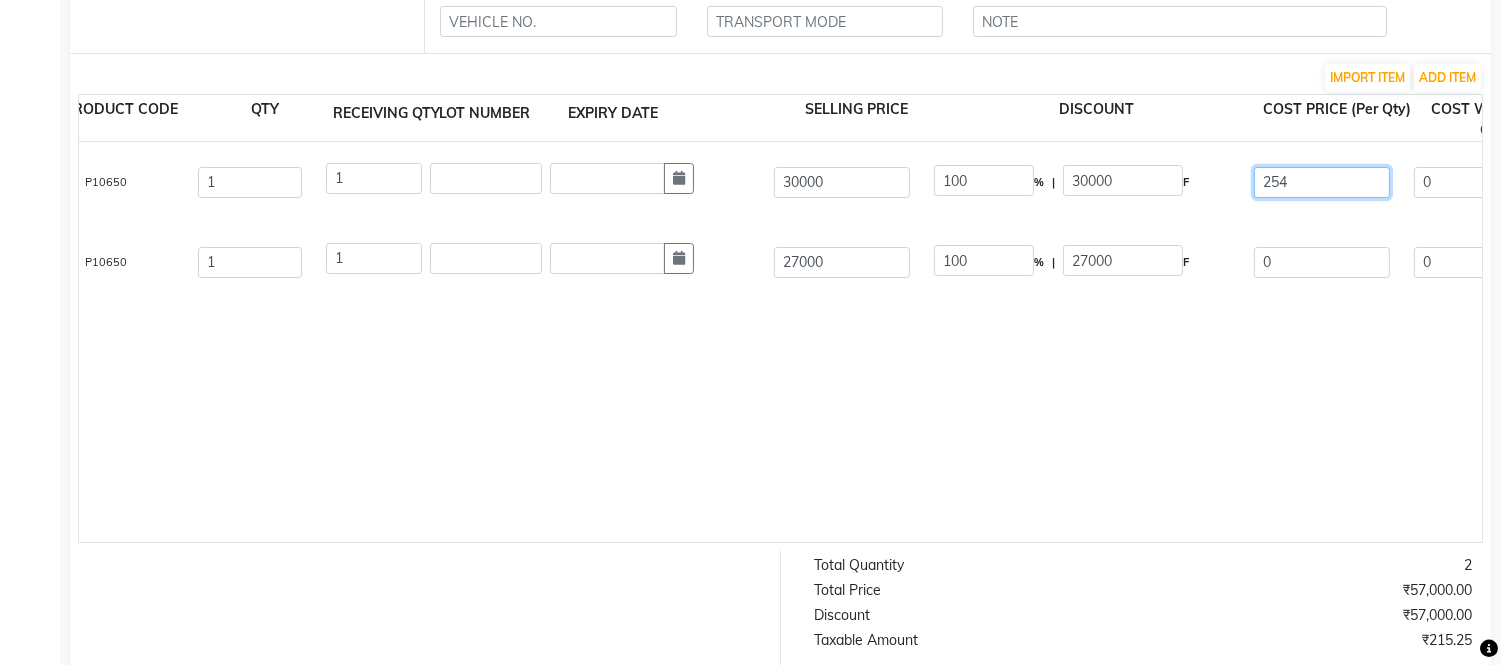 type on "2542" 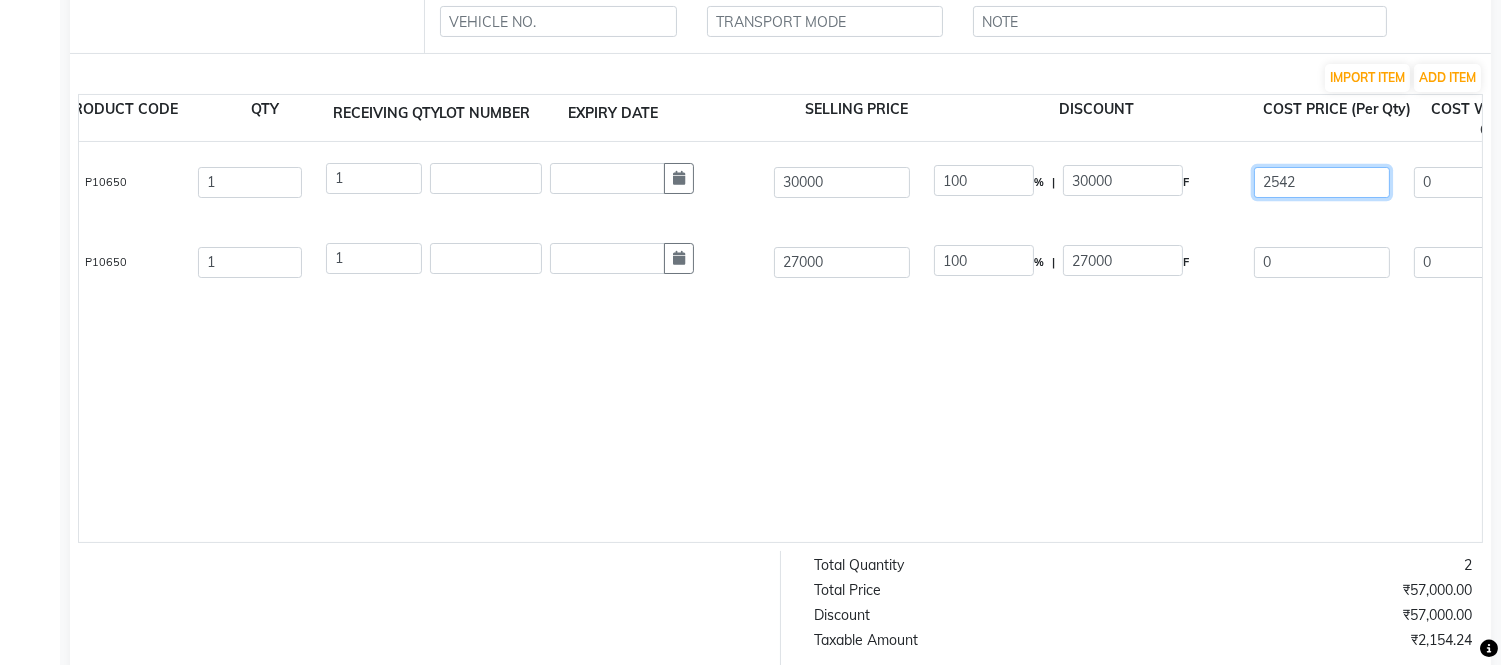type on "25423" 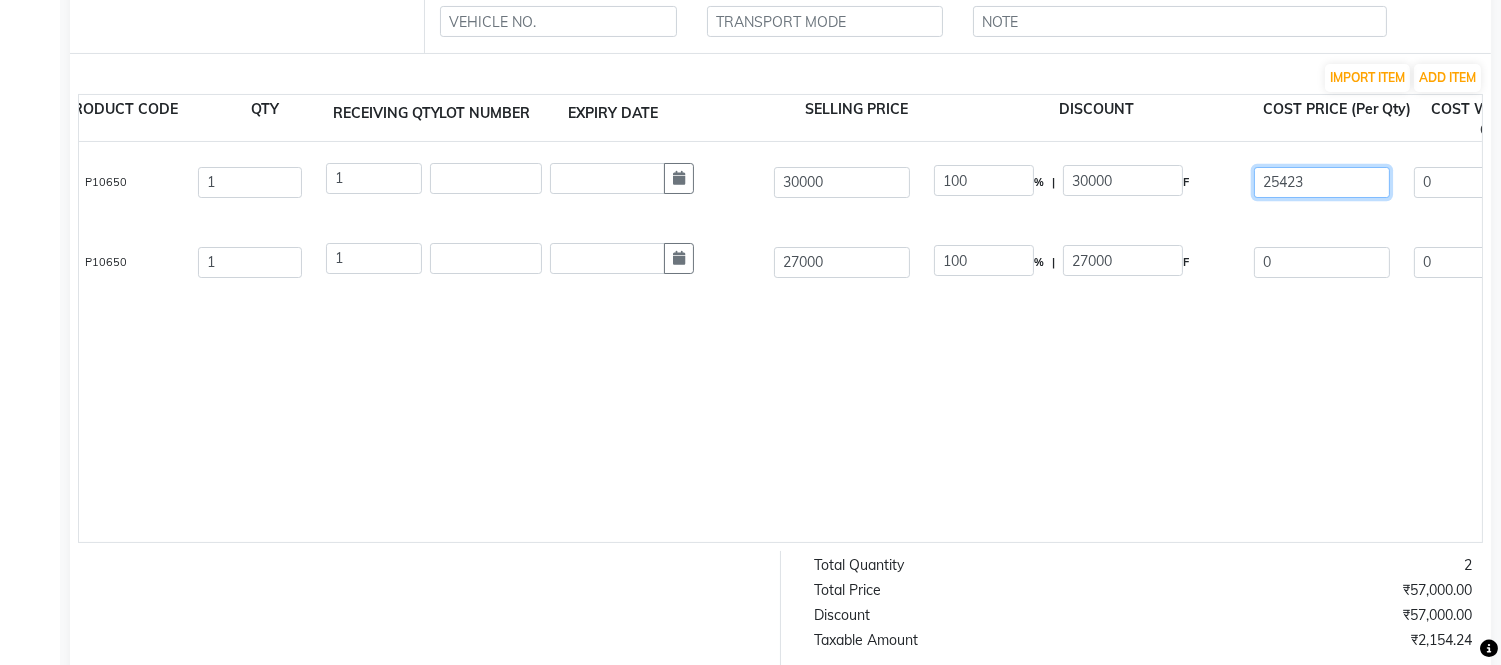 type on "21544.92" 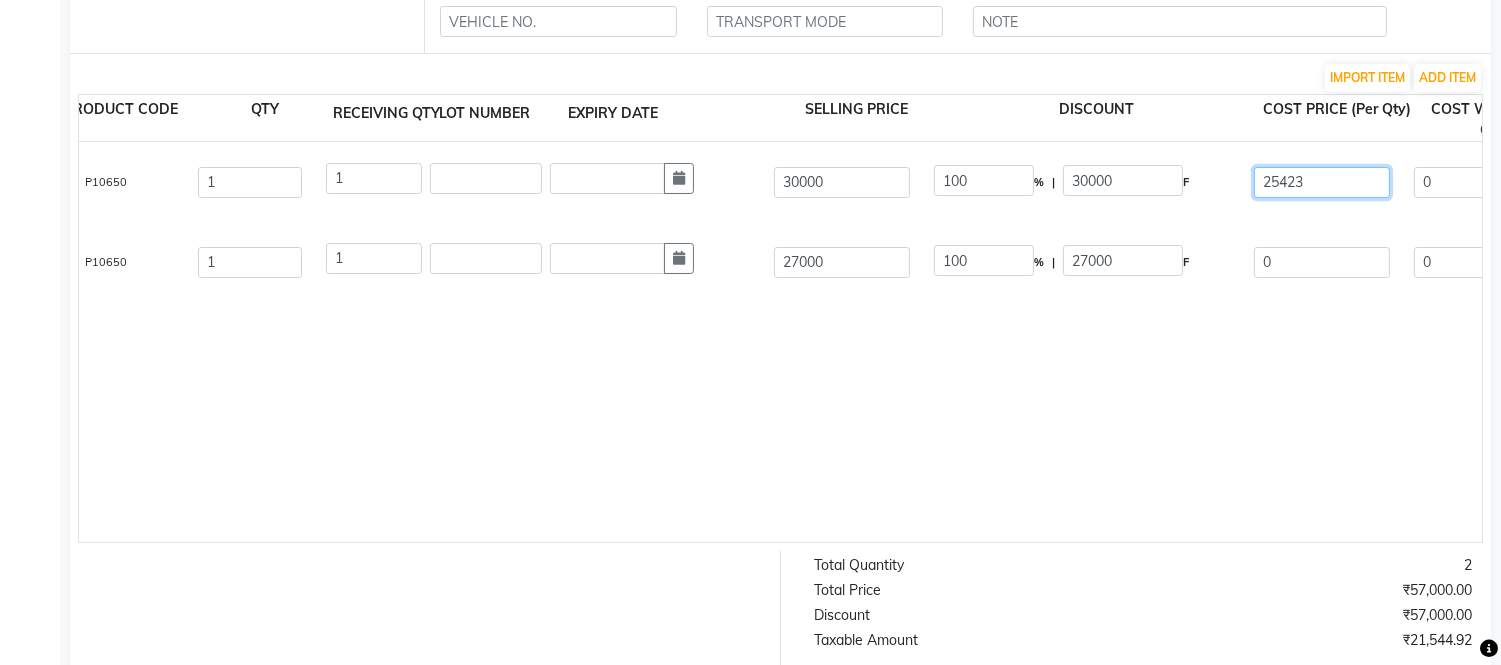 type on "25423.7" 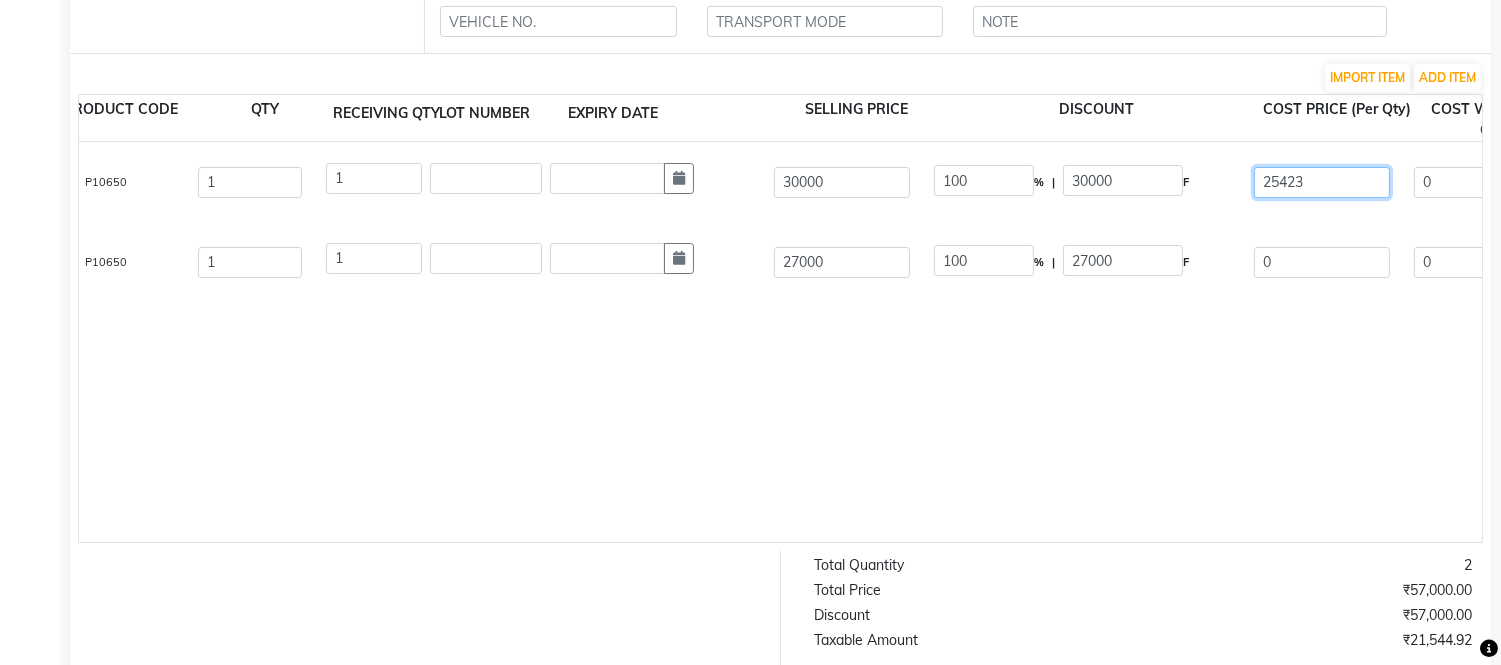 type on "21545.51" 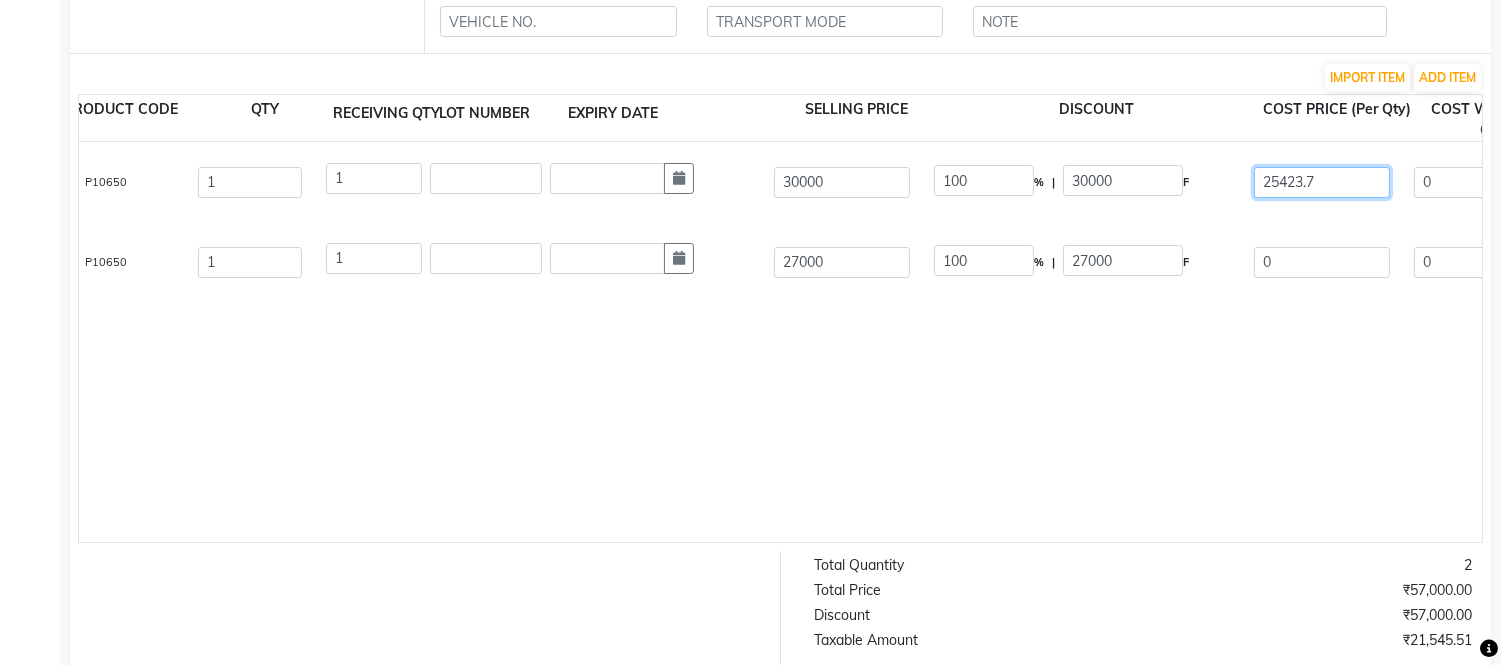 type on "25423.73" 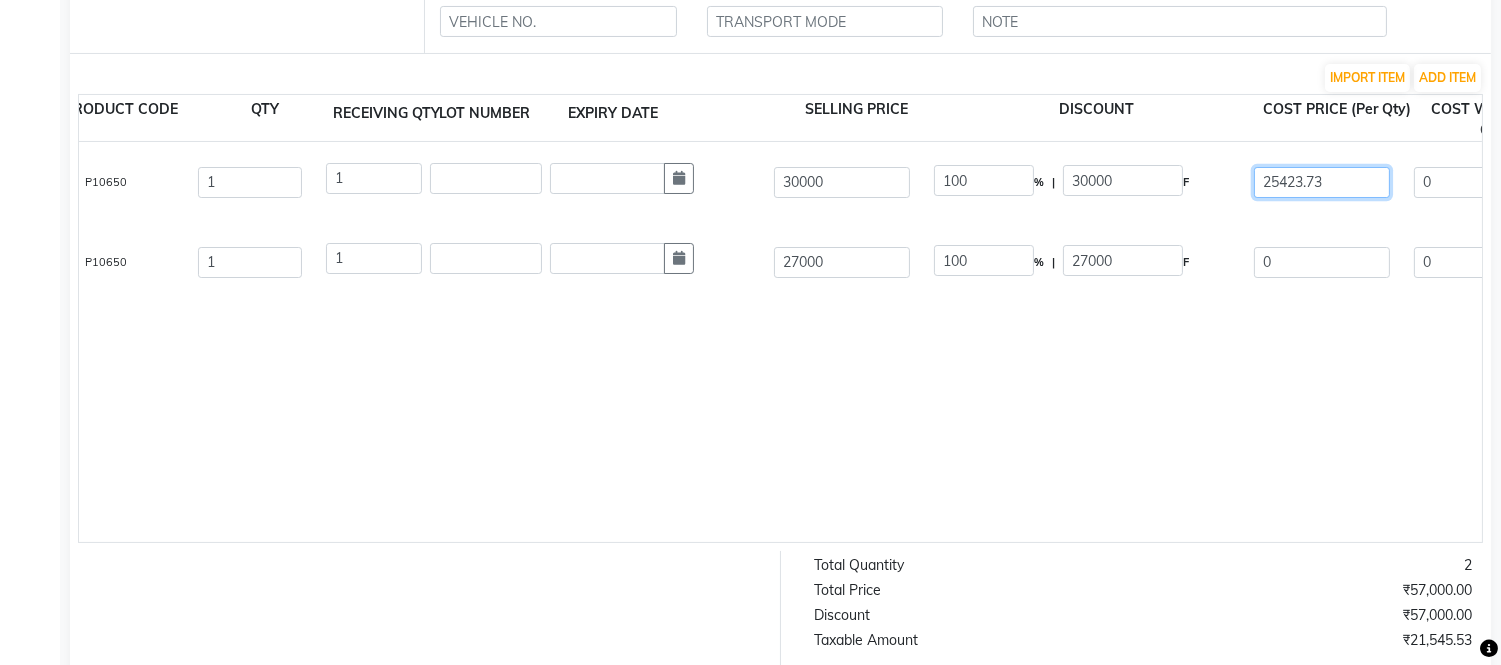 type on "25423.73" 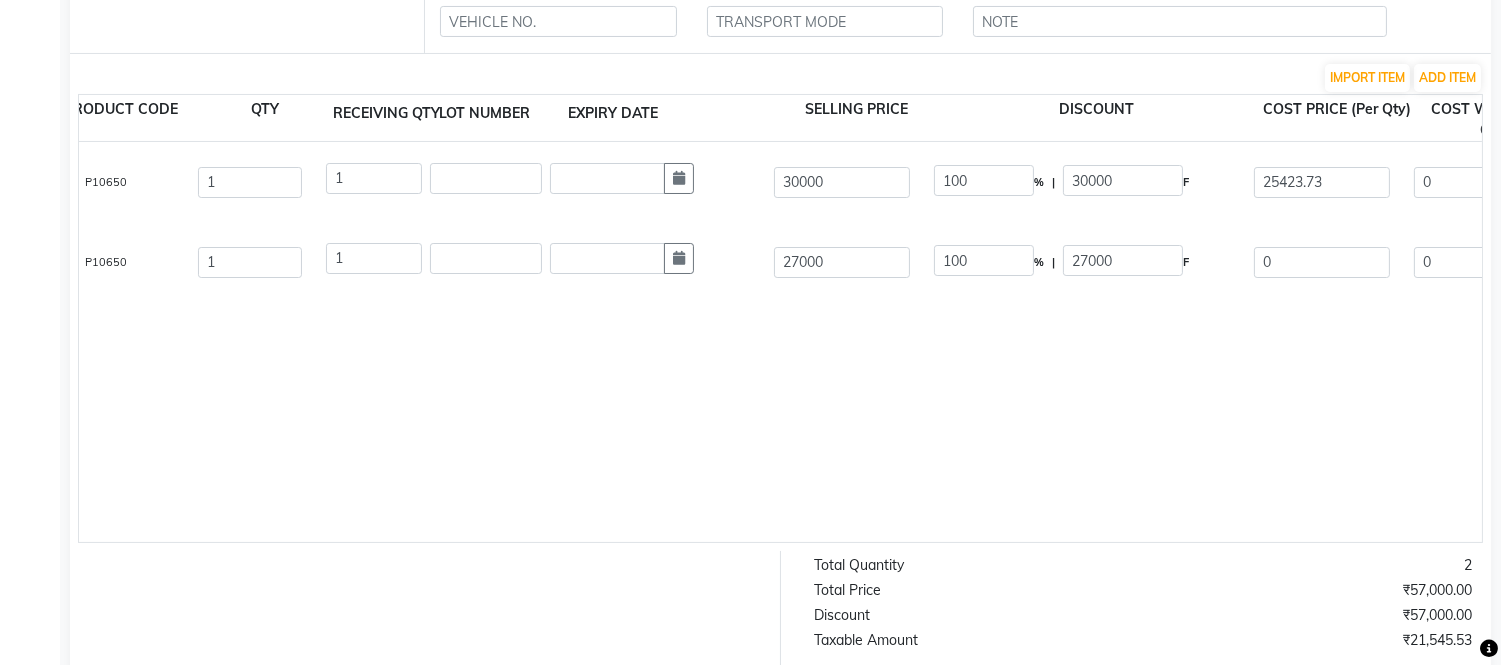 click on "Df Copacabana Brazilian Protein 1000ml  1000 ML  P10650  1 1 30000 100 % | 30000 F 25423.73 0 21545.53 NONE GST 5 % GST 12 % GST  (18%)  0 21545.53  Df Copacabana Brazilian Protein 1000ml  1000 ML  P10650  1 1 27000 100 % | 27000 F 0 0 0 NONE GST 5 % GST 12 % GST  (18%)  0 0" 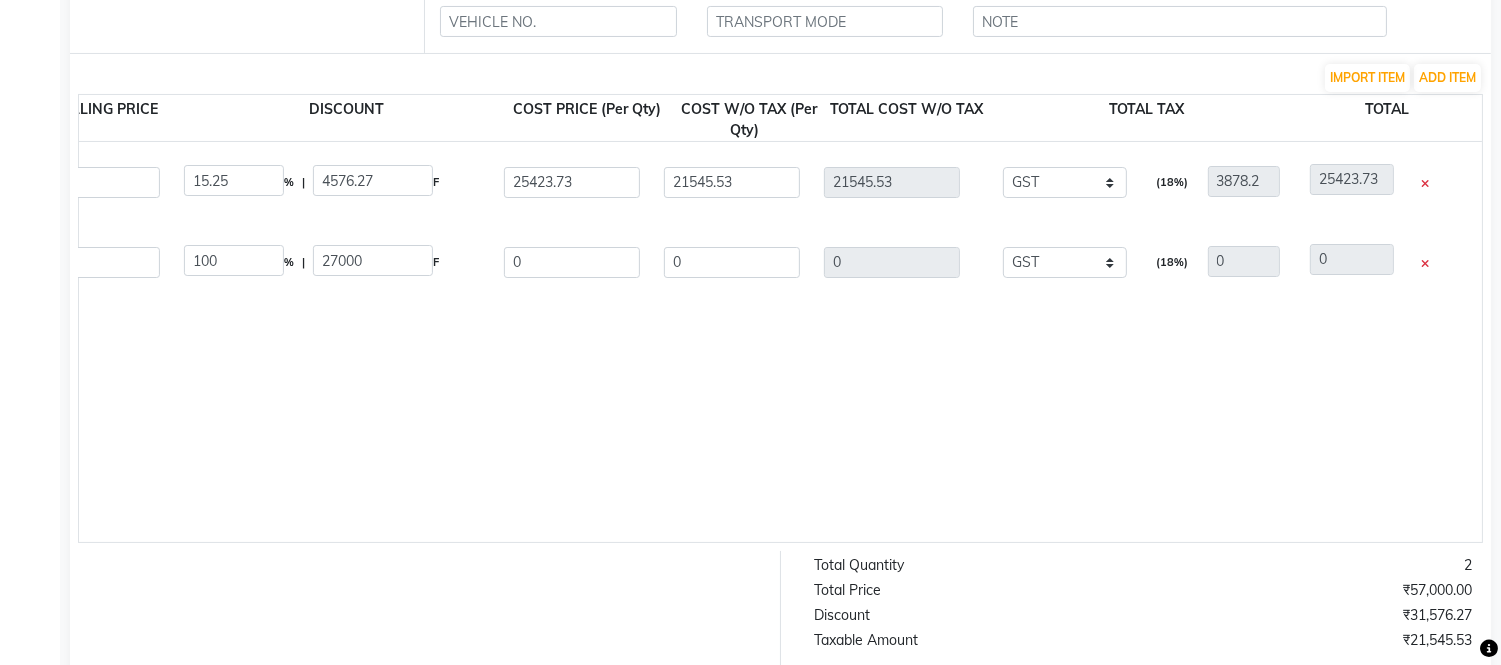 scroll, scrollTop: 0, scrollLeft: 1203, axis: horizontal 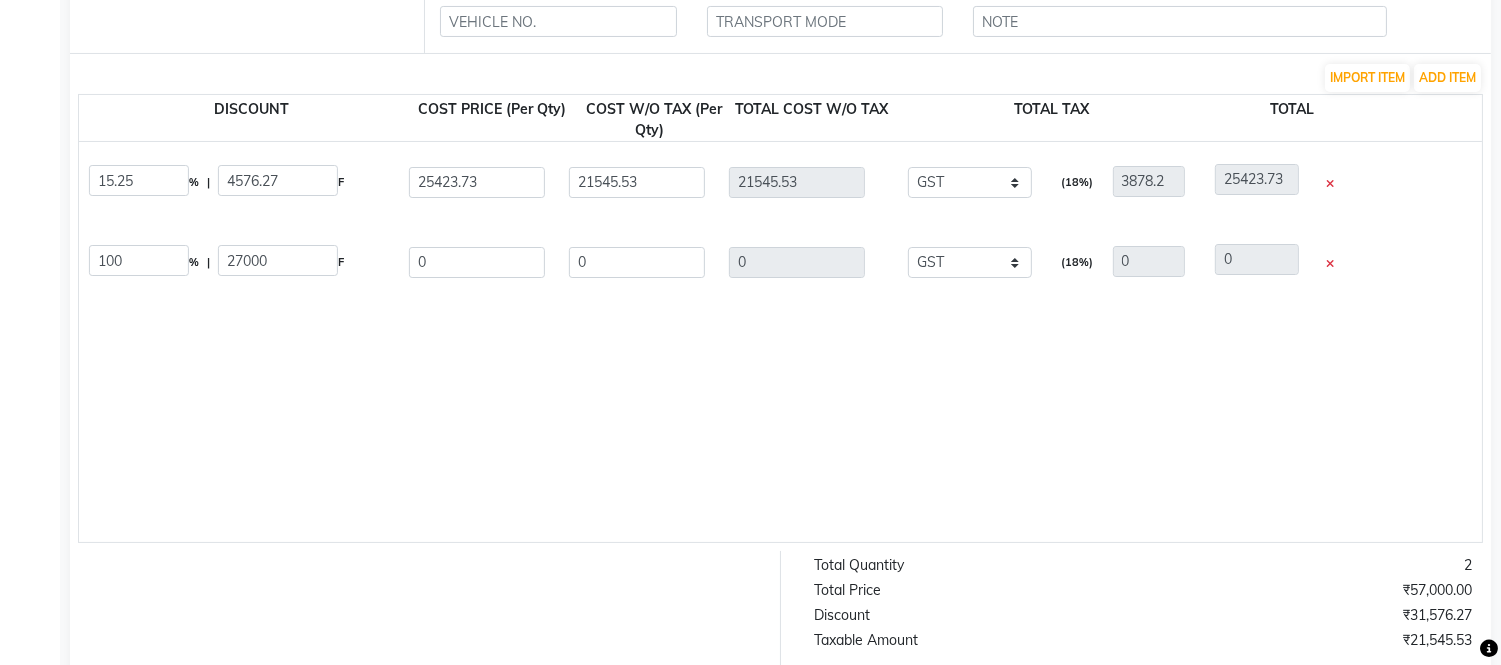 click on "Df Copacabana Brazilian Protein 1000ml  1000 ML  P10650  1 1 30000 15.25 % | 4576.27 F 25423.73 21545.53 21545.53 NONE GST 5 % GST 12 % GST  (18%)  3878.2 25423.73  Df Copacabana Brazilian Protein 1000ml  1000 ML  P10650  1 1 27000 100 % | 27000 F 0 0 0 NONE GST 5 % GST 12 % GST  (18%)  0 0" 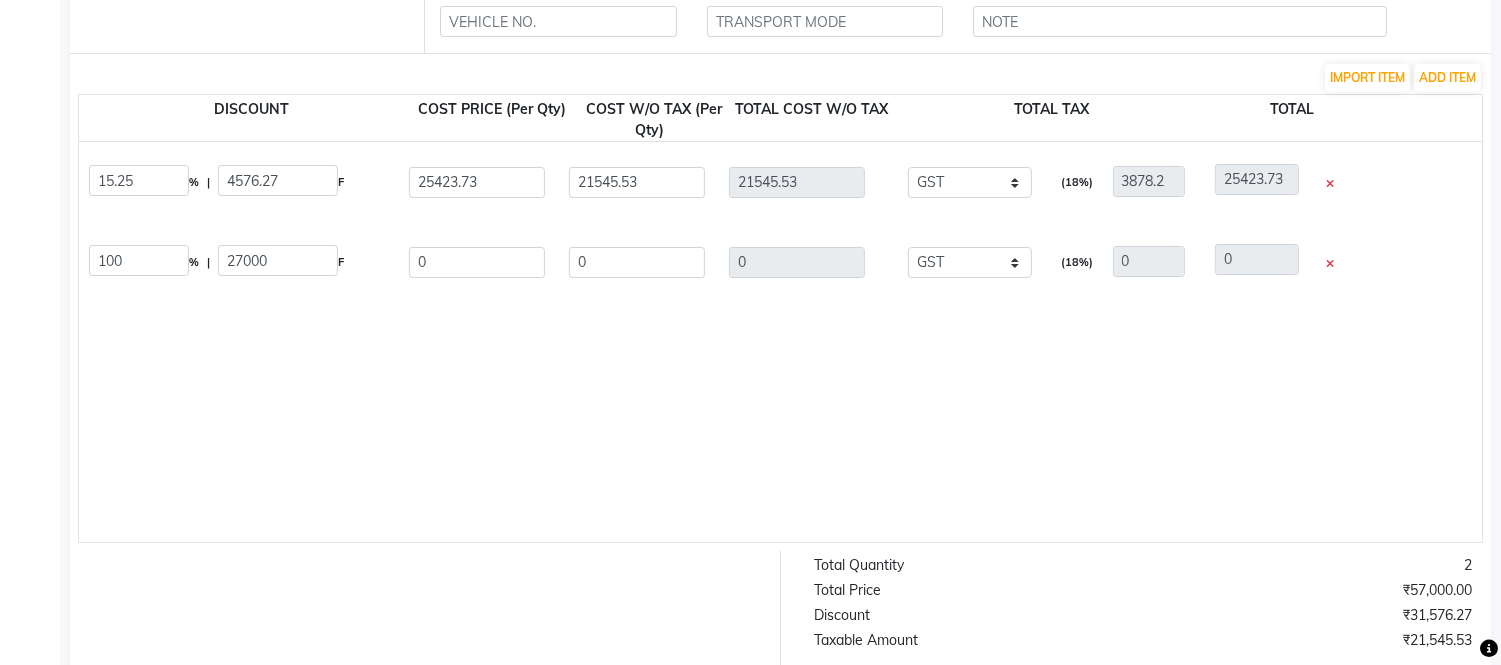 click on "Df Copacabana Brazilian Protein 1000ml  1000 ML  P10650  1 1 30000 15.25 % | 4576.27 F 25423.73 21545.53 21545.53 NONE GST 5 % GST 12 % GST  (18%)  3878.2 25423.73  Df Copacabana Brazilian Protein 1000ml  1000 ML  P10650  1 1 27000 100 % | 27000 F 0 0 0 NONE GST 5 % GST 12 % GST  (18%)  0 0" 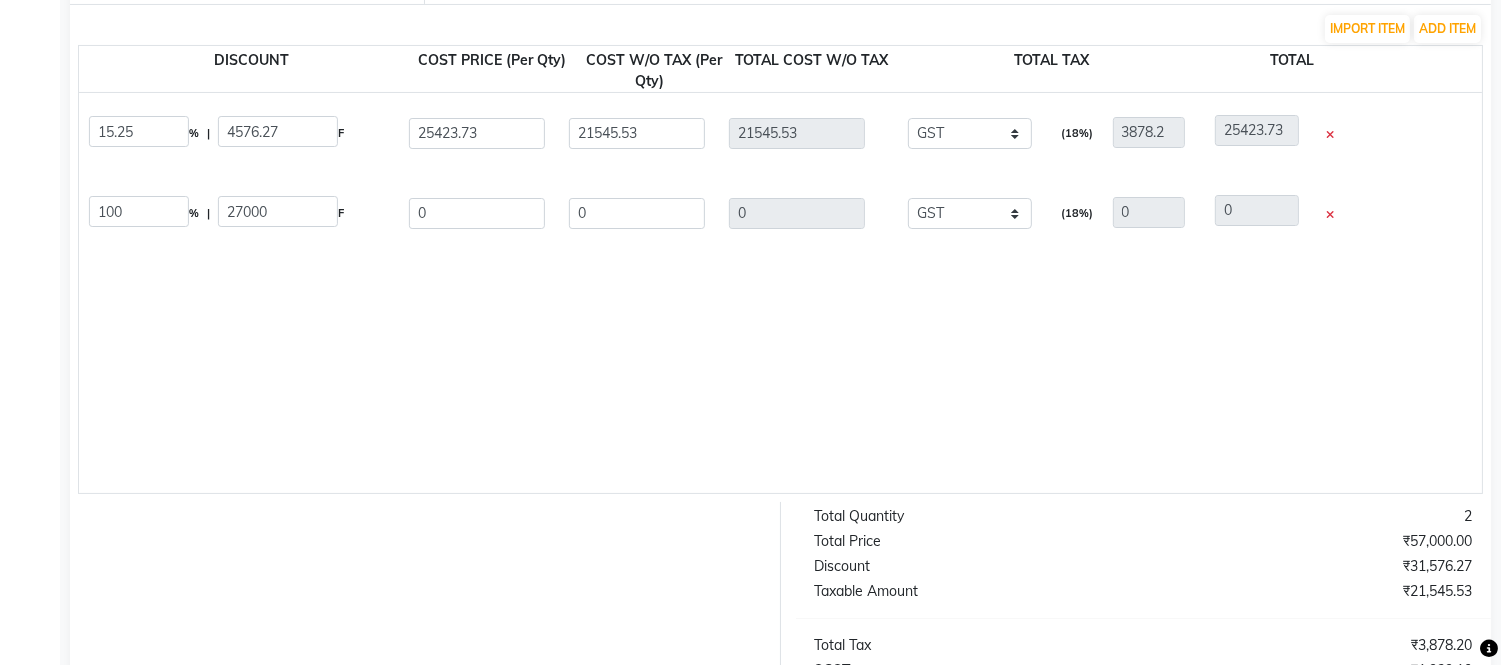 scroll, scrollTop: 385, scrollLeft: 0, axis: vertical 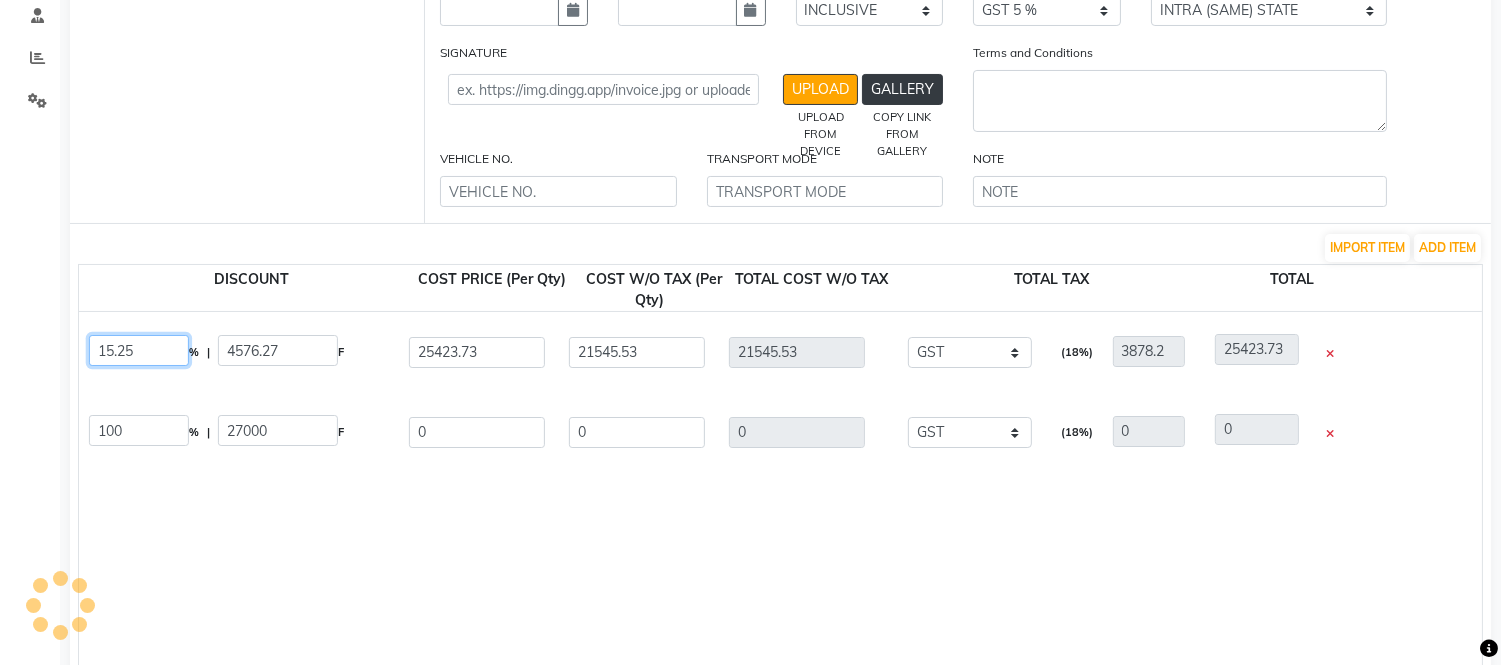 click on "15.25" 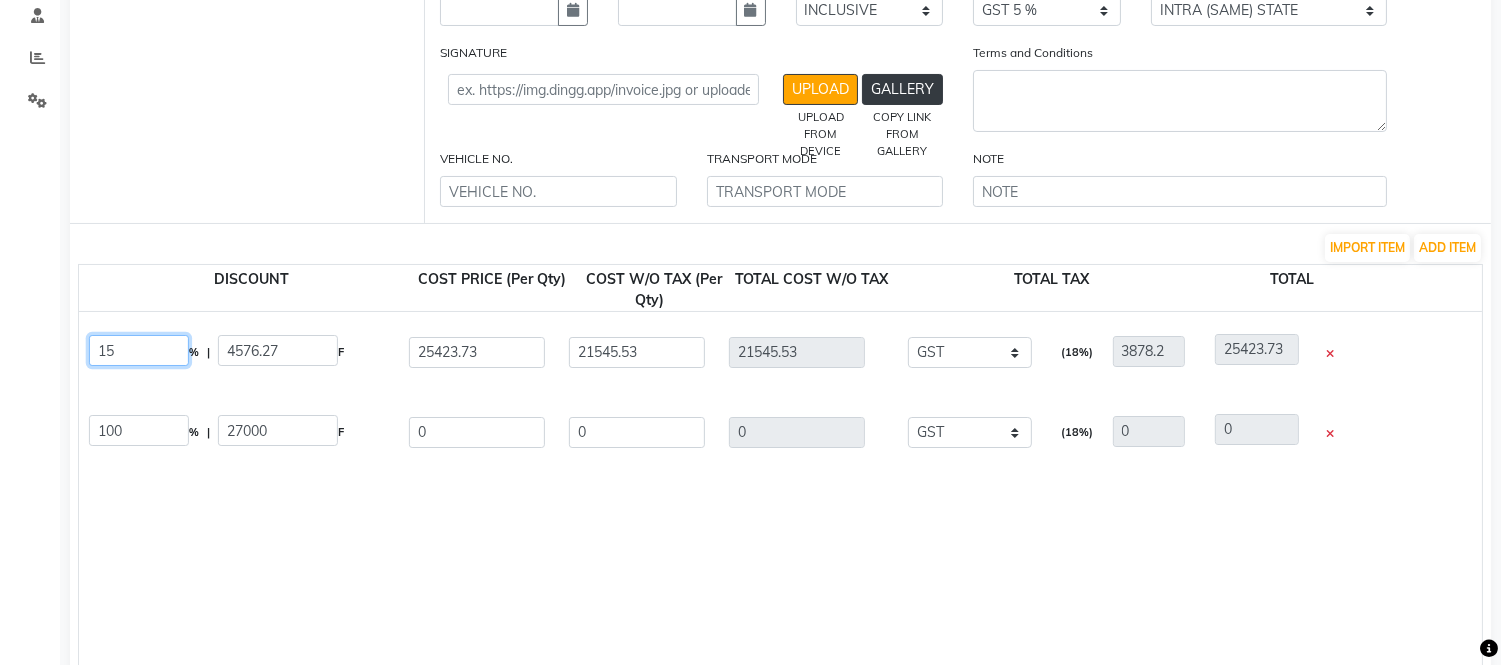 type on "1" 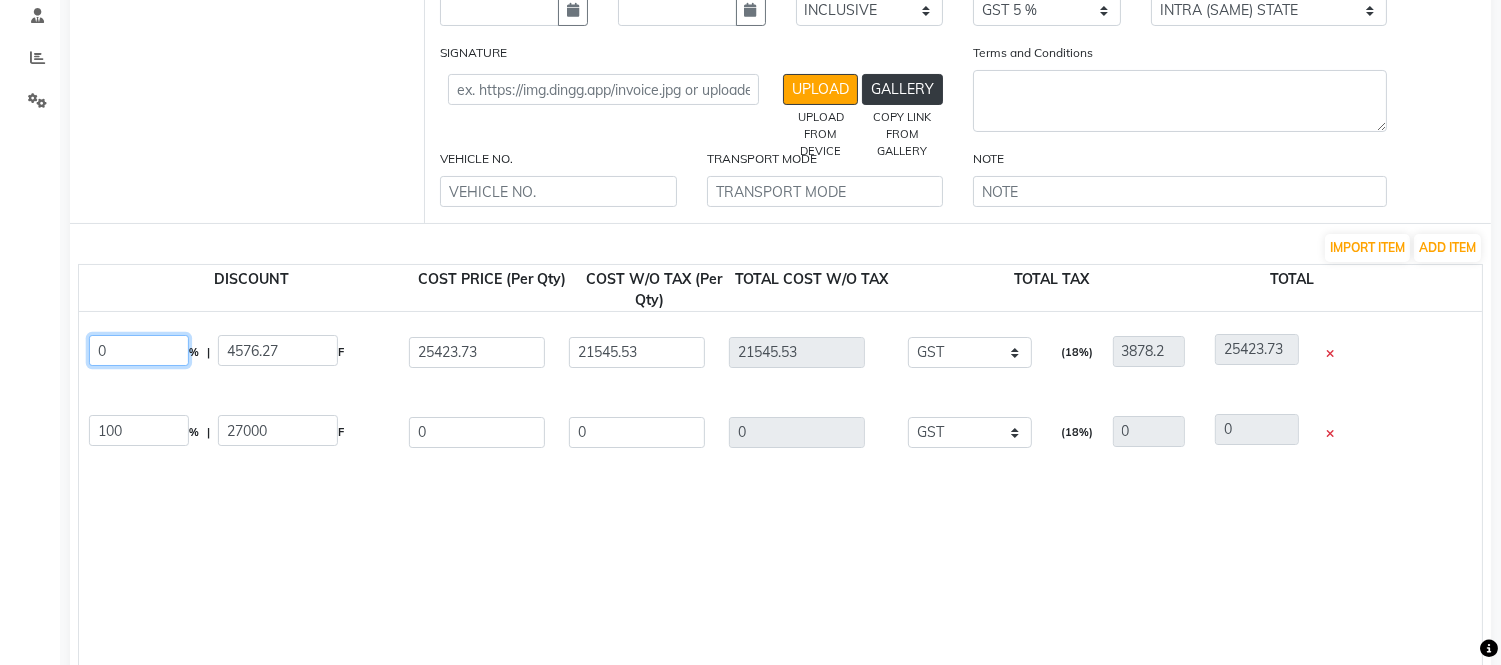 type on "0" 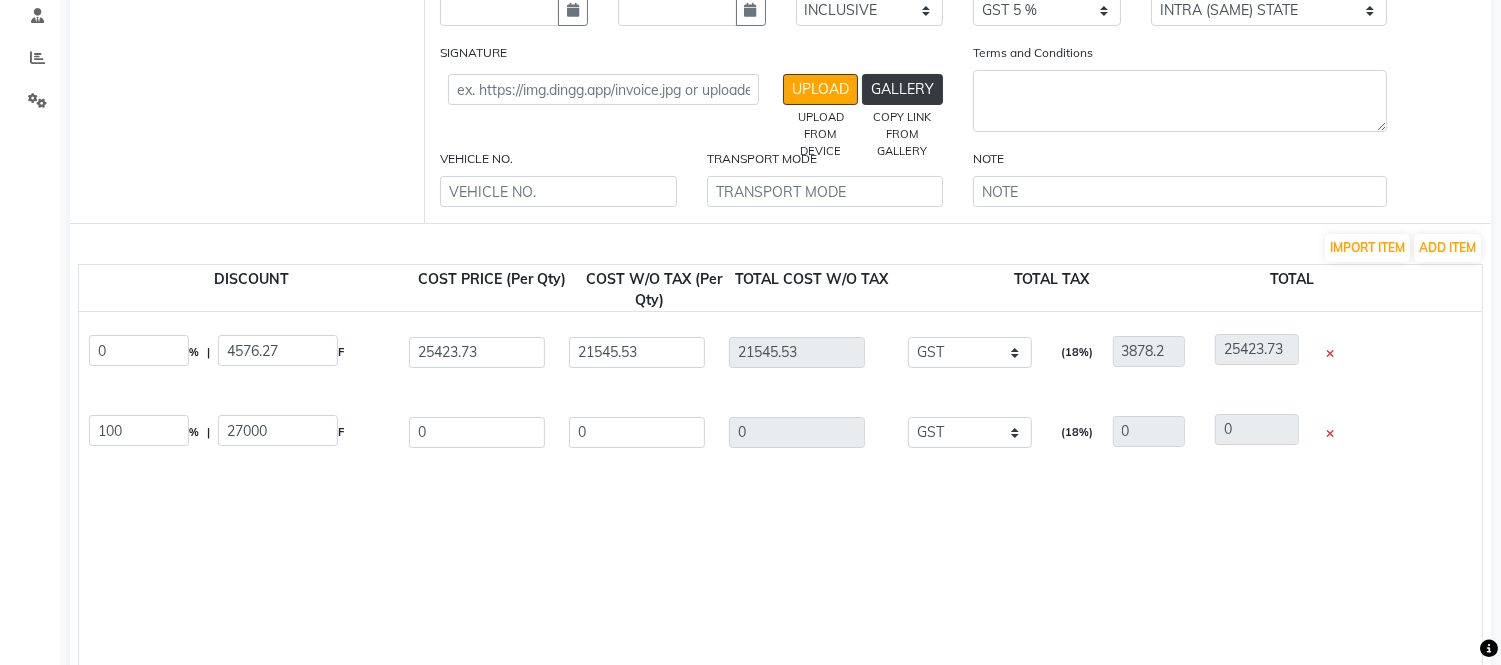 click on "Df Copacabana Brazilian Protein 1000ml  1000 ML  P10650  1 1 30000 0 % | 4576.27 F 25423.73 21545.53 21545.53 NONE GST 5 % GST 12 % GST  (18%)  3878.2 25423.73  Df Copacabana Brazilian Protein 1000ml  1000 ML  P10650  1 1 27000 100 % | 27000 F 0 0 0 NONE GST 5 % GST 12 % GST  (18%)  0 0" 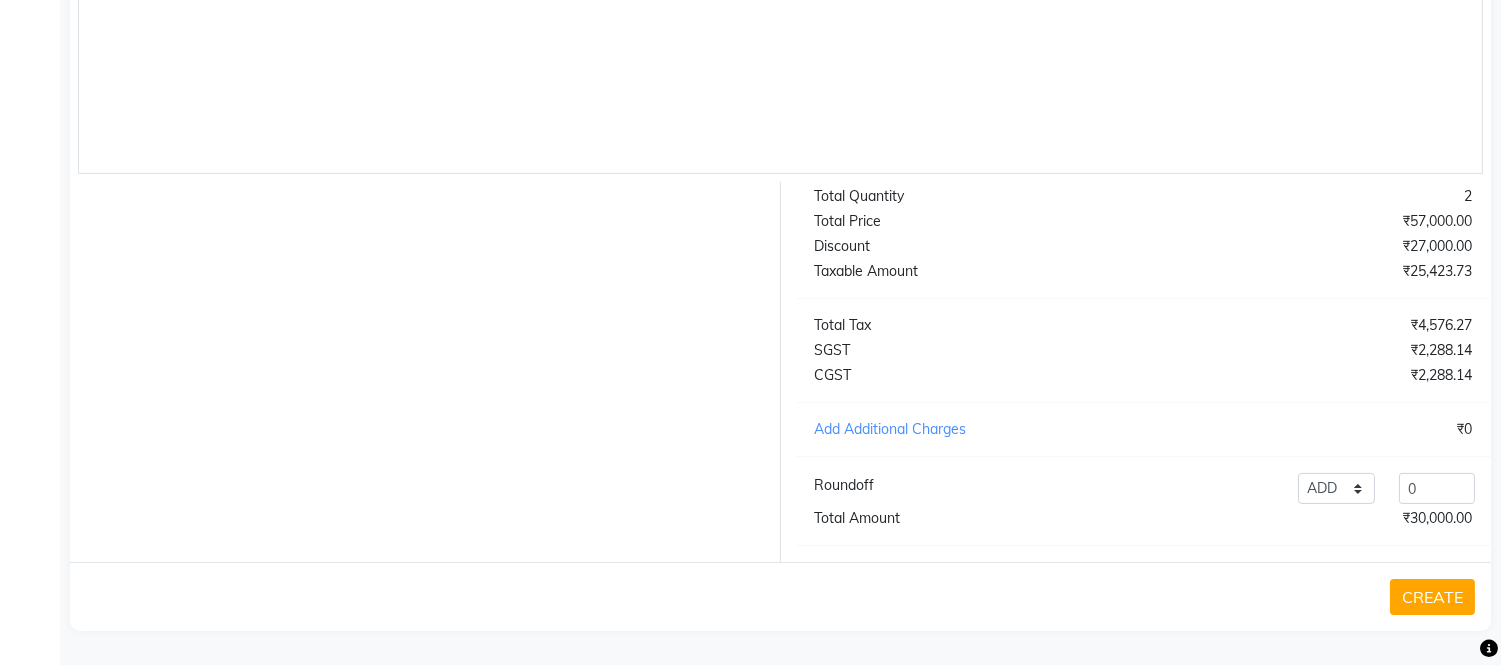 scroll, scrollTop: 941, scrollLeft: 0, axis: vertical 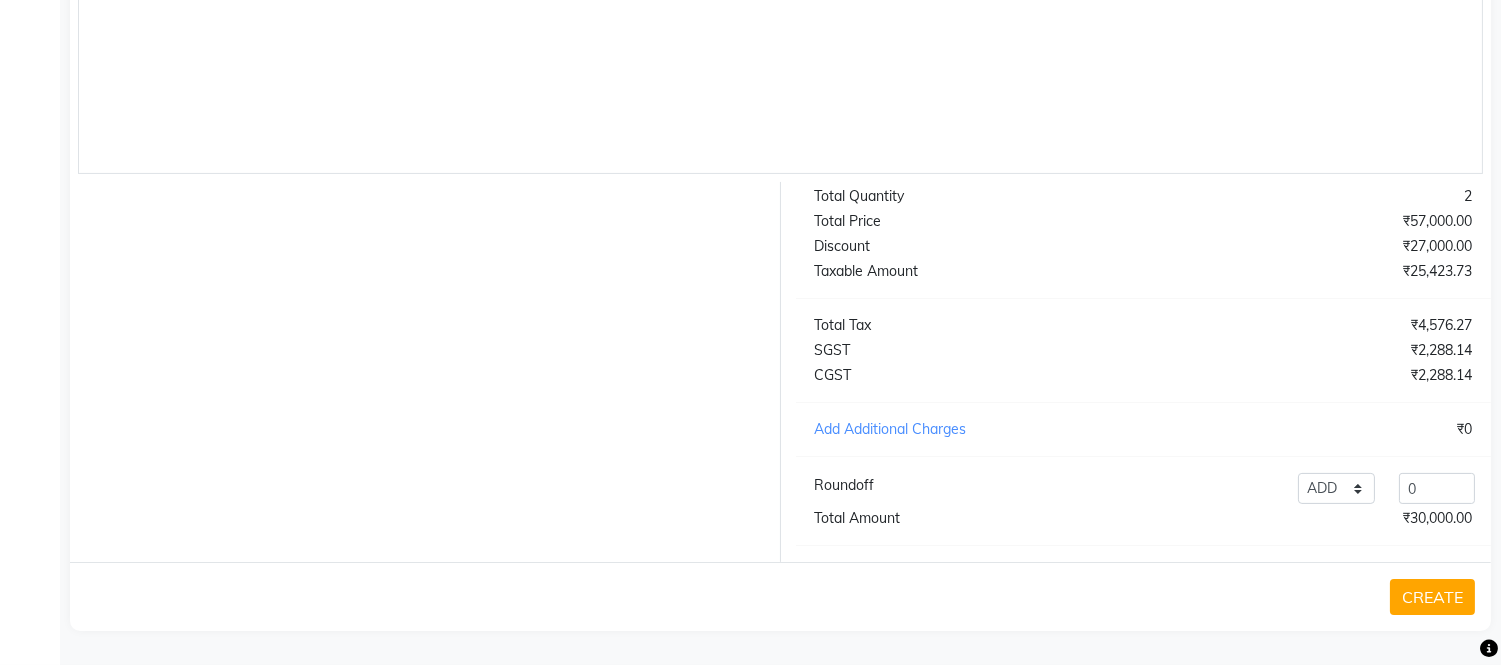 click on "CREATE" 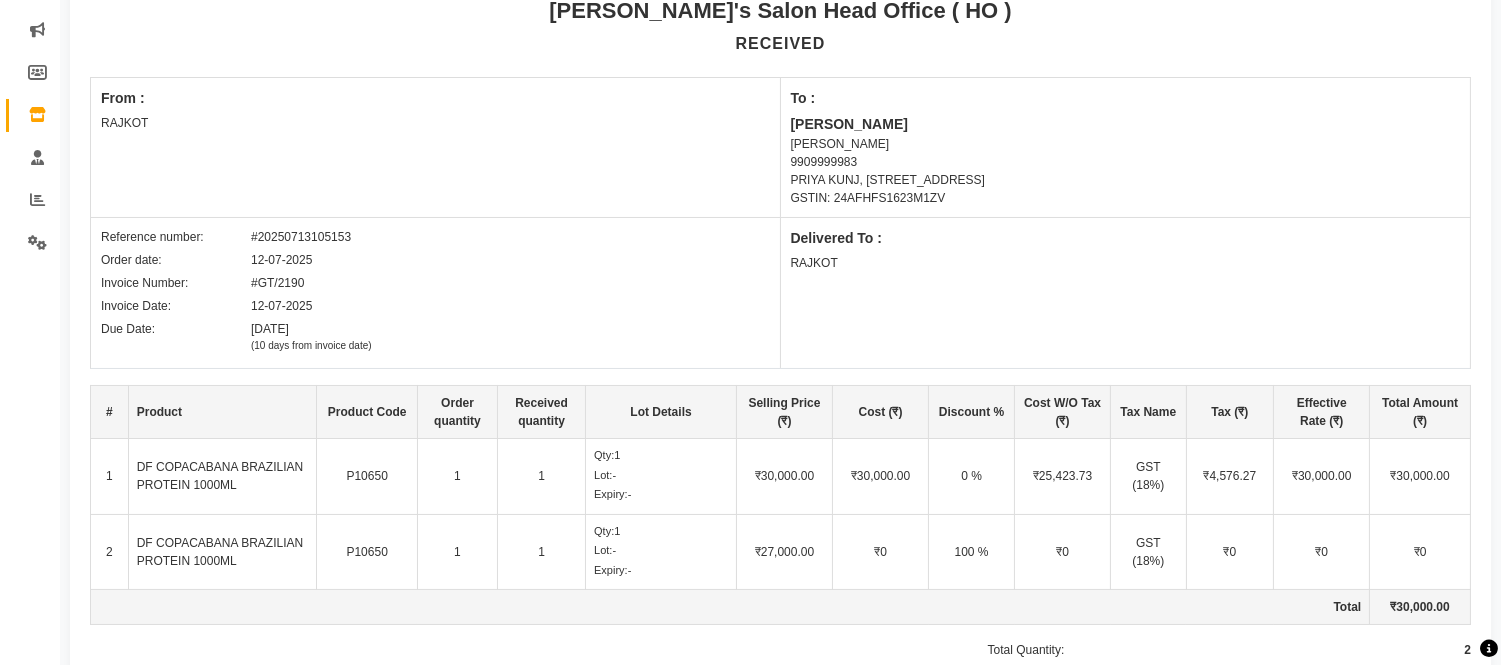 scroll, scrollTop: 72, scrollLeft: 0, axis: vertical 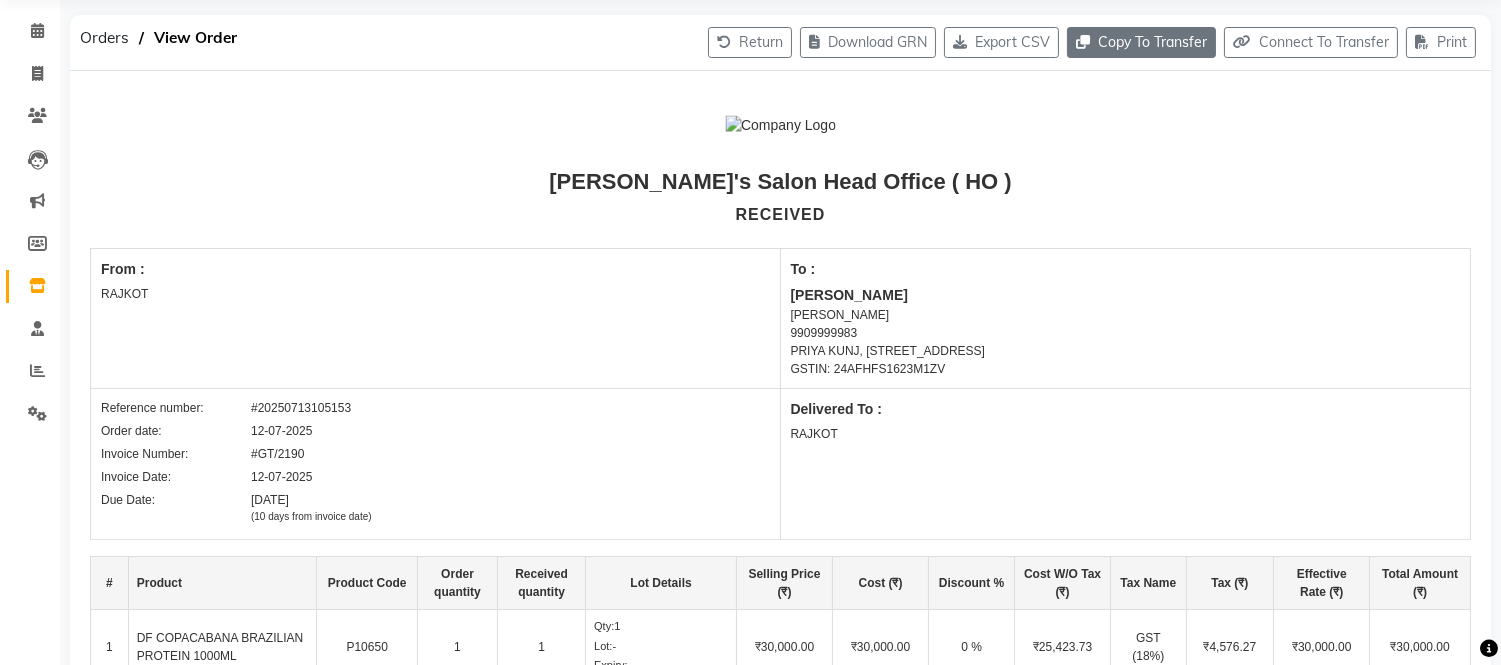 click on "Copy To Transfer" 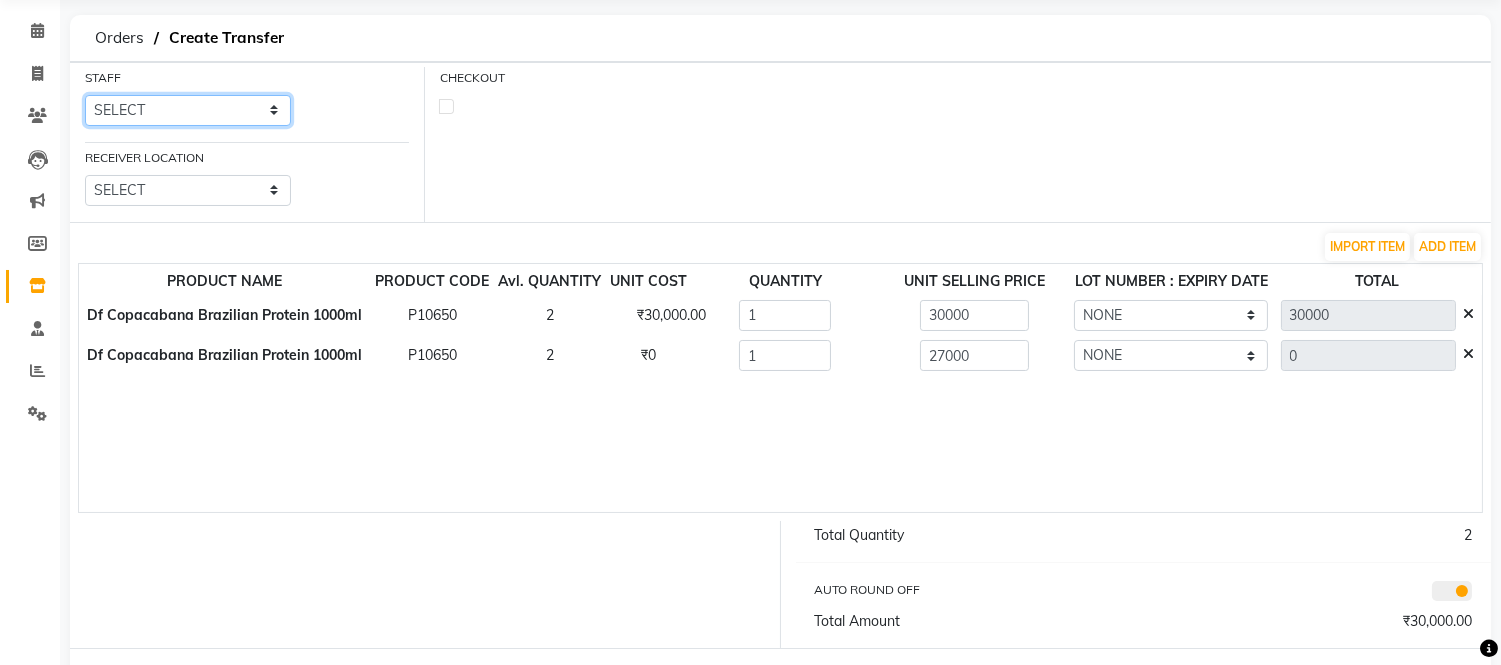 click on "SELECT Bhim Singh HIRALAL SEN MOHIT CHUDASHAMA Umang" at bounding box center [188, 110] 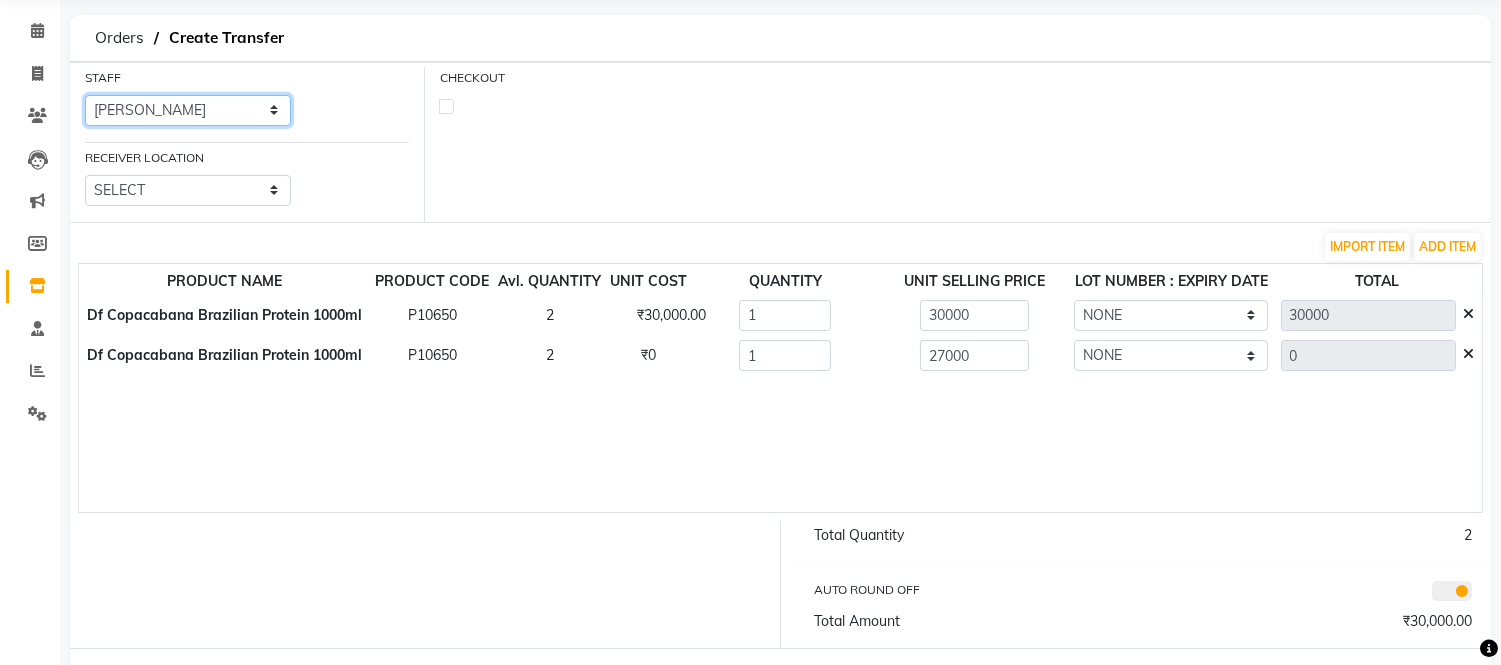 click on "SELECT Bhim Singh HIRALAL SEN MOHIT CHUDASHAMA Umang" at bounding box center (188, 110) 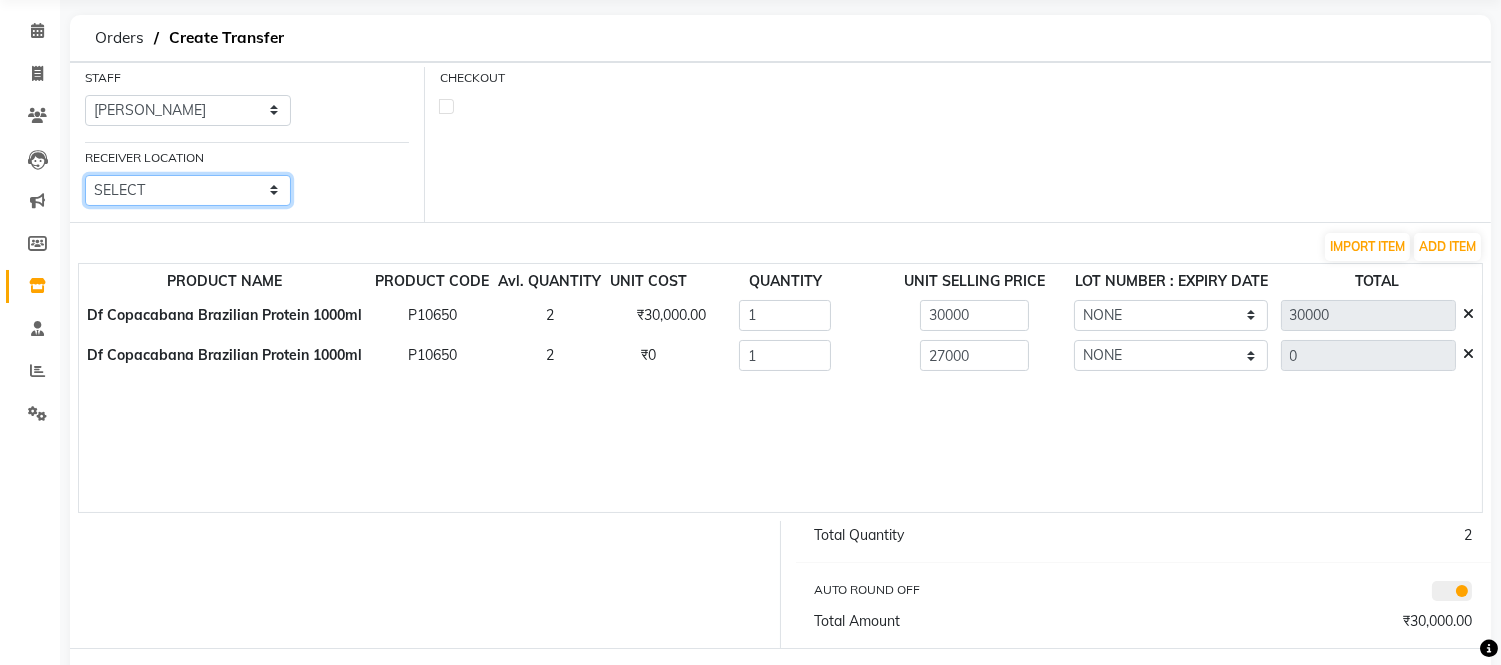 click on "SELECT Elaine Ladies Salon, Nr Bajaj Hall Sandy Men's Salon & Academy Llp, Ravapar Road Sandy Men's Salon And Academy Llp, Mavdi Main Road Sandy Men's Salon And Academy Llp, Speed Well  Sandy Men's Salon And Academy Llp, University Road Sandy Men's Salon And Academy Llp, Nana Mava Circle" at bounding box center (188, 190) 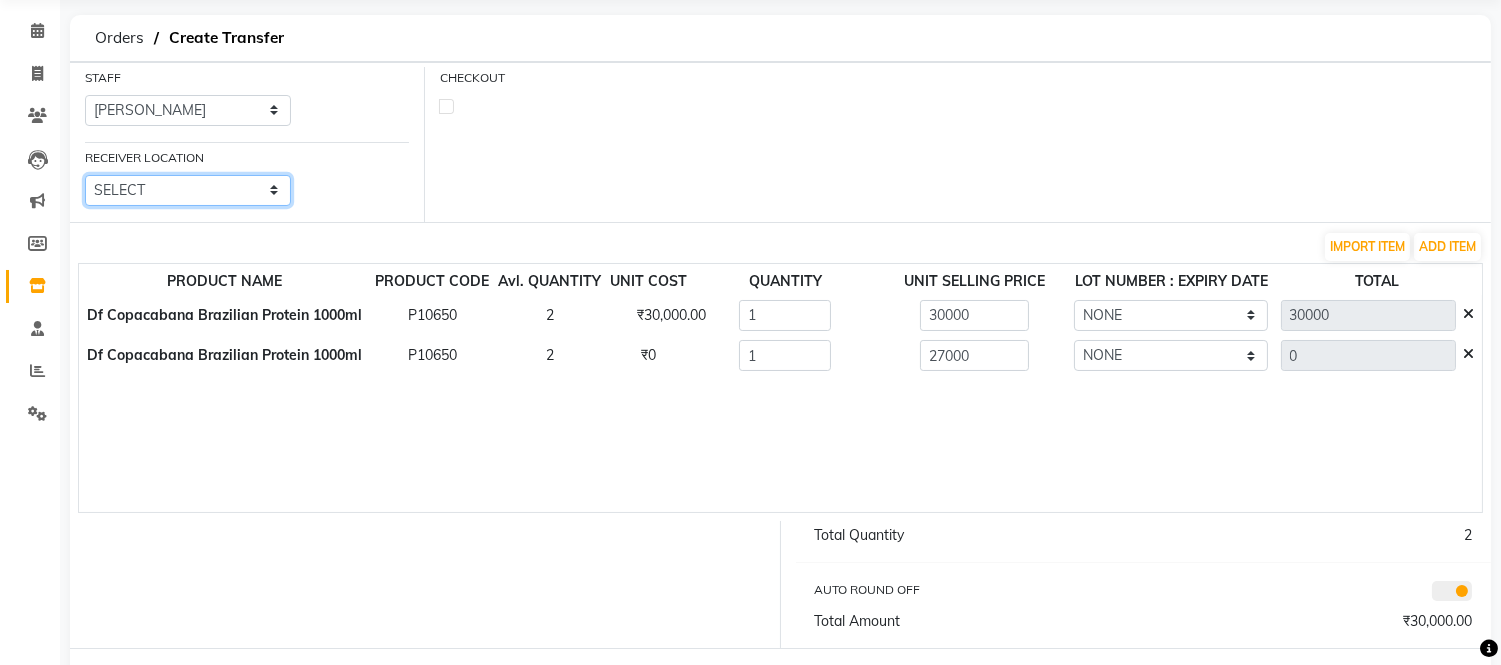 select on "3335" 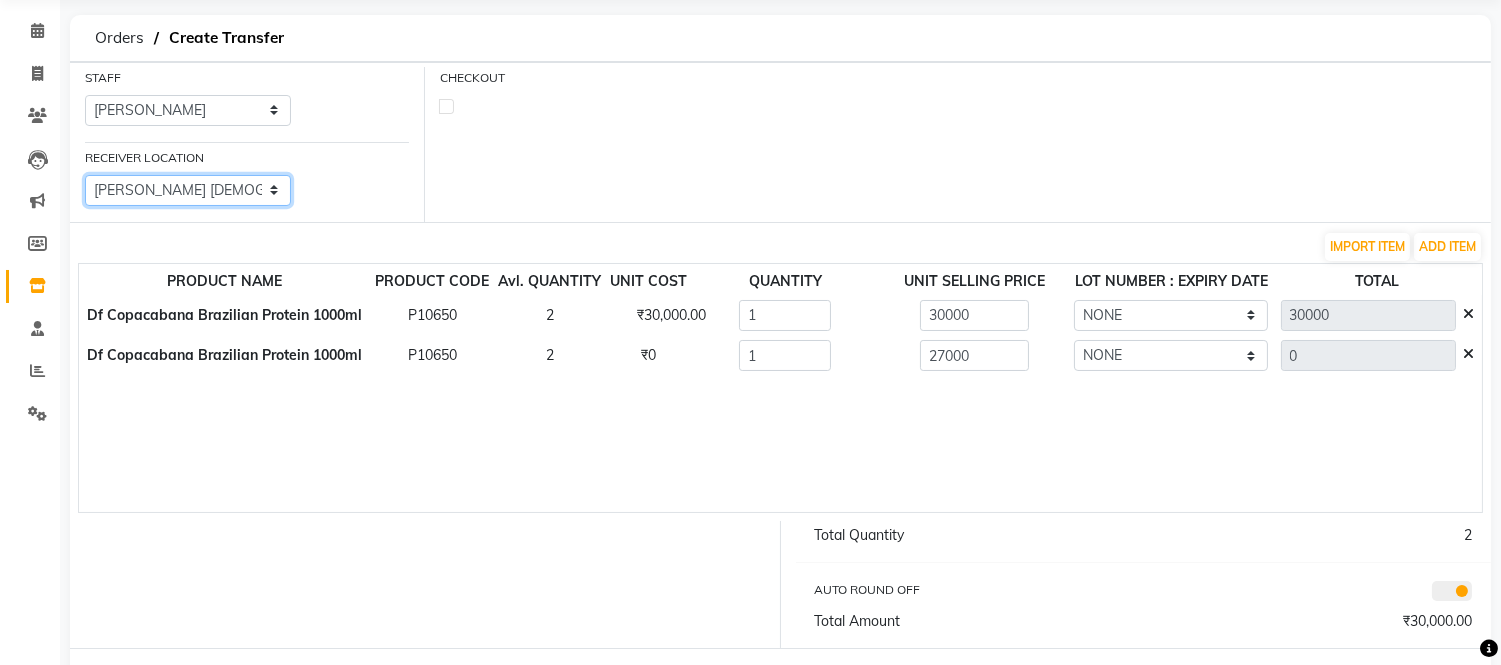 click on "SELECT Elaine Ladies Salon, Nr Bajaj Hall Sandy Men's Salon & Academy Llp, Ravapar Road Sandy Men's Salon And Academy Llp, Mavdi Main Road Sandy Men's Salon And Academy Llp, Speed Well  Sandy Men's Salon And Academy Llp, University Road Sandy Men's Salon And Academy Llp, Nana Mava Circle" at bounding box center (188, 190) 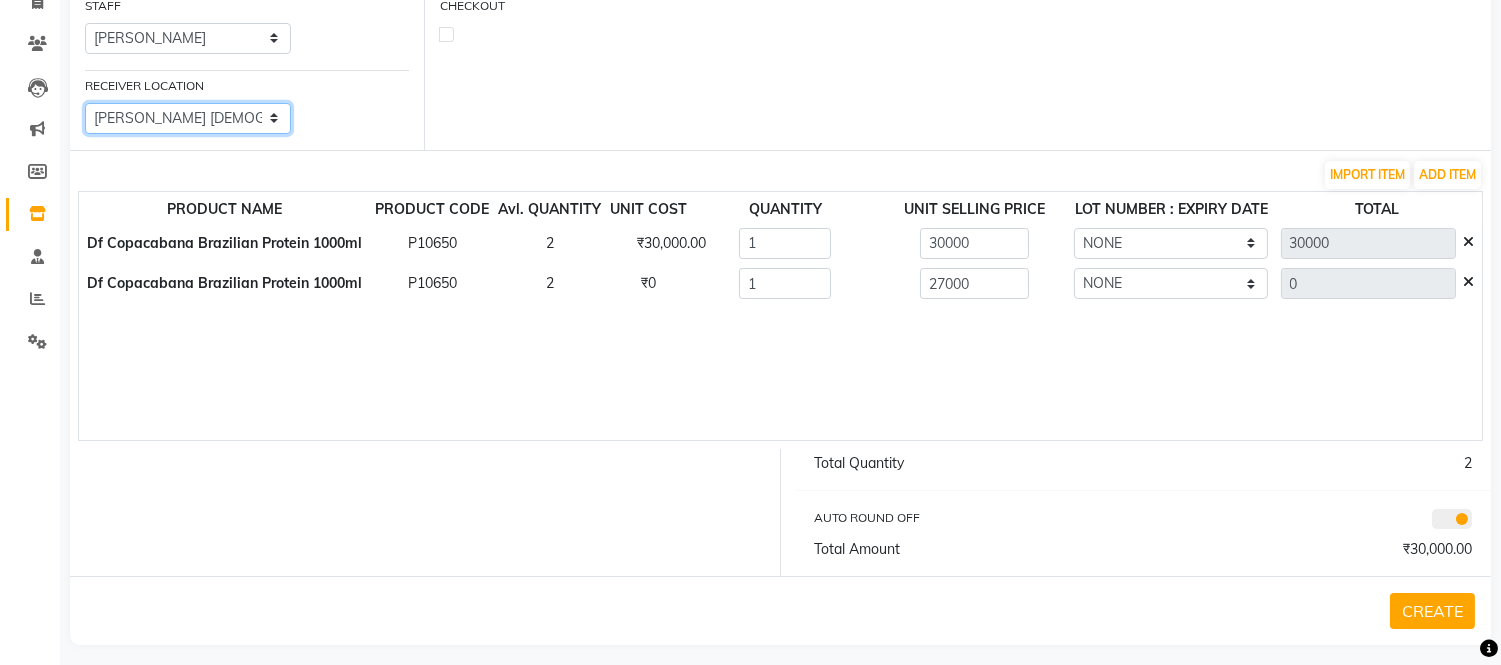 scroll, scrollTop: 157, scrollLeft: 0, axis: vertical 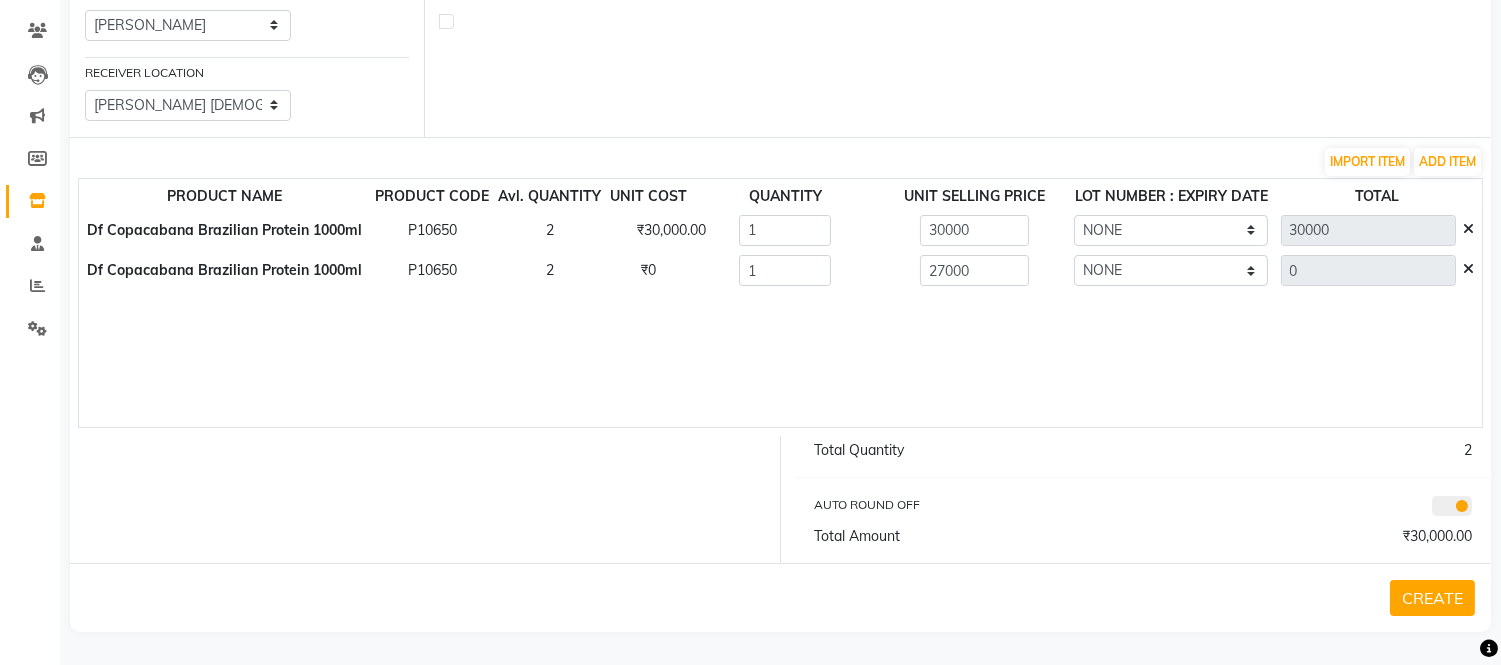 click on "CREATE" 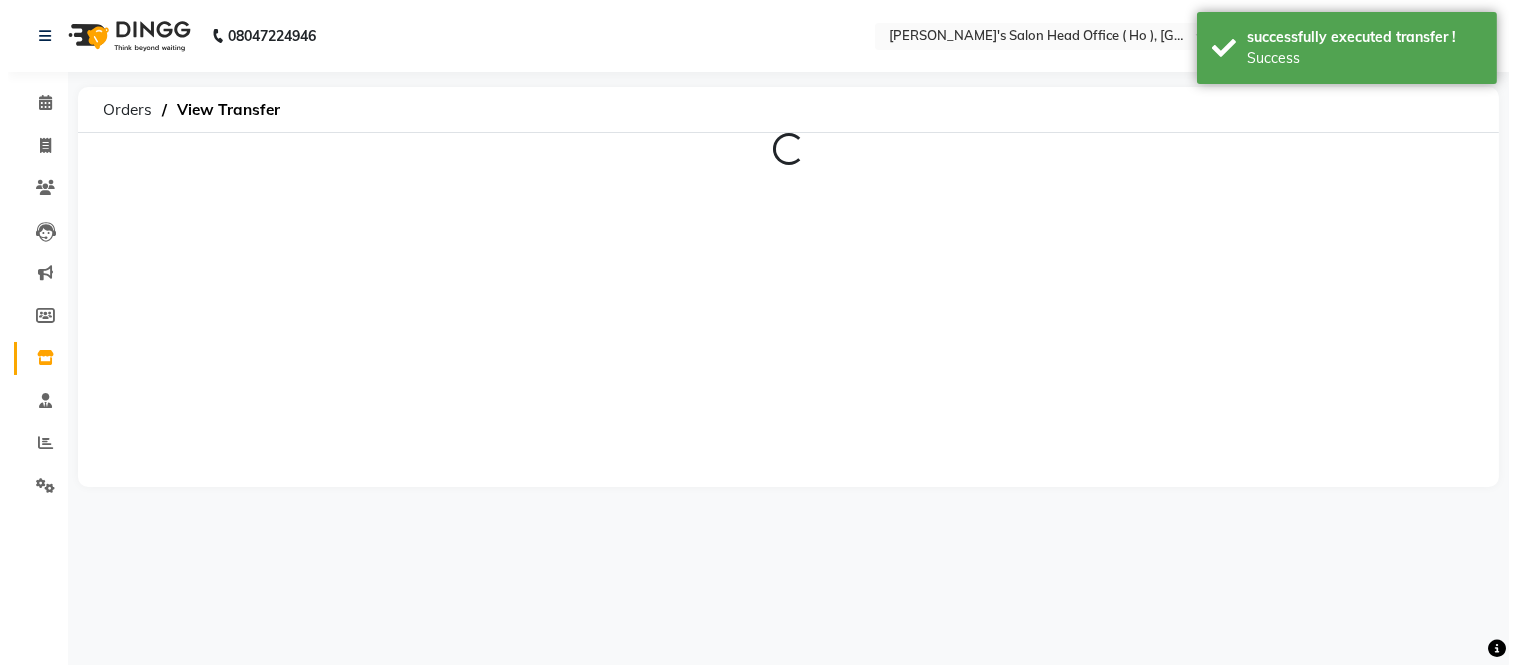 scroll, scrollTop: 0, scrollLeft: 0, axis: both 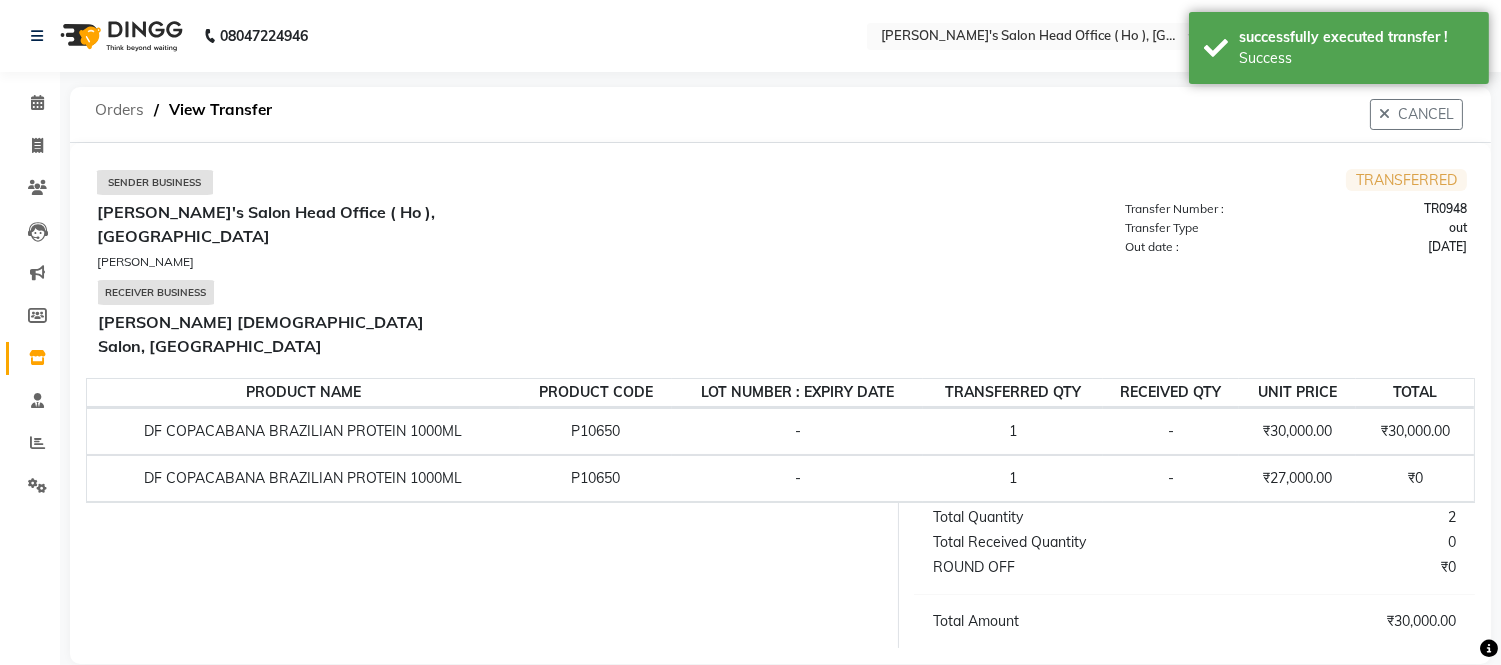 click on "Orders" 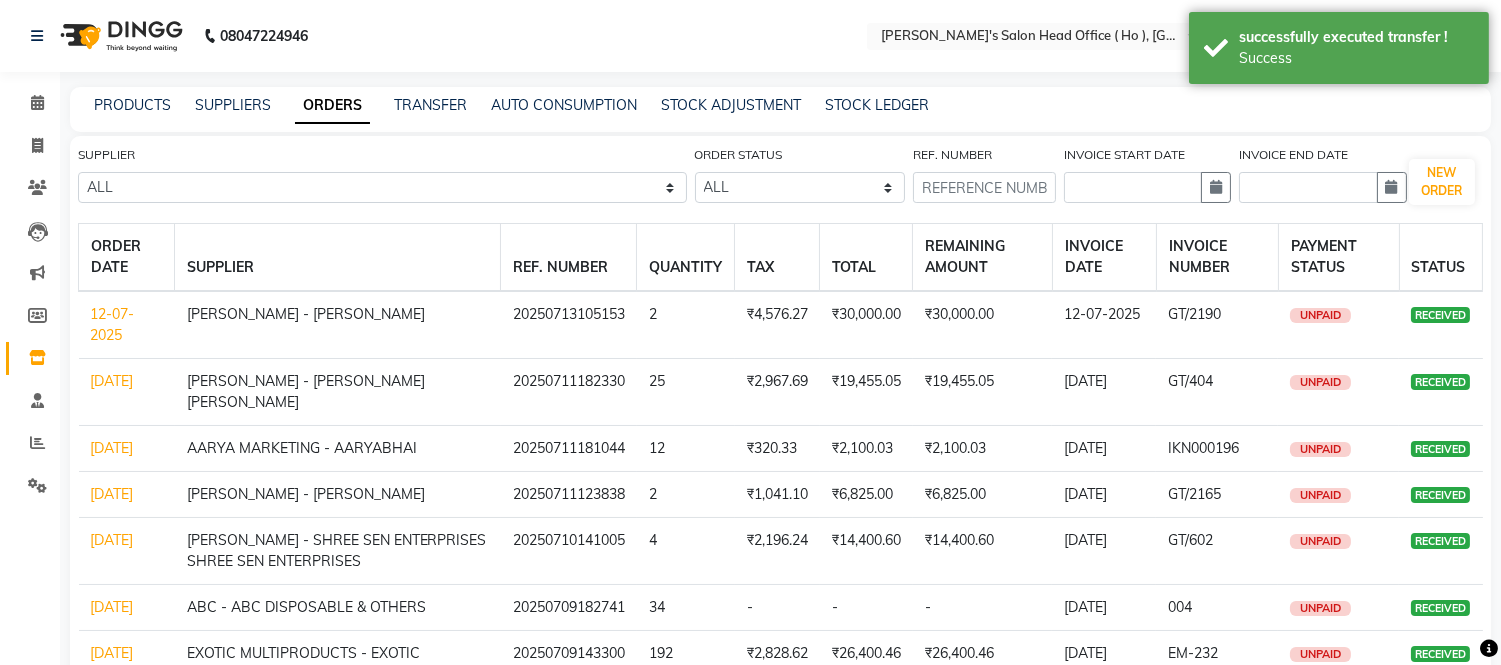 click on "PRODUCTS SUPPLIERS ORDERS TRANSFER AUTO CONSUMPTION STOCK ADJUSTMENT STOCK LEDGER" 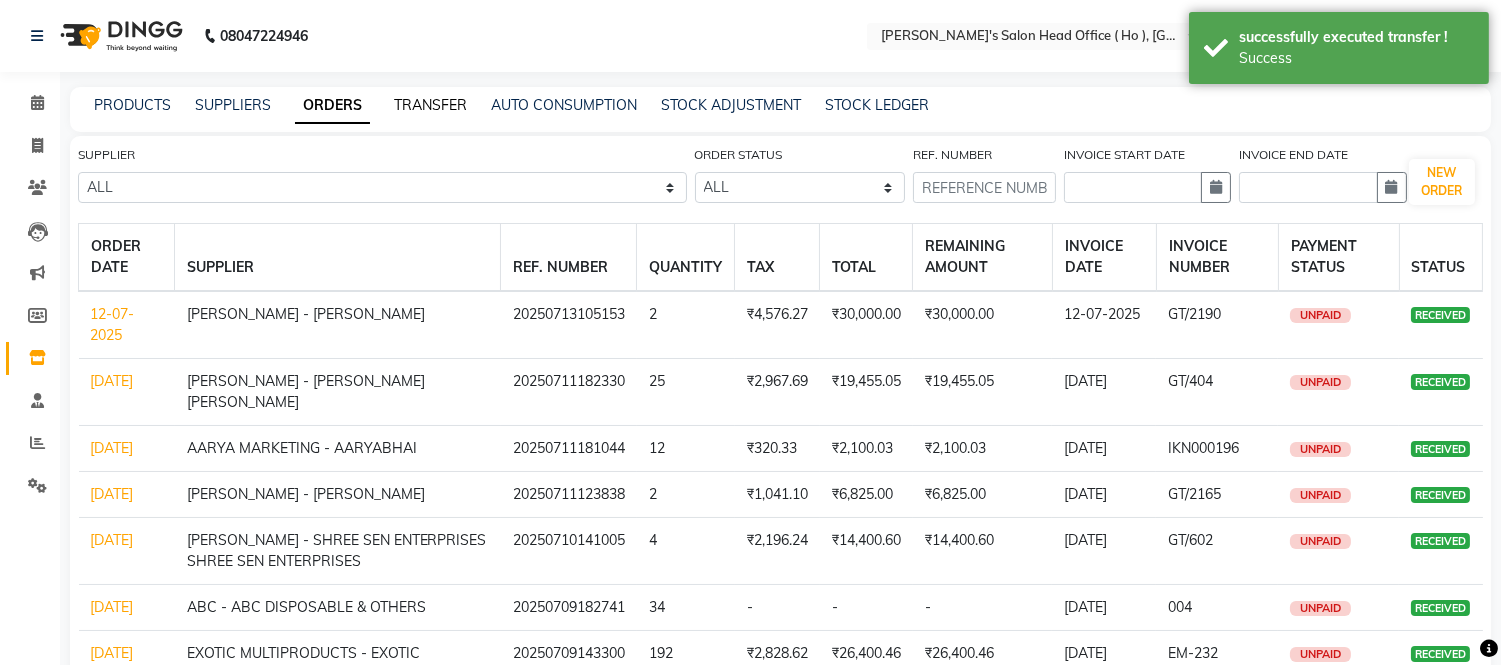 click on "TRANSFER" 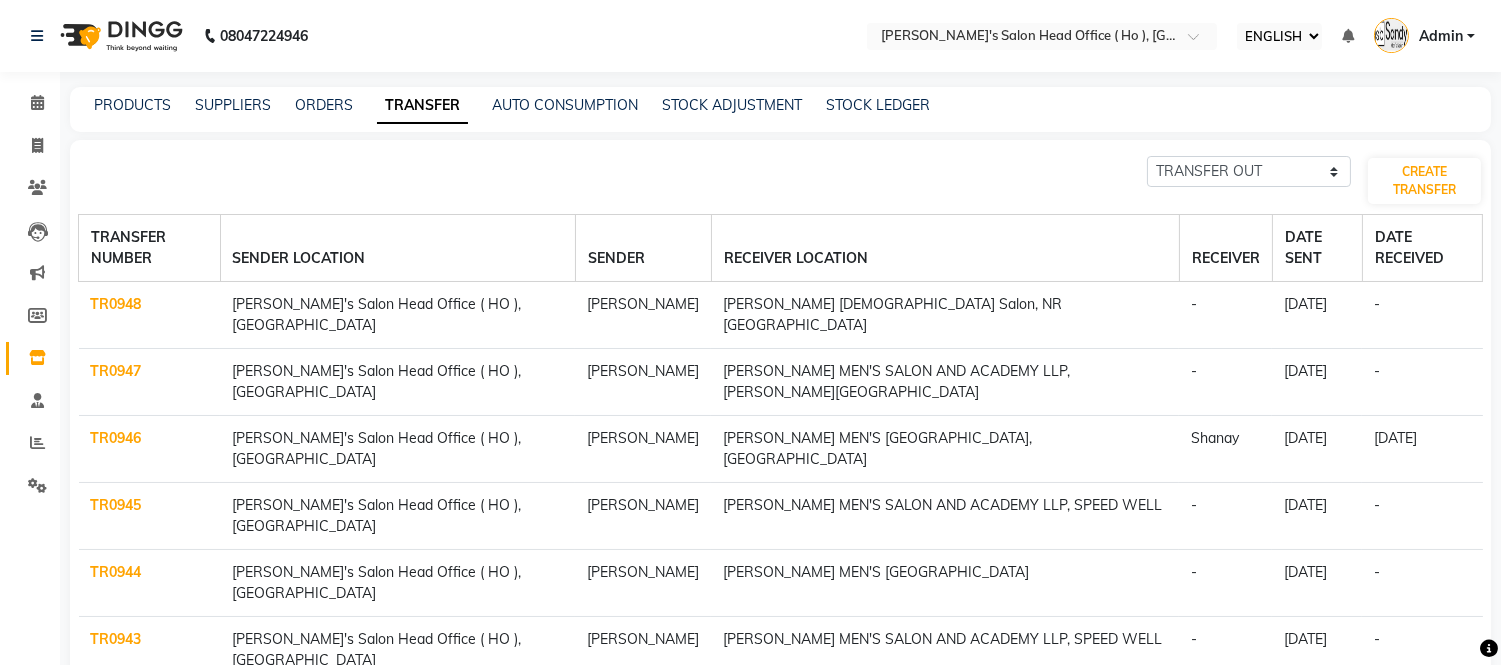 click on "TR0945" 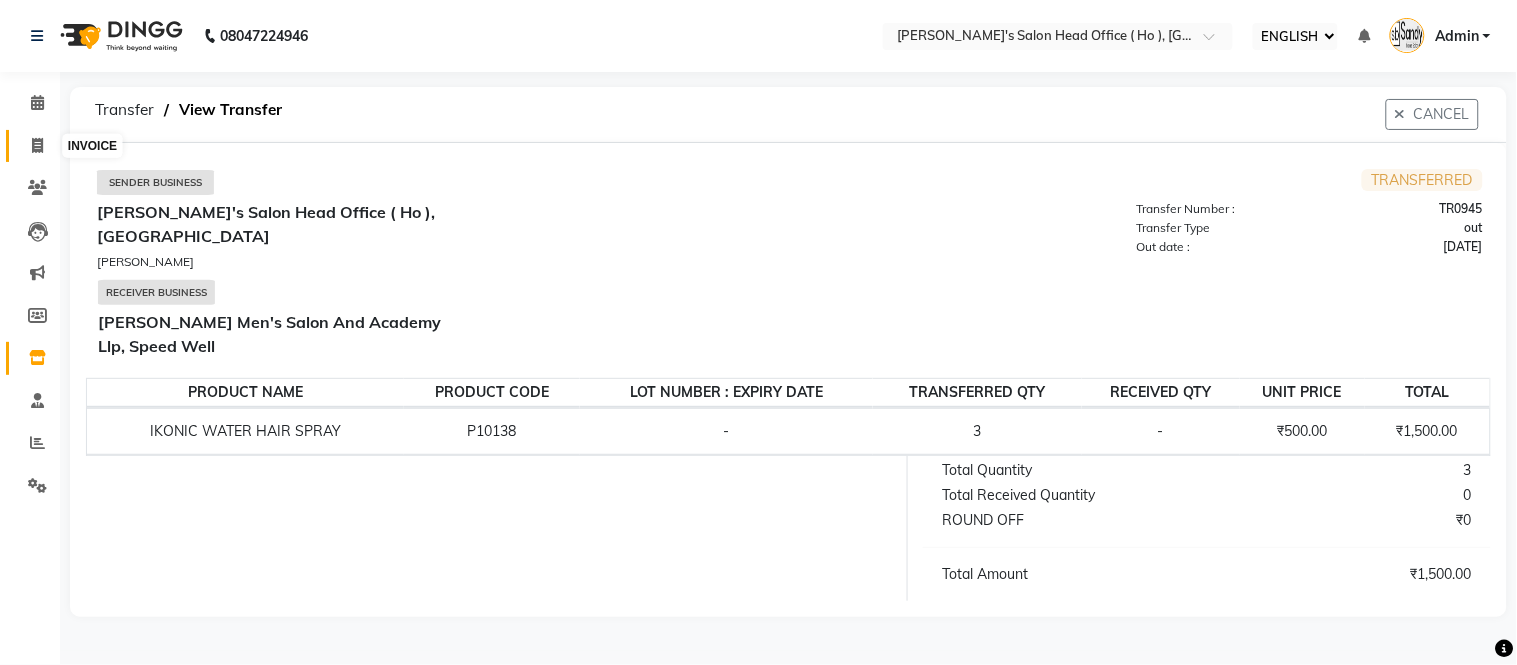 click 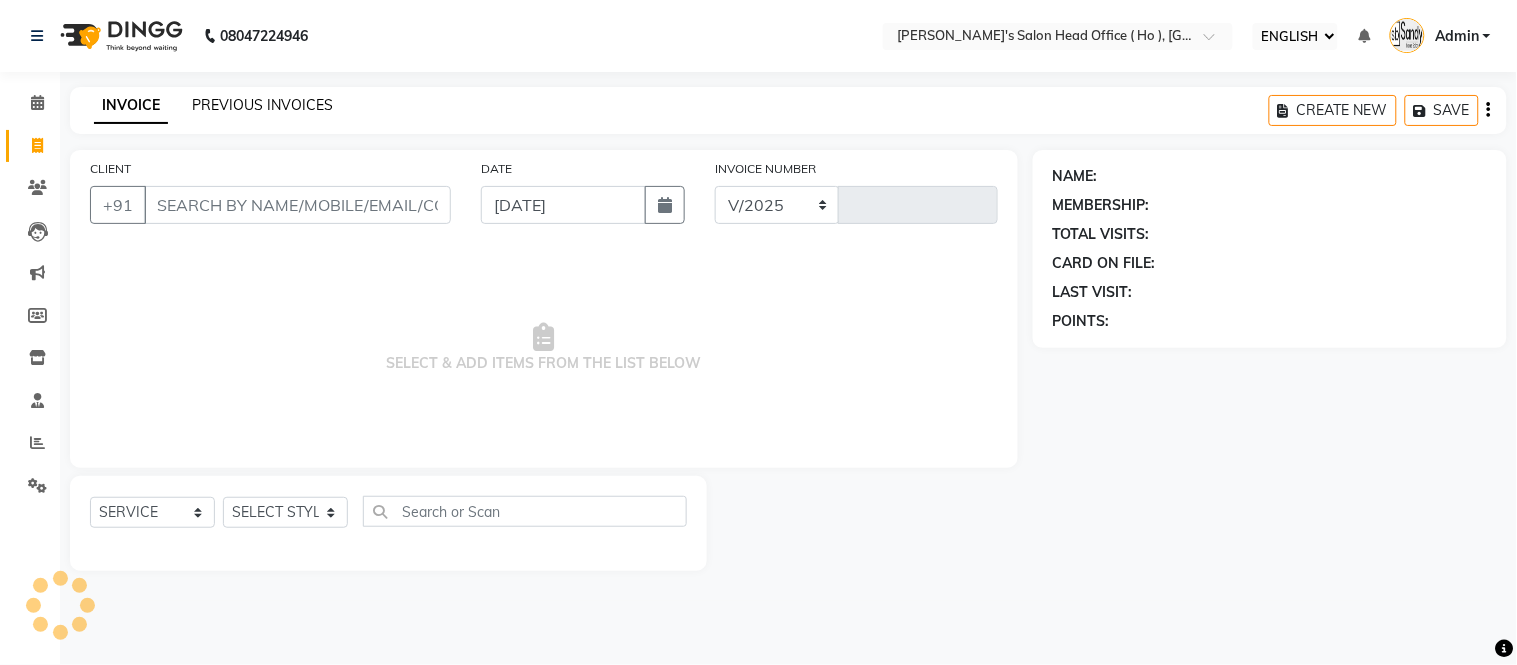 select on "6981" 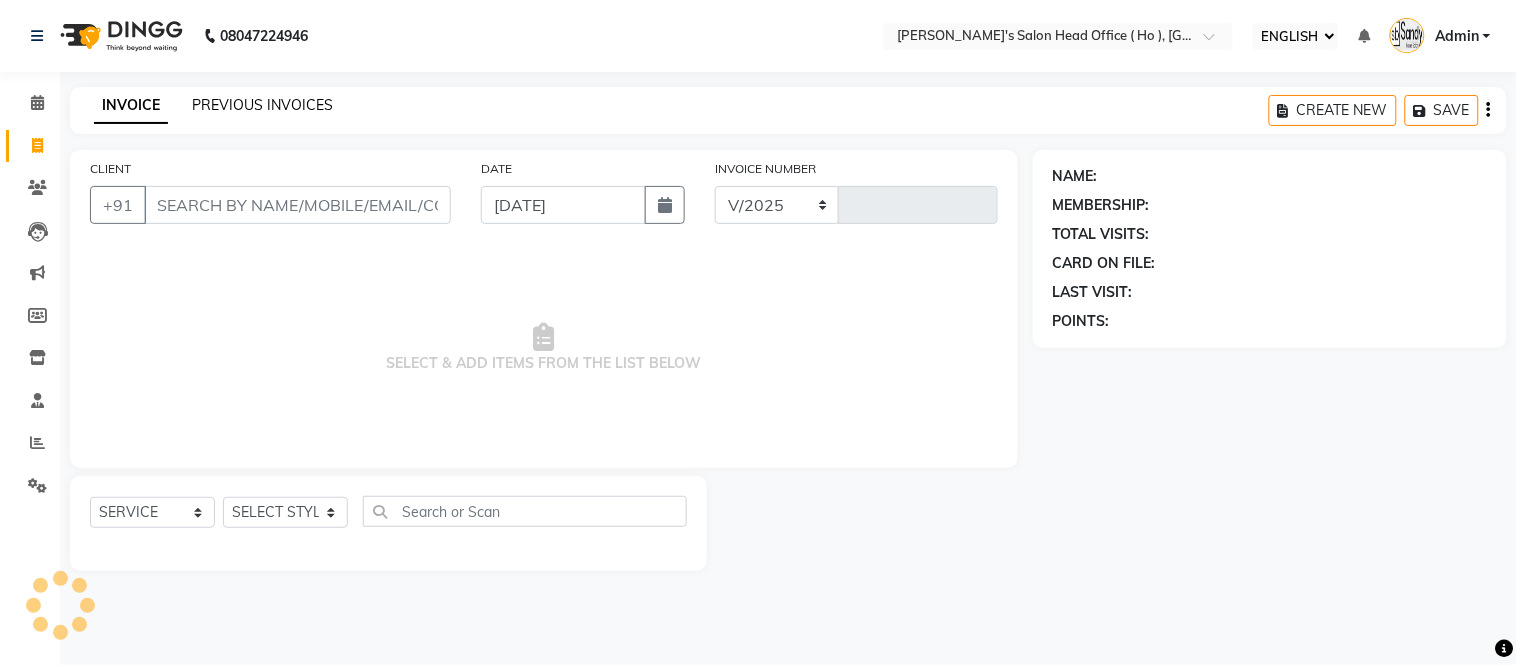type on "0001" 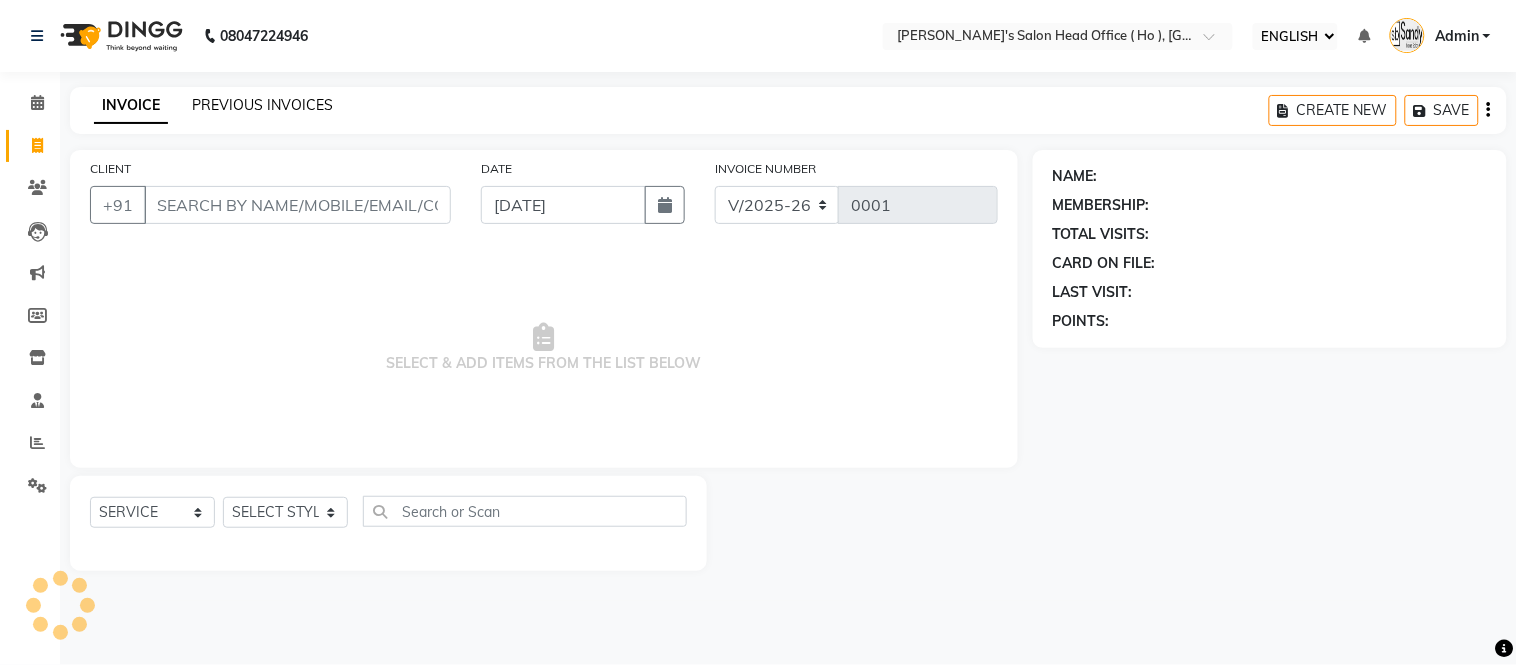 click on "PREVIOUS INVOICES" 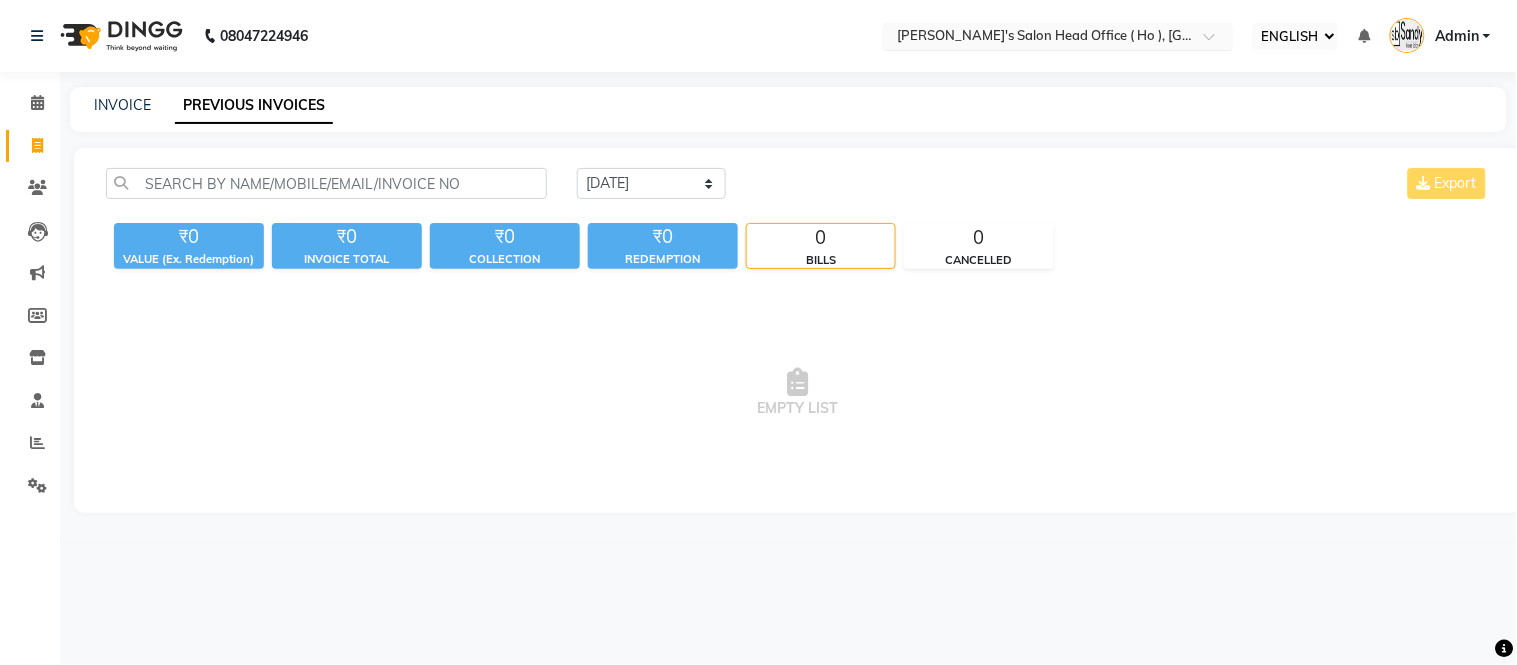click at bounding box center (1038, 38) 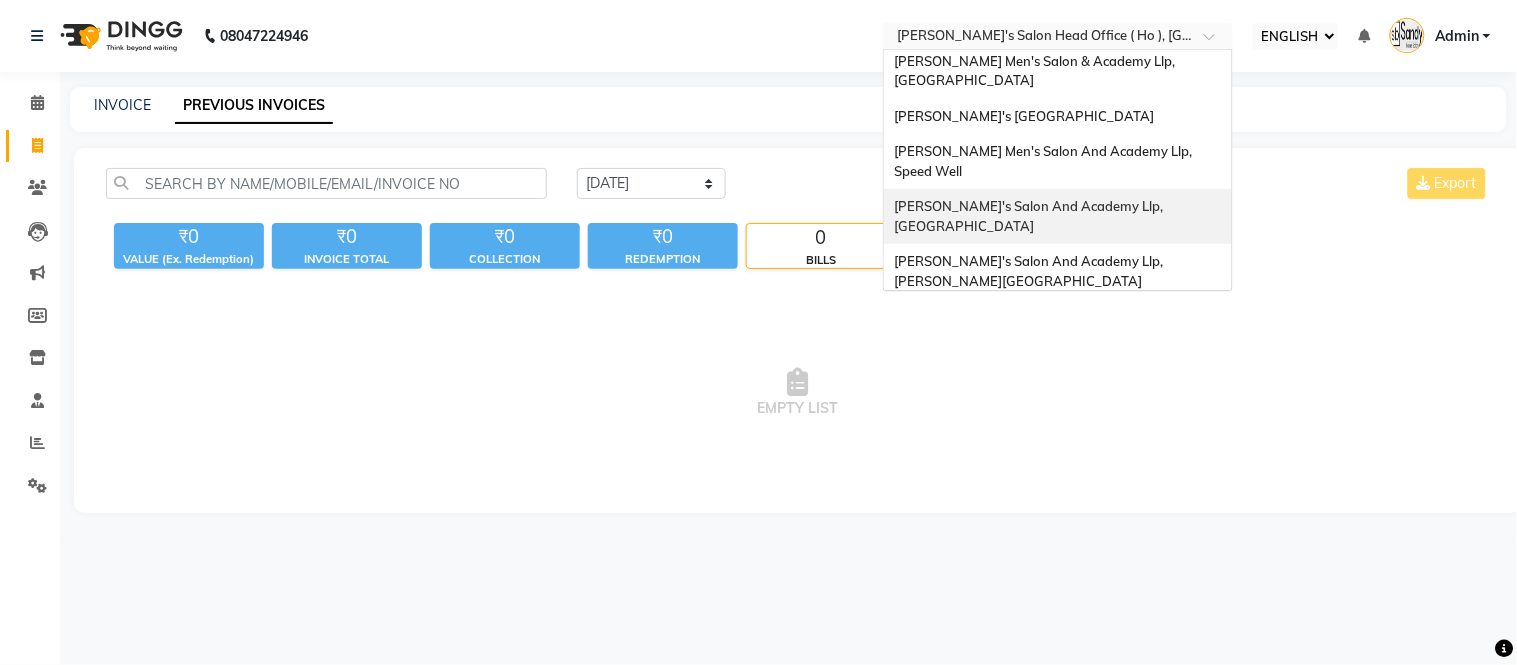 scroll, scrollTop: 0, scrollLeft: 0, axis: both 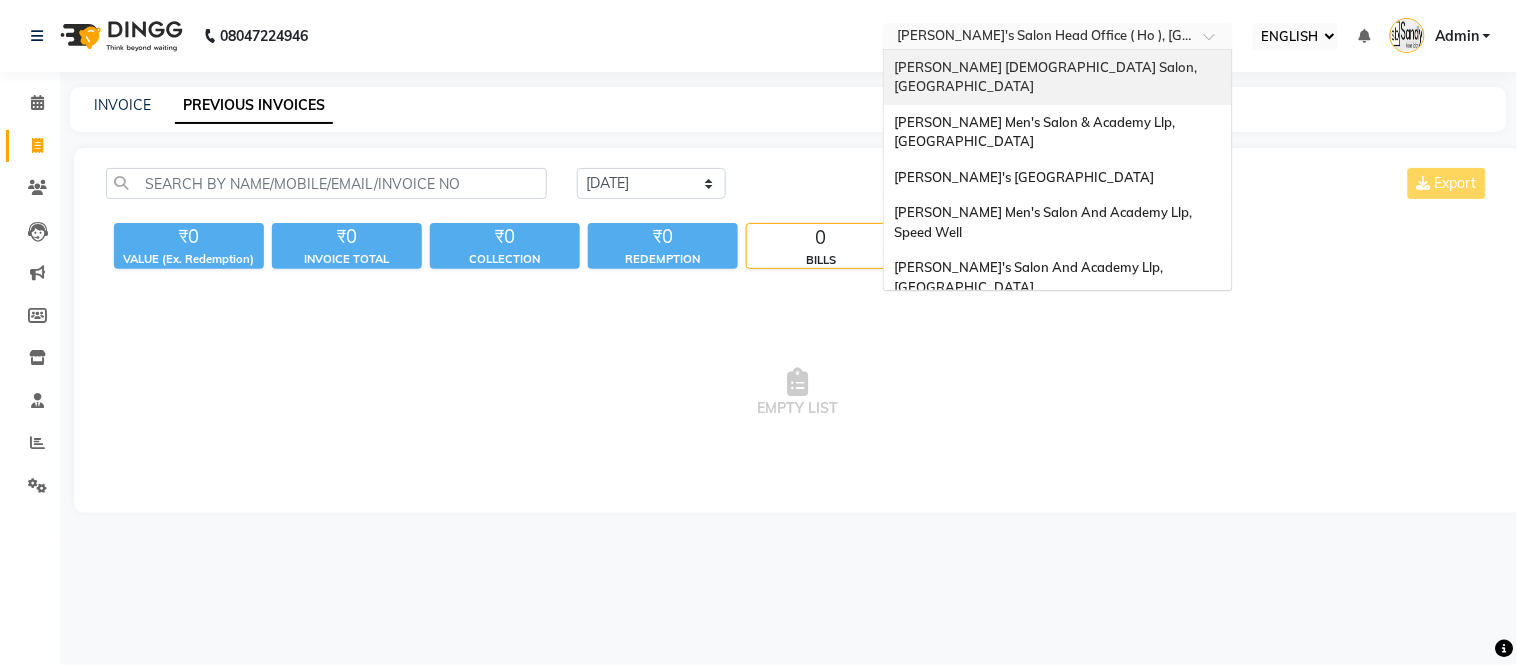 click on "[PERSON_NAME] [DEMOGRAPHIC_DATA] Salon, [GEOGRAPHIC_DATA]" at bounding box center (1047, 77) 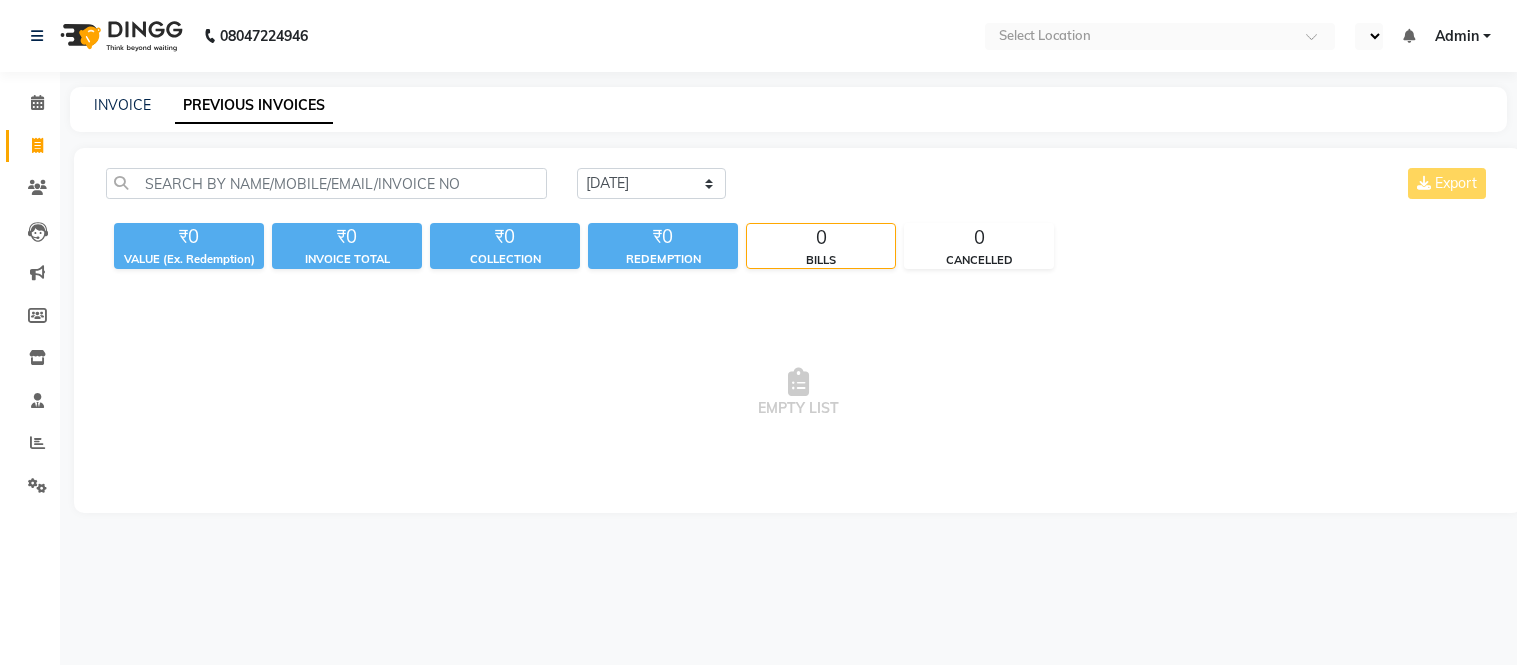scroll, scrollTop: 0, scrollLeft: 0, axis: both 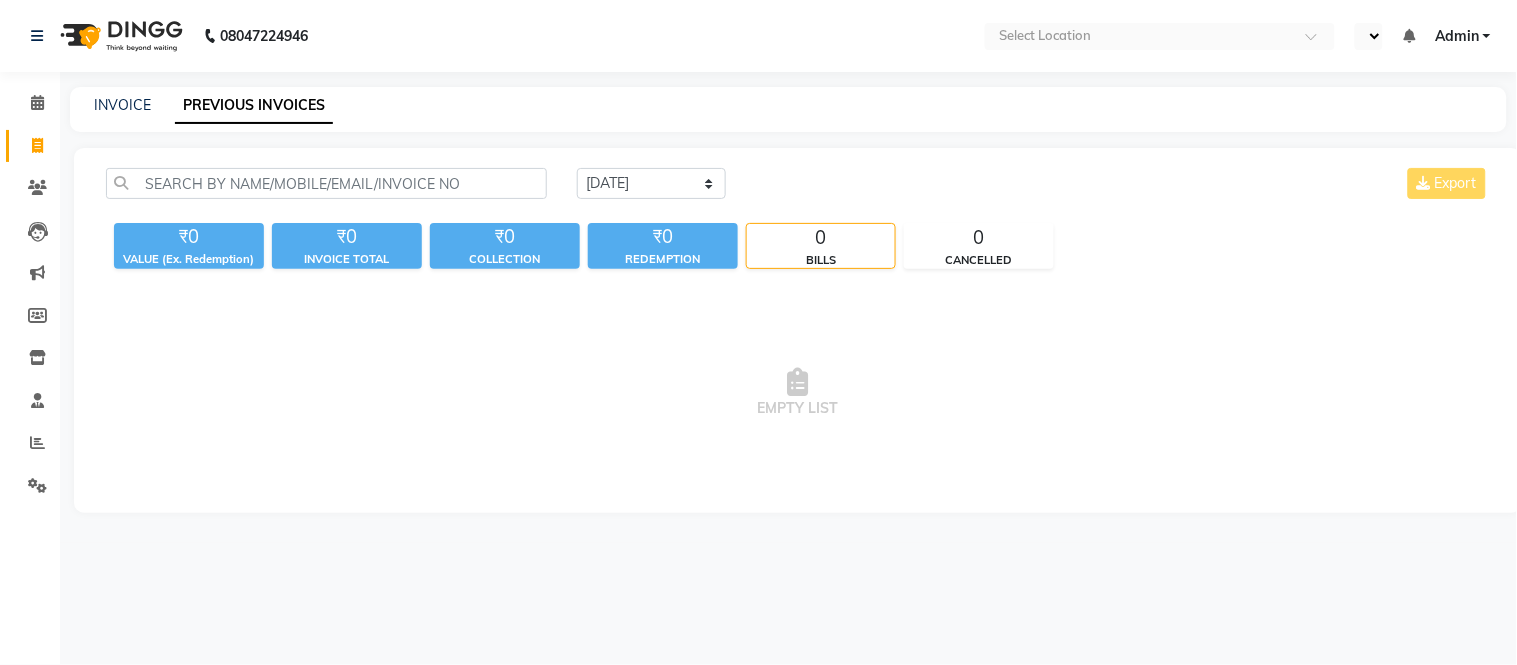 select on "ec" 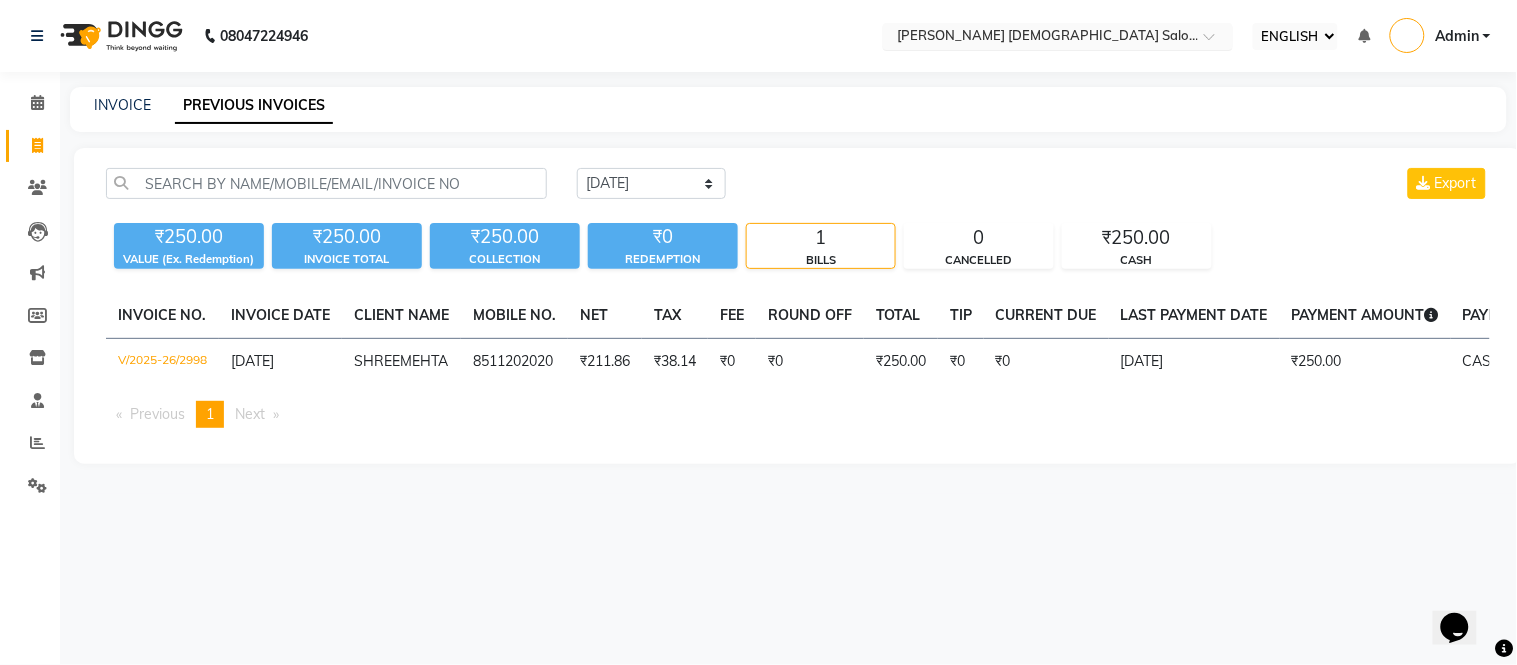 scroll, scrollTop: 0, scrollLeft: 0, axis: both 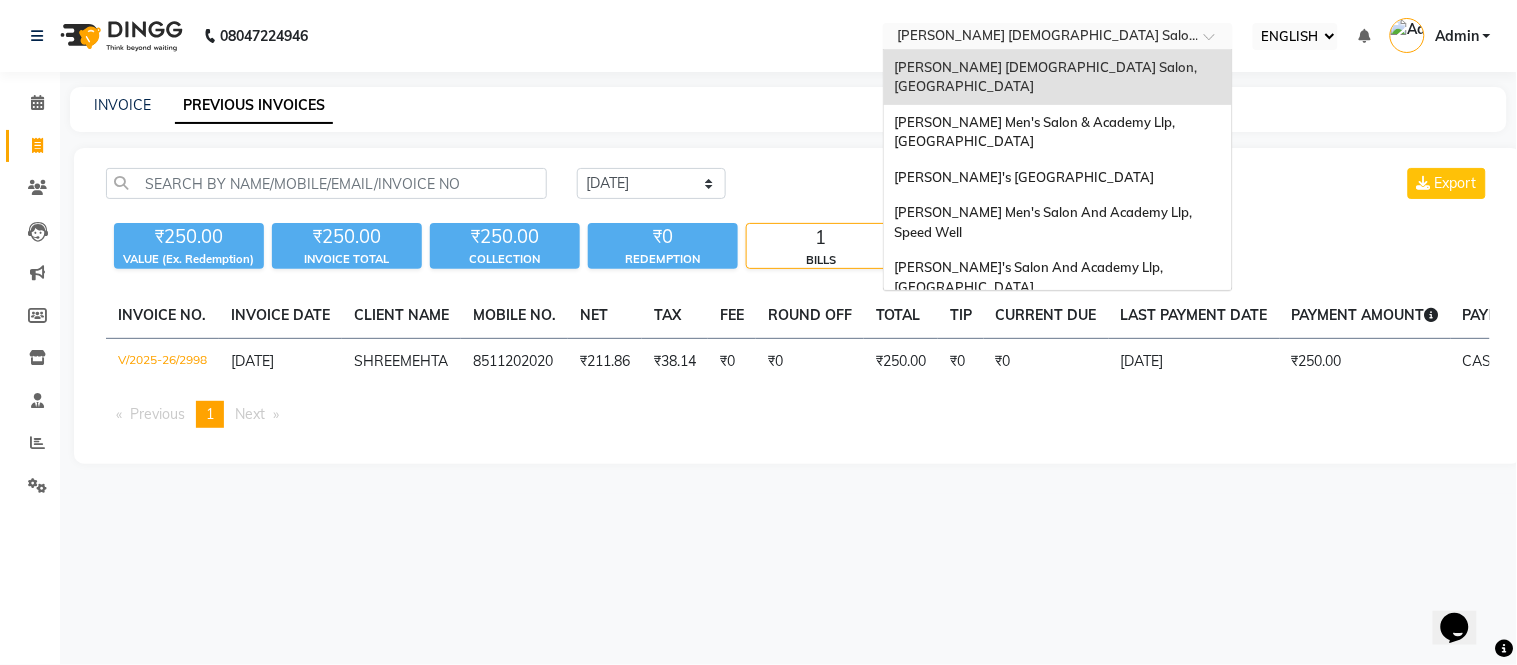 click at bounding box center (1038, 38) 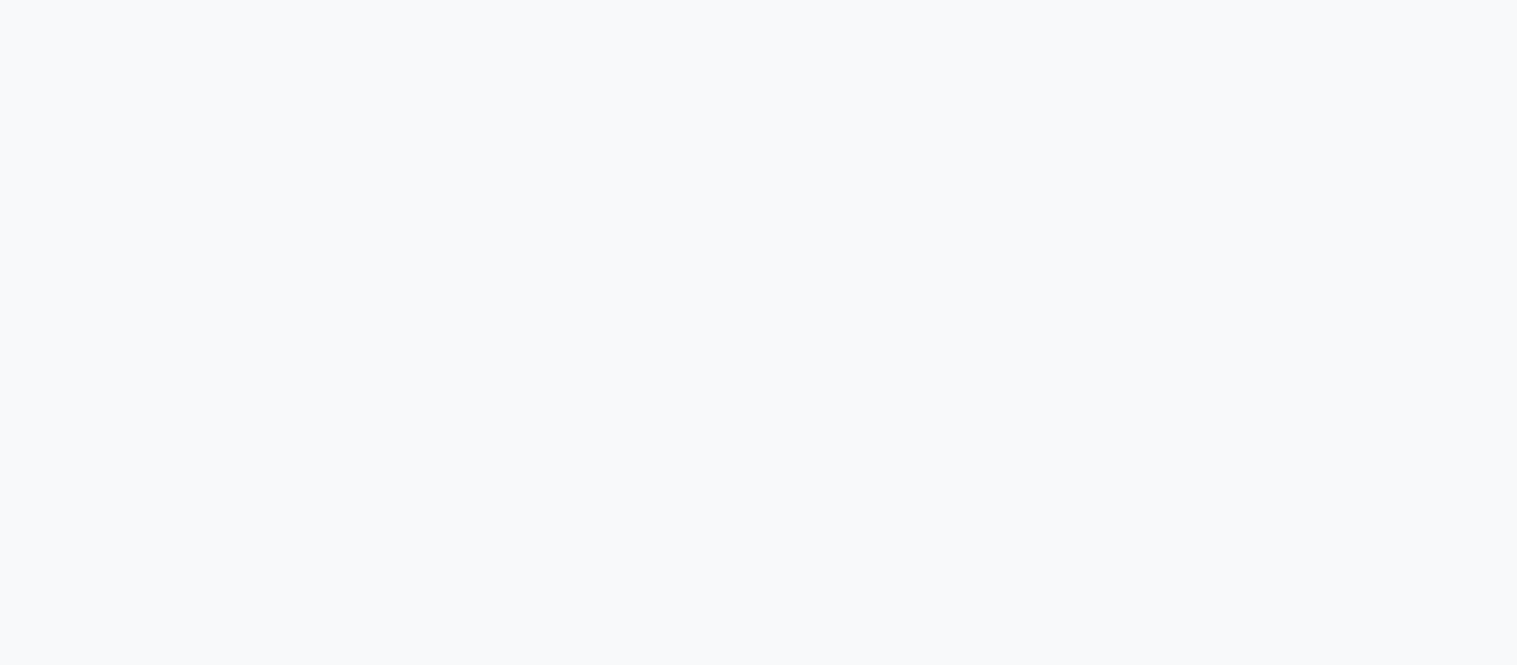 scroll, scrollTop: 0, scrollLeft: 0, axis: both 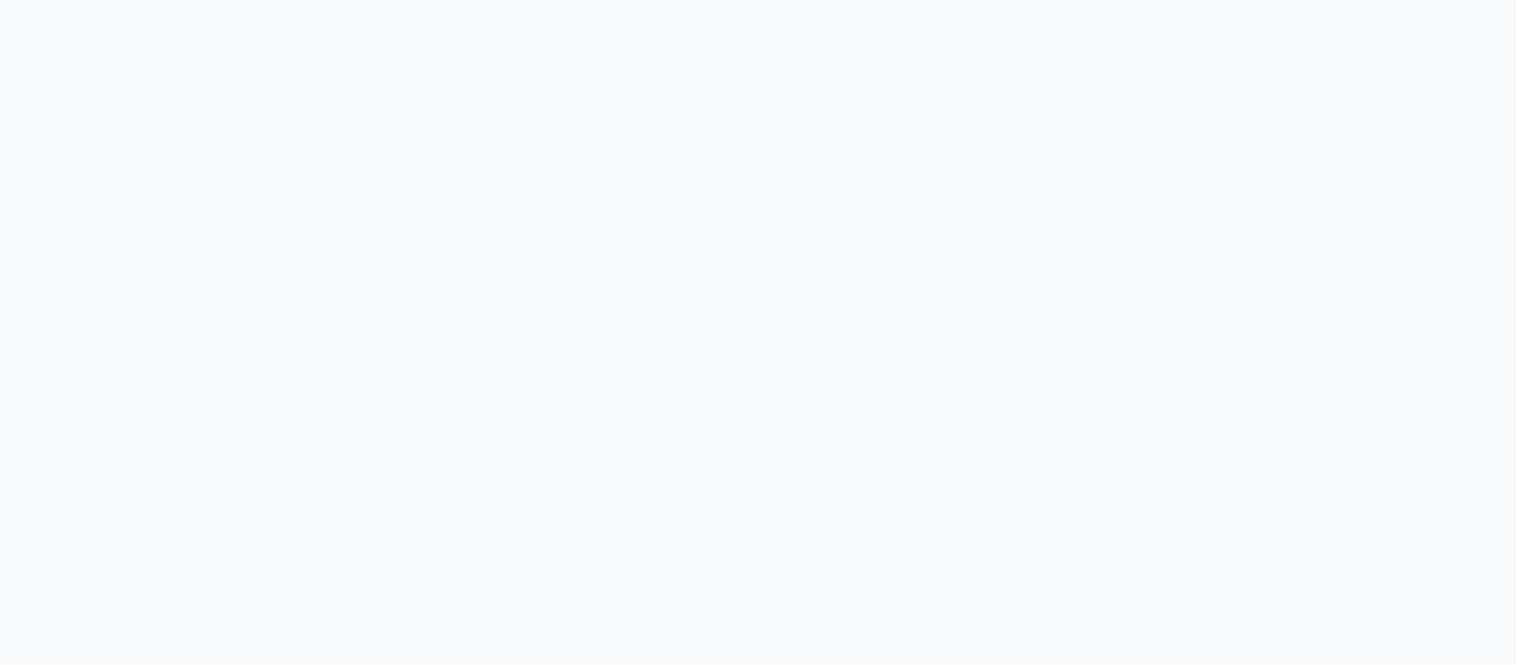 select on "ec" 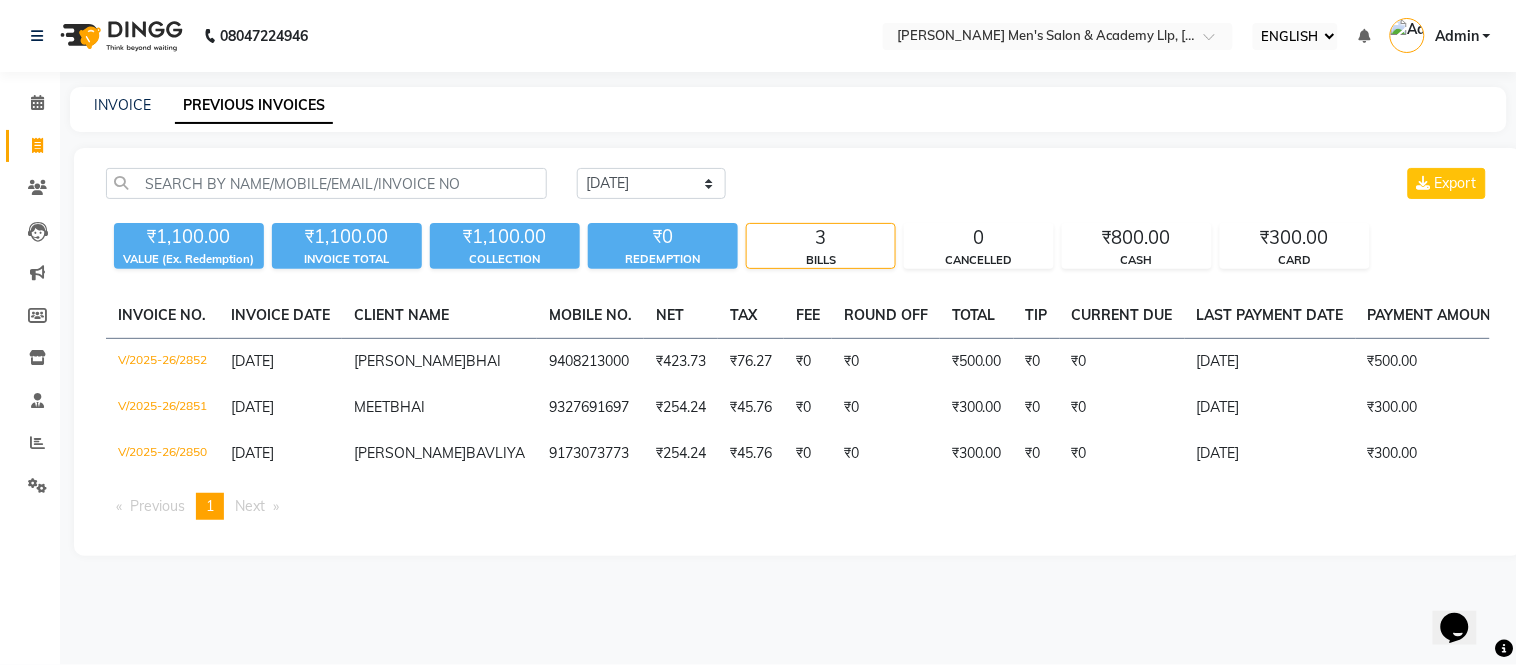 scroll, scrollTop: 0, scrollLeft: 0, axis: both 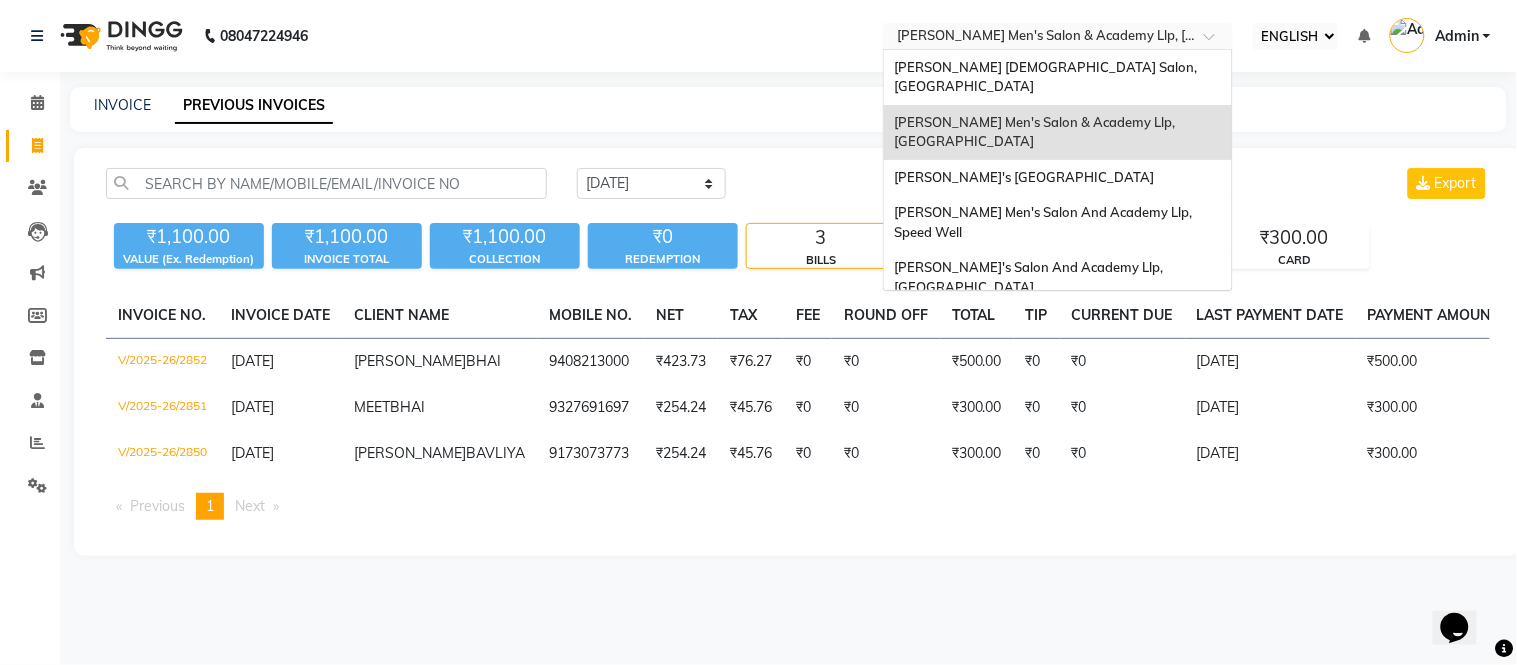 click at bounding box center (1038, 38) 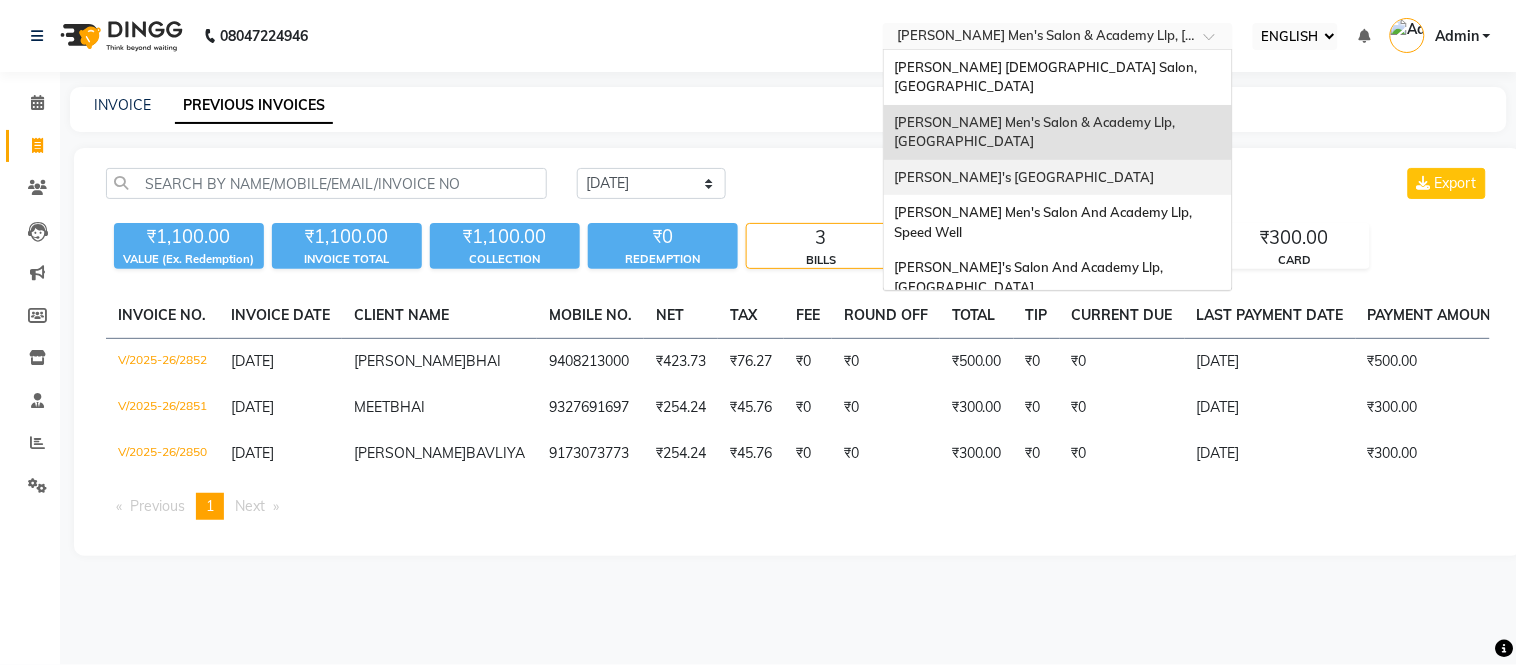 click on "[PERSON_NAME]'s [GEOGRAPHIC_DATA]" at bounding box center (1024, 177) 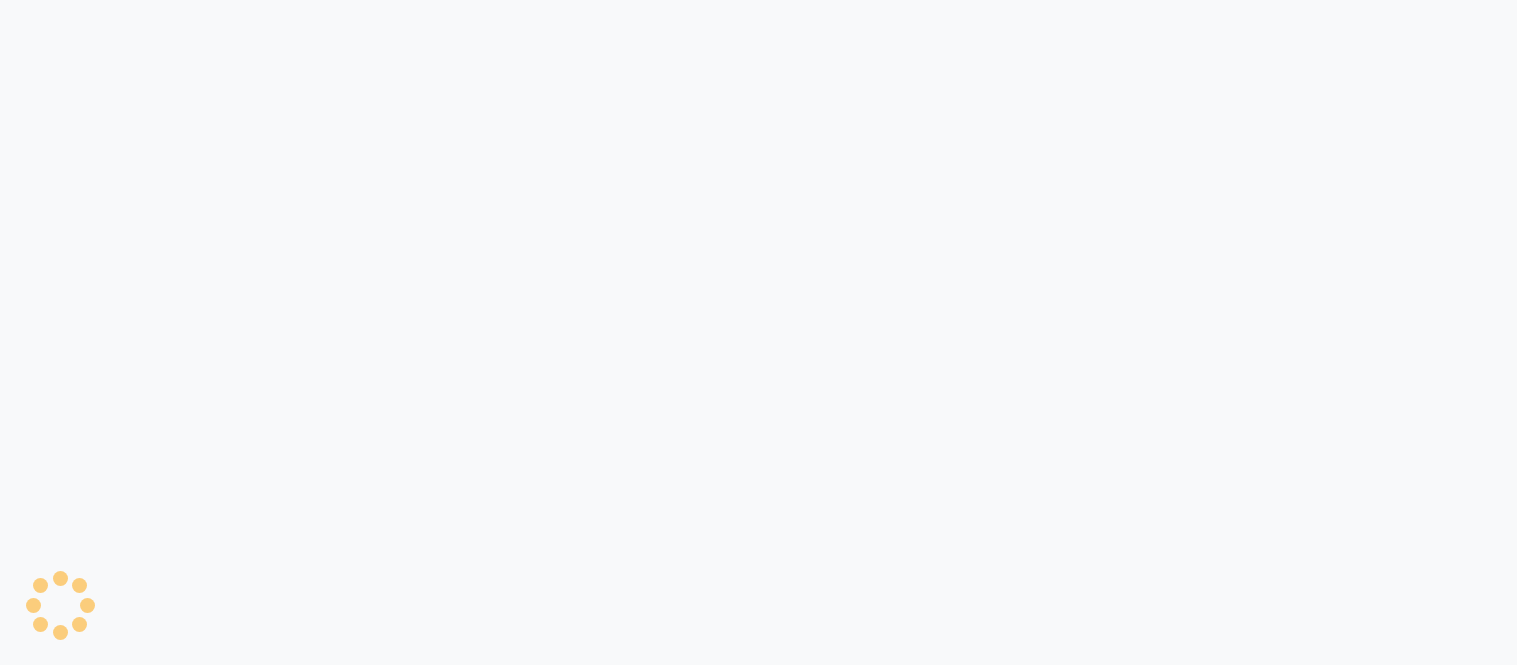 scroll, scrollTop: 0, scrollLeft: 0, axis: both 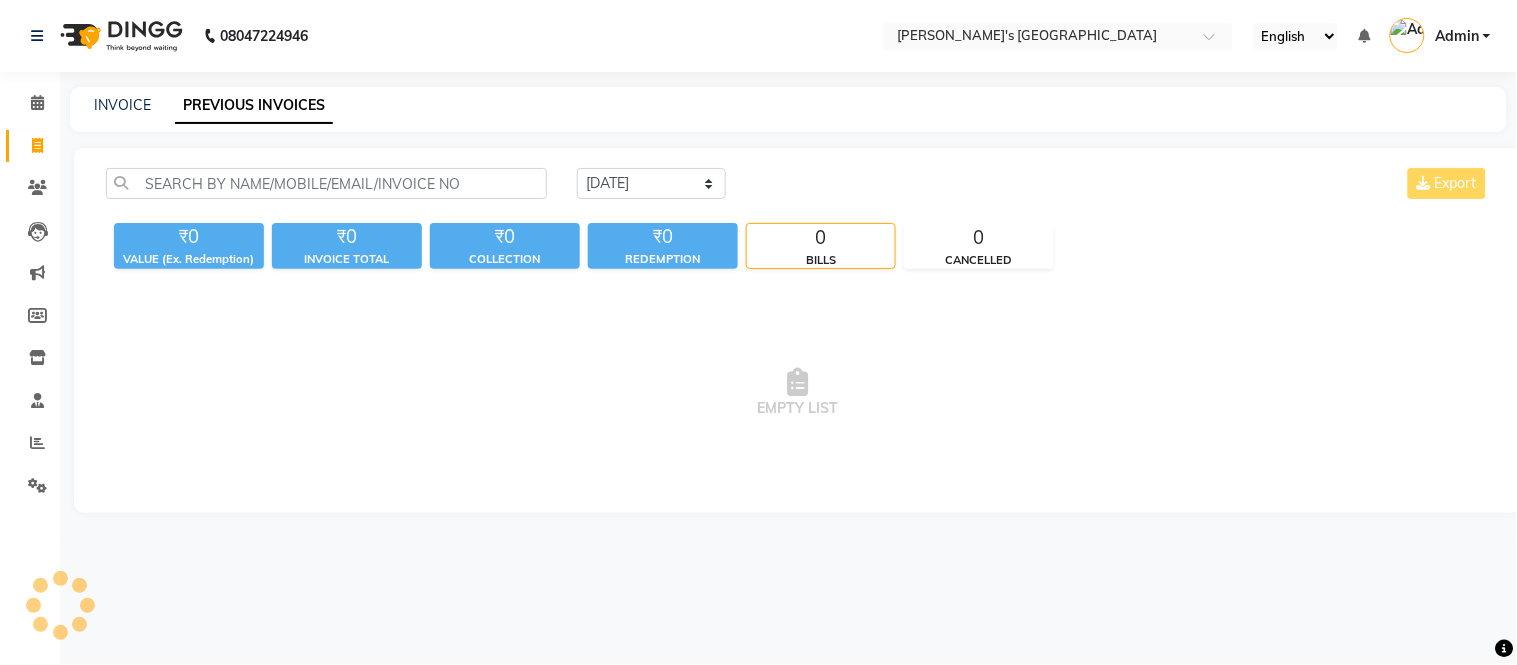 select on "ec" 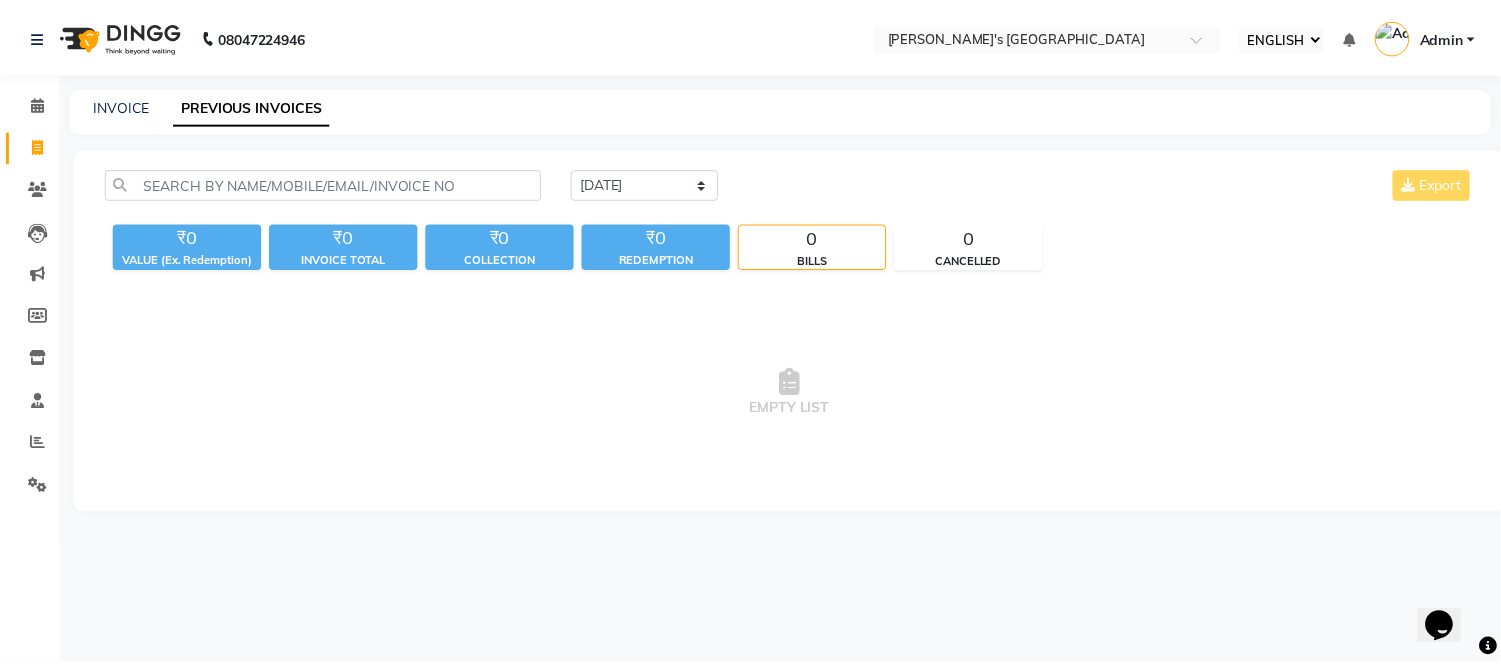 scroll, scrollTop: 0, scrollLeft: 0, axis: both 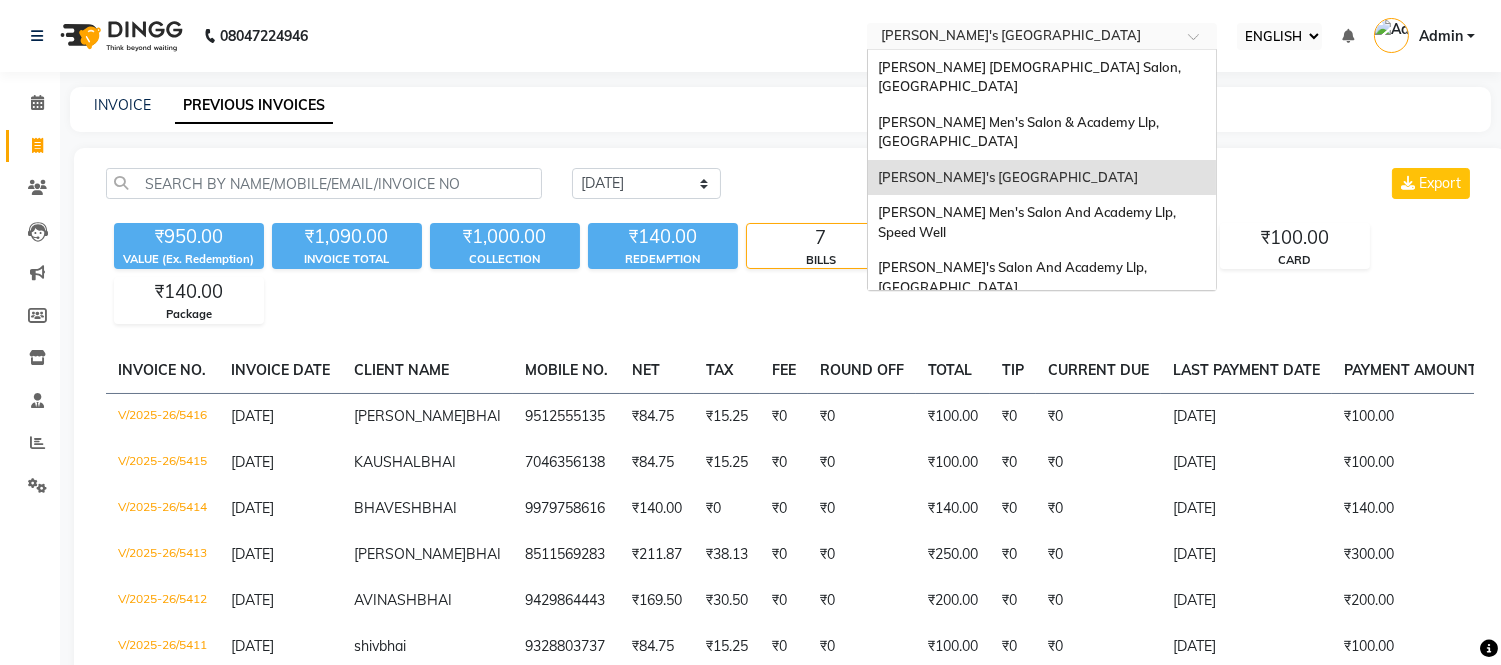 click at bounding box center (1022, 38) 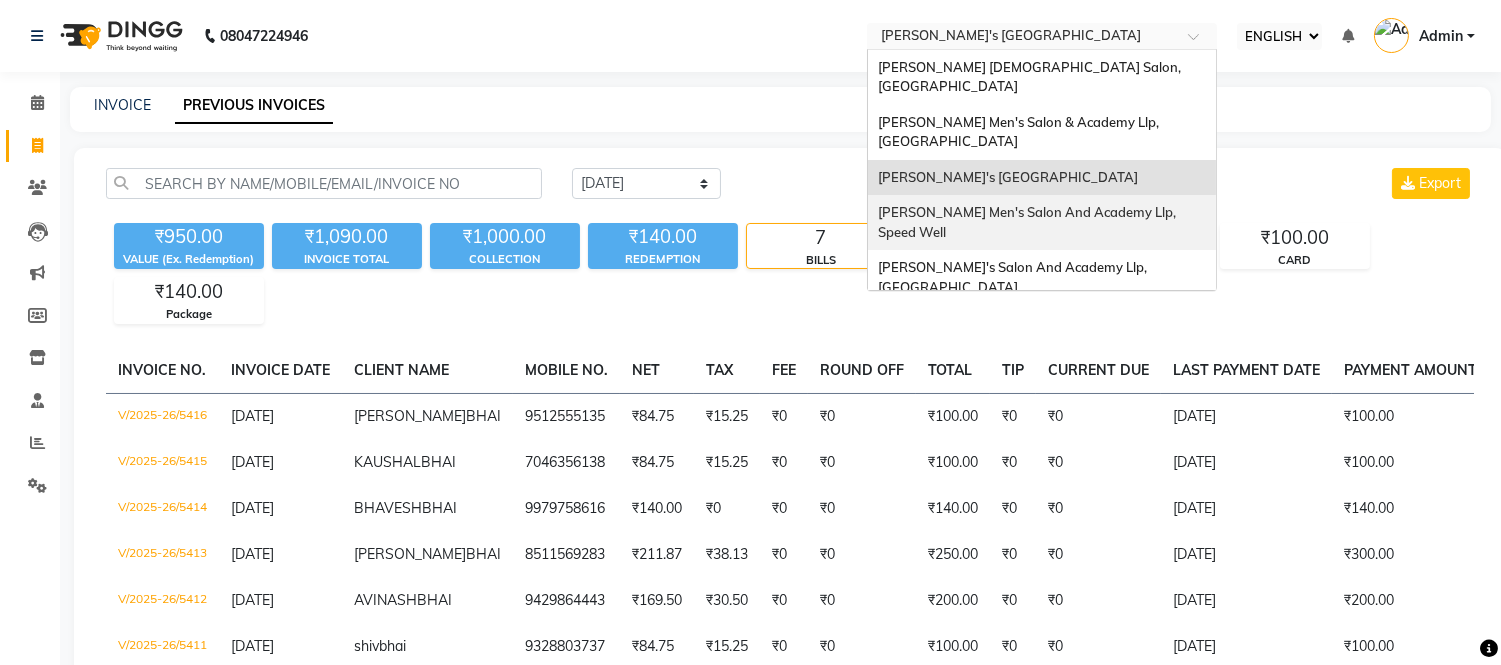 click on "[PERSON_NAME] Men's Salon And Academy Llp, Speed Well" at bounding box center (1028, 222) 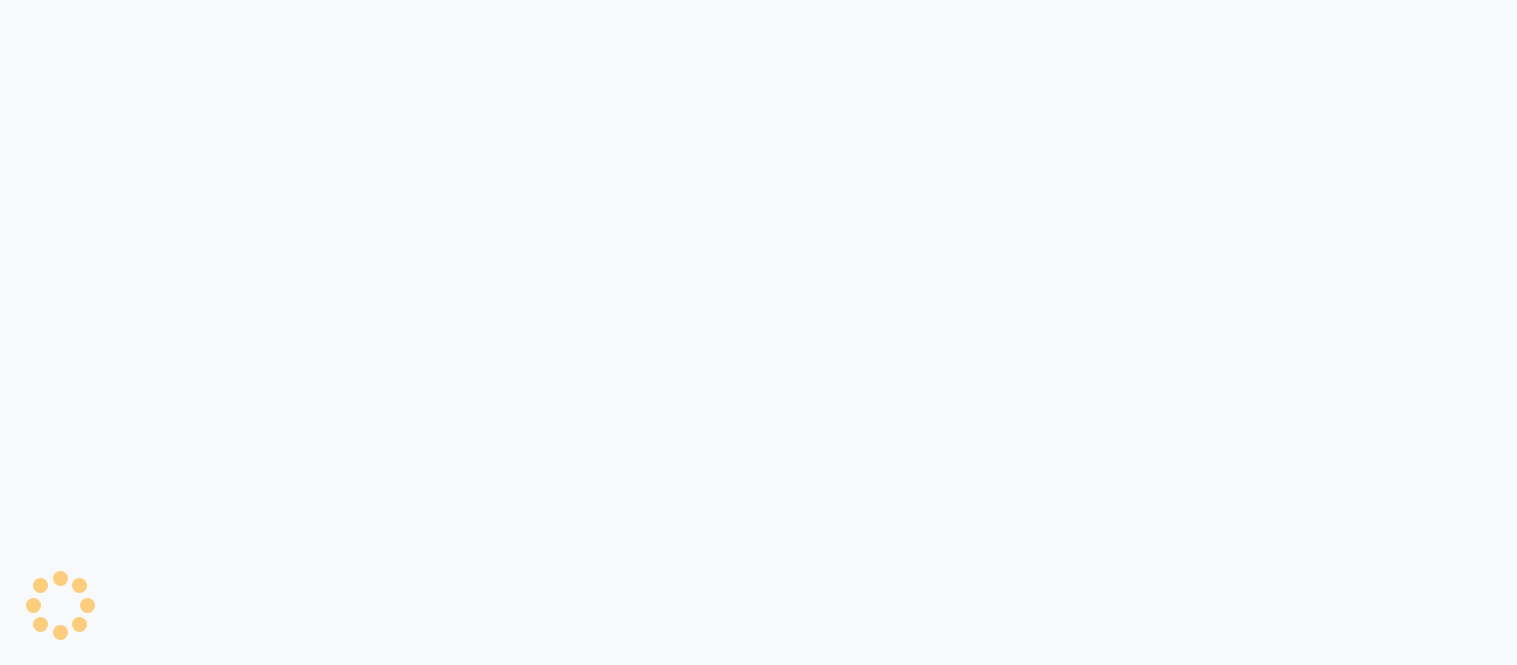 scroll, scrollTop: 0, scrollLeft: 0, axis: both 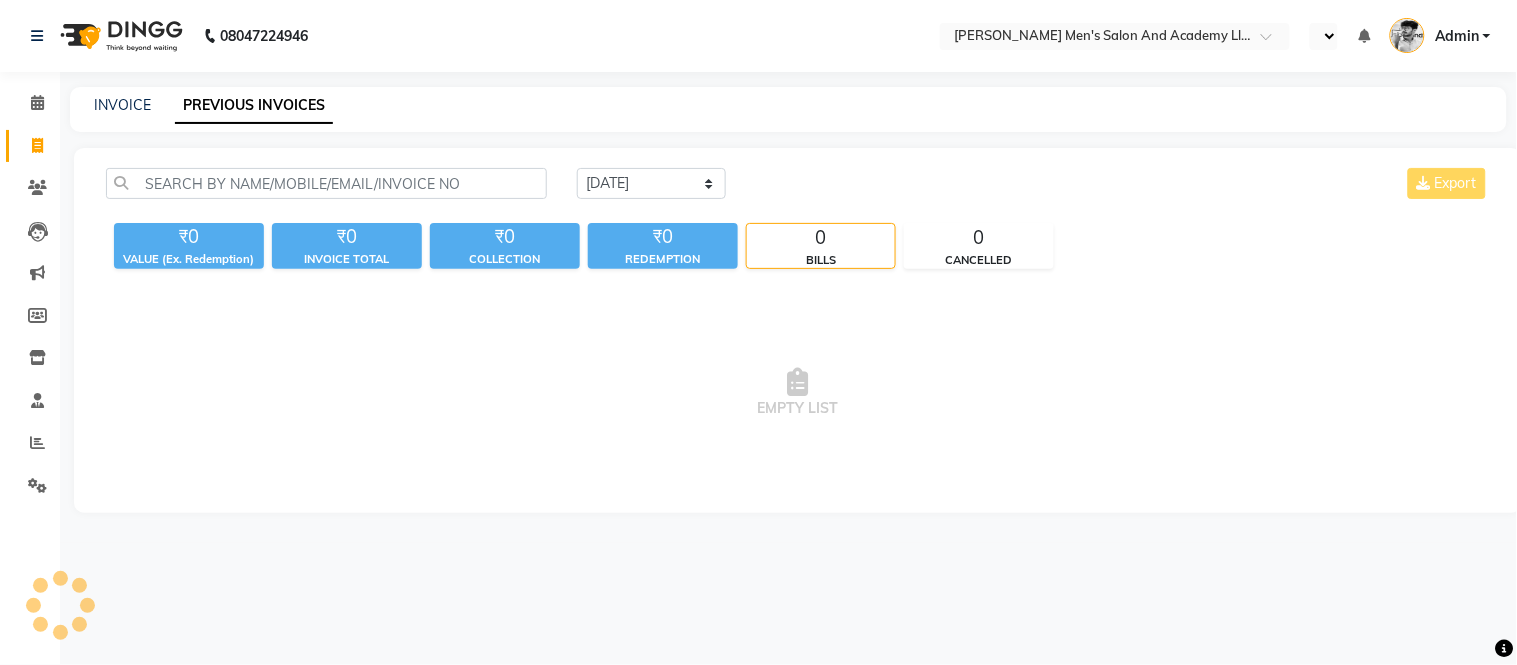 select on "ec" 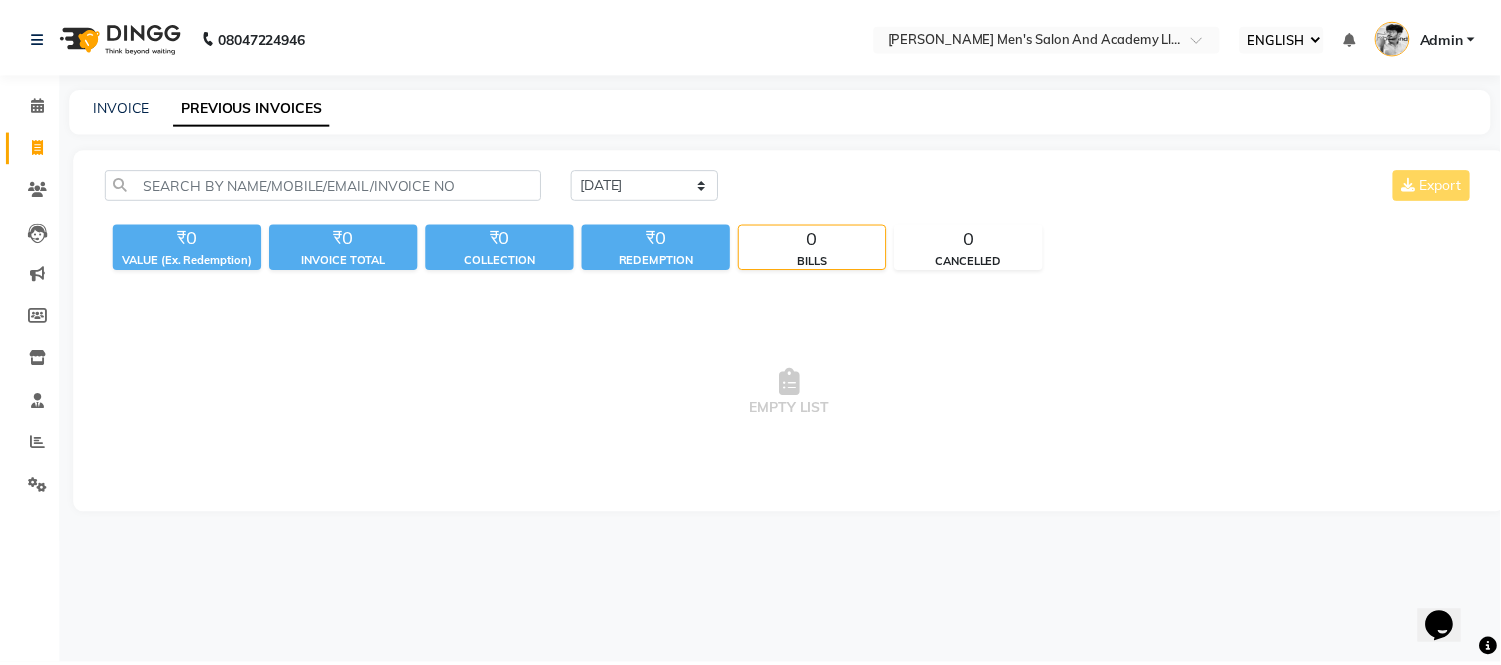 scroll, scrollTop: 0, scrollLeft: 0, axis: both 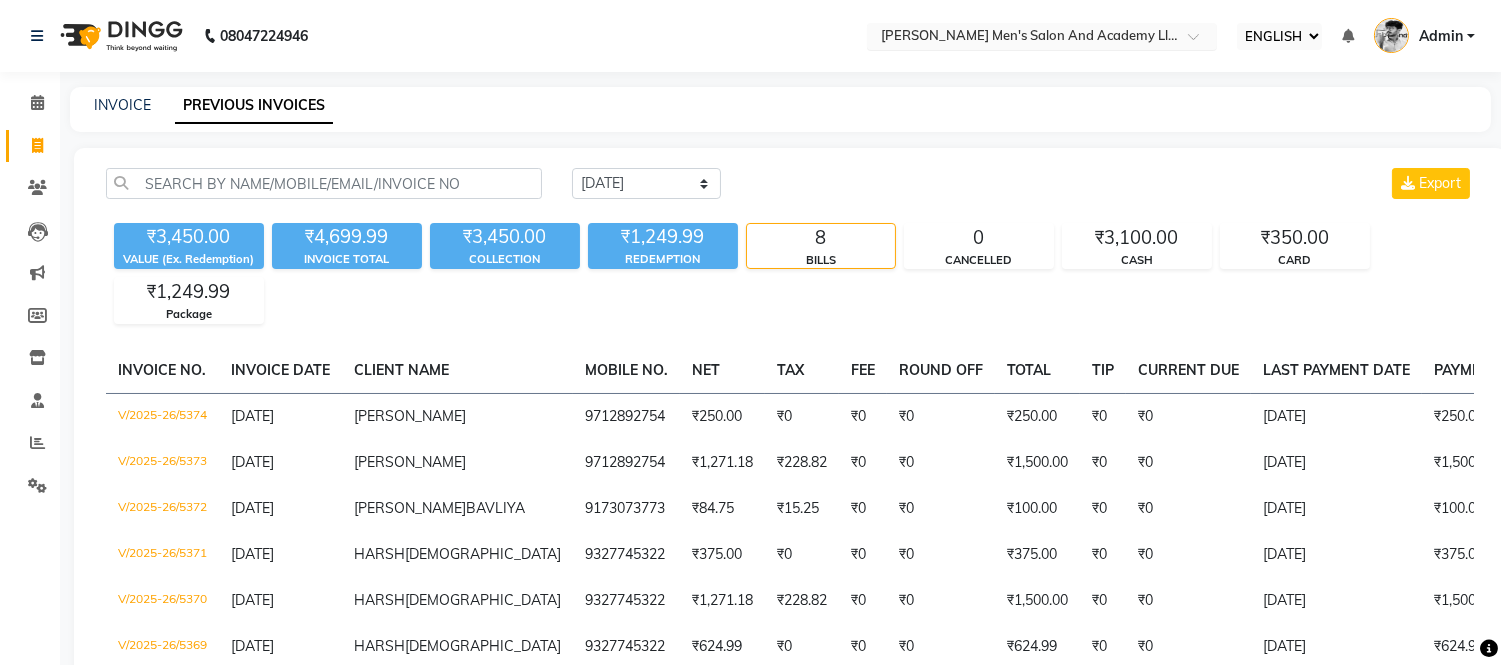 click at bounding box center [1022, 38] 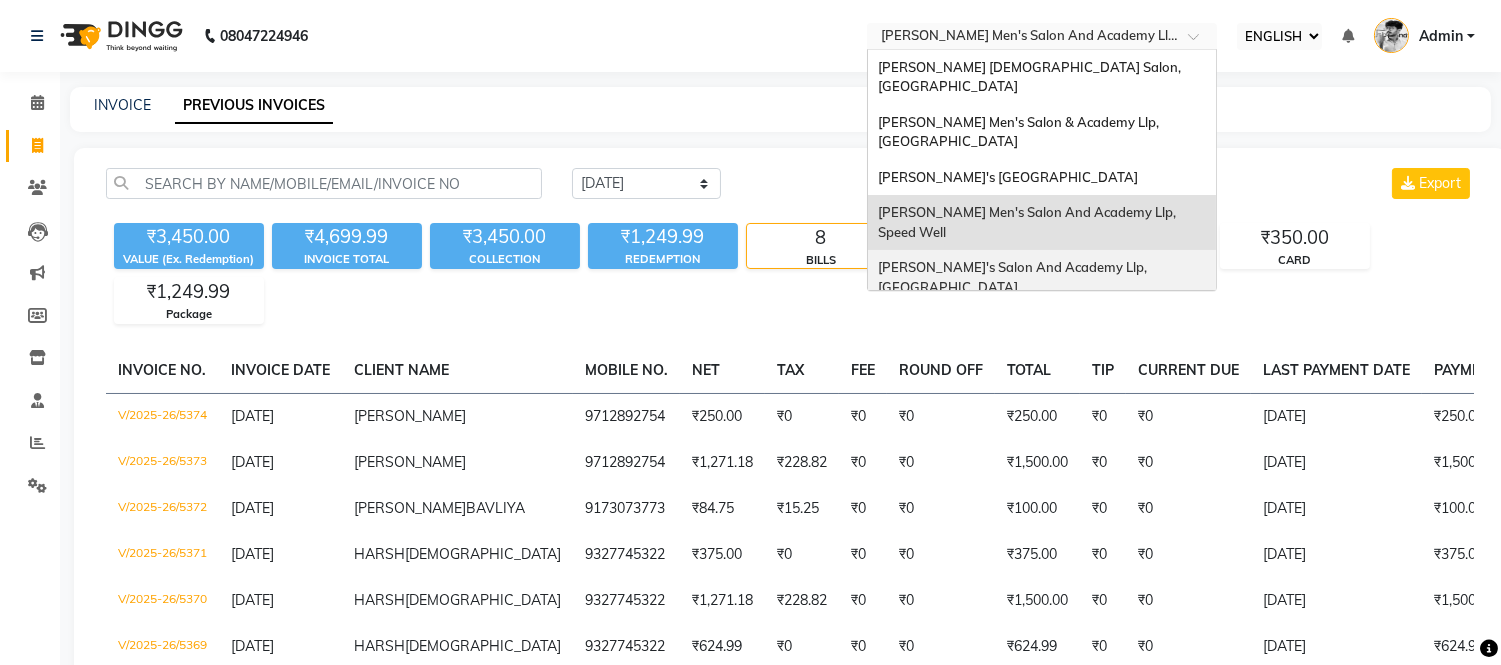 click on "[PERSON_NAME]'s Salon And Academy Llp, [GEOGRAPHIC_DATA]" at bounding box center [1014, 277] 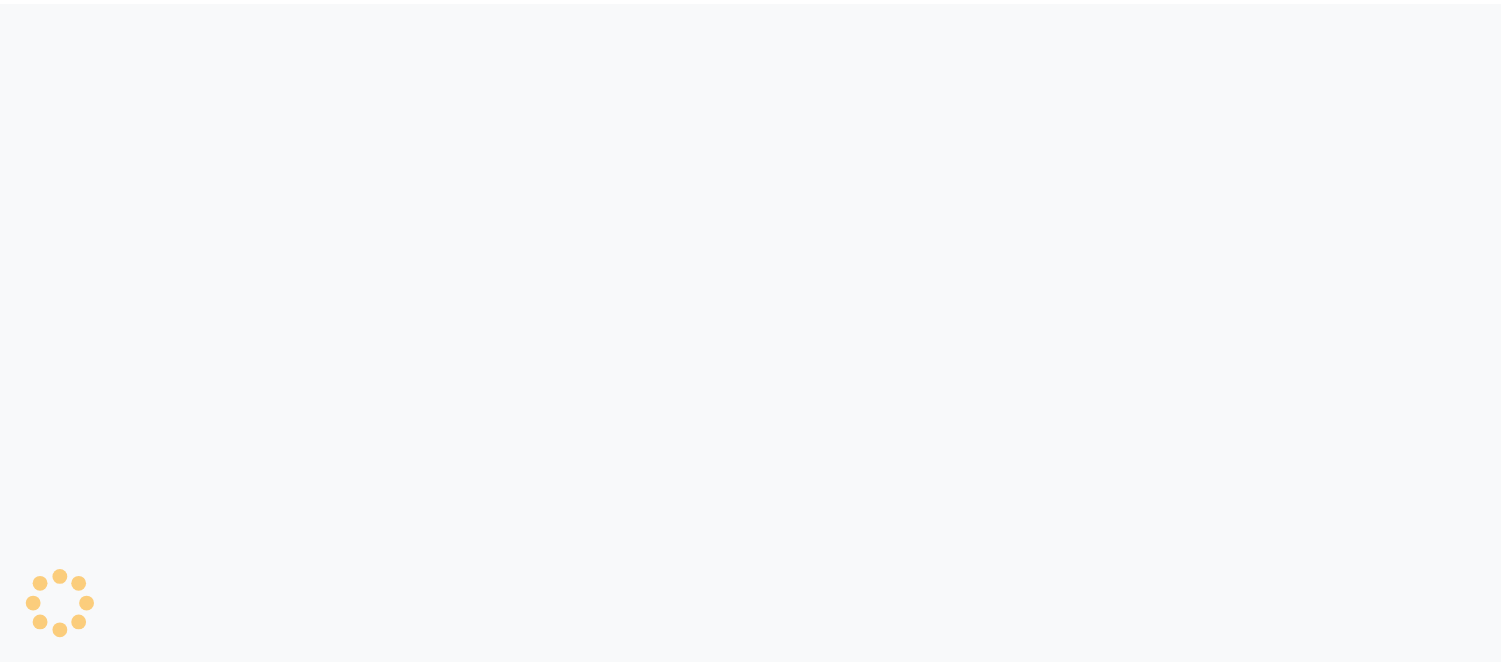 scroll, scrollTop: 0, scrollLeft: 0, axis: both 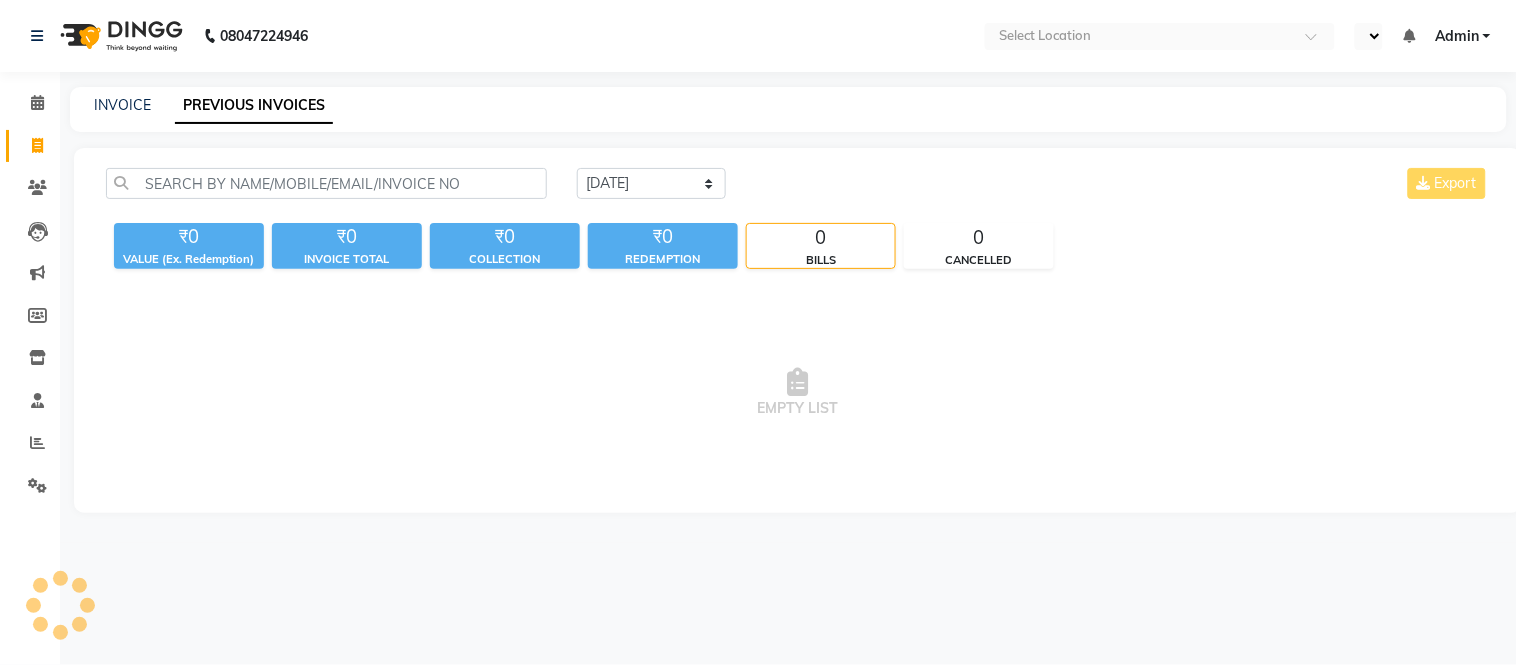 select on "ec" 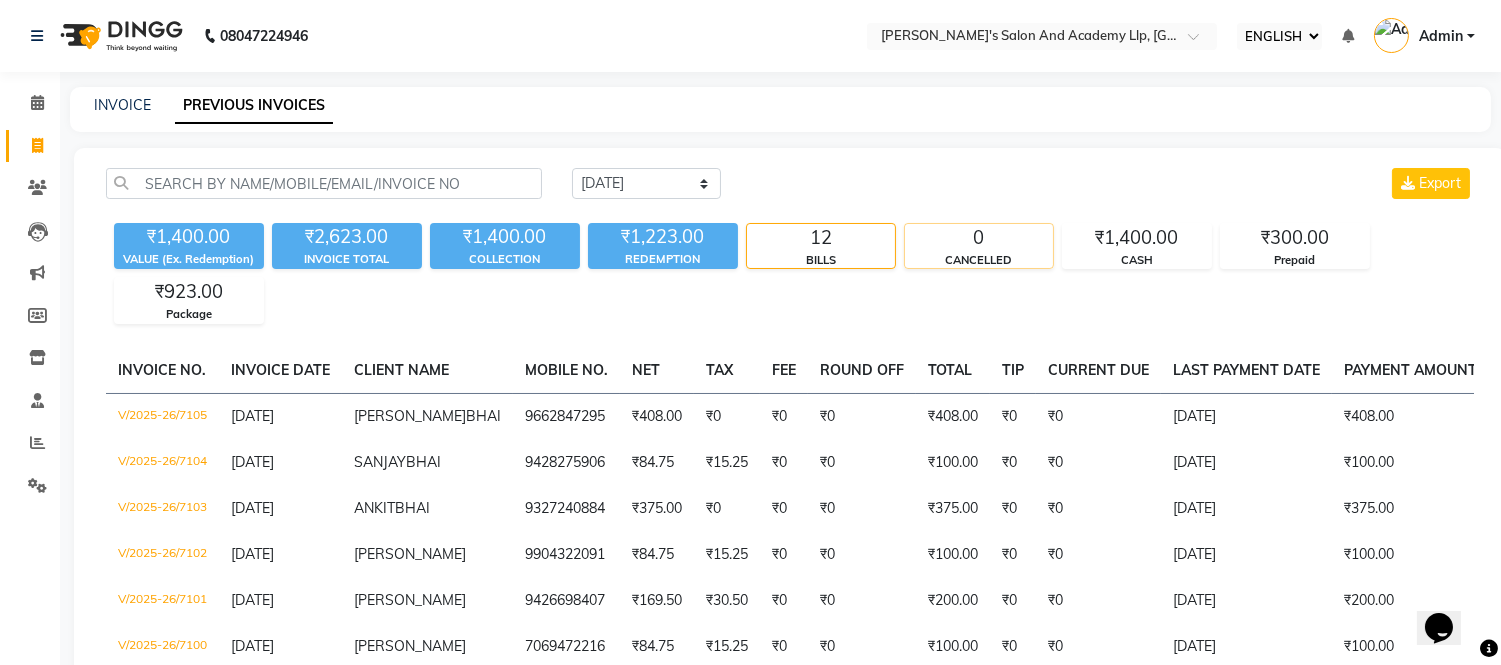 scroll, scrollTop: 0, scrollLeft: 0, axis: both 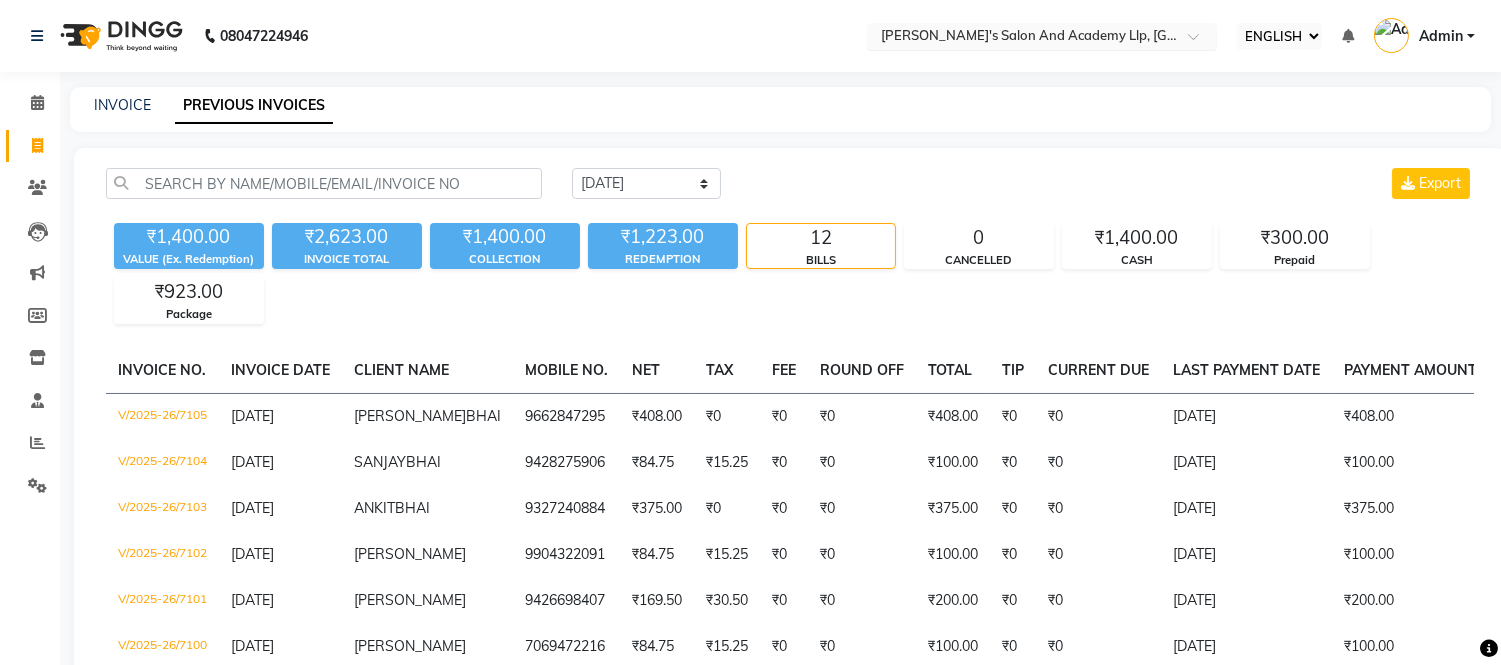 click at bounding box center [1022, 38] 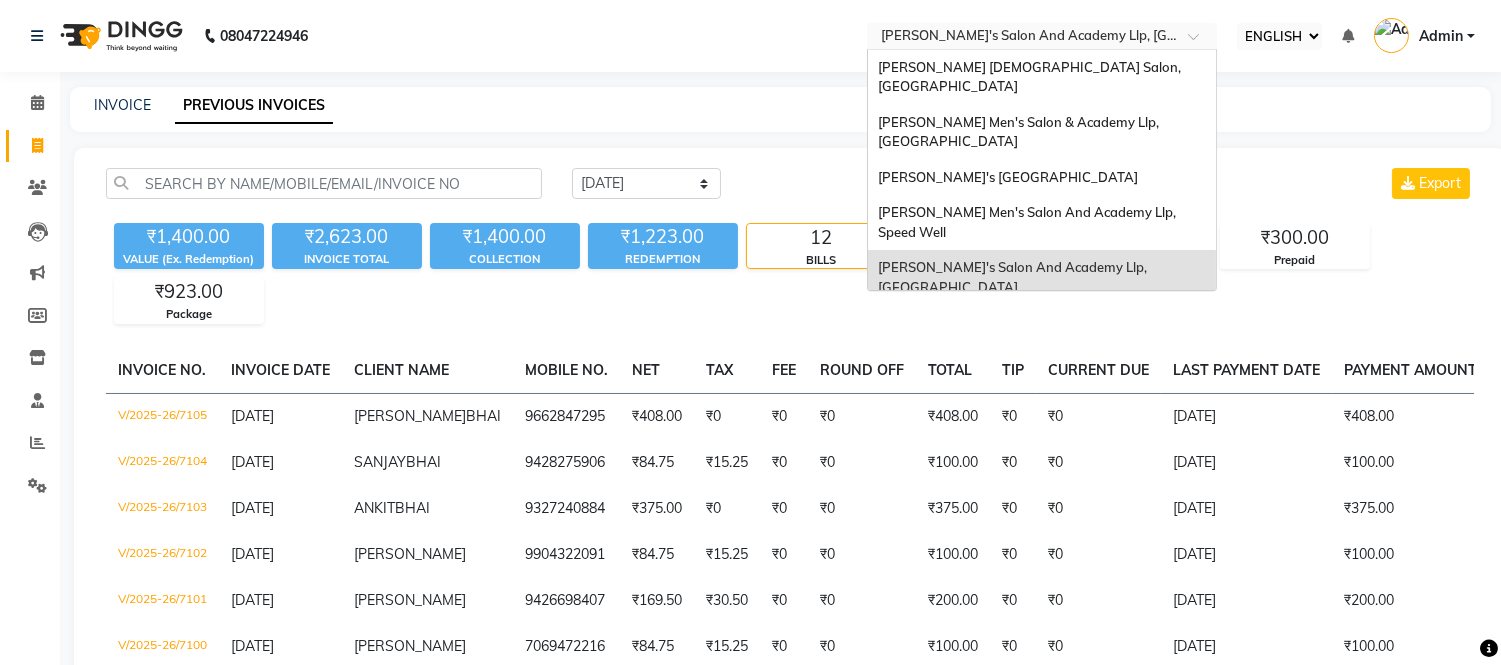click on "[PERSON_NAME]'s Salon And Academy Llp, [PERSON_NAME][GEOGRAPHIC_DATA]" at bounding box center [1014, 332] 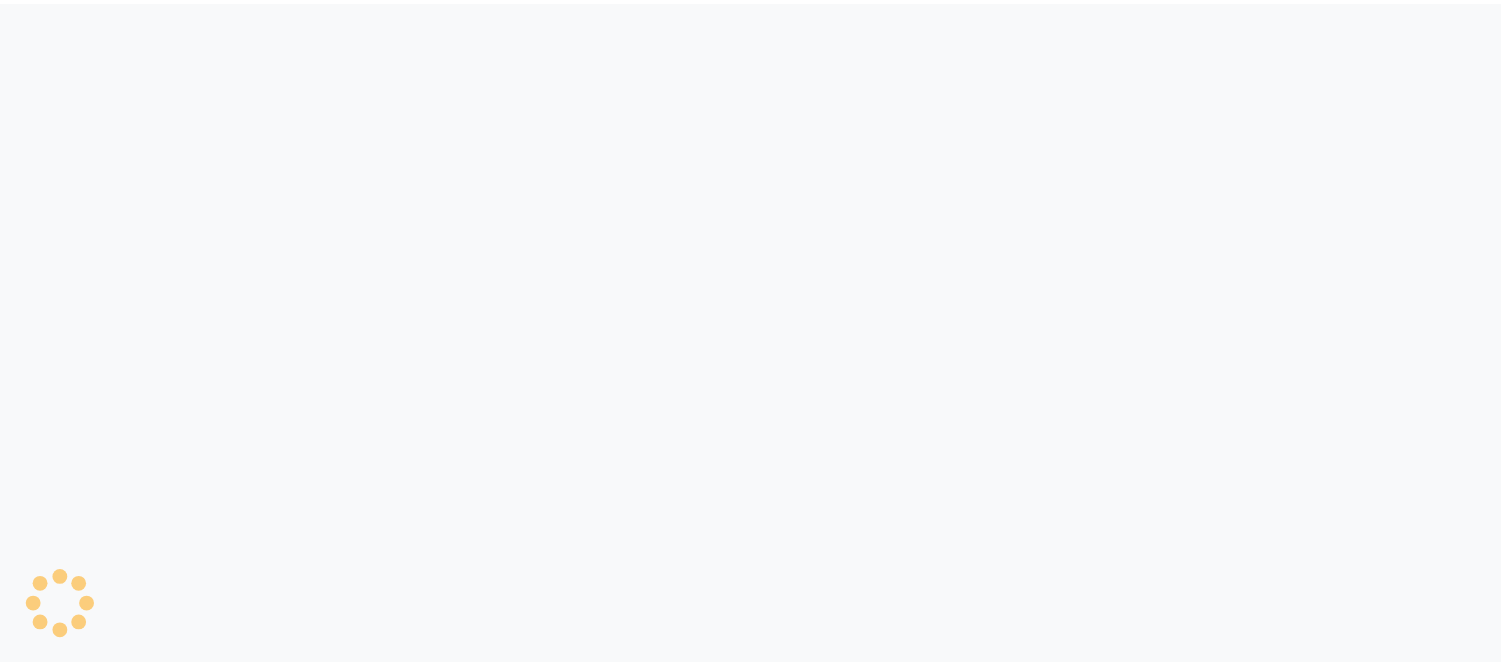 scroll, scrollTop: 0, scrollLeft: 0, axis: both 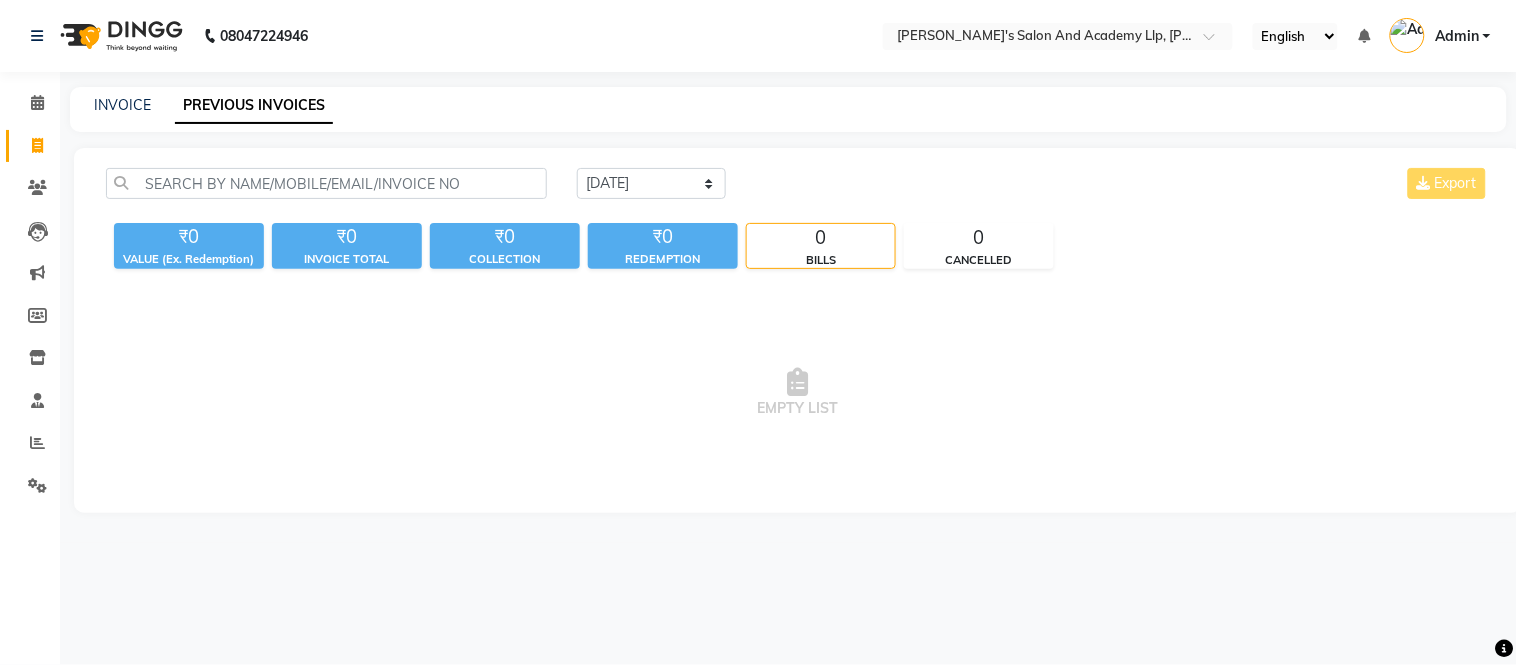 select on "ec" 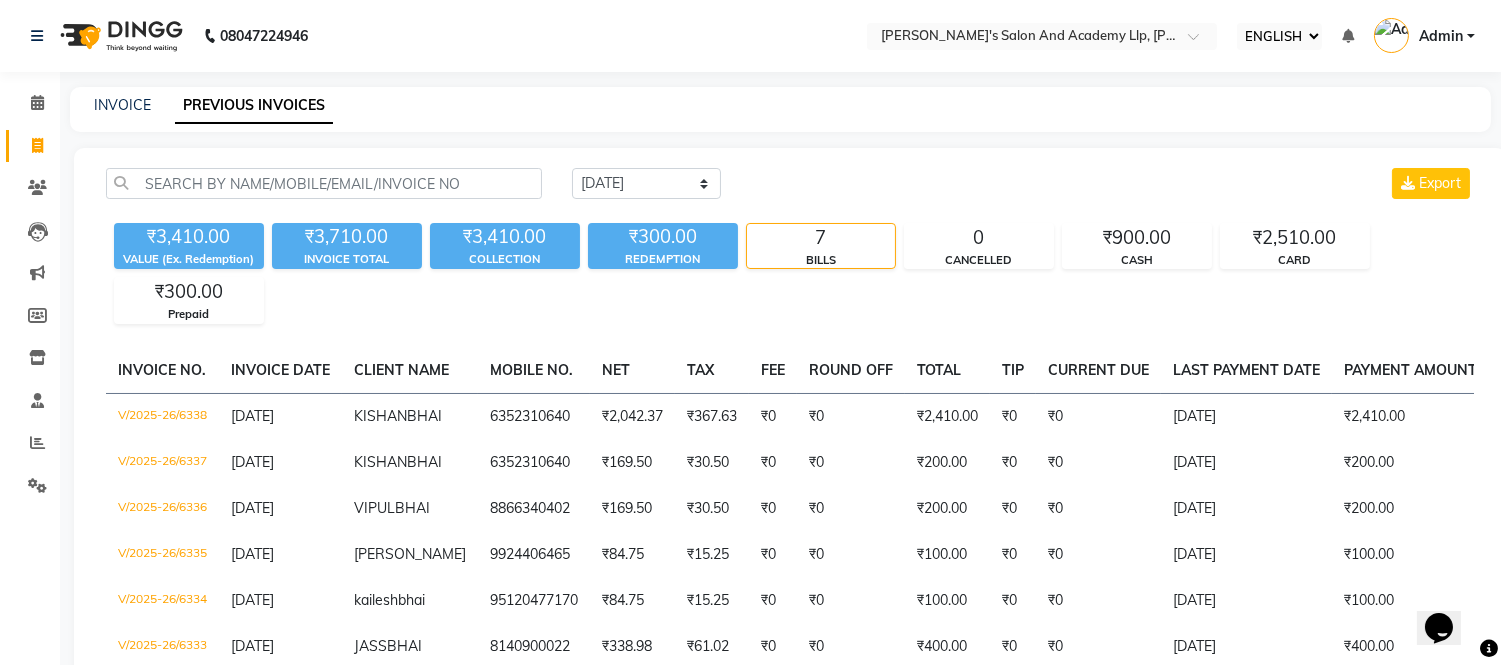 scroll, scrollTop: 0, scrollLeft: 0, axis: both 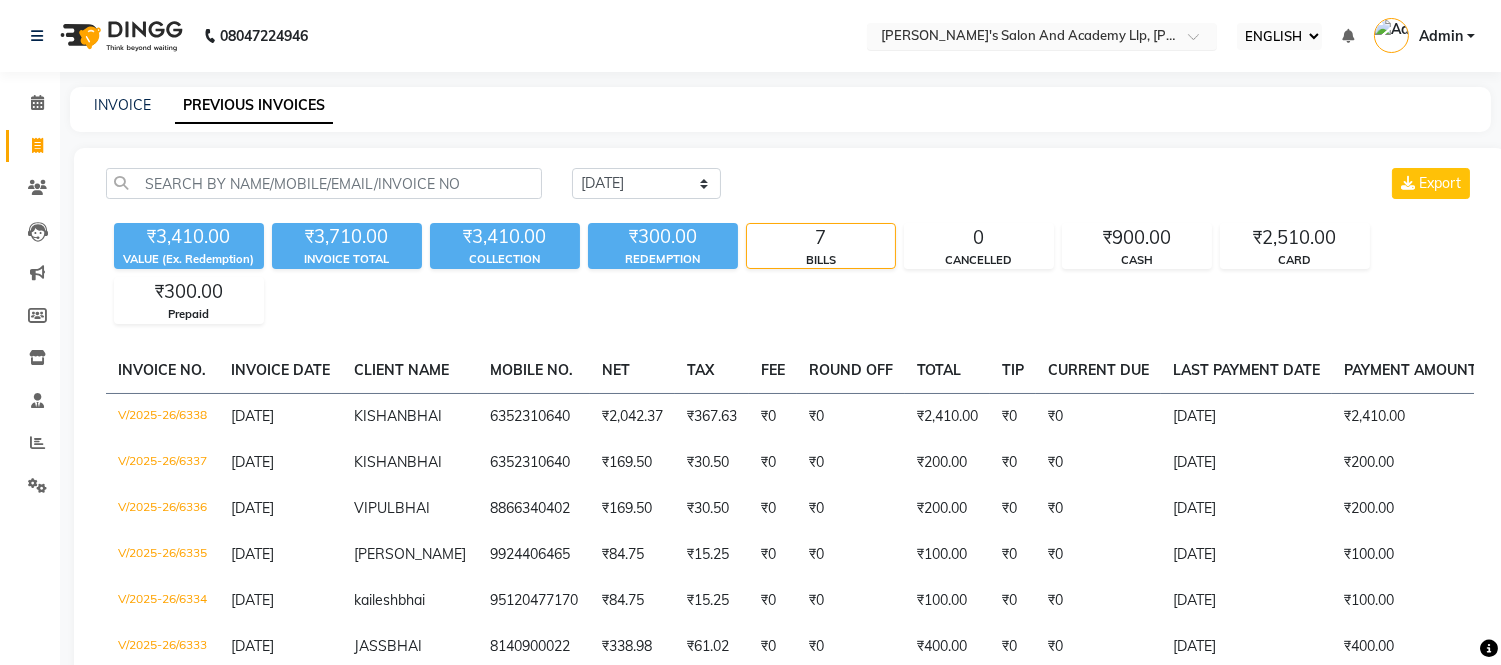 click at bounding box center [1022, 38] 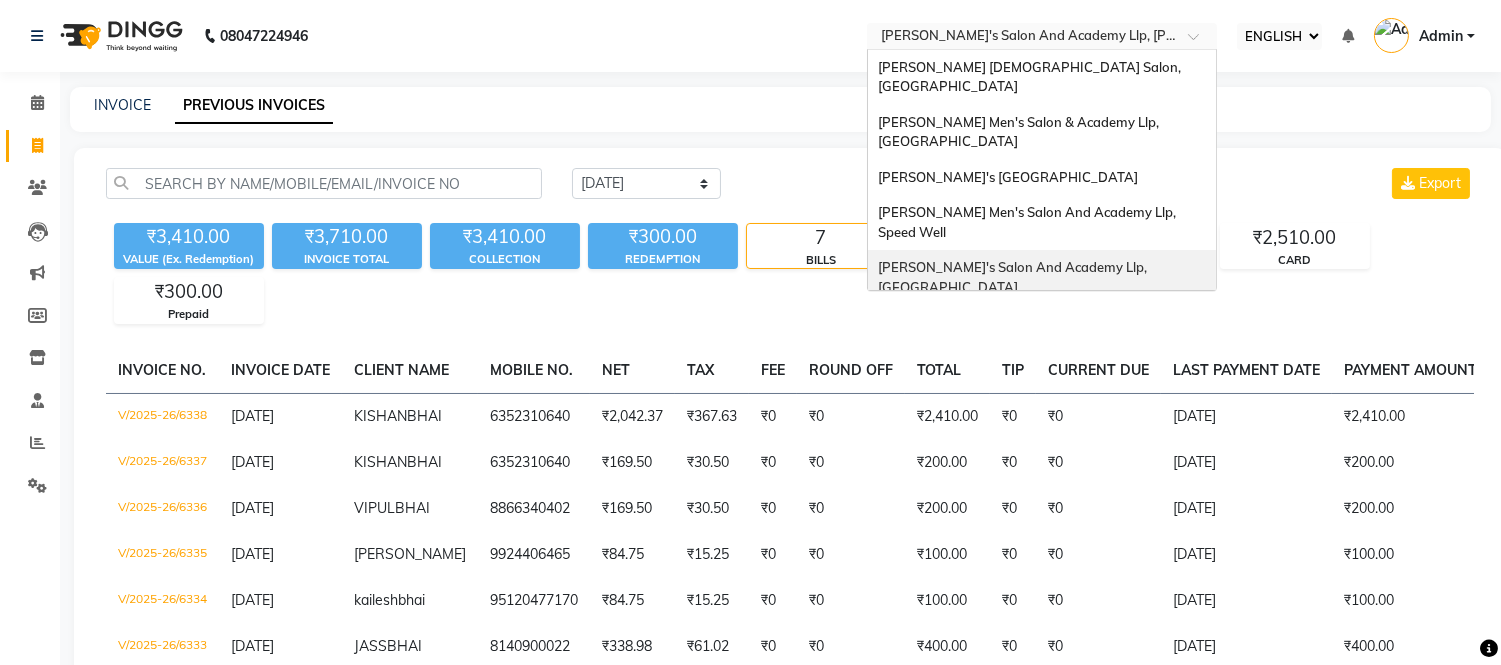 scroll, scrollTop: 86, scrollLeft: 0, axis: vertical 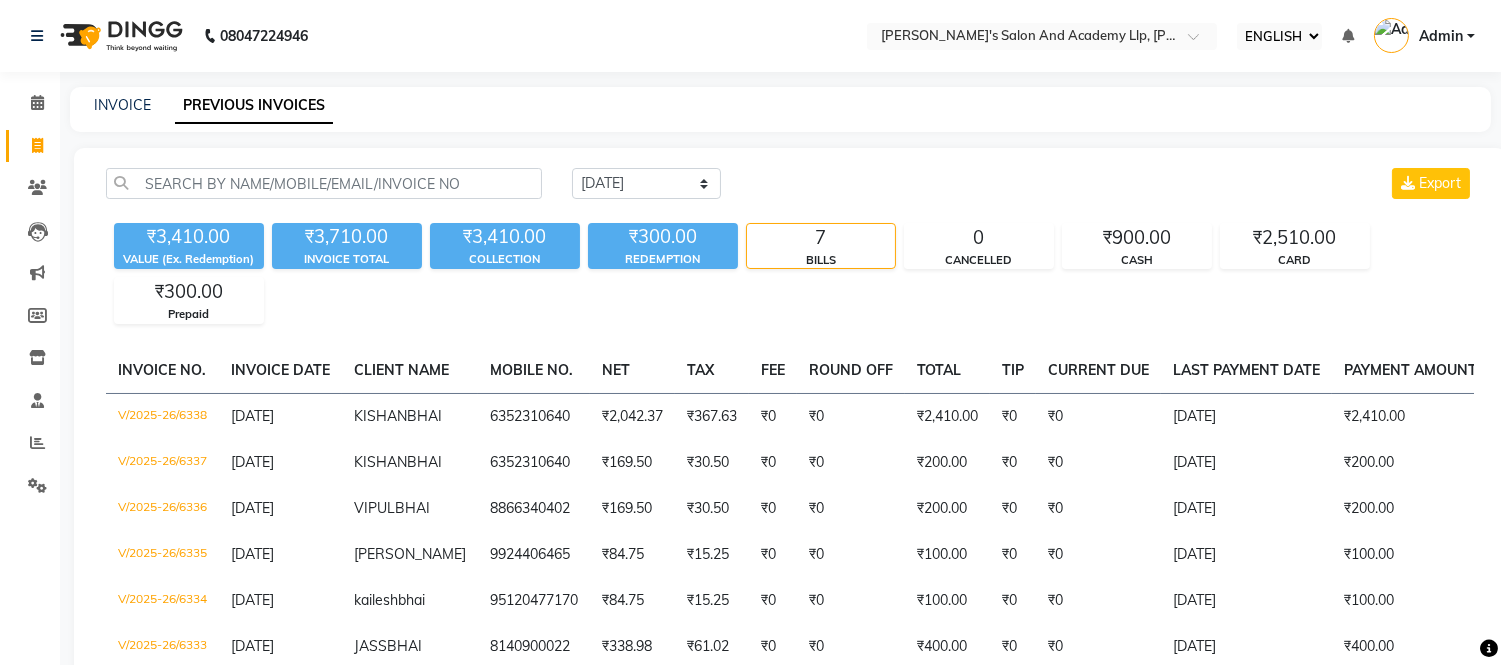 click on "08047224946 Select Location × [PERSON_NAME]'s Salon And Academy Llp, [PERSON_NAME] Circle English ENGLISH Español العربية मराठी हिंदी ગુજરાતી தமிழ் 中文 NOTIFICATIONS NOTHING TO SHOW Admin Manage Profile CHANGE PASSWORD Sign out  Version:3.15.4" 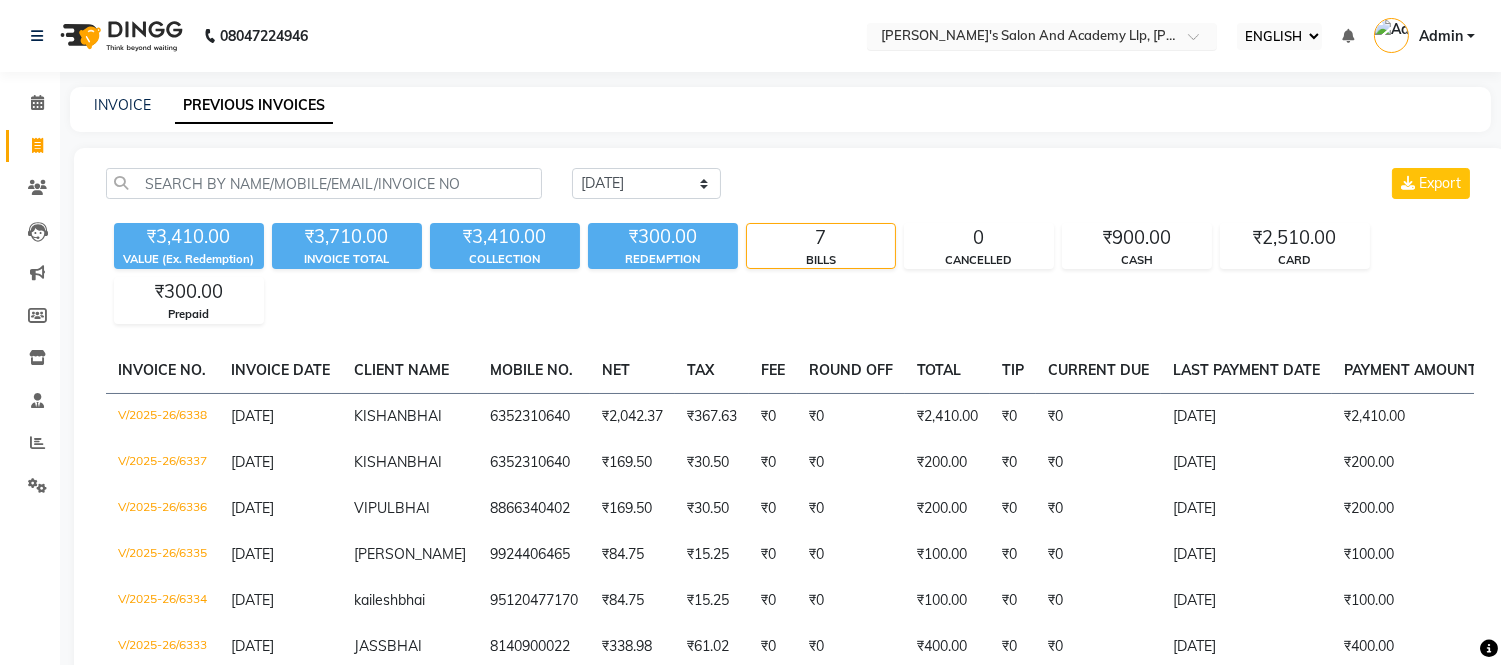 click at bounding box center [1022, 38] 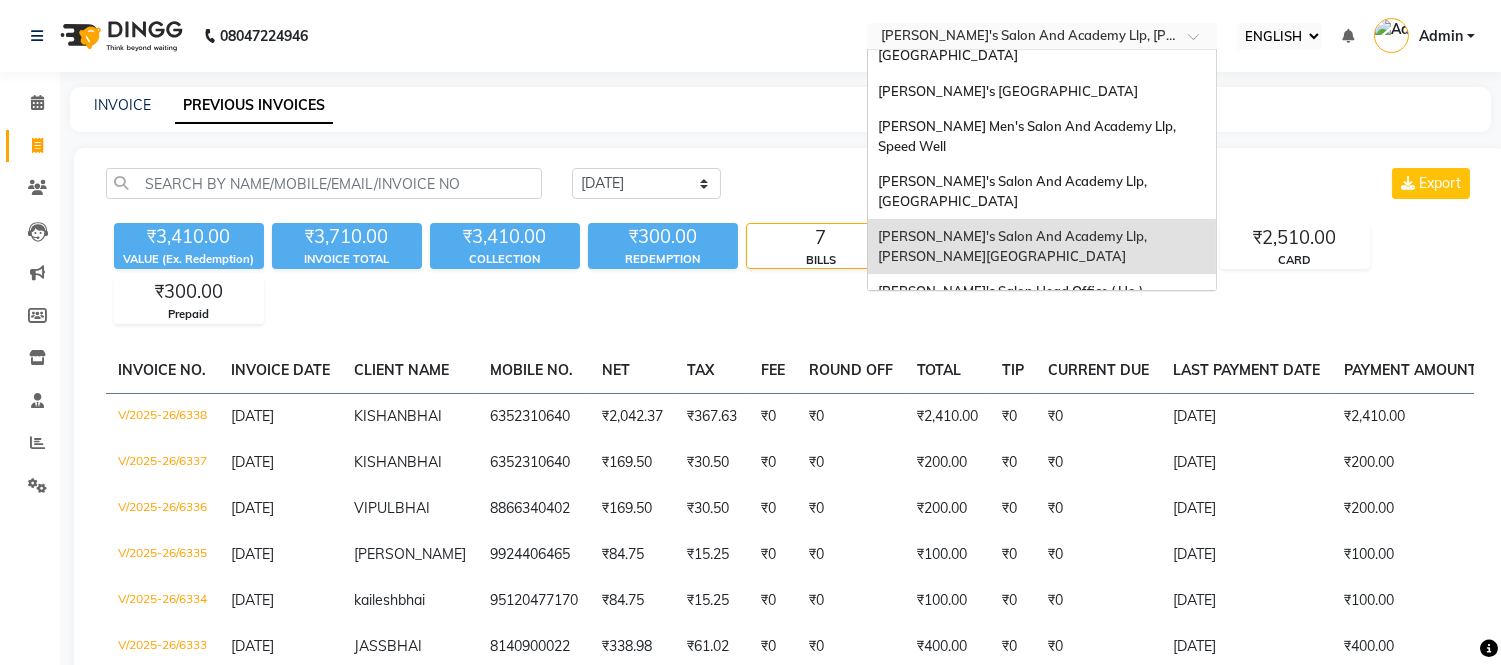 scroll, scrollTop: 85, scrollLeft: 0, axis: vertical 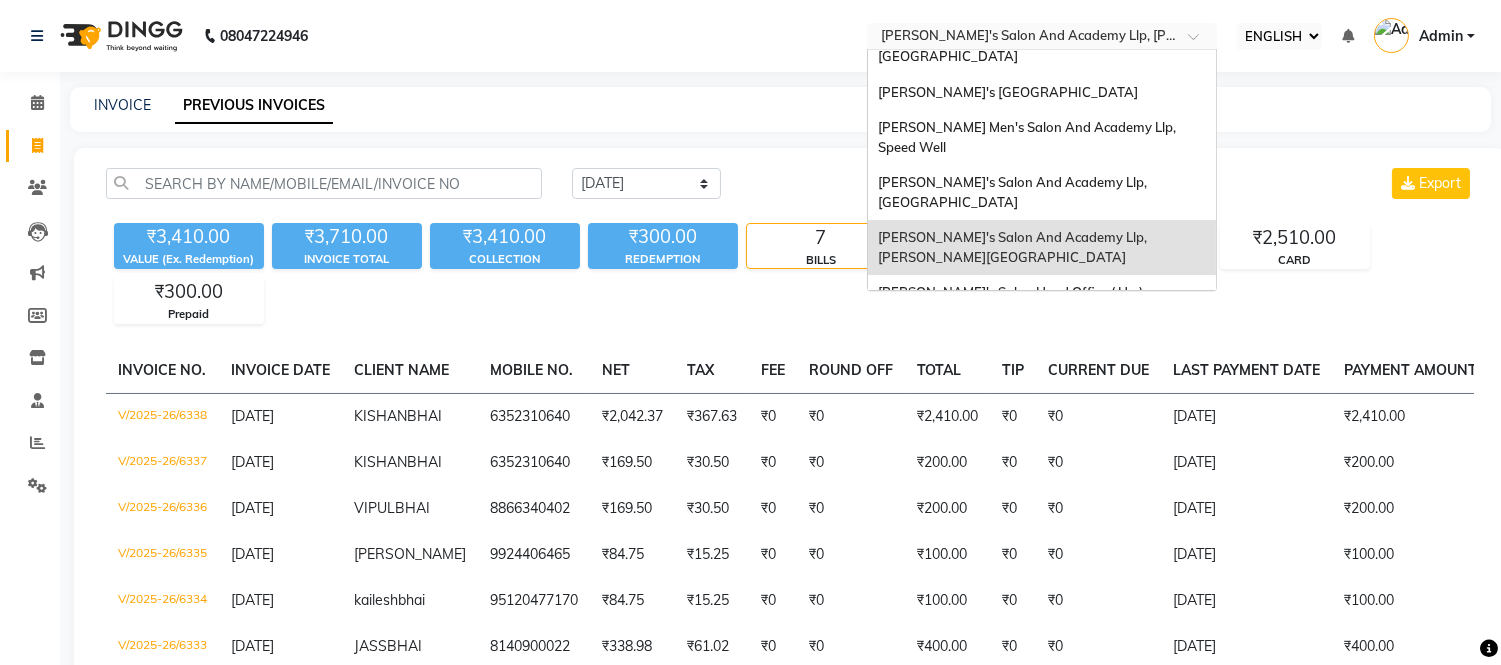 click on "[PERSON_NAME]'s Salon And Academy Llp, [PERSON_NAME][GEOGRAPHIC_DATA]" at bounding box center [1014, 247] 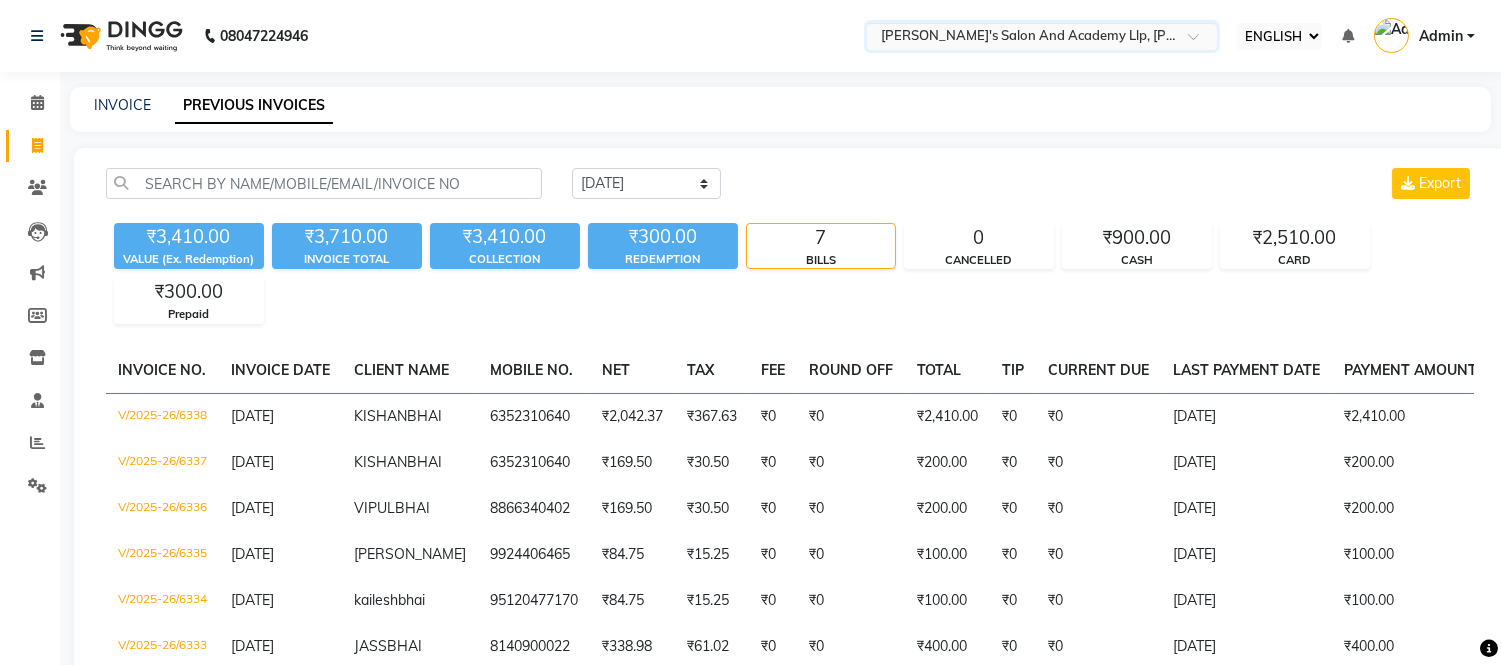 click at bounding box center (1022, 38) 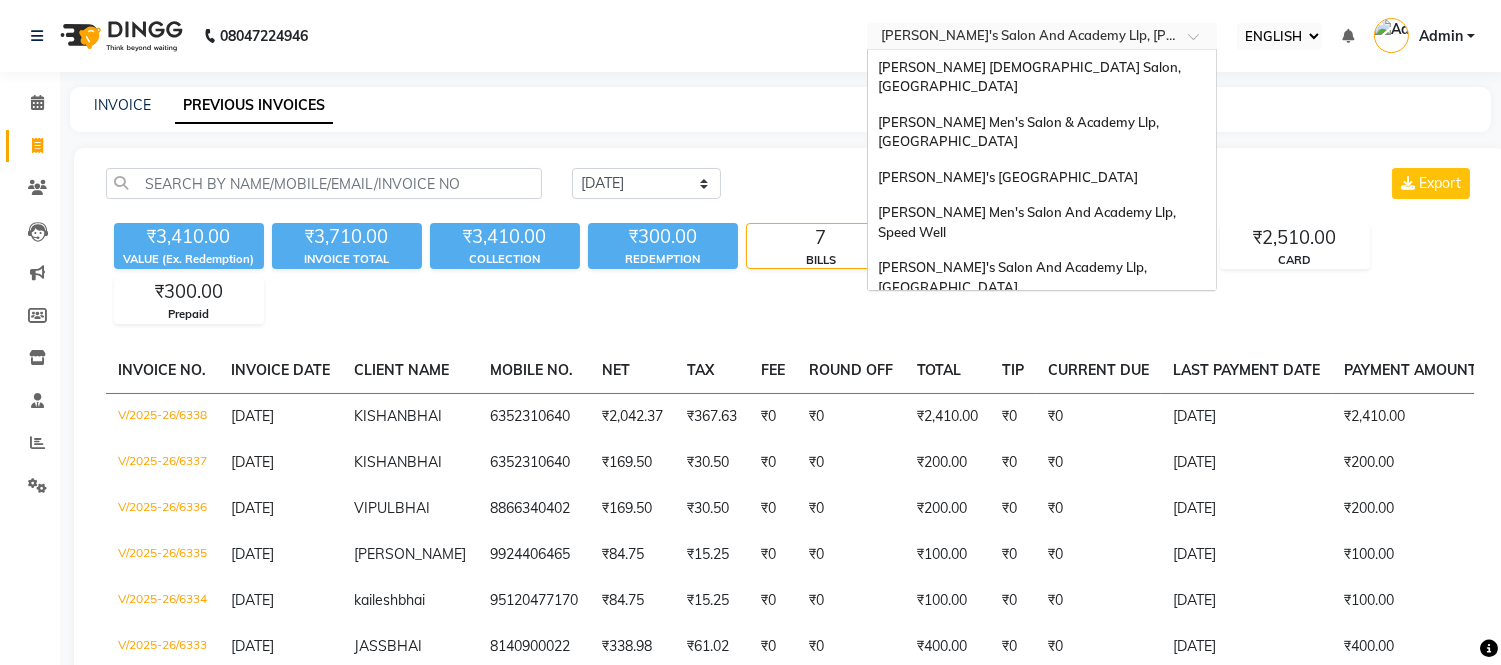 scroll, scrollTop: 86, scrollLeft: 0, axis: vertical 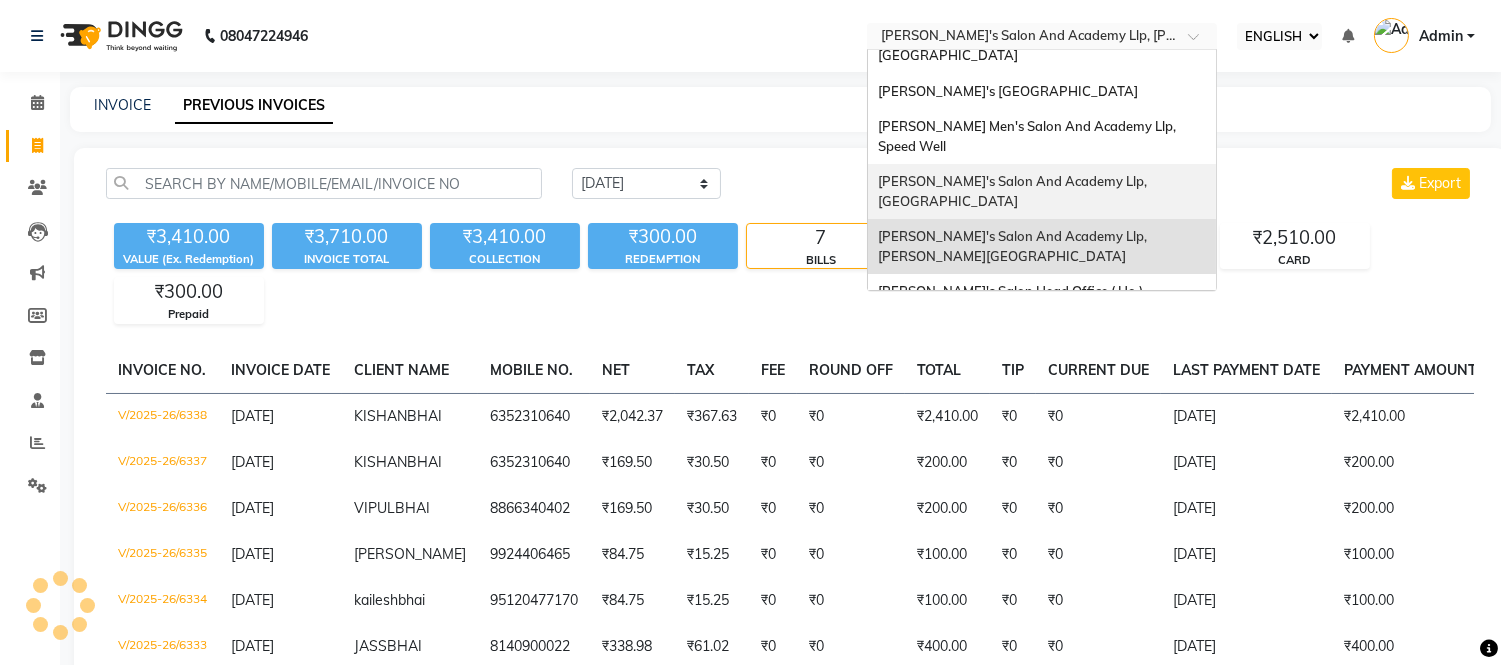 click on "Sandy Men's Salon And Academy Llp, University Road" at bounding box center [1014, 191] 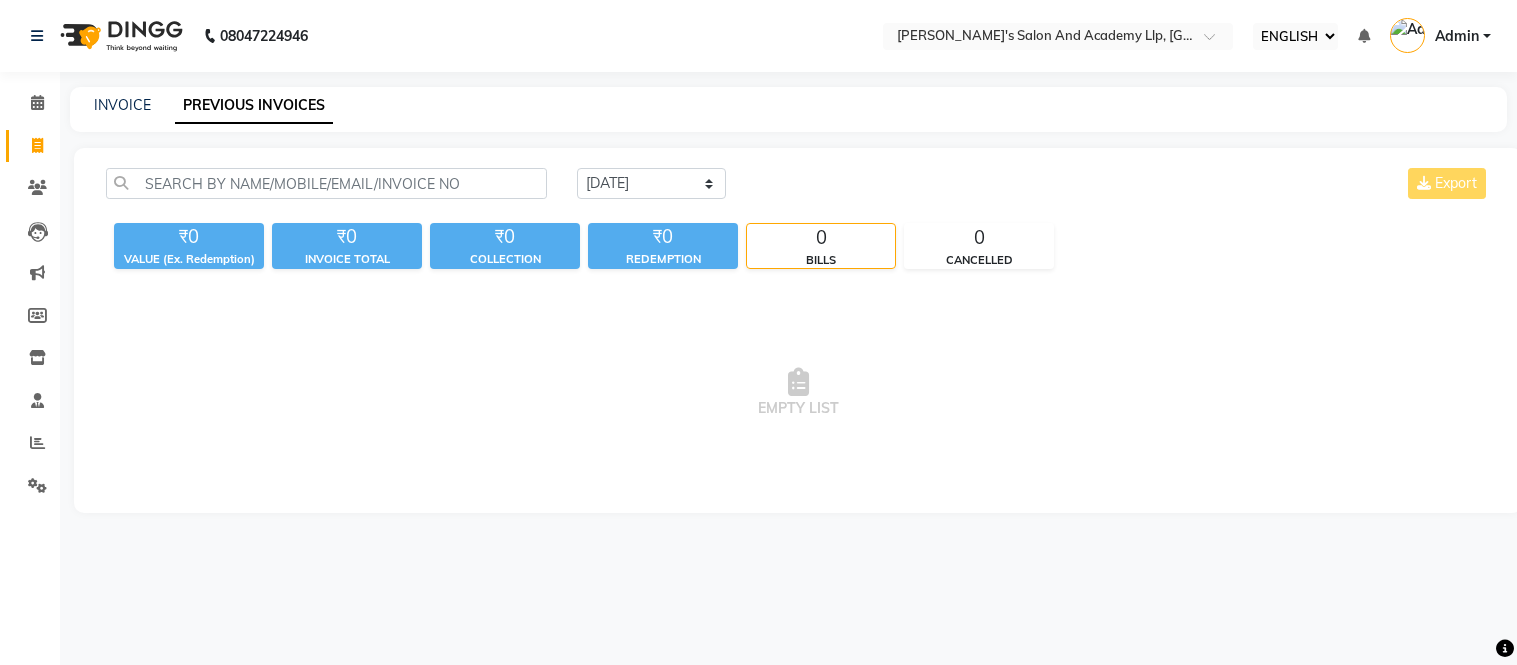 select on "ec" 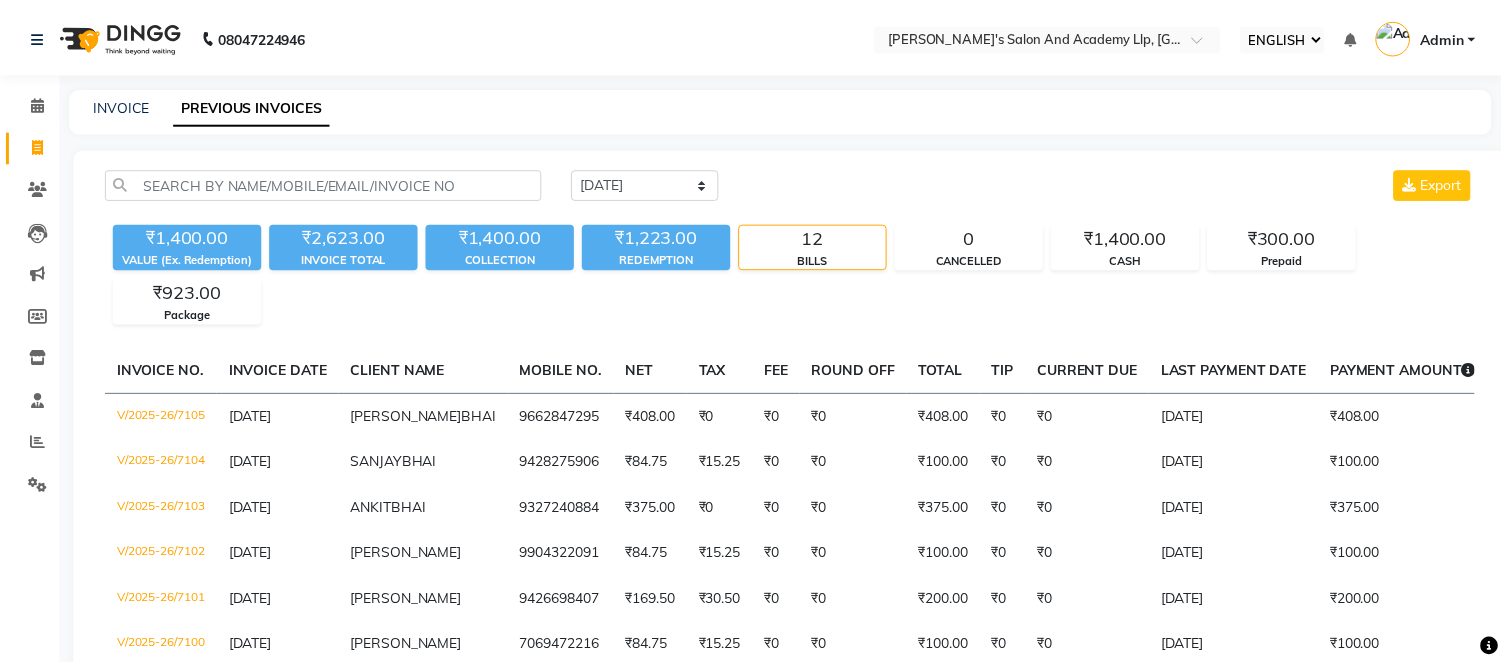scroll, scrollTop: 0, scrollLeft: 0, axis: both 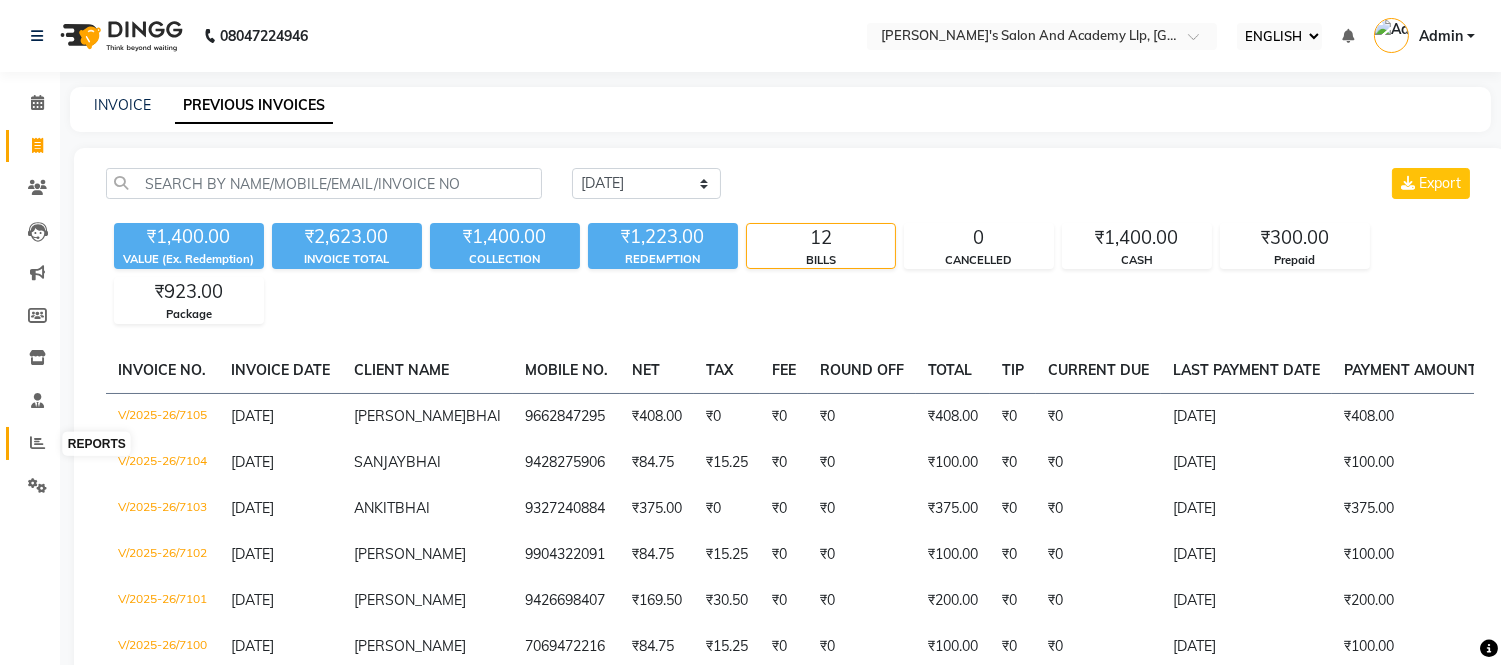 click 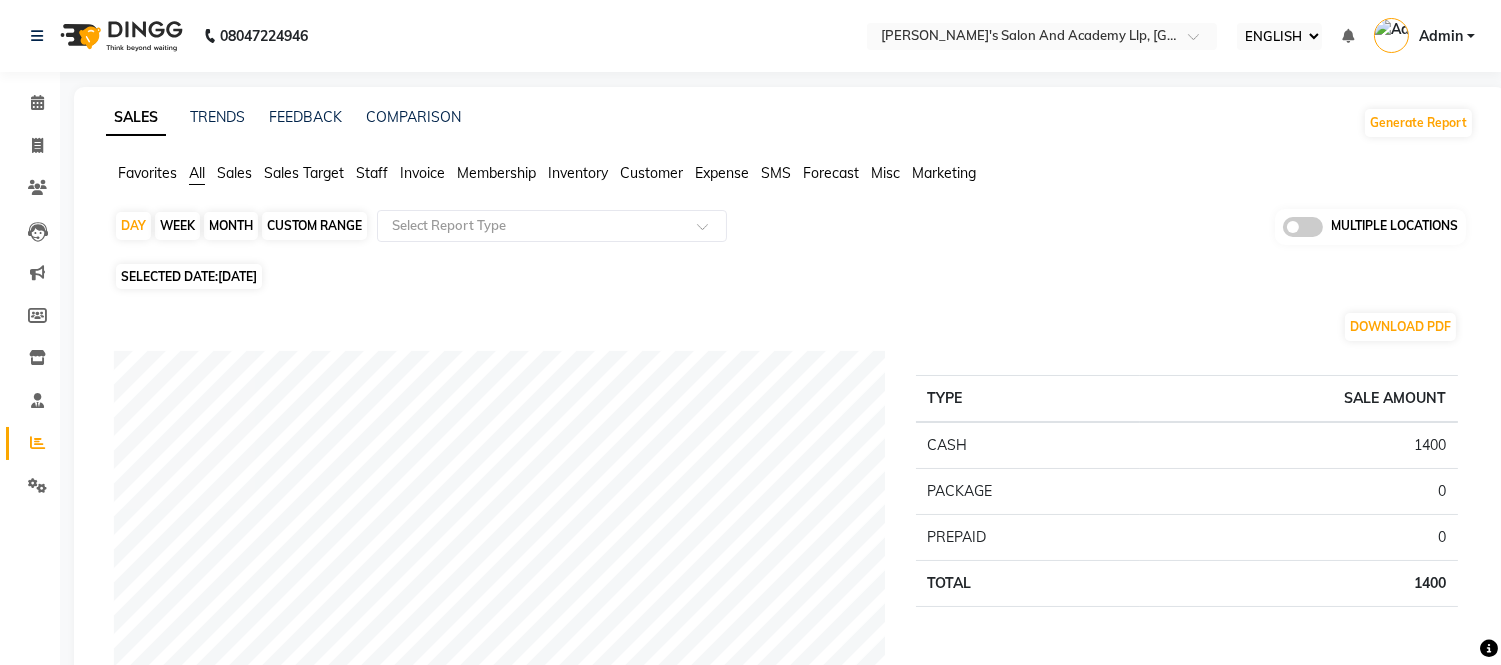 click on "Sales" 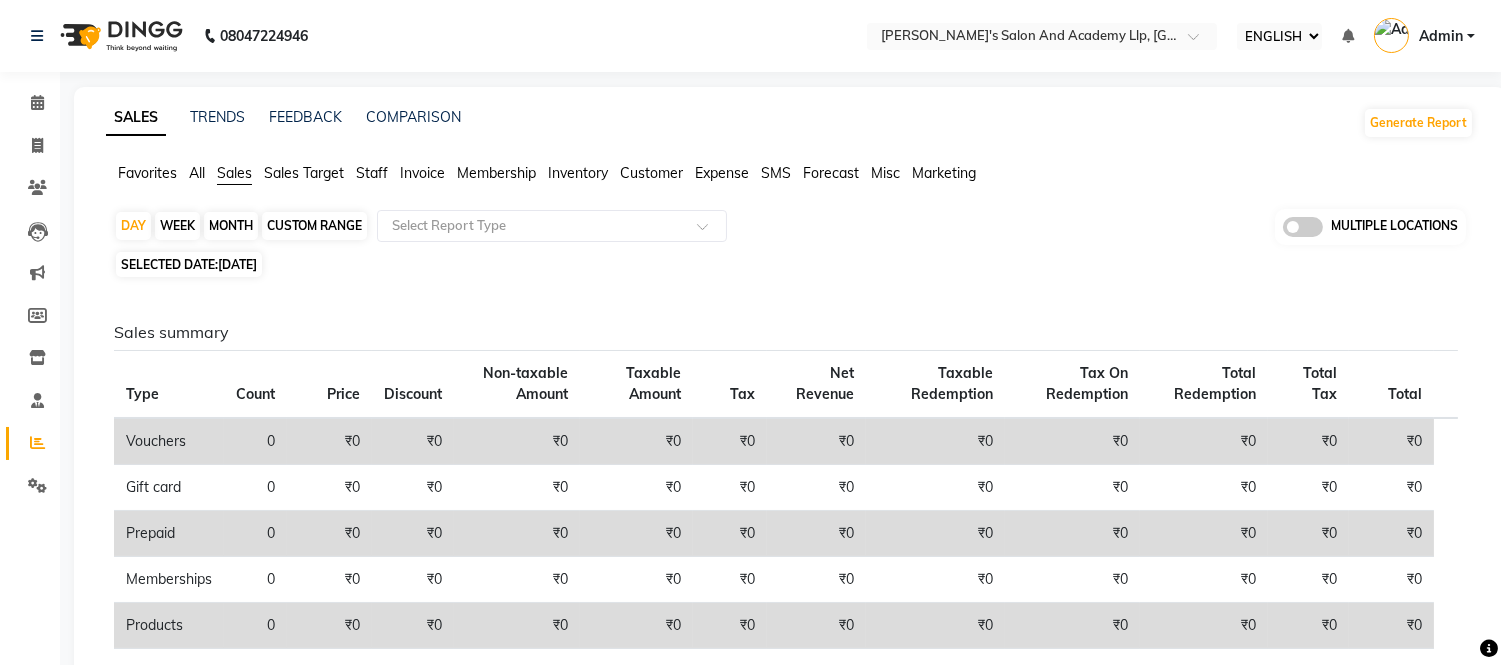 click on "[DATE]" 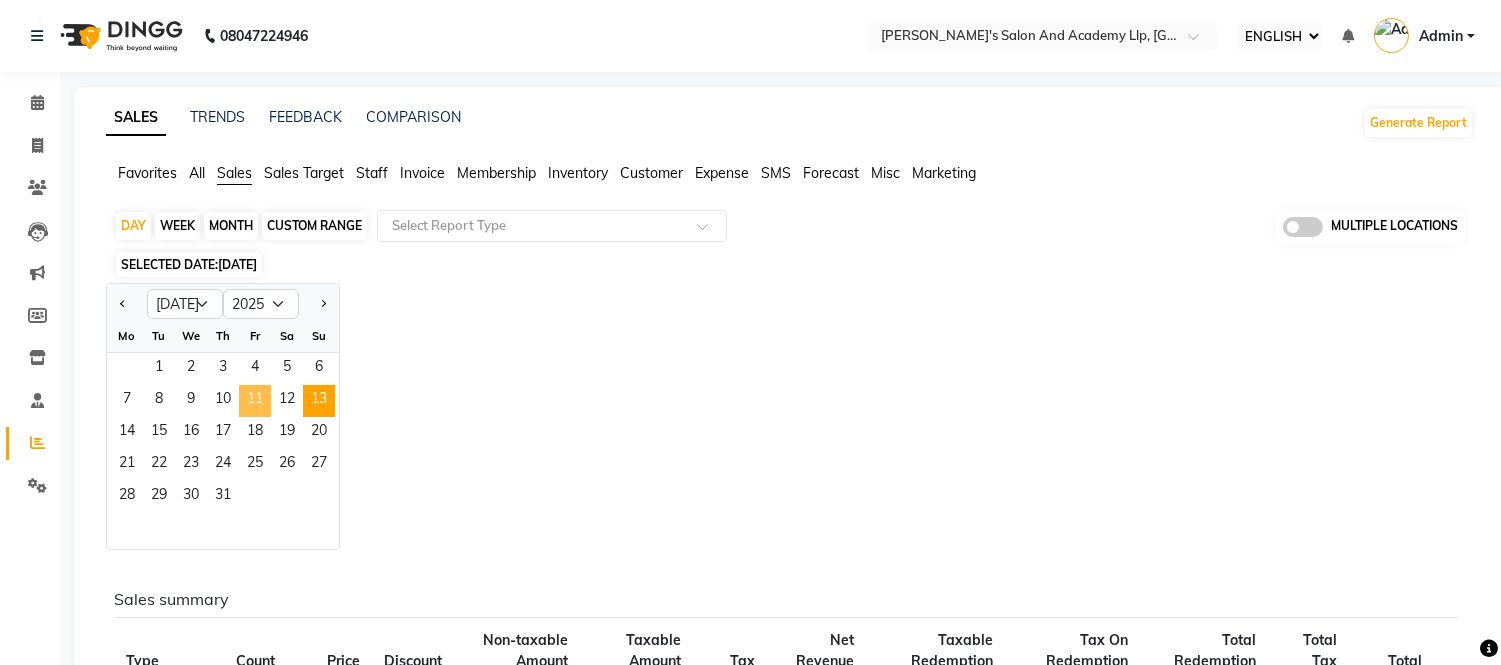 click on "11" 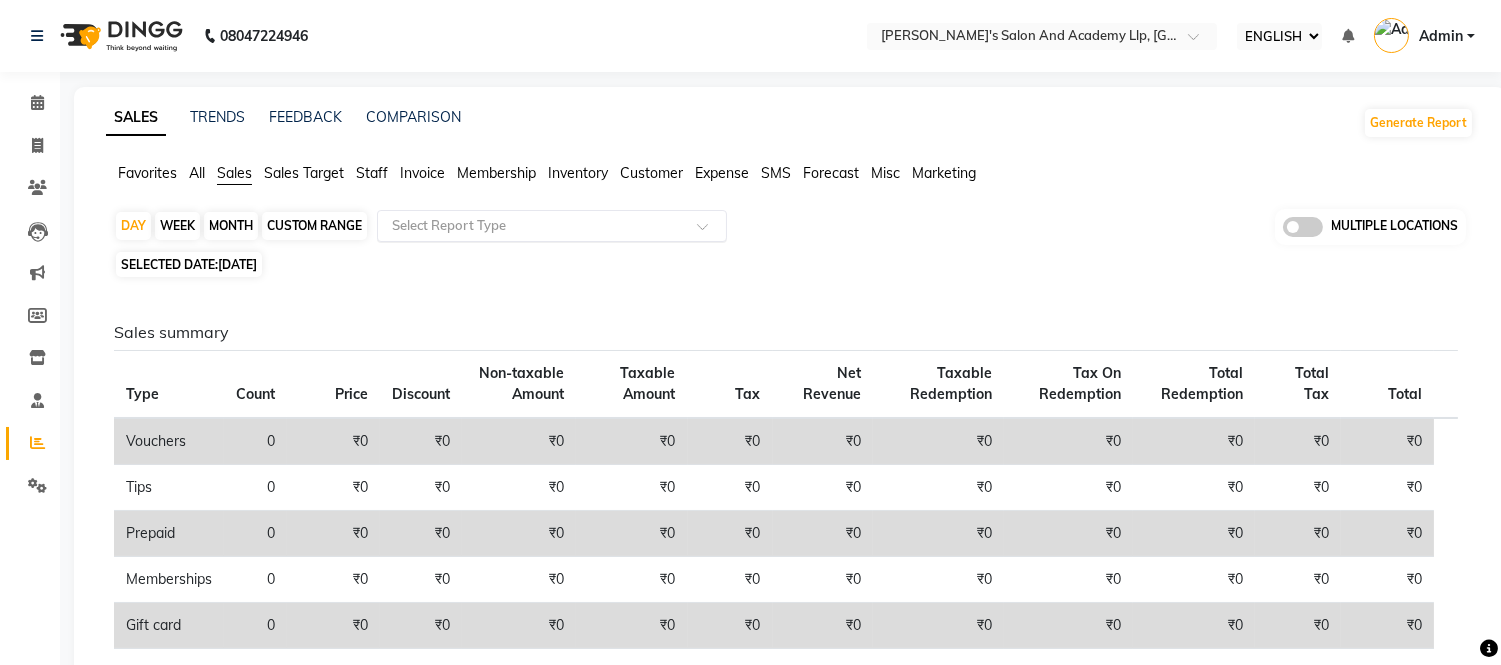 click 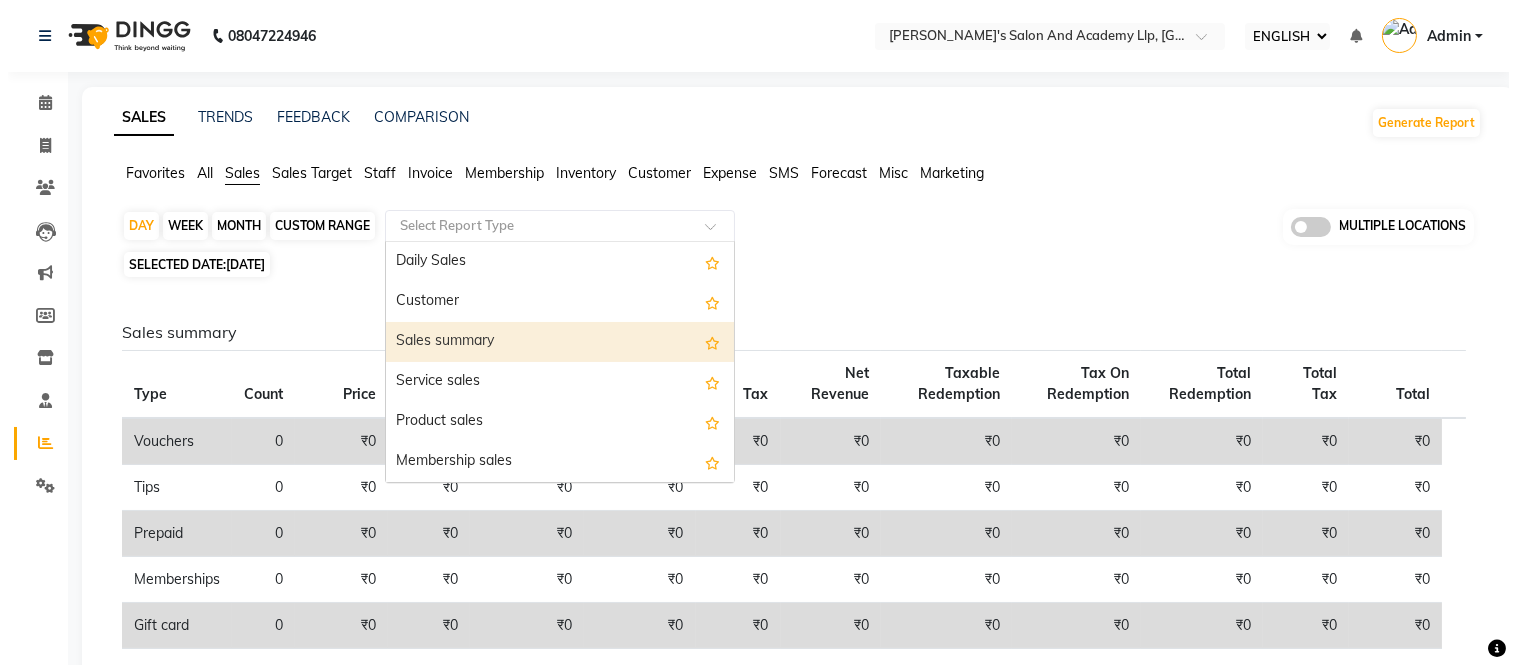 scroll, scrollTop: 111, scrollLeft: 0, axis: vertical 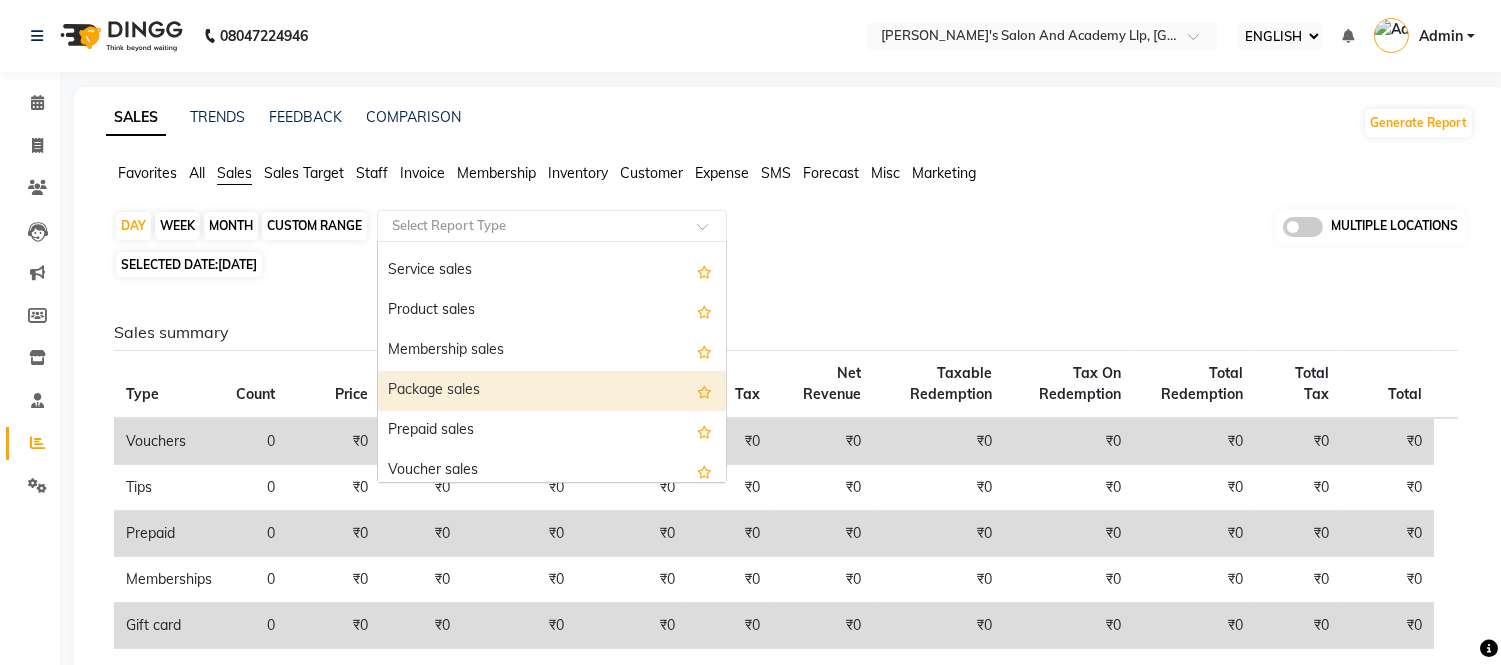 click on "Package sales" at bounding box center (552, 391) 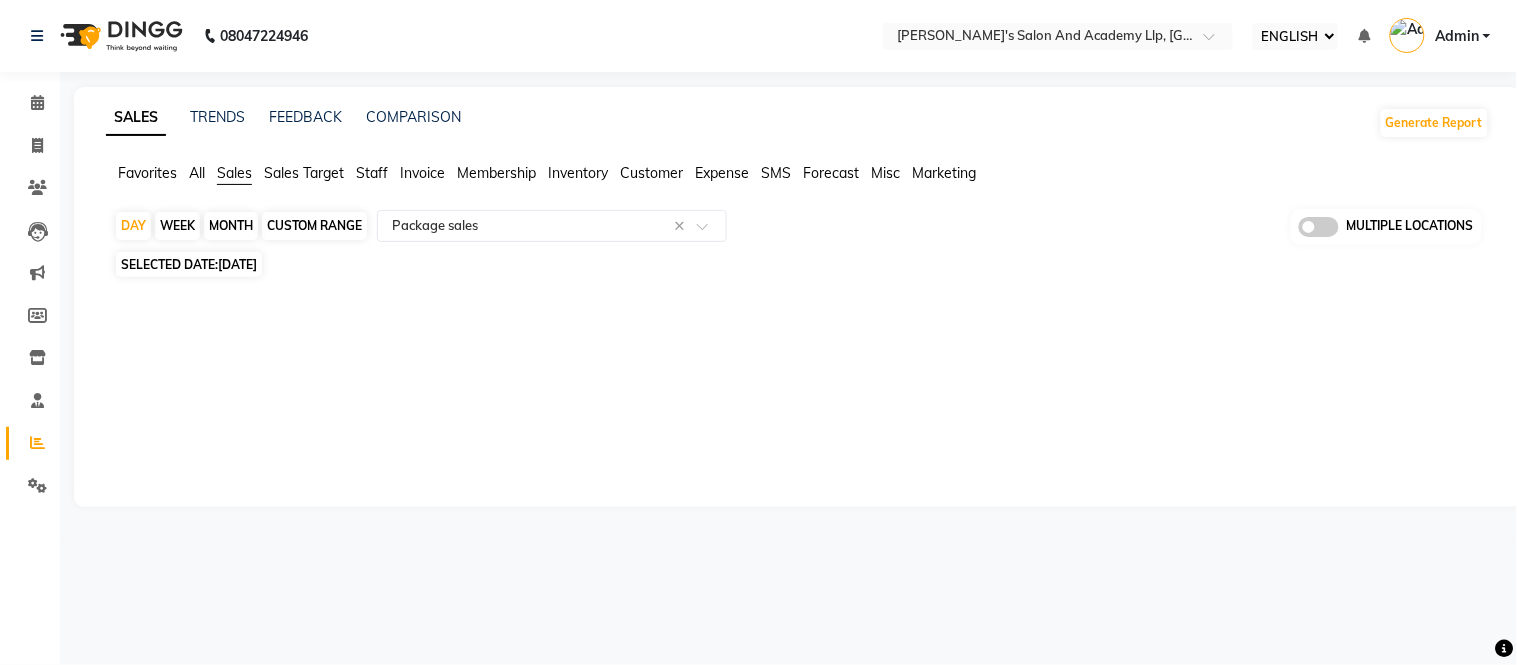 click on "SALES TRENDS FEEDBACK COMPARISON Generate Report Favorites All Sales Sales Target Staff Invoice Membership Inventory Customer Expense SMS Forecast Misc Marketing  DAY   WEEK   MONTH   CUSTOM RANGE  Select Report Type × Package sales × MULTIPLE LOCATIONS SELECTED DATE:  11-07-2025  ★ Mark as Favorite  Choose how you'd like to save "" report to favorites  Save to Personal Favorites:   Only you can see this report in your favorites tab. Share with Organization:   Everyone in your organization can see this report in their favorites tab.  Save to Favorites" 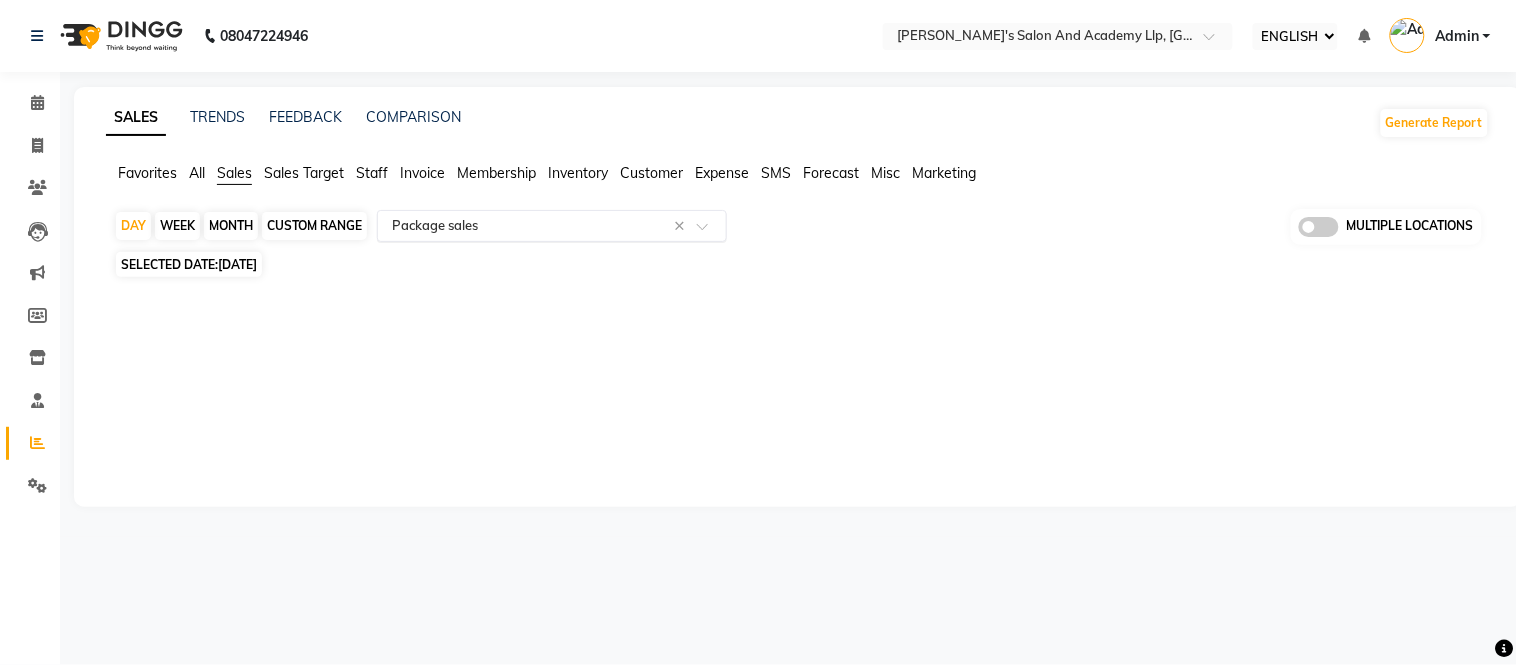 click 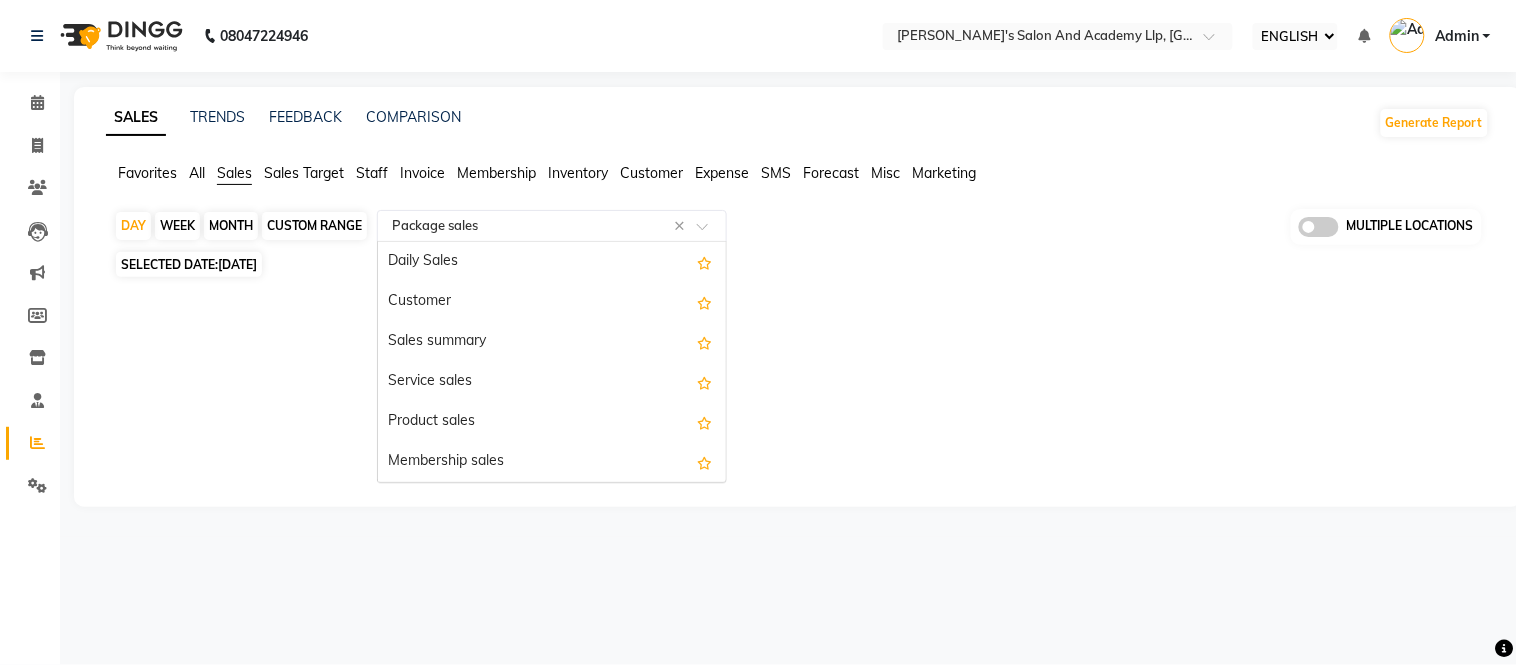 scroll, scrollTop: 240, scrollLeft: 0, axis: vertical 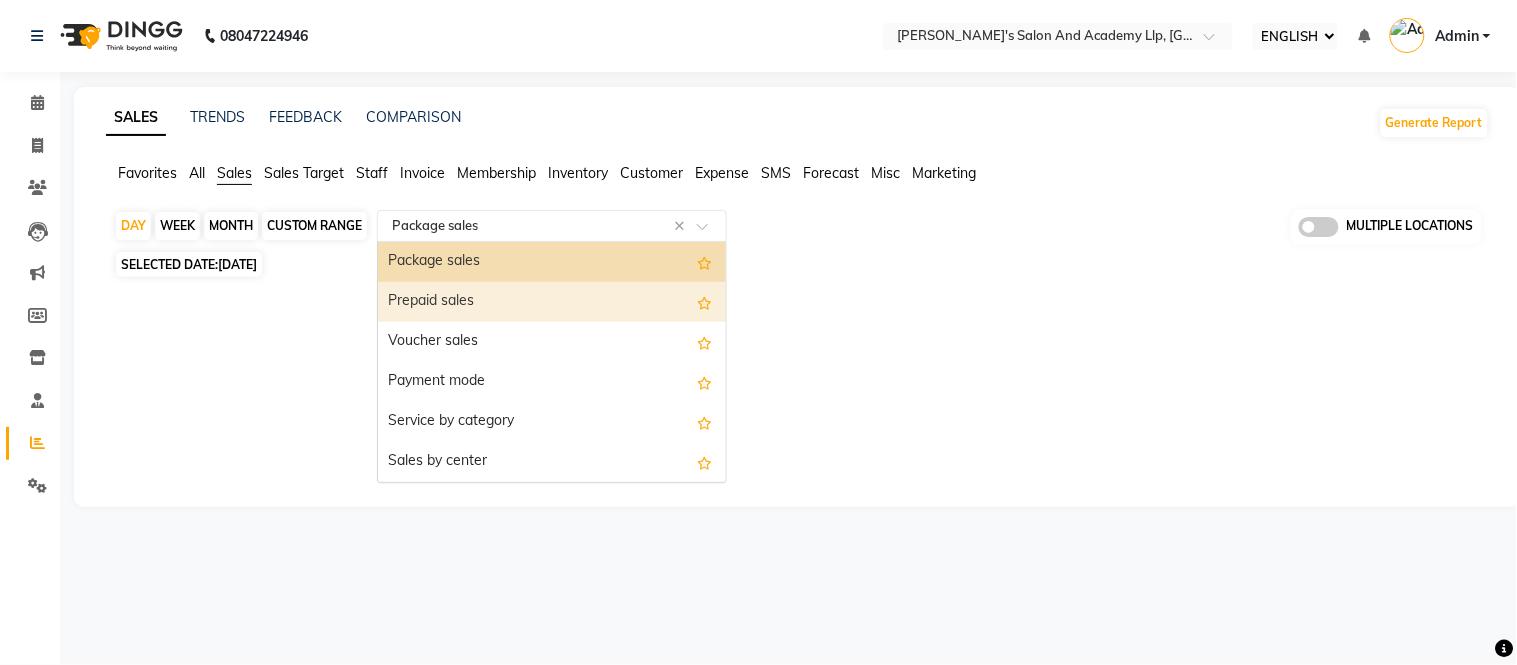 click on "Prepaid sales" at bounding box center (552, 302) 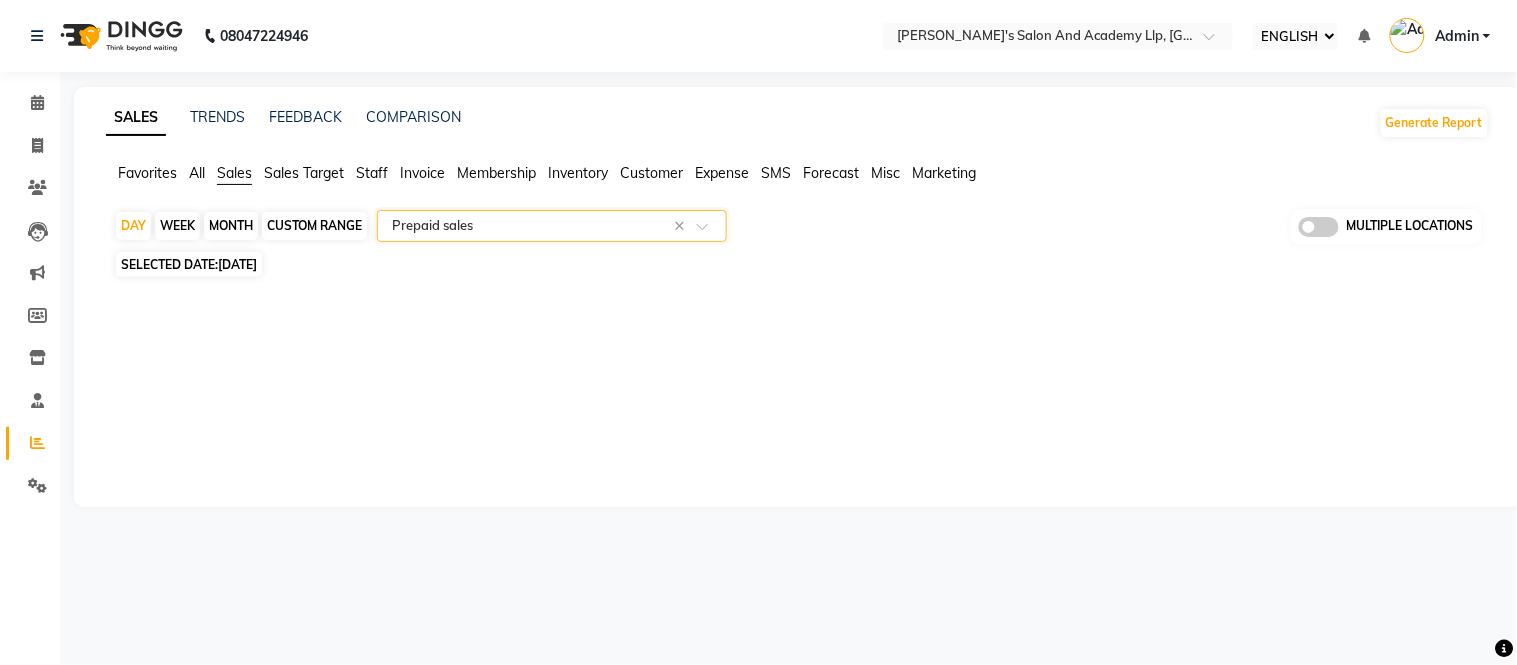 click 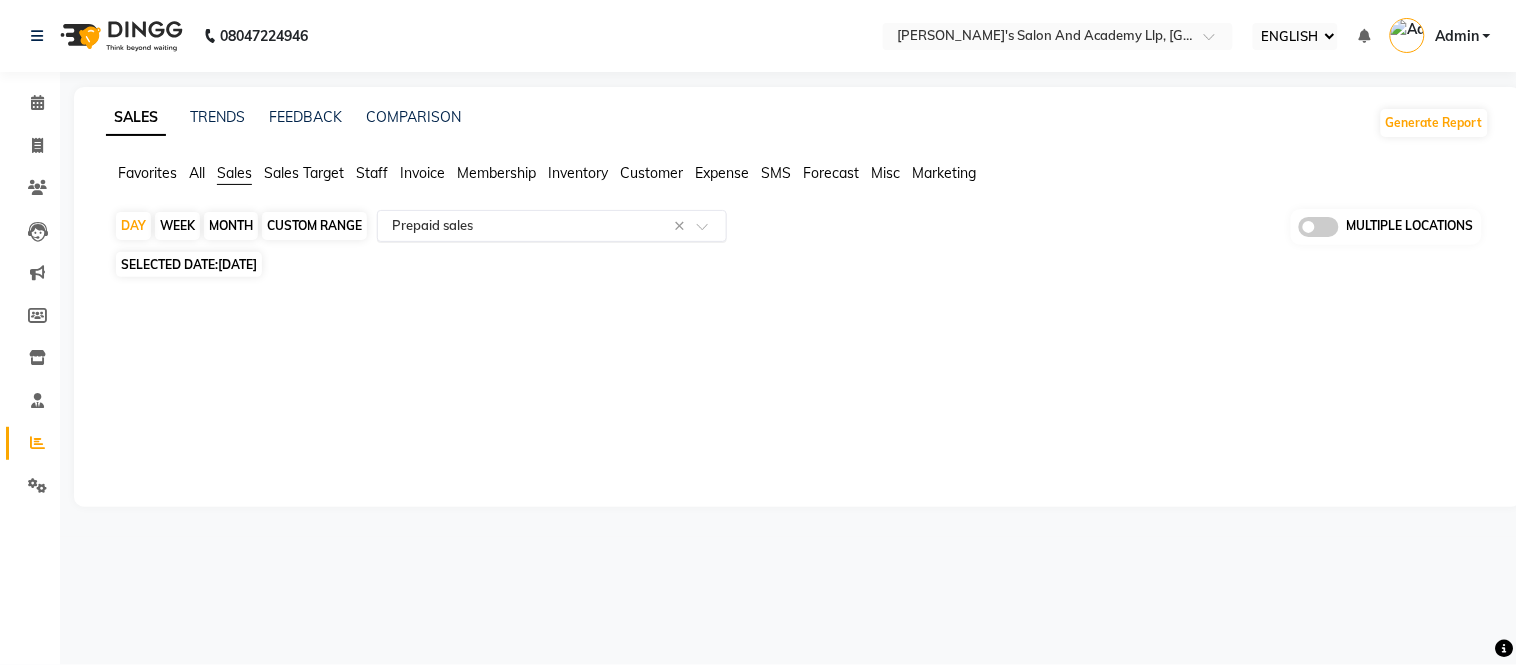 click 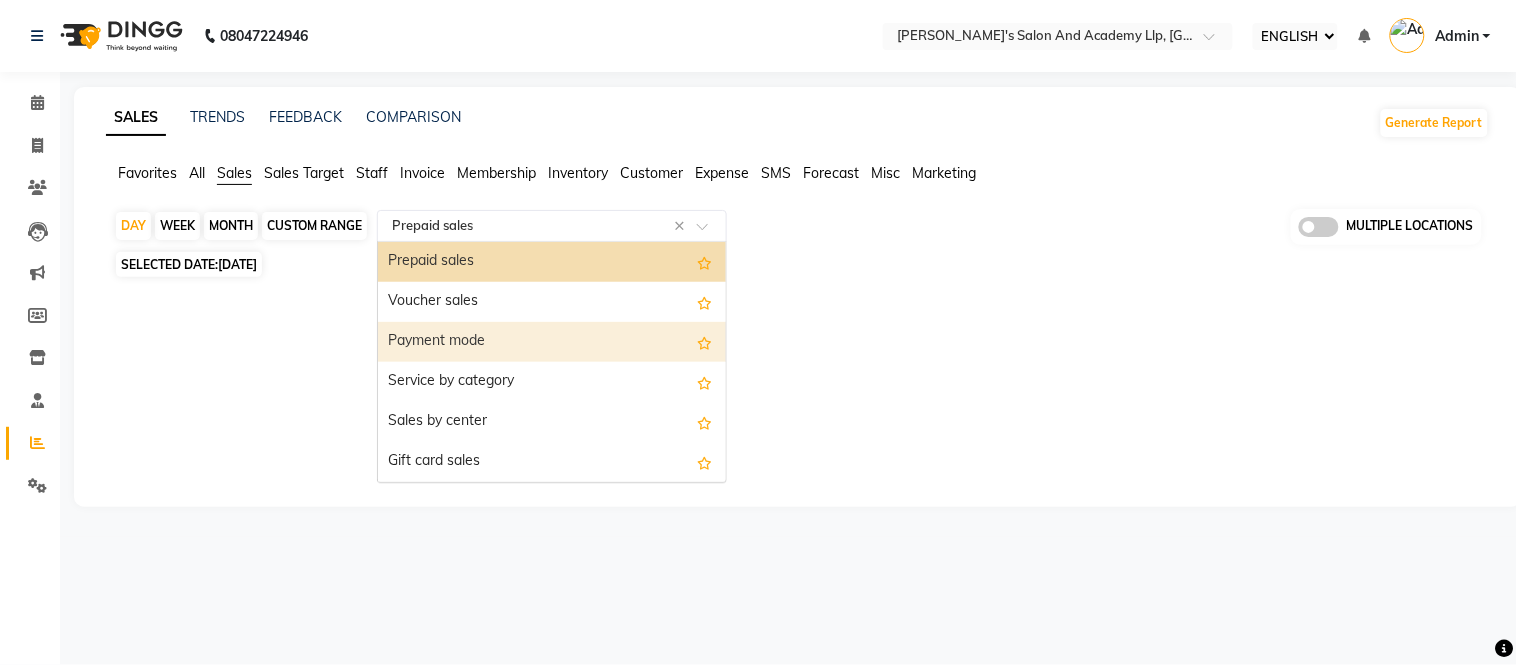 scroll, scrollTop: 111, scrollLeft: 0, axis: vertical 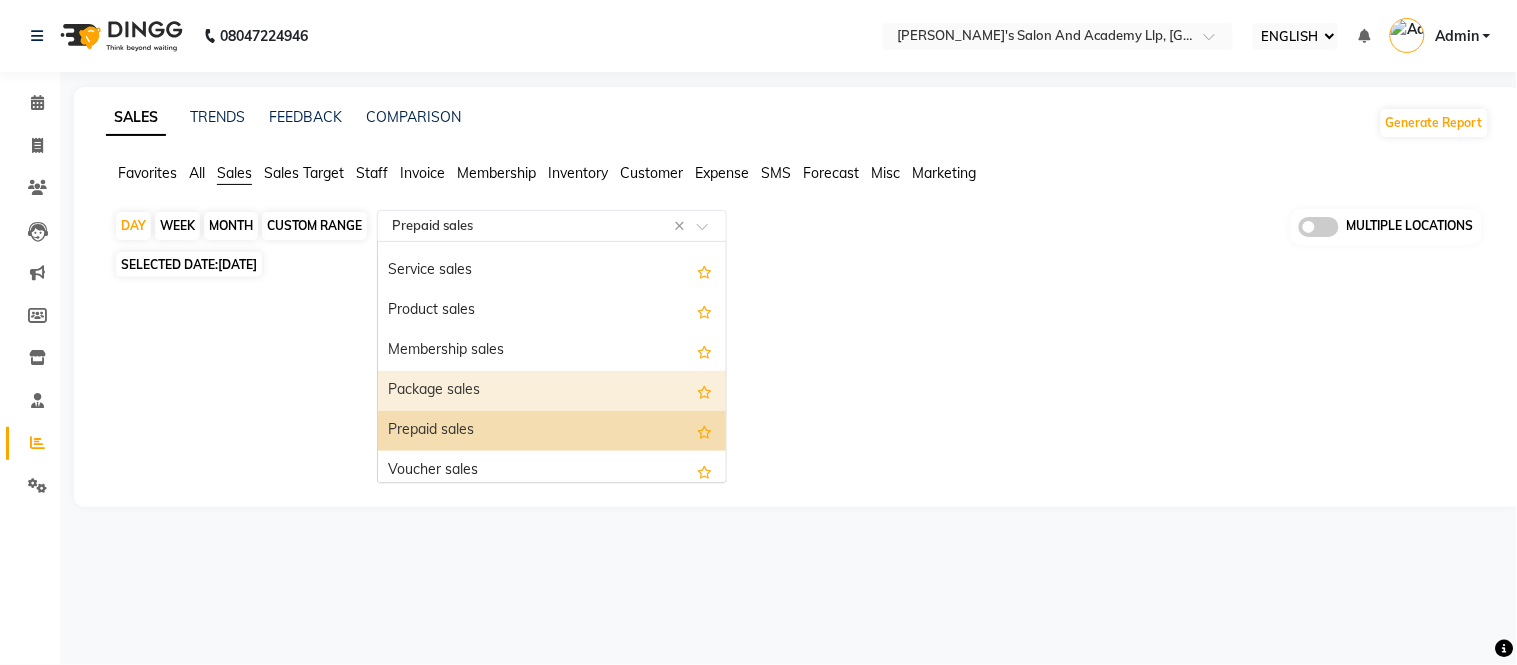 click on "Package sales" at bounding box center (552, 391) 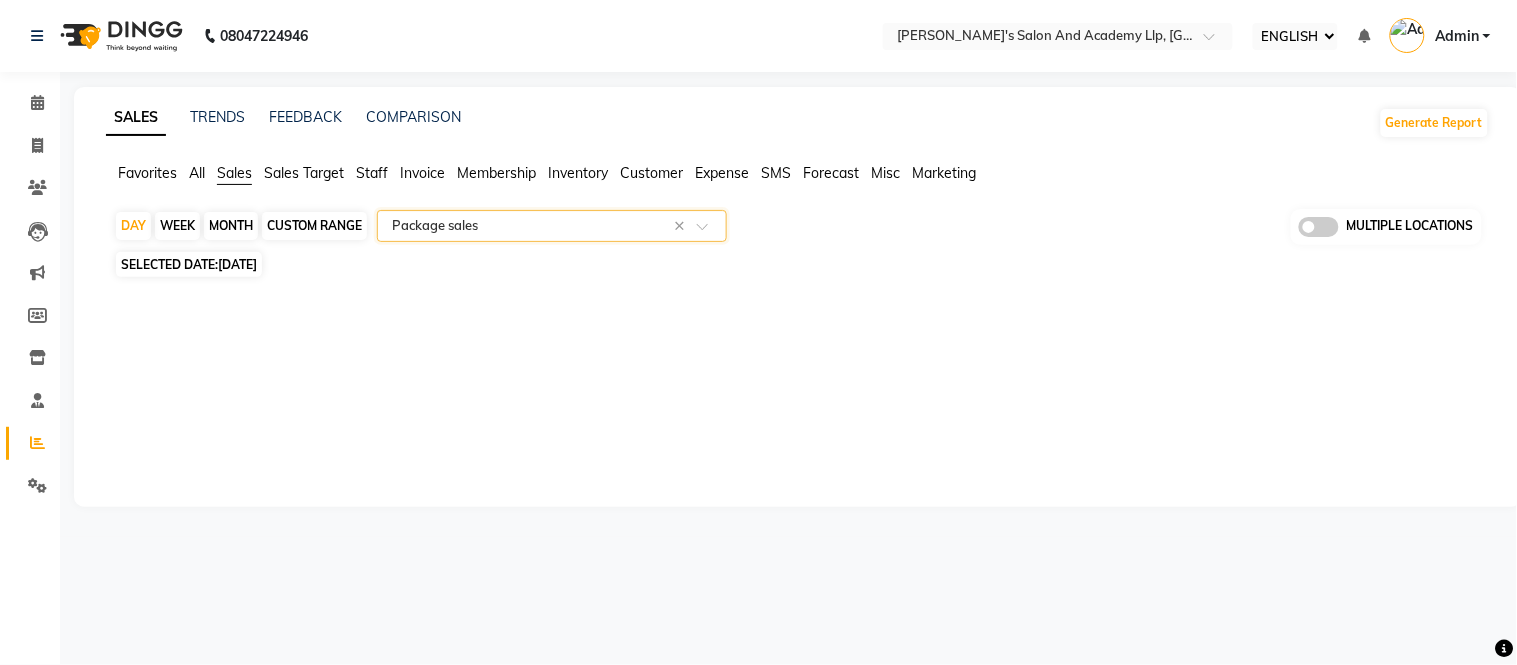 click 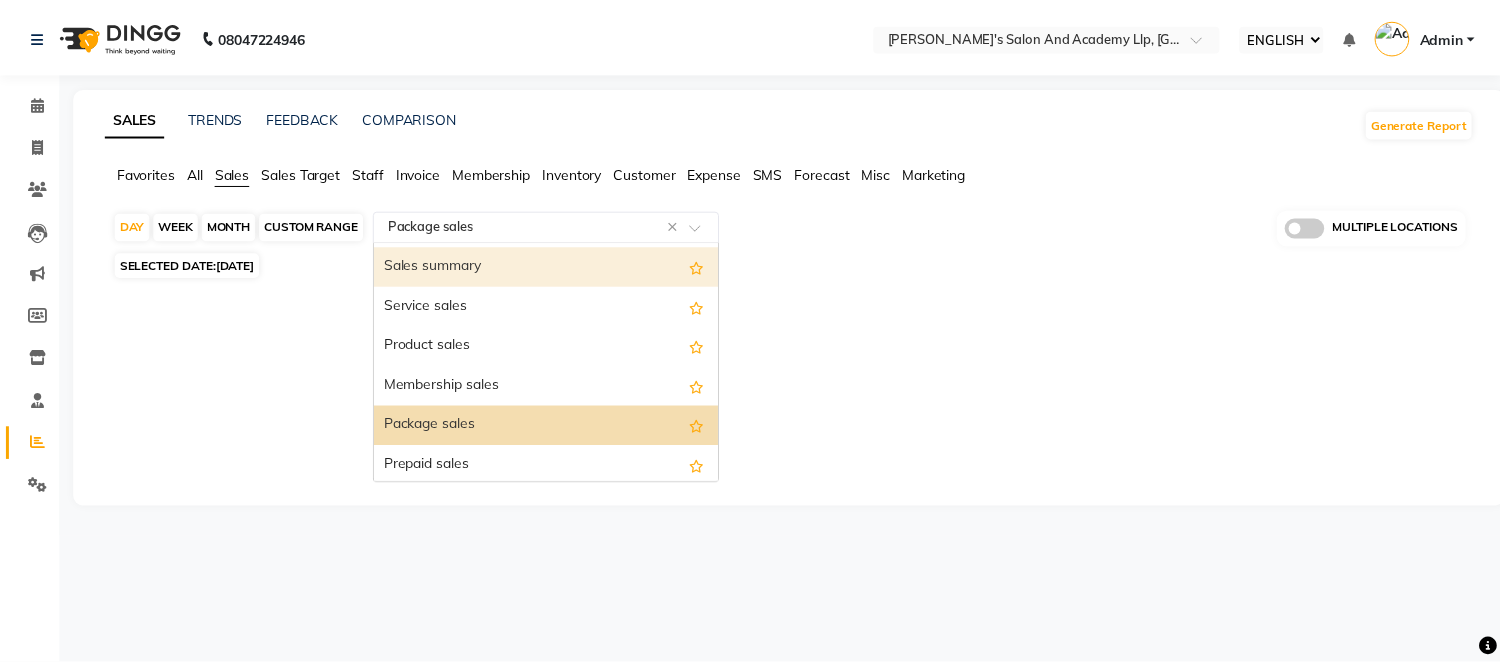 scroll, scrollTop: 17, scrollLeft: 0, axis: vertical 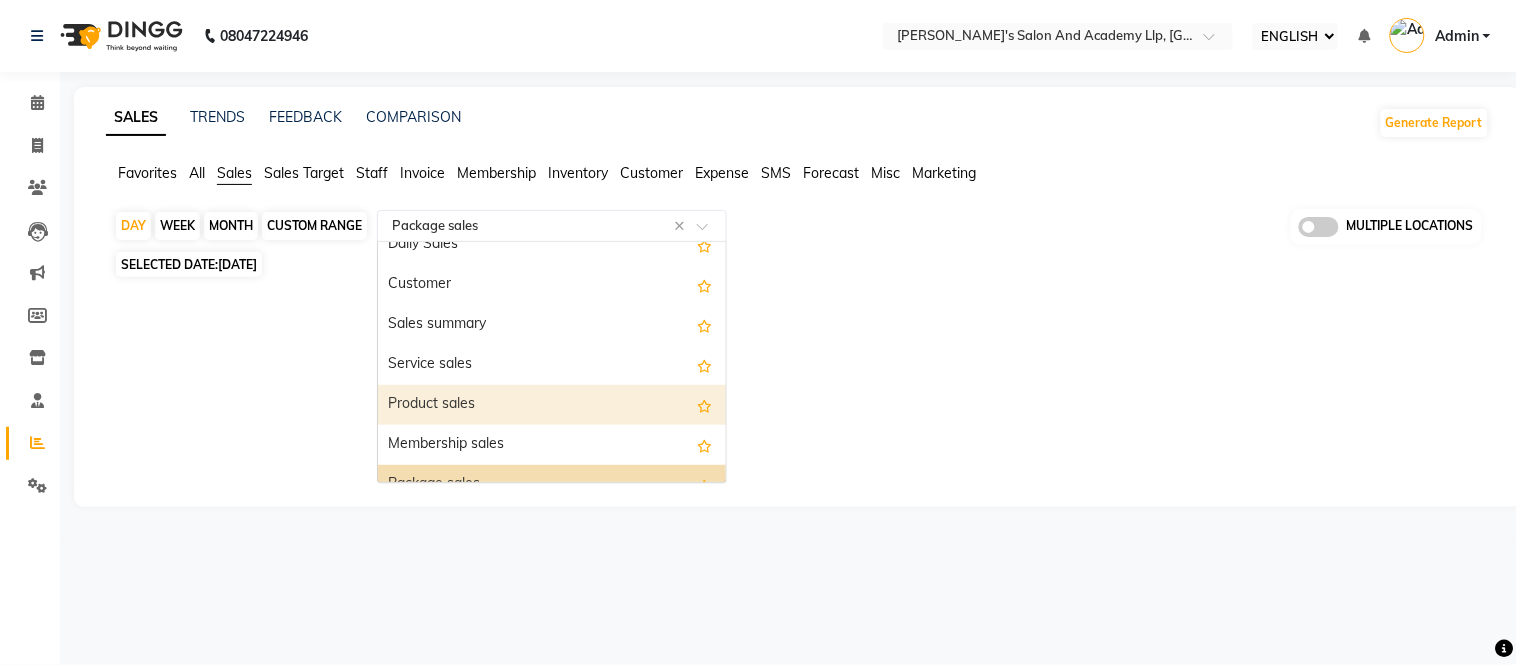 click on "Product sales" at bounding box center (552, 405) 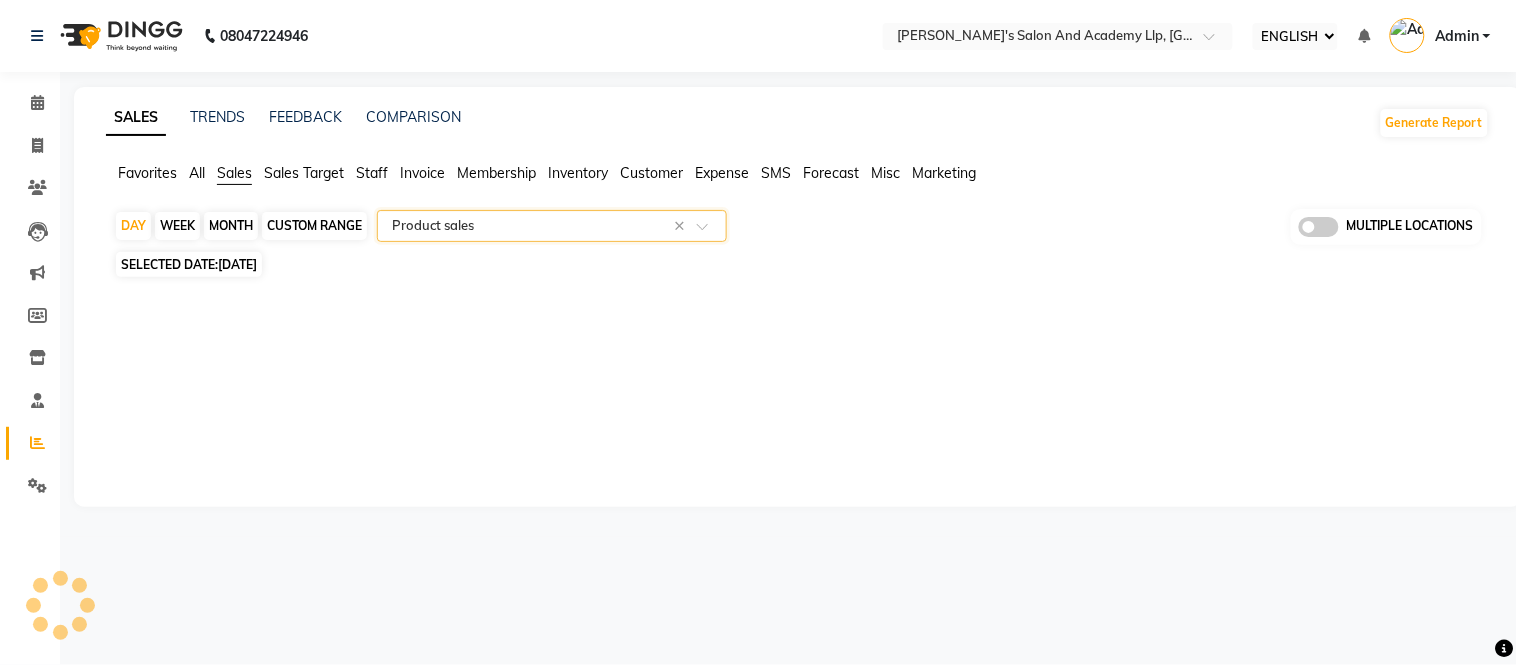 select on "full_report" 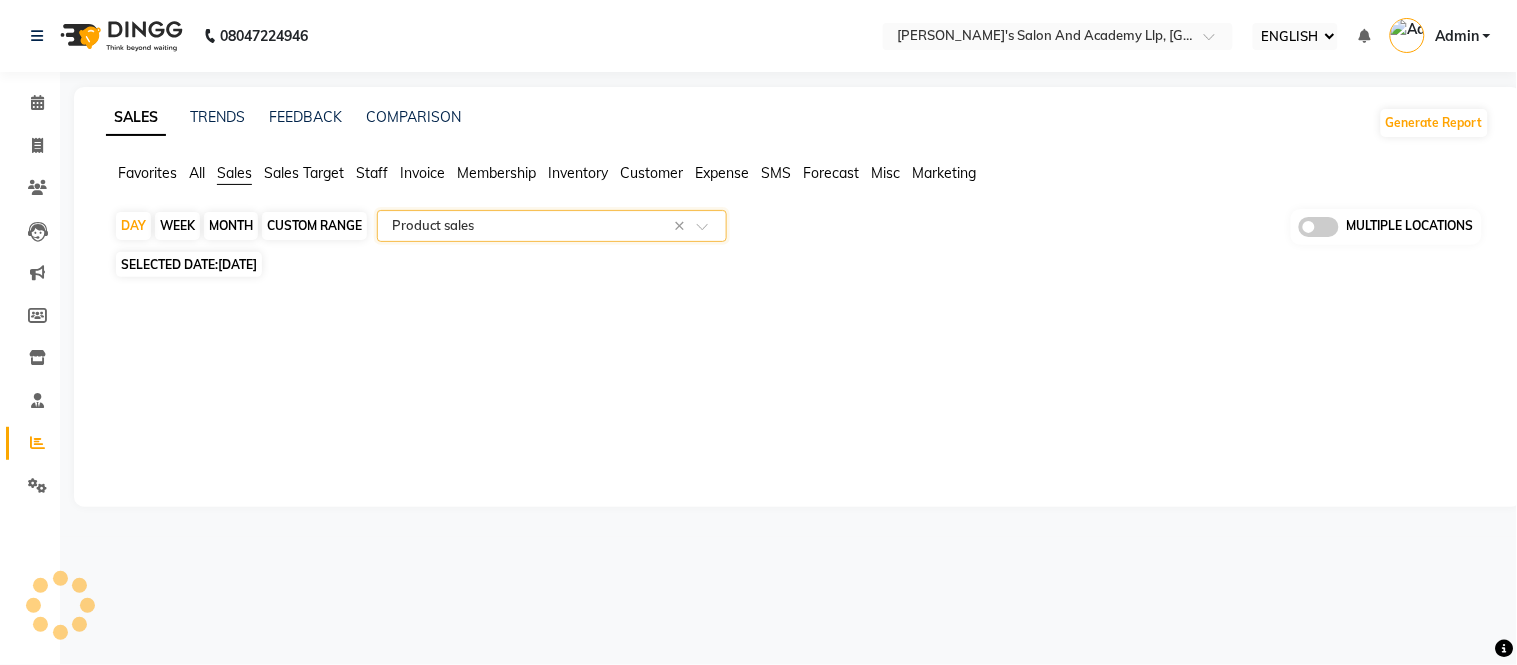 select on "csv" 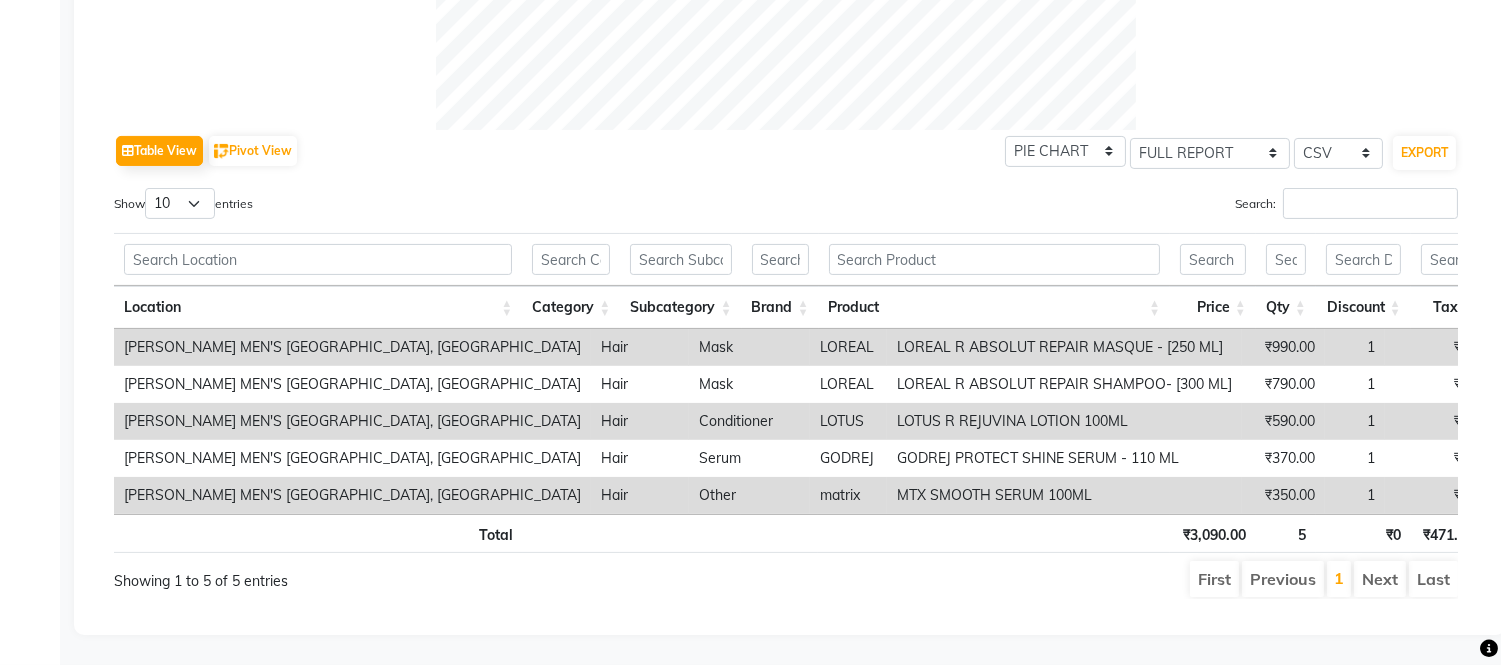 scroll, scrollTop: 926, scrollLeft: 0, axis: vertical 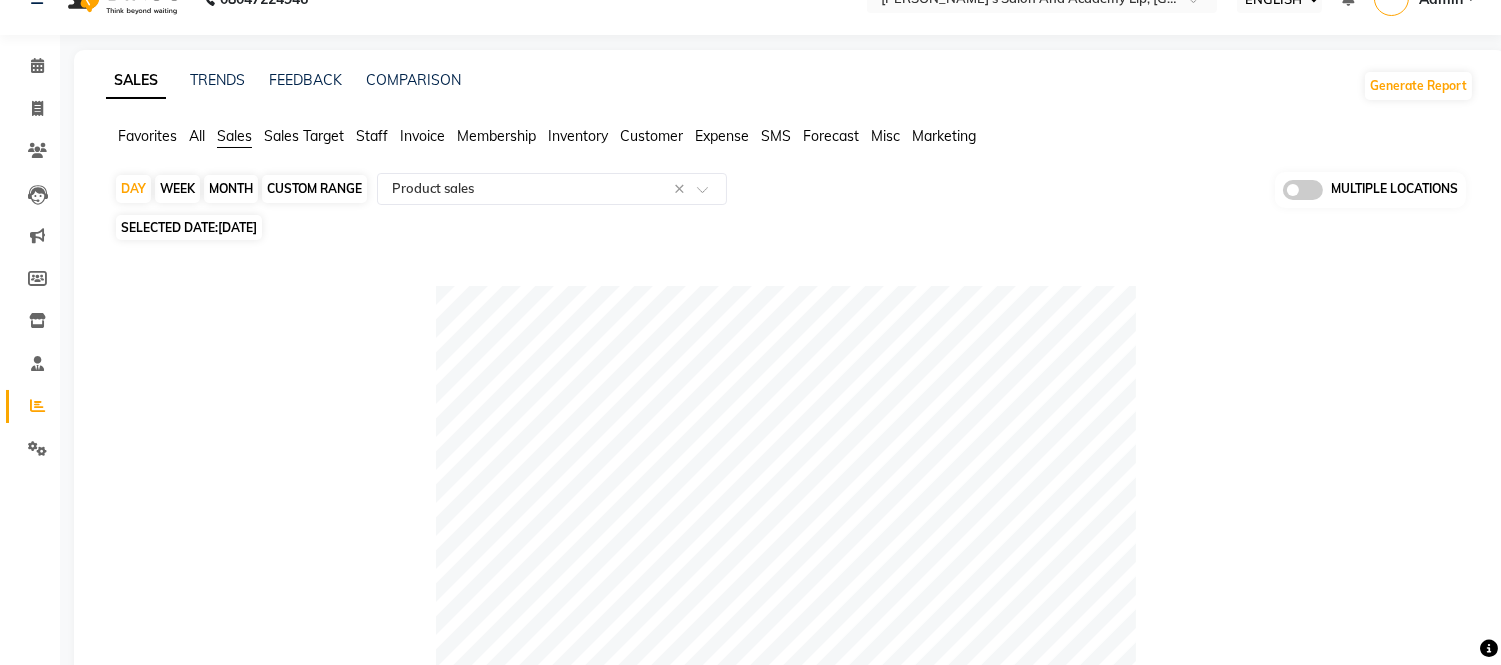 click on "Expense" 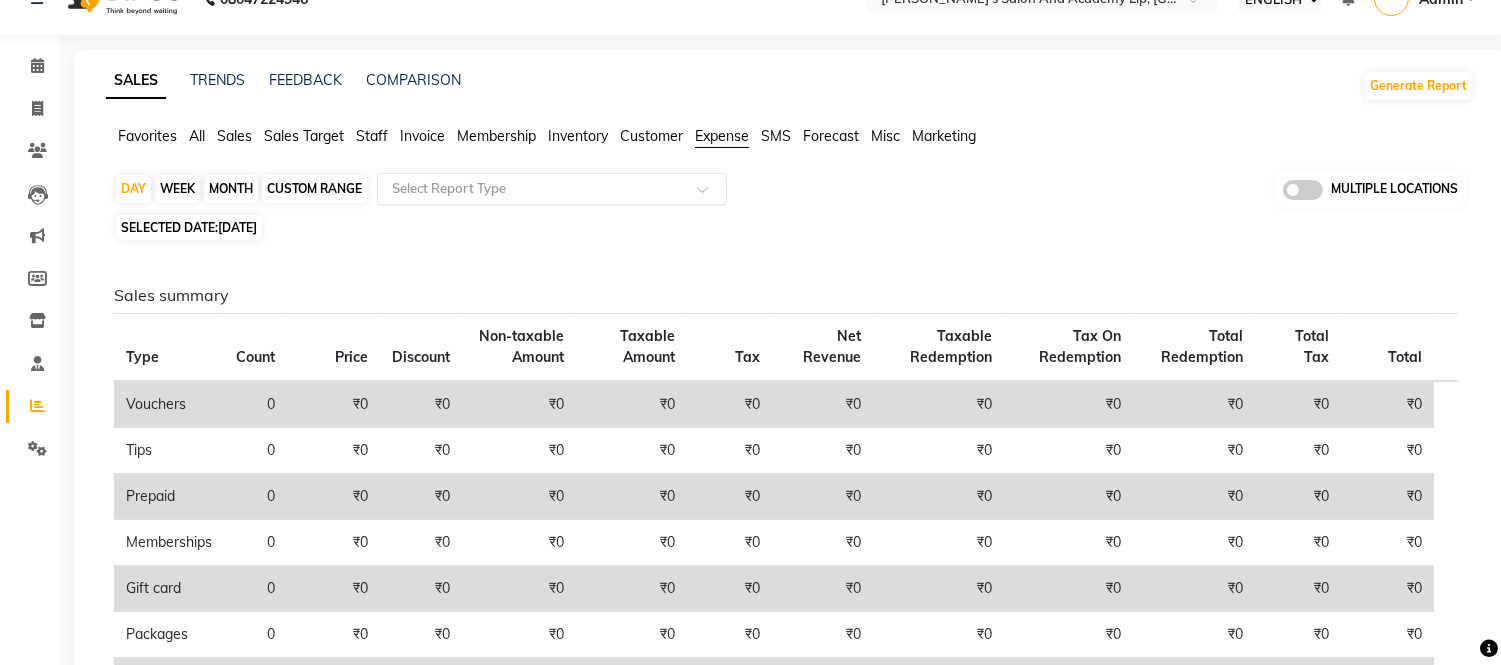 click 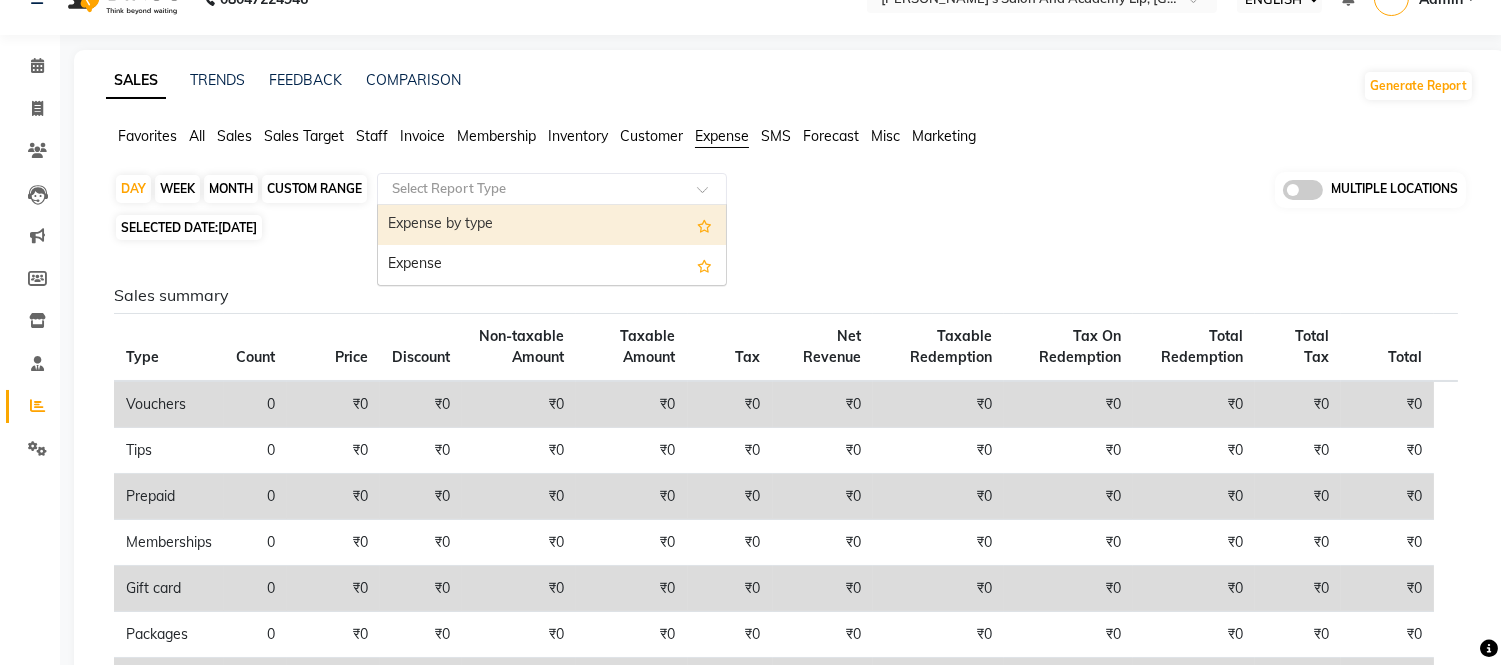 click on "Expense by type" at bounding box center (552, 225) 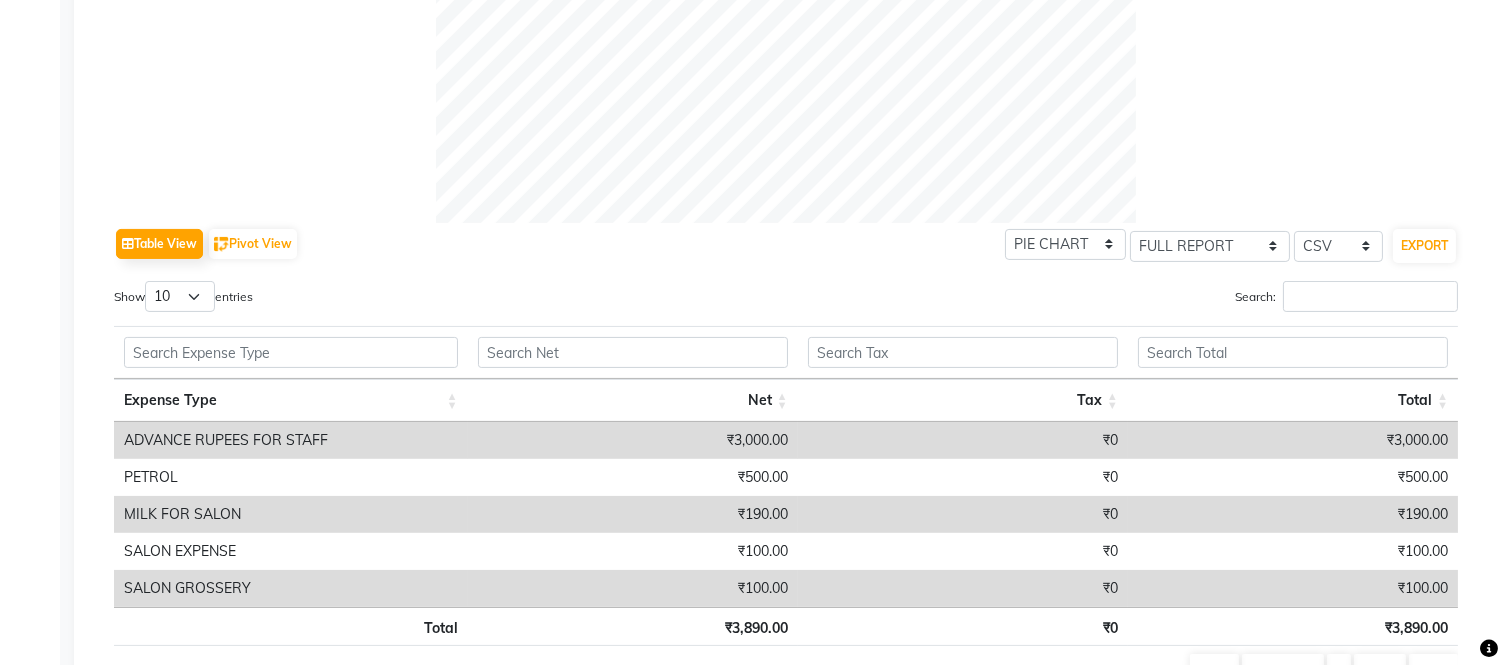 scroll, scrollTop: 798, scrollLeft: 0, axis: vertical 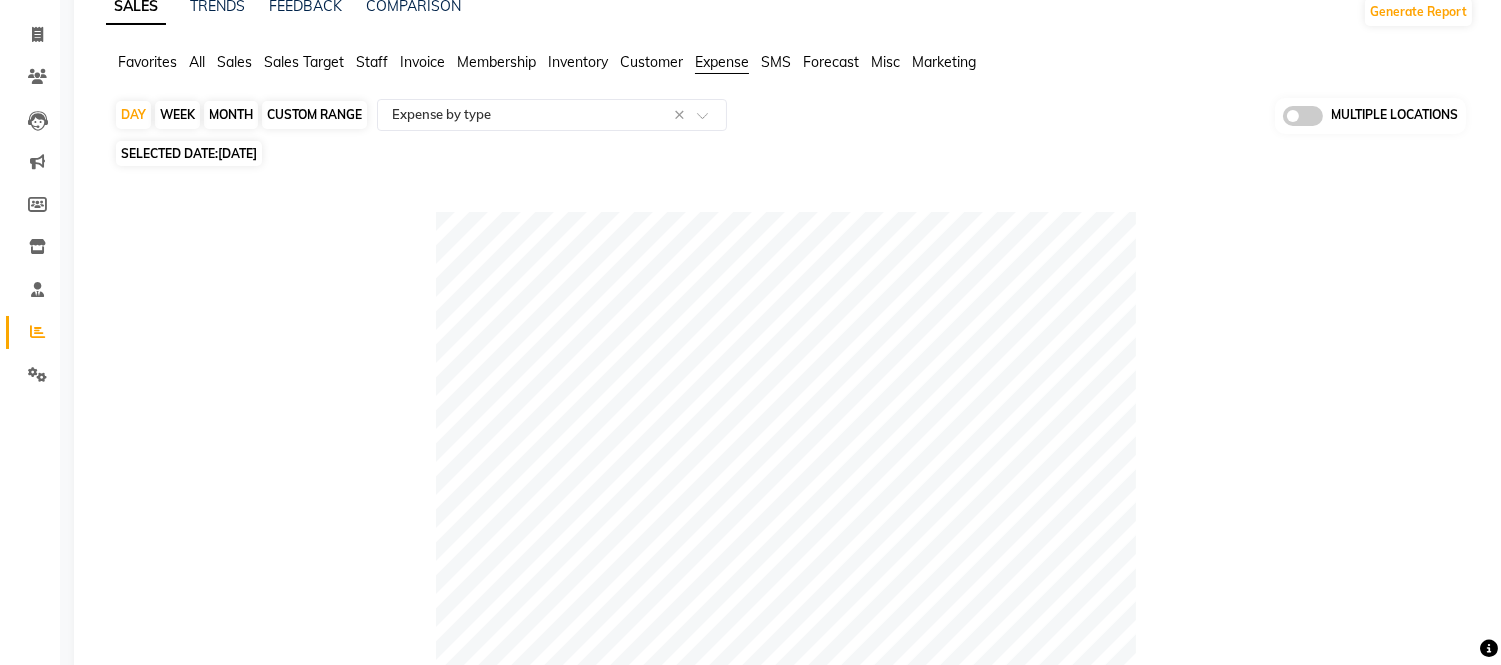 click on "SELECTED DATE:  [DATE]" 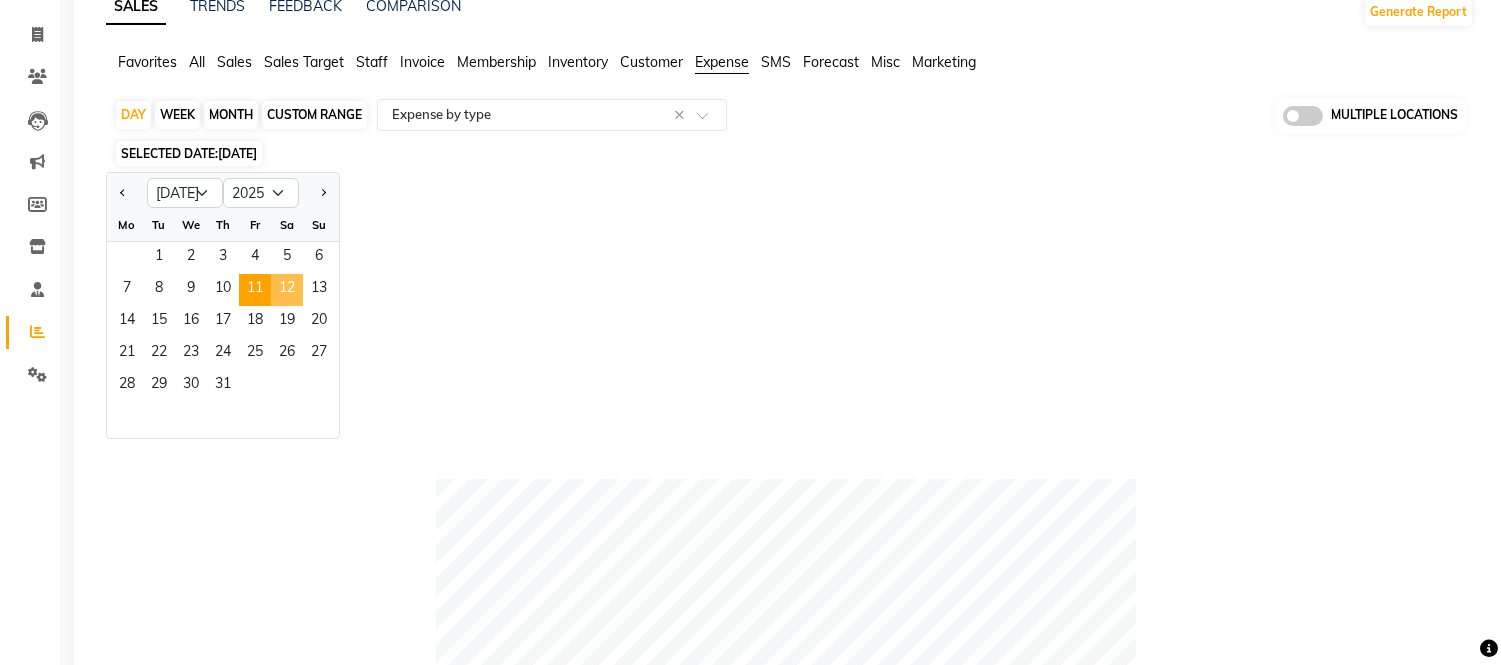 click on "12" 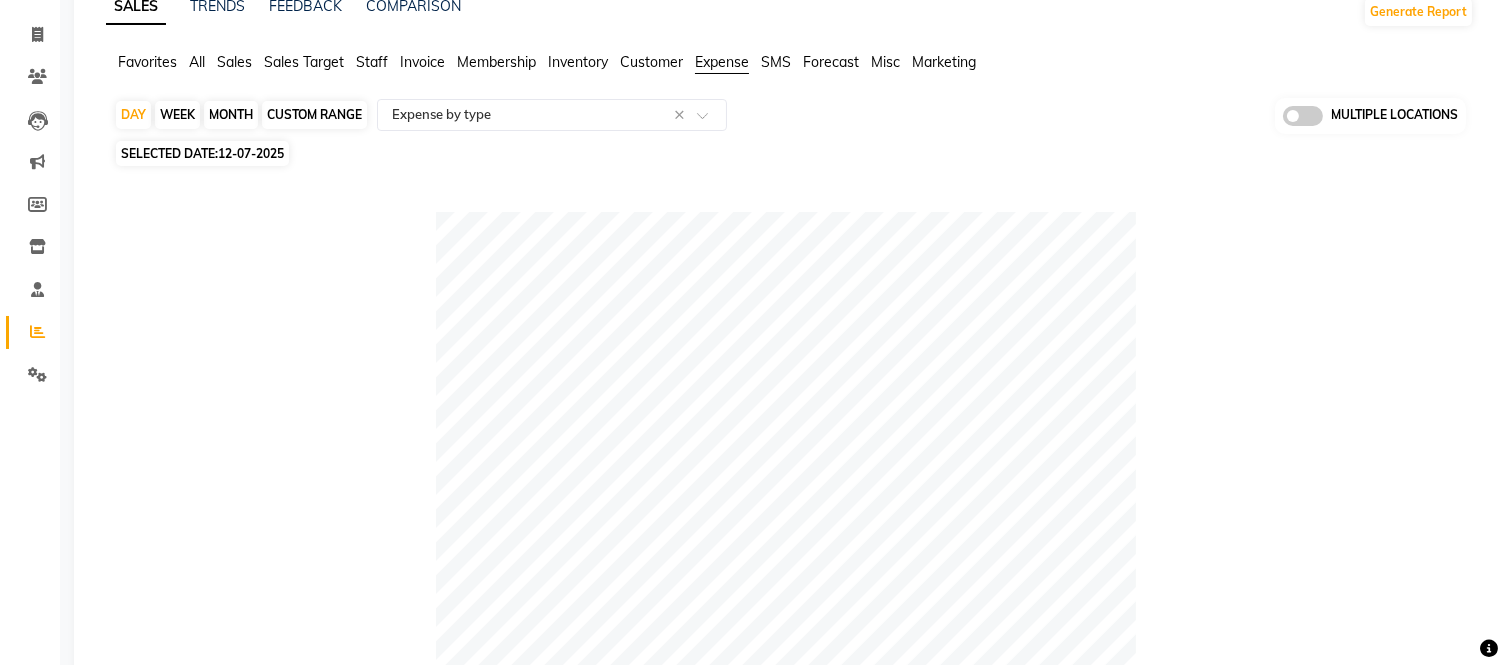click on "Sales" 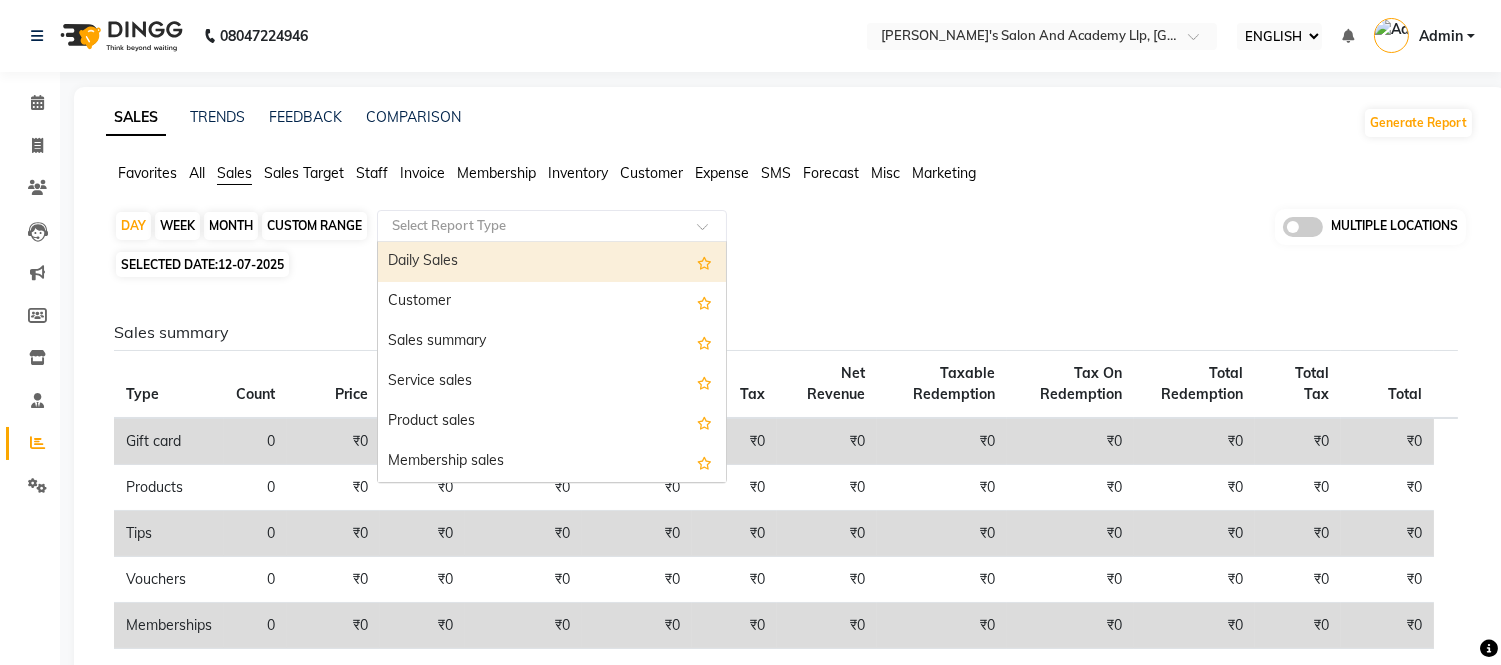 click 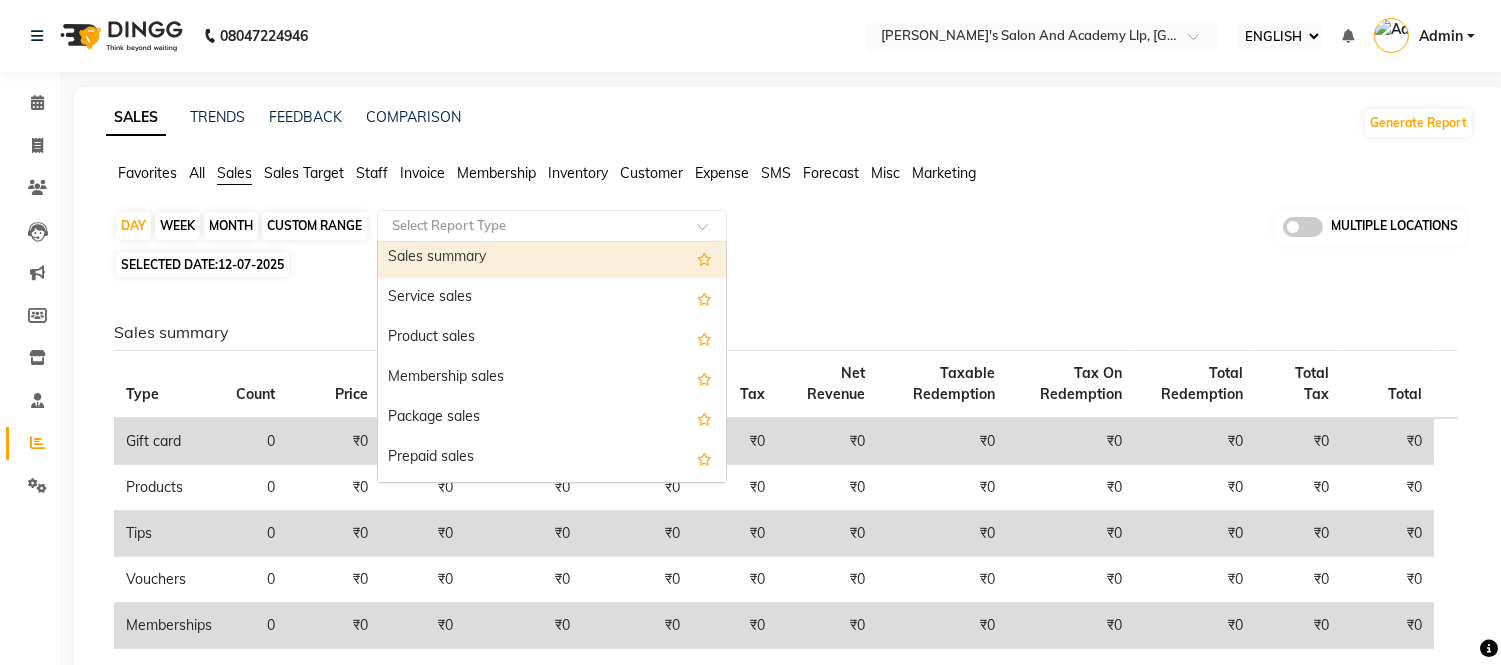 scroll, scrollTop: 222, scrollLeft: 0, axis: vertical 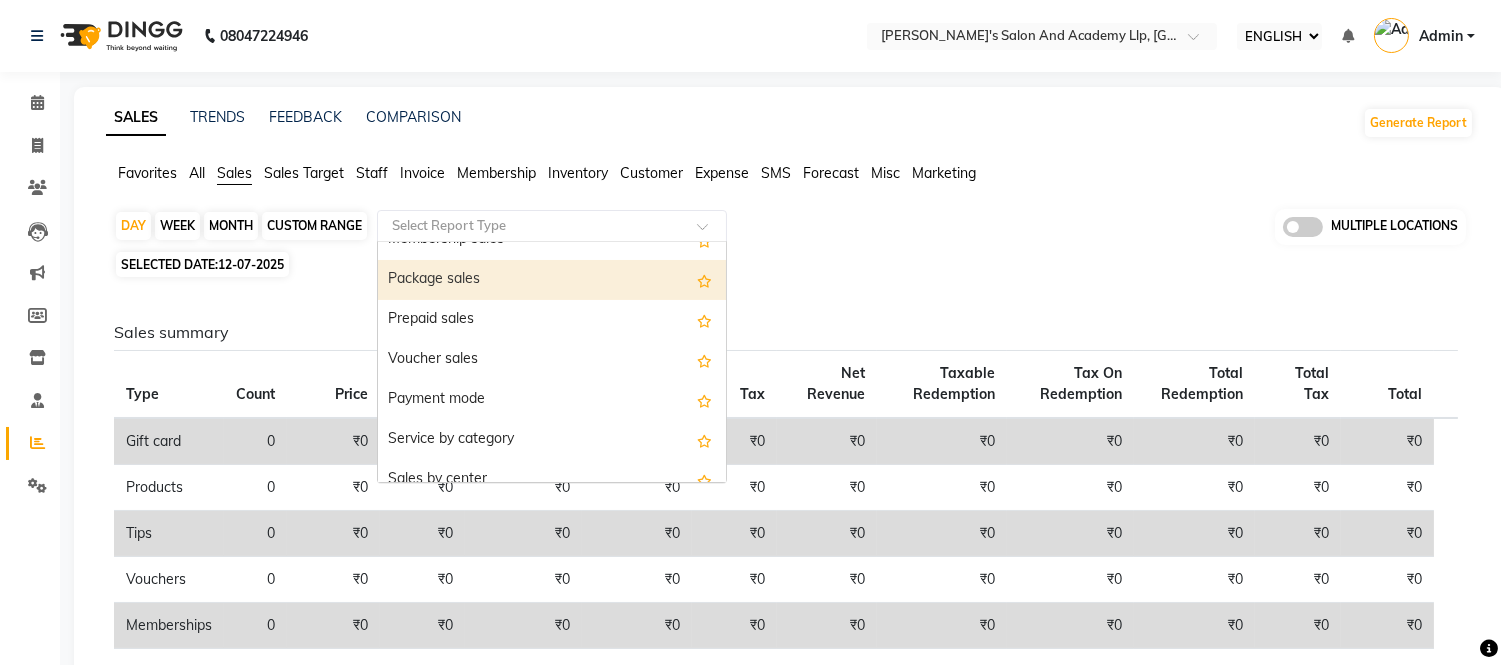 click on "Package sales" at bounding box center (552, 280) 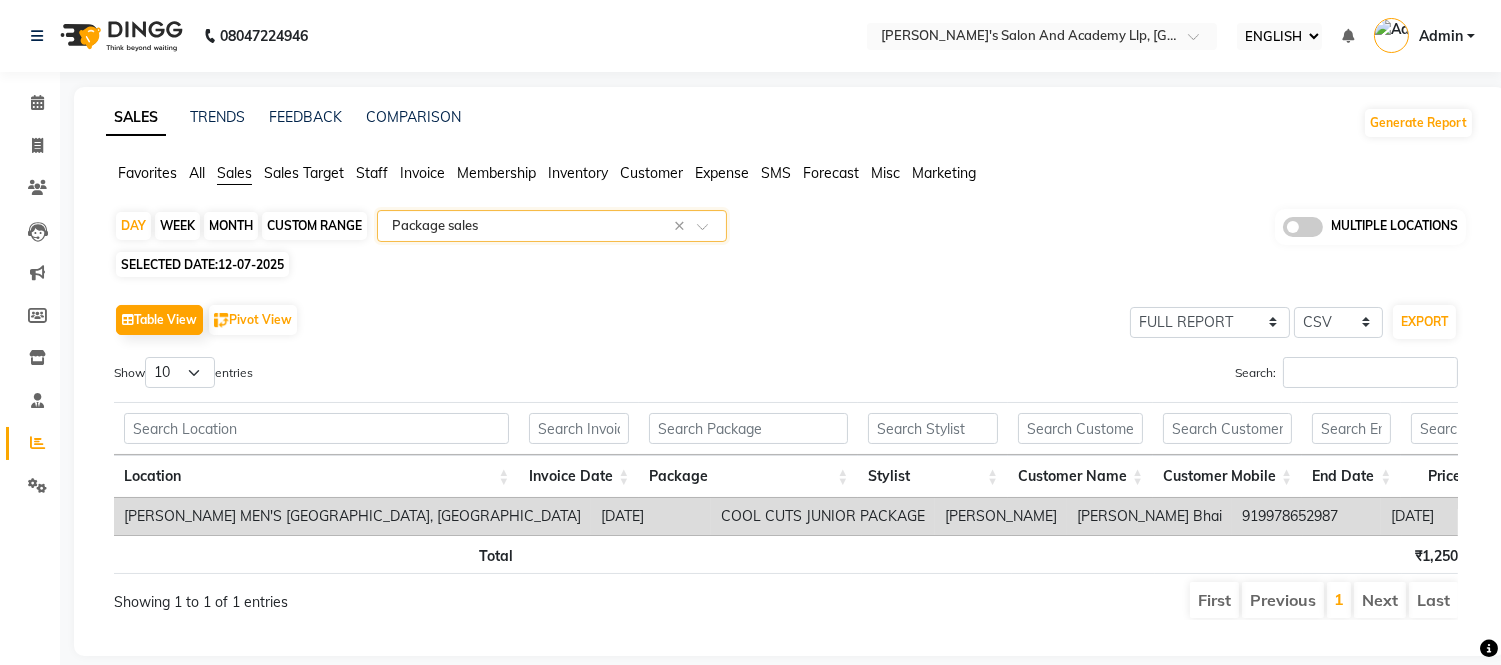 scroll, scrollTop: 0, scrollLeft: 115, axis: horizontal 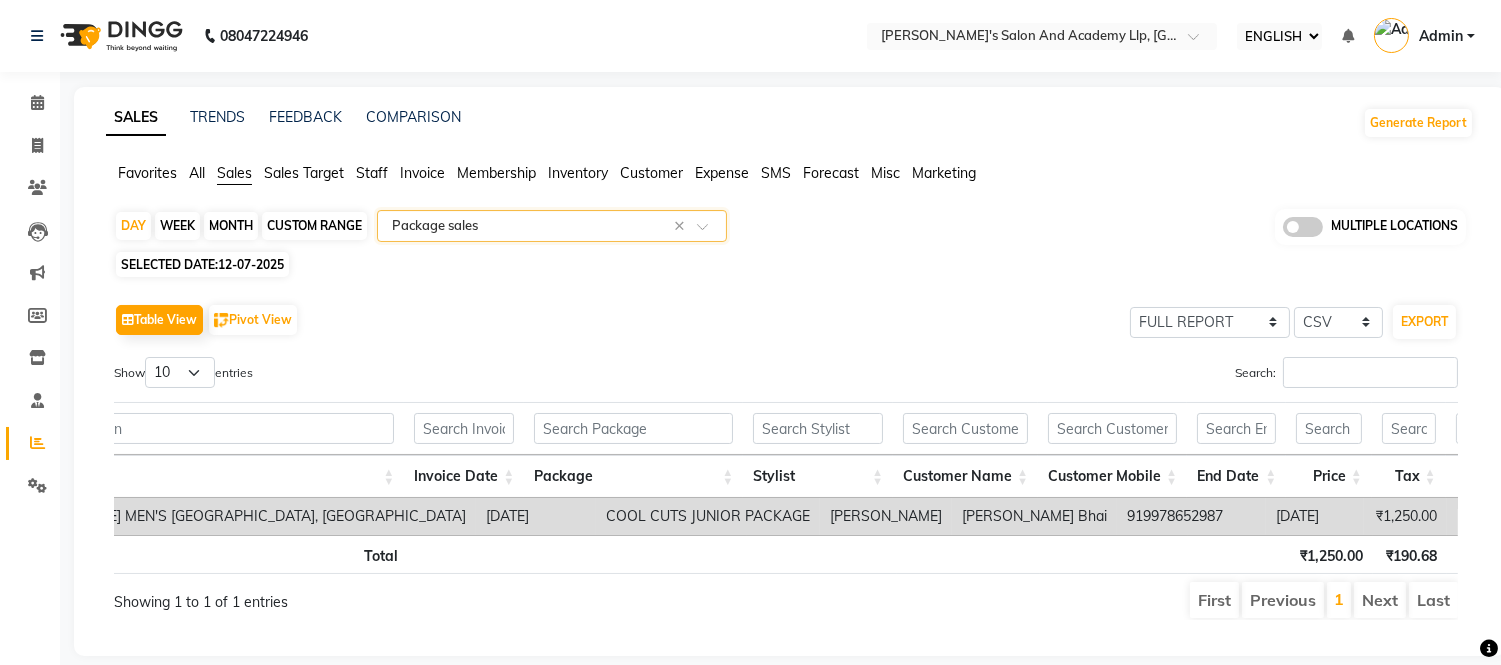 click 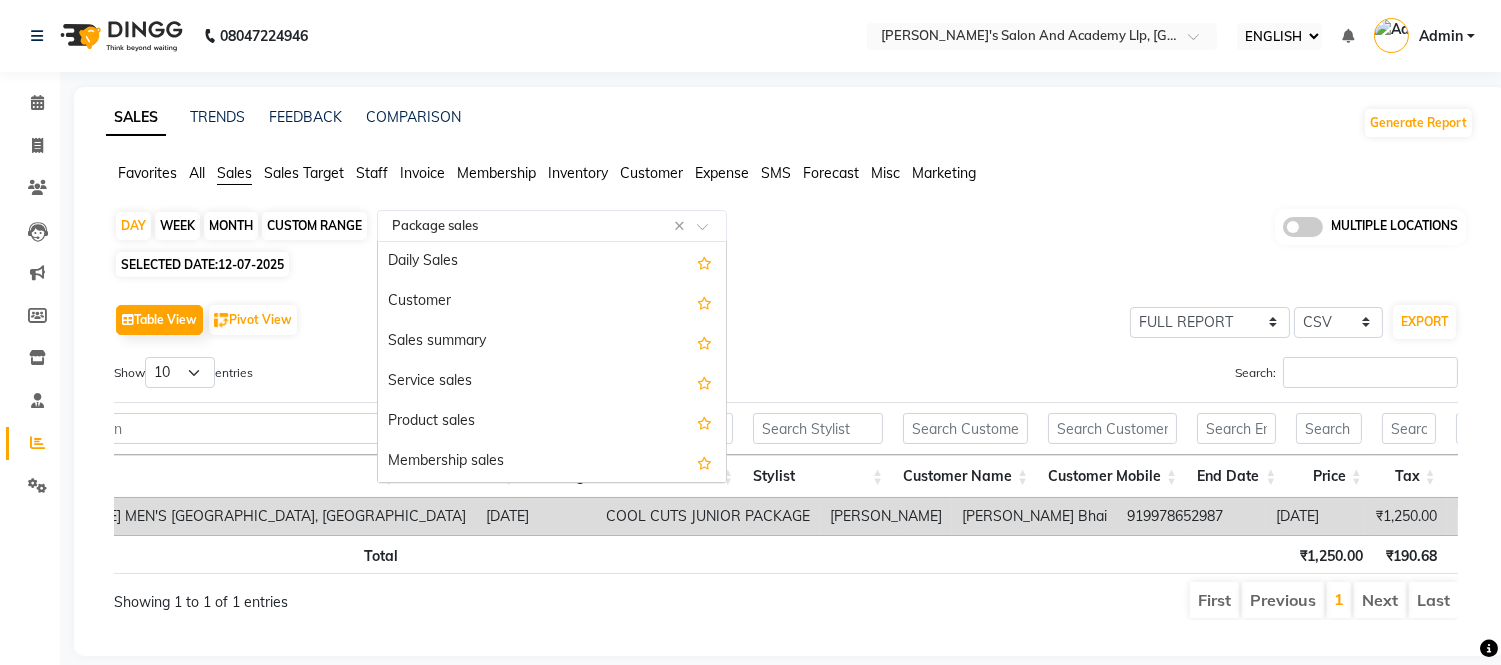 scroll, scrollTop: 240, scrollLeft: 0, axis: vertical 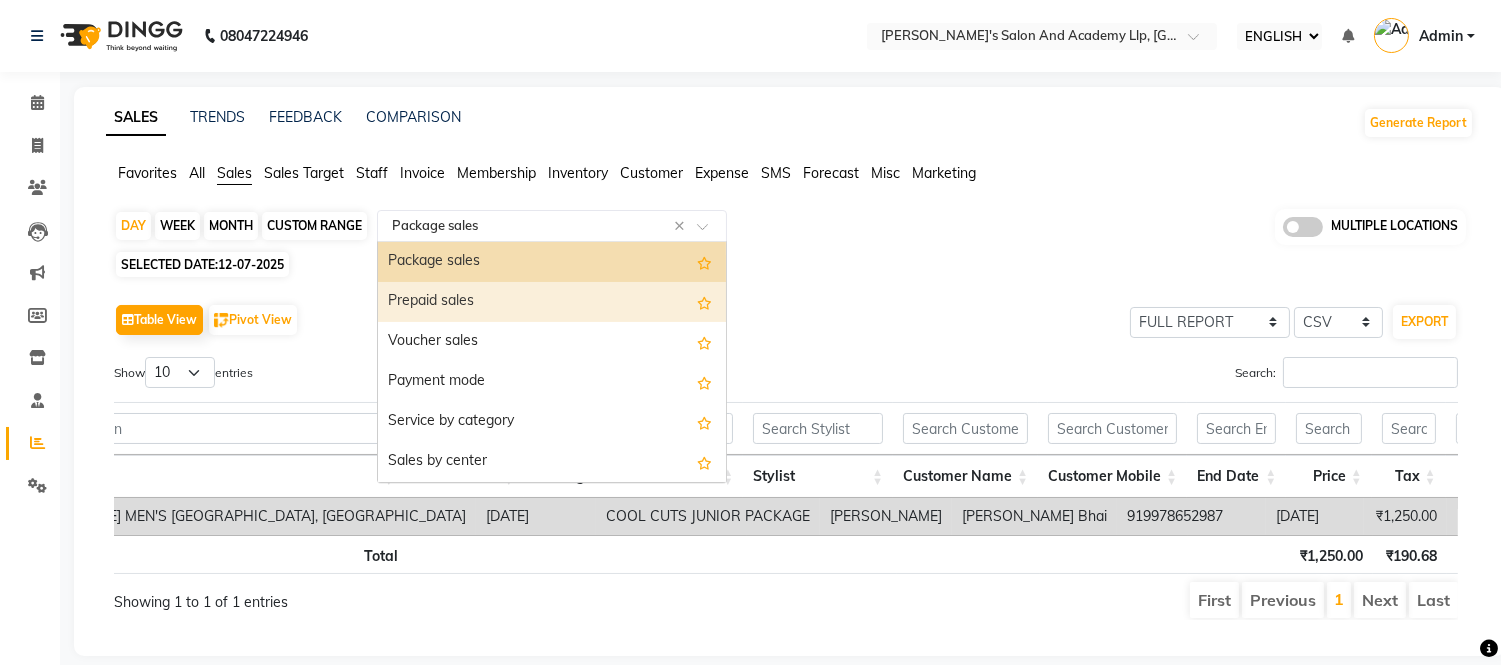 click on "Prepaid sales" at bounding box center (552, 302) 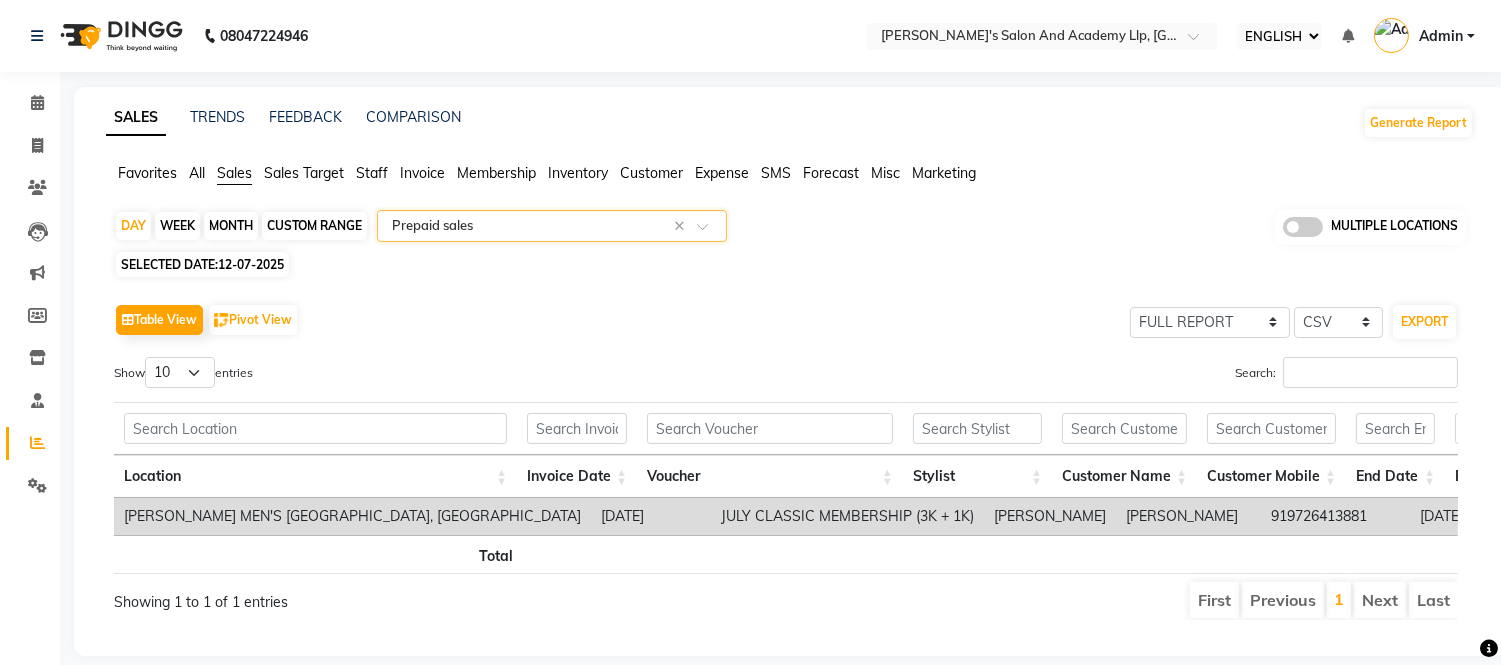 scroll, scrollTop: 0, scrollLeft: 173, axis: horizontal 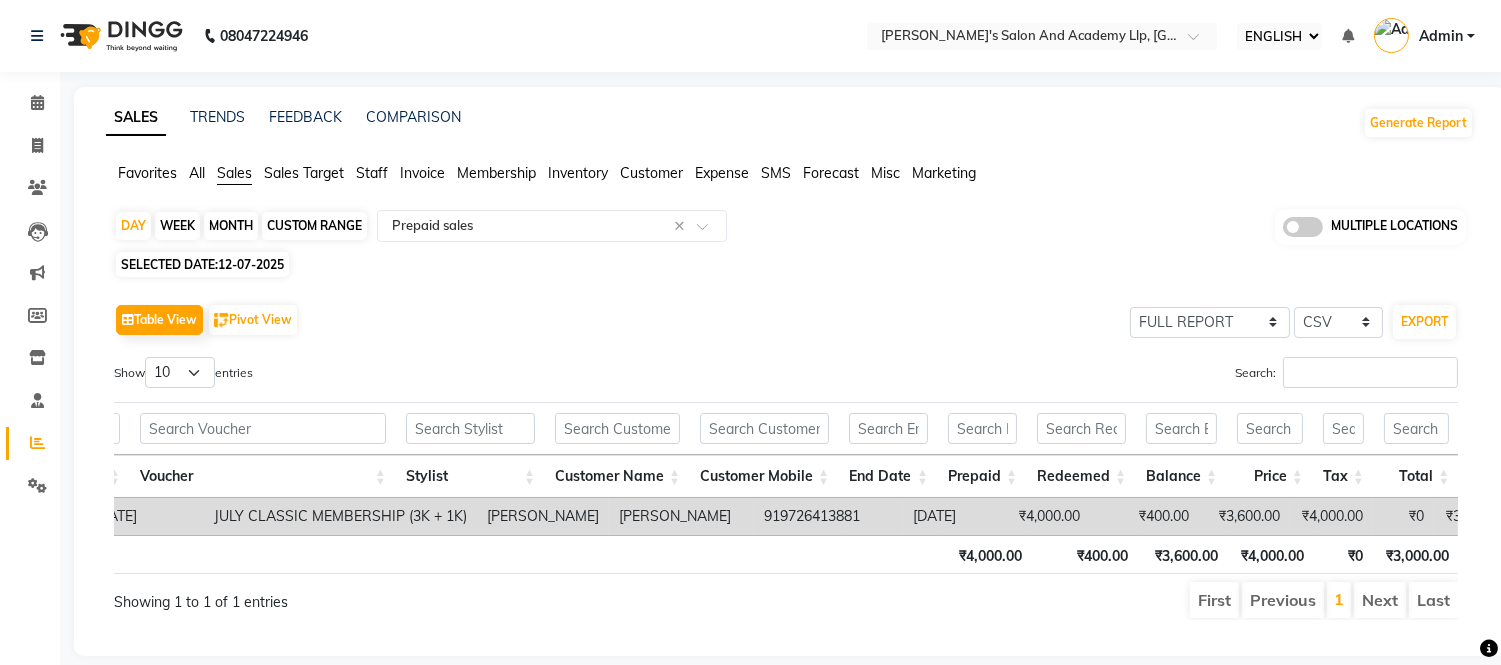 click on "Table View   Pivot View  SELECT FULL REPORT FILTERED REPORT SELECT CSV PDF  EXPORT  Show  10 25 50 100  entries Search: Location Invoice Date Voucher Stylist Customer Name Customer Mobile End Date Prepaid Redeemed Balance Price Tax Total Location Invoice Date Voucher Stylist Customer Name Customer Mobile End Date Prepaid Redeemed Balance Price Tax Total Total ₹4,000.00 ₹400.00 ₹3,600.00 ₹4,000.00 ₹0 ₹3,000.00 SANDY MEN'S SALON AND ACADEMY LLP, University Road 2025-07-12 JULY CLASSIC MEMBERSHIP (3K + 1K) HARSH MAKWANA Milesh Bhai 919726413881 2035-07-10 ₹4,000.00 ₹400.00 ₹3,600.00 ₹4,000.00 ₹0 ₹3,000.00 Total ₹4,000.00 ₹400.00 ₹3,600.00 ₹4,000.00 ₹0 ₹3,000.00 Showing 1 to 1 of 1 entries First Previous 1 Next Last" 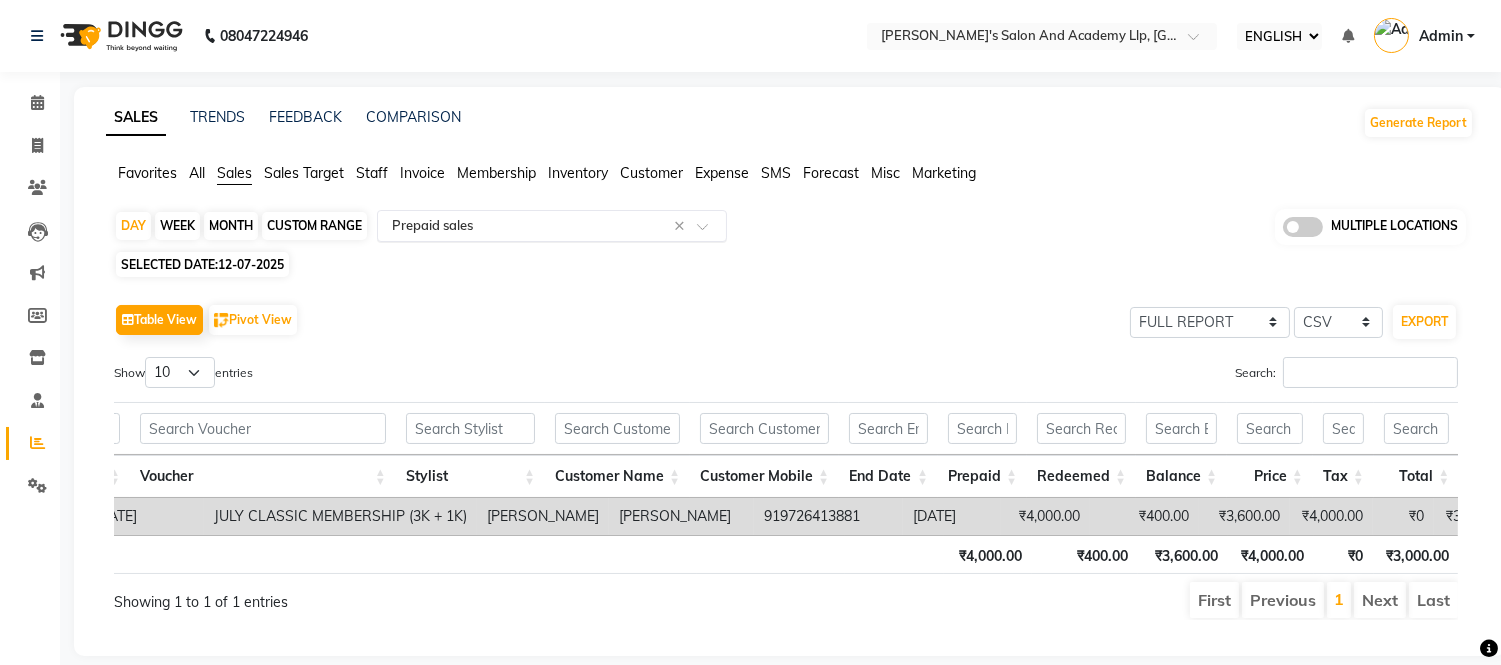 click 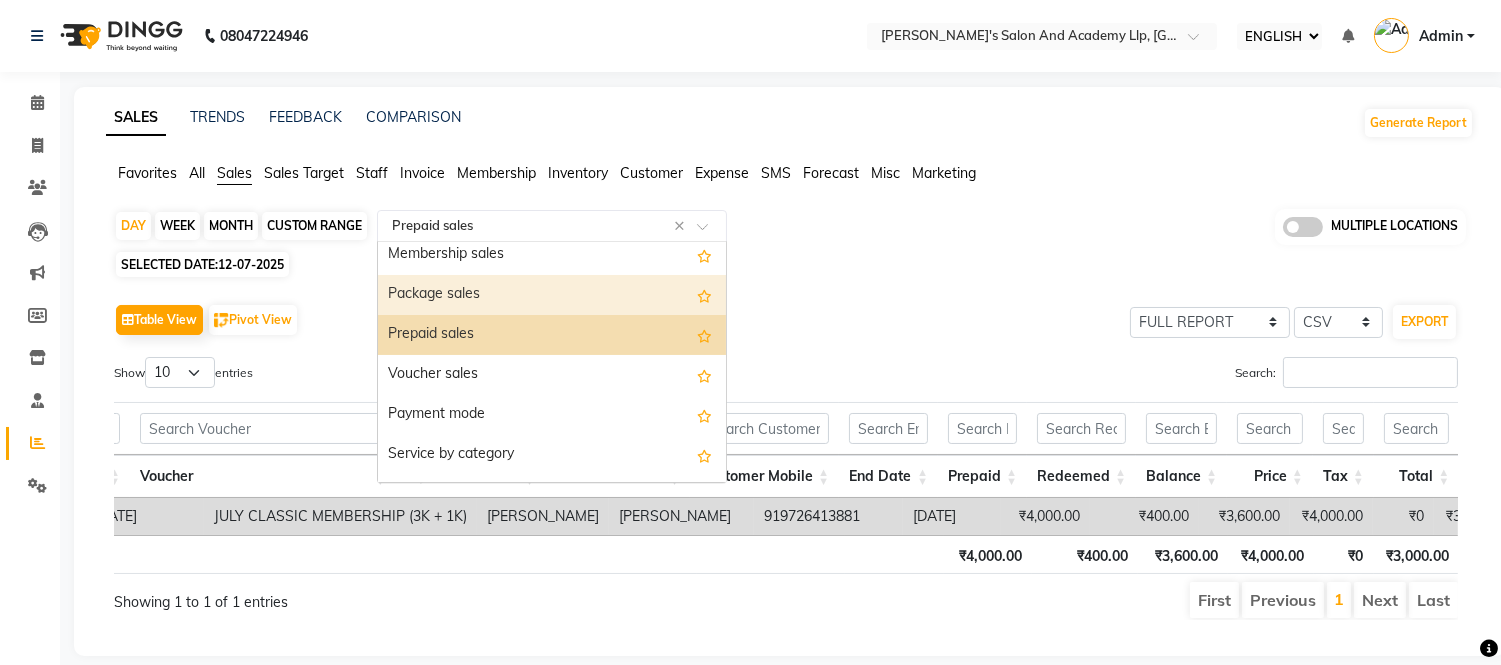 scroll, scrollTop: 168, scrollLeft: 0, axis: vertical 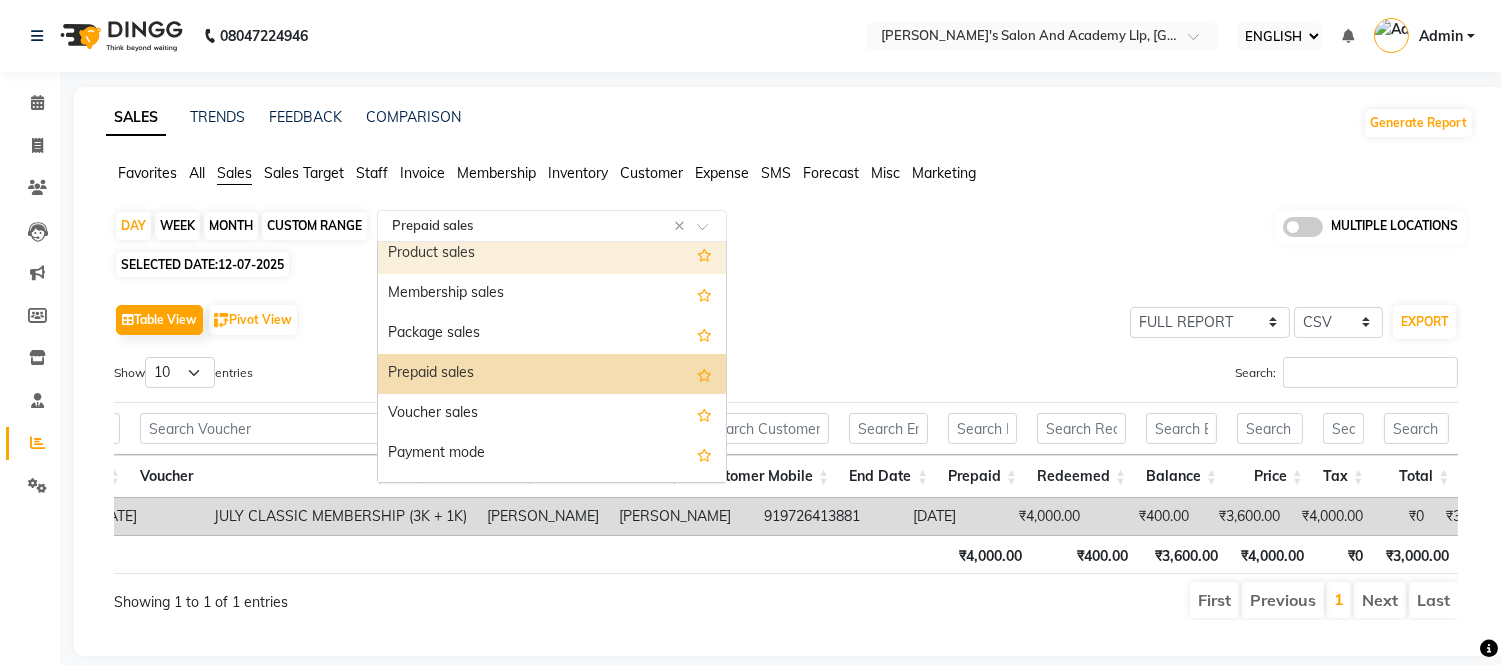 click on "Product sales" at bounding box center (552, 254) 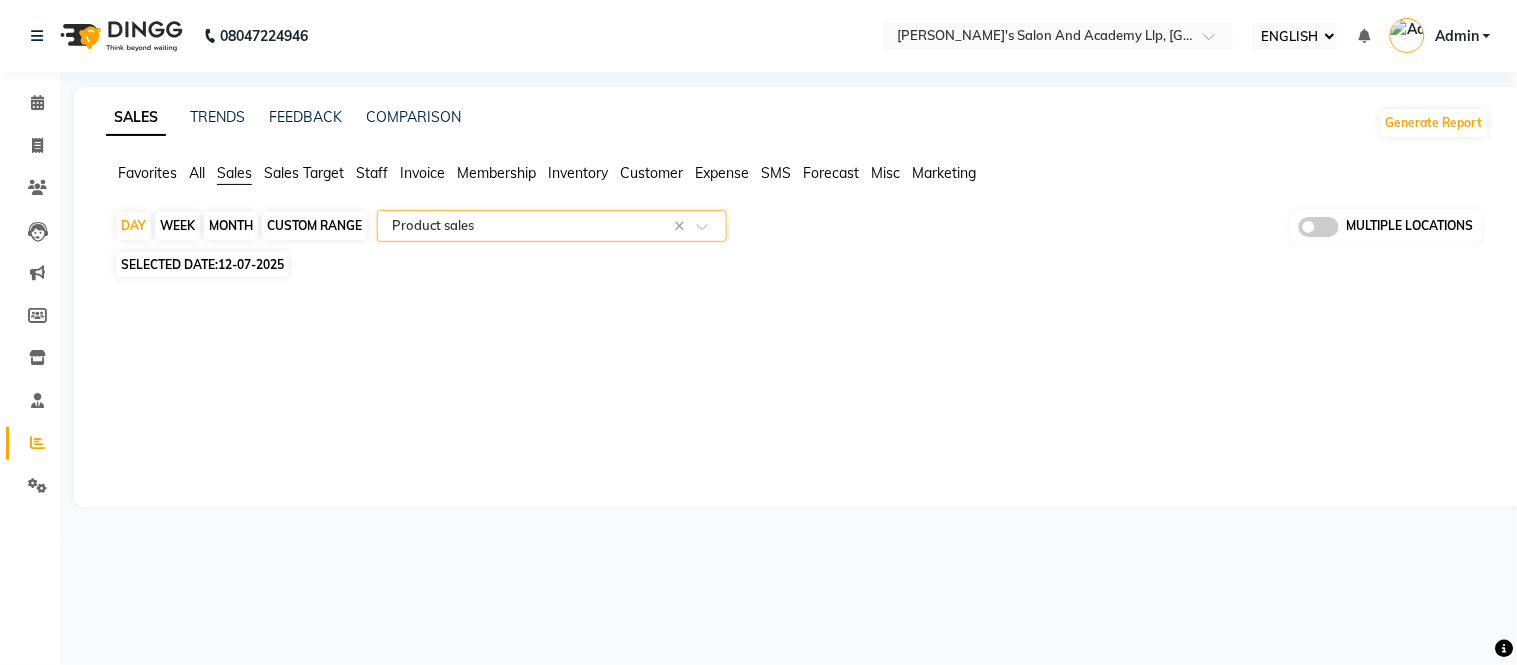 click on "SALES TRENDS FEEDBACK COMPARISON Generate Report Favorites All Sales Sales Target Staff Invoice Membership Inventory Customer Expense SMS Forecast Misc Marketing  DAY   WEEK   MONTH   CUSTOM RANGE  Select Report Type × Product sales × MULTIPLE LOCATIONS SELECTED DATE:  12-07-2025  ★ Mark as Favorite  Choose how you'd like to save "" report to favorites  Save to Personal Favorites:   Only you can see this report in your favorites tab. Share with Organization:   Everyone in your organization can see this report in their favorites tab.  Save to Favorites" 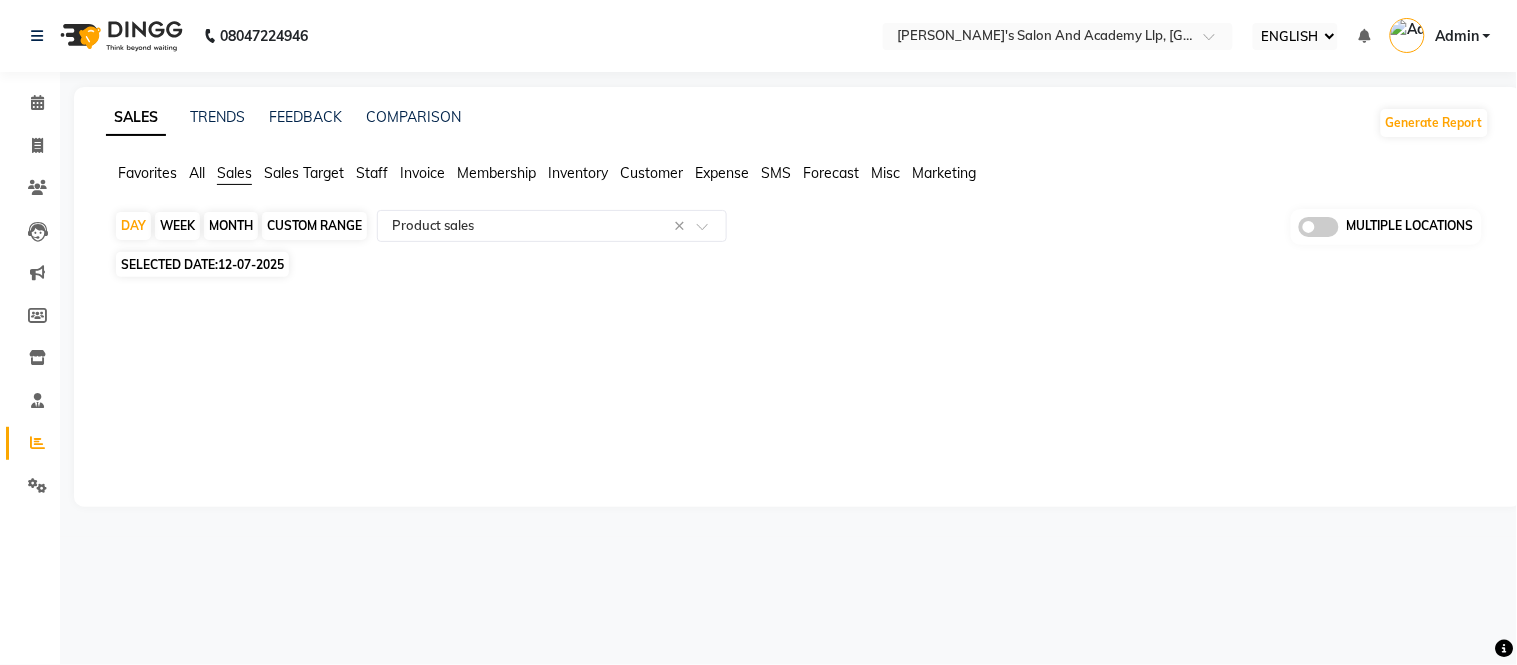 click on "Expense" 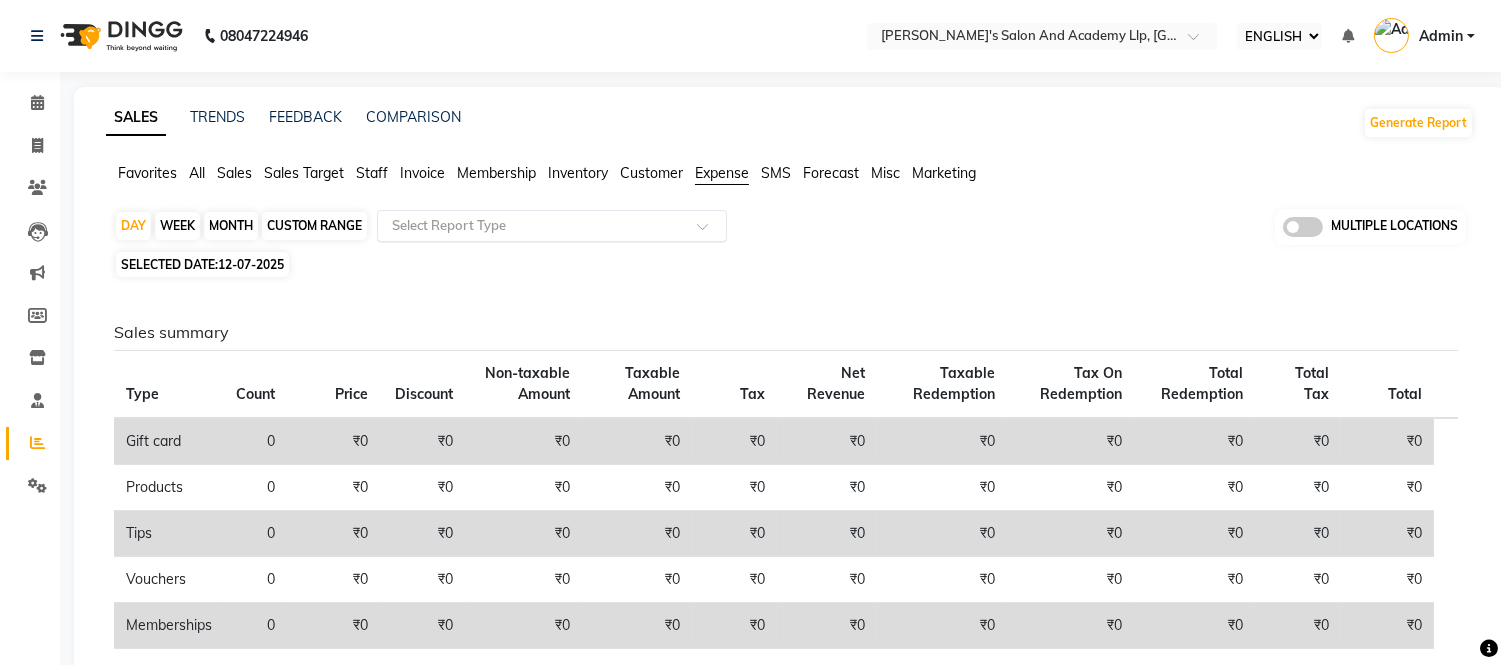 click on "Select Report Type" 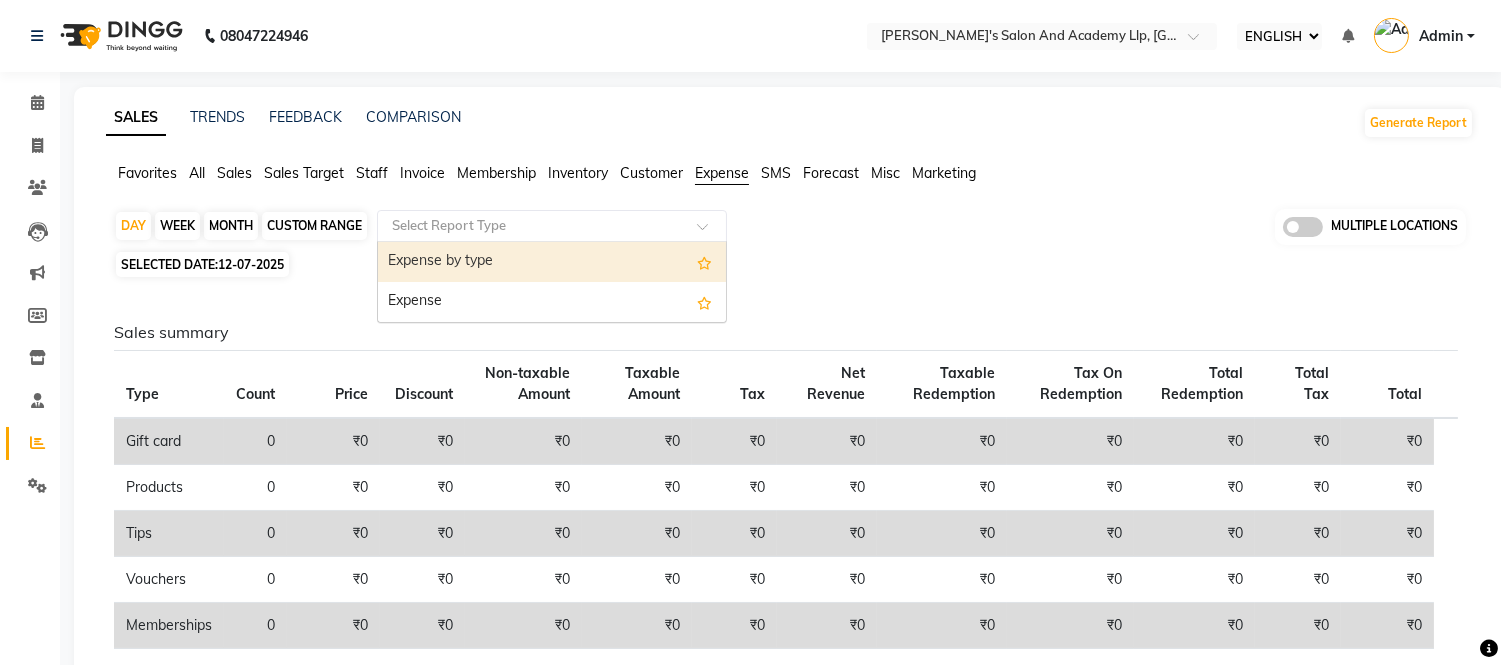 click on "Expense by type" at bounding box center [552, 262] 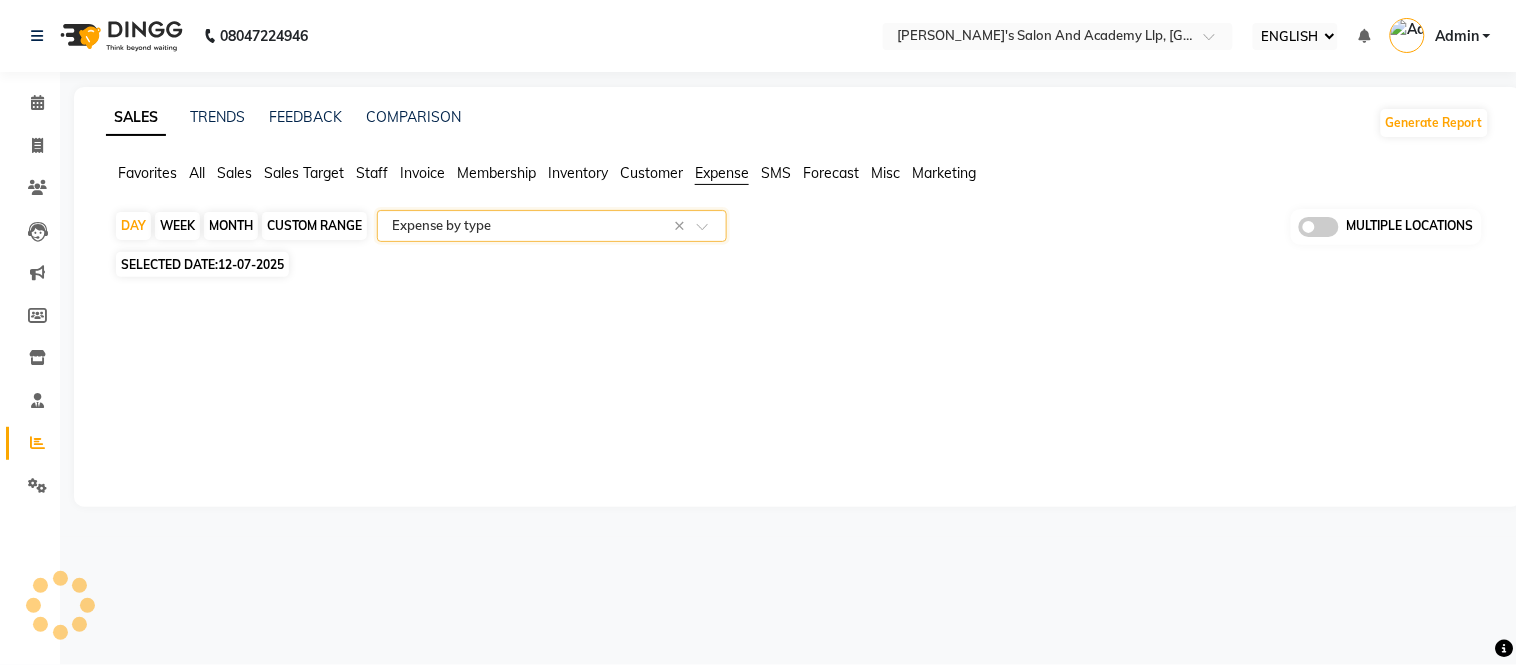 select on "full_report" 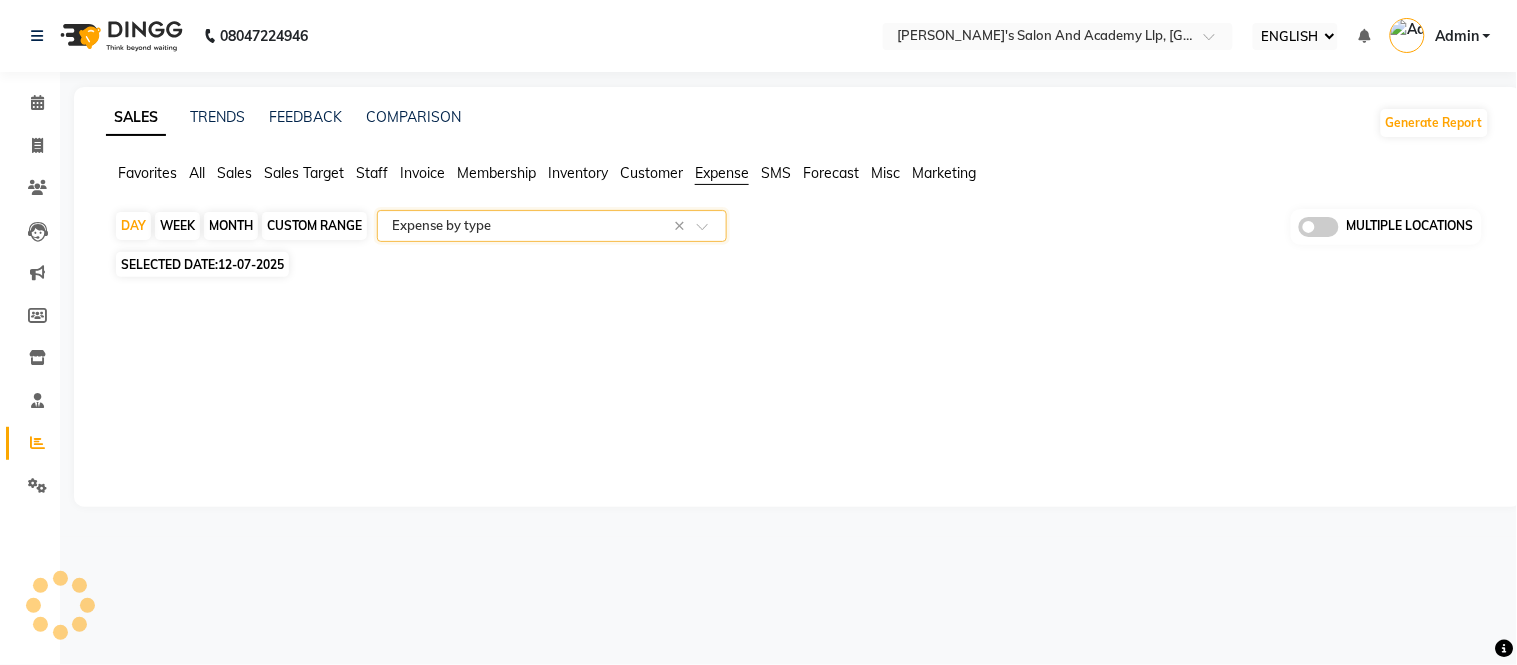 select on "csv" 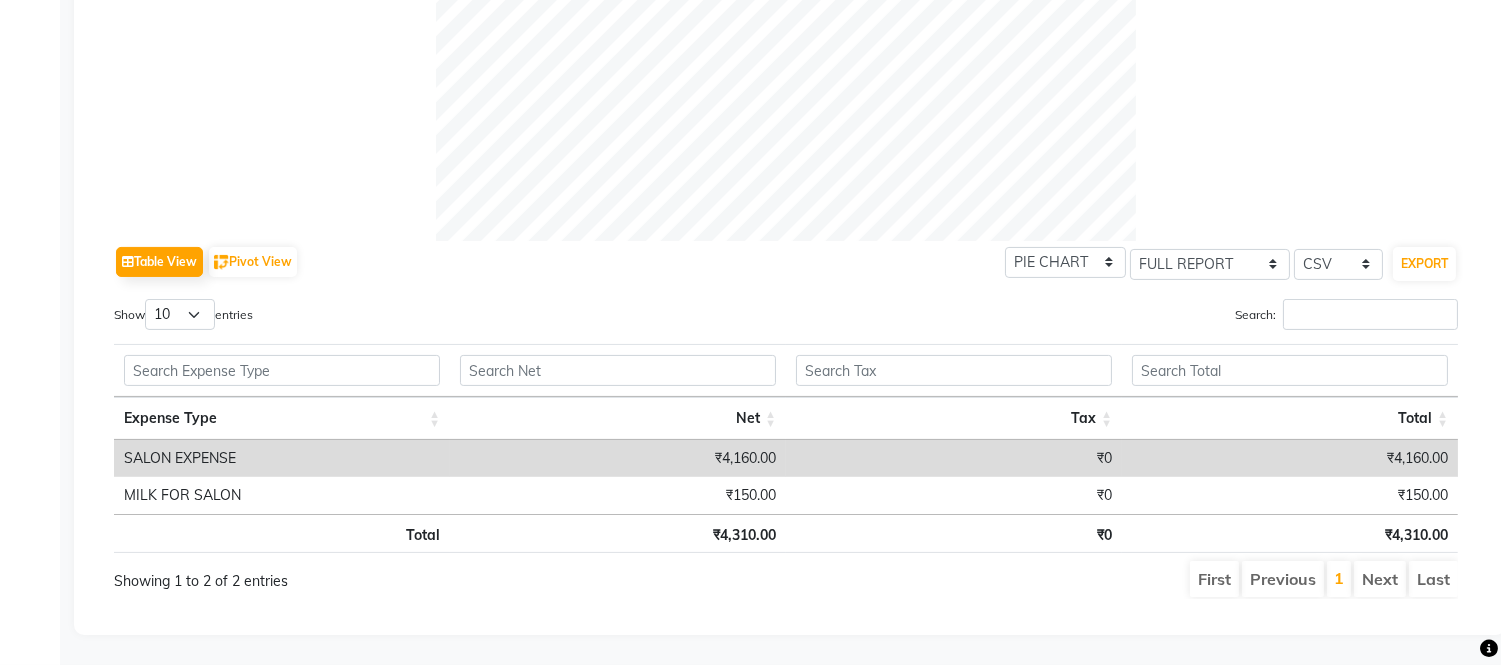 scroll, scrollTop: 798, scrollLeft: 0, axis: vertical 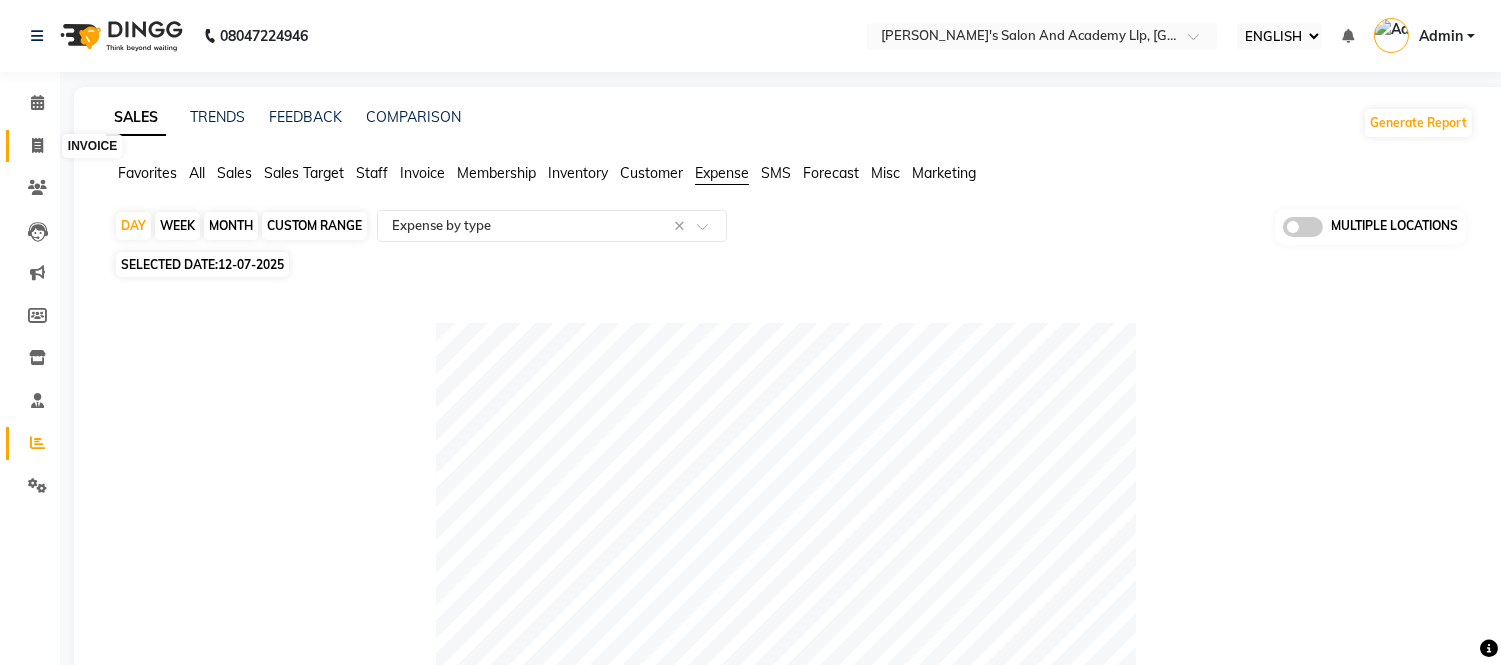 click 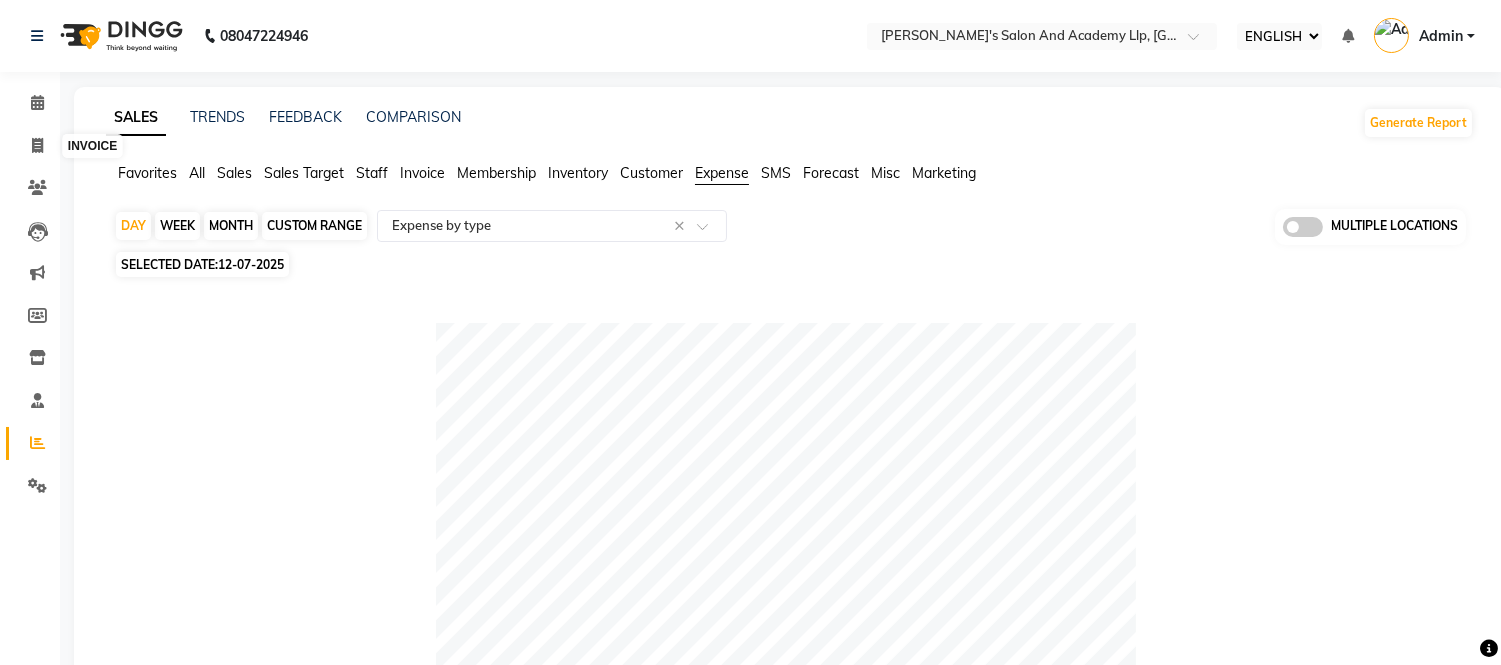 select on "service" 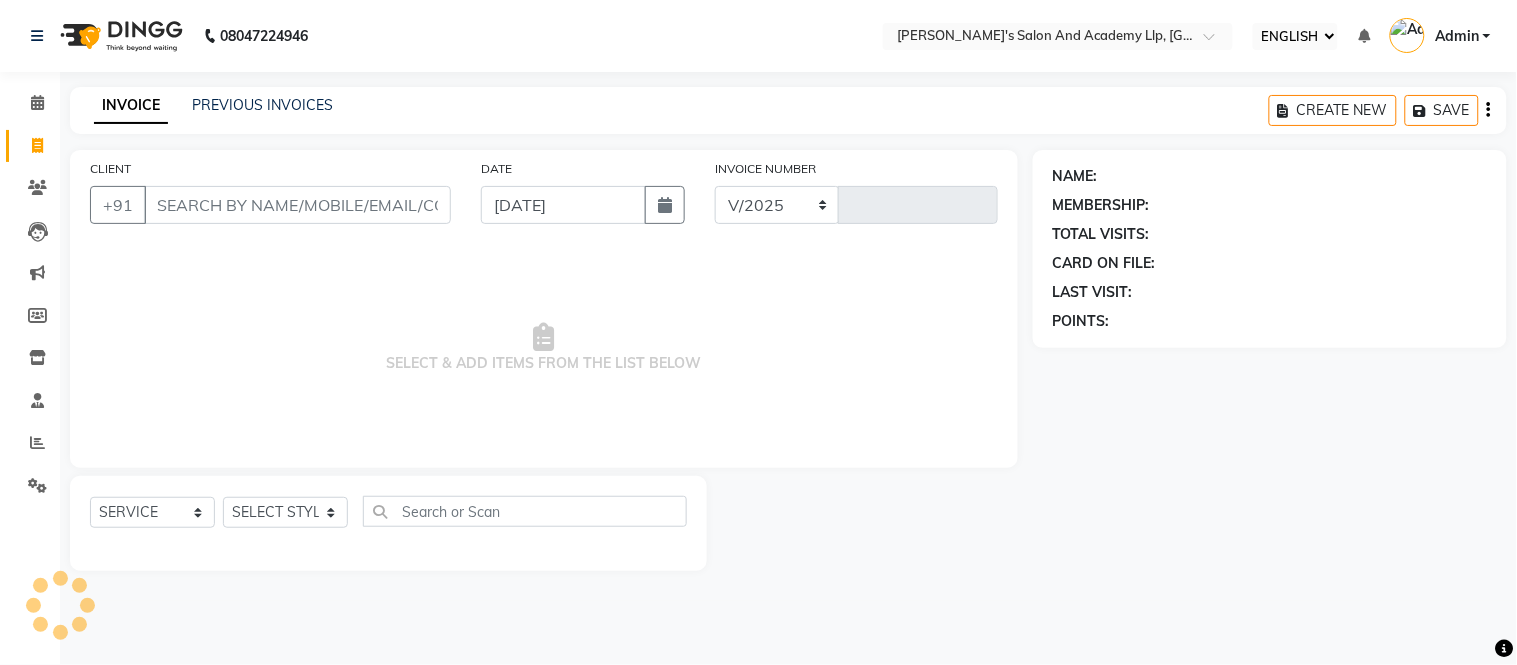 select on "6983" 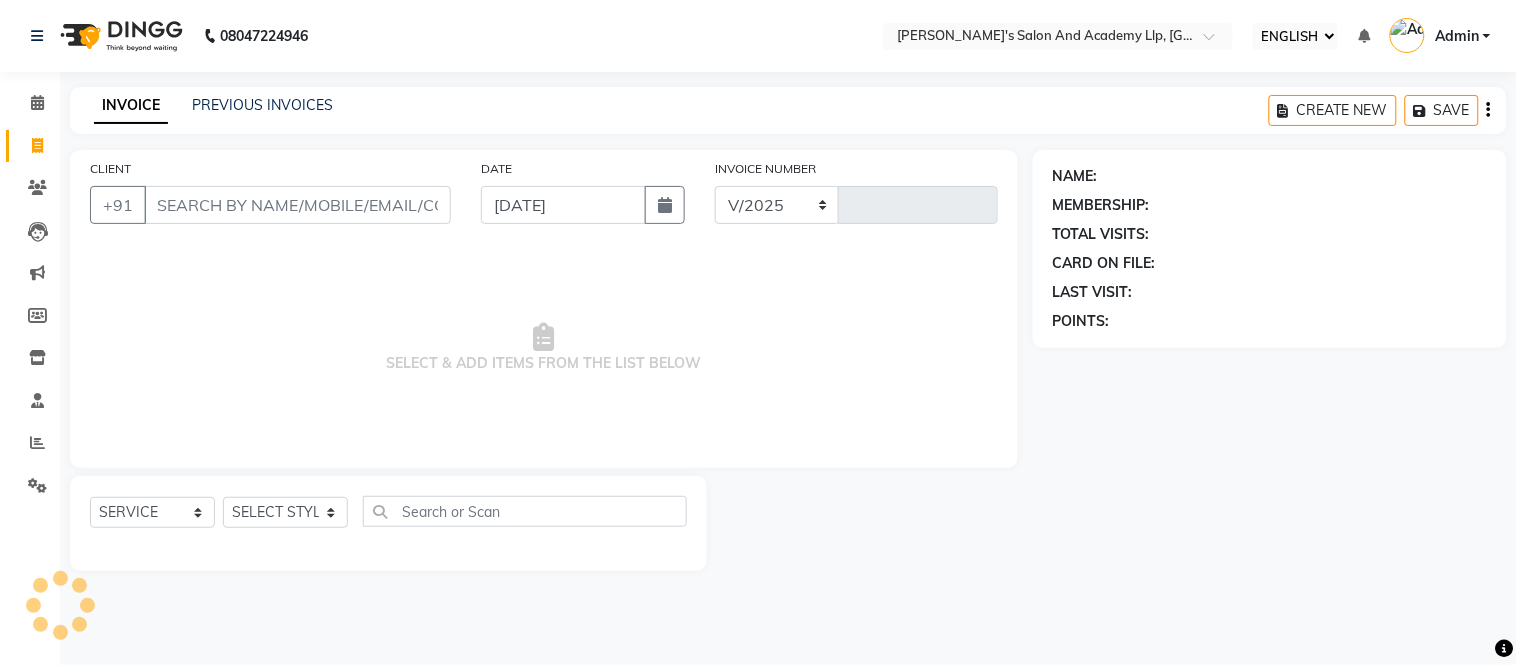 type on "7107" 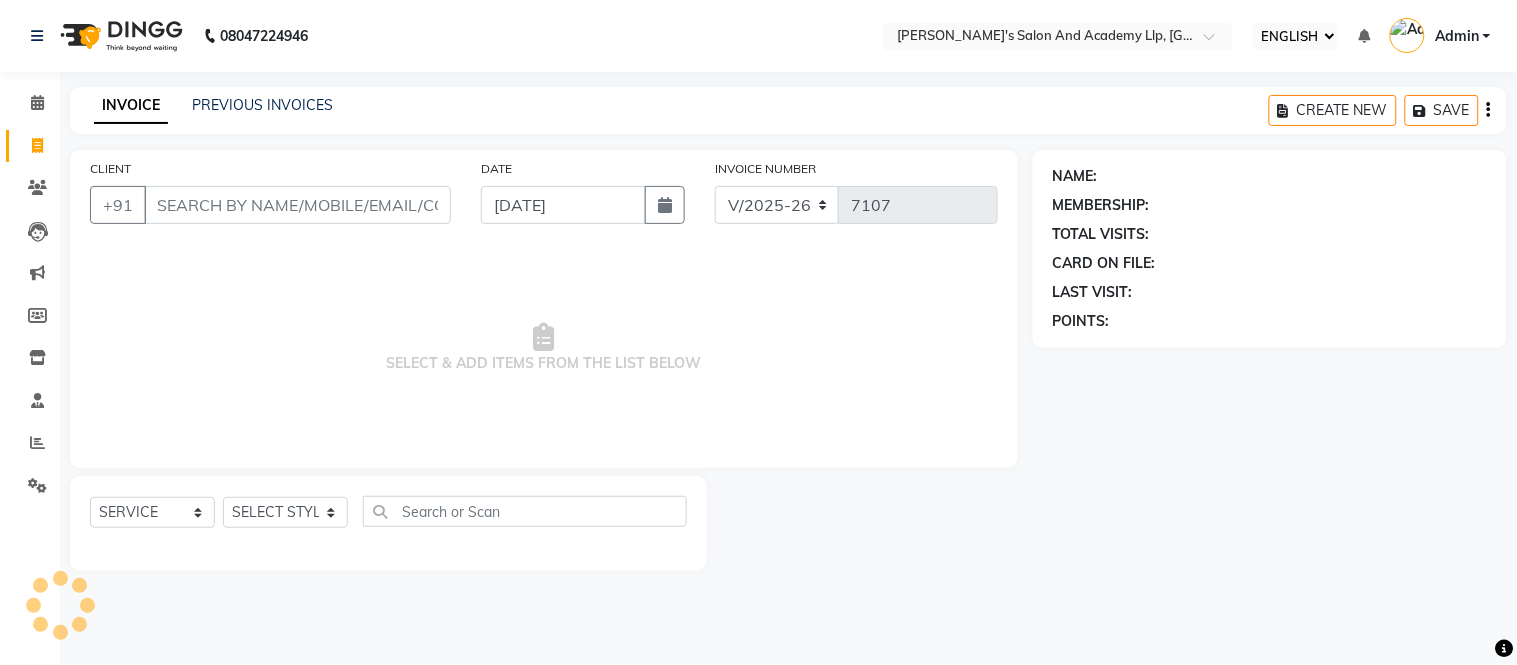 click on "PREVIOUS INVOICES" 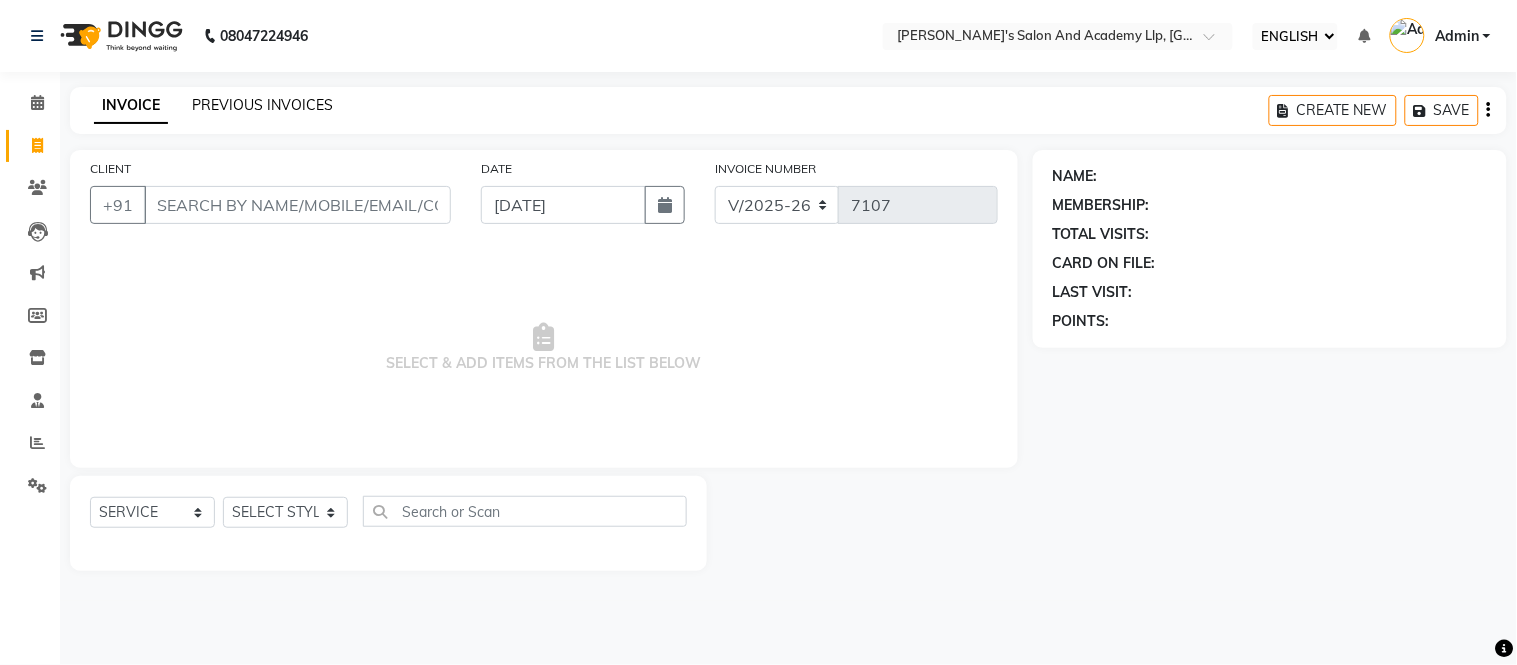 click on "PREVIOUS INVOICES" 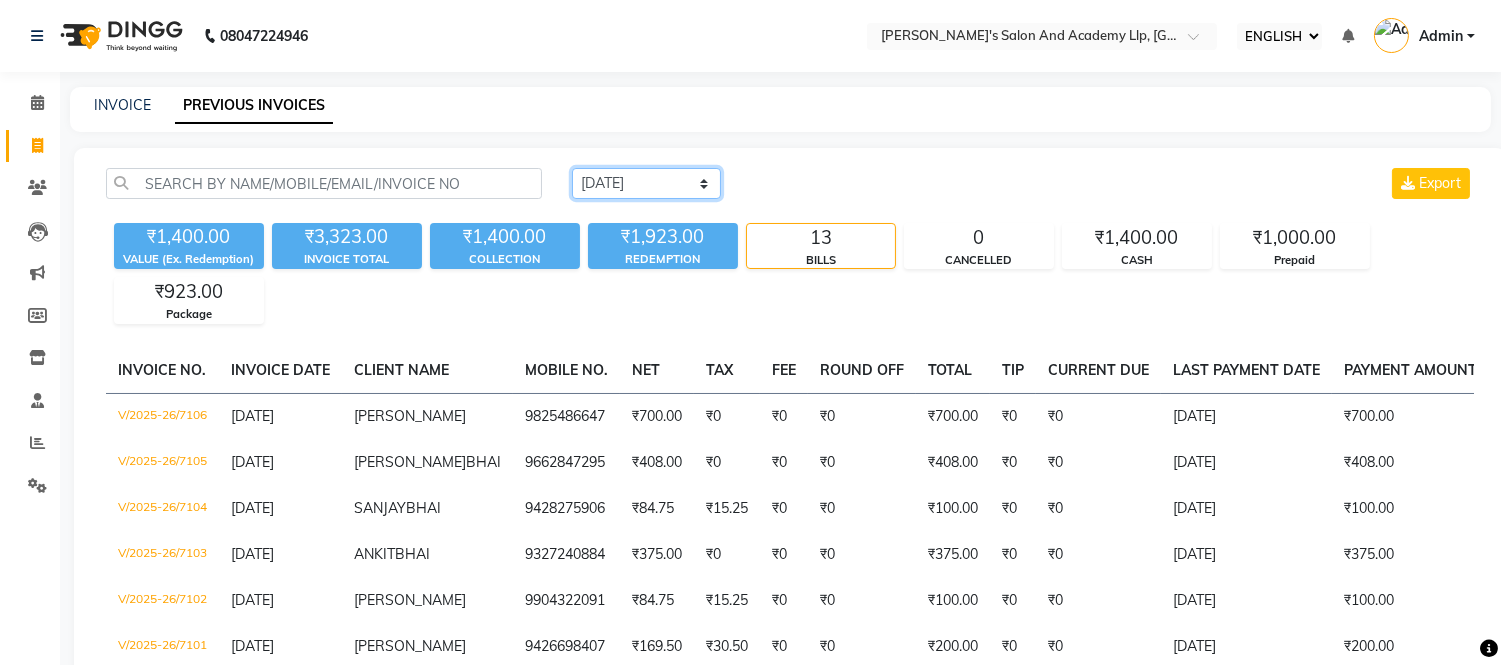 drag, startPoint x: 610, startPoint y: 181, endPoint x: 626, endPoint y: 194, distance: 20.615528 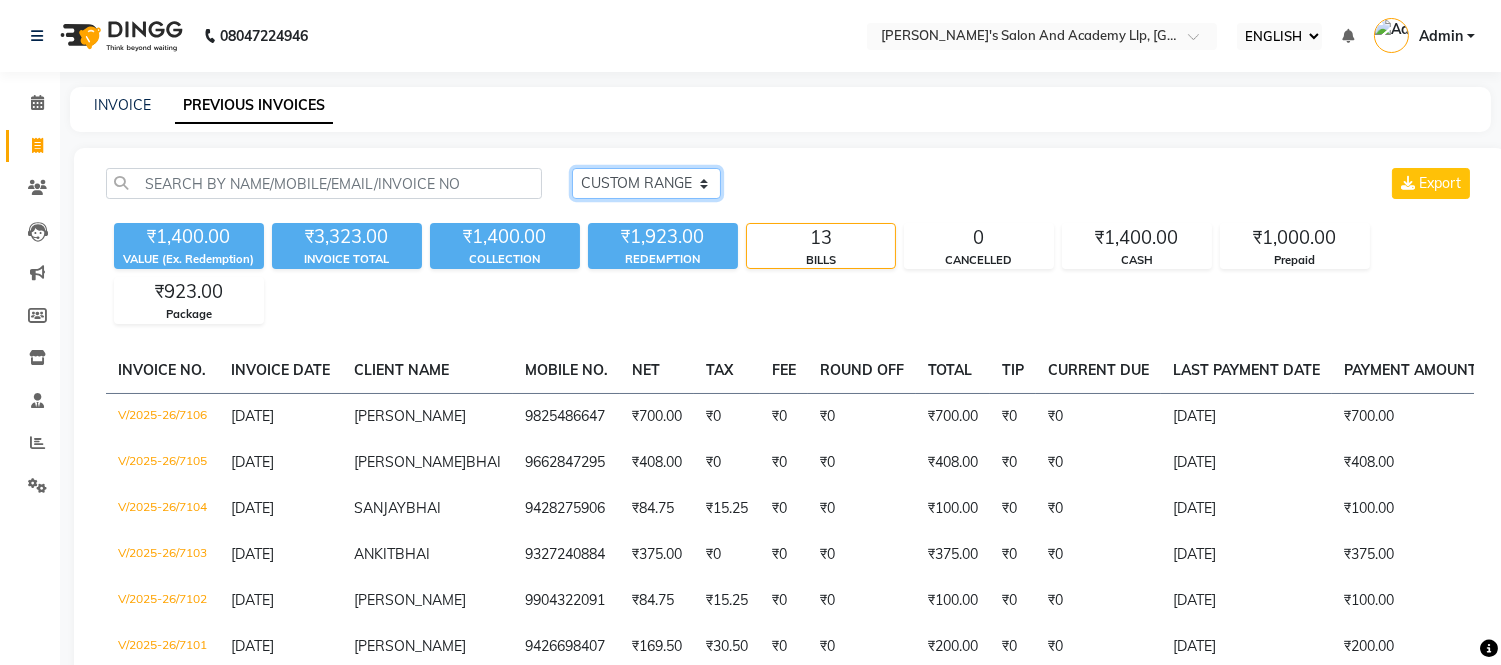 click on "[DATE] [DATE] CUSTOM RANGE" 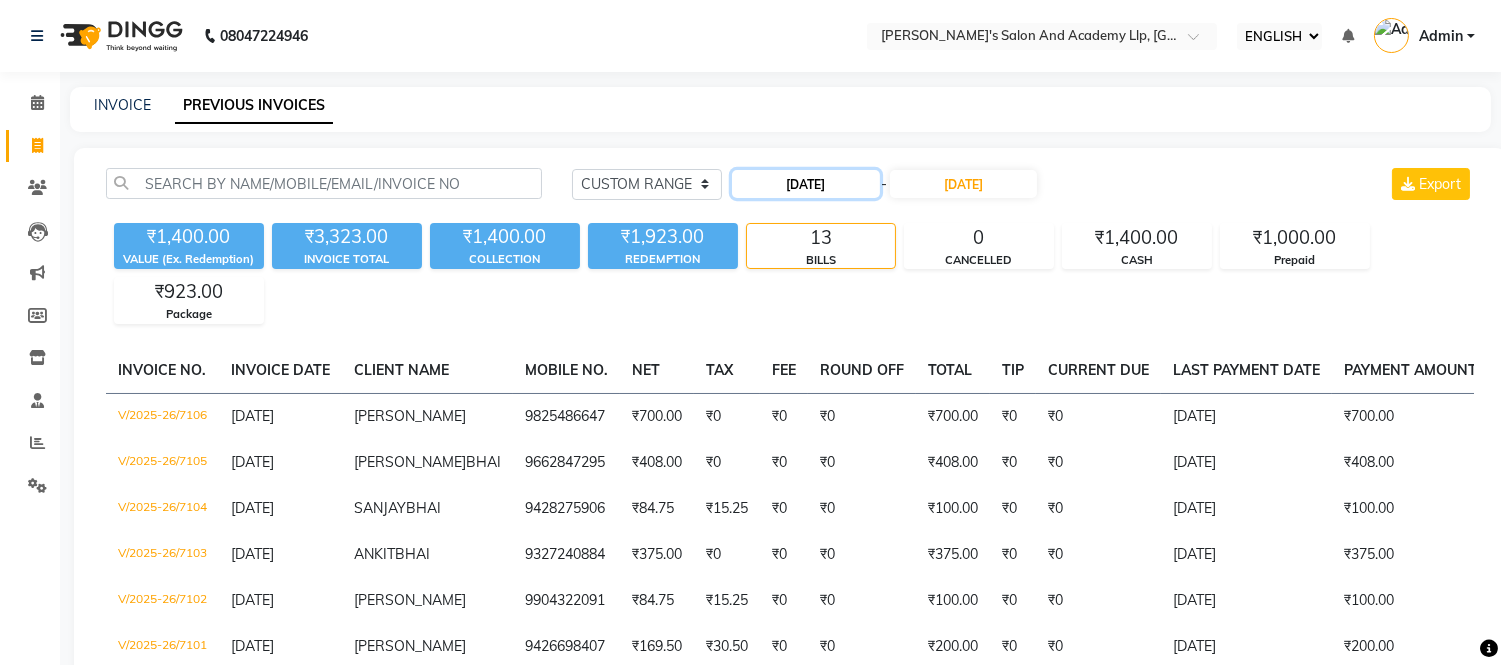 click on "[DATE]" 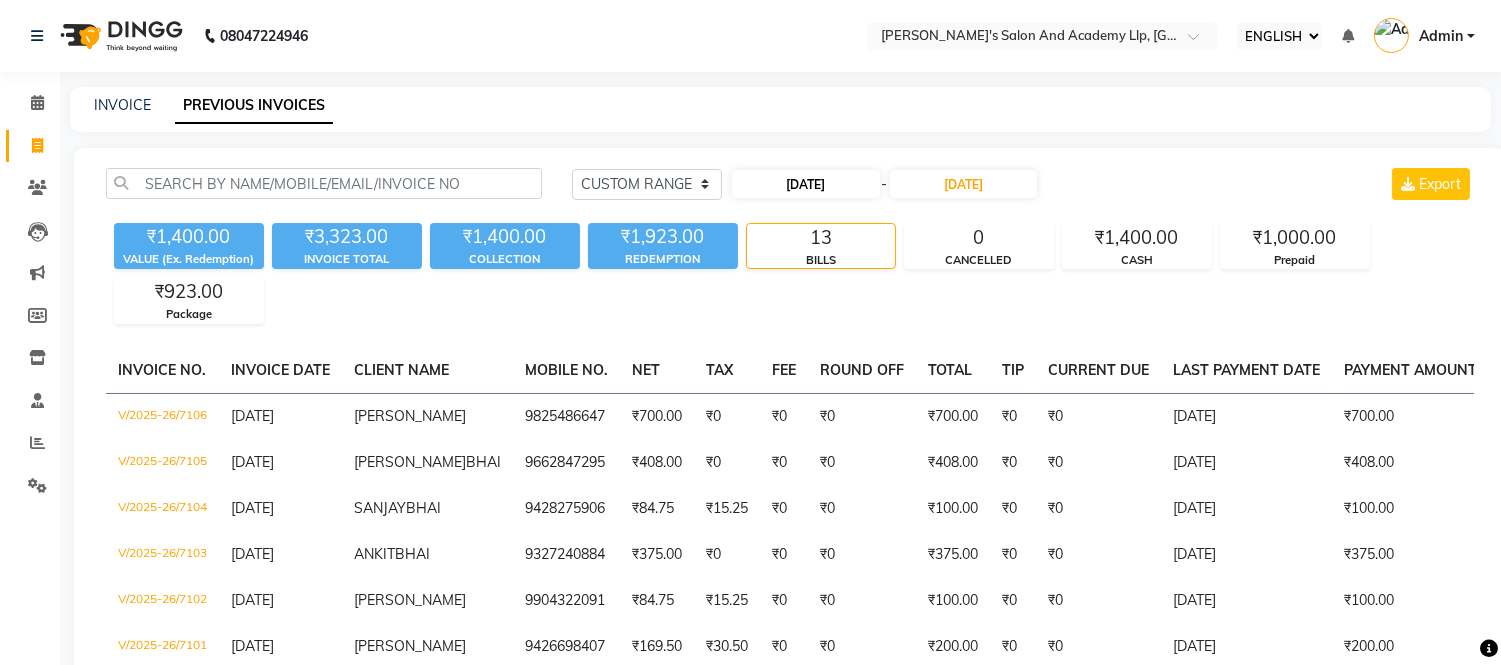 select on "7" 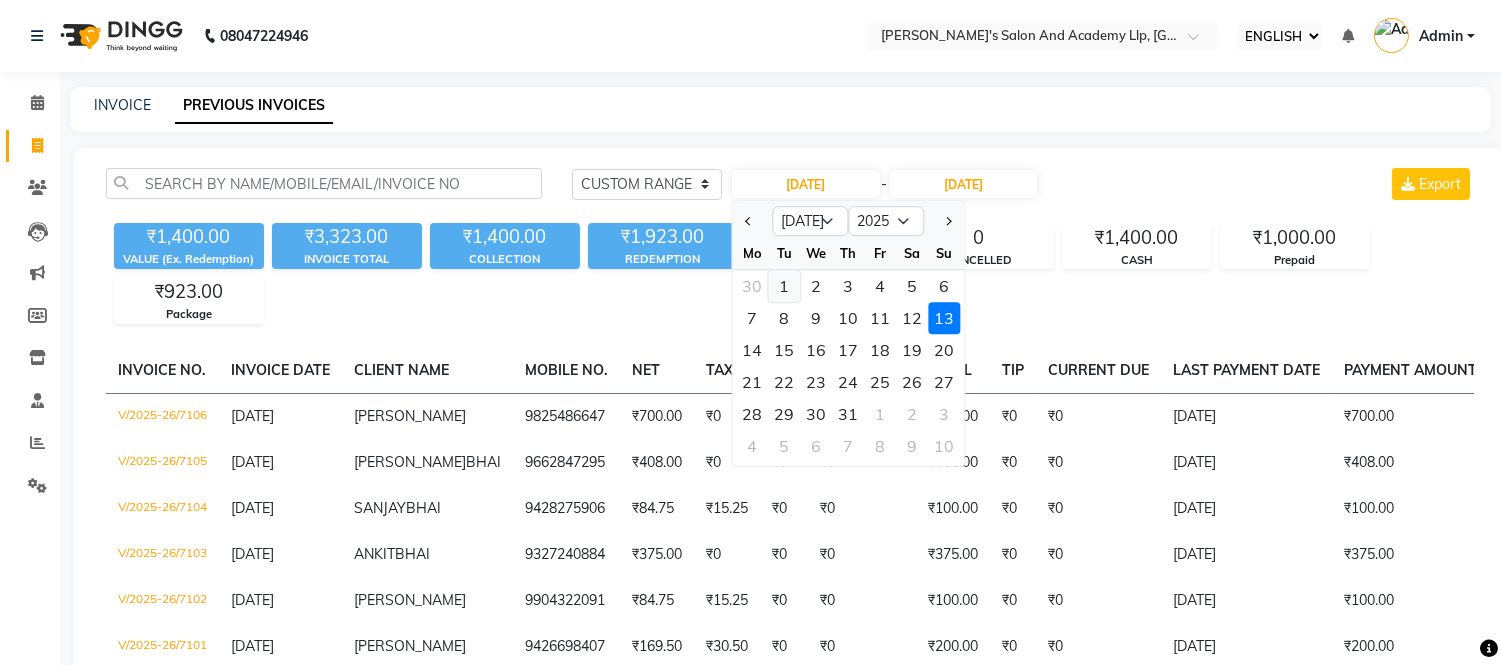 click on "1" 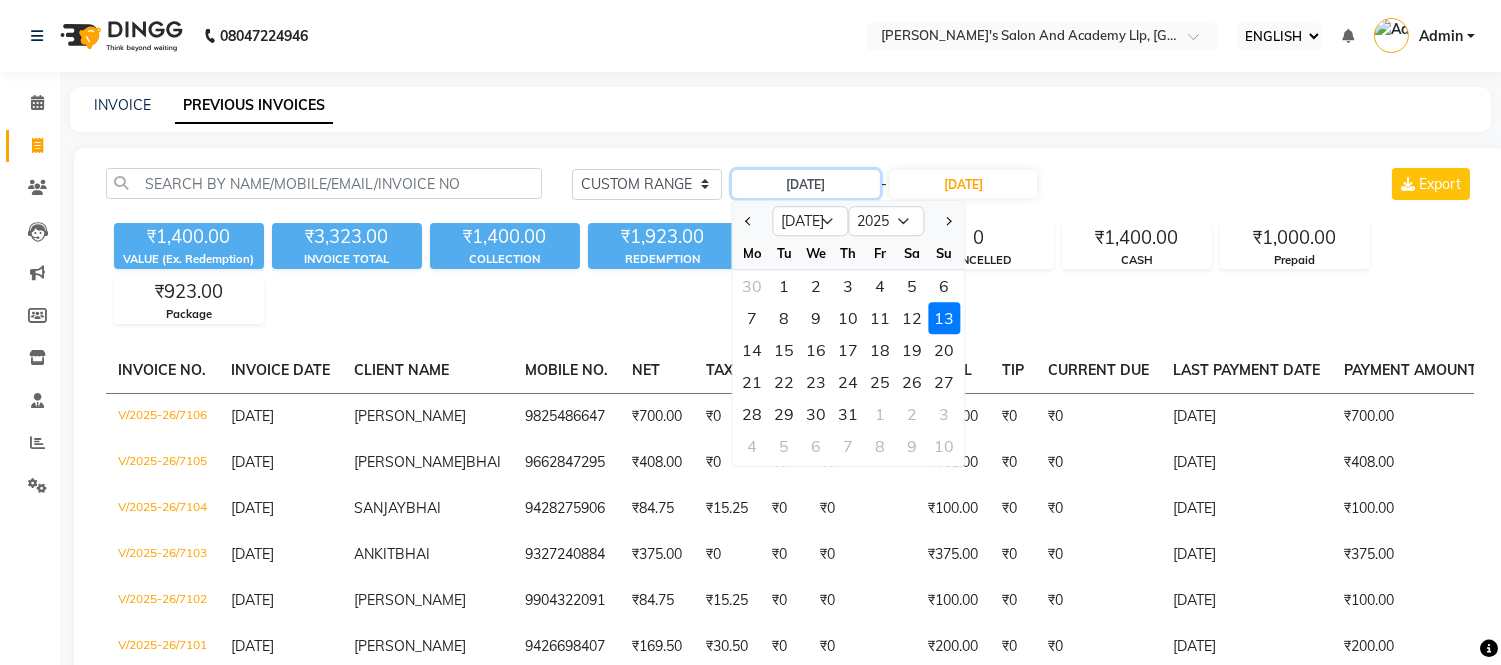 type on "[DATE]" 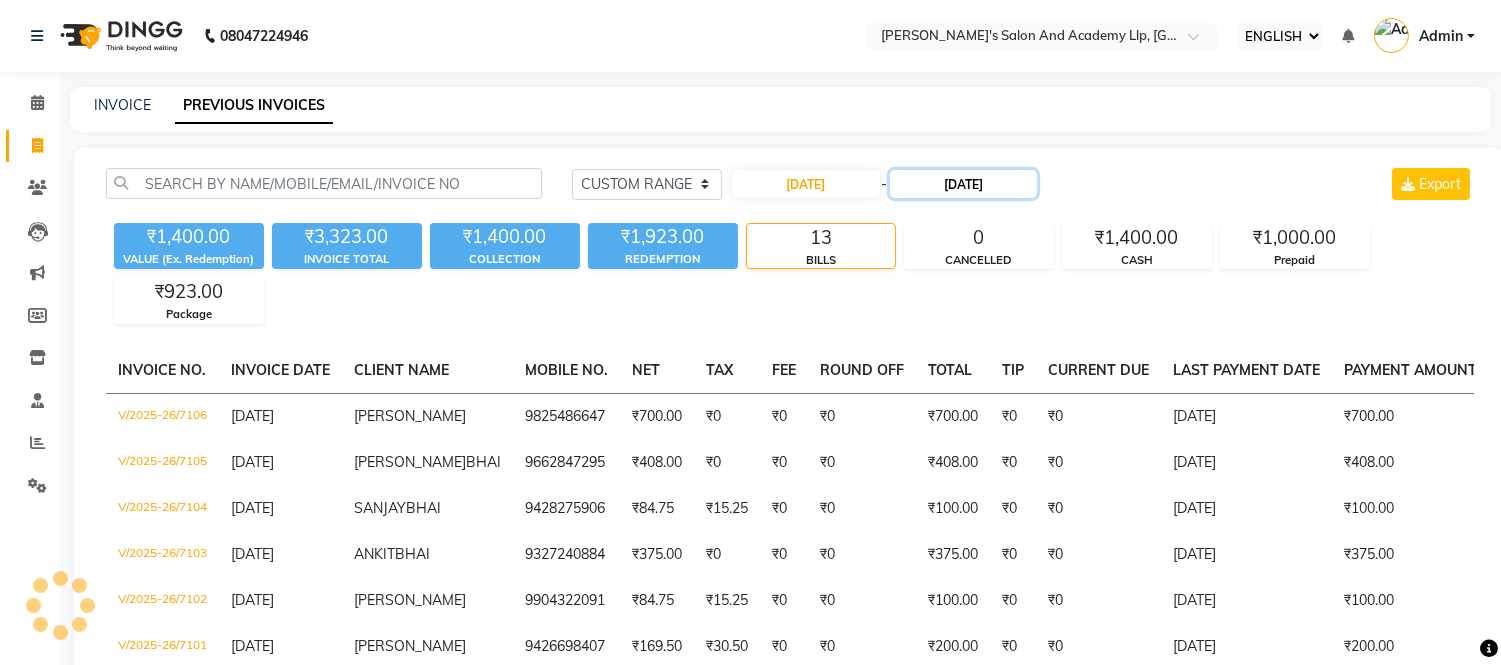 click on "[DATE]" 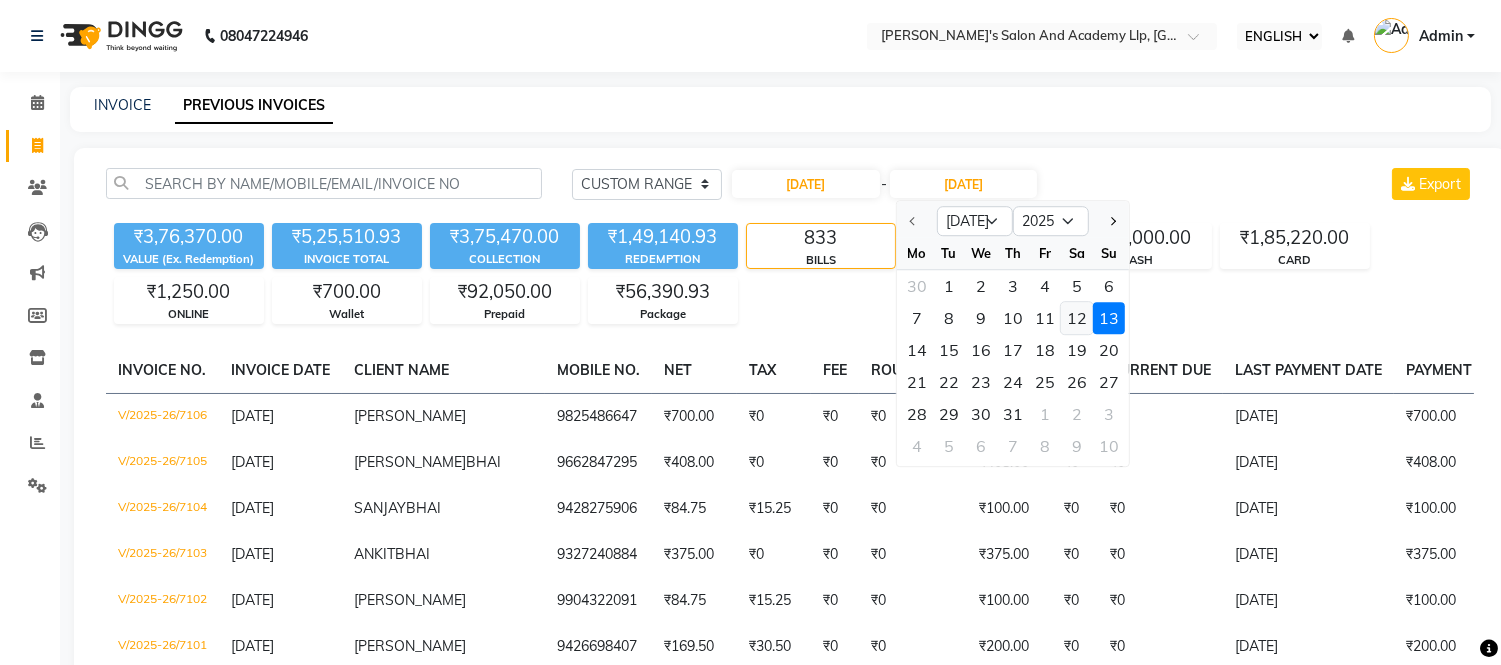 click on "12" 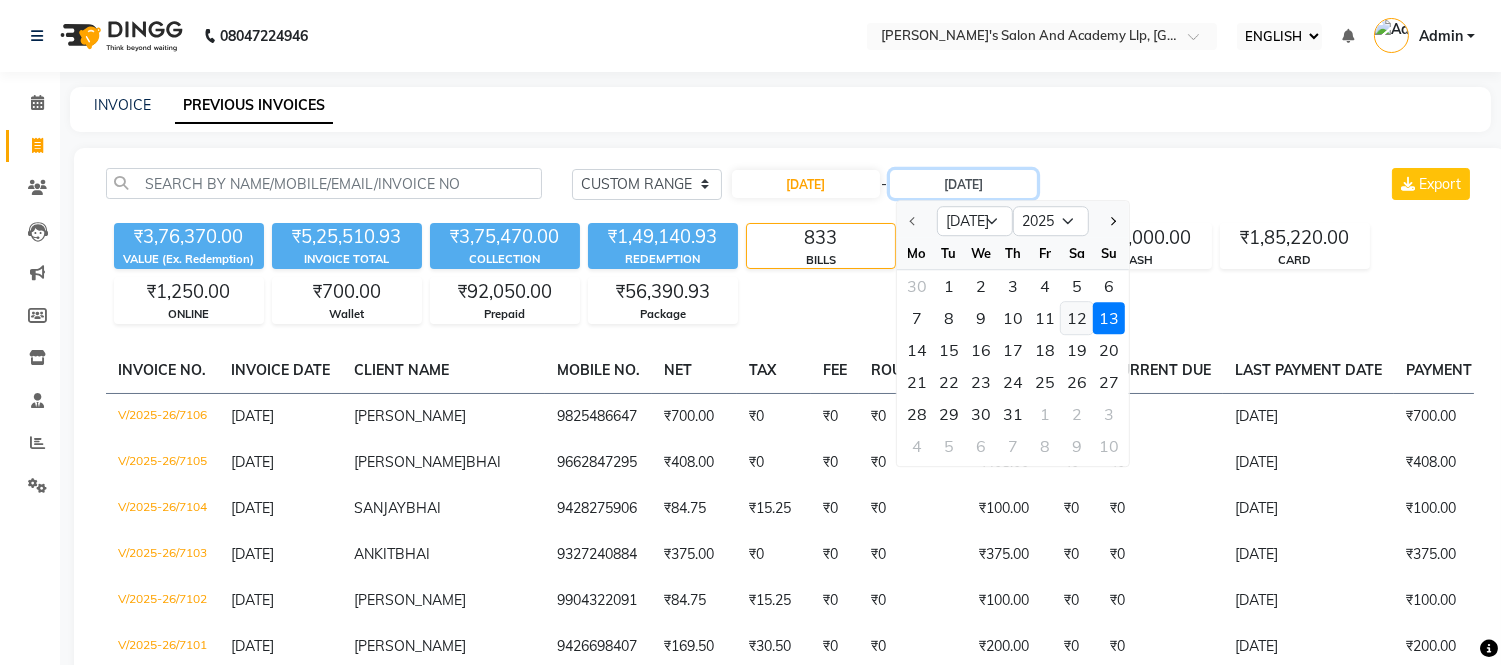 type on "12-07-2025" 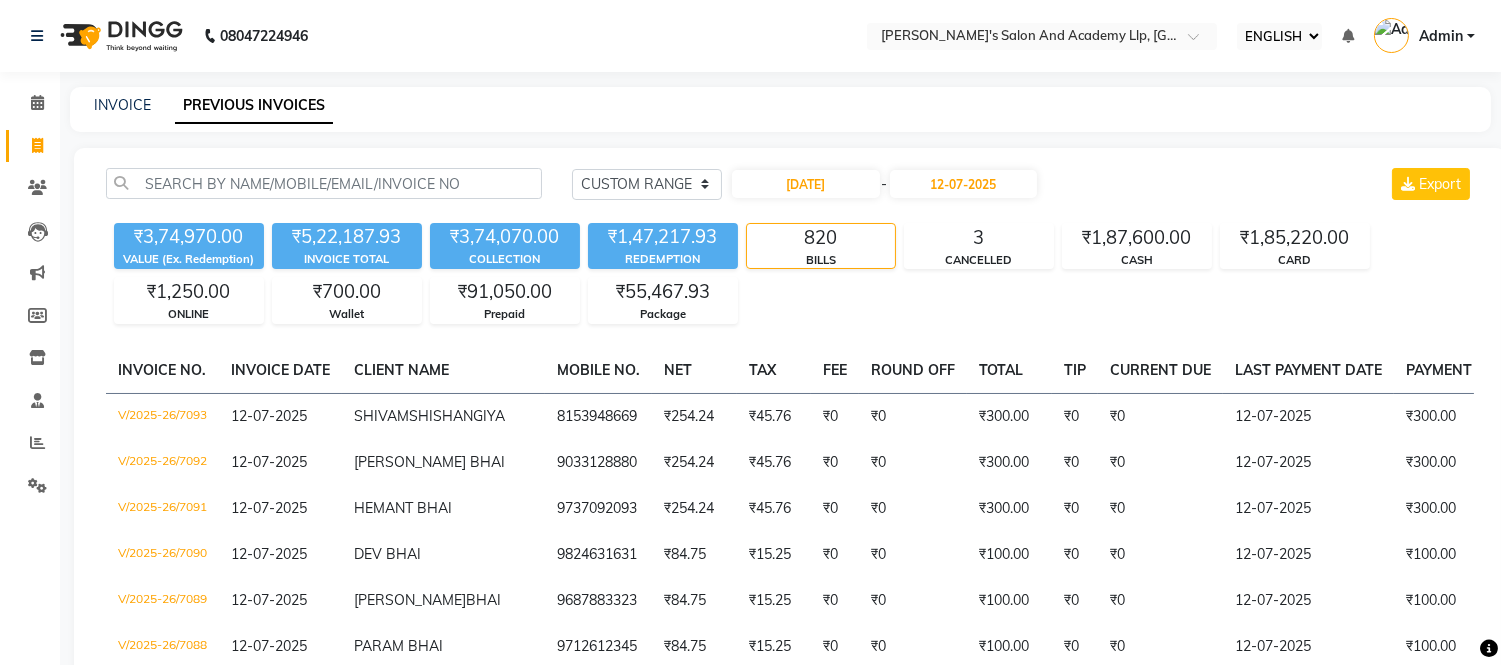 click on "INVOICE PREVIOUS INVOICES" 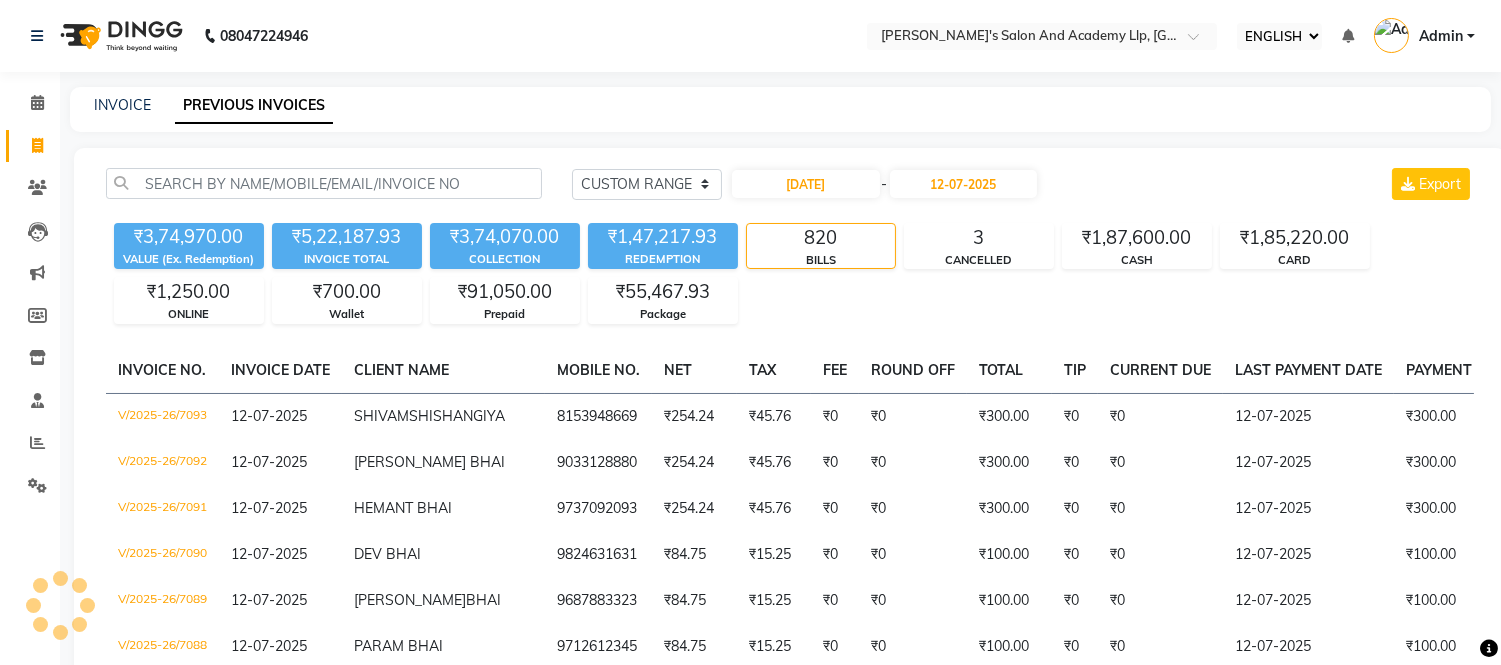 click on "INVOICE PREVIOUS INVOICES" 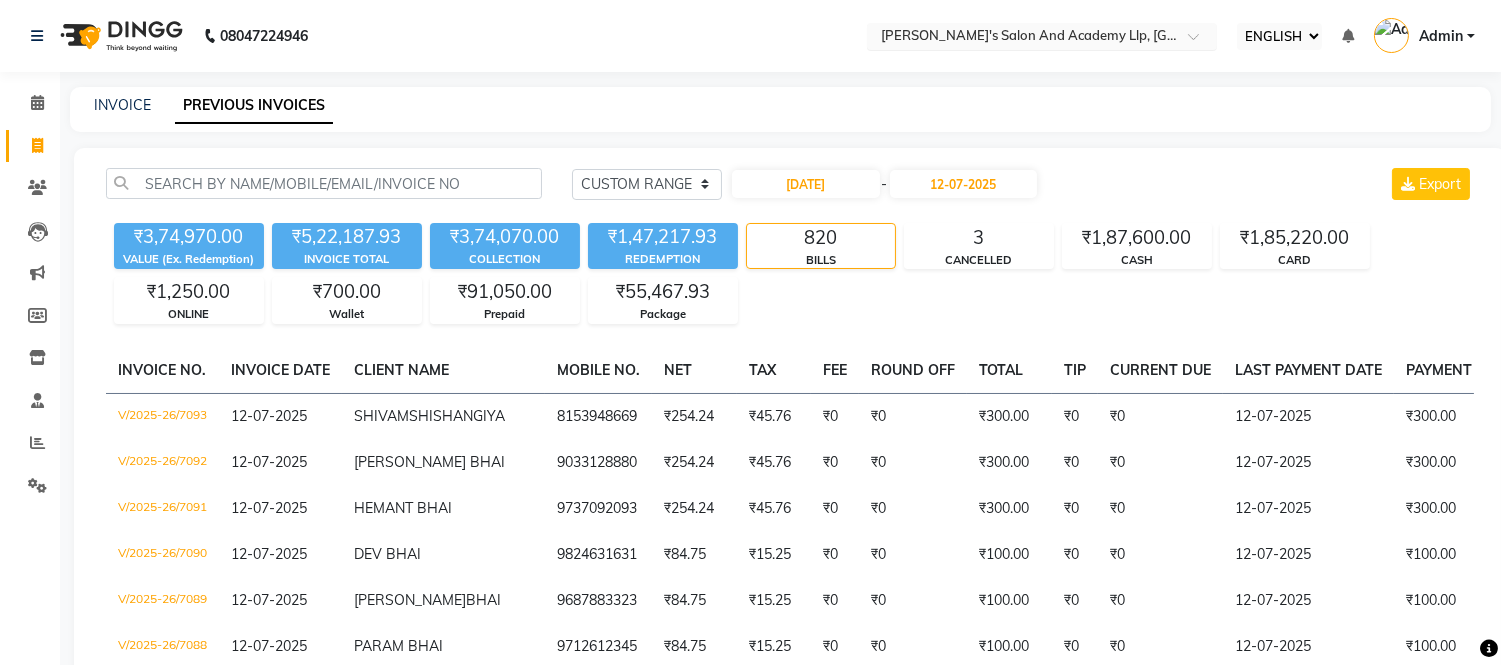drag, startPoint x: 1031, startPoint y: 31, endPoint x: 1028, endPoint y: 45, distance: 14.3178215 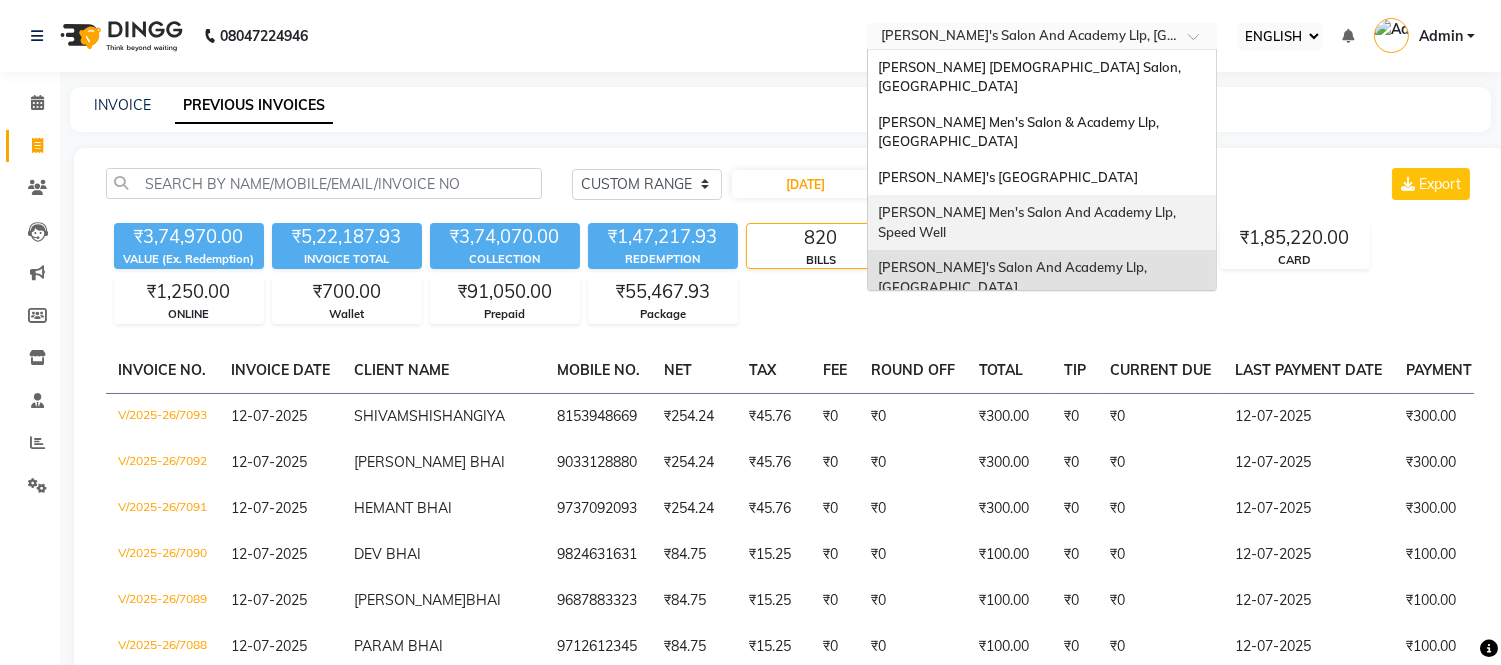 scroll, scrollTop: 85, scrollLeft: 0, axis: vertical 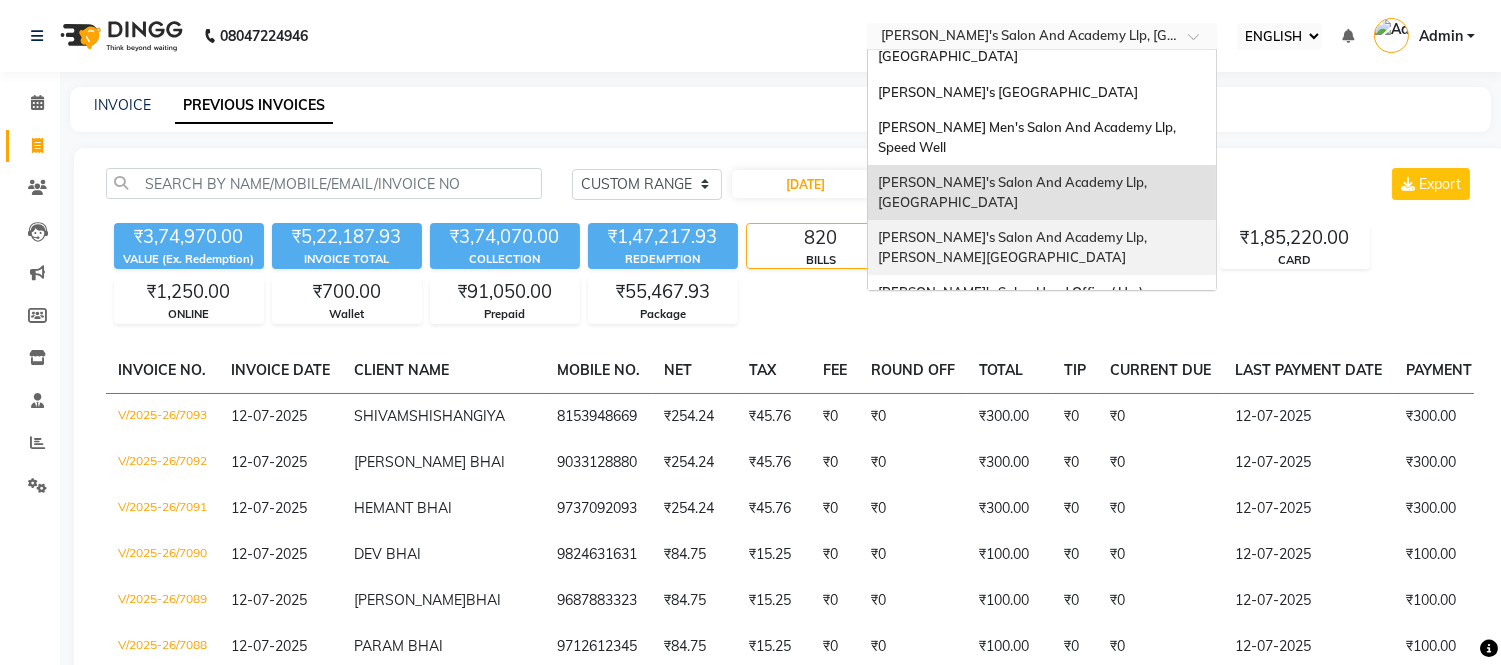 click on "[PERSON_NAME]'s Salon And Academy Llp, [PERSON_NAME][GEOGRAPHIC_DATA]" at bounding box center [1042, 247] 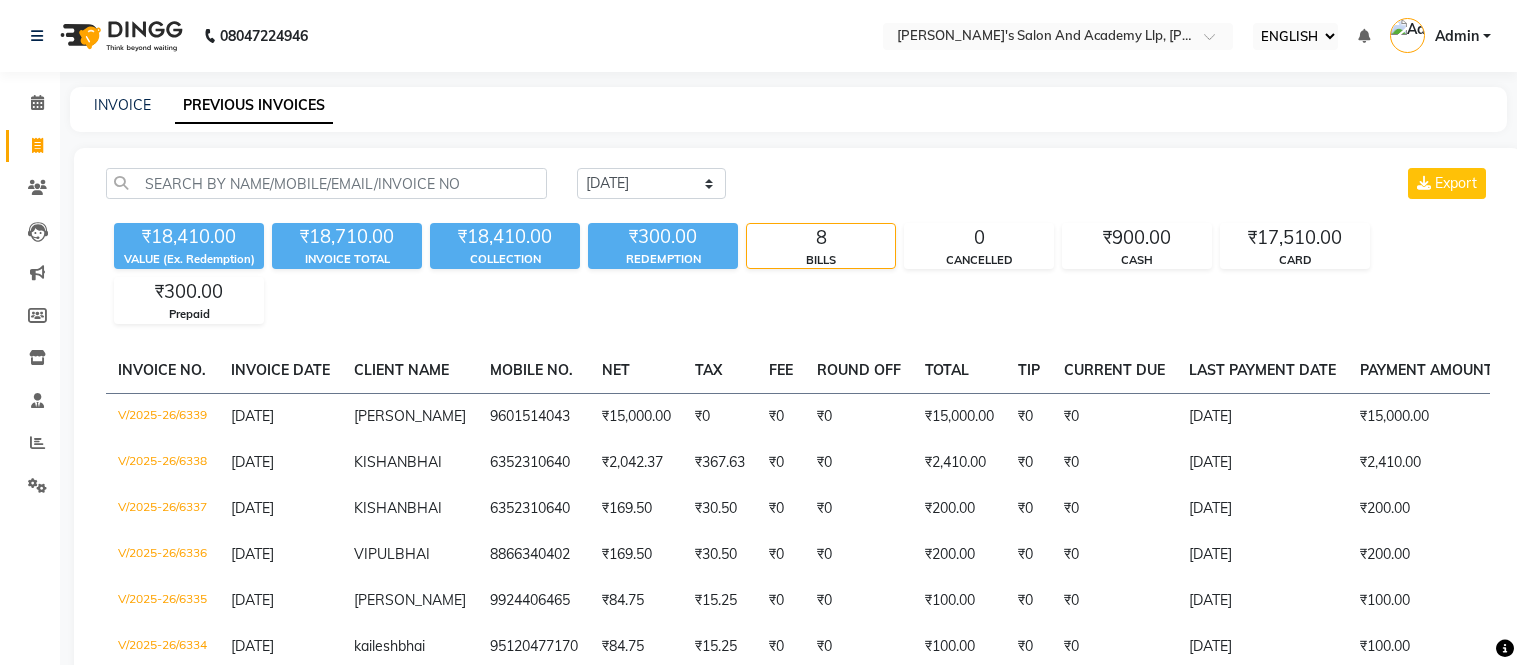select on "ec" 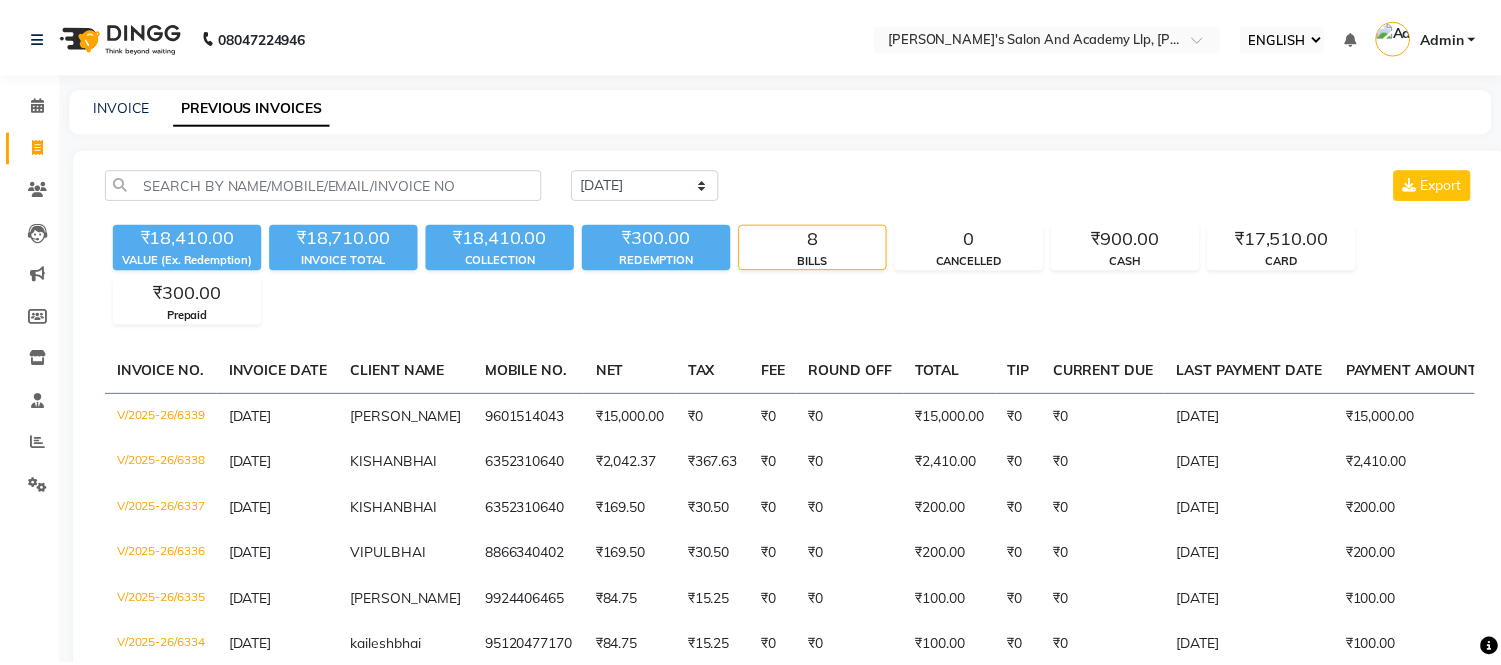 scroll, scrollTop: 0, scrollLeft: 0, axis: both 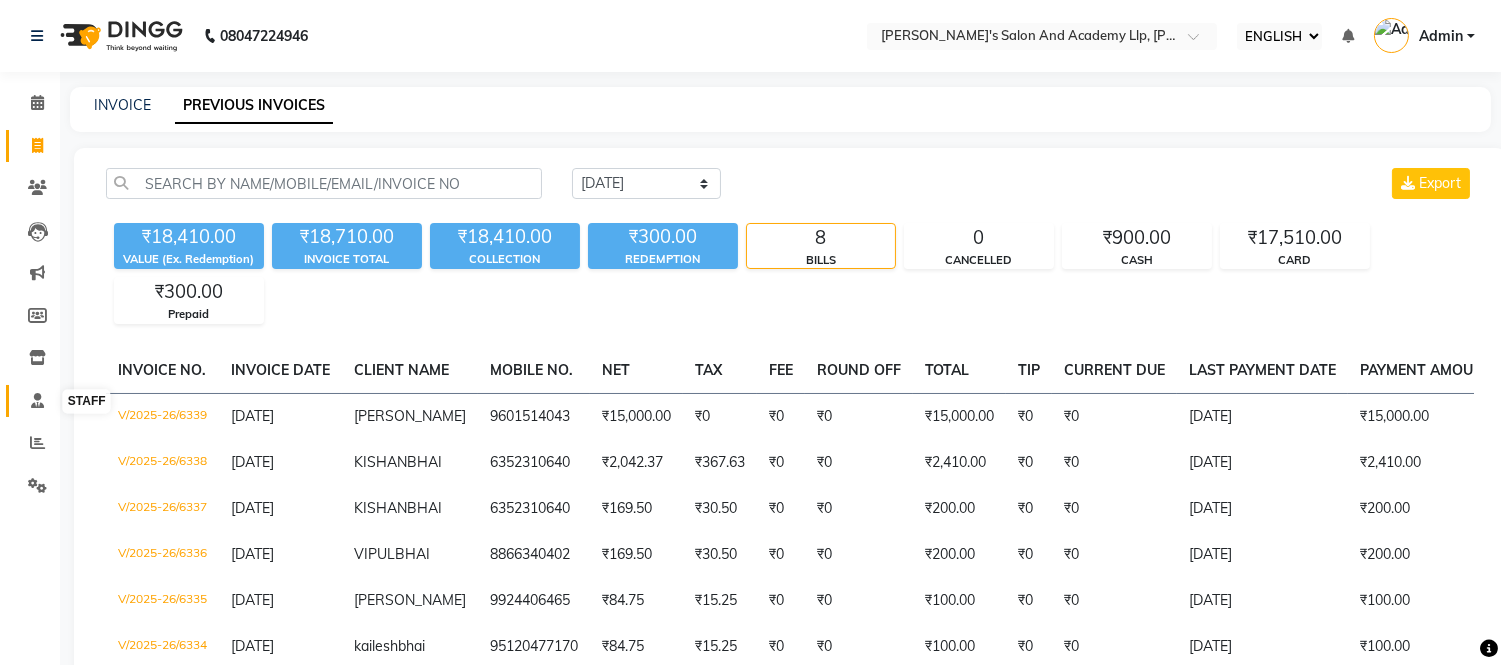 click 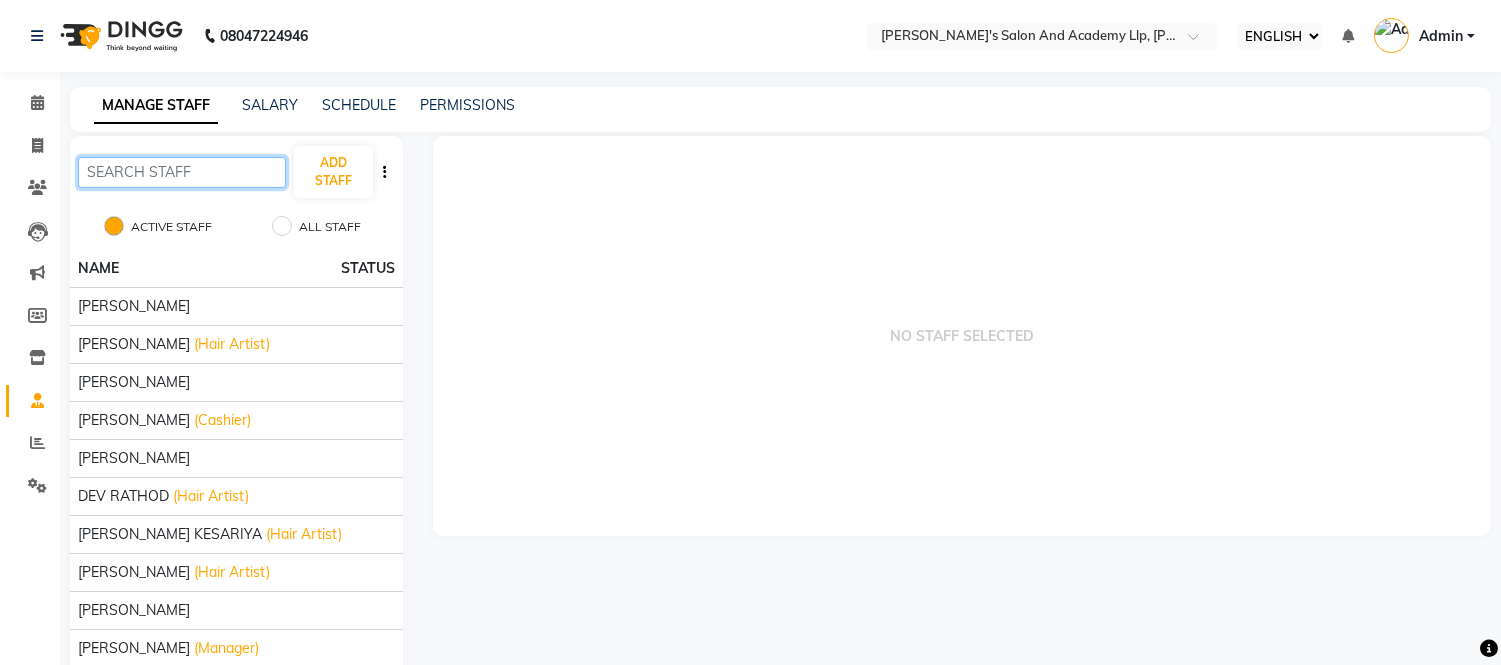 click 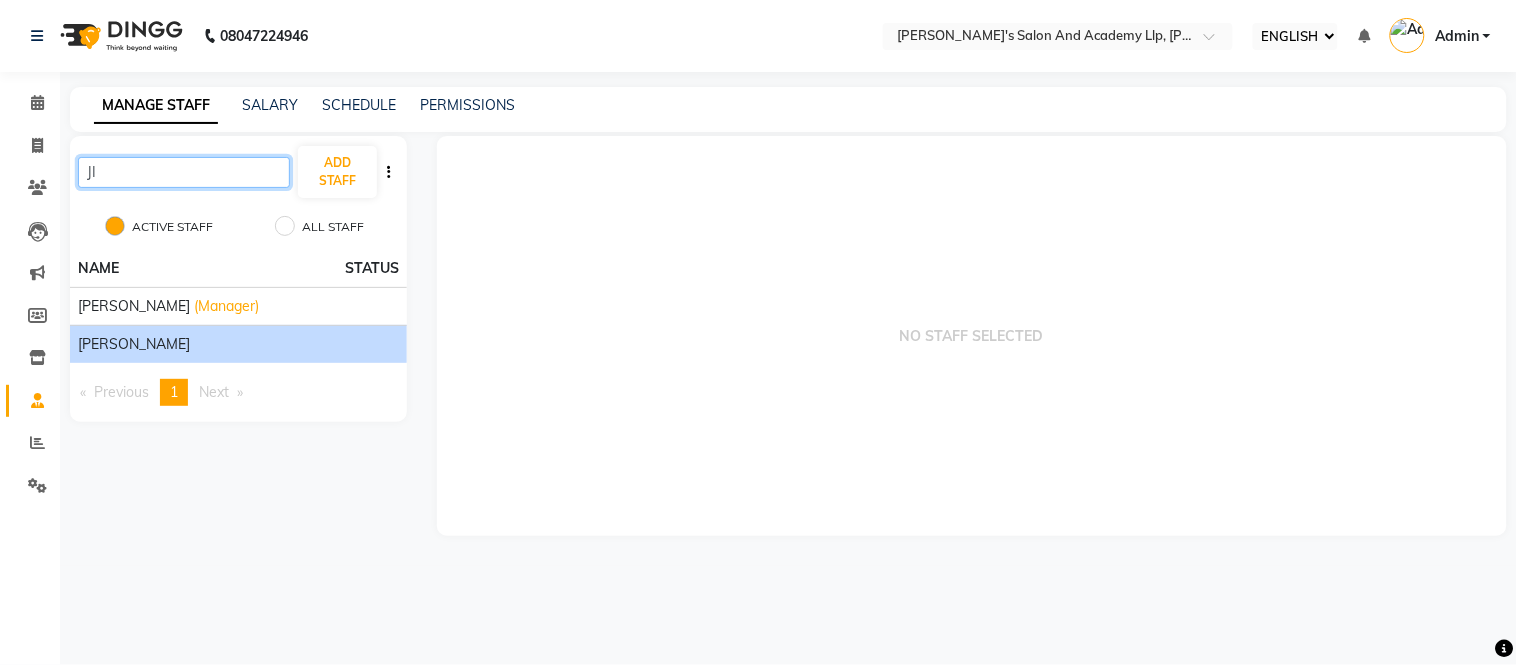 type on "JI" 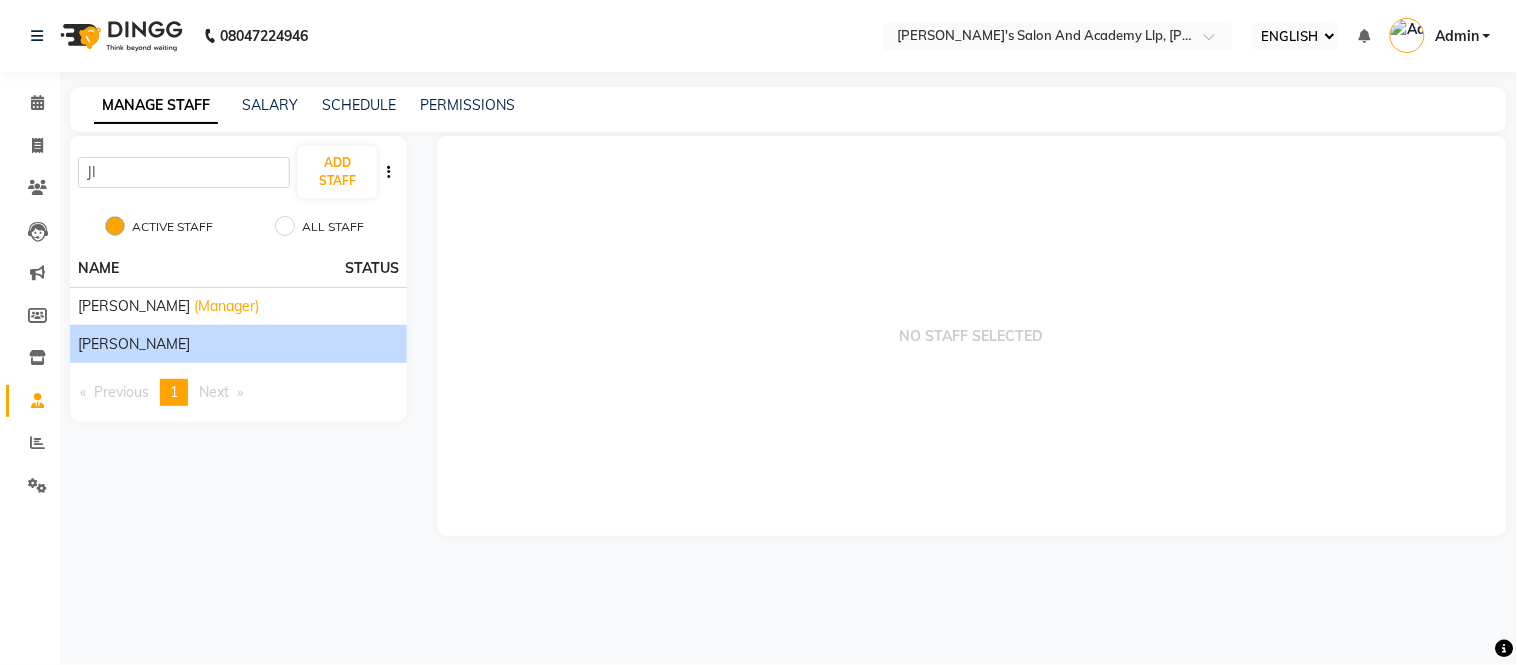click on "[PERSON_NAME]" 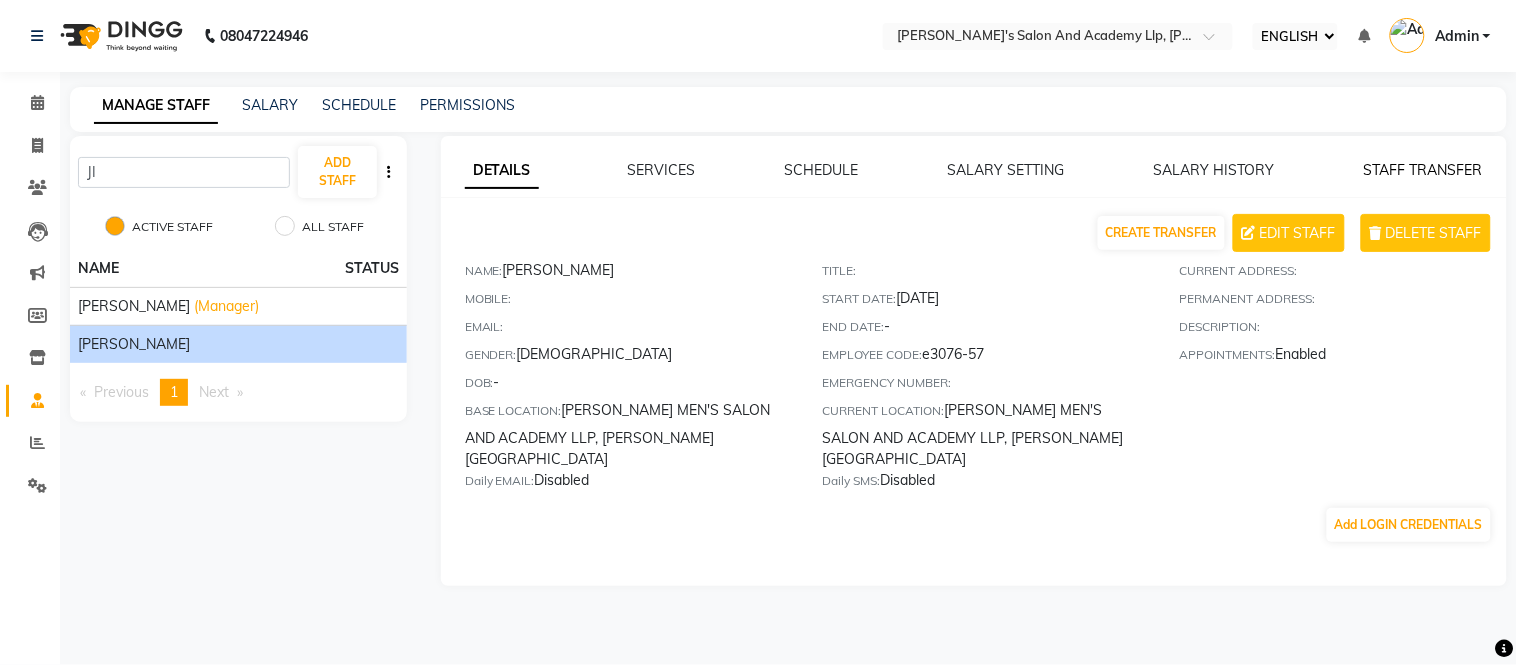 click on "STAFF TRANSFER" 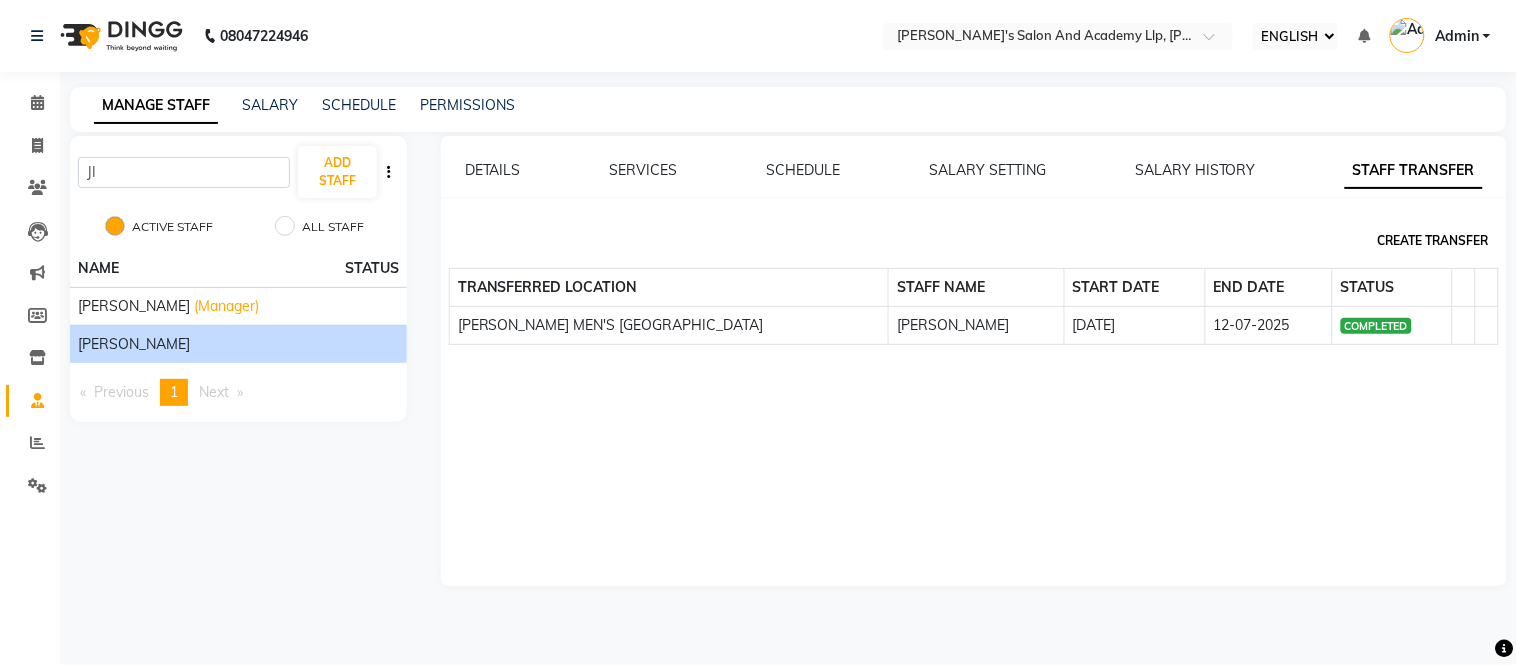 click on "CREATE TRANSFER" 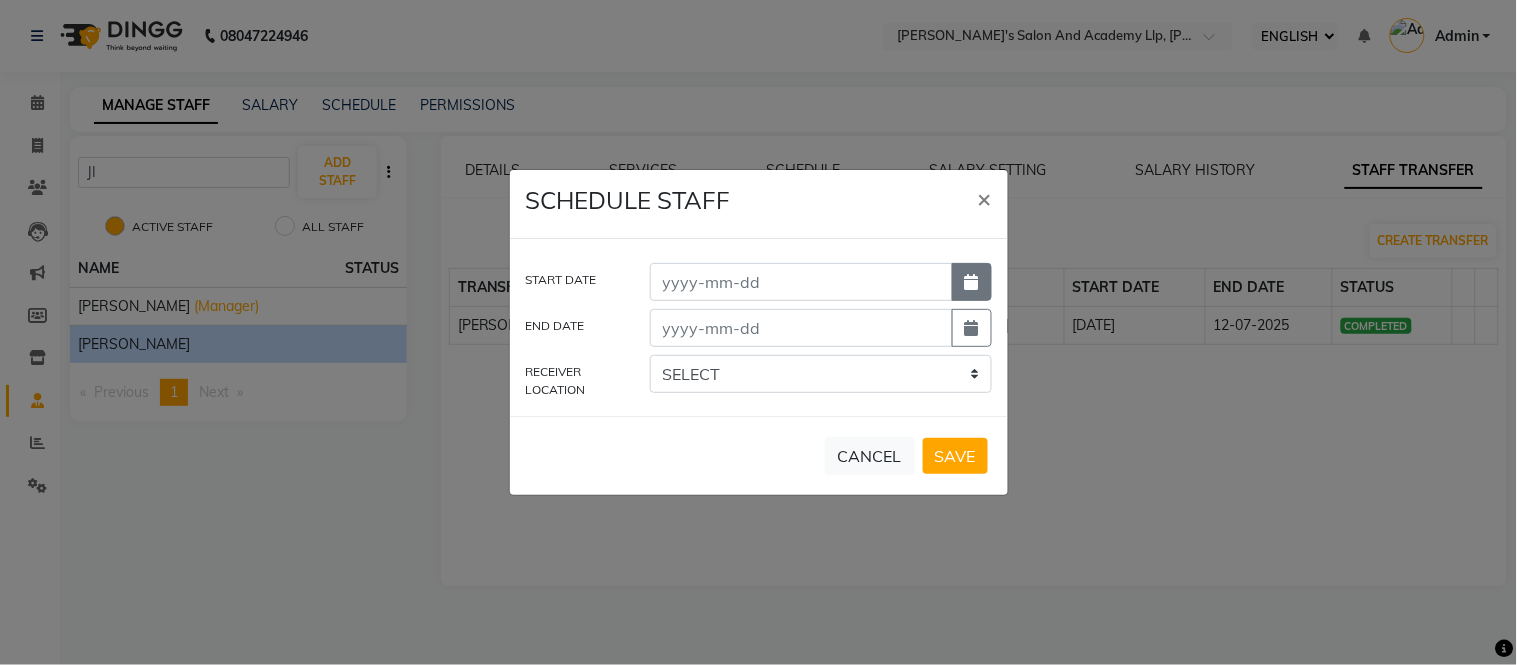 click 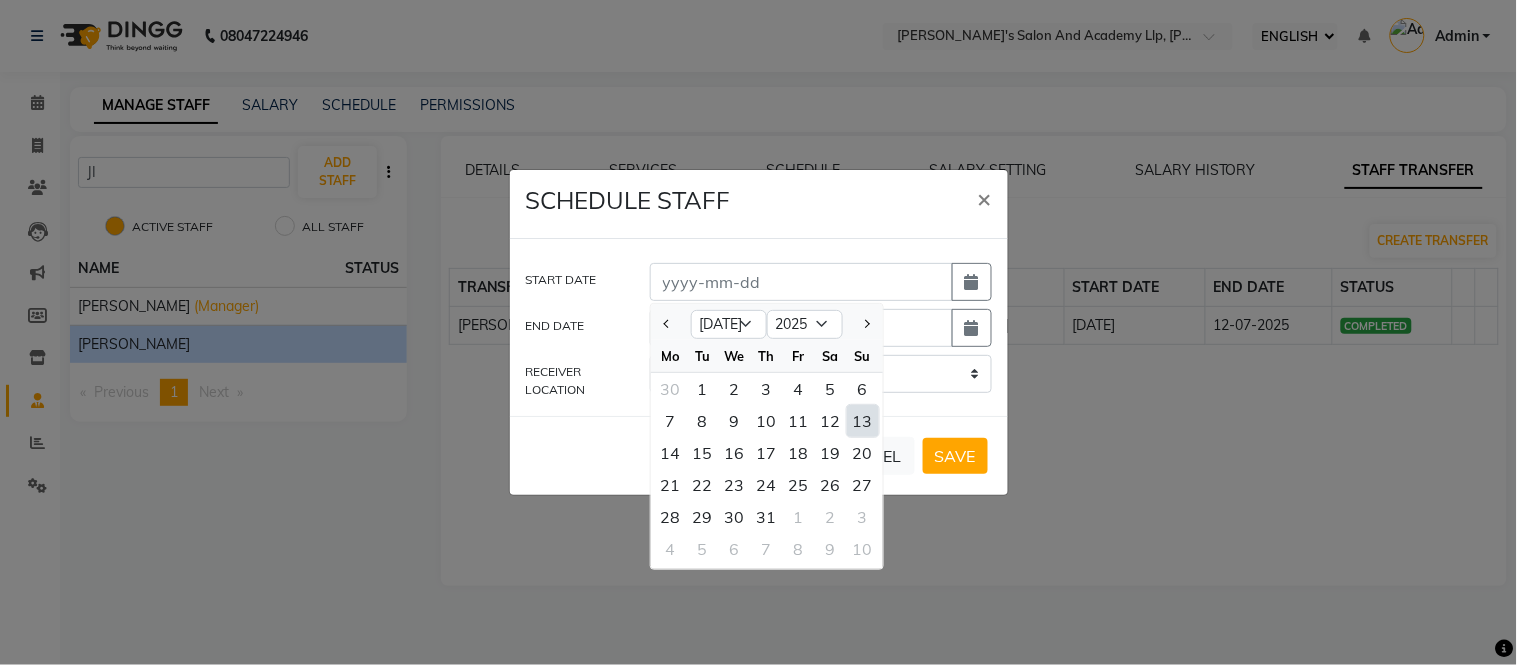 click on "13" 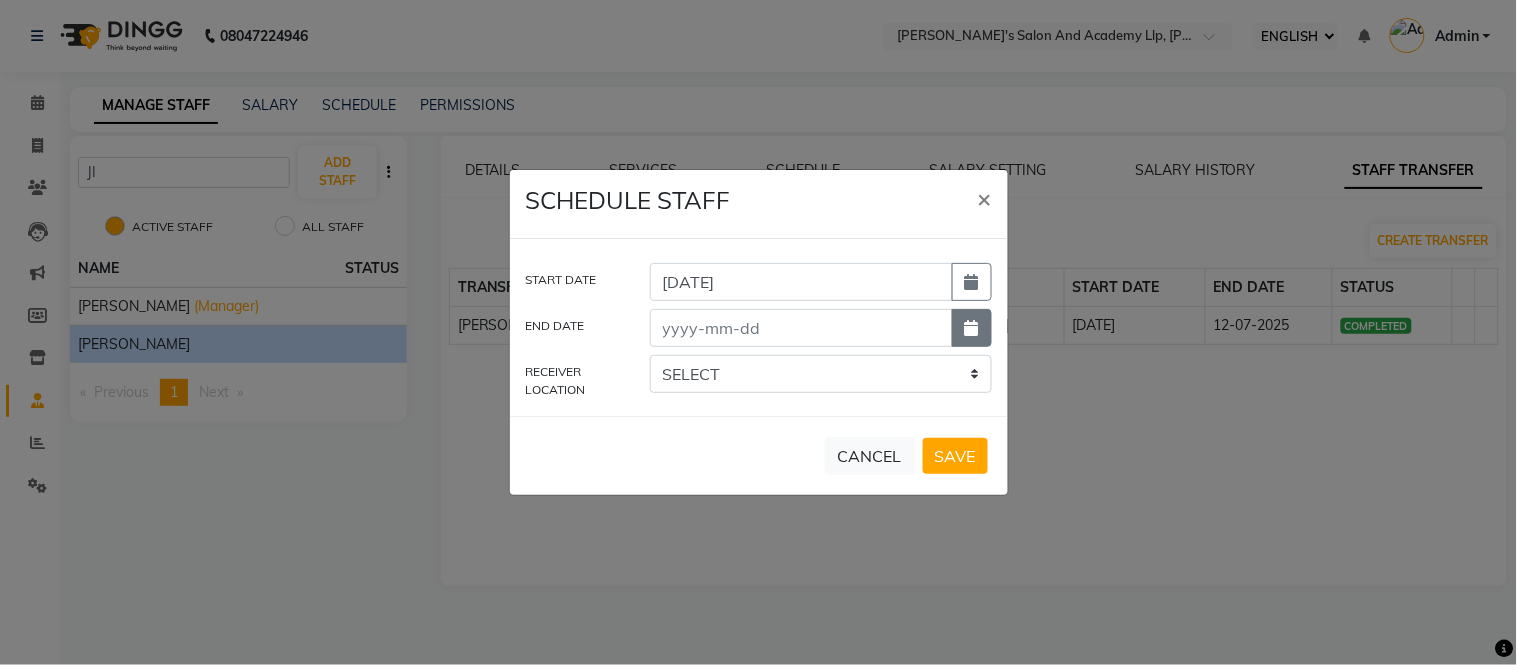 click 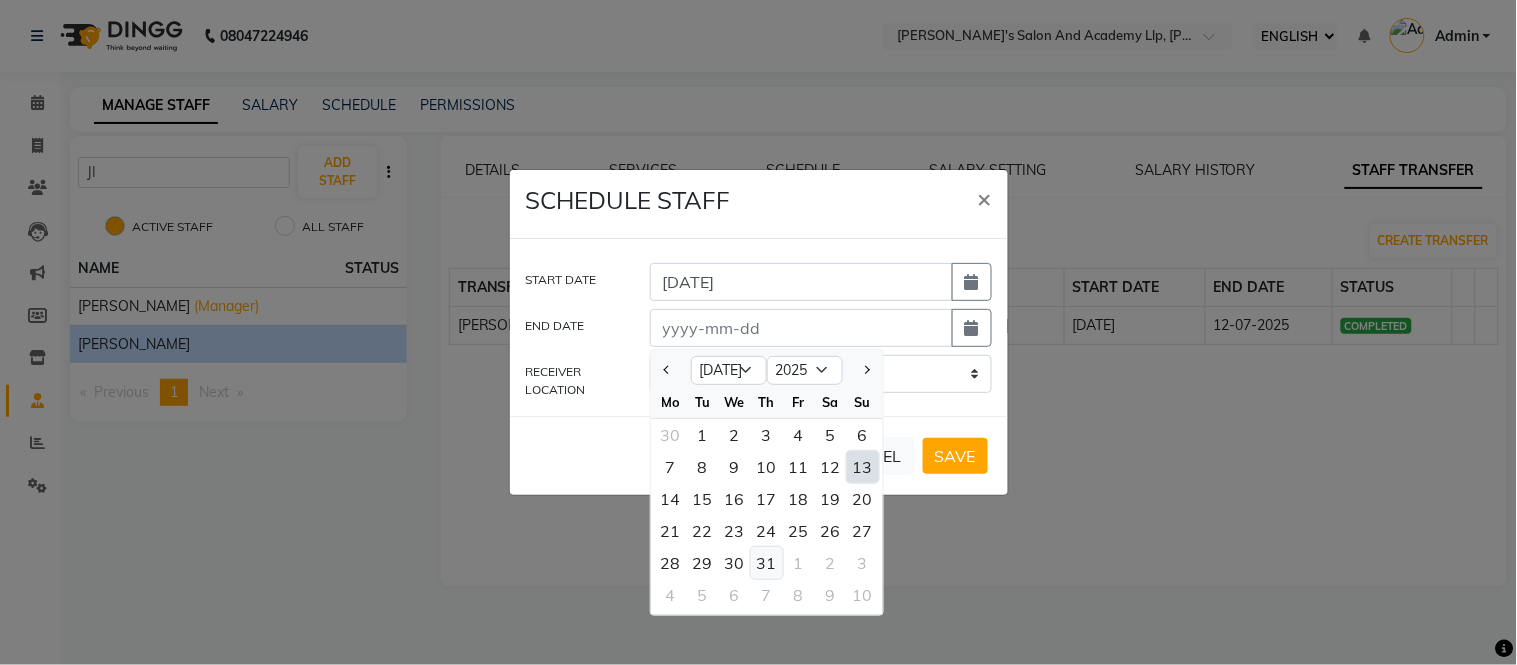 click on "31" 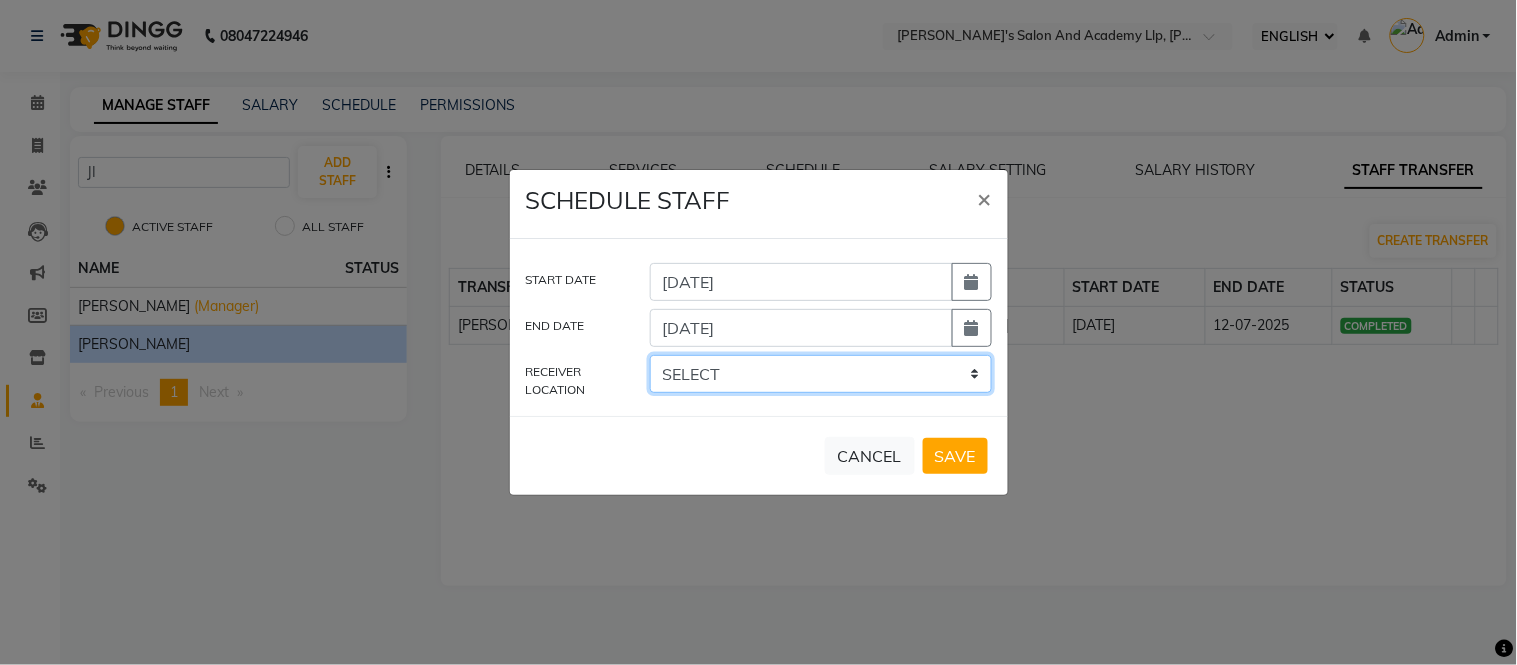 click on "SELECT Elaine Ladies Salon, NR Bajaj Hall Sandy Men's Salon & Academy LLP, Ravapar Road SANDY MEN'S SALON AND ACADEMY LLP, Mavdi Main Road SANDY MEN'S SALON AND ACADEMY LLP, SPEED WELL  SANDY MEN'S SALON AND ACADEMY LLP, University Road Sandy Men's Salon Head Office ( HO ), University Road" 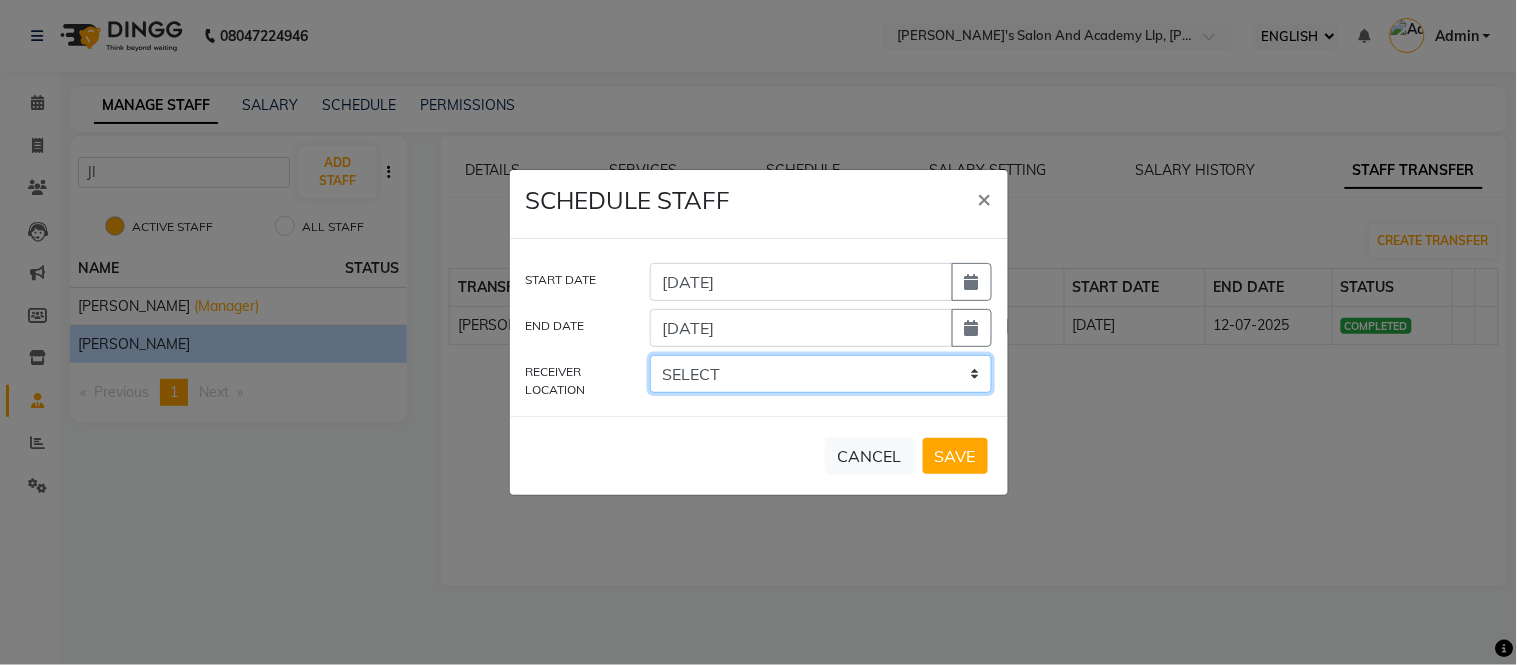 select on "2703" 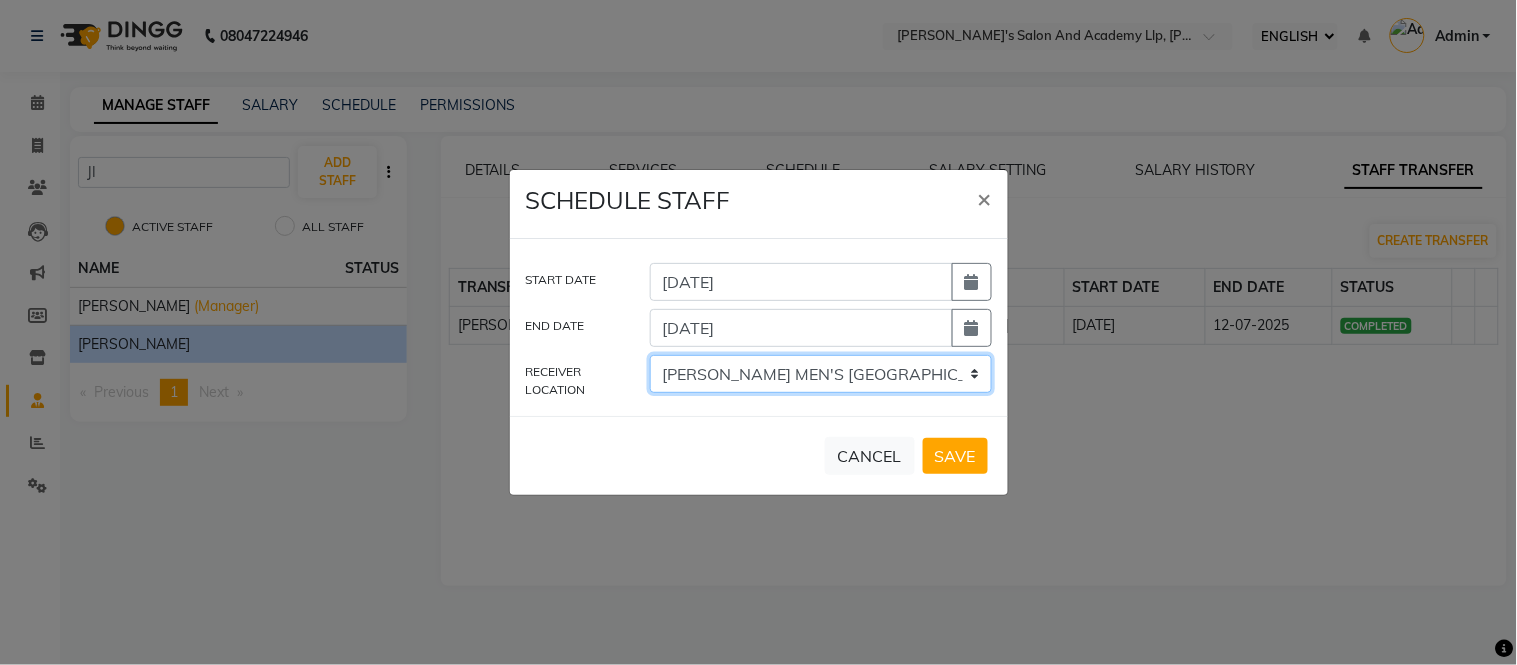 click on "SELECT Elaine Ladies Salon, NR Bajaj Hall Sandy Men's Salon & Academy LLP, Ravapar Road SANDY MEN'S SALON AND ACADEMY LLP, Mavdi Main Road SANDY MEN'S SALON AND ACADEMY LLP, SPEED WELL  SANDY MEN'S SALON AND ACADEMY LLP, University Road Sandy Men's Salon Head Office ( HO ), University Road" 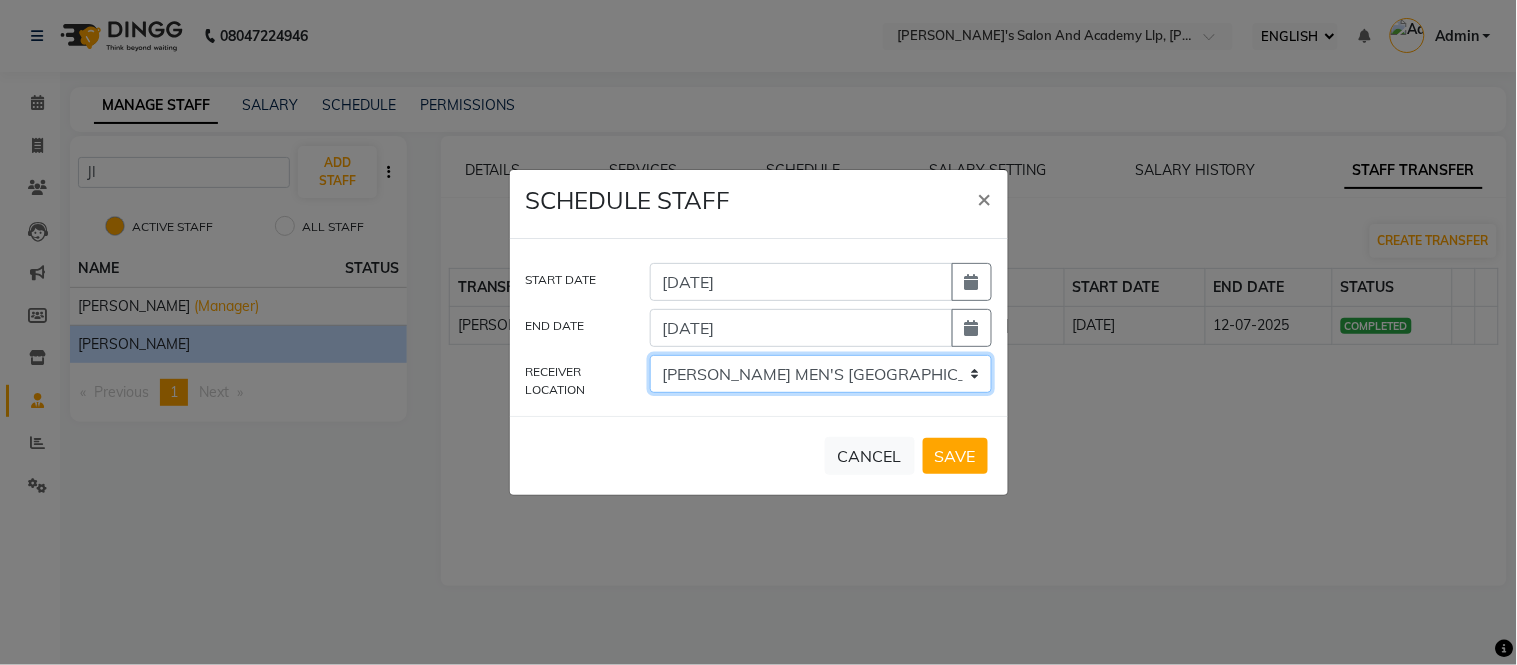click on "SELECT Elaine Ladies Salon, NR Bajaj Hall Sandy Men's Salon & Academy LLP, Ravapar Road SANDY MEN'S SALON AND ACADEMY LLP, Mavdi Main Road SANDY MEN'S SALON AND ACADEMY LLP, SPEED WELL  SANDY MEN'S SALON AND ACADEMY LLP, University Road Sandy Men's Salon Head Office ( HO ), University Road" 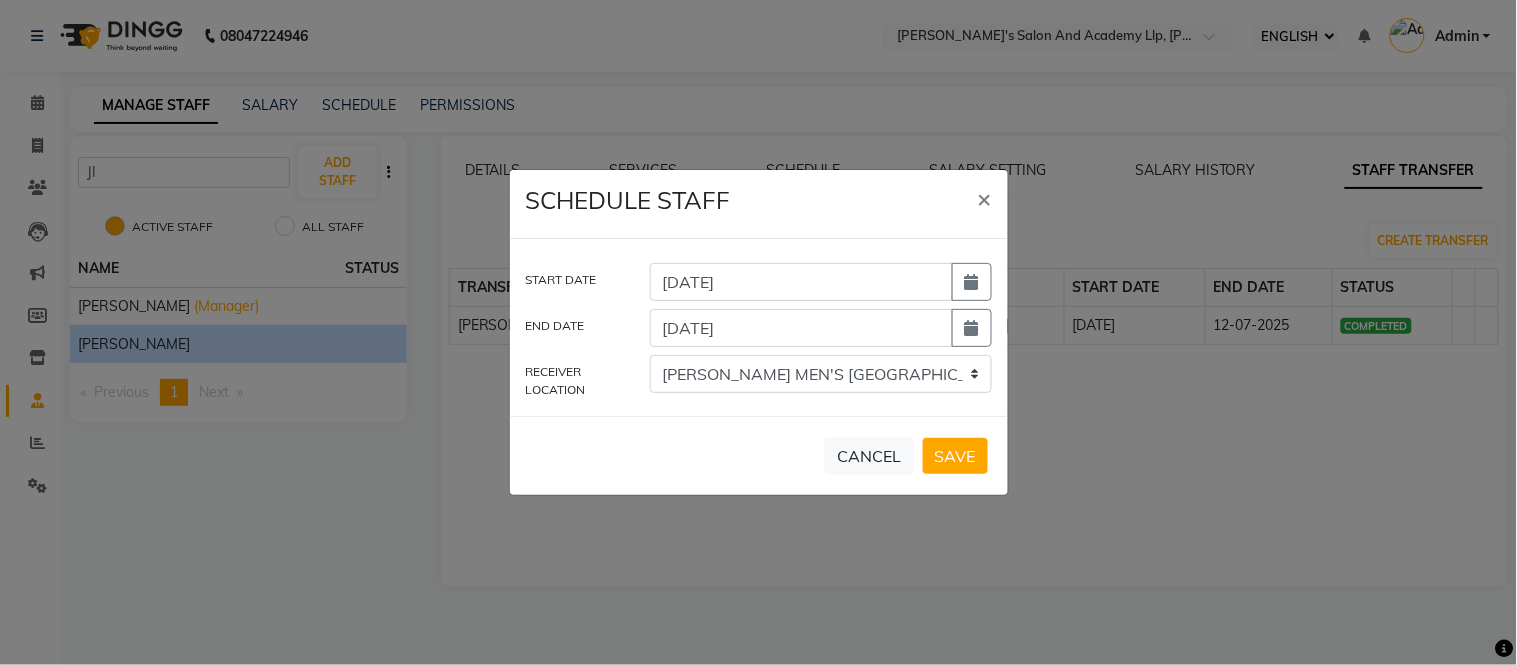 click on "SAVE" 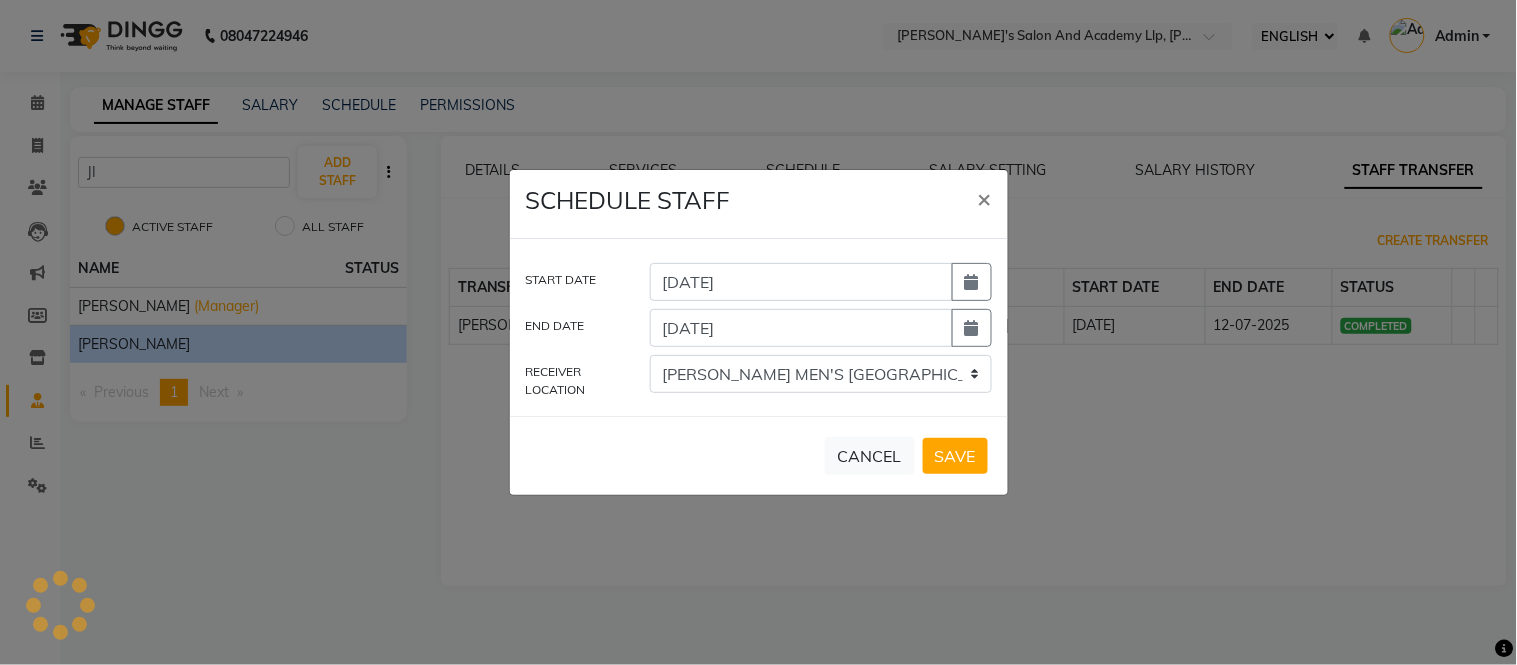type 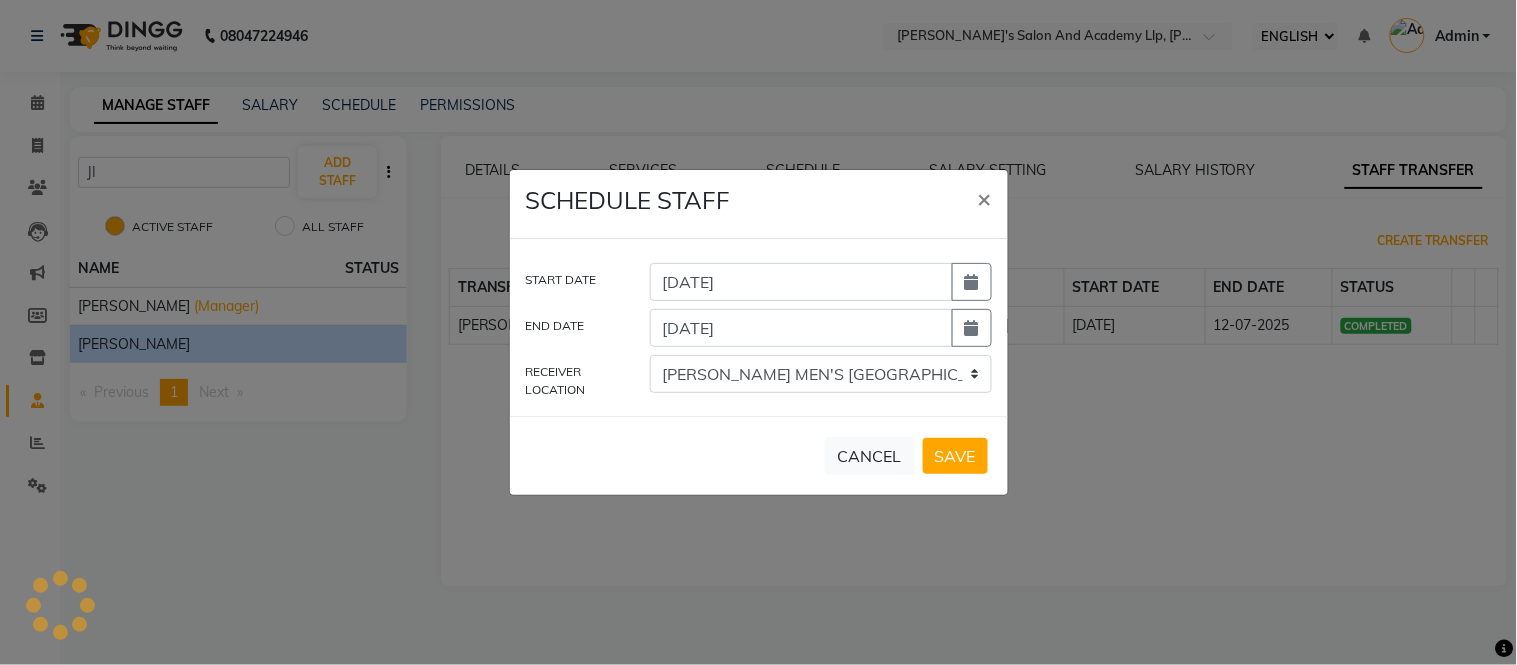 type 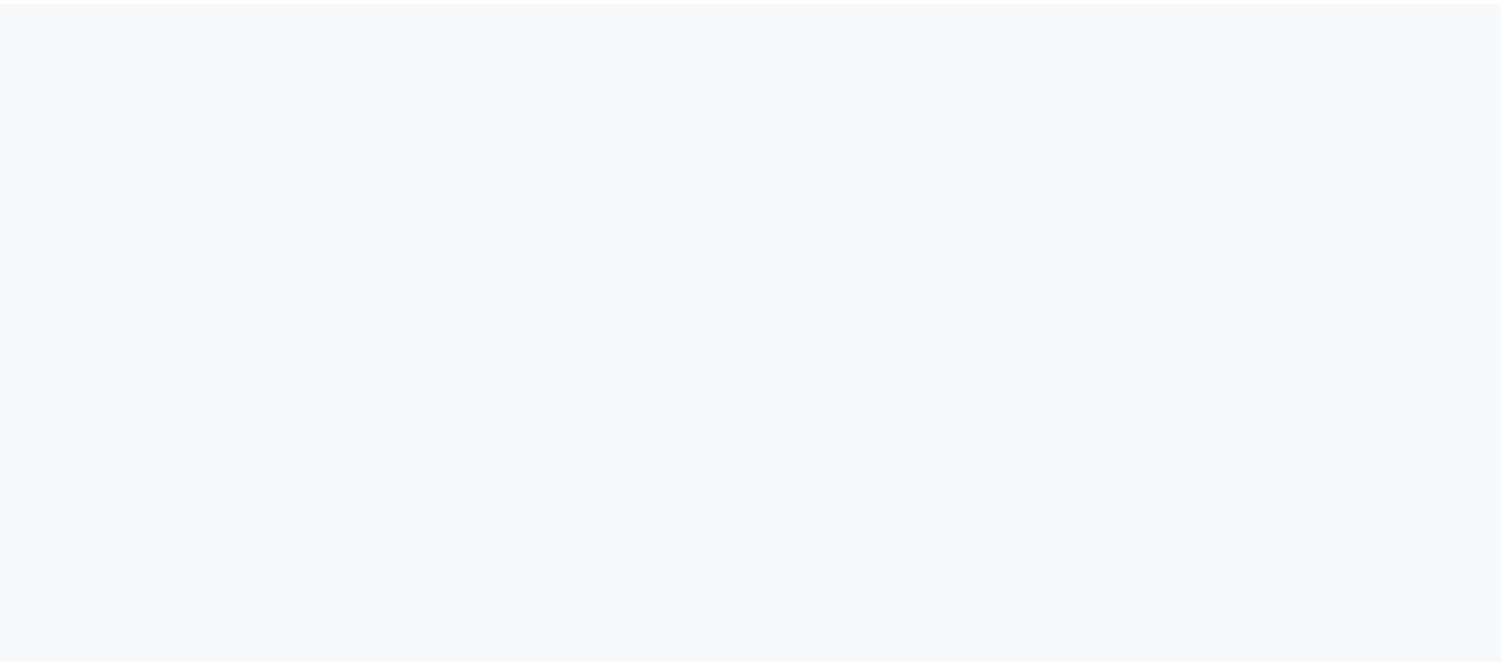 scroll, scrollTop: 0, scrollLeft: 0, axis: both 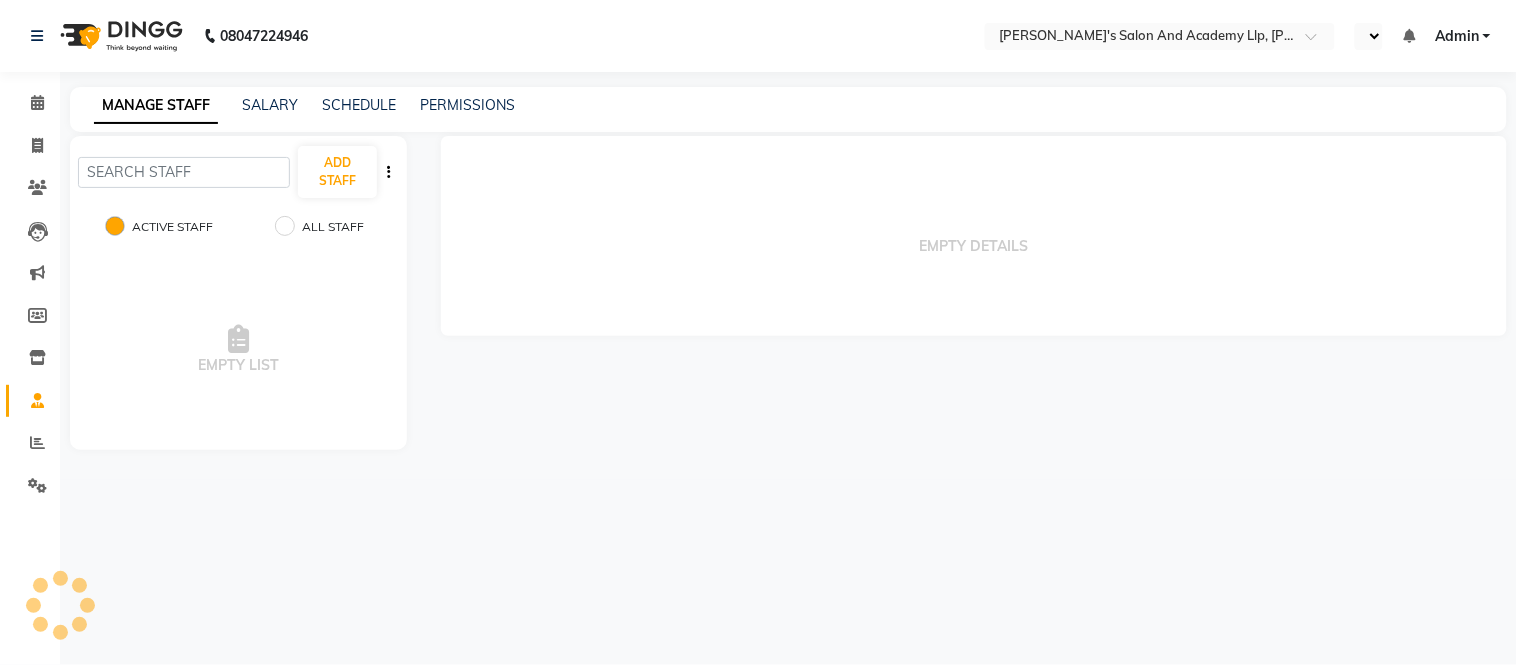 select on "ec" 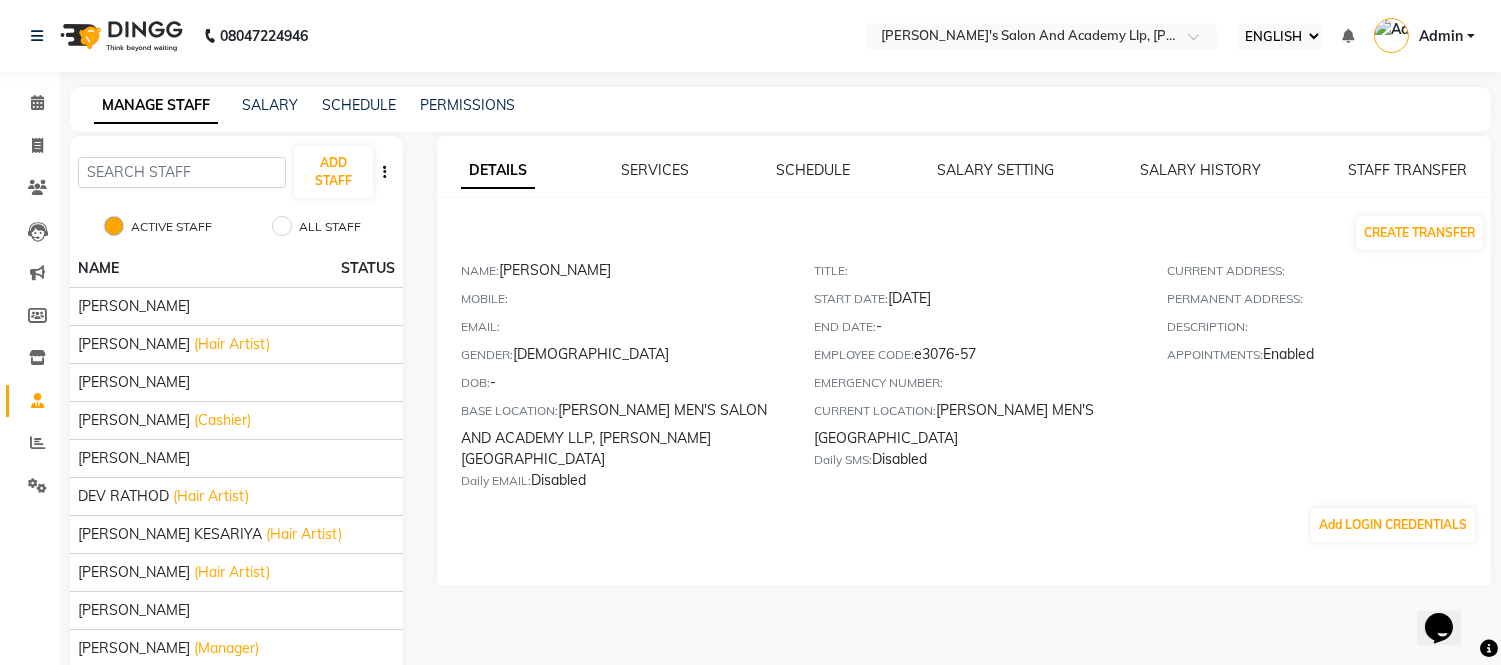 scroll, scrollTop: 0, scrollLeft: 0, axis: both 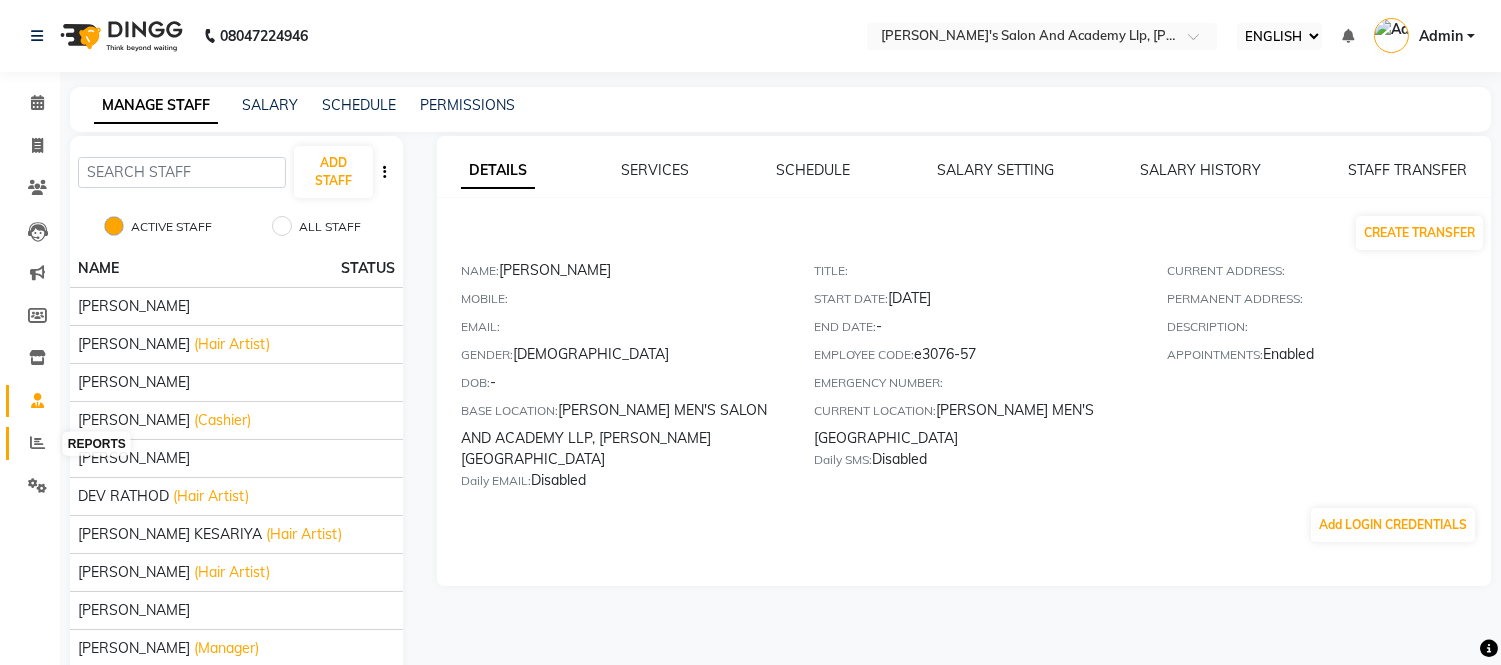 click 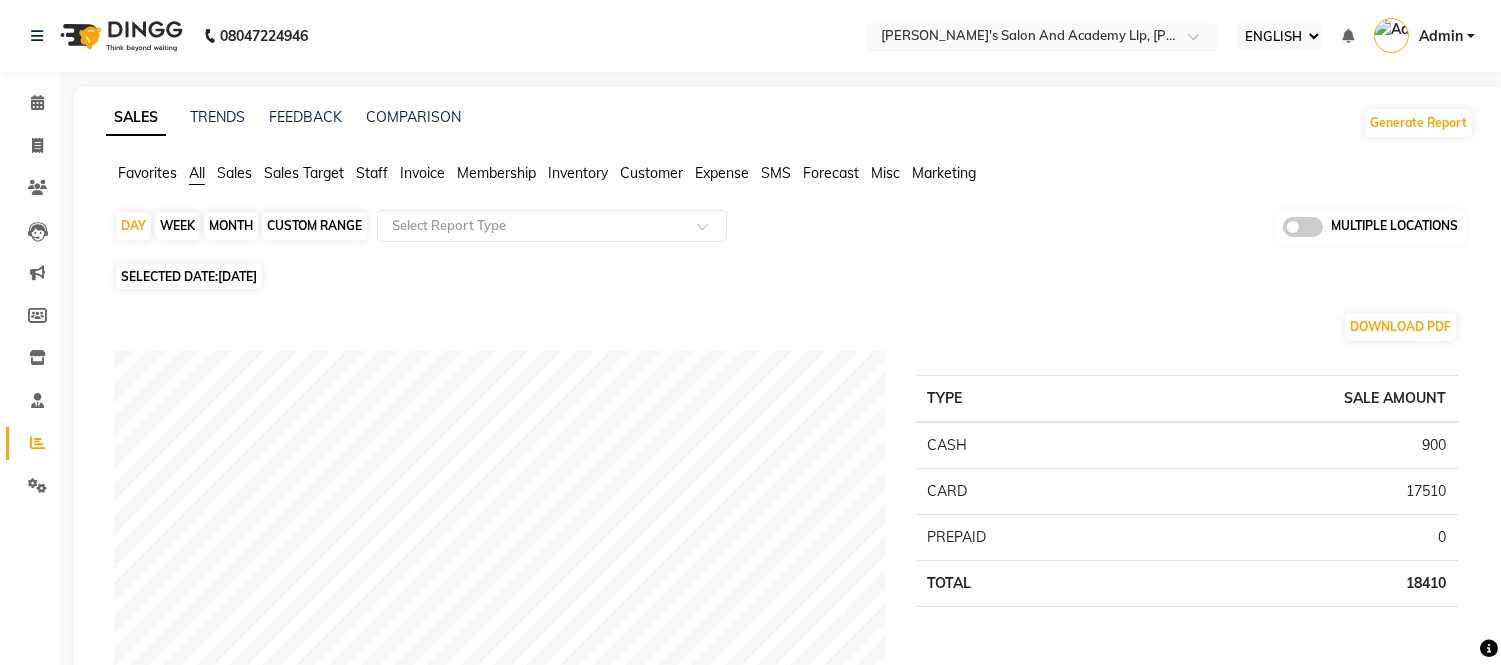 click at bounding box center [1022, 38] 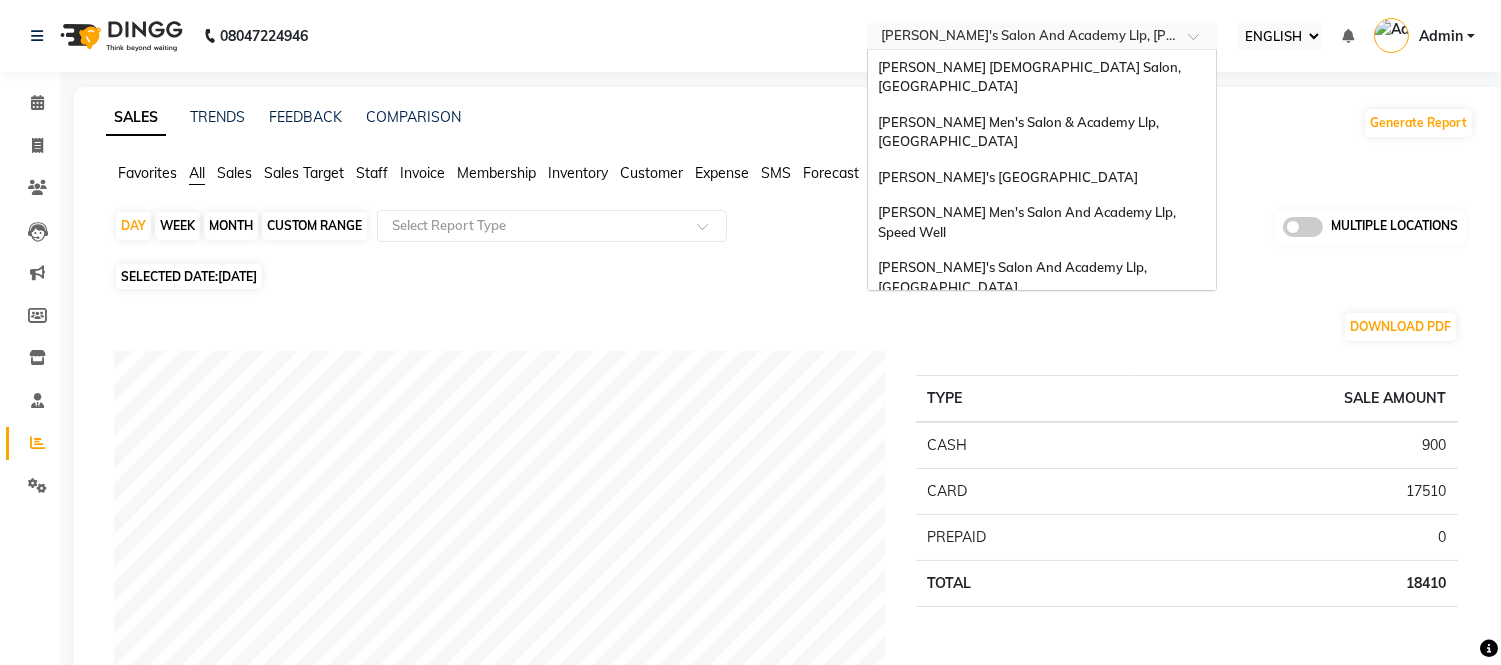 scroll, scrollTop: 86, scrollLeft: 0, axis: vertical 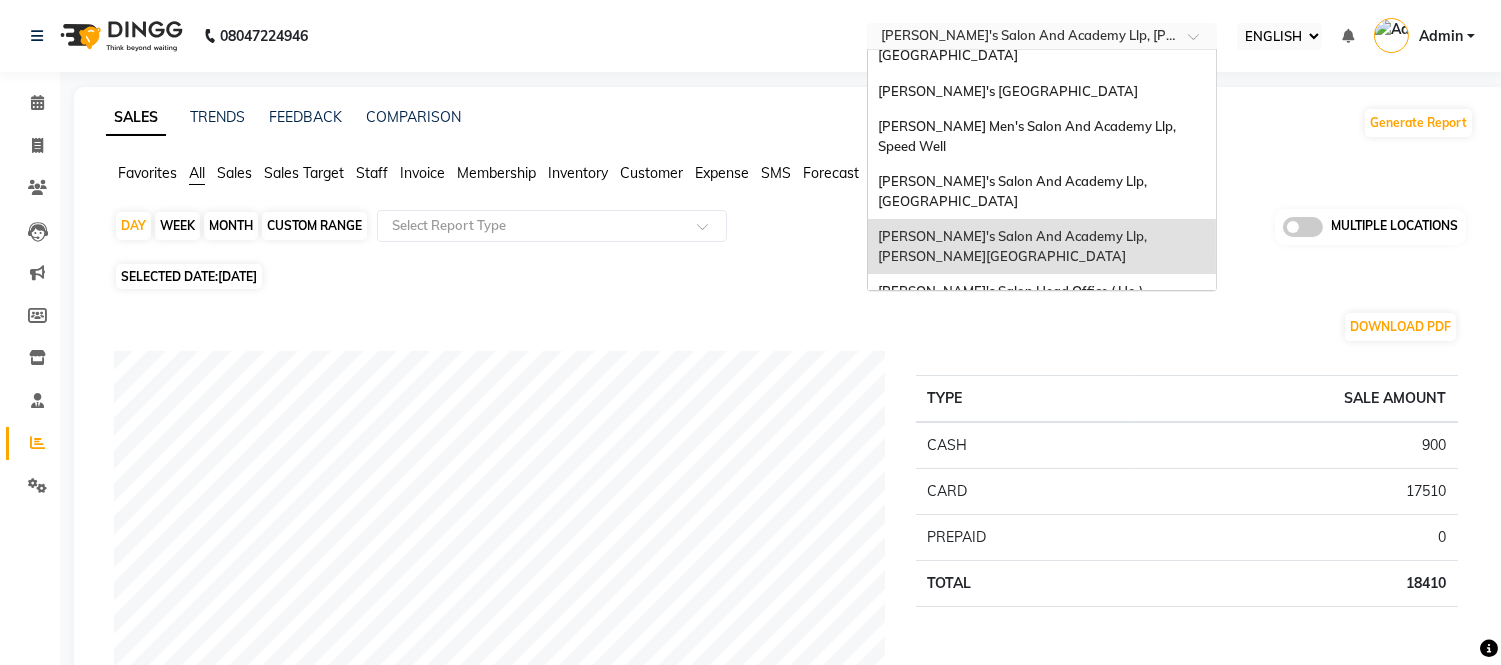 click on "[PERSON_NAME]'s Salon And Academy Llp, [PERSON_NAME][GEOGRAPHIC_DATA]" at bounding box center (1014, 246) 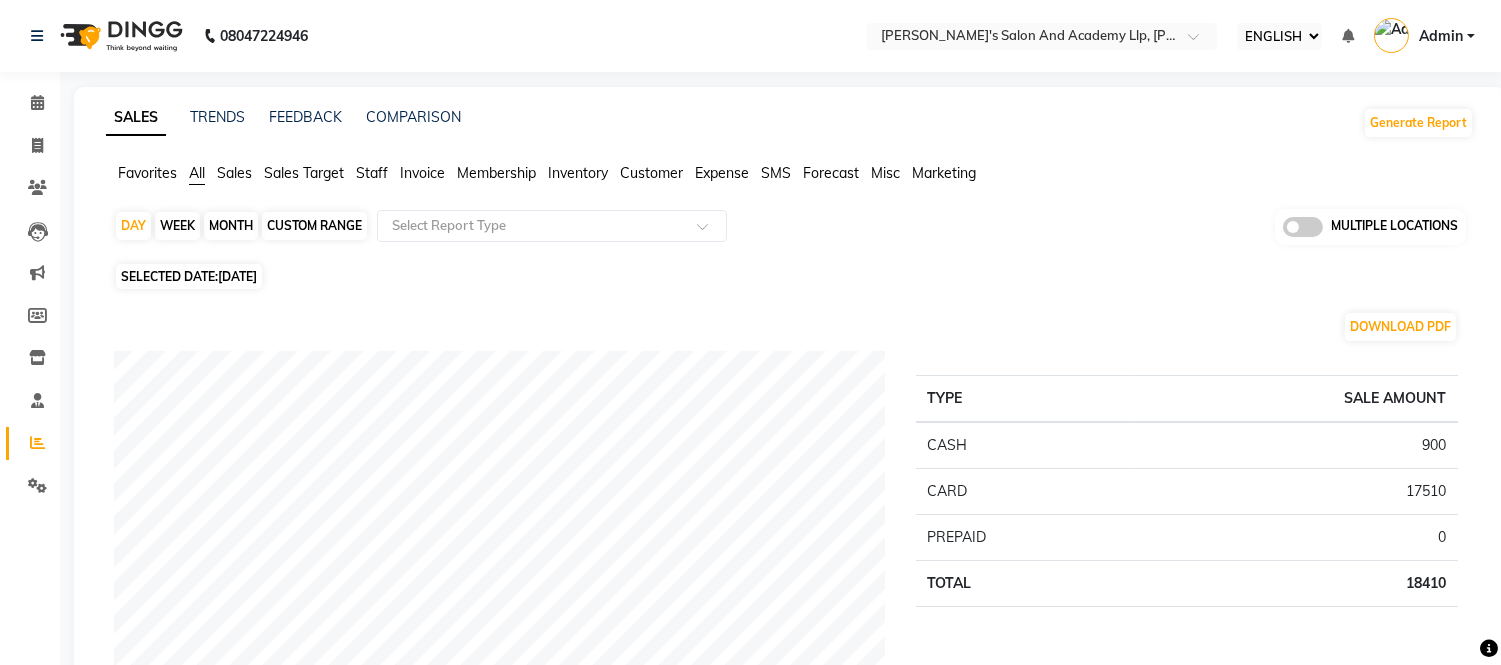 click on "Sales" 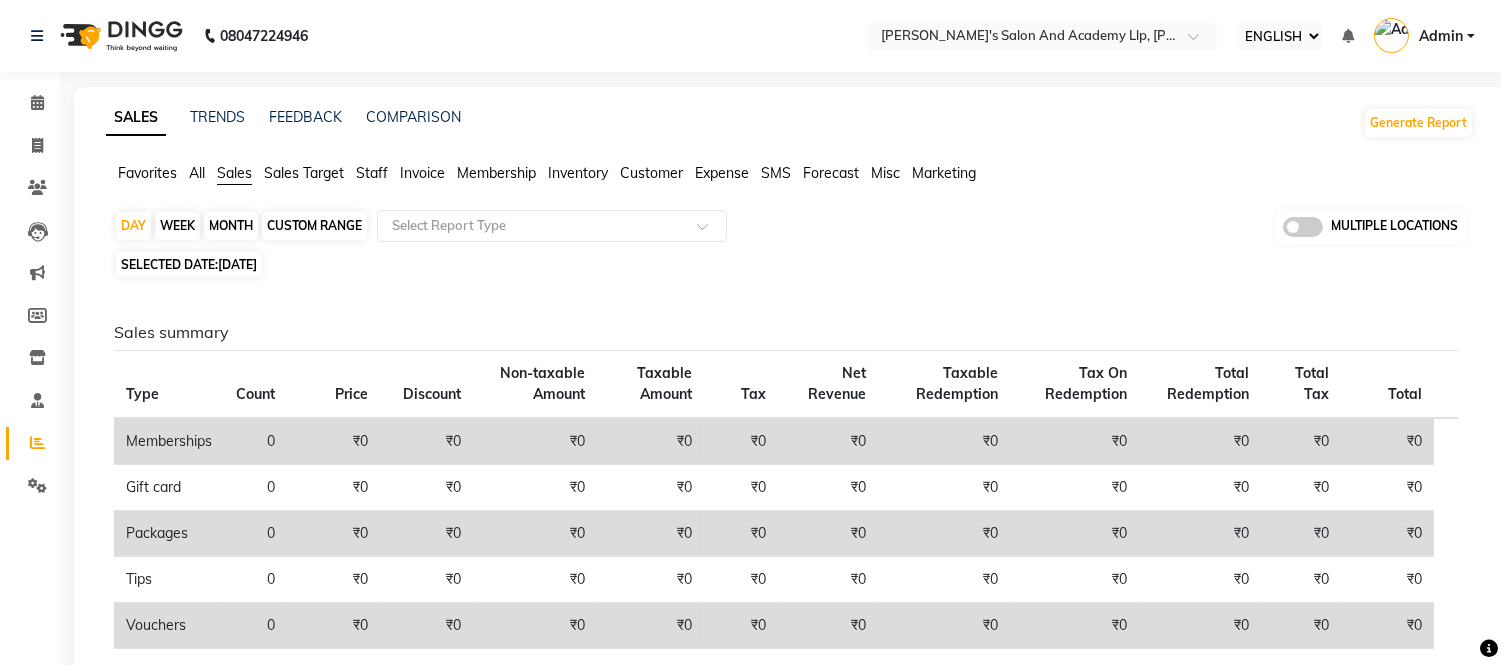 click on "[DATE]" 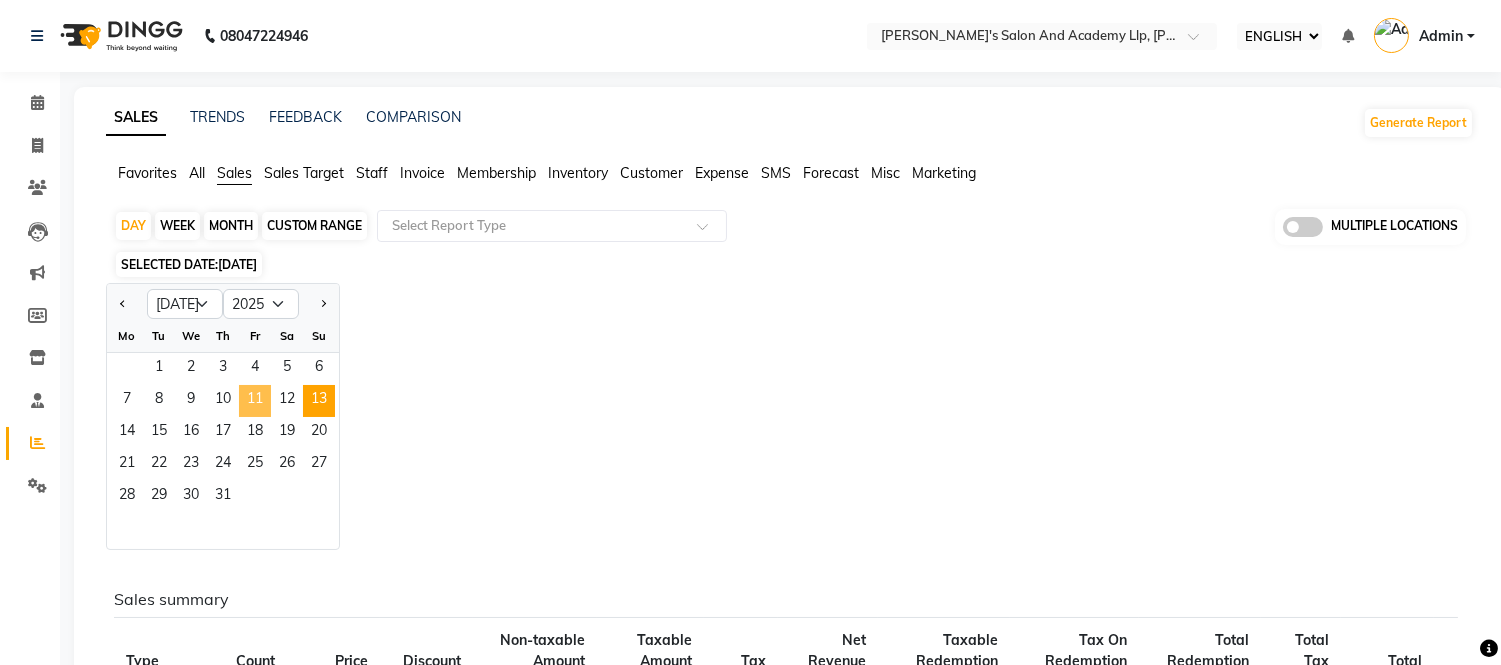 click on "11" 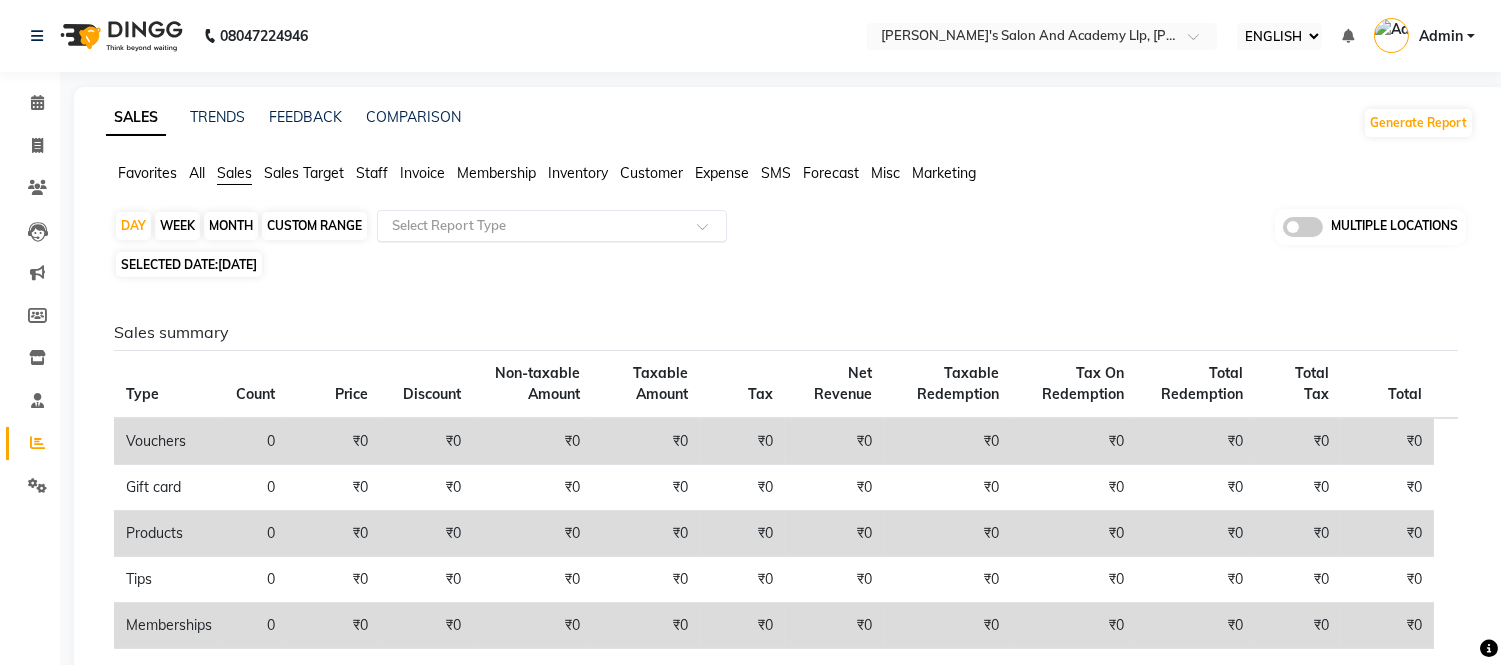 click 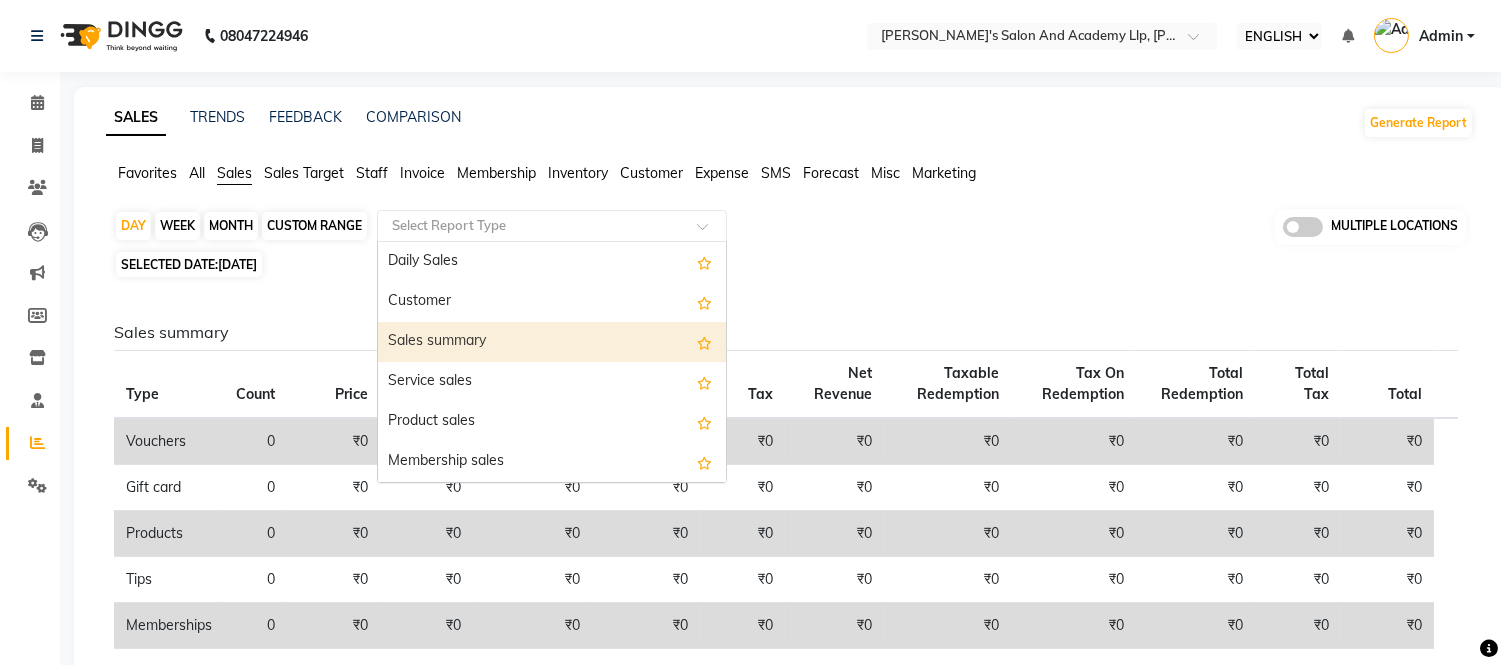 scroll, scrollTop: 222, scrollLeft: 0, axis: vertical 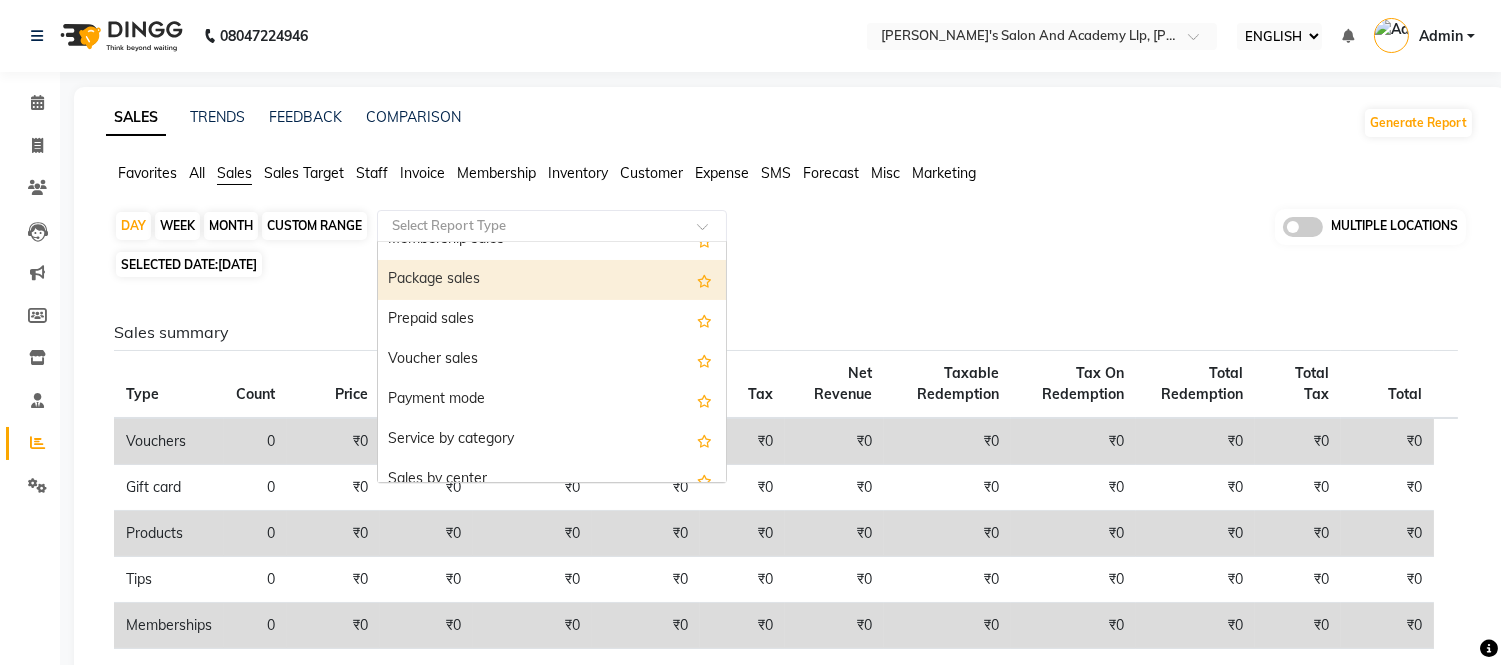 click on "Package sales" at bounding box center (552, 280) 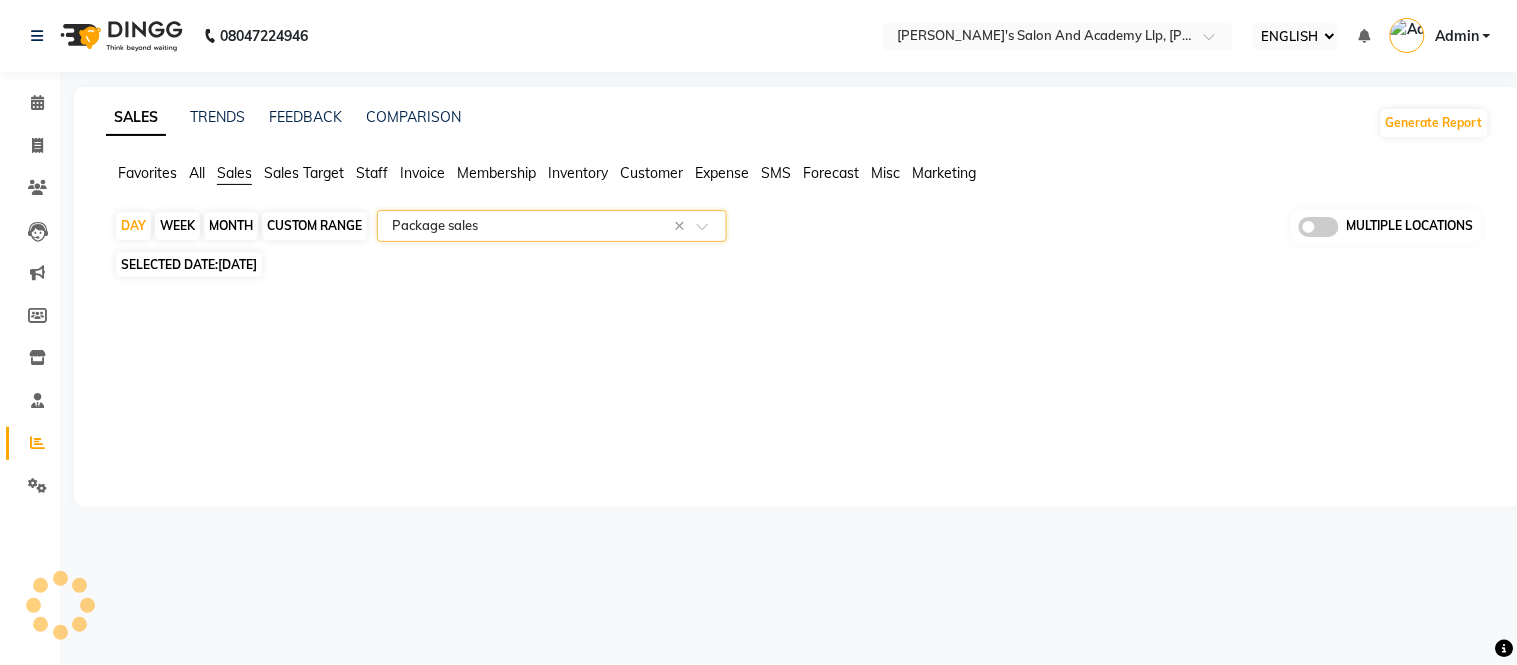 select on "full_report" 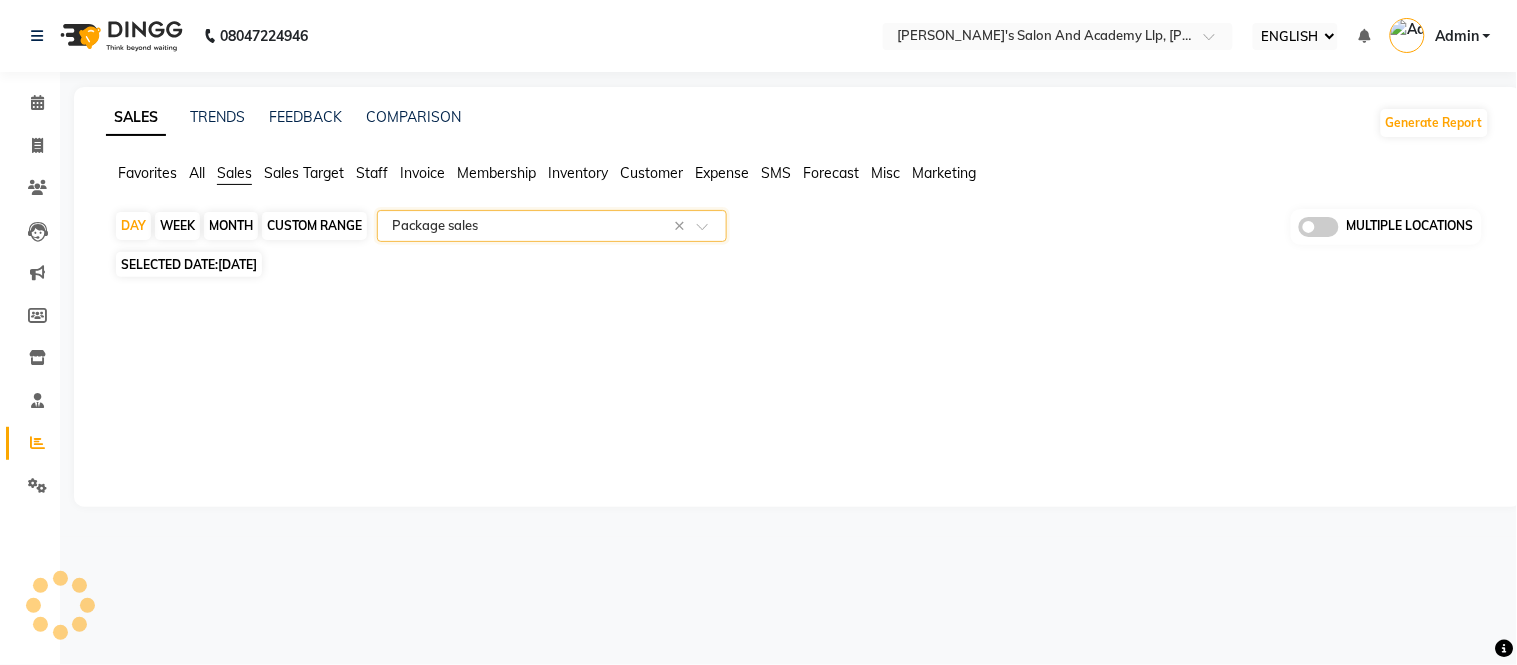 select on "csv" 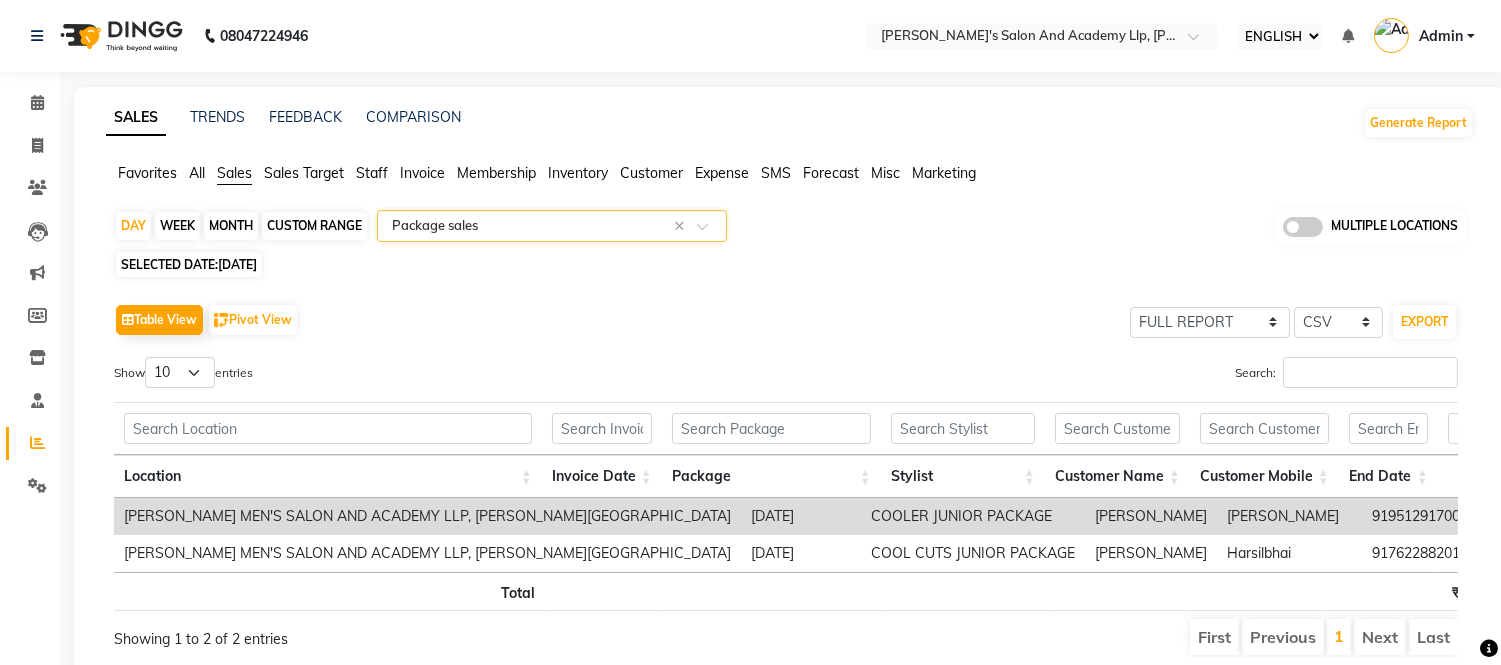 scroll, scrollTop: 0, scrollLeft: 285, axis: horizontal 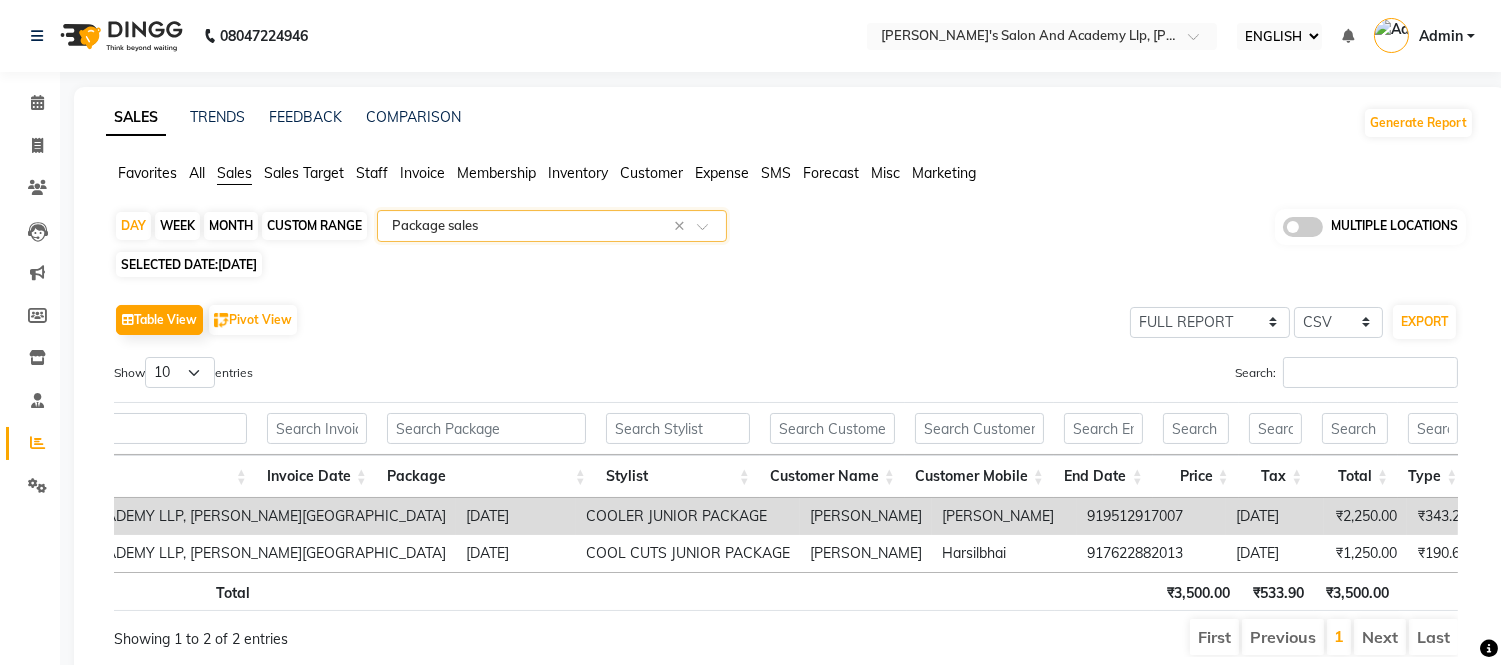 click 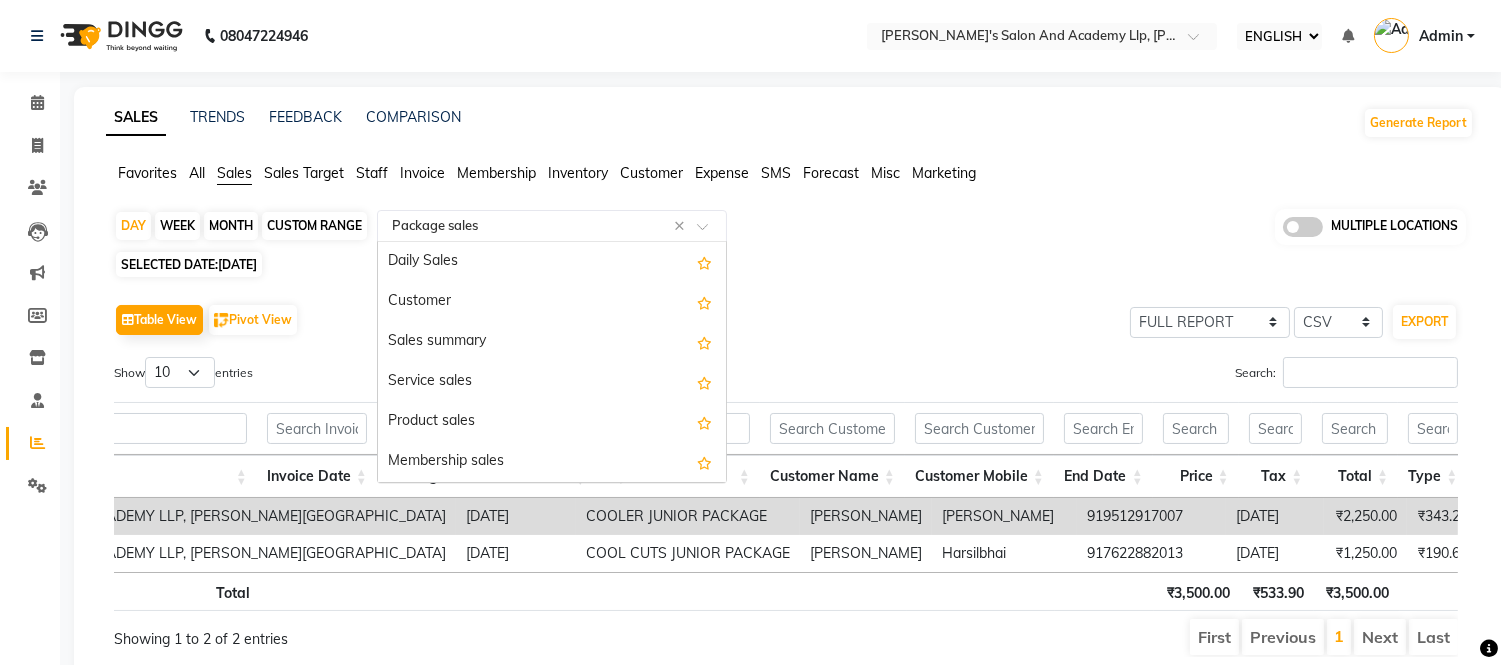 scroll, scrollTop: 240, scrollLeft: 0, axis: vertical 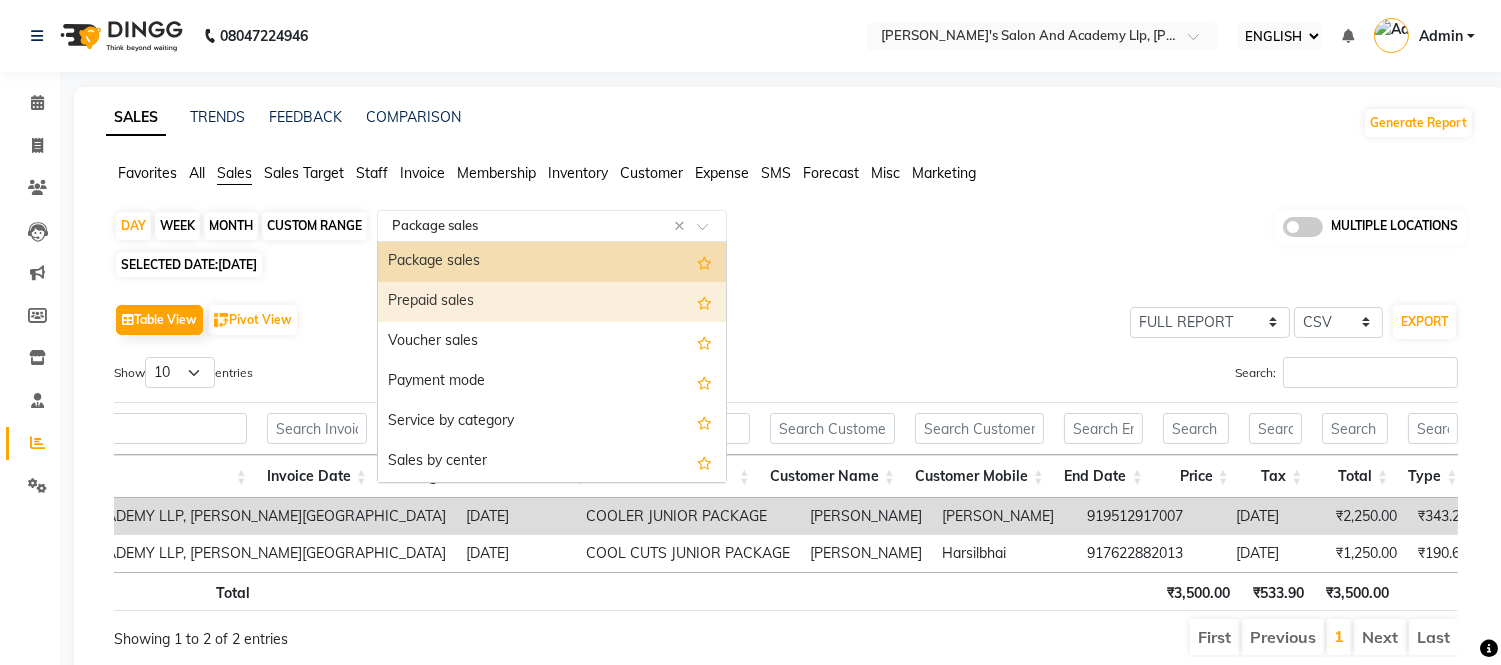 click on "Prepaid sales" at bounding box center (552, 302) 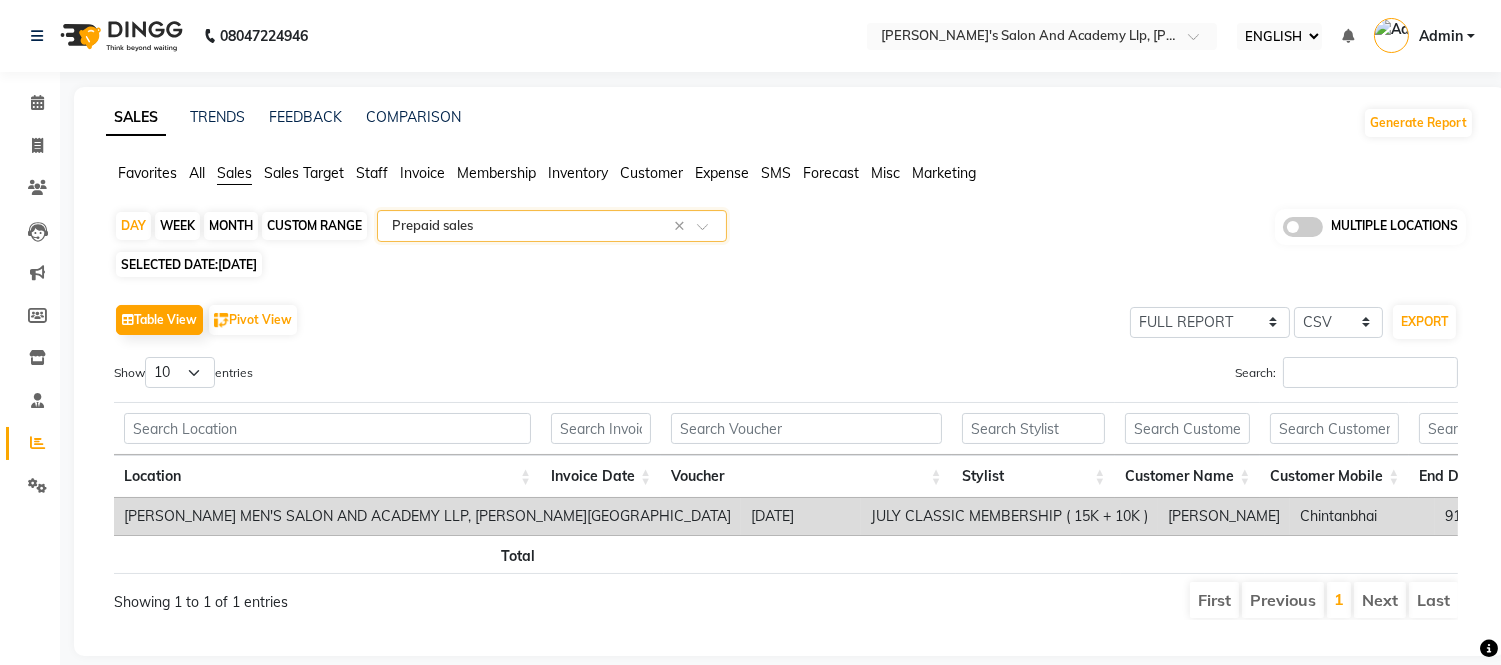click 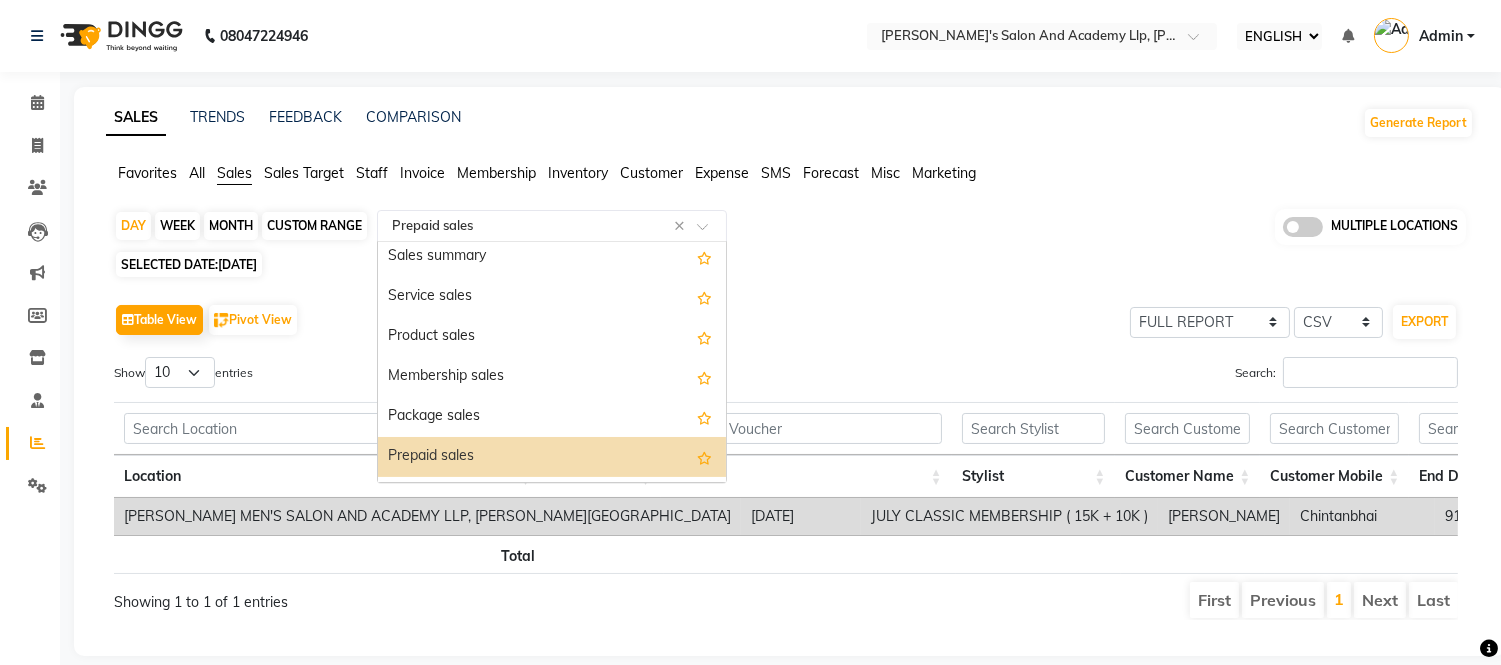 scroll, scrollTop: 0, scrollLeft: 0, axis: both 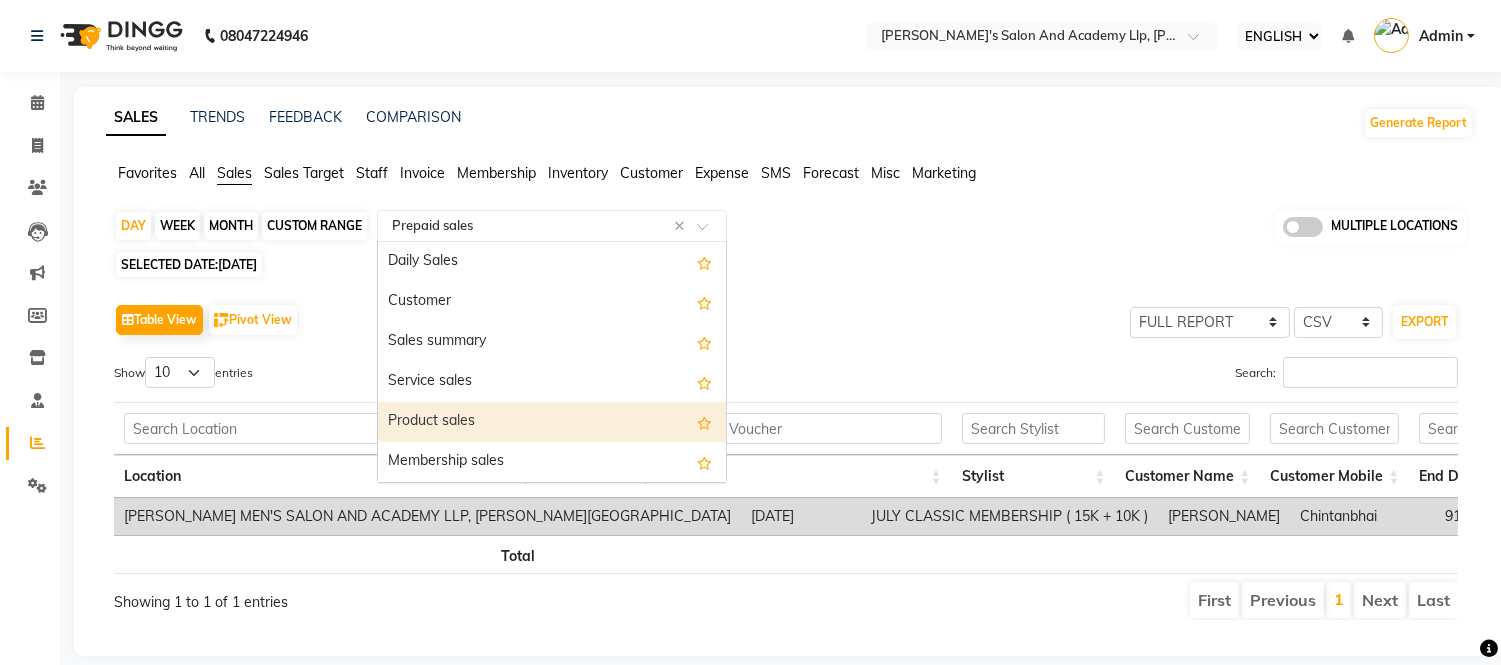 click on "Product sales" at bounding box center (552, 422) 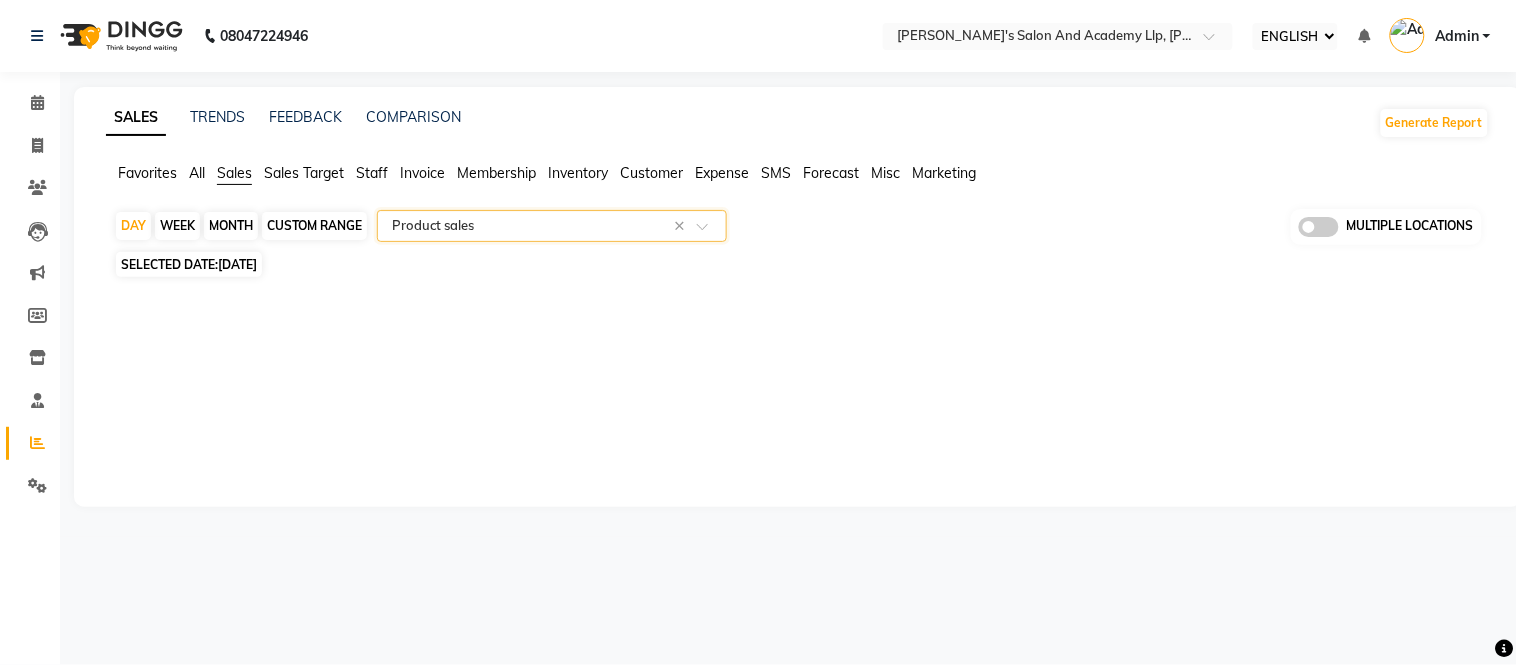 click 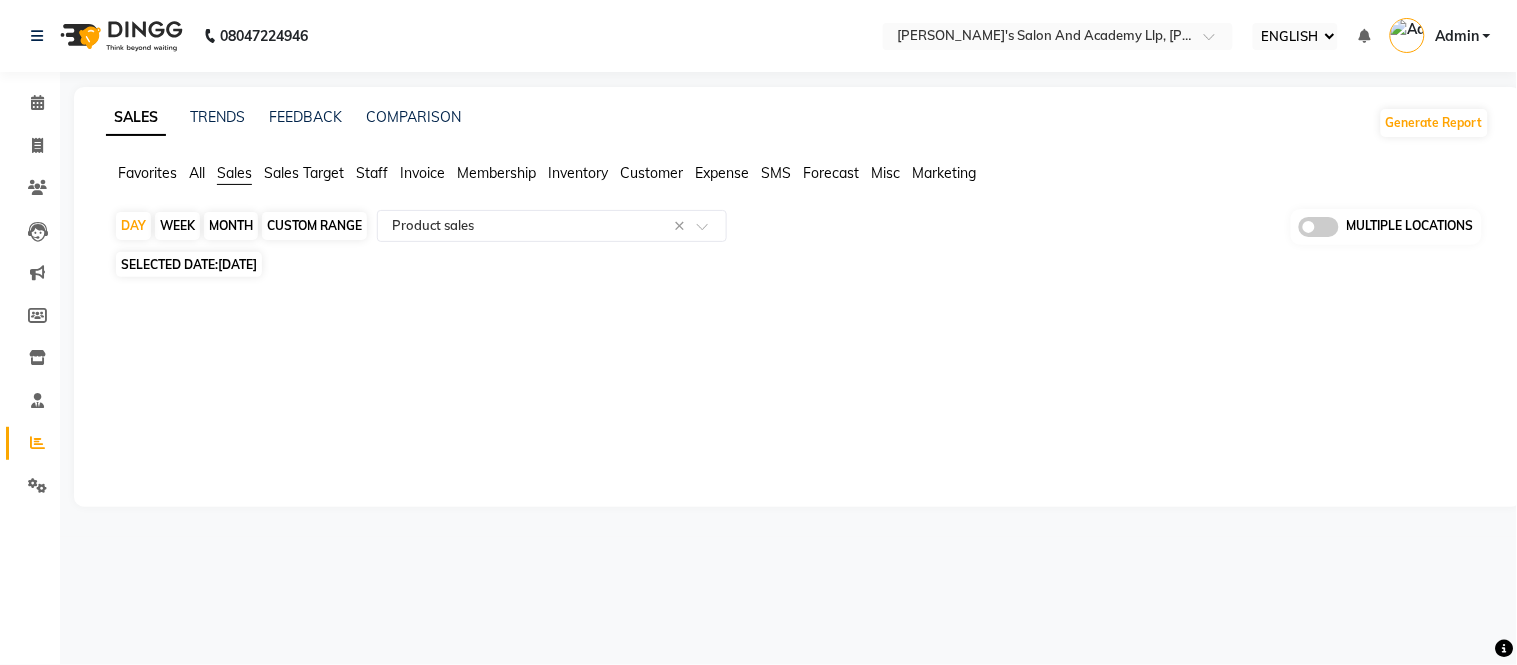 click on "Expense" 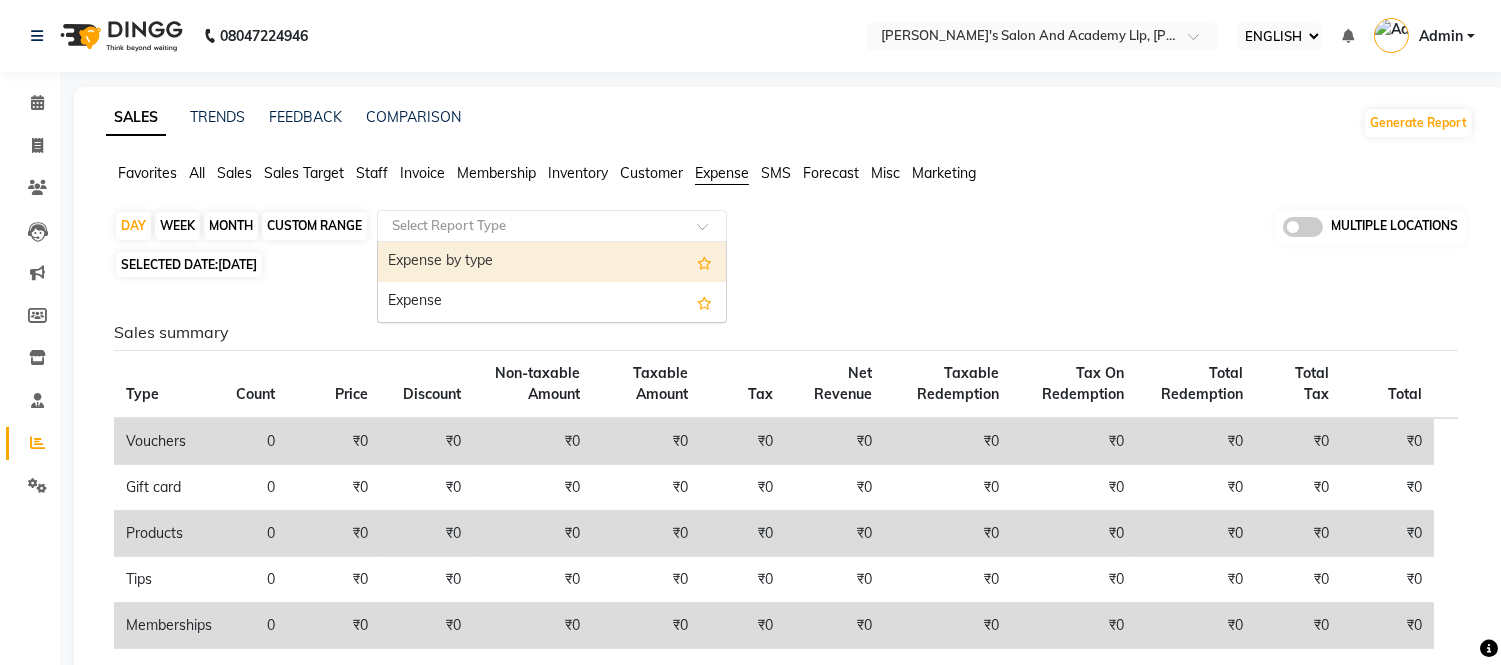 click 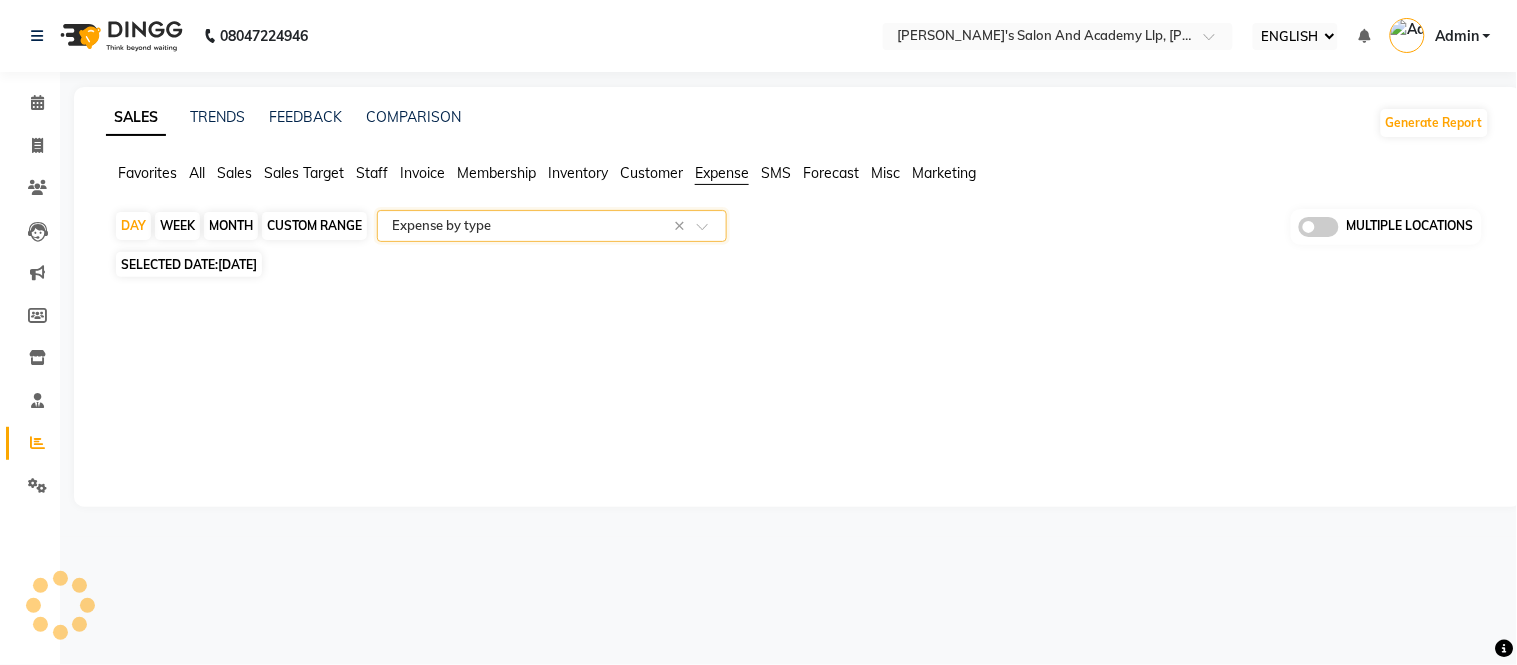 select on "full_report" 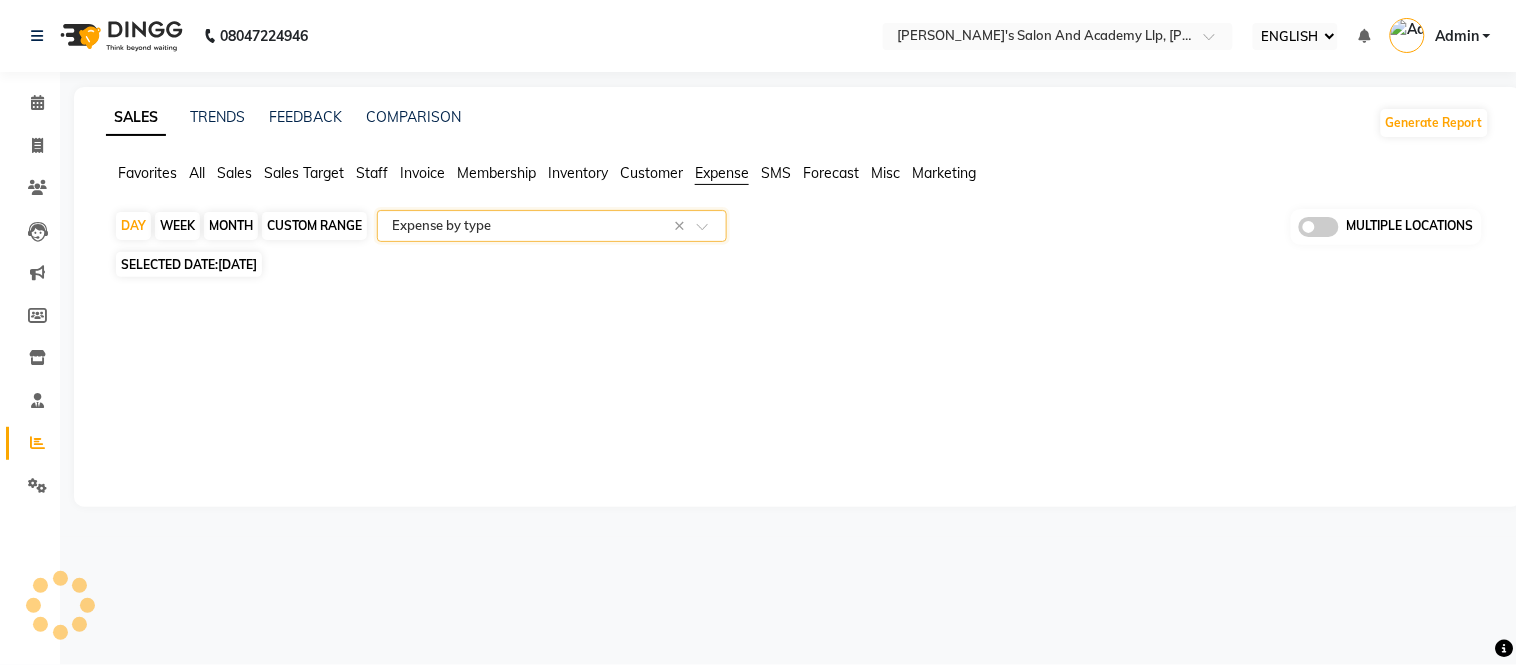 select on "csv" 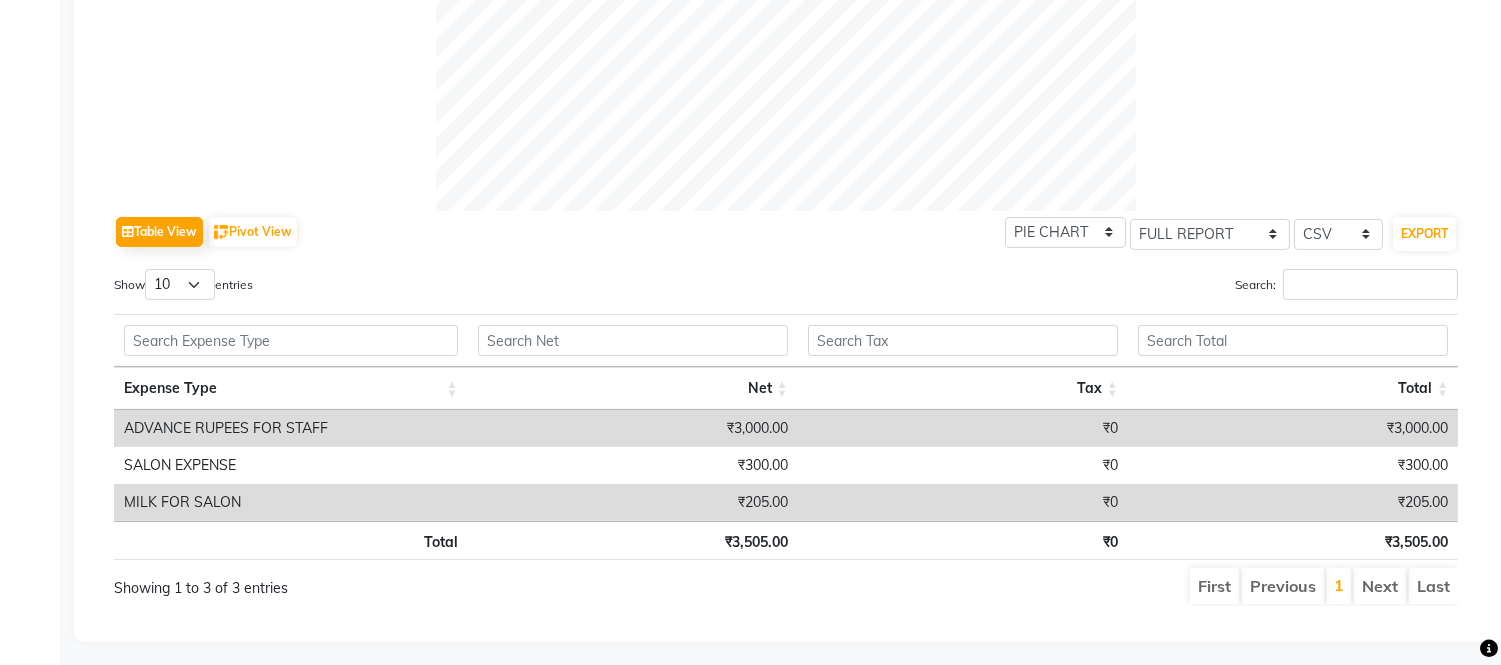 scroll, scrollTop: 836, scrollLeft: 0, axis: vertical 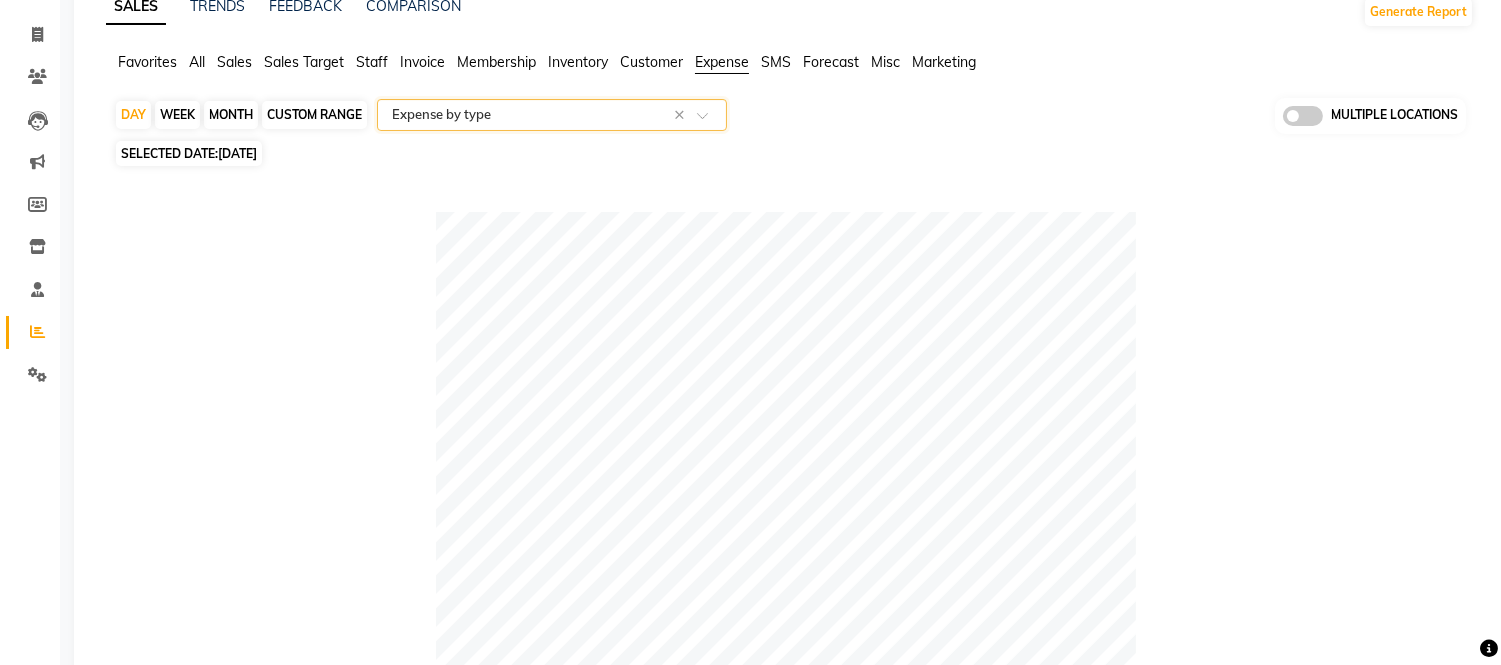 click on "Sales" 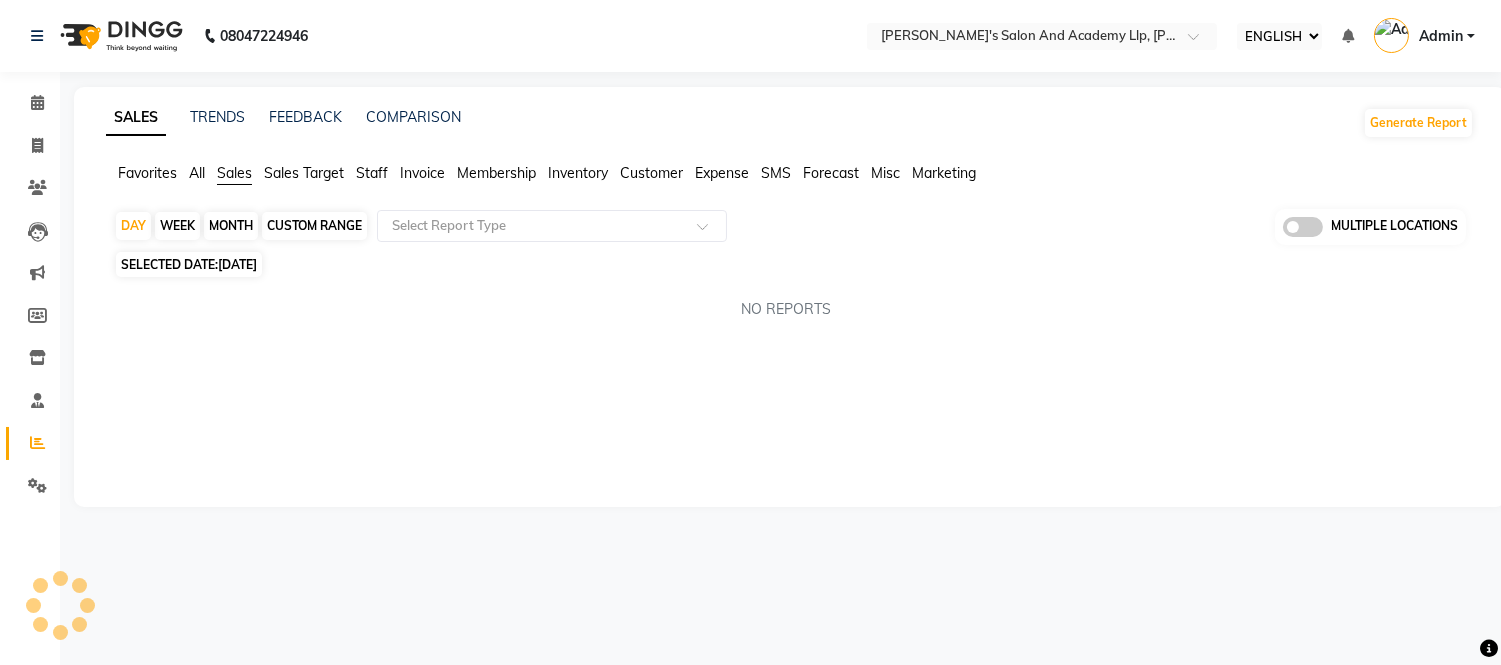 scroll, scrollTop: 0, scrollLeft: 0, axis: both 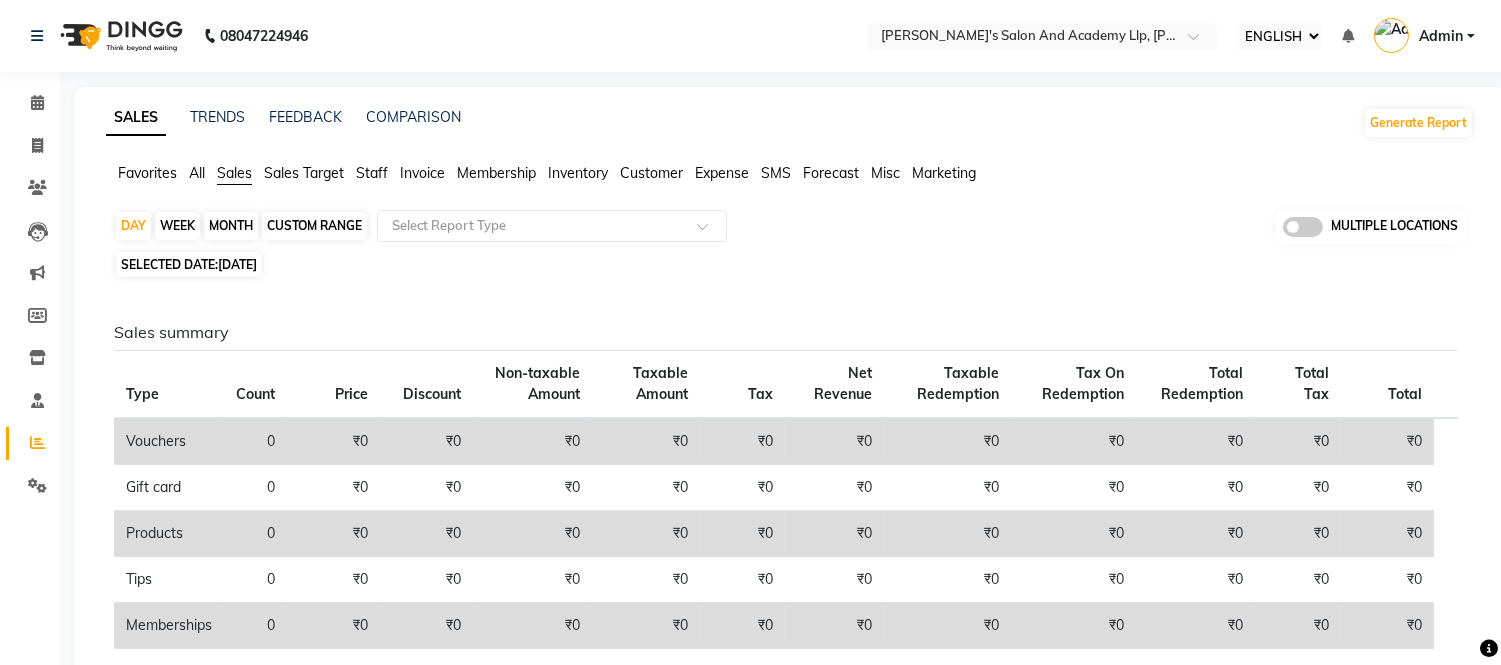 click on "[DATE]" 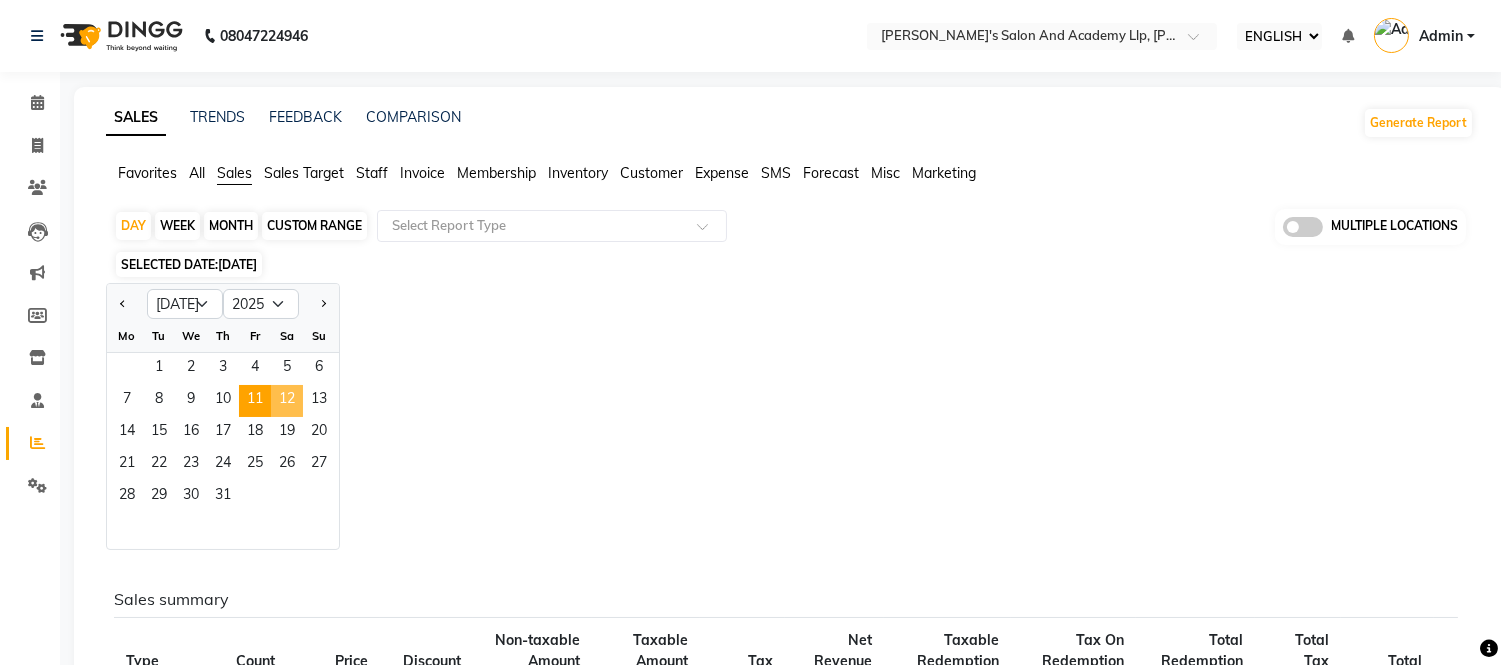 click on "12" 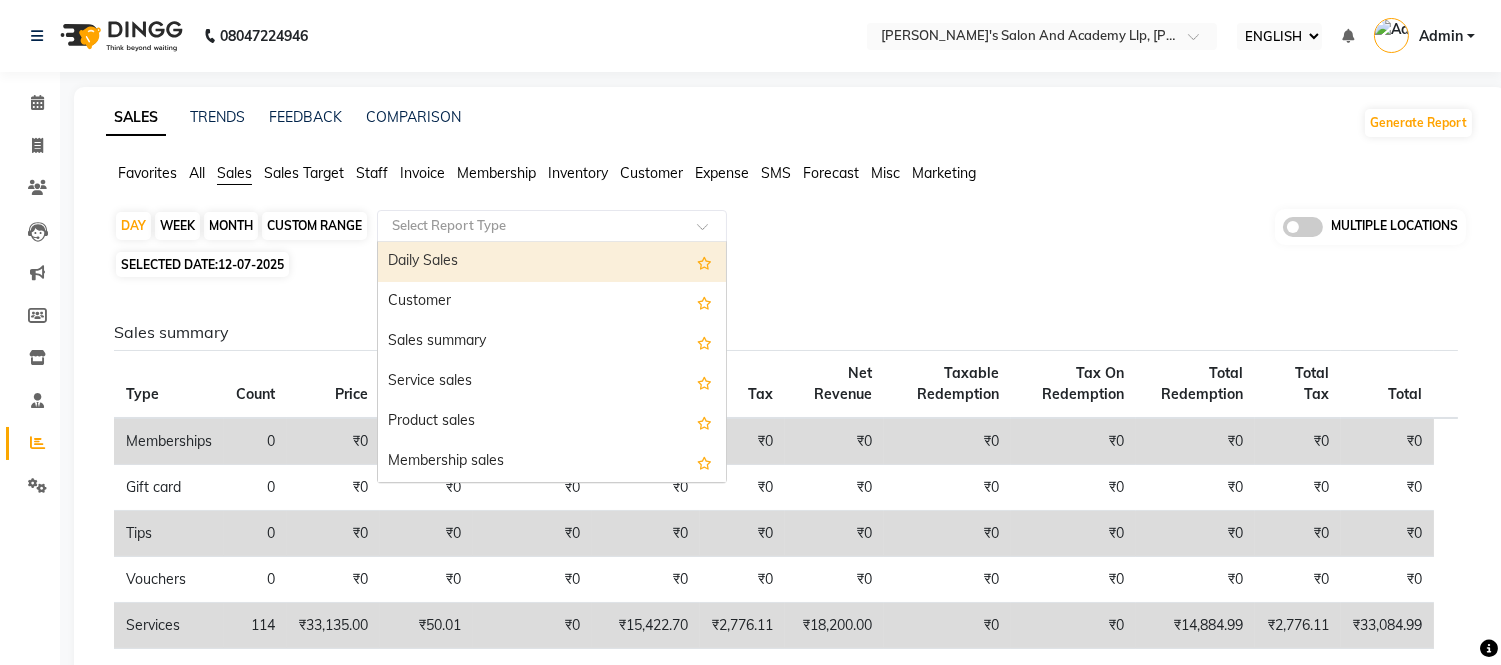 click 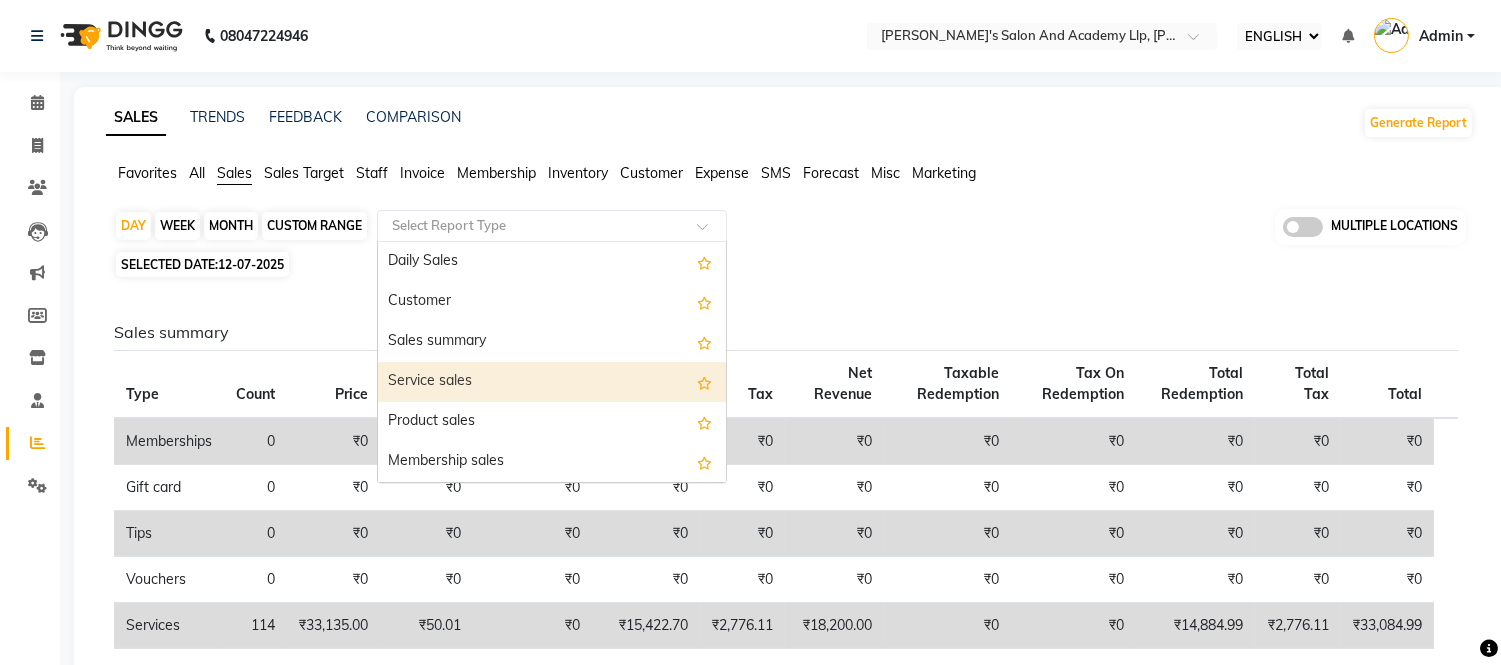 scroll, scrollTop: 222, scrollLeft: 0, axis: vertical 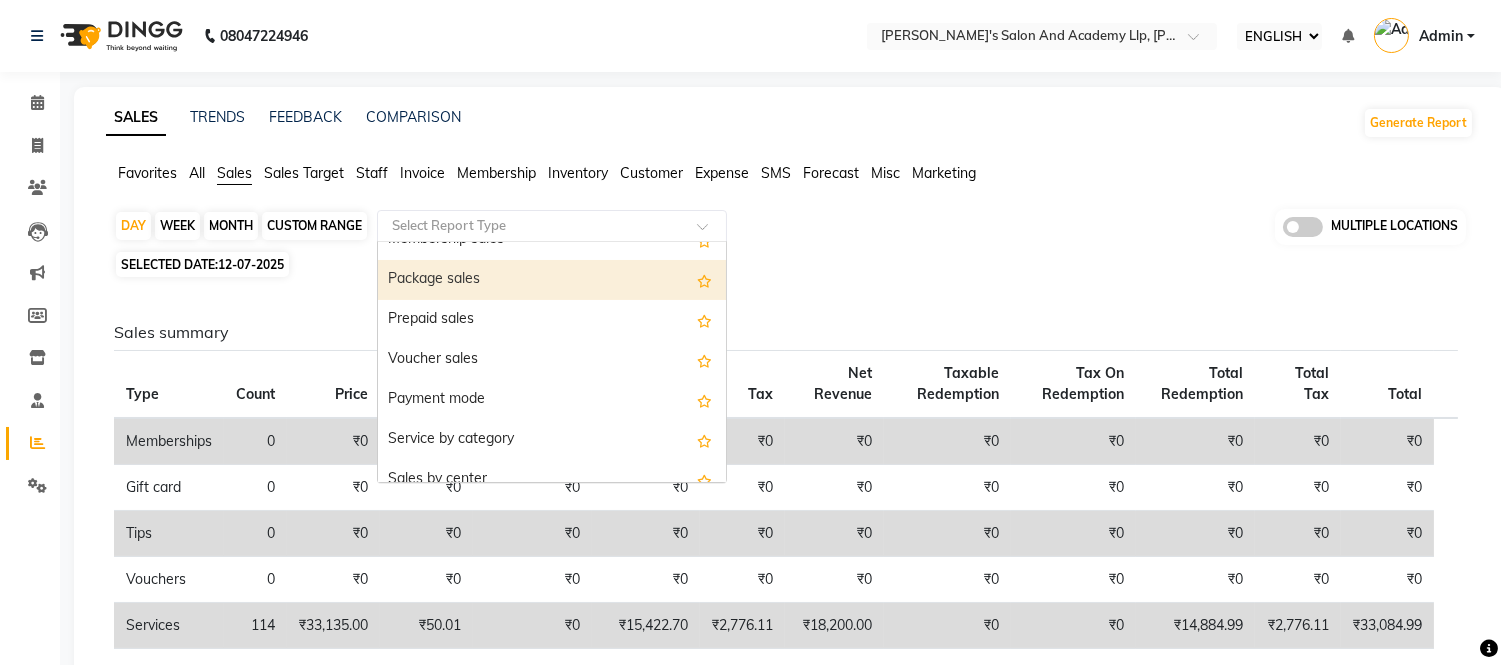 click on "Package sales" at bounding box center [552, 280] 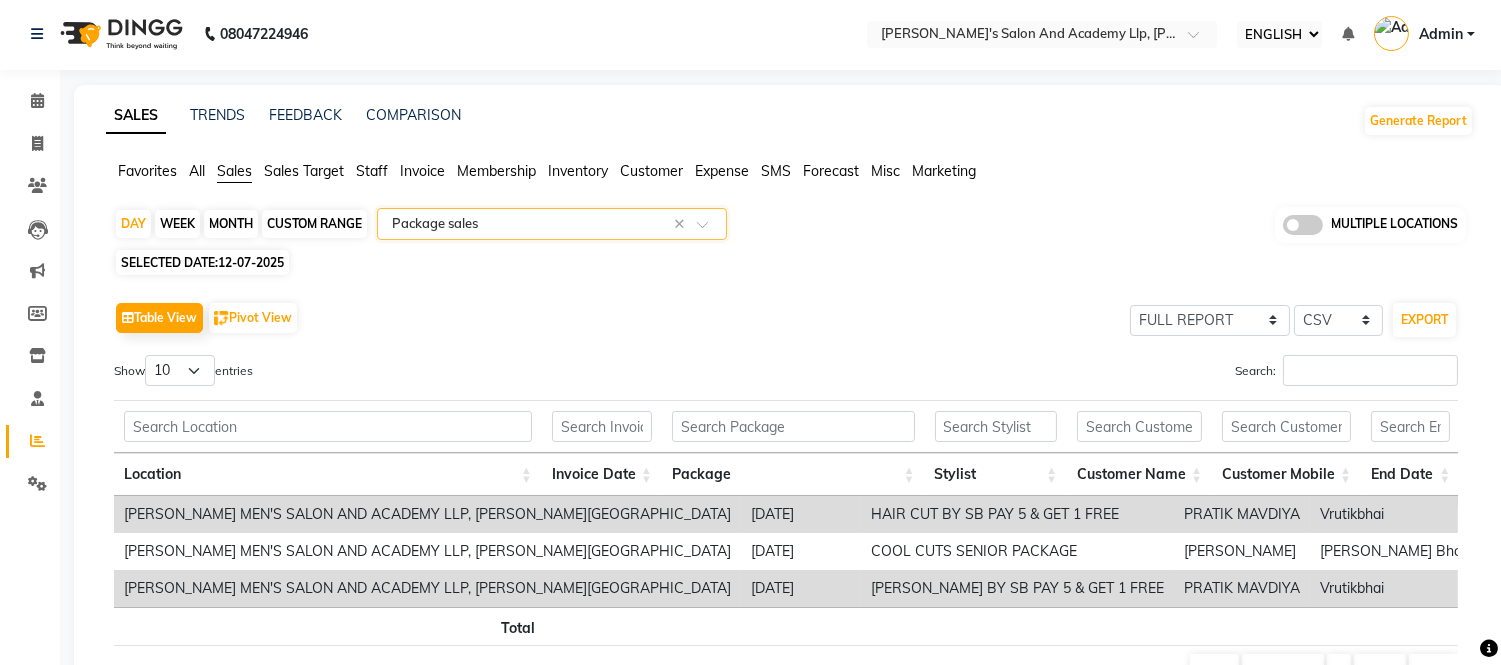 scroll, scrollTop: 0, scrollLeft: 0, axis: both 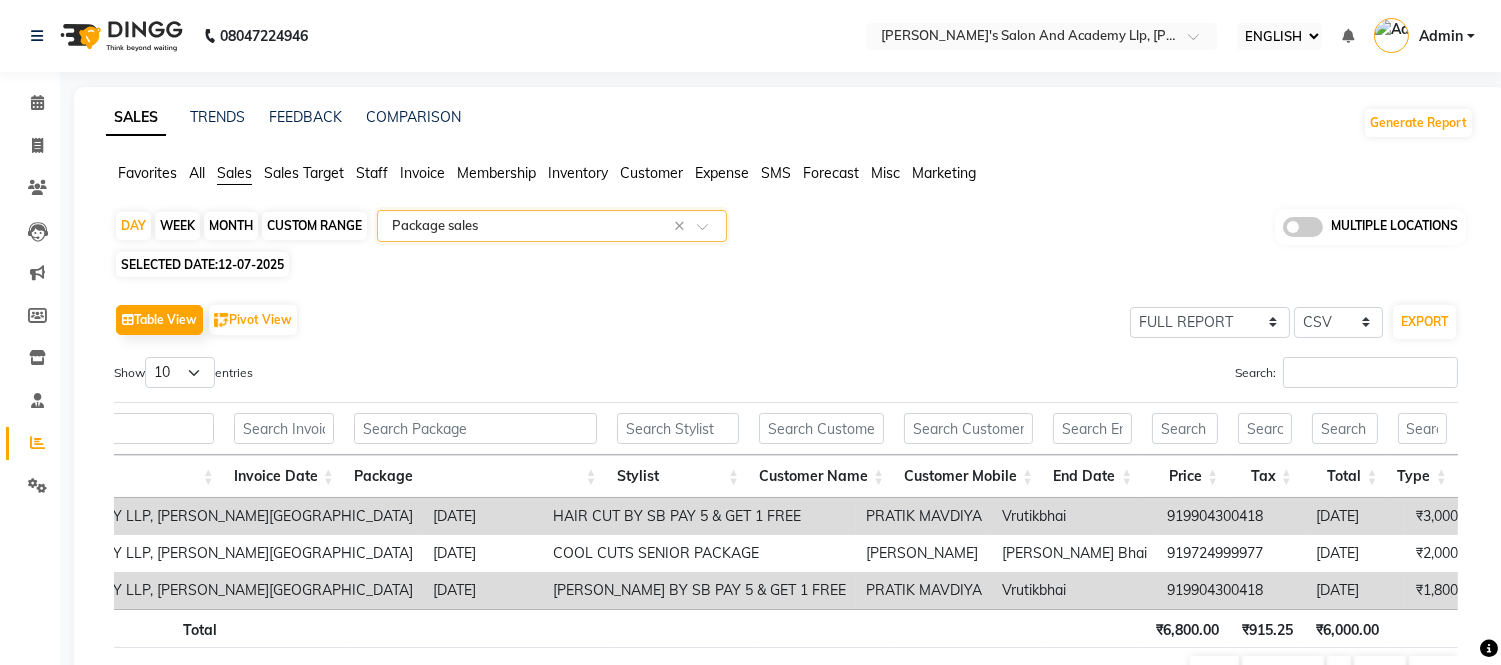 click 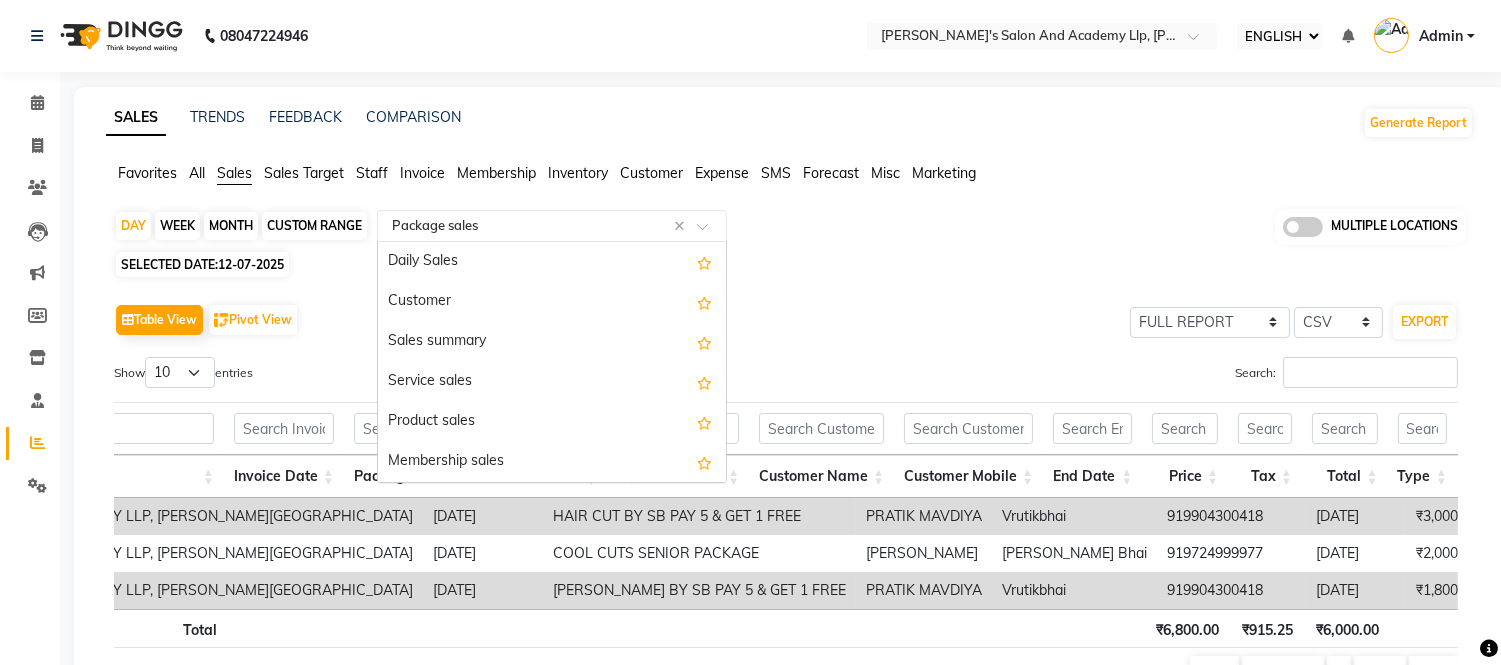 scroll, scrollTop: 240, scrollLeft: 0, axis: vertical 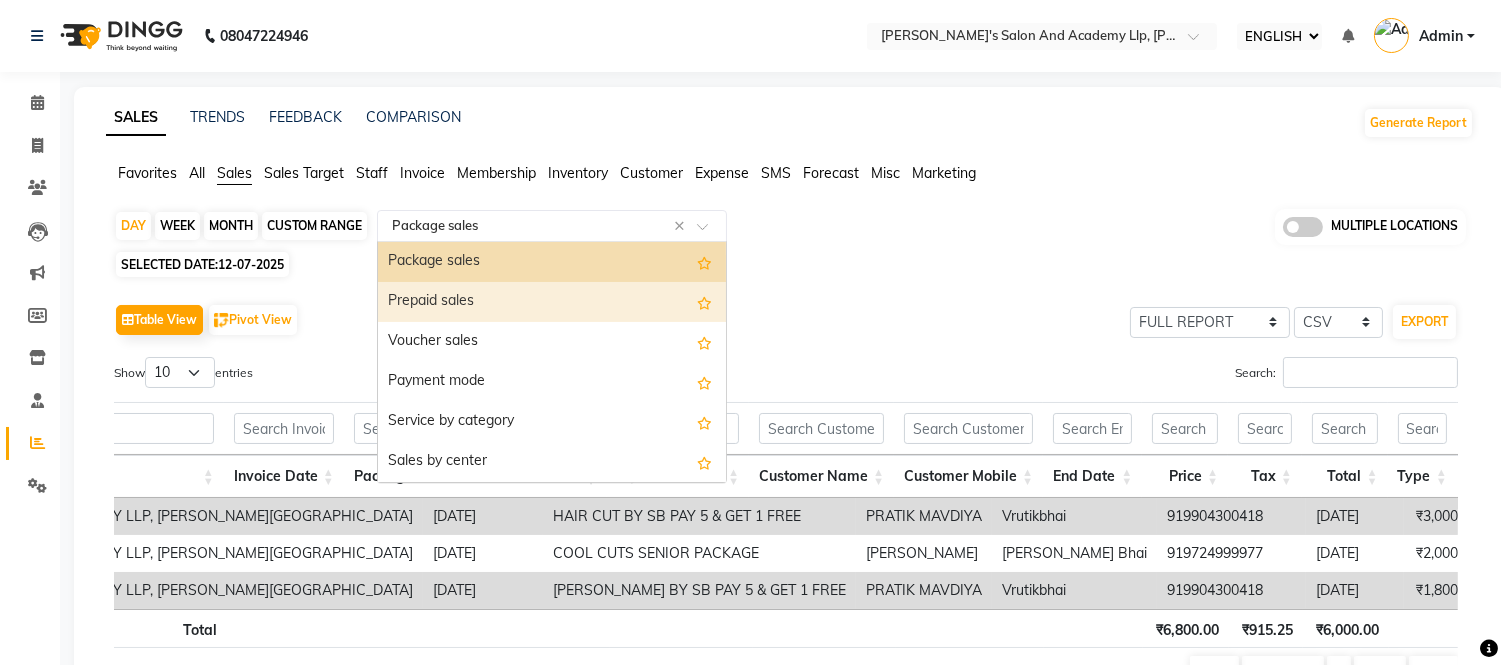 click on "Prepaid sales" at bounding box center [552, 302] 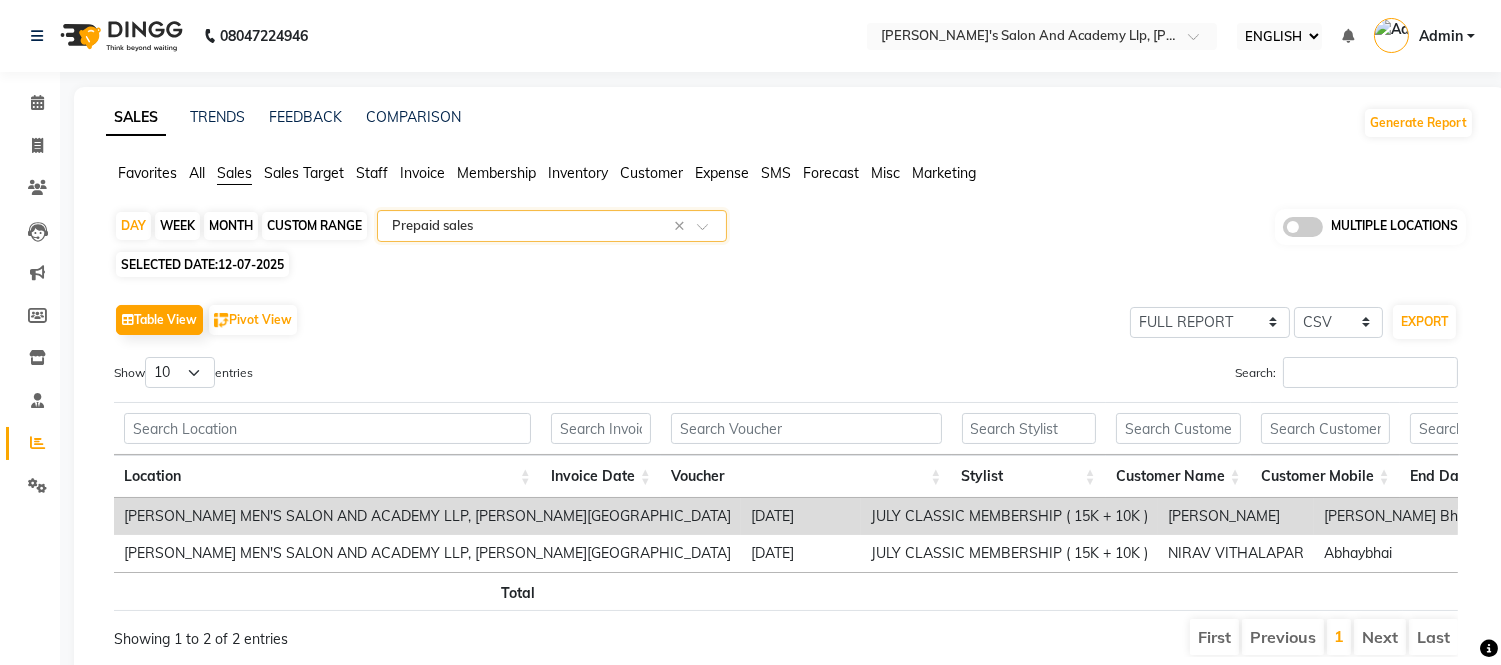 scroll, scrollTop: 0, scrollLeft: 46, axis: horizontal 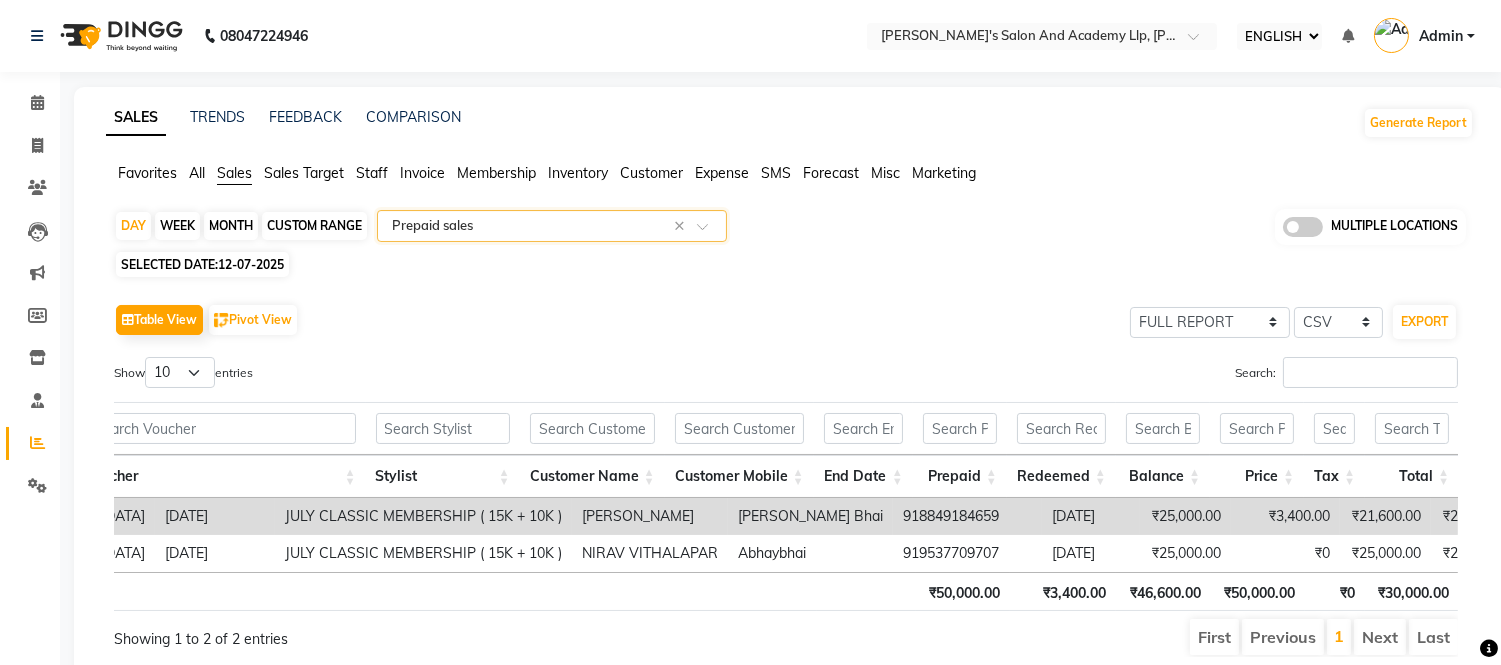 click 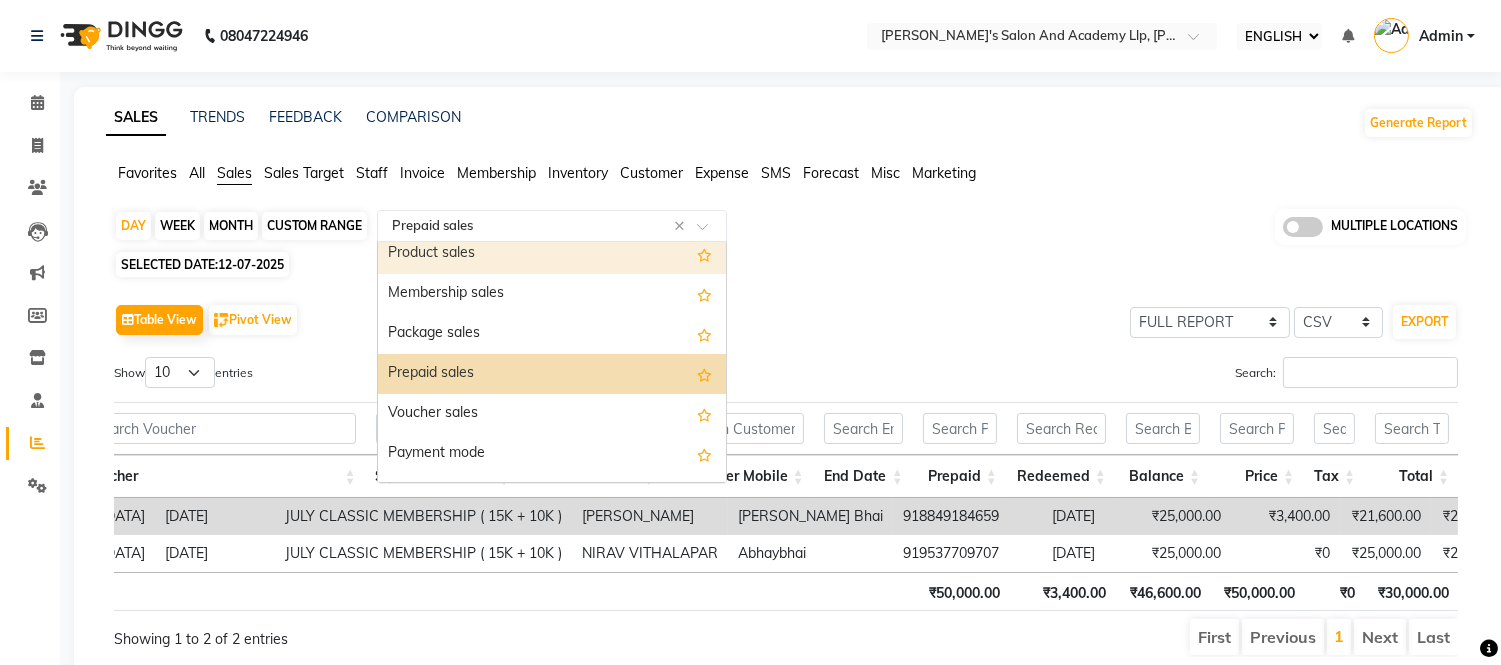 click on "Product sales" at bounding box center [552, 254] 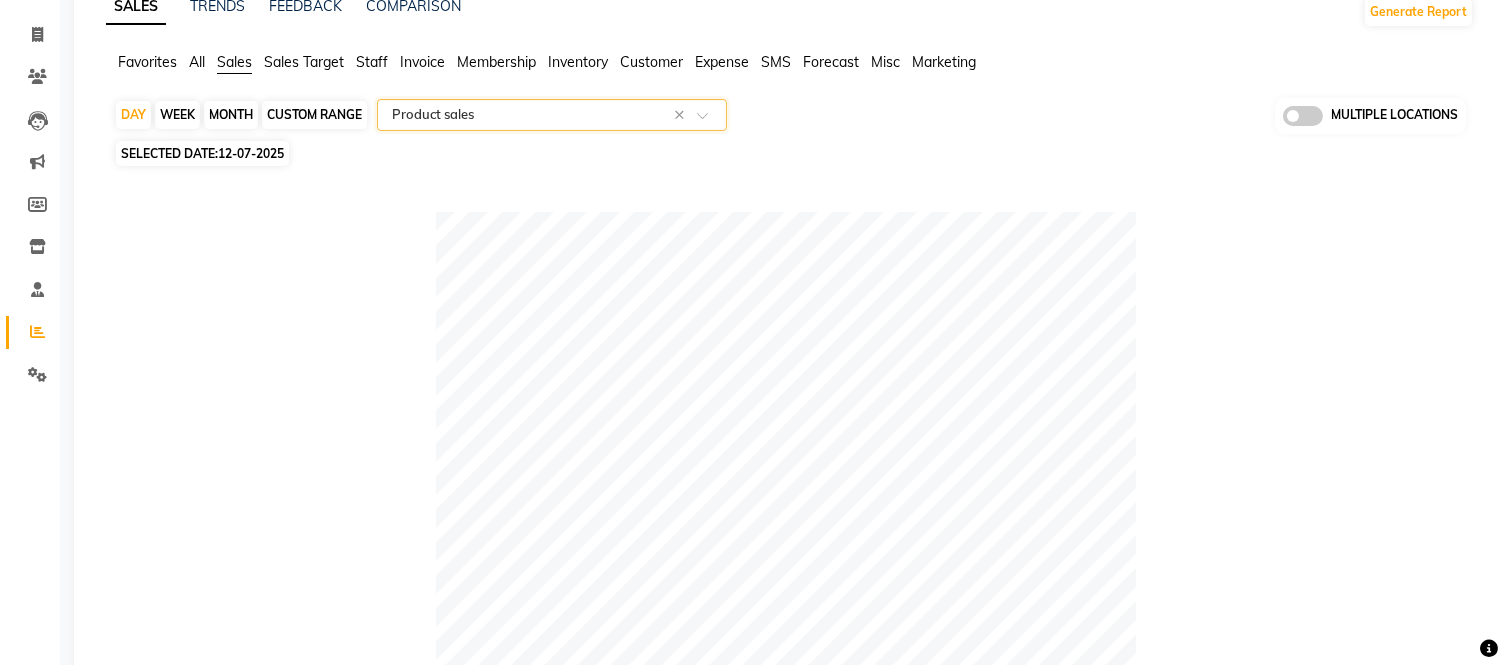 click on "Expense" 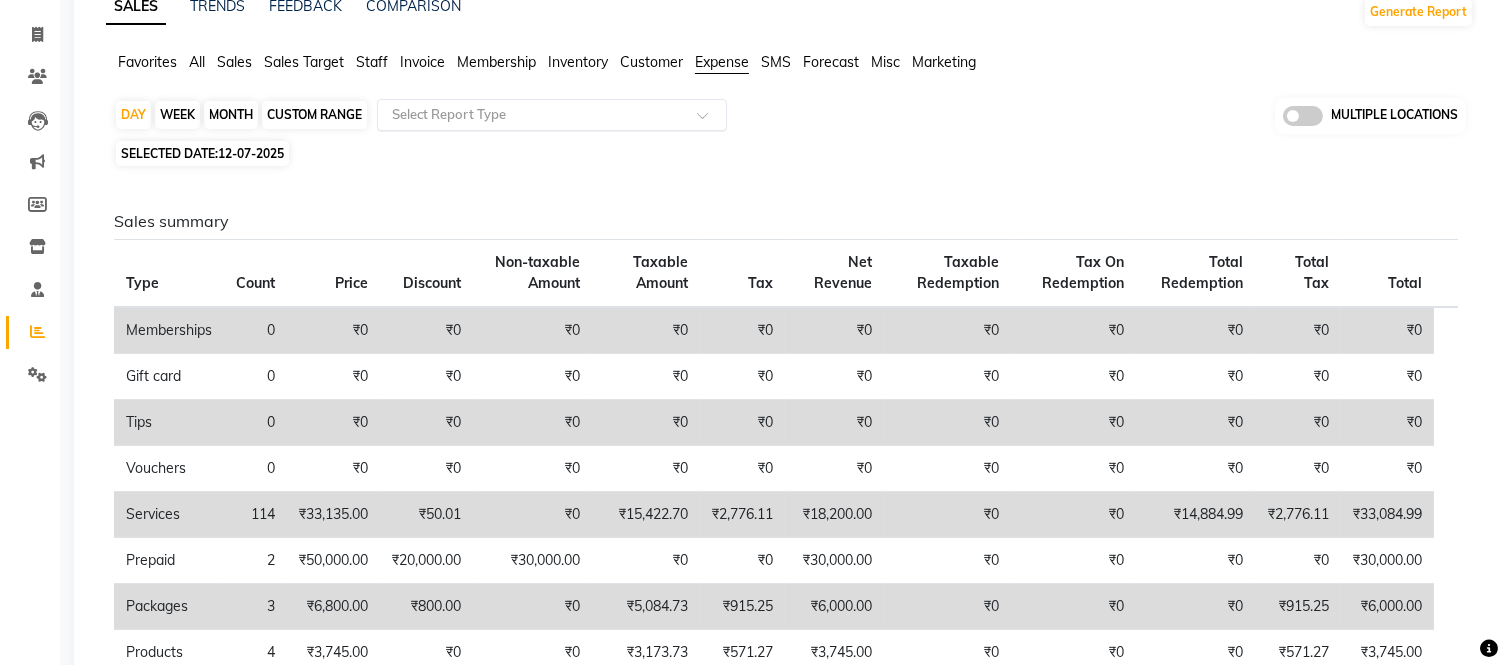 click 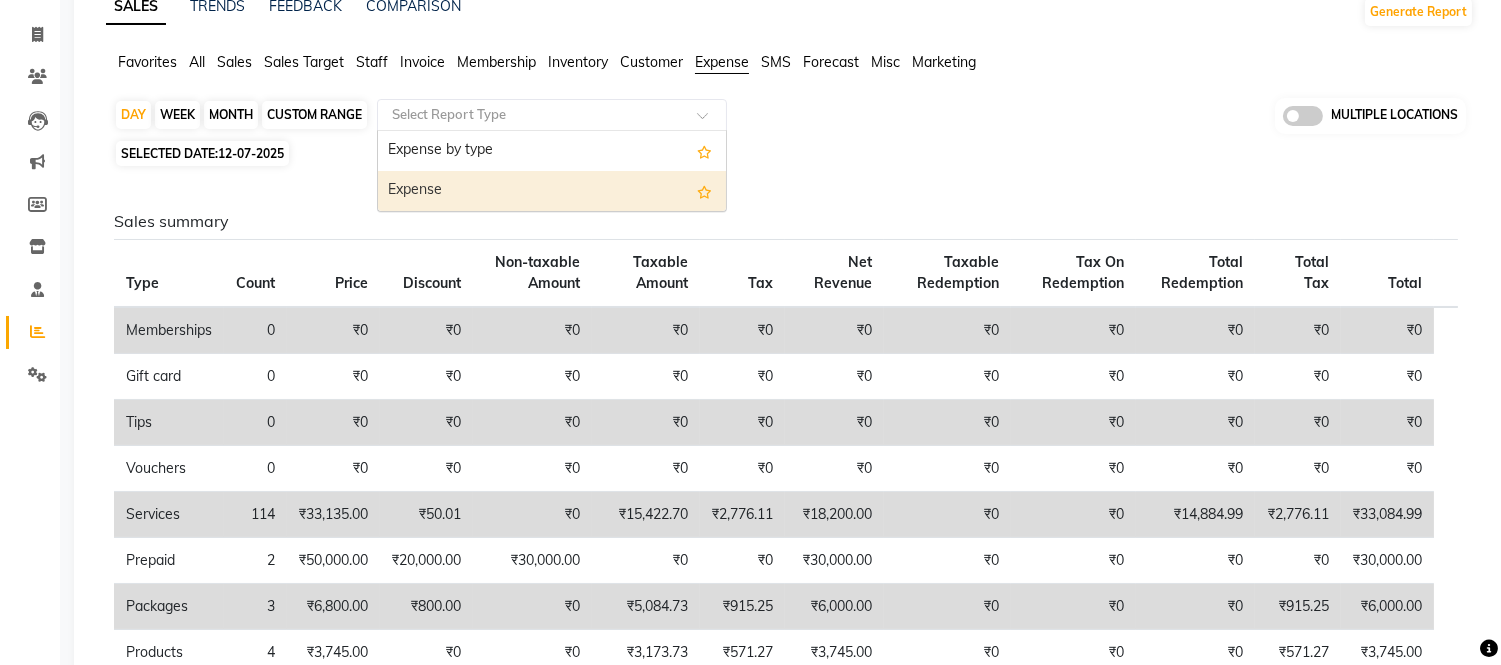 click on "Expense" at bounding box center [552, 191] 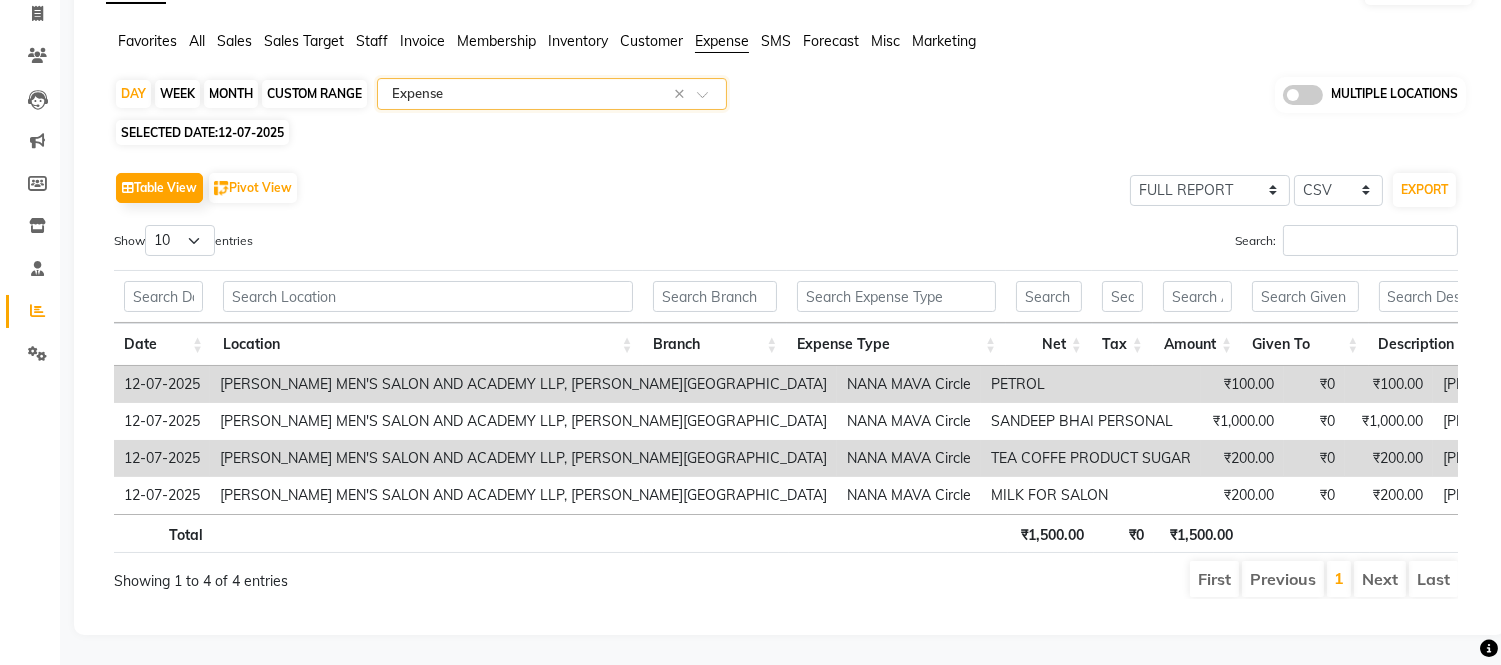 click on "First Previous 1 Next Last" at bounding box center (1073, 579) 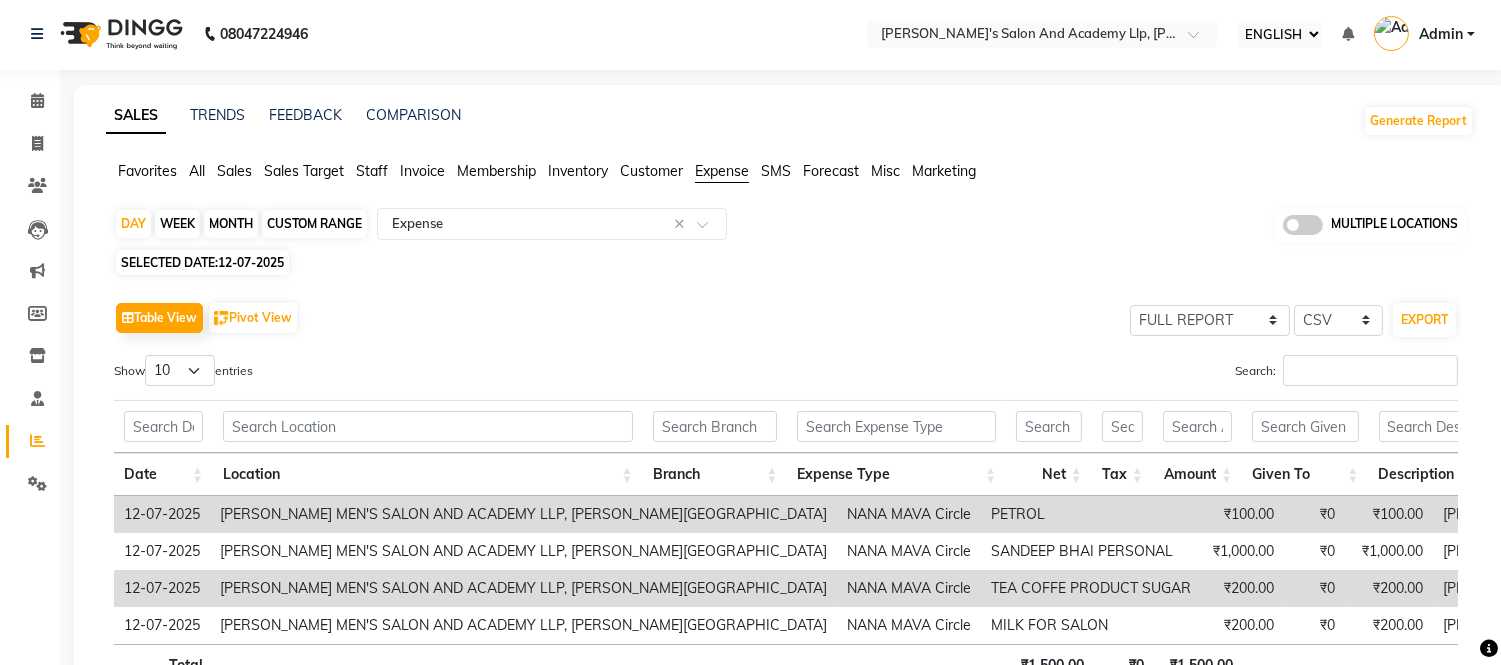 scroll, scrollTop: 0, scrollLeft: 0, axis: both 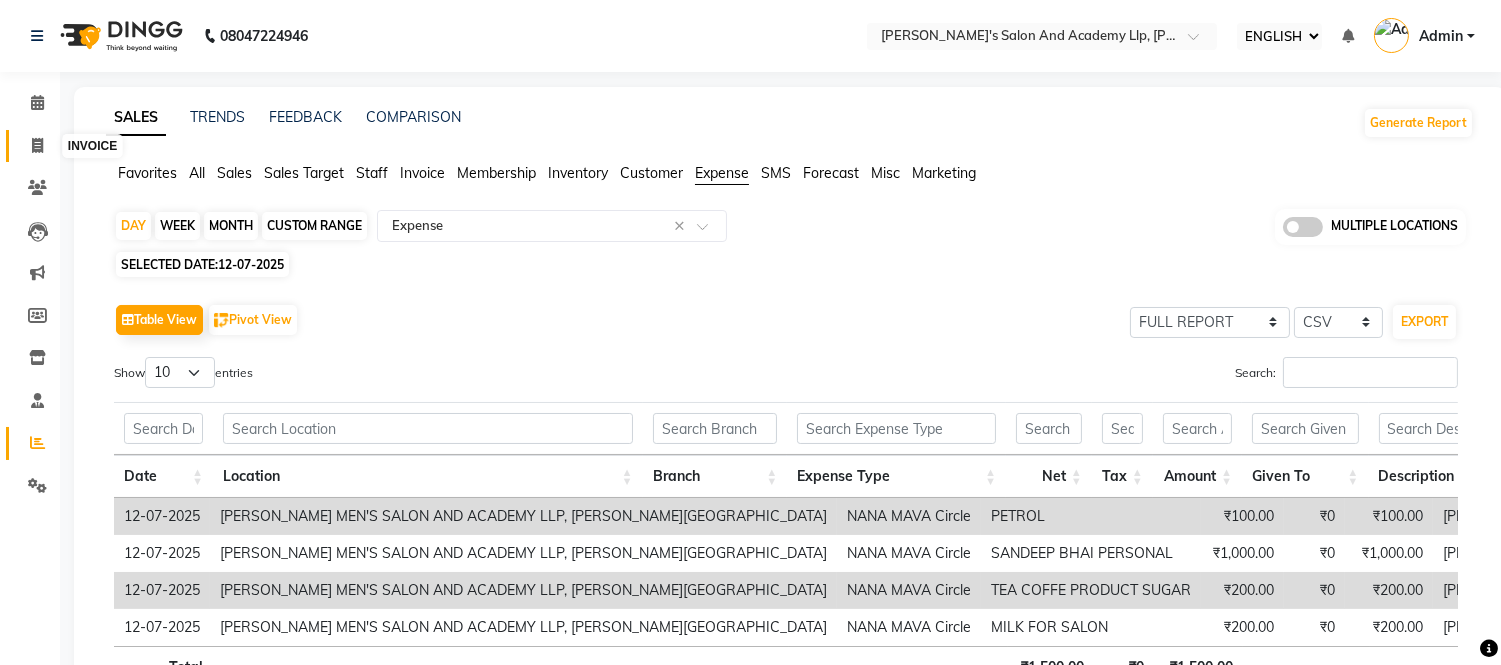 click 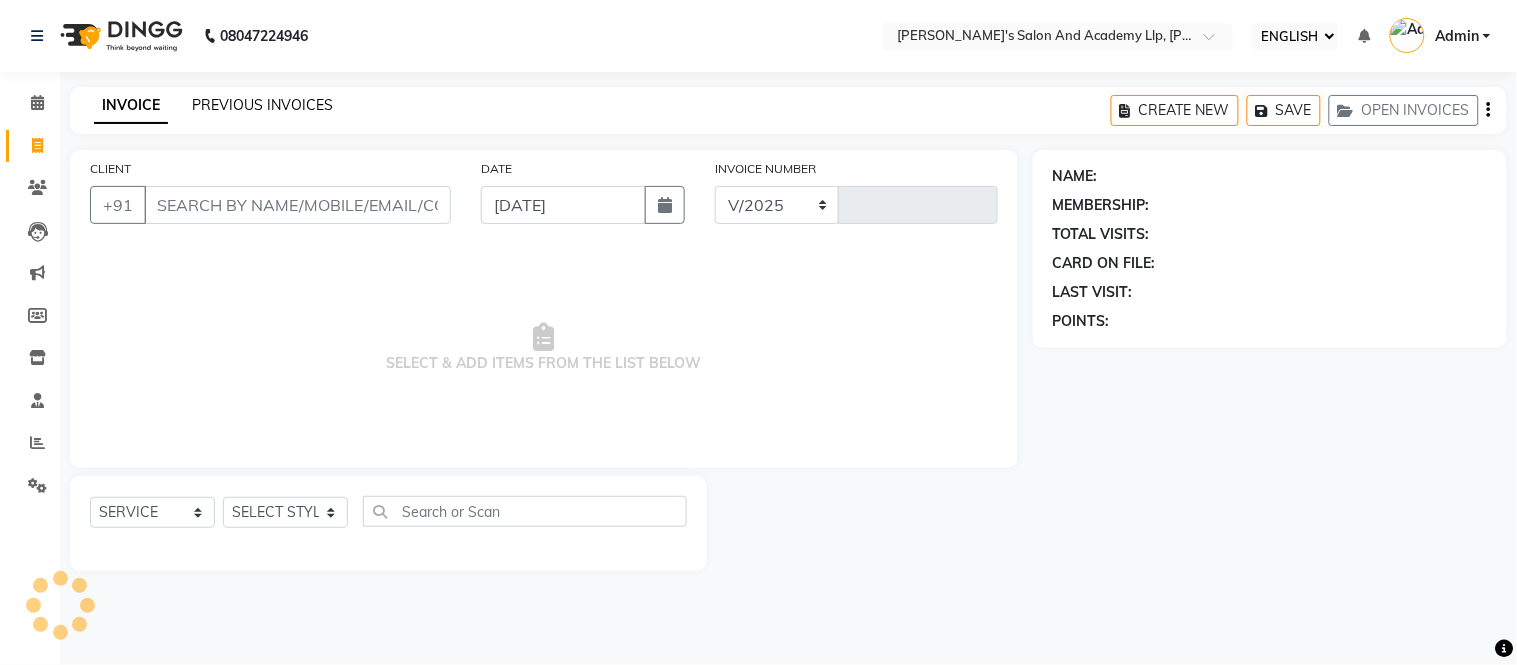 select on "6985" 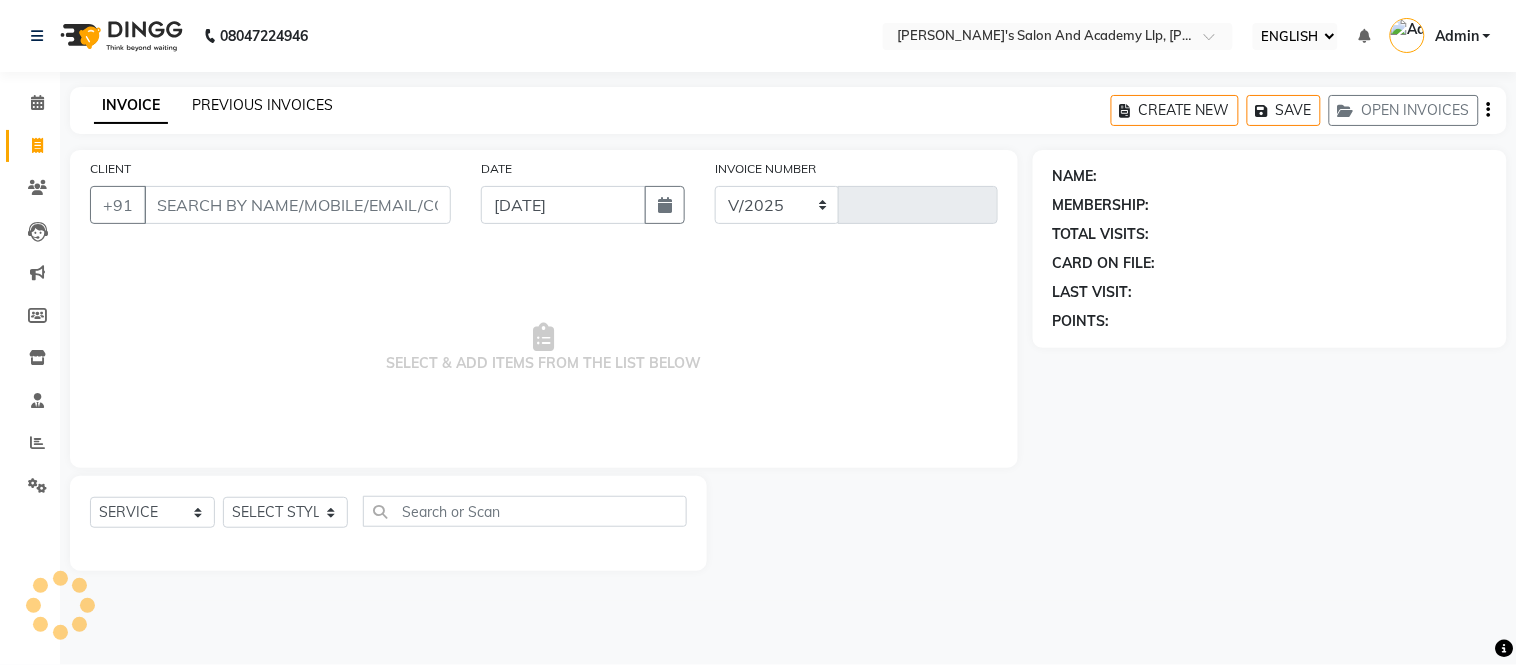 type on "6343" 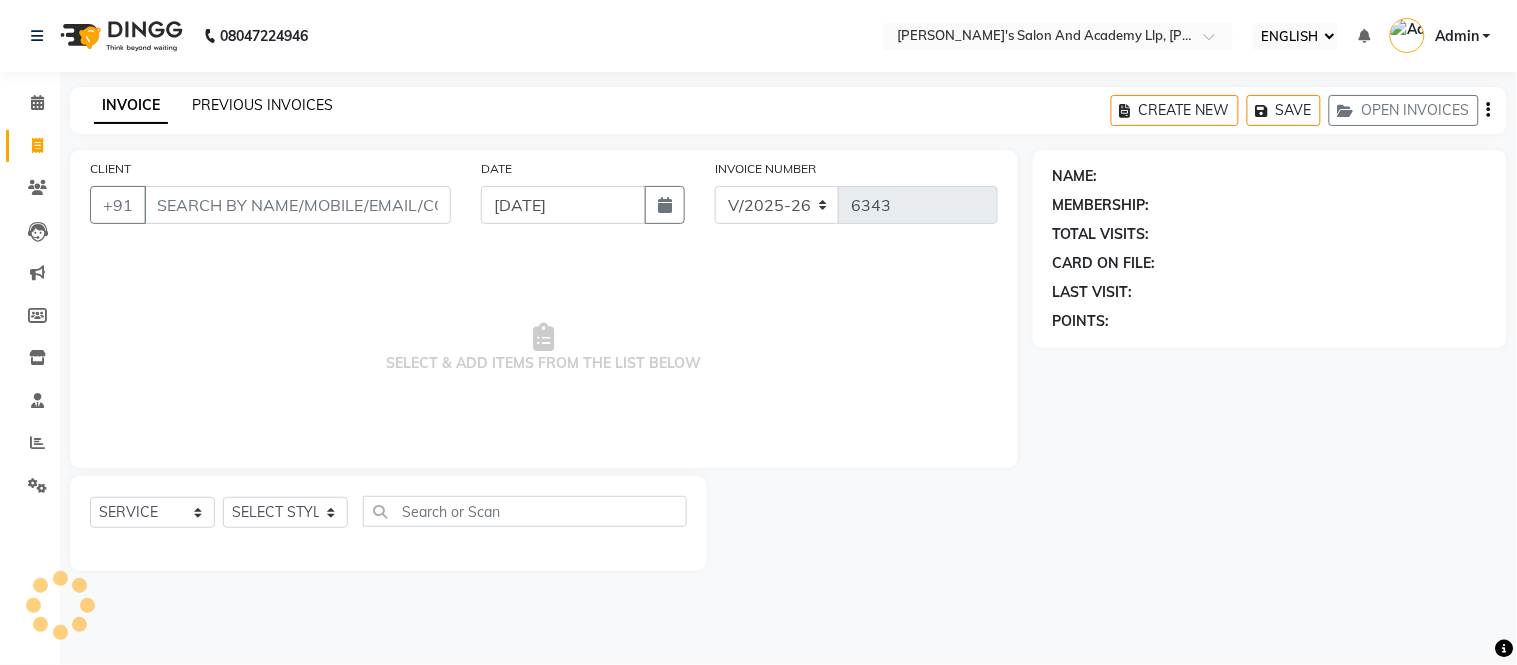 click on "PREVIOUS INVOICES" 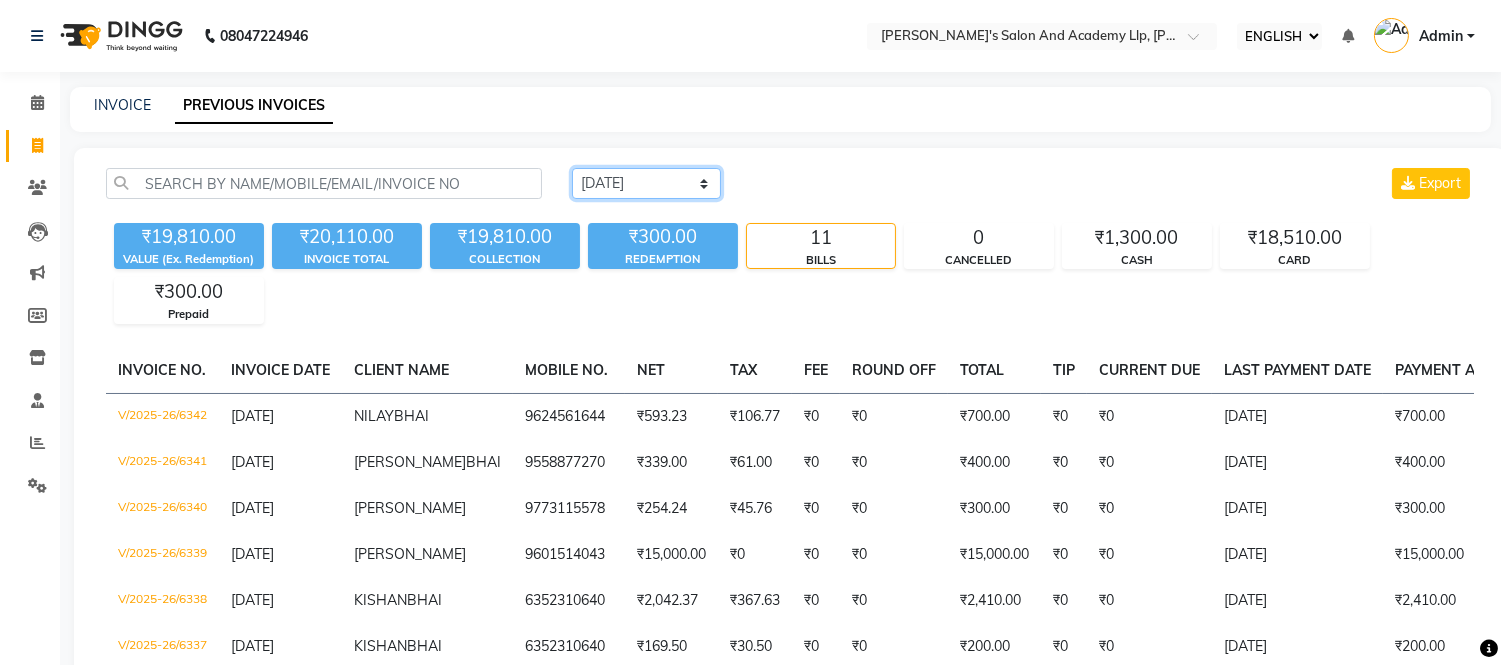 click on "[DATE] [DATE] CUSTOM RANGE" 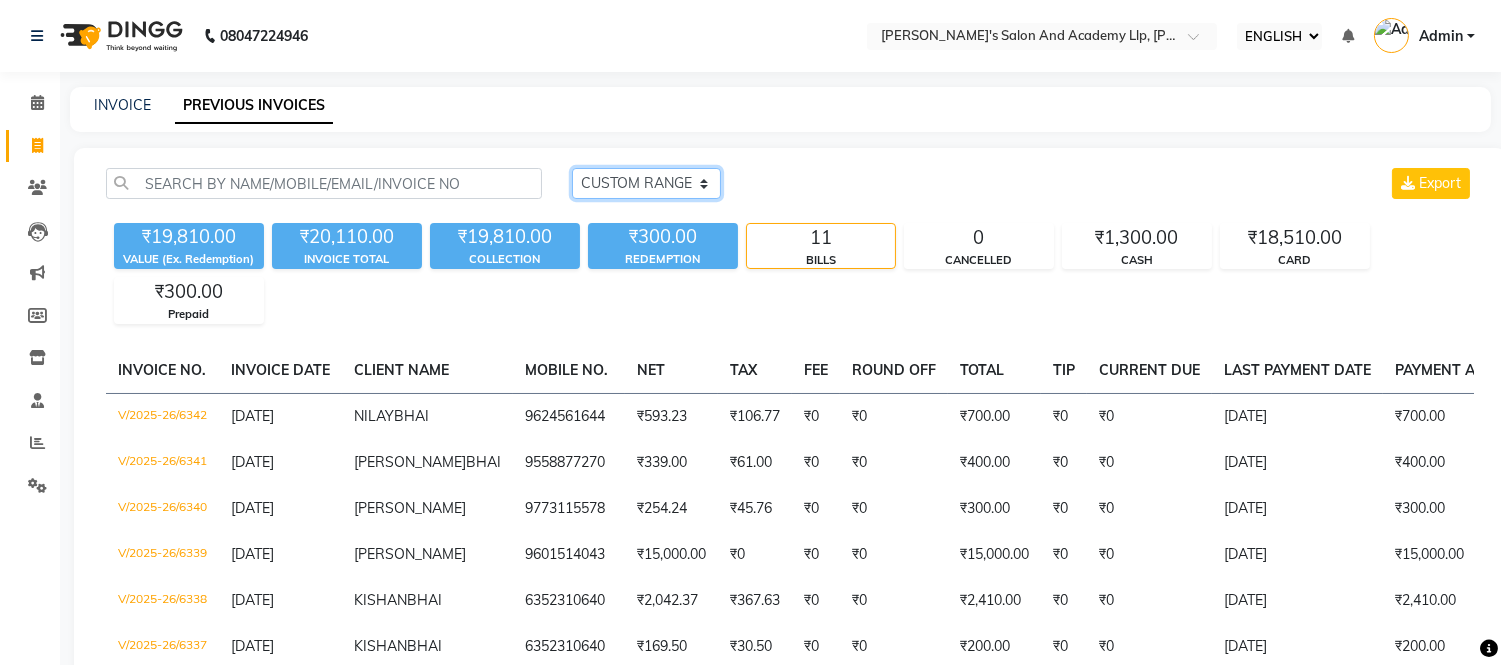 click on "[DATE] [DATE] CUSTOM RANGE" 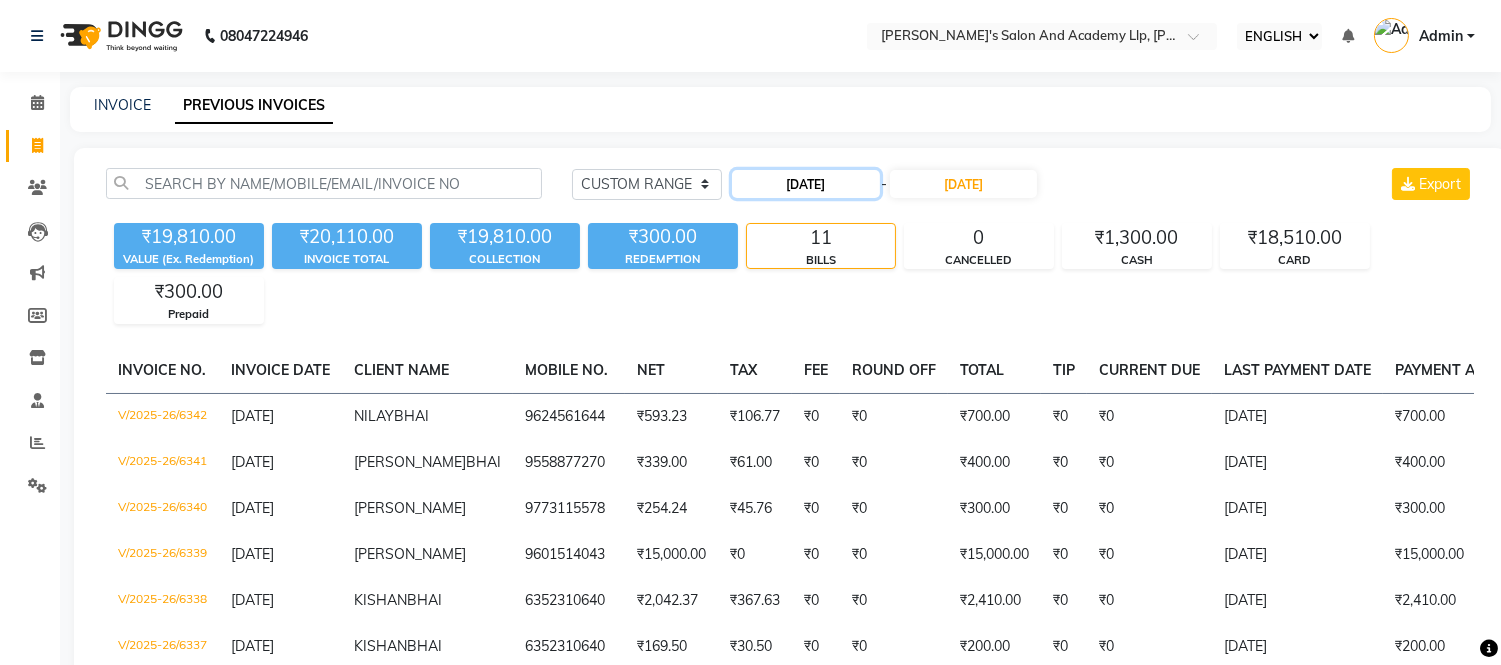click on "[DATE]" 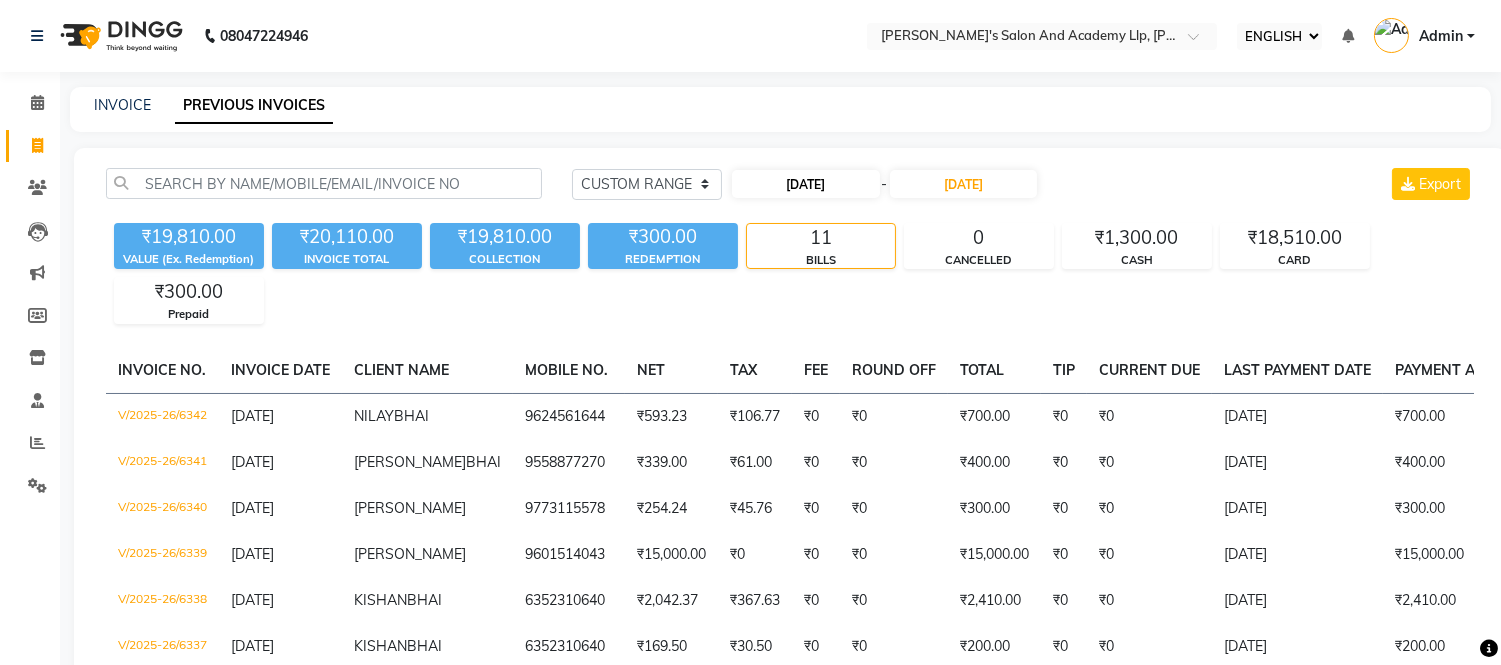 select on "7" 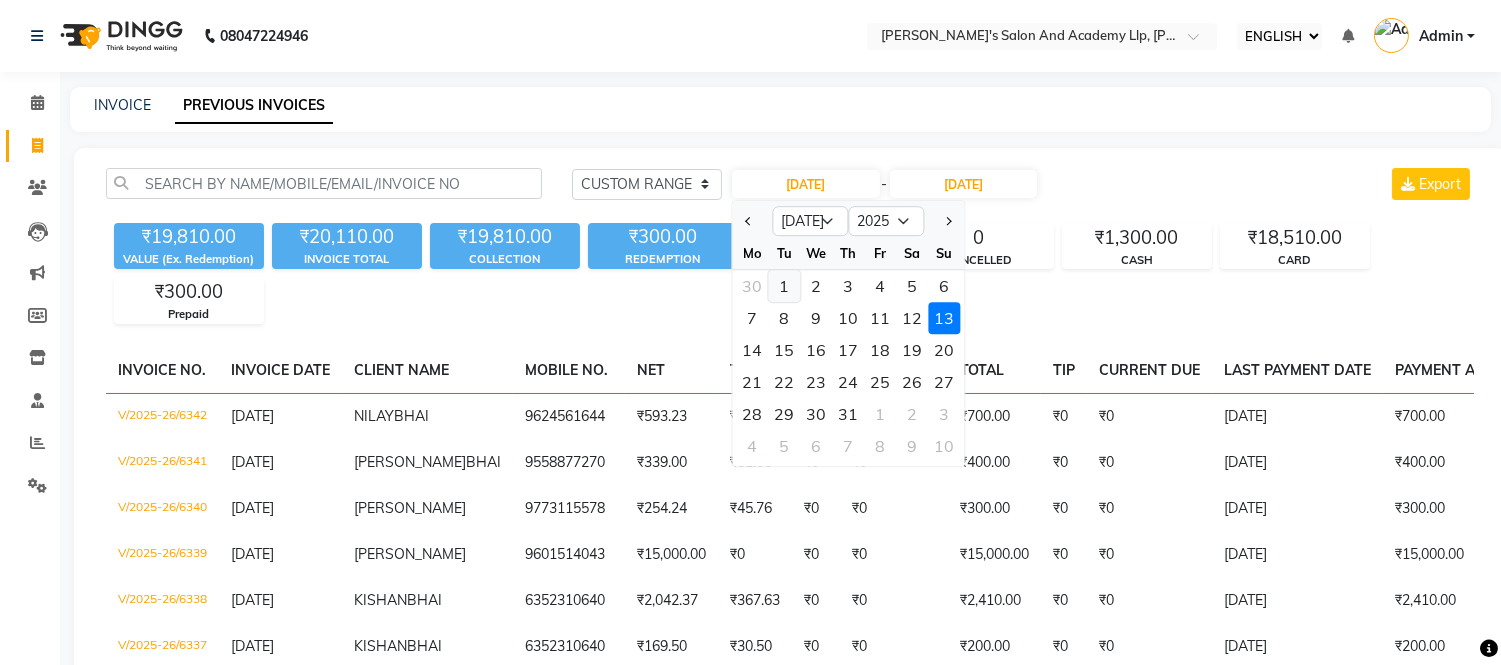 click on "1" 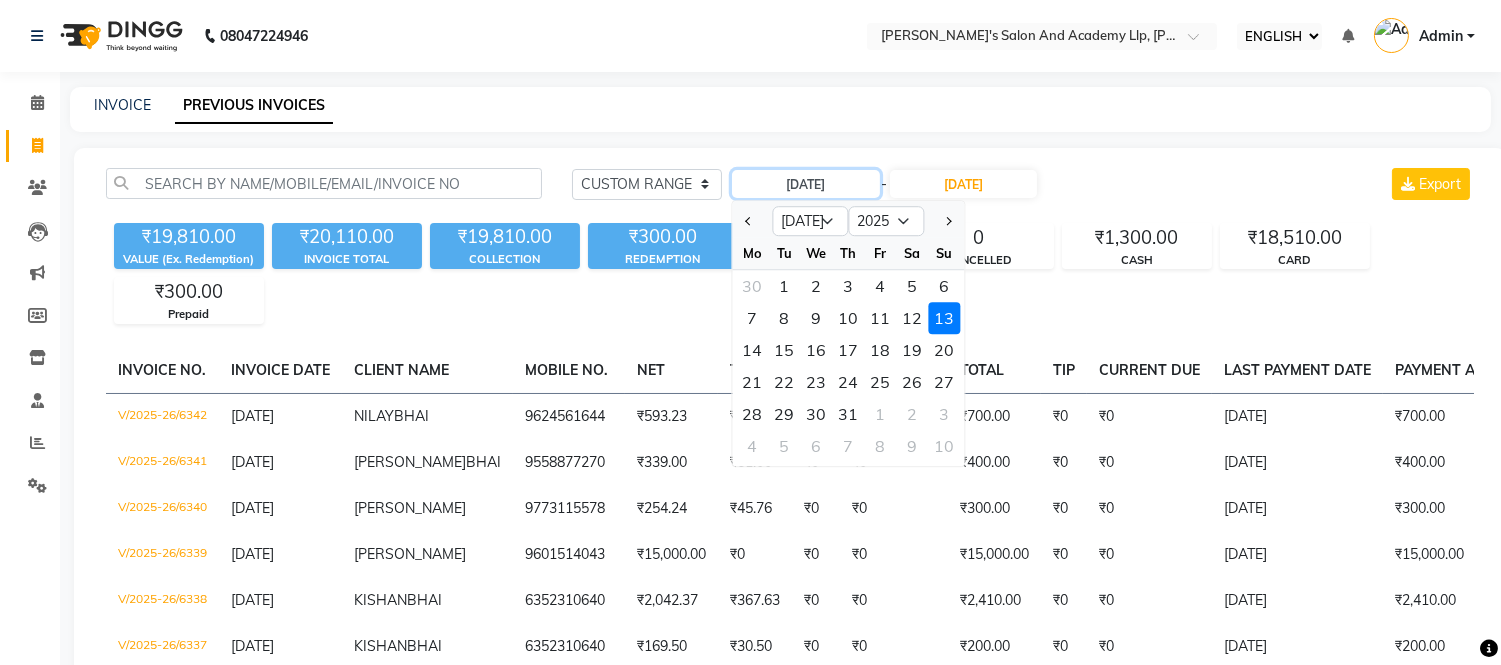 type on "[DATE]" 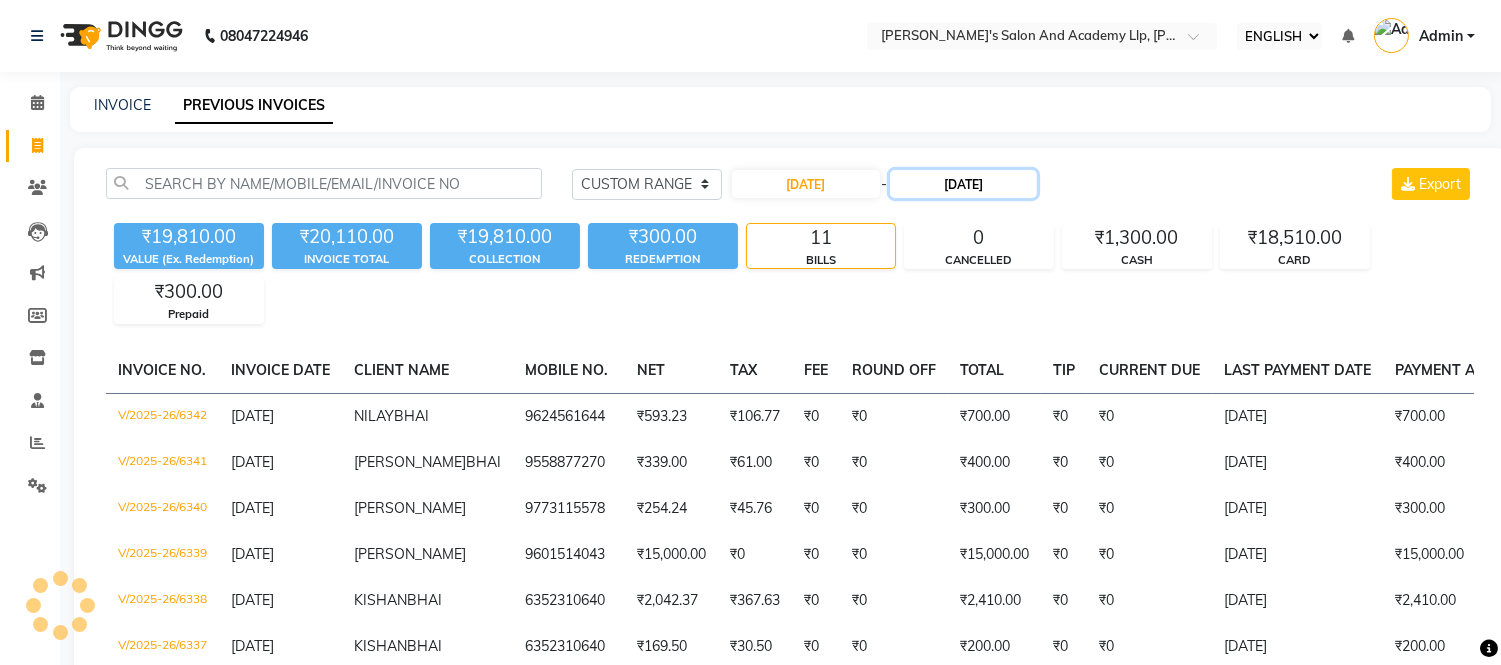 click on "[DATE]" 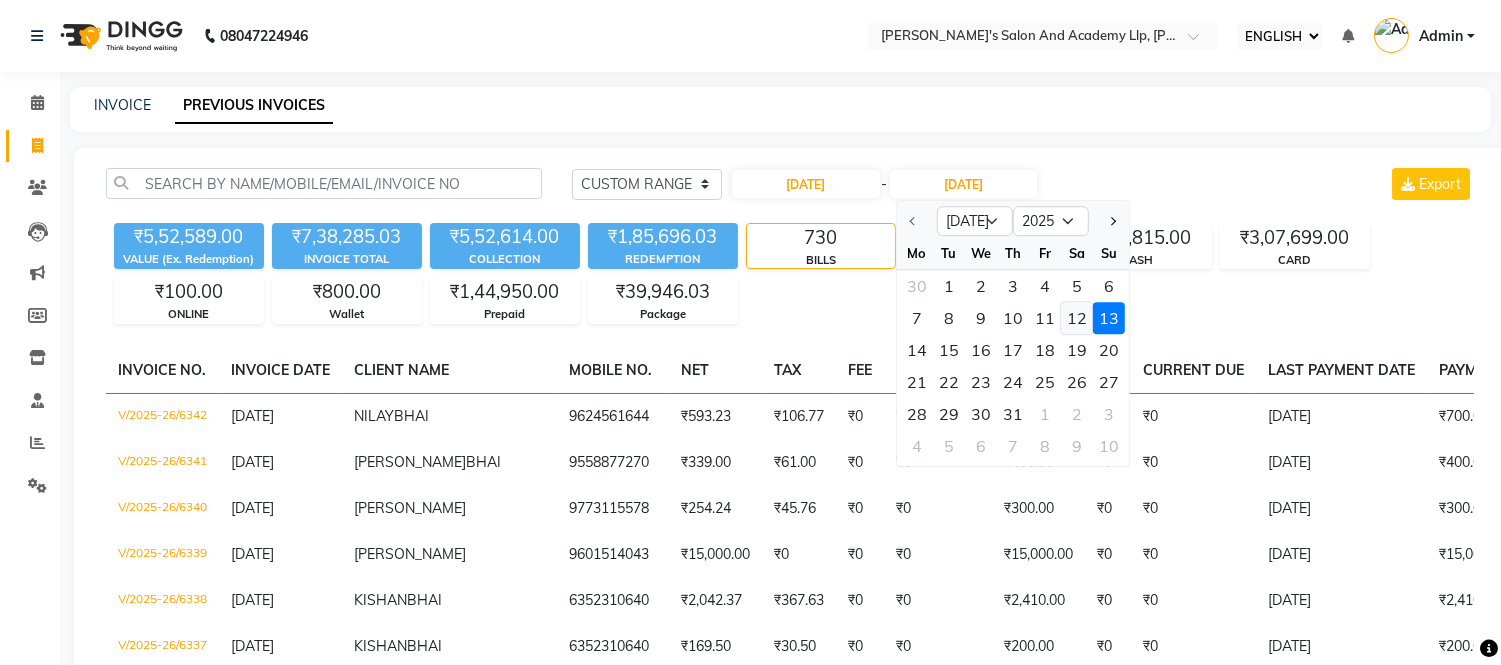 click on "12" 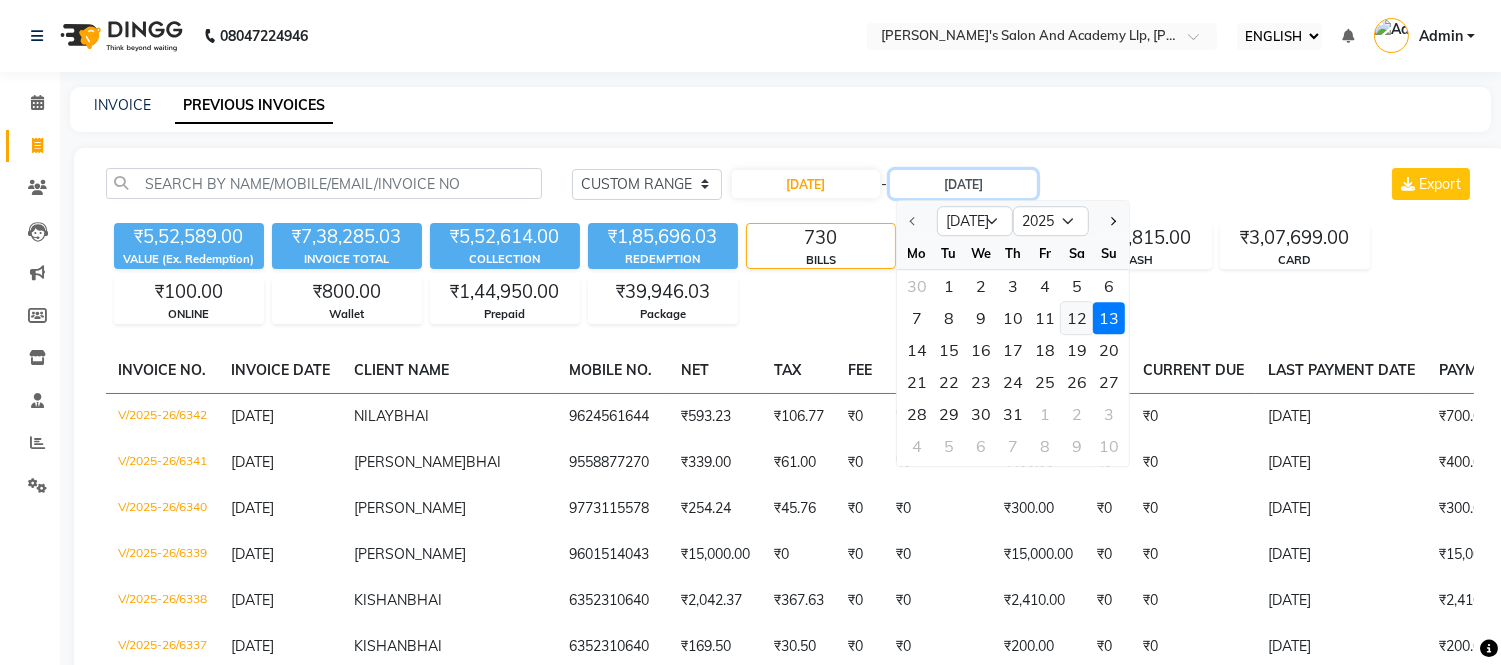 type on "12-07-2025" 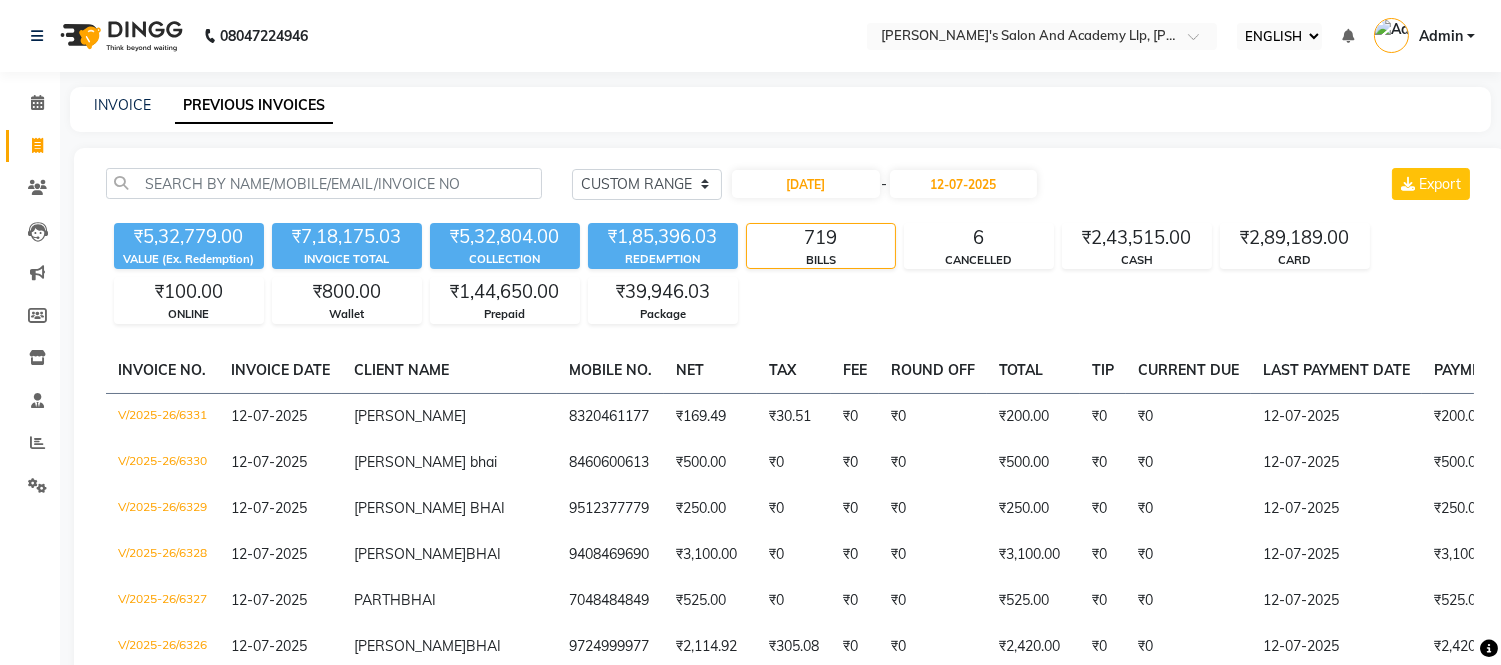 click on "TODAY YESTERDAY CUSTOM RANGE 01-07-2025 - 12-07-2025 Export ₹5,32,779.00 VALUE (Ex. Redemption) ₹7,18,175.03 INVOICE TOTAL  ₹5,32,804.00 COLLECTION ₹1,85,396.03 REDEMPTION 719 BILLS 6 CANCELLED ₹2,43,515.00 CASH ₹2,89,189.00 CARD ₹100.00 ONLINE ₹800.00 Wallet ₹1,44,650.00 Prepaid ₹39,946.03 Package  INVOICE NO.   INVOICE DATE   CLIENT NAME   MOBILE NO.   NET   TAX   FEE   ROUND OFF   TOTAL   TIP   CURRENT DUE   LAST PAYMENT DATE   PAYMENT AMOUNT   PAYMENT METHODS   CANCEL REASON   STATUS   V/2025-26/6331  12-07-2025 JEET BHAI   8320461177 ₹169.49 ₹30.51  ₹0  ₹0 ₹200.00 ₹0 ₹0 12-07-2025 ₹200.00  CASH - PAID  V/2025-26/6330  12-07-2025 kushal bhai   8460600613 ₹500.00 ₹0  ₹0  ₹0 ₹500.00 ₹0 ₹0 12-07-2025 ₹500.00  Prepaid - PAID  V/2025-26/6329  12-07-2025 VIVEK BHAI   9512377779 ₹250.00 ₹0  ₹0  ₹0 ₹250.00 ₹0 ₹0 12-07-2025 ₹250.00  Package - PAID  V/2025-26/6328  12-07-2025 GAURANG  BHAI 9408469690 ₹3,100.00 ₹0  ₹0  ₹0 ₹3,100.00 ₹0 -" 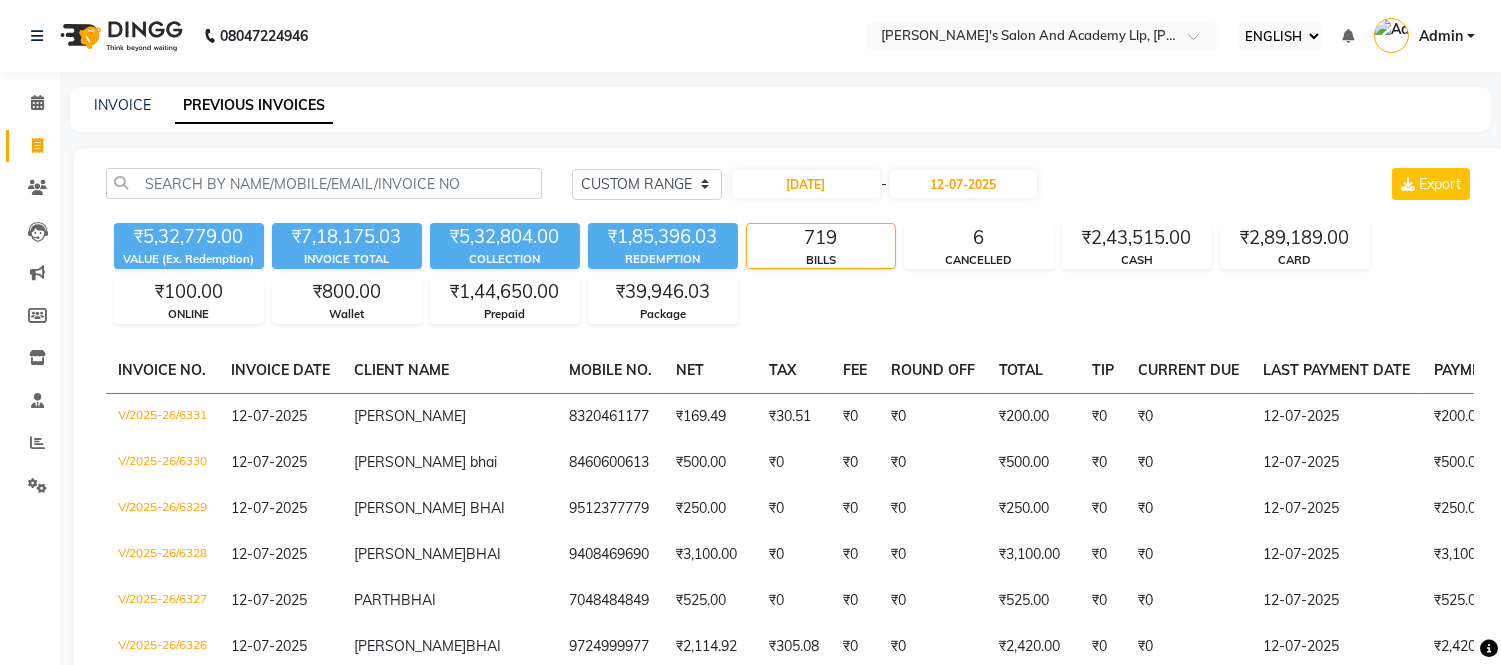 click on "TODAY YESTERDAY CUSTOM RANGE 01-07-2025 - 12-07-2025 Export ₹5,32,779.00 VALUE (Ex. Redemption) ₹7,18,175.03 INVOICE TOTAL  ₹5,32,804.00 COLLECTION ₹1,85,396.03 REDEMPTION 719 BILLS 6 CANCELLED ₹2,43,515.00 CASH ₹2,89,189.00 CARD ₹100.00 ONLINE ₹800.00 Wallet ₹1,44,650.00 Prepaid ₹39,946.03 Package  INVOICE NO.   INVOICE DATE   CLIENT NAME   MOBILE NO.   NET   TAX   FEE   ROUND OFF   TOTAL   TIP   CURRENT DUE   LAST PAYMENT DATE   PAYMENT AMOUNT   PAYMENT METHODS   CANCEL REASON   STATUS   V/2025-26/6331  12-07-2025 JEET BHAI   8320461177 ₹169.49 ₹30.51  ₹0  ₹0 ₹200.00 ₹0 ₹0 12-07-2025 ₹200.00  CASH - PAID  V/2025-26/6330  12-07-2025 kushal bhai   8460600613 ₹500.00 ₹0  ₹0  ₹0 ₹500.00 ₹0 ₹0 12-07-2025 ₹500.00  Prepaid - PAID  V/2025-26/6329  12-07-2025 VIVEK BHAI   9512377779 ₹250.00 ₹0  ₹0  ₹0 ₹250.00 ₹0 ₹0 12-07-2025 ₹250.00  Package - PAID  V/2025-26/6328  12-07-2025 GAURANG  BHAI 9408469690 ₹3,100.00 ₹0  ₹0  ₹0 ₹3,100.00 ₹0 -" 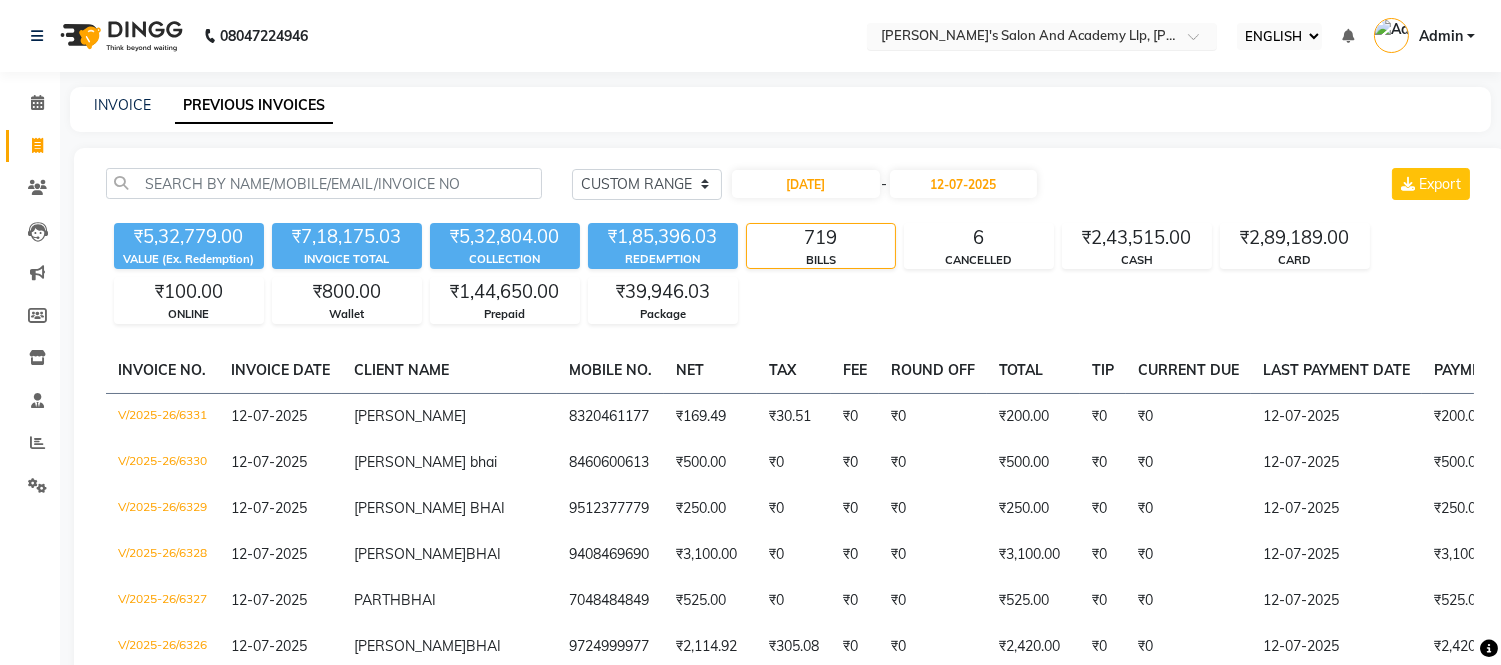 click at bounding box center (1042, 38) 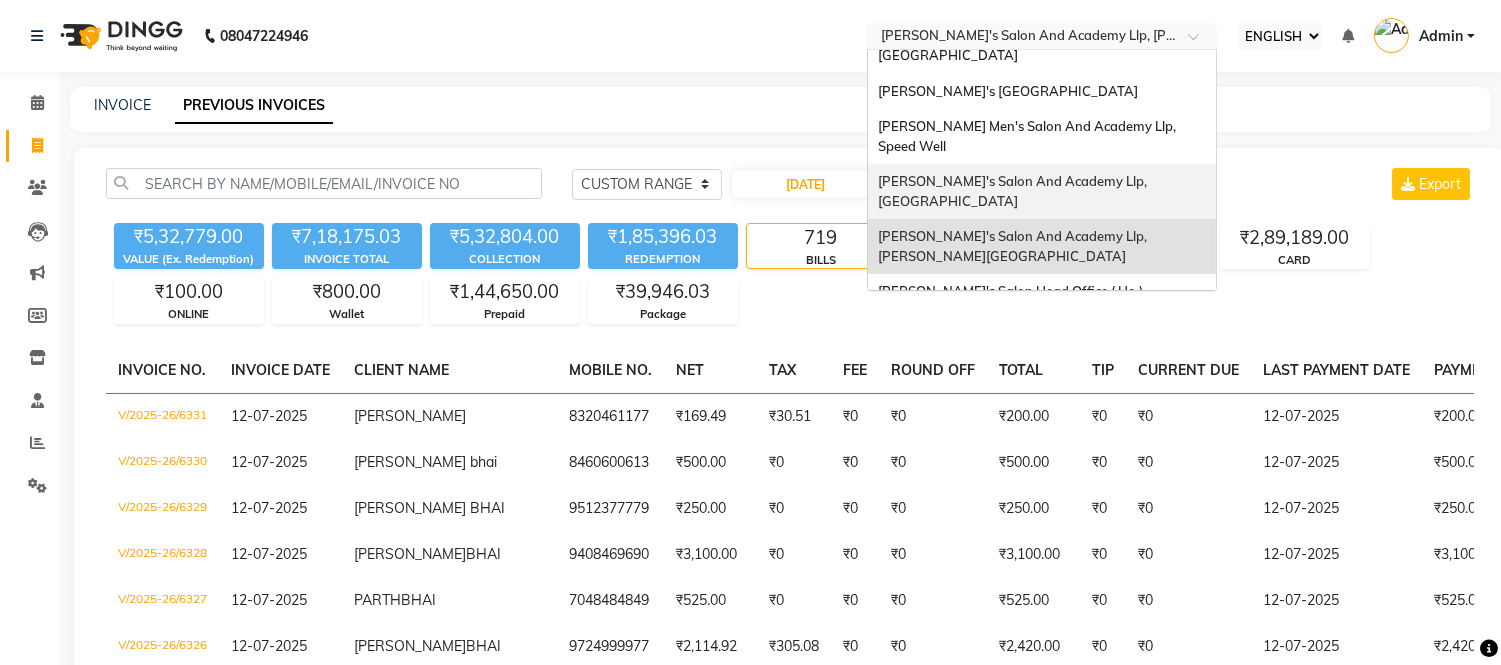 scroll, scrollTop: 0, scrollLeft: 0, axis: both 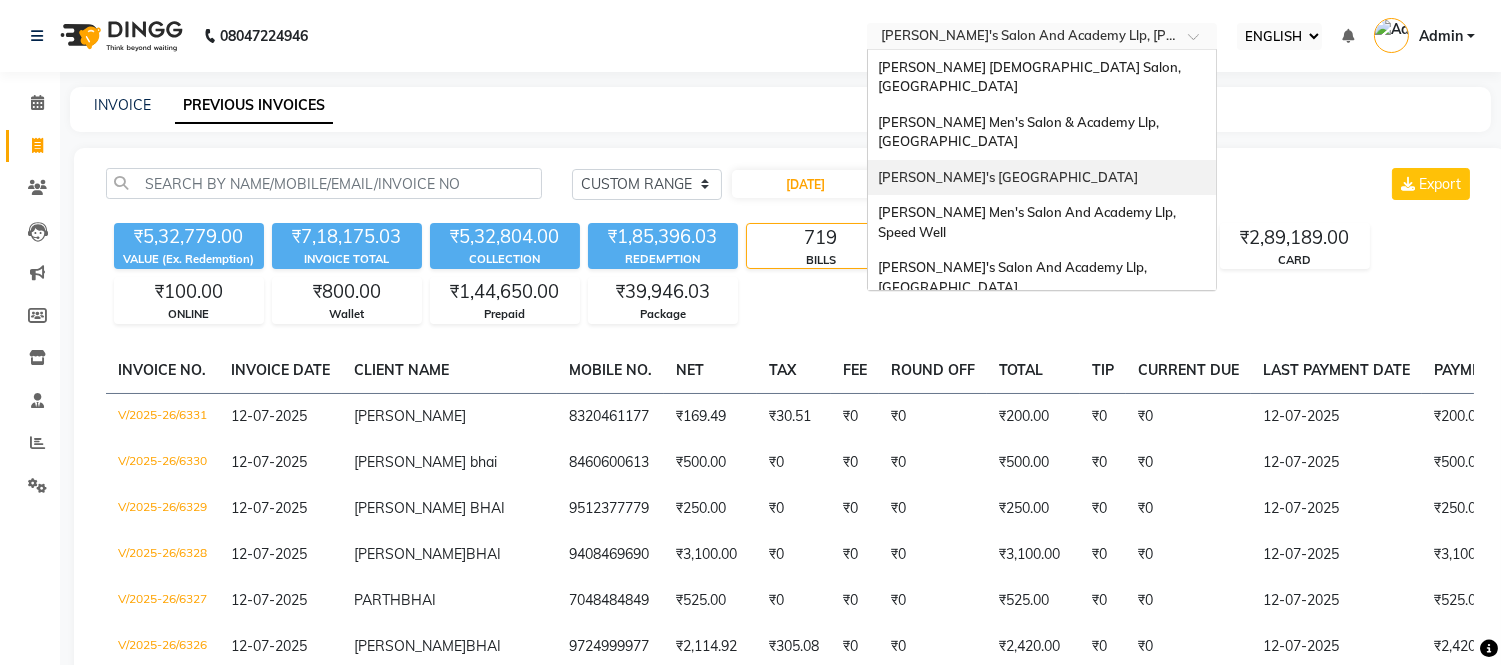 click on "[PERSON_NAME]'s [GEOGRAPHIC_DATA]" at bounding box center (1008, 177) 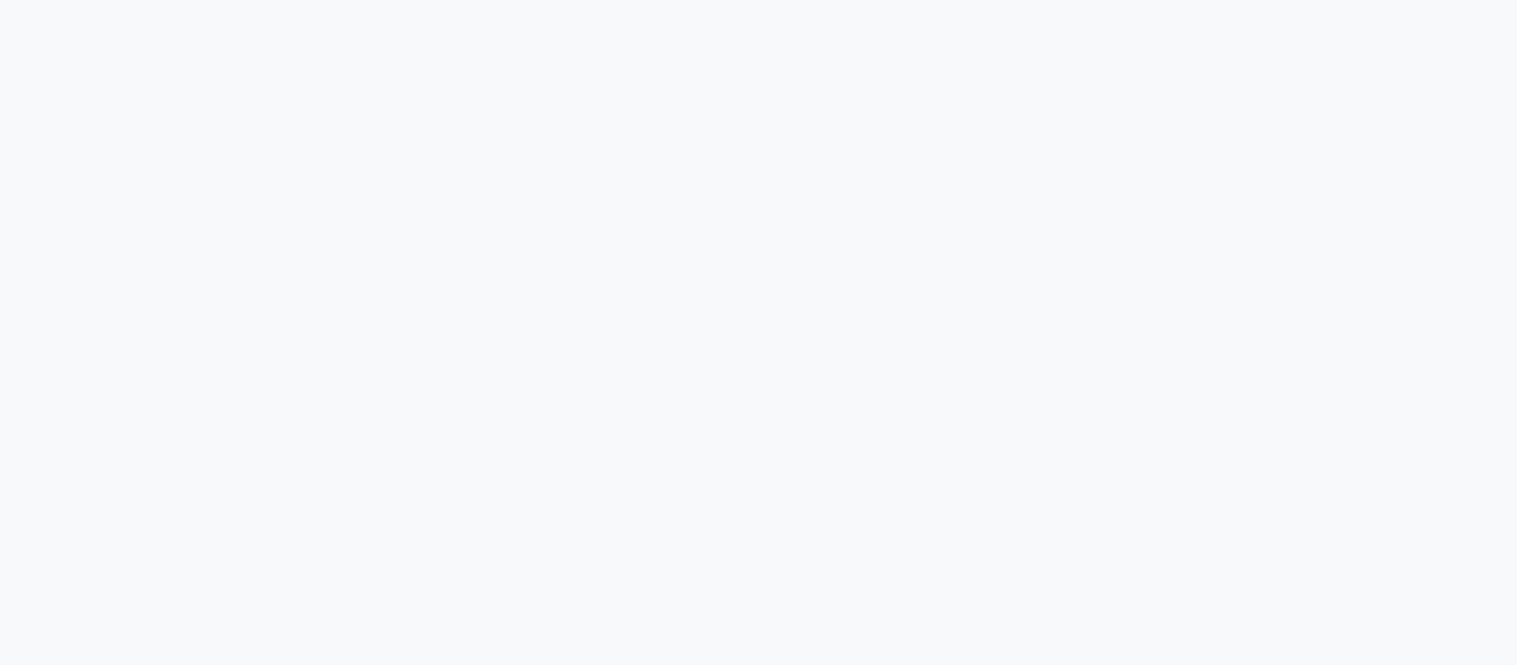 scroll, scrollTop: 0, scrollLeft: 0, axis: both 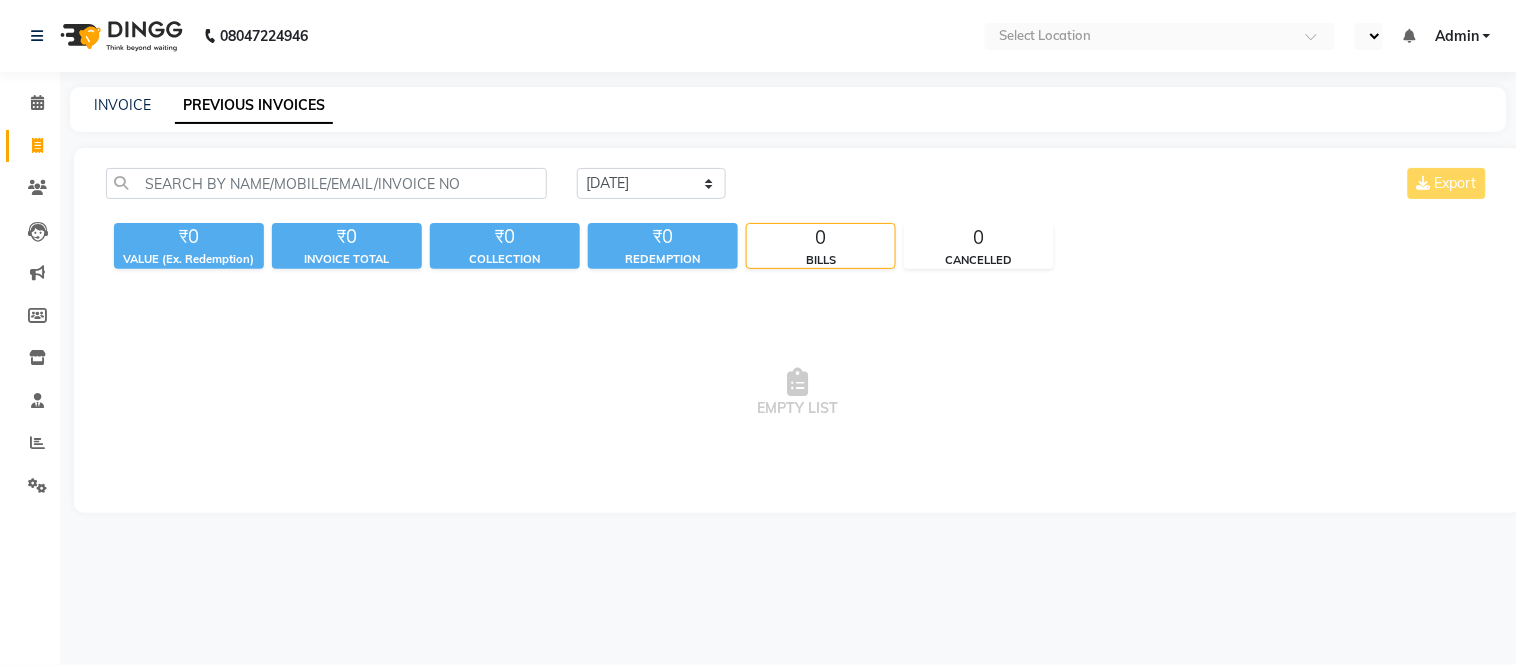 select on "ec" 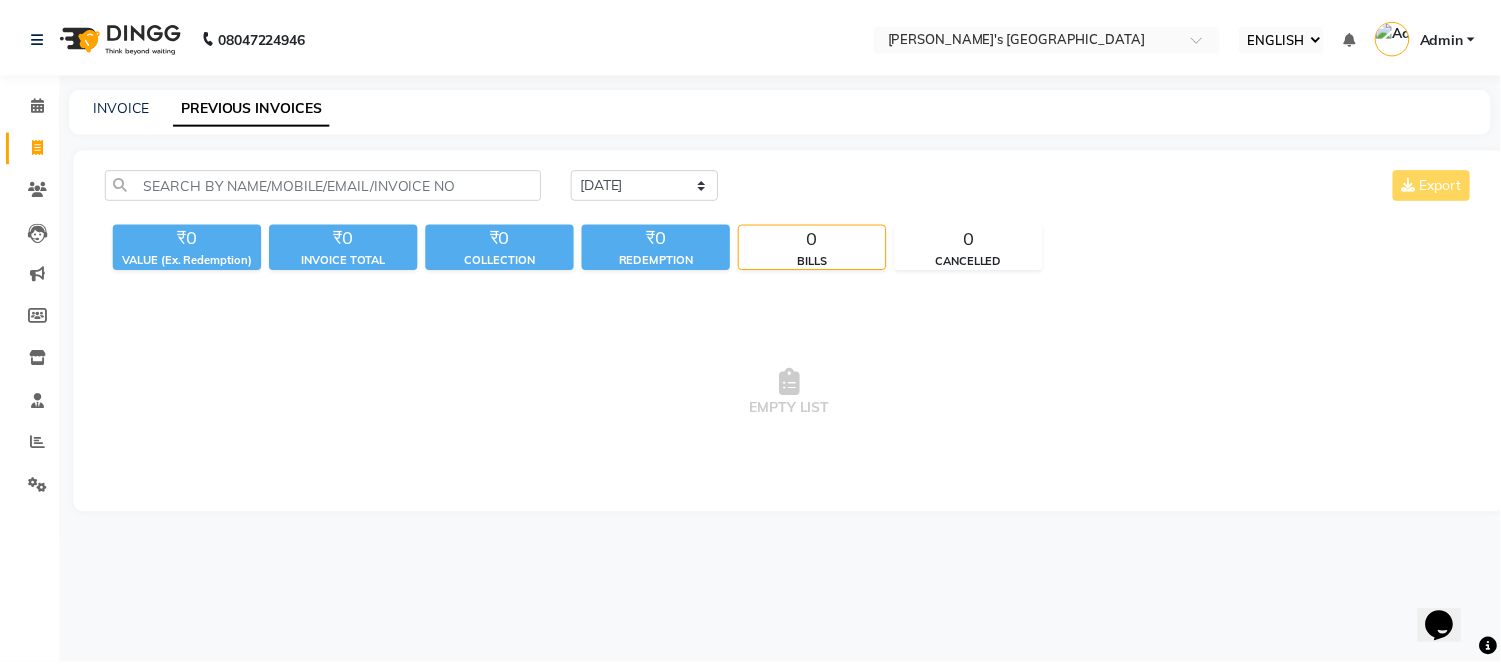 scroll, scrollTop: 0, scrollLeft: 0, axis: both 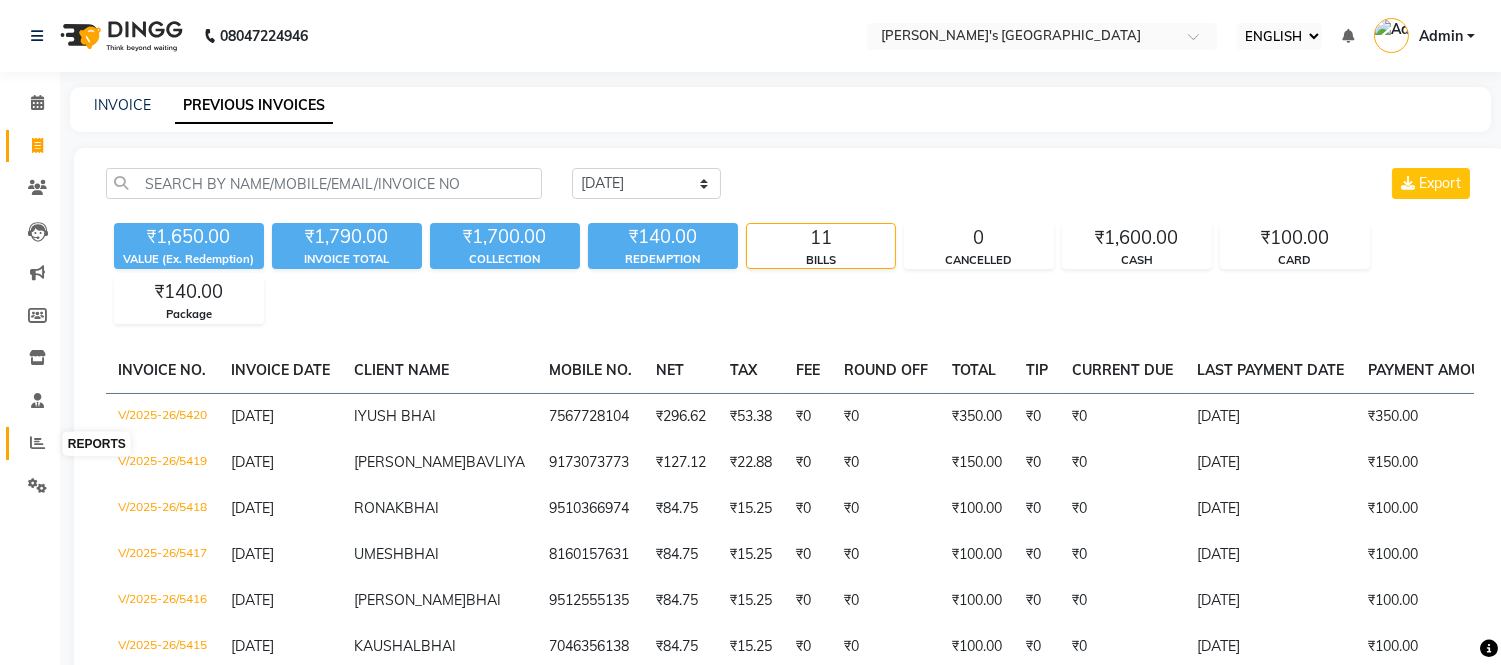 click 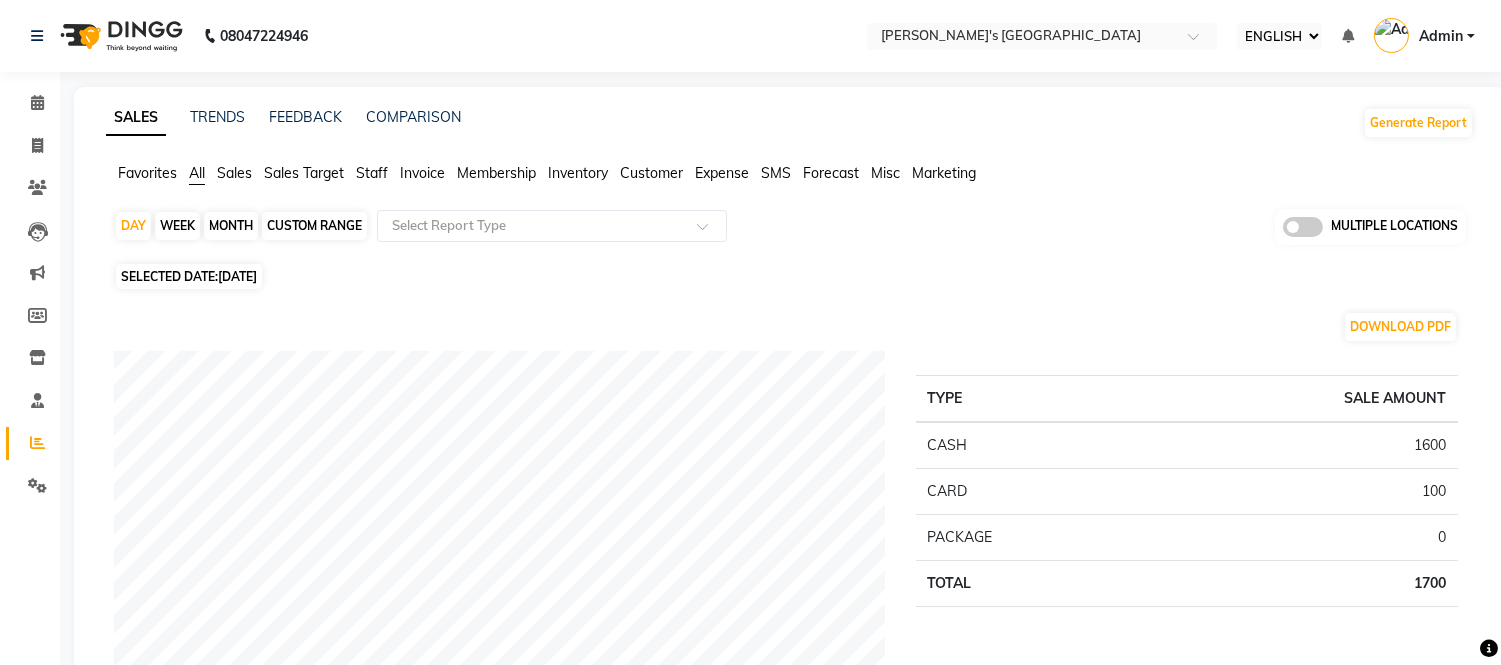 click on "Sales" 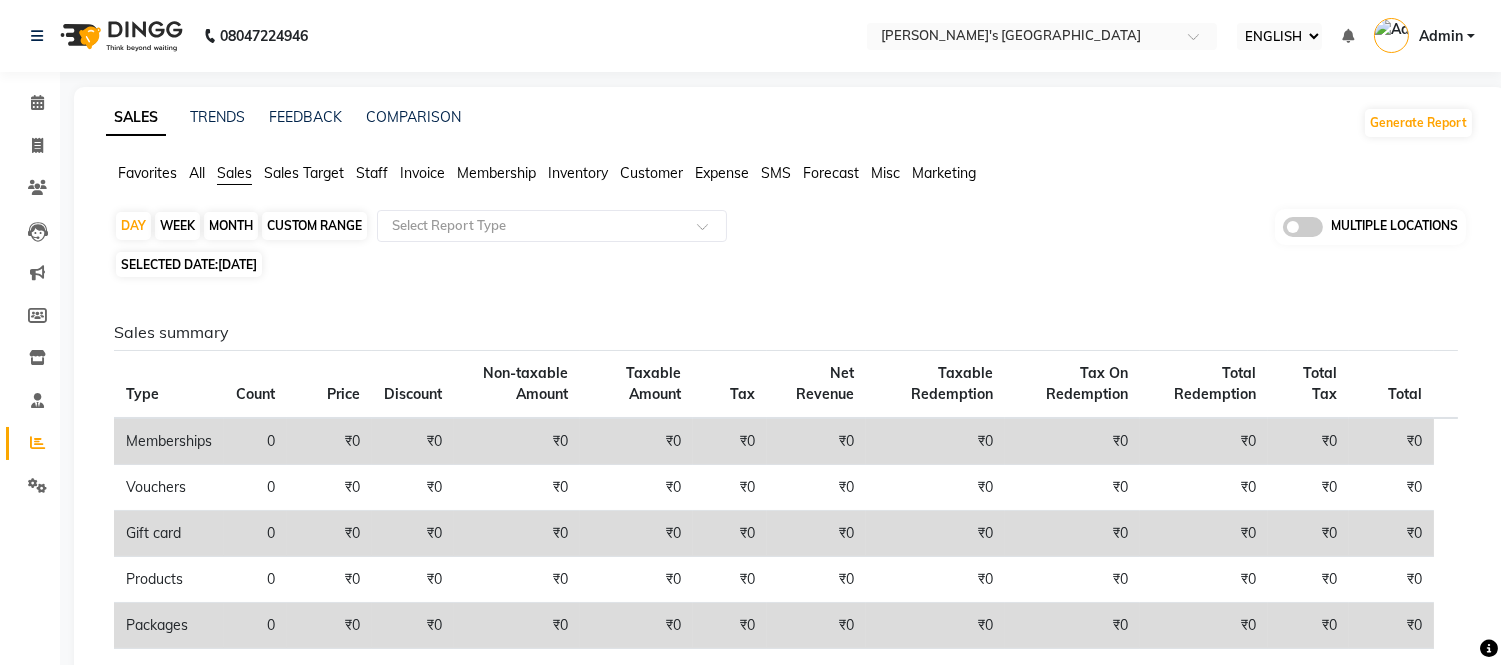 click on "[DATE]" 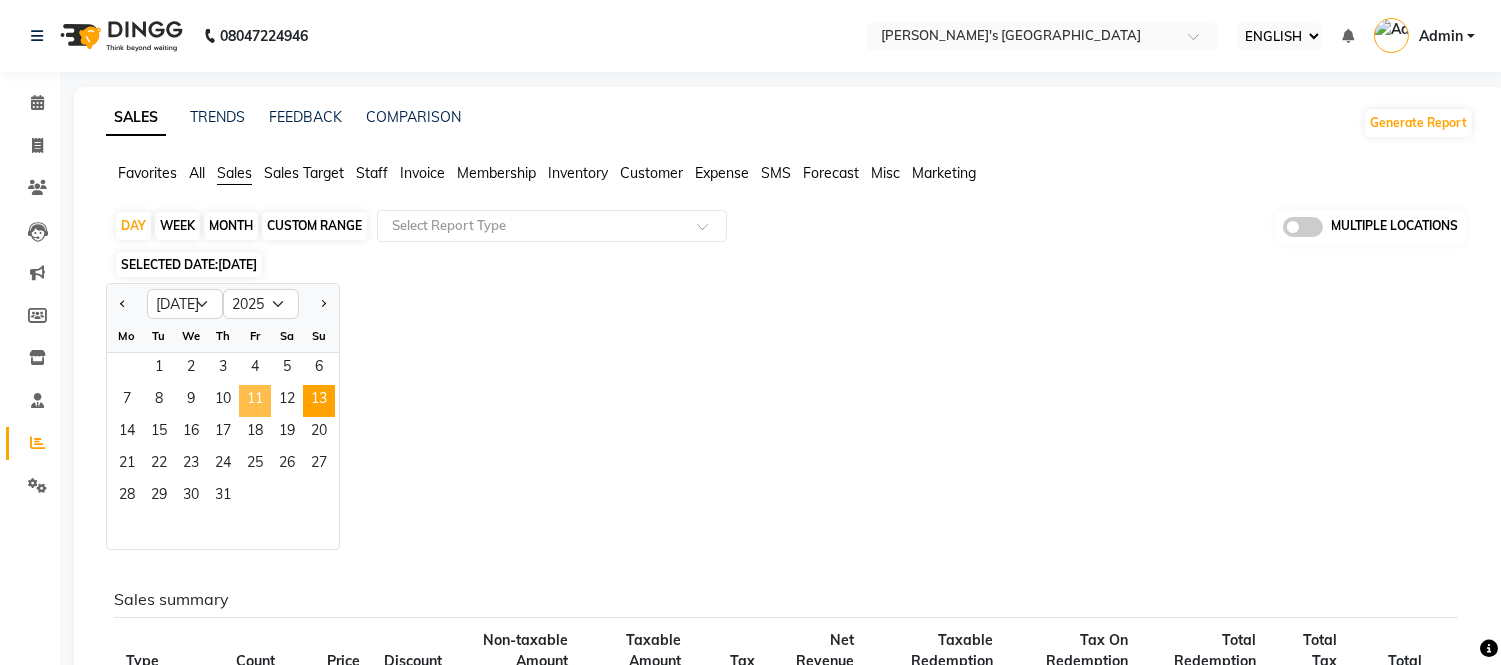 click on "11" 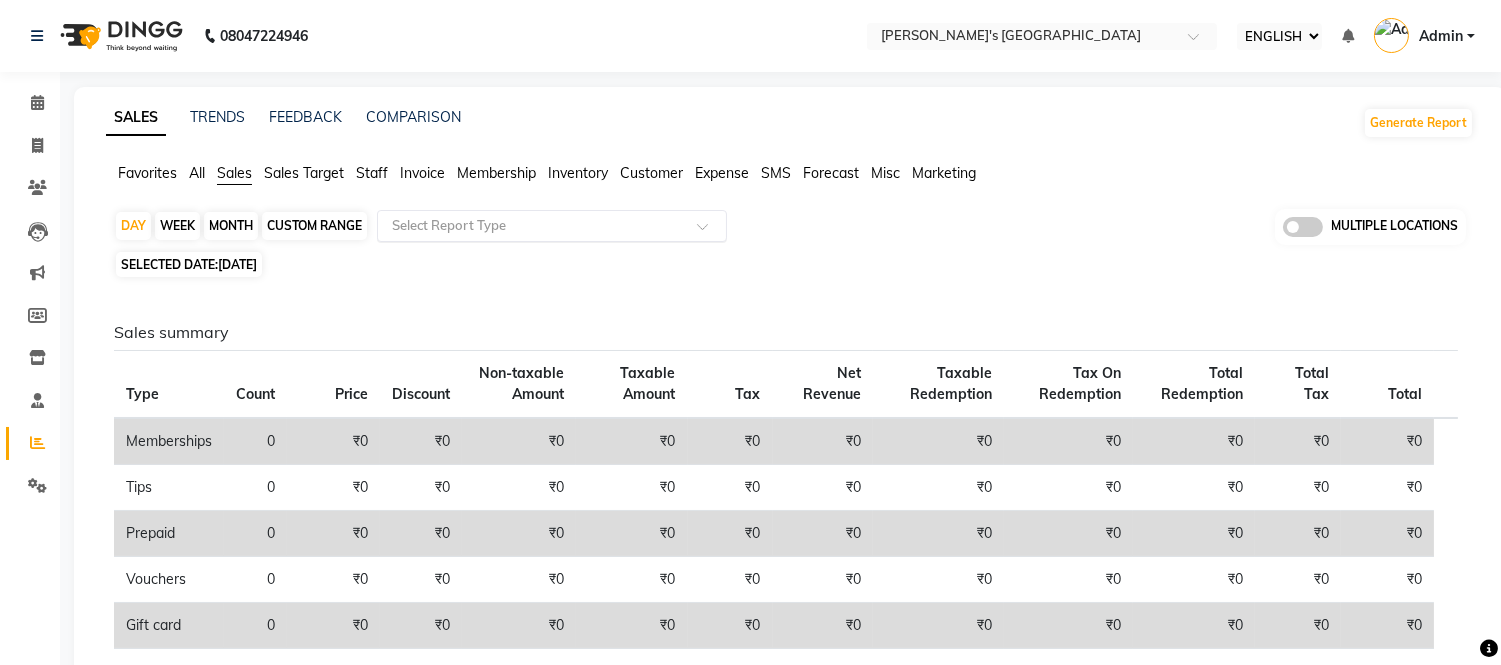 click on "Select Report Type" 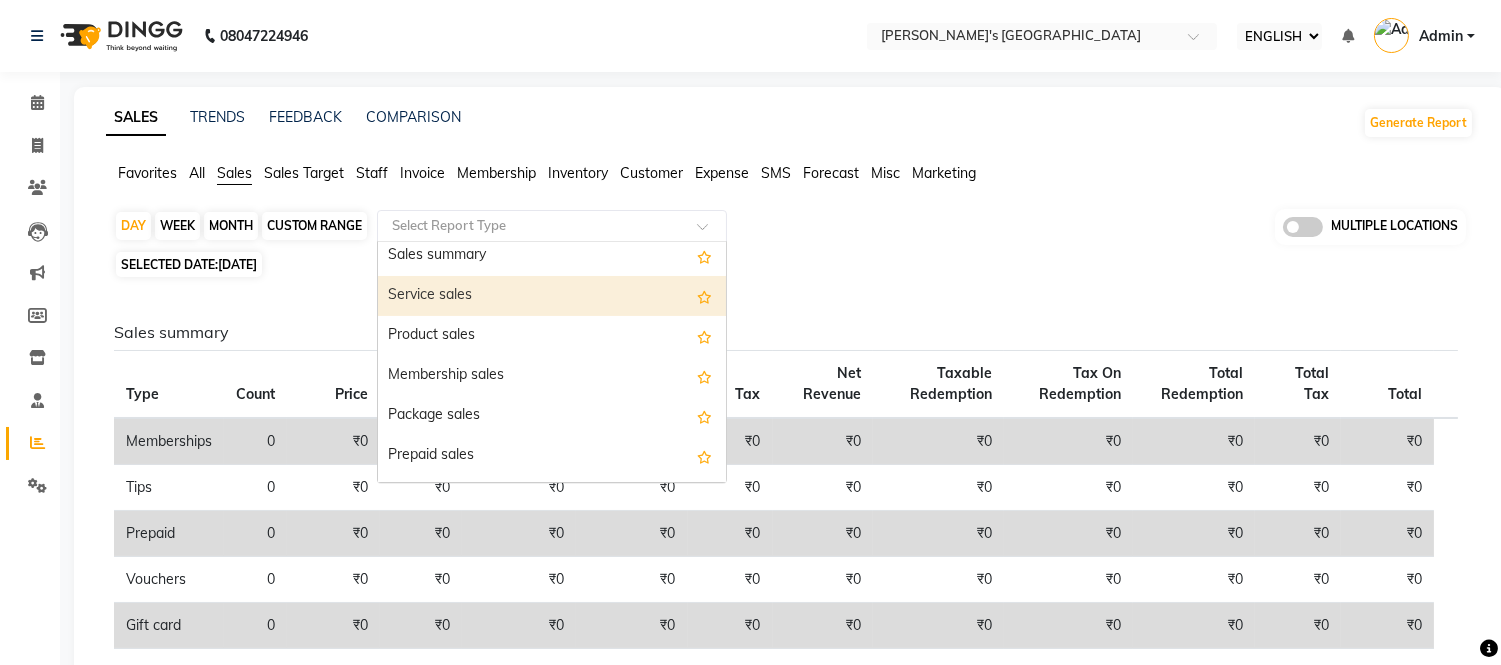scroll, scrollTop: 111, scrollLeft: 0, axis: vertical 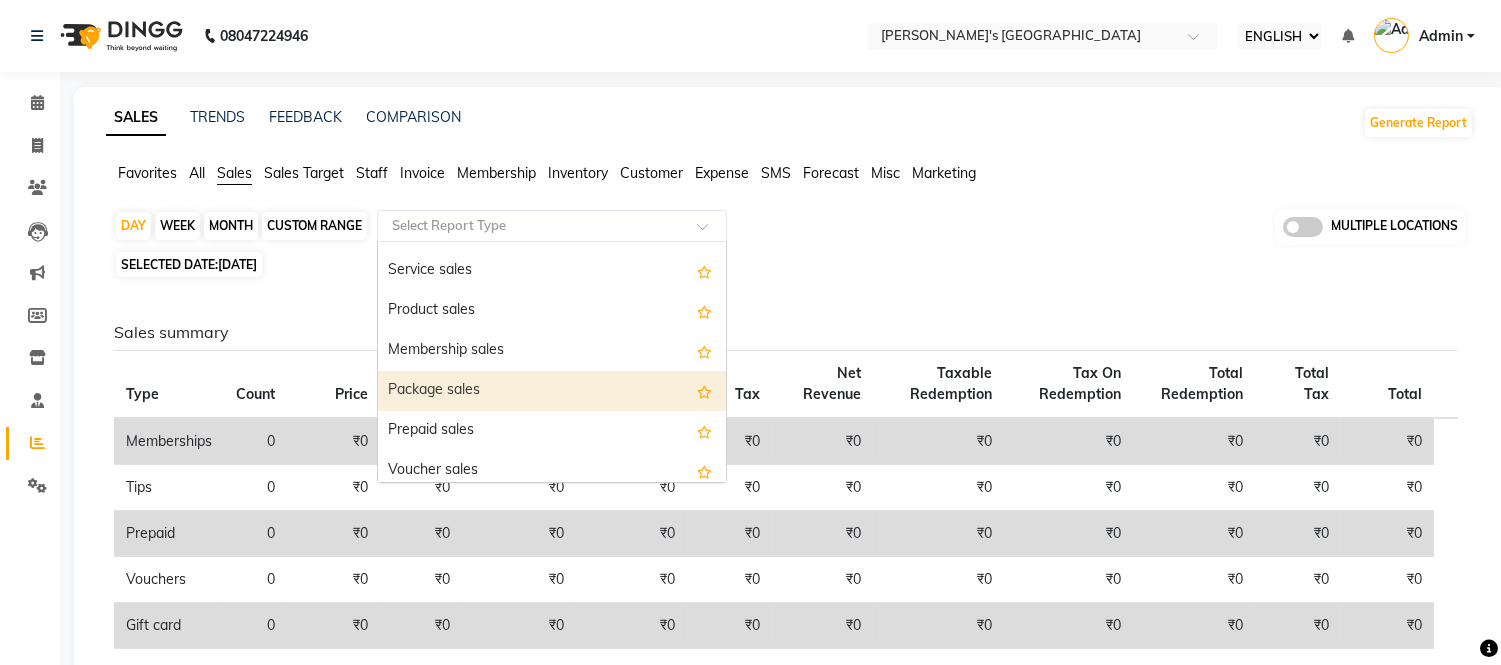 click on "Package sales" at bounding box center [552, 391] 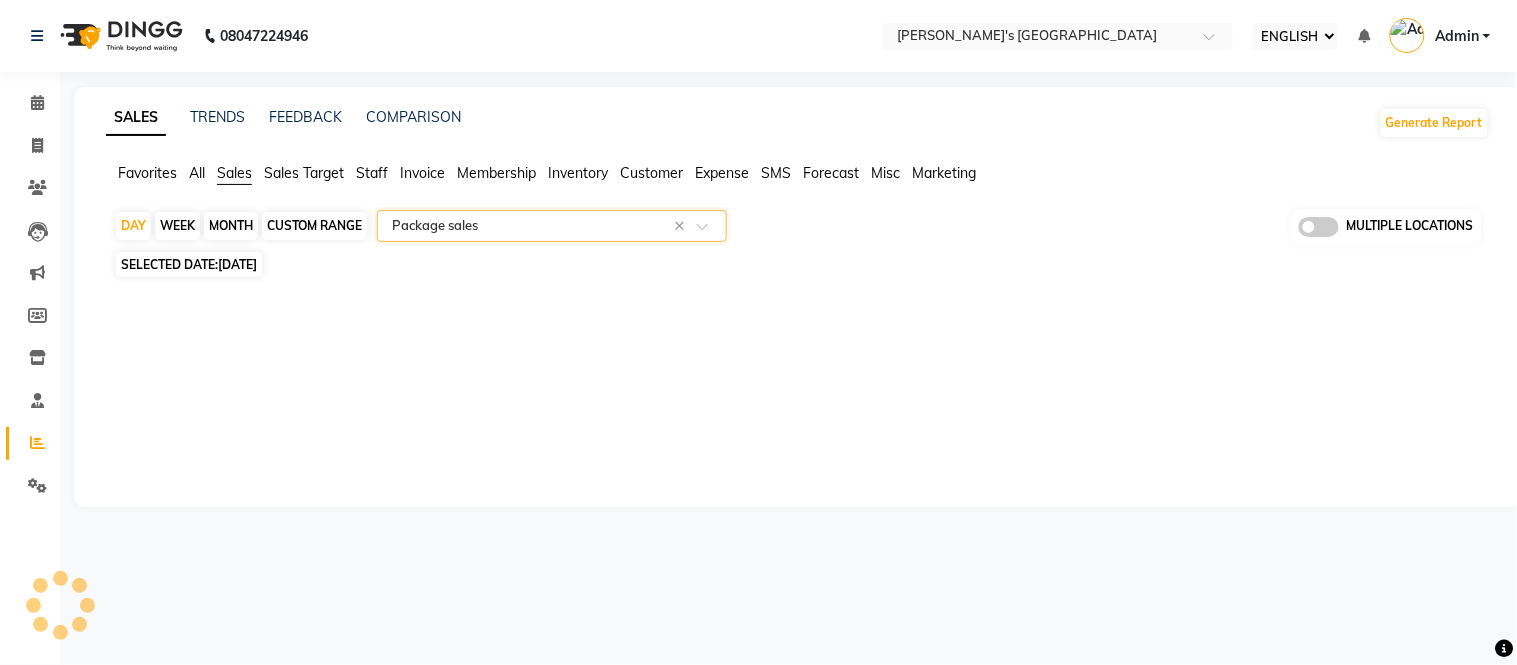 select on "full_report" 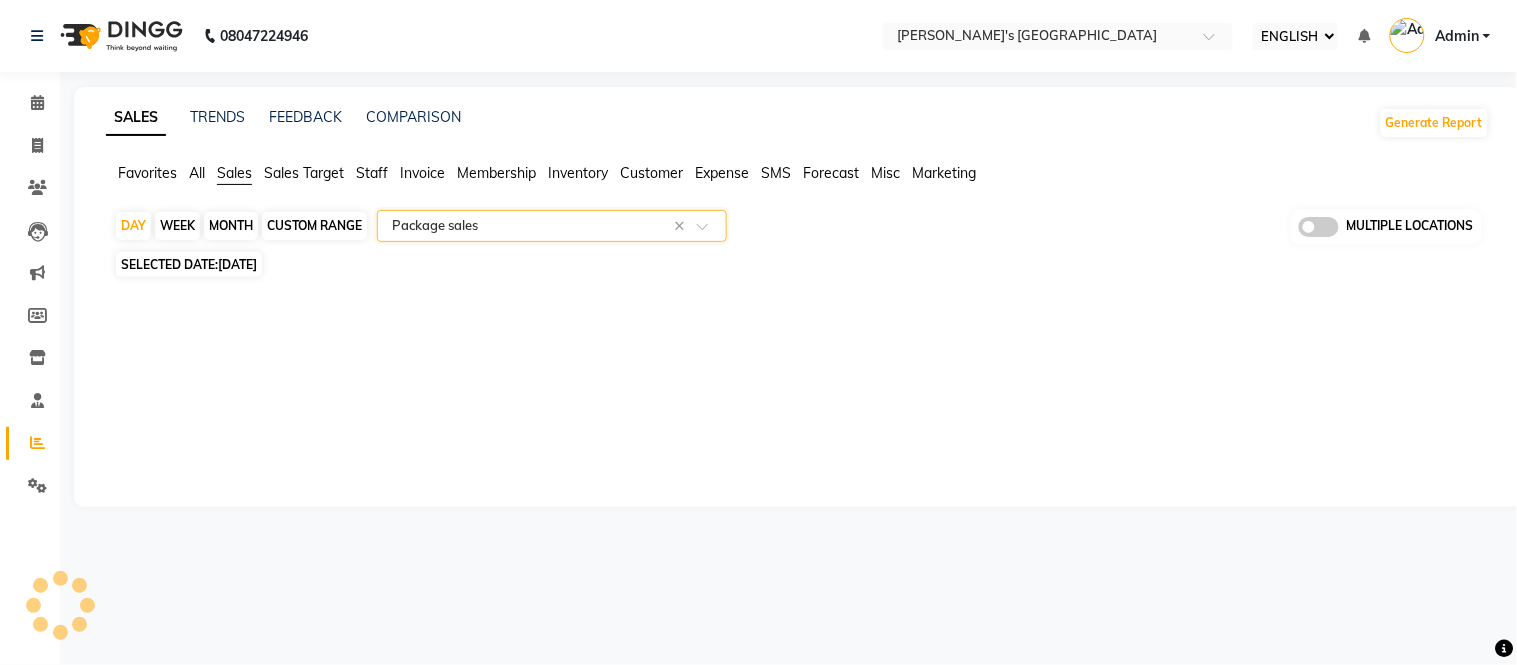 select on "csv" 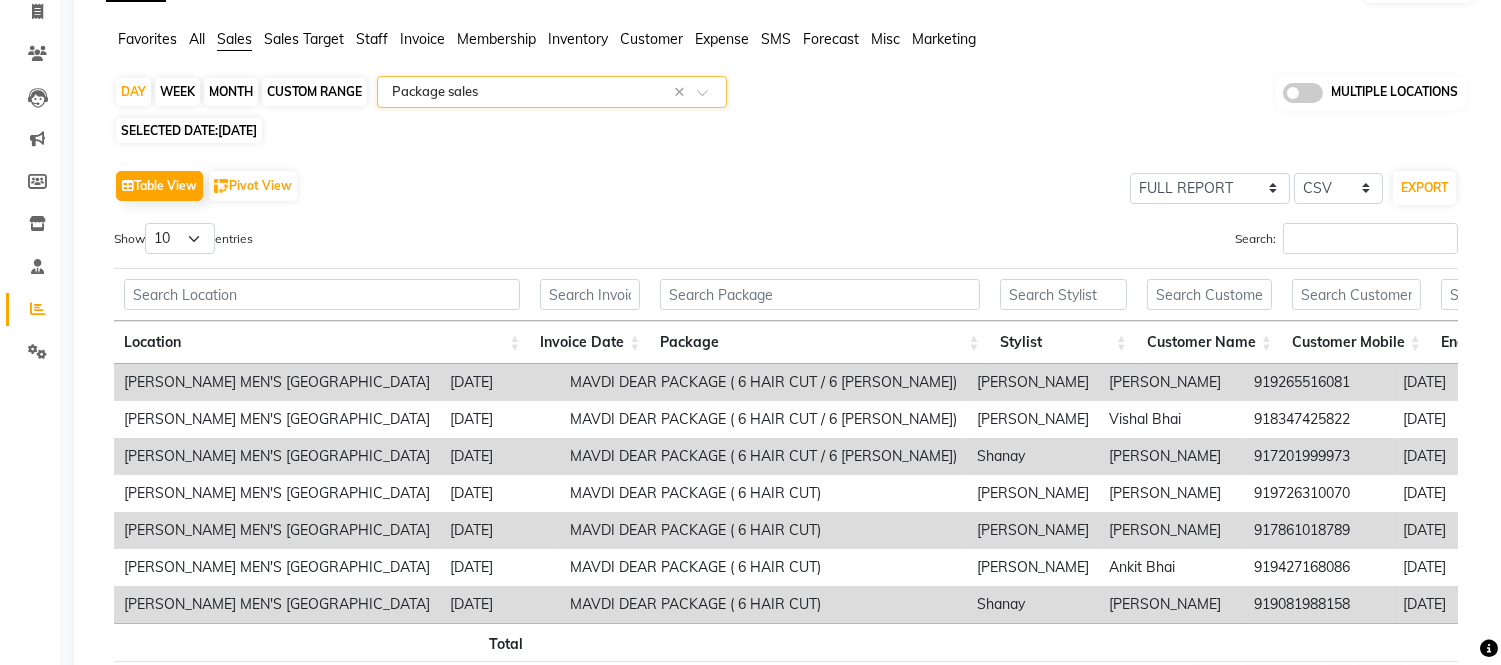 scroll, scrollTop: 222, scrollLeft: 0, axis: vertical 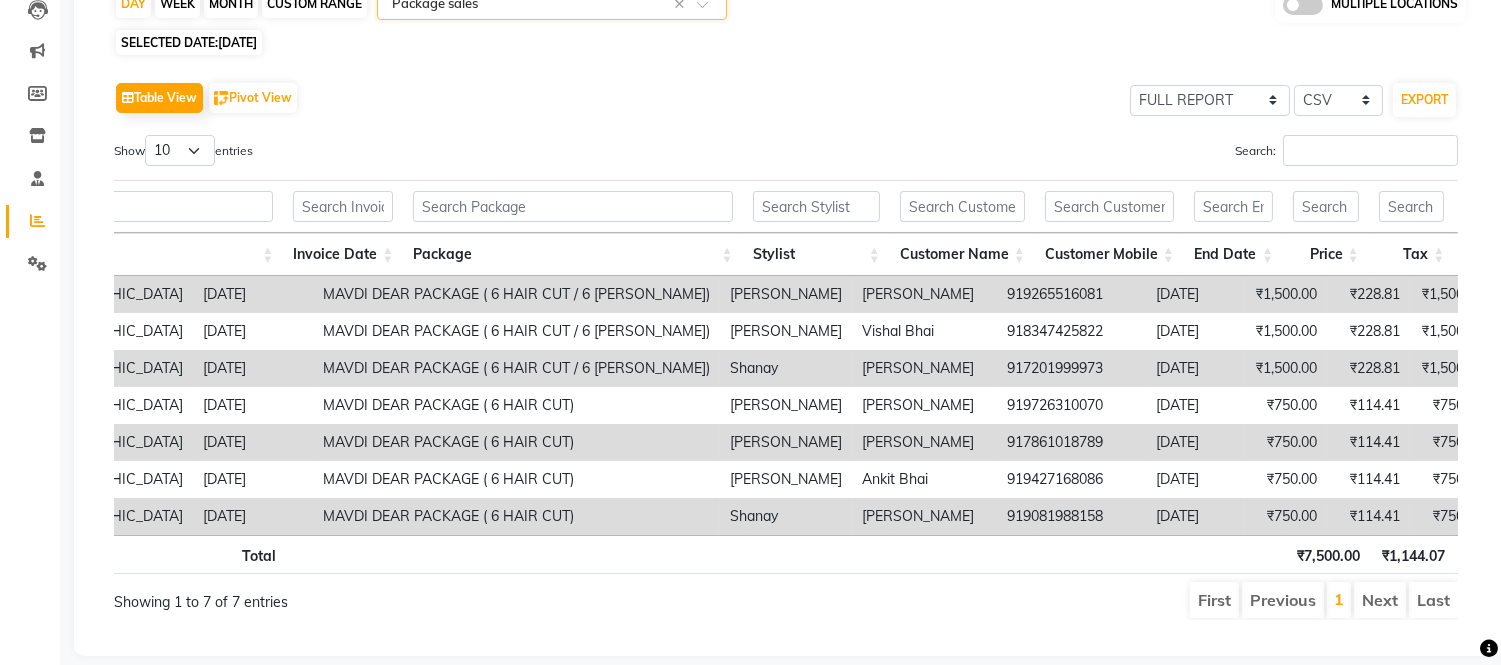 click at bounding box center (1111, 554) 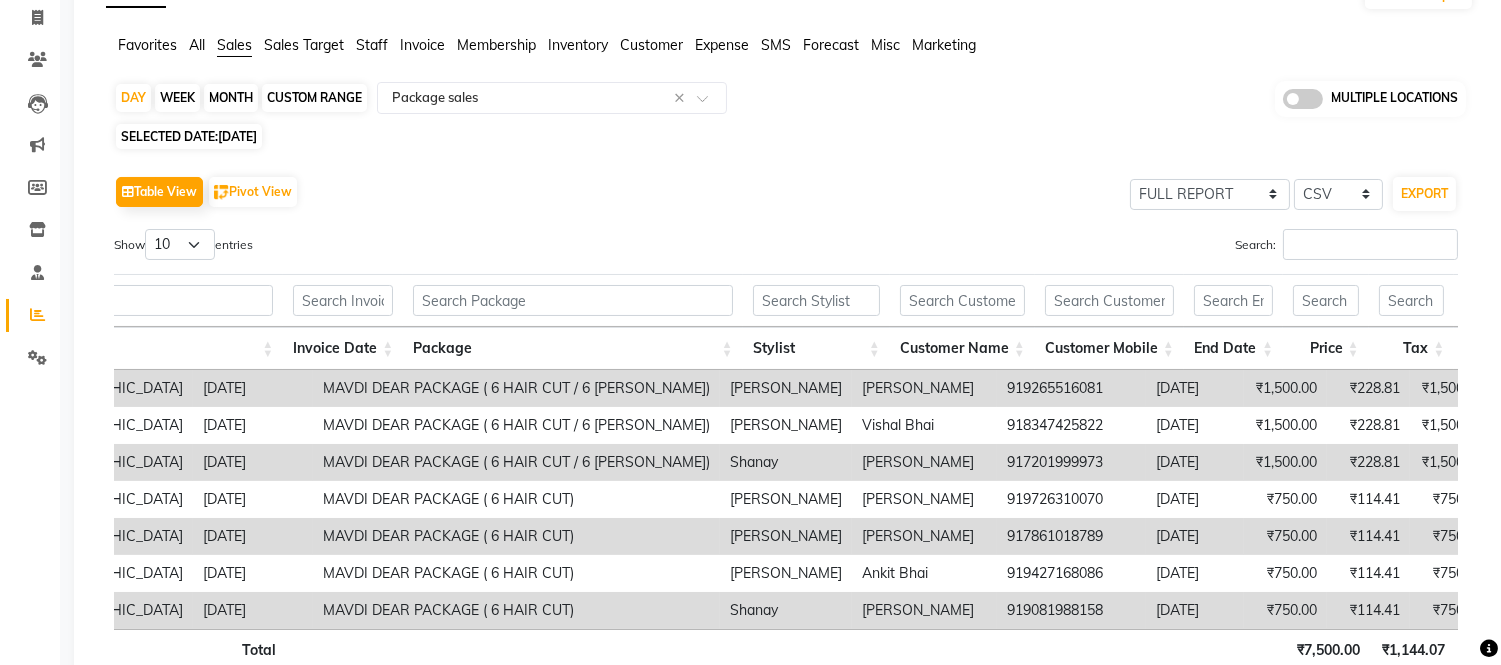 scroll, scrollTop: 0, scrollLeft: 0, axis: both 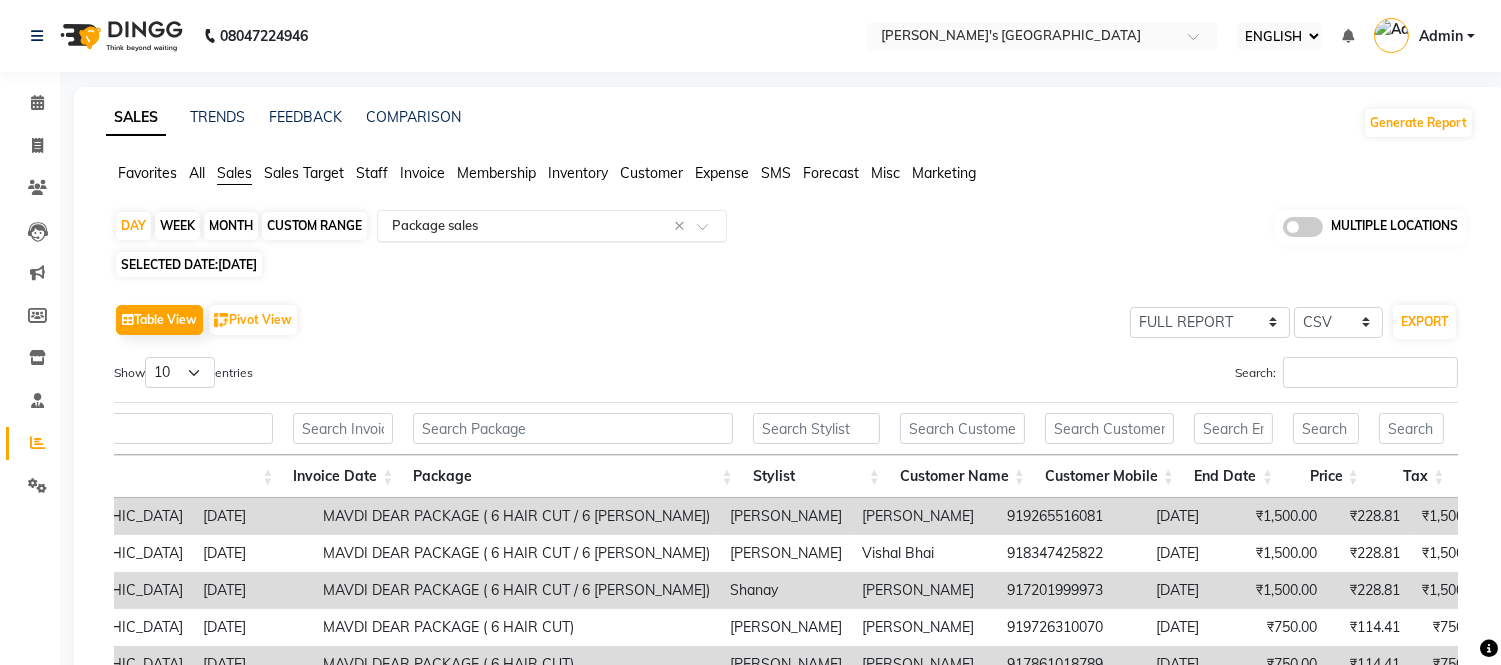 click 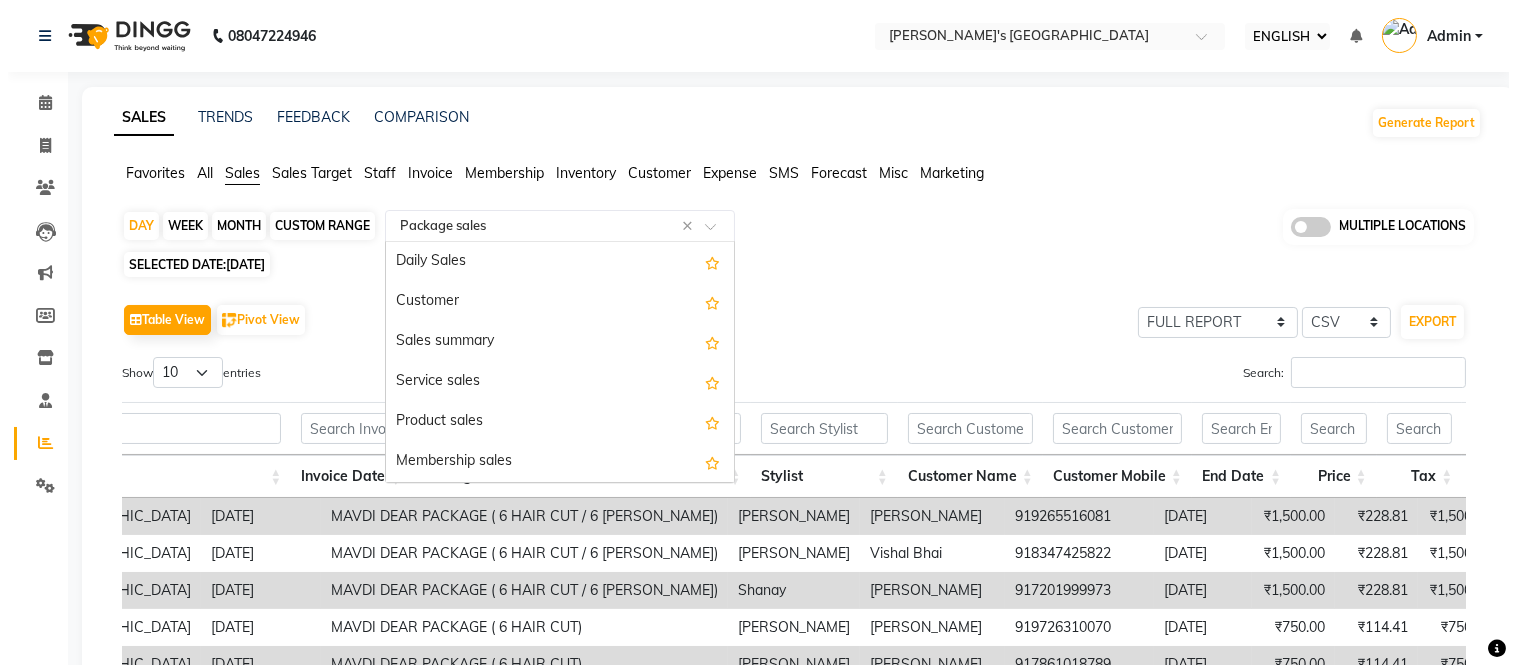 scroll, scrollTop: 240, scrollLeft: 0, axis: vertical 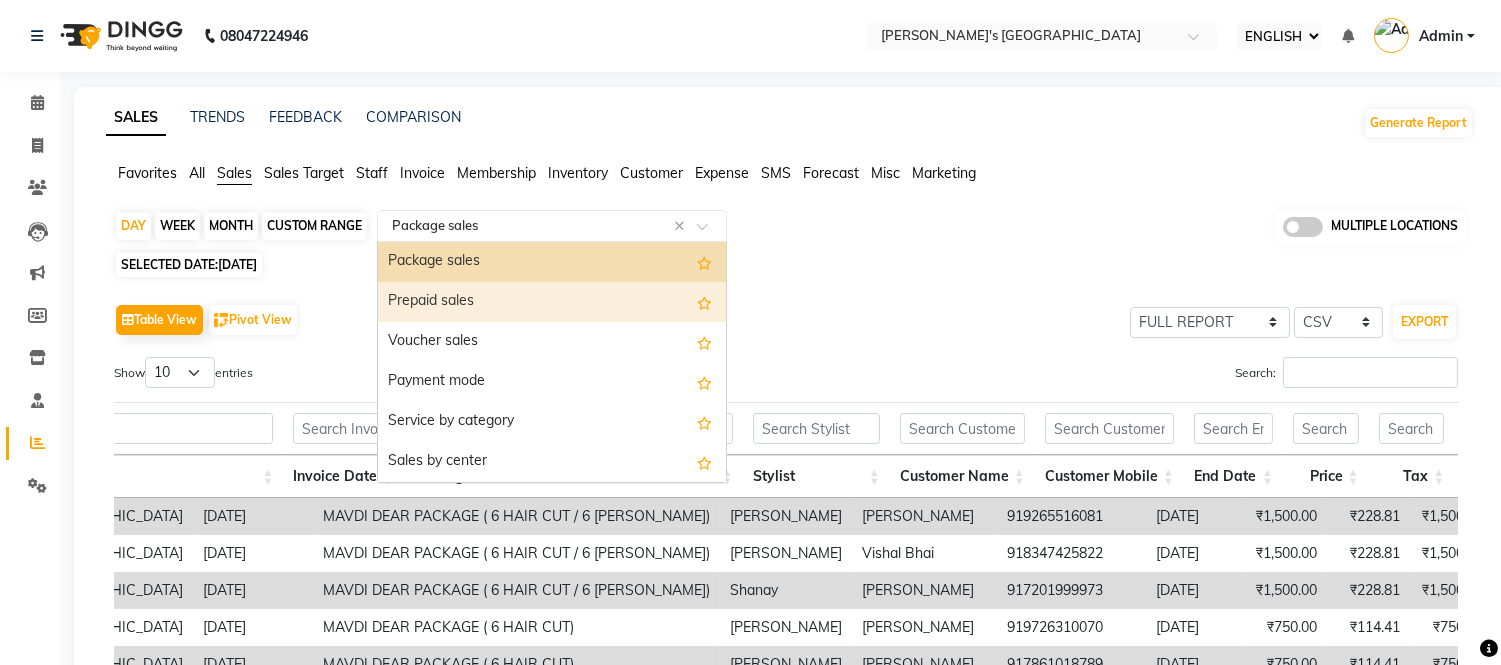 click on "Prepaid sales" at bounding box center (552, 302) 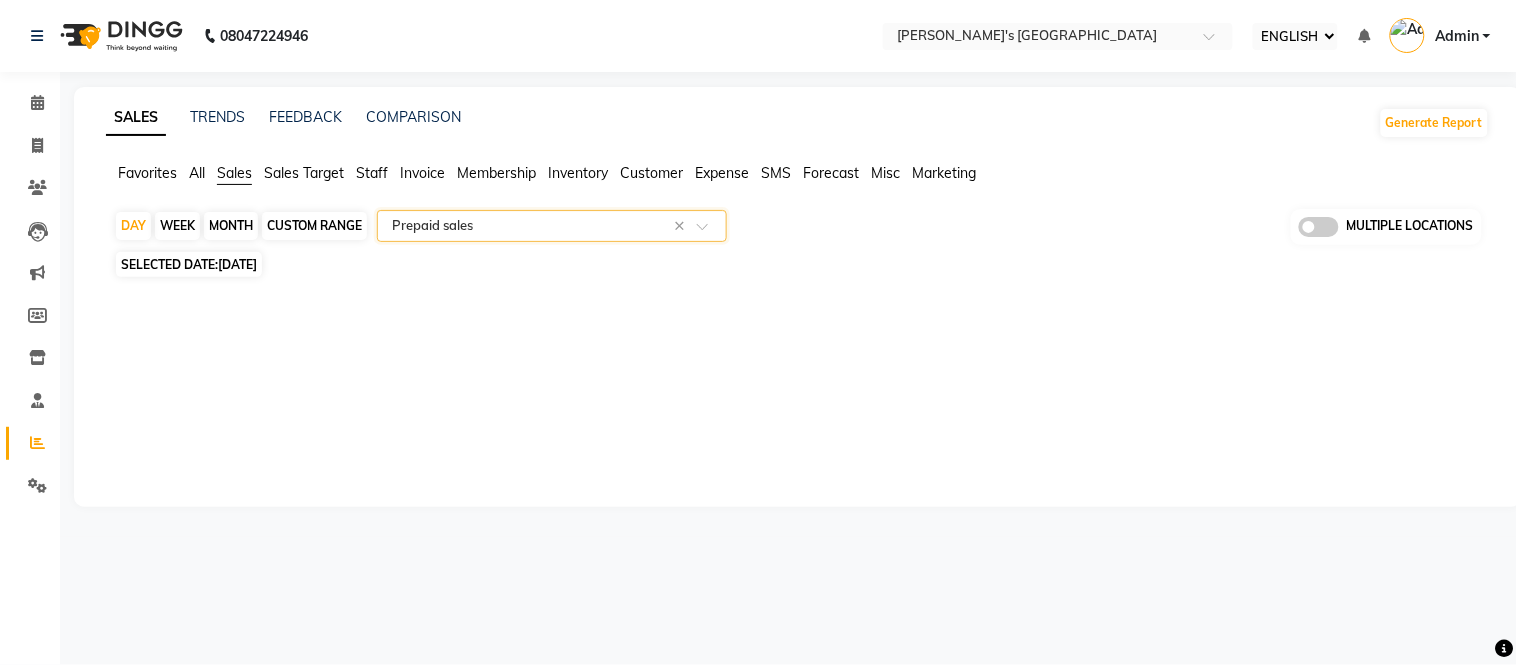 click 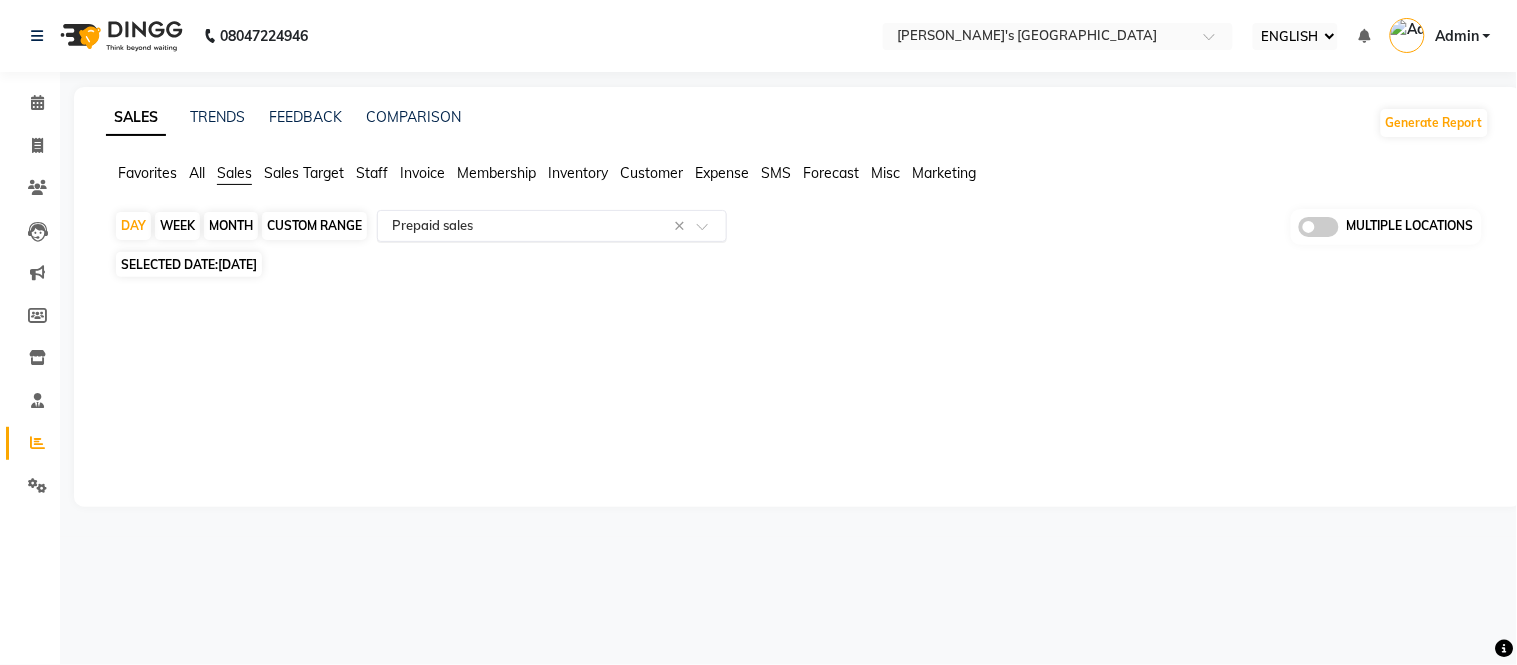 click 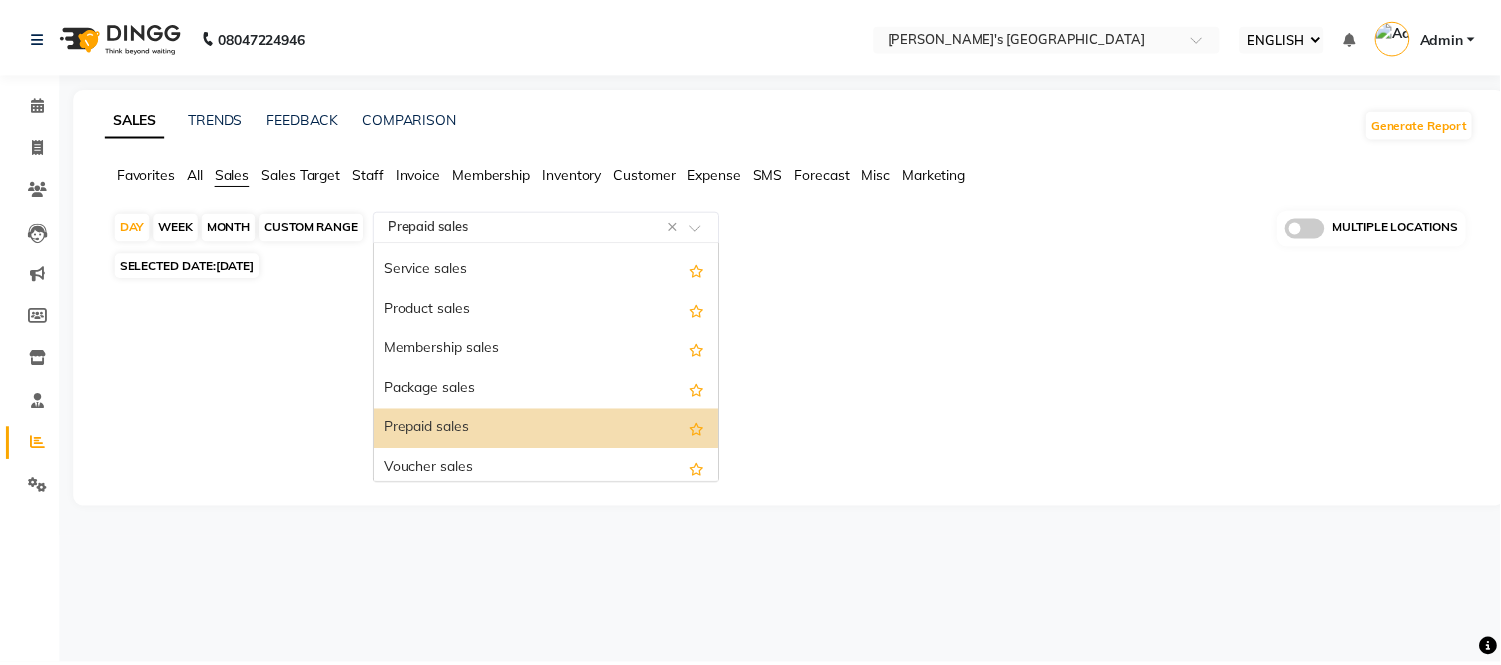 scroll, scrollTop: 111, scrollLeft: 0, axis: vertical 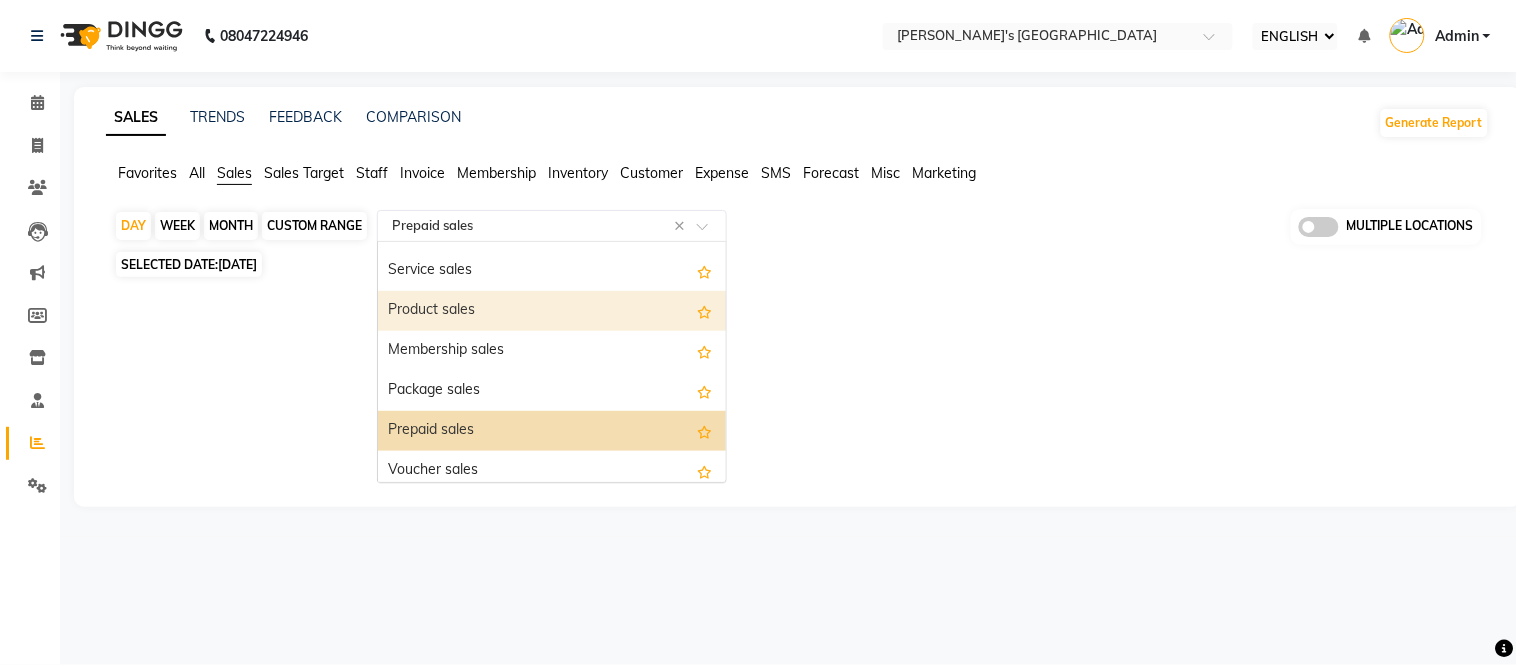 click on "Product sales" at bounding box center (552, 311) 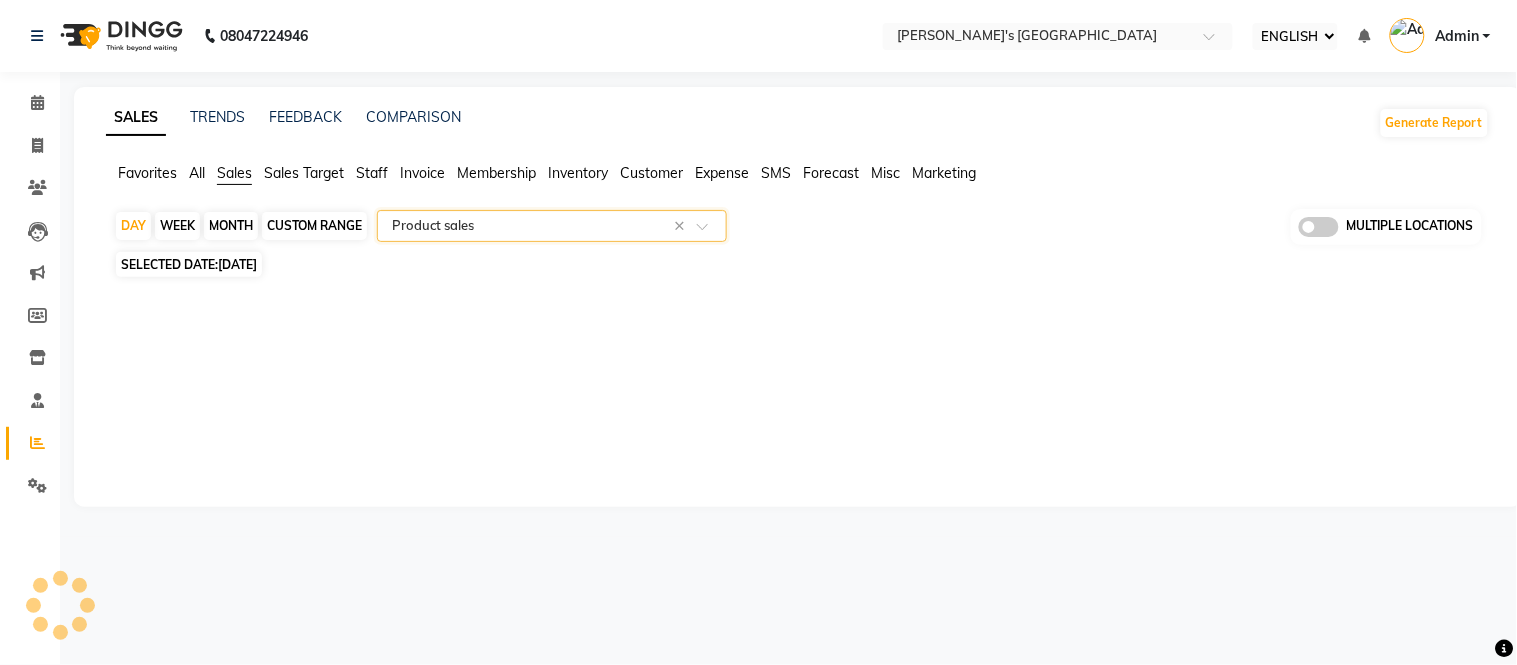 select on "full_report" 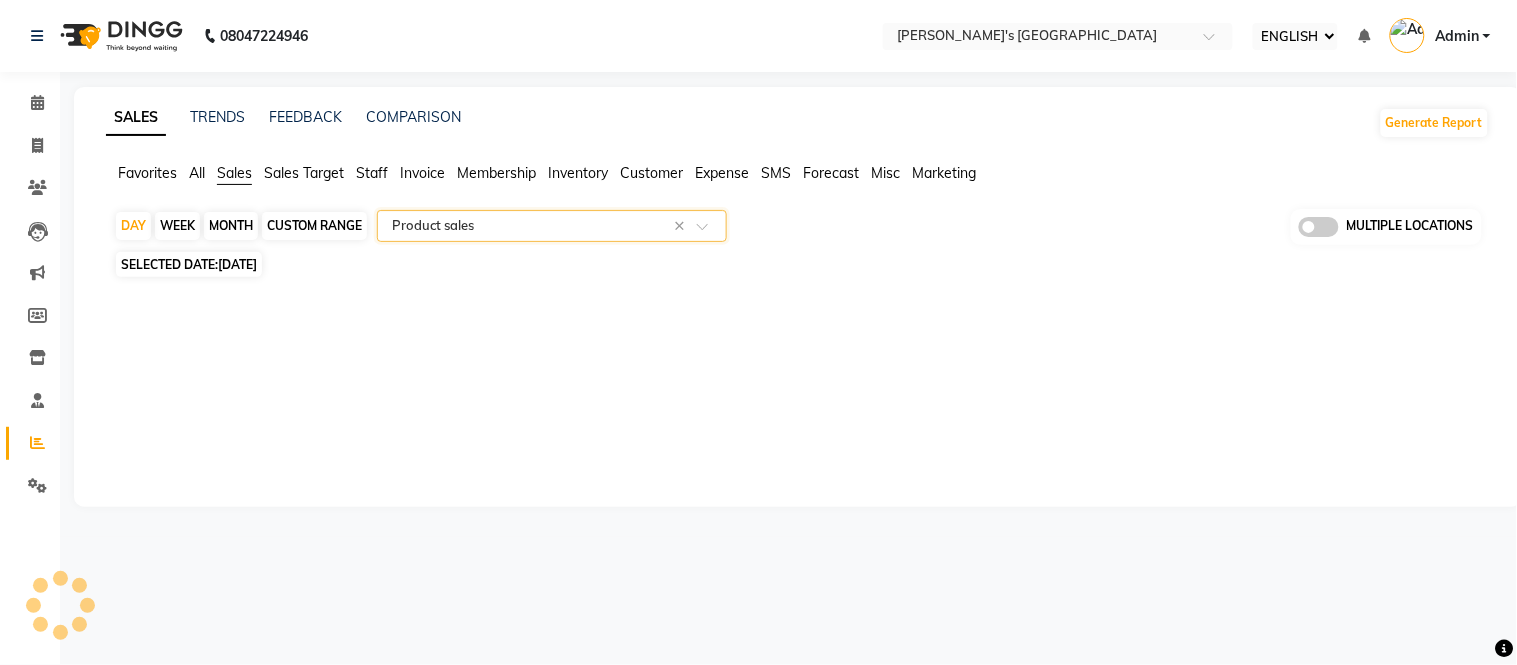 select on "csv" 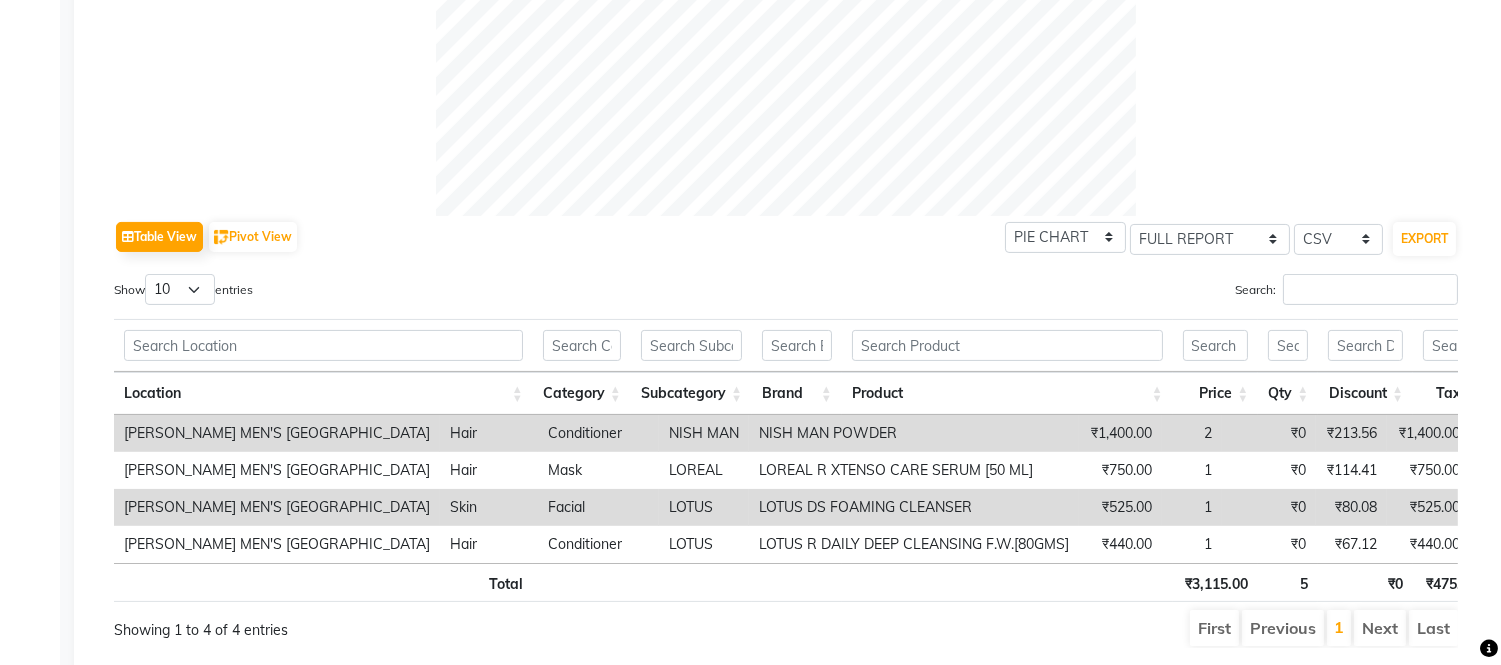 scroll, scrollTop: 890, scrollLeft: 0, axis: vertical 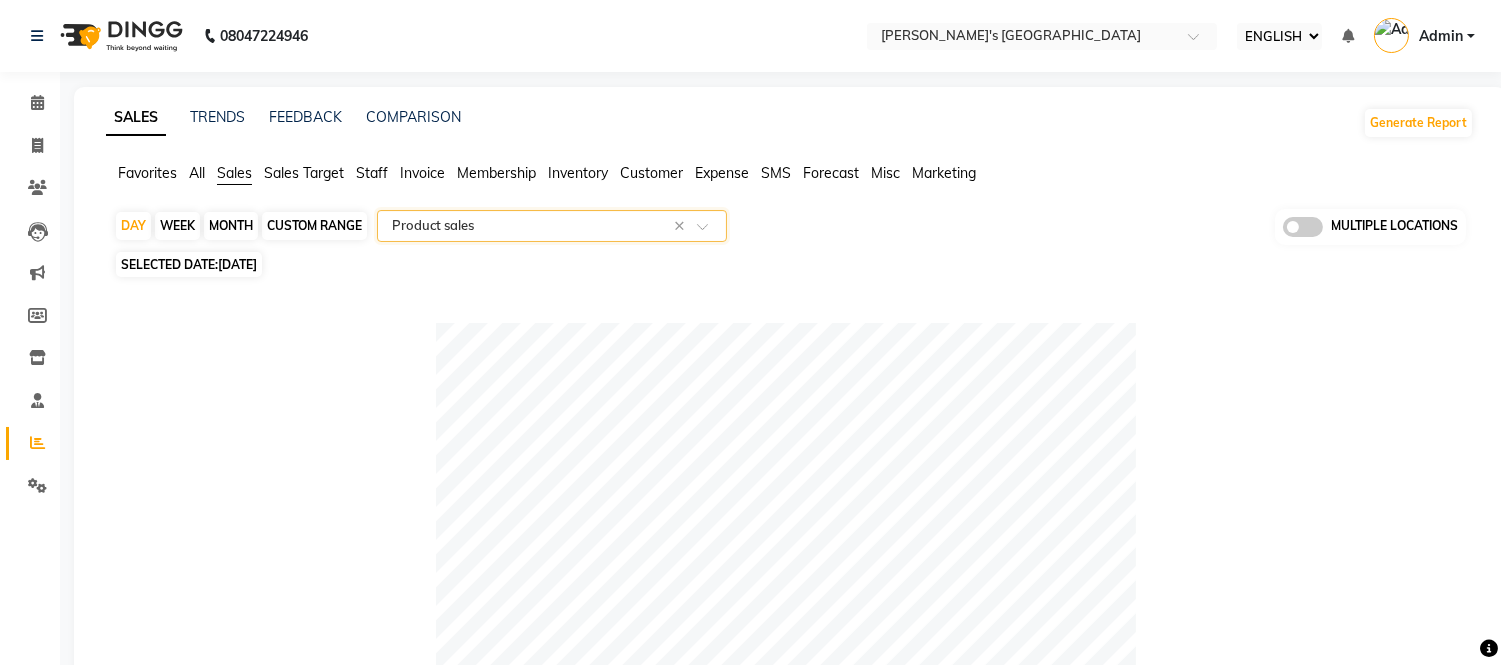 click 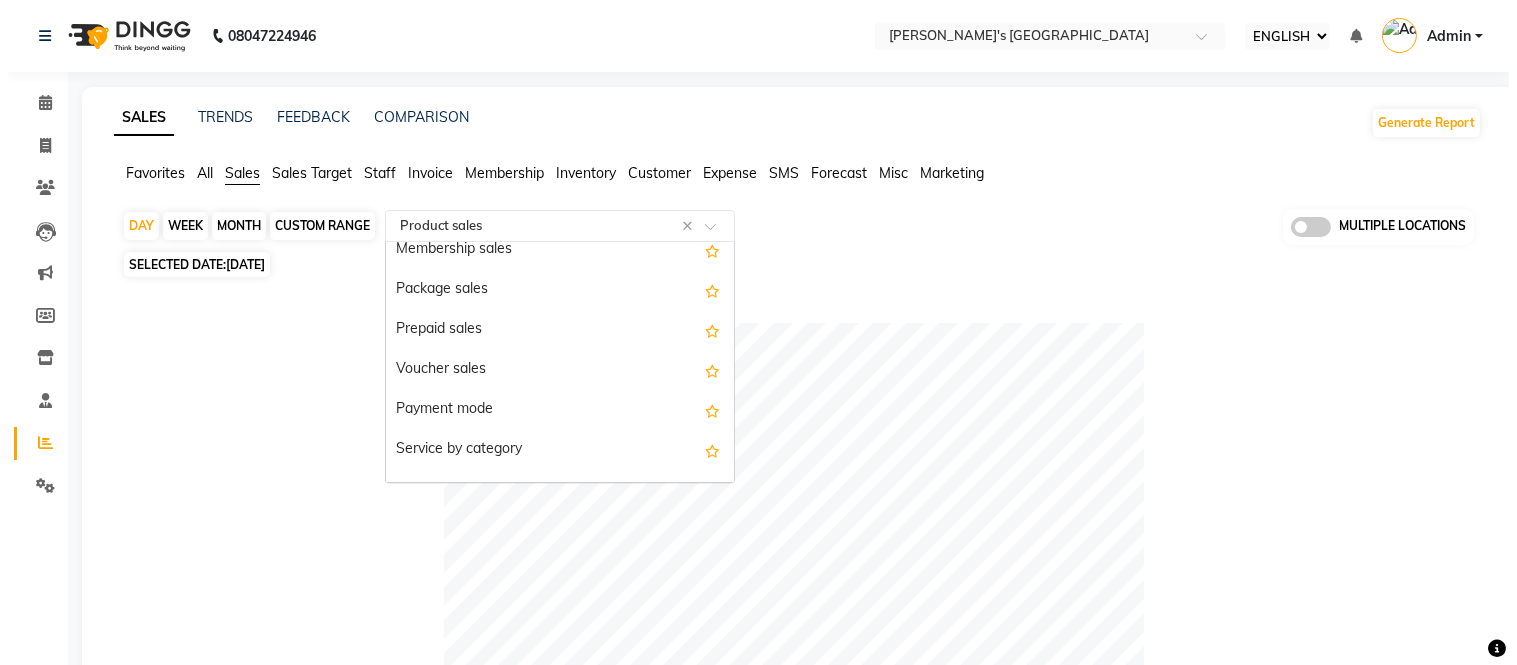 scroll, scrollTop: 222, scrollLeft: 0, axis: vertical 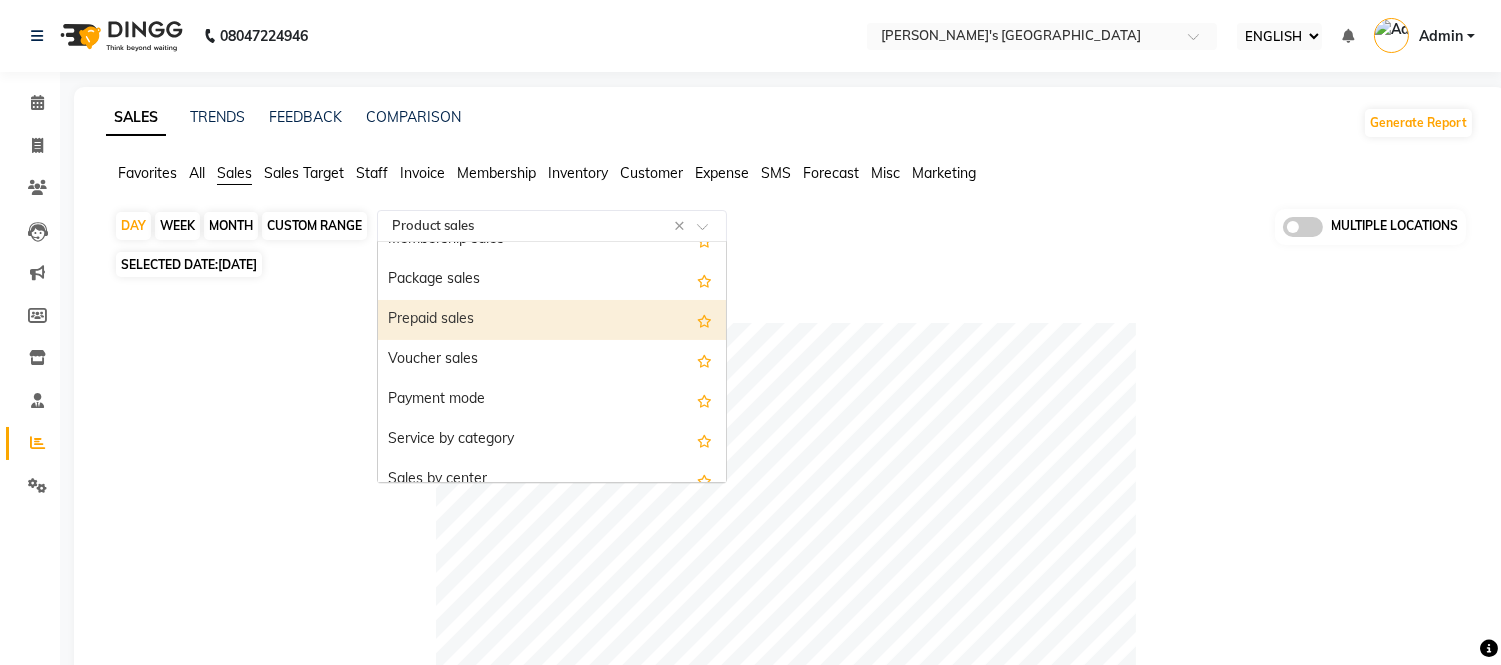 click on "Prepaid sales" at bounding box center (552, 320) 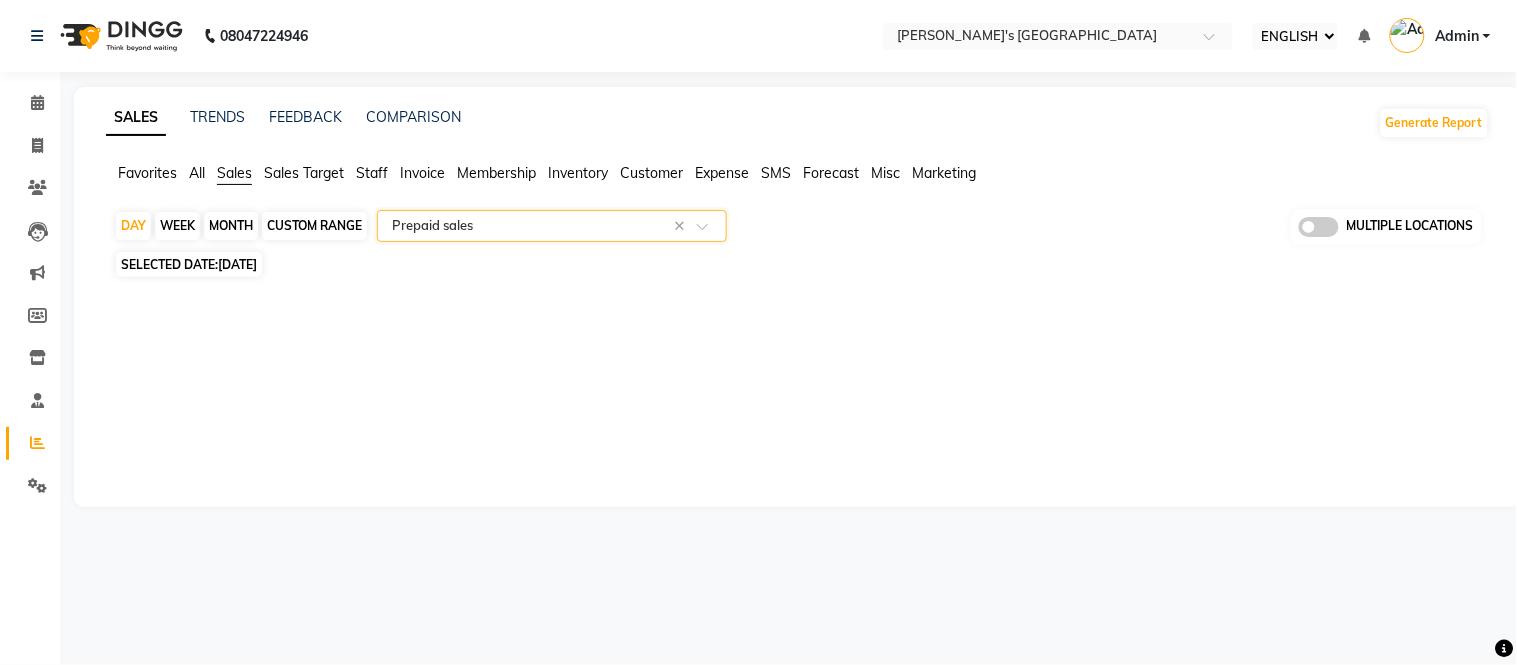click 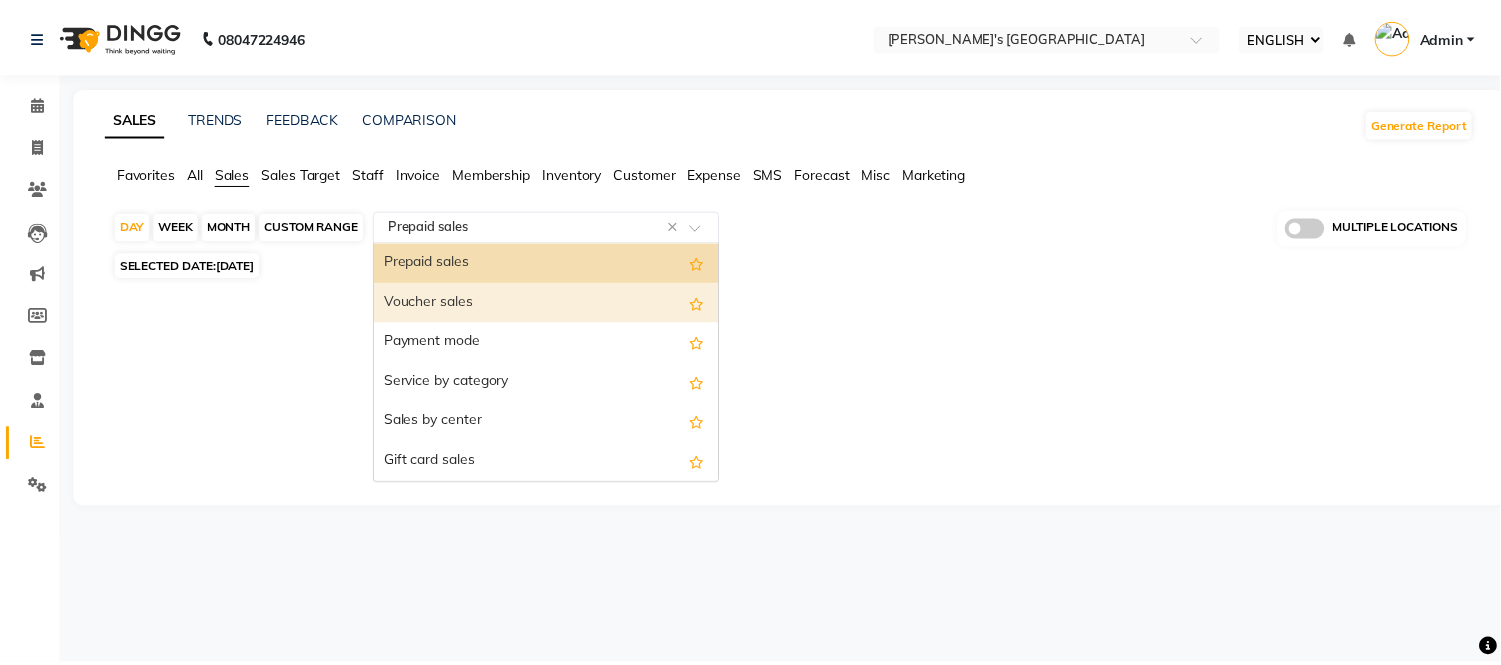 scroll, scrollTop: 168, scrollLeft: 0, axis: vertical 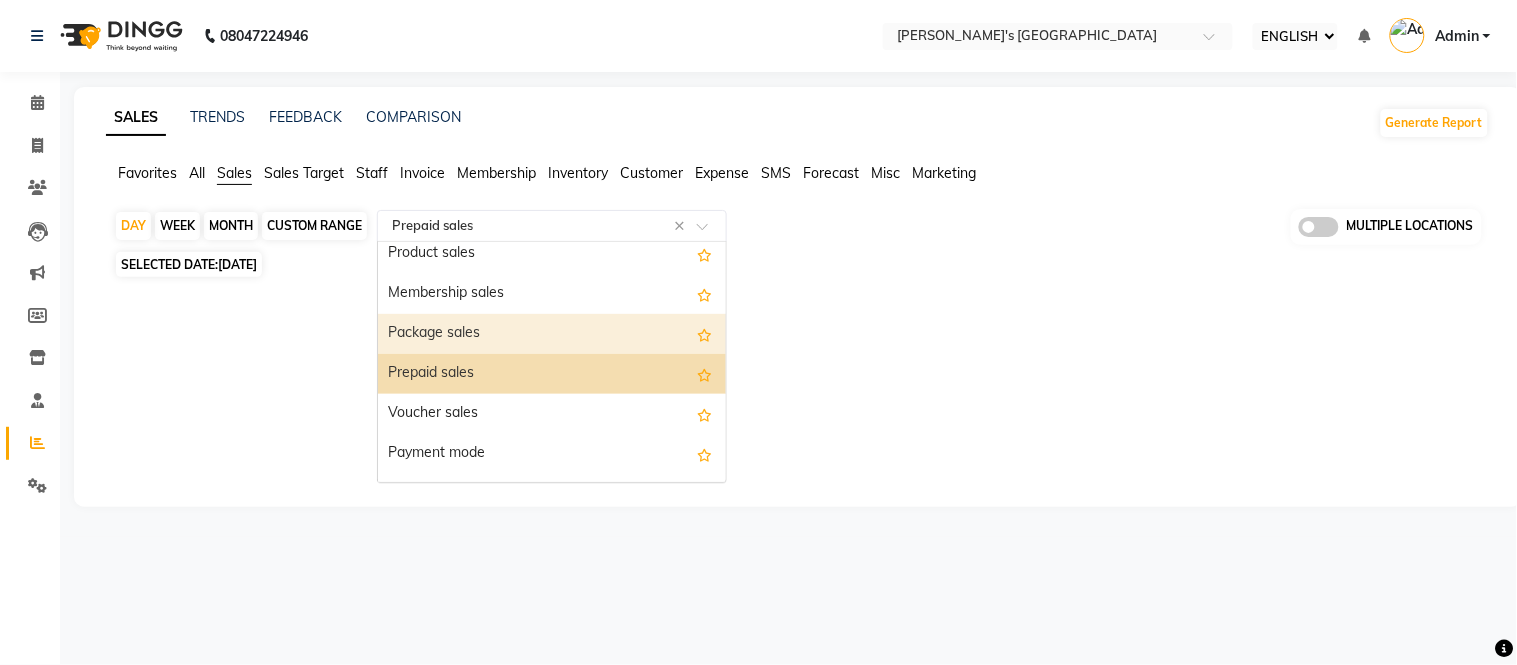 click on "Package sales" at bounding box center (552, 334) 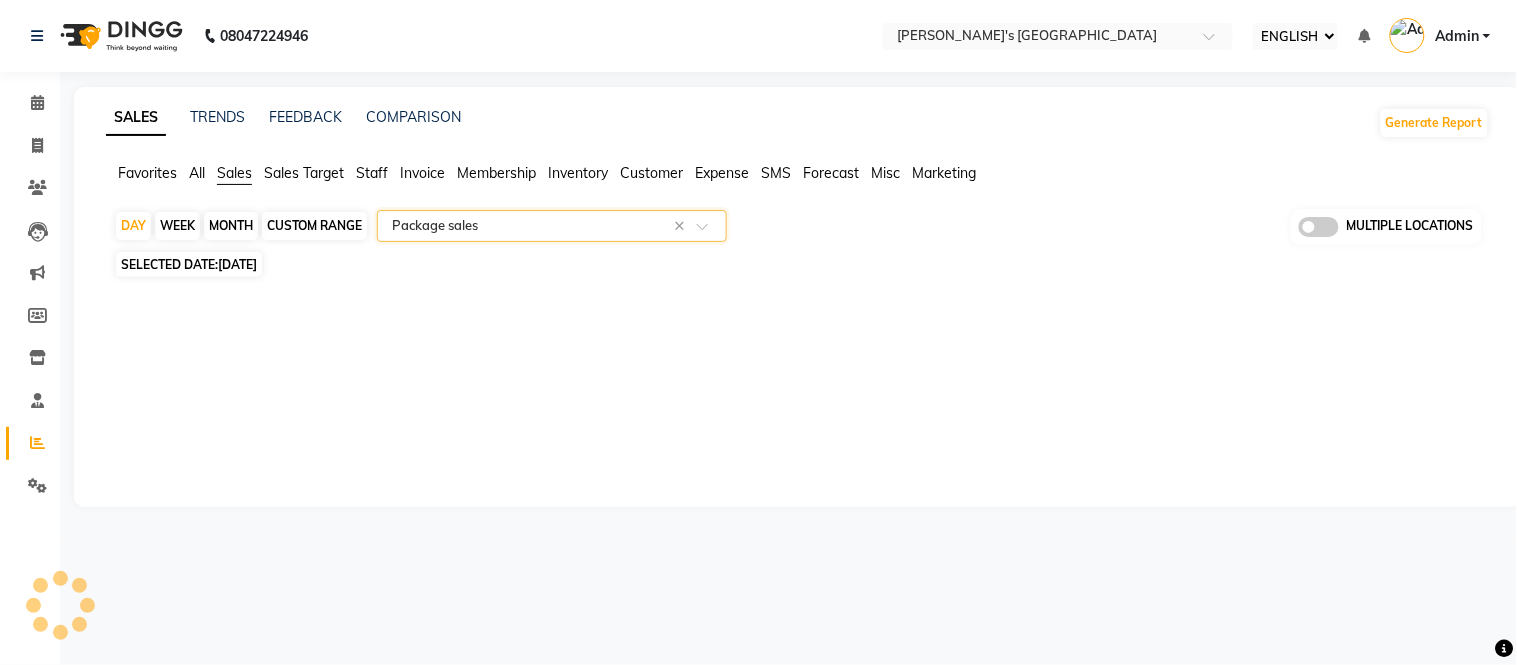 select on "full_report" 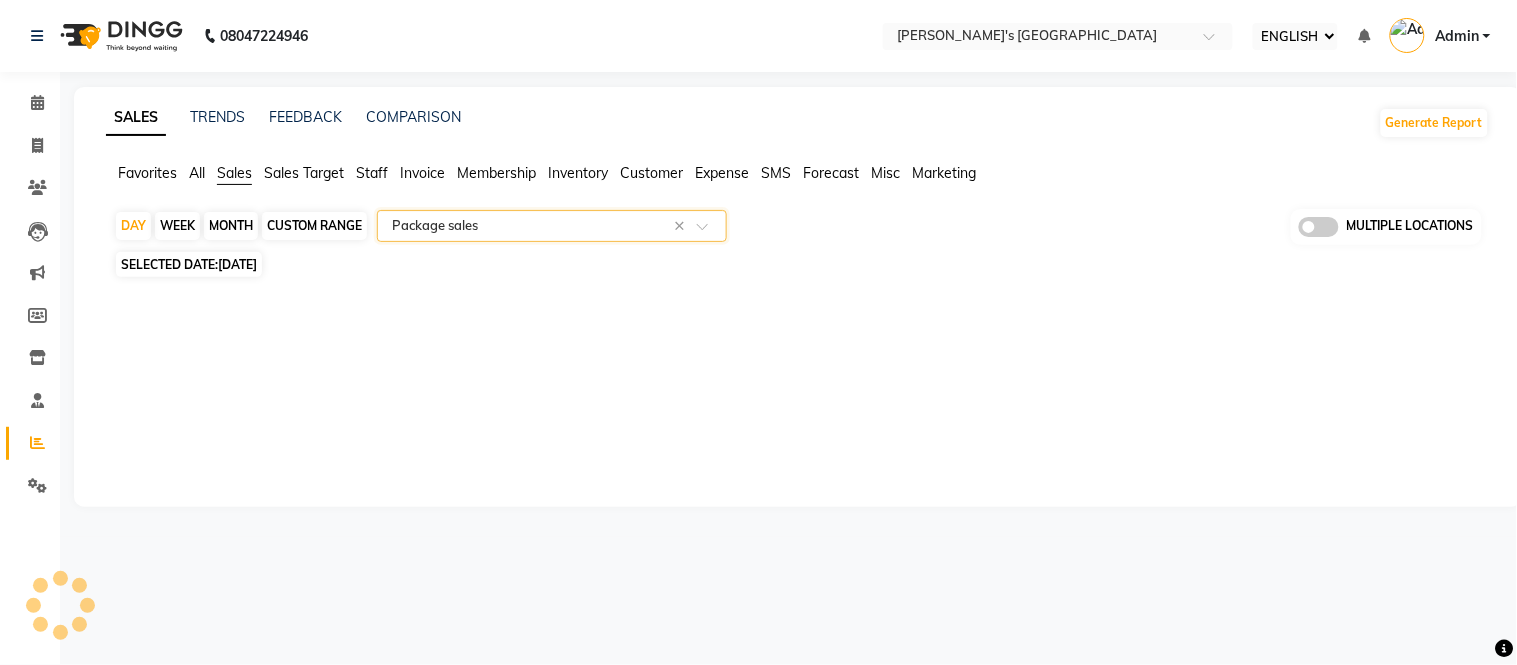 select on "csv" 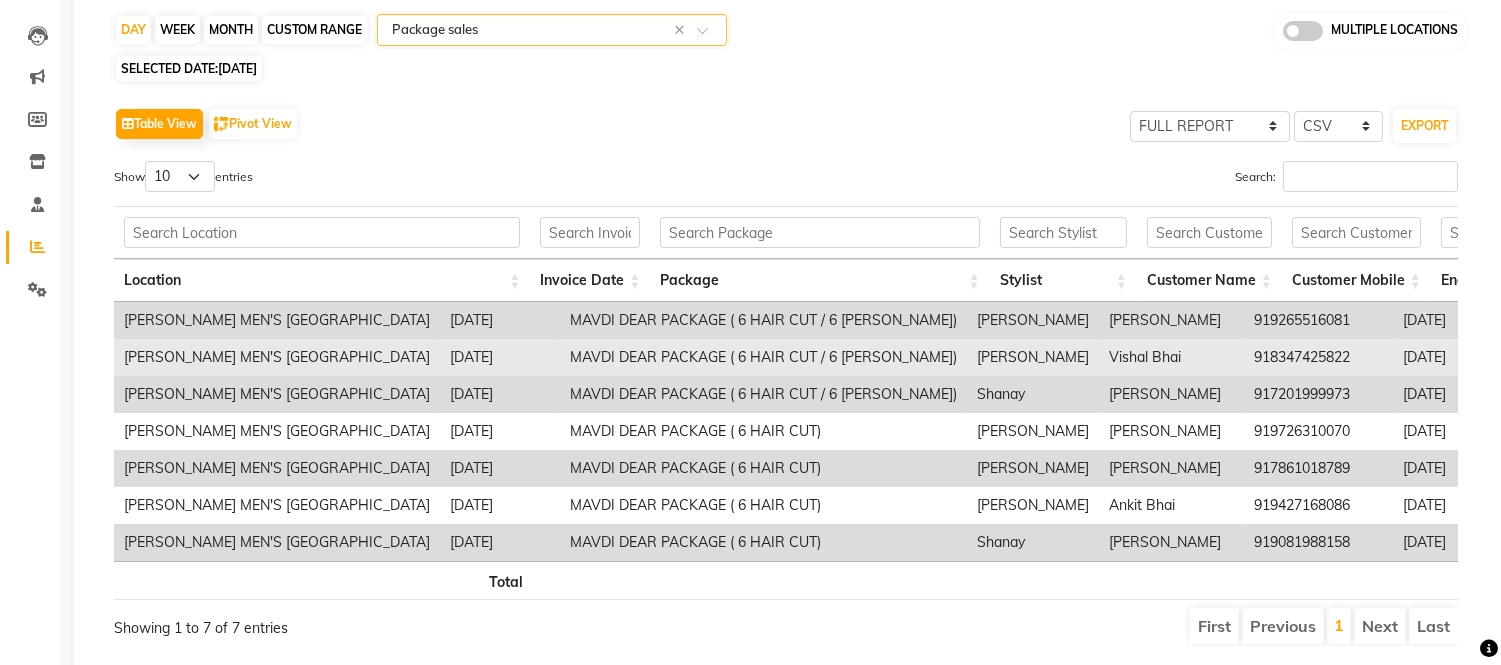 scroll, scrollTop: 276, scrollLeft: 0, axis: vertical 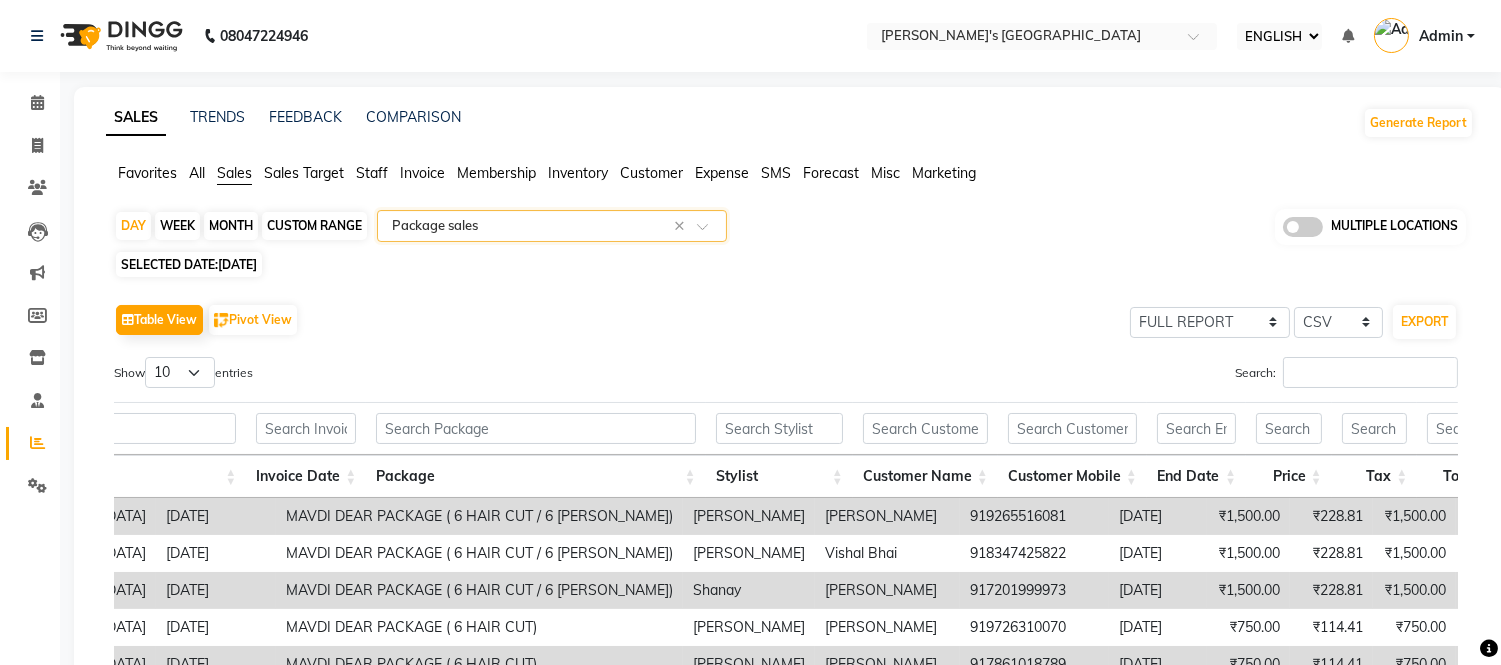 click on "Expense" 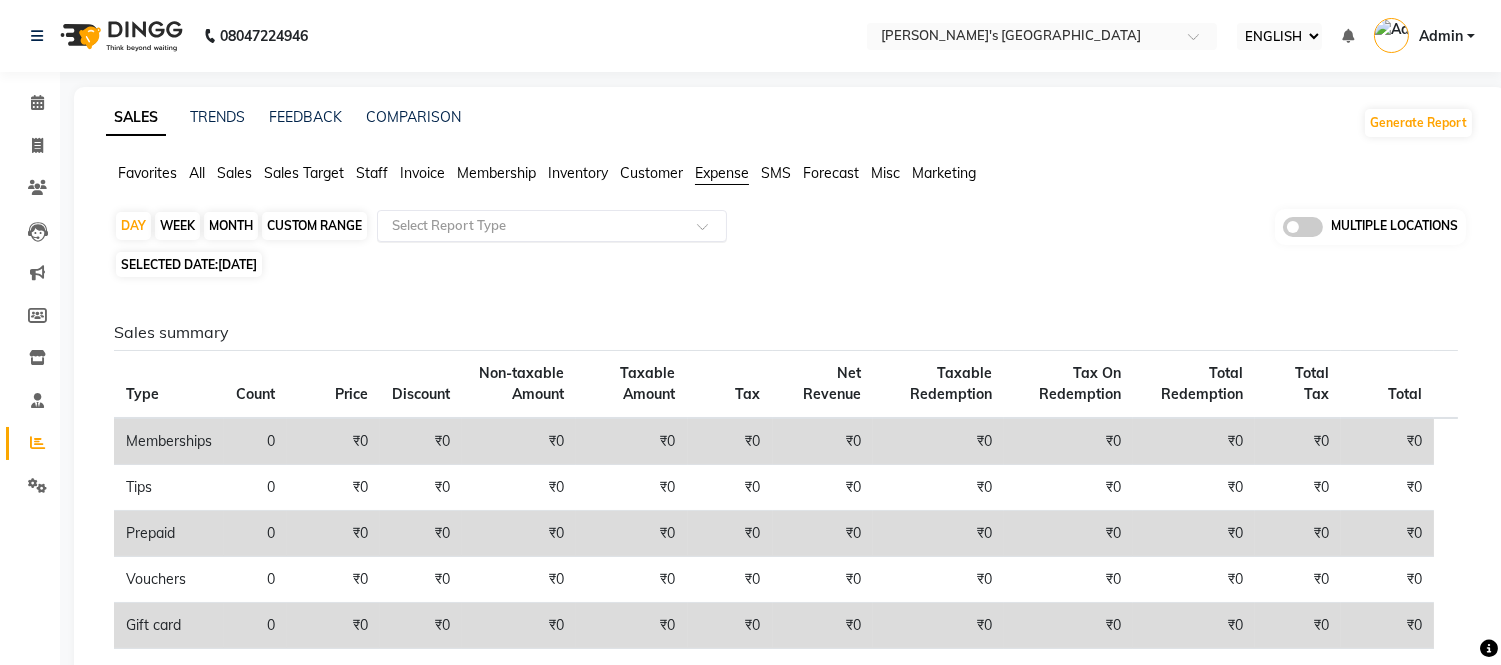 click 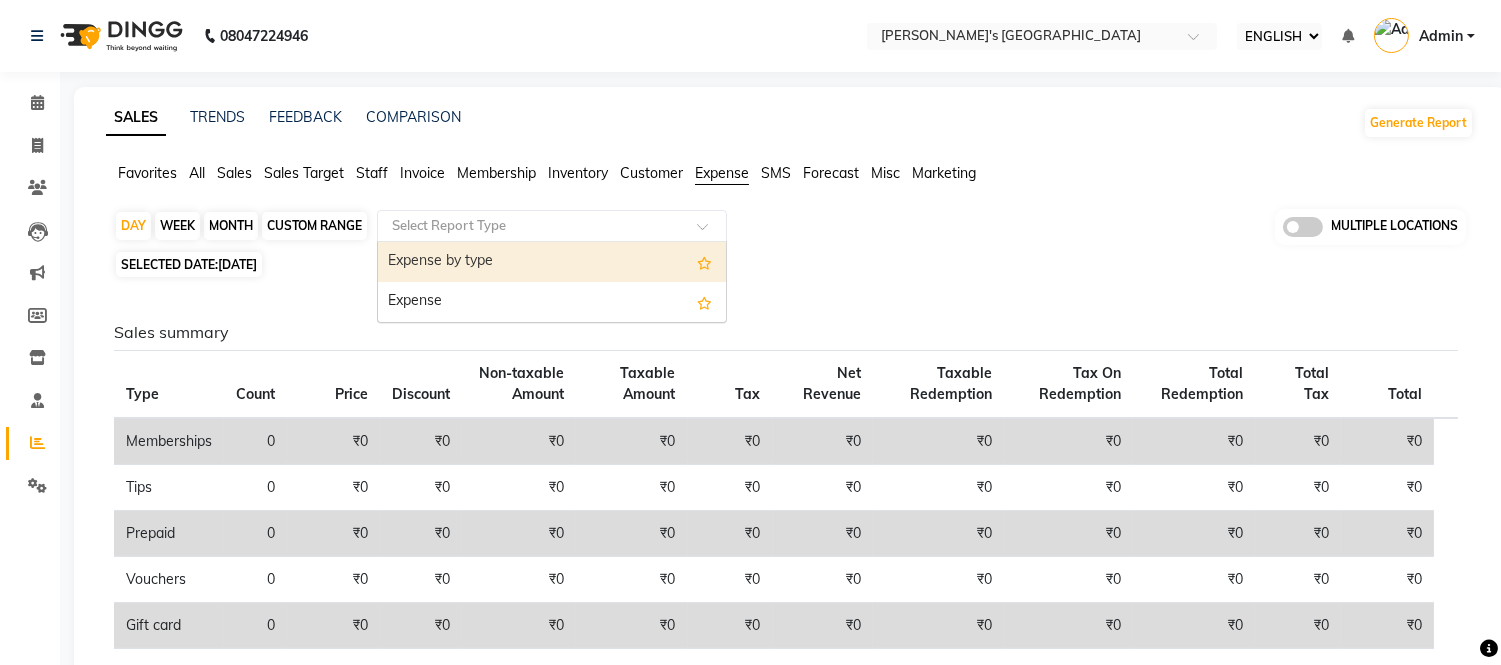 click on "Expense by type" at bounding box center (552, 262) 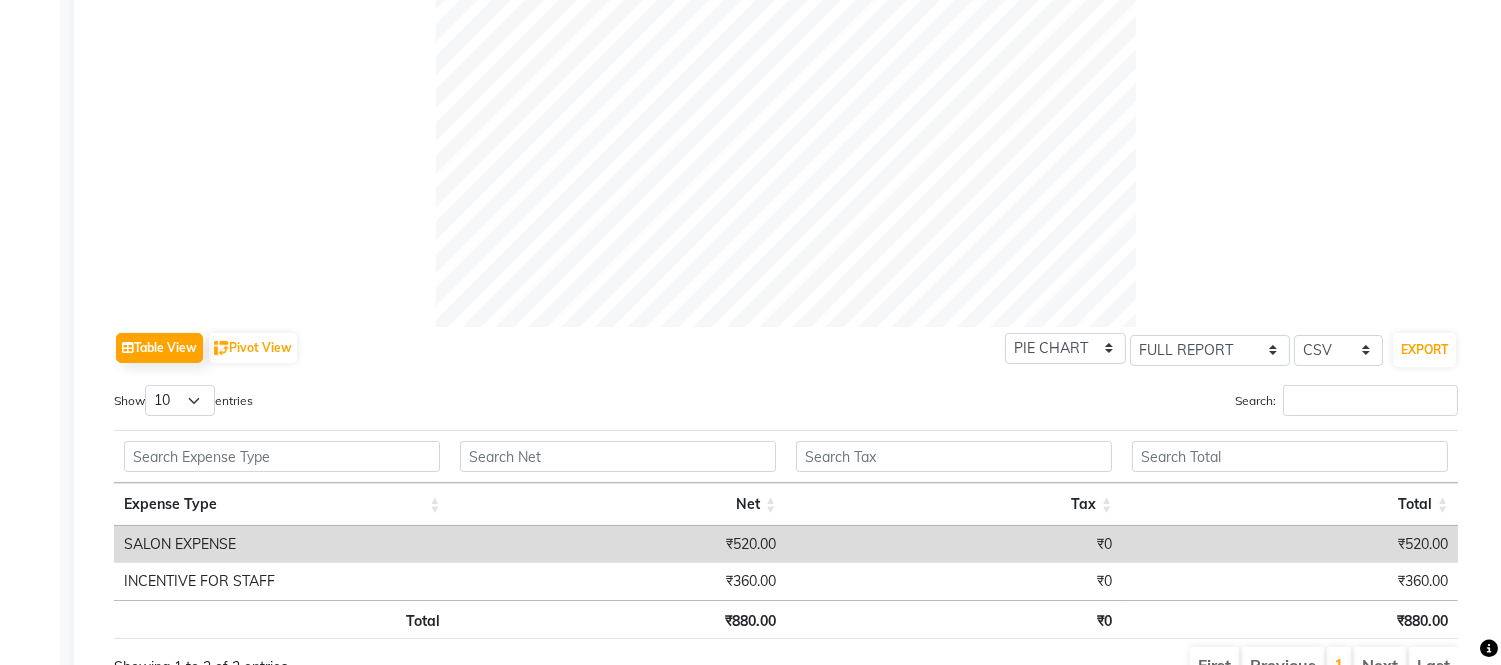 scroll, scrollTop: 798, scrollLeft: 0, axis: vertical 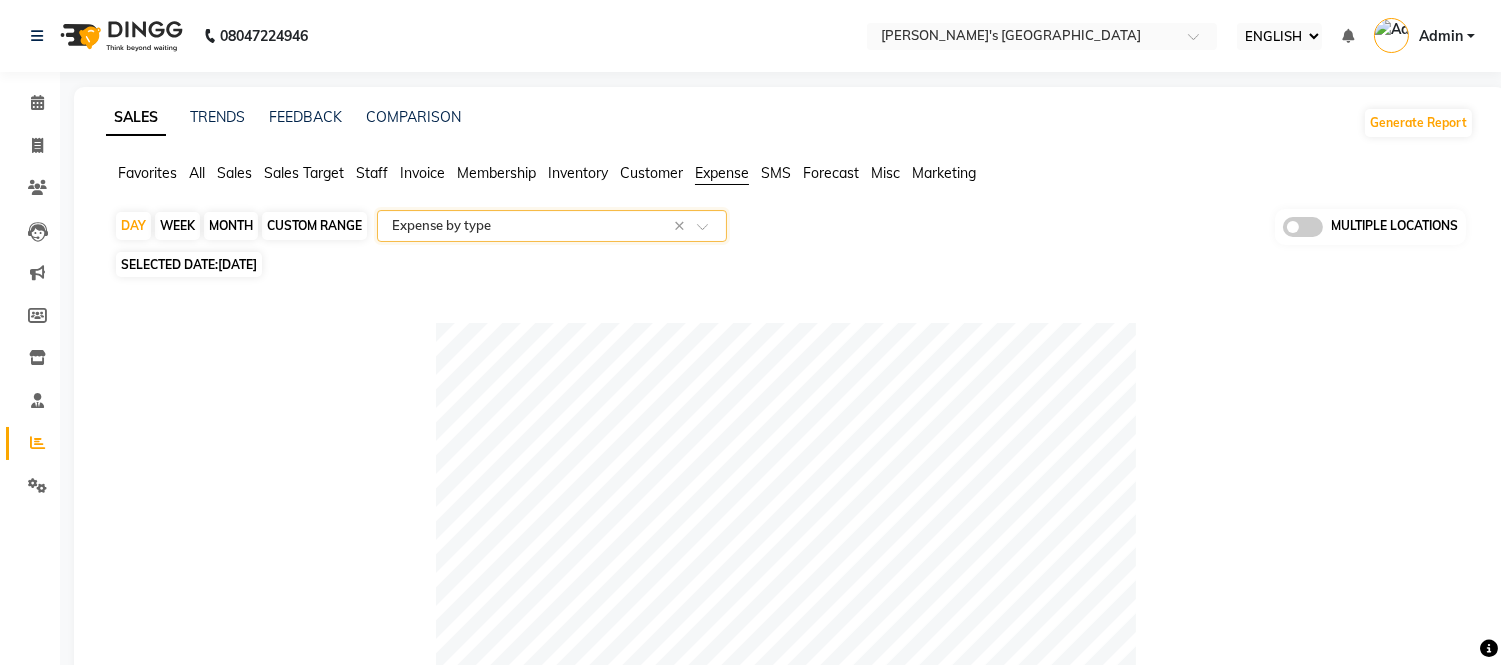 click on "SELECTED DATE:  11-07-2025" 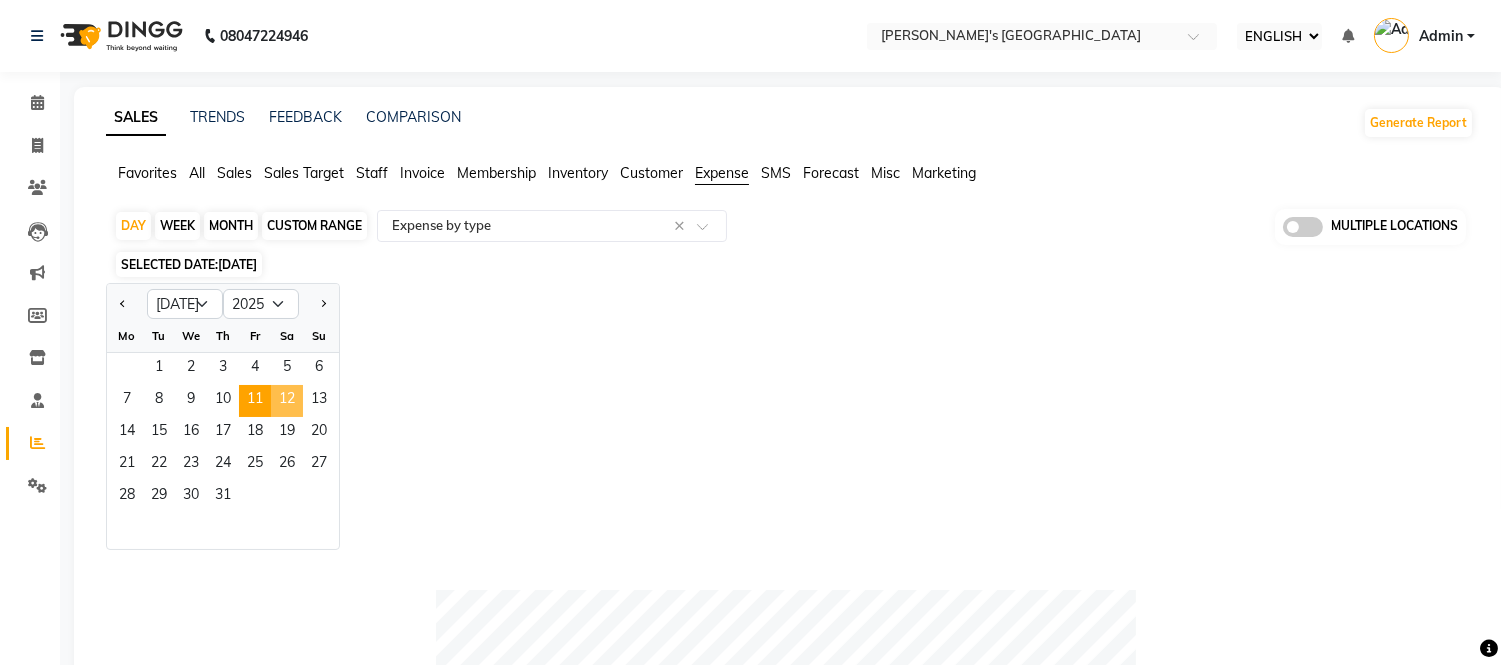 click on "12" 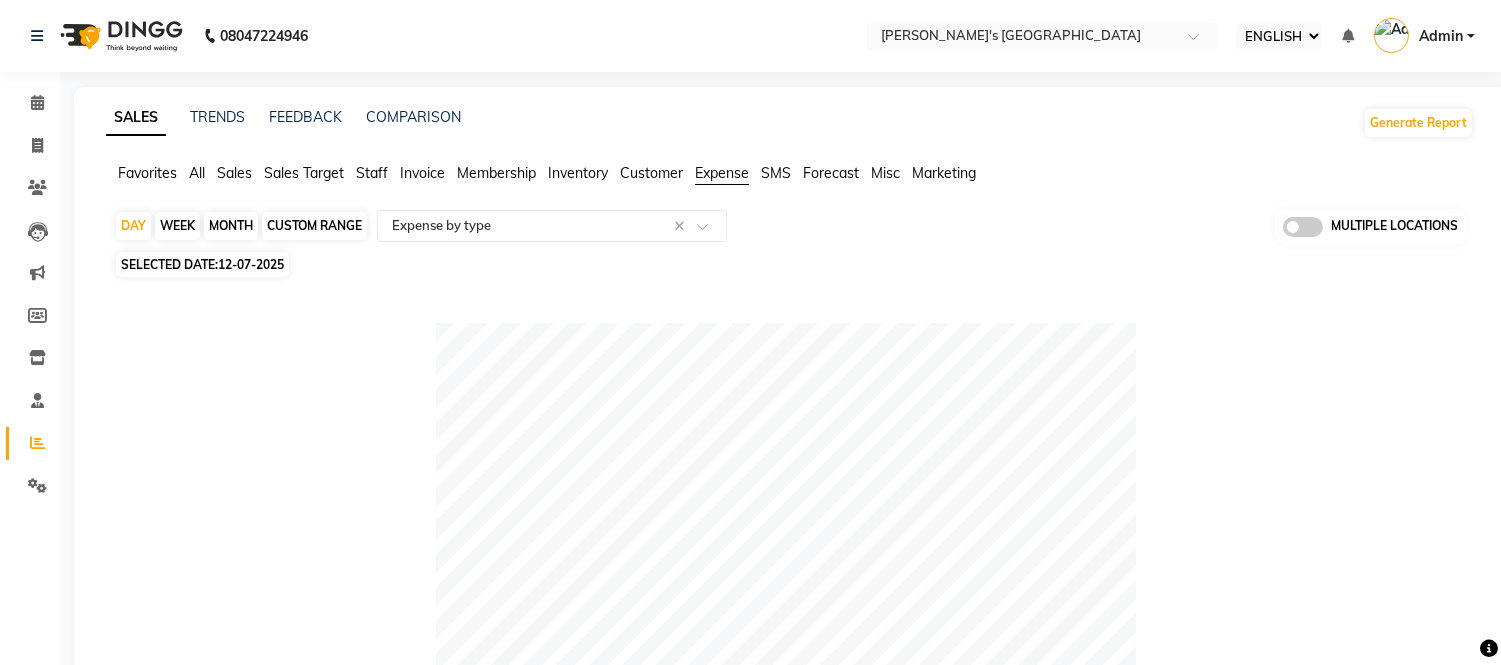 click on "Sales" 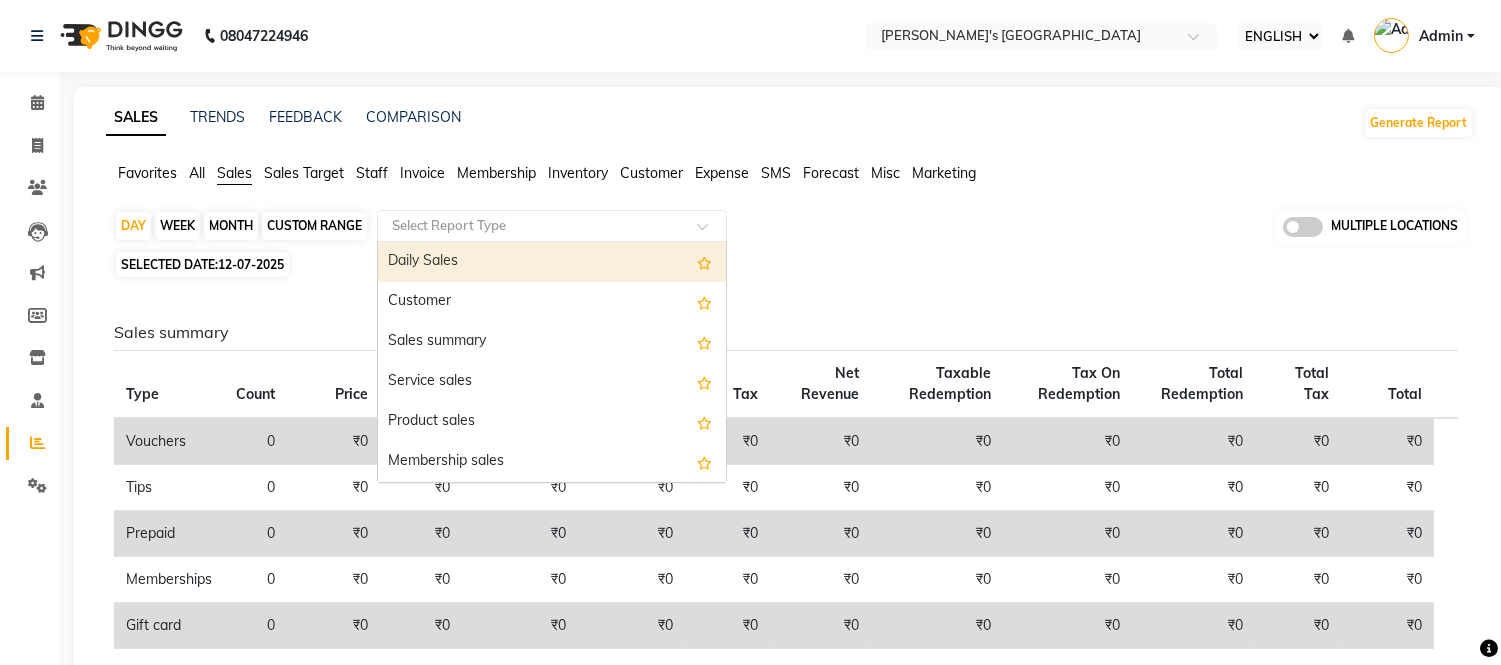 click 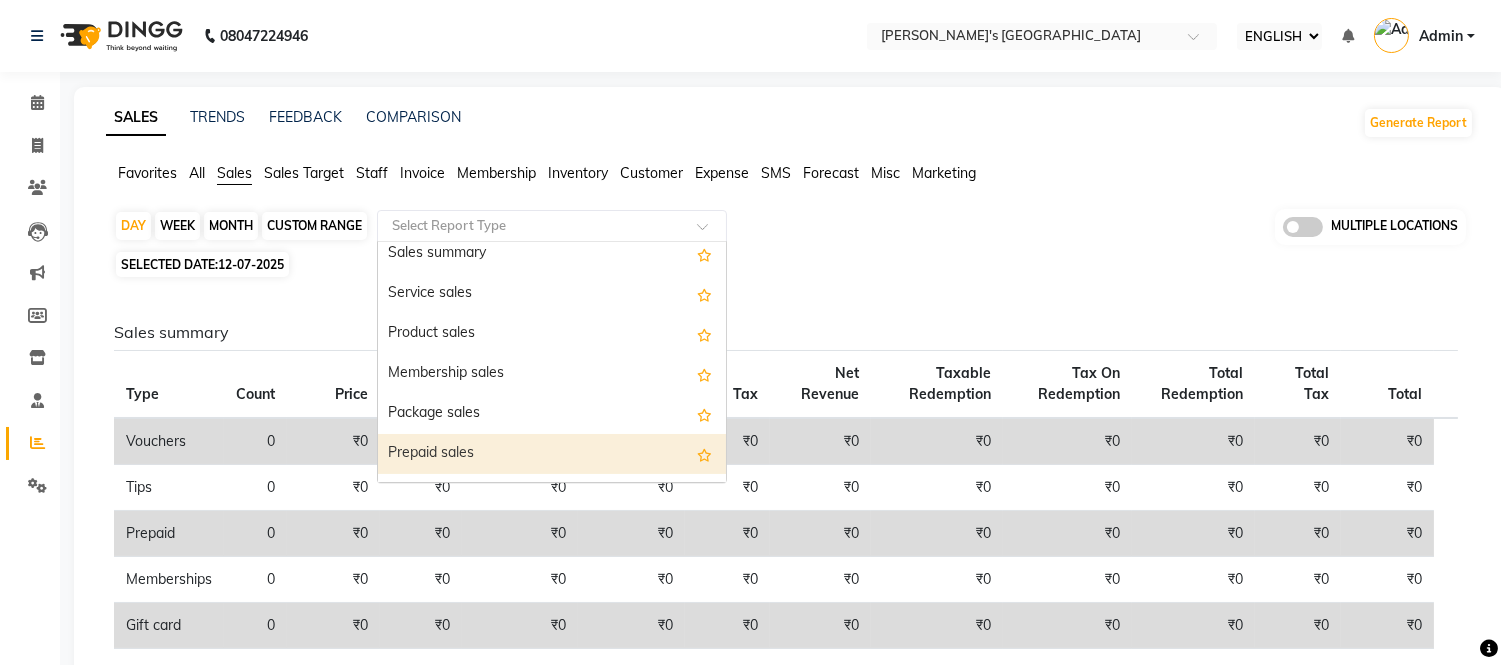 scroll, scrollTop: 222, scrollLeft: 0, axis: vertical 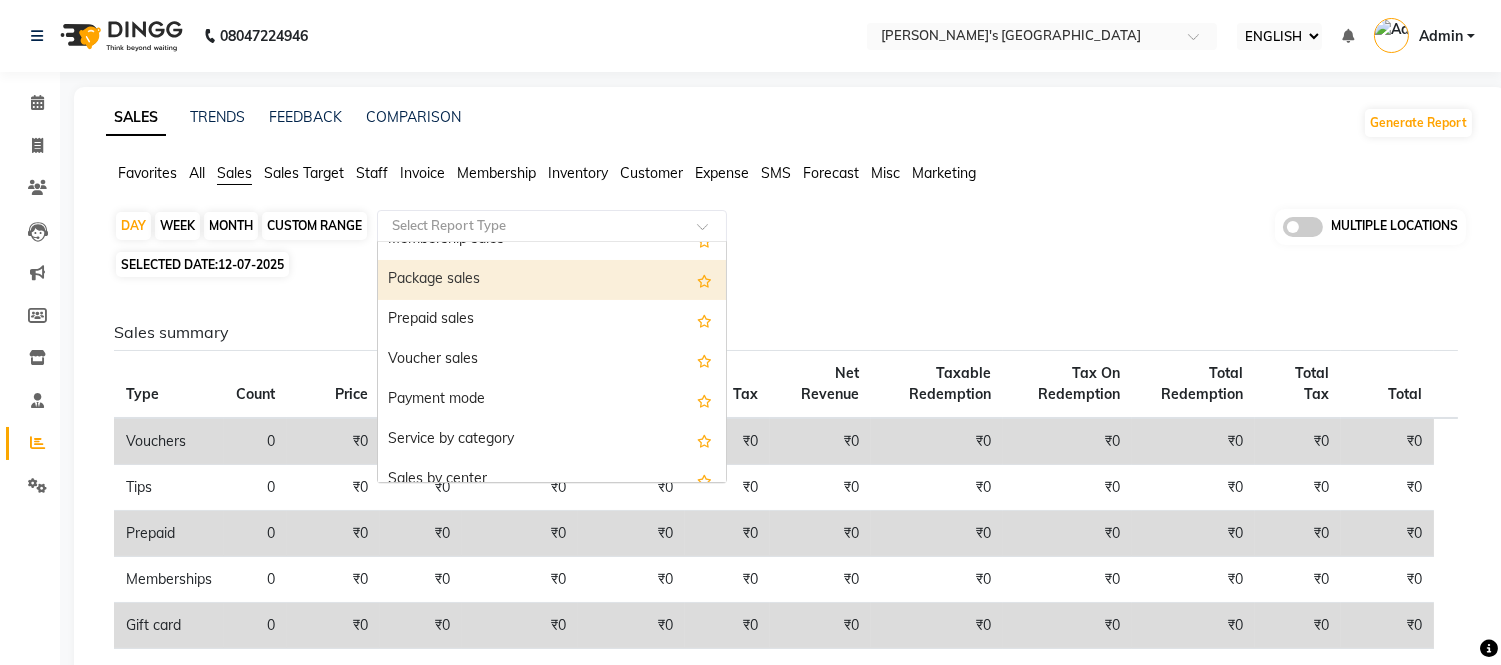 click on "Package sales" at bounding box center (552, 280) 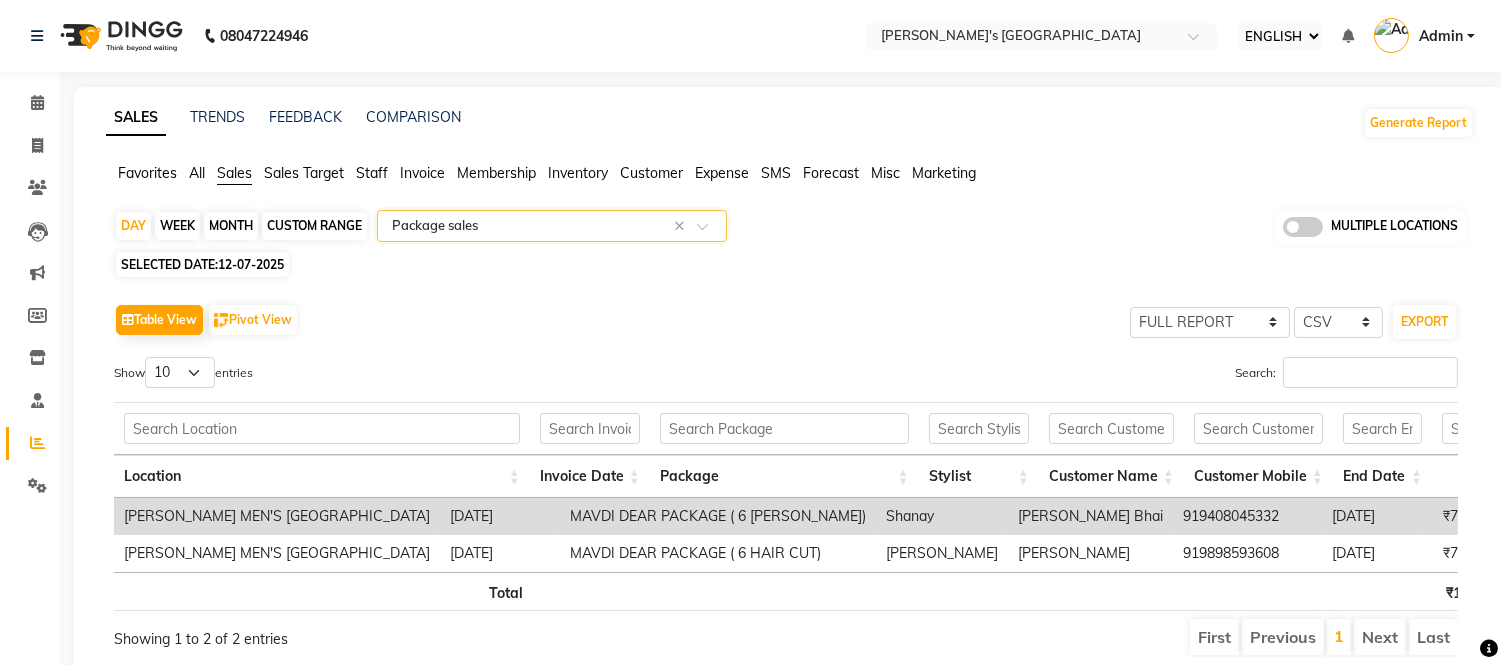 scroll, scrollTop: 0, scrollLeft: 166, axis: horizontal 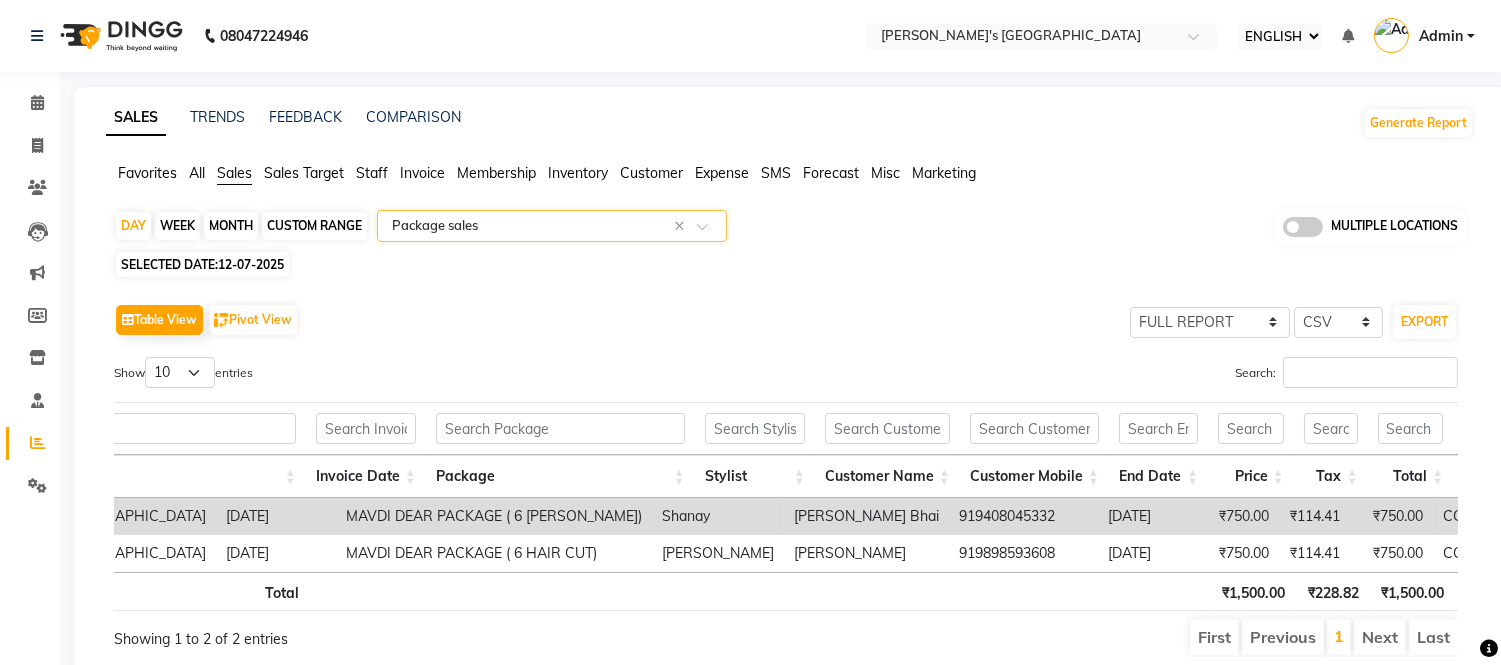 click on "Favorites All Sales Sales Target Staff Invoice Membership Inventory Customer Expense SMS Forecast Misc Marketing  DAY   WEEK   MONTH   CUSTOM RANGE  Select Report Type × Package sales × MULTIPLE LOCATIONS SELECTED DATE:  12-07-2025   Table View   Pivot View  SELECT FULL REPORT FILTERED REPORT SELECT CSV PDF  EXPORT  Show  10 25 50 100  entries Search: Location Invoice Date Package Stylist Customer Name Customer Mobile End Date Price Tax Total Type Original Consumed Status Location Invoice Date Package Stylist Customer Name Customer Mobile End Date Price Tax Total Type Original Consumed Status Total ₹1,500.00 ₹228.82 ₹1,500.00 12 1 SANDY MEN'S SALON AND ACADEMY LLP, Mavdi Main Road 2025-07-12 MAVDI DEAR PACKAGE ( 6 BEARD) Shanay Rasik Bhai 919408045332 2035-07-10 ₹750.00 ₹114.41 ₹750.00 COUNT 6 1 ACTIVE SANDY MEN'S SALON AND ACADEMY LLP, Mavdi Main Road 2025-07-12 MAVDI DEAR PACKAGE ( 6 HAIR CUT) RAJ CHAUHAN Rahul Bhai 919898593608 2035-07-10 ₹750.00 ₹114.41 ₹750.00 COUNT 6 0 ACTIVE Total" 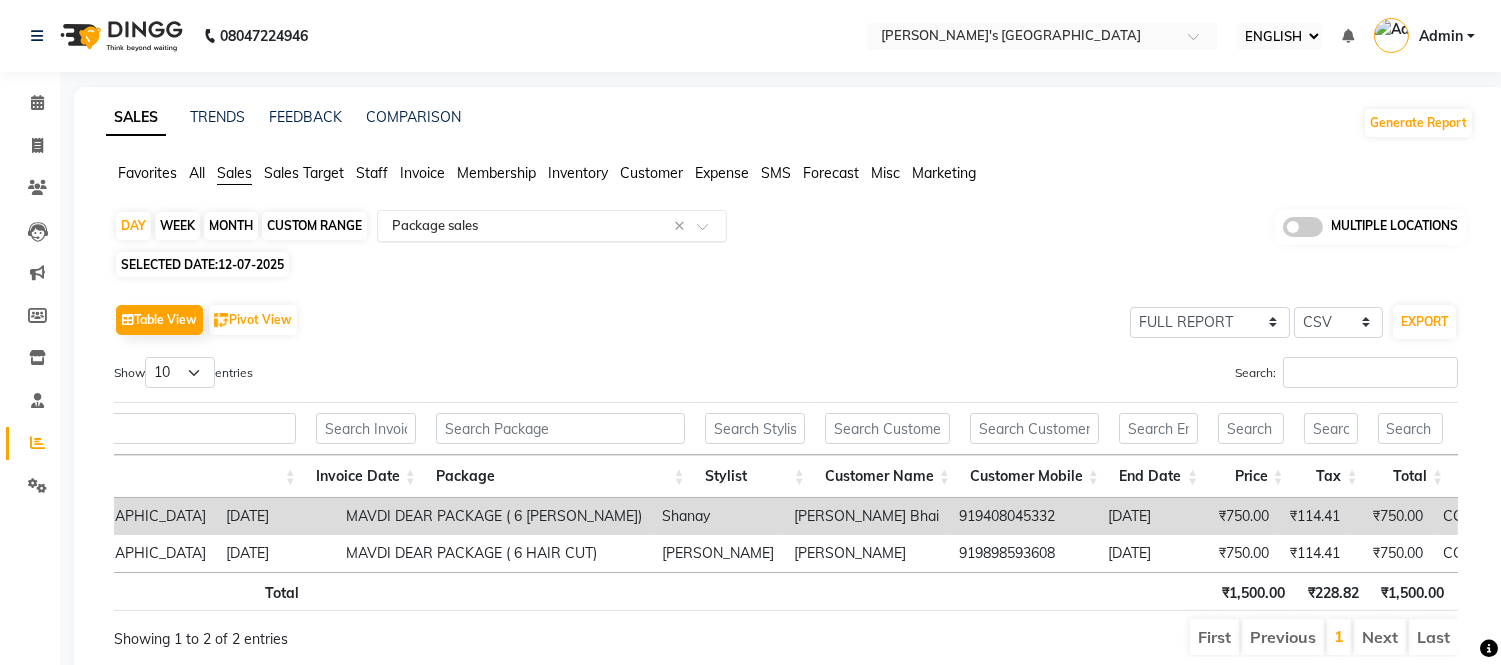 click on "Select Report Type × Package sales ×" 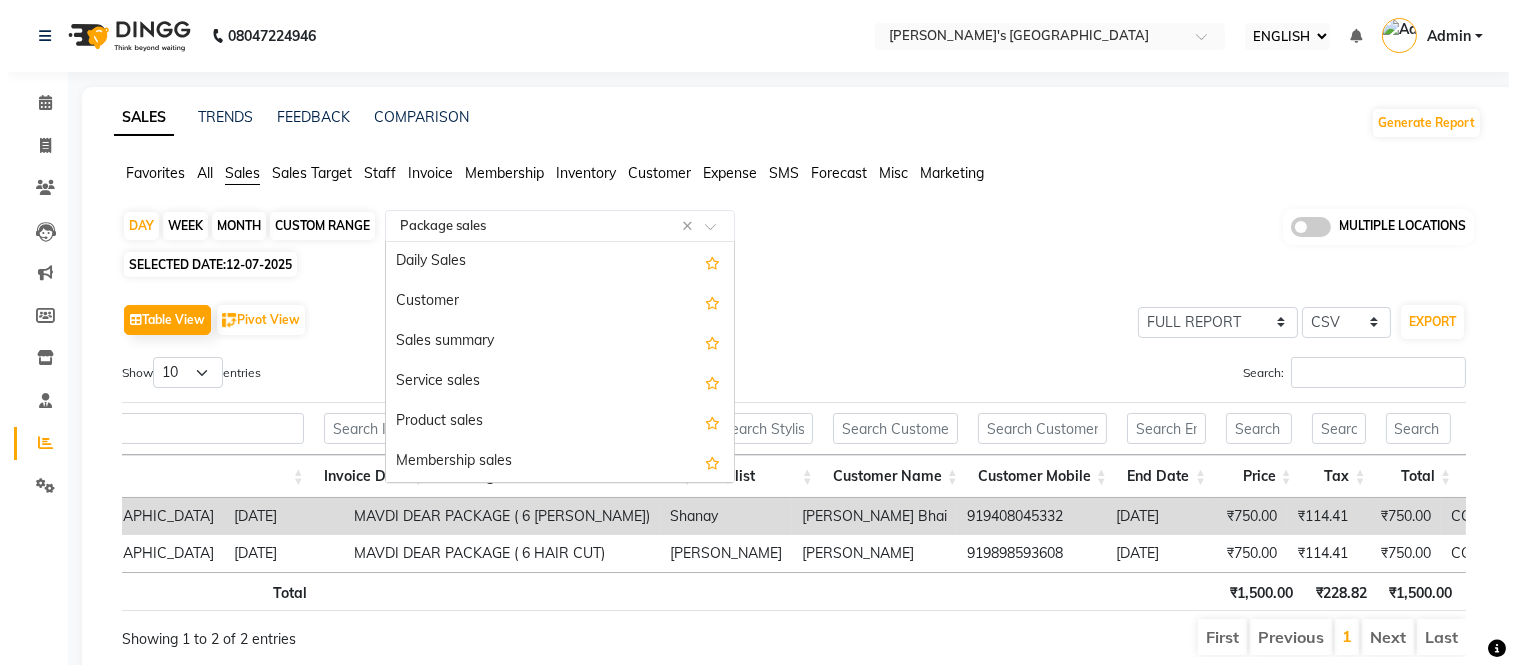 scroll, scrollTop: 240, scrollLeft: 0, axis: vertical 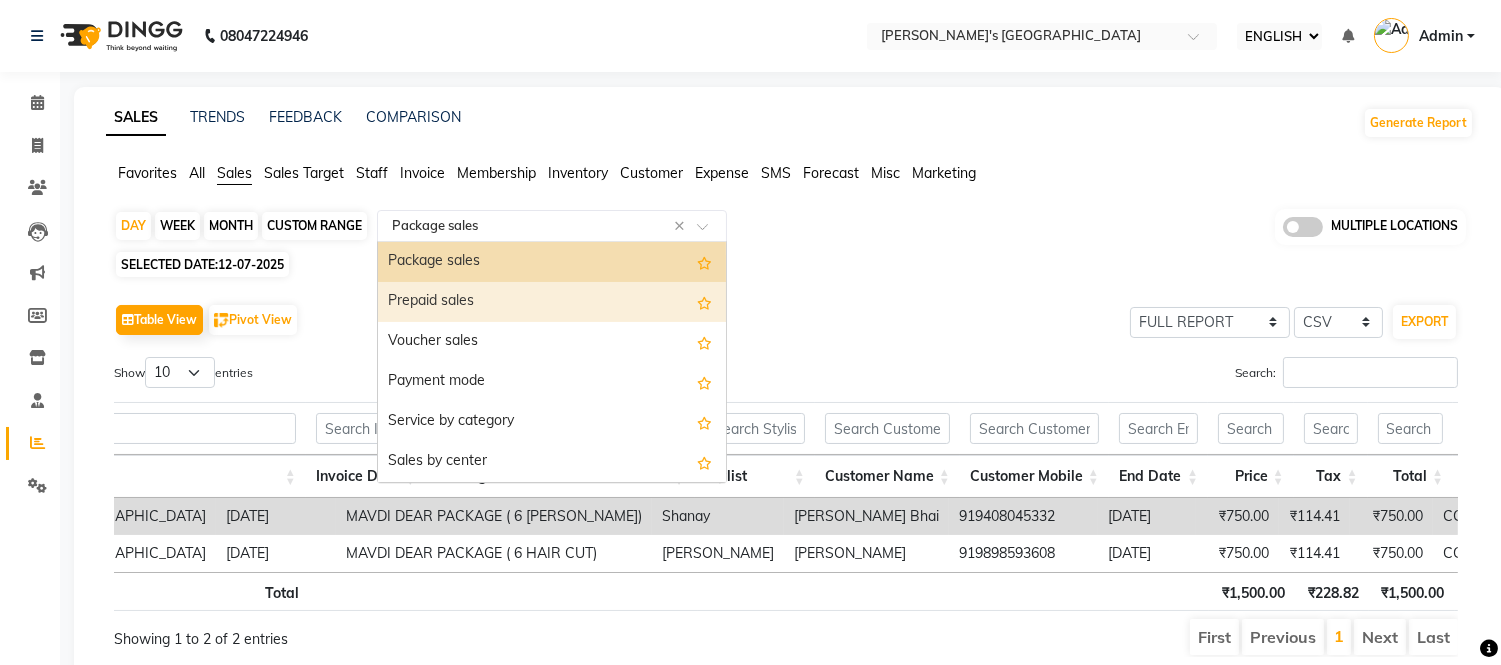 click on "Prepaid sales" at bounding box center (552, 302) 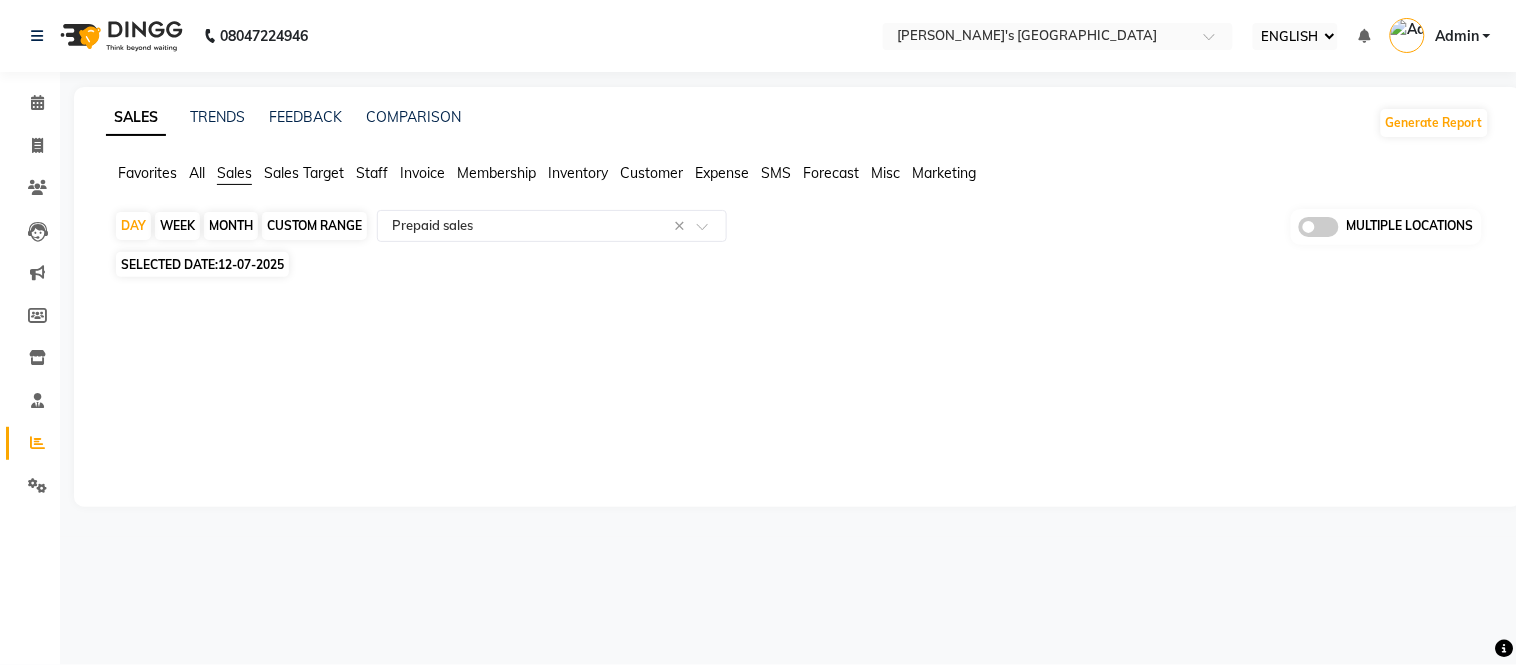 click on "SALES TRENDS FEEDBACK COMPARISON Generate Report Favorites All Sales Sales Target Staff Invoice Membership Inventory Customer Expense SMS Forecast Misc Marketing  DAY   WEEK   MONTH   CUSTOM RANGE  Select Report Type × Prepaid sales × MULTIPLE LOCATIONS SELECTED DATE:  12-07-2025  ★ Mark as Favorite  Choose how you'd like to save "" report to favorites  Save to Personal Favorites:   Only you can see this report in your favorites tab. Share with Organization:   Everyone in your organization can see this report in their favorites tab.  Save to Favorites" 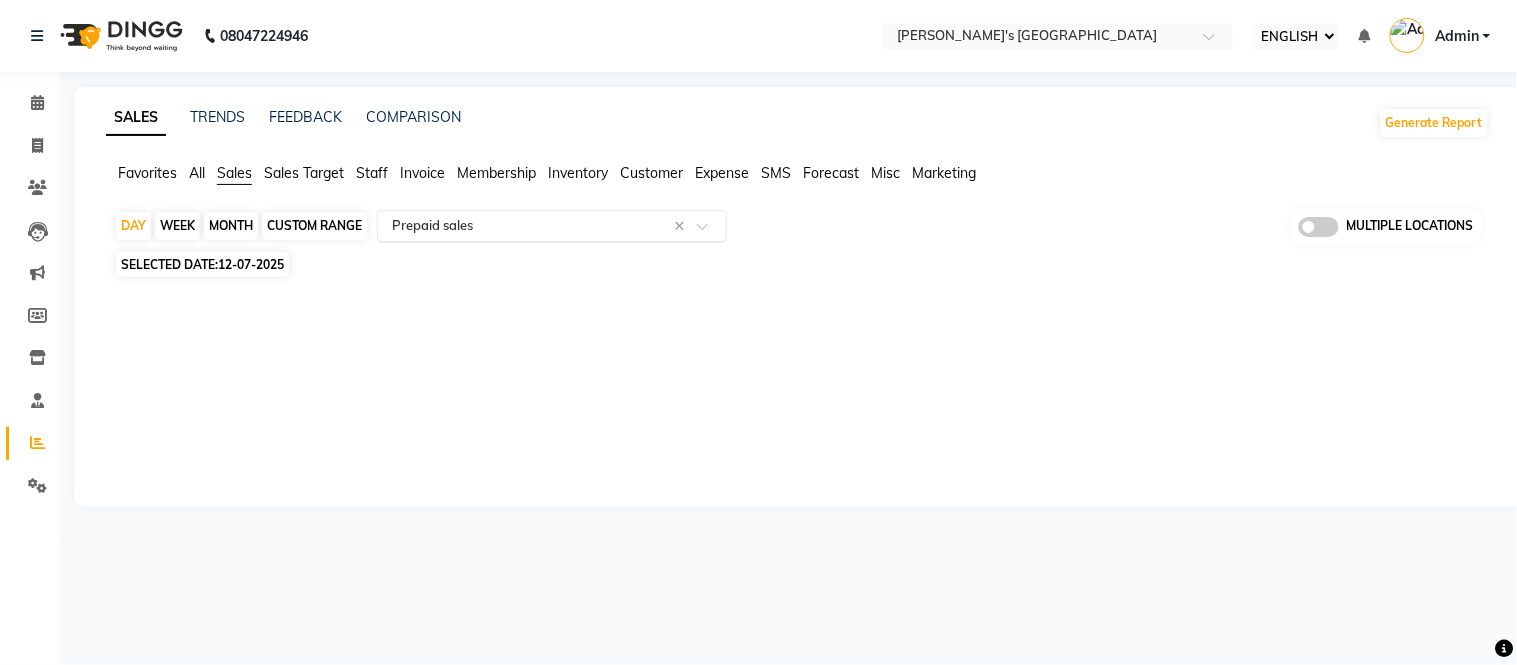 click 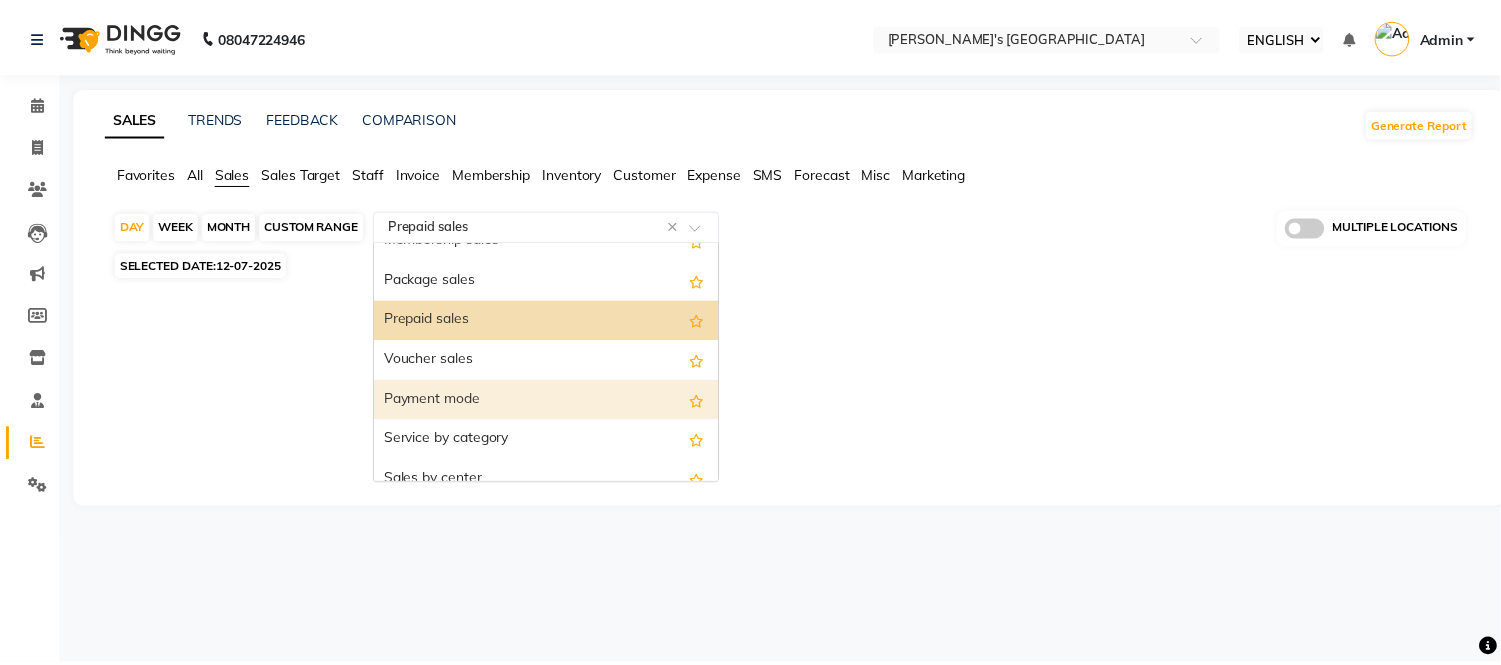scroll, scrollTop: 168, scrollLeft: 0, axis: vertical 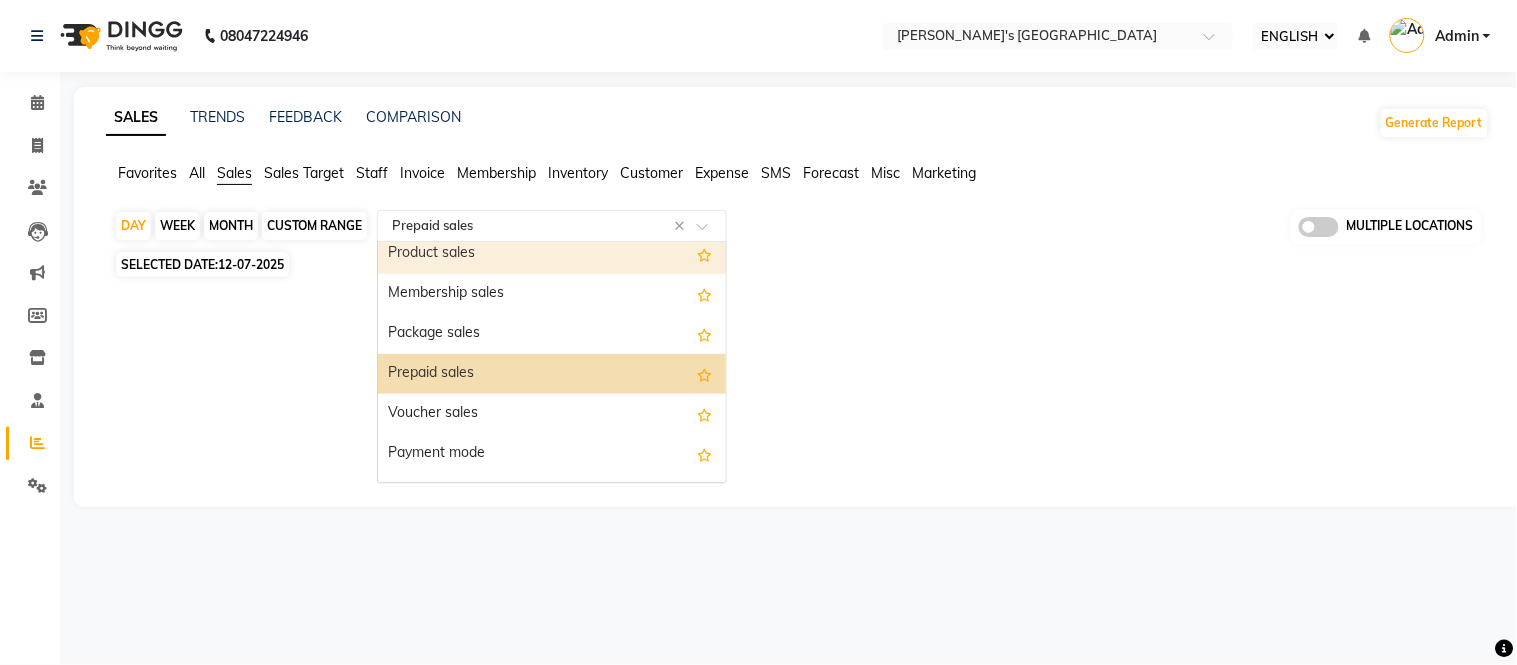 click on "Product sales" at bounding box center (552, 254) 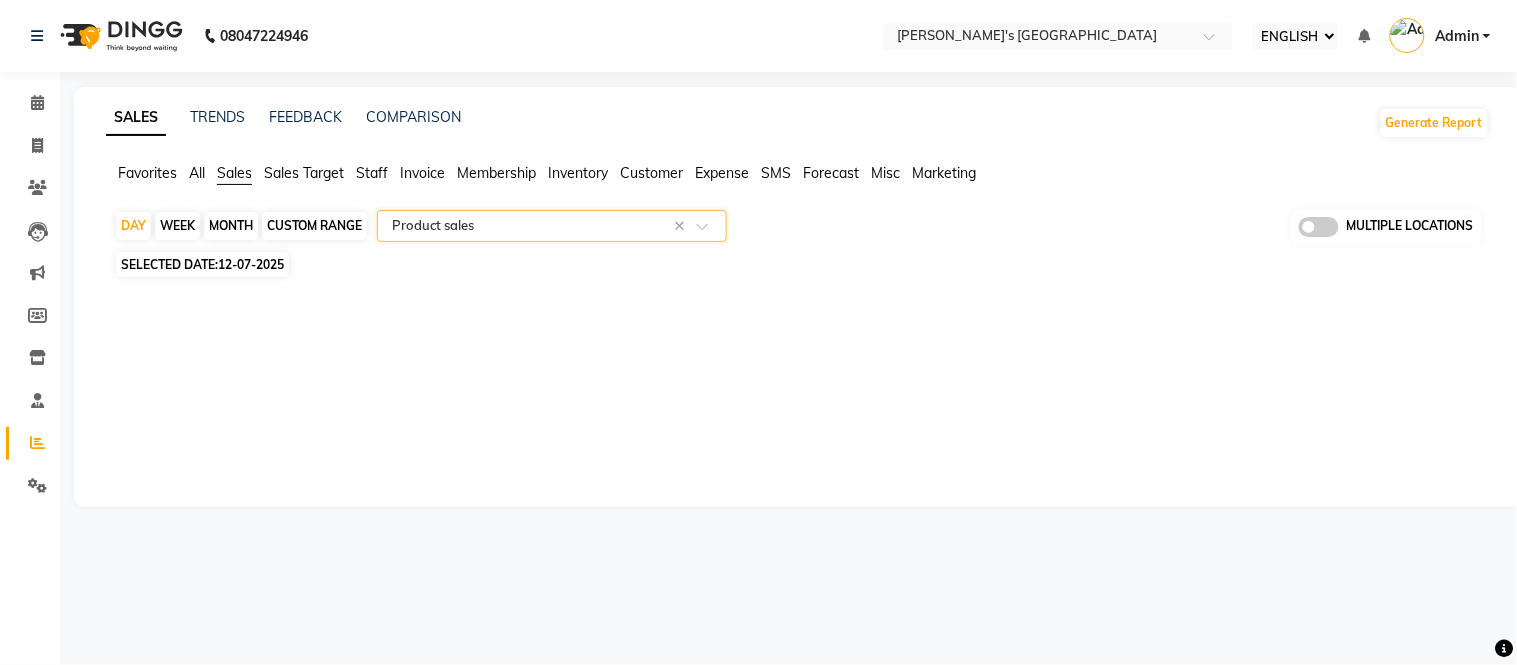 click on "SALES TRENDS FEEDBACK COMPARISON Generate Report Favorites All Sales Sales Target Staff Invoice Membership Inventory Customer Expense SMS Forecast Misc Marketing  DAY   WEEK   MONTH   CUSTOM RANGE  Select Report Type × Product sales × MULTIPLE LOCATIONS SELECTED DATE:  12-07-2025  ★ Mark as Favorite  Choose how you'd like to save "" report to favorites  Save to Personal Favorites:   Only you can see this report in your favorites tab. Share with Organization:   Everyone in your organization can see this report in their favorites tab.  Save to Favorites" 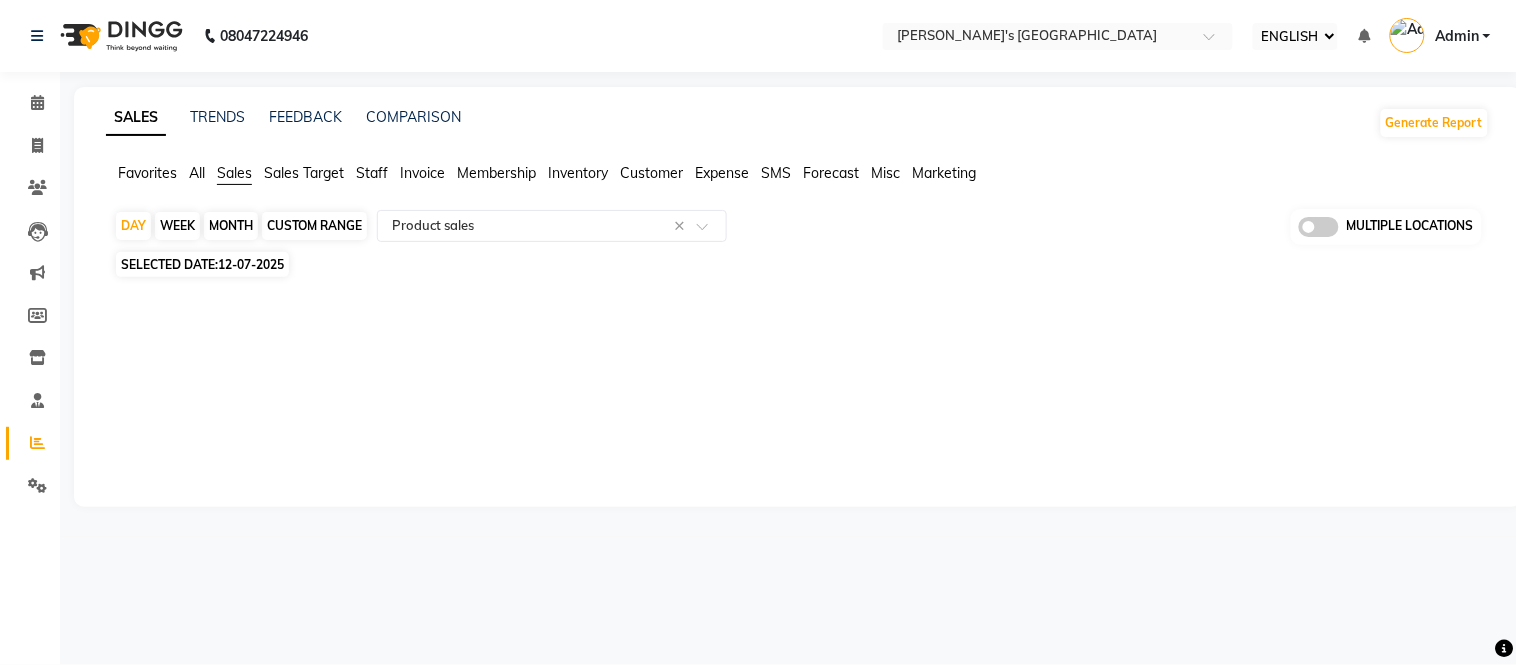 click on "Expense" 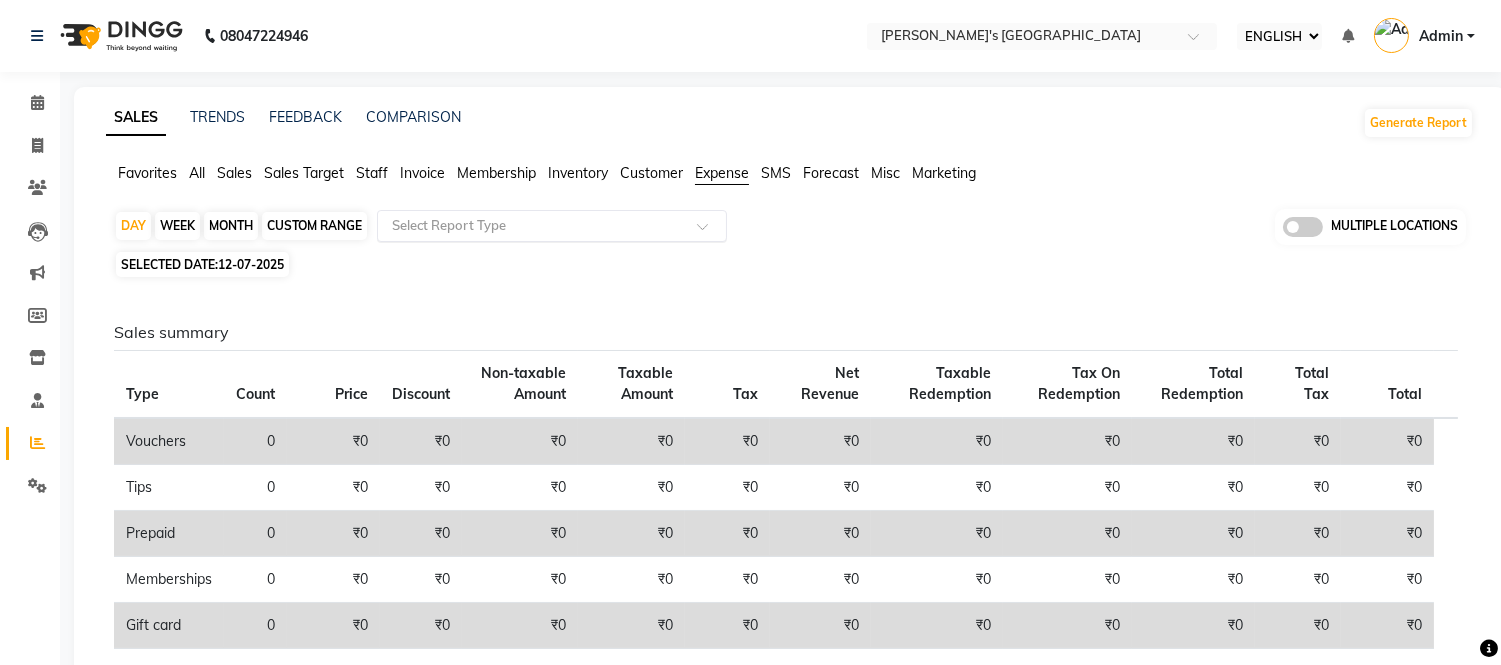 click 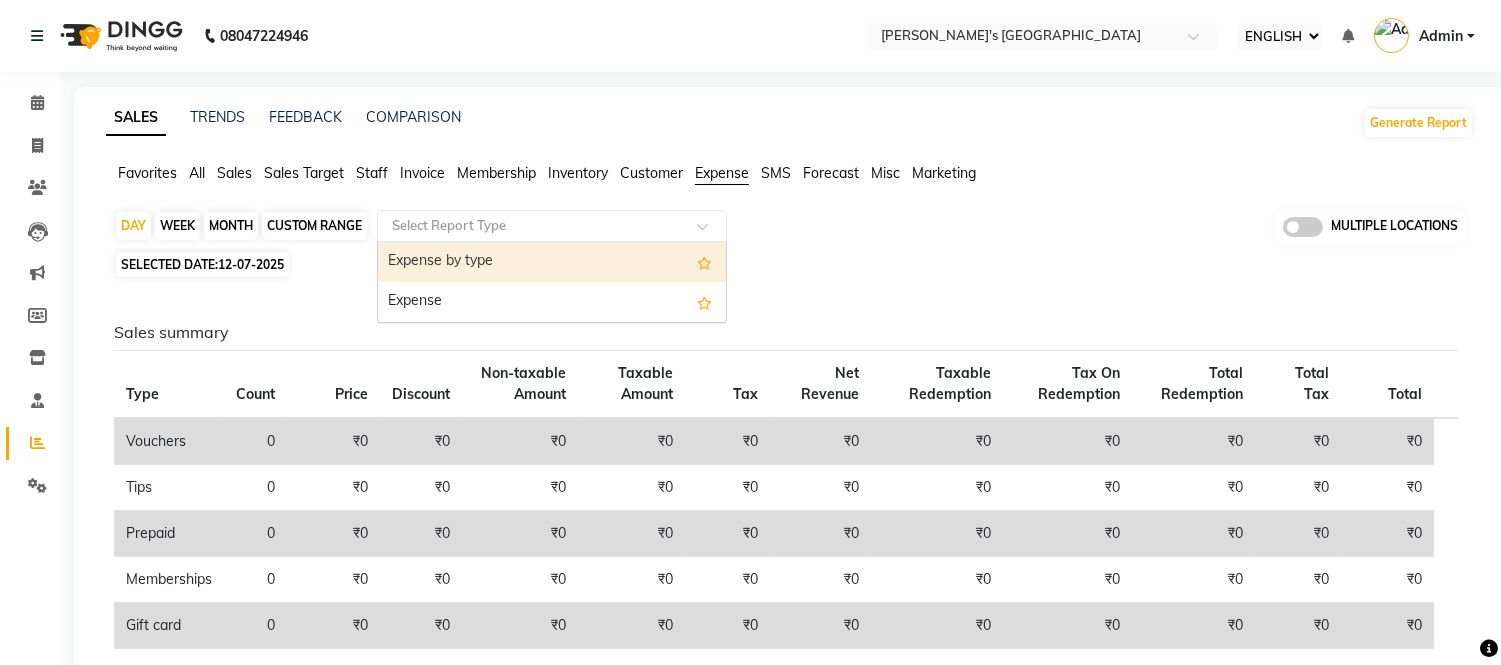 click on "Expense by type" at bounding box center [552, 262] 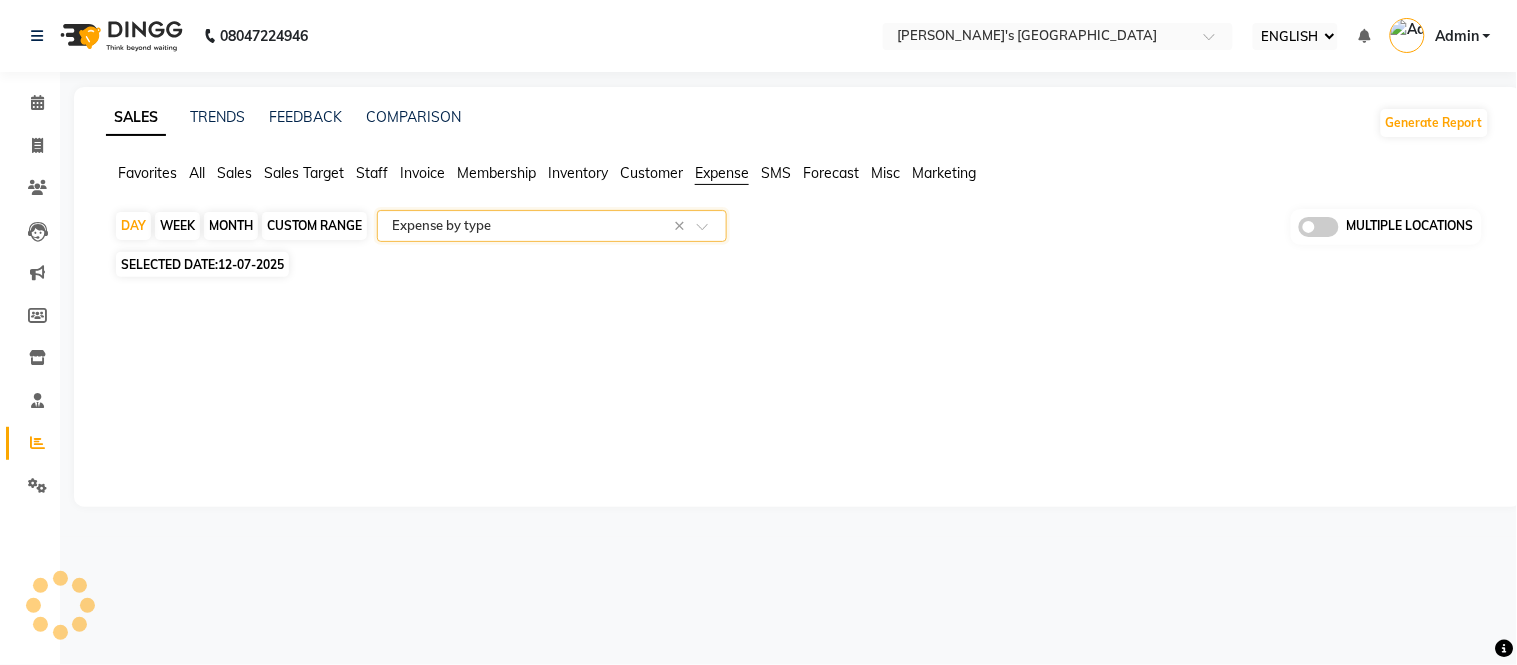 select on "full_report" 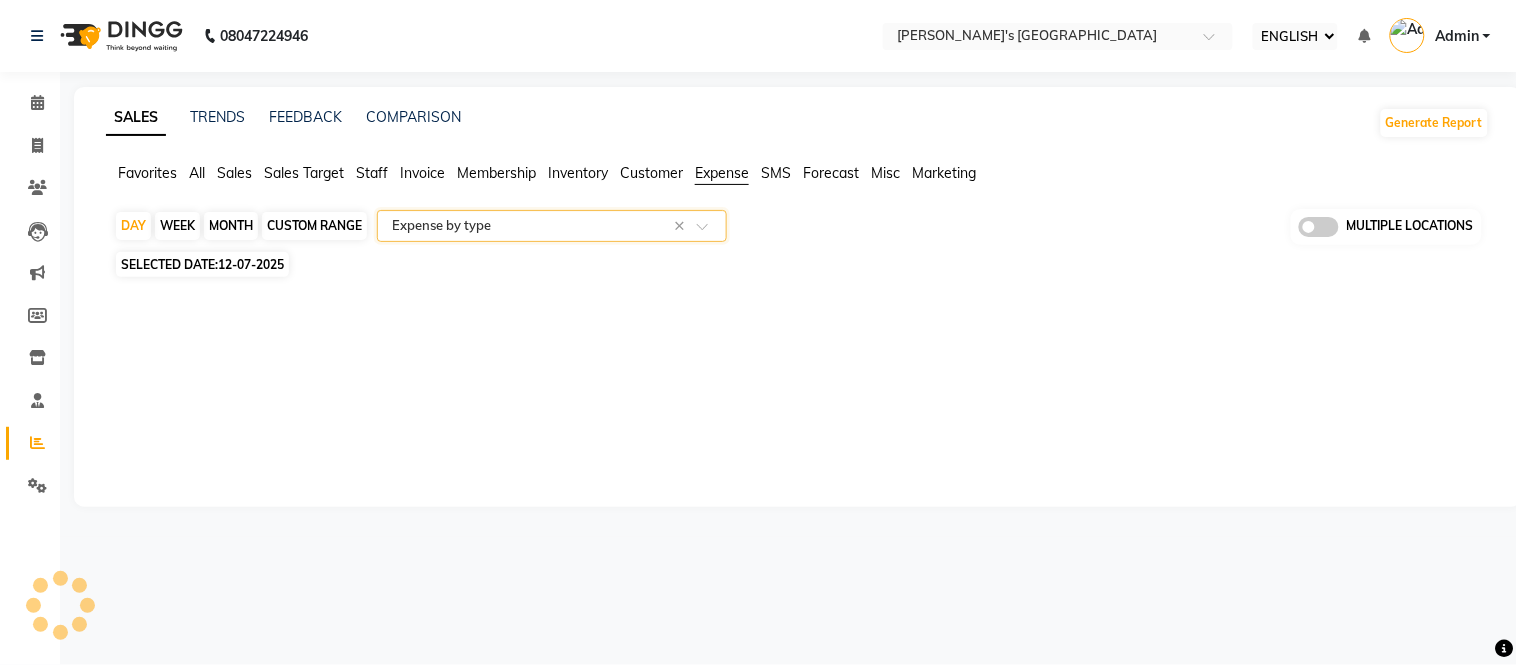 select on "csv" 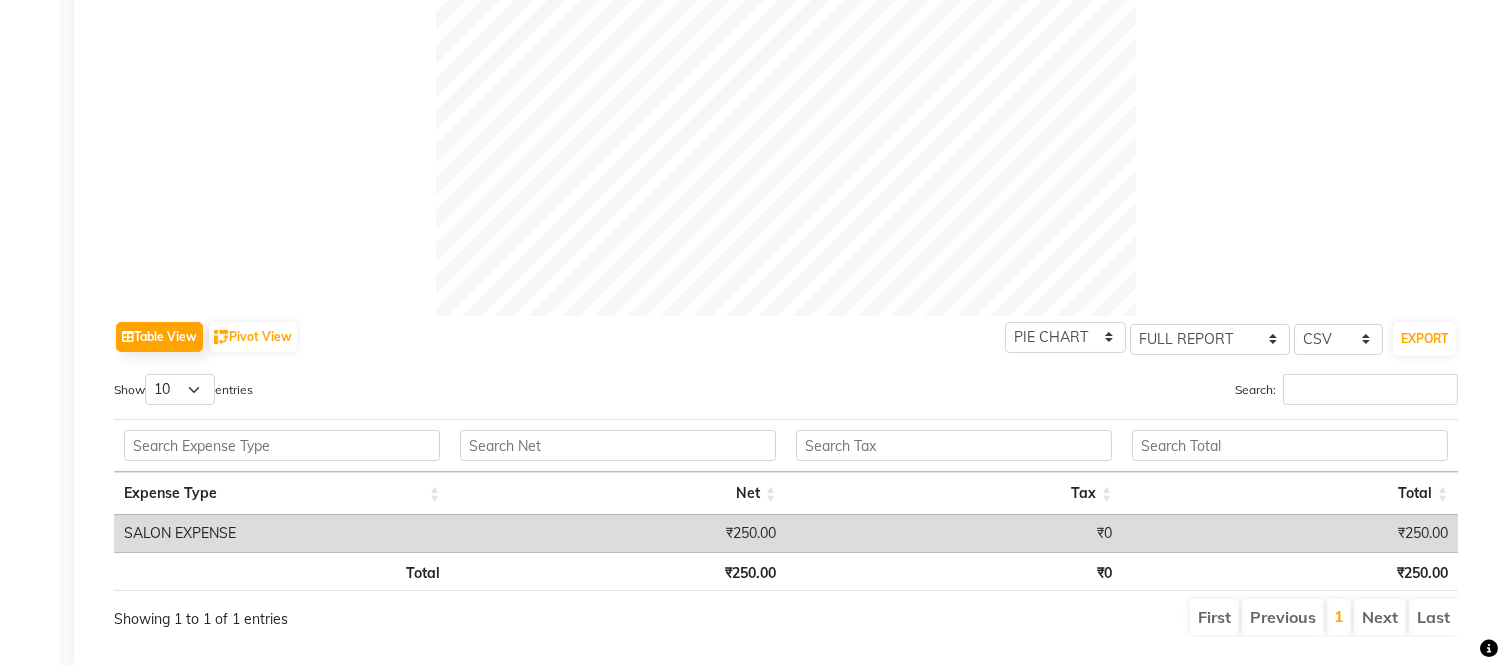 scroll, scrollTop: 762, scrollLeft: 0, axis: vertical 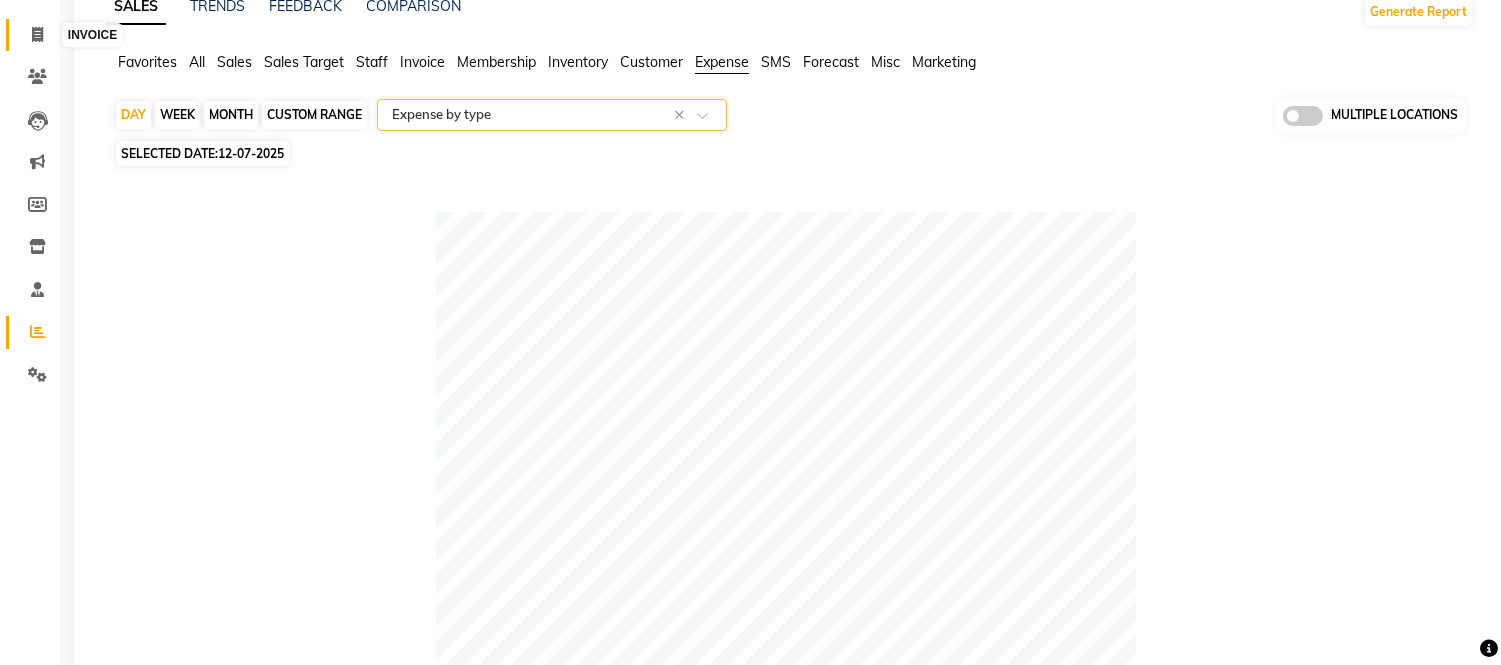 click 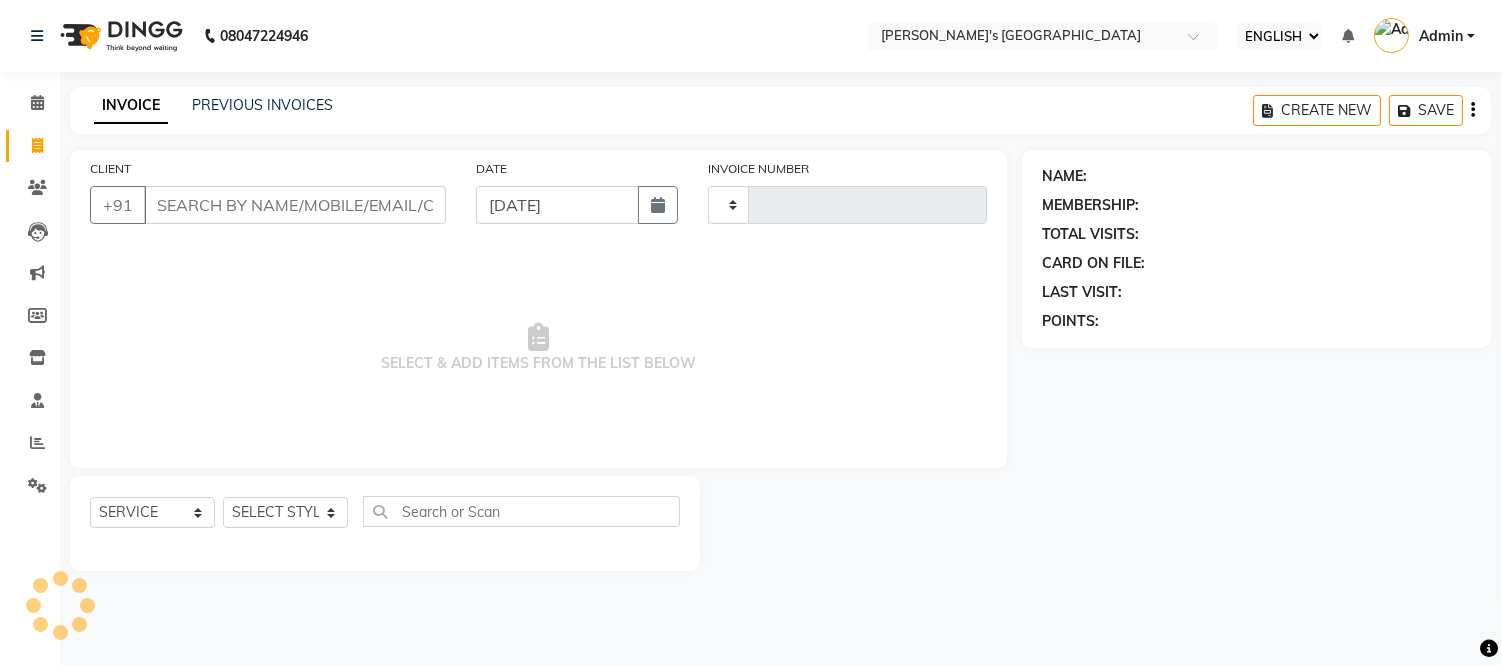 scroll, scrollTop: 0, scrollLeft: 0, axis: both 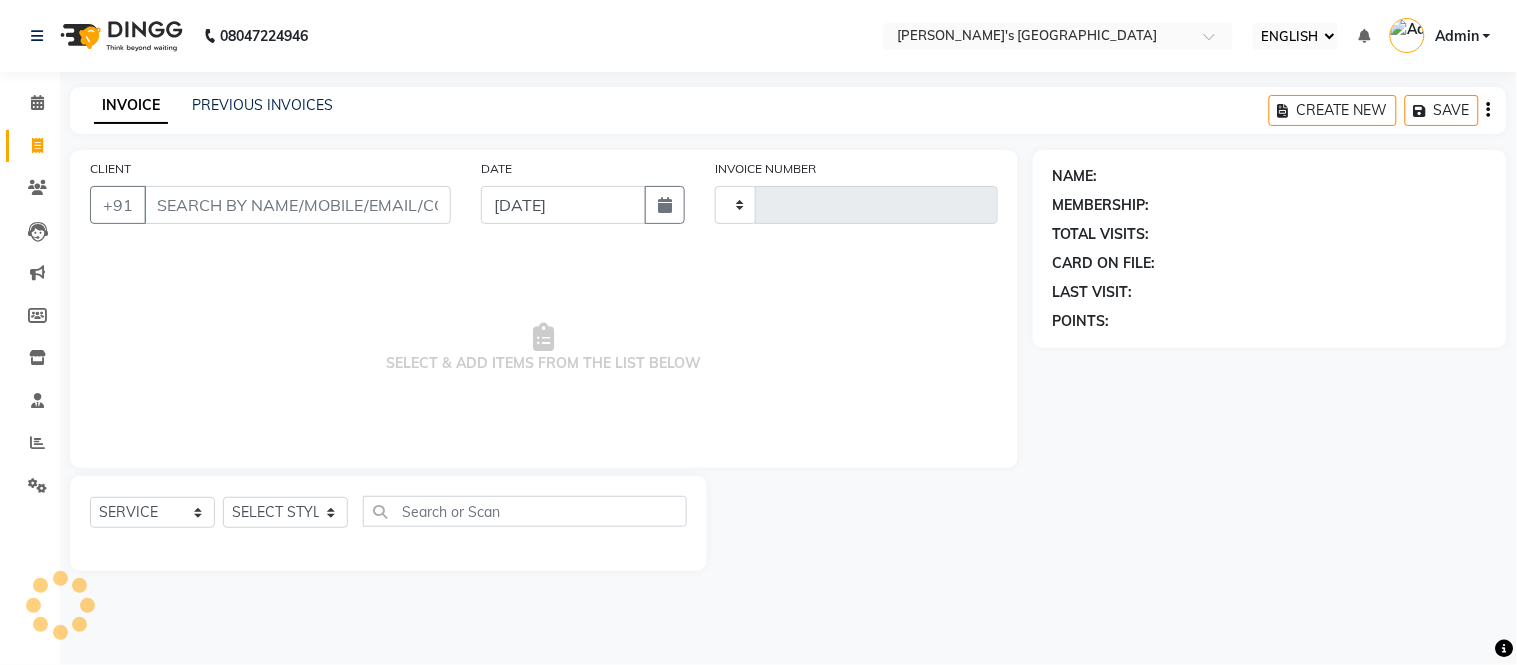 type on "5422" 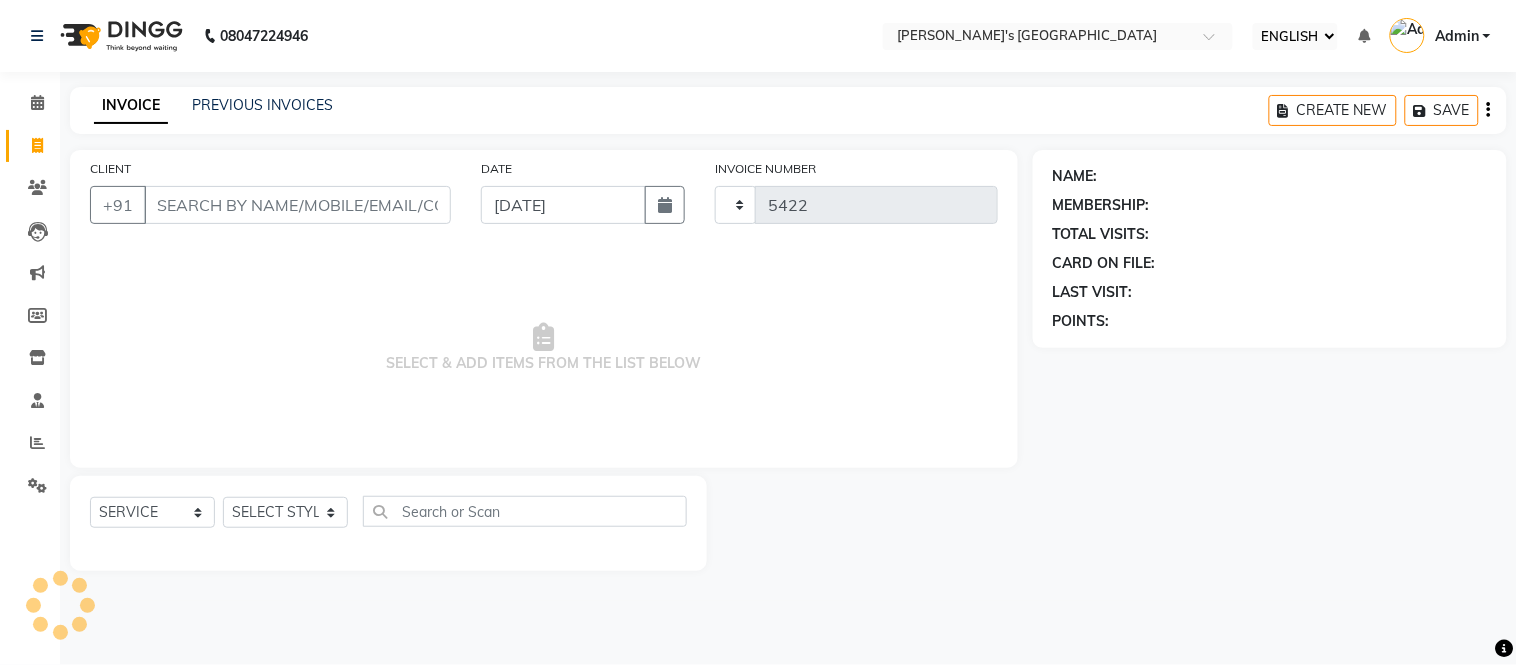 select on "6233" 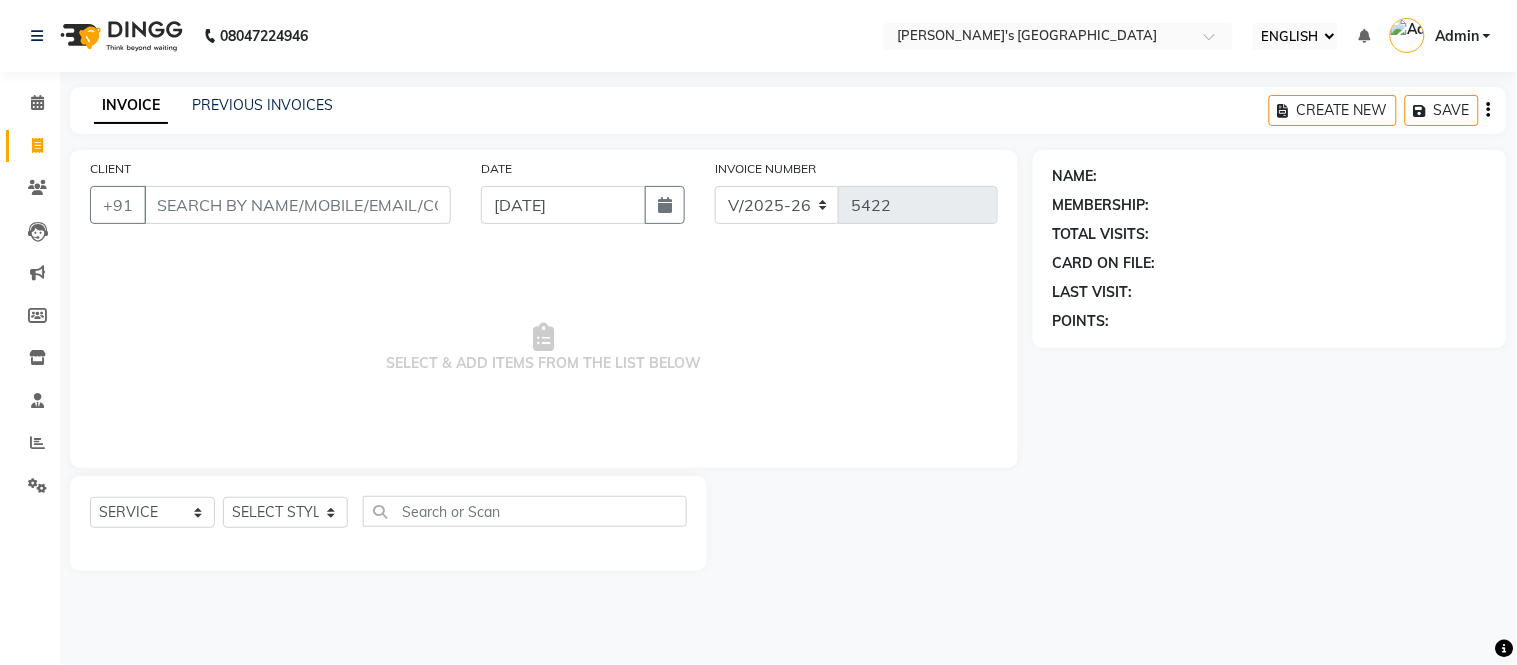 click on "PREVIOUS INVOICES" 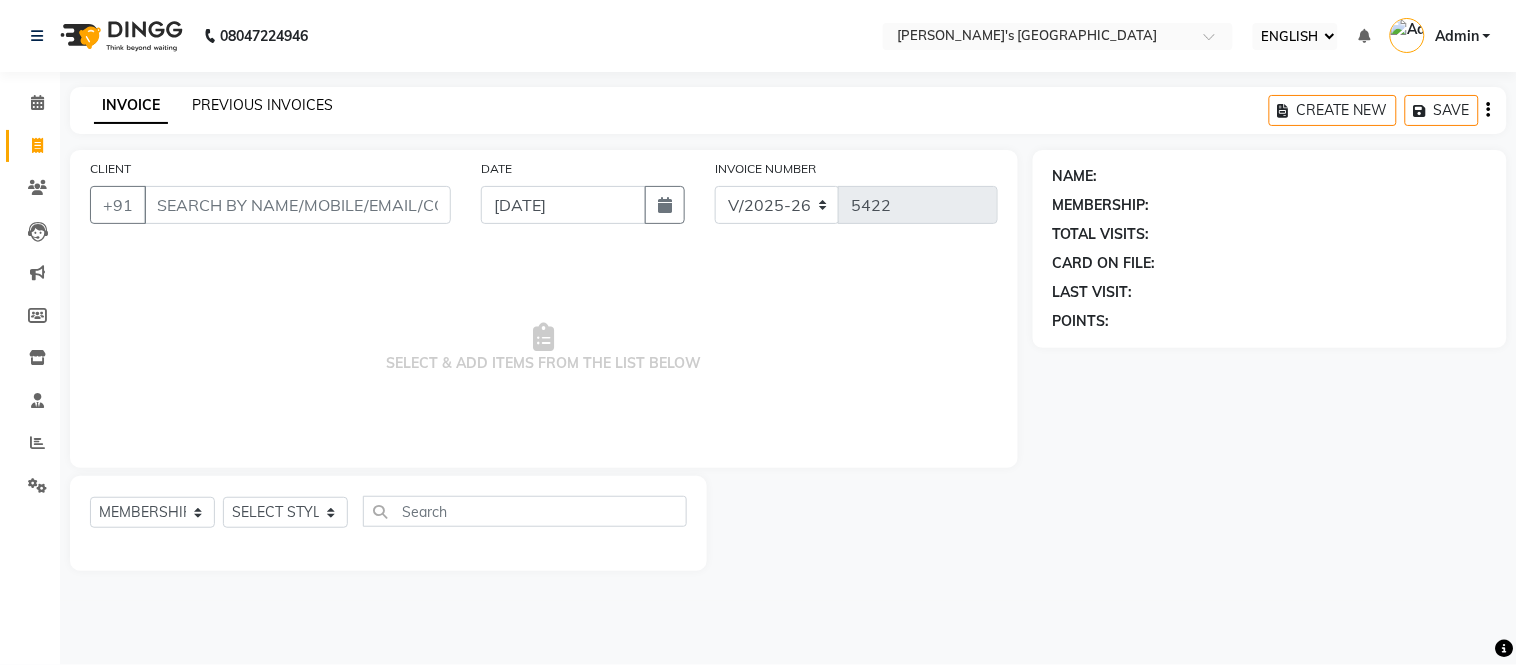 click on "PREVIOUS INVOICES" 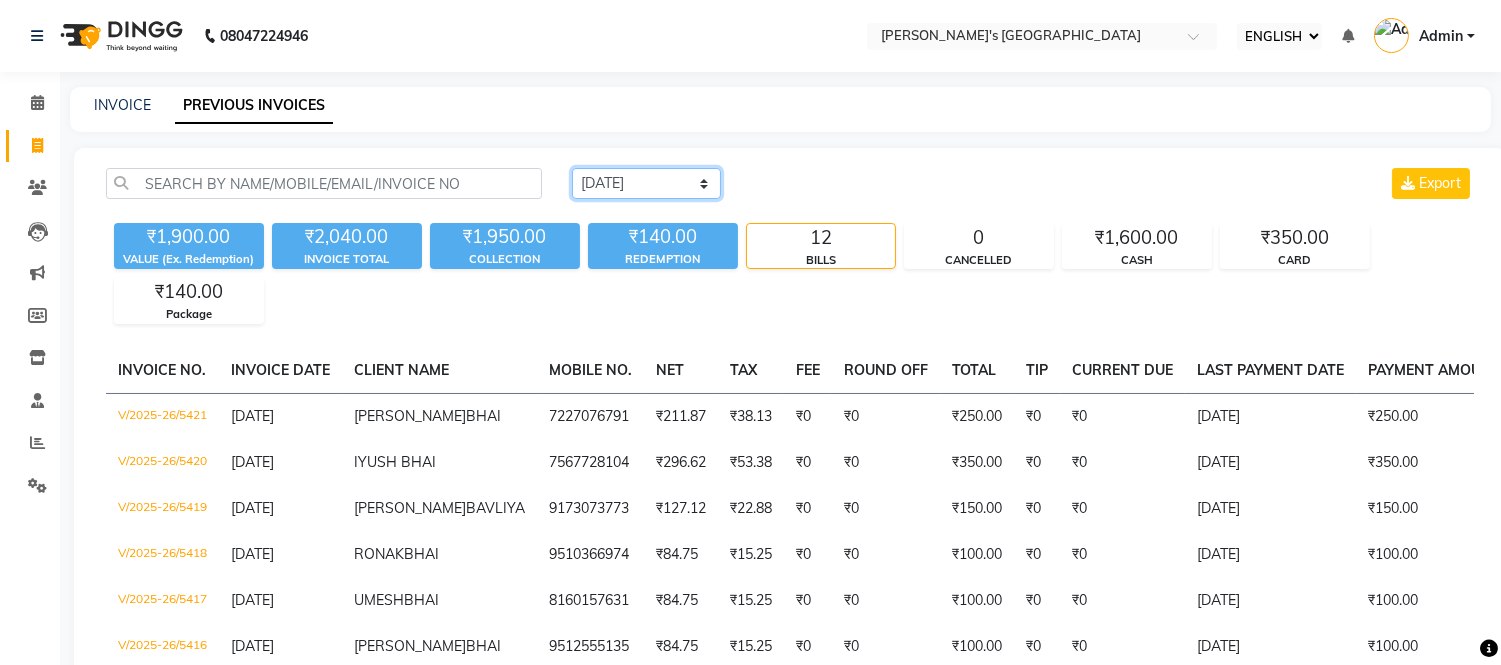 drag, startPoint x: 605, startPoint y: 186, endPoint x: 614, endPoint y: 194, distance: 12.0415945 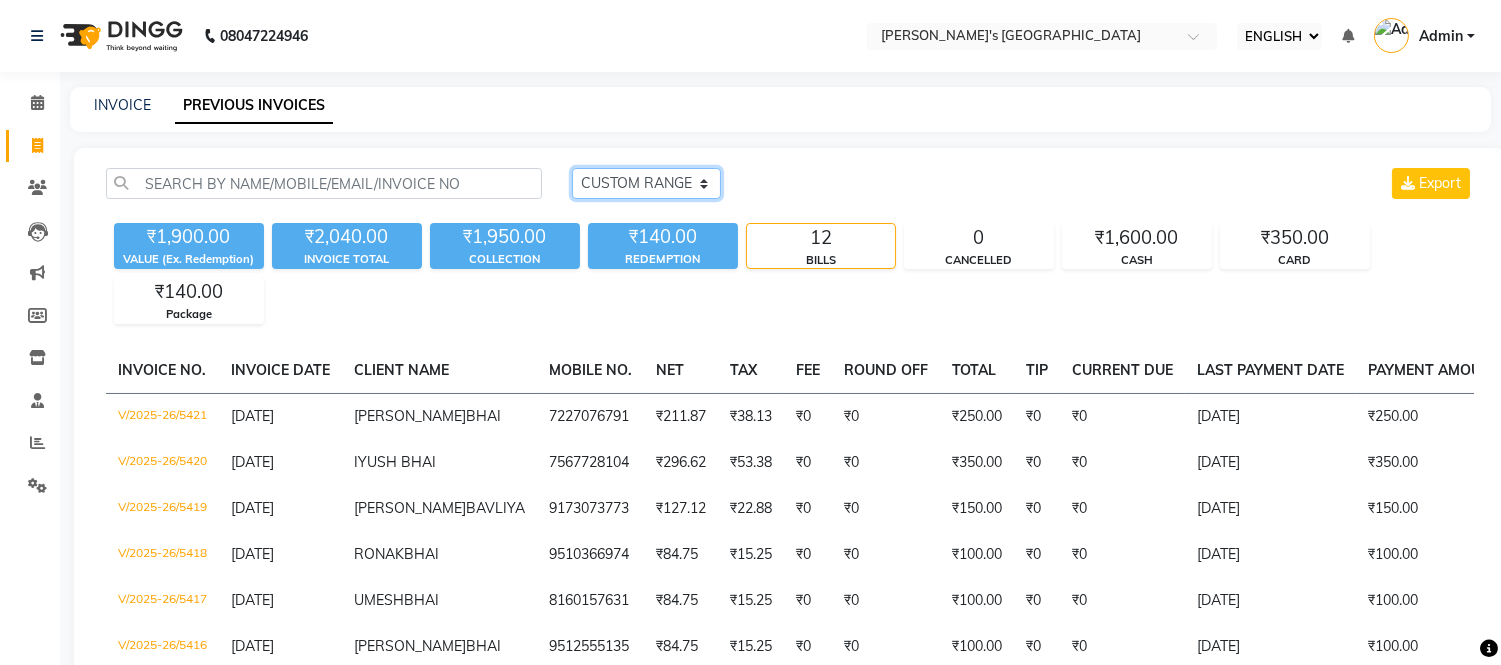 click on "[DATE] [DATE] CUSTOM RANGE" 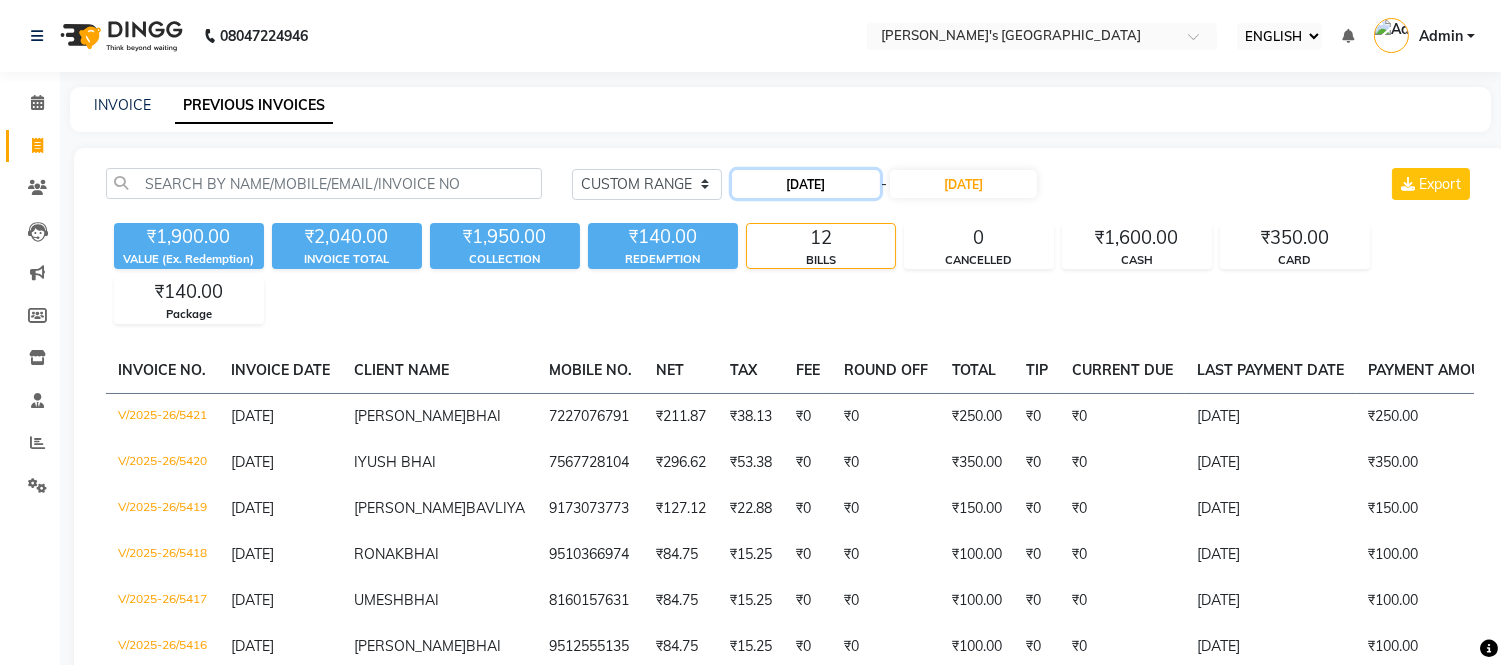click on "[DATE]" 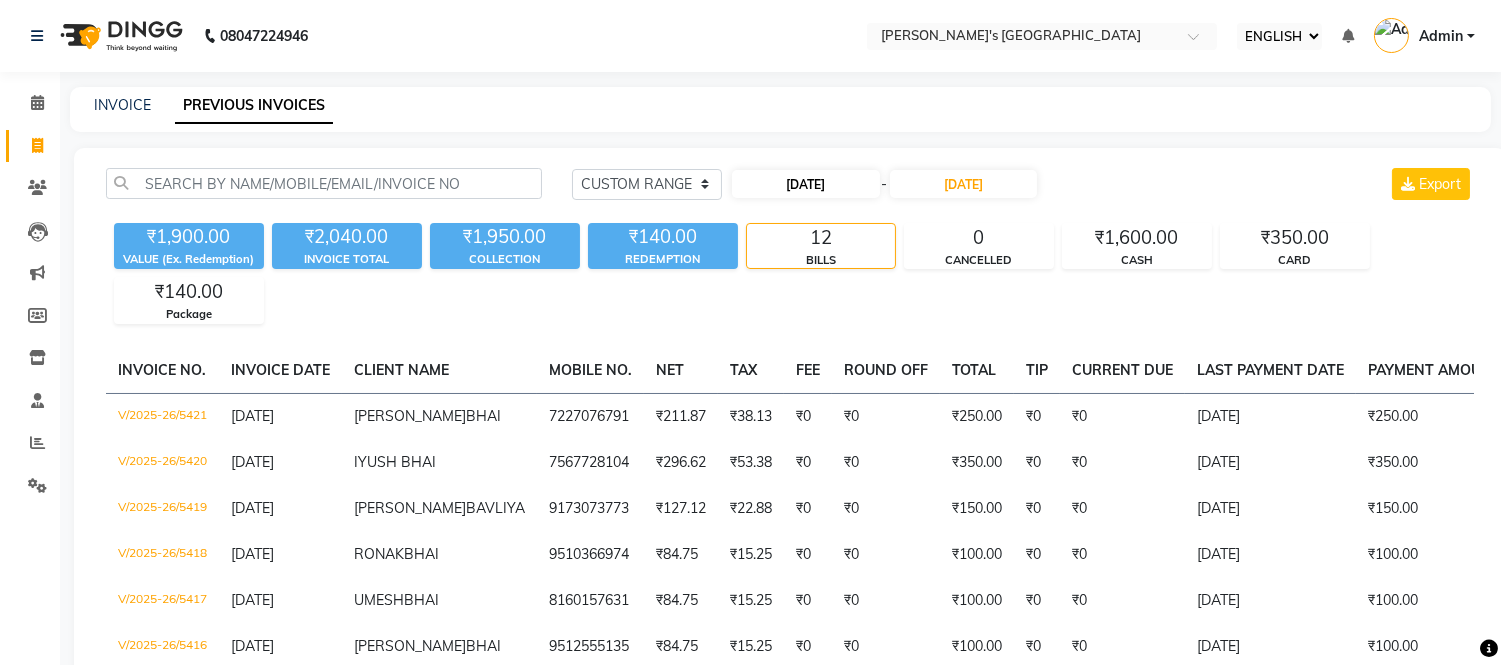 select on "7" 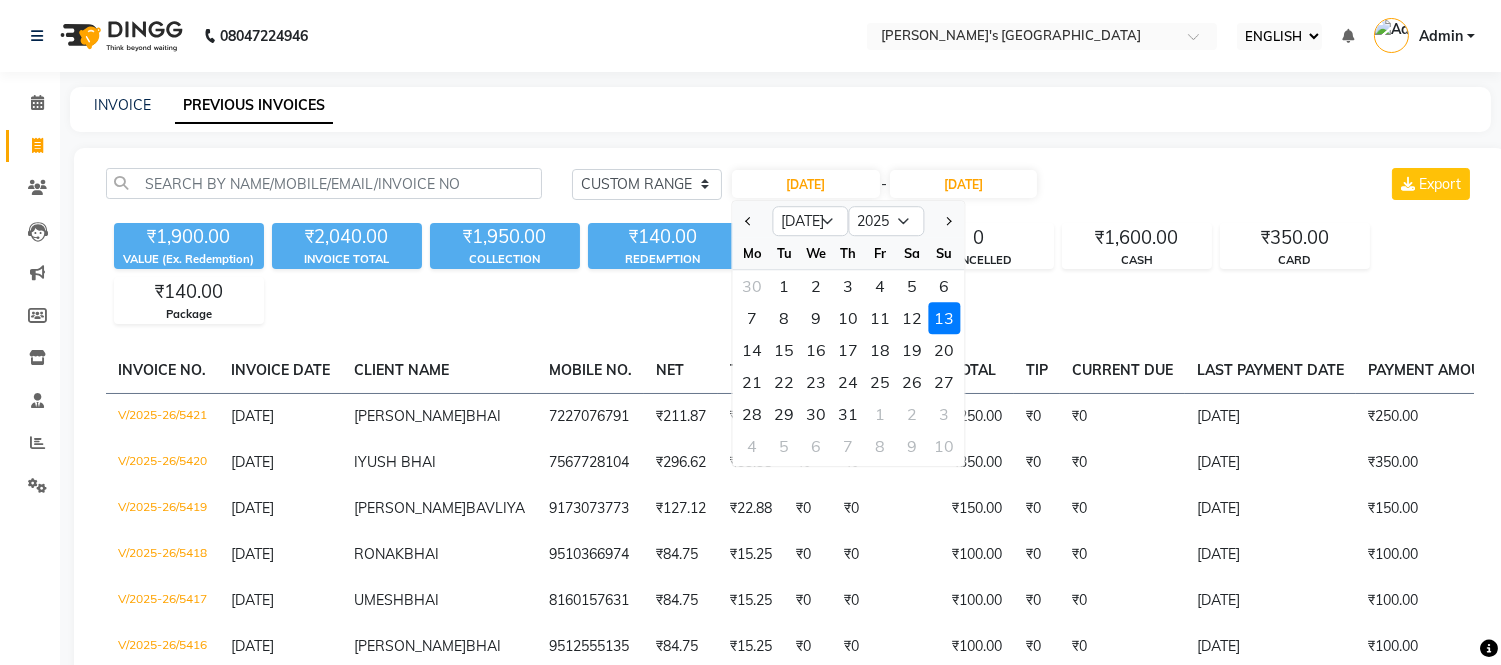 click on "1" 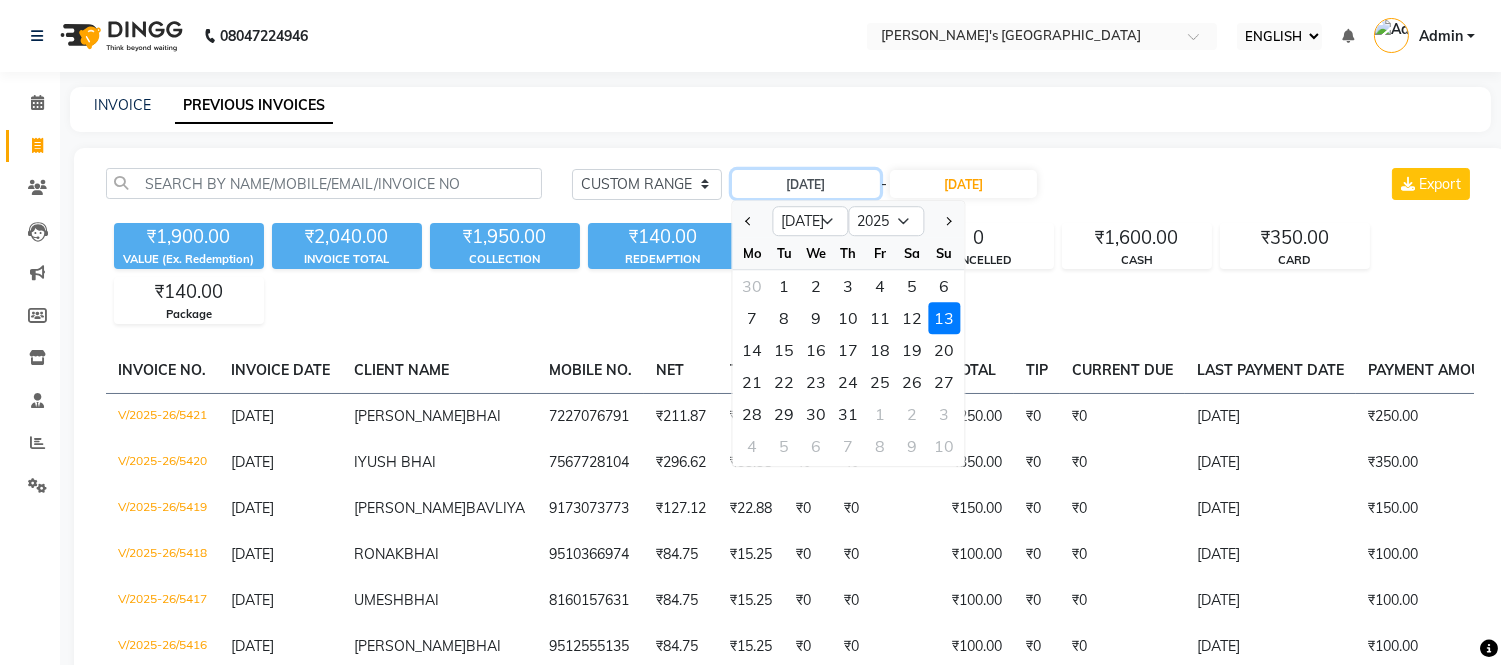 type on "[DATE]" 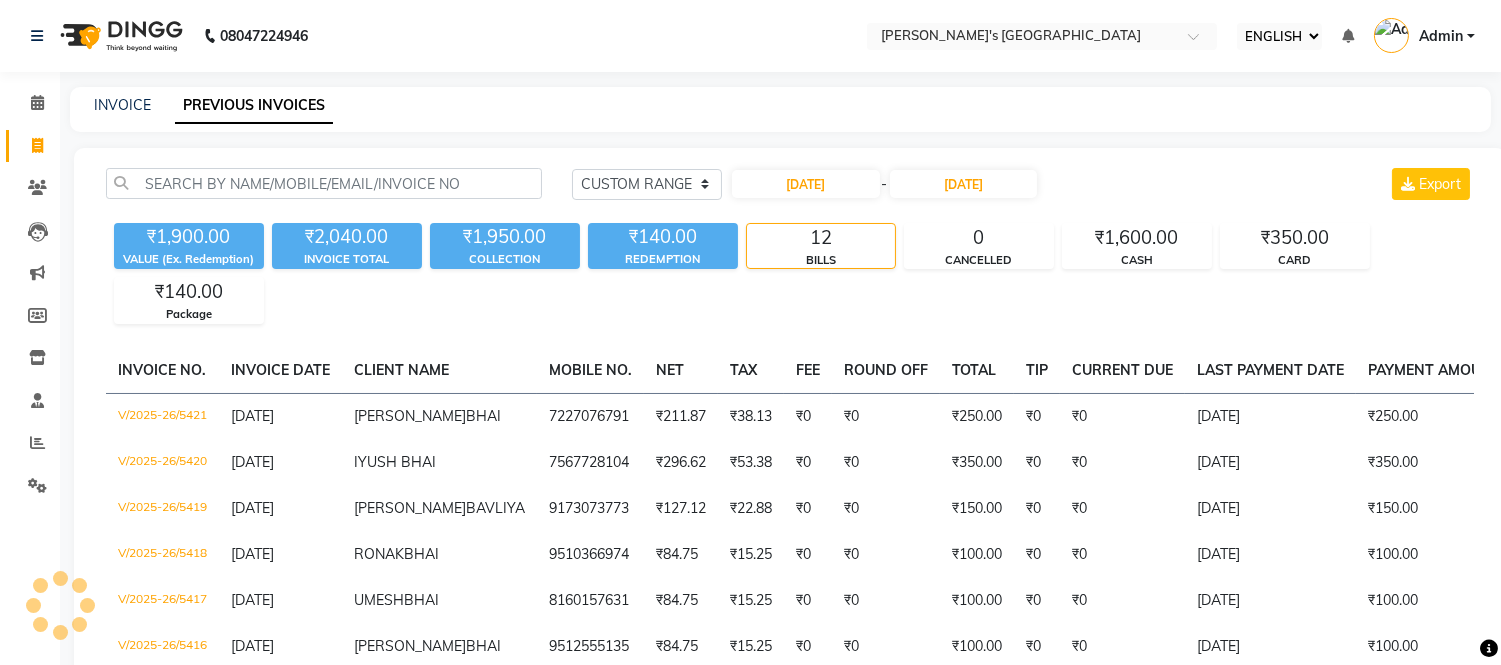 click on "01-07-2025 - 13-07-2025" 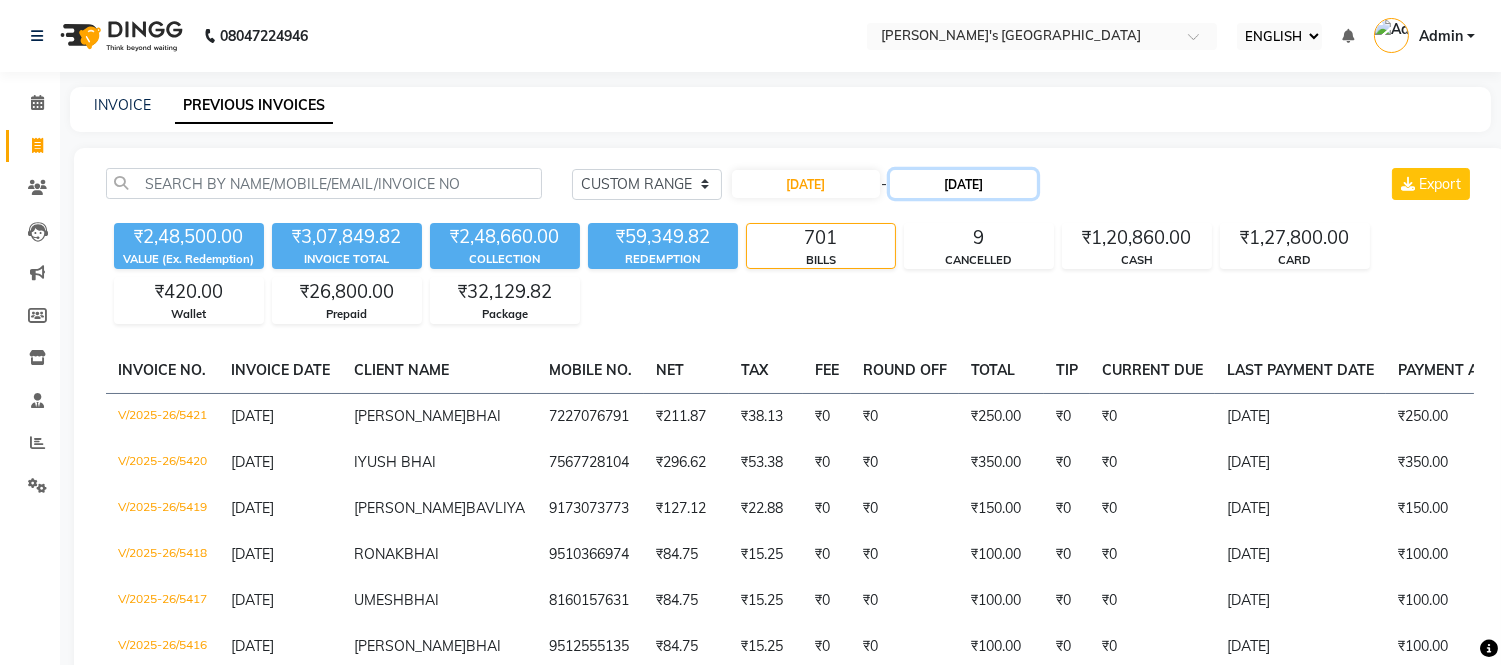 click on "[DATE]" 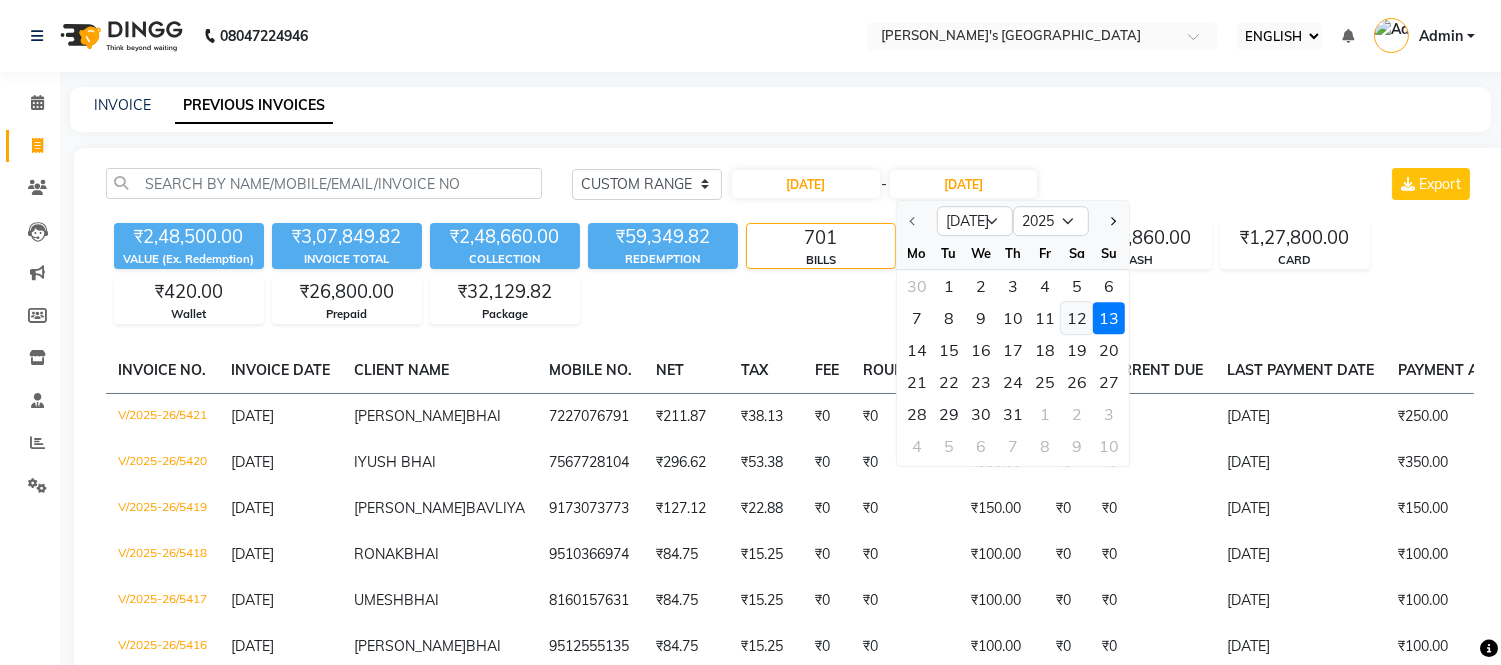 click on "12" 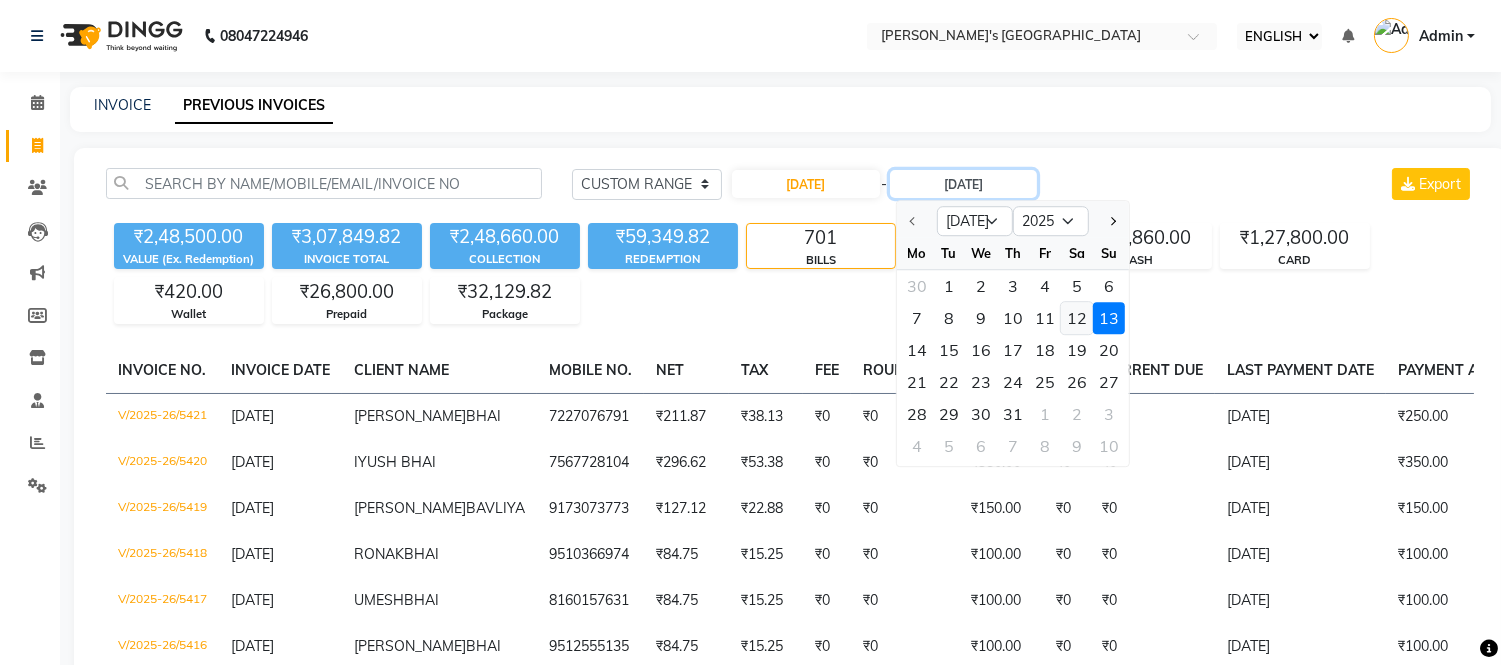 type on "12-07-2025" 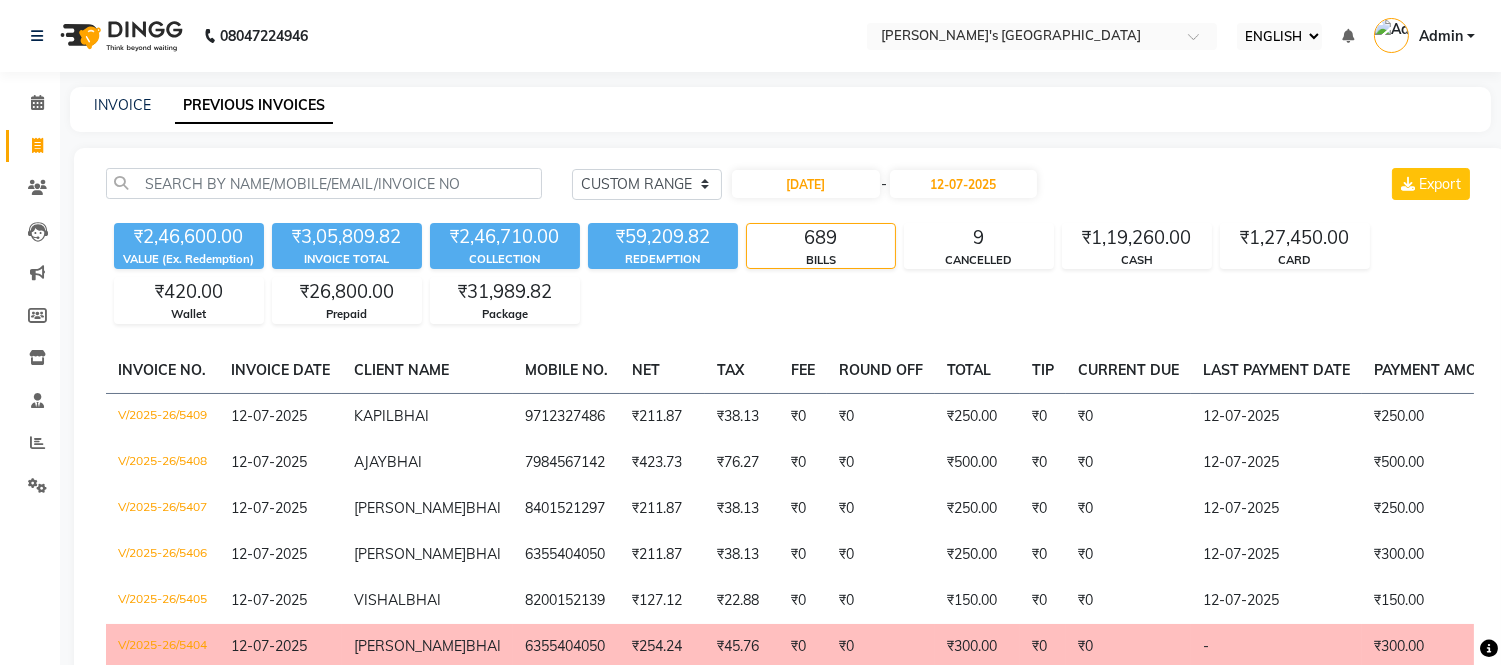click on "INVOICE PREVIOUS INVOICES" 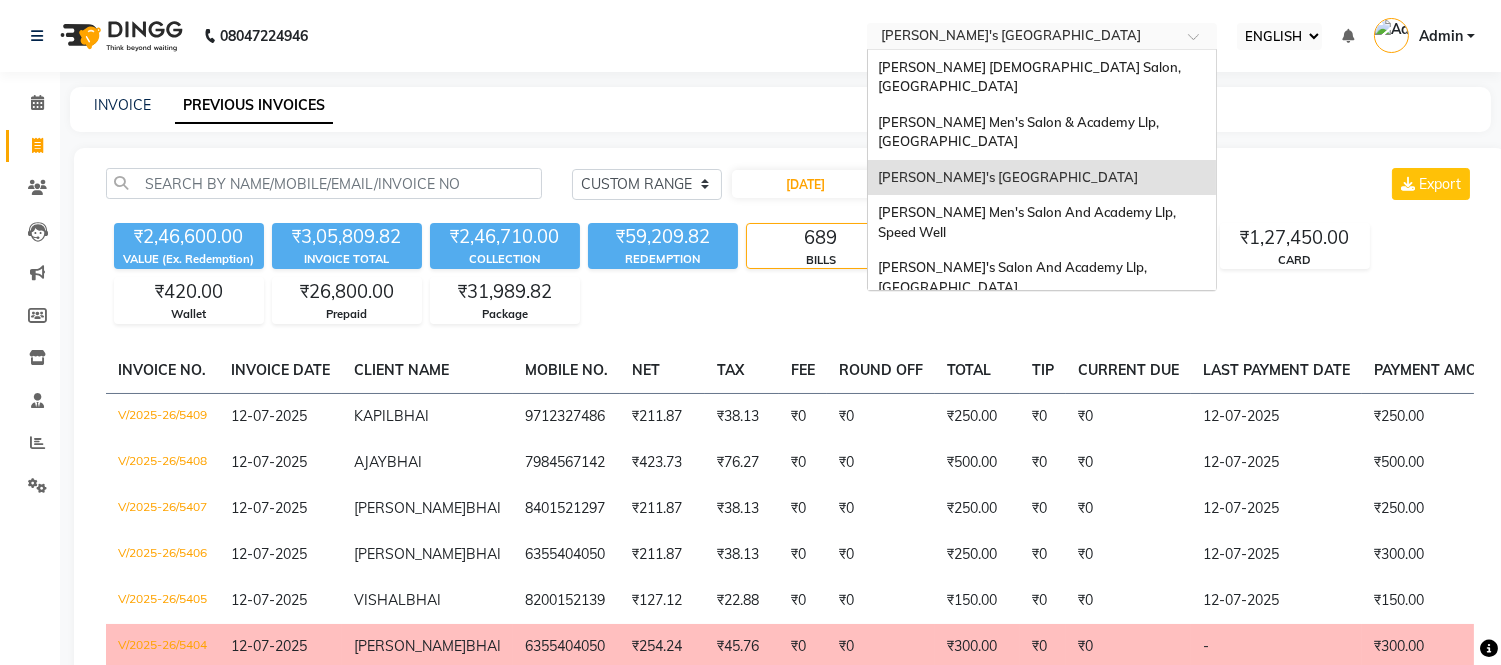 click at bounding box center [1022, 38] 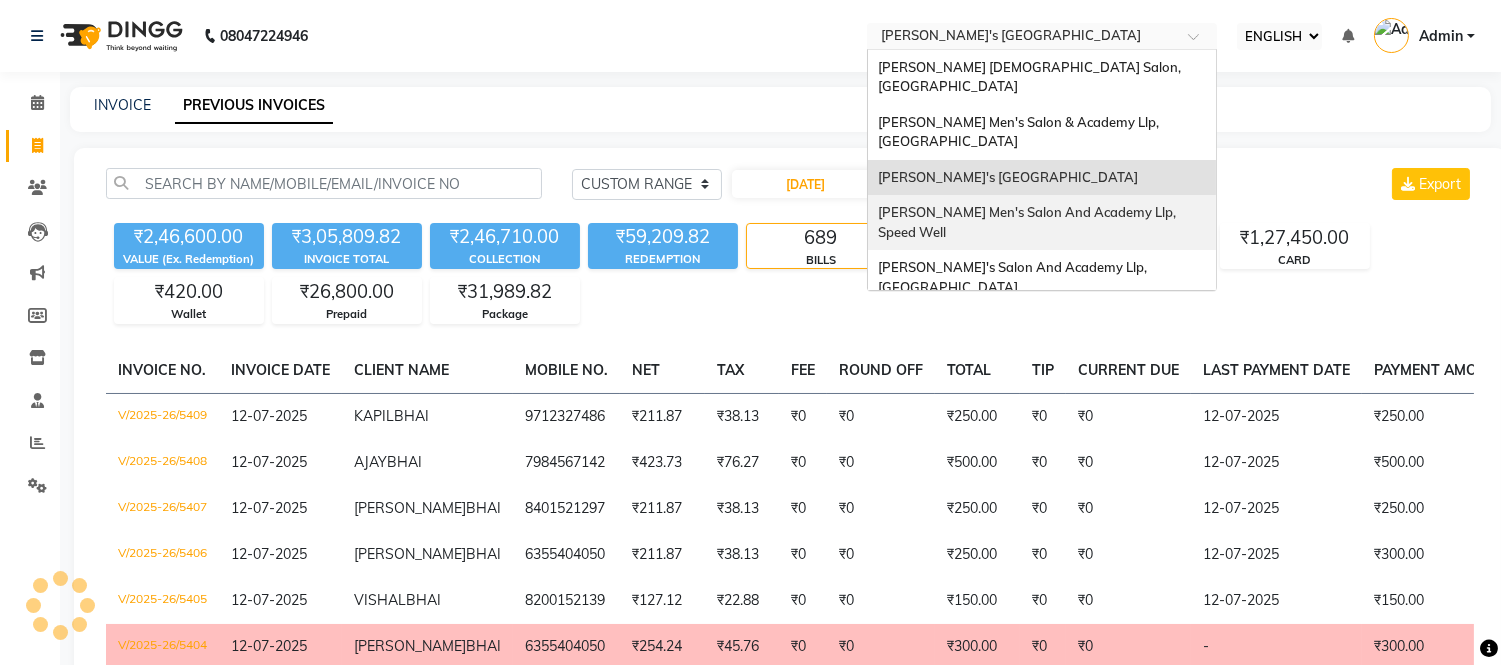 click on "[PERSON_NAME] Men's Salon And Academy Llp, Speed Well" at bounding box center [1028, 222] 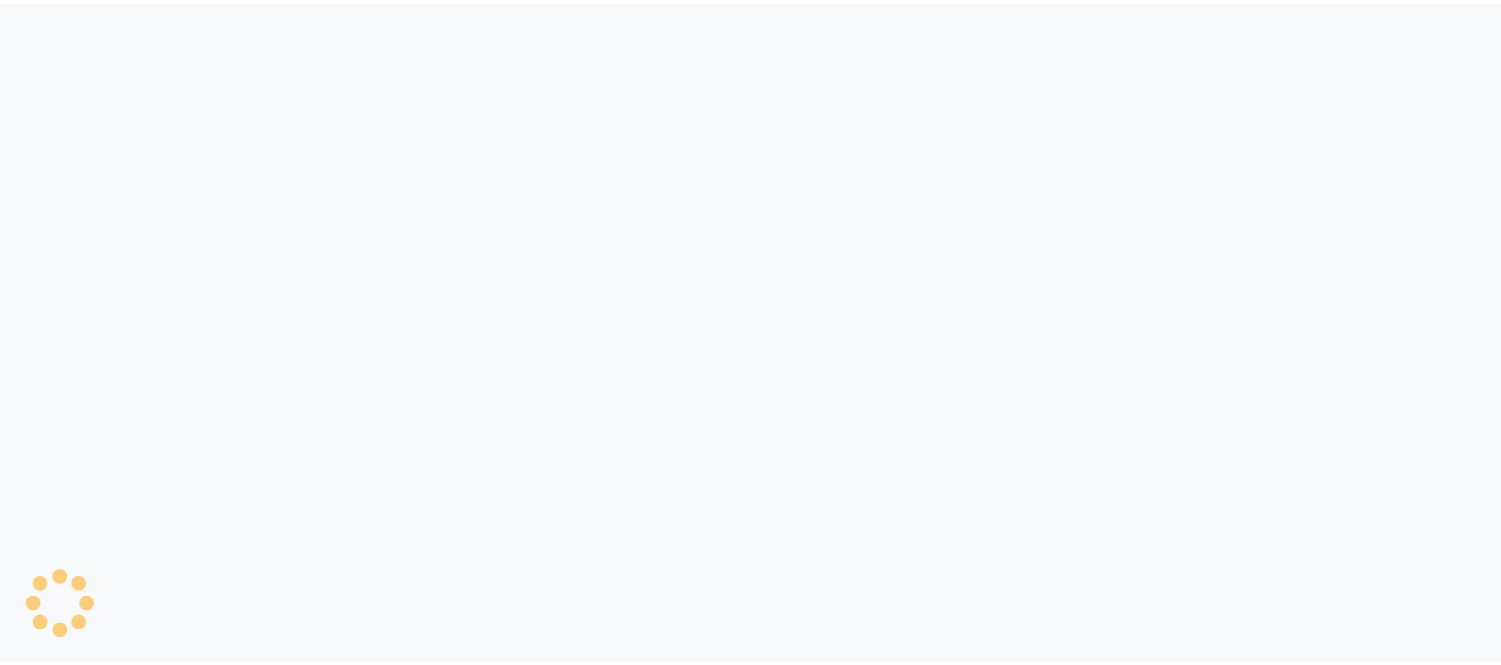 scroll, scrollTop: 0, scrollLeft: 0, axis: both 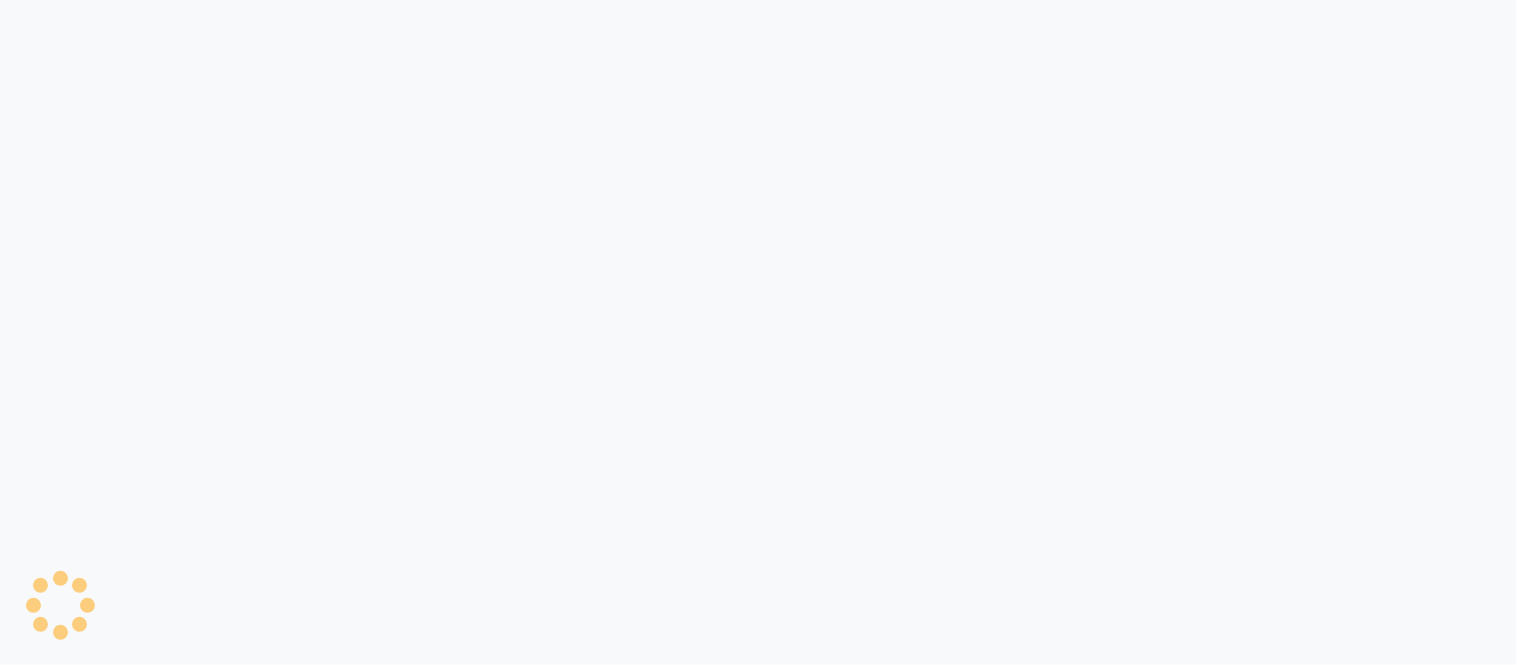 select on "ec" 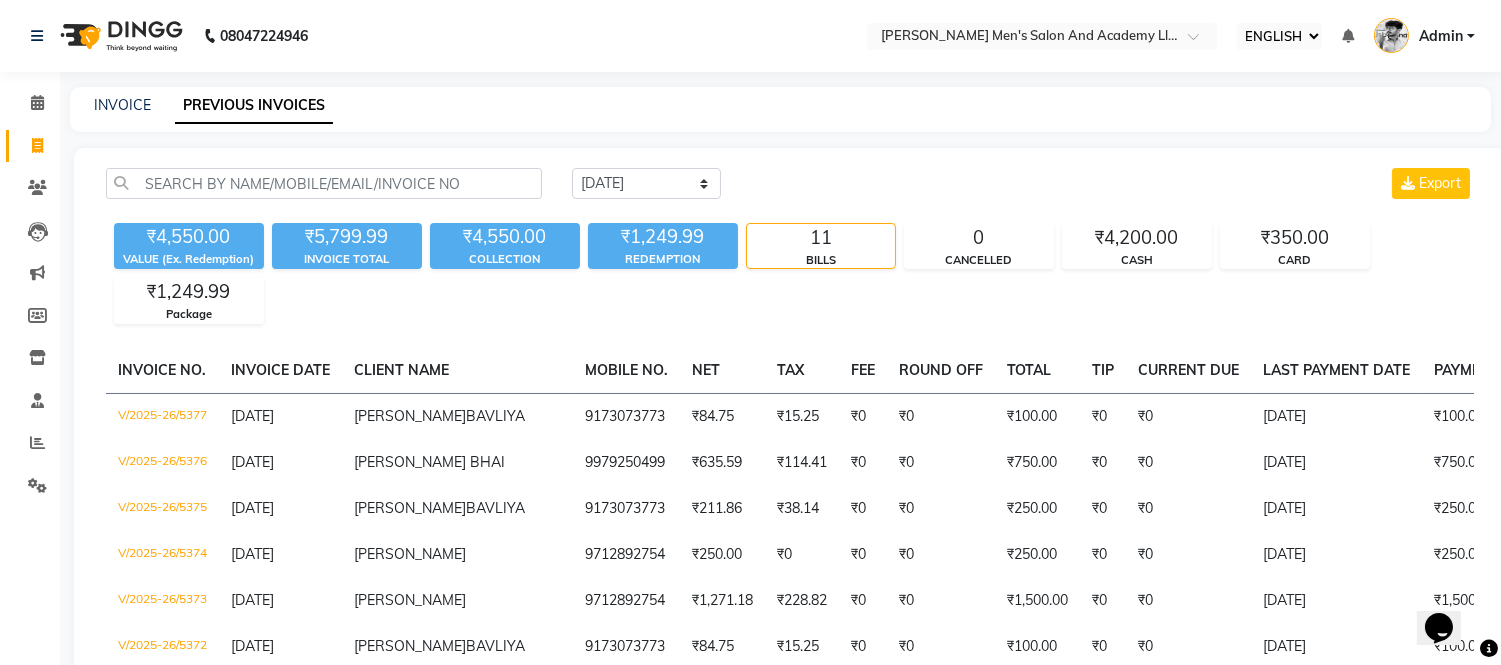 scroll, scrollTop: 0, scrollLeft: 0, axis: both 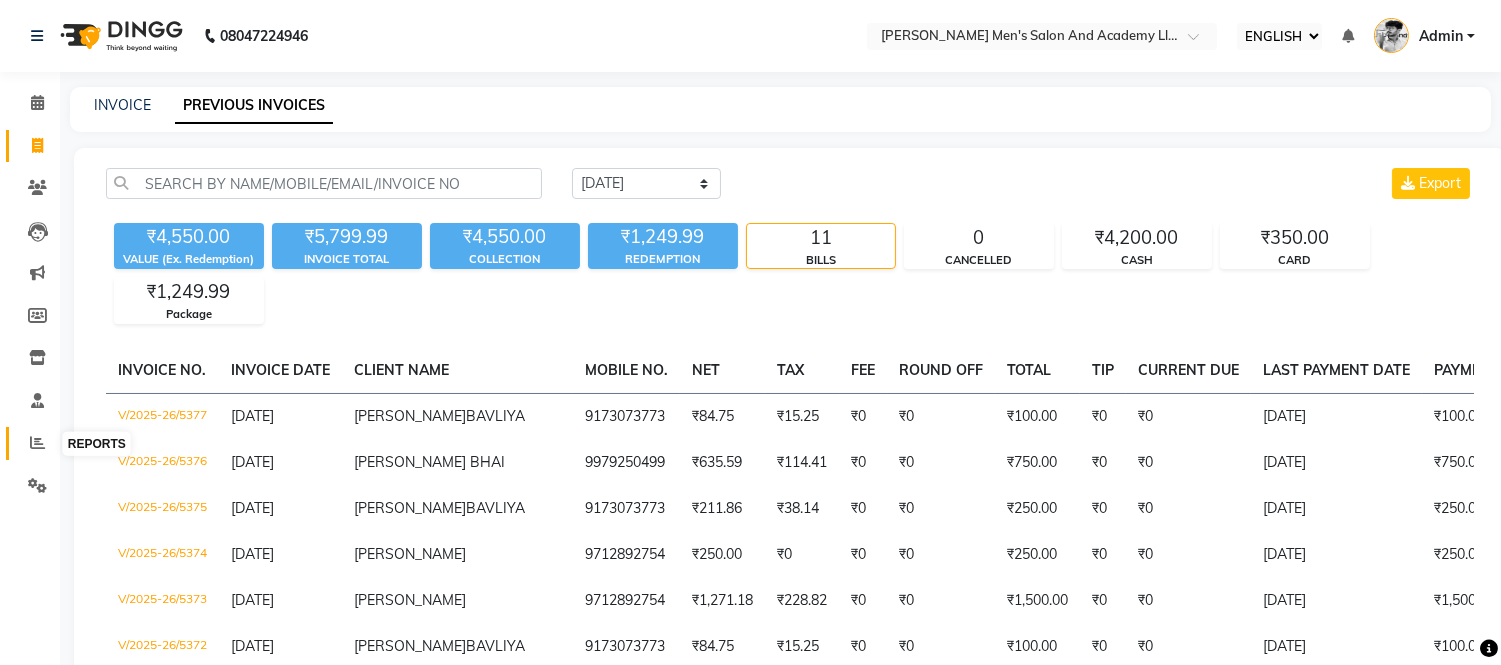 click 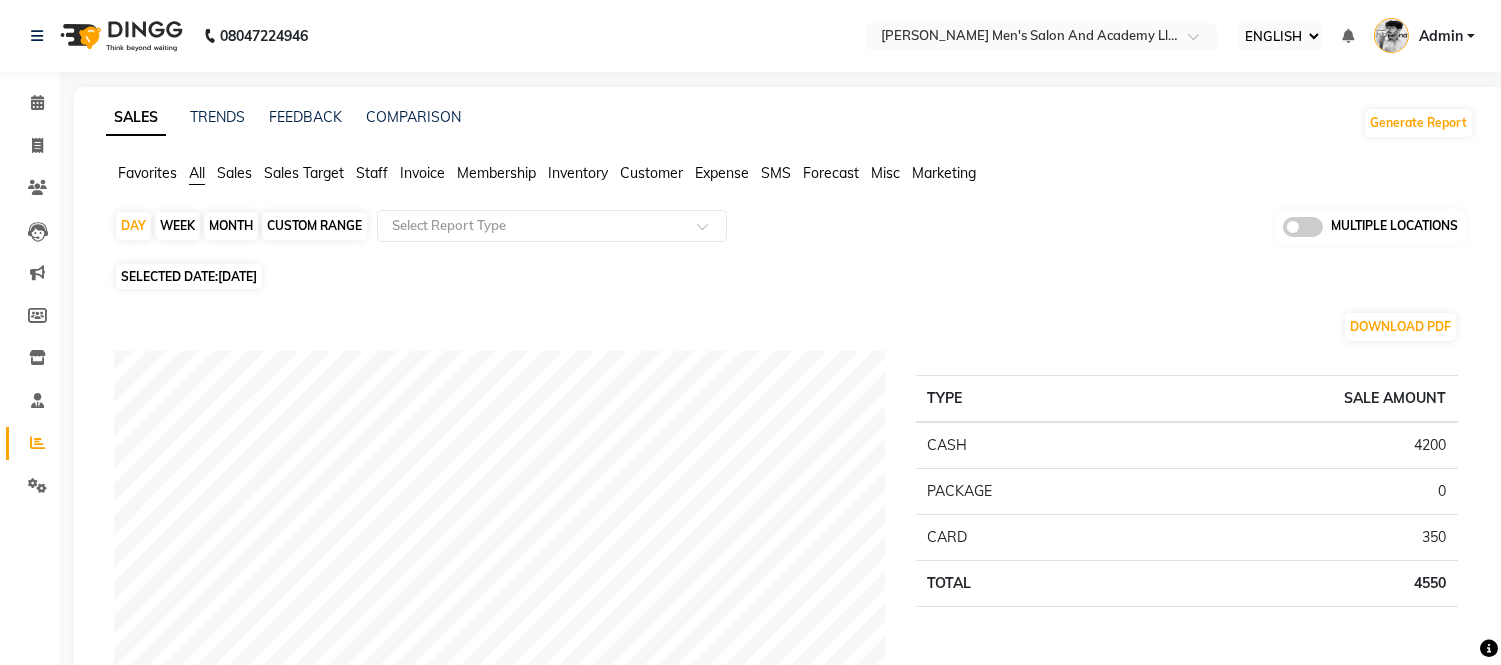 click on "Sales" 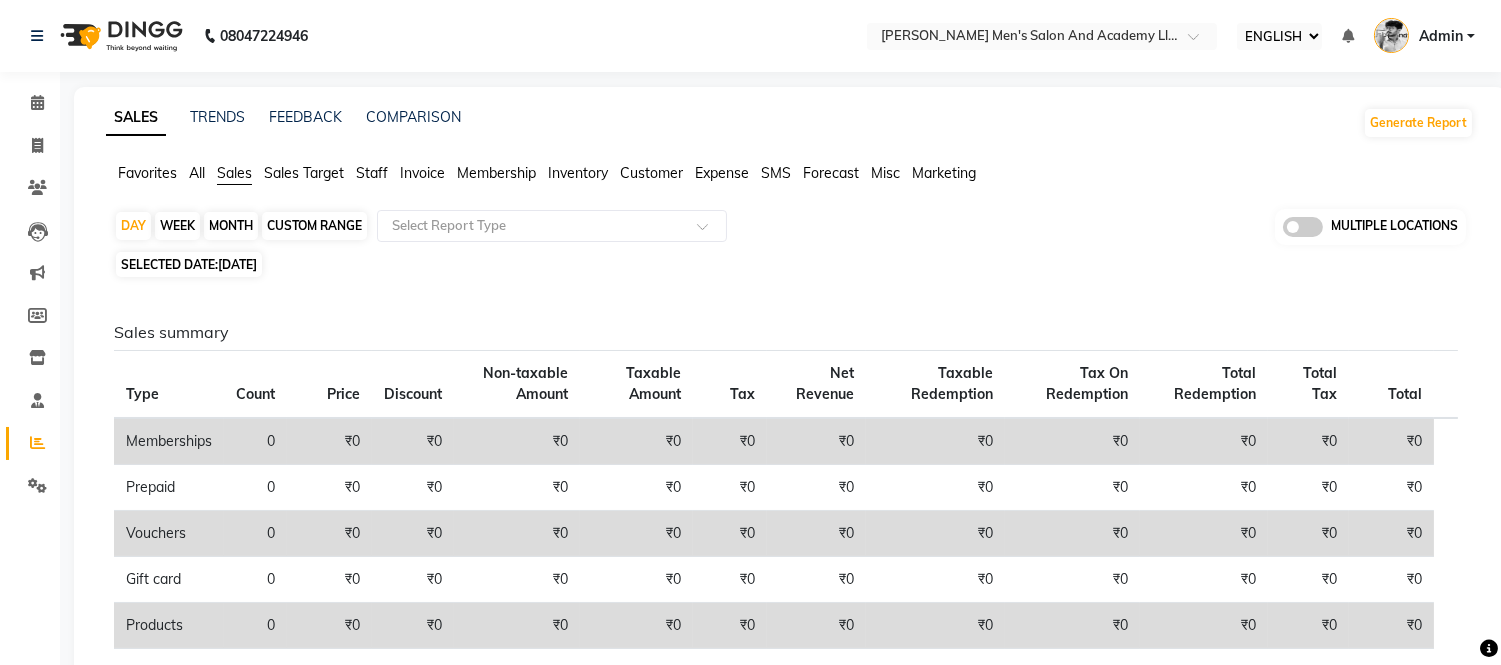 click on "[DATE]" 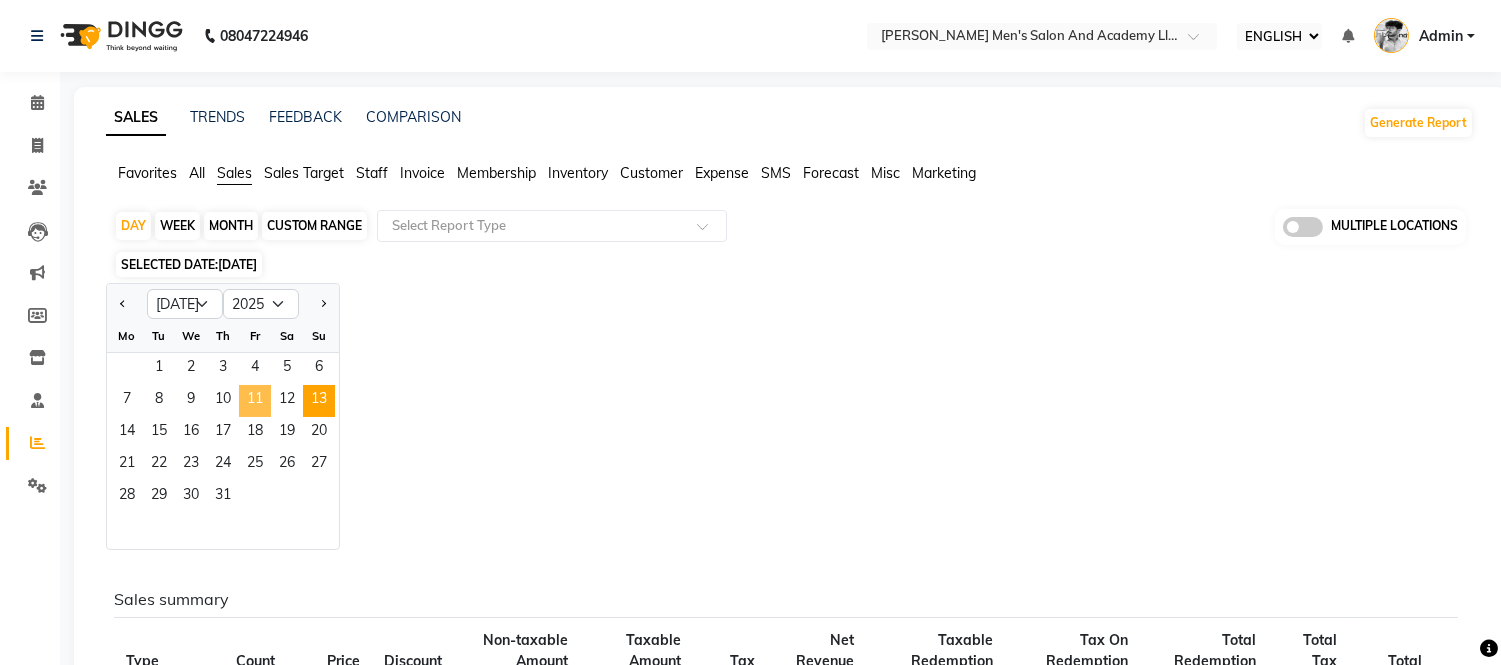 click on "11" 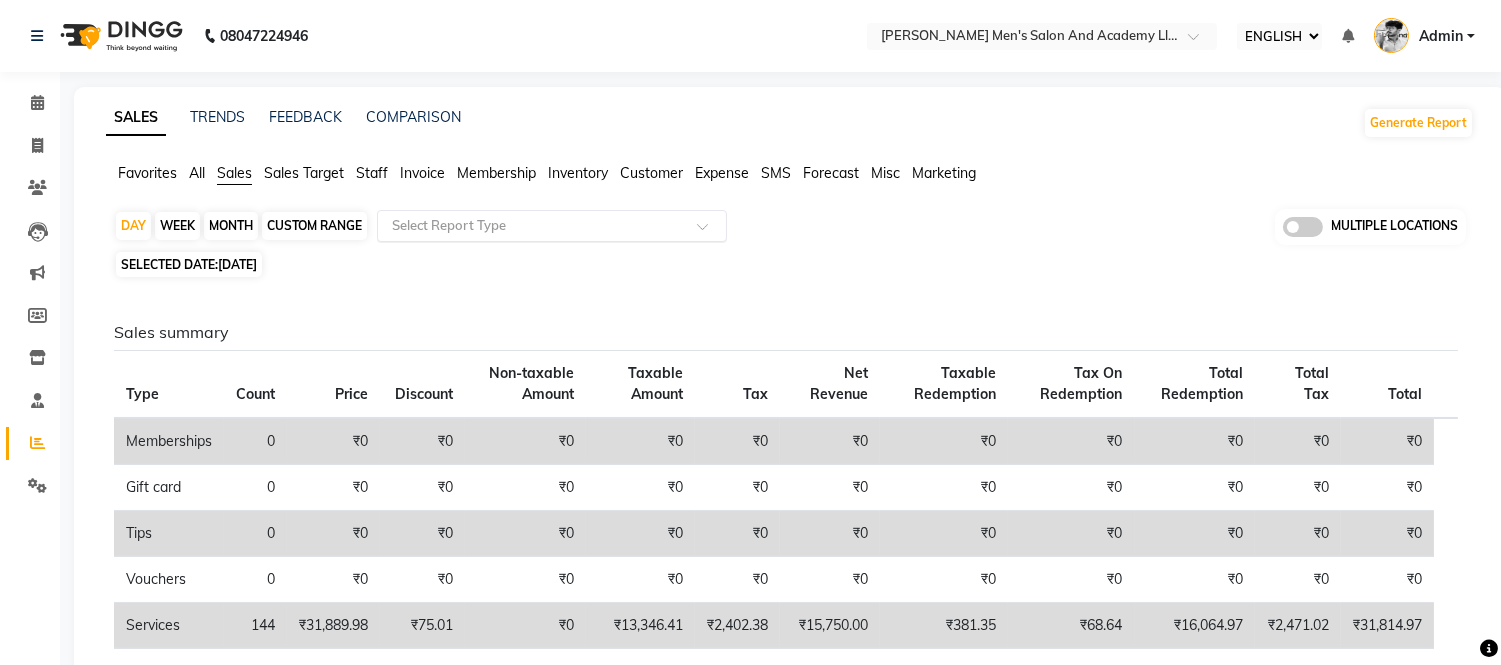 click 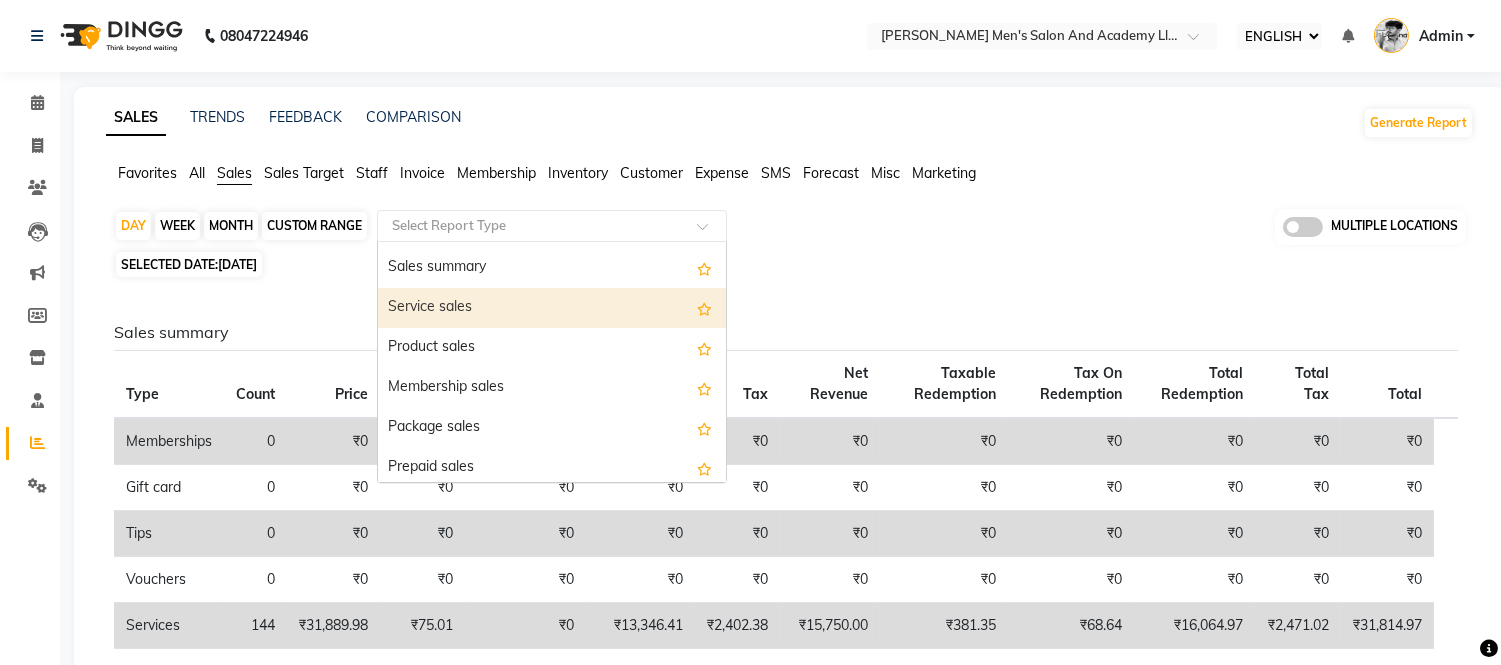 scroll, scrollTop: 111, scrollLeft: 0, axis: vertical 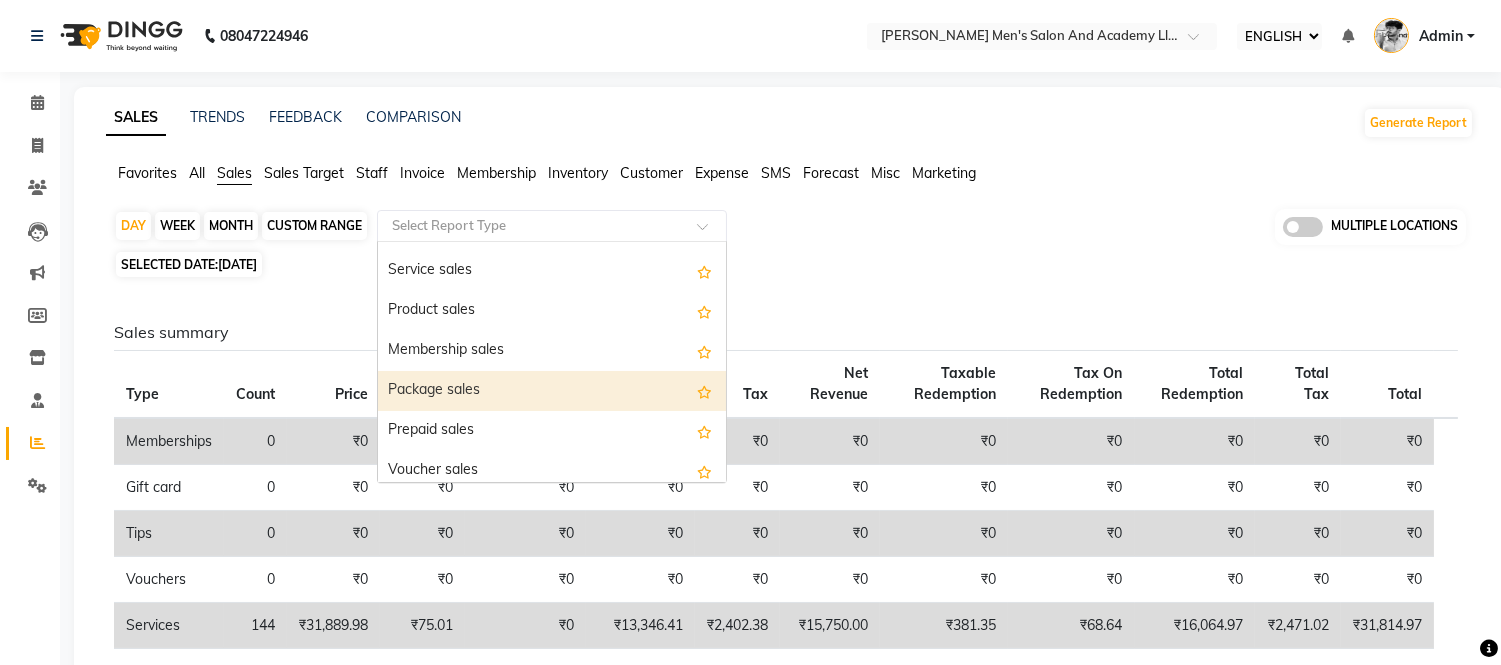 click on "Package sales" at bounding box center [552, 391] 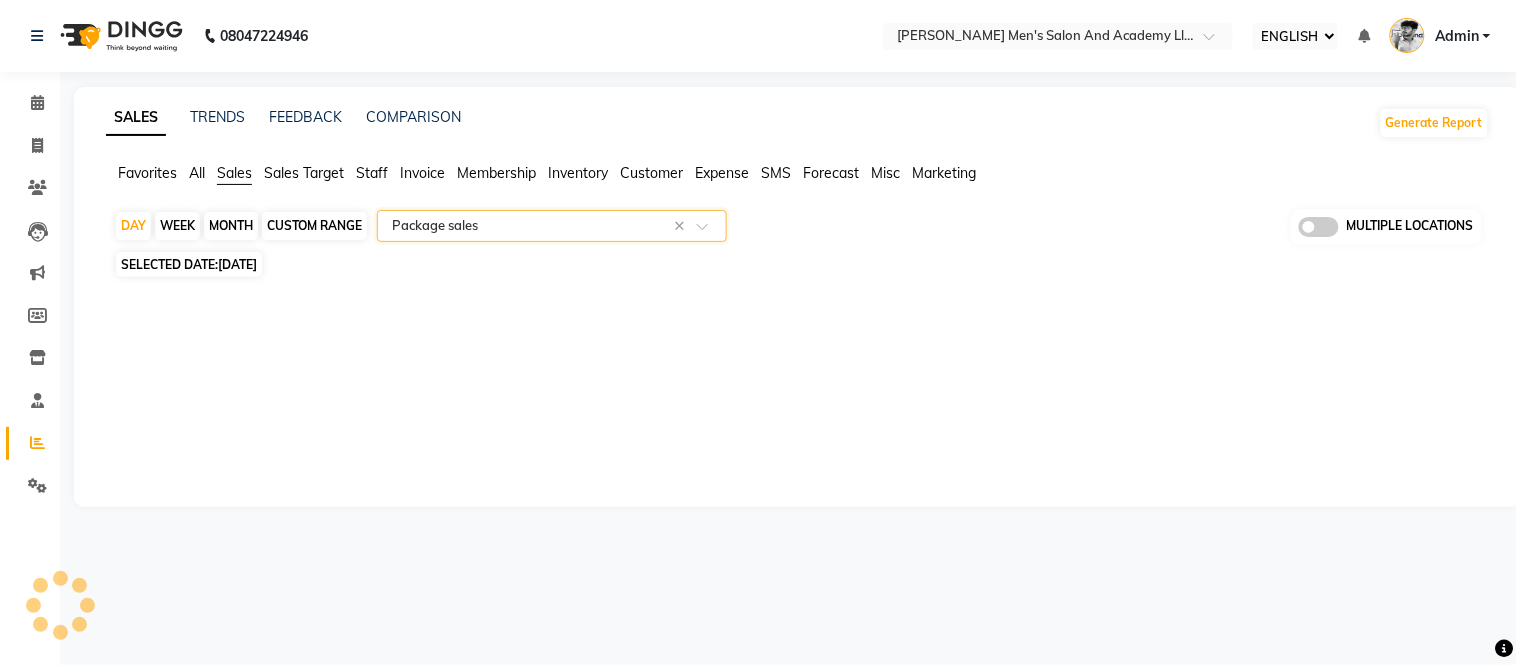 select on "full_report" 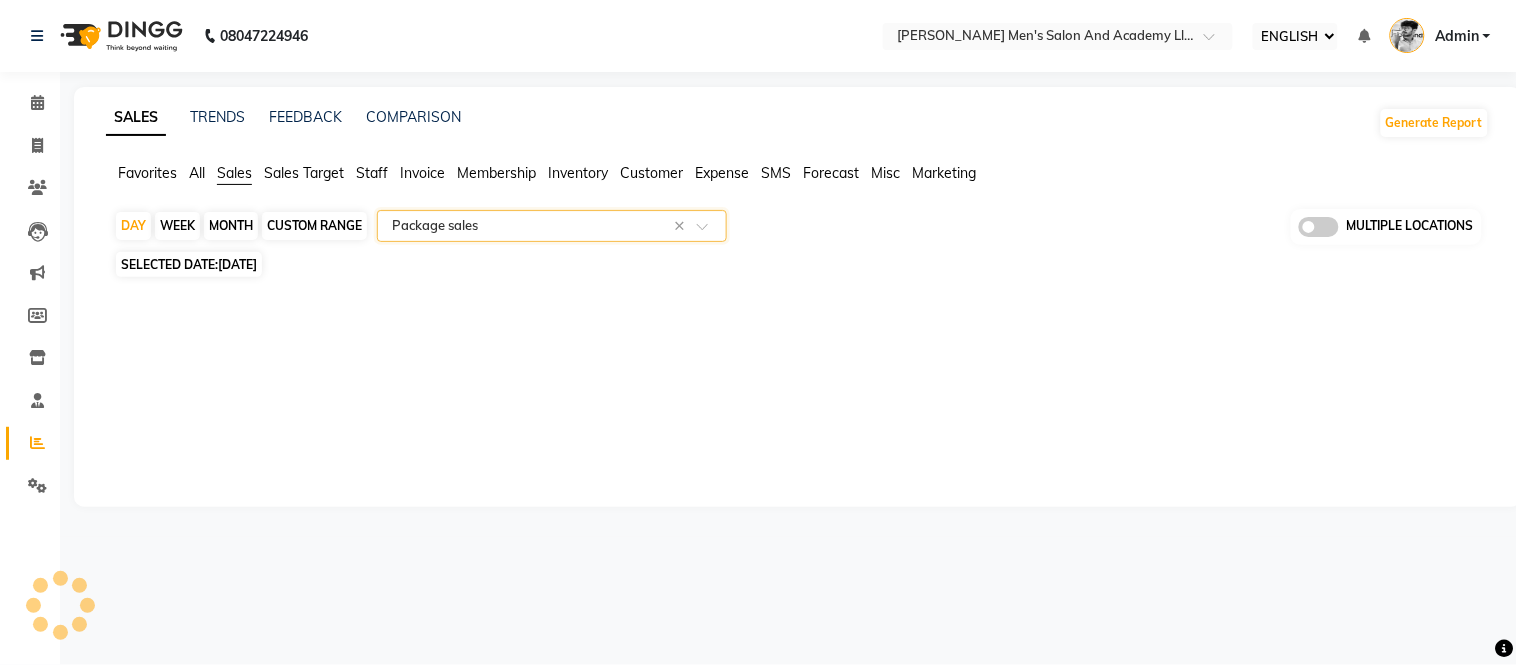 select on "csv" 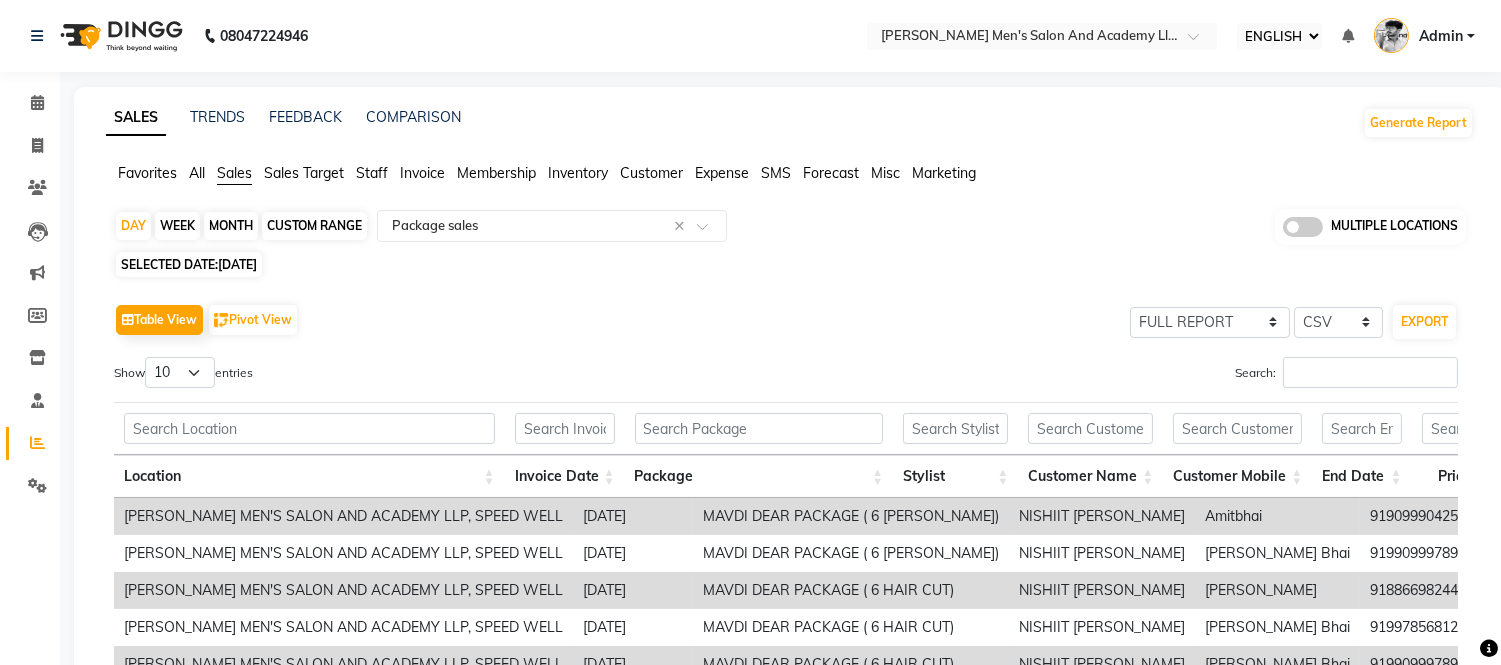 click on "Table View   Pivot View  SELECT FULL REPORT FILTERED REPORT SELECT CSV PDF  EXPORT  Show  10 25 50 100  entries Search: Location Invoice Date Package Stylist Customer Name Customer Mobile End Date Price Tax Total Type Original Consumed Status Location Invoice Date Package Stylist Customer Name Customer Mobile End Date Price Tax Total Type Original Consumed Status Total ₹5,250.00 ₹800.87 ₹5,250.00 42 2 [PERSON_NAME] MEN'S SALON AND ACADEMY LLP, SPEED WELL  [DATE] MAVDI DEAR PACKAGE ( 6 [PERSON_NAME]) NISHIIT [PERSON_NAME]  919099904257 [DATE] ₹750.00 ₹114.41 ₹750.00 COUNT 6 1 ACTIVE [PERSON_NAME] MEN'S SALON AND ACADEMY LLP, SPEED WELL  [DATE] MAVDI DEAR PACKAGE ( 6 [PERSON_NAME]) NISHIIT [PERSON_NAME] Bhai 919909997897 [DATE] ₹750.00 ₹114.41 ₹750.00 COUNT 6 1 ACTIVE [PERSON_NAME] MEN'S SALON AND ACADEMY LLP, SPEED WELL  [DATE] MAVDI DEAR PACKAGE ( 6 HAIR CUT) NISHIIT [PERSON_NAME]  918866982449 [DATE] ₹750.00 ₹114.41 ₹750.00 COUNT 6 0 ACTIVE [PERSON_NAME] MEN'S SALON AND ACADEMY LLP, SPEED WELL  COUNT 6" 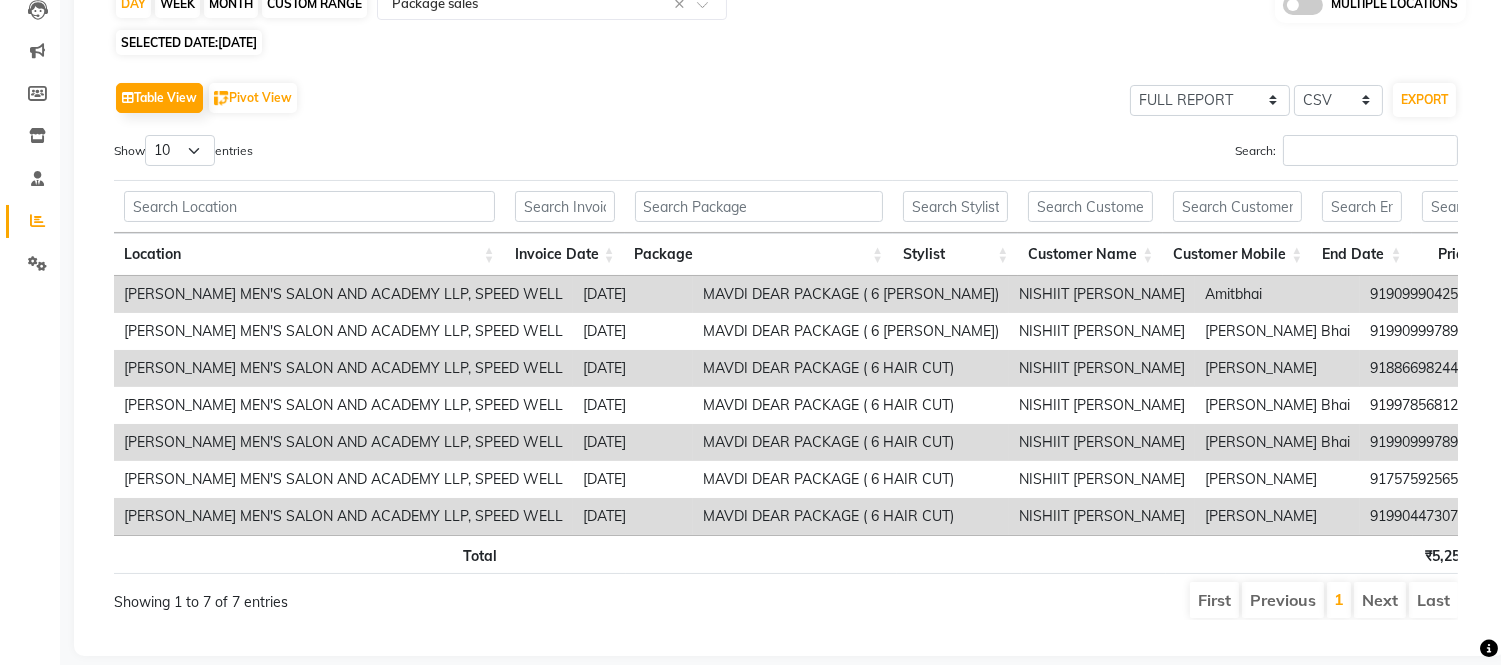 scroll, scrollTop: 0, scrollLeft: 93, axis: horizontal 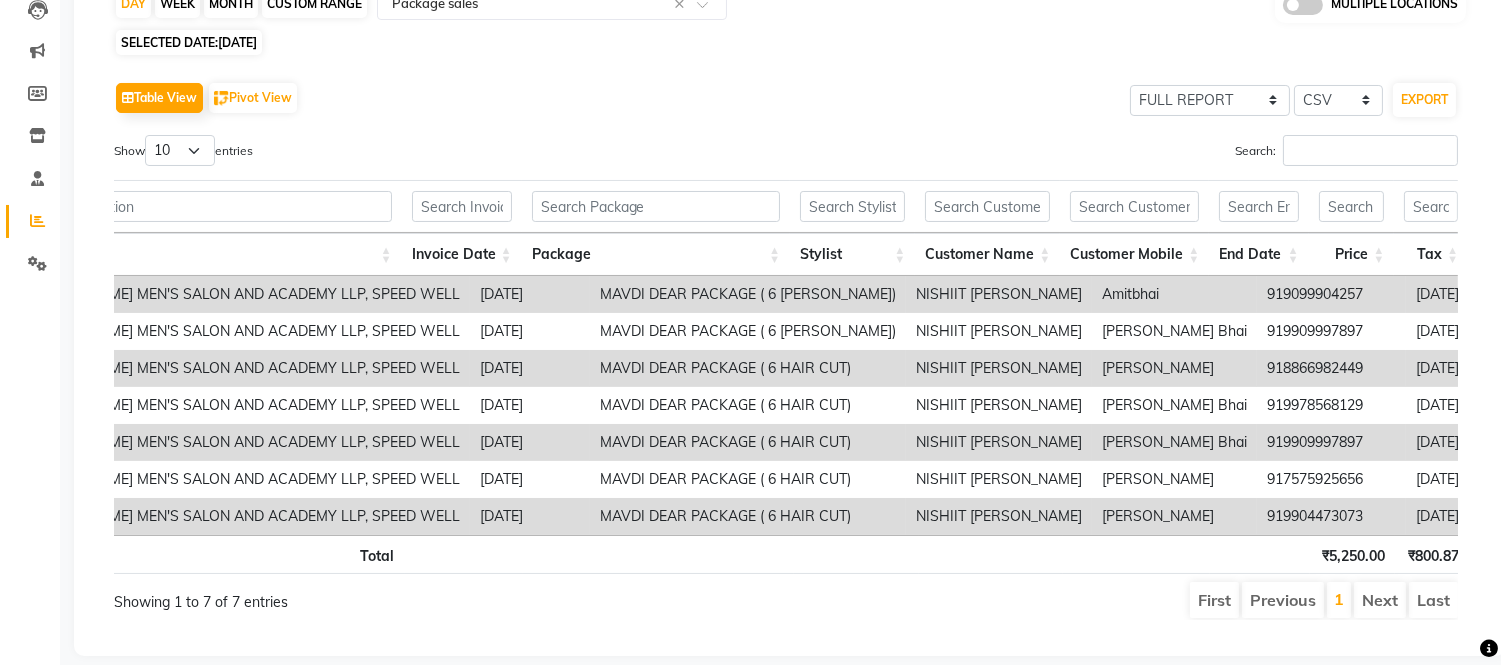 click at bounding box center (990, 554) 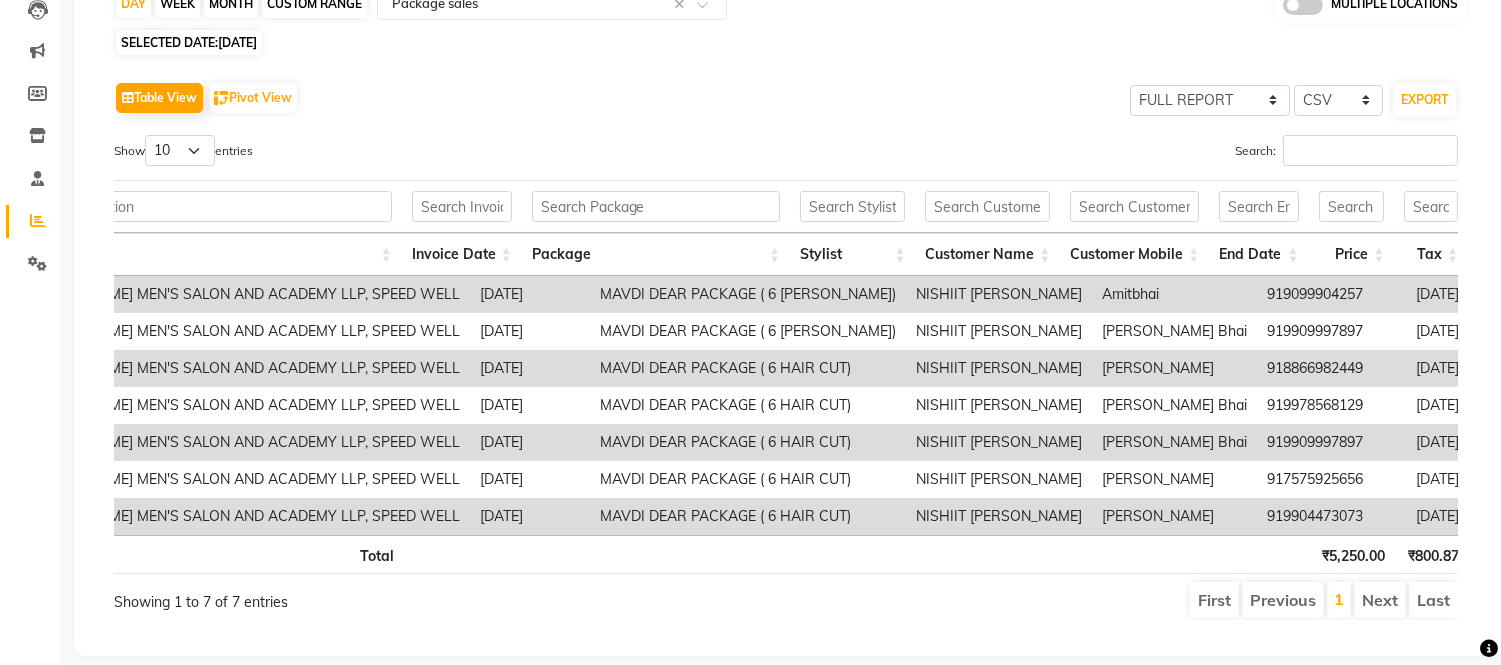 scroll, scrollTop: 111, scrollLeft: 0, axis: vertical 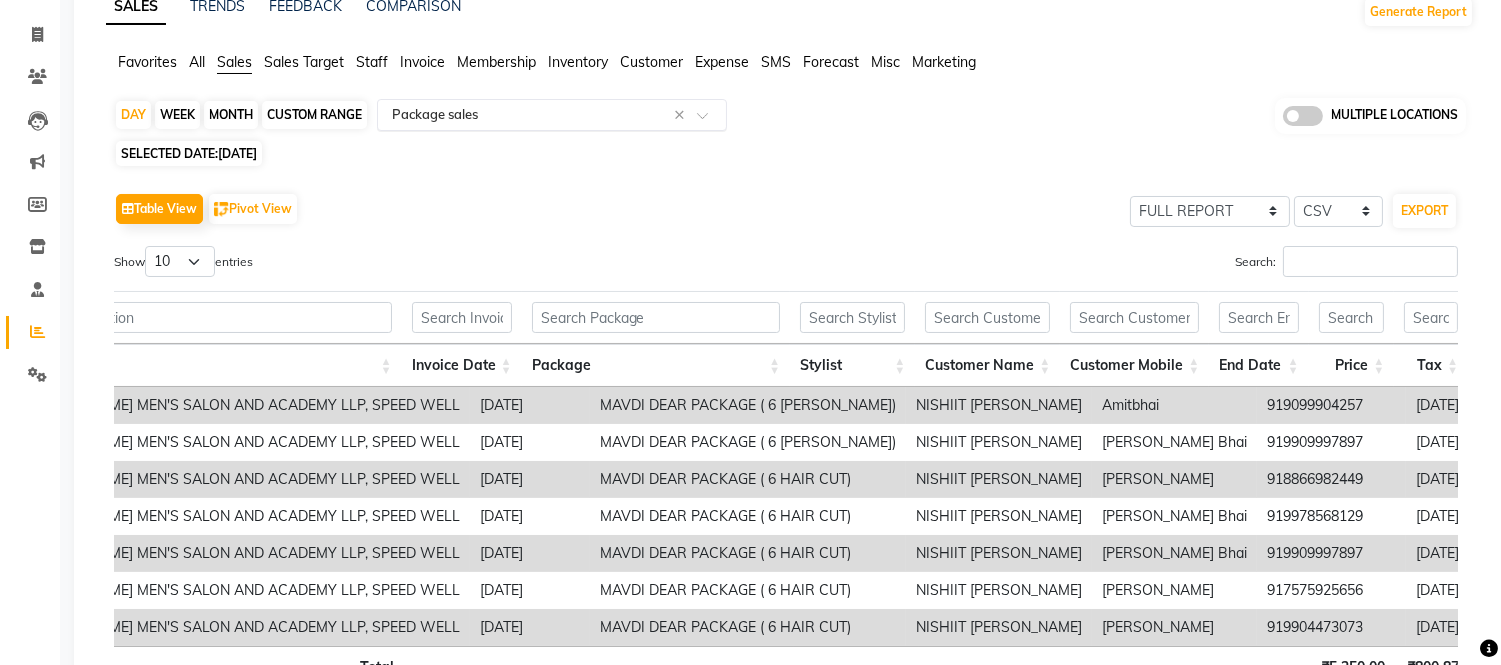 click 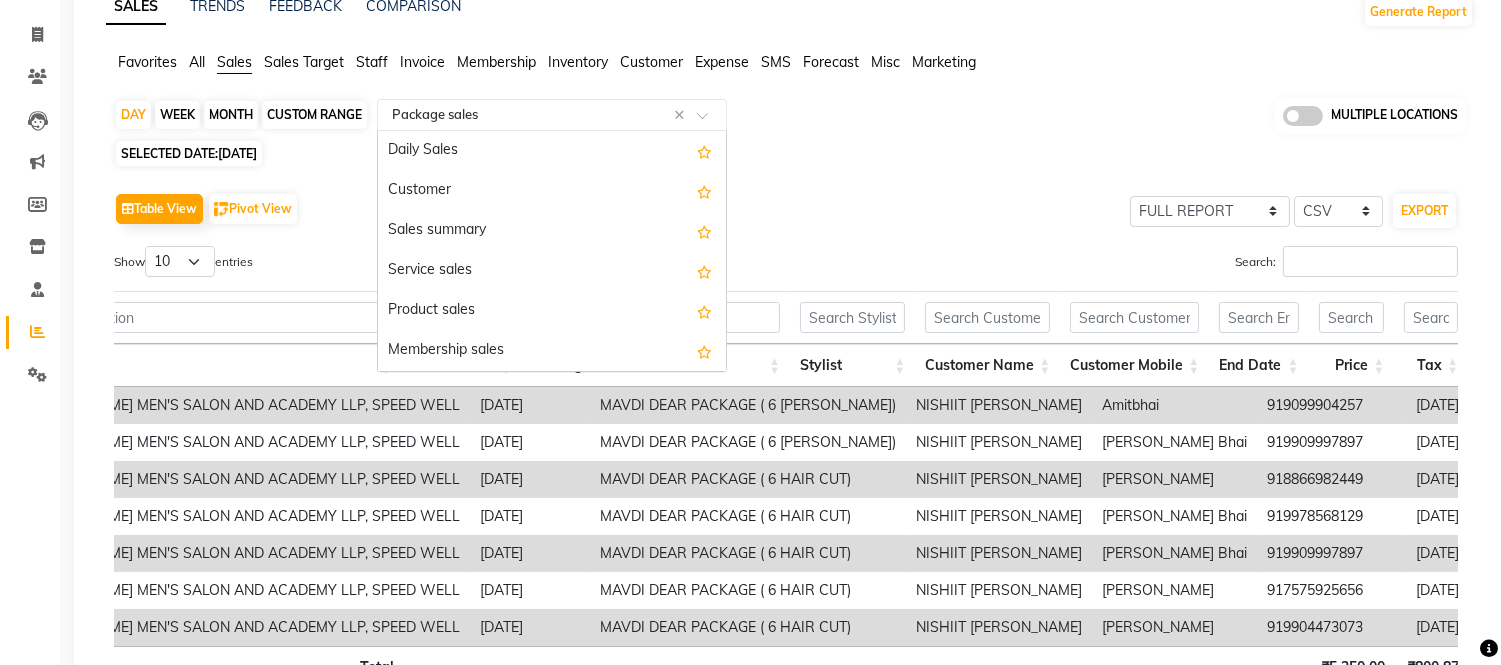 scroll, scrollTop: 240, scrollLeft: 0, axis: vertical 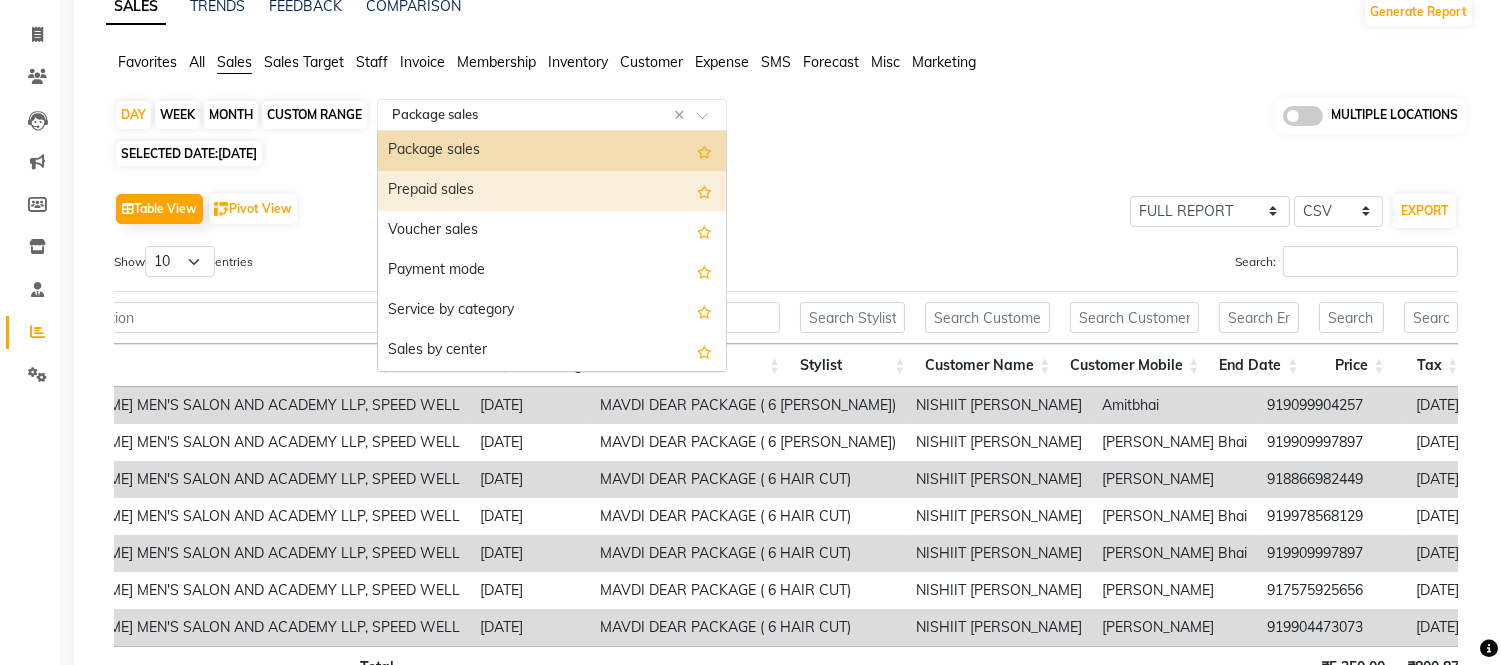 click on "Prepaid sales" at bounding box center [552, 191] 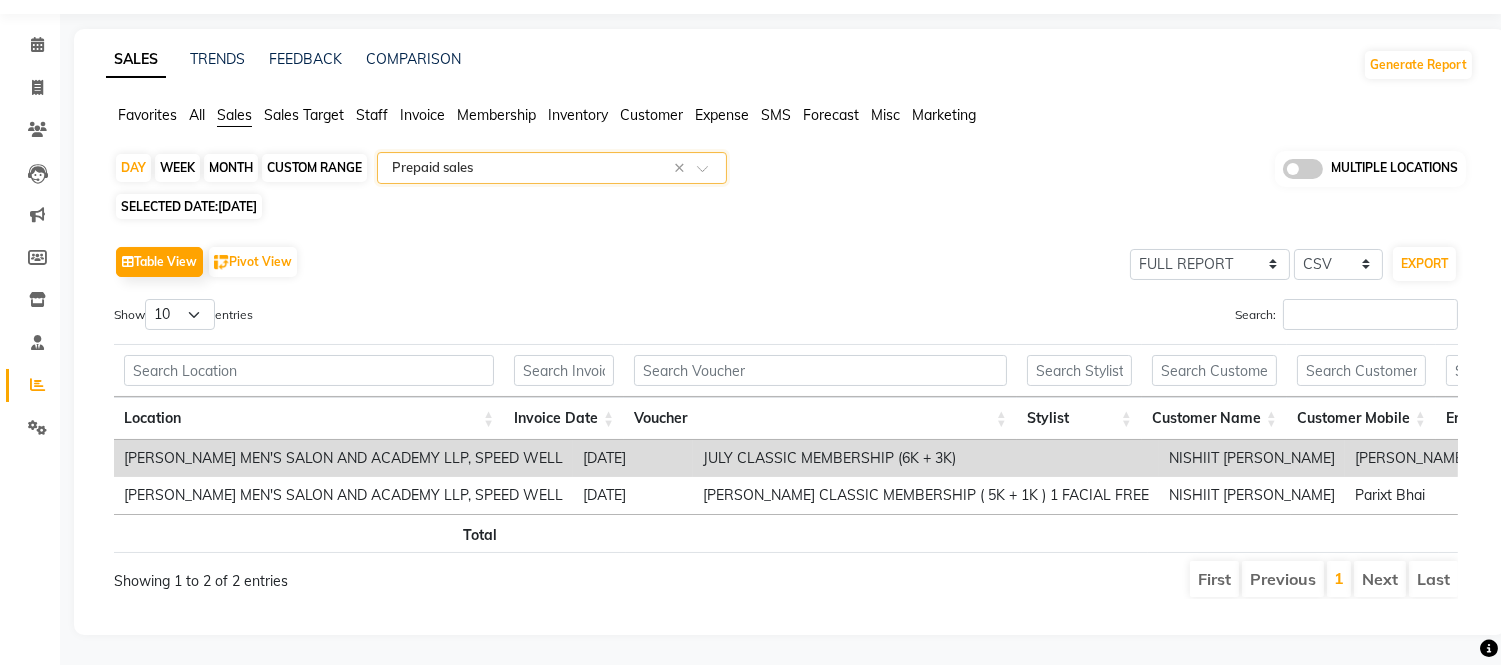 scroll, scrollTop: 0, scrollLeft: 0, axis: both 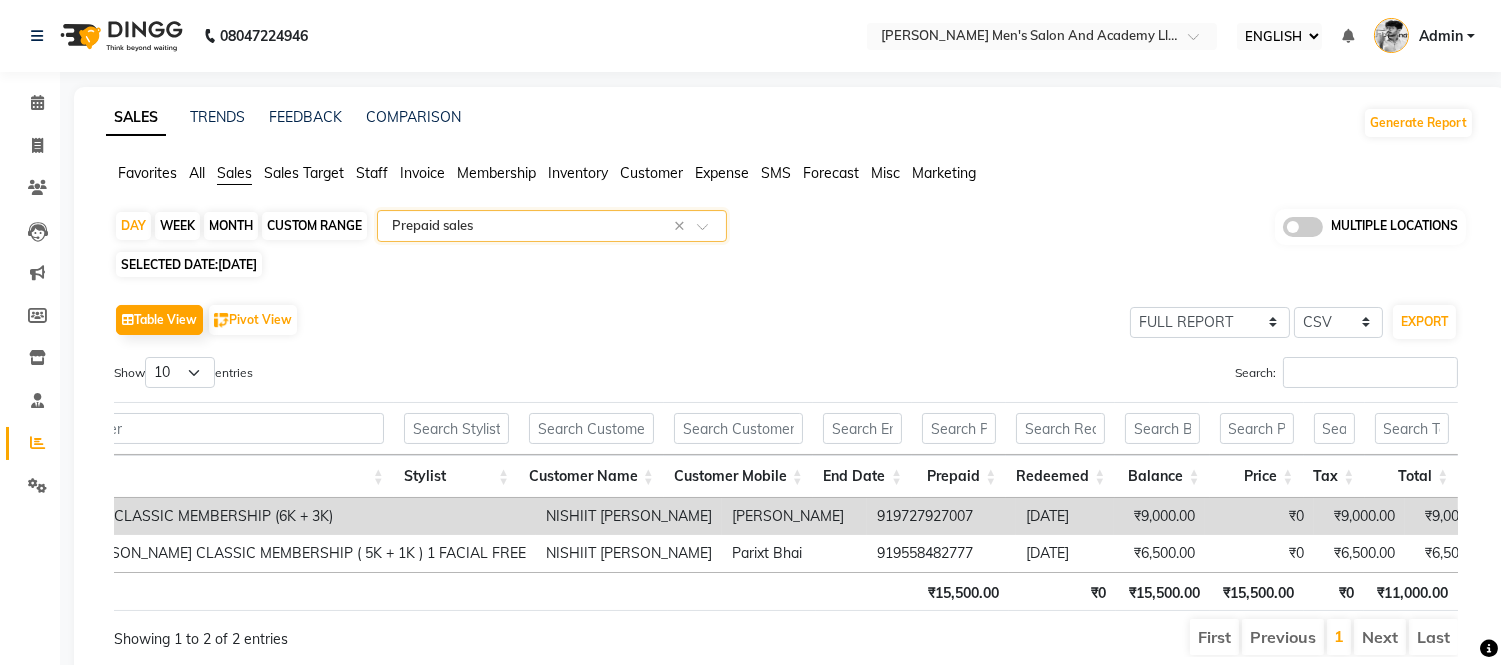 drag, startPoint x: 1295, startPoint y: 601, endPoint x: 1310, endPoint y: 601, distance: 15 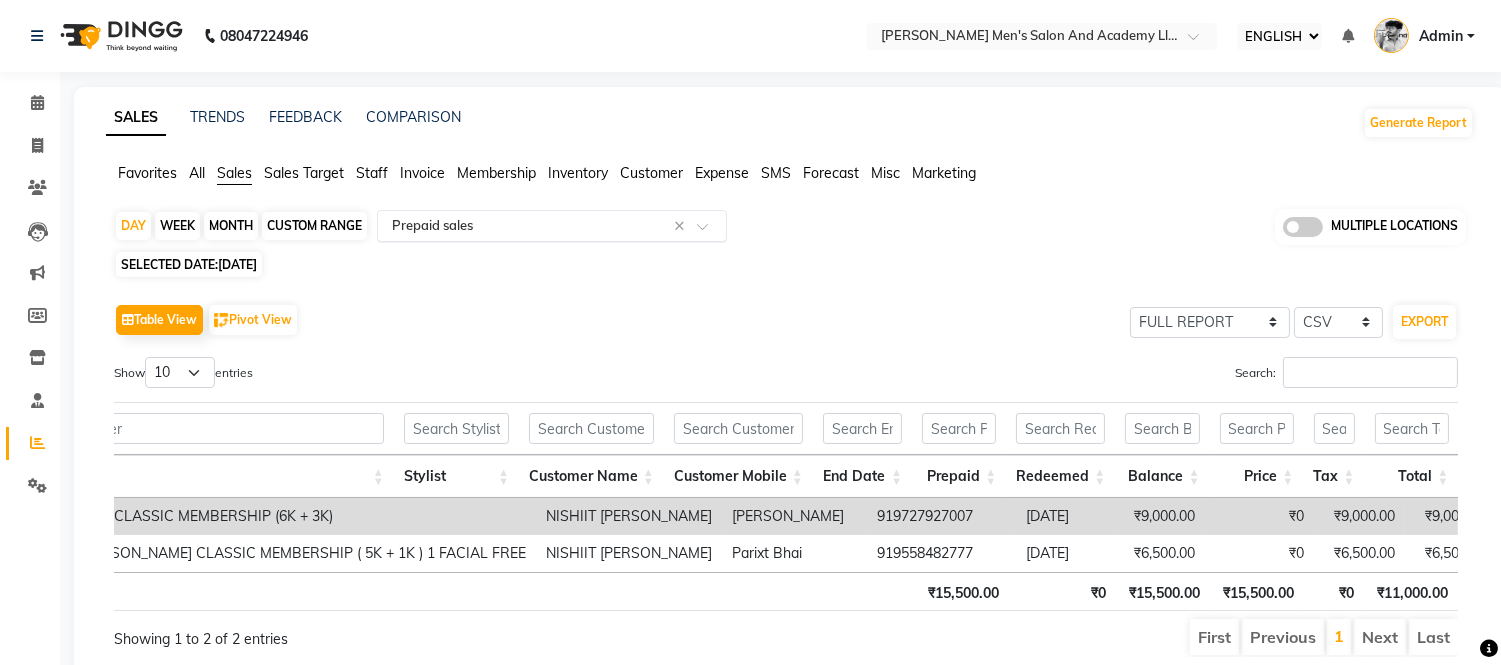click 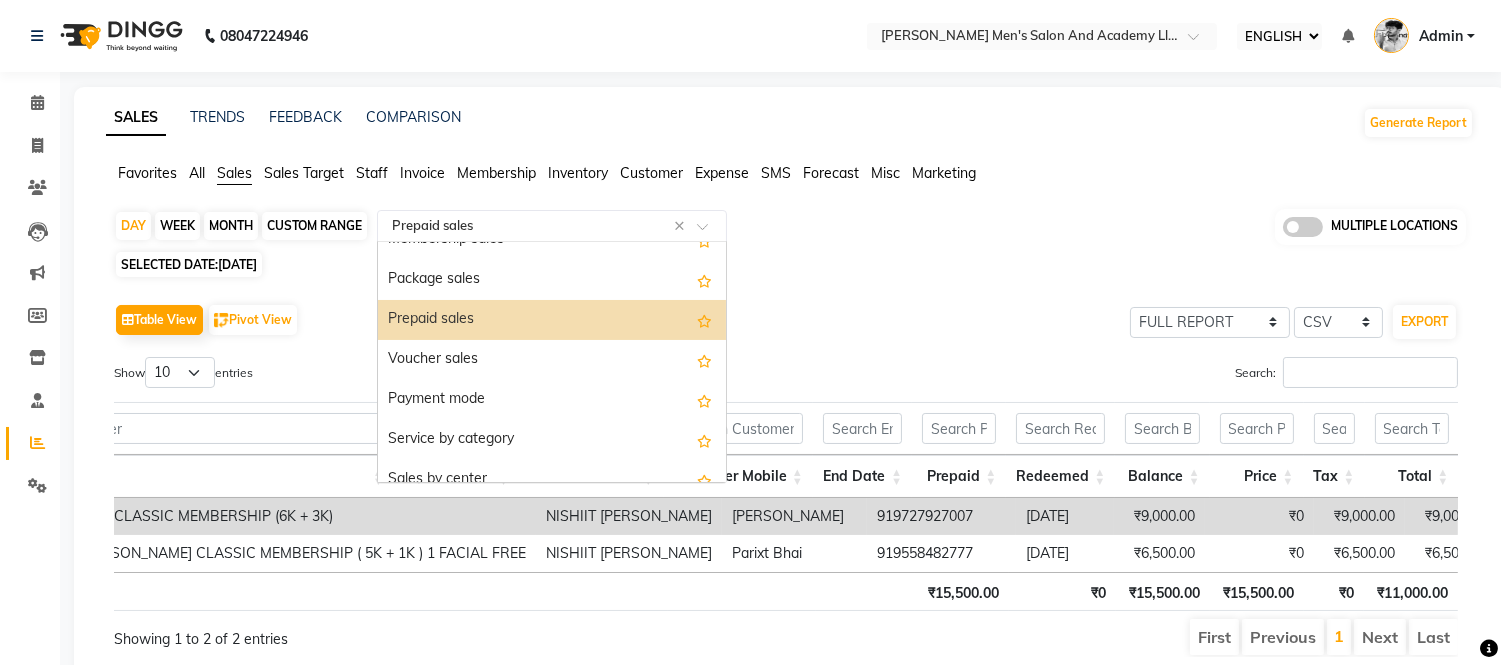 scroll, scrollTop: 111, scrollLeft: 0, axis: vertical 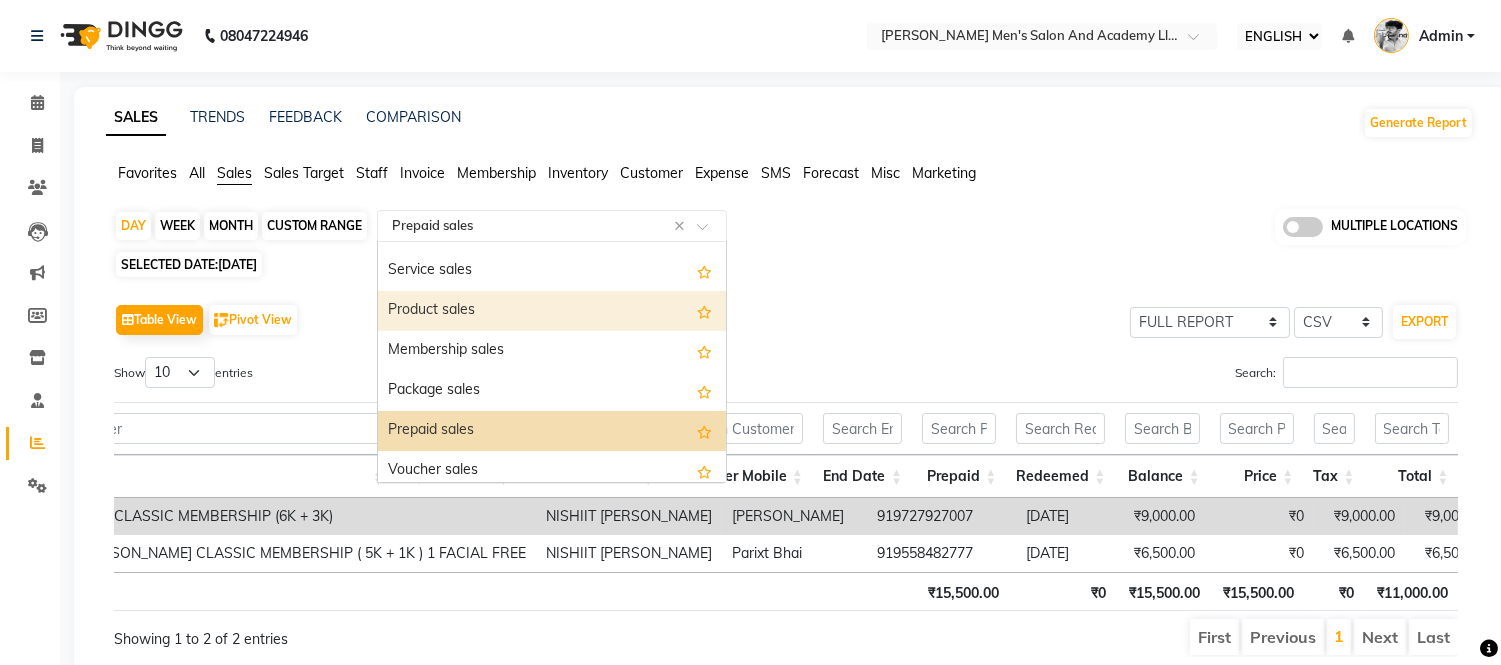 click on "Product sales" at bounding box center [552, 311] 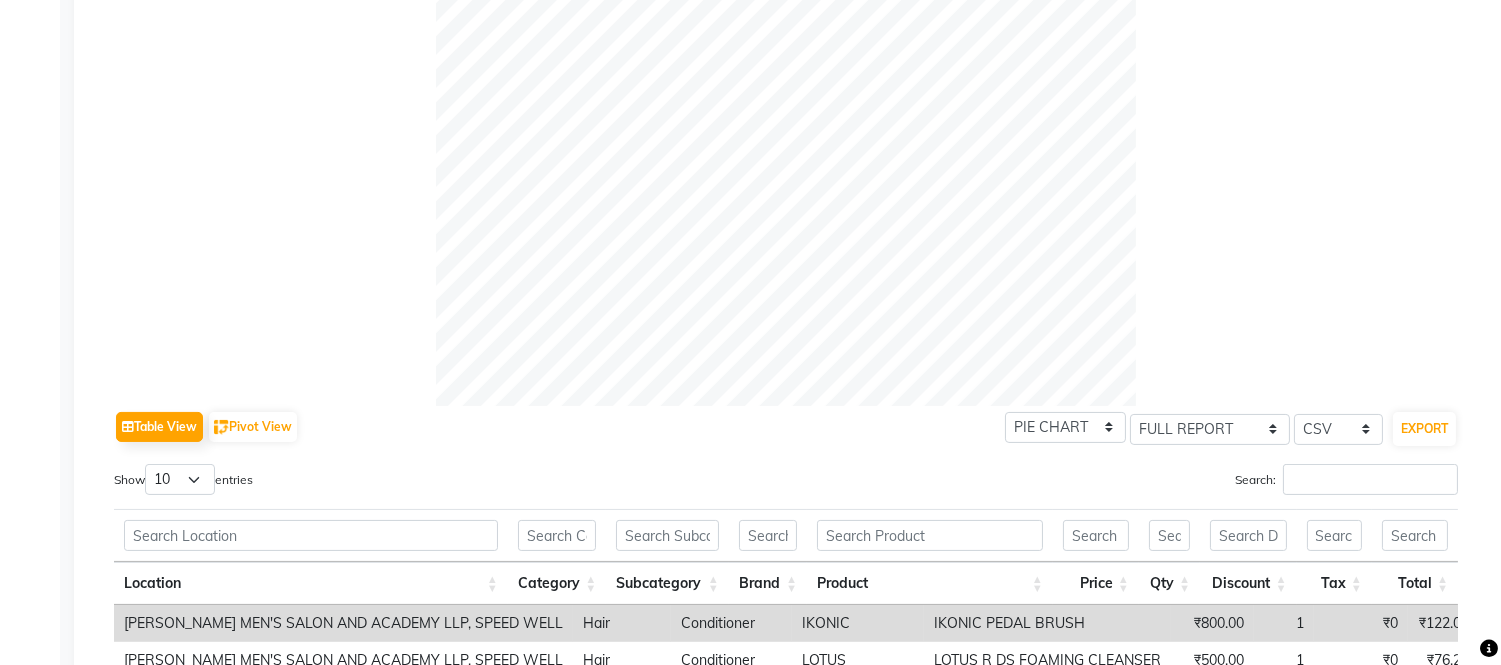 scroll, scrollTop: 836, scrollLeft: 0, axis: vertical 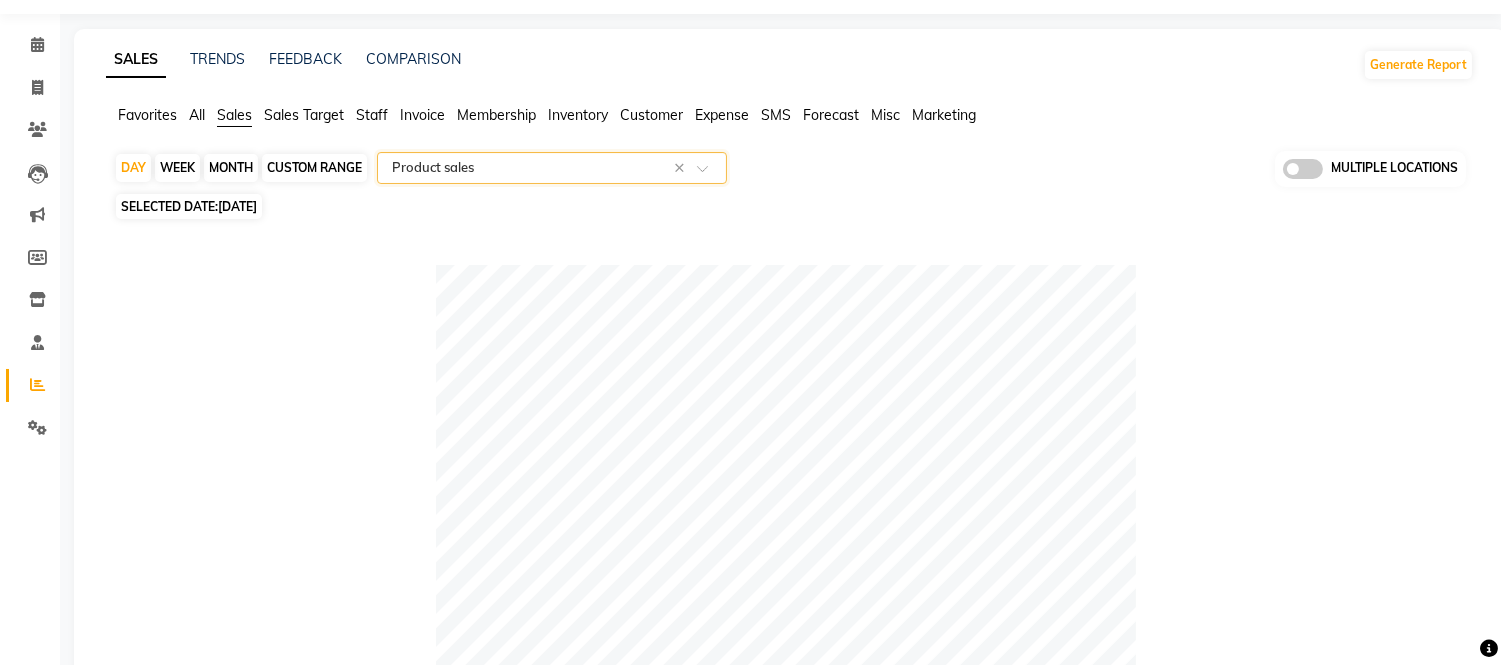 click on "Expense" 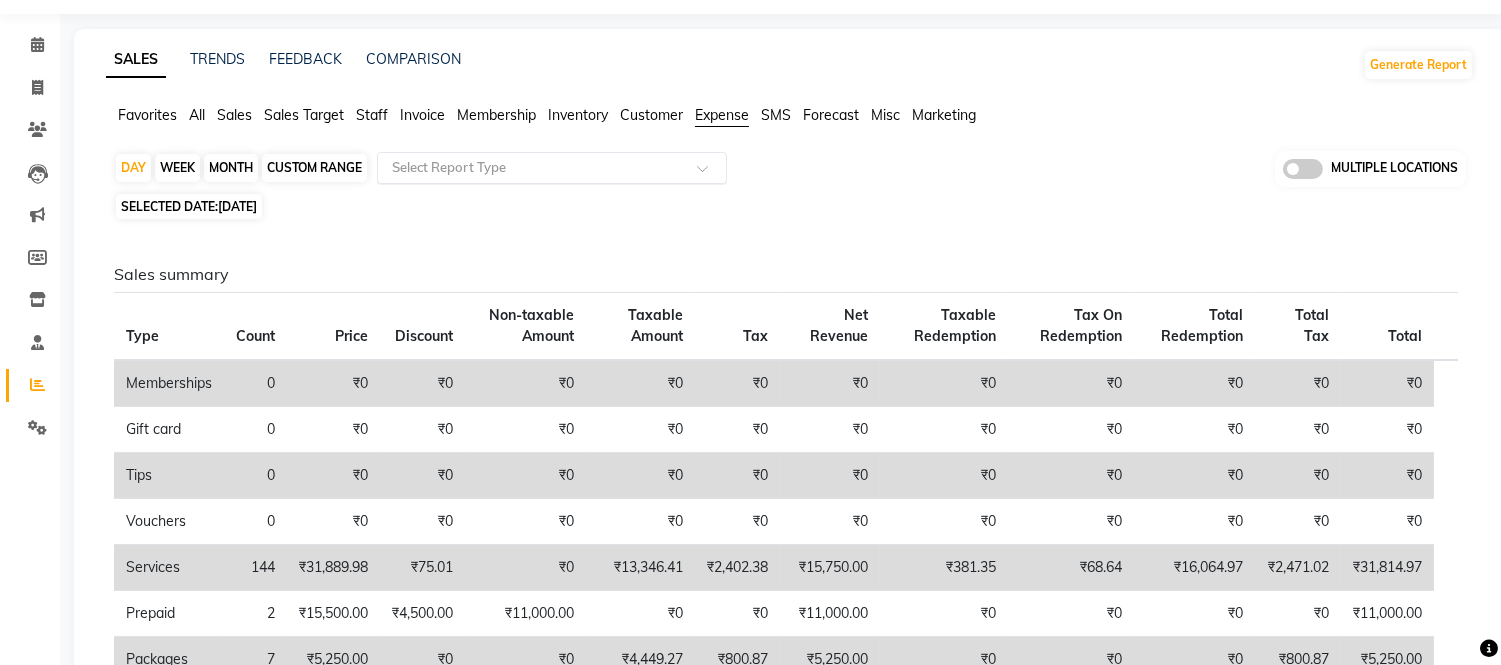 click 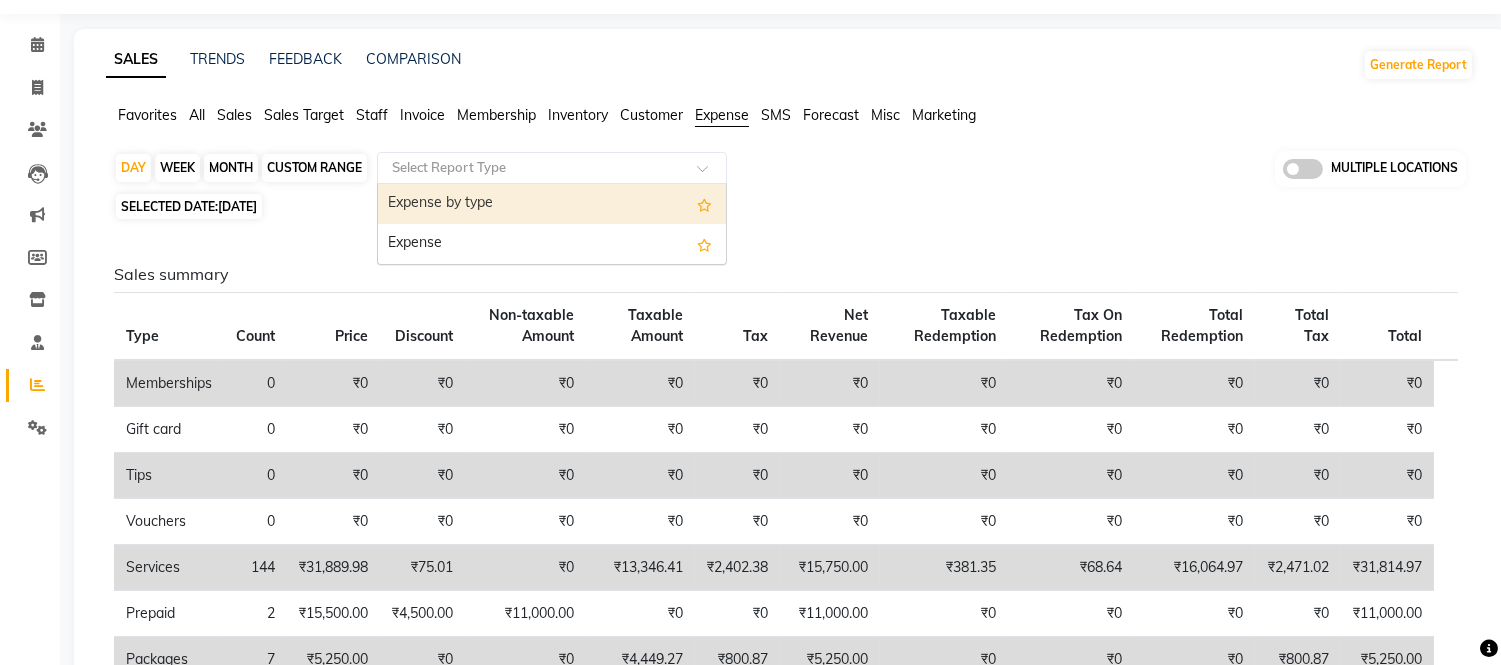 click on "Expense by type" at bounding box center (552, 204) 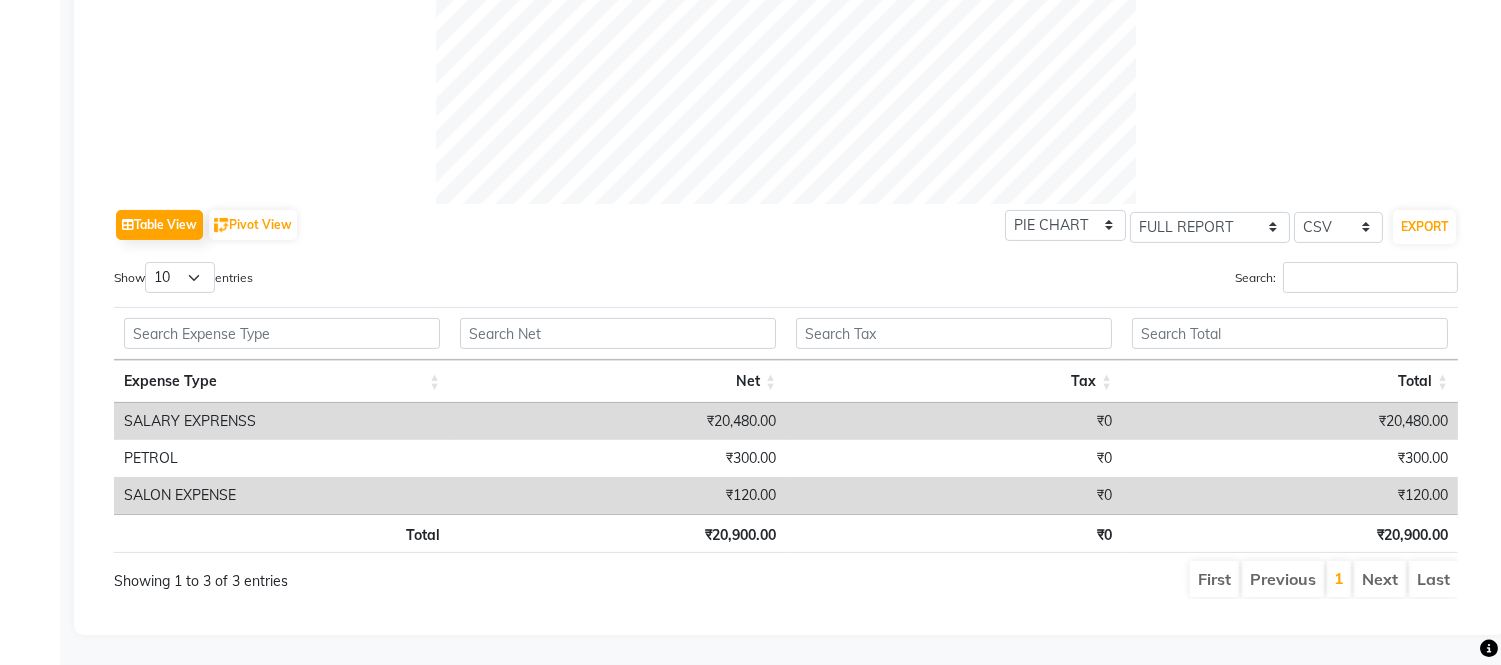 scroll, scrollTop: 836, scrollLeft: 0, axis: vertical 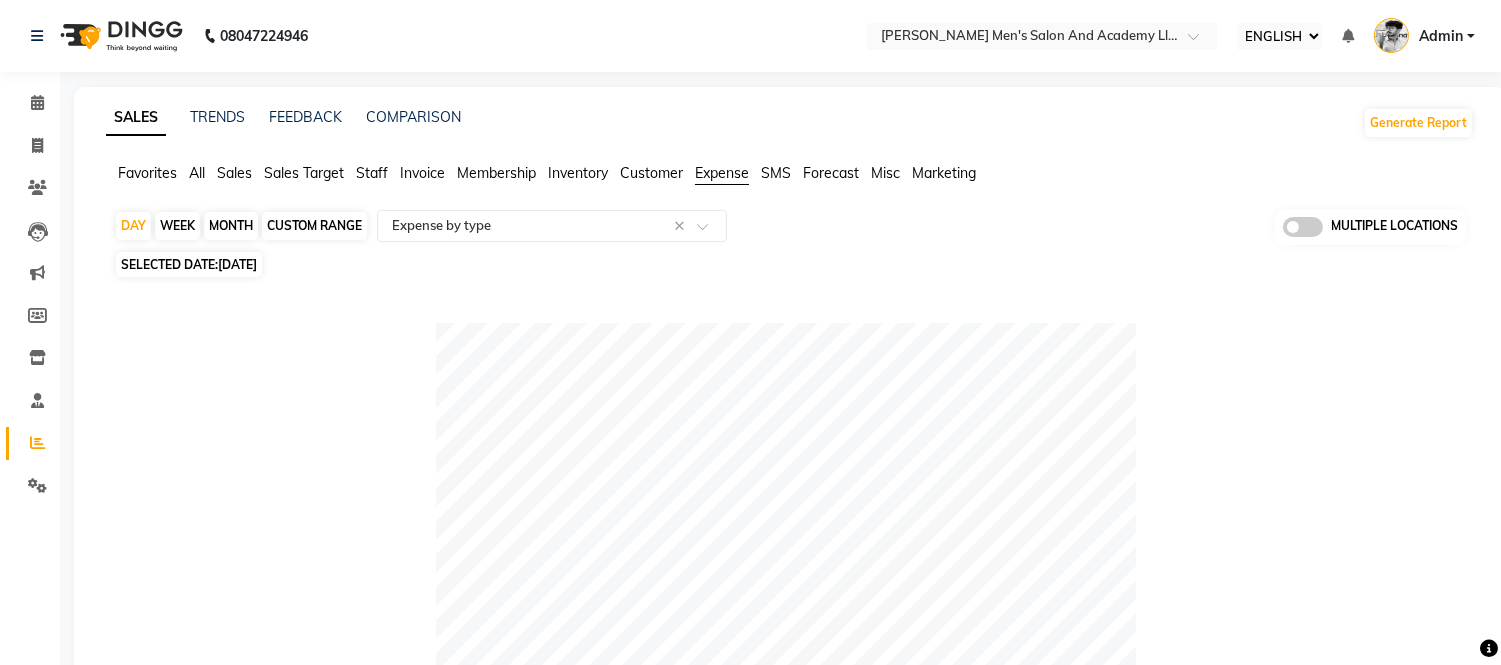 click on "[DATE]" 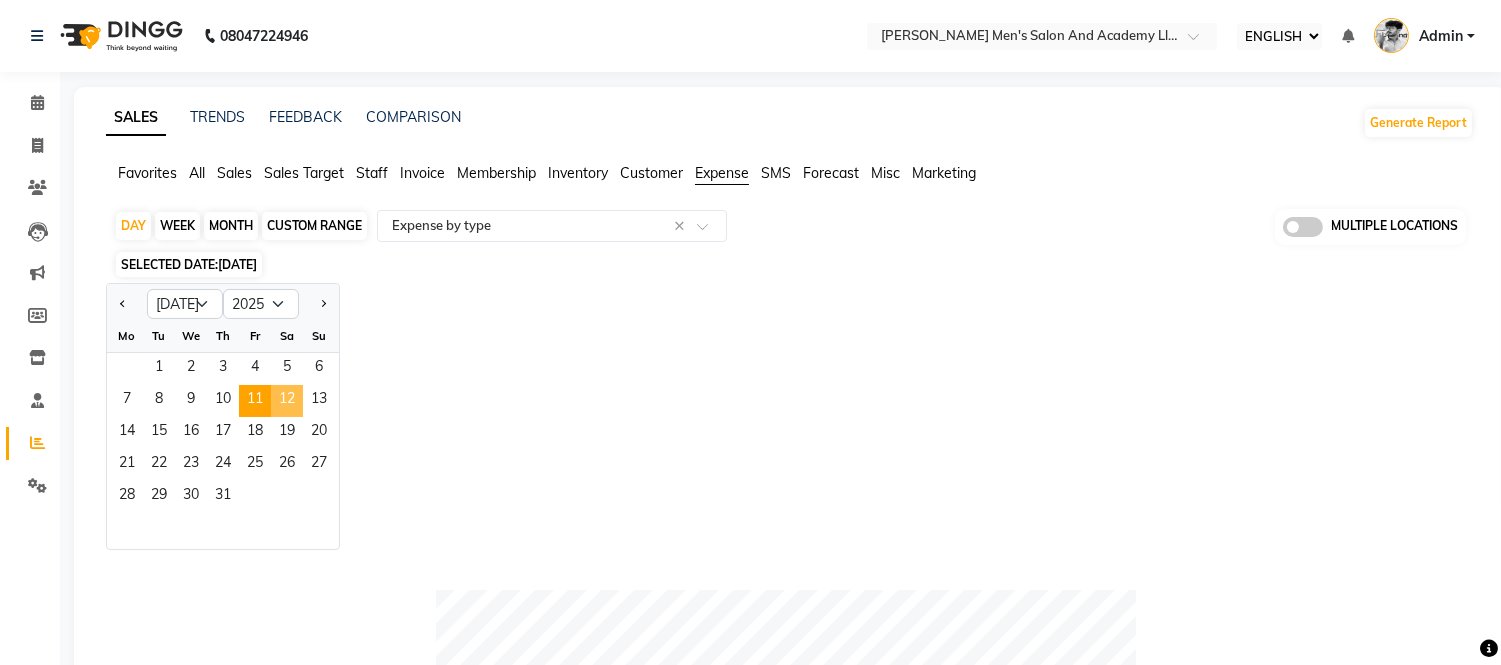 click on "12" 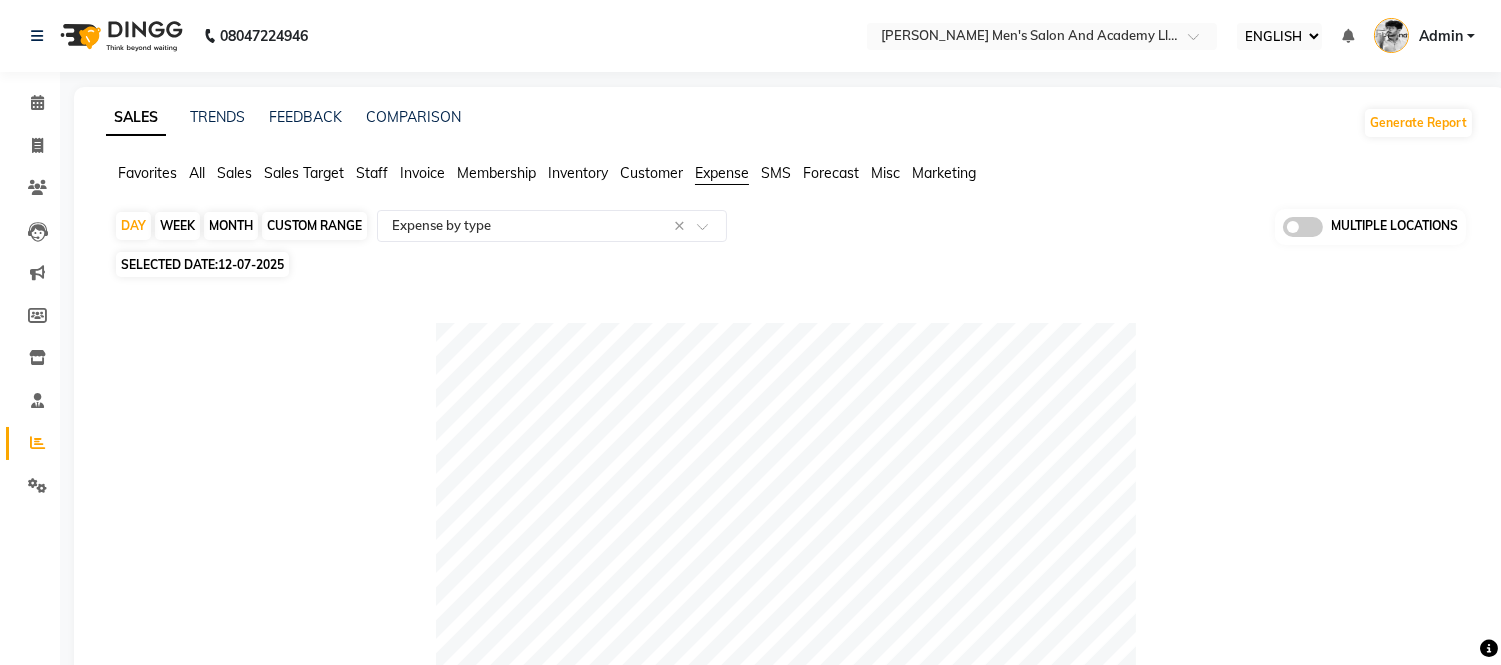 click on "Sales" 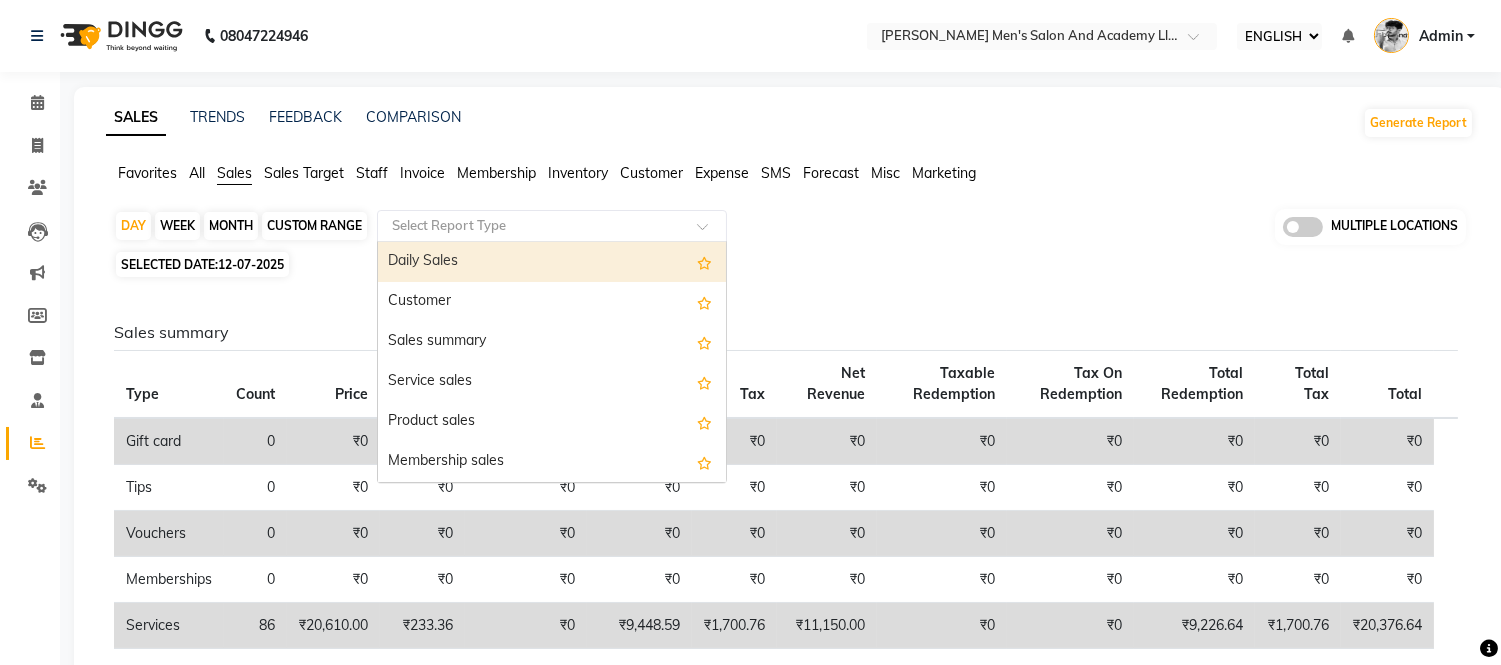 click 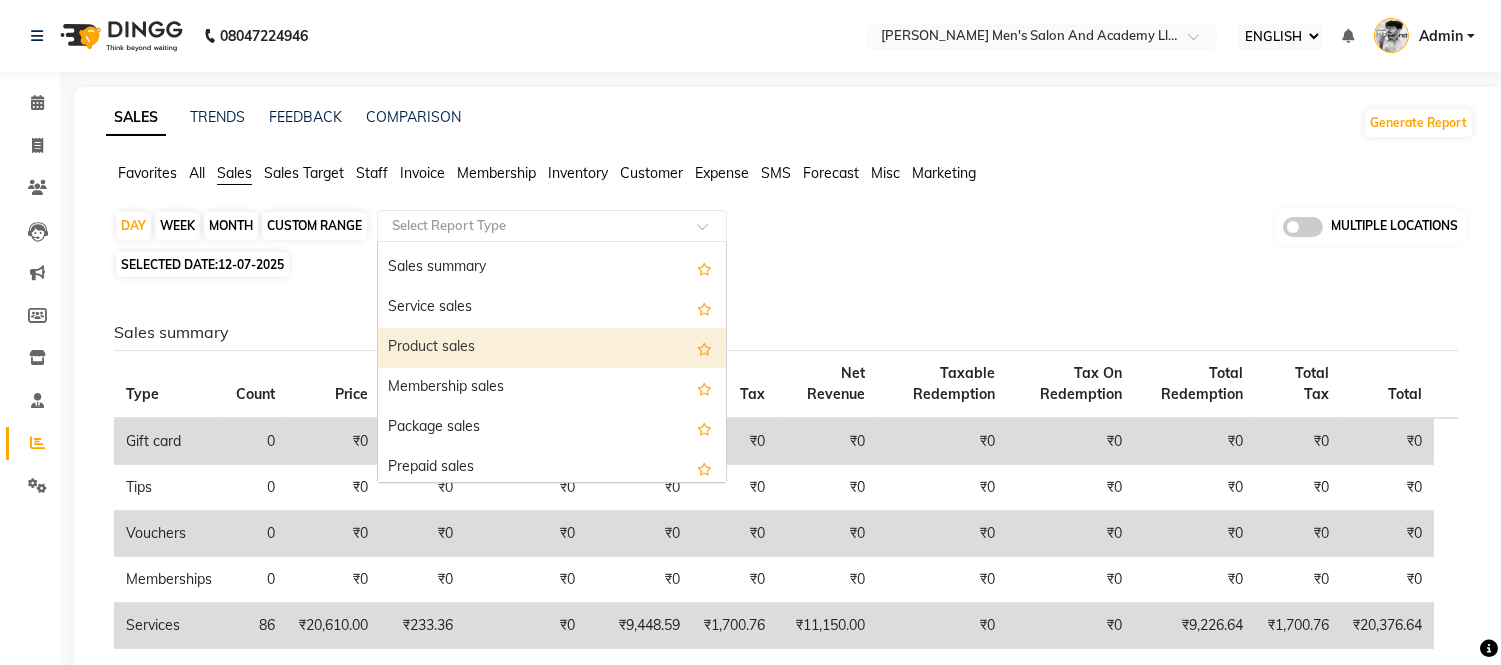 scroll, scrollTop: 111, scrollLeft: 0, axis: vertical 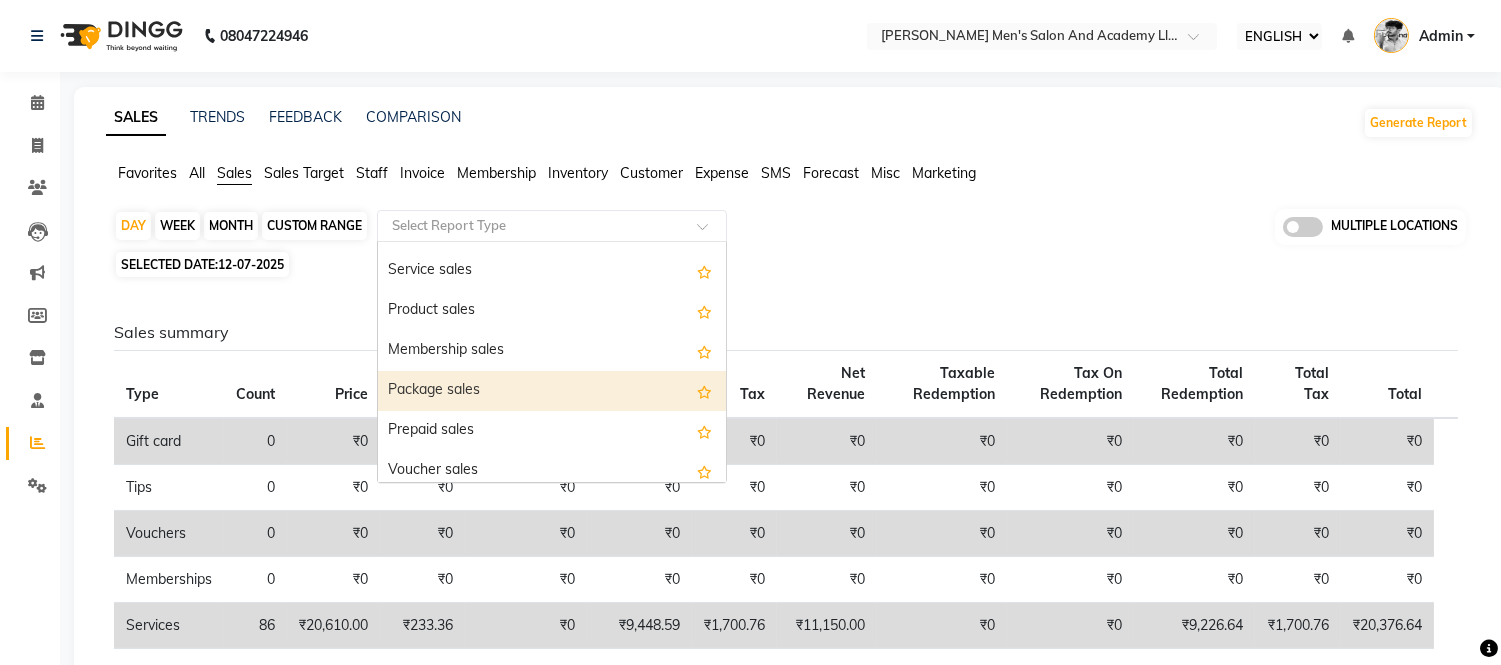 click on "Package sales" at bounding box center [552, 391] 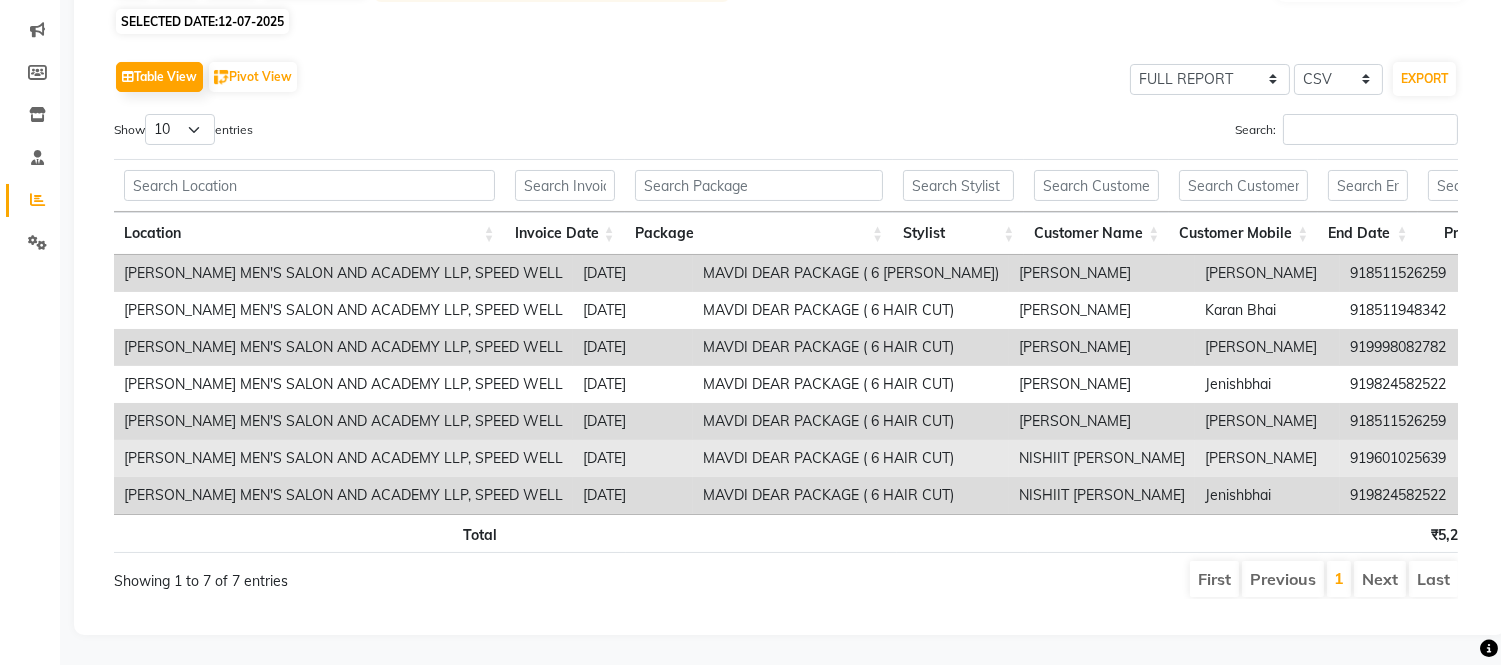 scroll, scrollTop: 276, scrollLeft: 0, axis: vertical 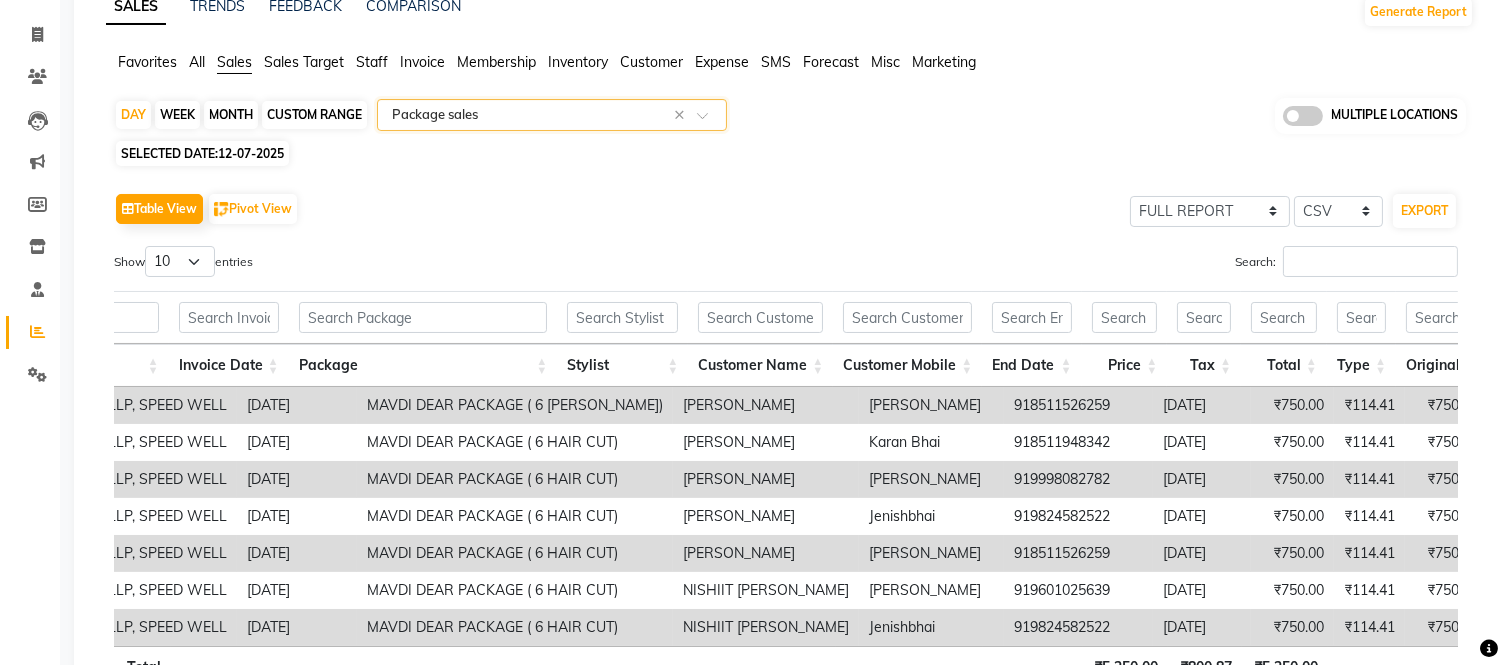 click 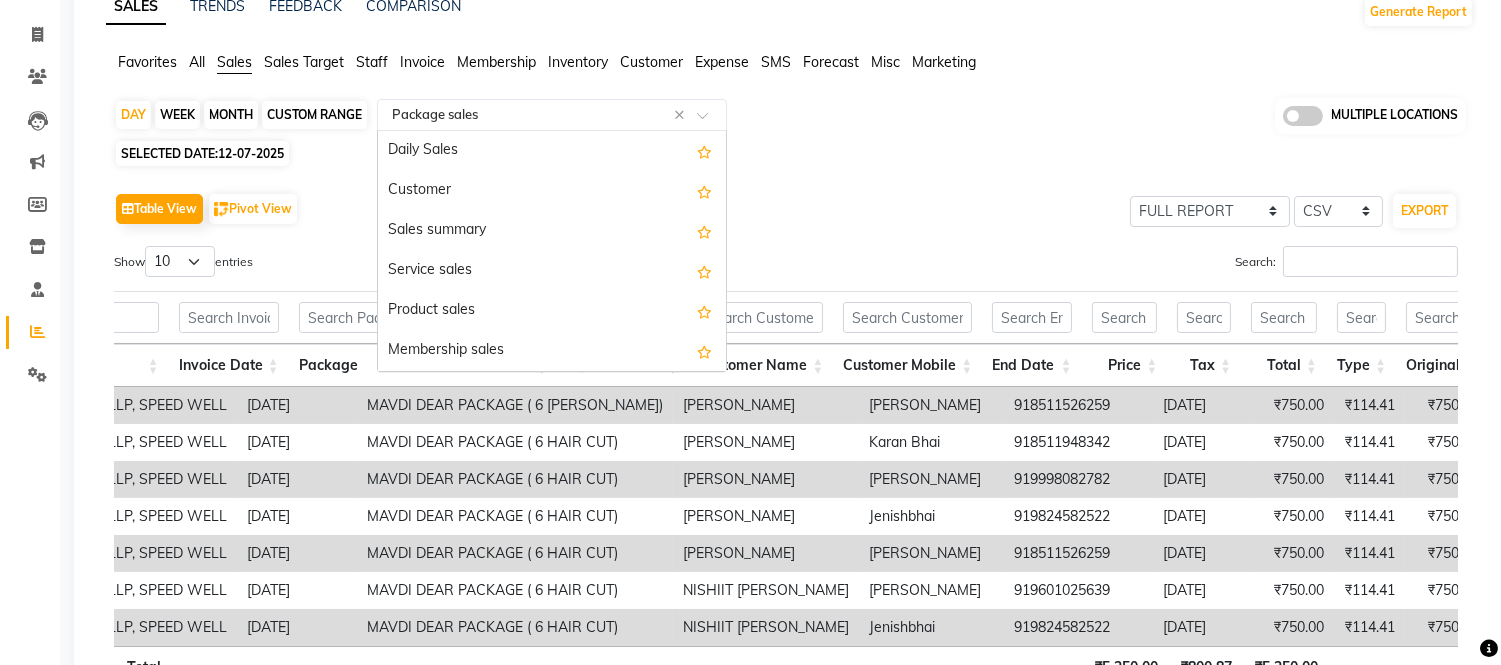 scroll, scrollTop: 240, scrollLeft: 0, axis: vertical 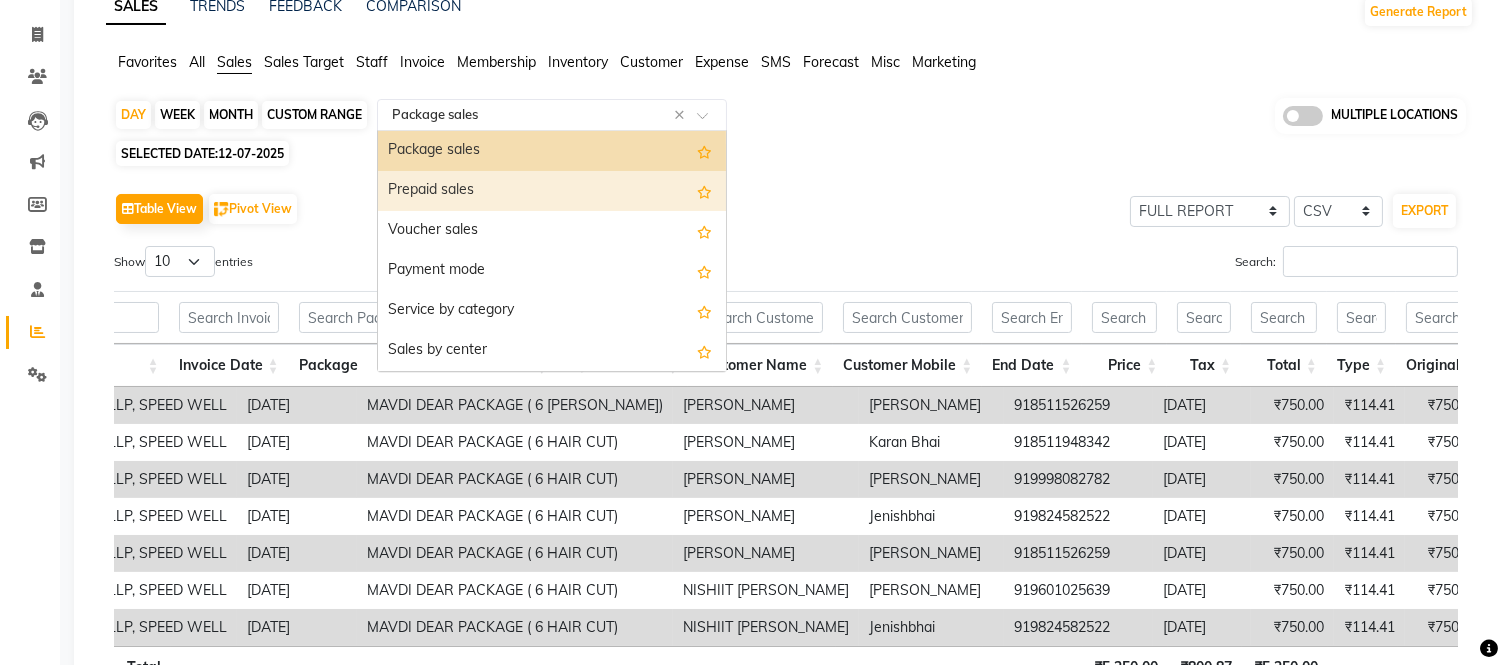 click on "Prepaid sales" at bounding box center (552, 191) 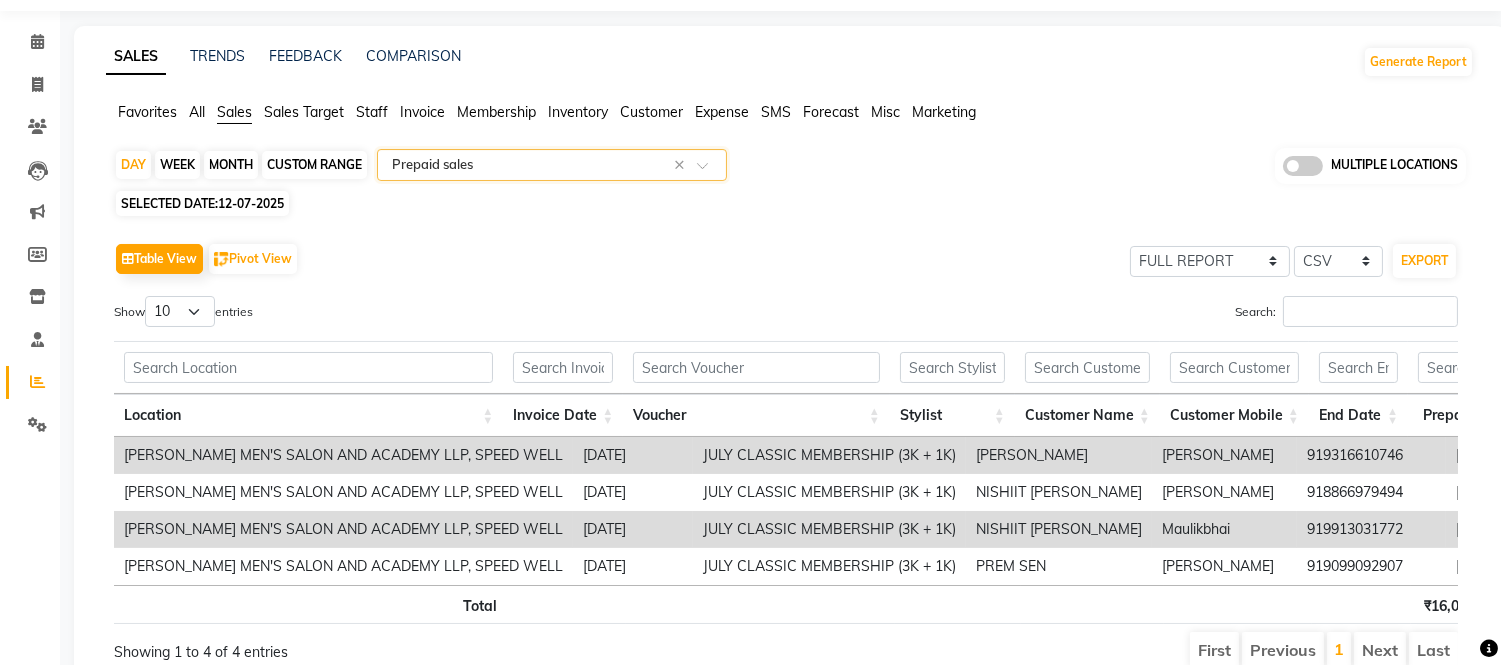 scroll, scrollTop: 165, scrollLeft: 0, axis: vertical 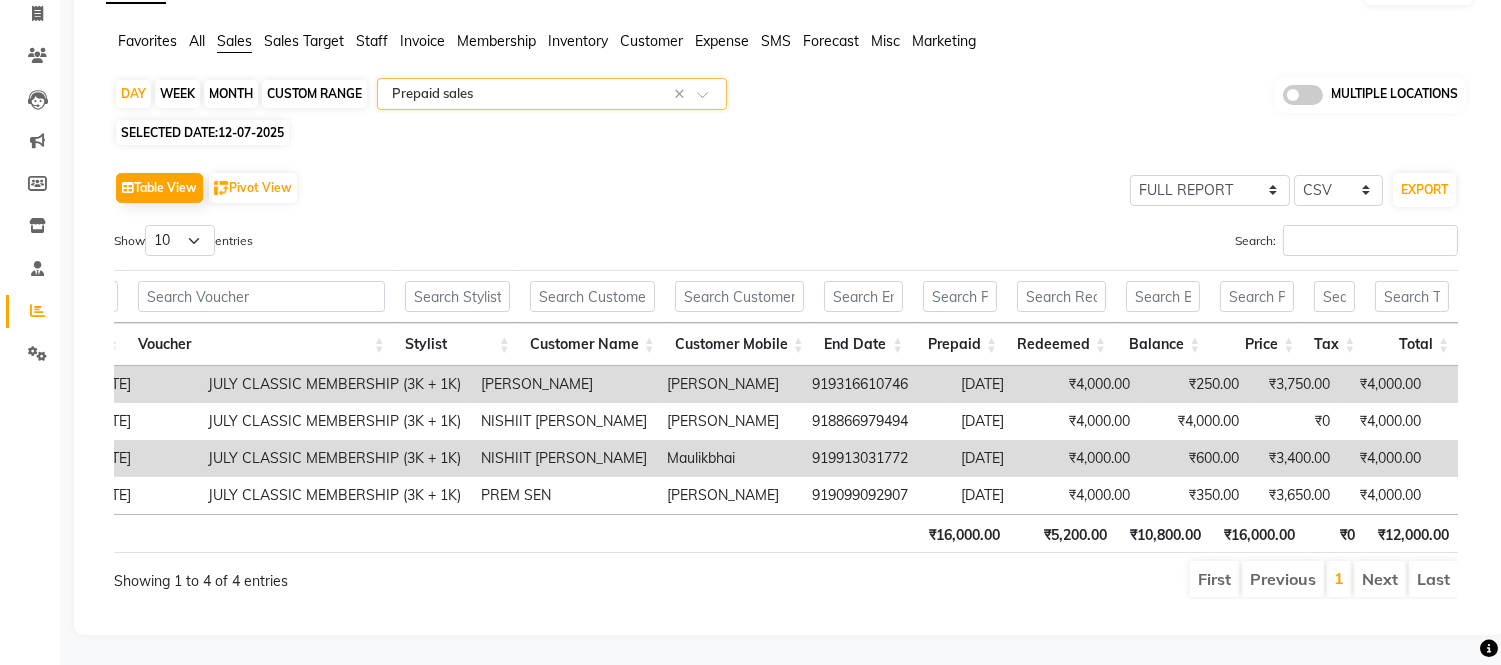 click 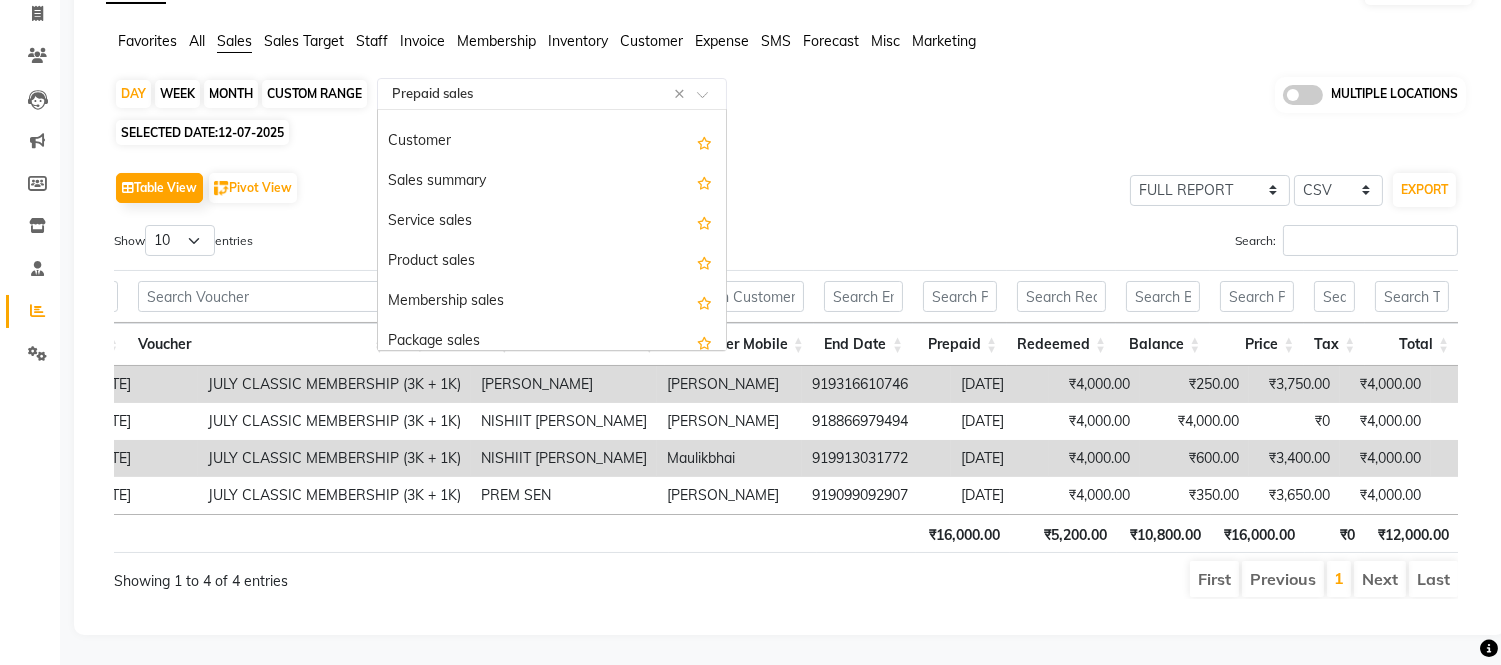 scroll, scrollTop: 0, scrollLeft: 0, axis: both 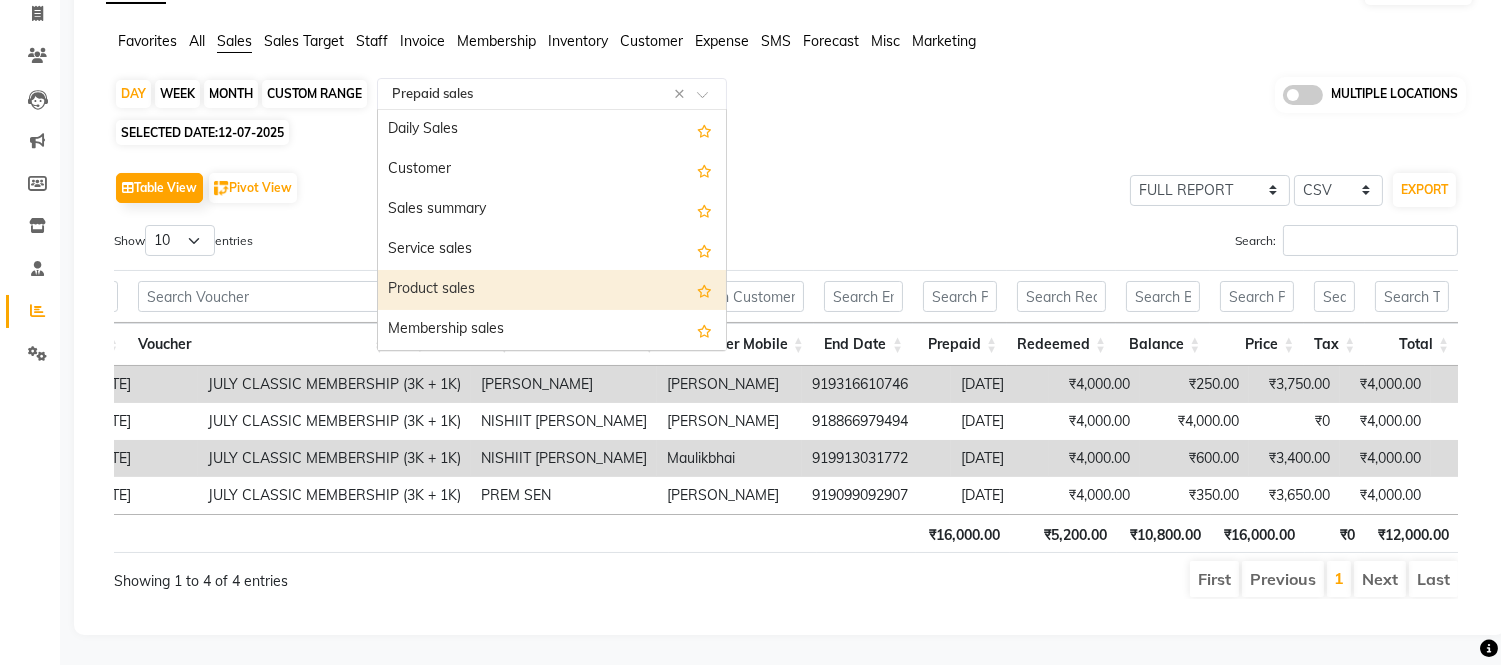 click on "Product sales" at bounding box center (552, 290) 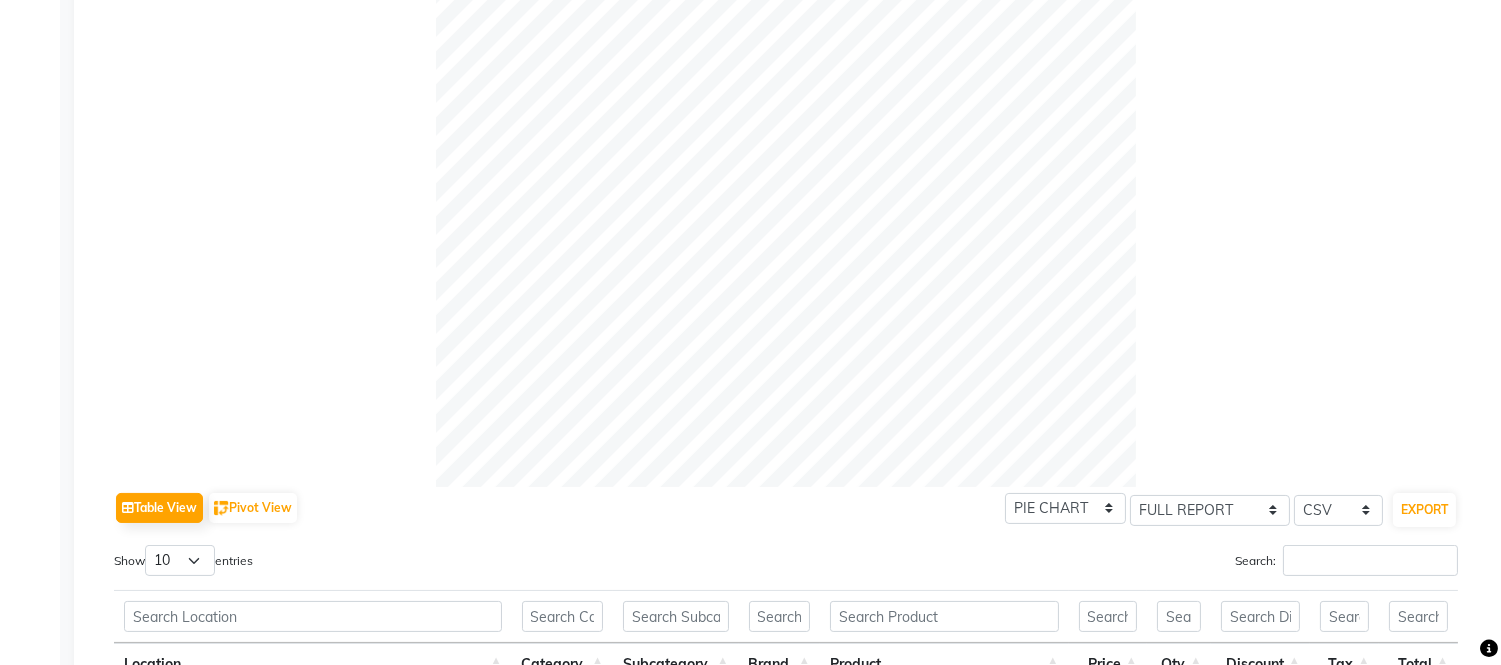 scroll, scrollTop: 651, scrollLeft: 0, axis: vertical 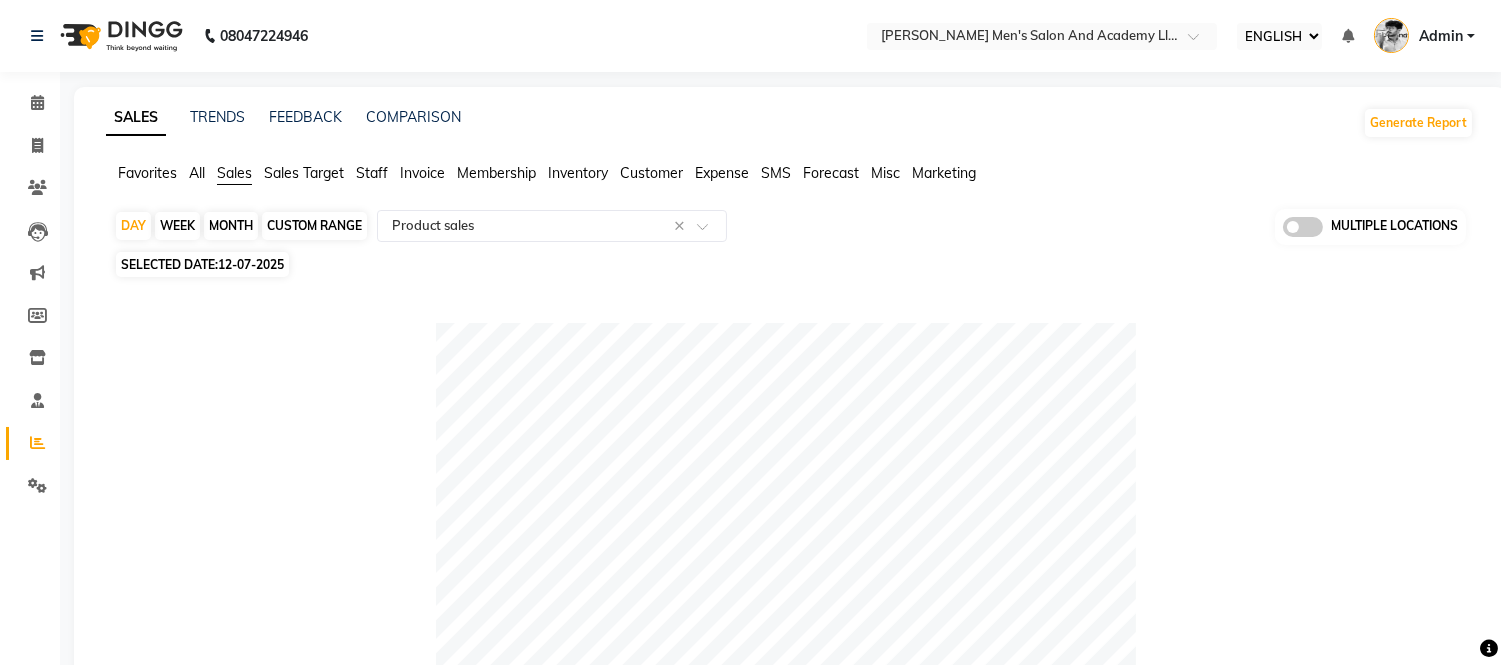 click on "Expense" 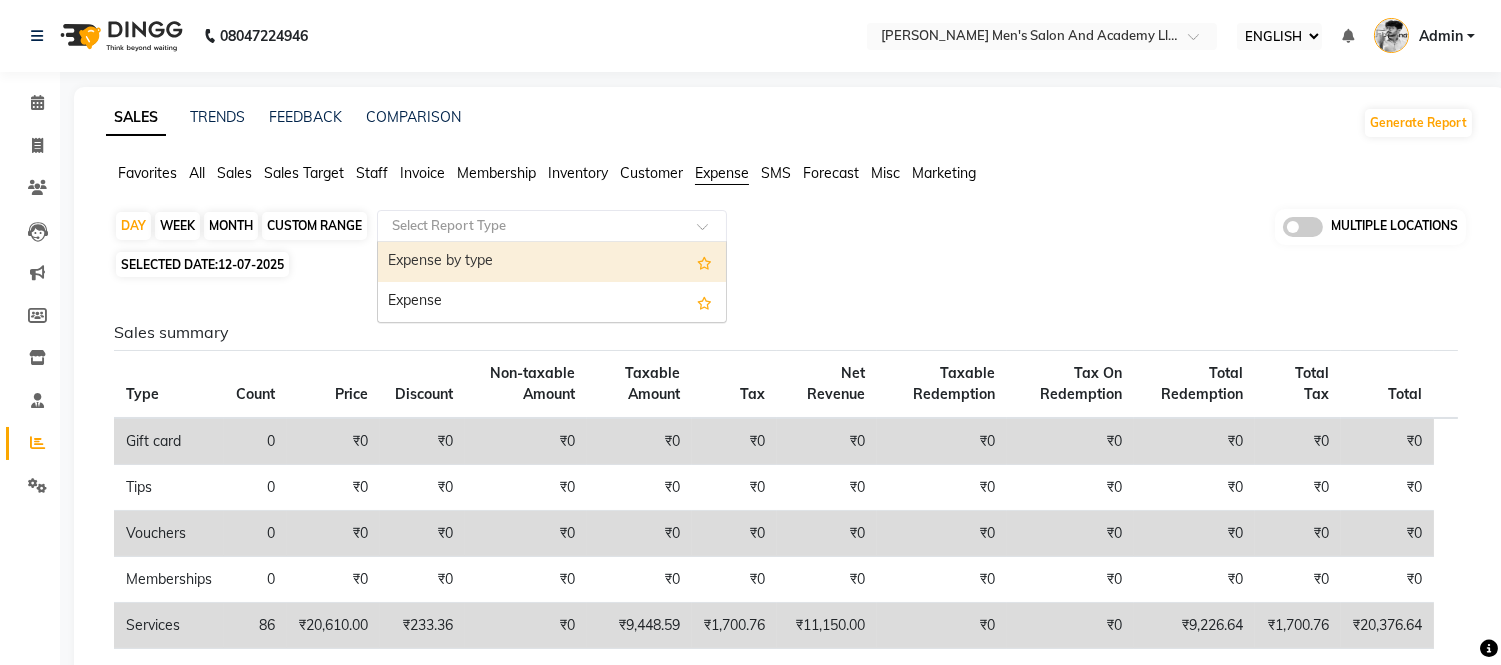 click 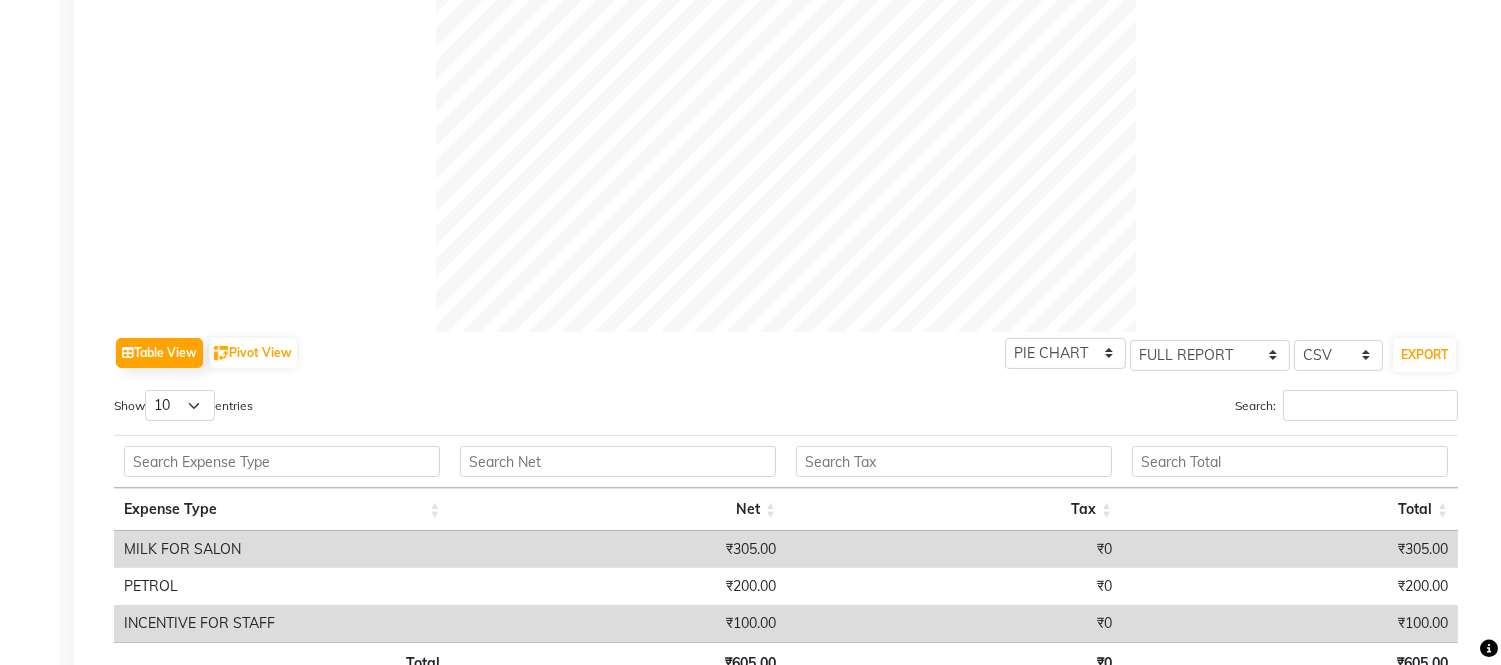 scroll, scrollTop: 836, scrollLeft: 0, axis: vertical 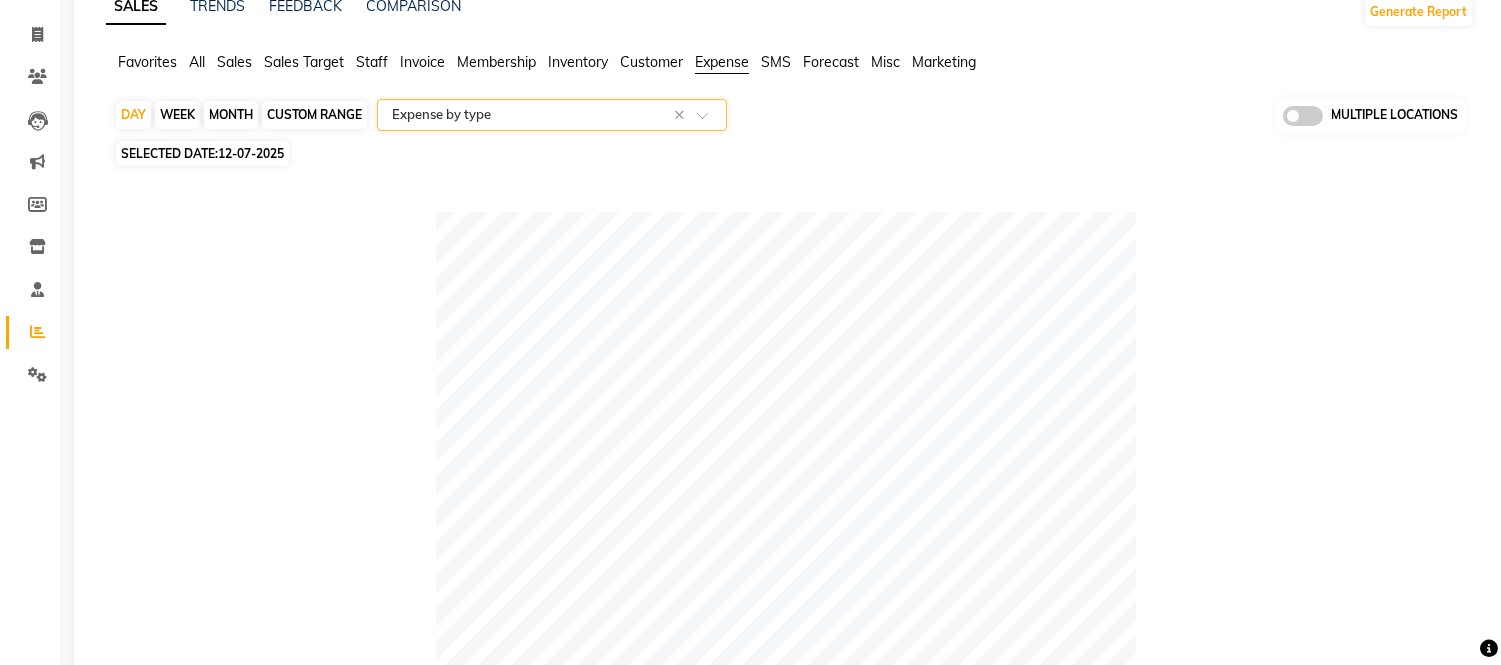 click on "12-07-2025" 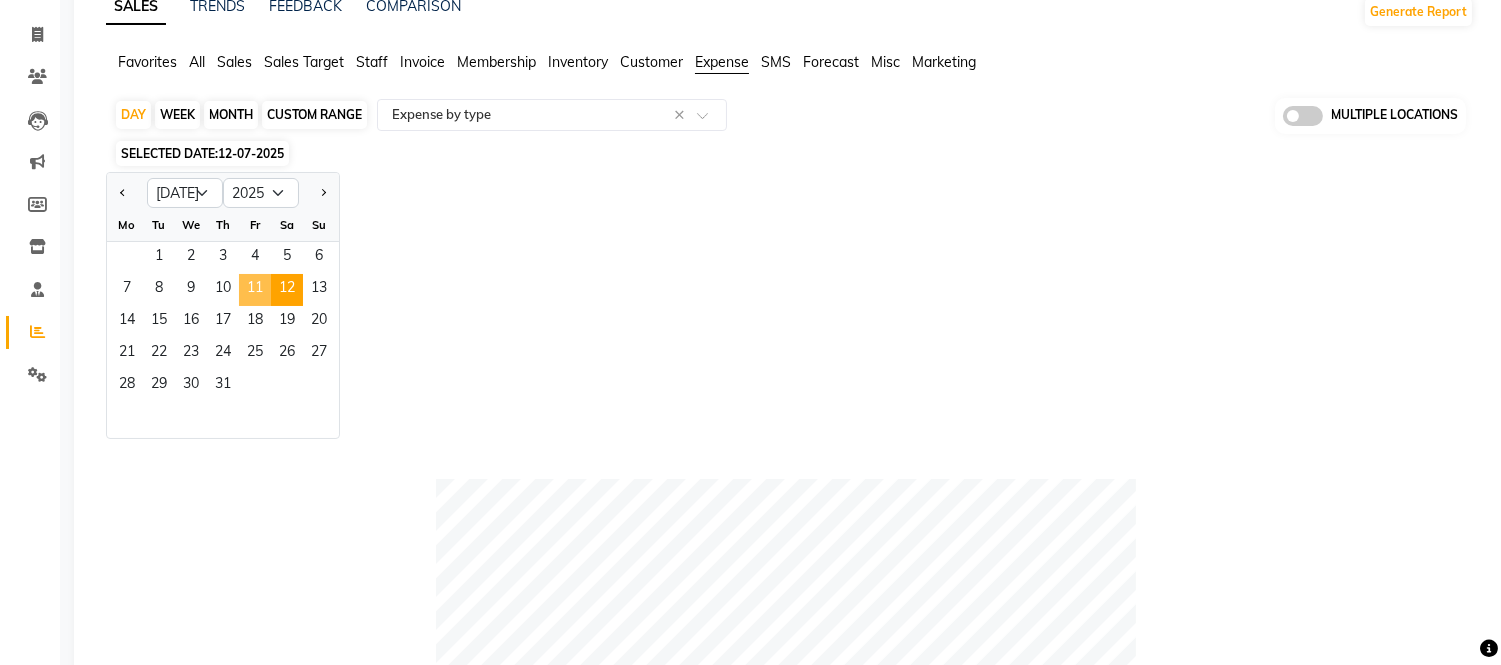 click on "11" 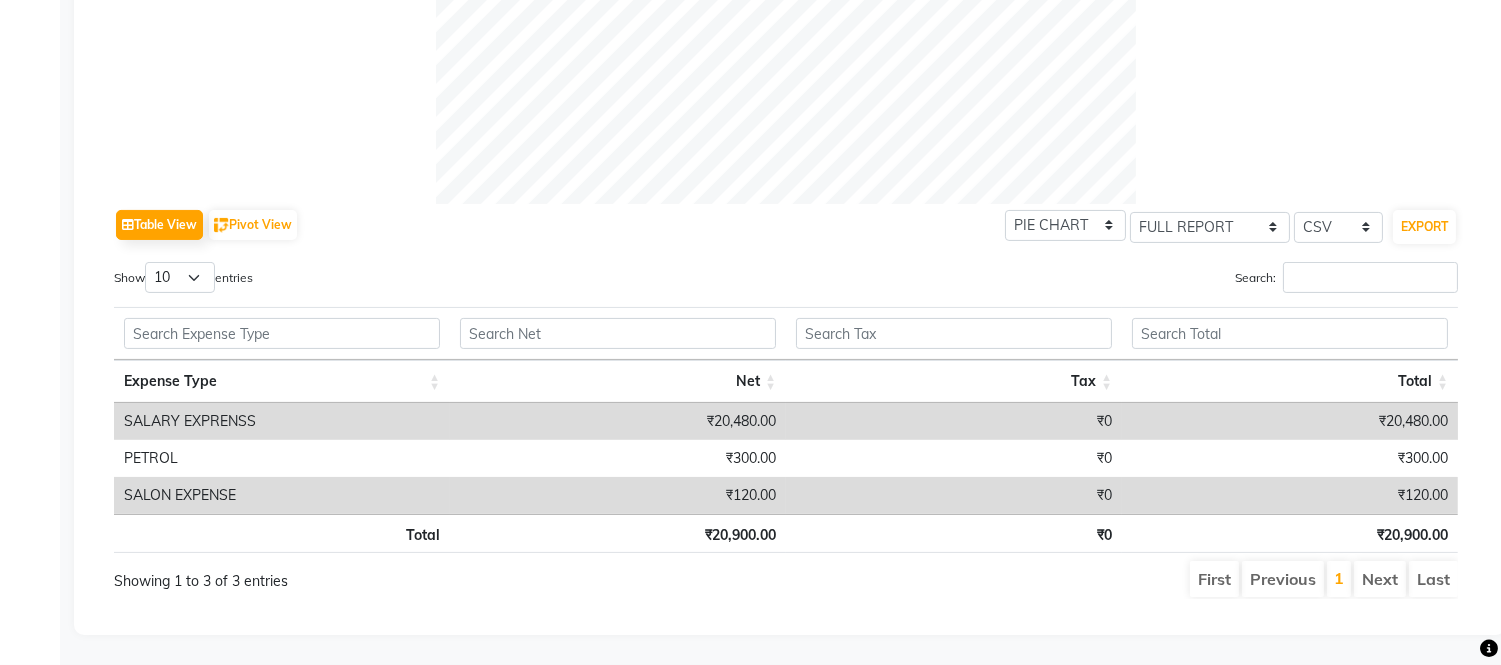 scroll, scrollTop: 836, scrollLeft: 0, axis: vertical 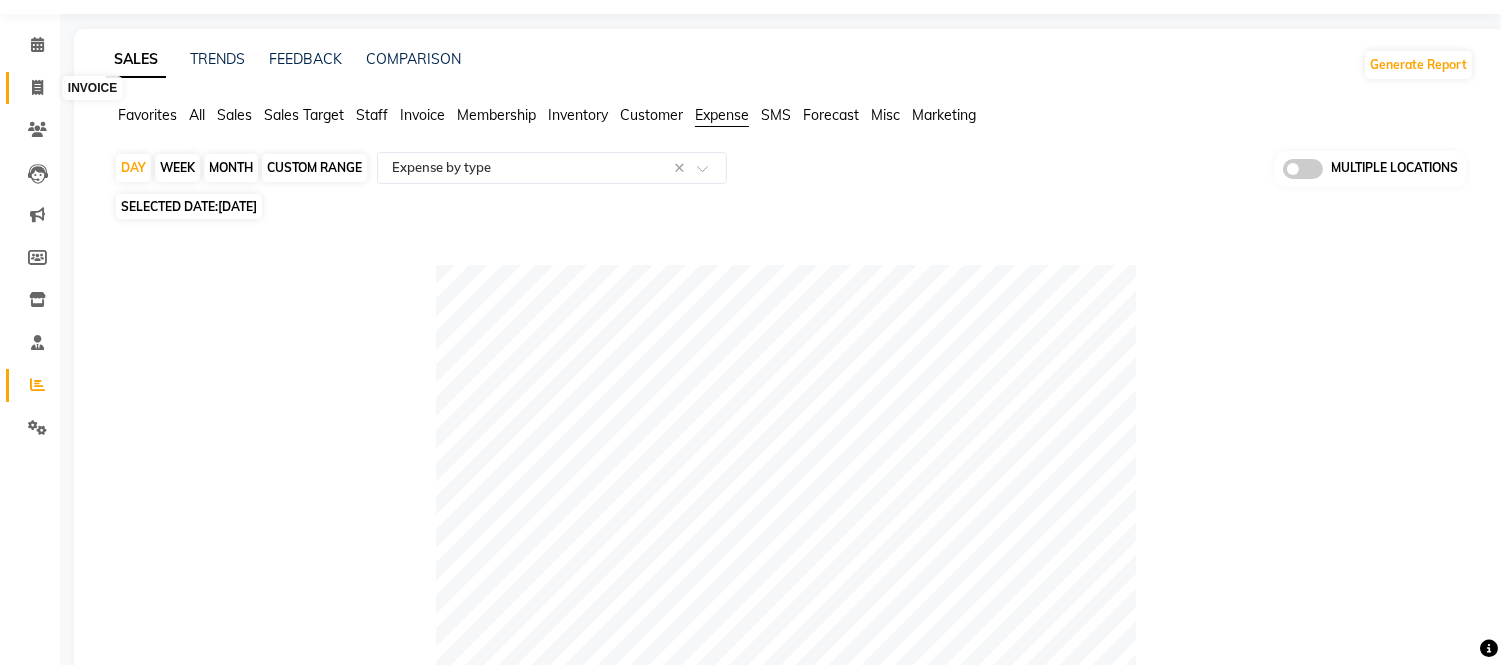 click 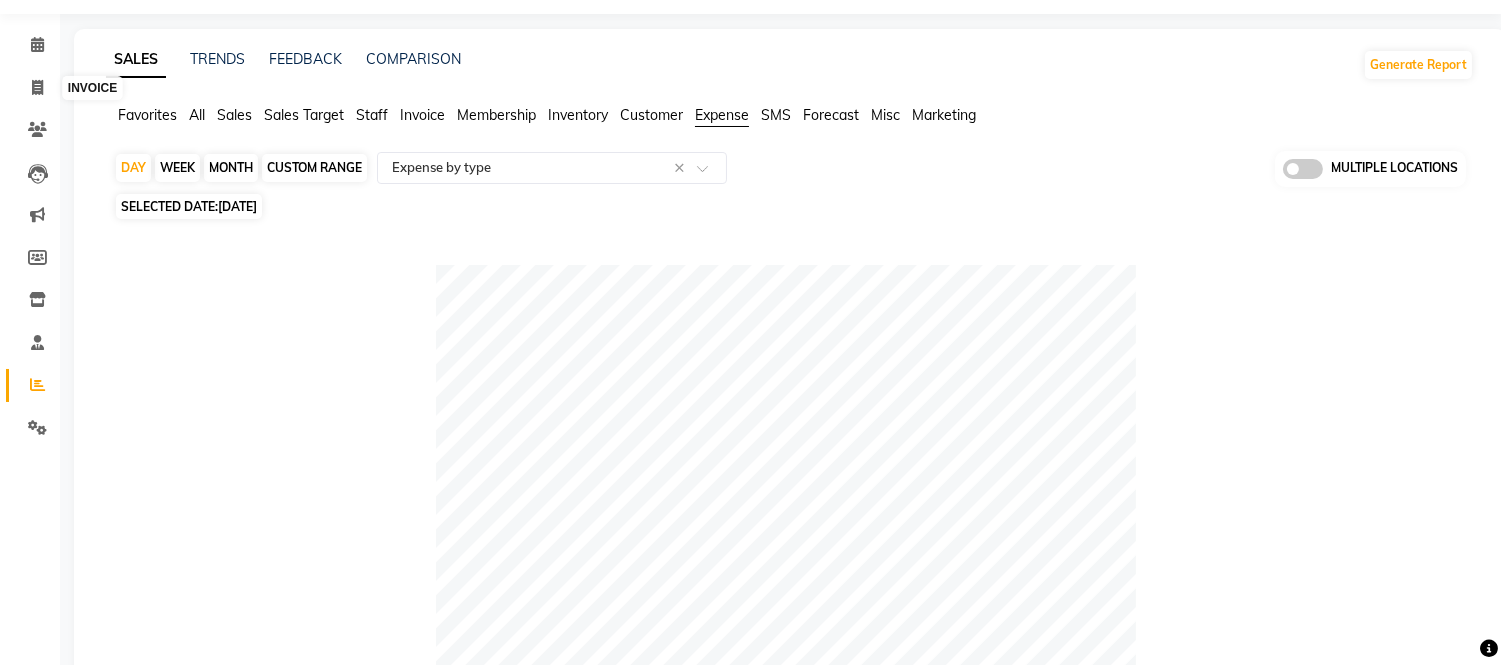 select on "service" 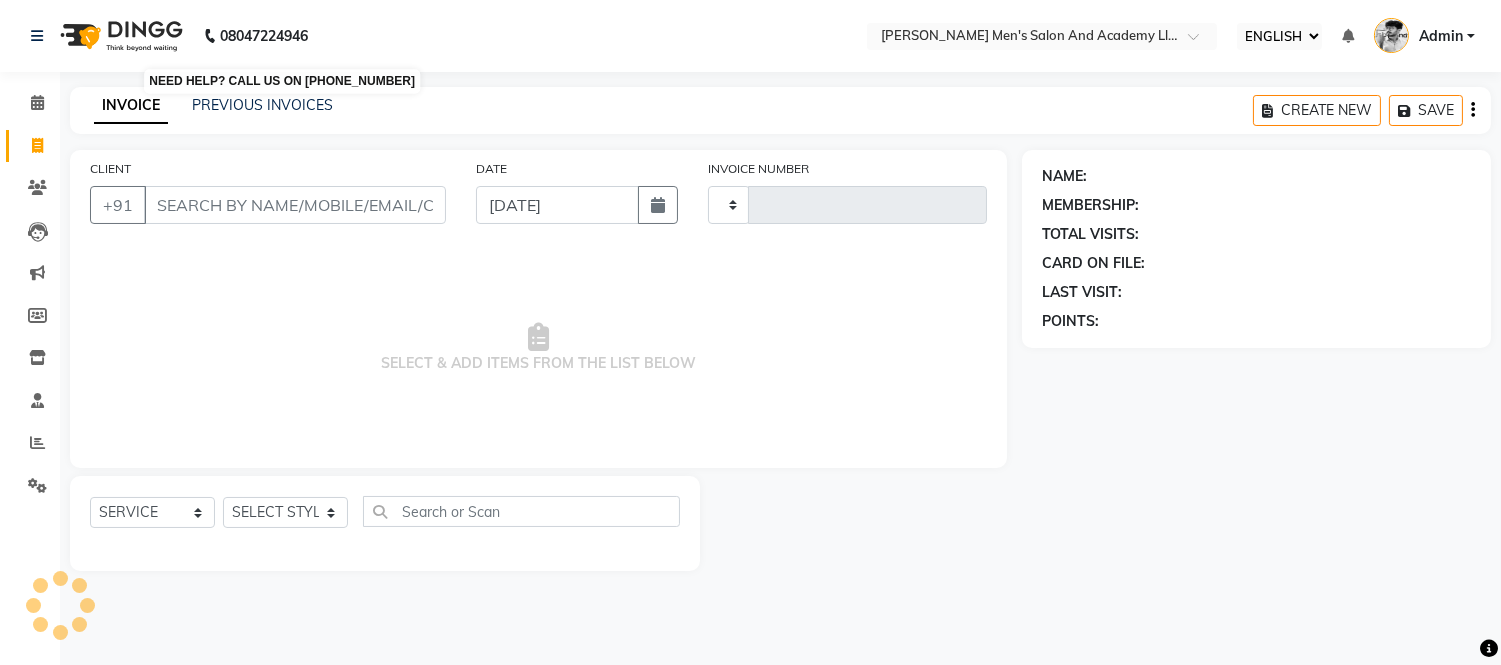 scroll, scrollTop: 0, scrollLeft: 0, axis: both 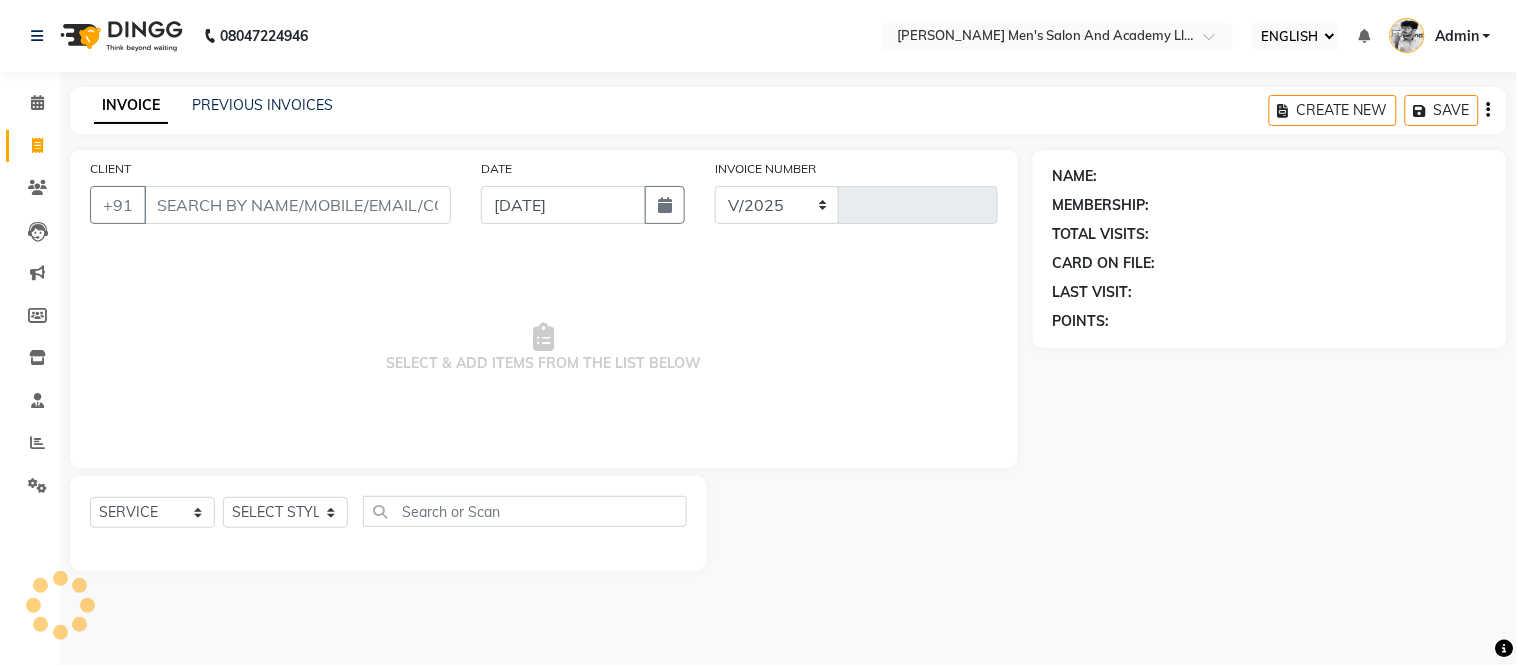select on "6752" 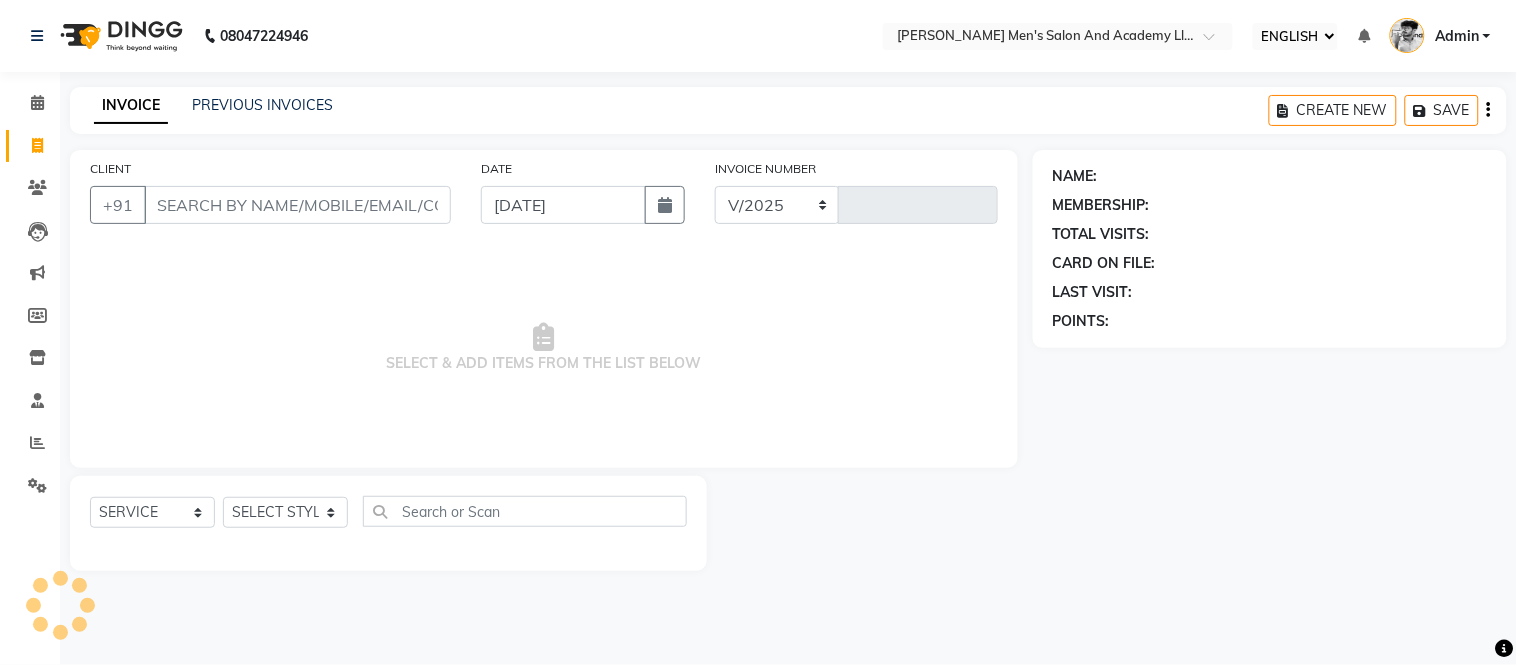 type on "5379" 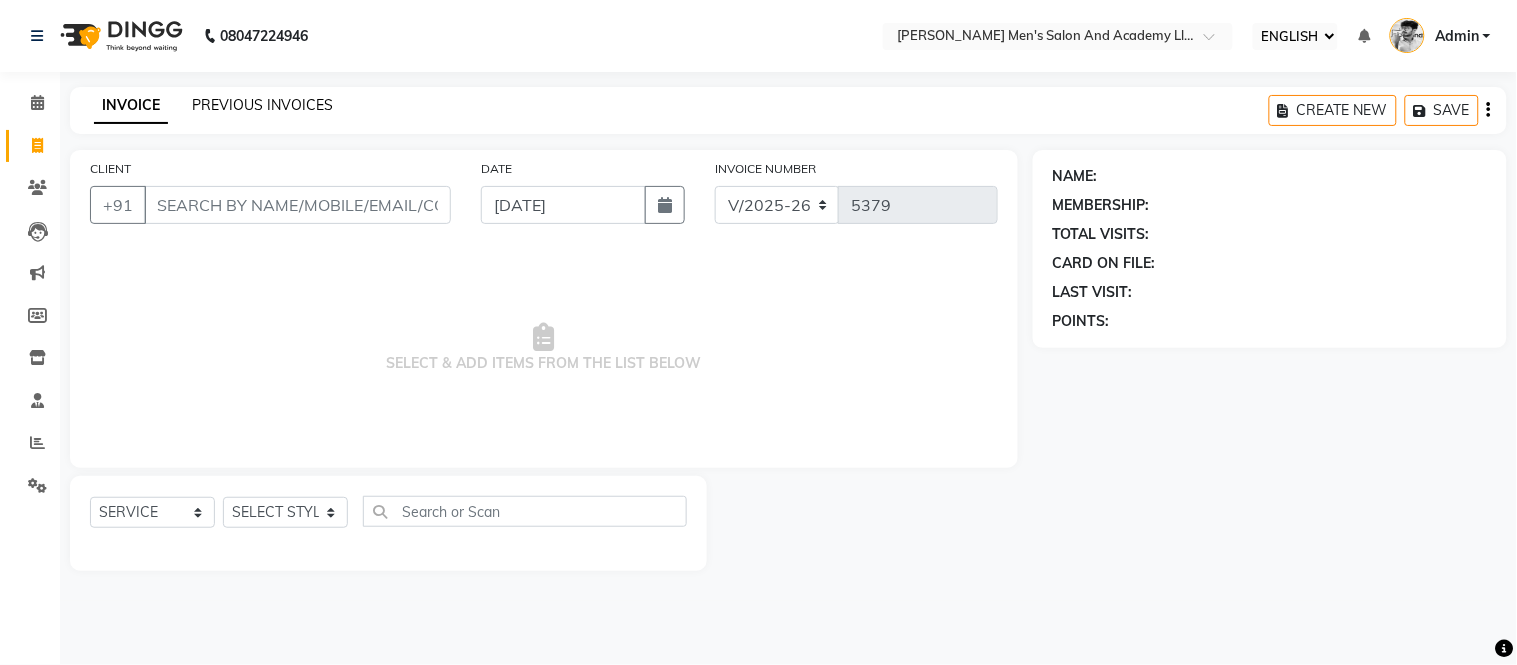click on "PREVIOUS INVOICES" 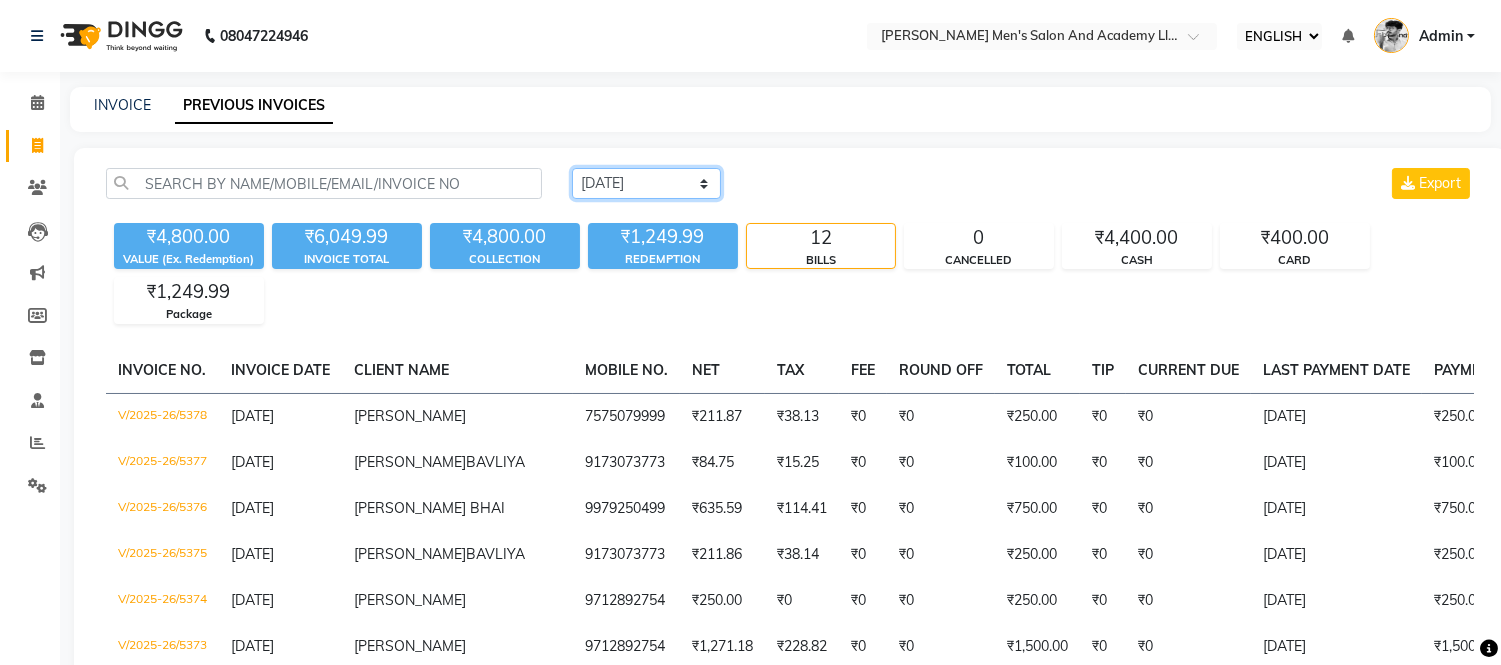 click on "[DATE] [DATE] CUSTOM RANGE" 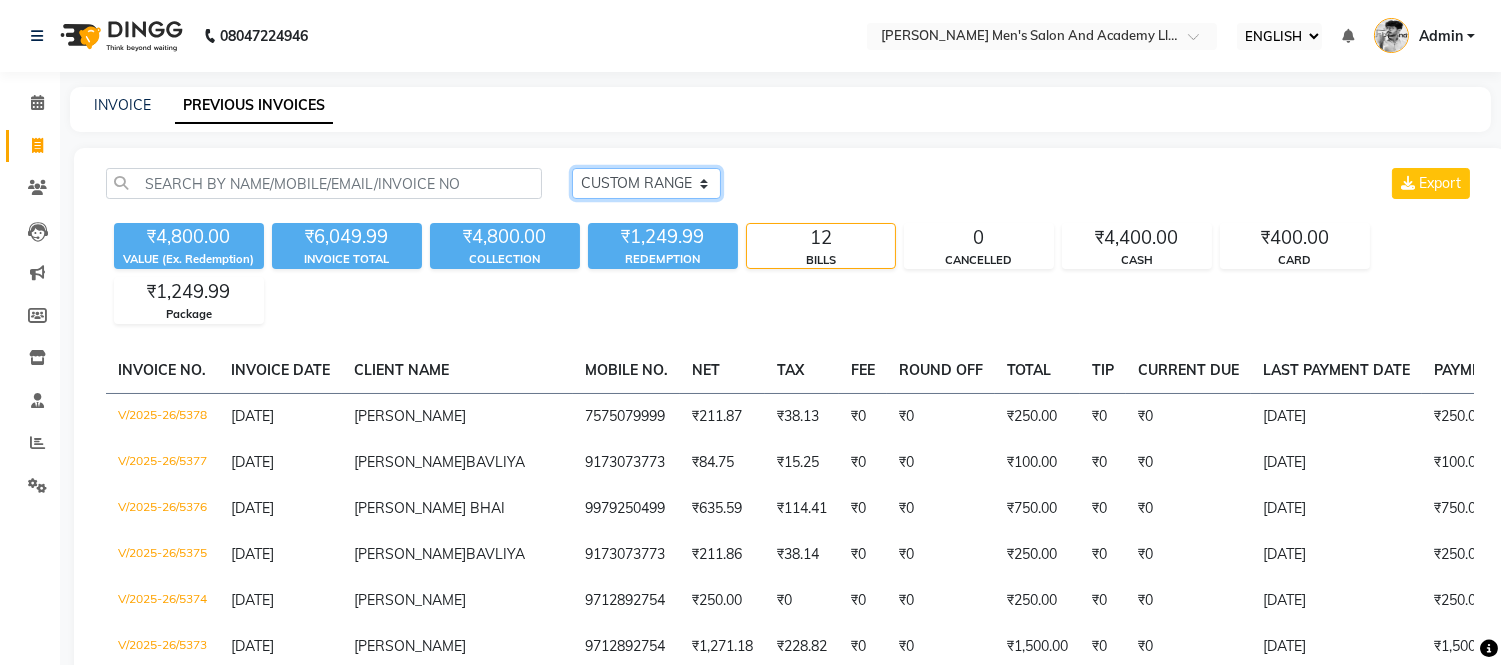 click on "[DATE] [DATE] CUSTOM RANGE" 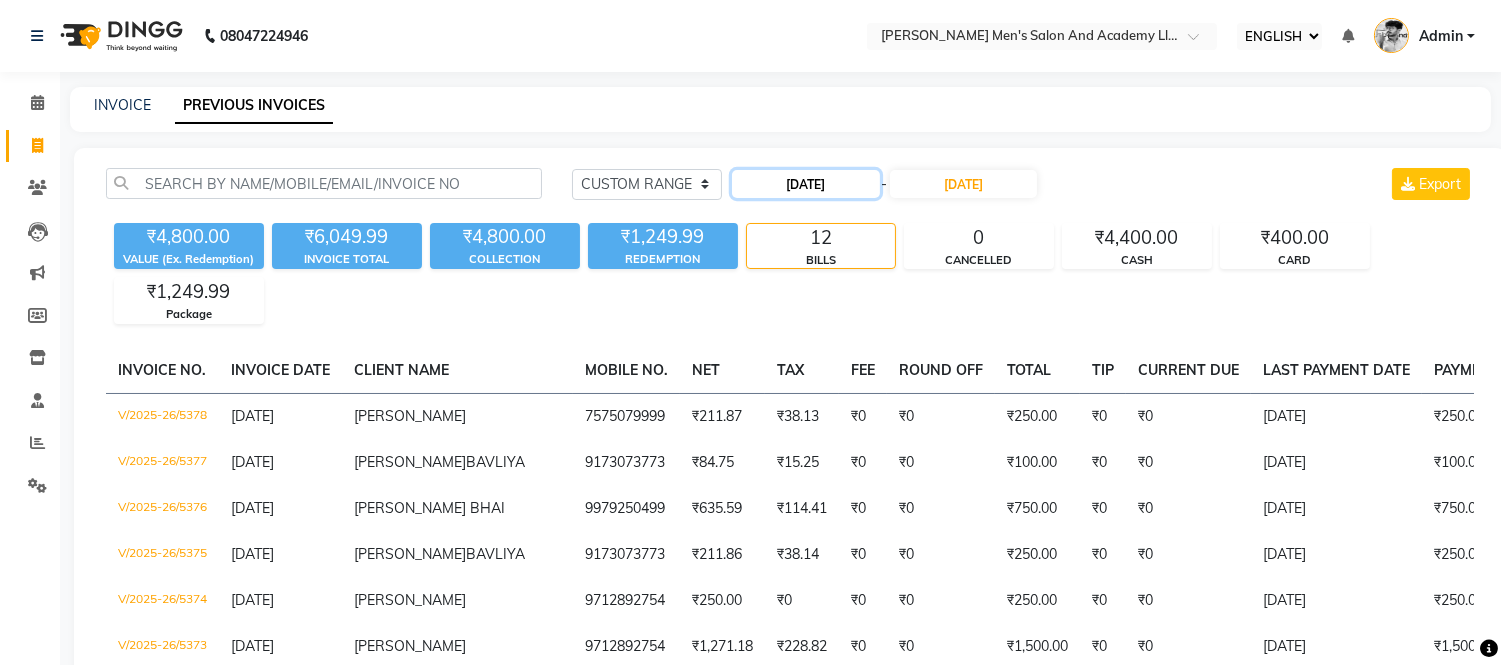 click on "[DATE]" 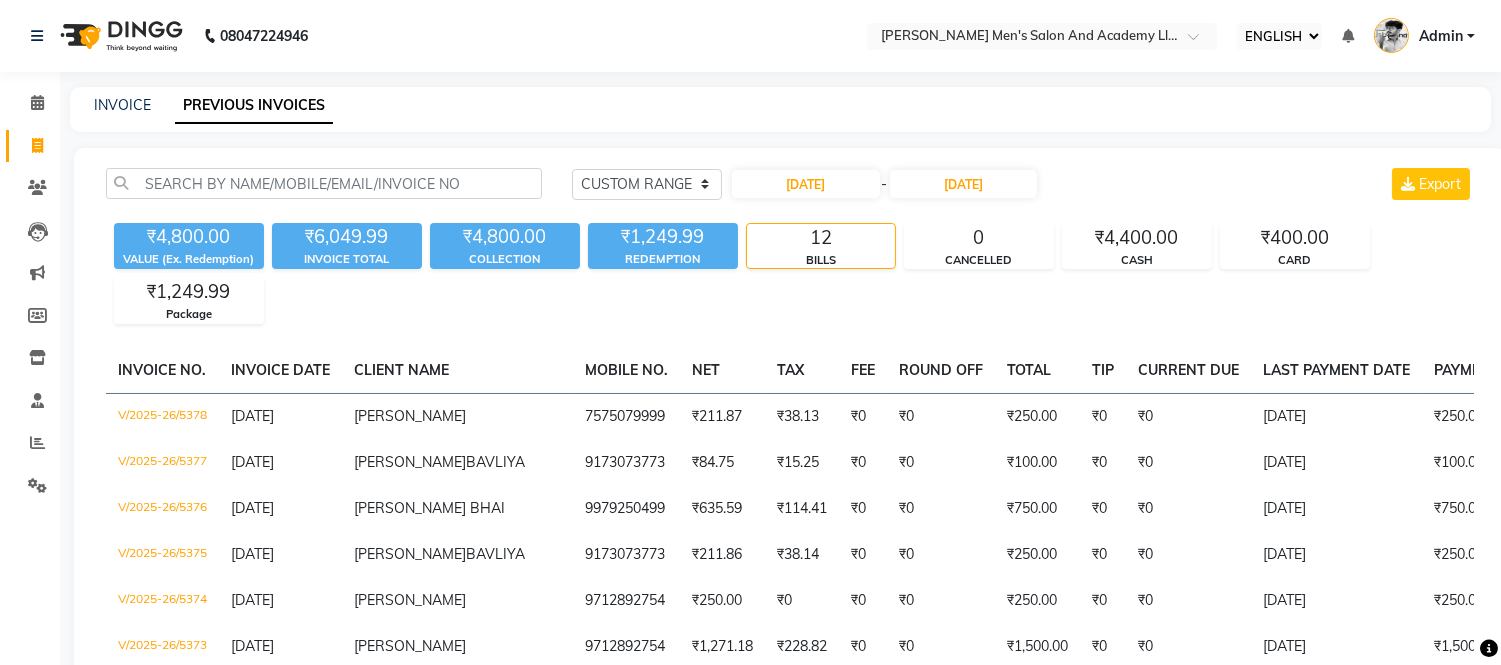 select on "7" 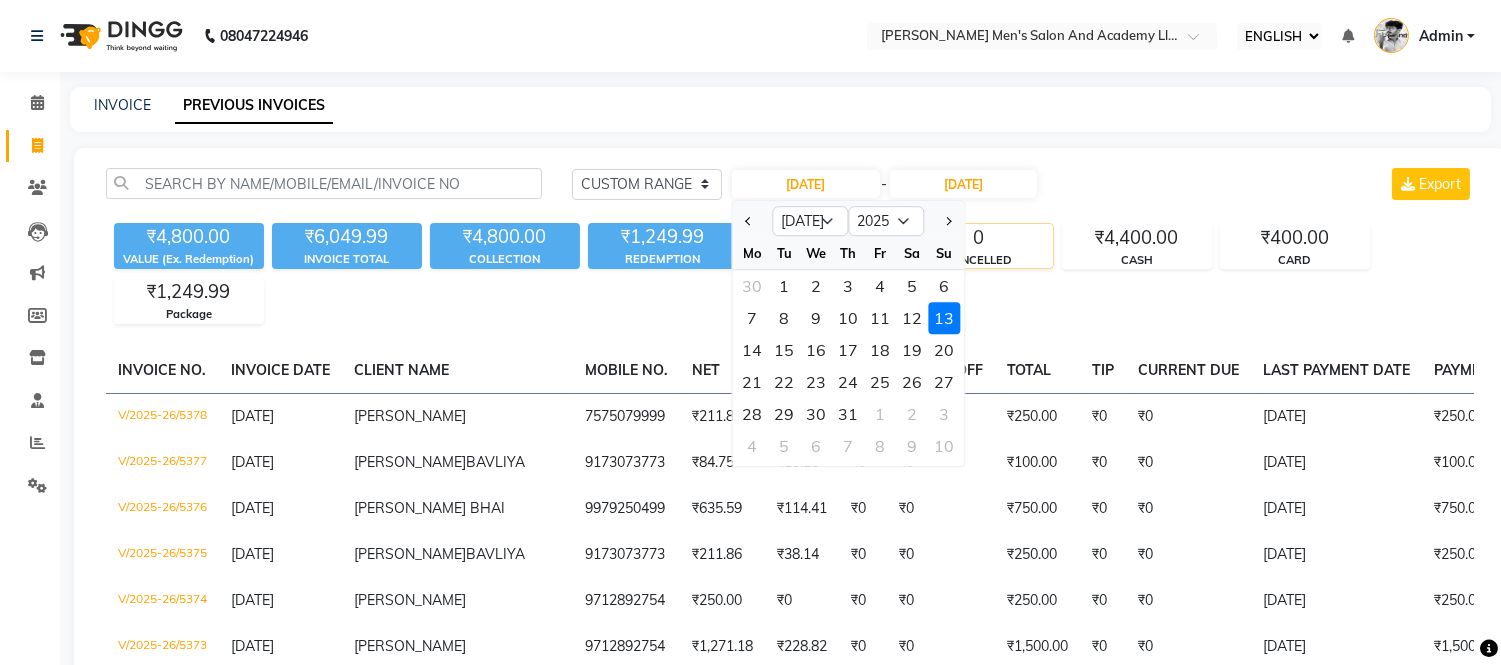 drag, startPoint x: 790, startPoint y: 276, endPoint x: 907, endPoint y: 251, distance: 119.64113 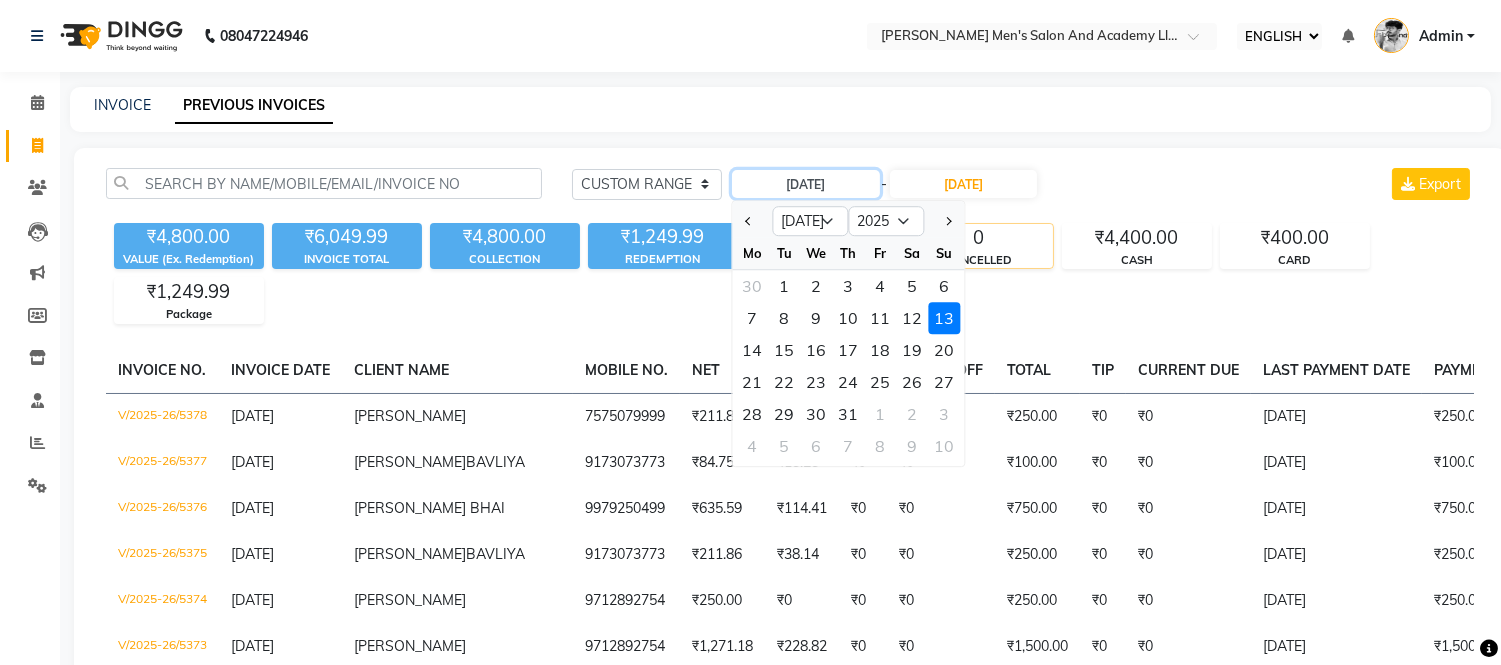 type on "[DATE]" 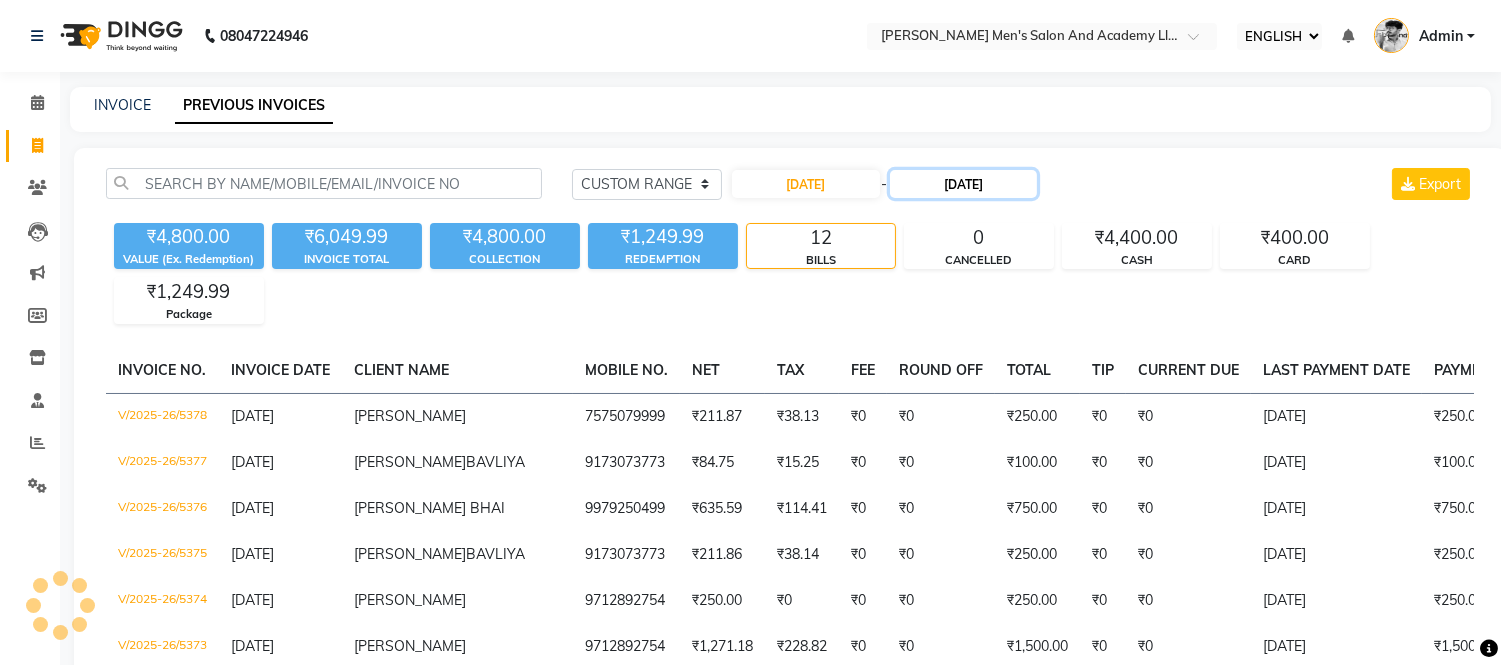 click on "[DATE]" 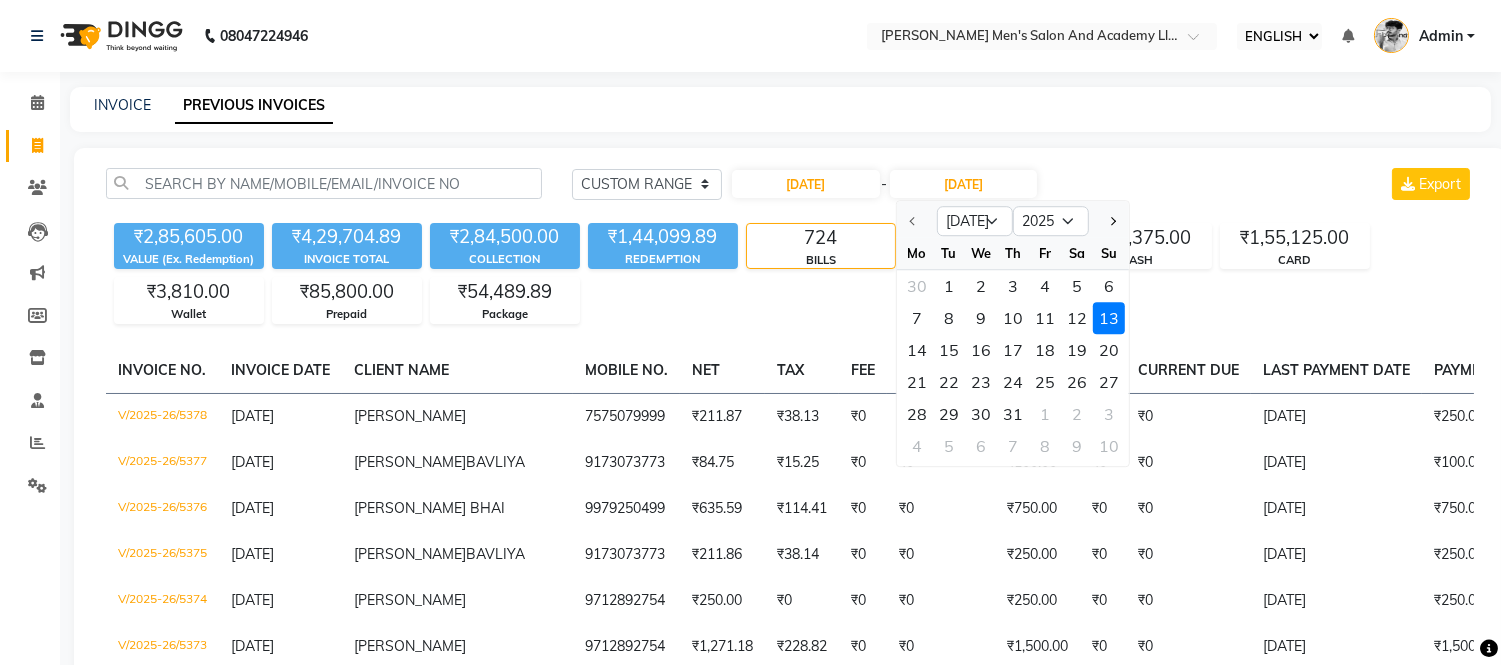 click on "12" 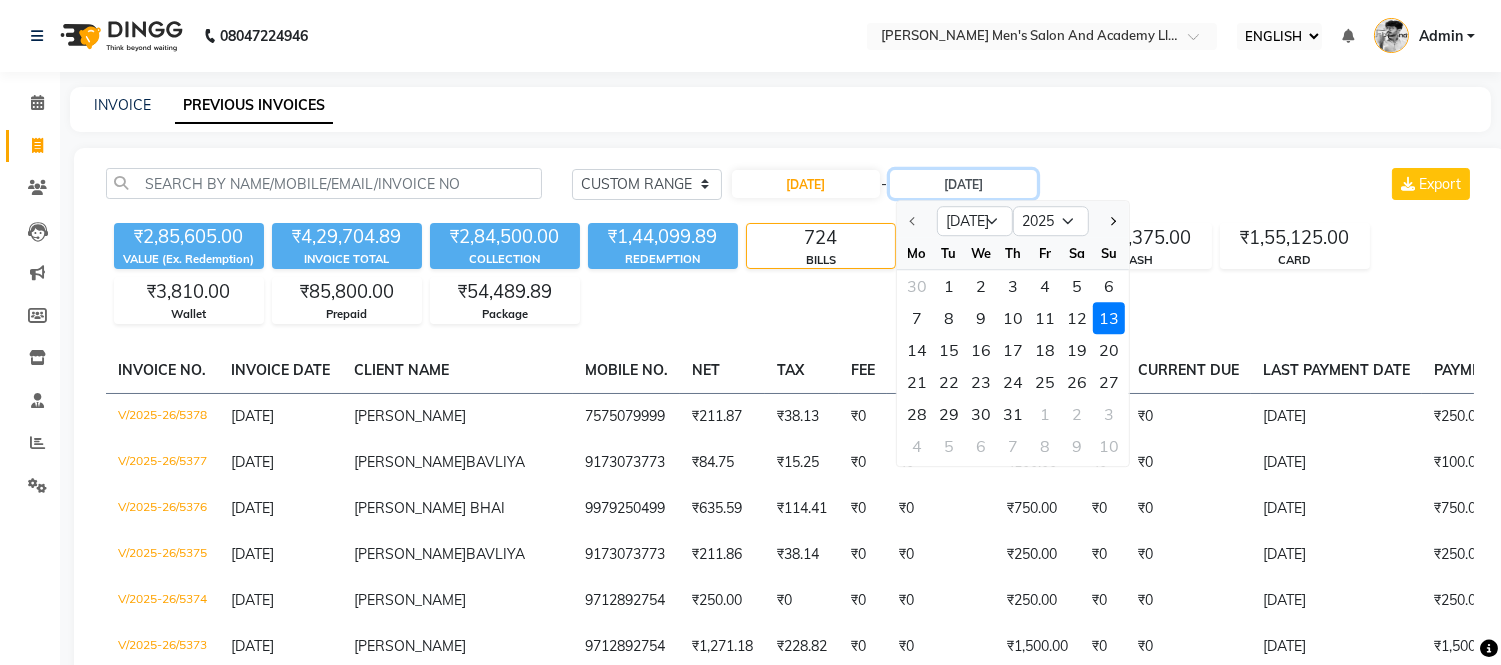 type on "12-07-2025" 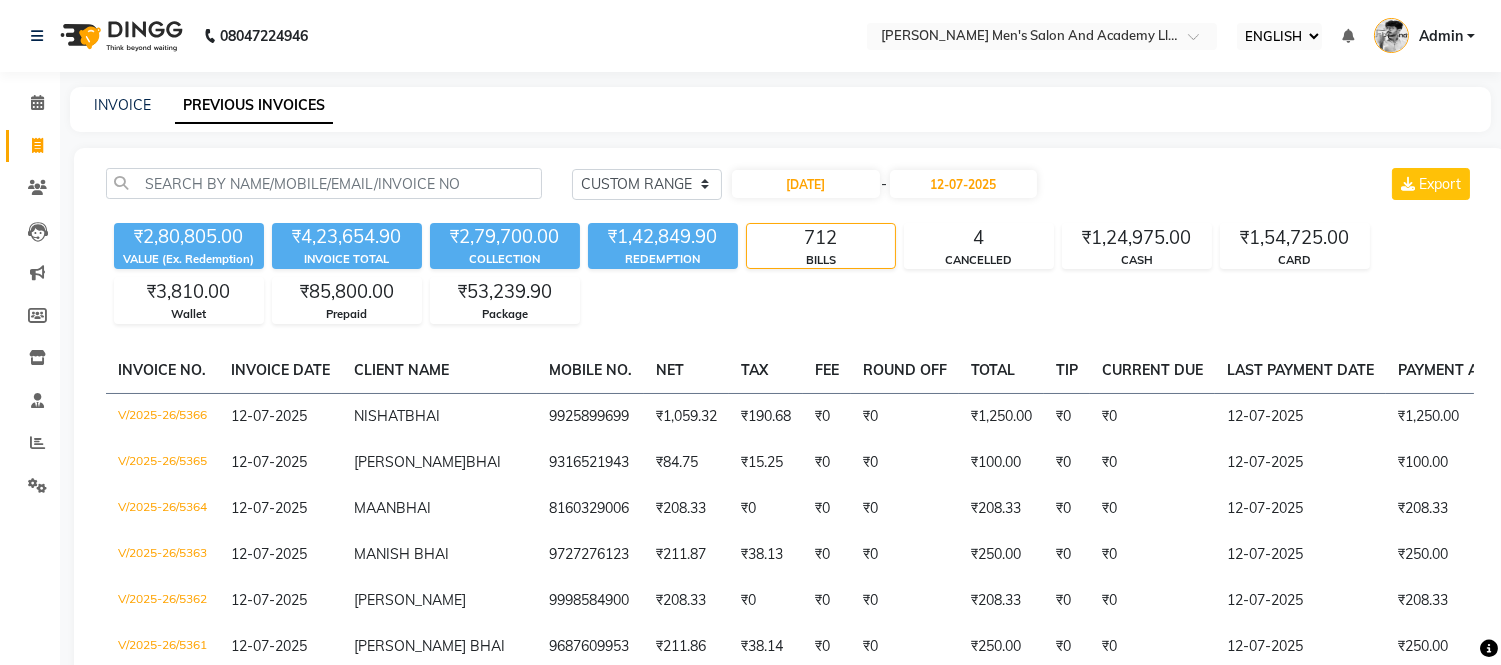 click on "INVOICE PREVIOUS INVOICES" 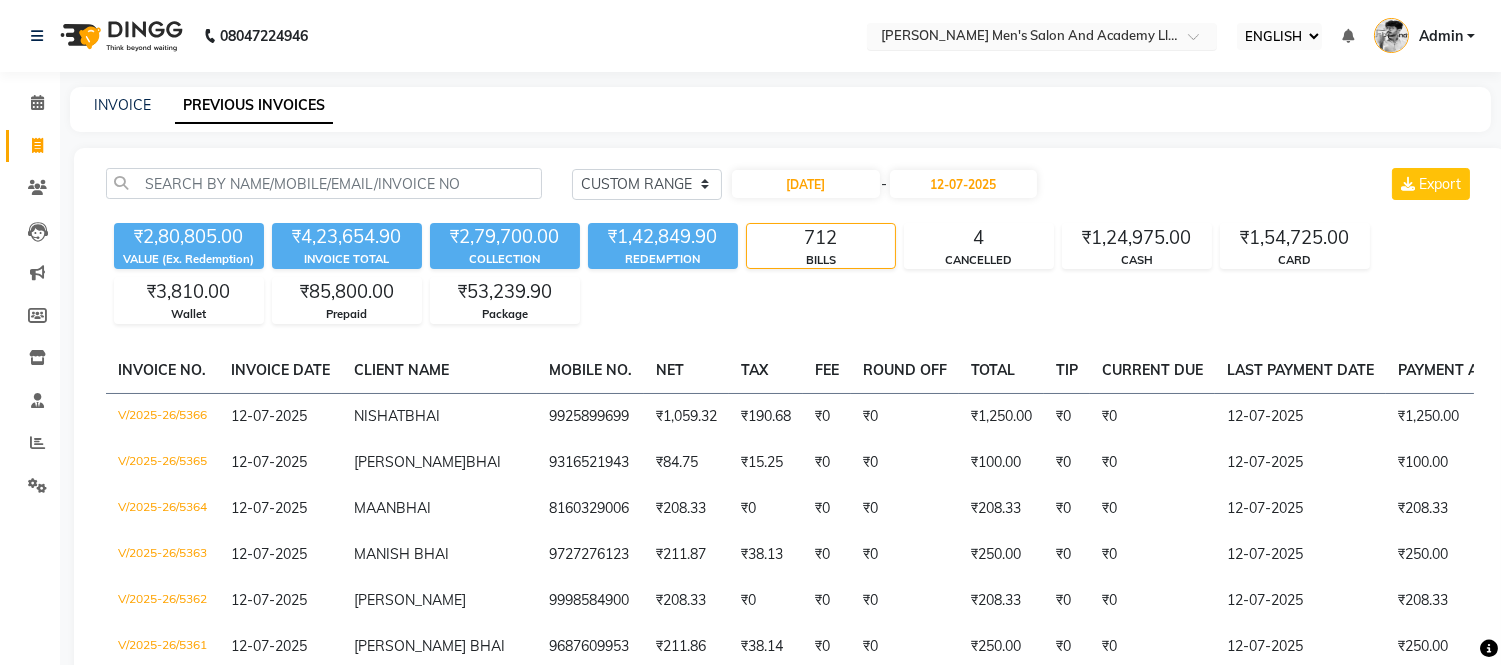 click at bounding box center [1022, 38] 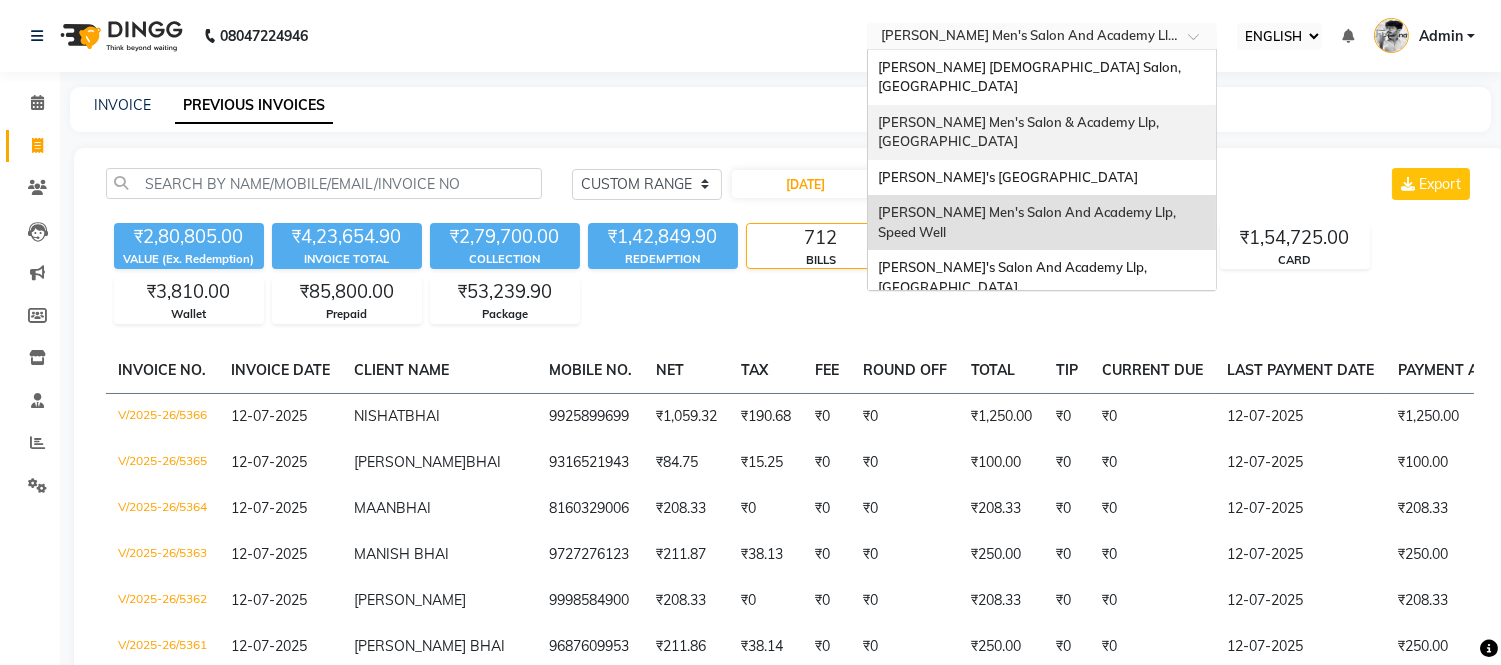 click on "[PERSON_NAME] Men's Salon & Academy Llp, [GEOGRAPHIC_DATA]" at bounding box center (1020, 132) 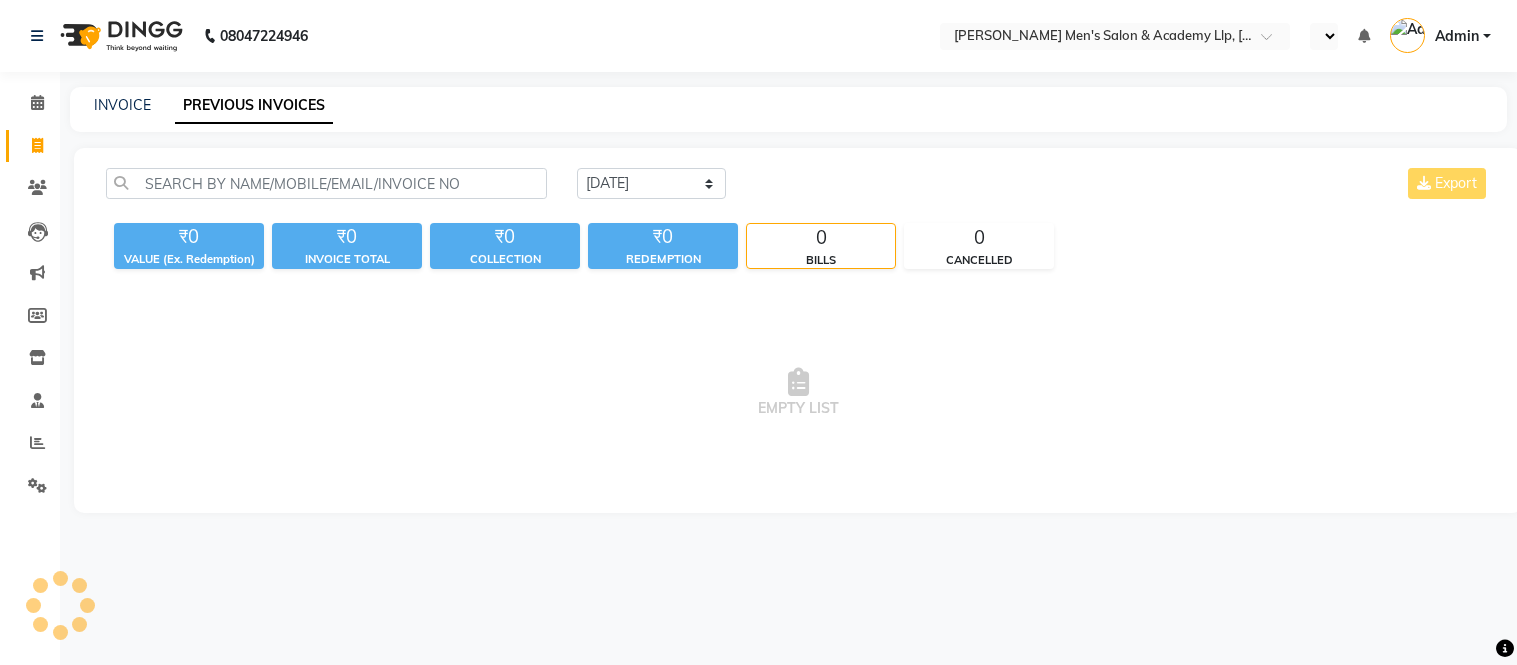 select on "ec" 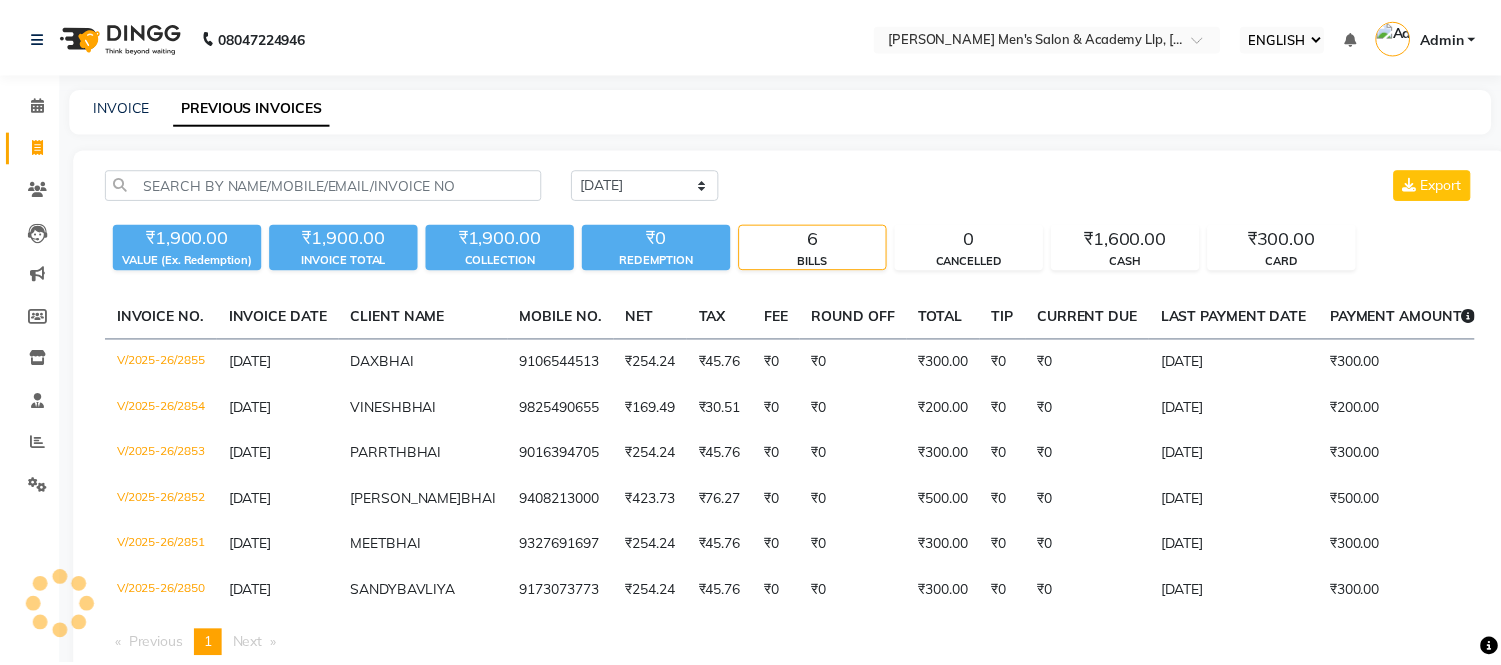 scroll, scrollTop: 0, scrollLeft: 0, axis: both 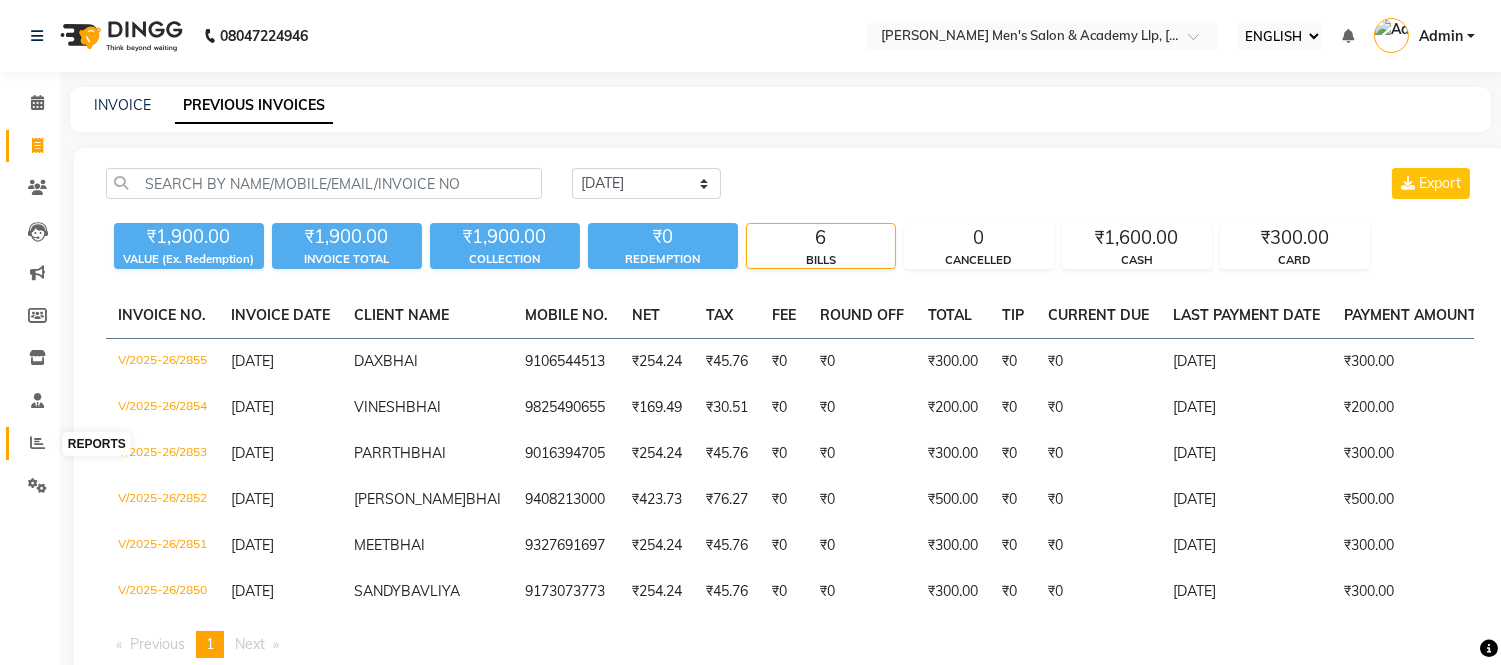 click 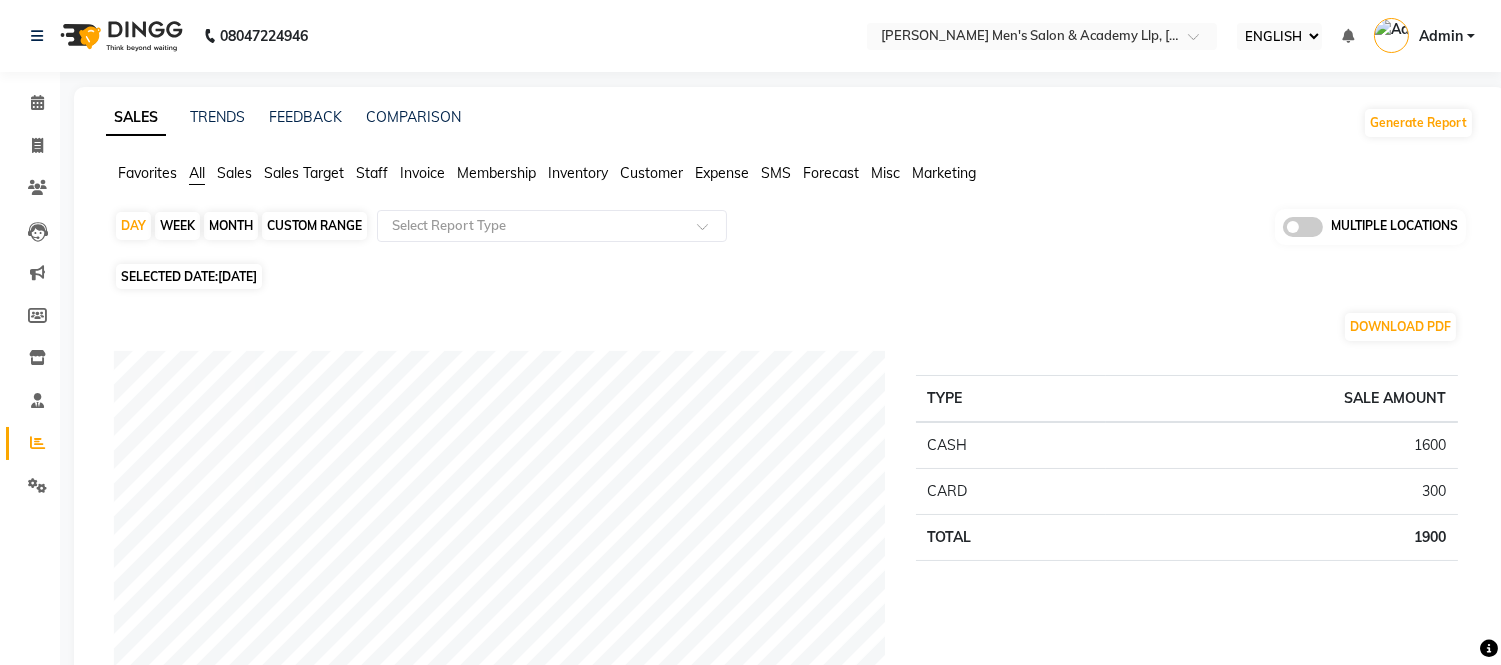 click on "SELECTED DATE:  [DATE]" 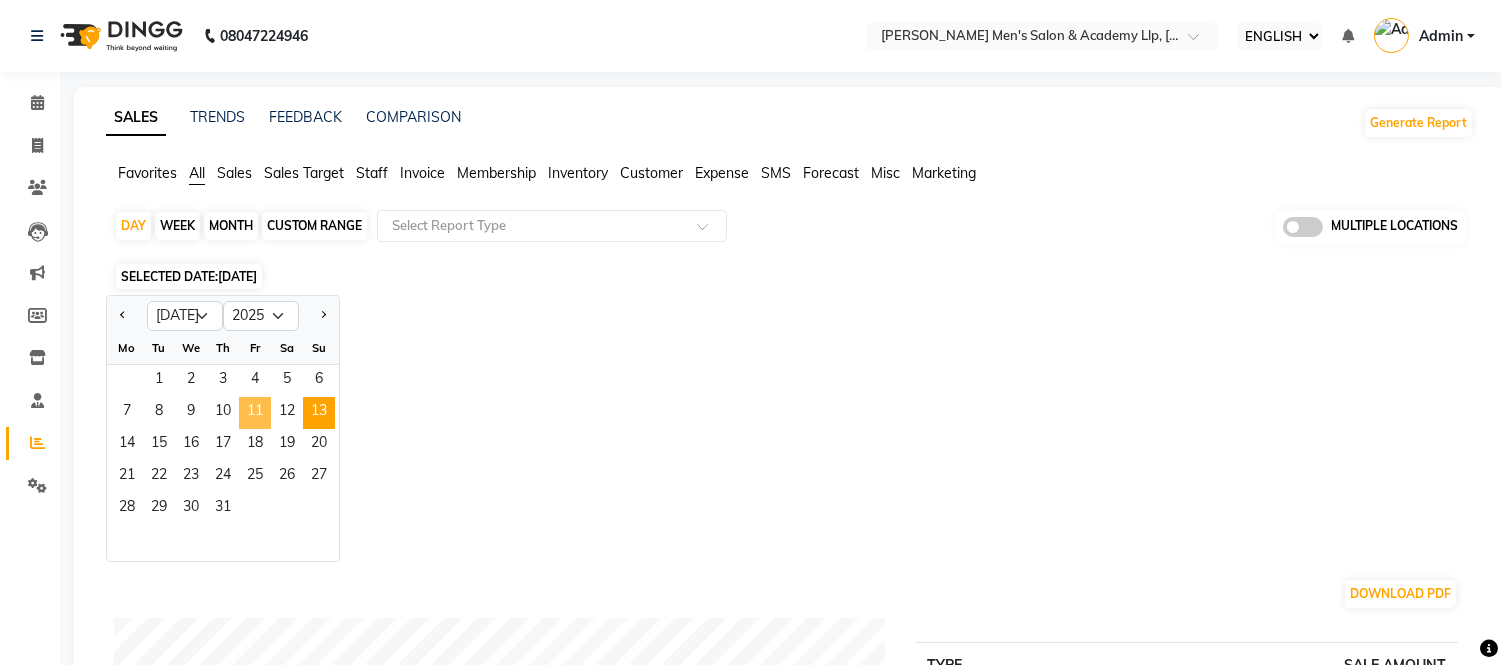 click on "11" 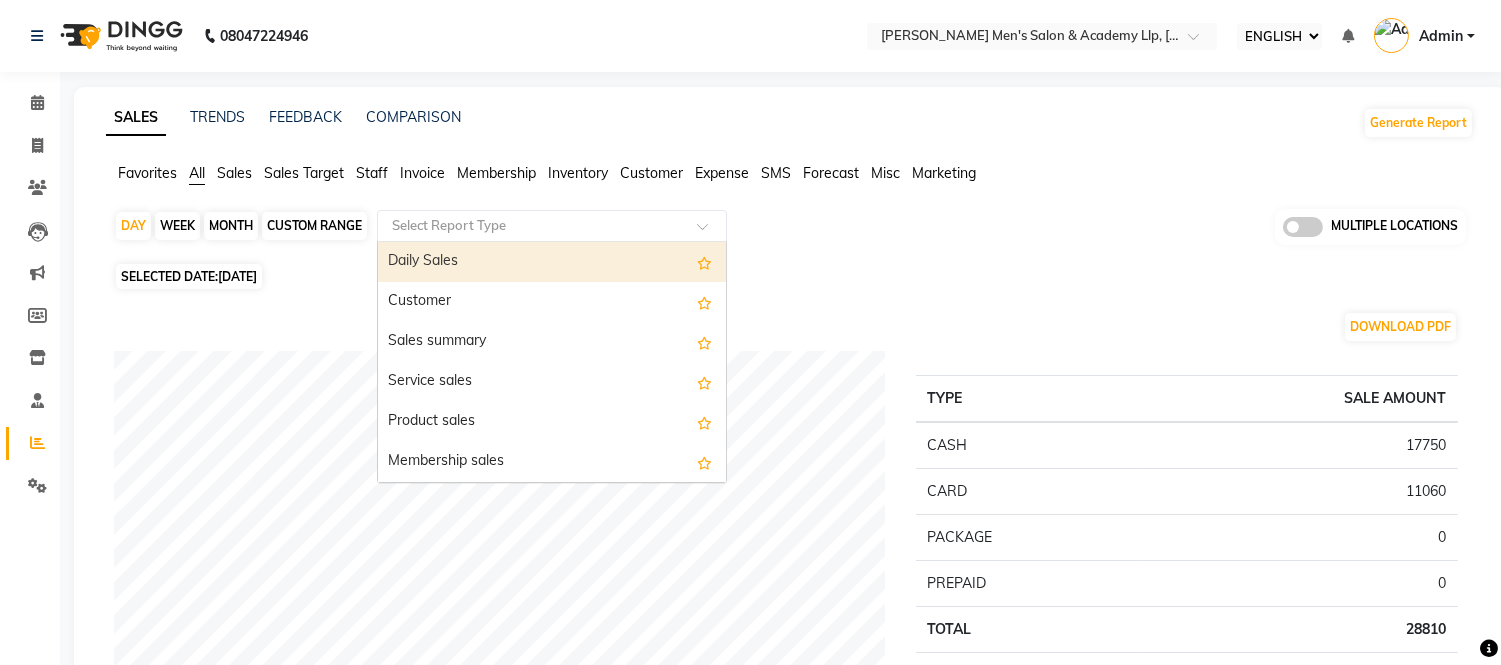 click 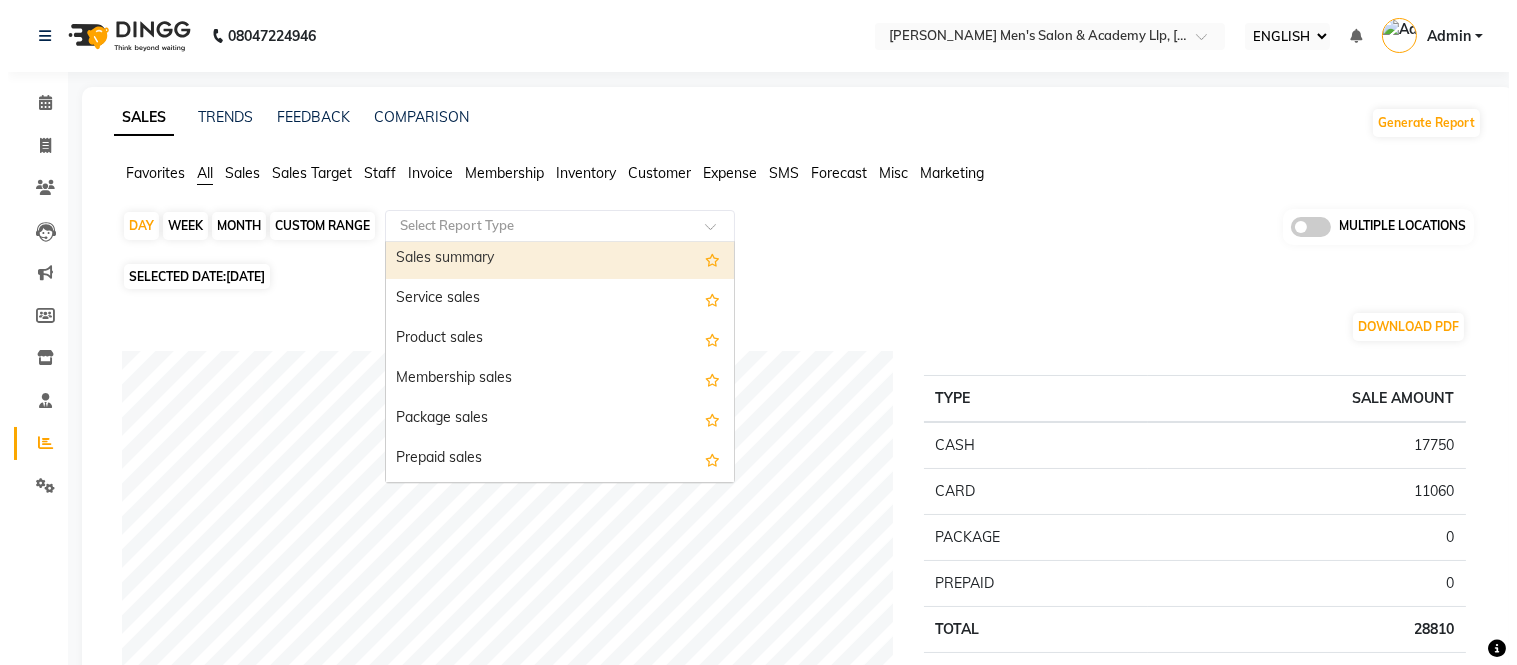 scroll, scrollTop: 222, scrollLeft: 0, axis: vertical 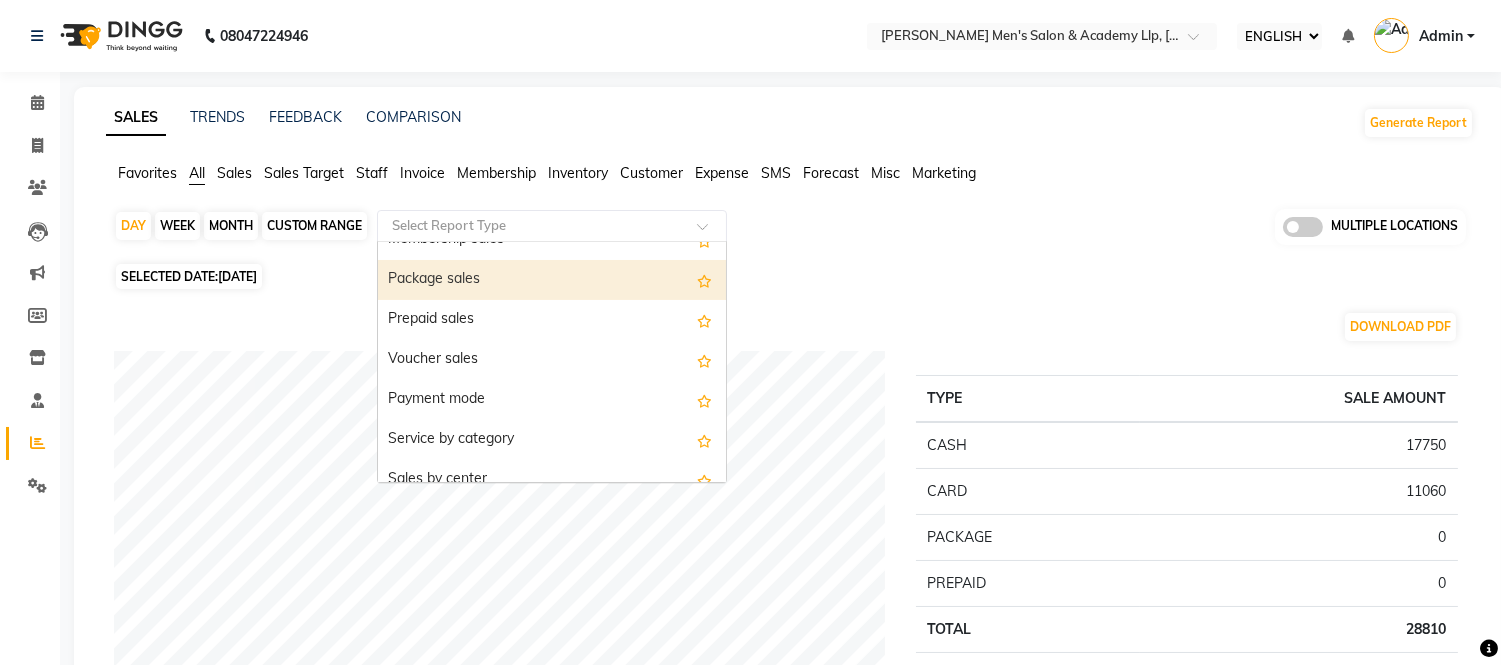 click on "Package sales" at bounding box center (552, 280) 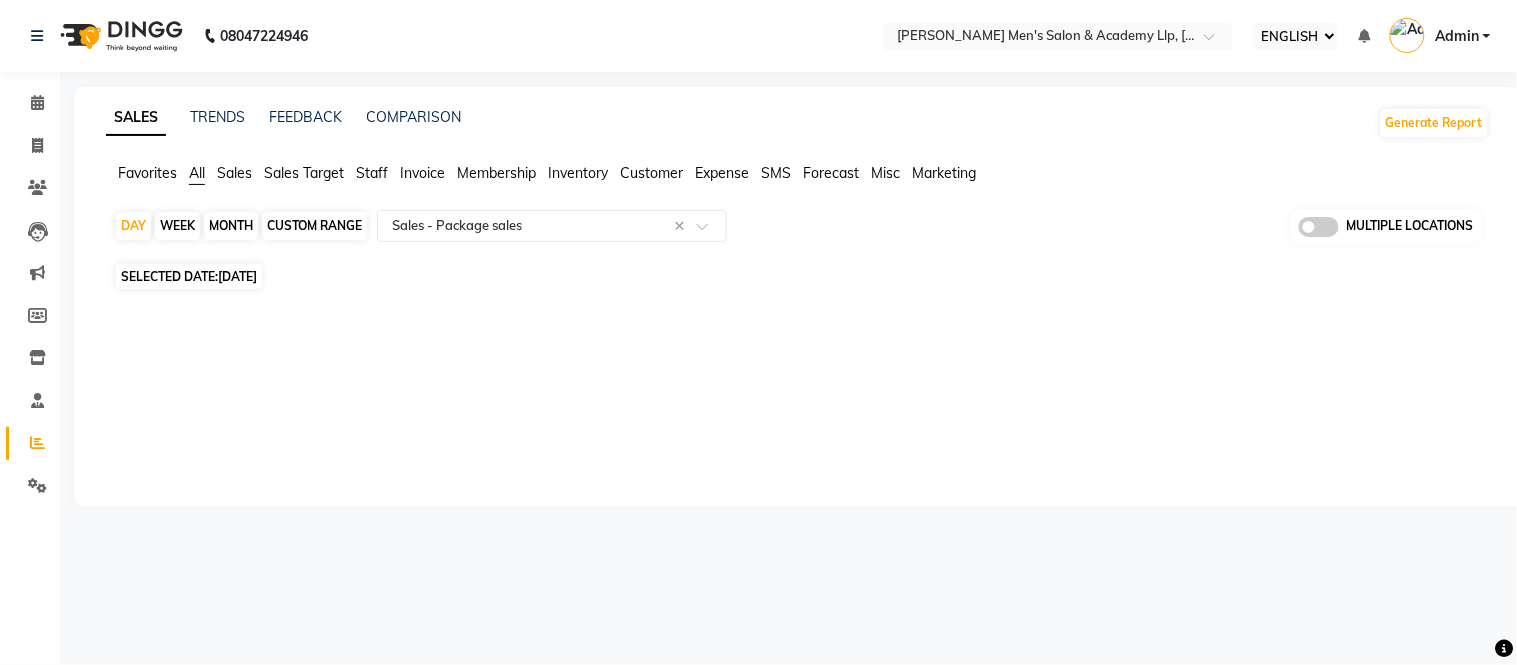 click 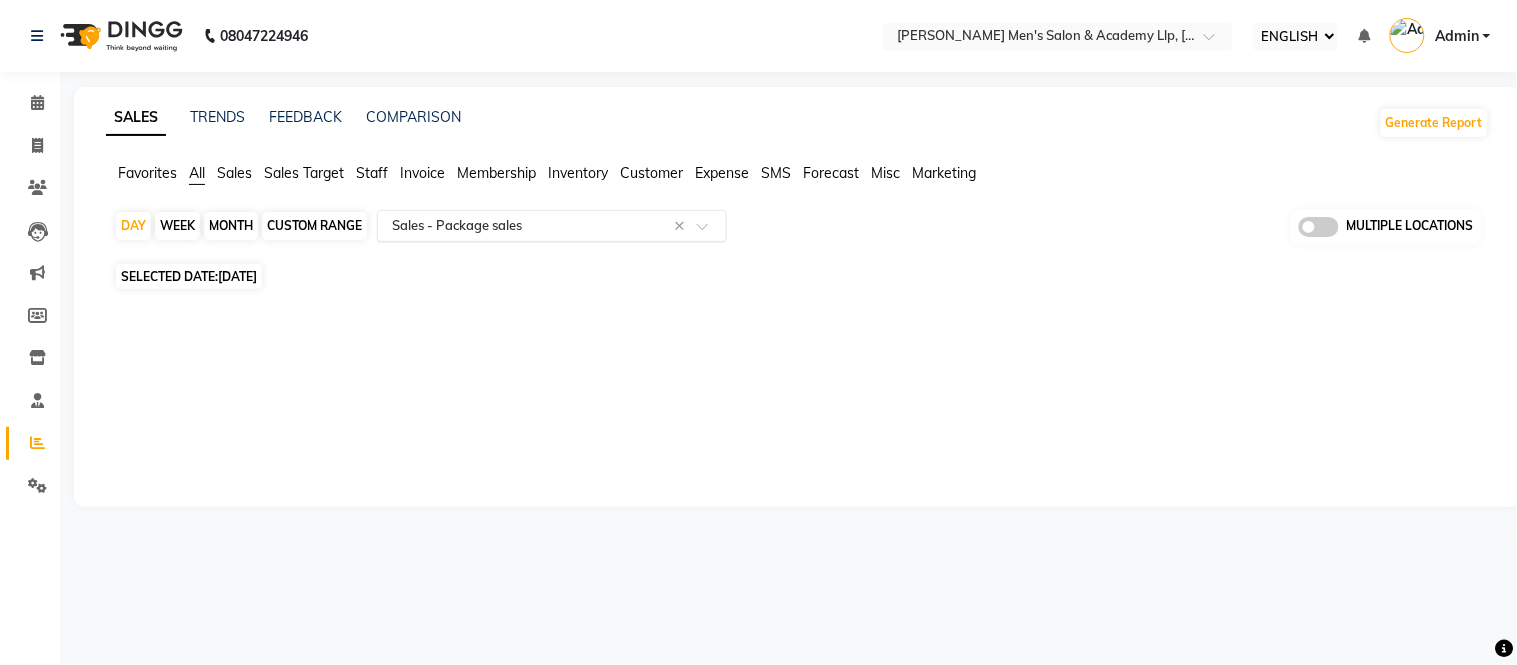 click 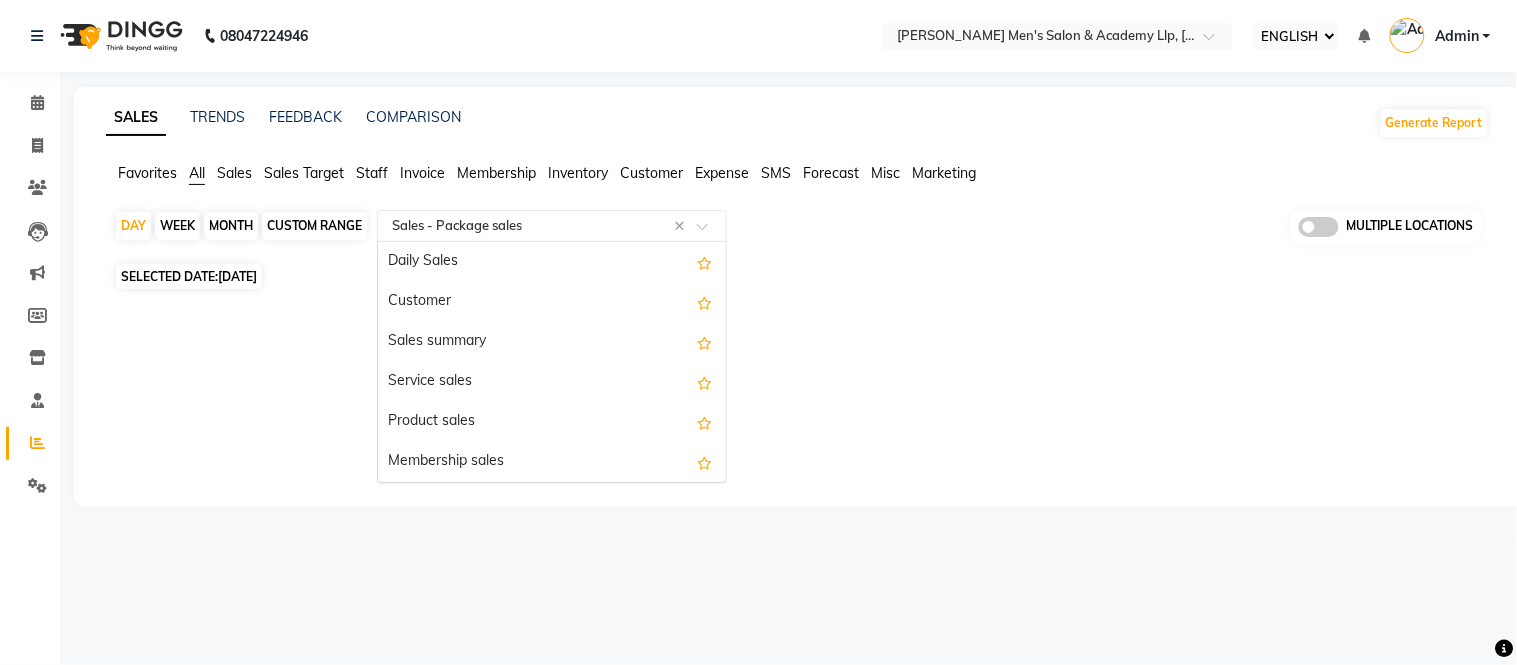 scroll, scrollTop: 240, scrollLeft: 0, axis: vertical 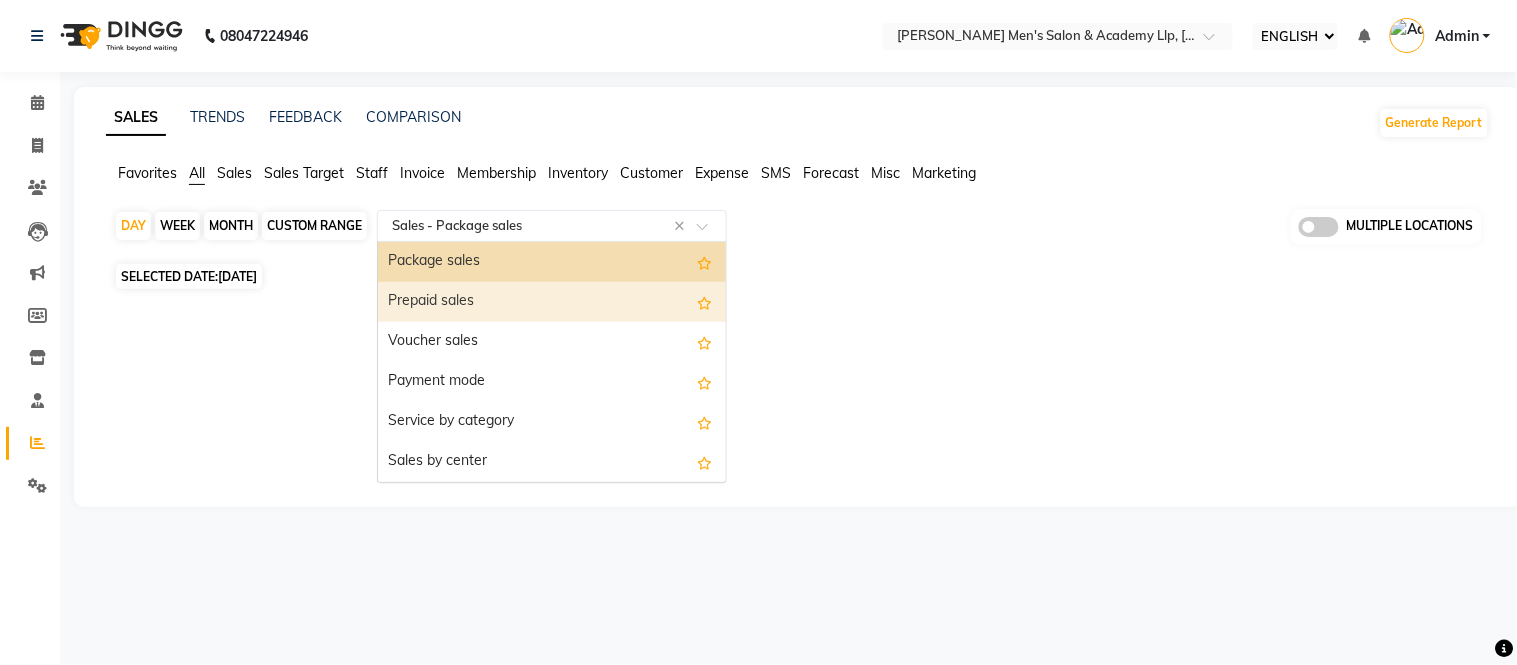 click on "Prepaid sales" at bounding box center [552, 302] 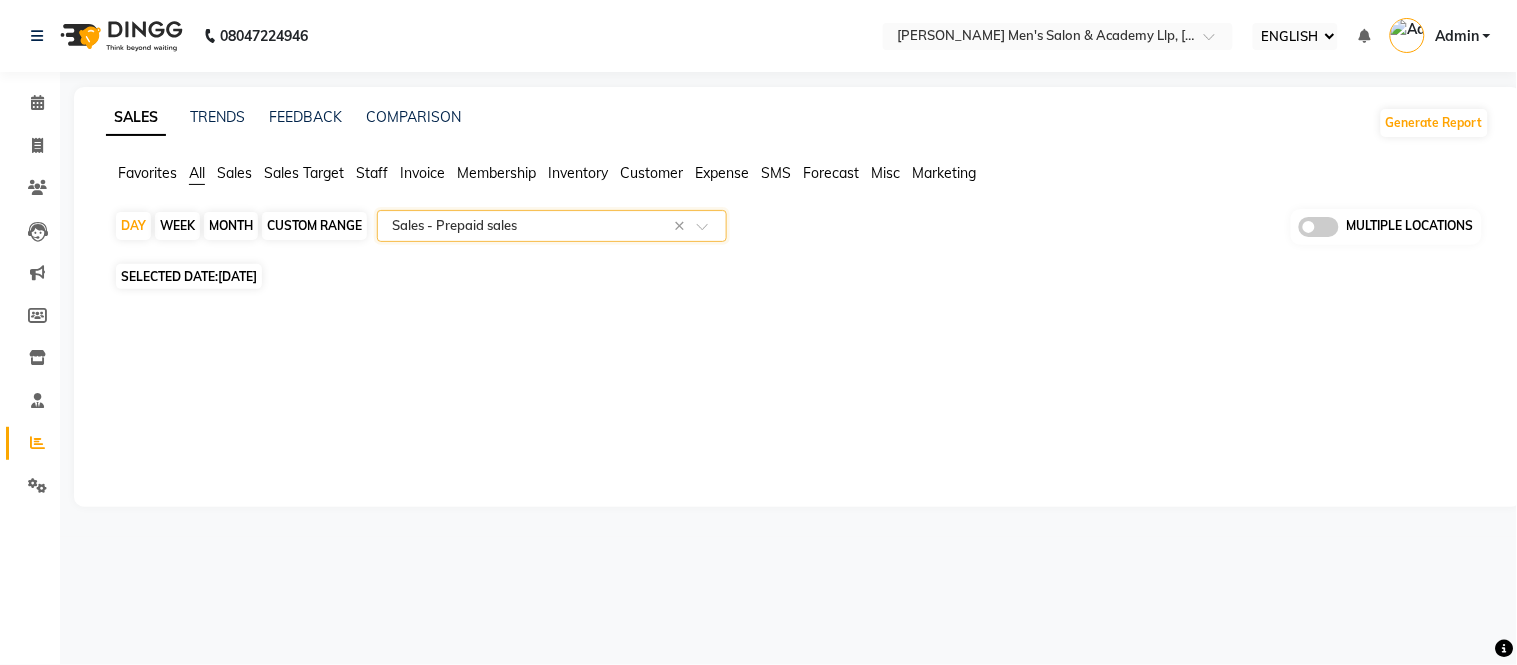 click 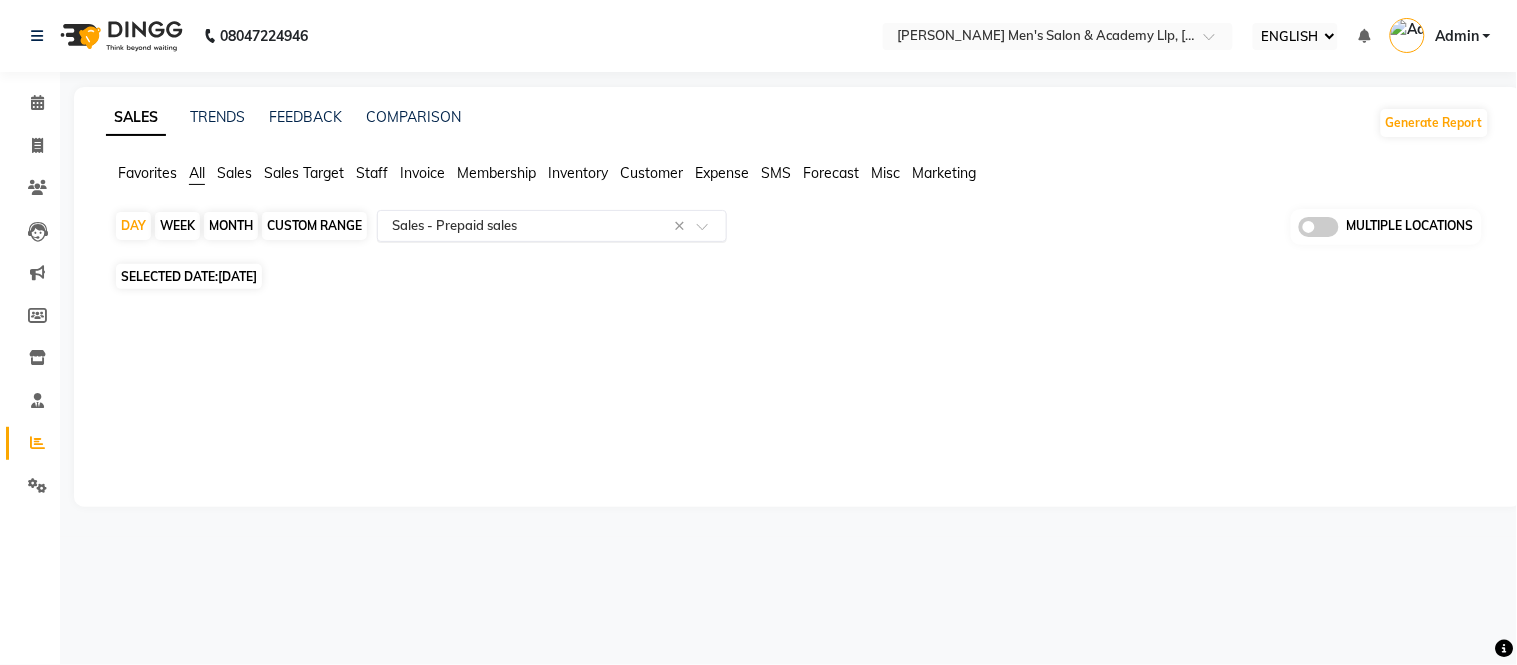 click 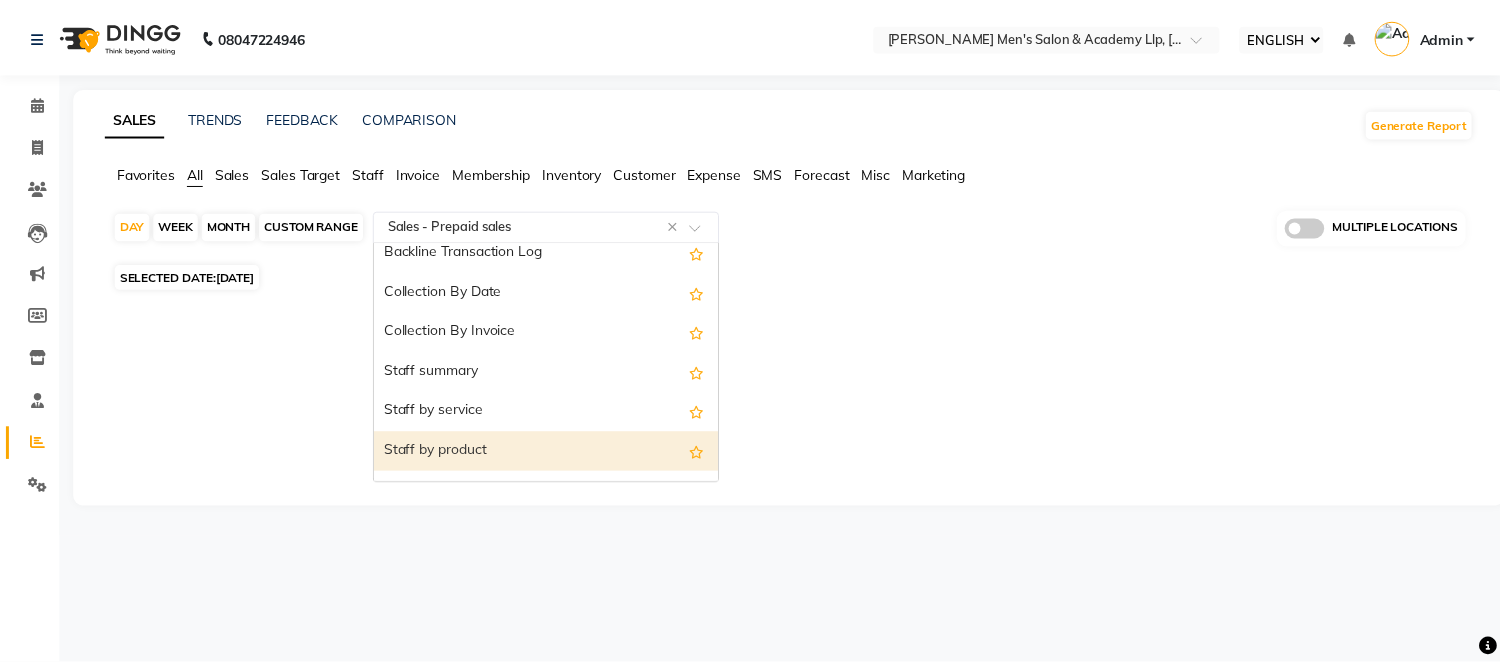 scroll, scrollTop: 724, scrollLeft: 0, axis: vertical 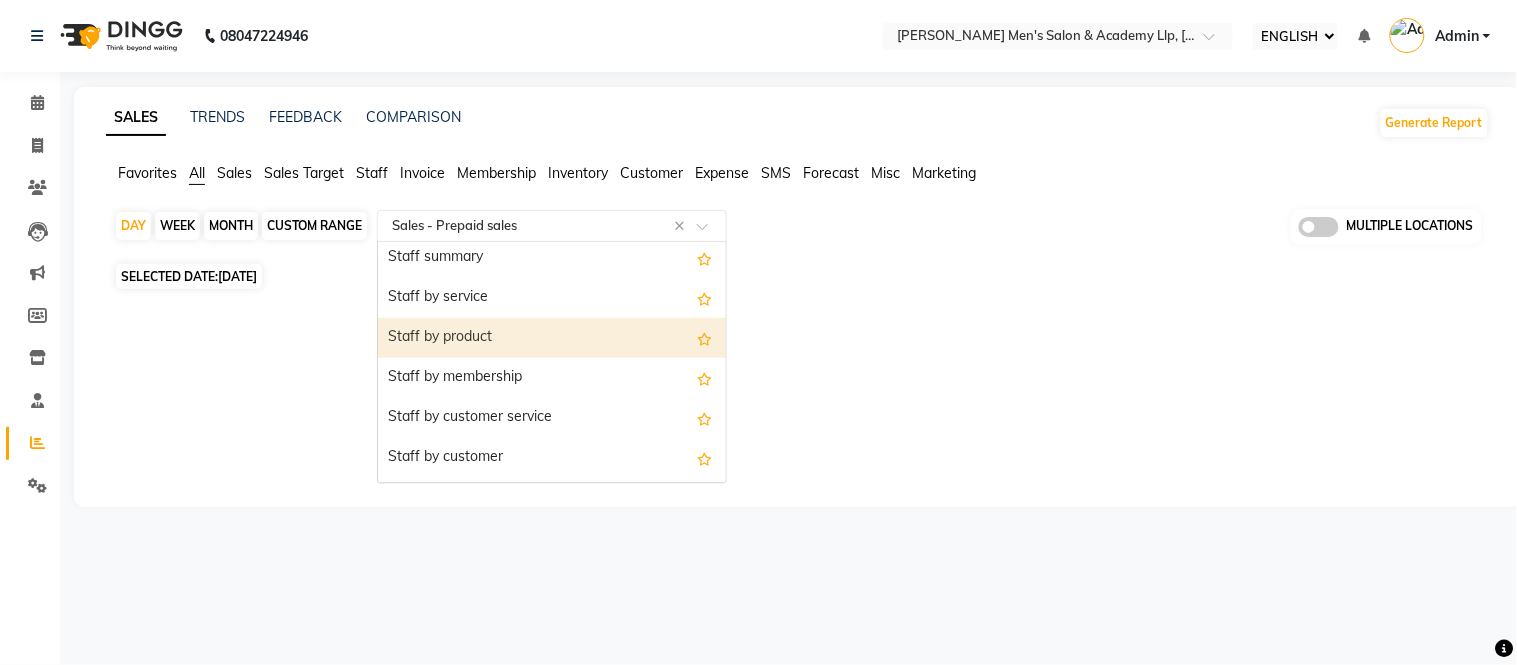 click on "Staff by product" at bounding box center [552, 338] 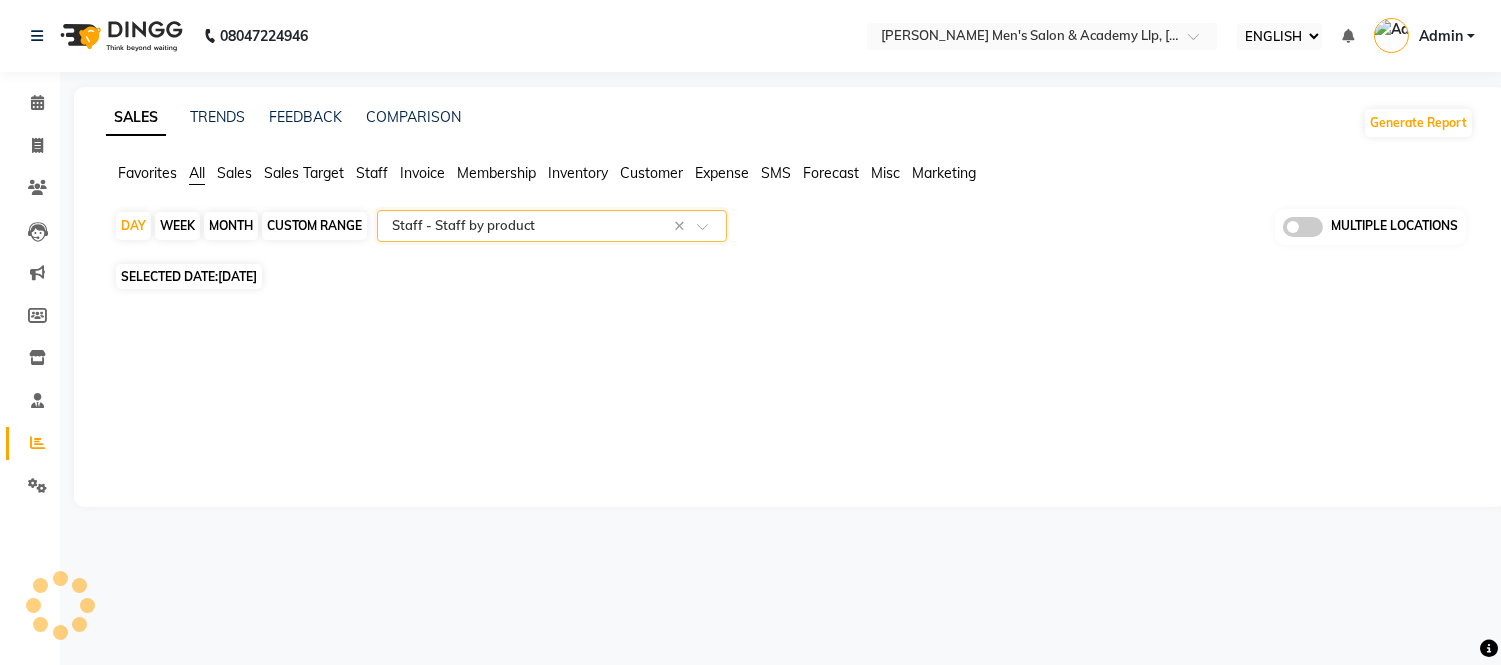 select on "full_report" 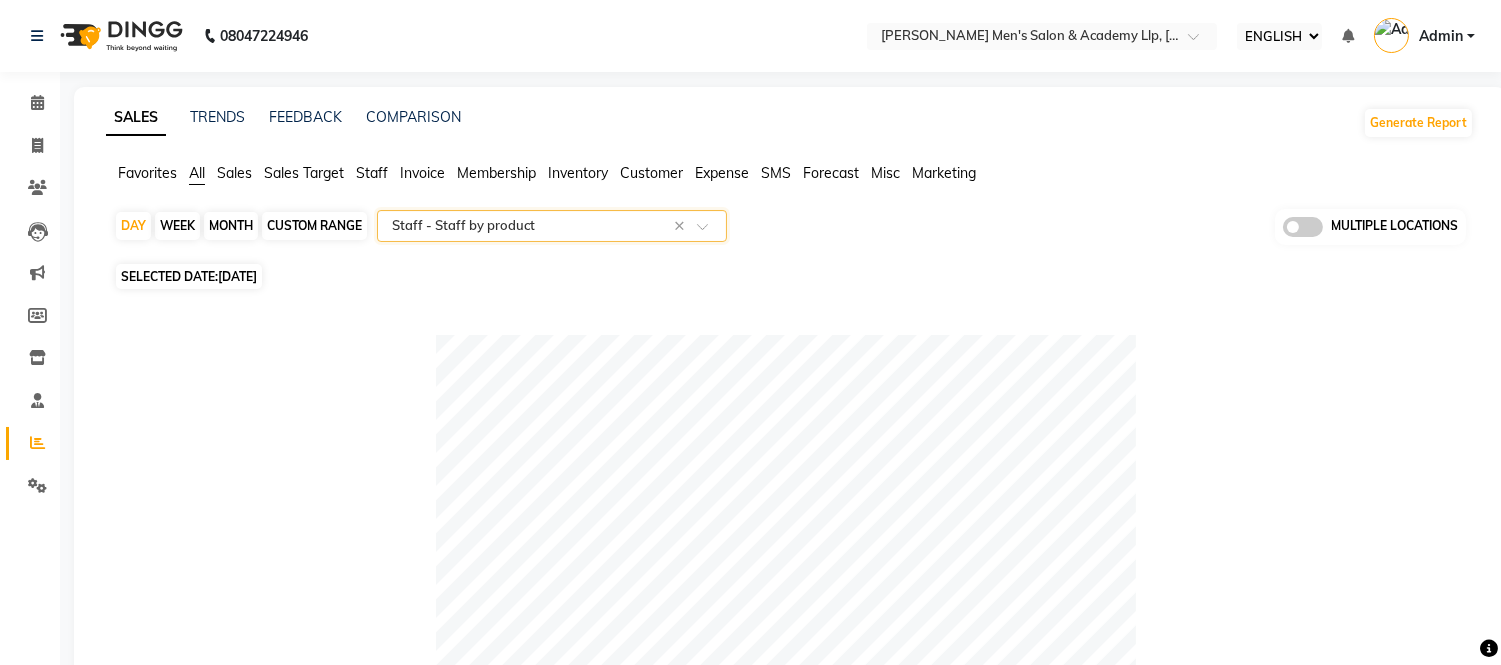 click 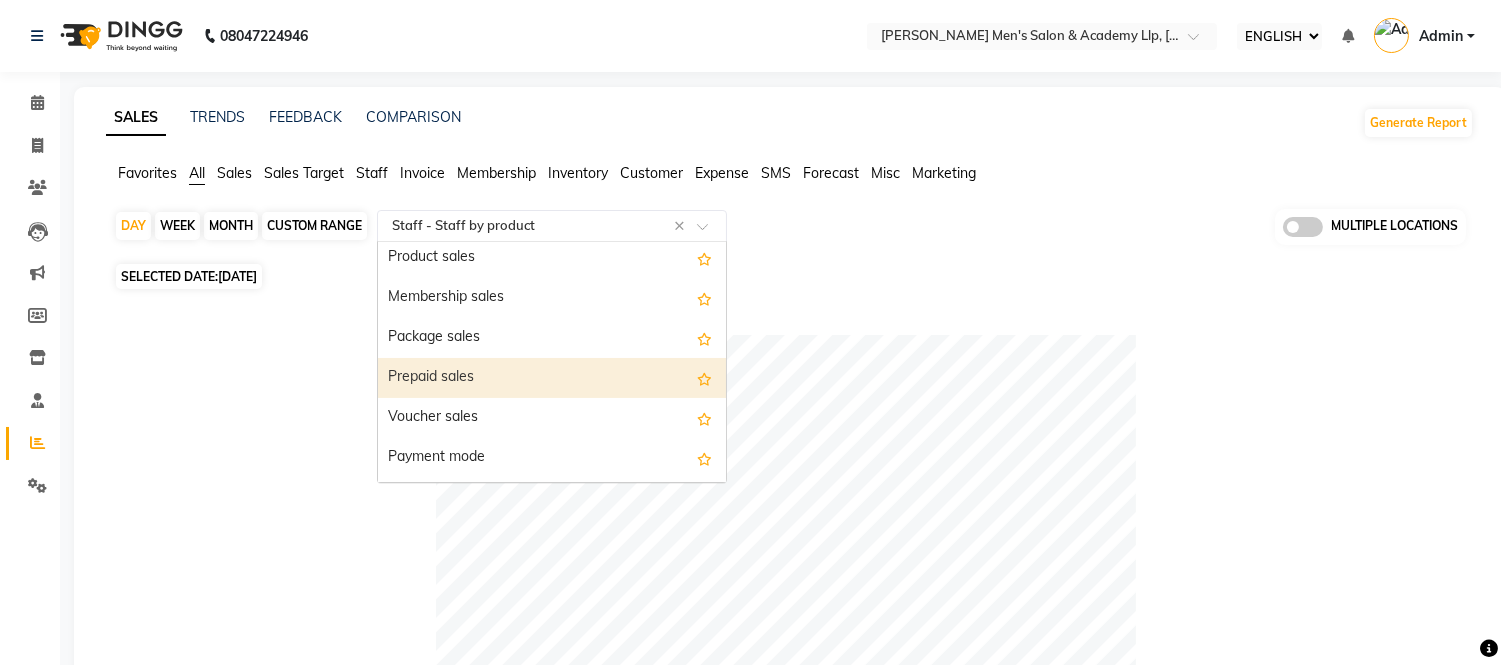 scroll, scrollTop: 133, scrollLeft: 0, axis: vertical 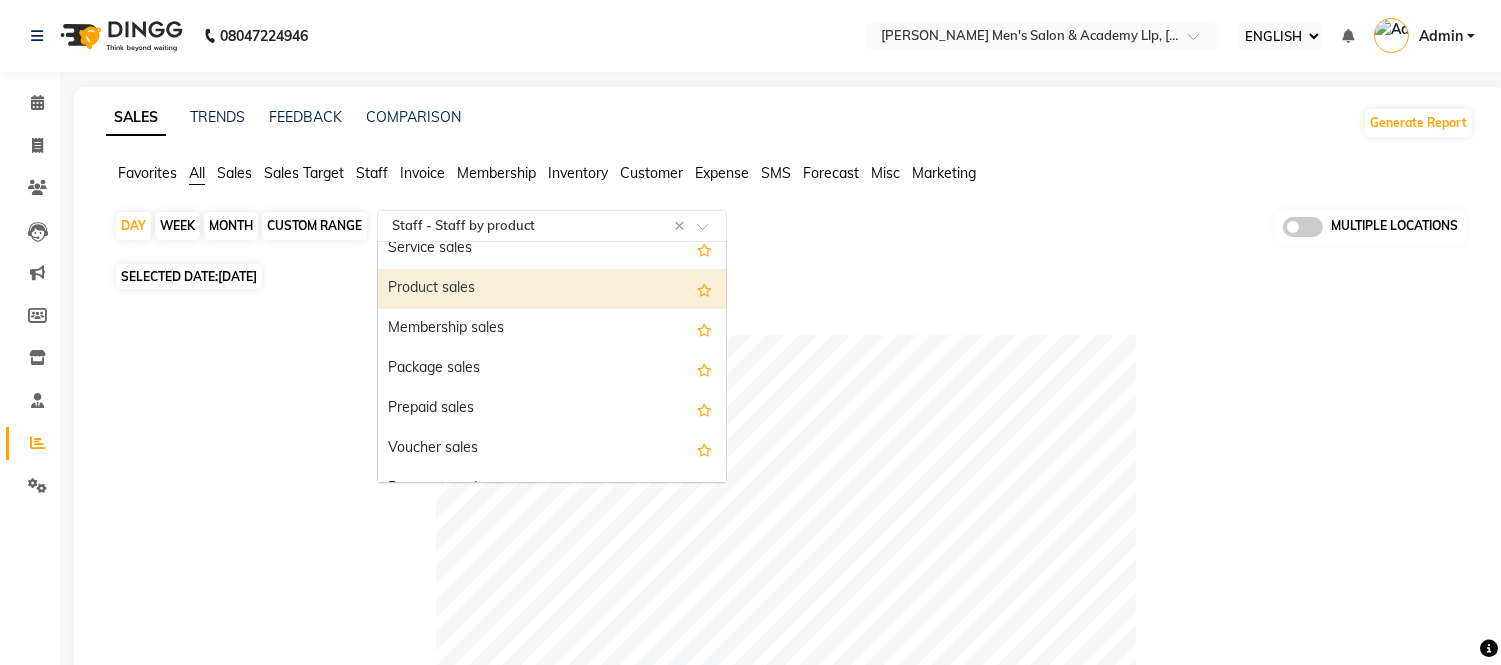 click on "Product sales" at bounding box center [552, 289] 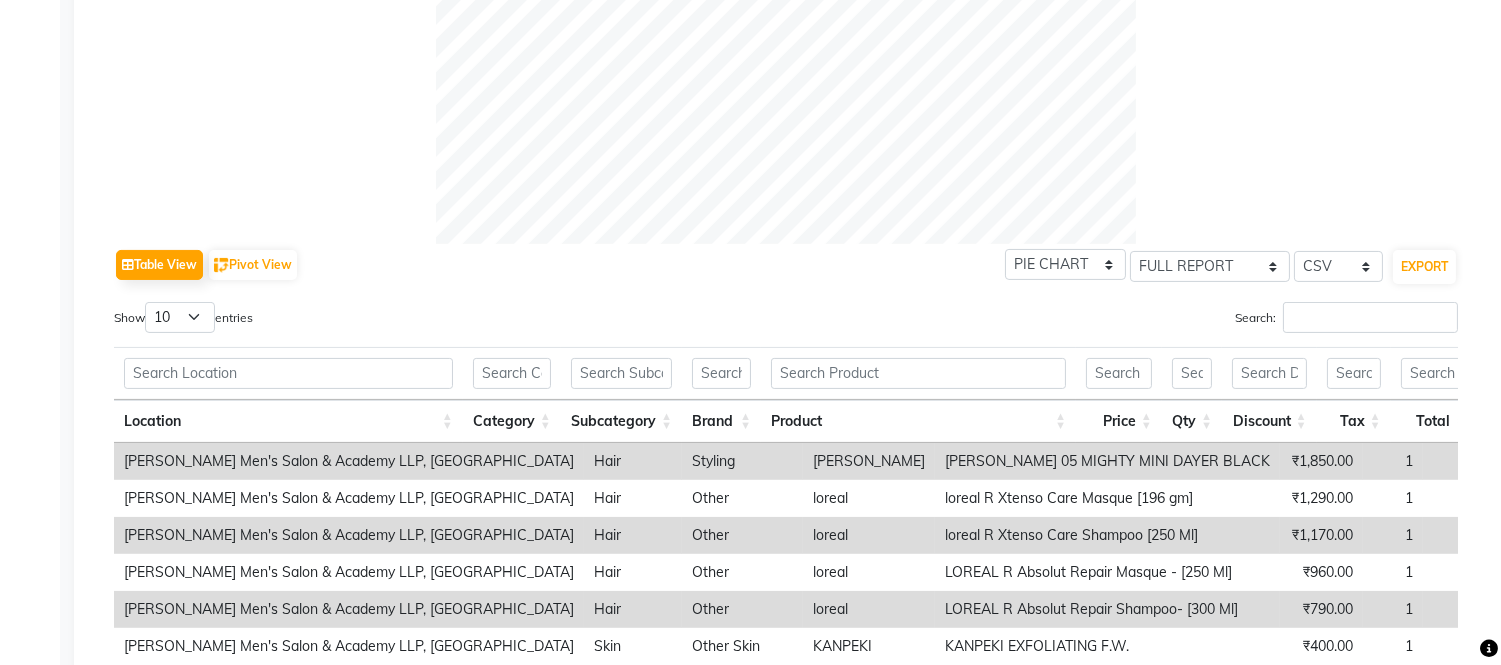 scroll, scrollTop: 888, scrollLeft: 0, axis: vertical 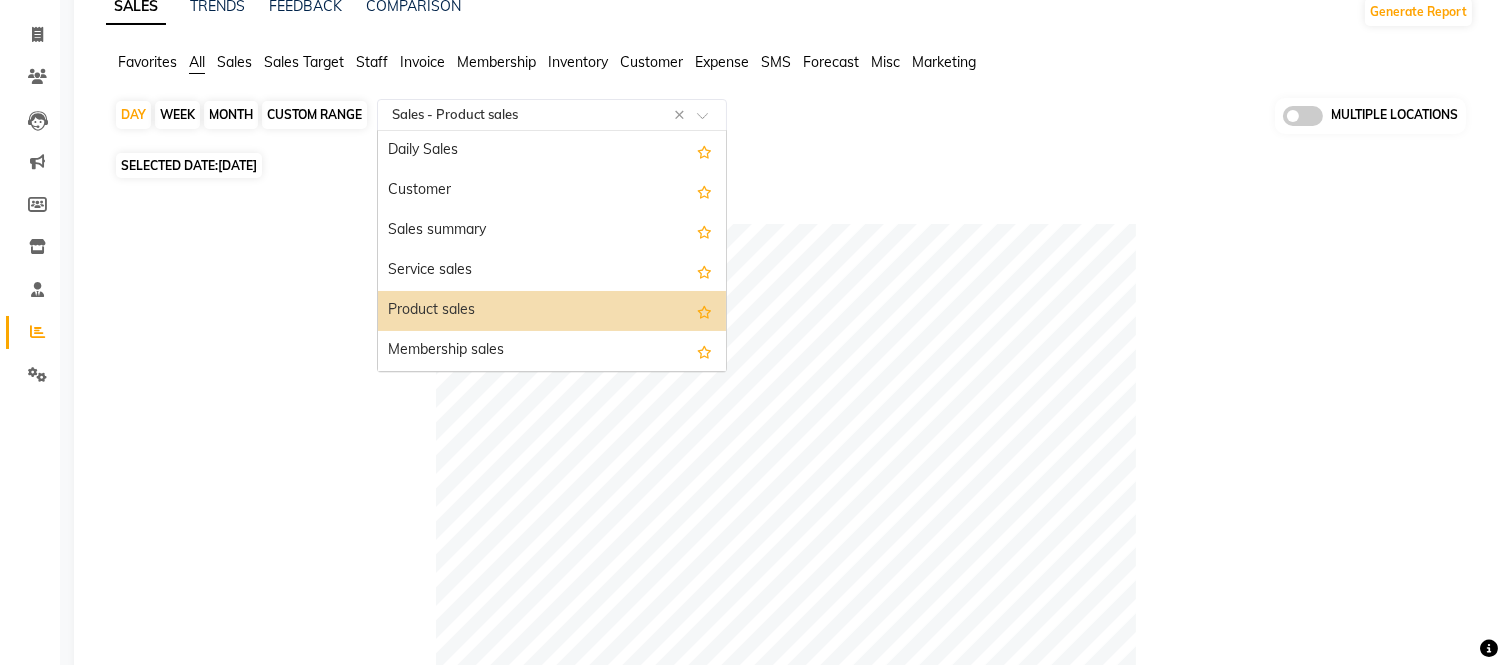 click 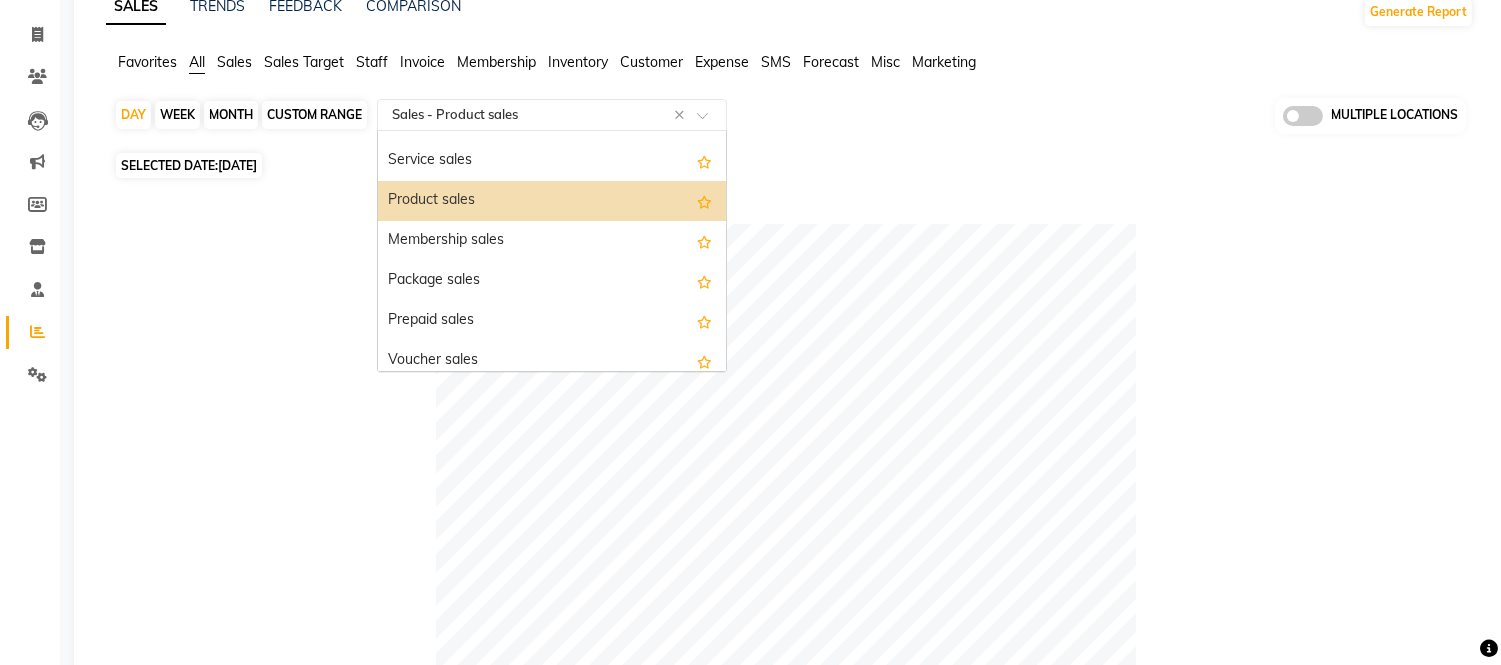 scroll, scrollTop: 111, scrollLeft: 0, axis: vertical 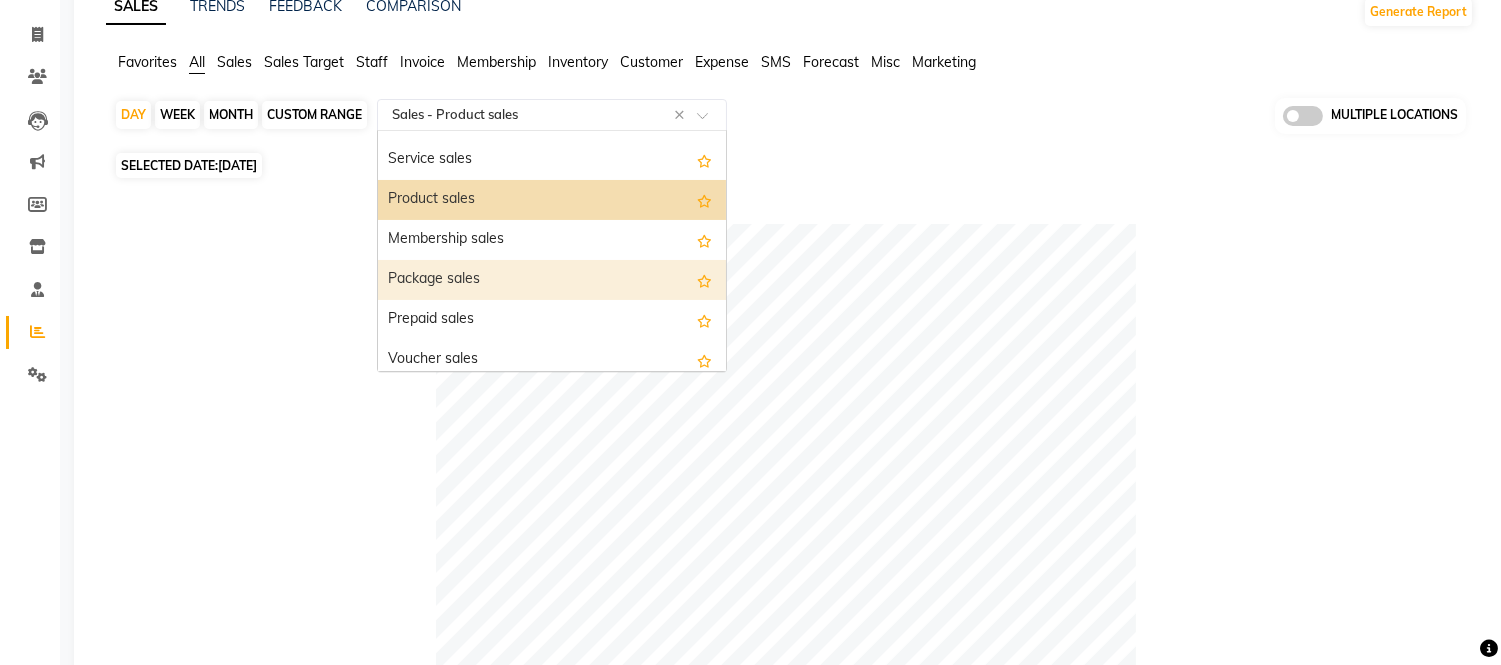 click on "Package sales" at bounding box center [552, 280] 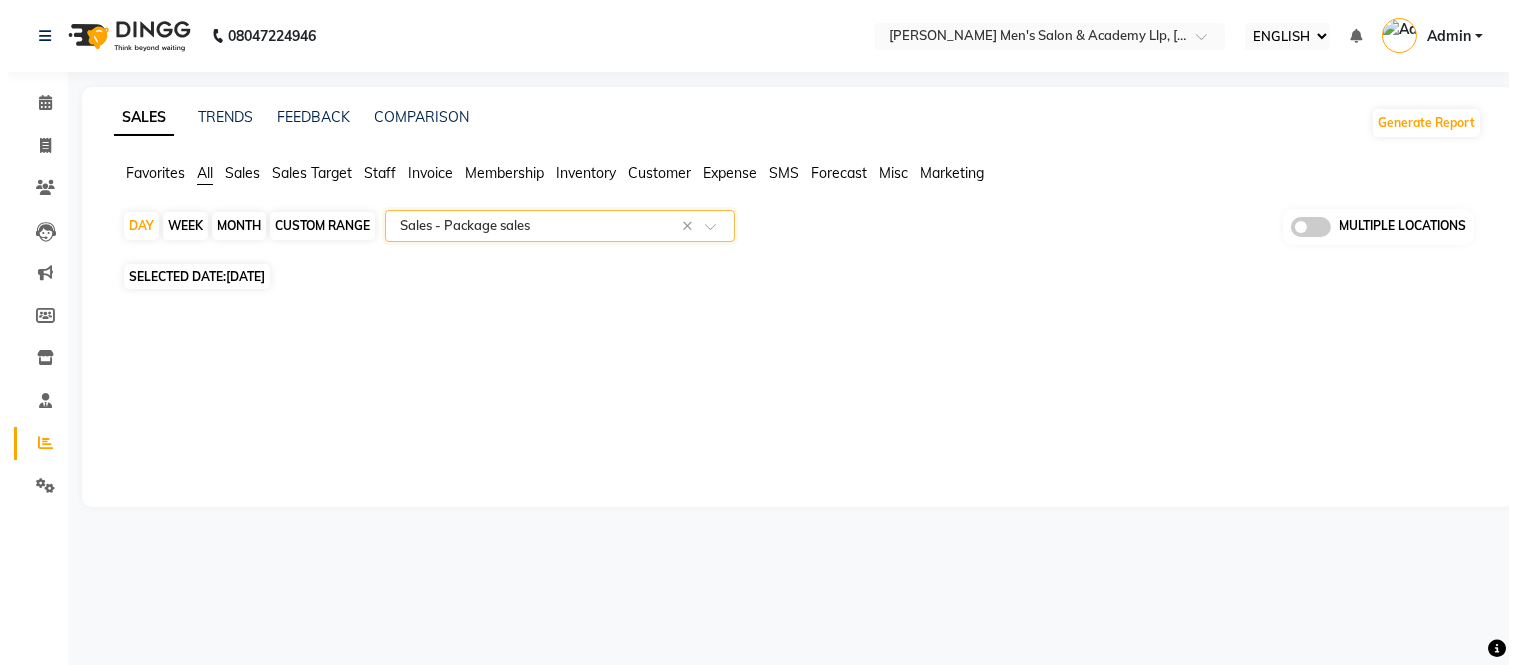 scroll, scrollTop: 0, scrollLeft: 0, axis: both 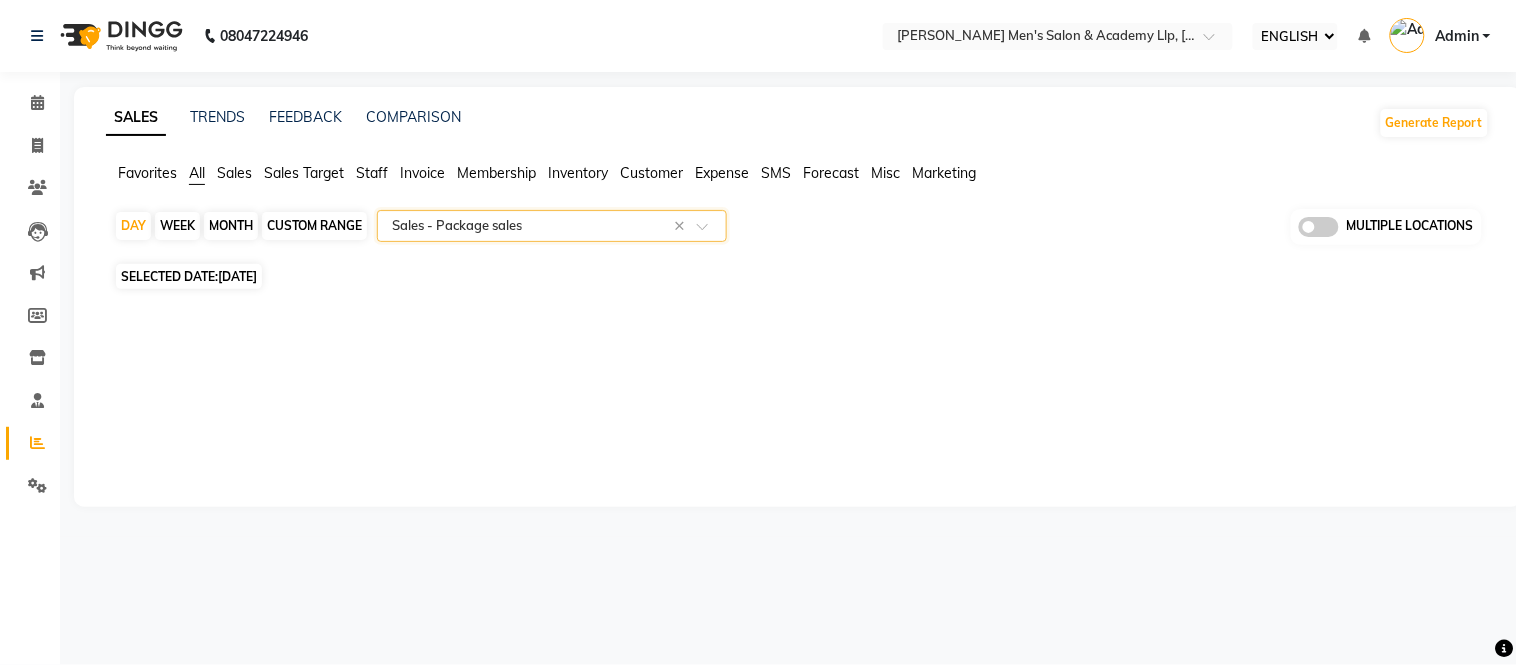 click 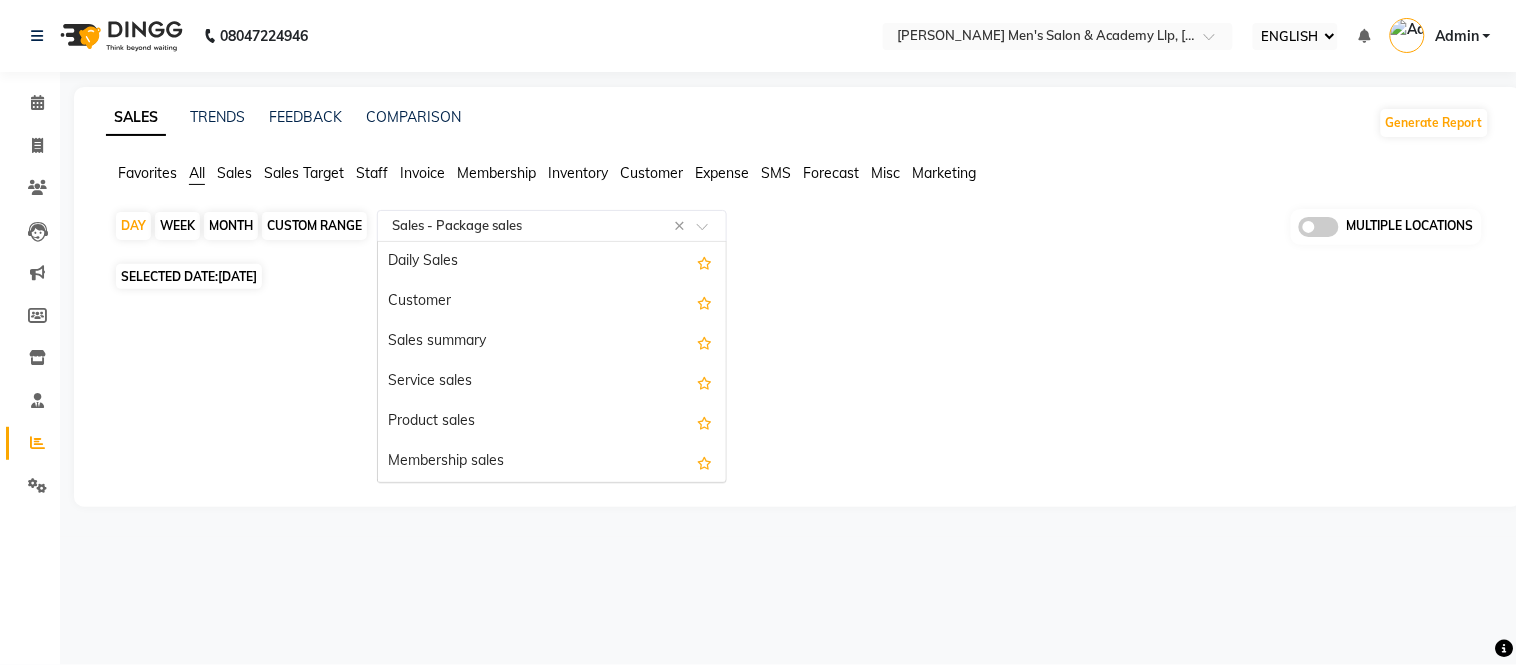 scroll, scrollTop: 240, scrollLeft: 0, axis: vertical 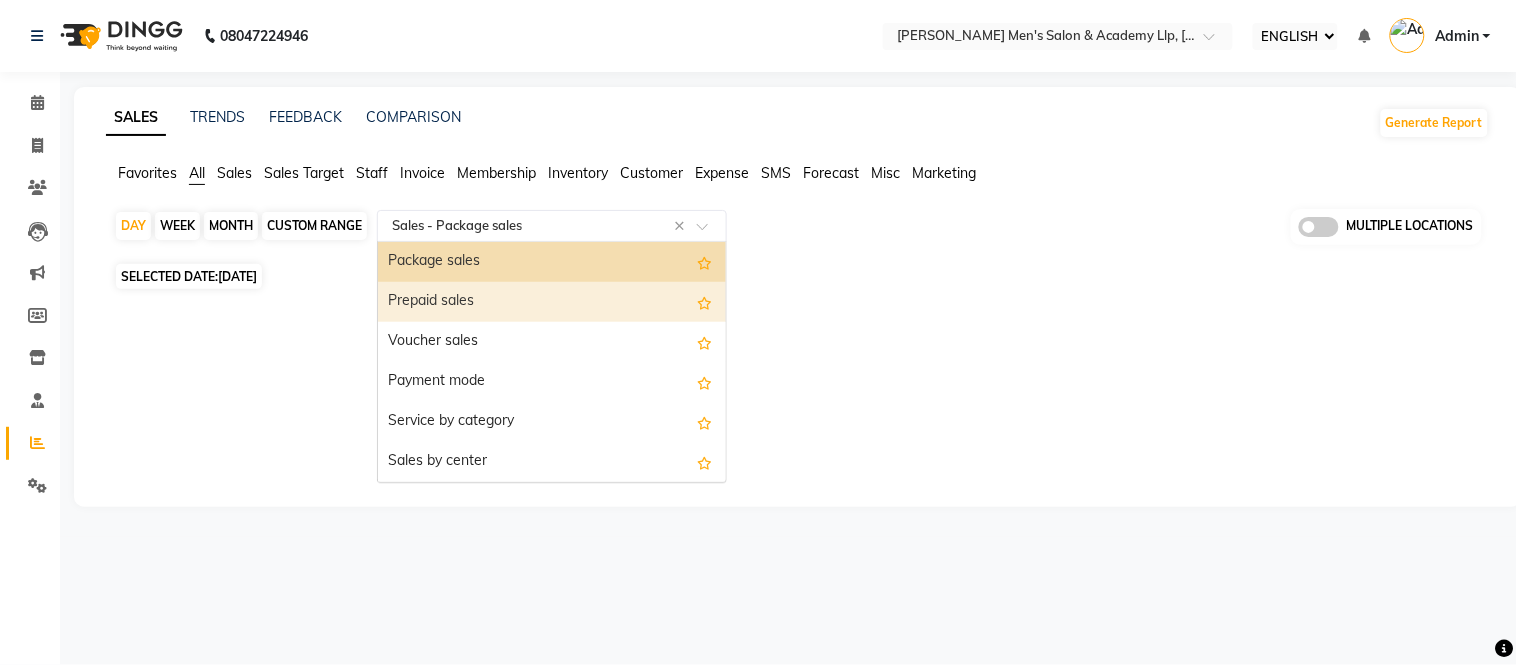 click on "Prepaid sales" at bounding box center [552, 302] 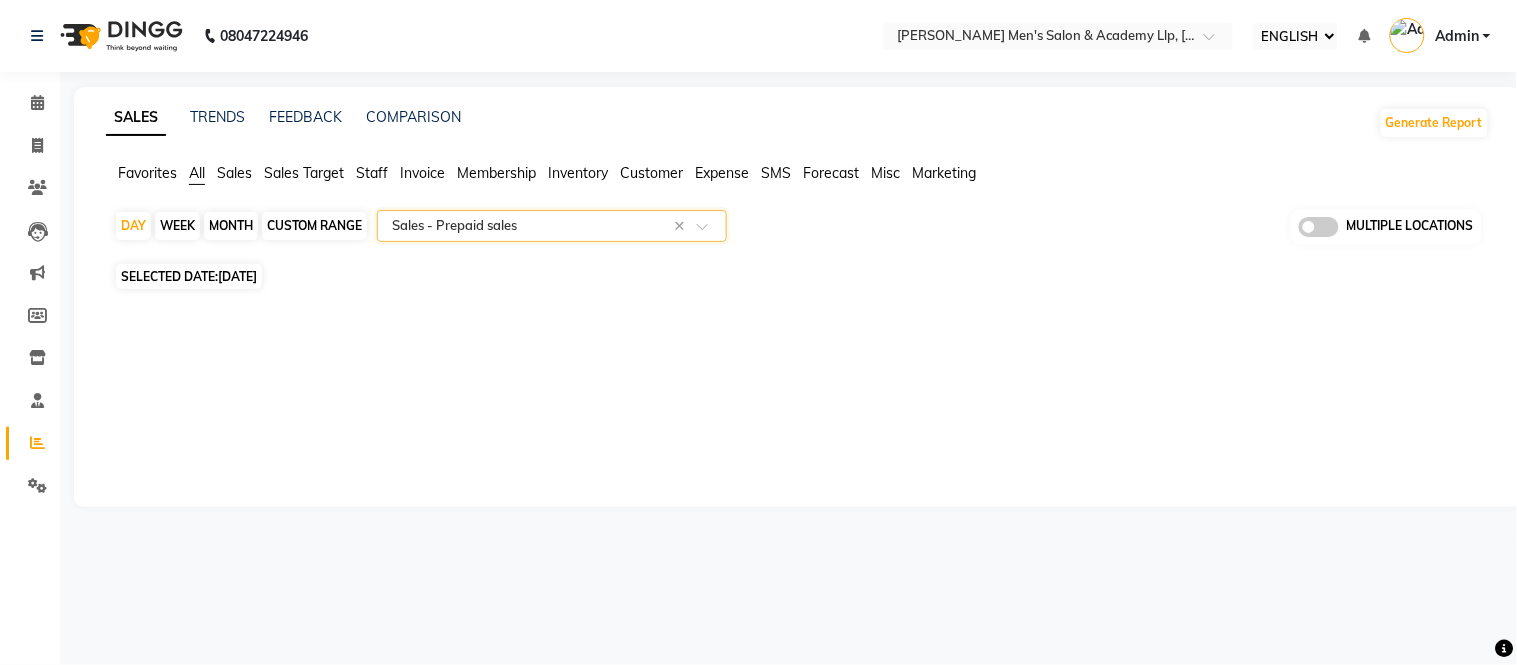 click 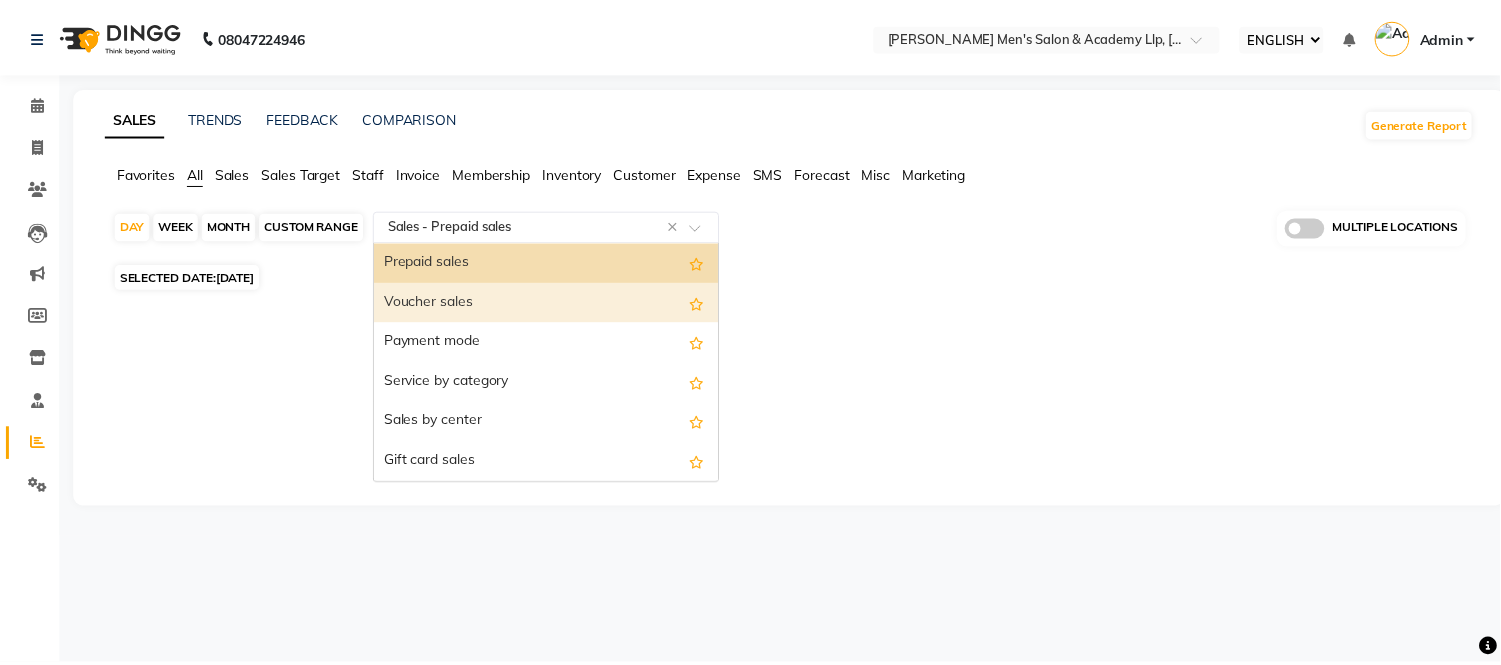 scroll, scrollTop: 168, scrollLeft: 0, axis: vertical 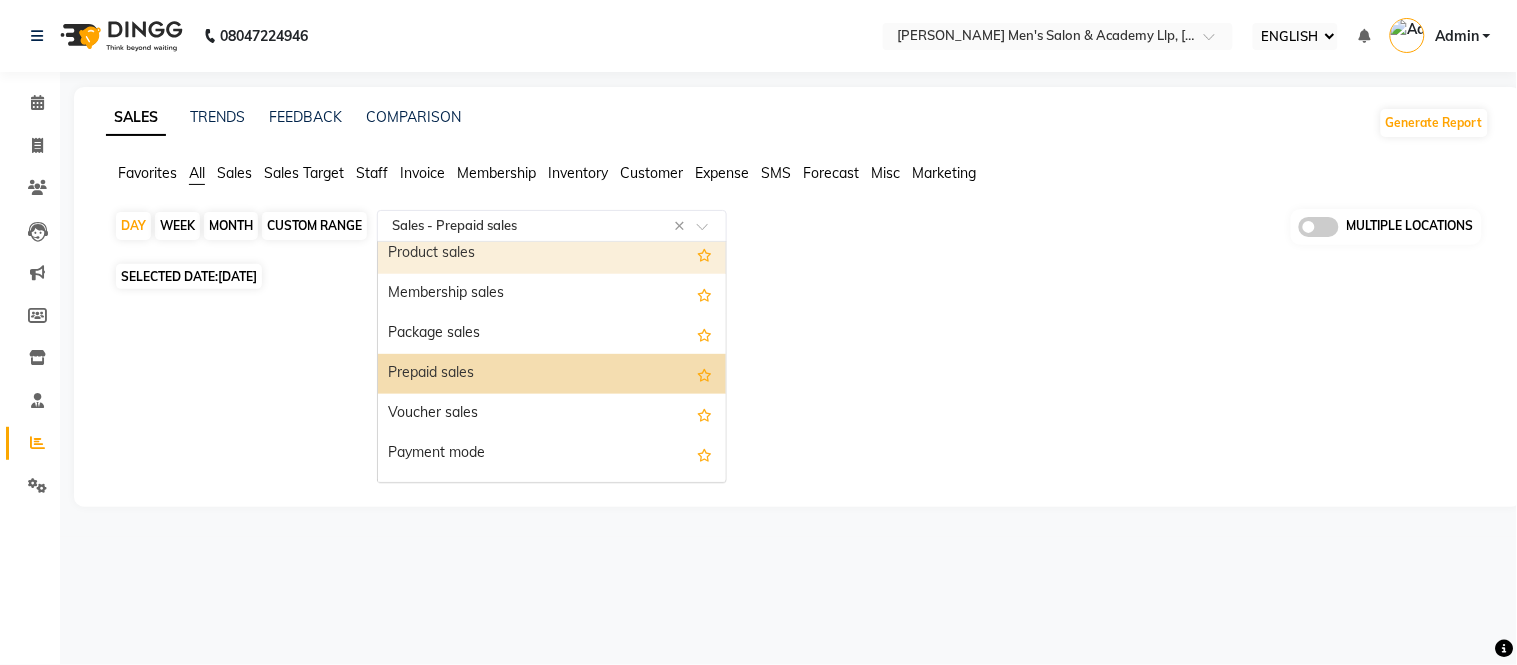 click on "Product sales" at bounding box center [552, 254] 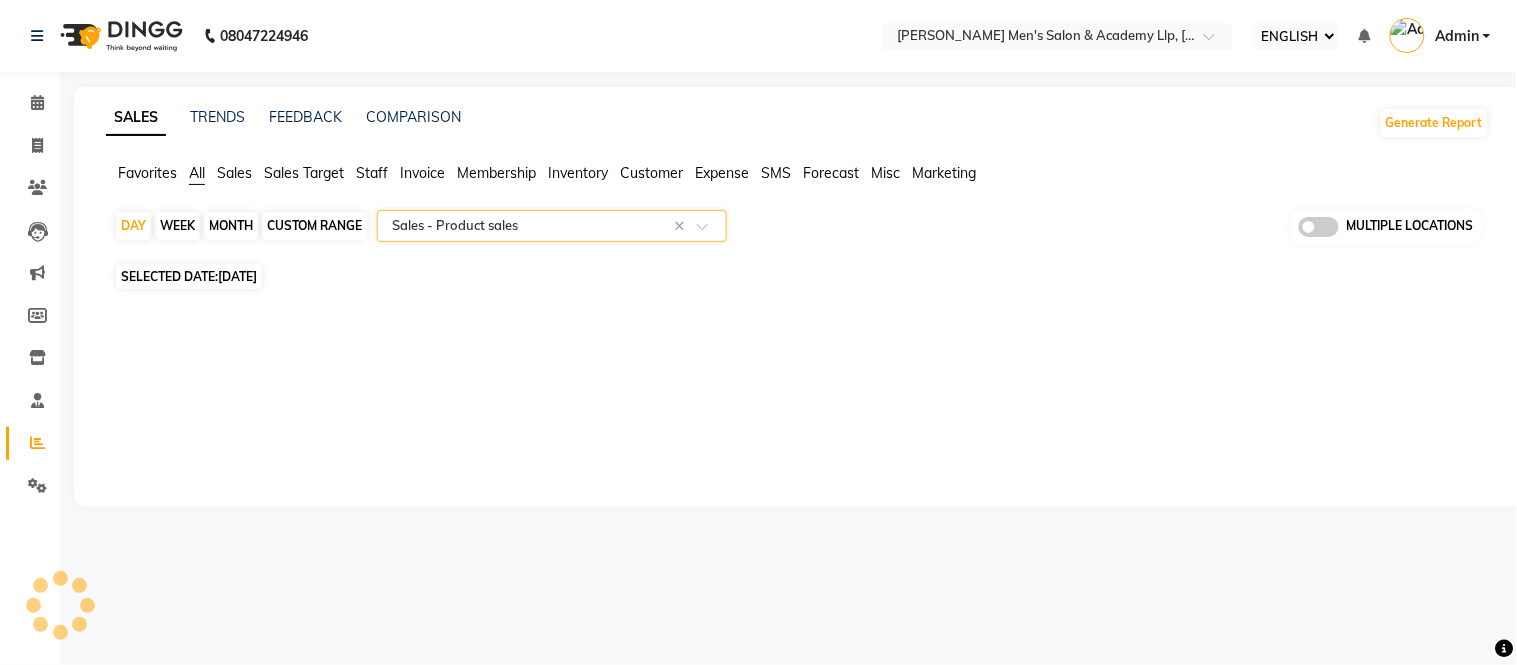 select on "full_report" 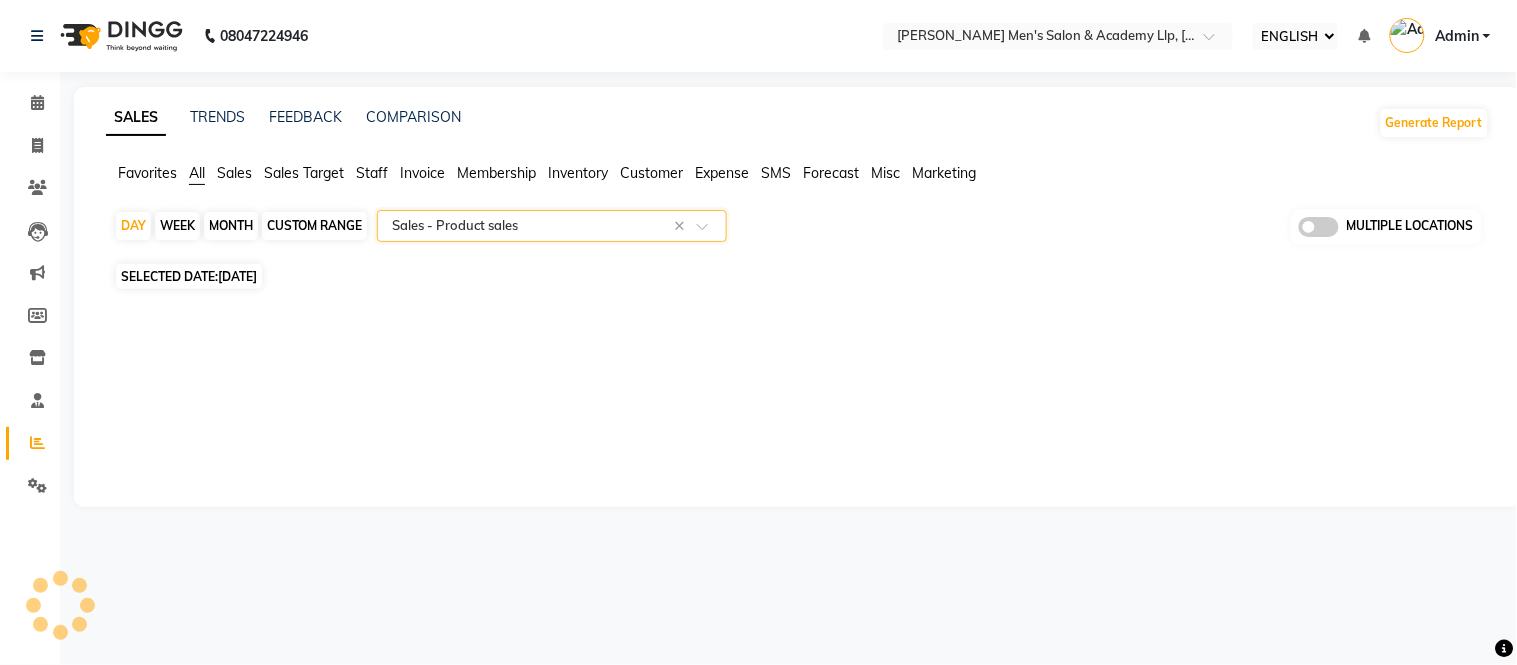 select on "csv" 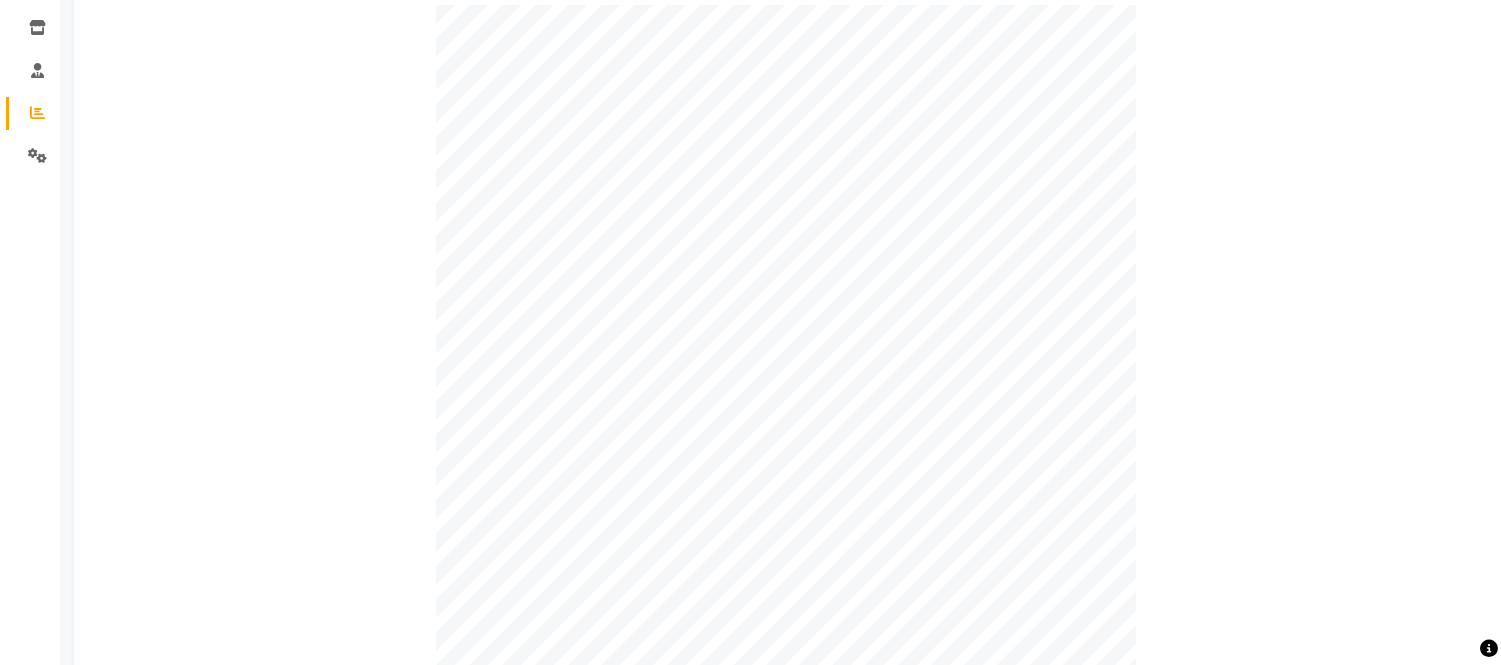 scroll, scrollTop: 0, scrollLeft: 0, axis: both 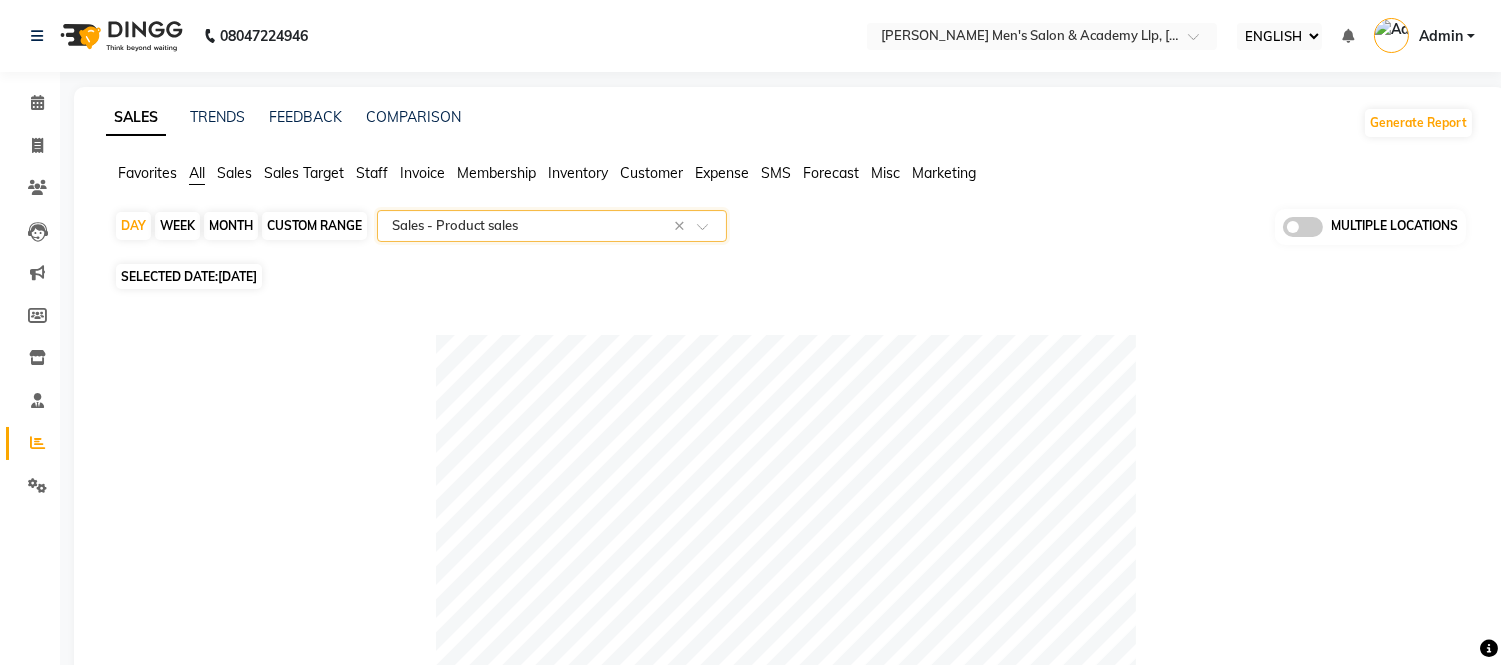 click on "Expense" 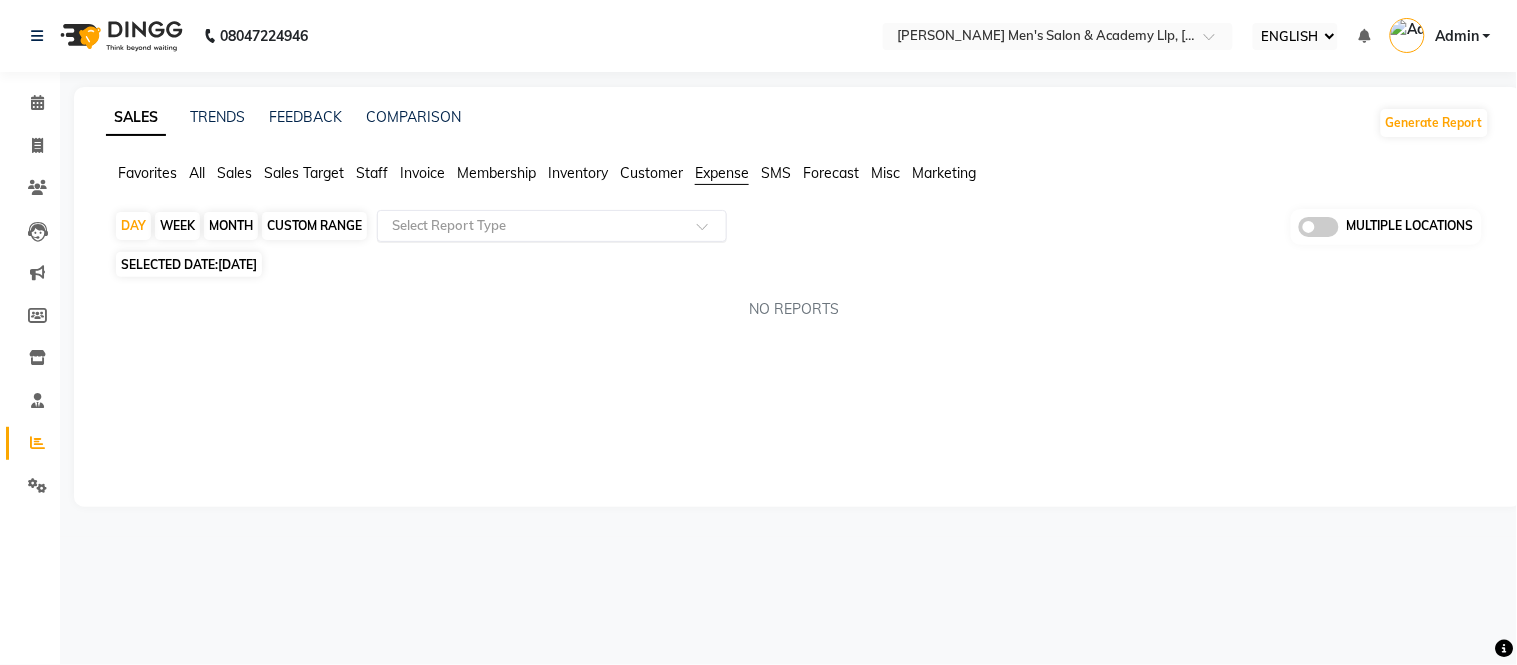 click on "Select Report Type" 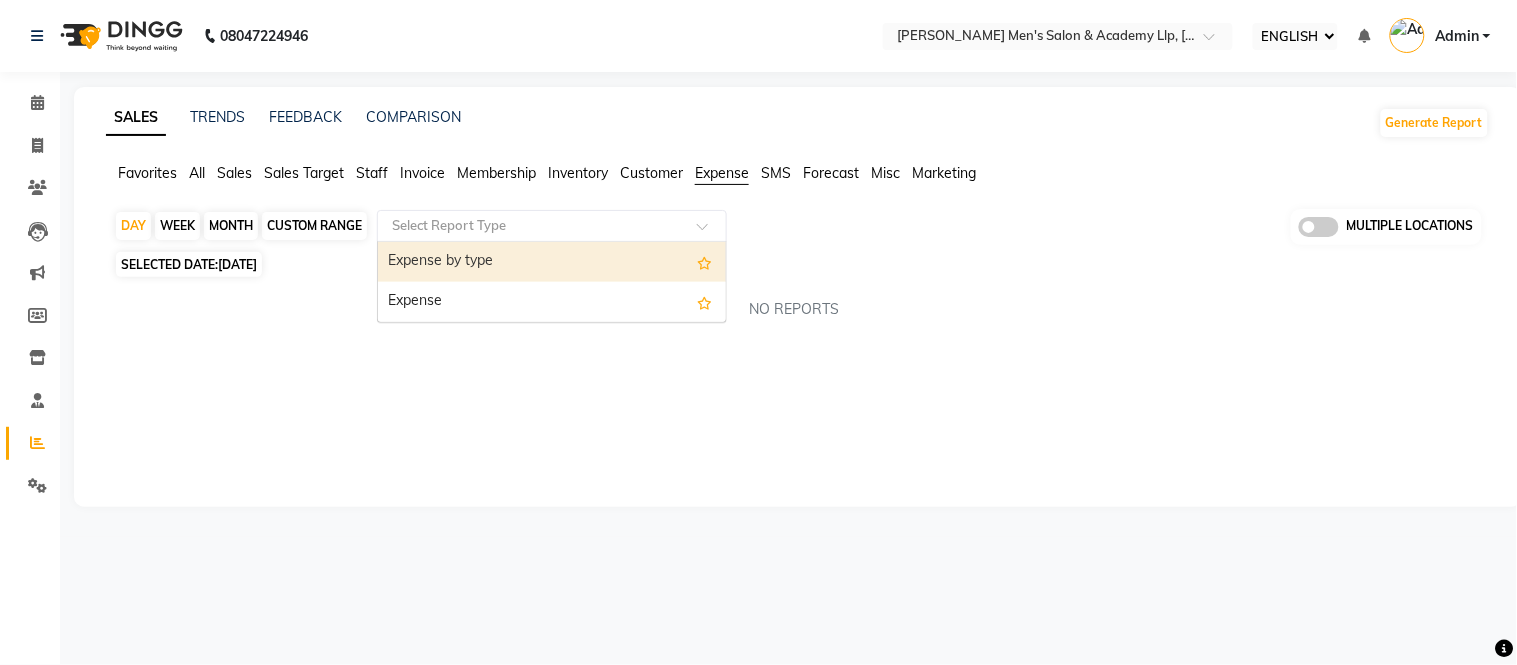 click on "Expense by type" at bounding box center [552, 262] 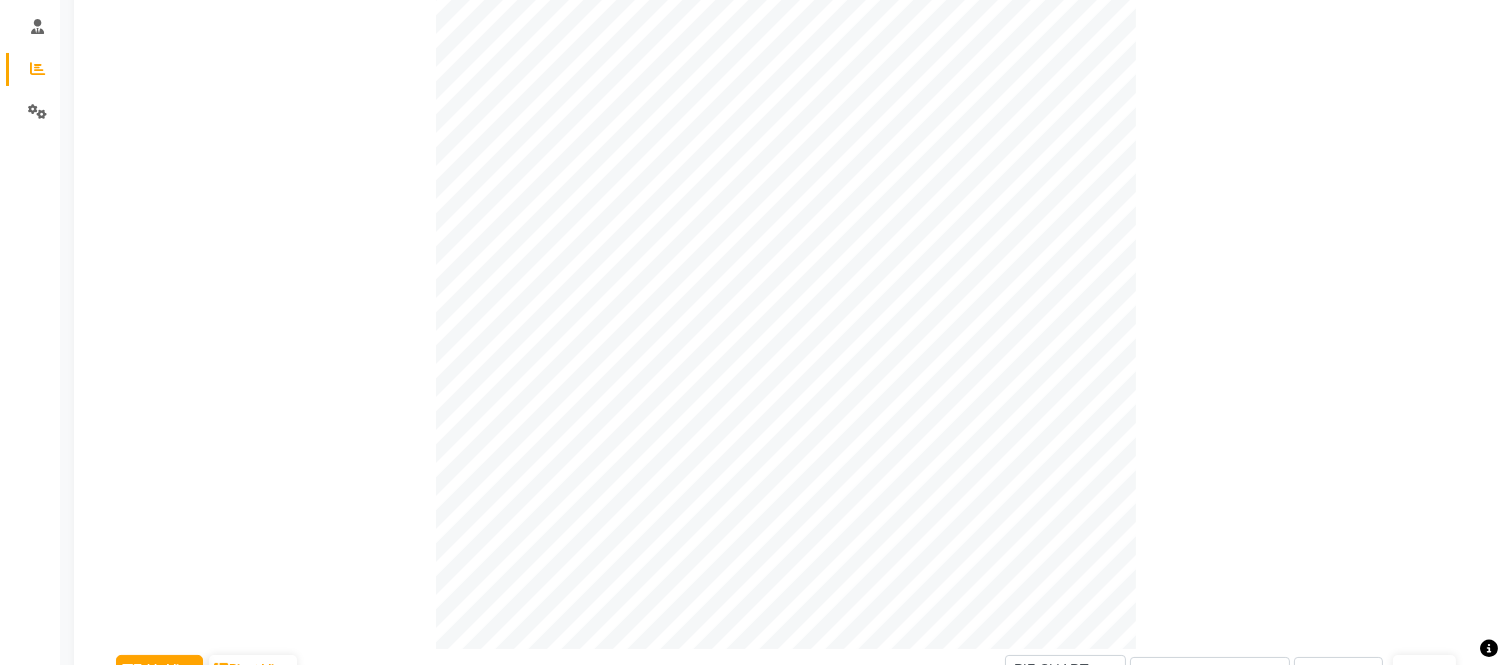 scroll, scrollTop: 0, scrollLeft: 0, axis: both 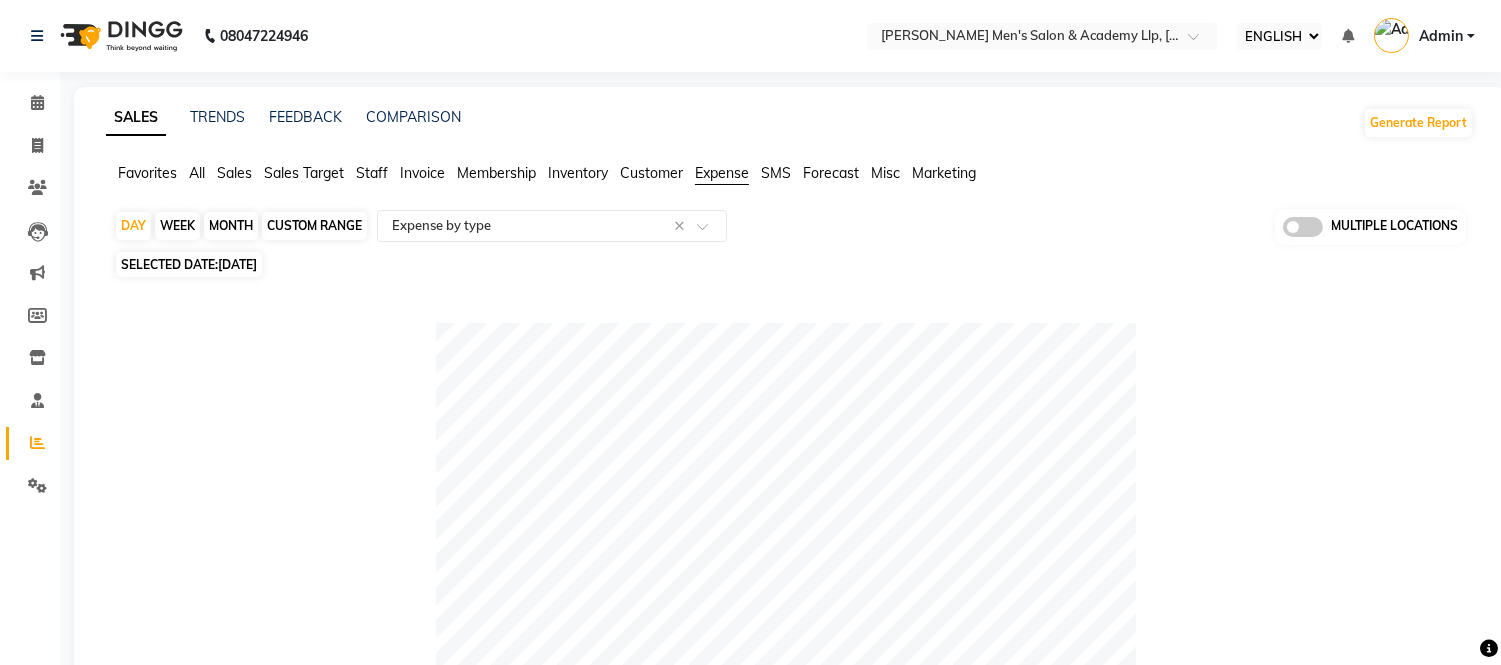 click on "11-07-2025" 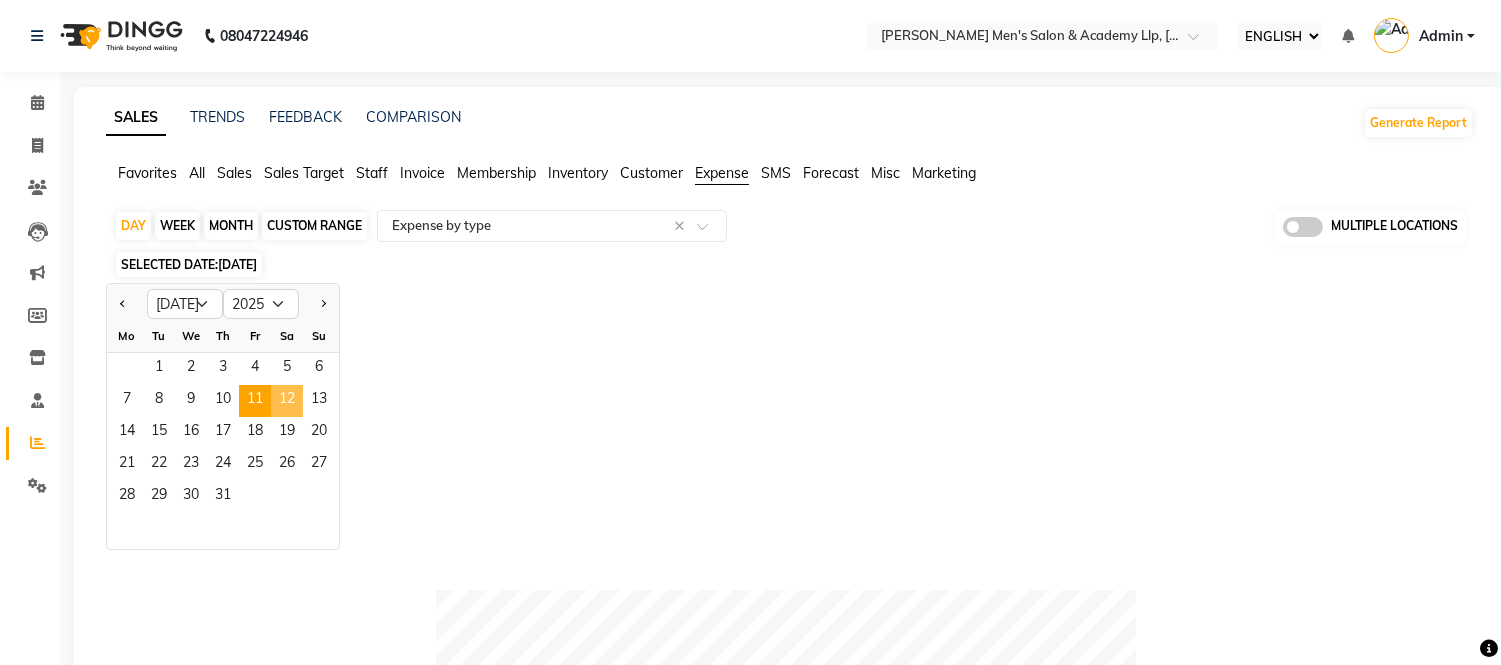 click on "12" 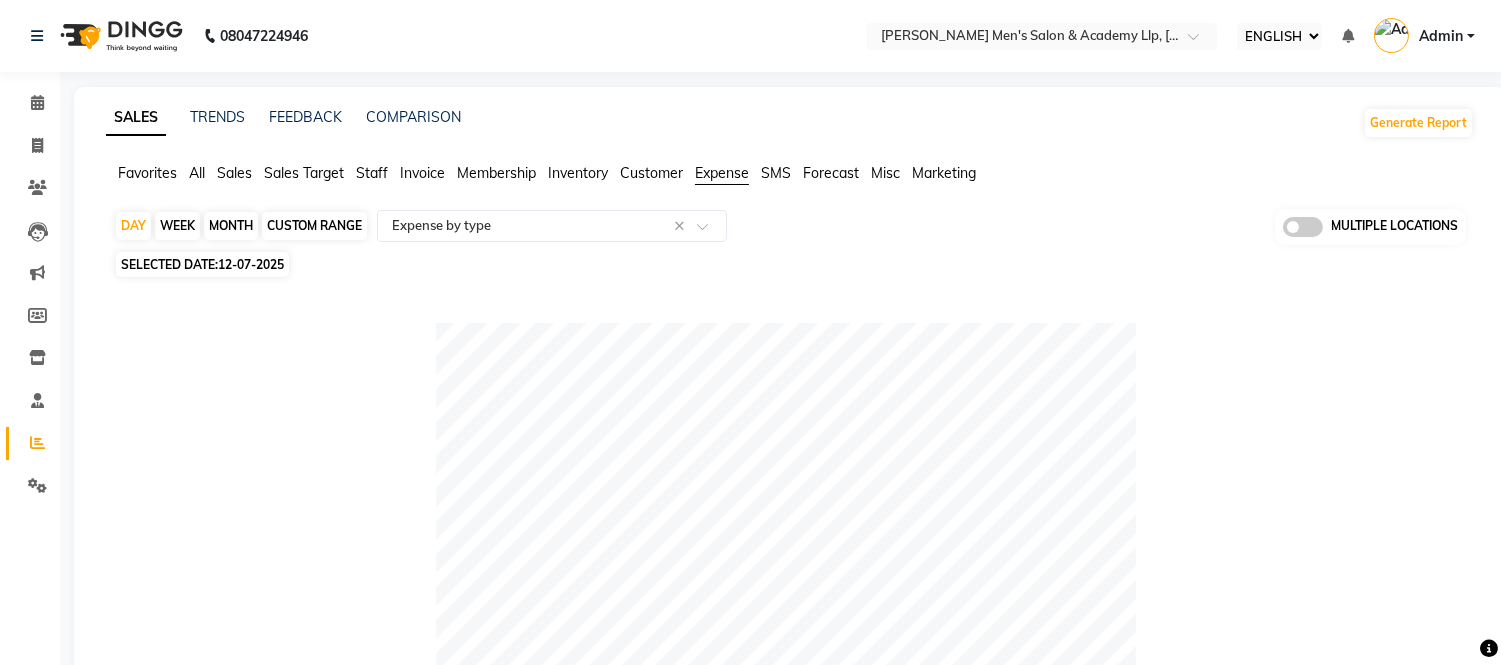 click on "Sales" 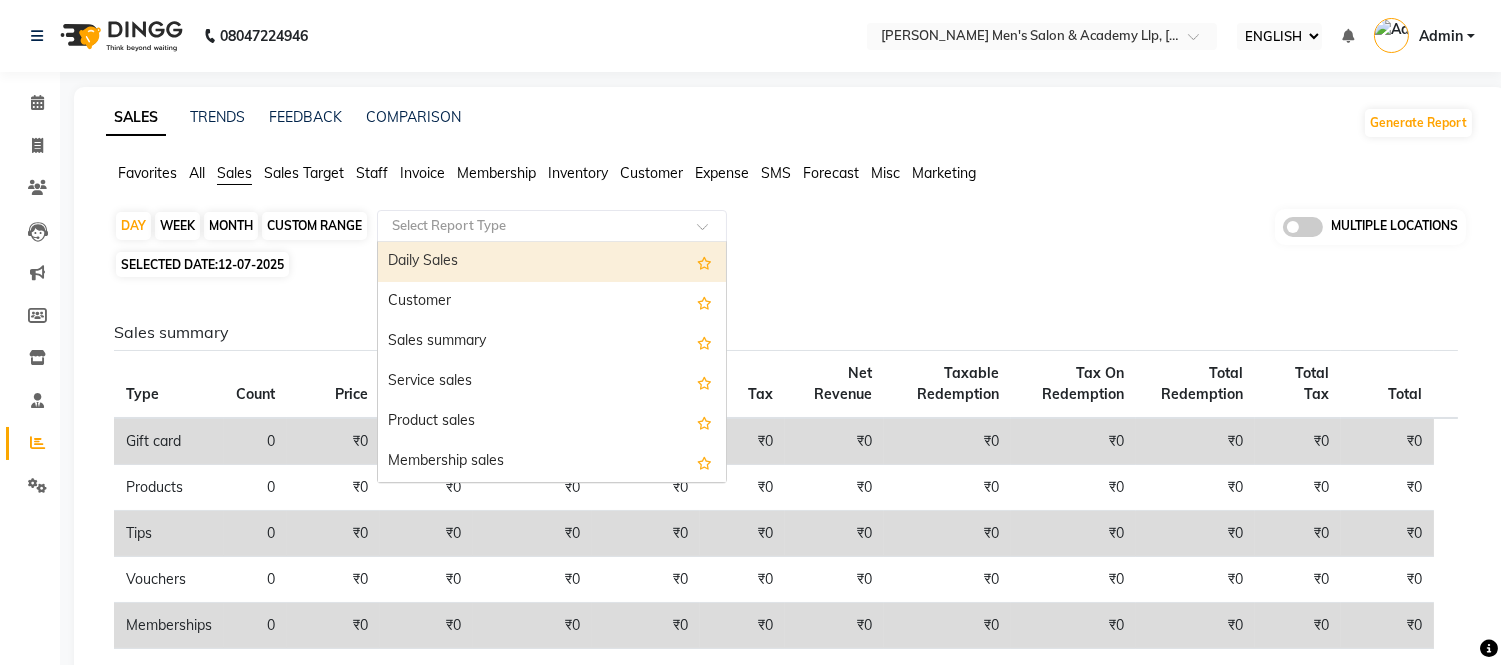 click 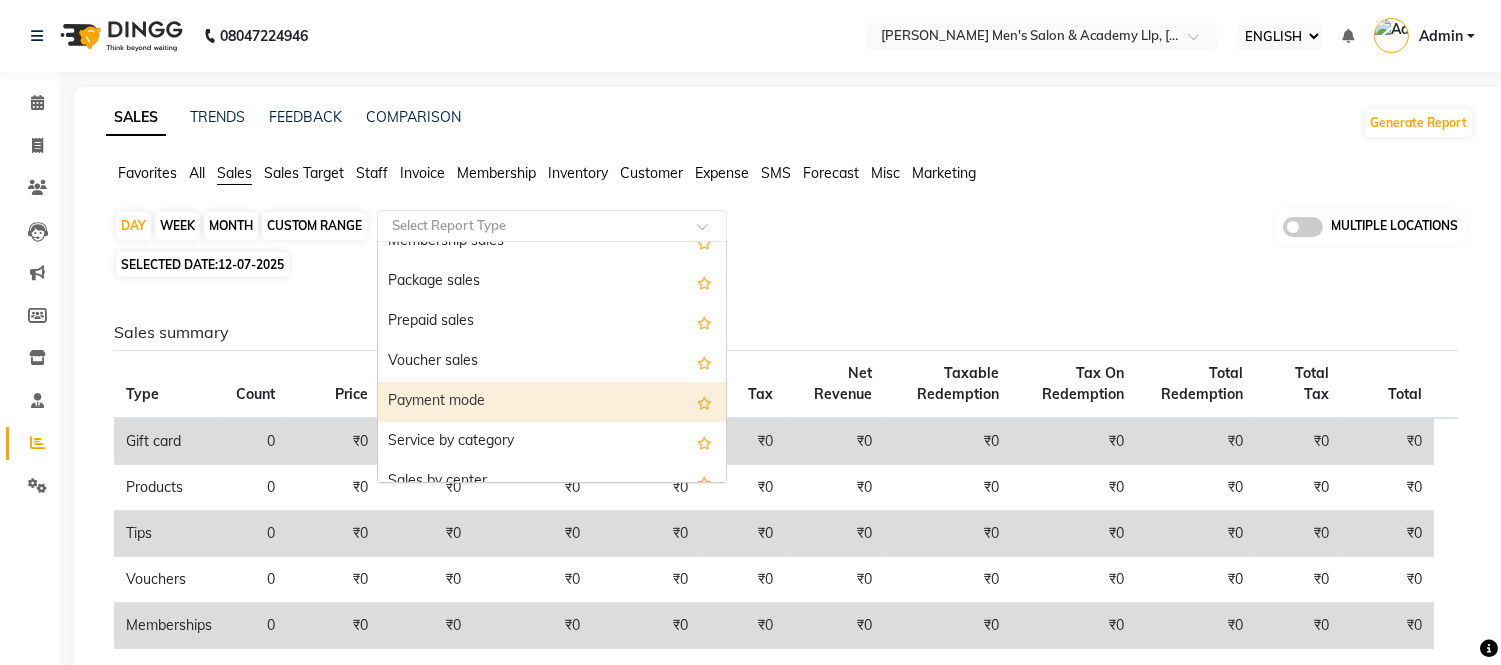 scroll, scrollTop: 222, scrollLeft: 0, axis: vertical 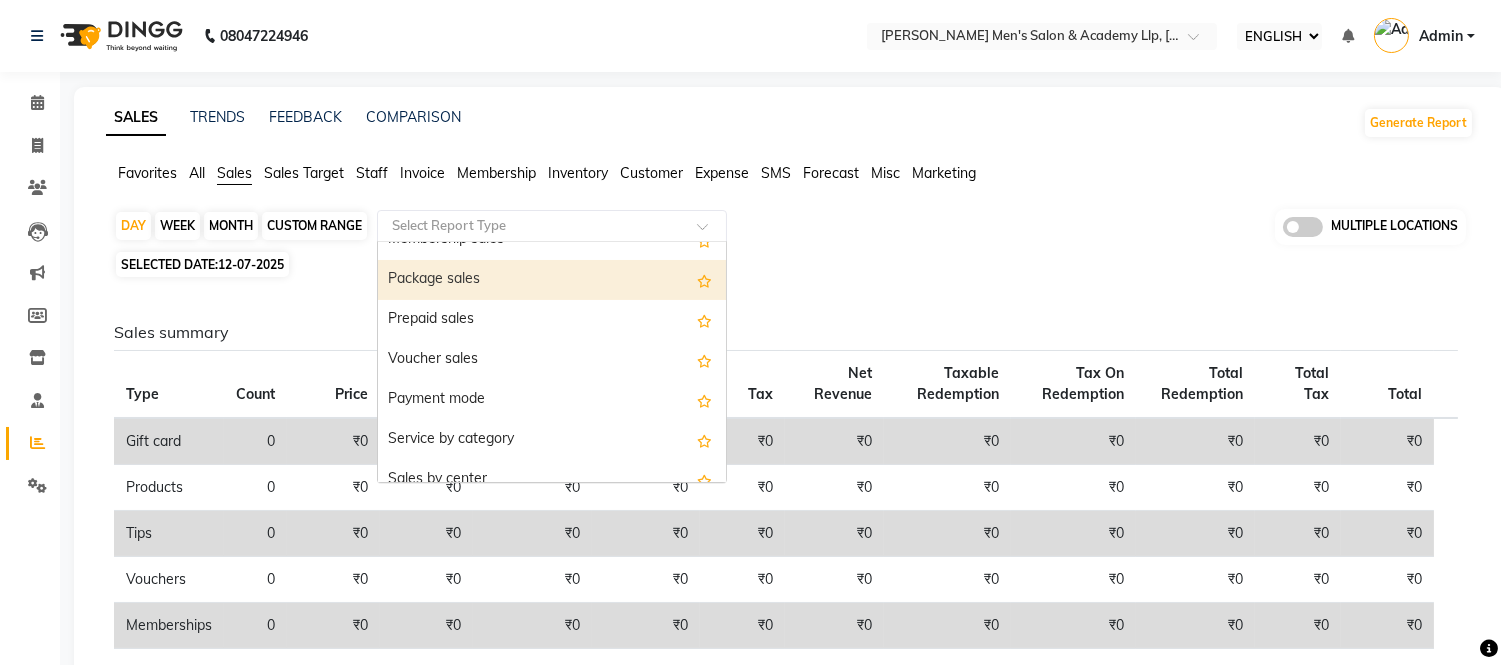 click on "Package sales" at bounding box center [552, 280] 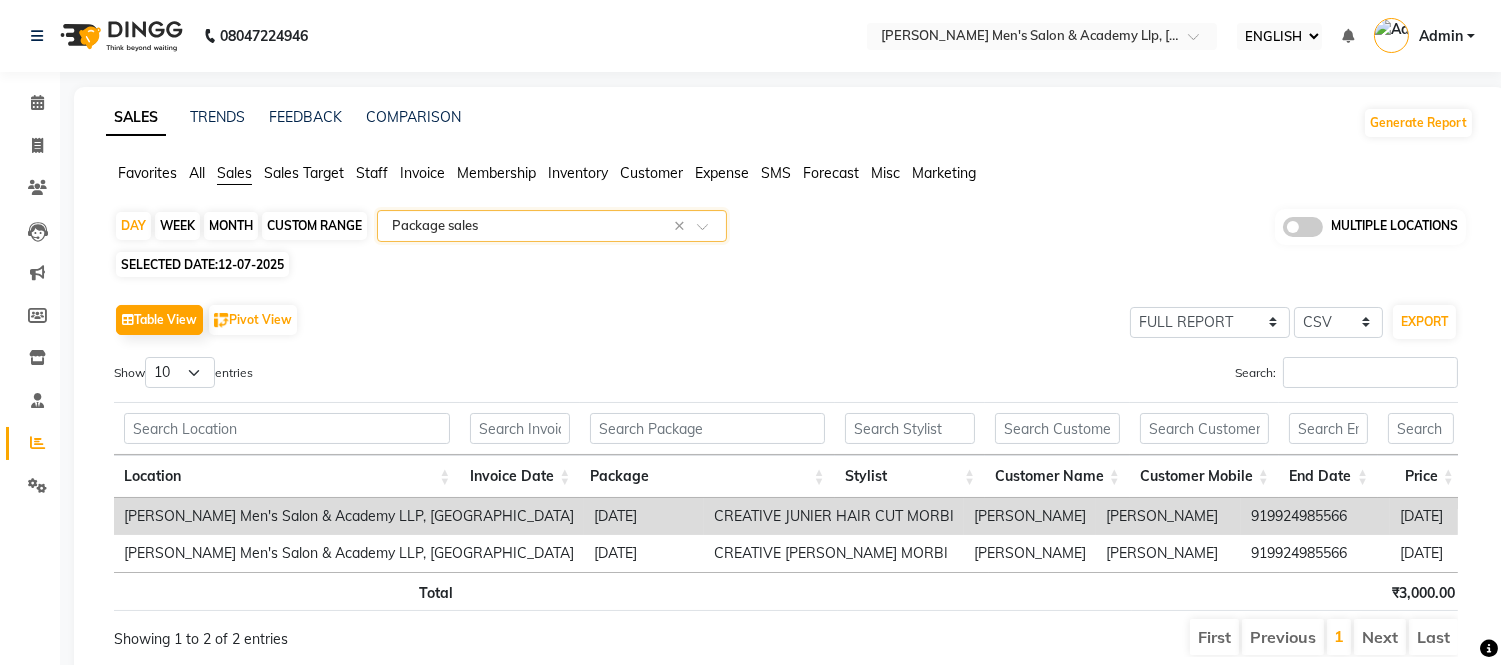 scroll, scrollTop: 0, scrollLeft: 180, axis: horizontal 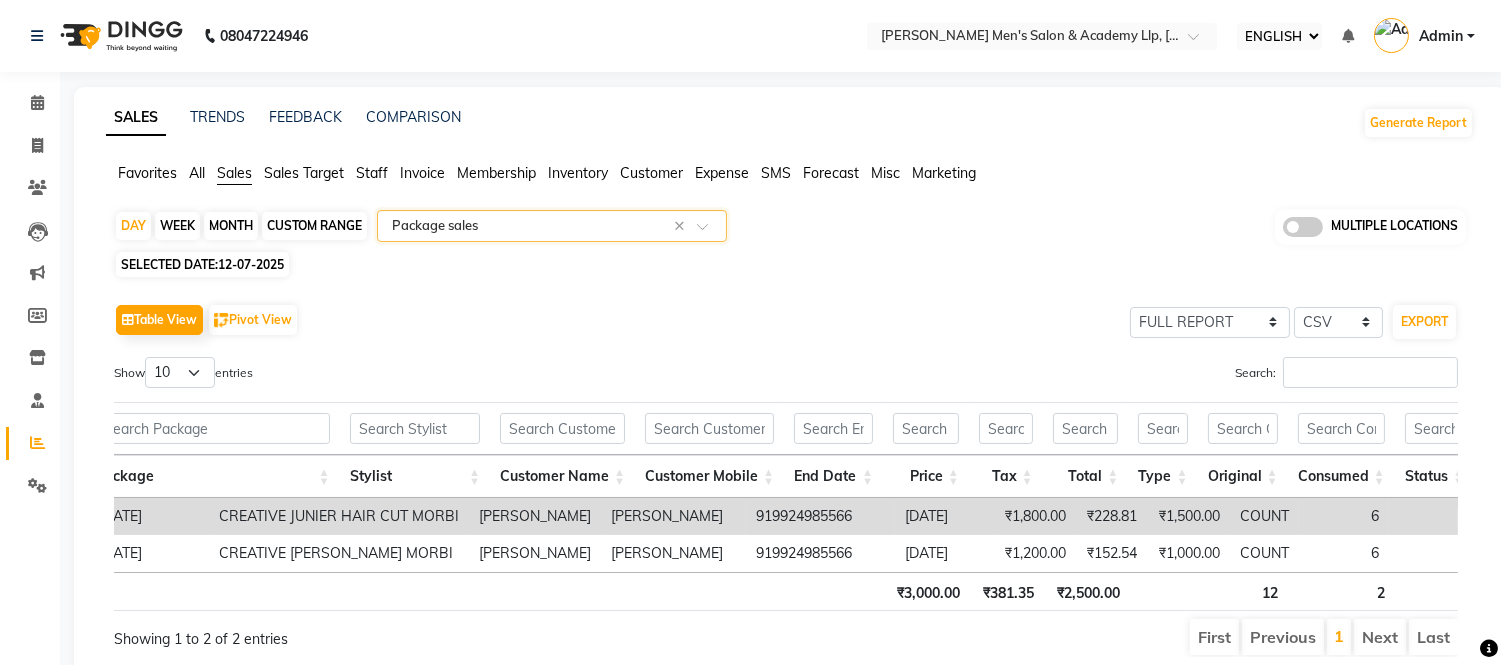 click 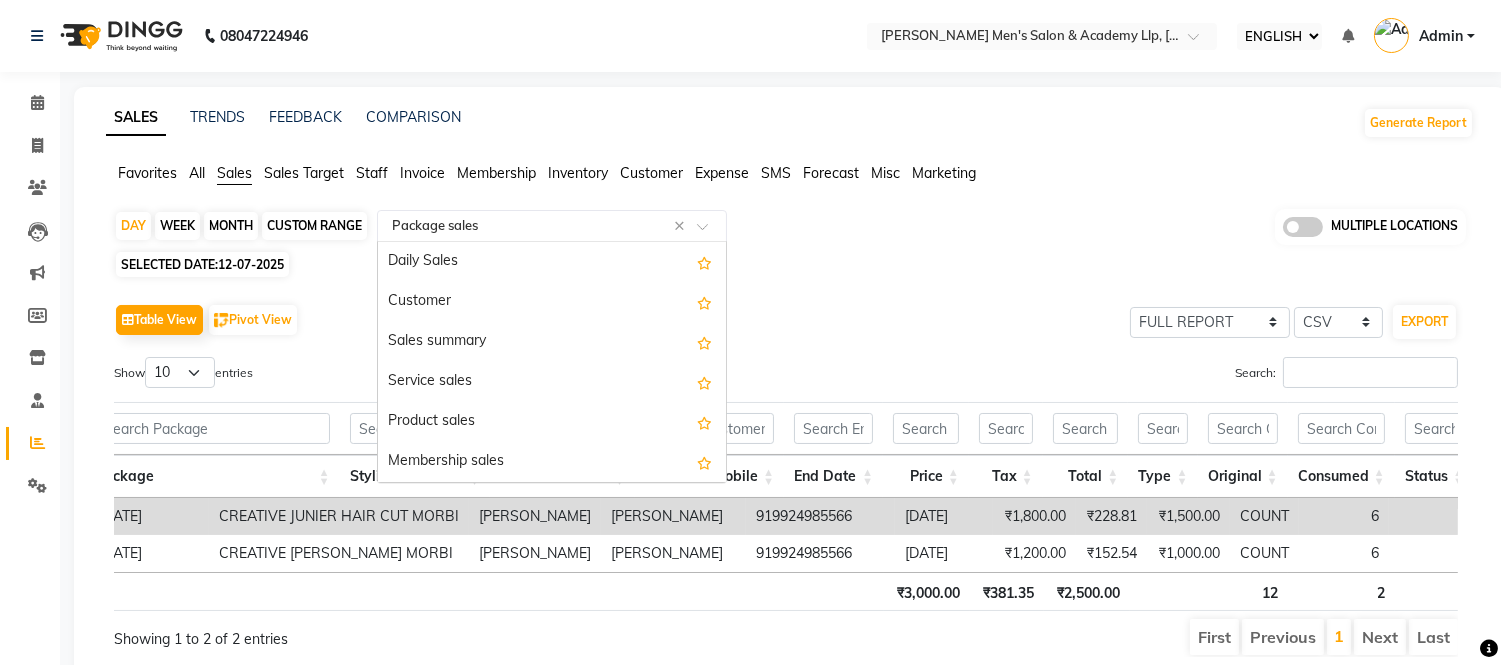 scroll, scrollTop: 240, scrollLeft: 0, axis: vertical 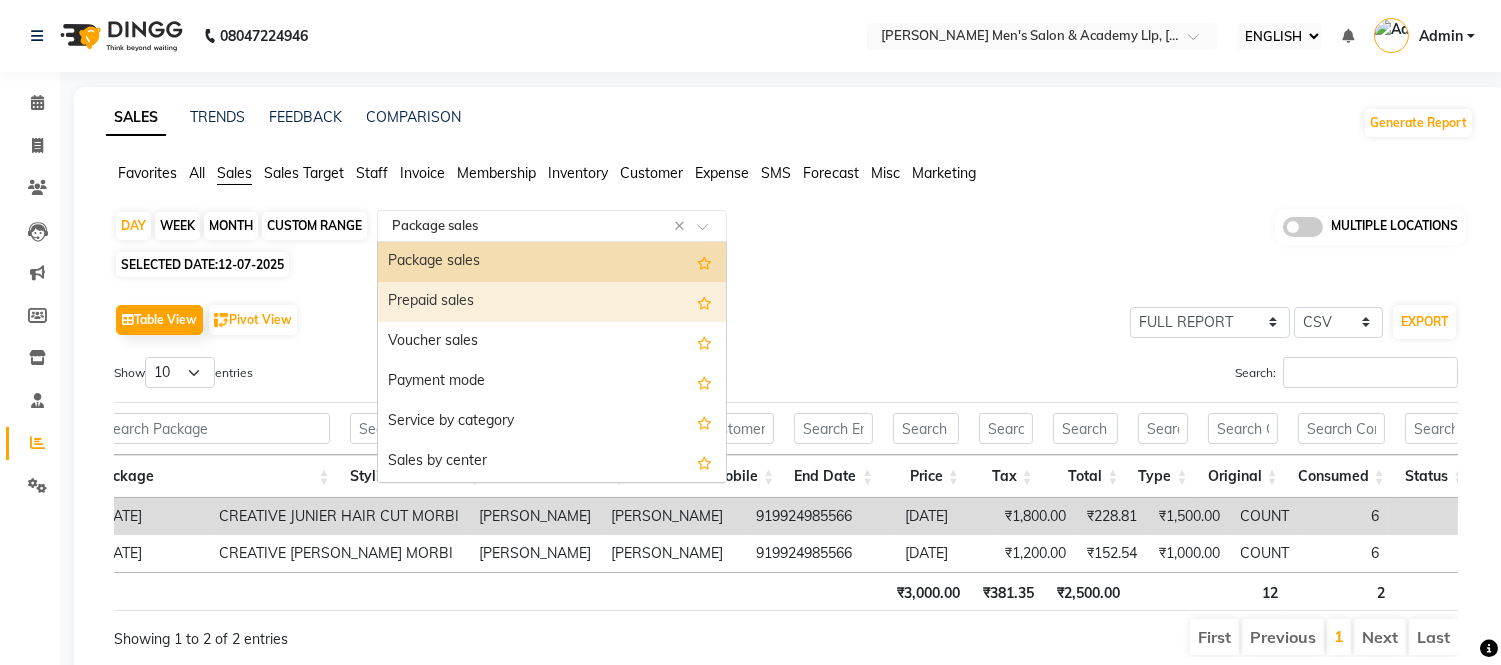 click on "Prepaid sales" at bounding box center [552, 302] 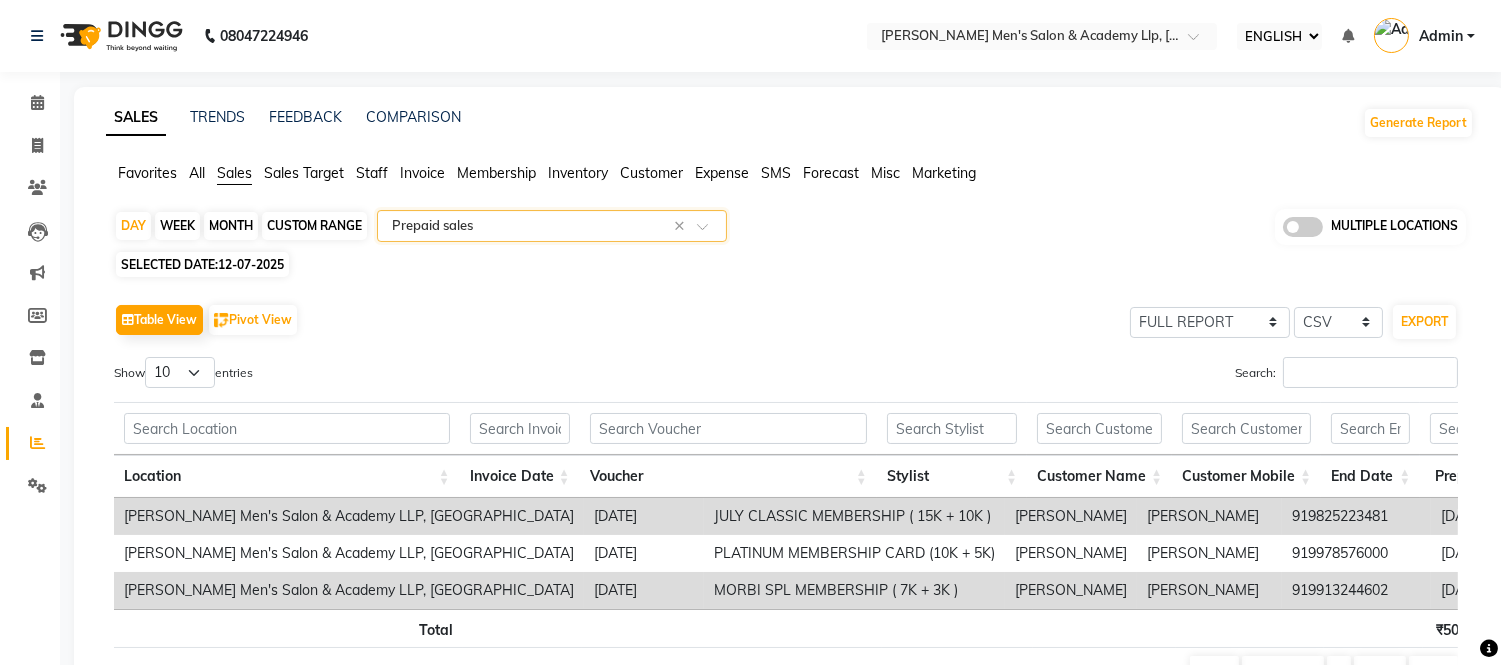 scroll, scrollTop: 0, scrollLeft: 118, axis: horizontal 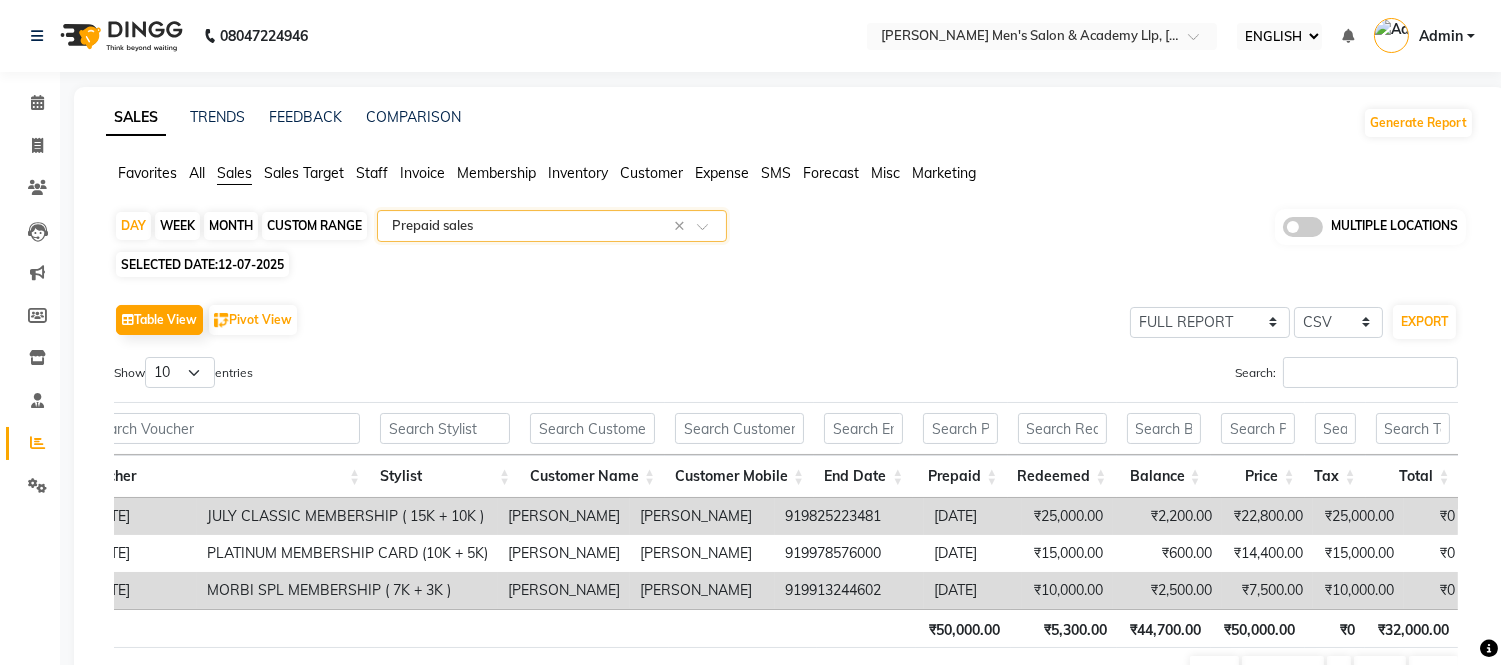 click 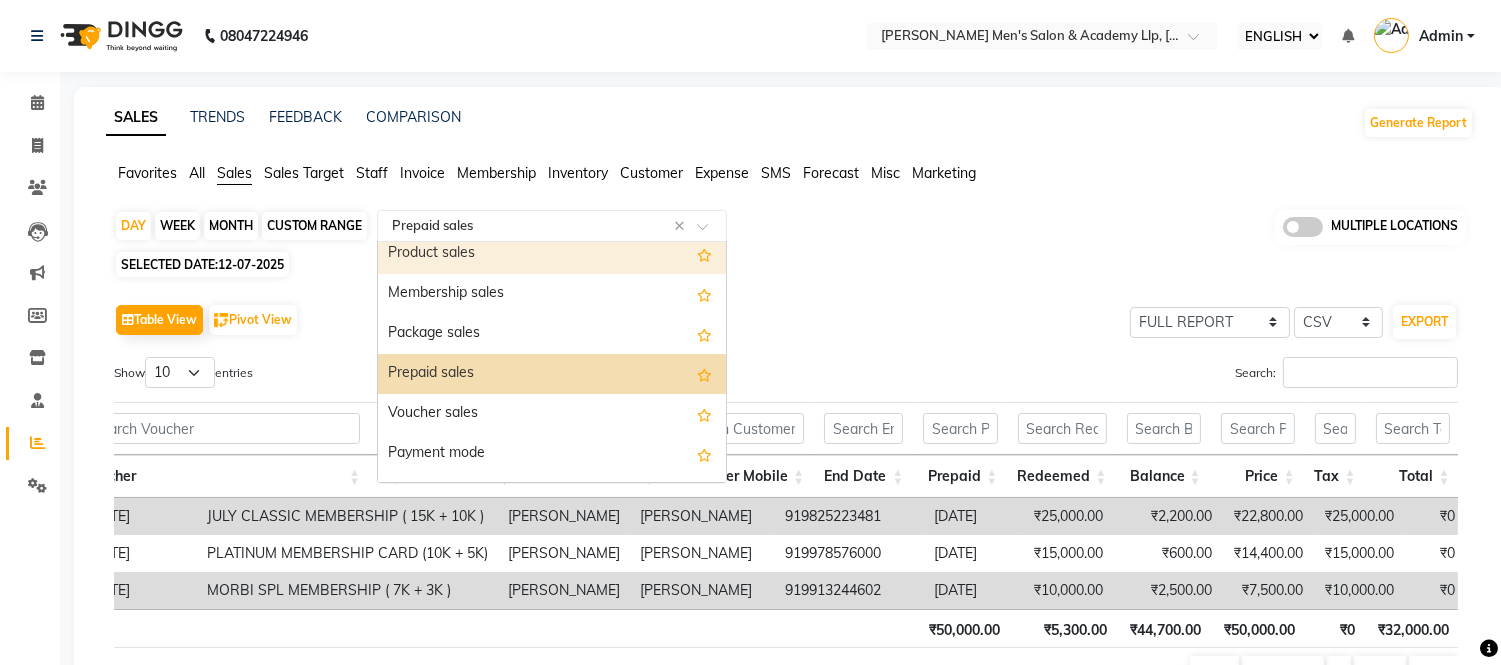 click on "Product sales" at bounding box center (552, 254) 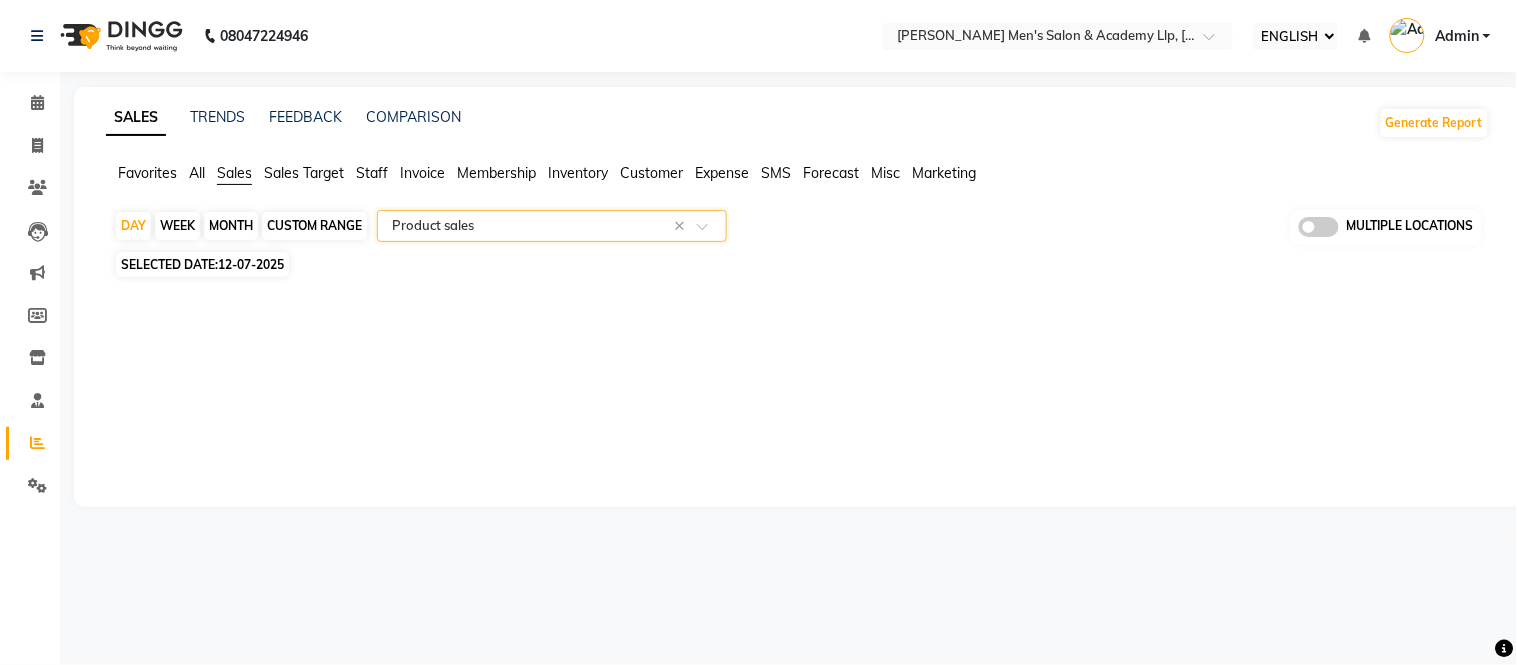 click on "SALES TRENDS FEEDBACK COMPARISON Generate Report Favorites All Sales Sales Target Staff Invoice Membership Inventory Customer Expense SMS Forecast Misc Marketing  DAY   WEEK   MONTH   CUSTOM RANGE  Select Report Type × Product sales × MULTIPLE LOCATIONS SELECTED DATE:  12-07-2025  ★ Mark as Favorite  Choose how you'd like to save "" report to favorites  Save to Personal Favorites:   Only you can see this report in your favorites tab. Share with Organization:   Everyone in your organization can see this report in their favorites tab.  Save to Favorites" 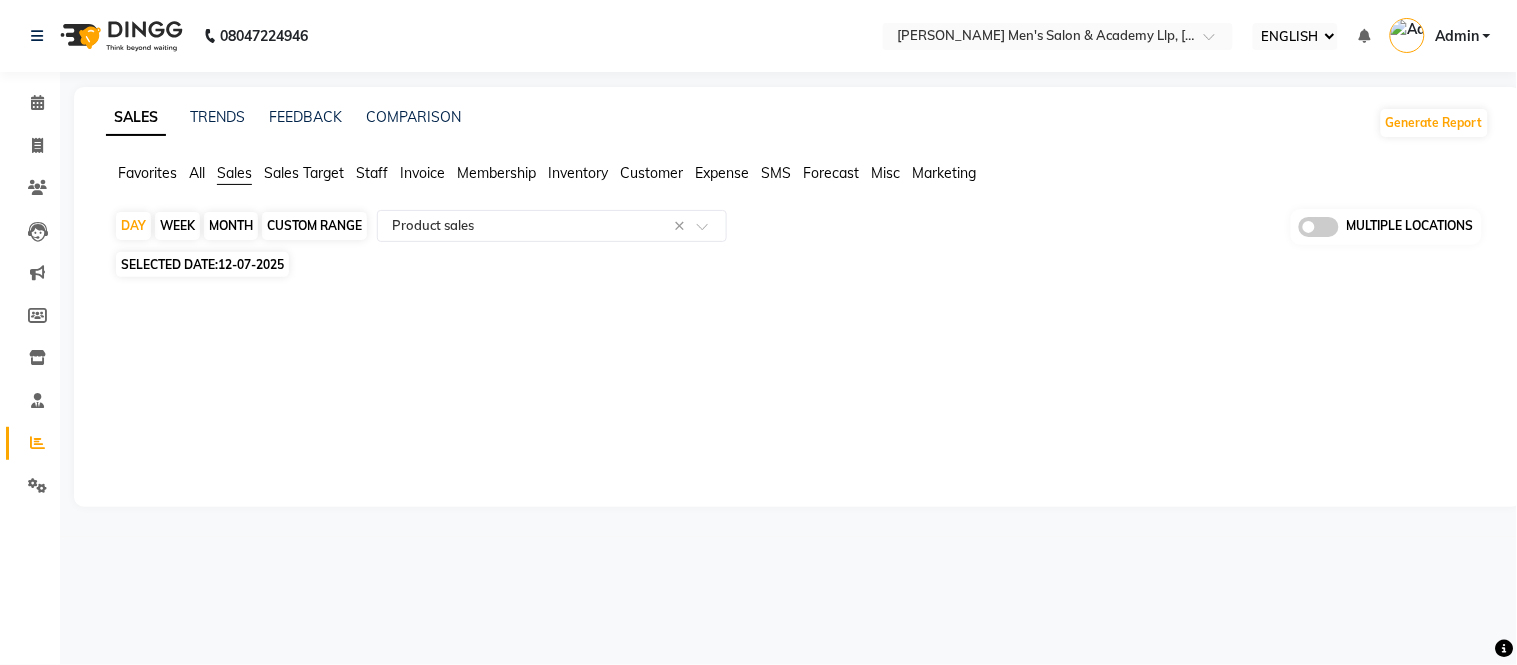 click on "Expense" 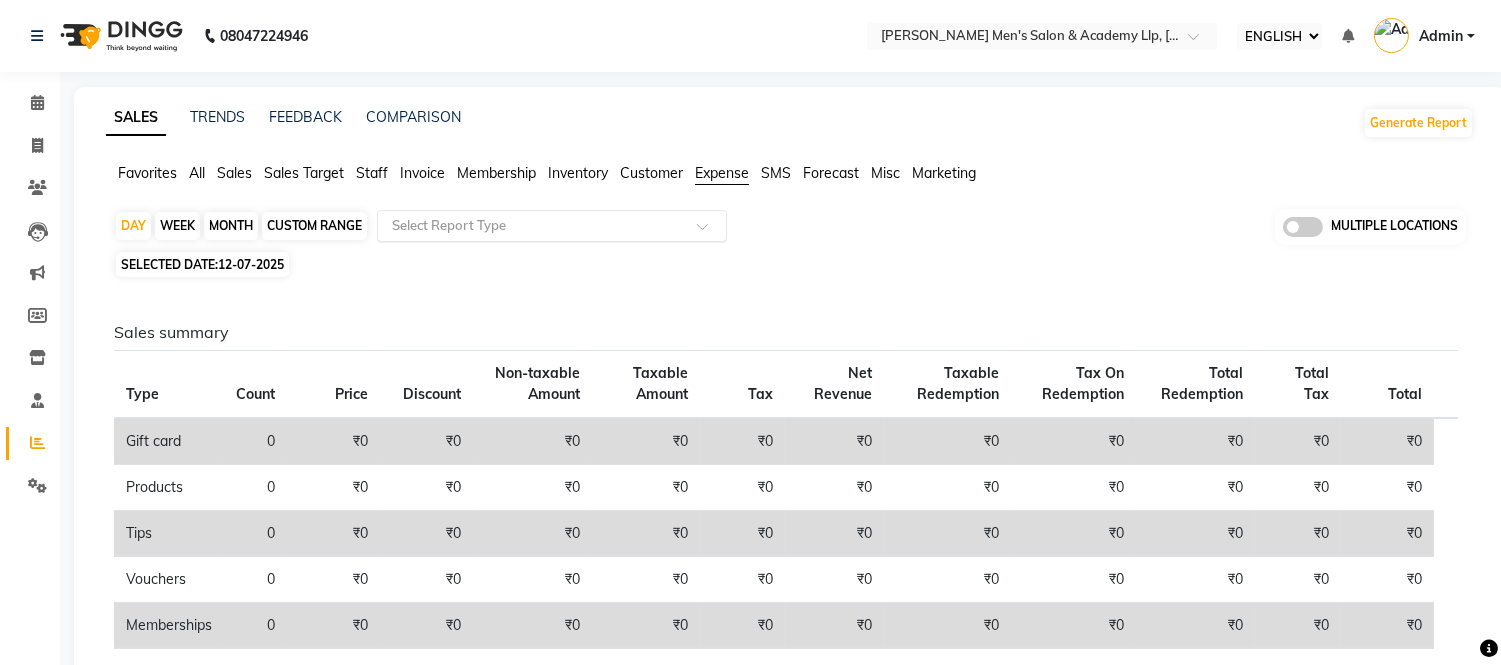 click 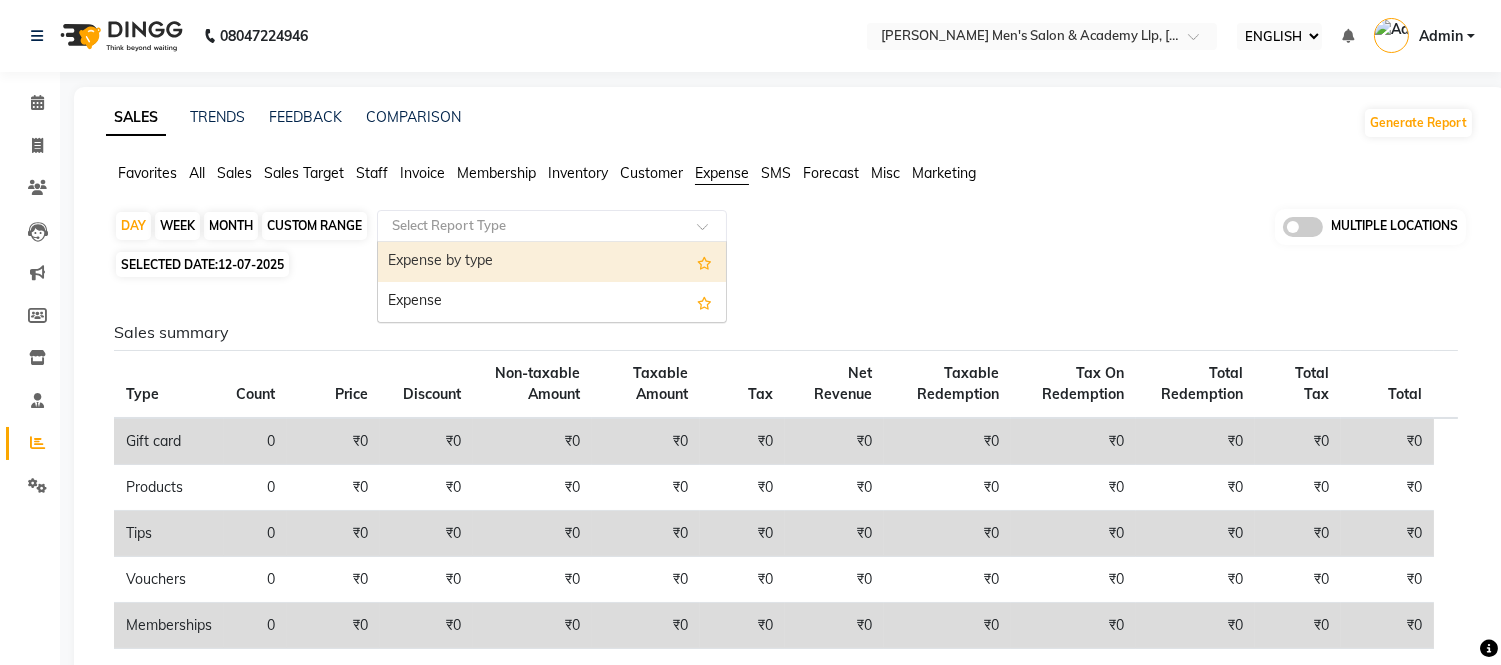 click on "Expense by type" at bounding box center [552, 262] 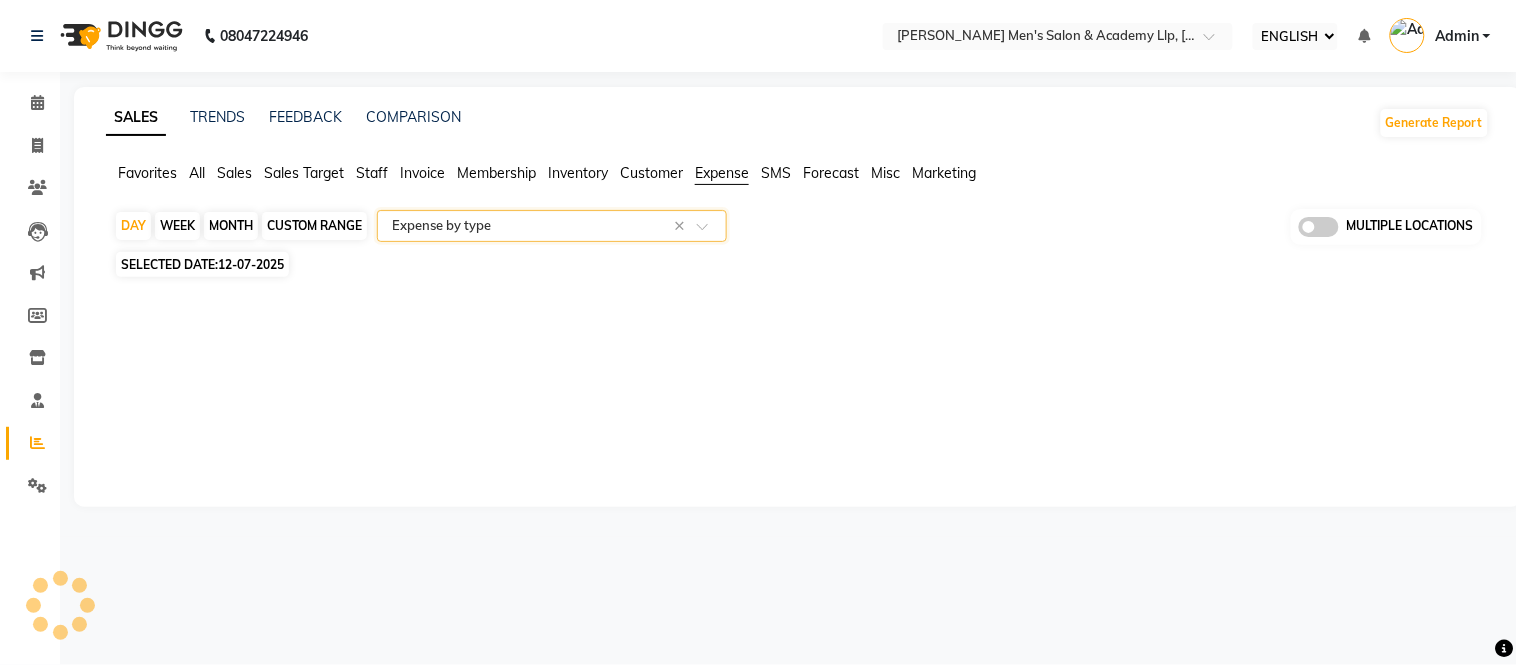 select on "full_report" 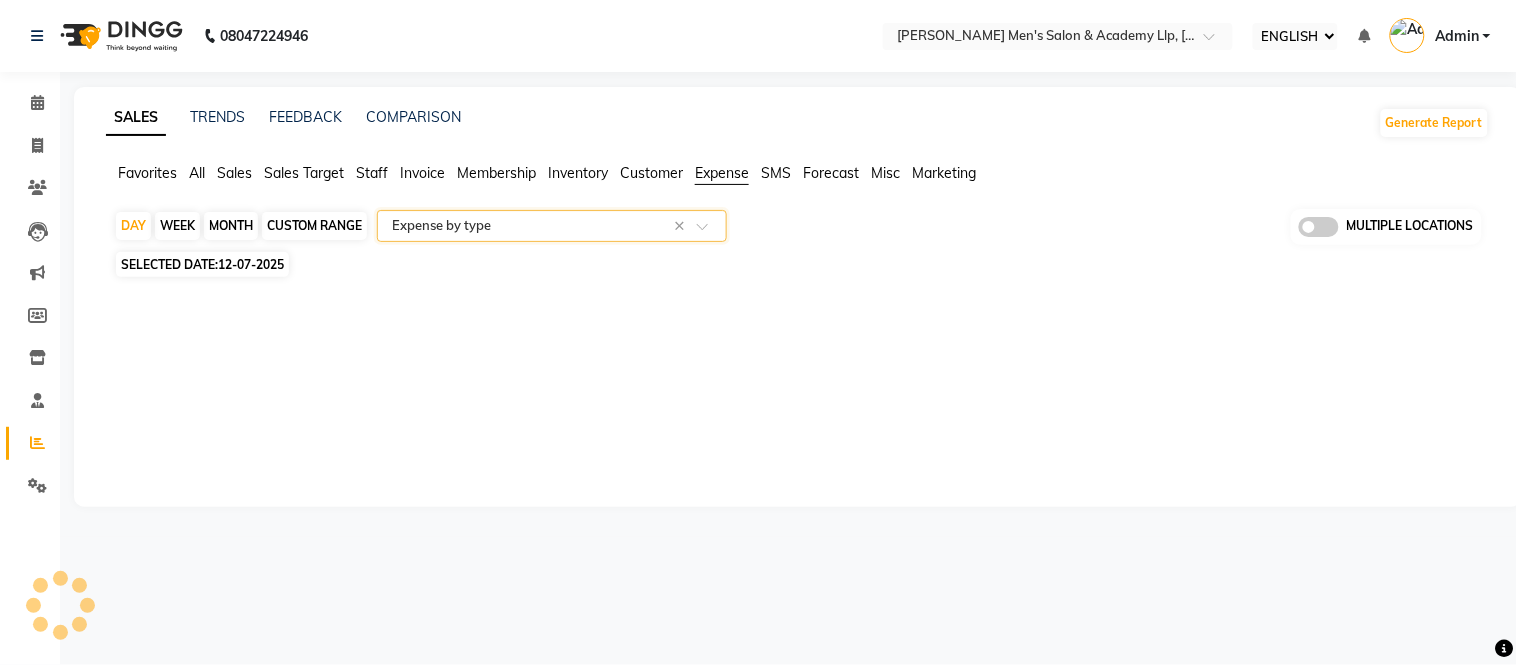 select on "csv" 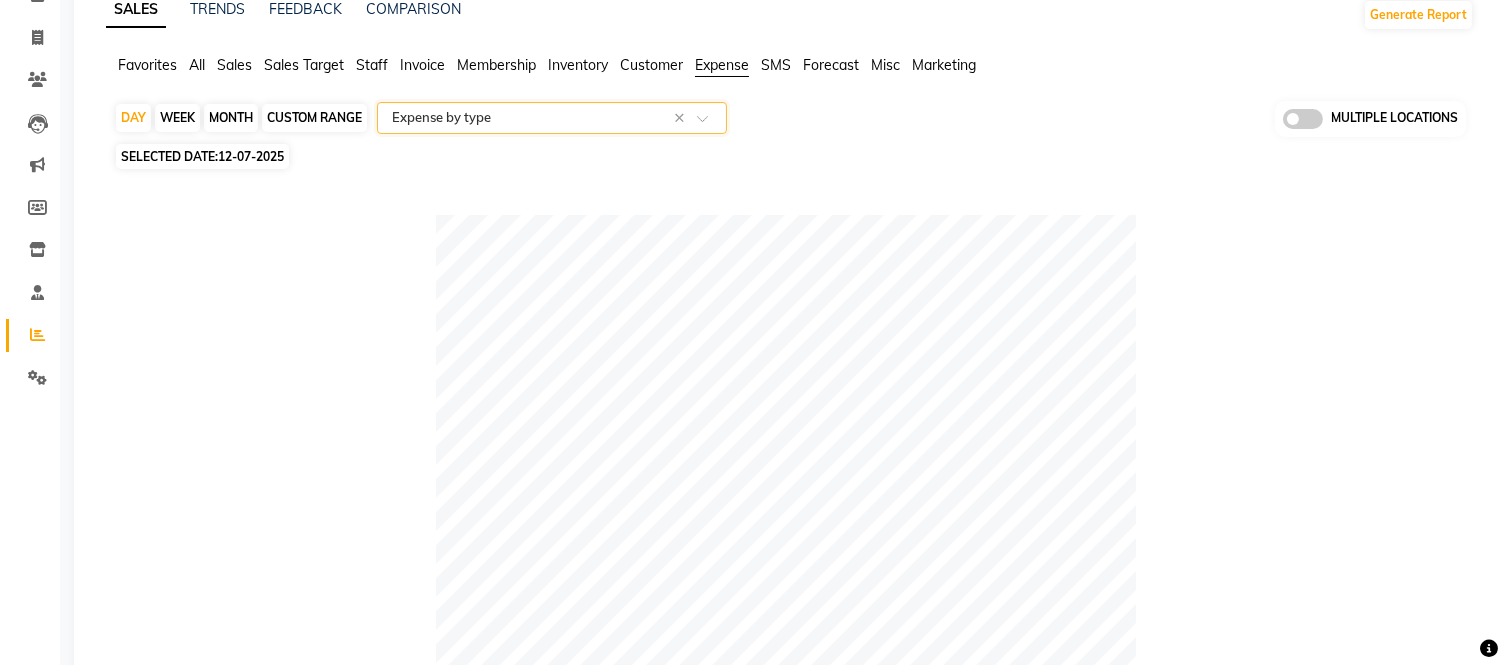 scroll, scrollTop: 0, scrollLeft: 0, axis: both 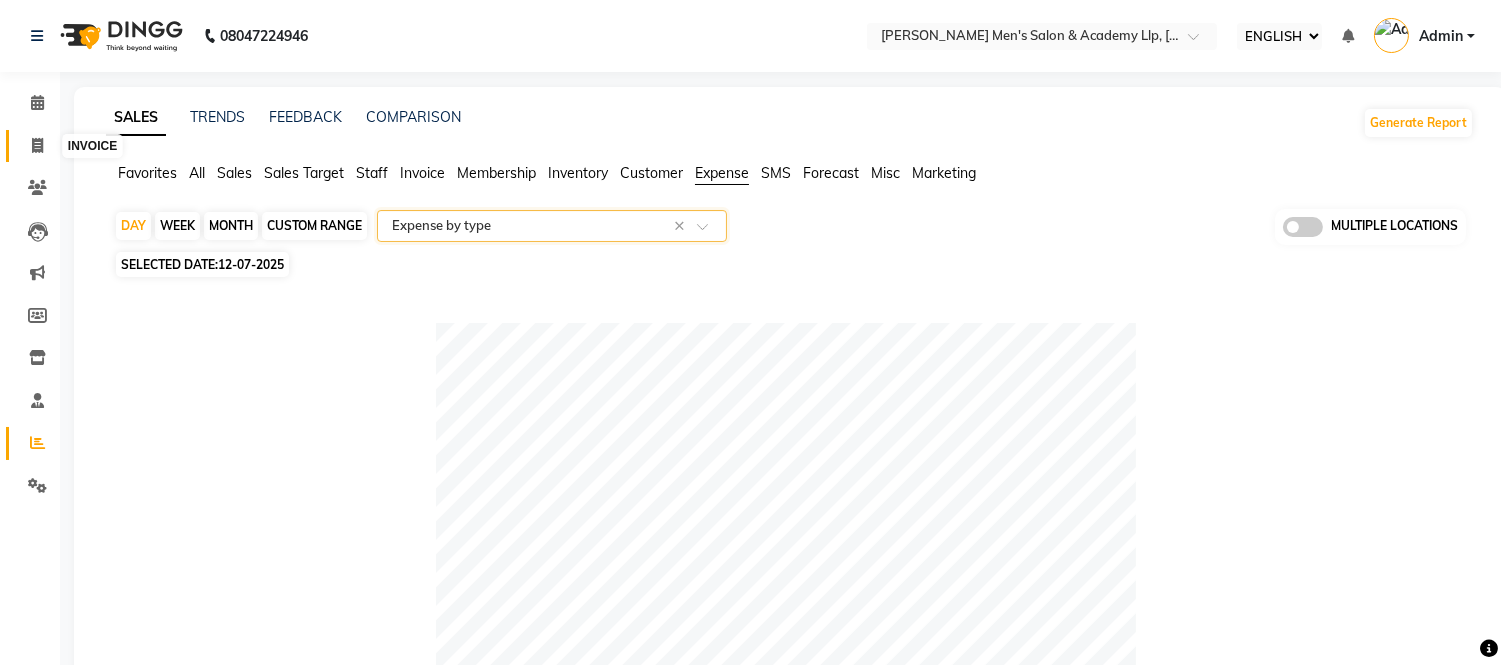 click 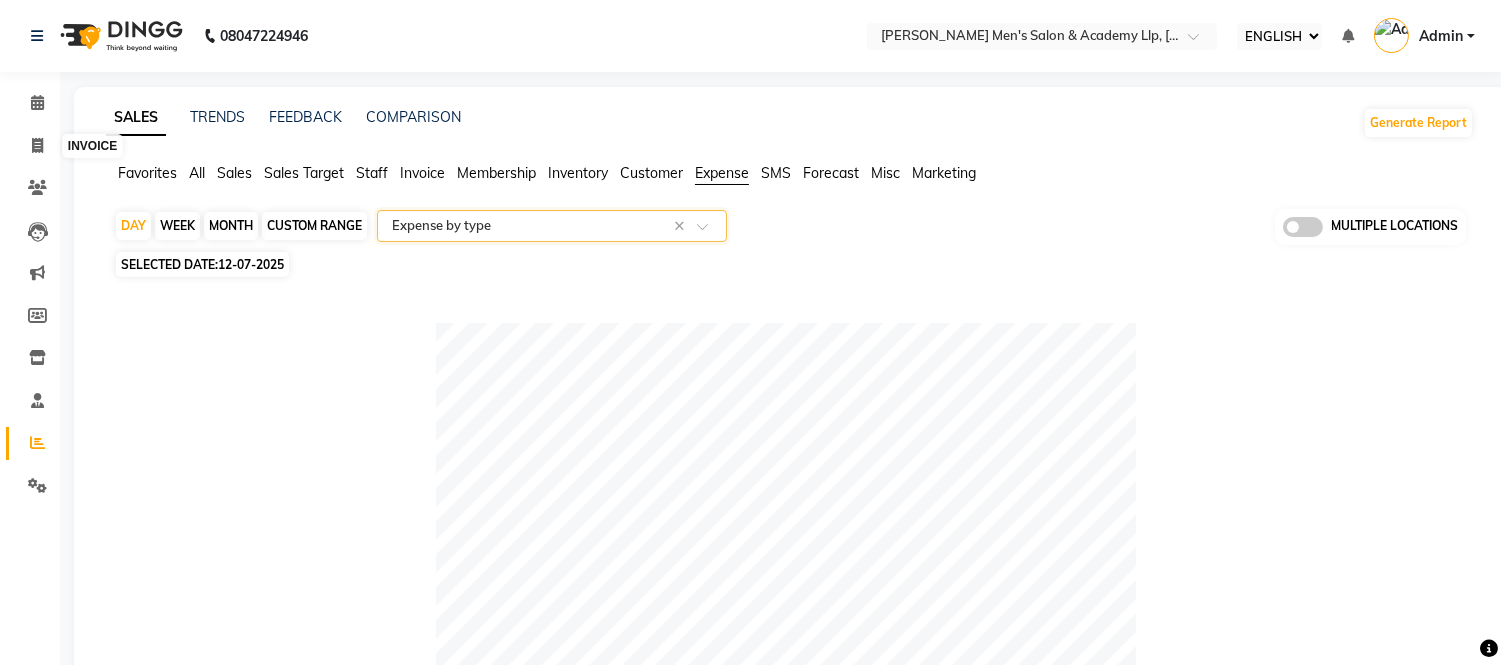 select on "service" 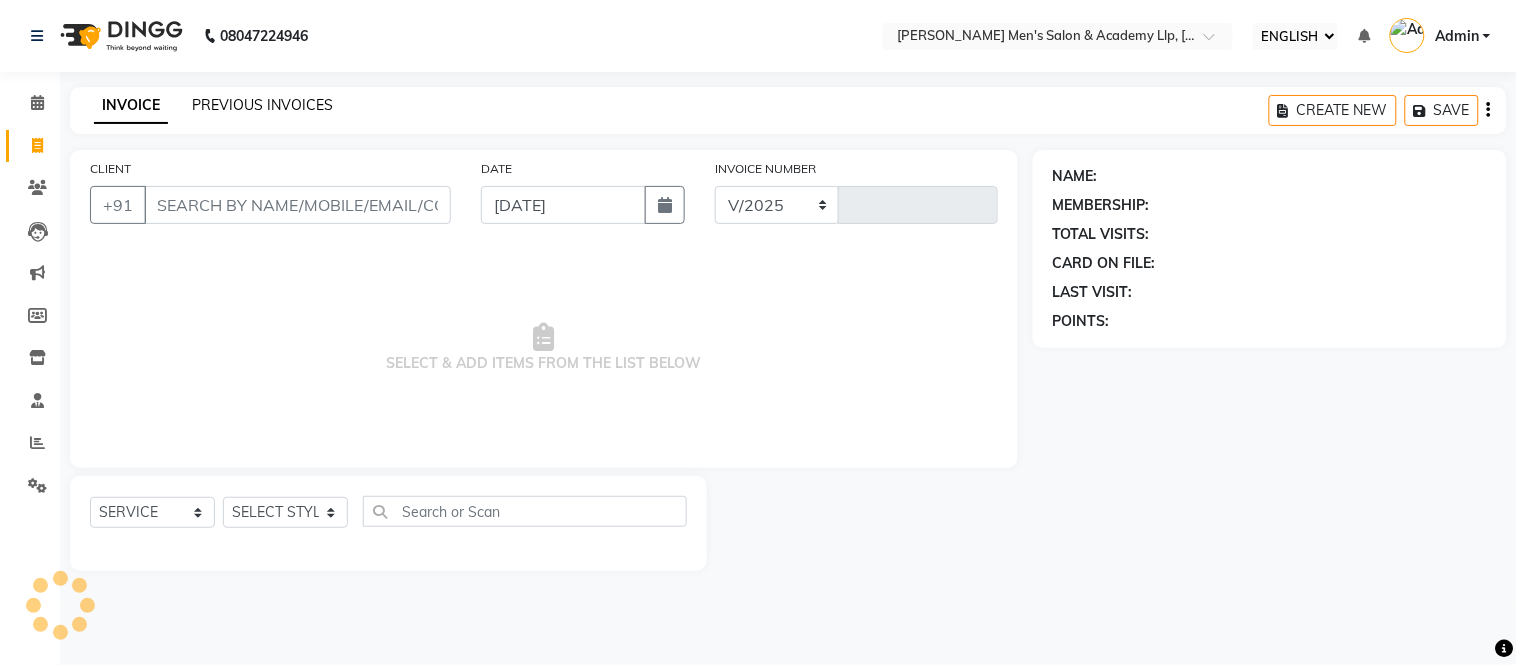 select on "8248" 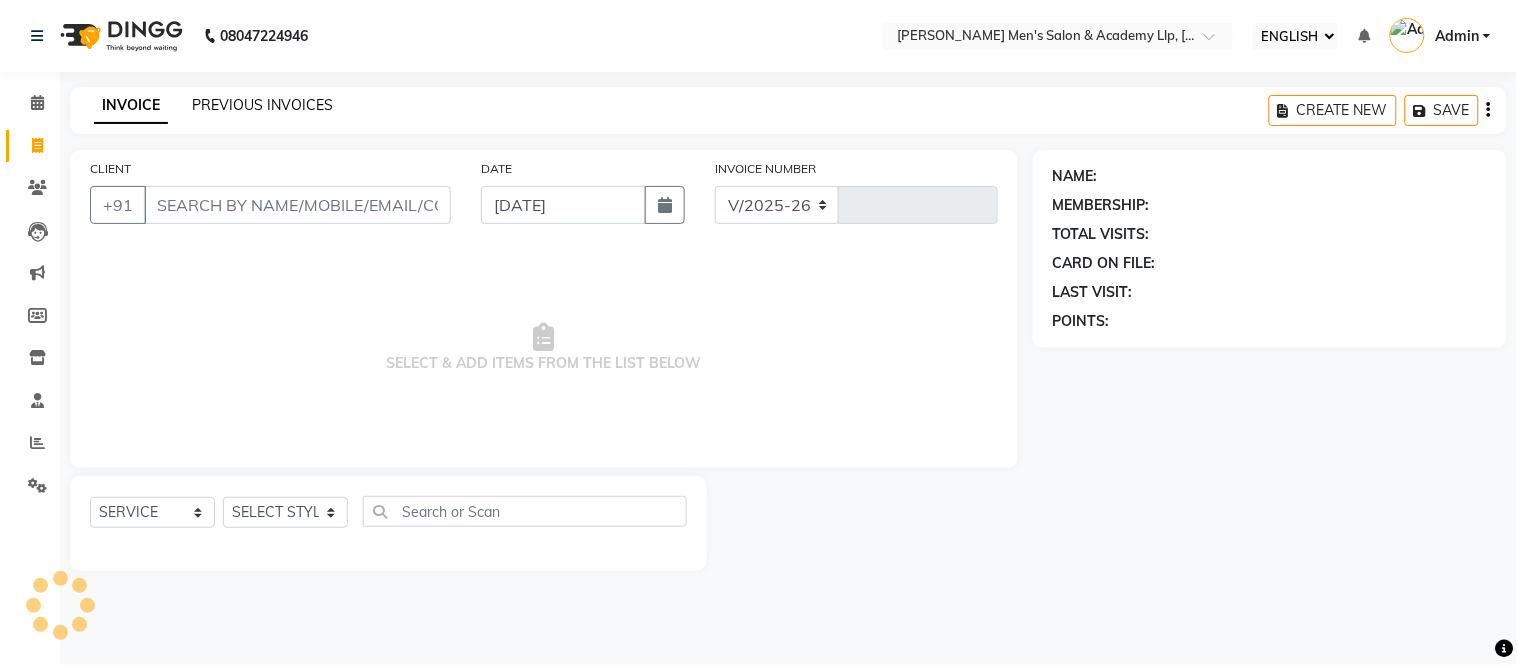 type on "2858" 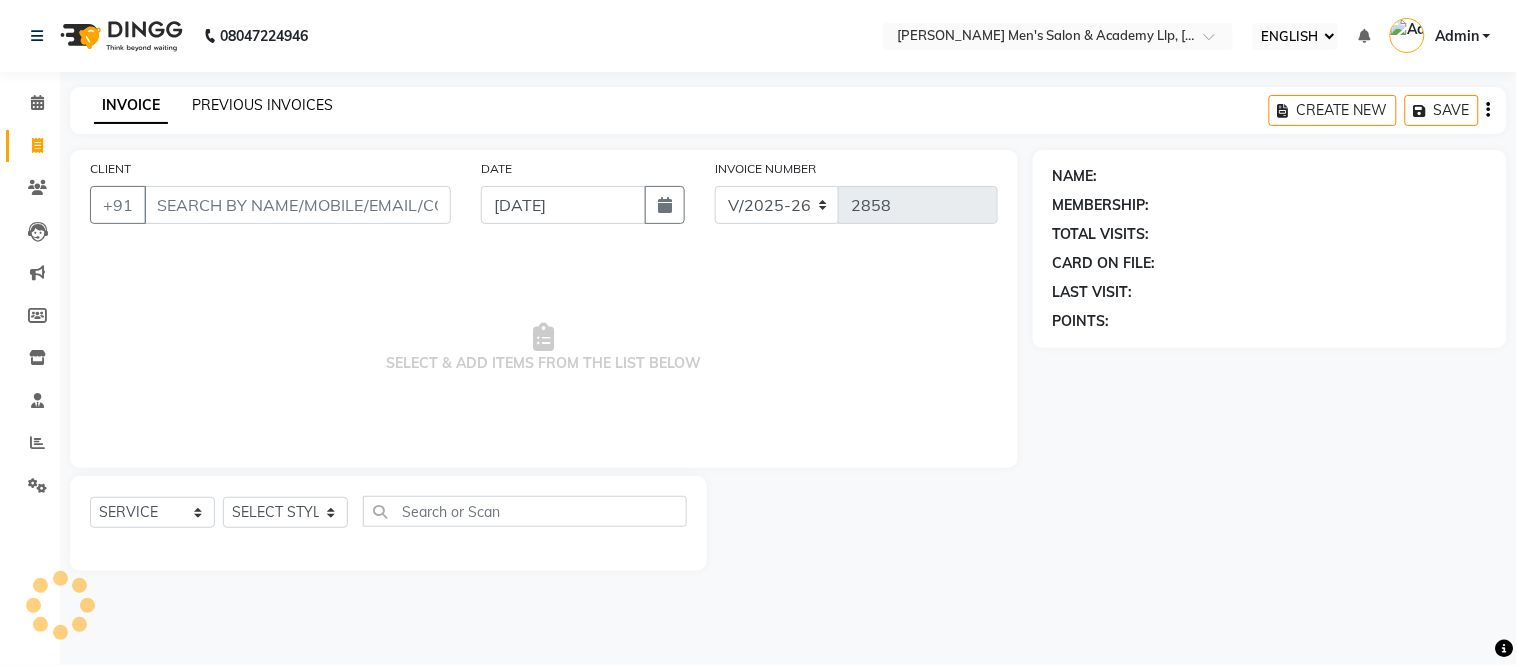click on "PREVIOUS INVOICES" 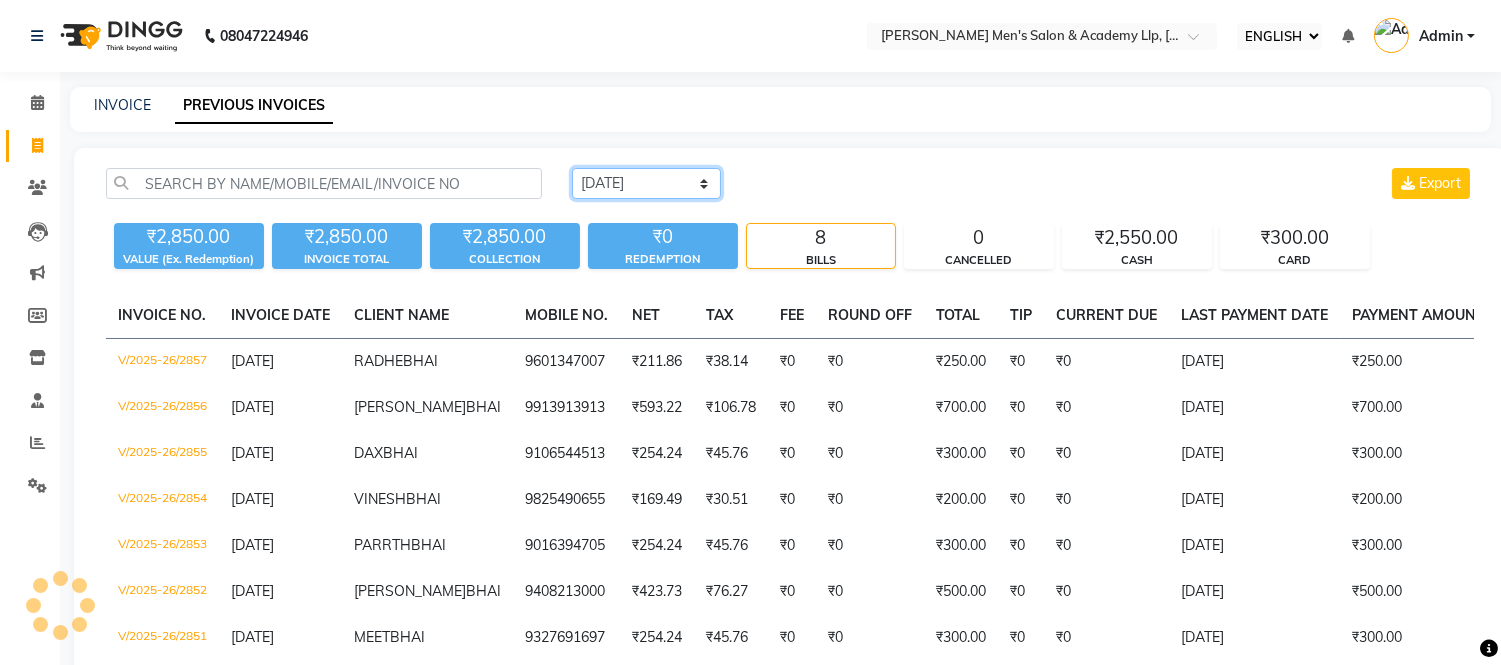 click on "[DATE] [DATE] CUSTOM RANGE" 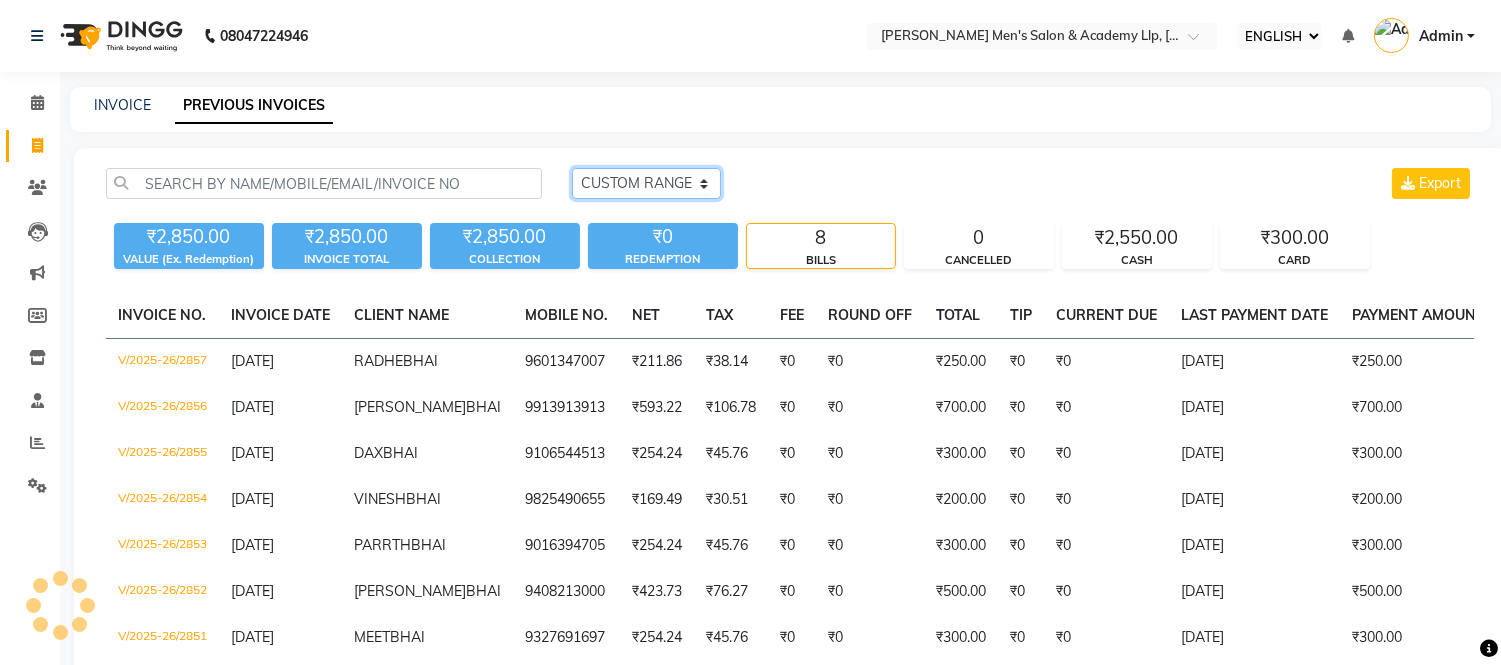 click on "[DATE] [DATE] CUSTOM RANGE" 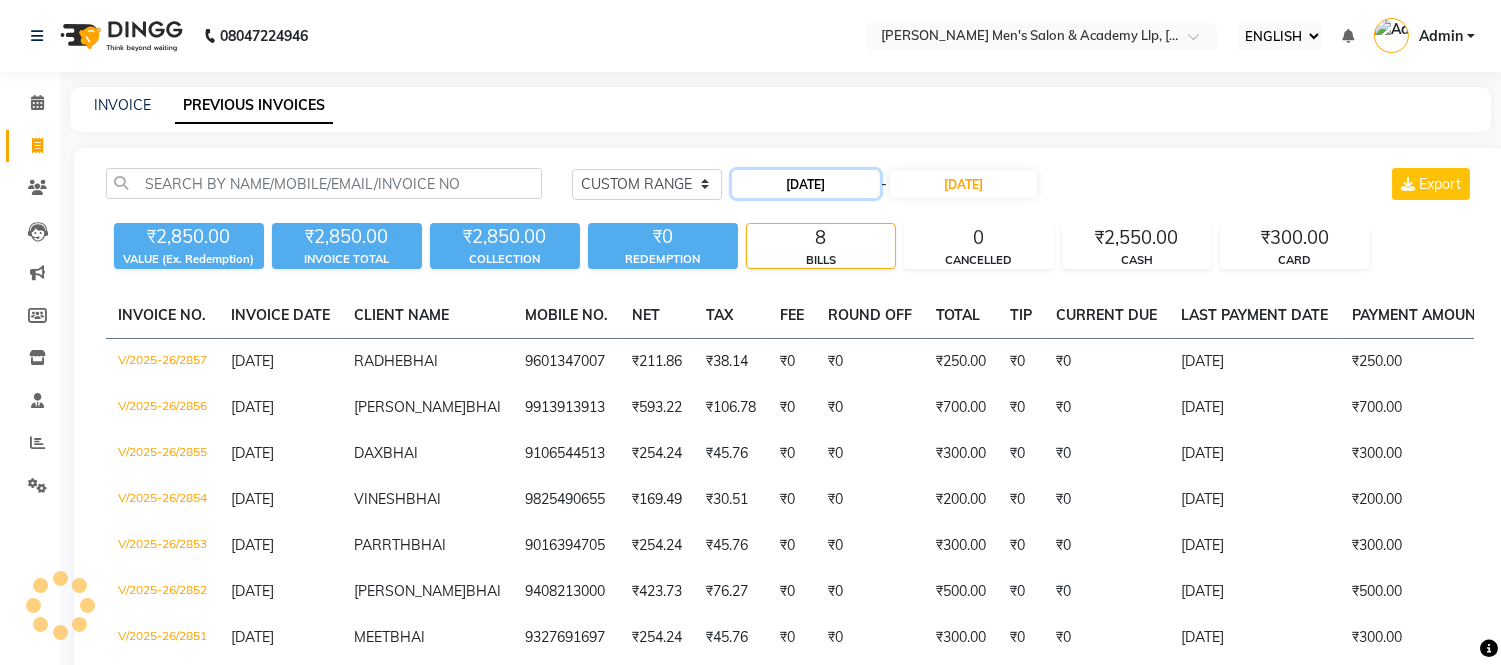 click on "[DATE]" 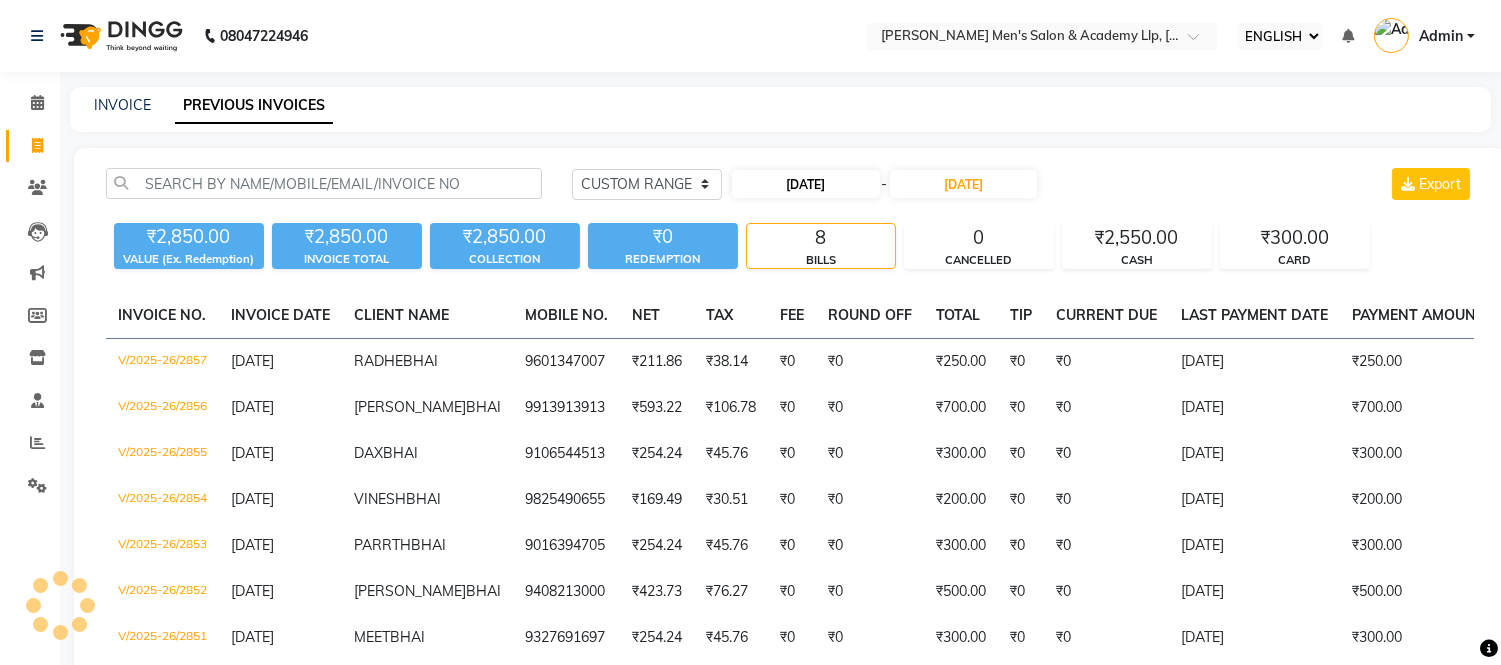 select on "7" 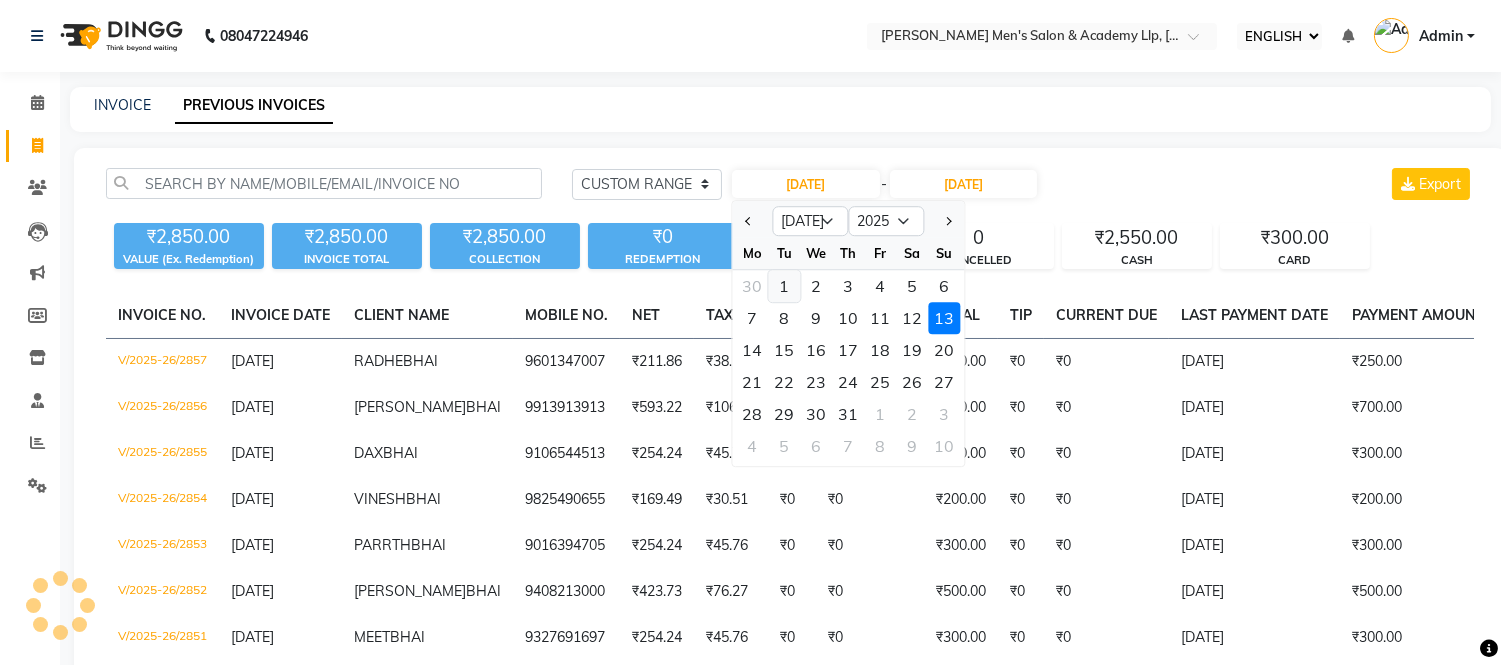 click on "1" 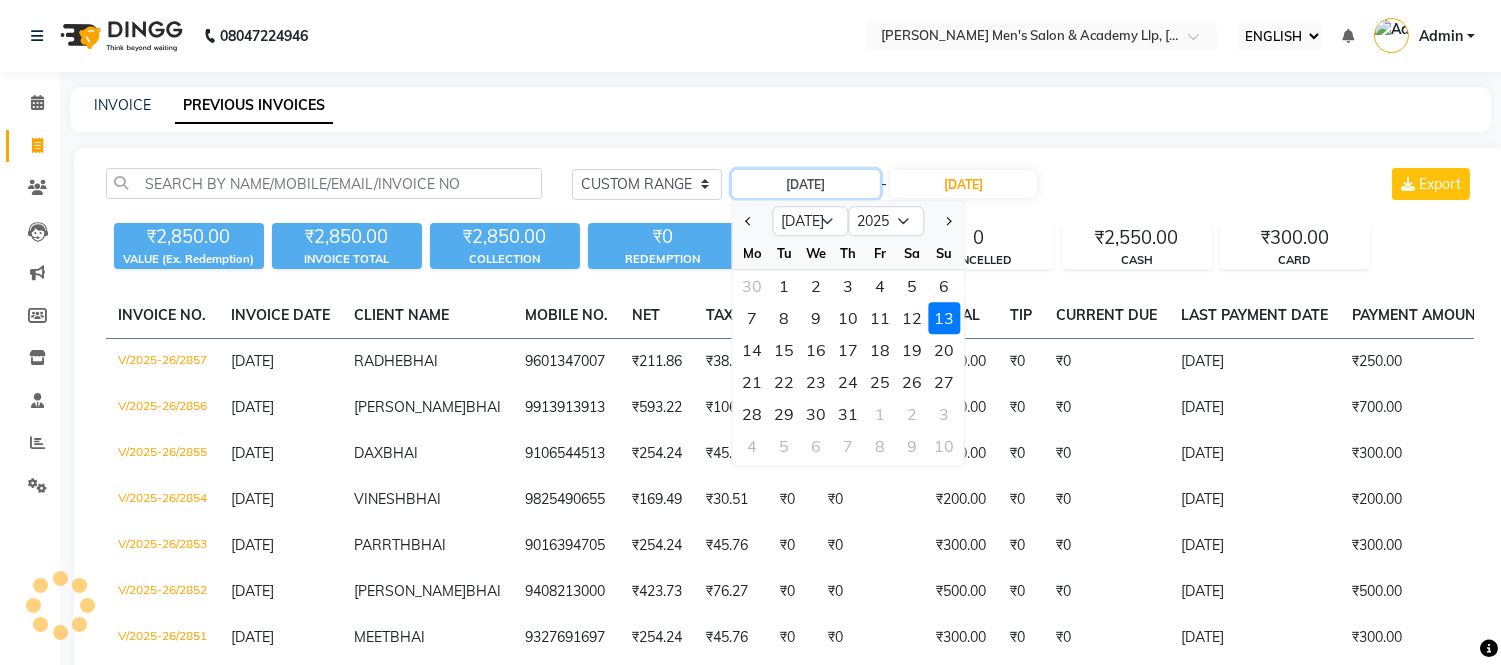 type on "[DATE]" 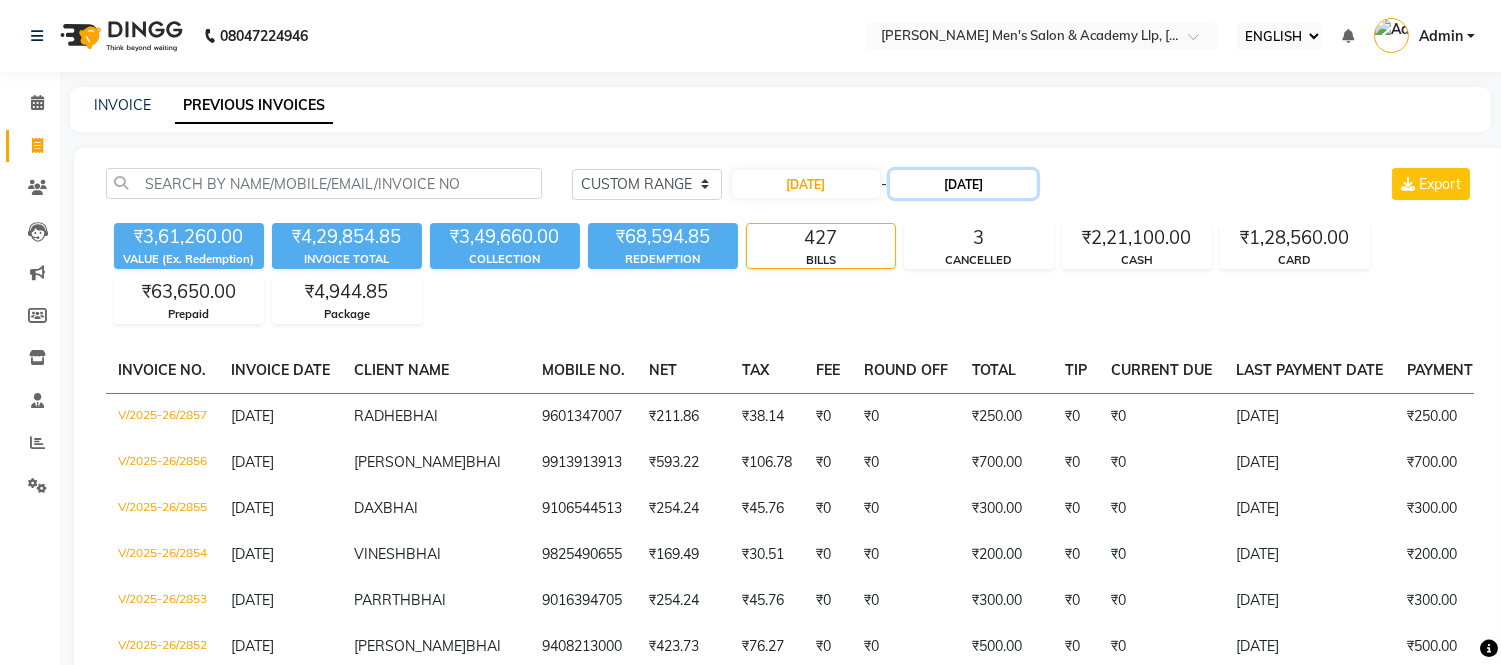 click on "[DATE]" 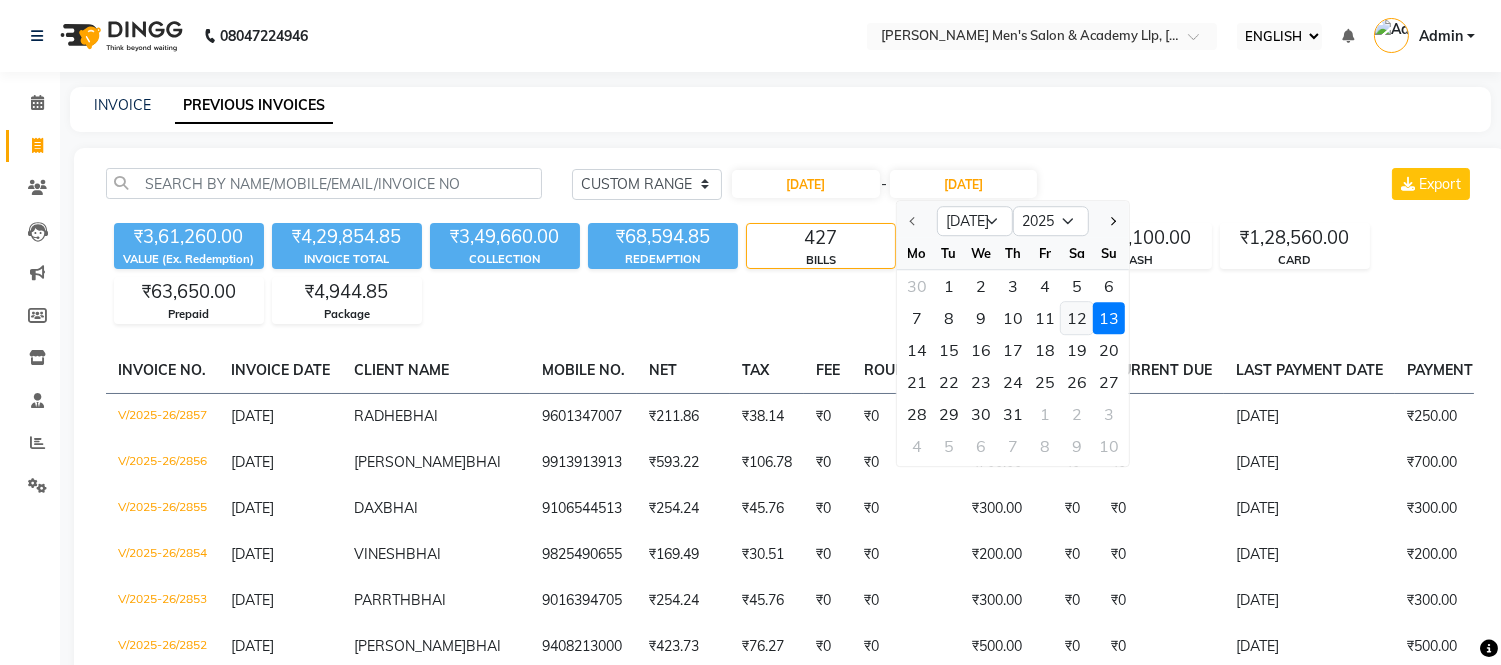 click on "12" 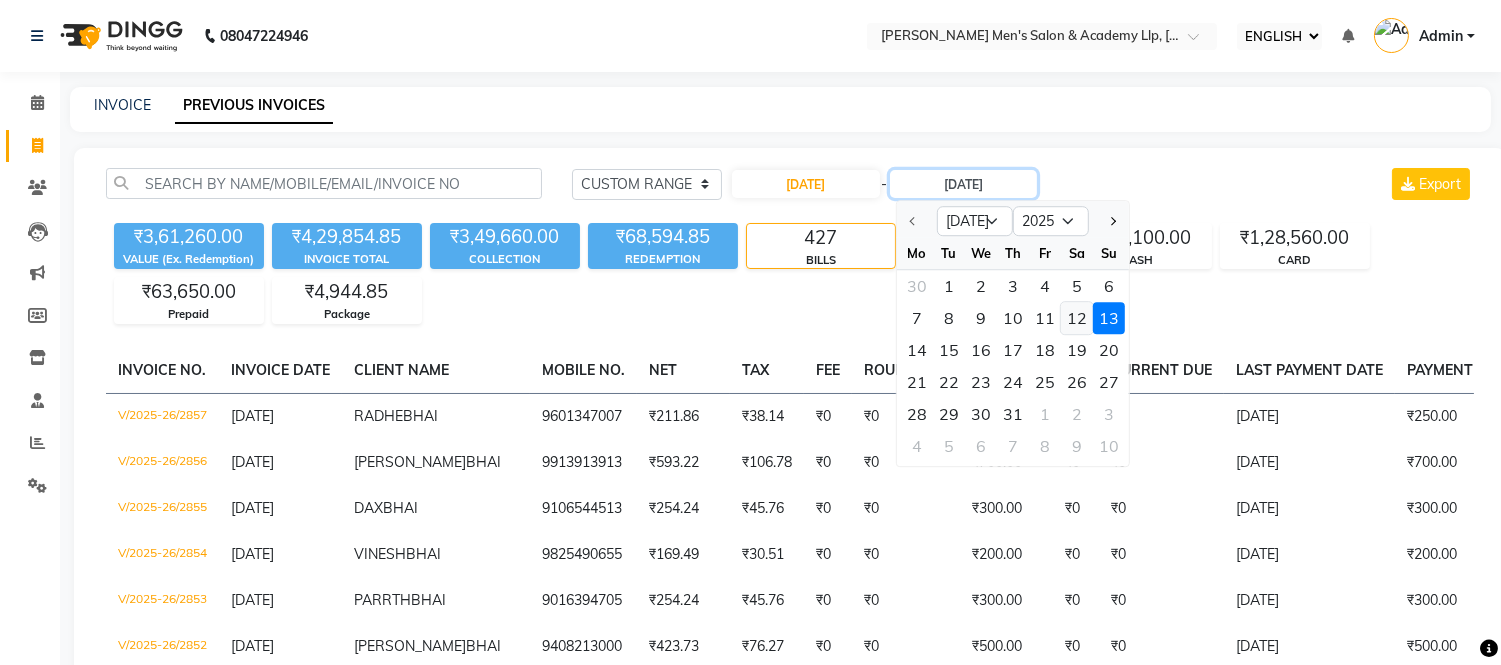 type on "12-07-2025" 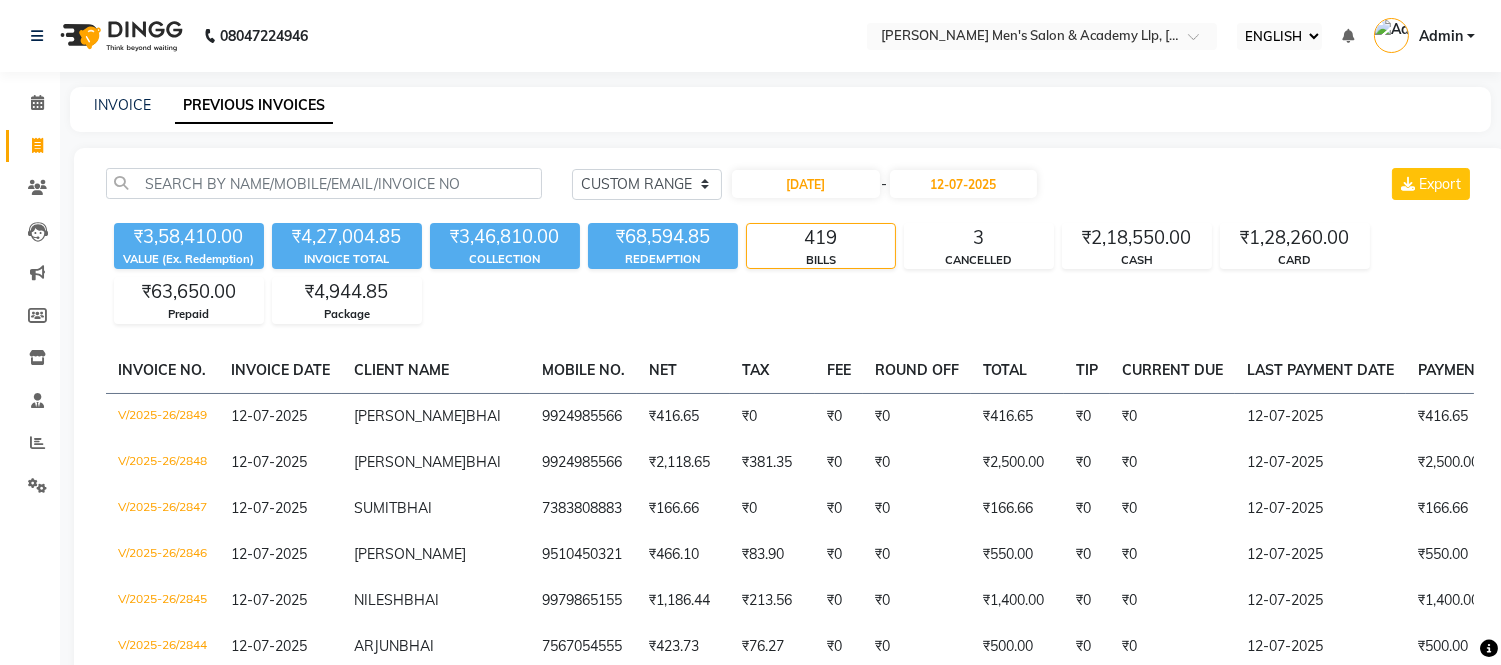 click on "TODAY YESTERDAY CUSTOM RANGE 01-07-2025 - 12-07-2025 Export" 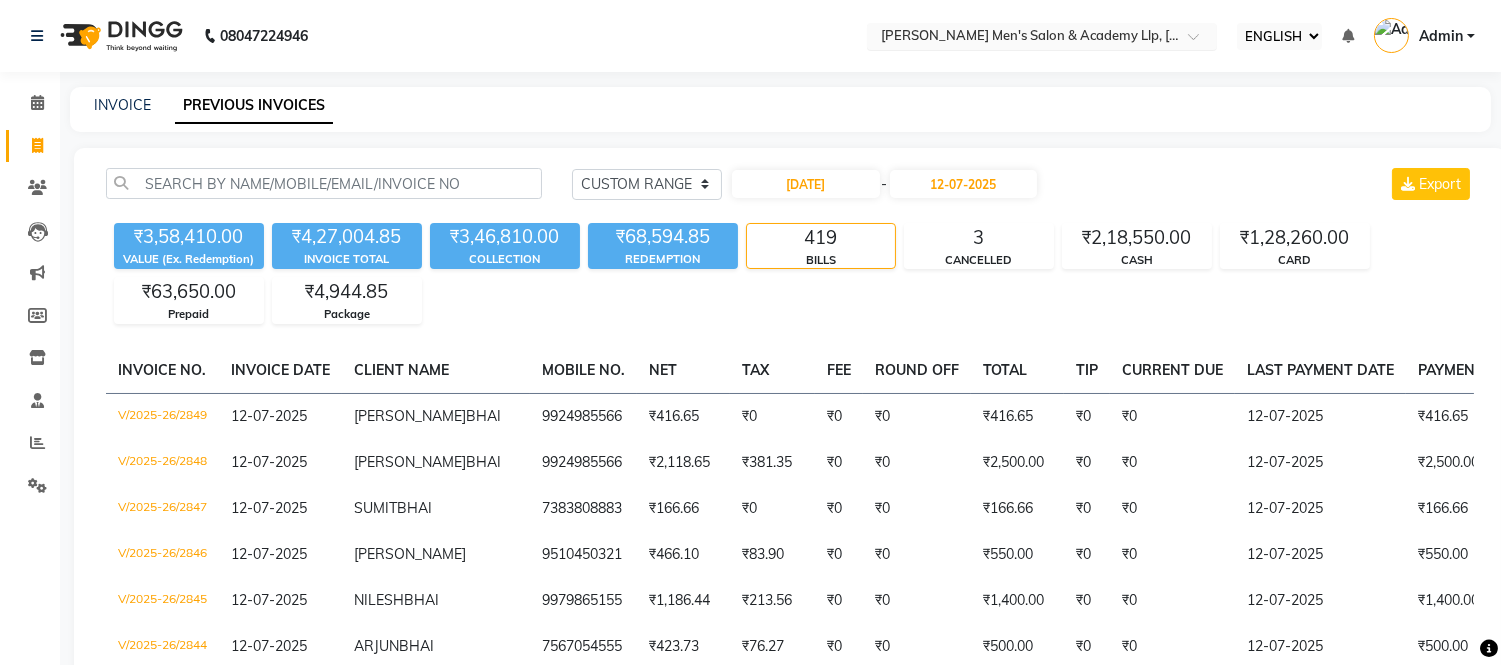 click at bounding box center (1022, 38) 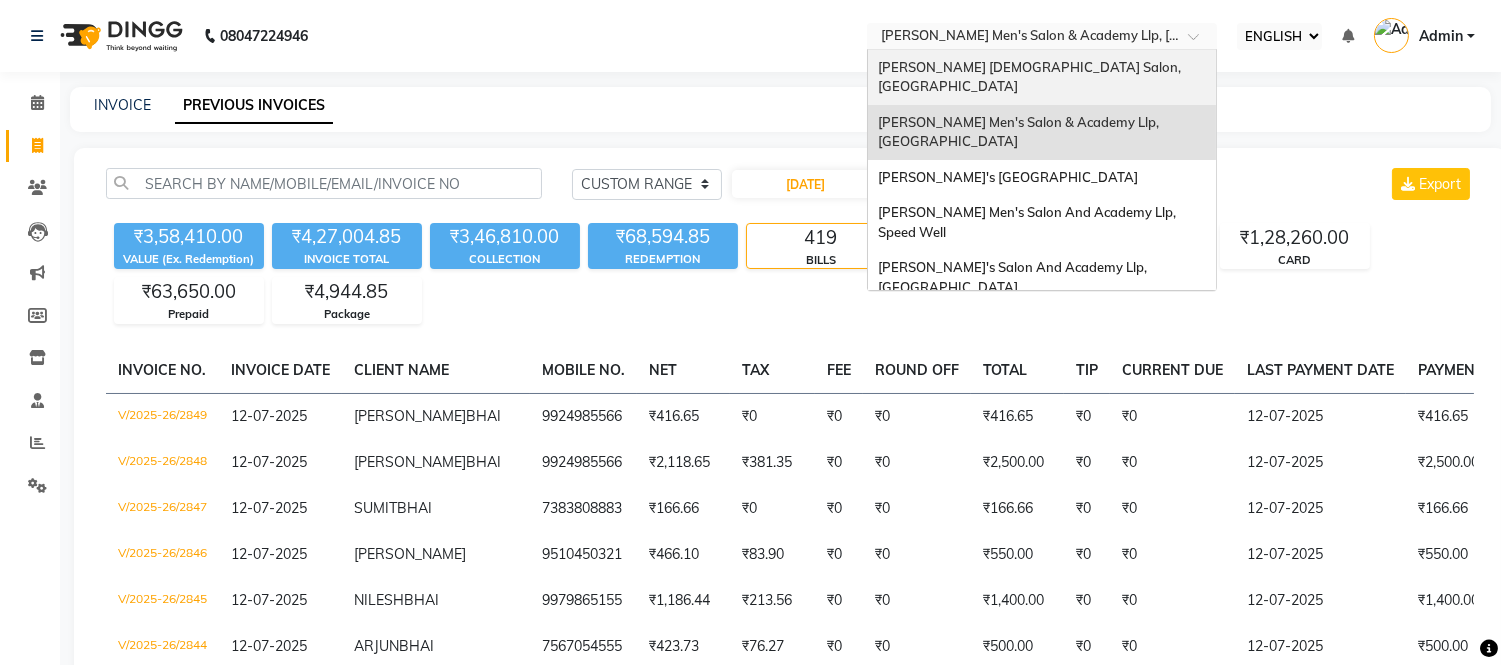 click on "[PERSON_NAME] [DEMOGRAPHIC_DATA] Salon, [GEOGRAPHIC_DATA]" at bounding box center (1031, 77) 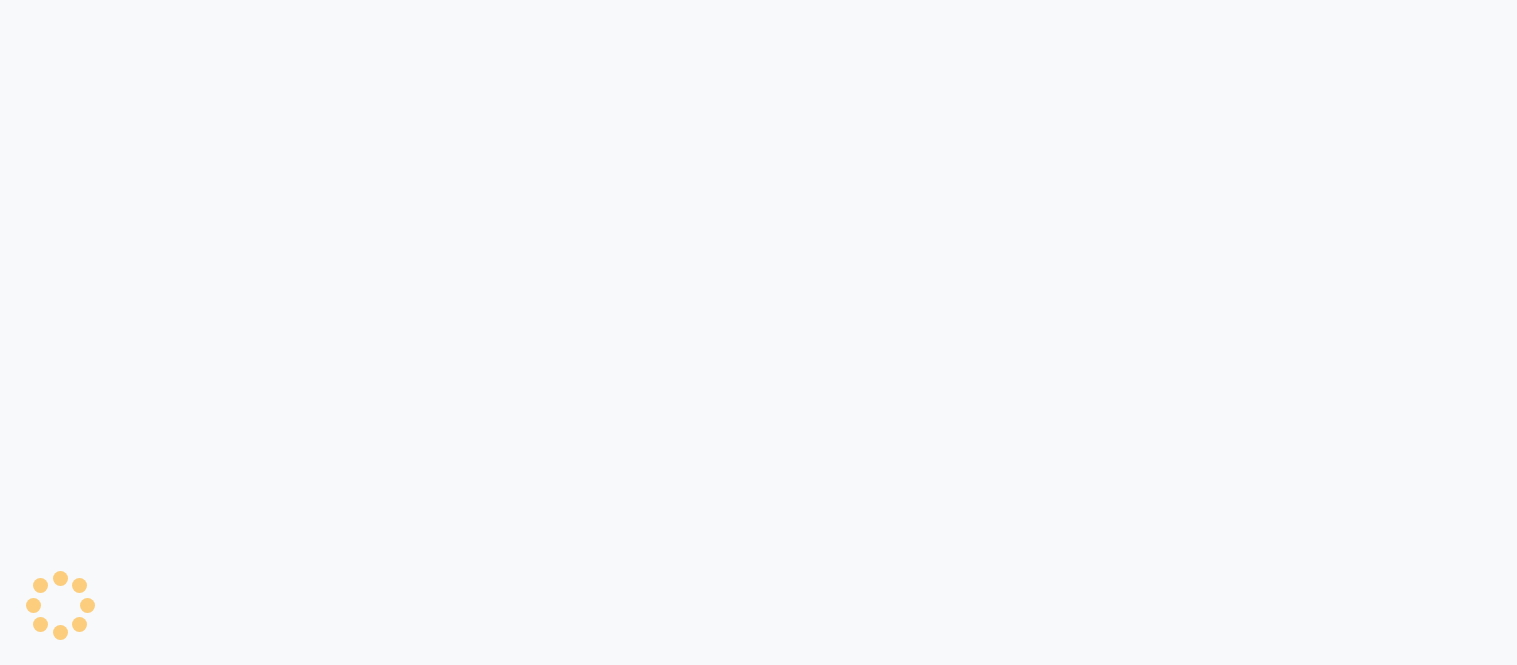 scroll, scrollTop: 0, scrollLeft: 0, axis: both 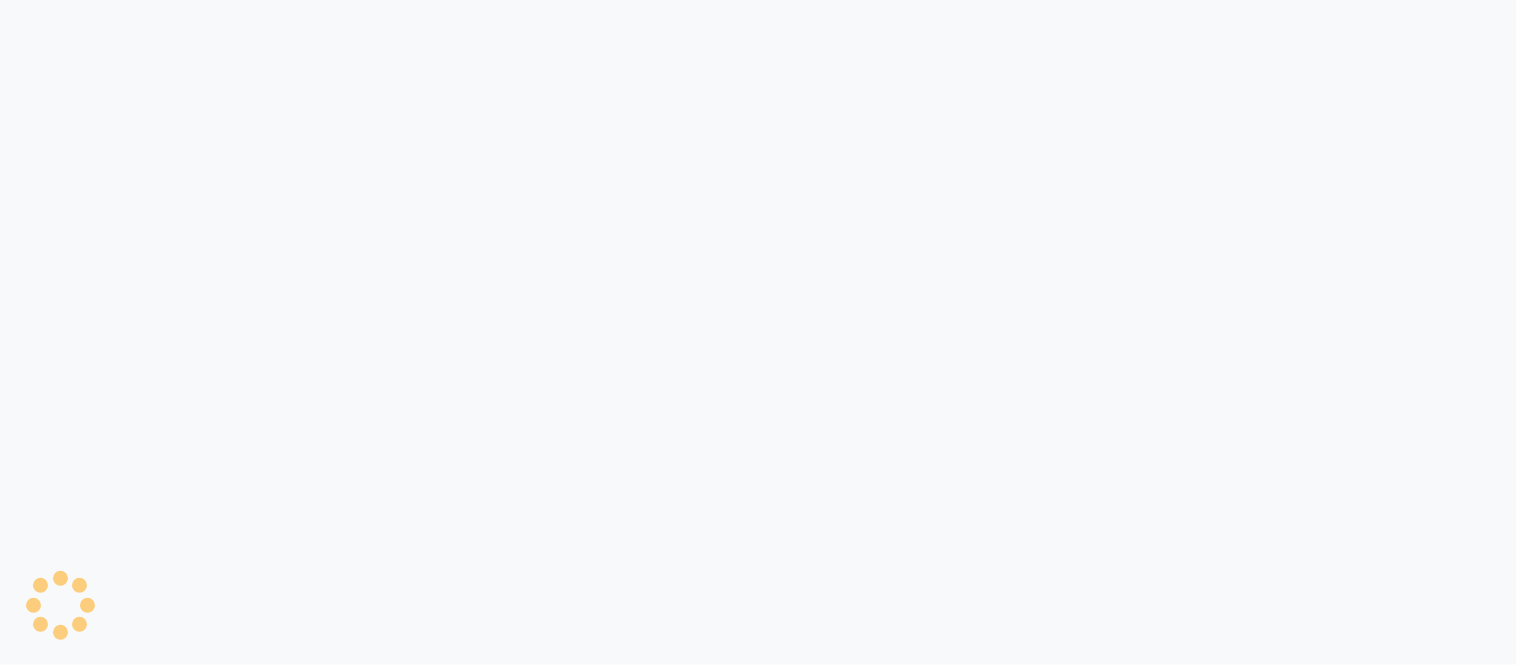 select on "ec" 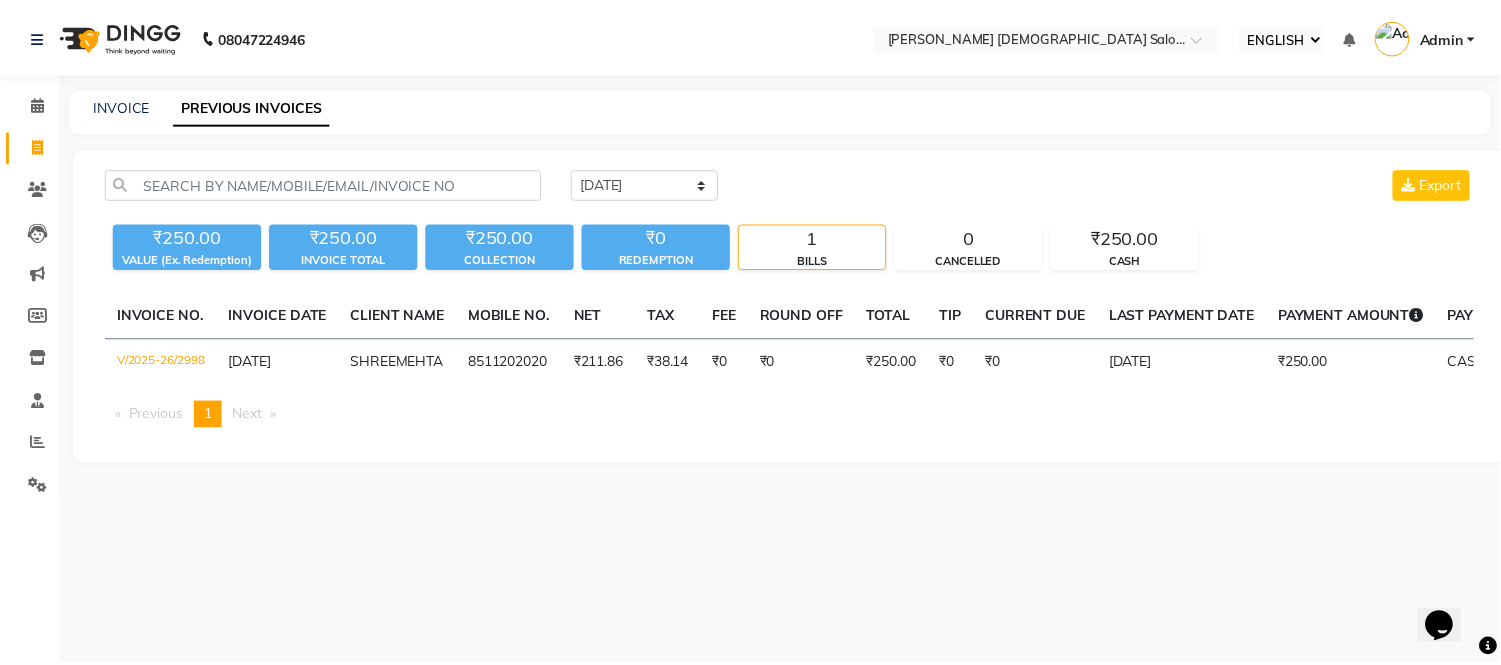 scroll, scrollTop: 0, scrollLeft: 0, axis: both 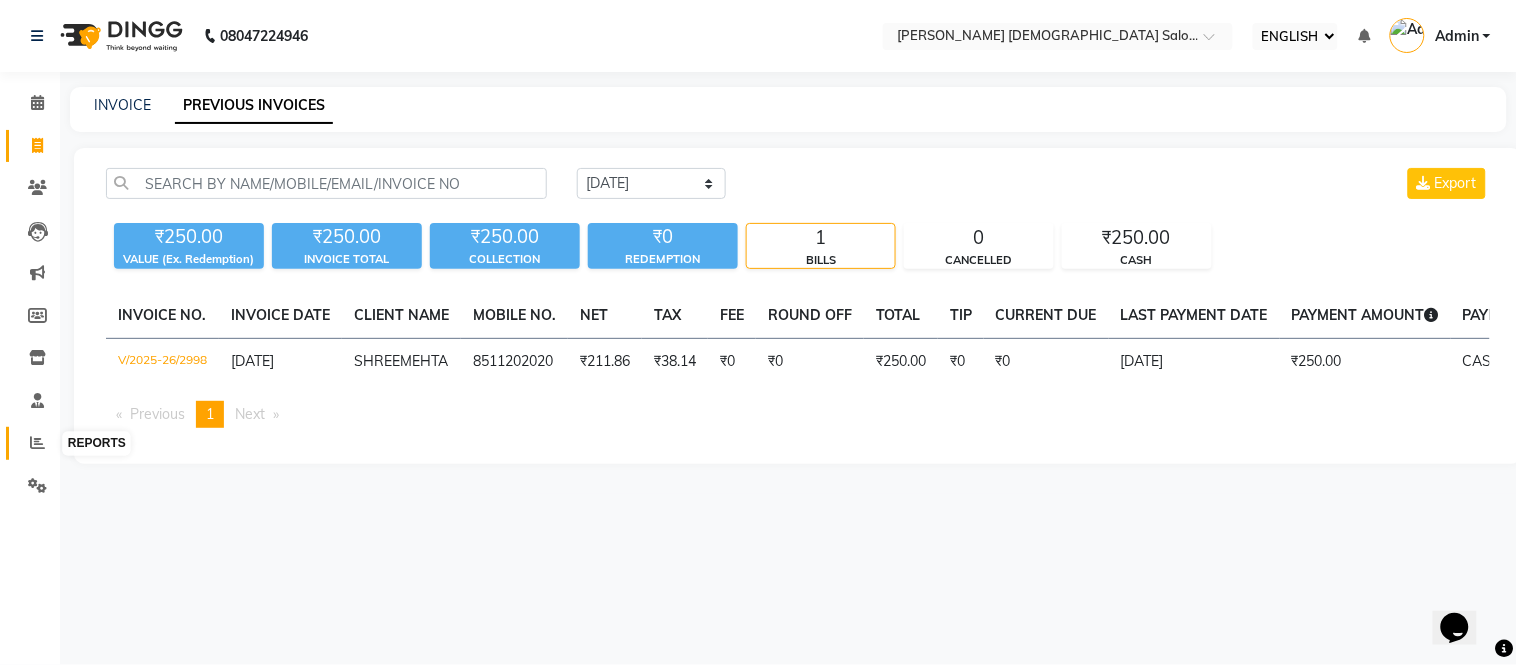 click 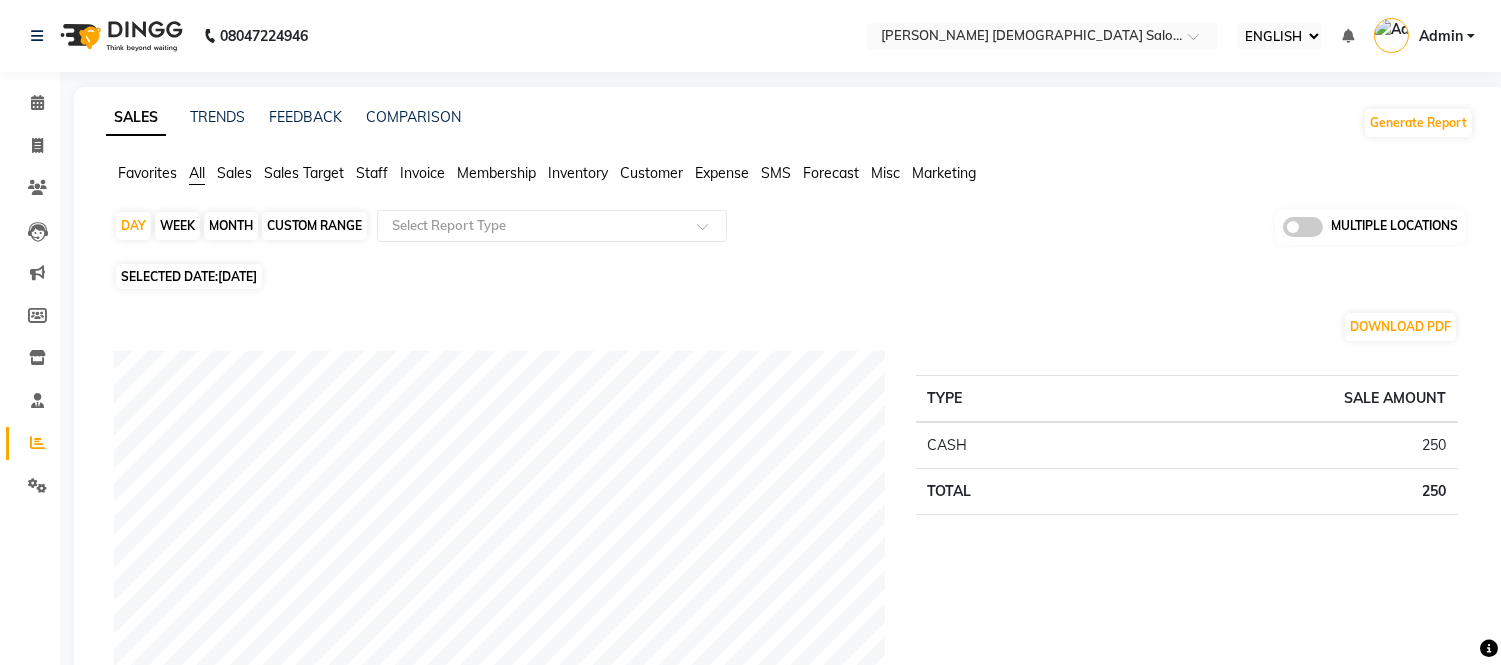 click on "Sales Target" 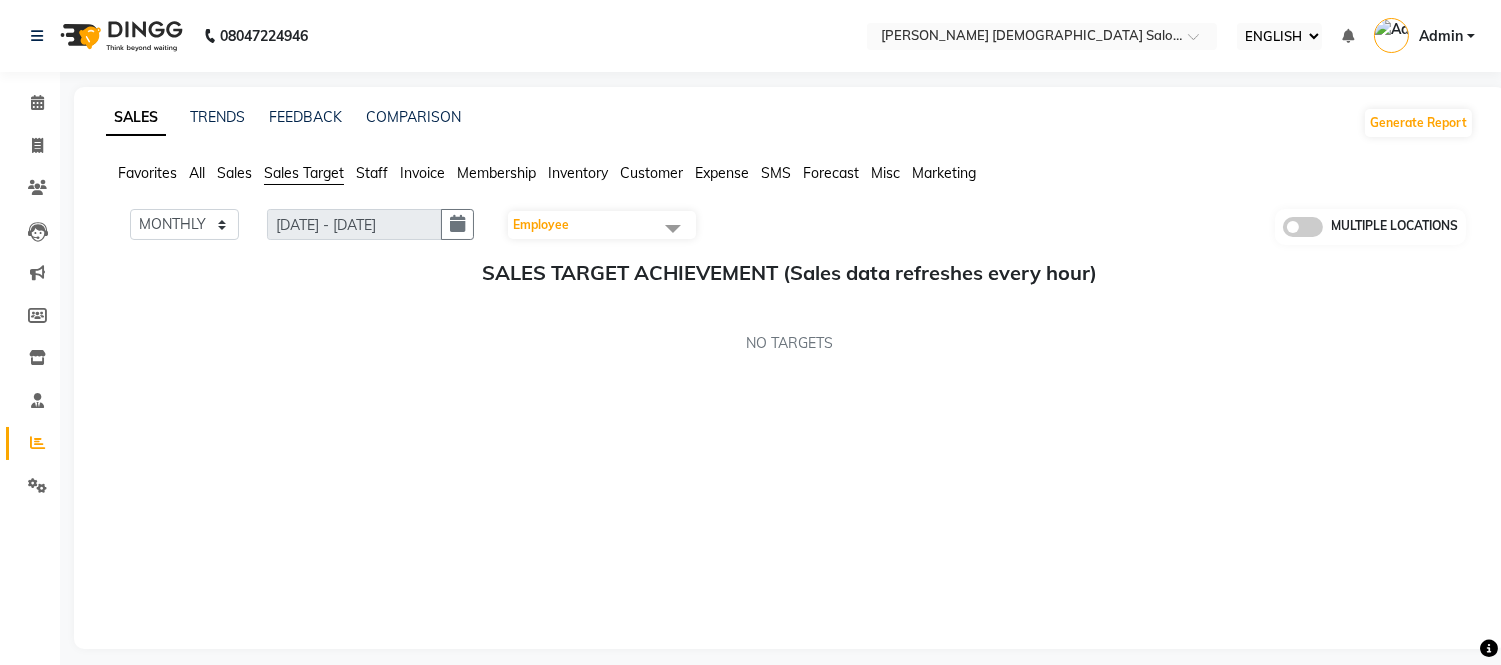click on "Sales" 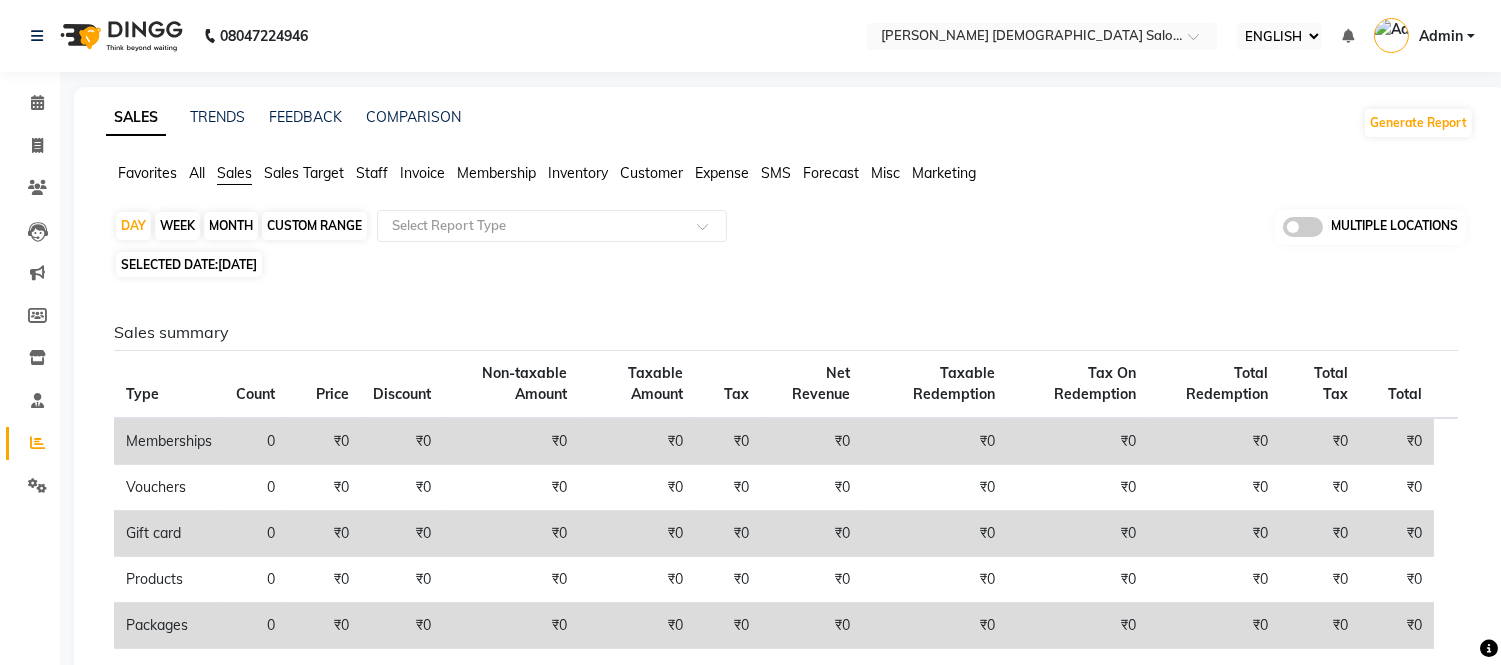 click on "SELECTED DATE:  13-07-2025" 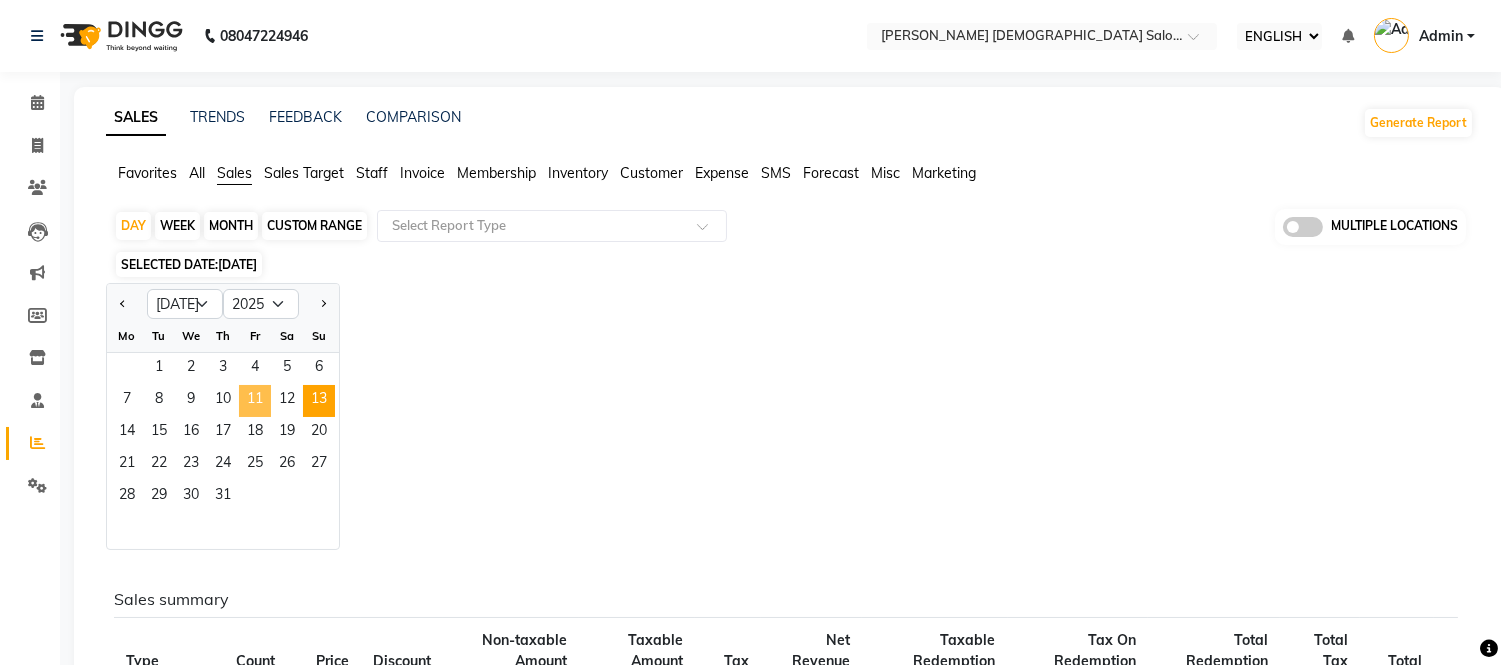 click on "11" 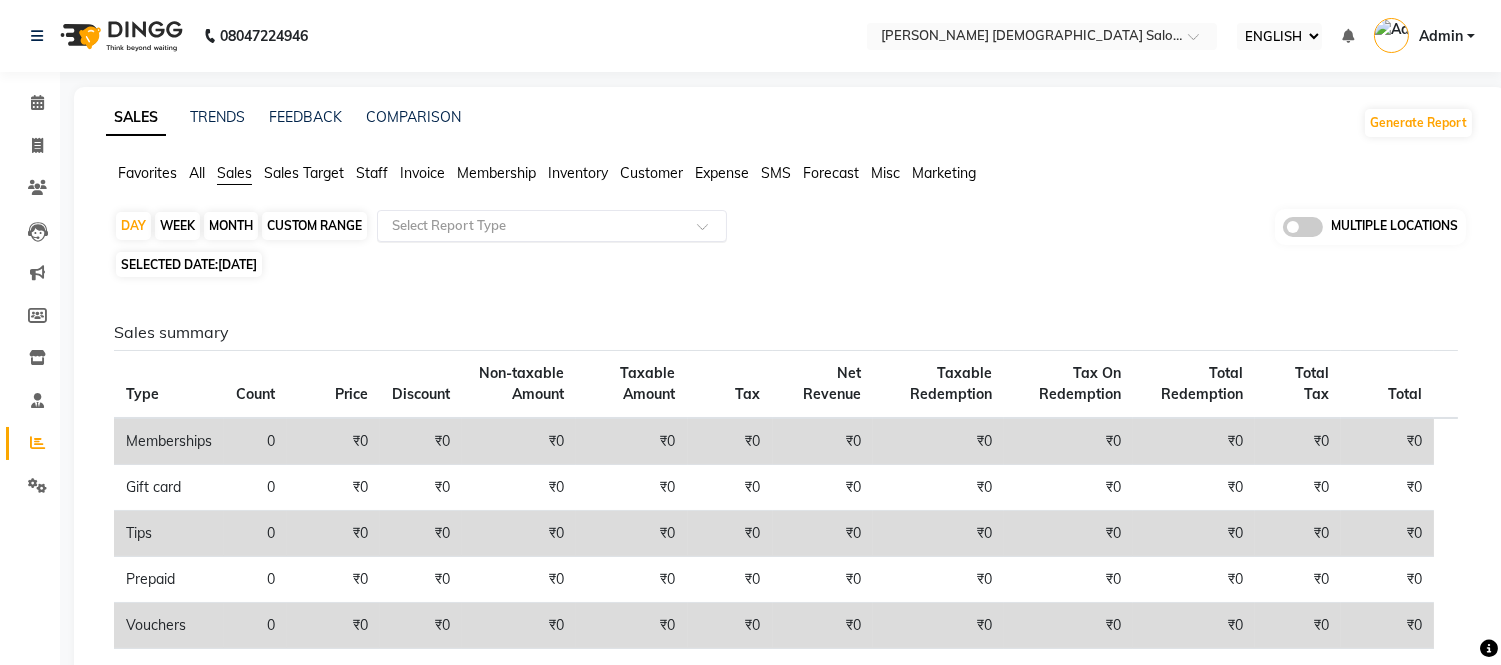 click 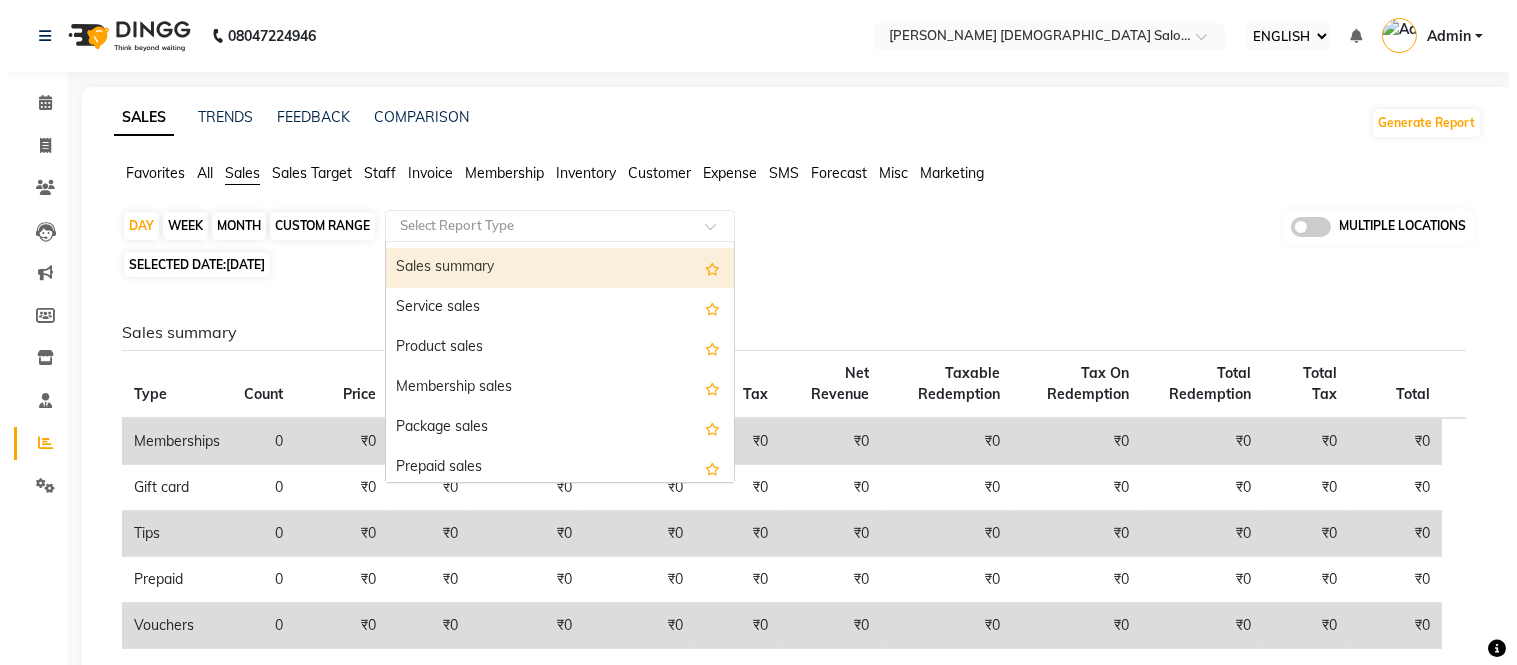 scroll, scrollTop: 111, scrollLeft: 0, axis: vertical 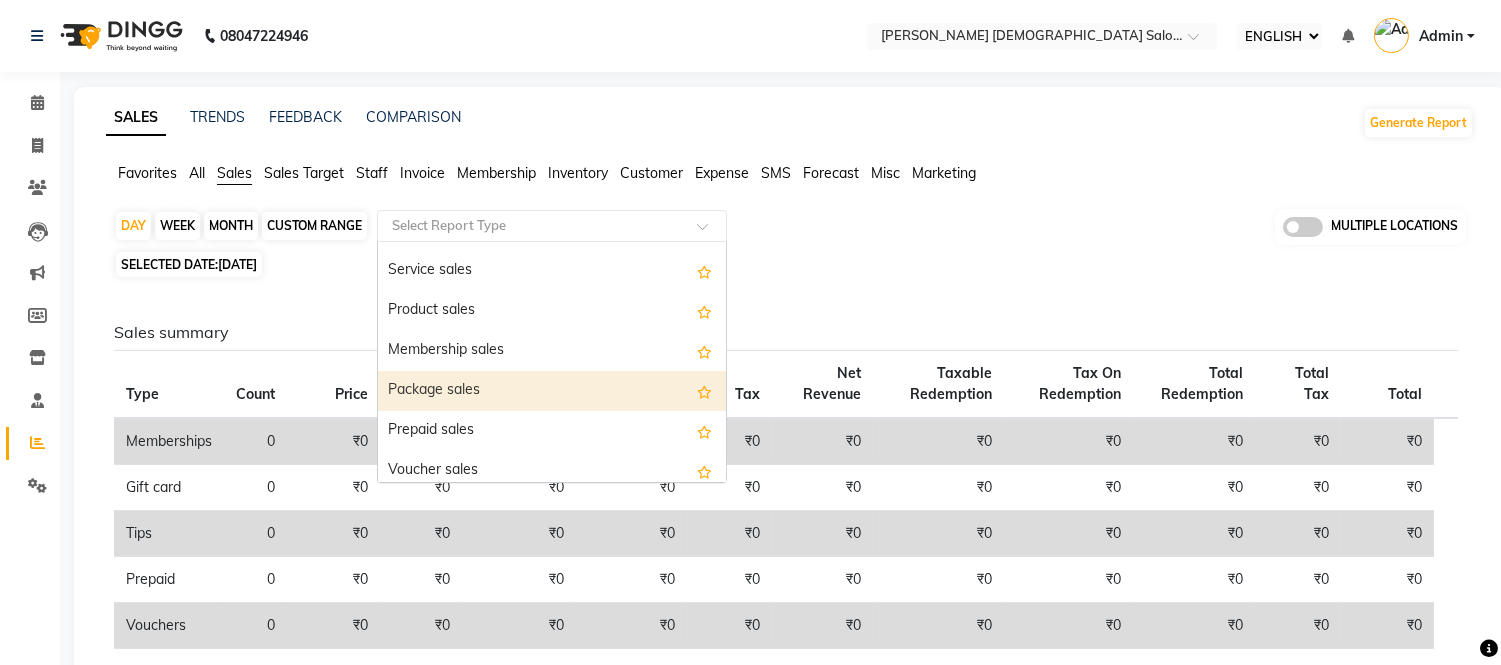 click on "Package sales" at bounding box center [552, 391] 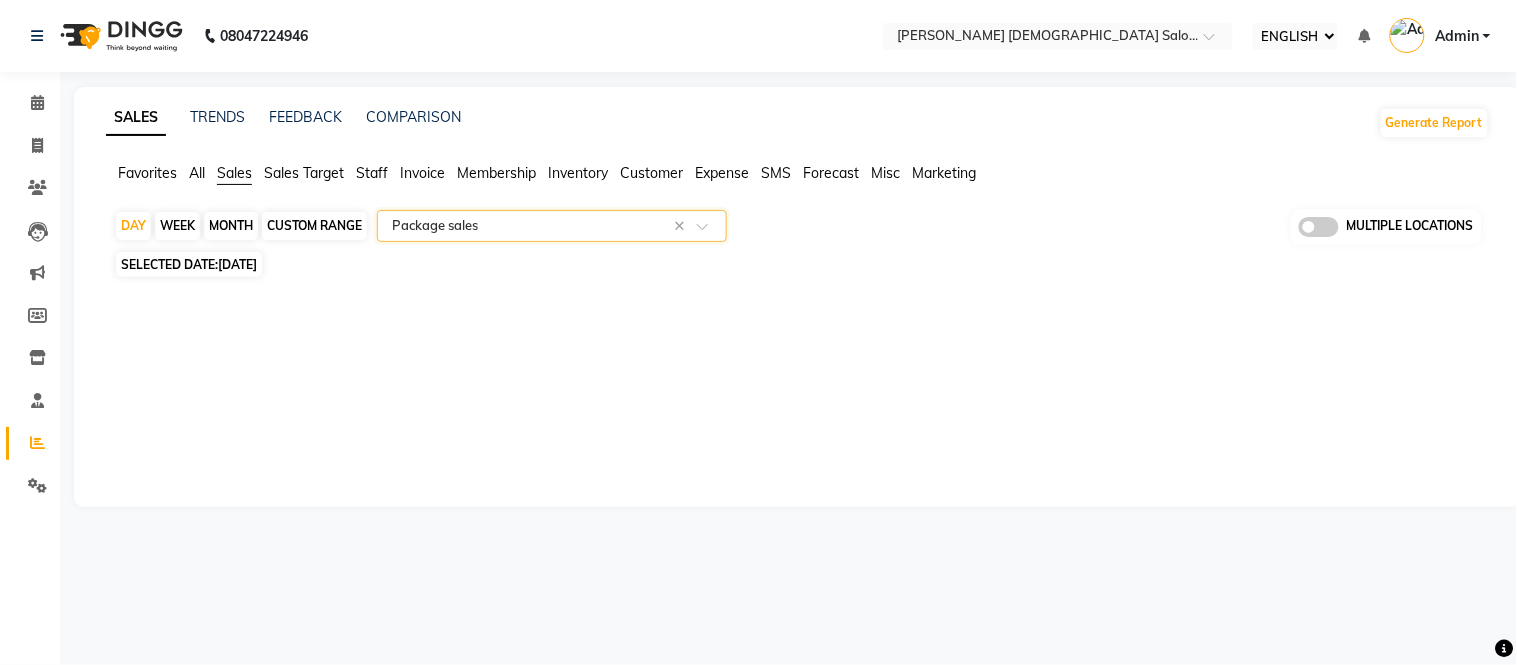 click on "SALES TRENDS FEEDBACK COMPARISON Generate Report Favorites All Sales Sales Target Staff Invoice Membership Inventory Customer Expense SMS Forecast Misc Marketing  DAY   WEEK   MONTH   CUSTOM RANGE  Select Report Type × Package sales × MULTIPLE LOCATIONS SELECTED DATE:  11-07-2025  ★ Mark as Favorite  Choose how you'd like to save "" report to favorites  Save to Personal Favorites:   Only you can see this report in your favorites tab. Share with Organization:   Everyone in your organization can see this report in their favorites tab.  Save to Favorites" 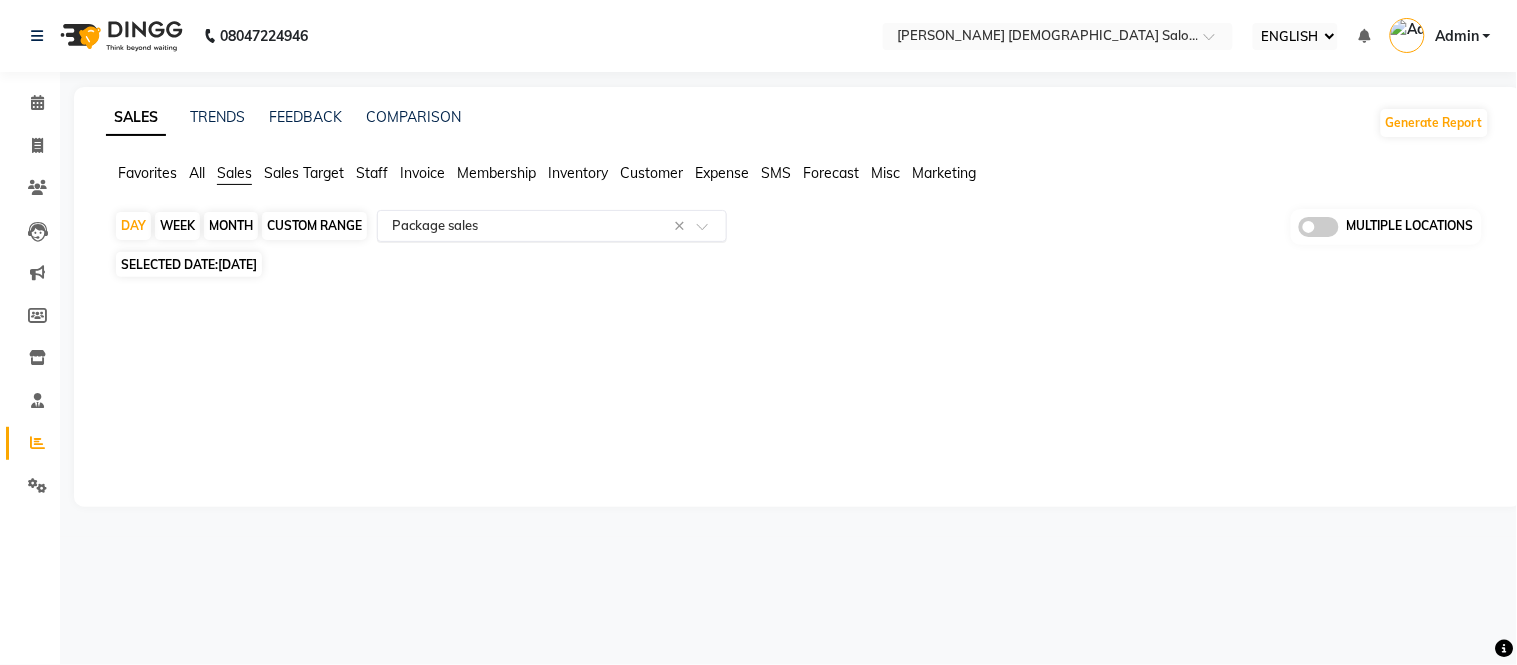 click 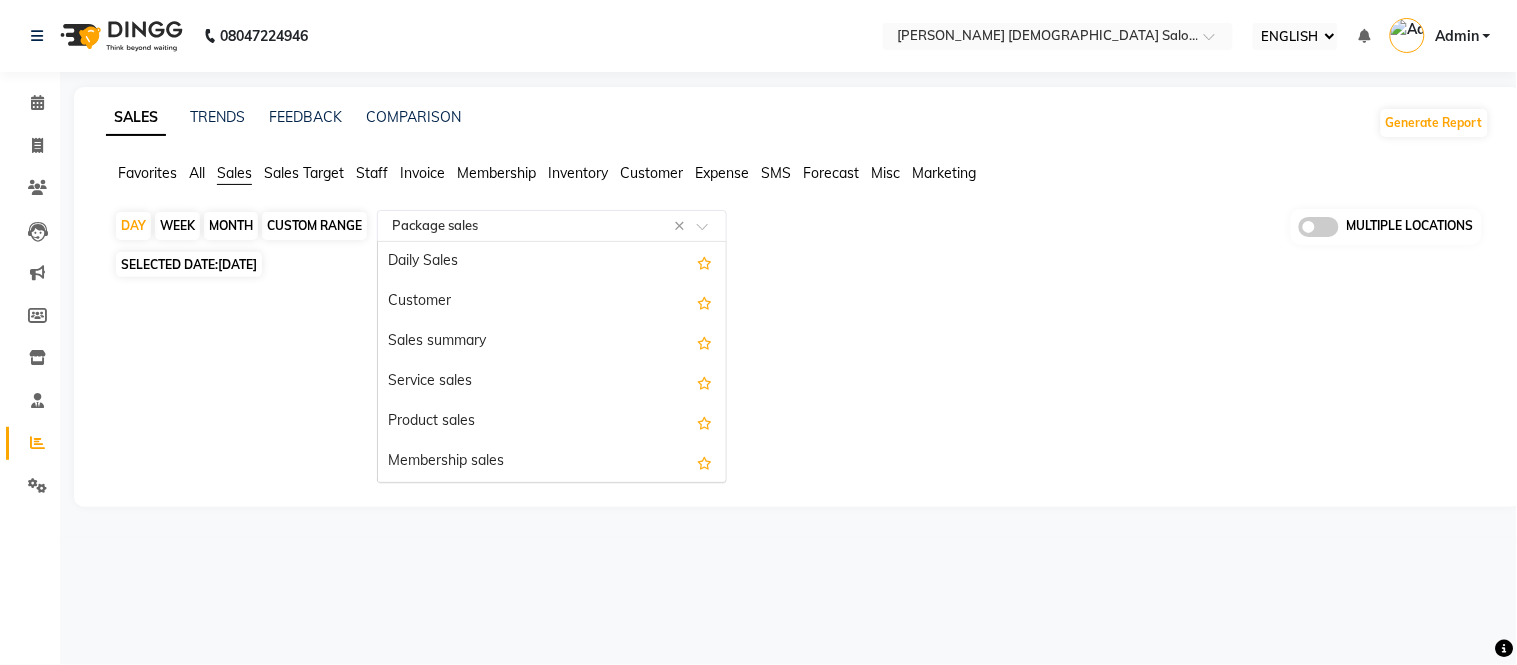 scroll, scrollTop: 240, scrollLeft: 0, axis: vertical 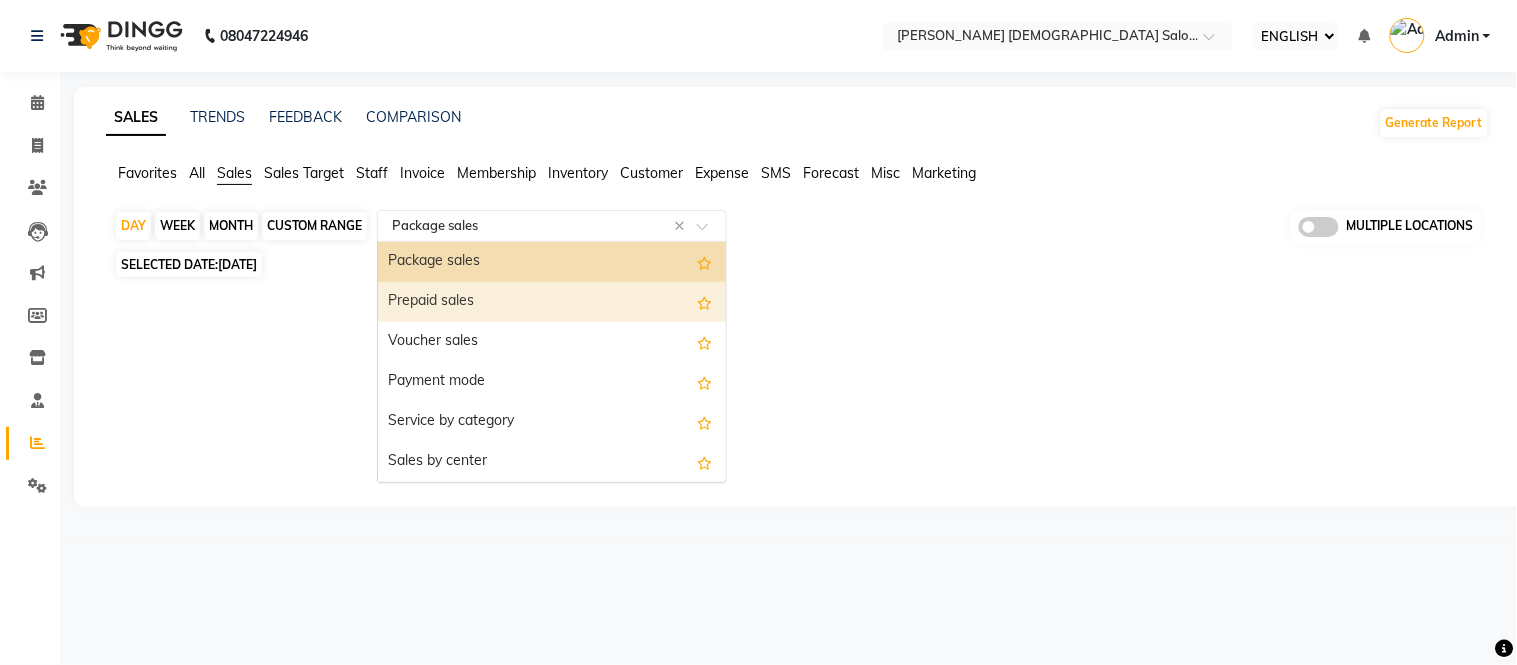 click on "Prepaid sales" at bounding box center [552, 302] 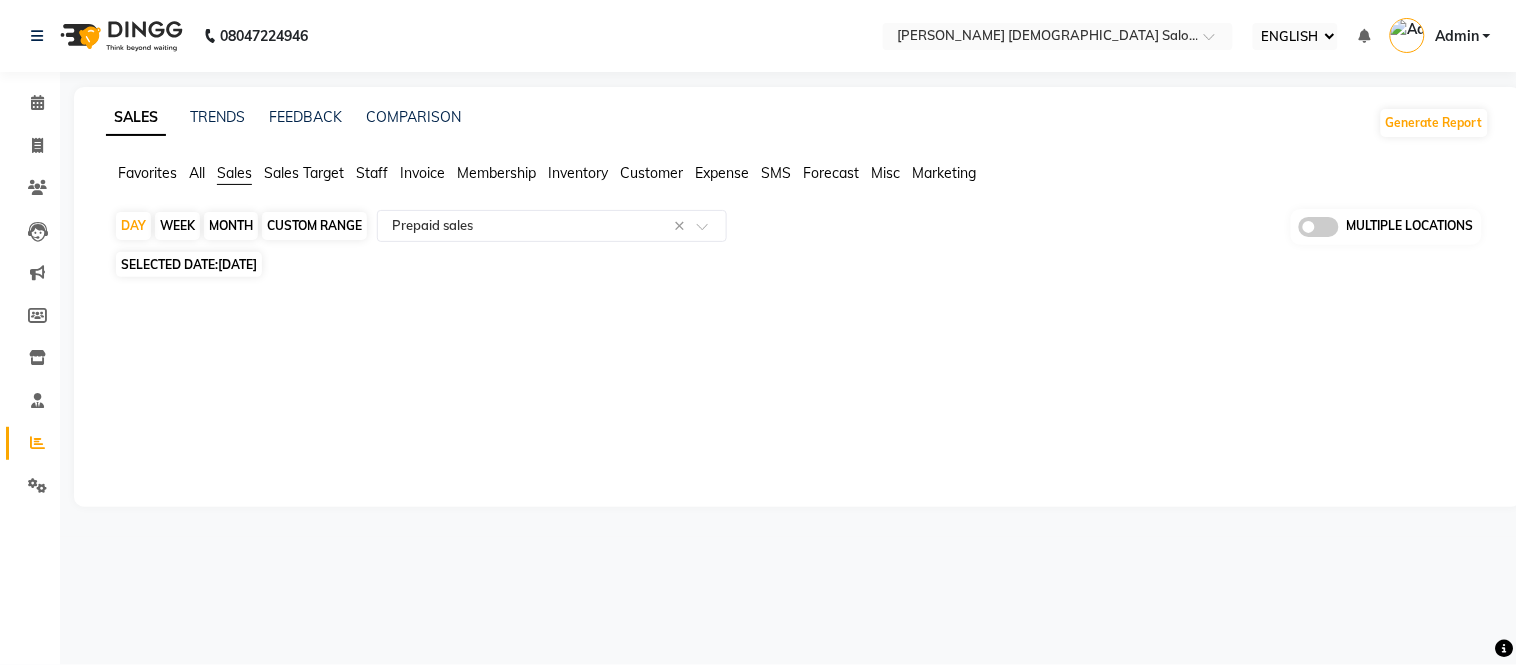 click 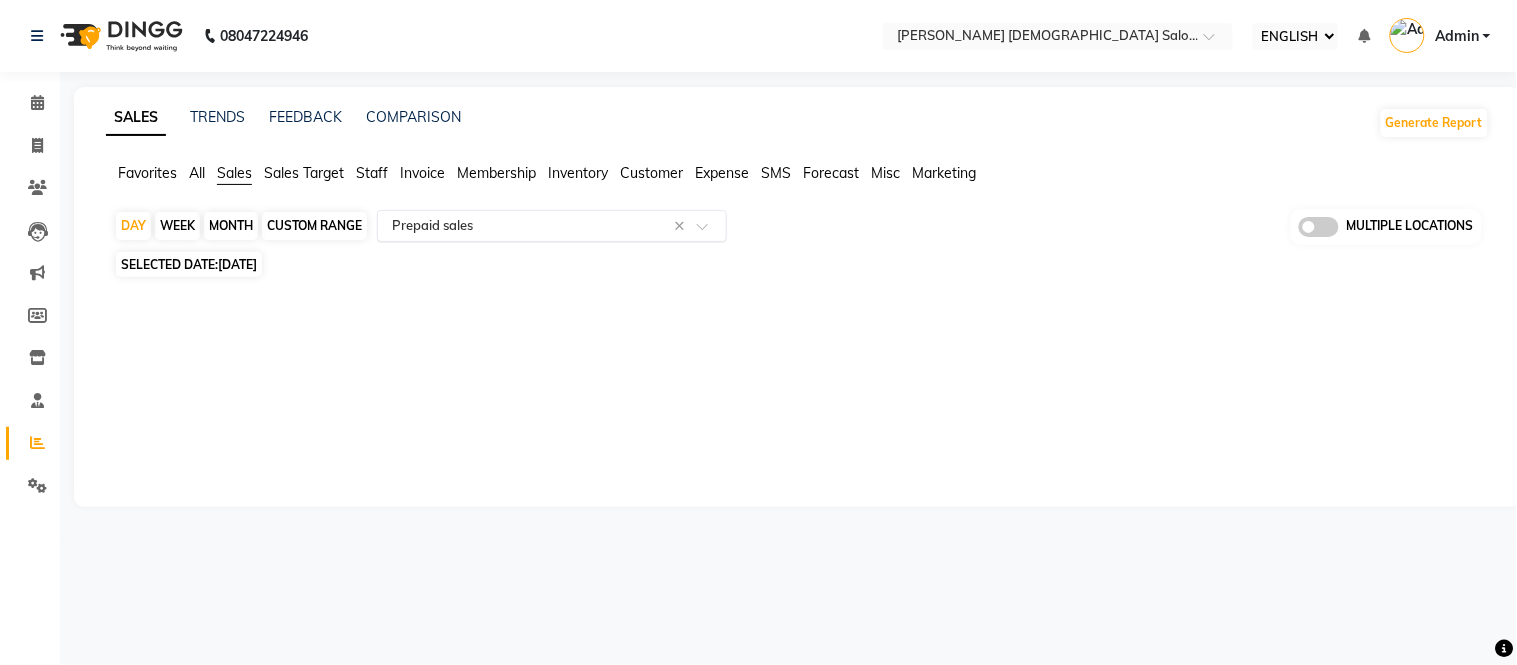 click 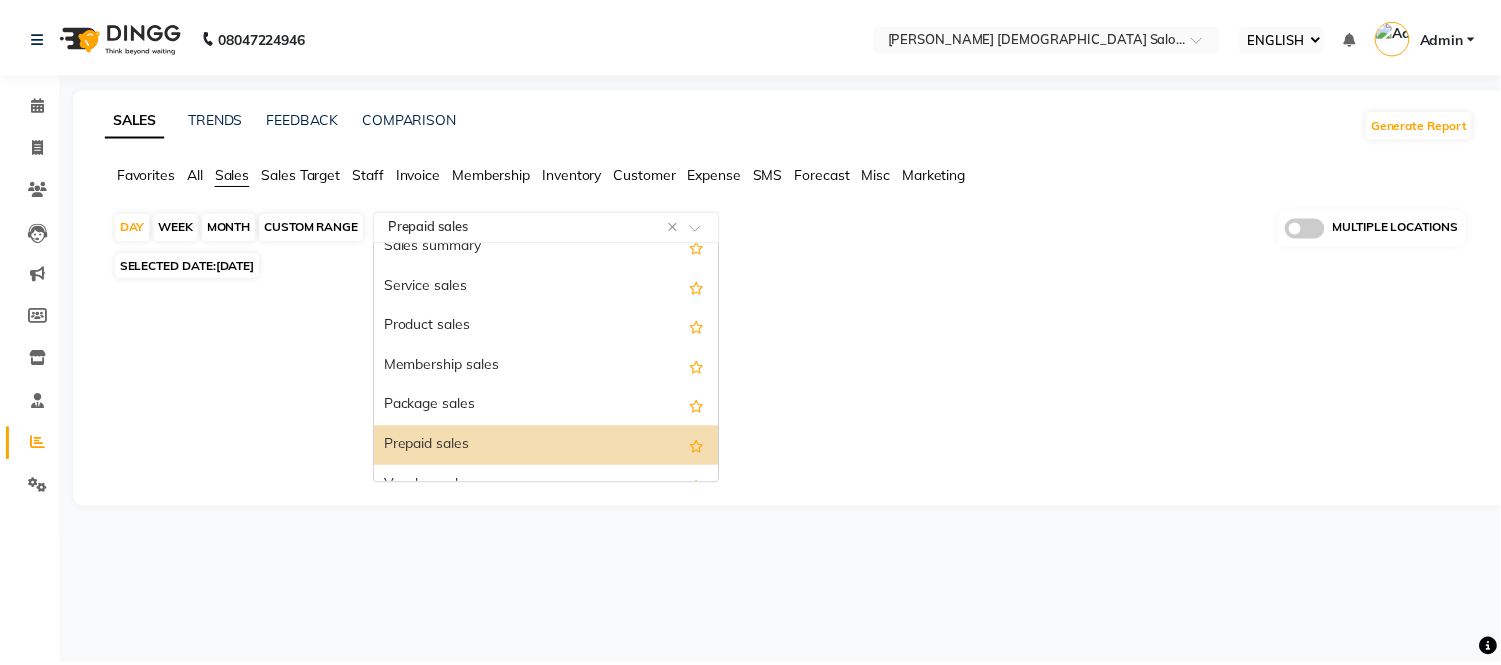 scroll, scrollTop: 111, scrollLeft: 0, axis: vertical 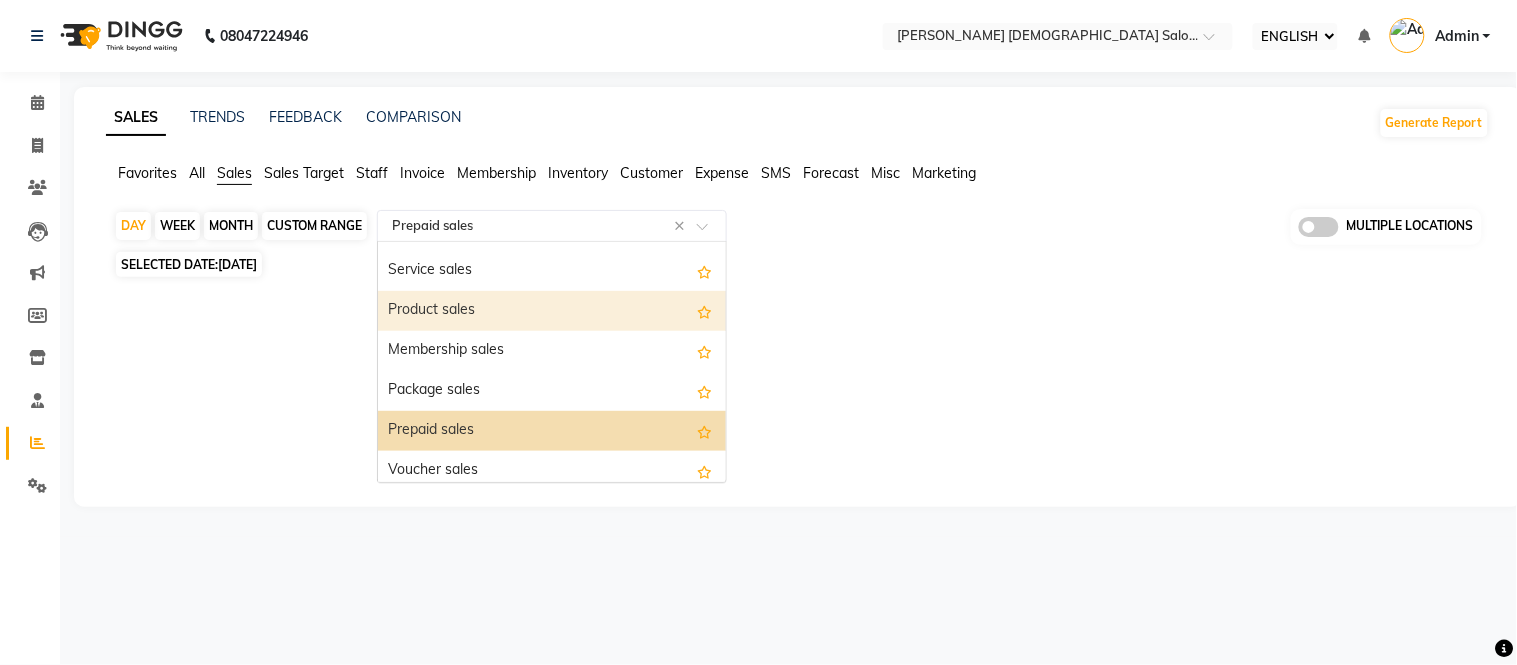 click on "Product sales" at bounding box center [552, 311] 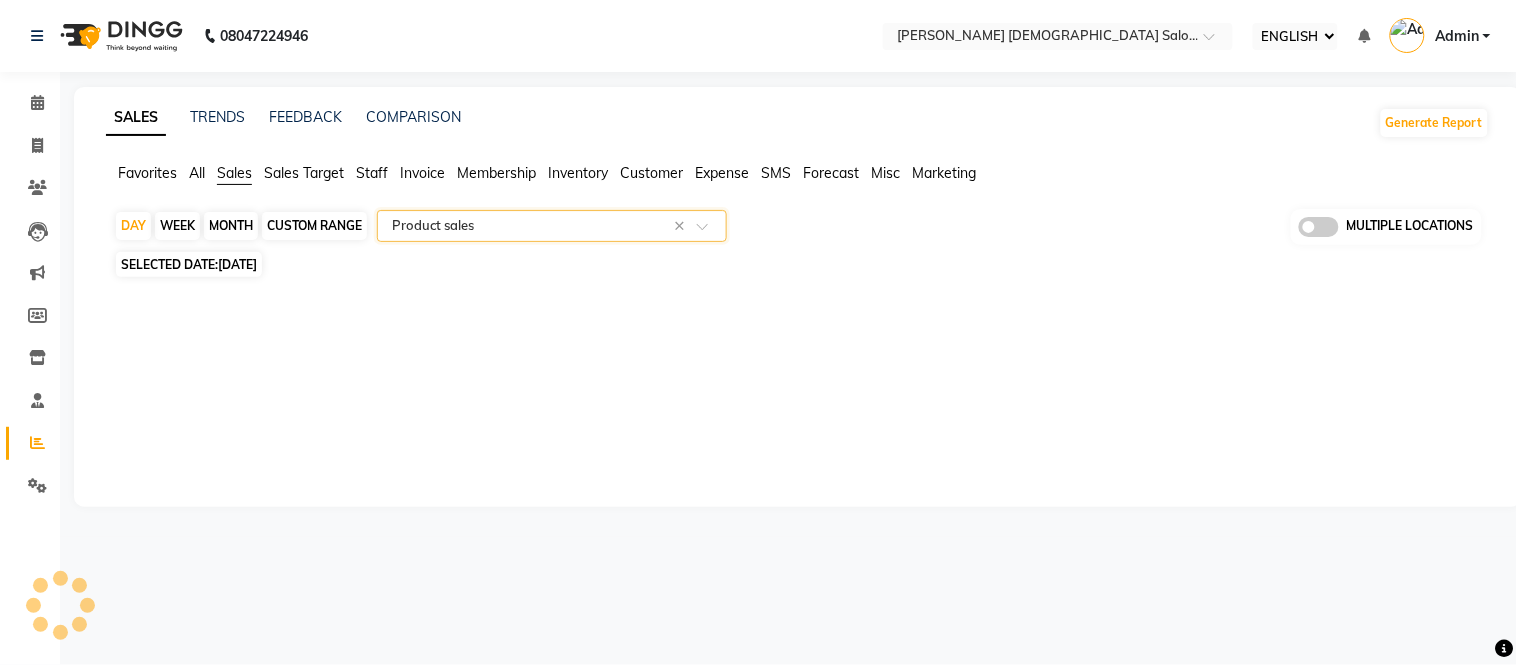 select on "full_report" 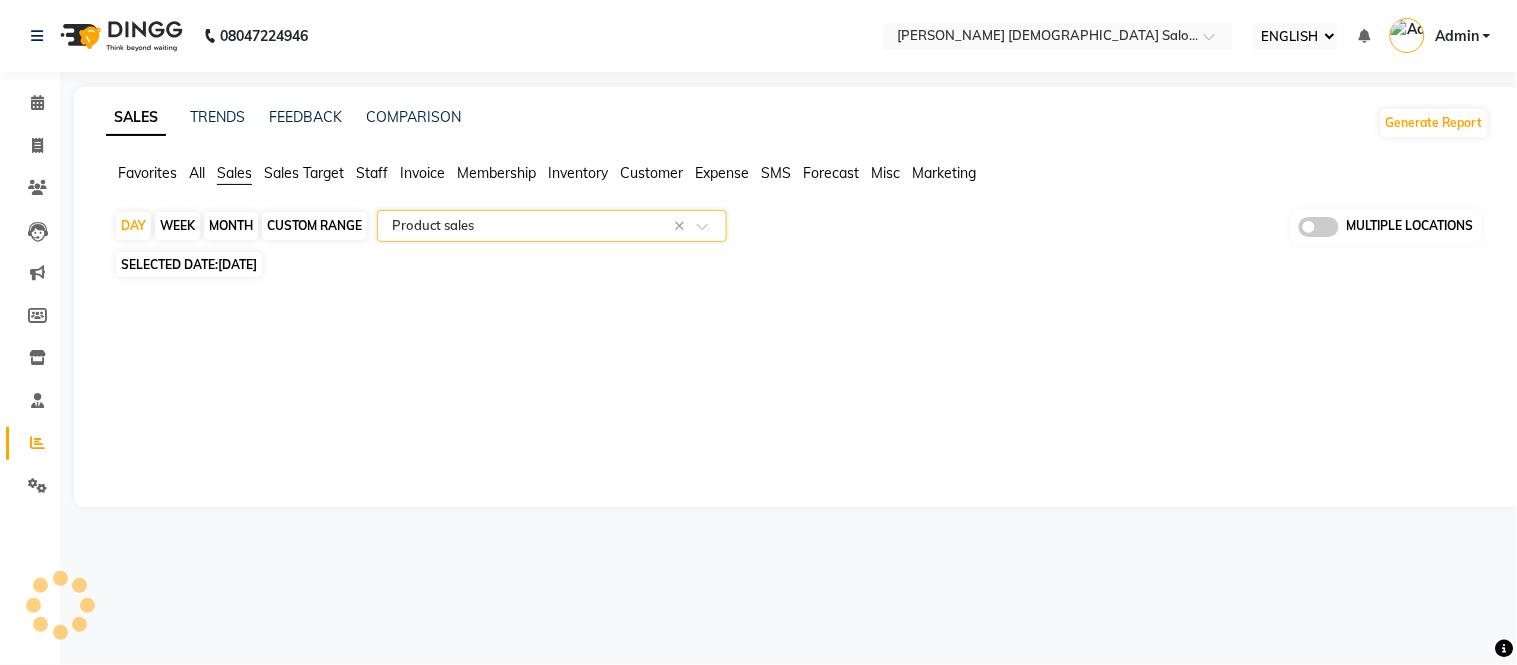 select on "csv" 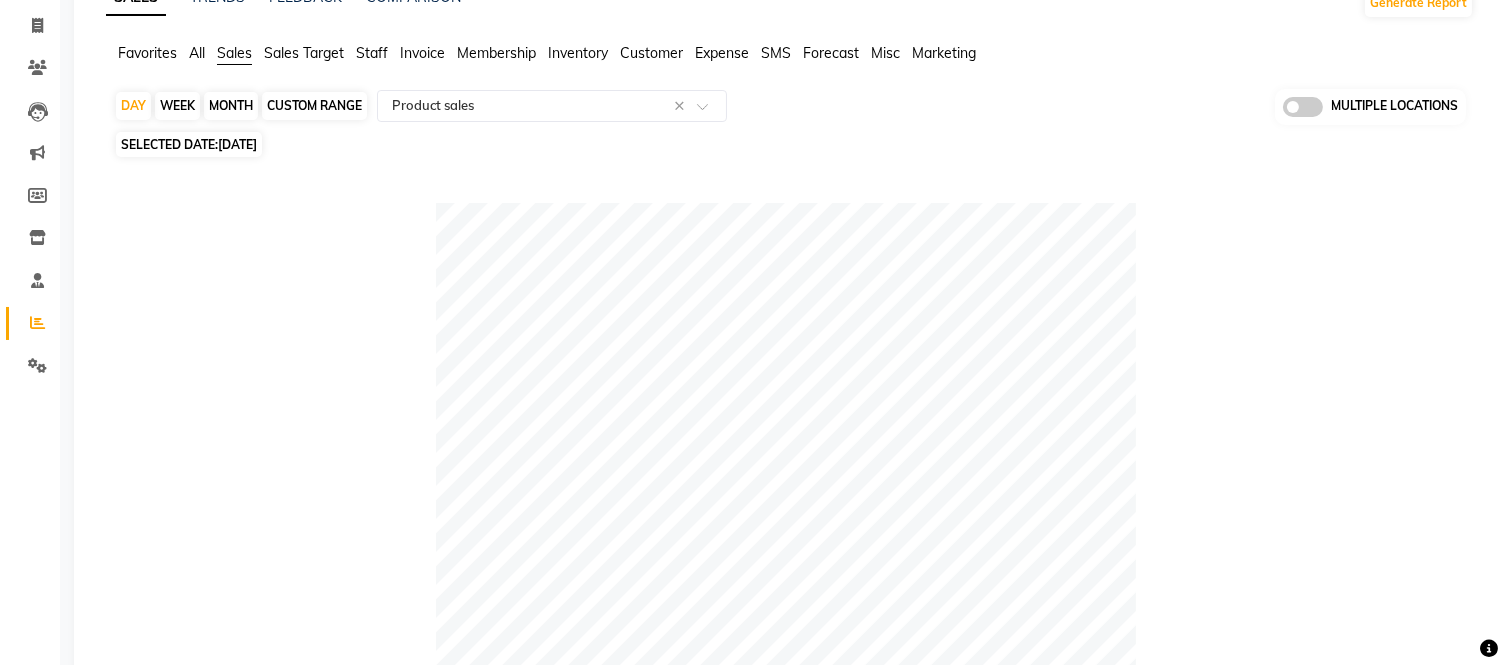 scroll, scrollTop: 0, scrollLeft: 0, axis: both 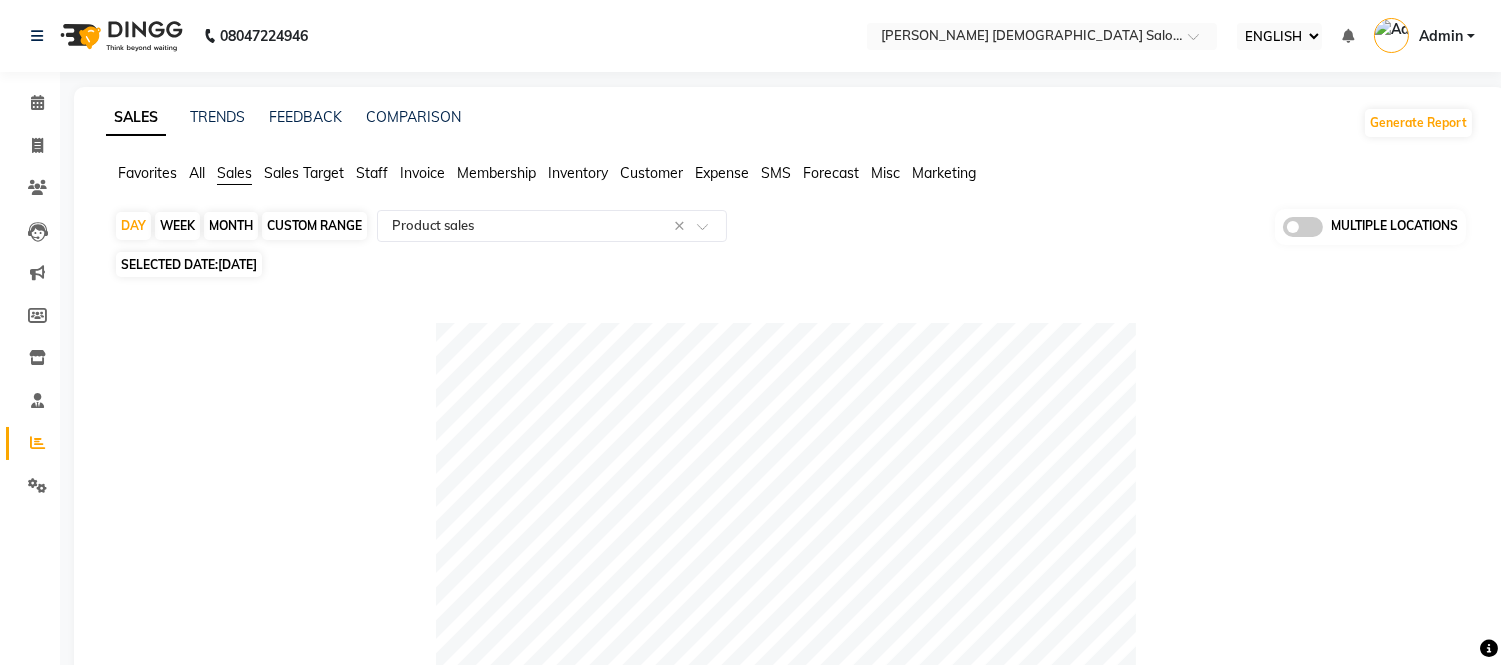 click on "Expense" 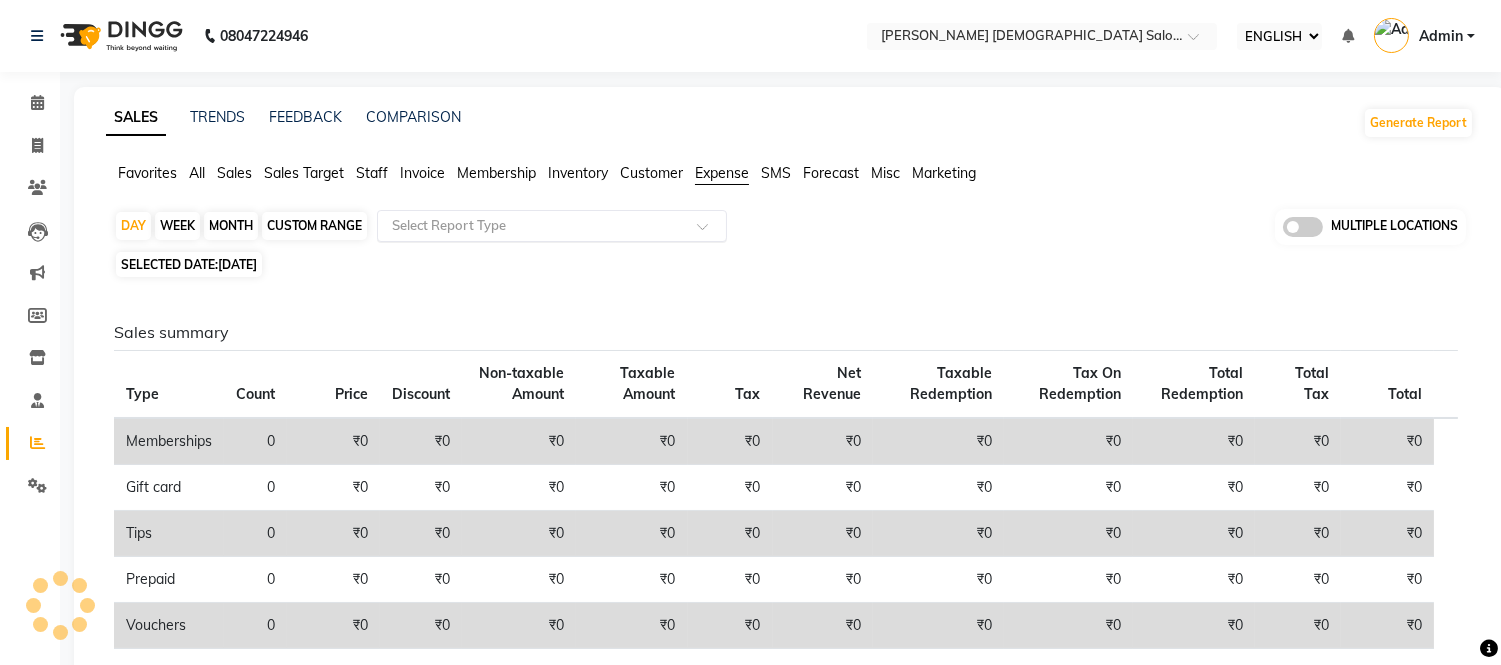 click 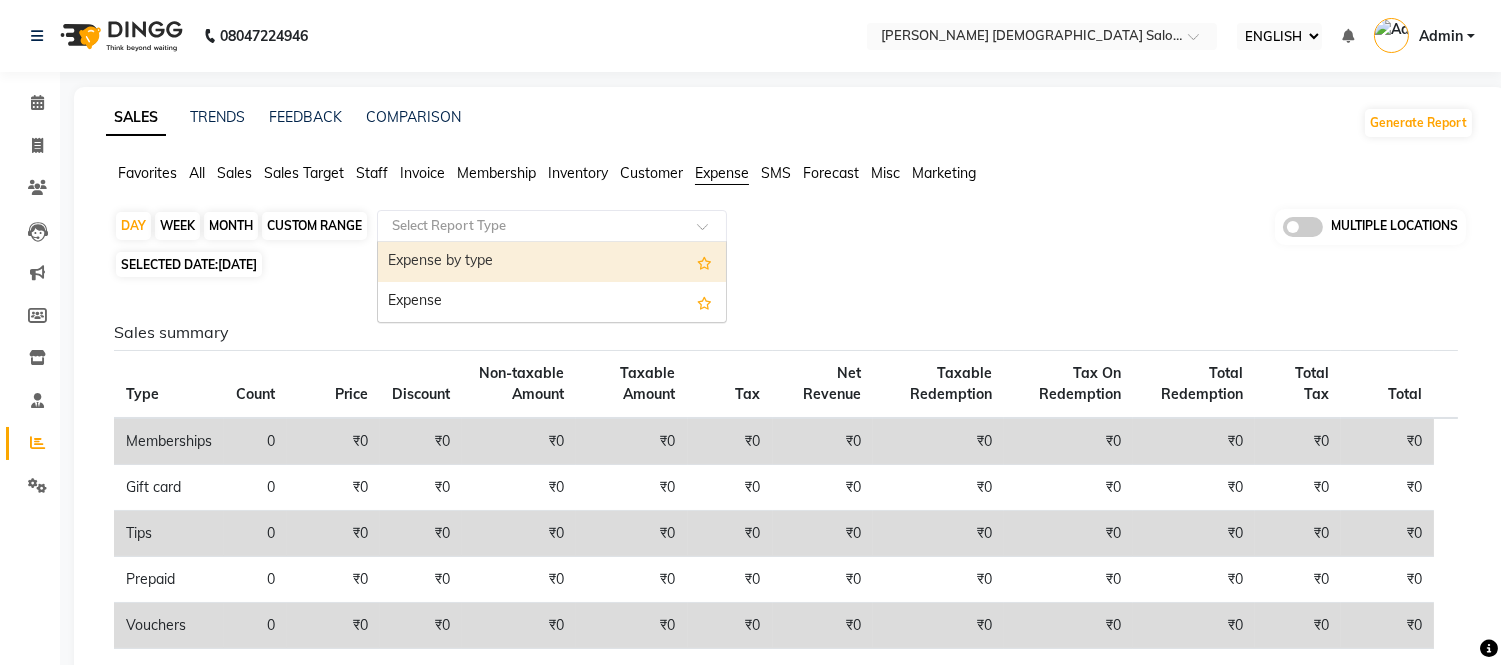 click on "Expense by type" at bounding box center (552, 262) 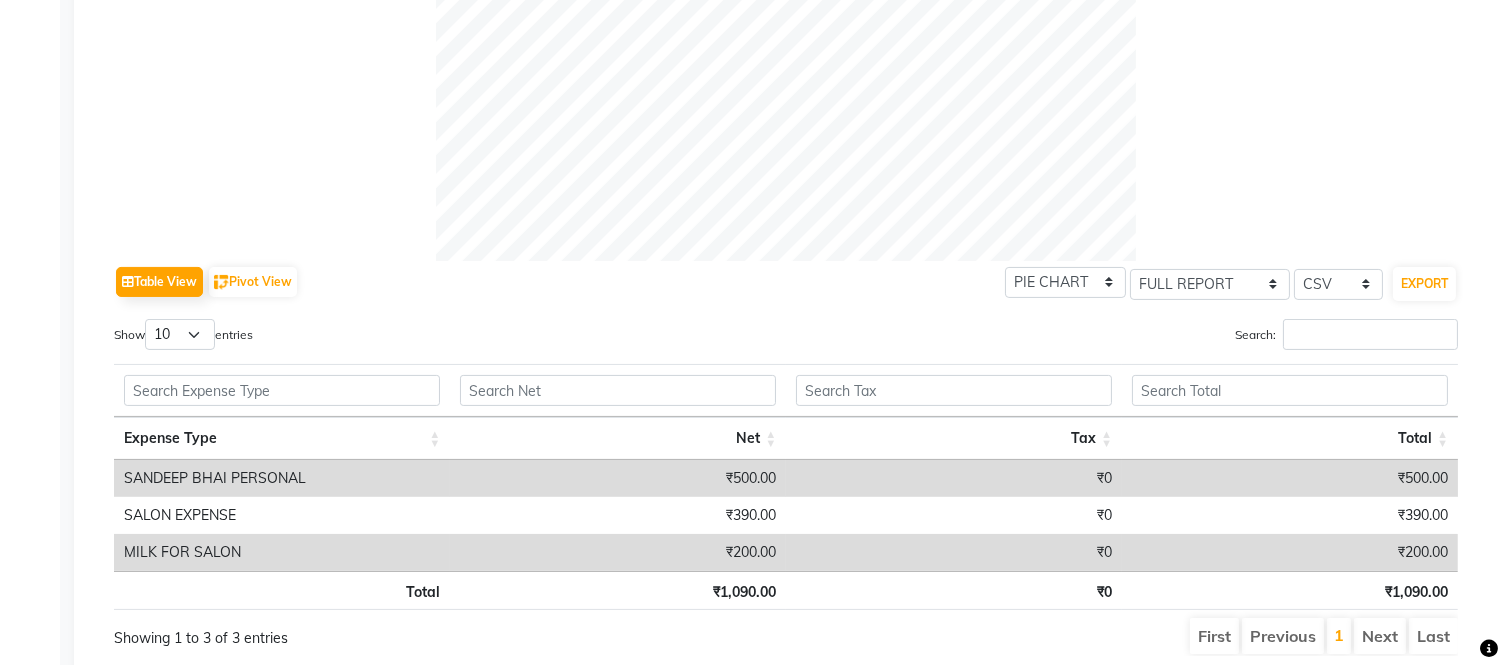 scroll, scrollTop: 836, scrollLeft: 0, axis: vertical 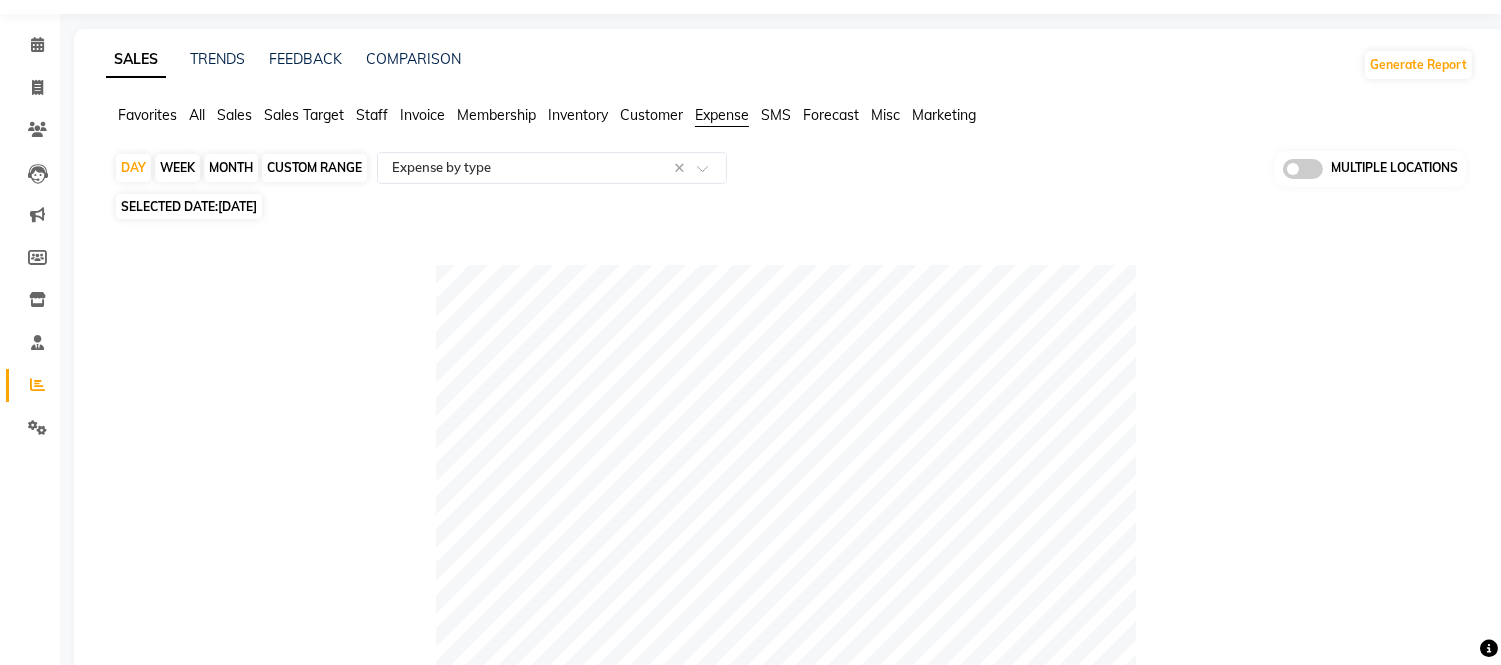 click on "11-07-2025" 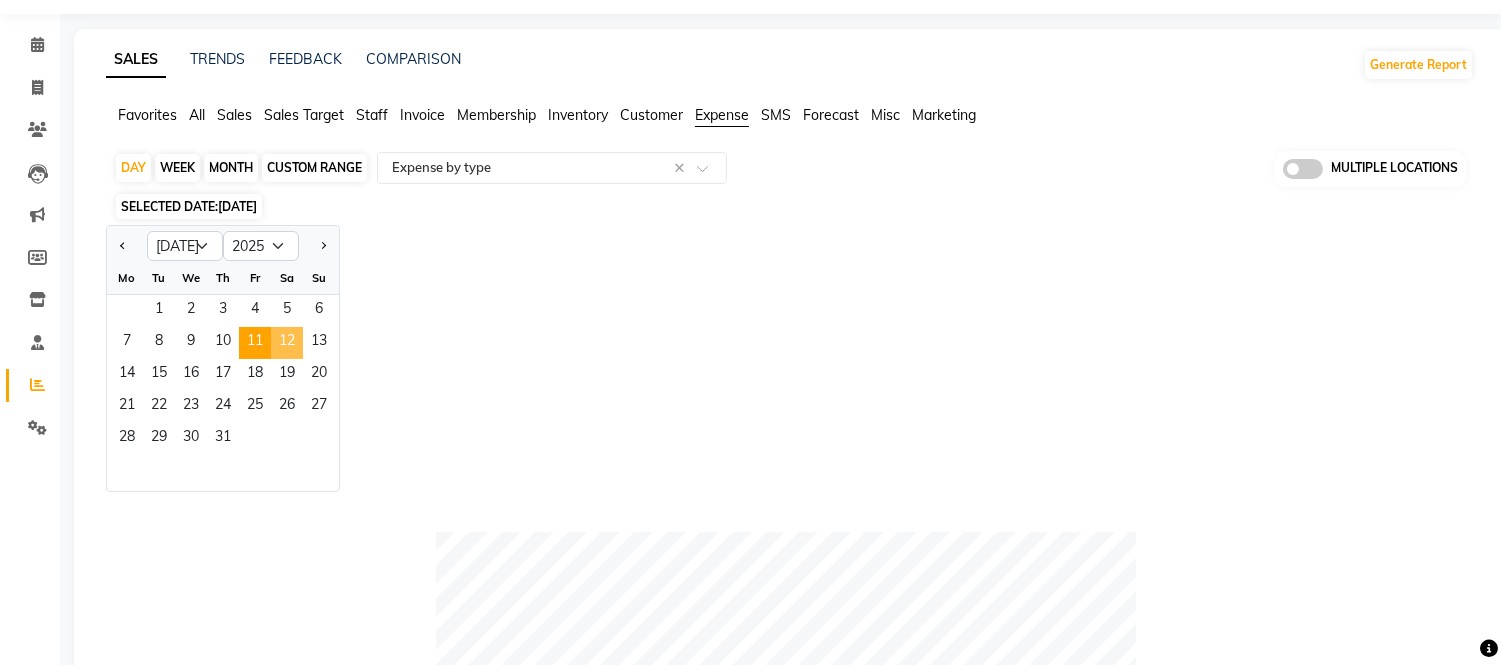 click on "12" 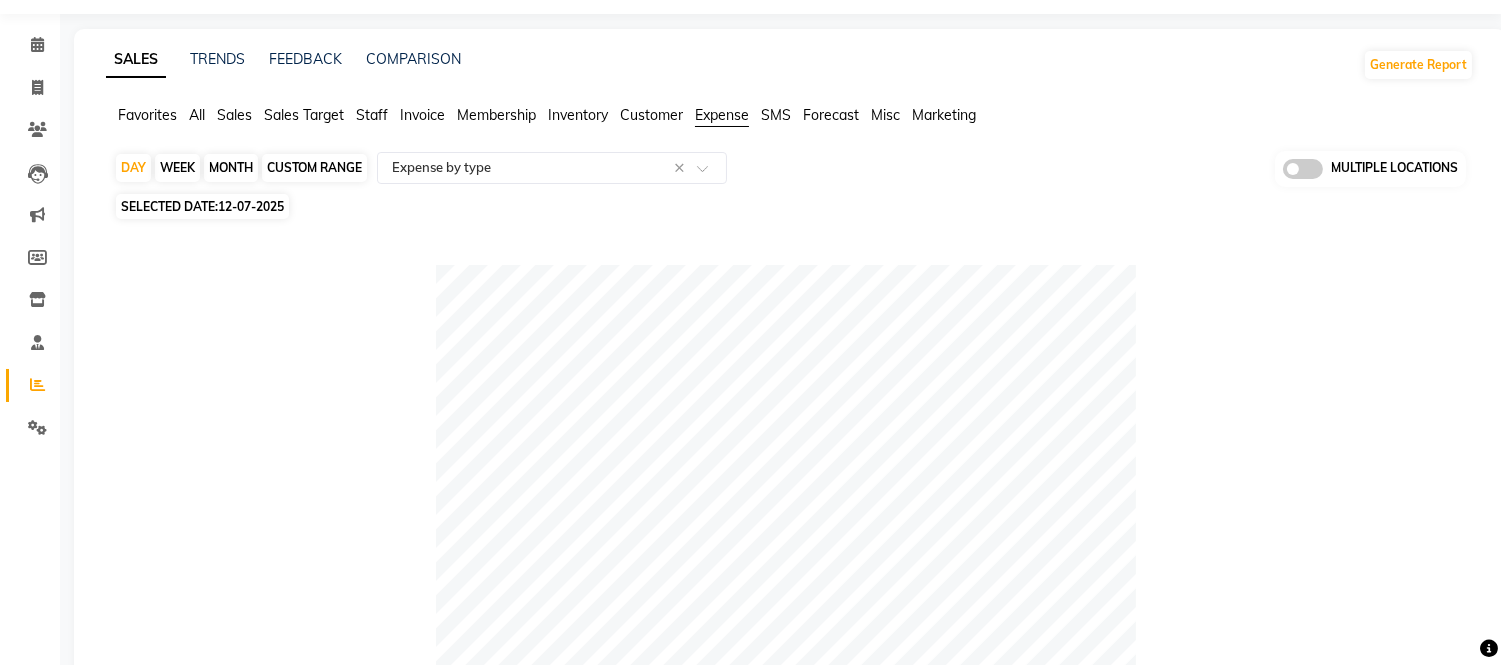 click on "Sales" 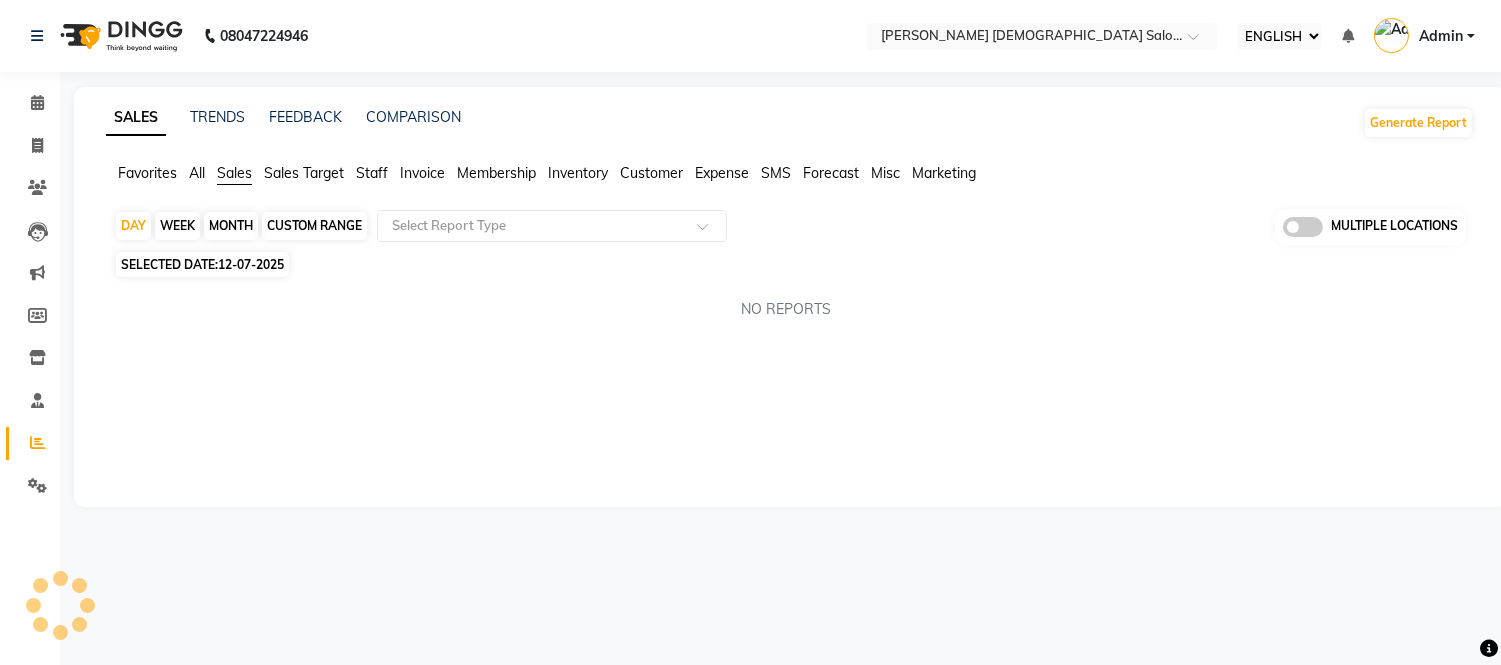 scroll, scrollTop: 0, scrollLeft: 0, axis: both 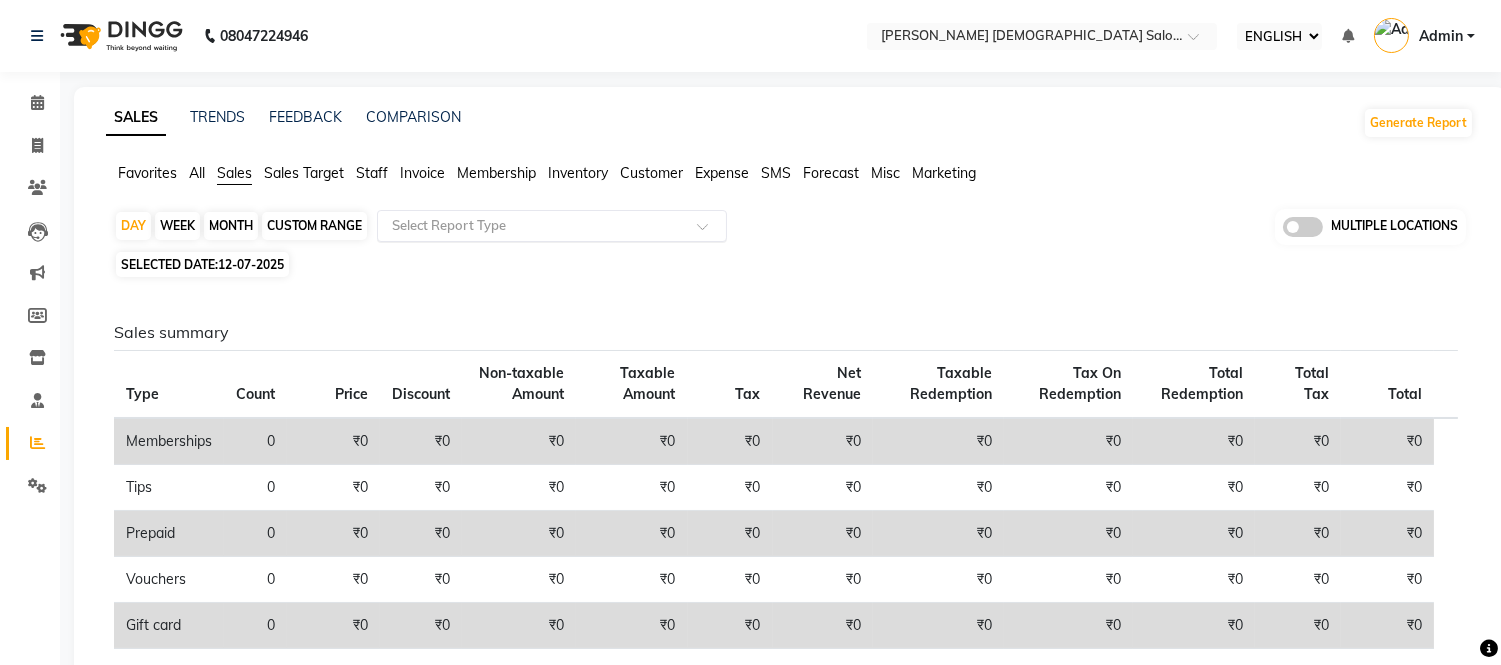 click 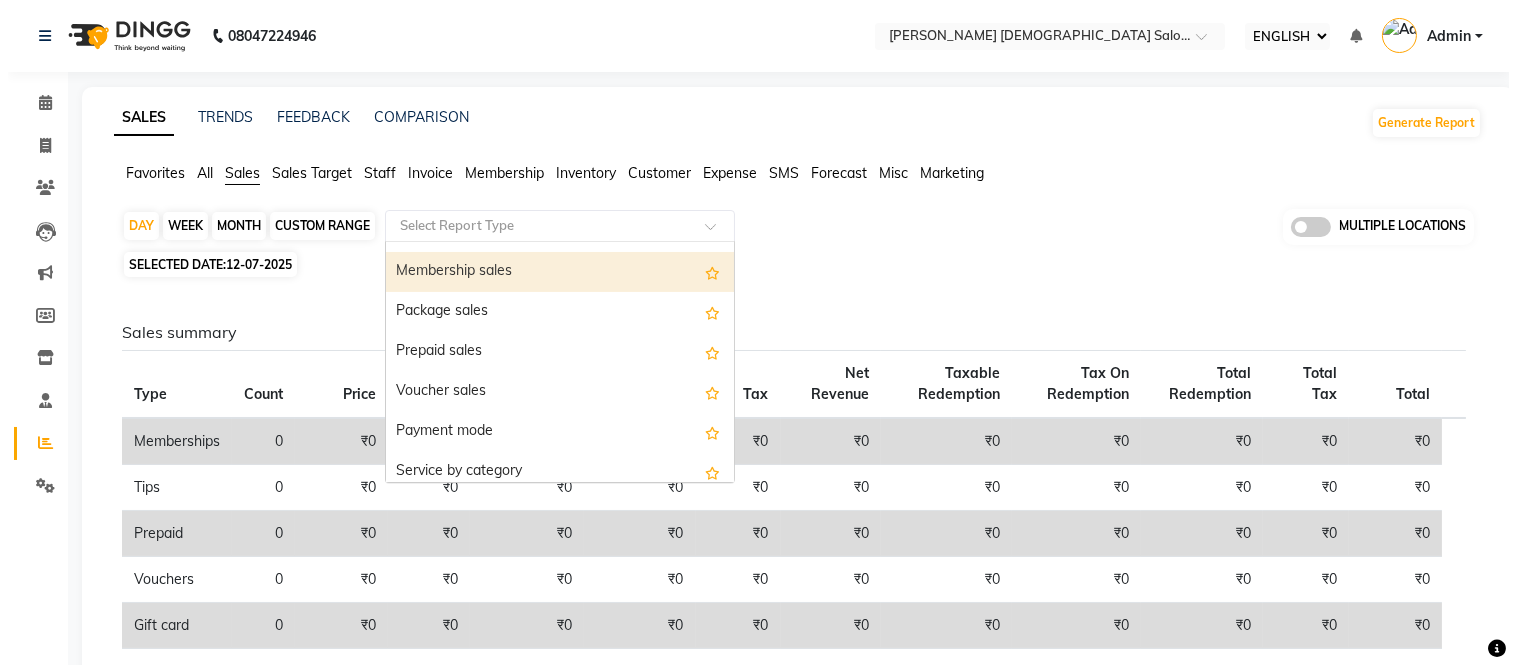 scroll, scrollTop: 222, scrollLeft: 0, axis: vertical 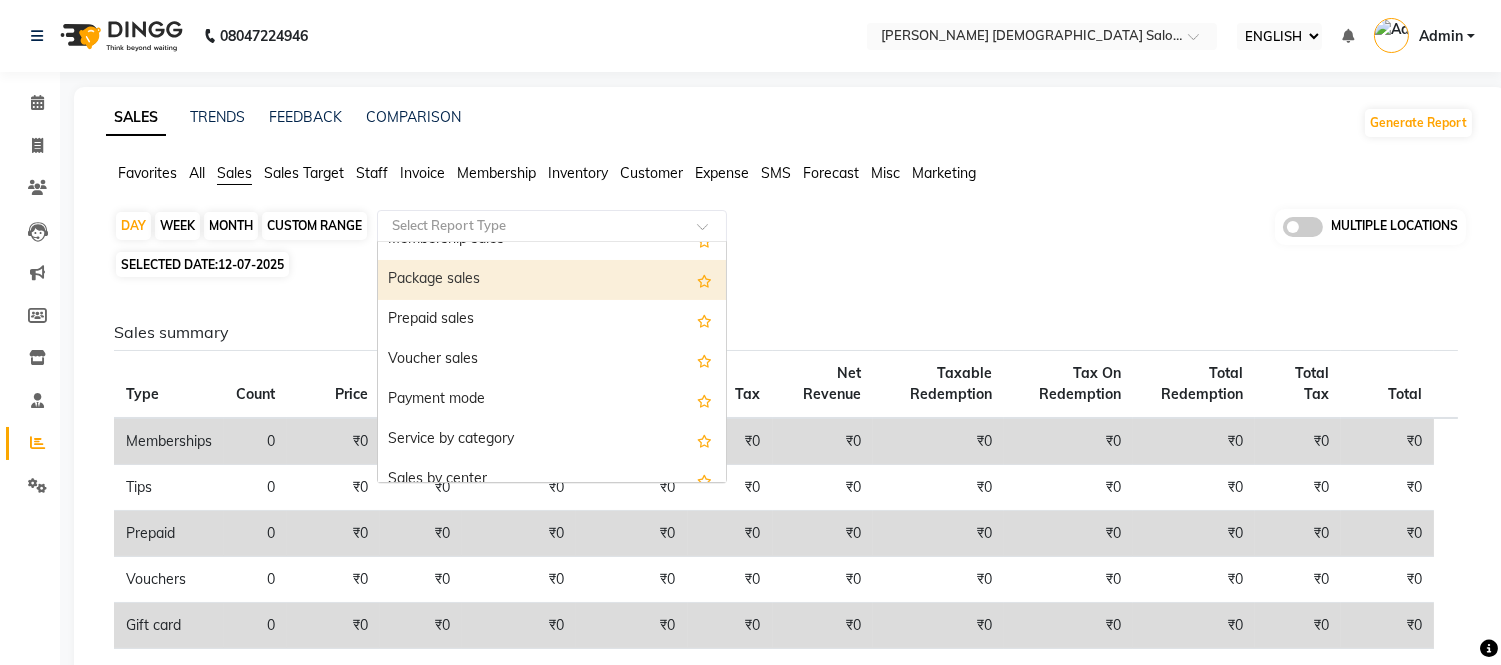 click on "Package sales" at bounding box center (552, 280) 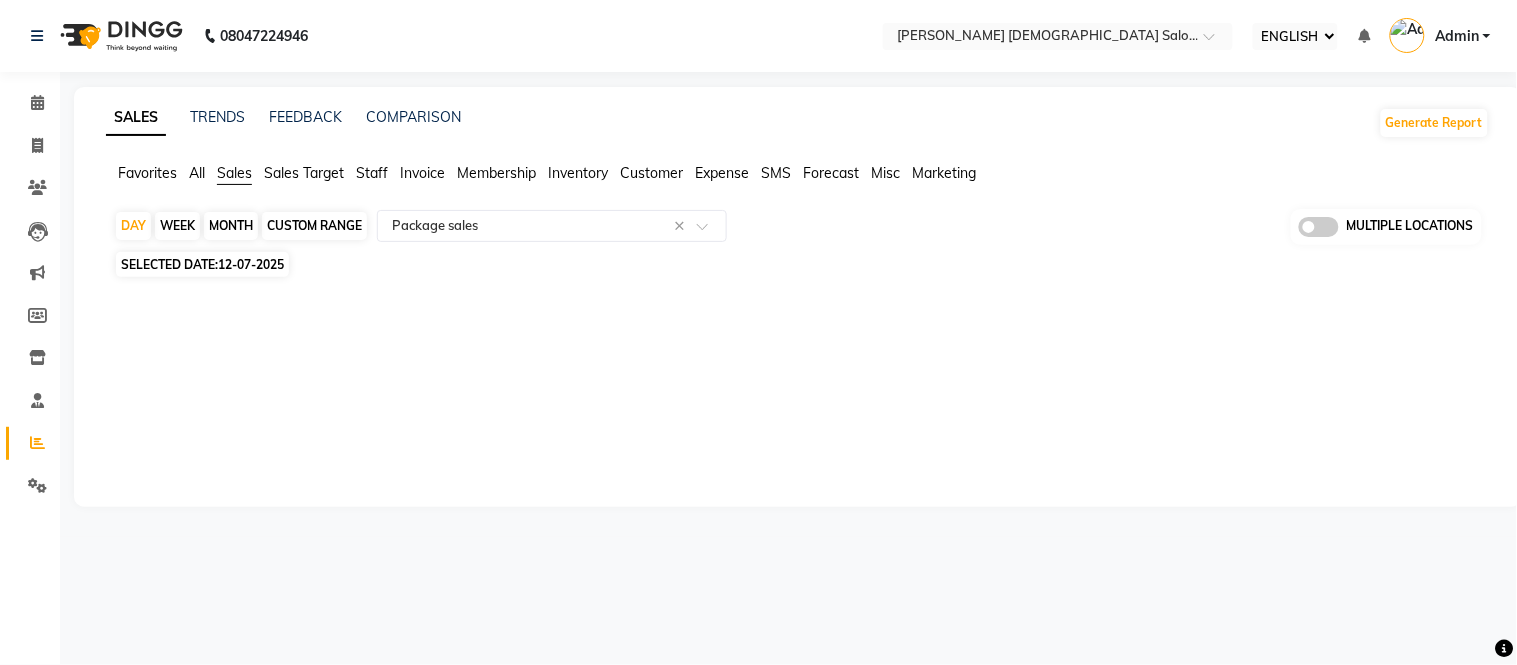 click on "SALES TRENDS FEEDBACK COMPARISON Generate Report Favorites All Sales Sales Target Staff Invoice Membership Inventory Customer Expense SMS Forecast Misc Marketing  DAY   WEEK   MONTH   CUSTOM RANGE  Select Report Type × Package sales × MULTIPLE LOCATIONS SELECTED DATE:  12-07-2025  ★ Mark as Favorite  Choose how you'd like to save "" report to favorites  Save to Personal Favorites:   Only you can see this report in your favorites tab. Share with Organization:   Everyone in your organization can see this report in their favorites tab.  Save to Favorites" 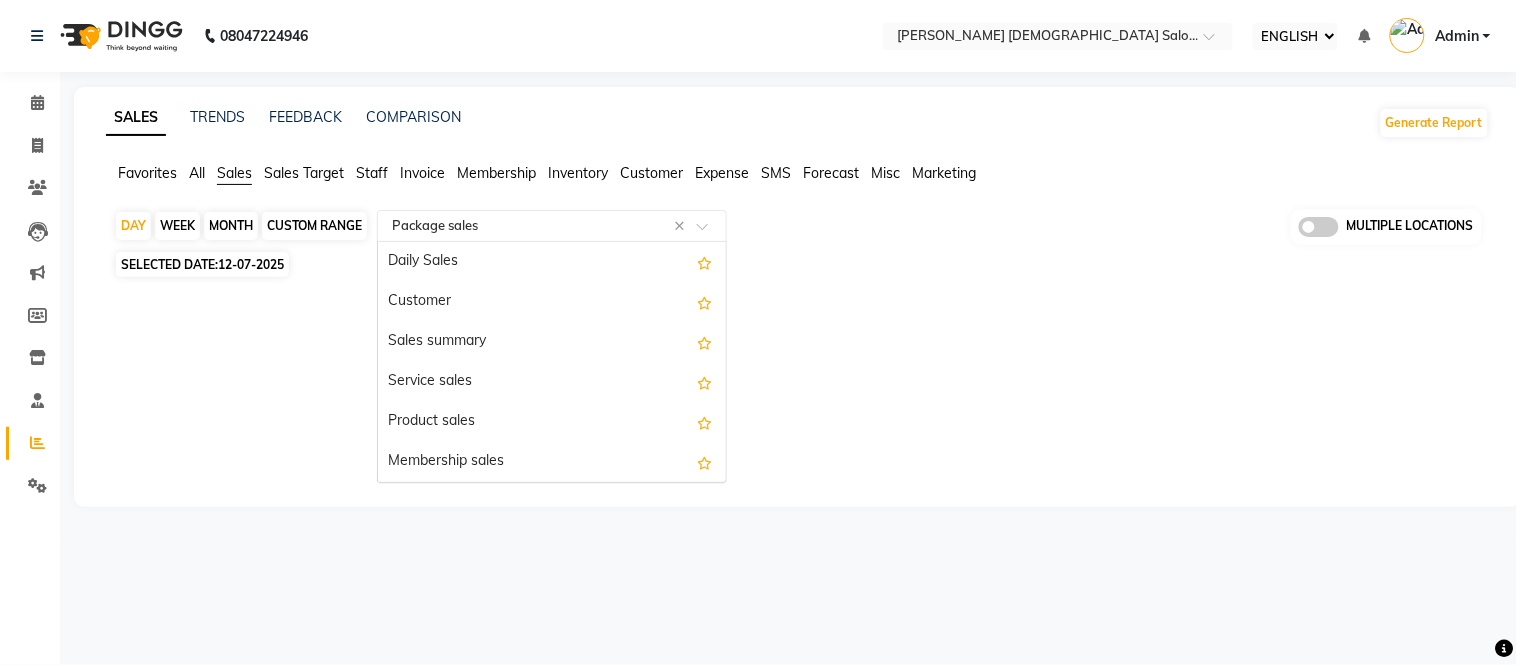 click 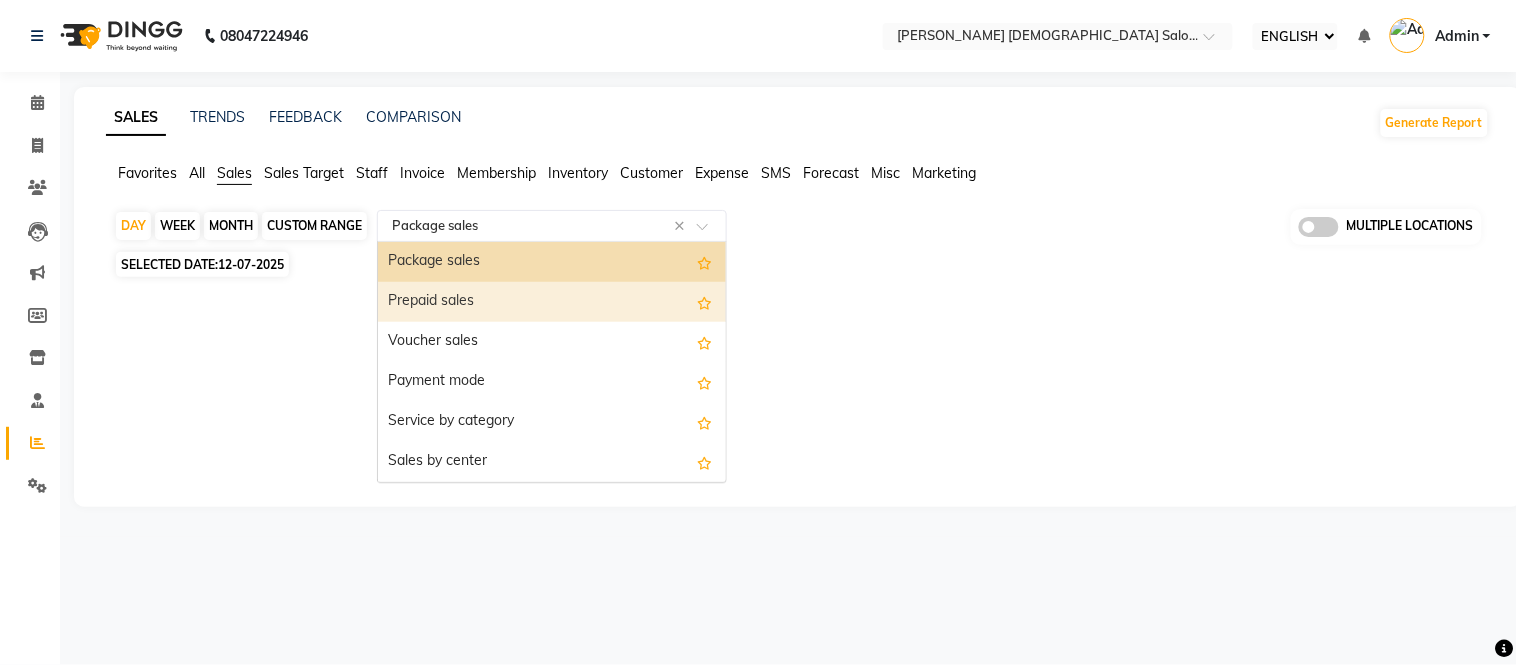 click on "Prepaid sales" at bounding box center [552, 302] 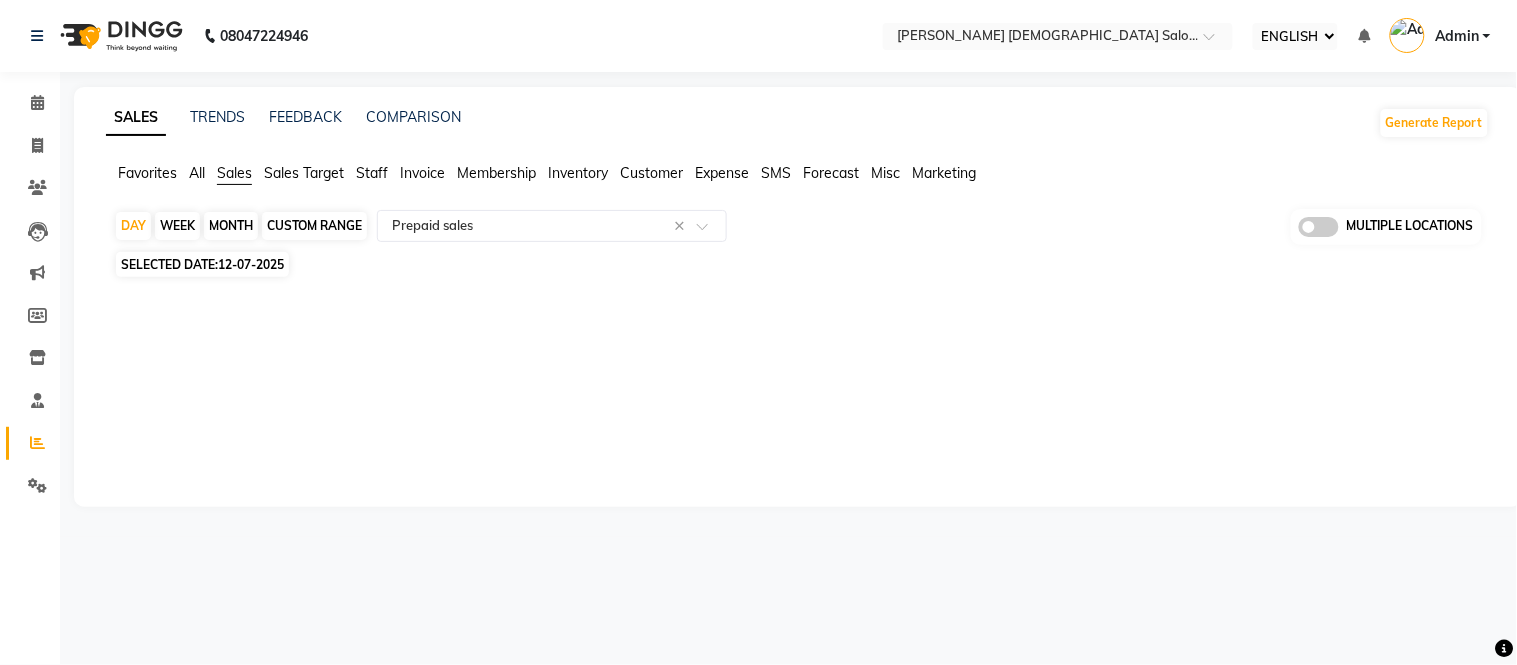 click on "SALES TRENDS FEEDBACK COMPARISON Generate Report Favorites All Sales Sales Target Staff Invoice Membership Inventory Customer Expense SMS Forecast Misc Marketing  DAY   WEEK   MONTH   CUSTOM RANGE  Select Report Type × Prepaid sales × MULTIPLE LOCATIONS SELECTED DATE:  12-07-2025  ★ Mark as Favorite  Choose how you'd like to save "" report to favorites  Save to Personal Favorites:   Only you can see this report in your favorites tab. Share with Organization:   Everyone in your organization can see this report in their favorites tab.  Save to Favorites" 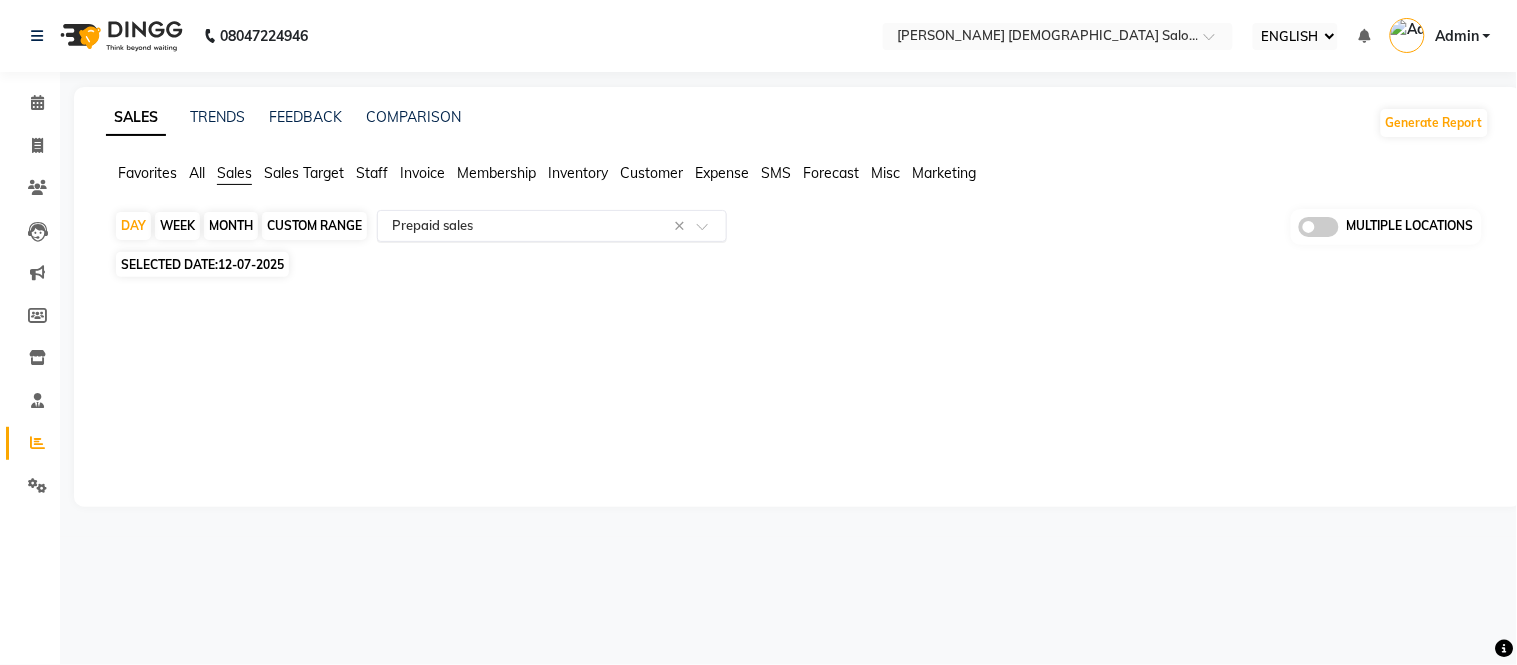 click 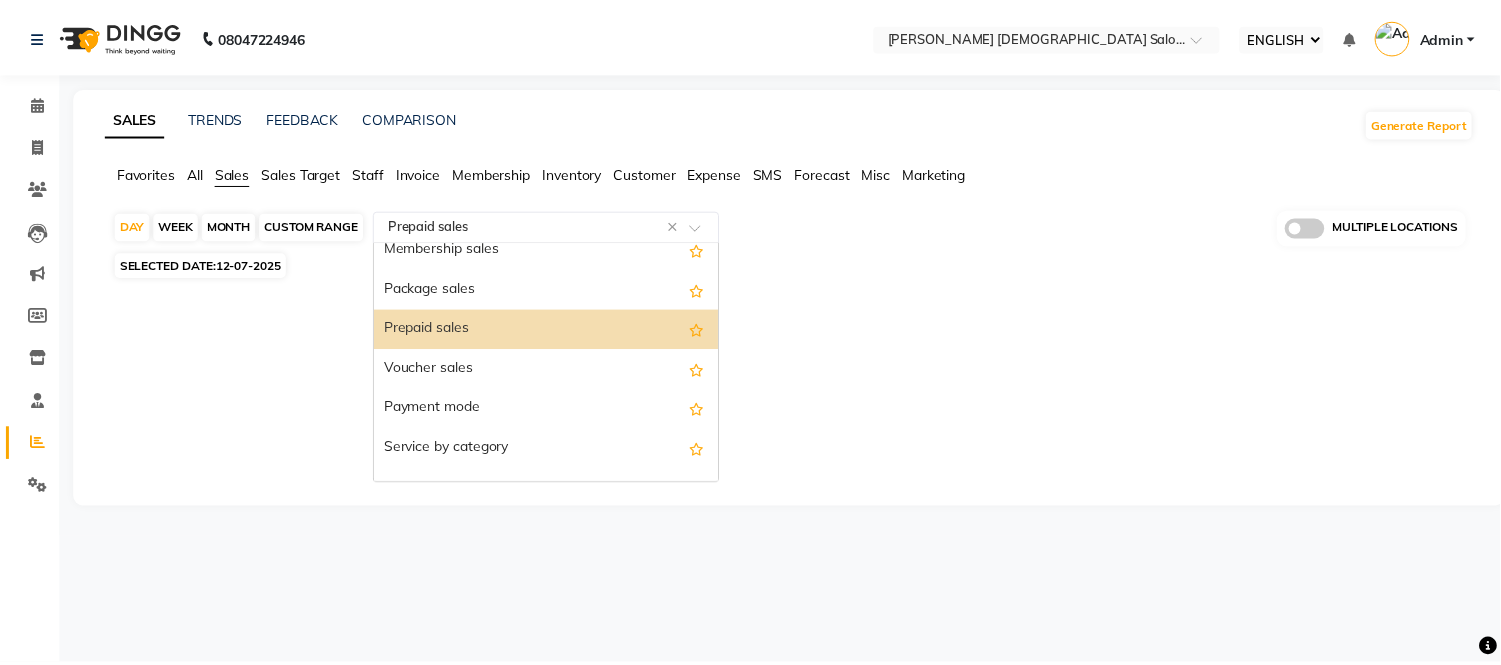 scroll, scrollTop: 111, scrollLeft: 0, axis: vertical 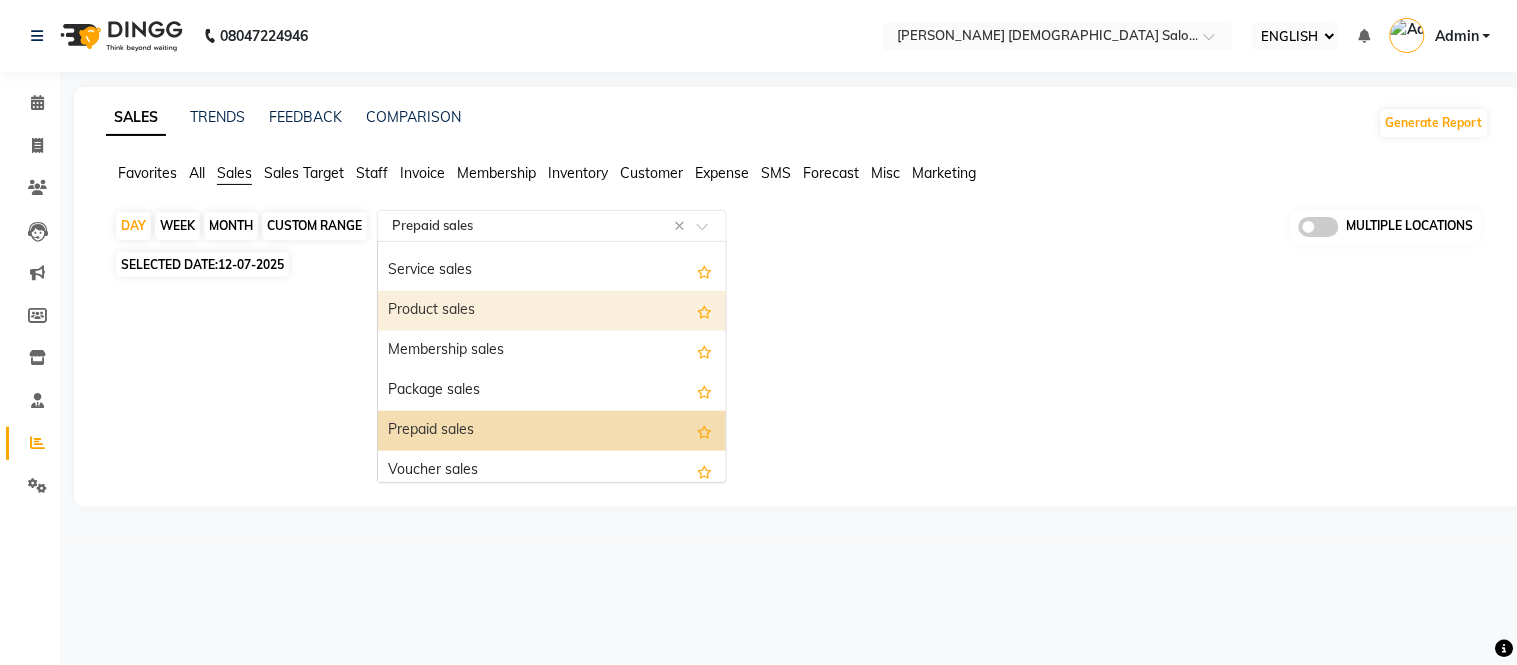 click on "Product sales" at bounding box center (552, 311) 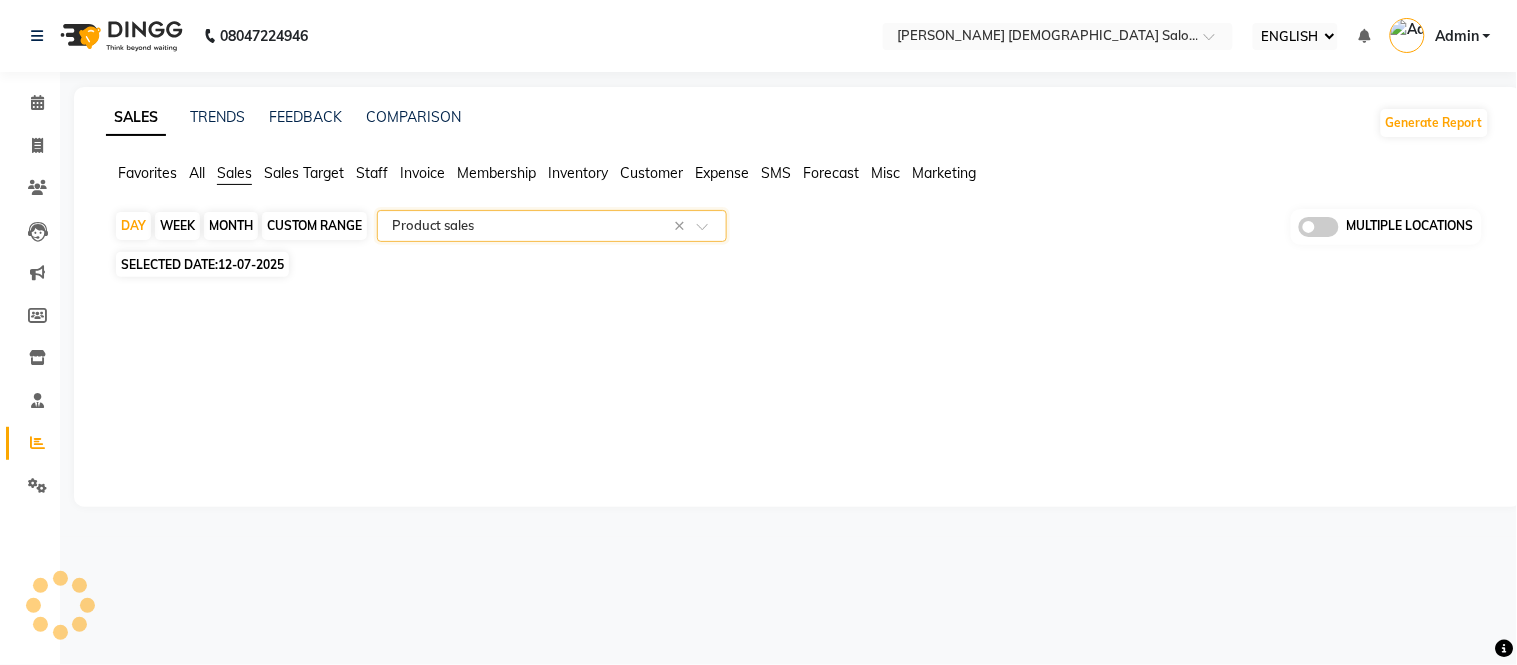select on "full_report" 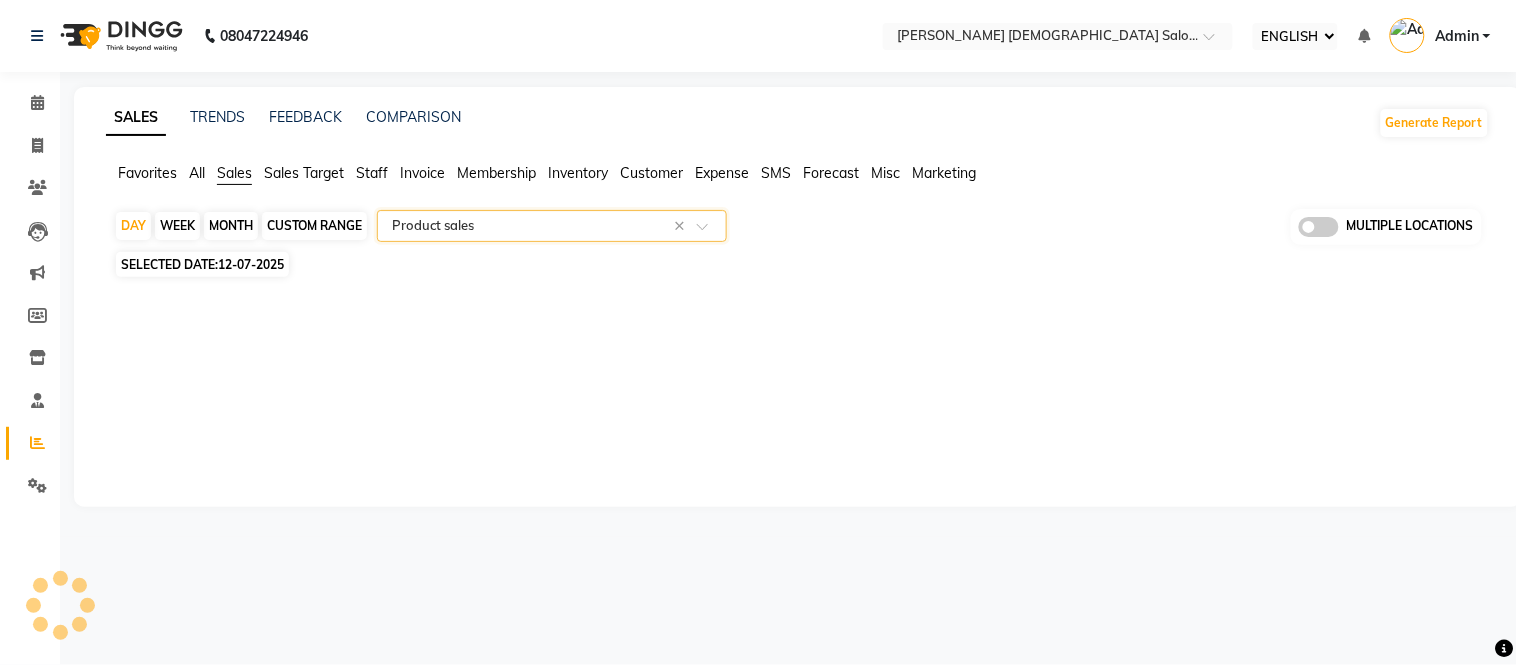 select on "csv" 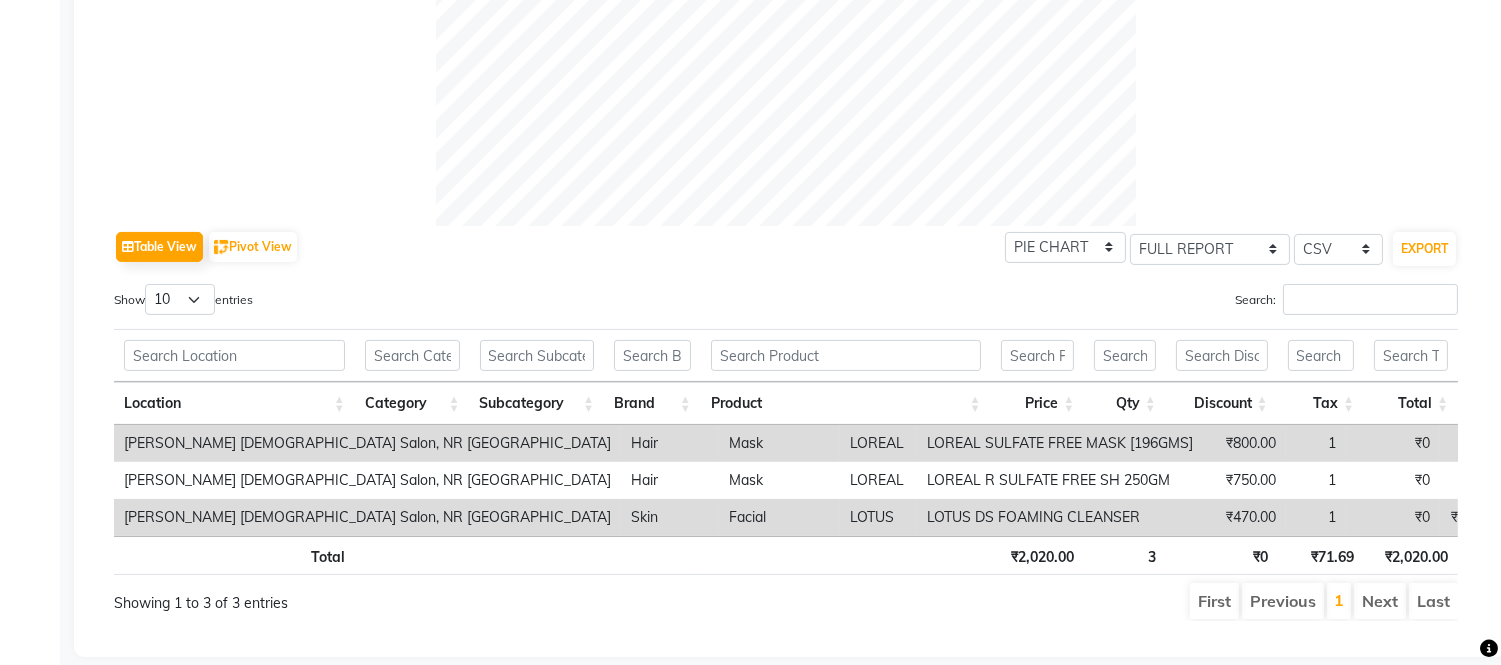 scroll, scrollTop: 725, scrollLeft: 0, axis: vertical 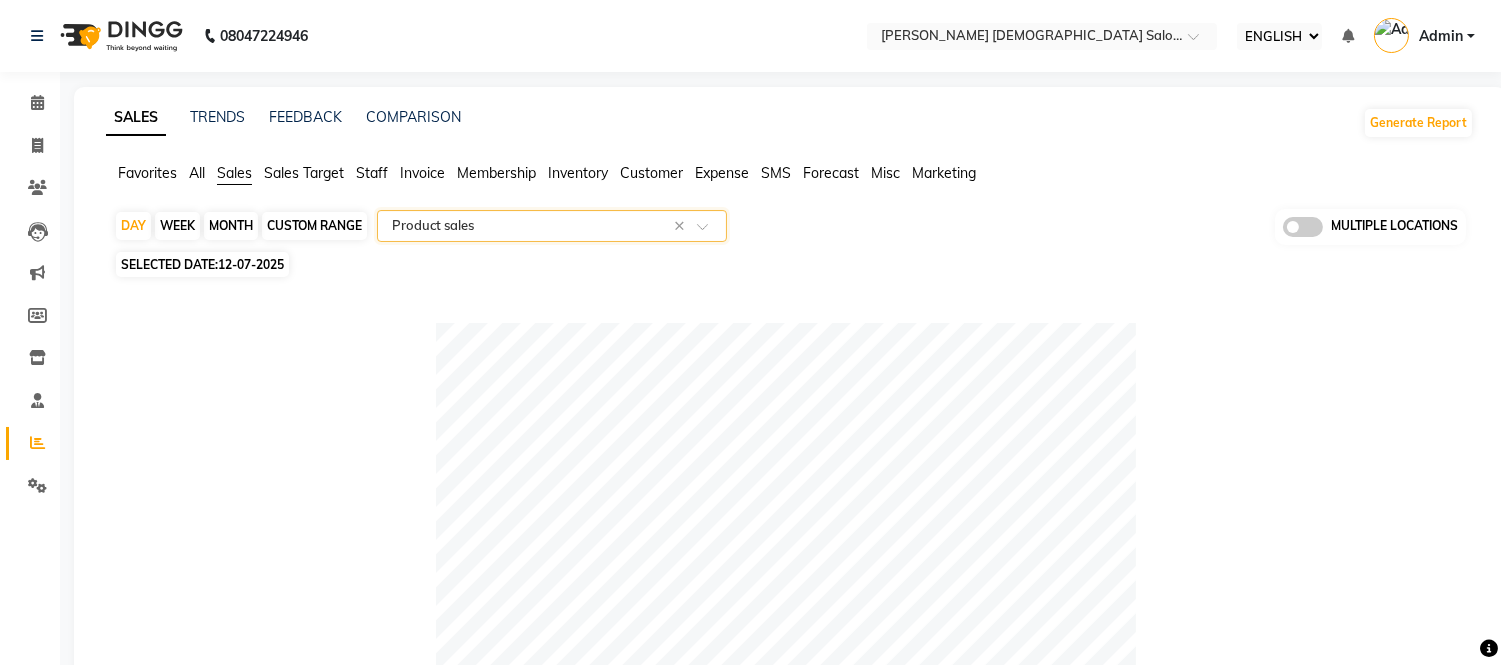 click 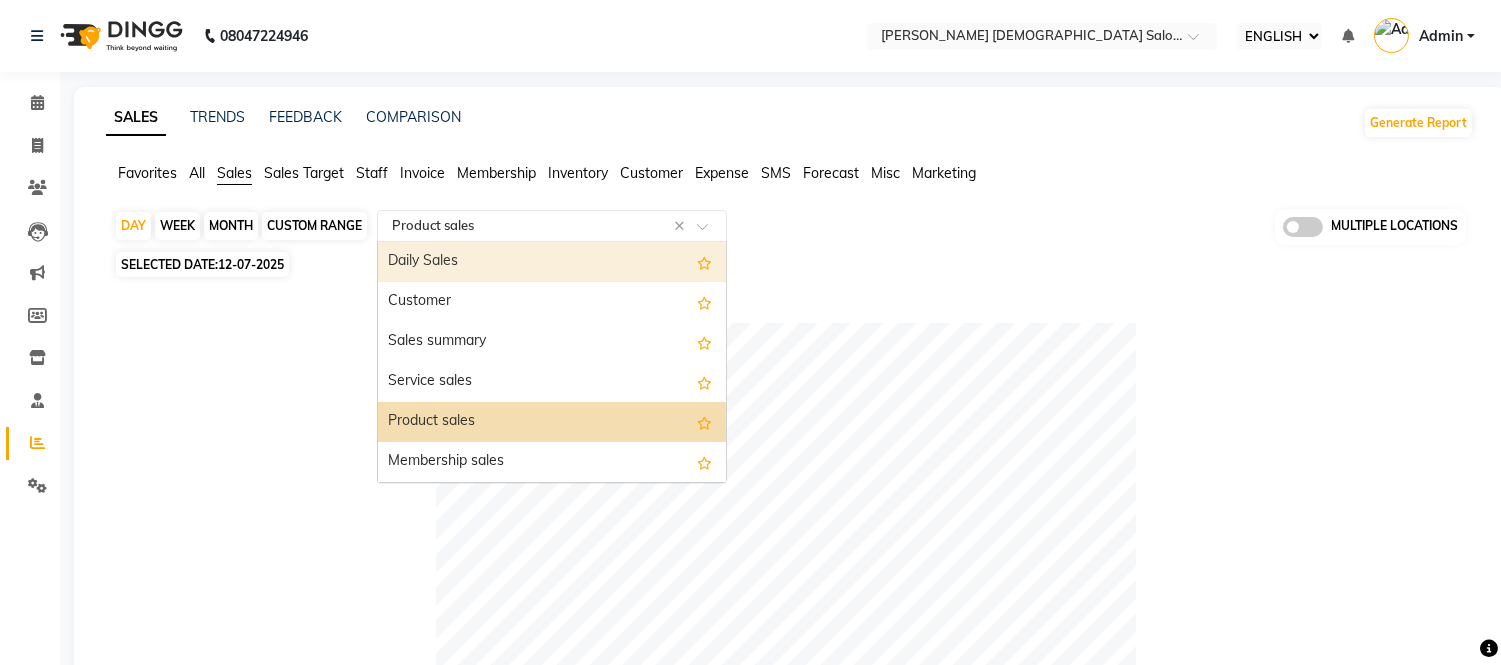 click on "Expense" 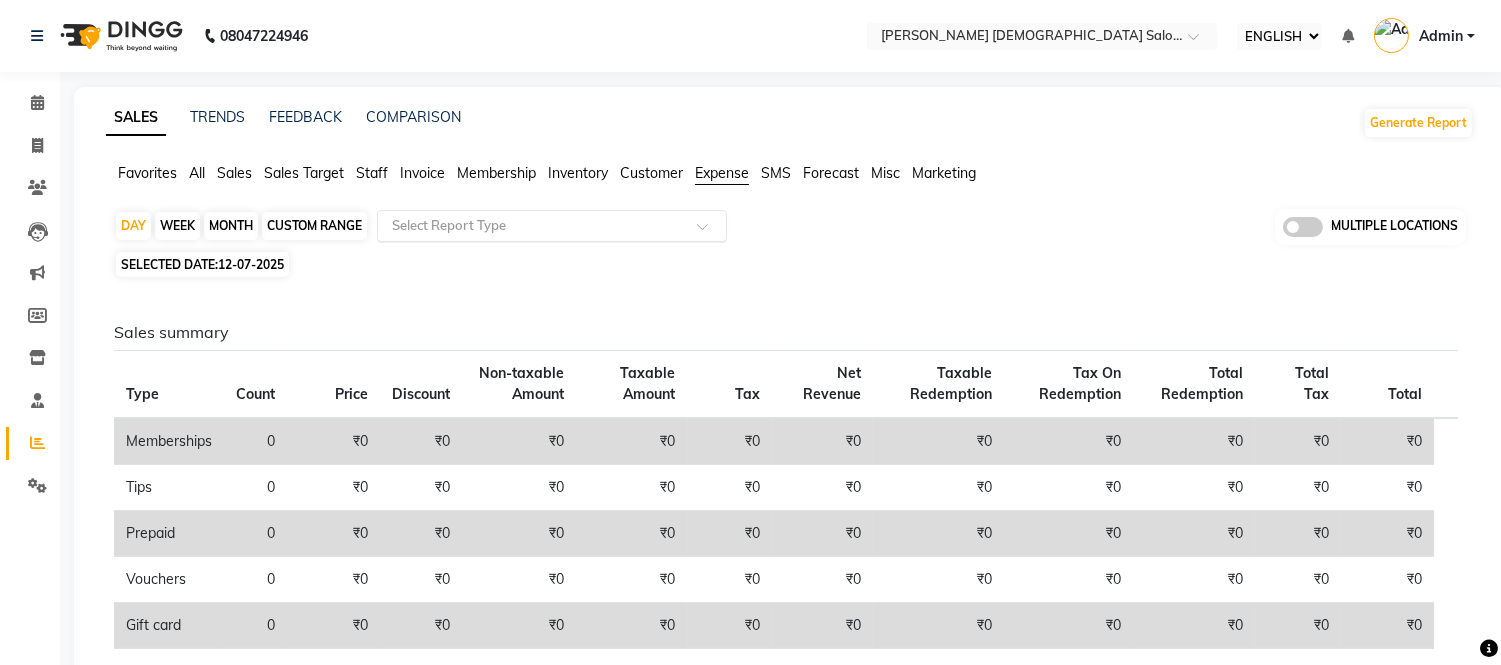 click 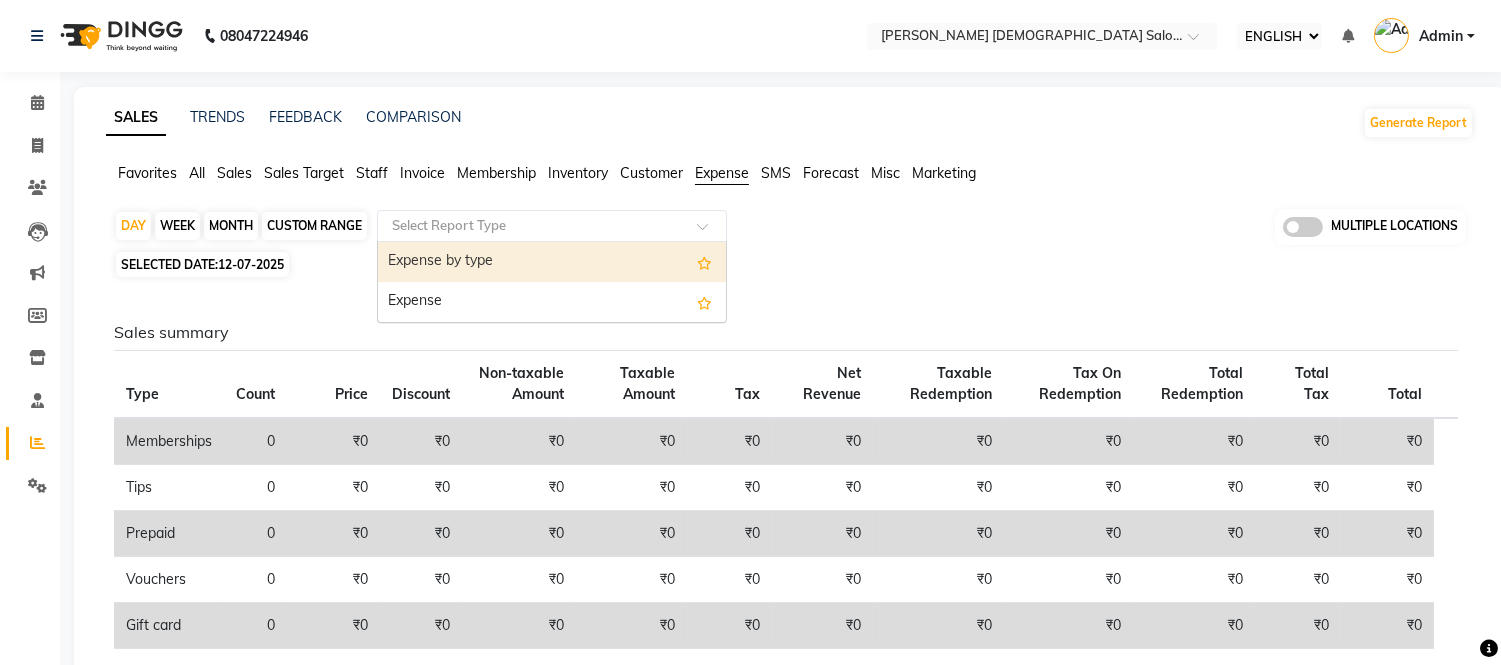 click on "Expense by type" at bounding box center [552, 262] 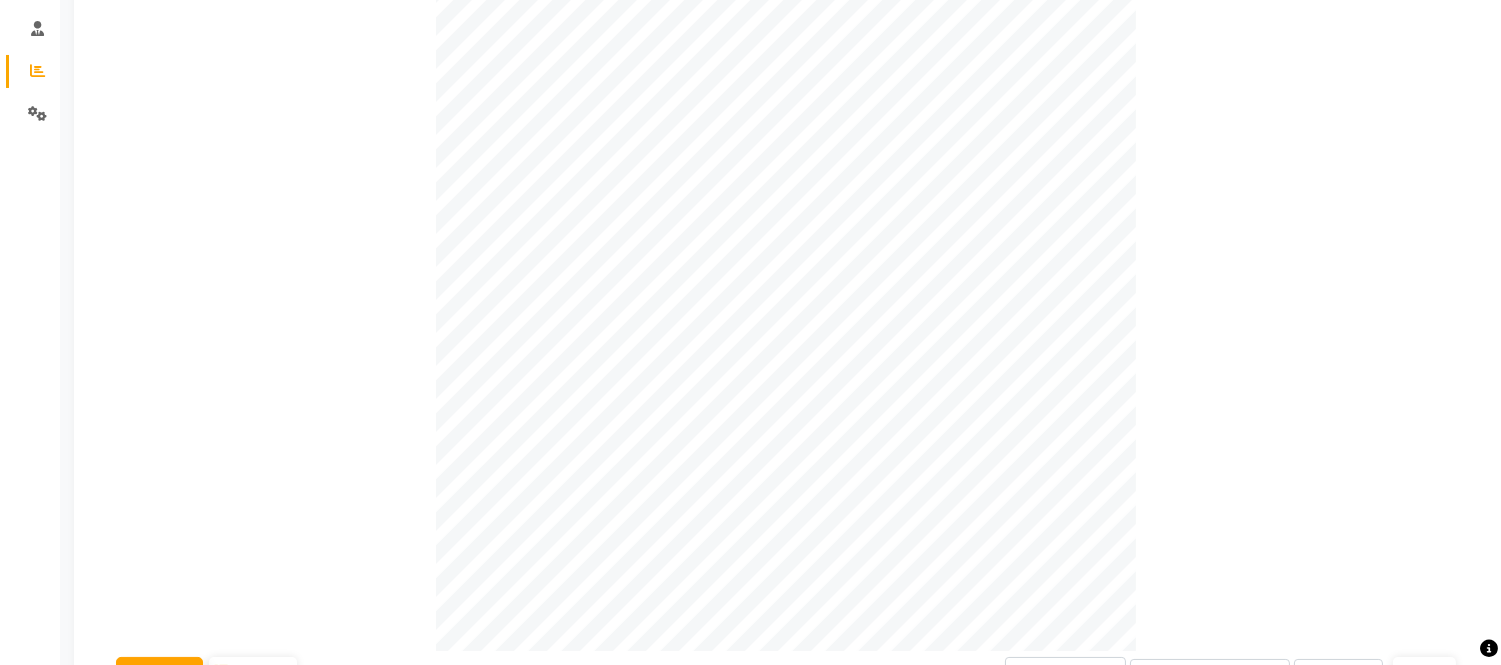 scroll, scrollTop: 762, scrollLeft: 0, axis: vertical 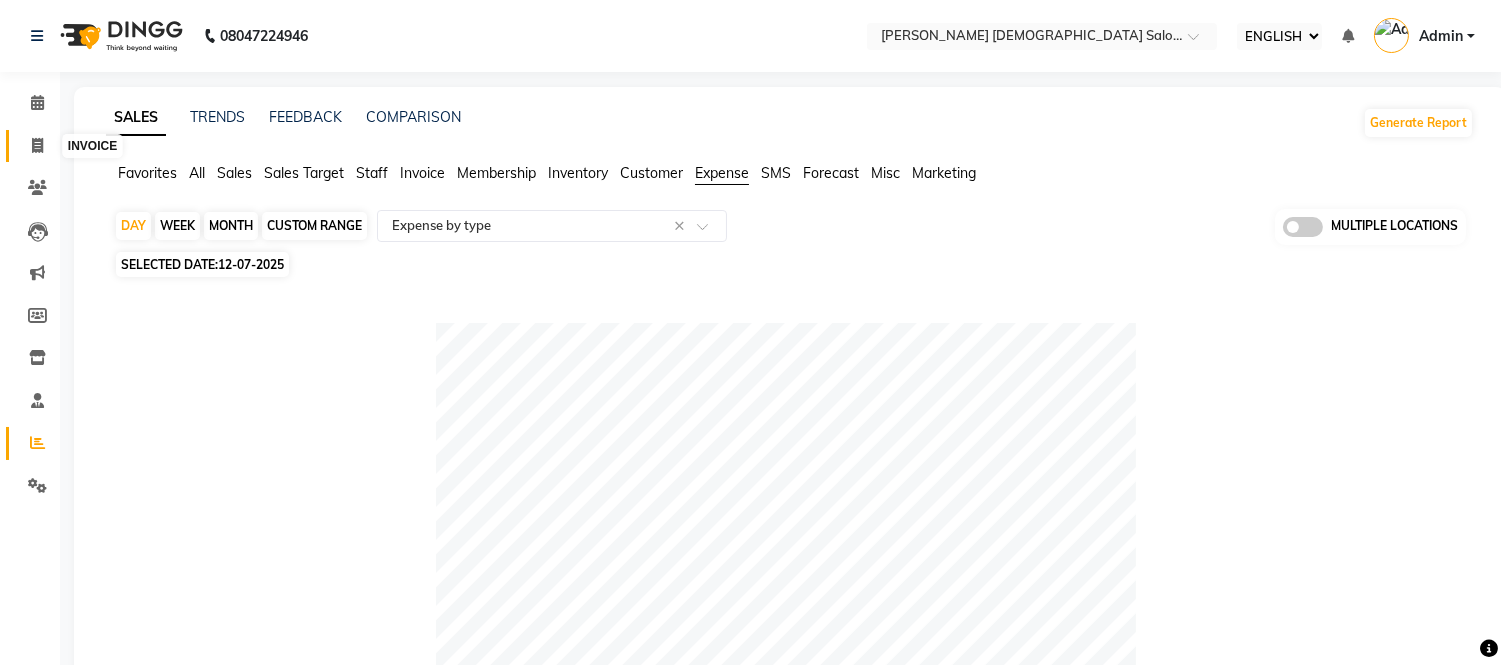 click 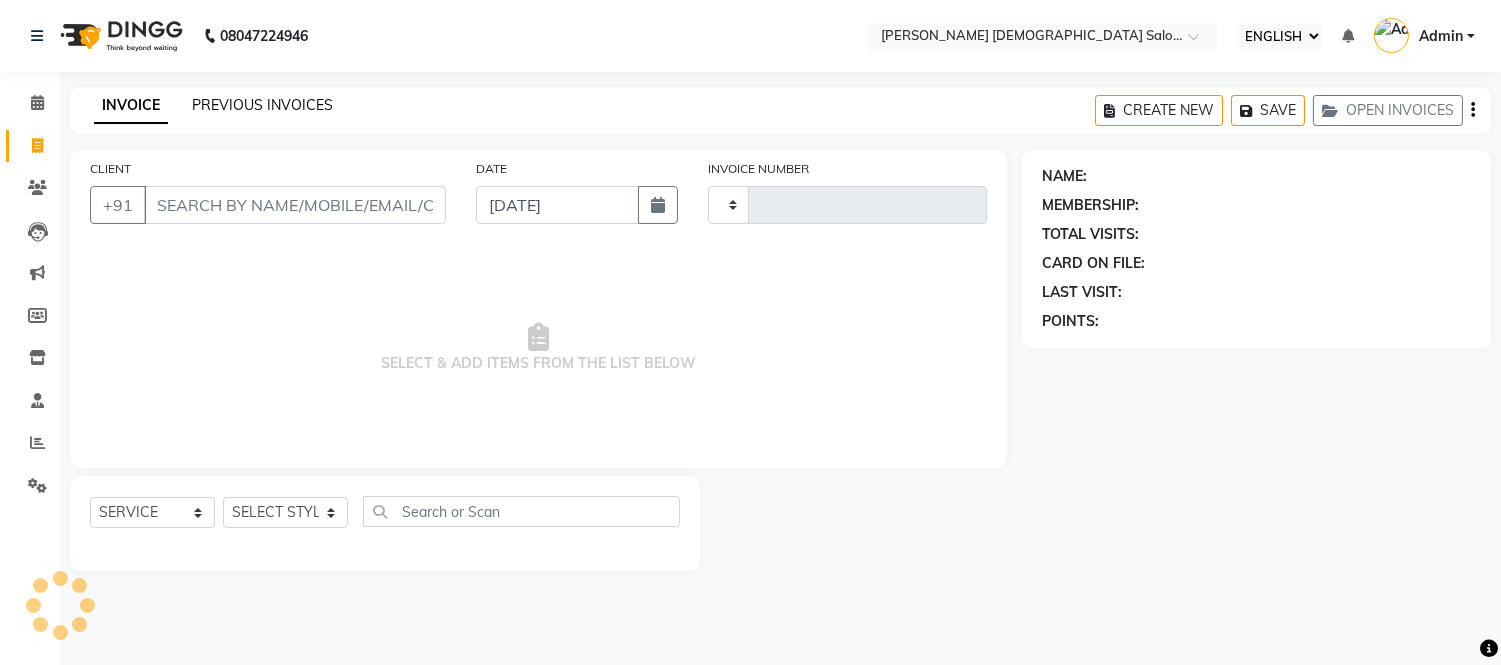 type on "2999" 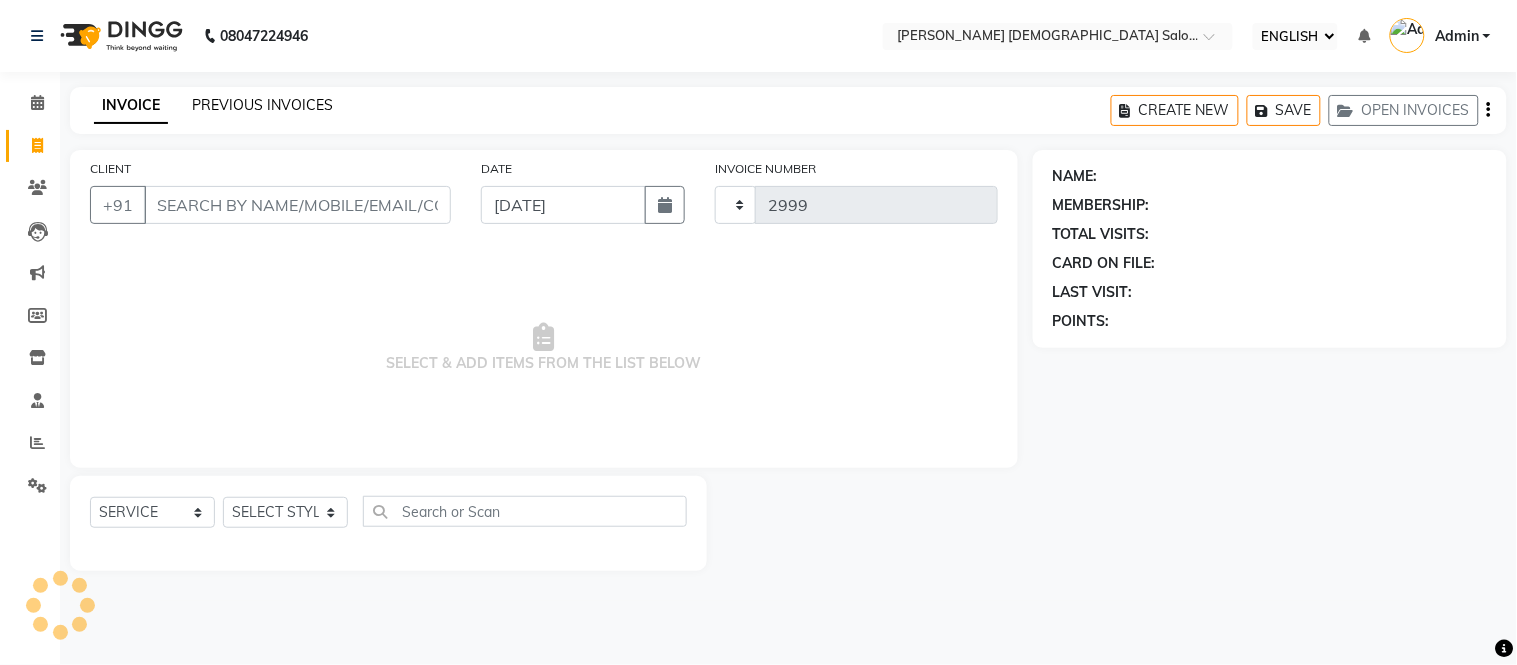 select on "7542" 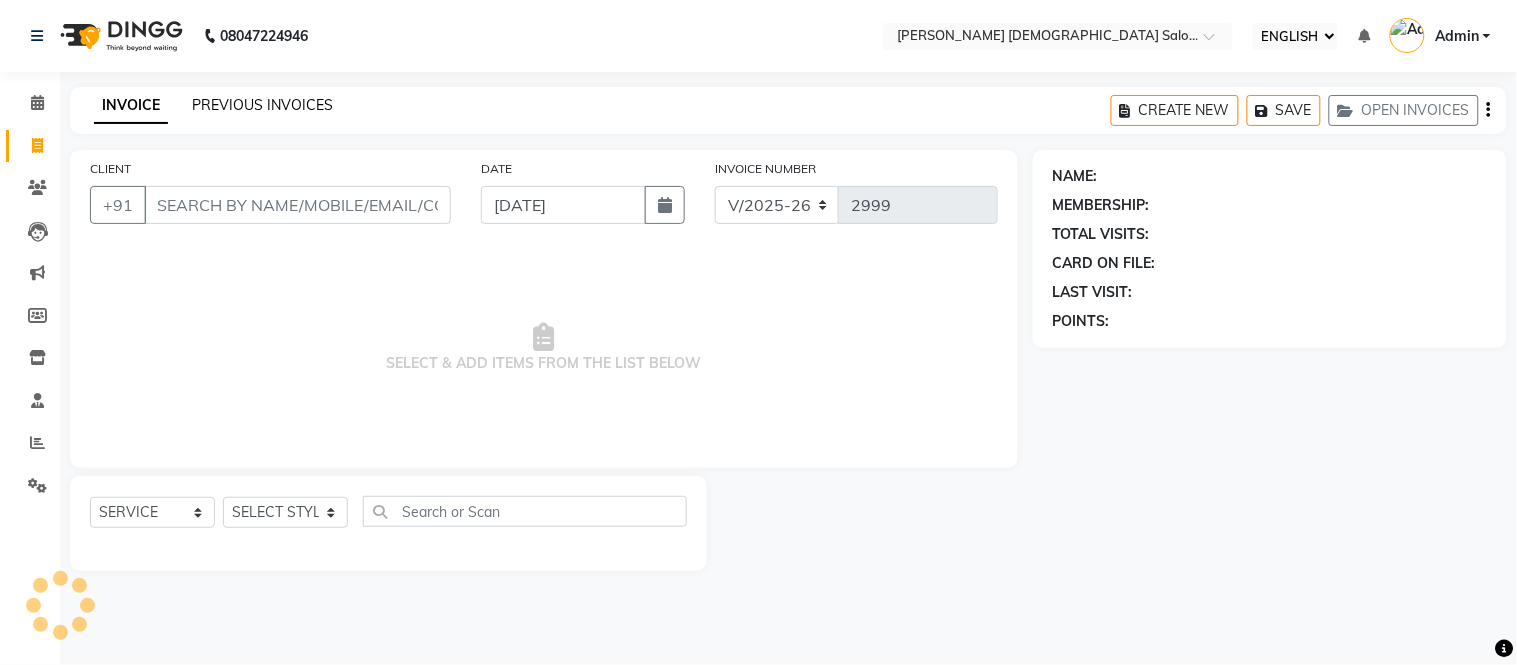 click on "PREVIOUS INVOICES" 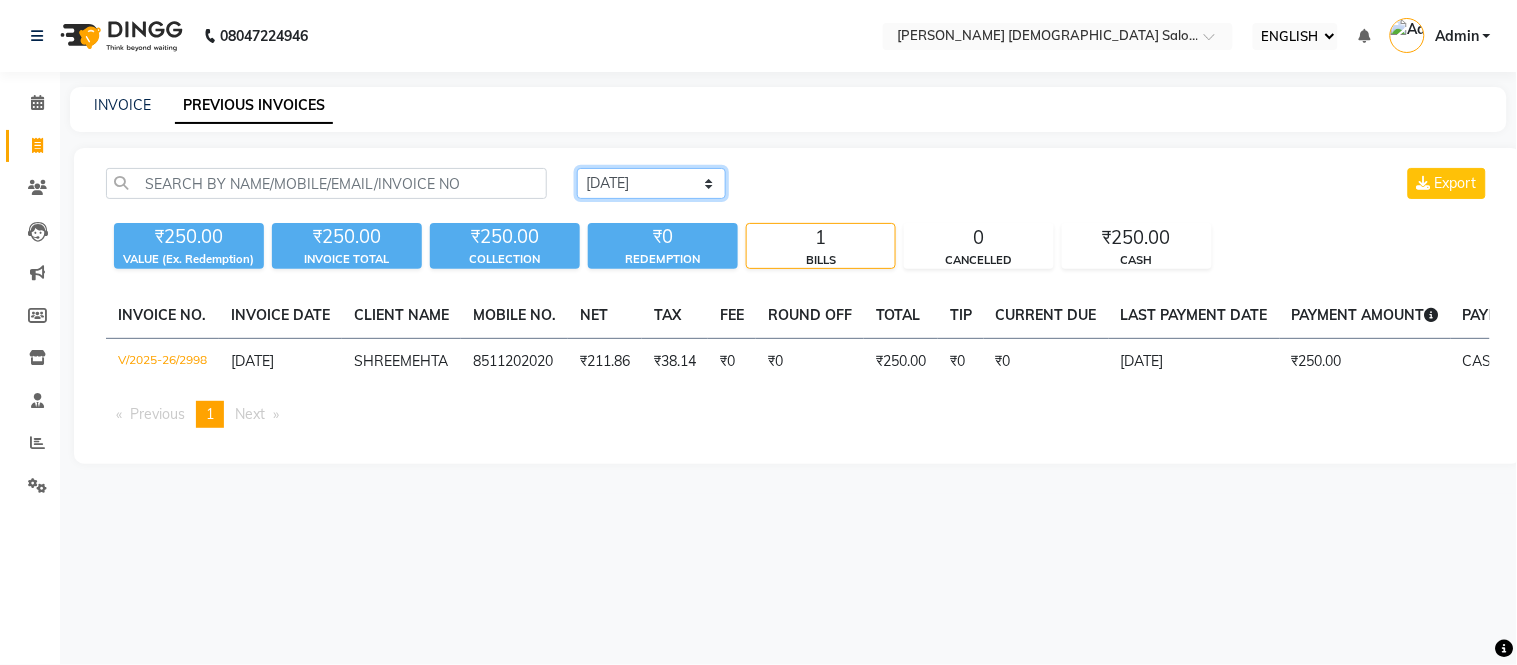 click on "[DATE] [DATE] CUSTOM RANGE" 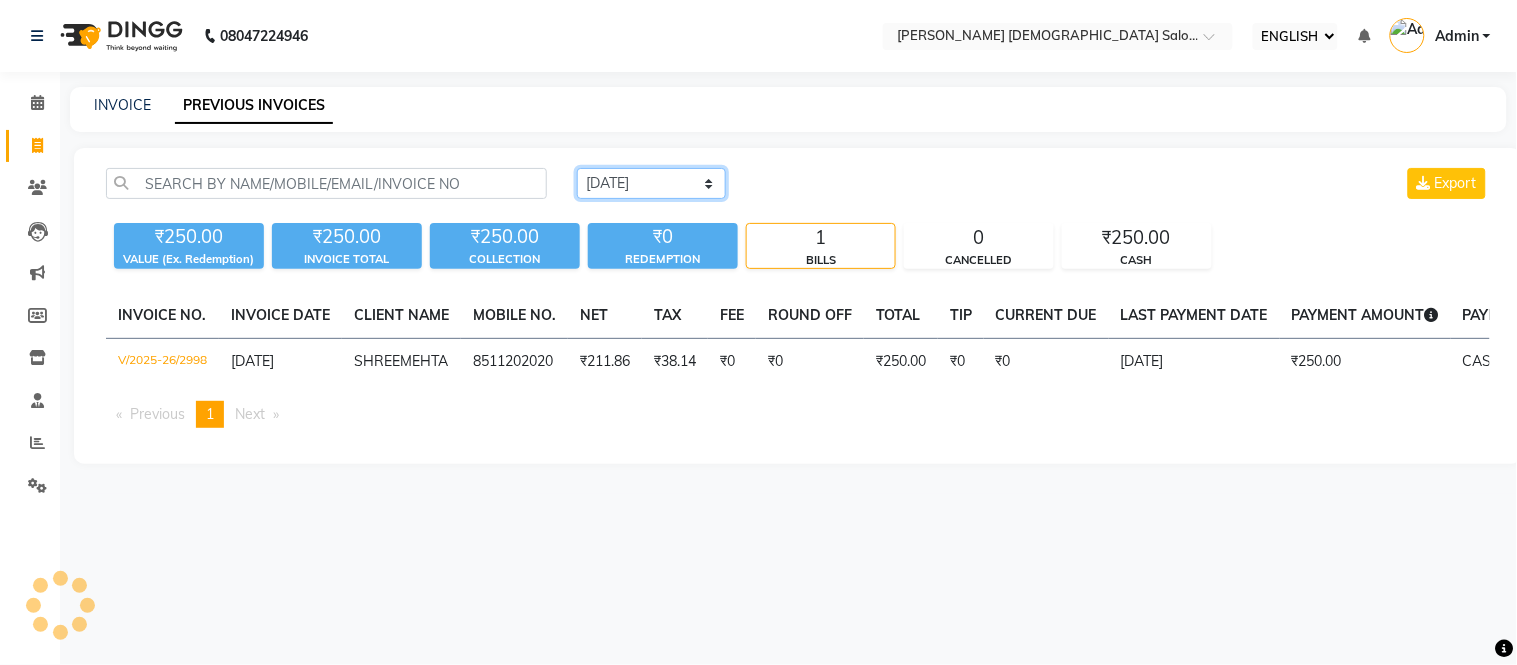 select on "range" 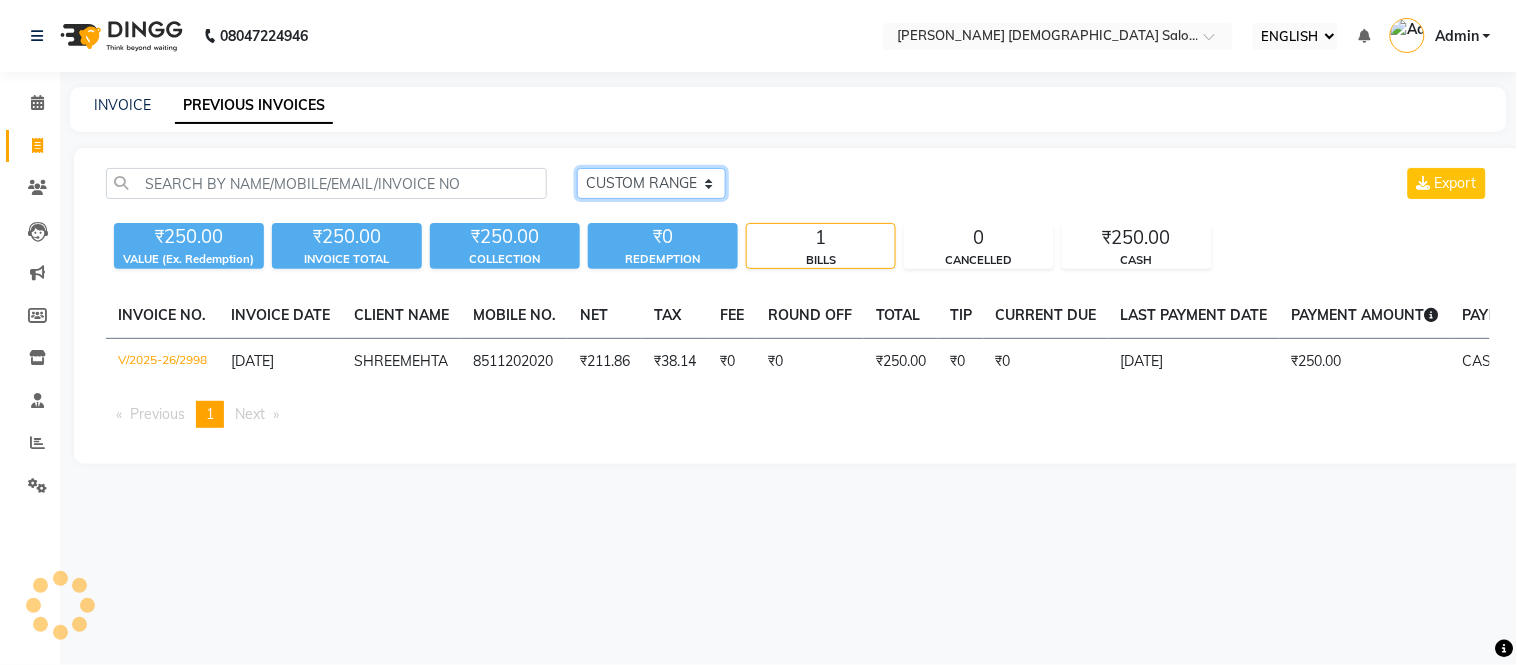 click on "[DATE] [DATE] CUSTOM RANGE" 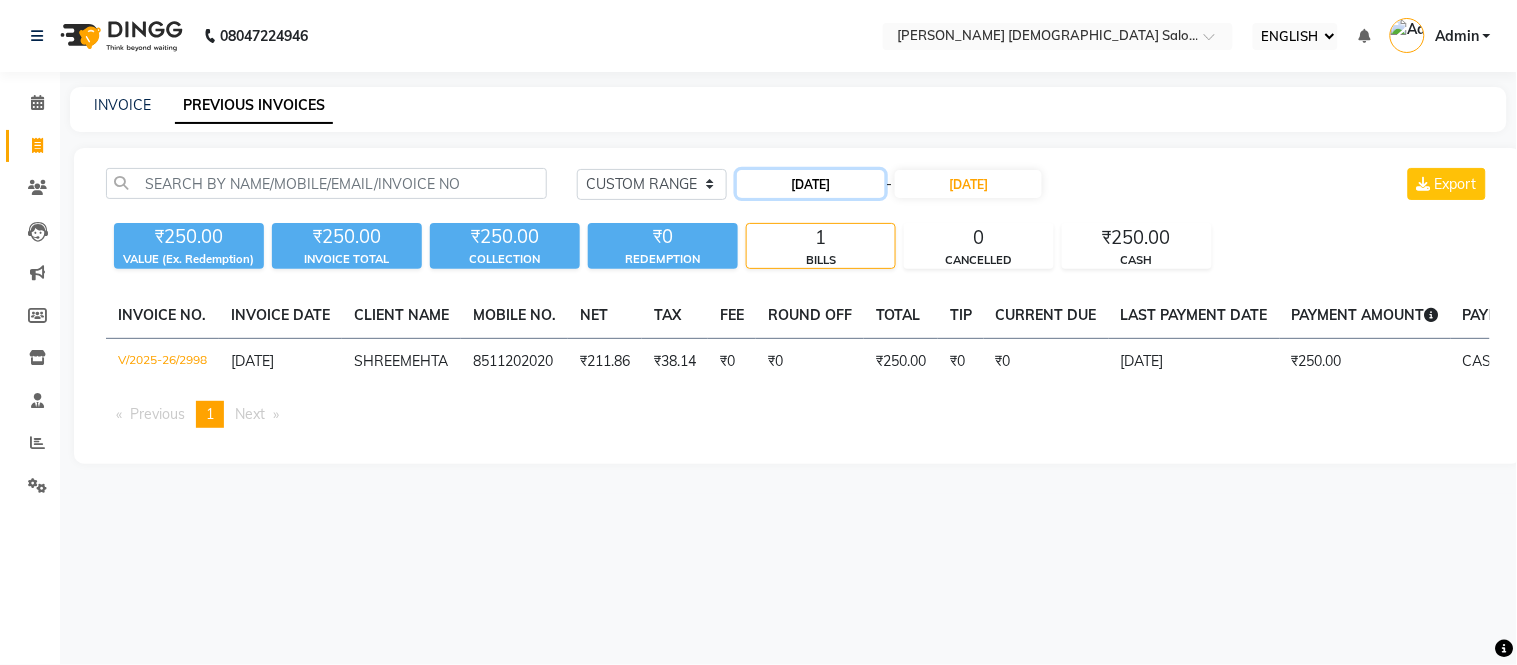 click on "[DATE]" 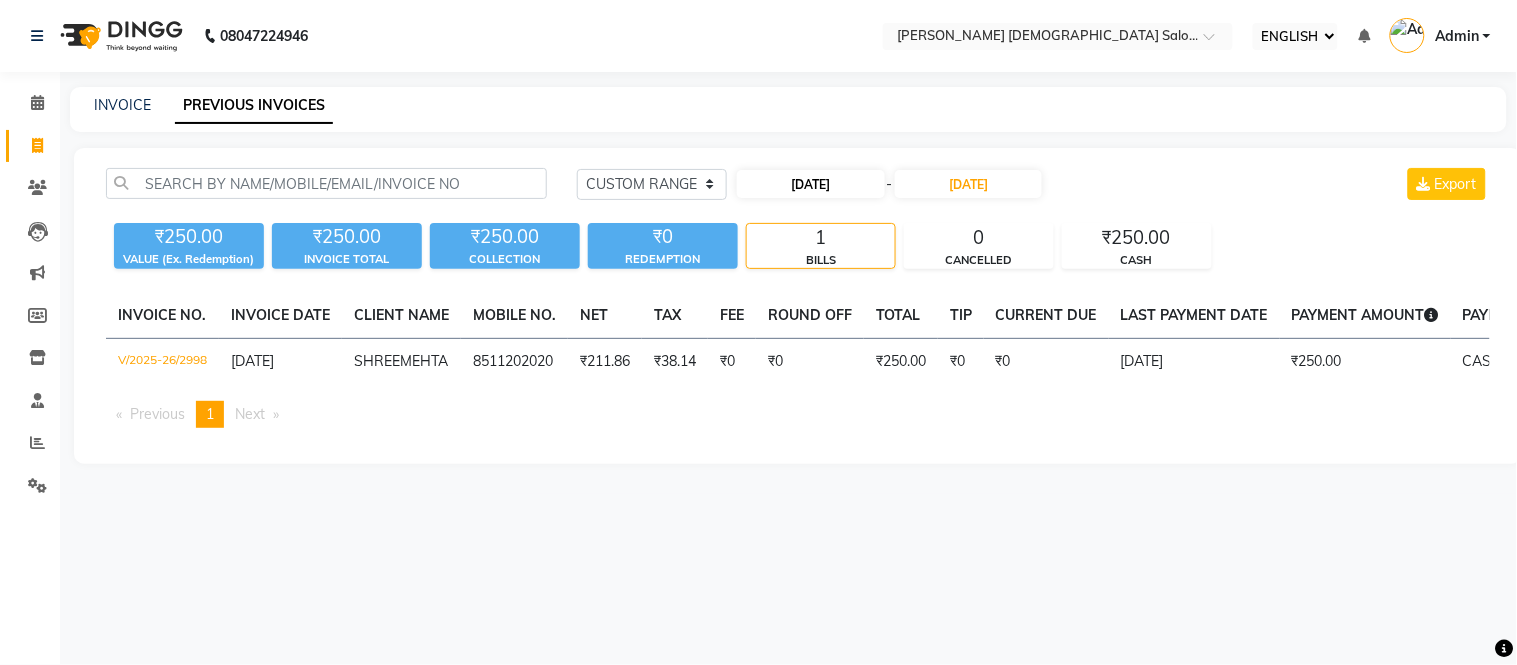 select on "7" 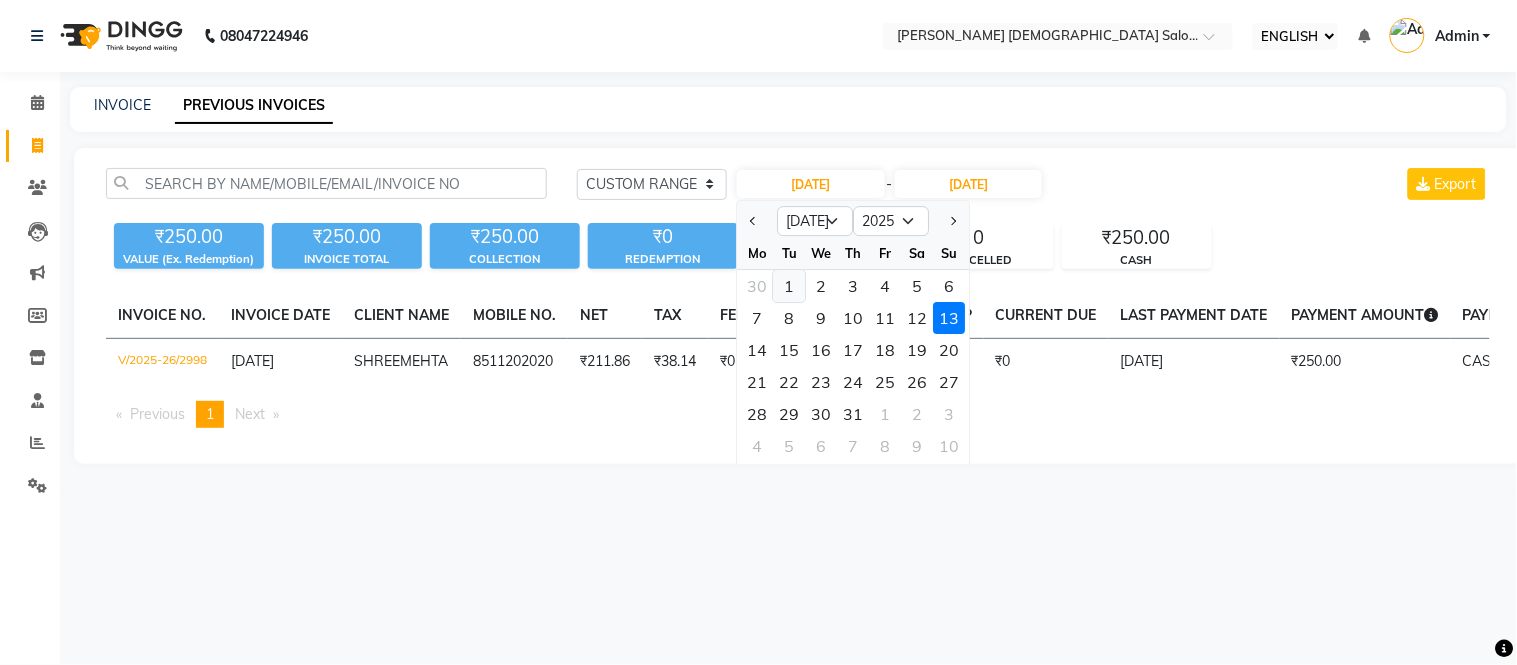 click on "1" 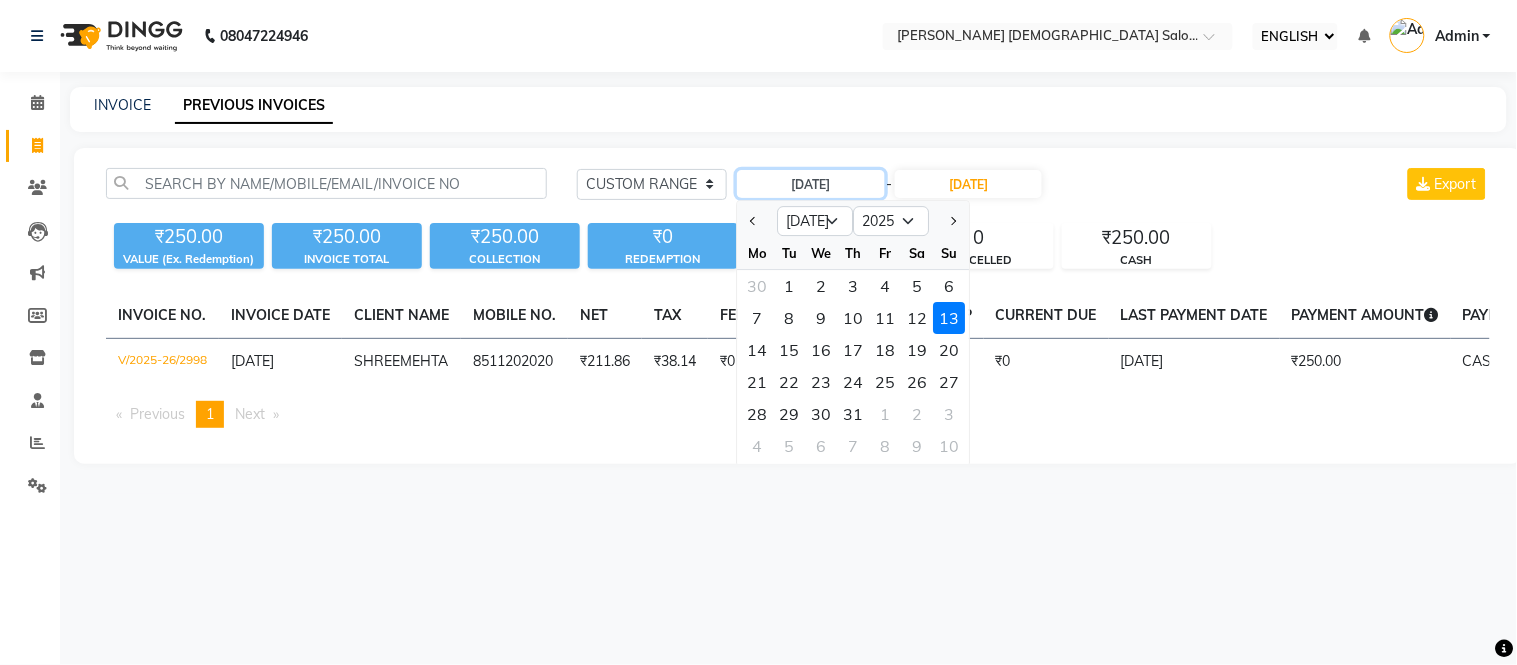 type on "[DATE]" 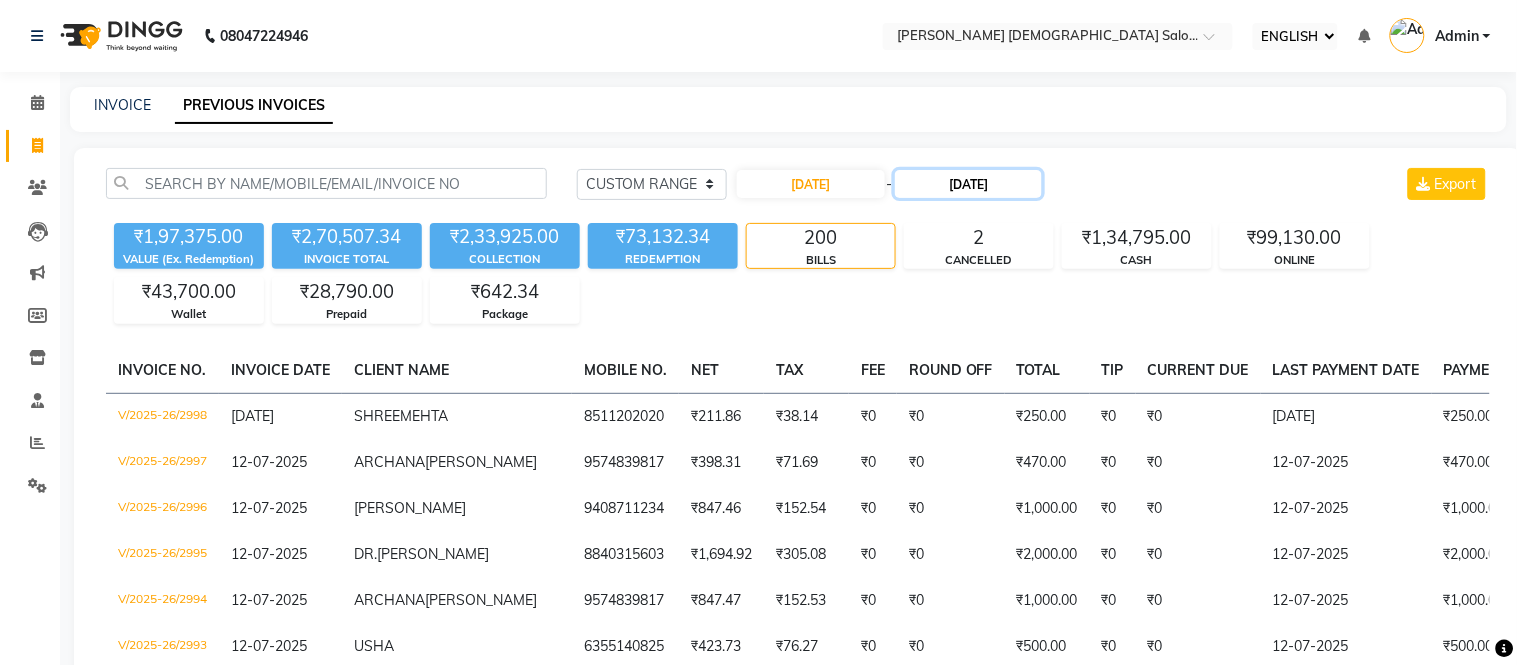 click on "[DATE]" 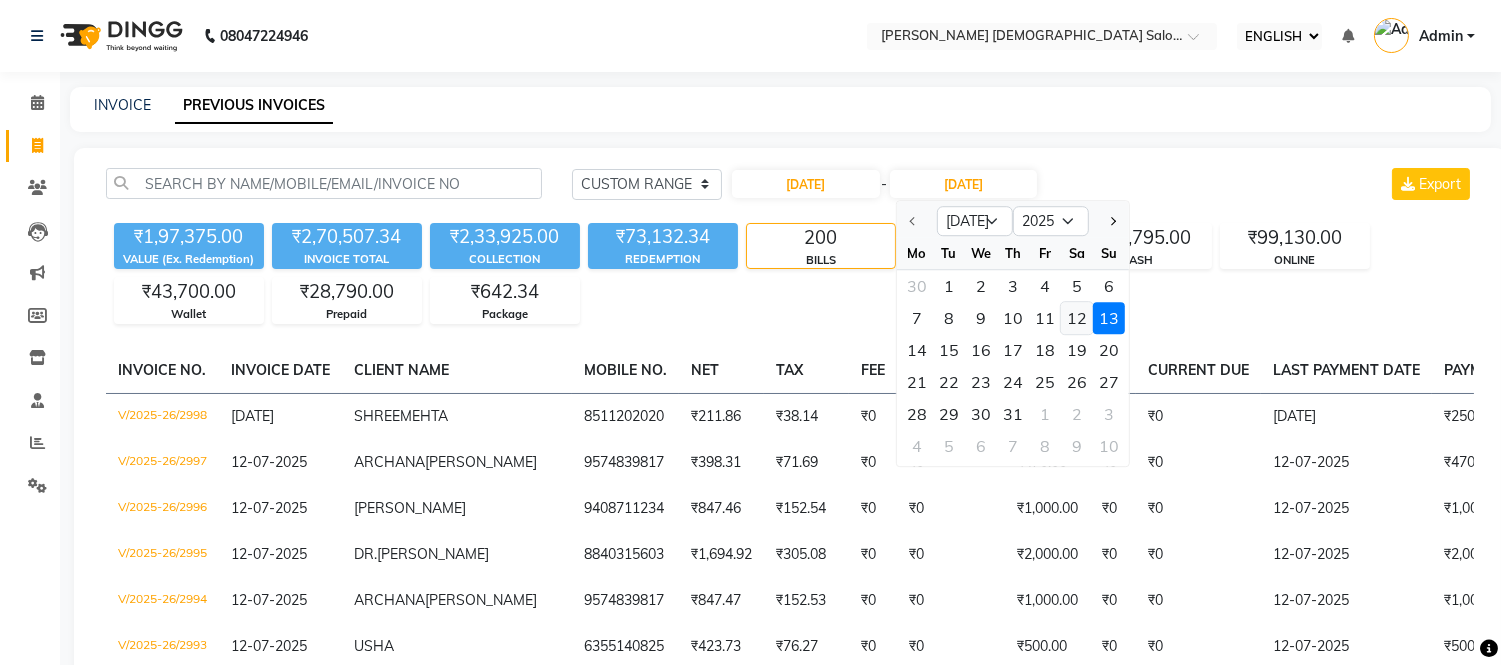 click on "12" 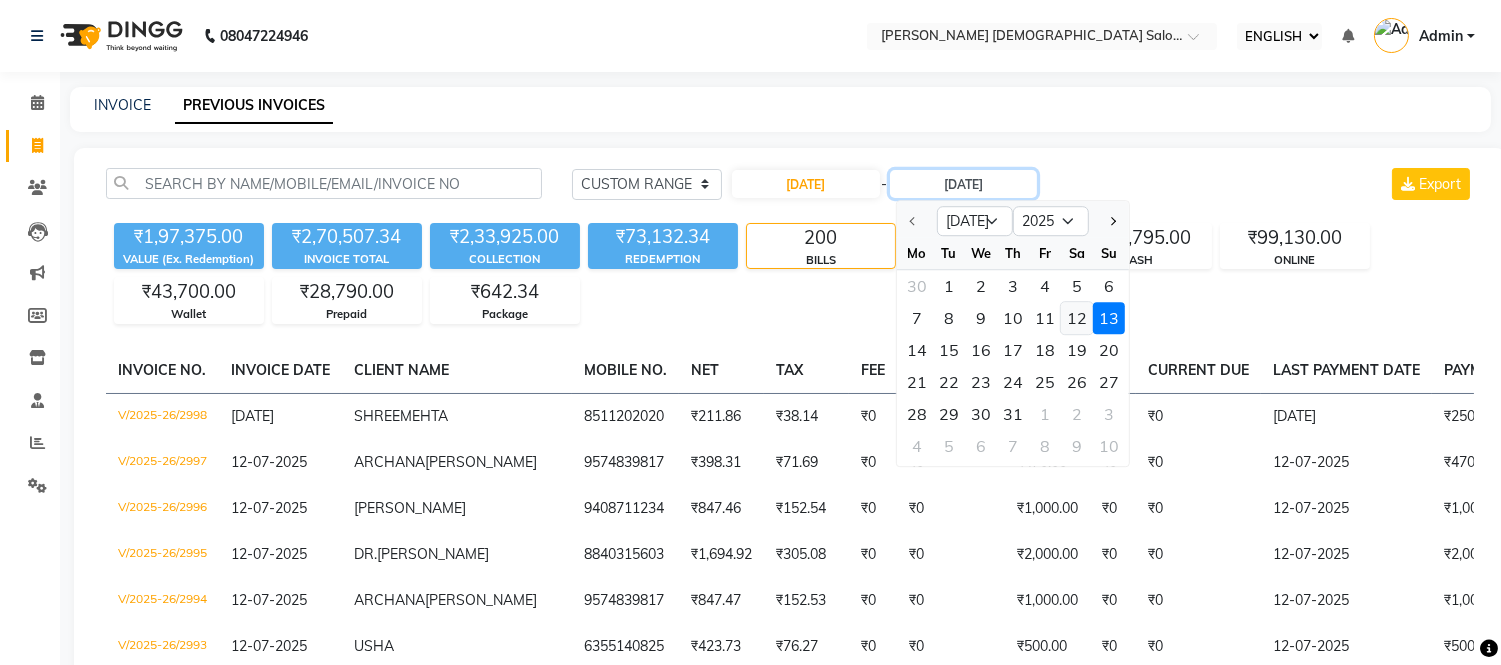 type on "12-07-2025" 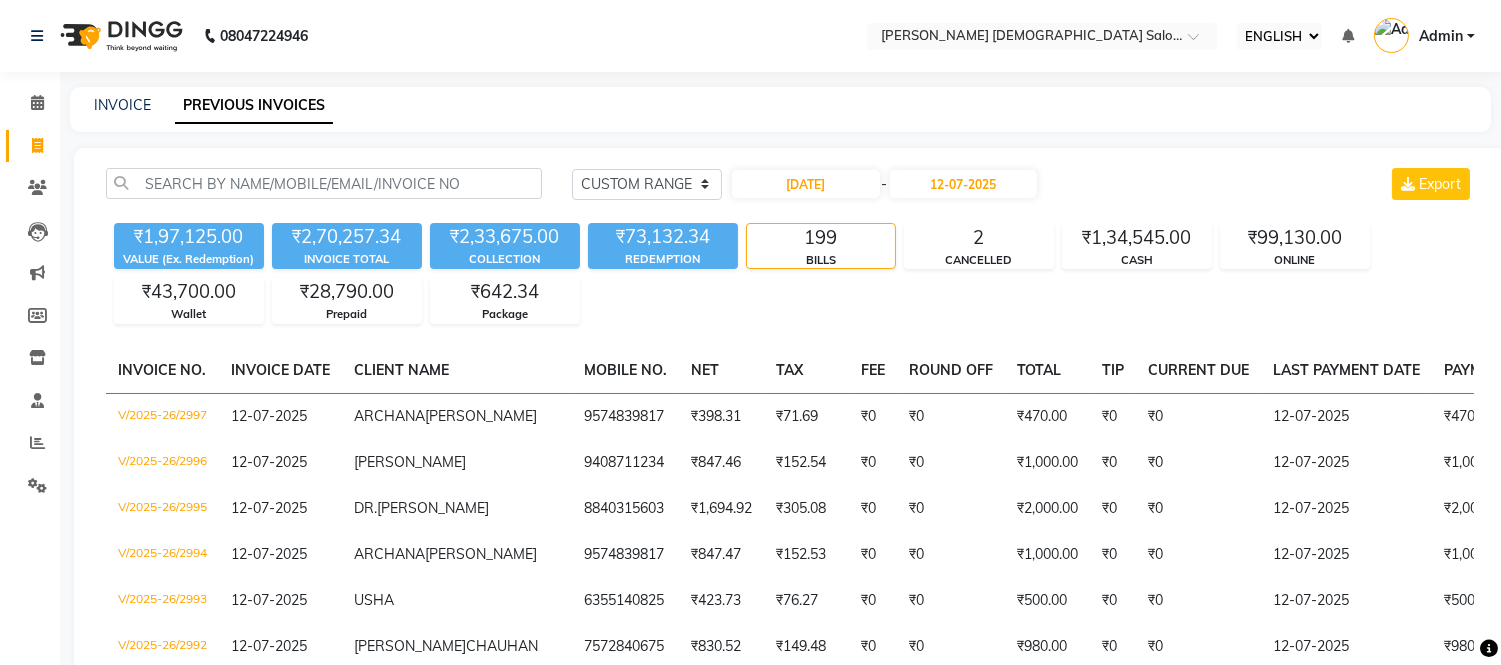 click on "INVOICE PREVIOUS INVOICES" 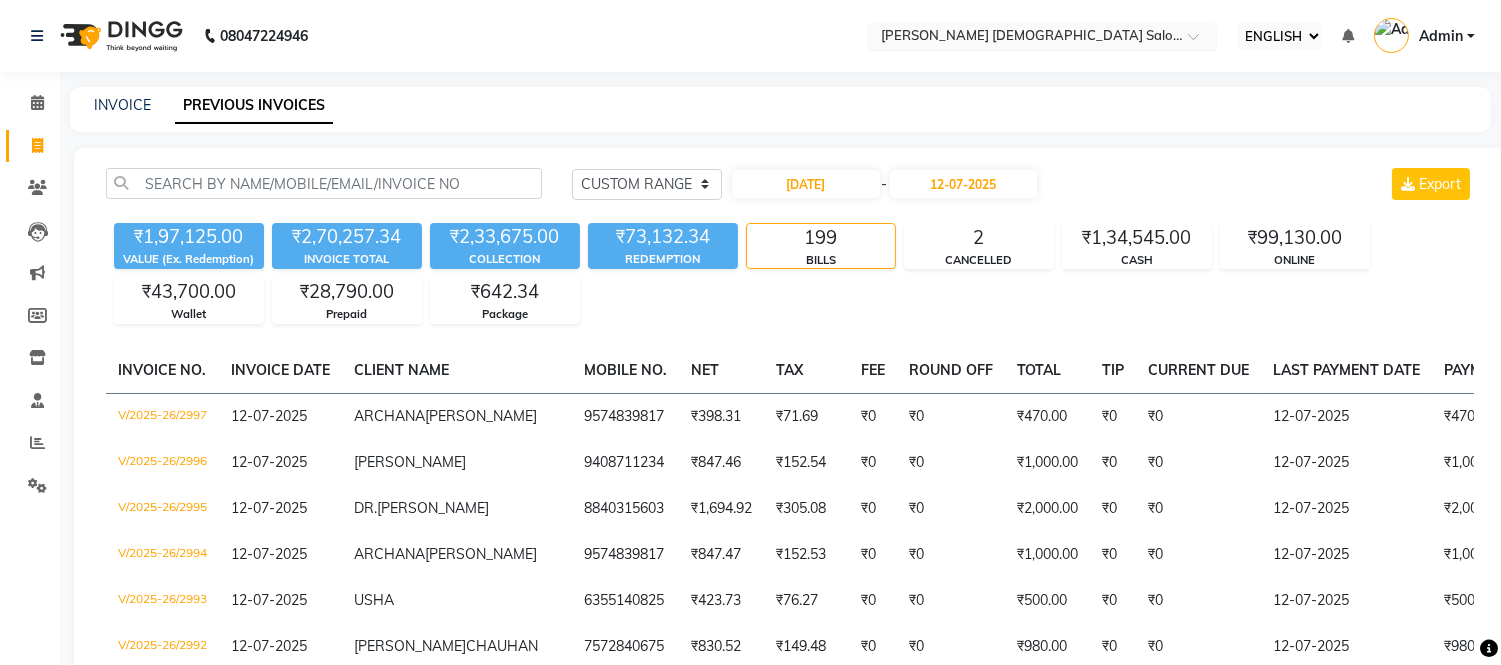 click at bounding box center (1022, 38) 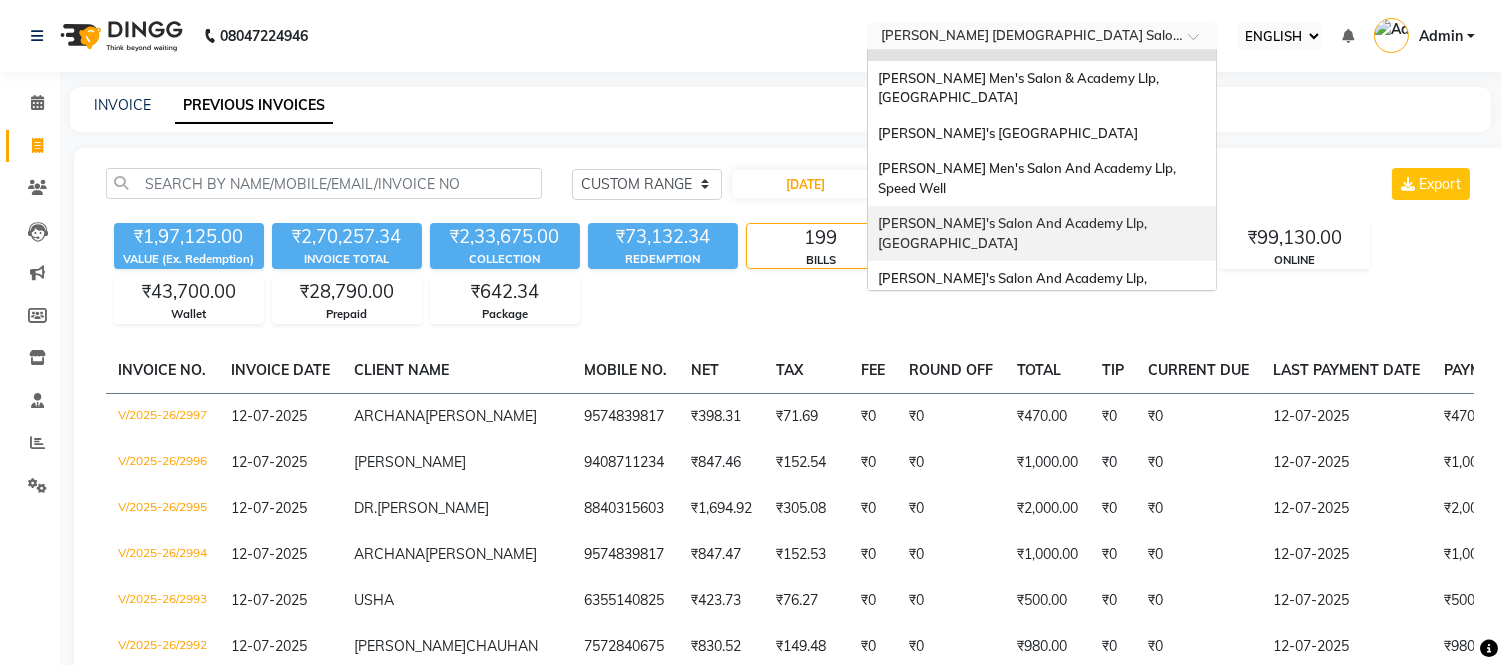 scroll, scrollTop: 85, scrollLeft: 0, axis: vertical 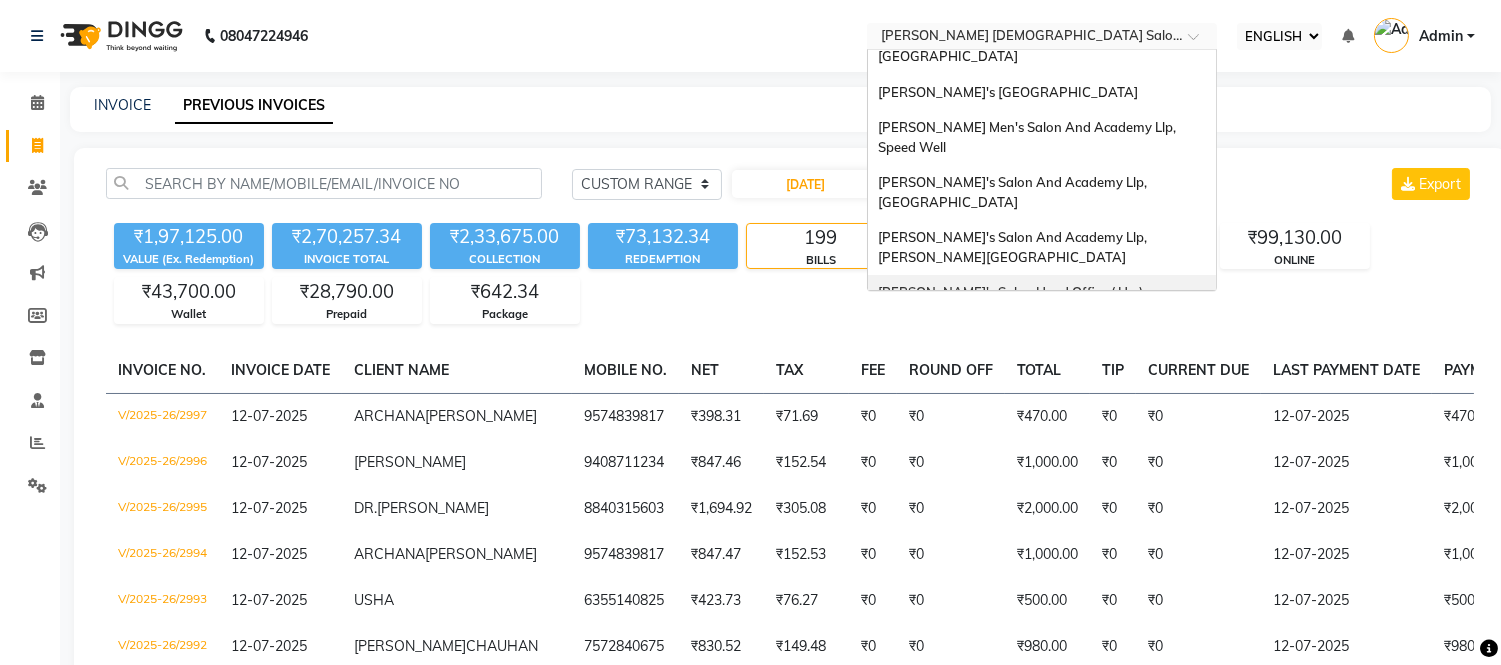 click on "[PERSON_NAME]'s Salon Head Office ( Ho ), [GEOGRAPHIC_DATA]" at bounding box center [1013, 302] 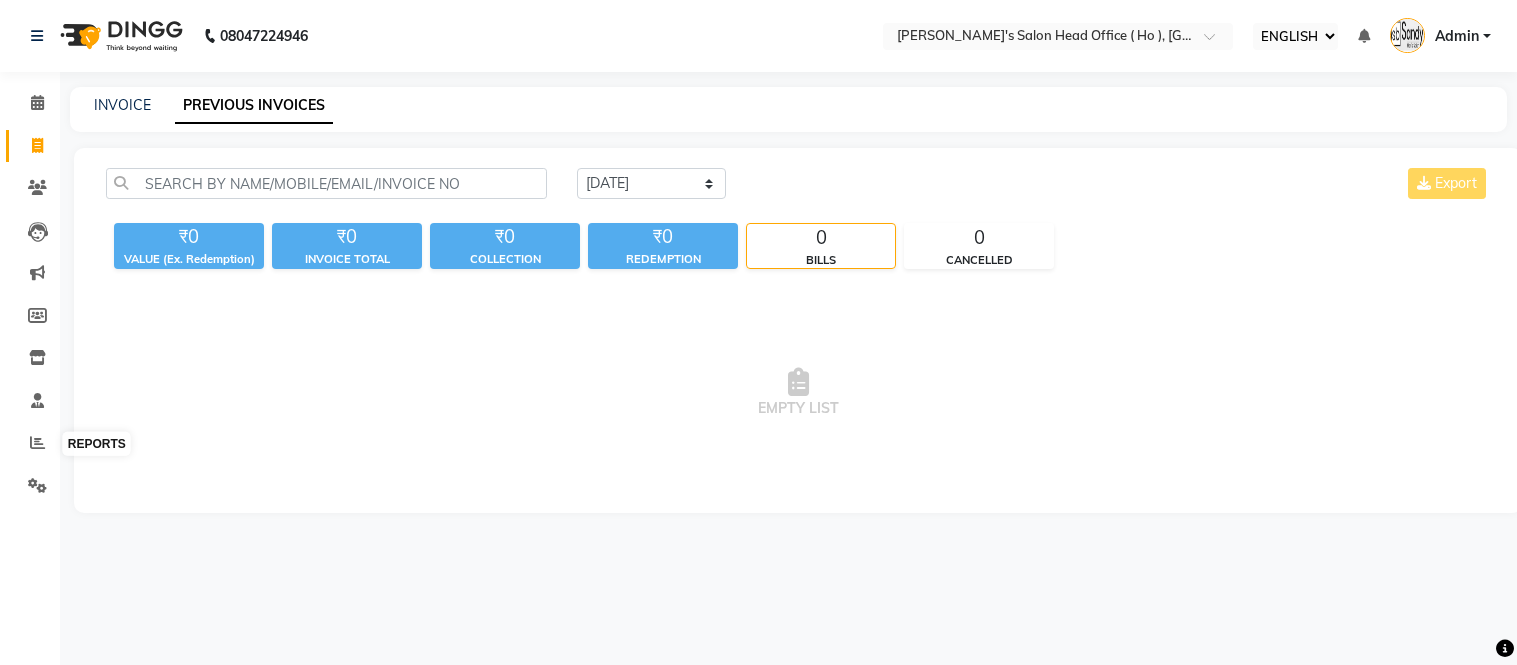 select on "ec" 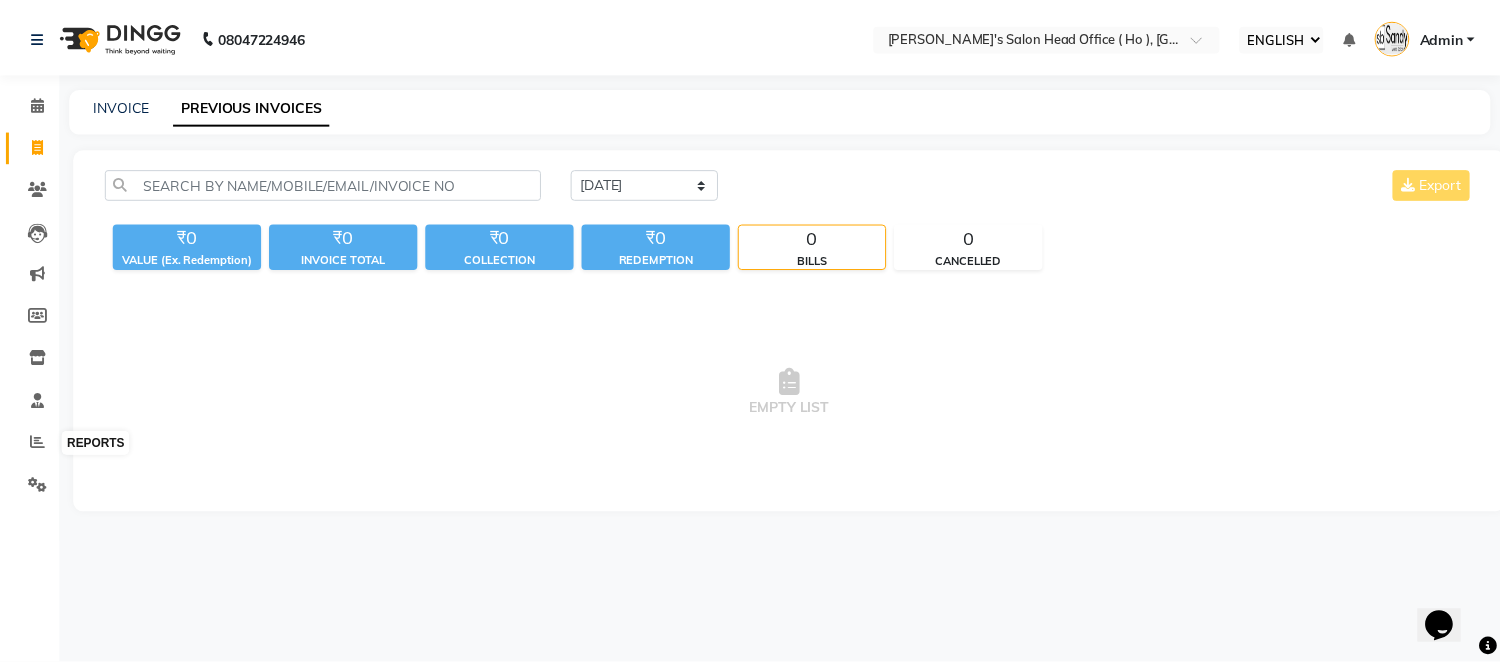 scroll, scrollTop: 0, scrollLeft: 0, axis: both 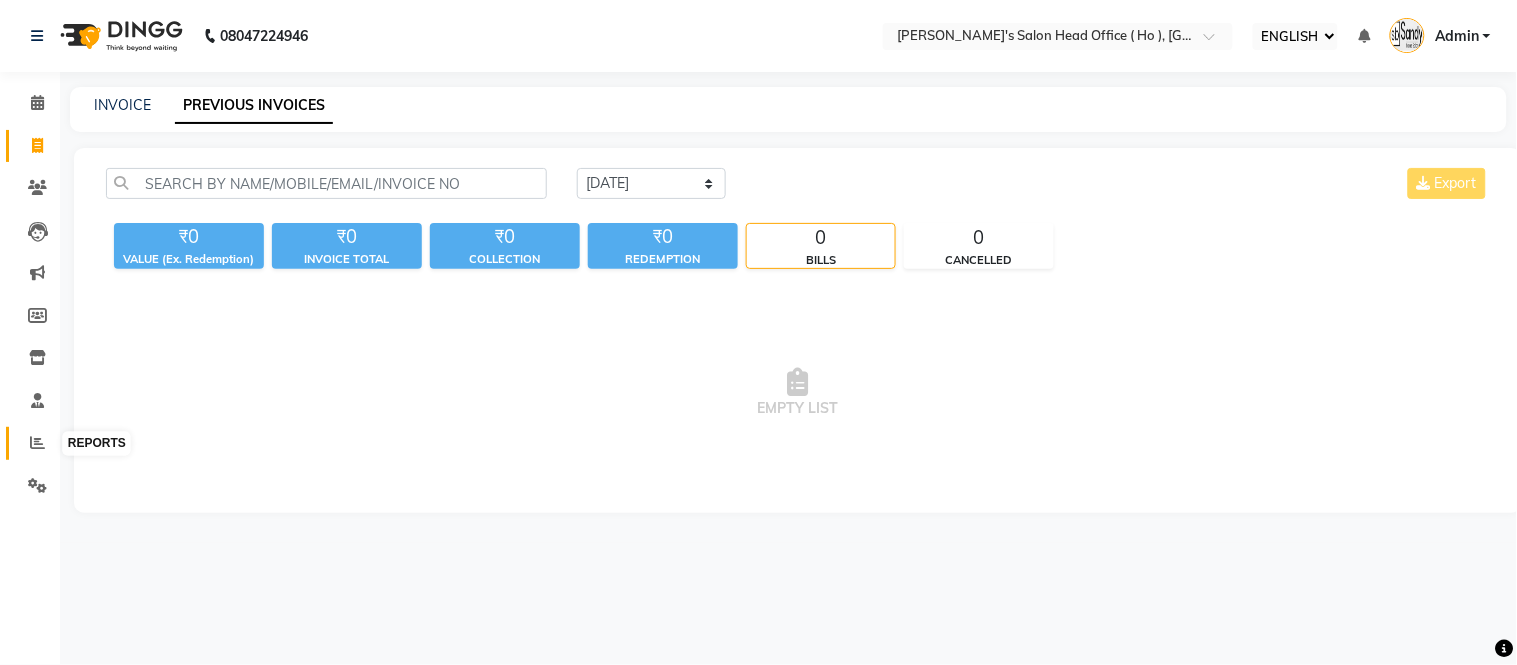 click 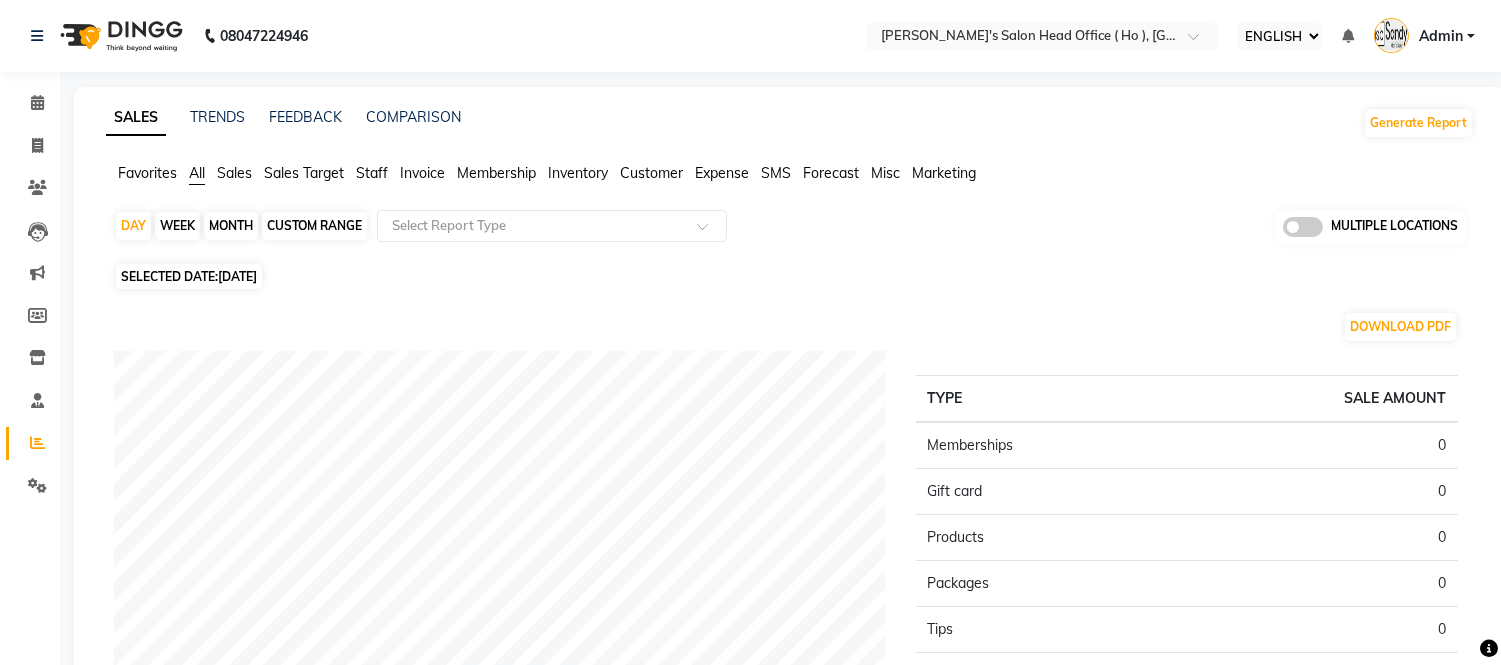 click 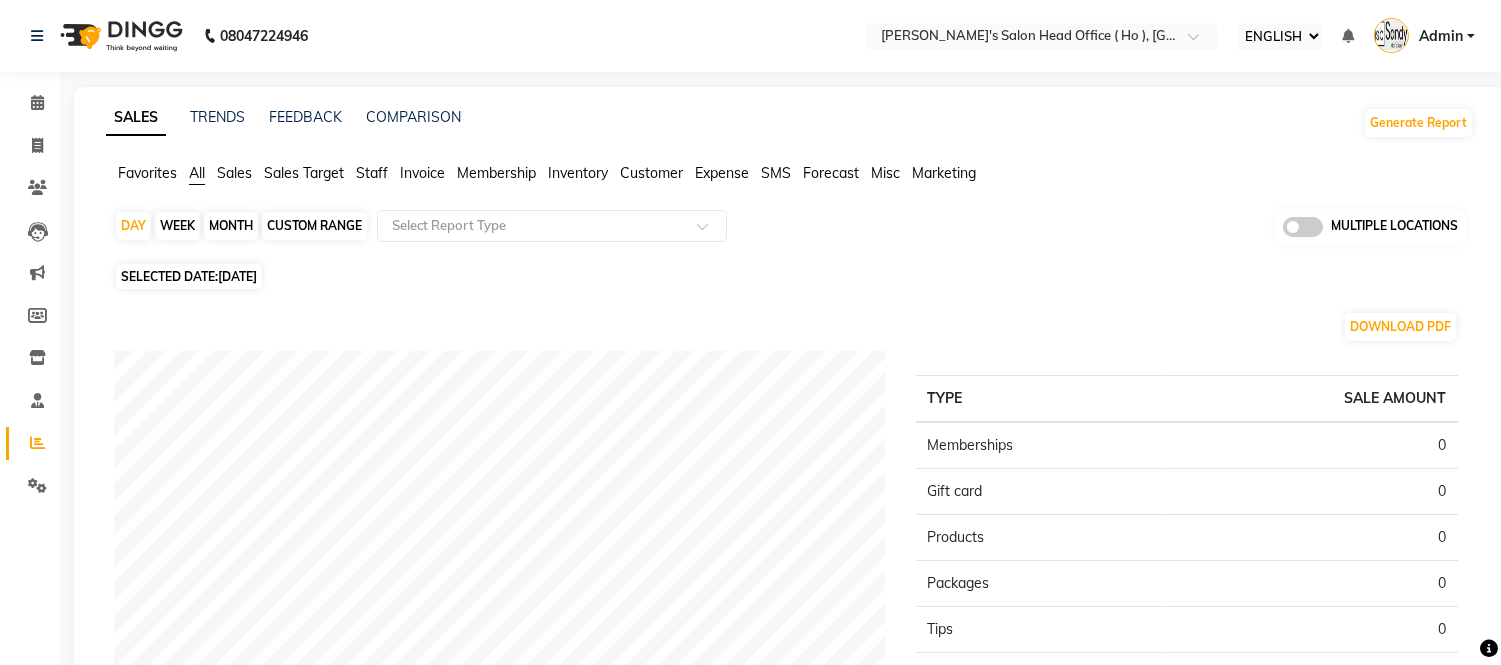 click 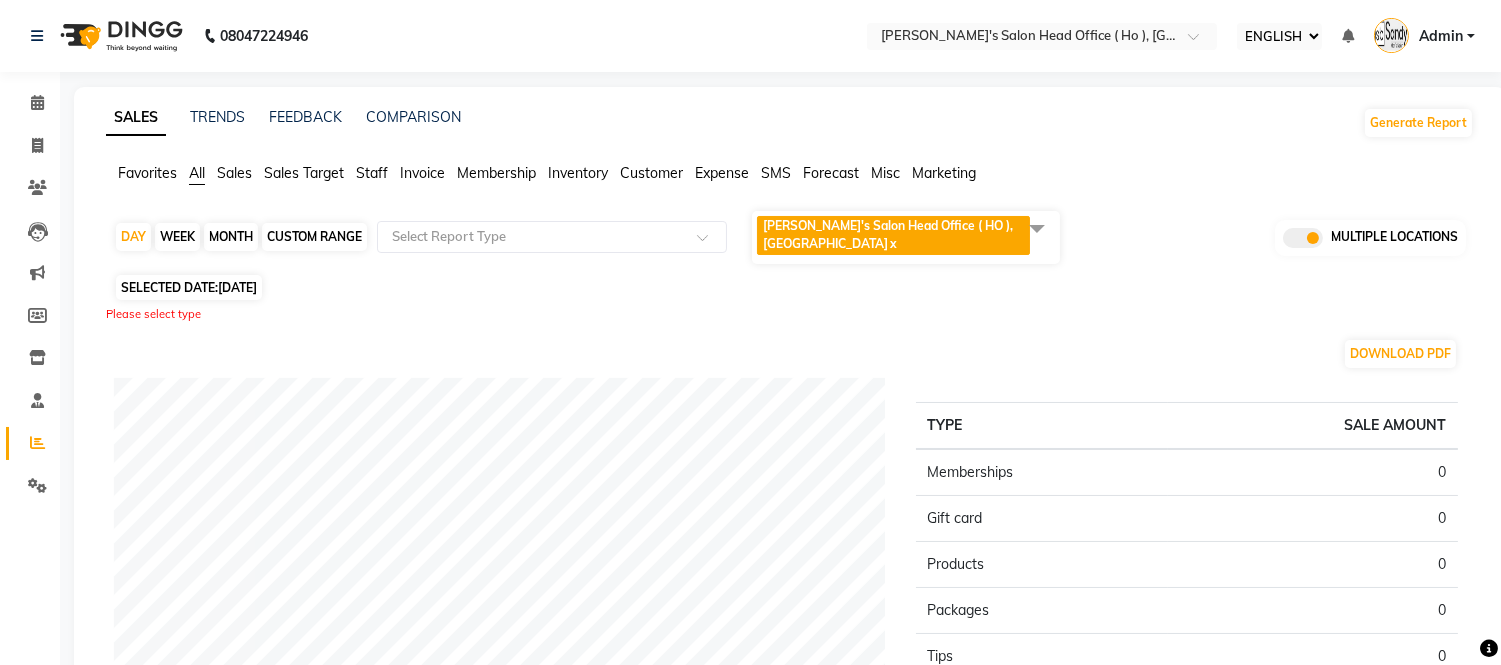 click 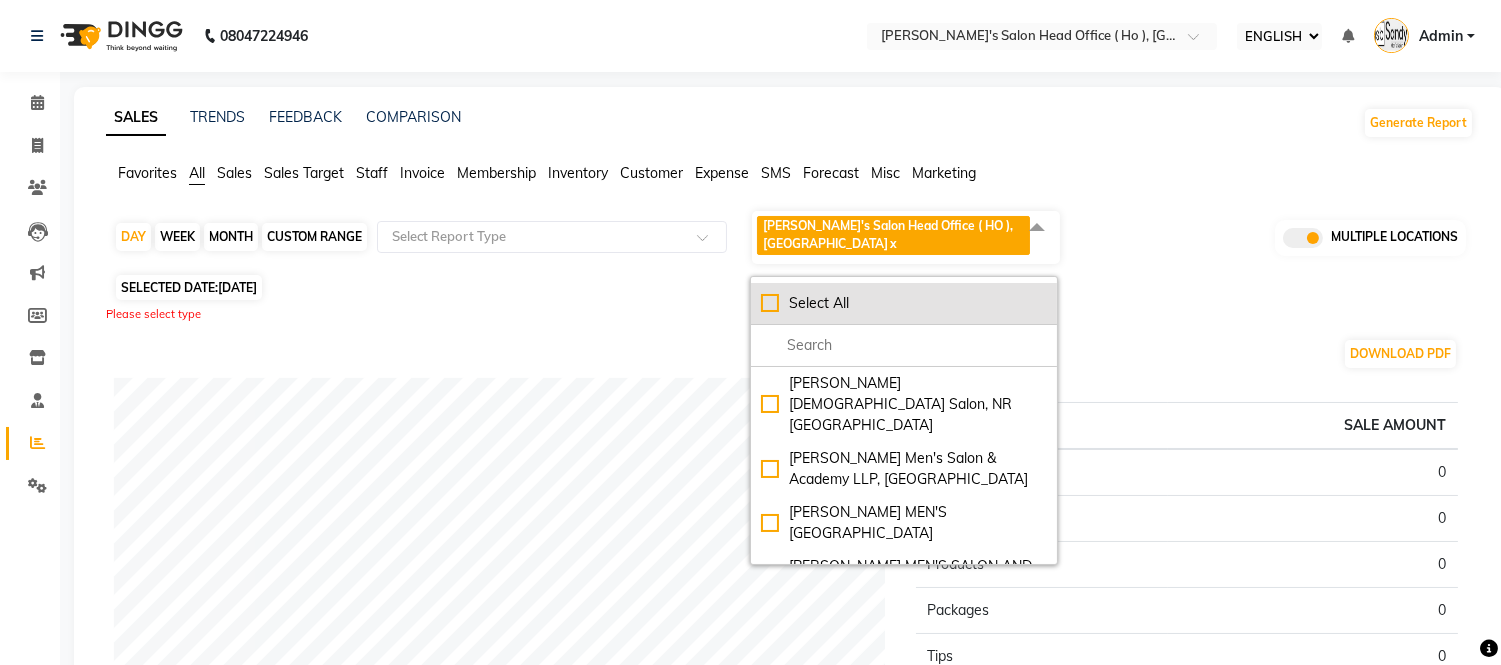 click on "Select All" 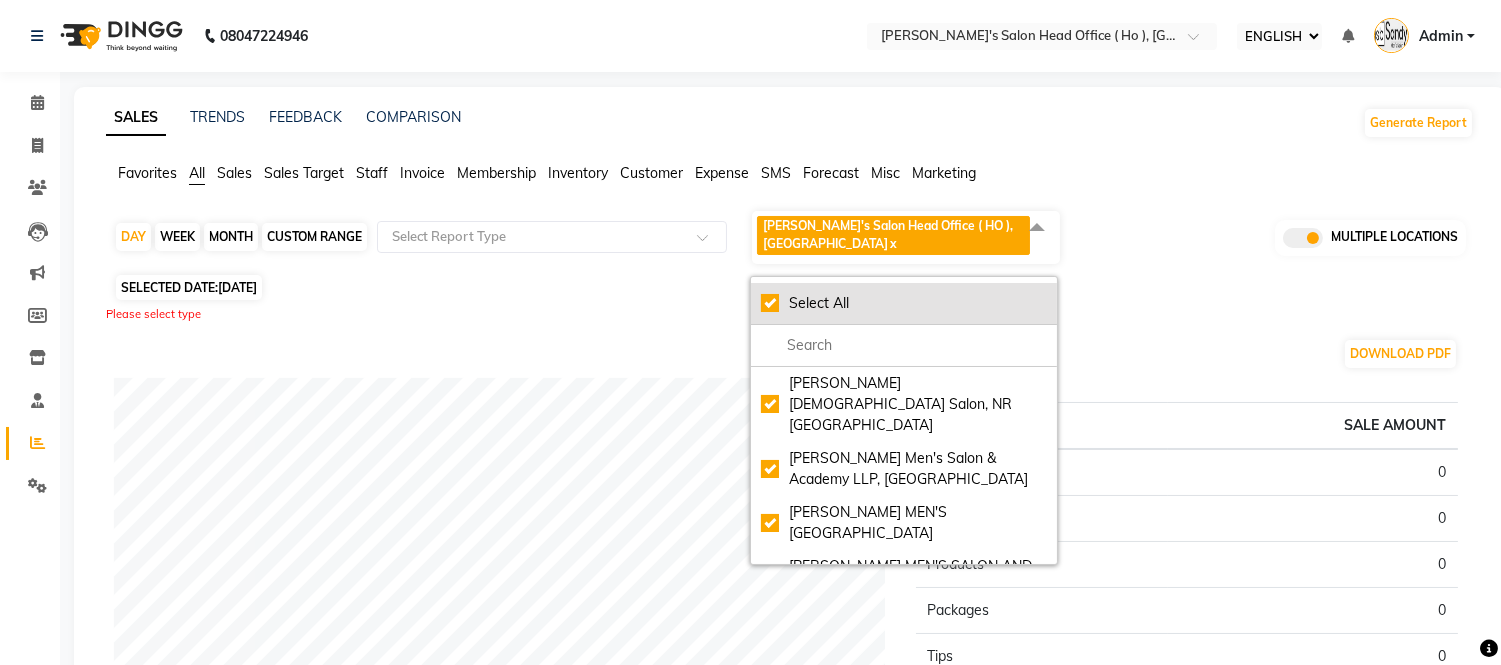 checkbox on "true" 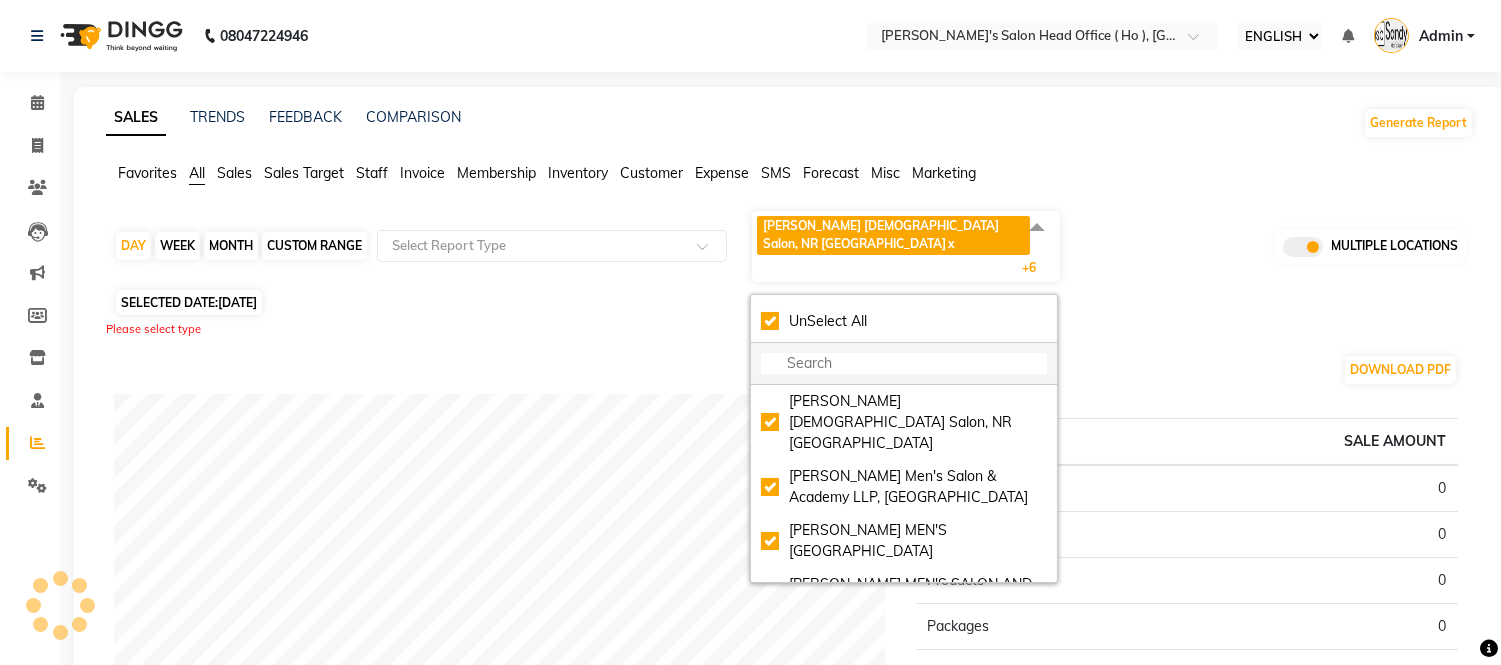 click on "[PERSON_NAME] [DEMOGRAPHIC_DATA] Salon, NR [GEOGRAPHIC_DATA]" 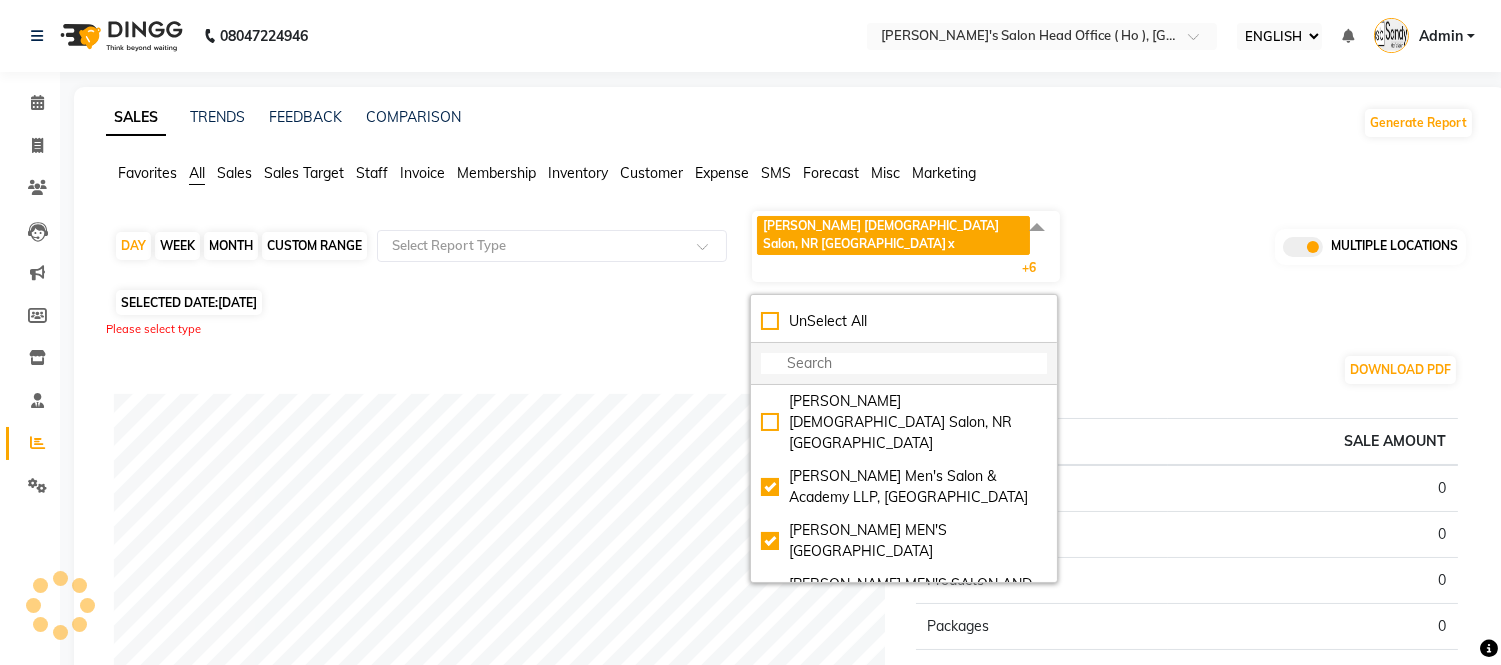 checkbox on "false" 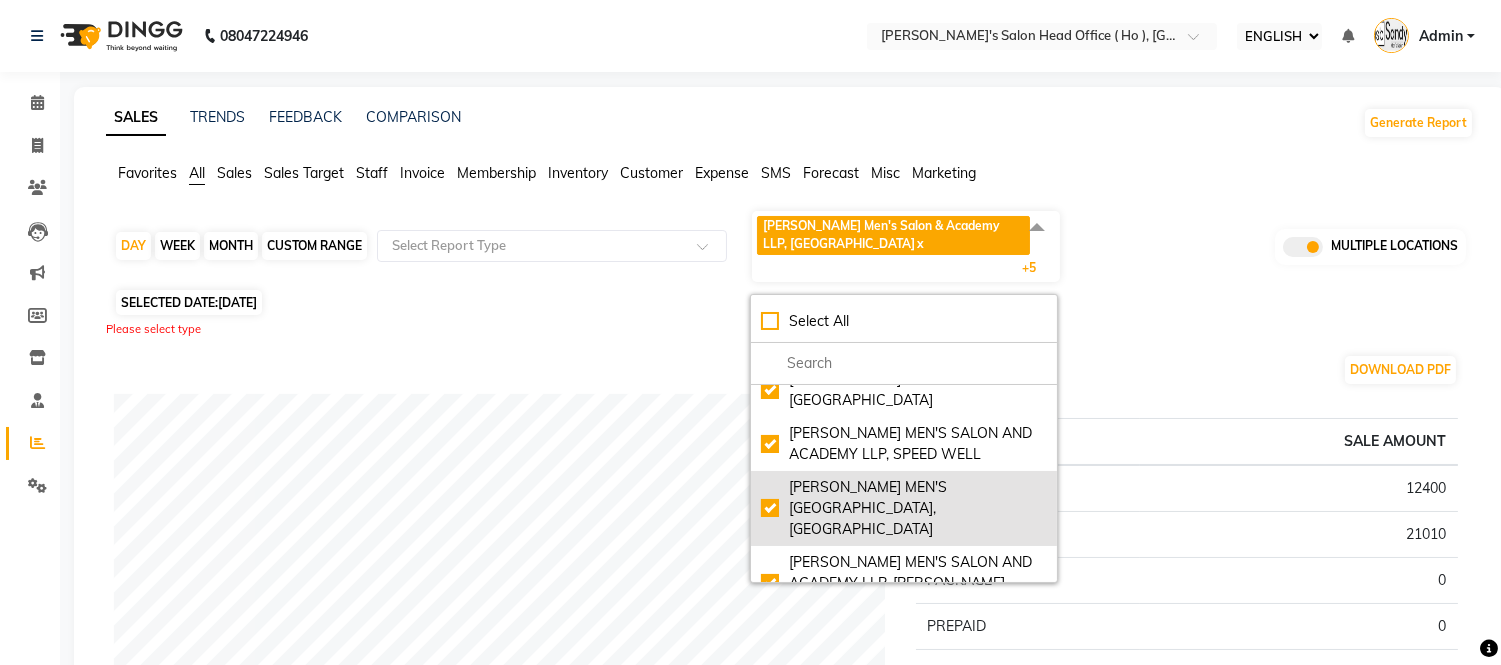 scroll, scrollTop: 160, scrollLeft: 0, axis: vertical 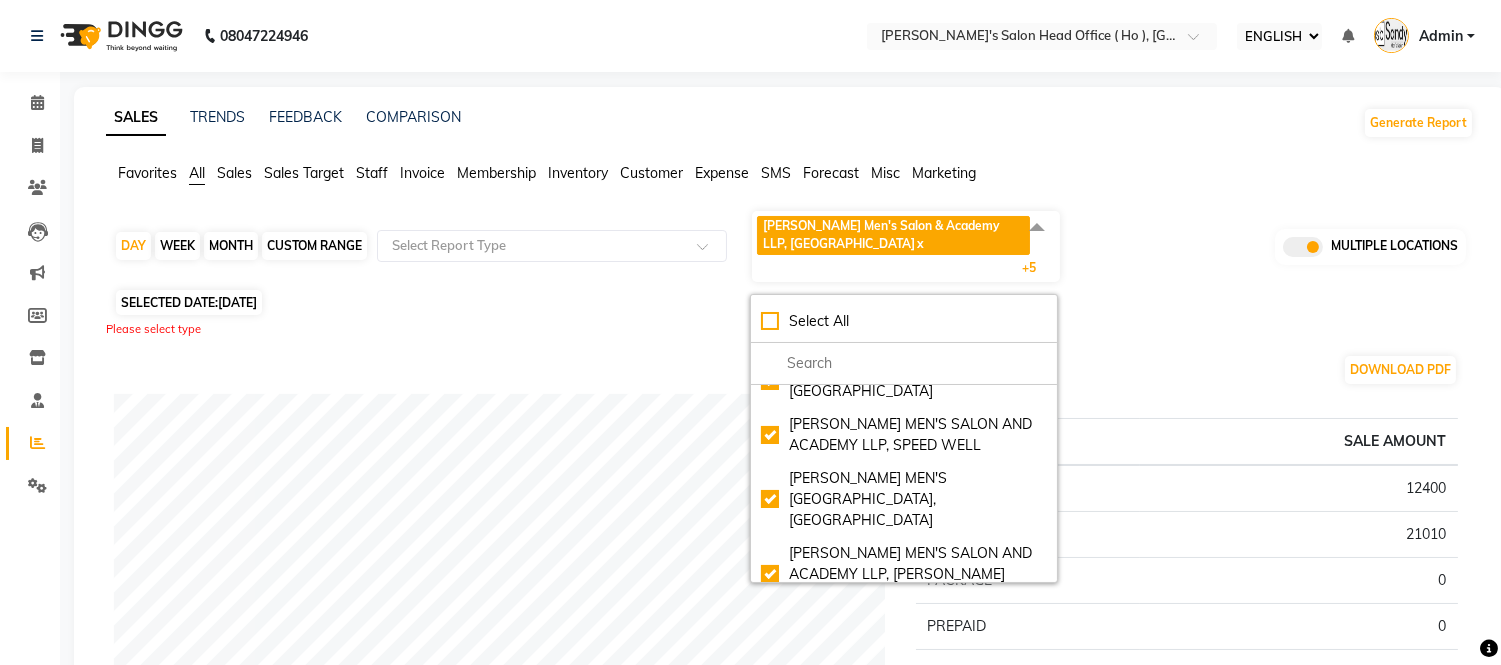 click on "[PERSON_NAME]'s Salon Head Office ( HO ), [GEOGRAPHIC_DATA]" 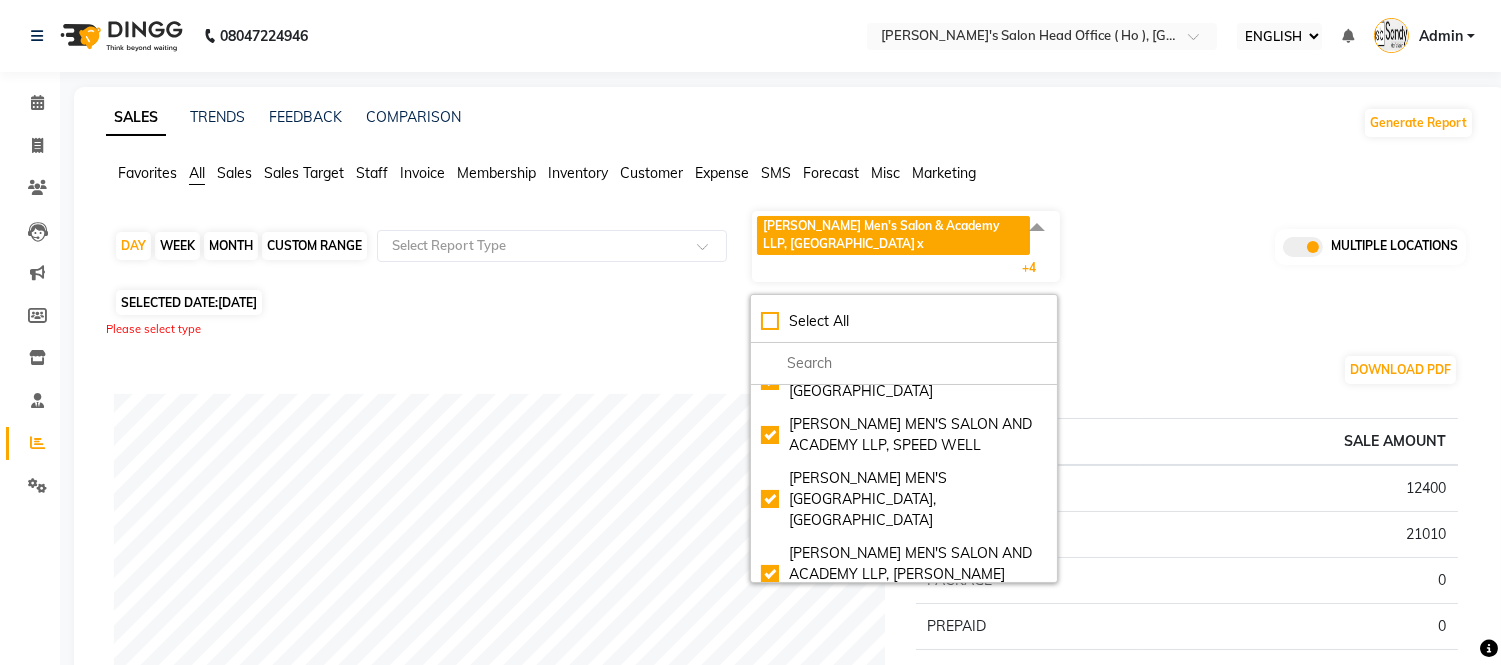 click on "Please select type" 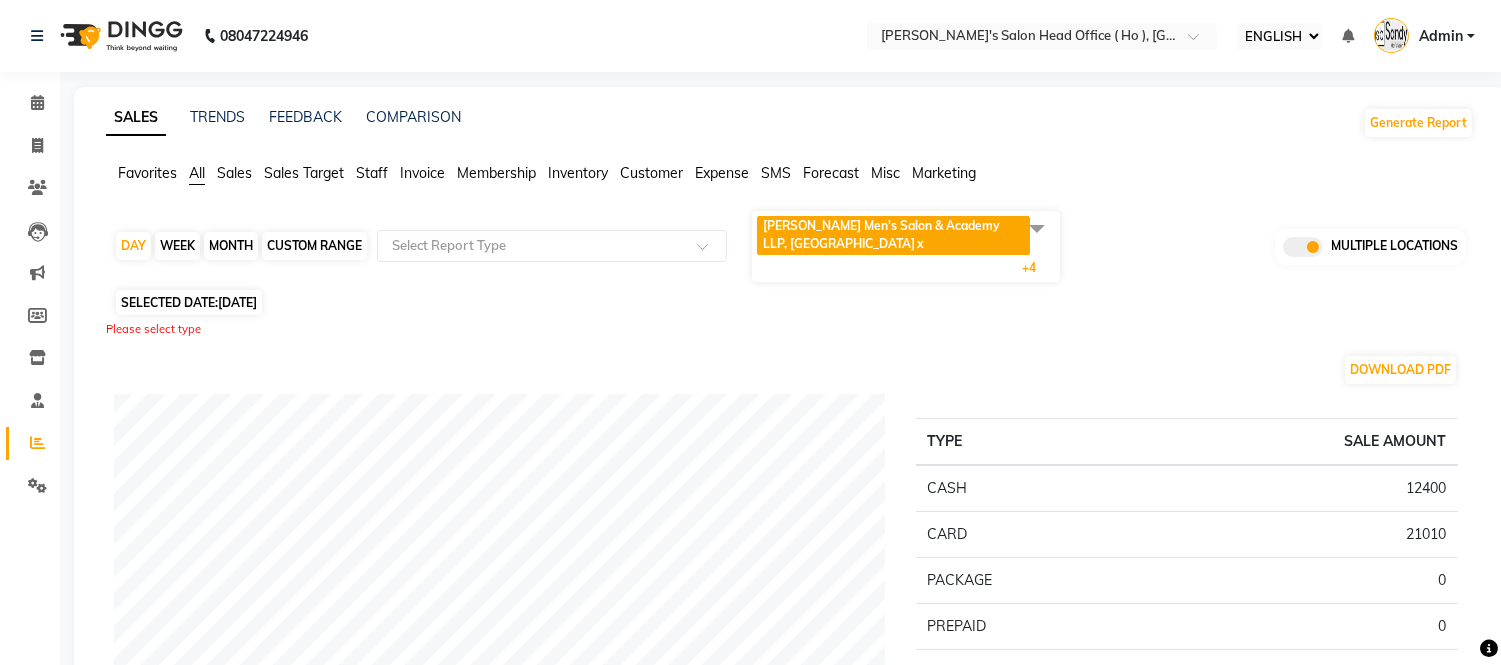 click on "CUSTOM RANGE" 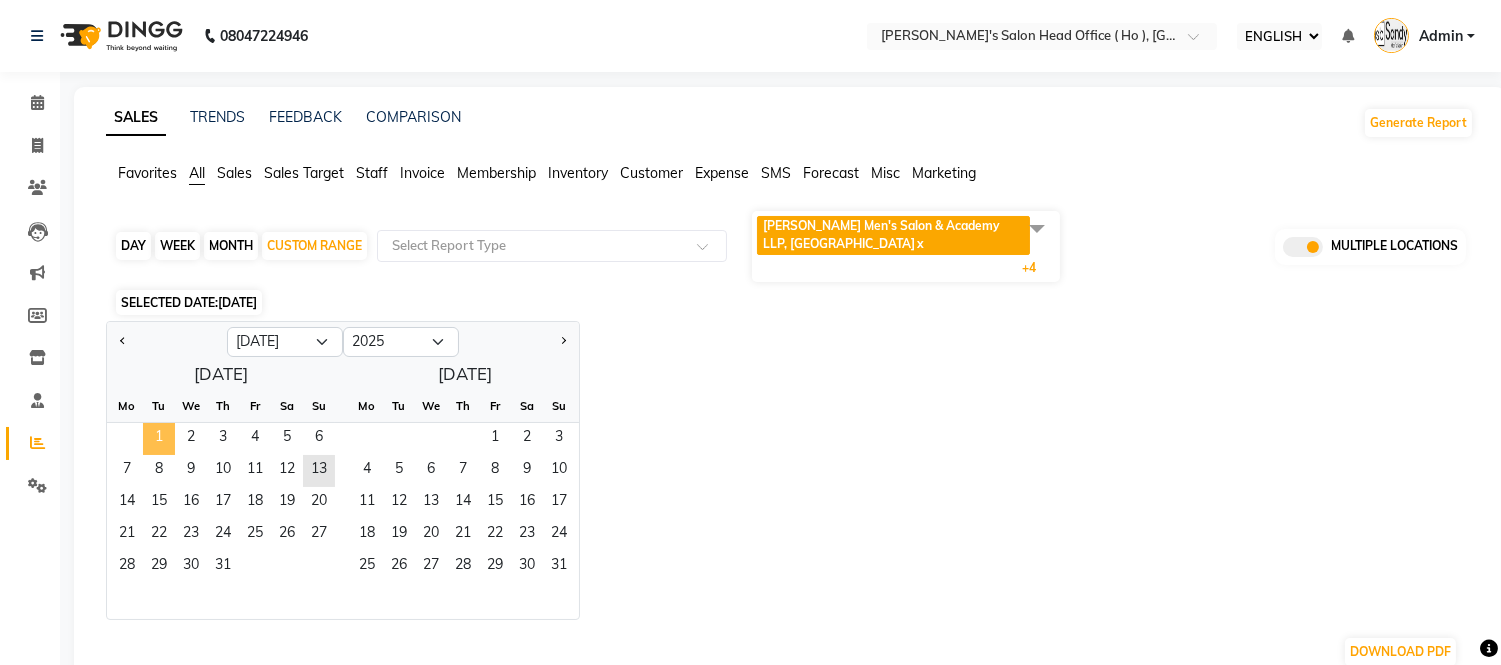 click on "1" 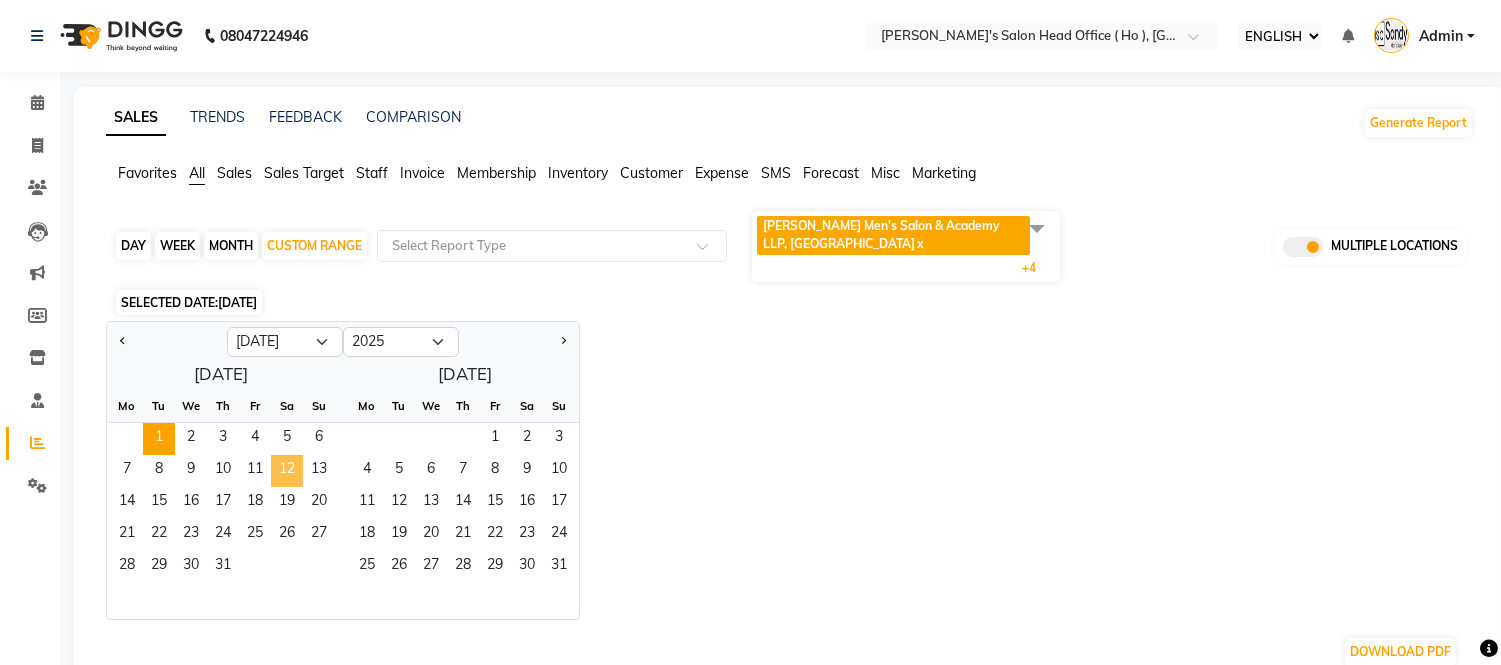 click on "12" 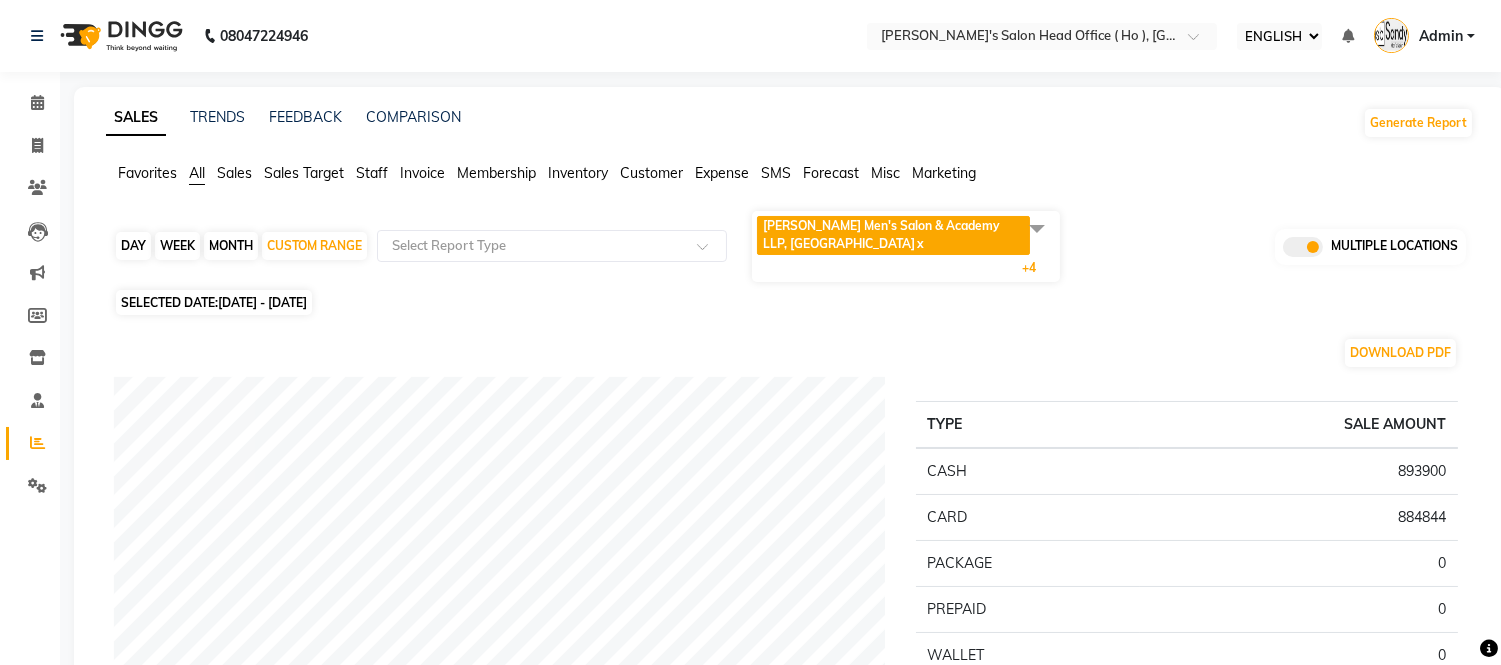 click on "Sales" 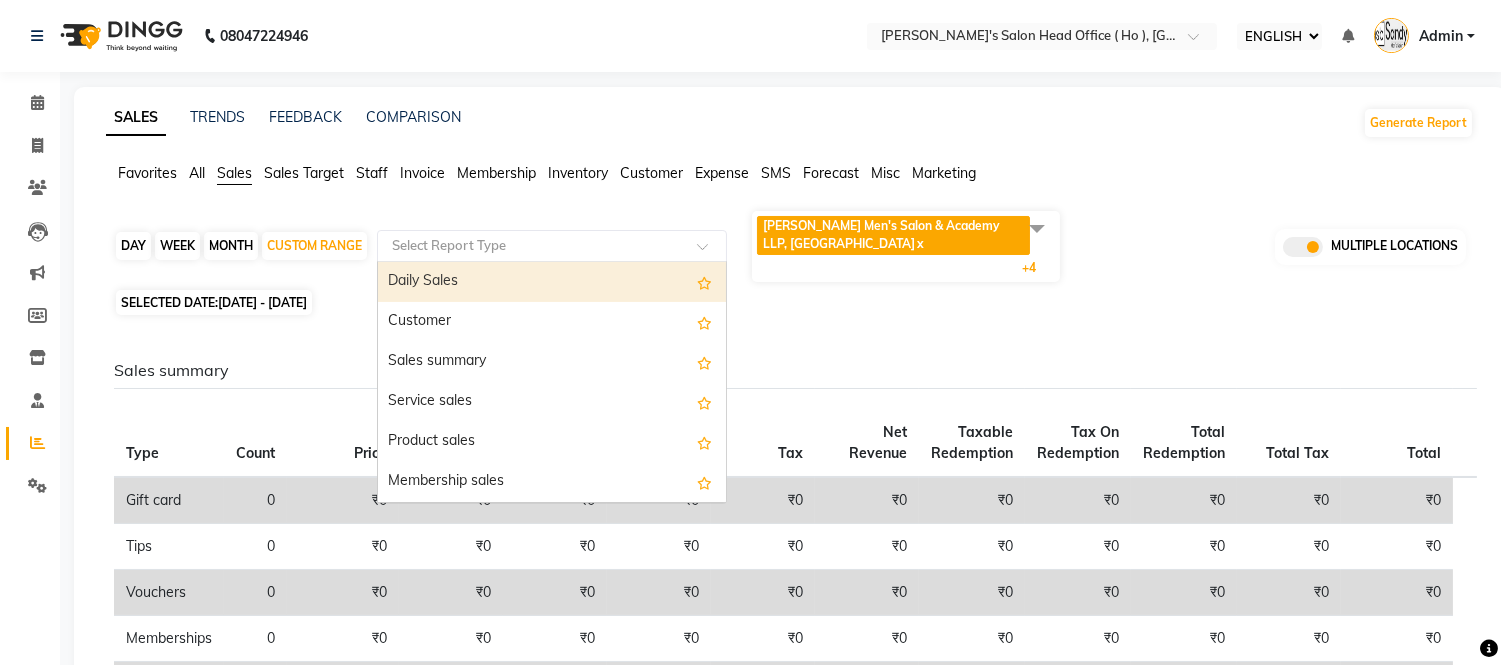 click 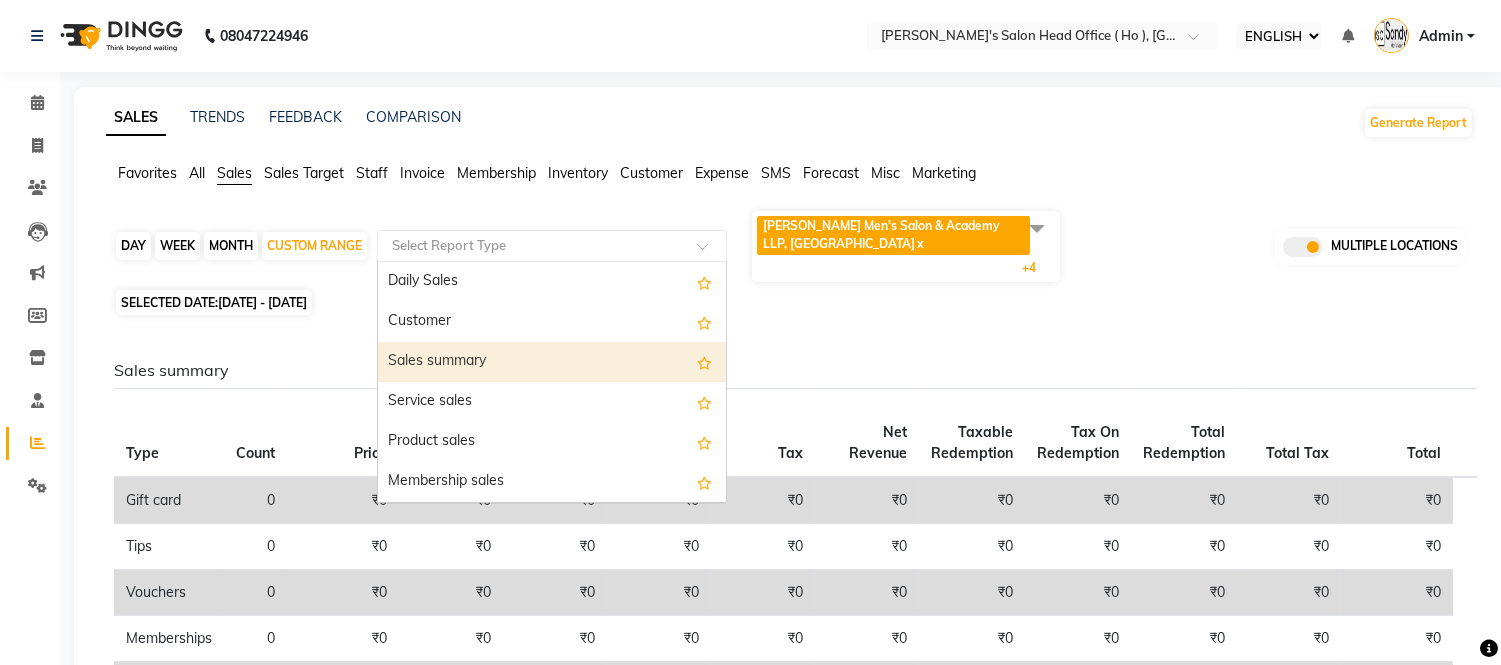 scroll, scrollTop: 222, scrollLeft: 0, axis: vertical 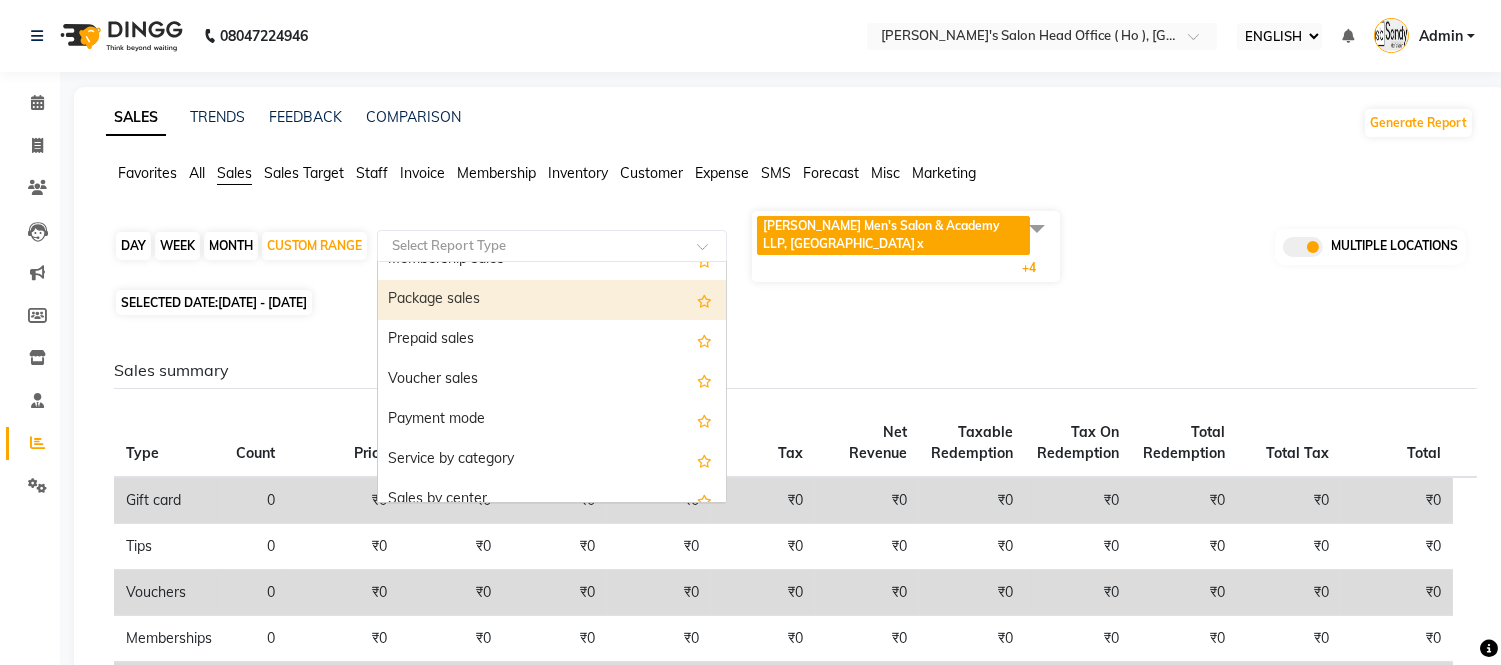 click on "Package sales" at bounding box center [552, 300] 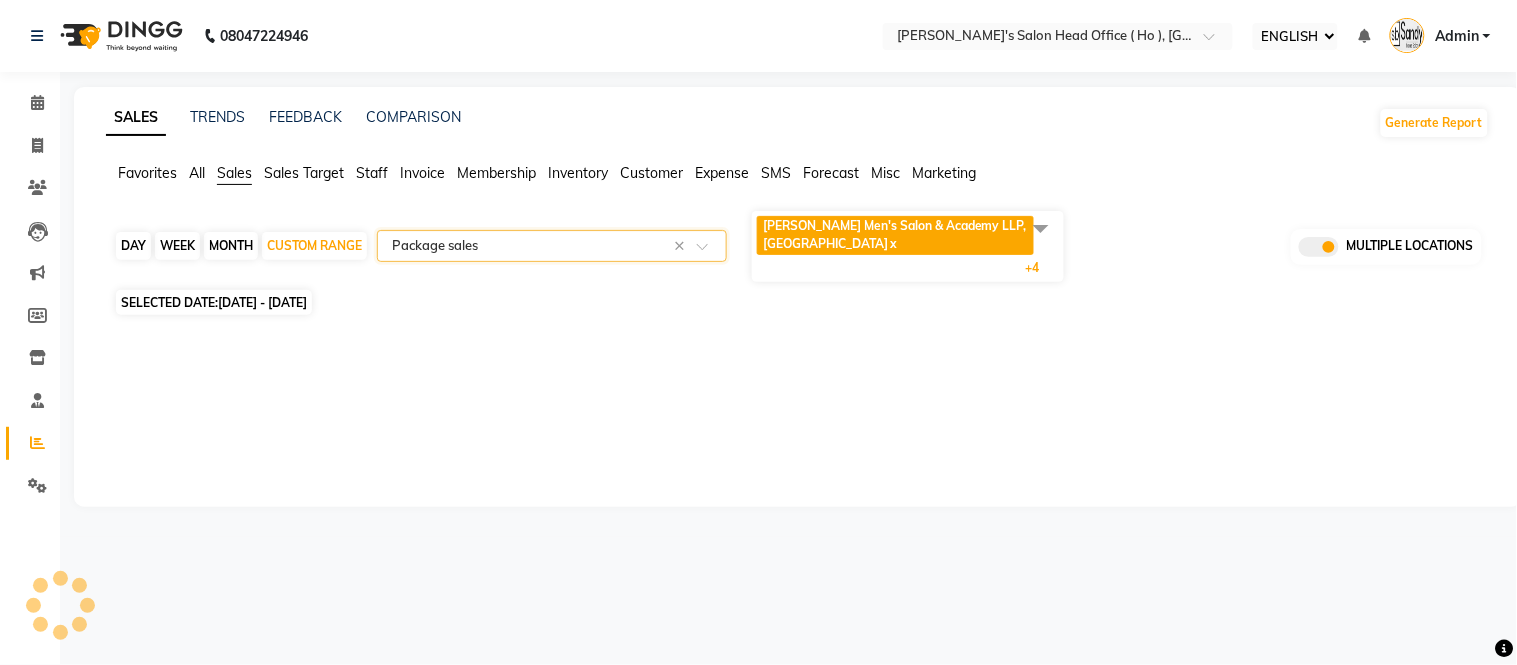 select on "full_report" 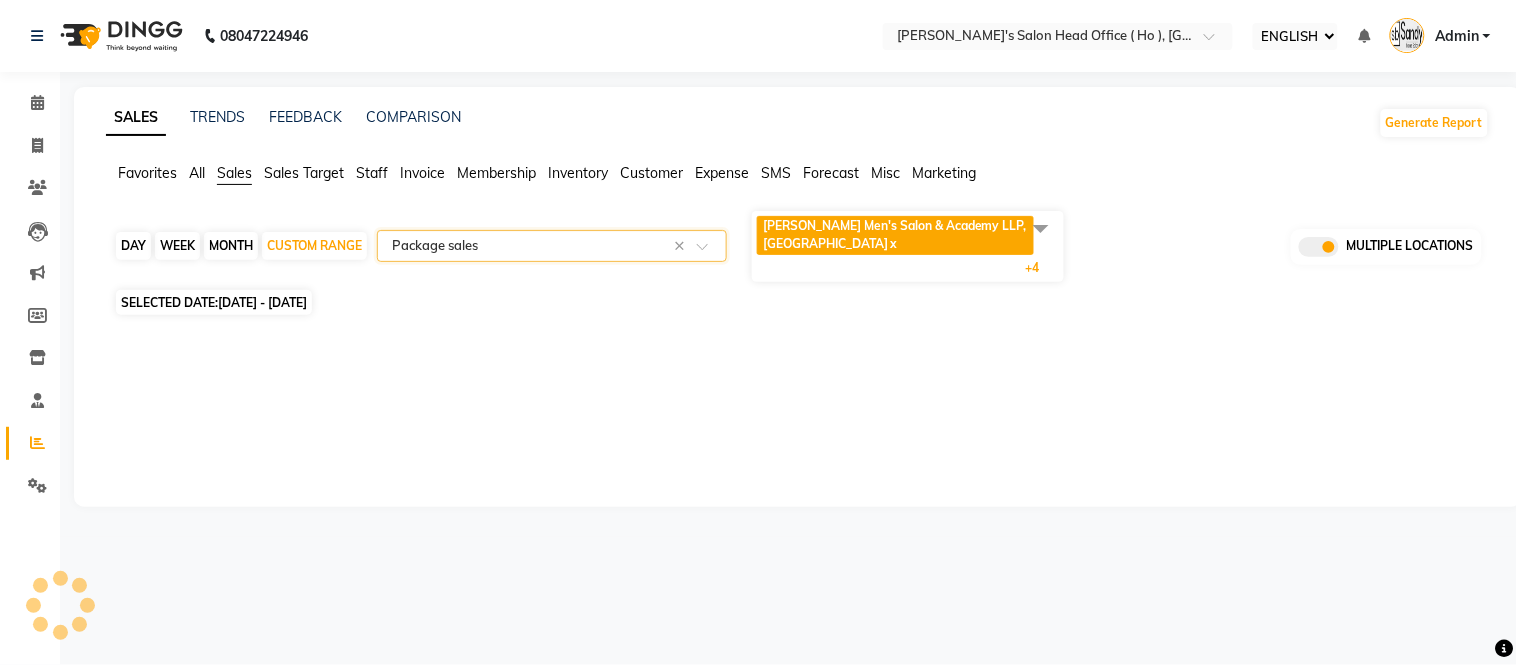 select on "csv" 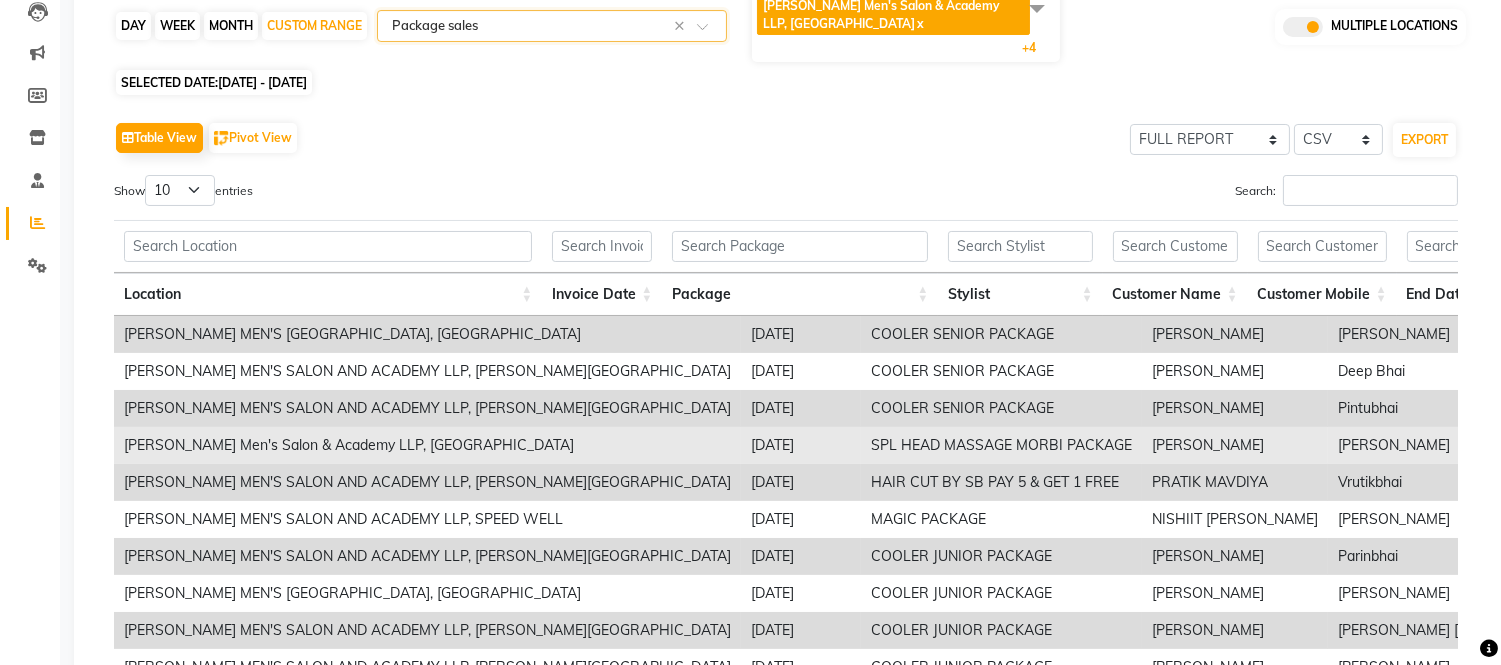 scroll, scrollTop: 425, scrollLeft: 0, axis: vertical 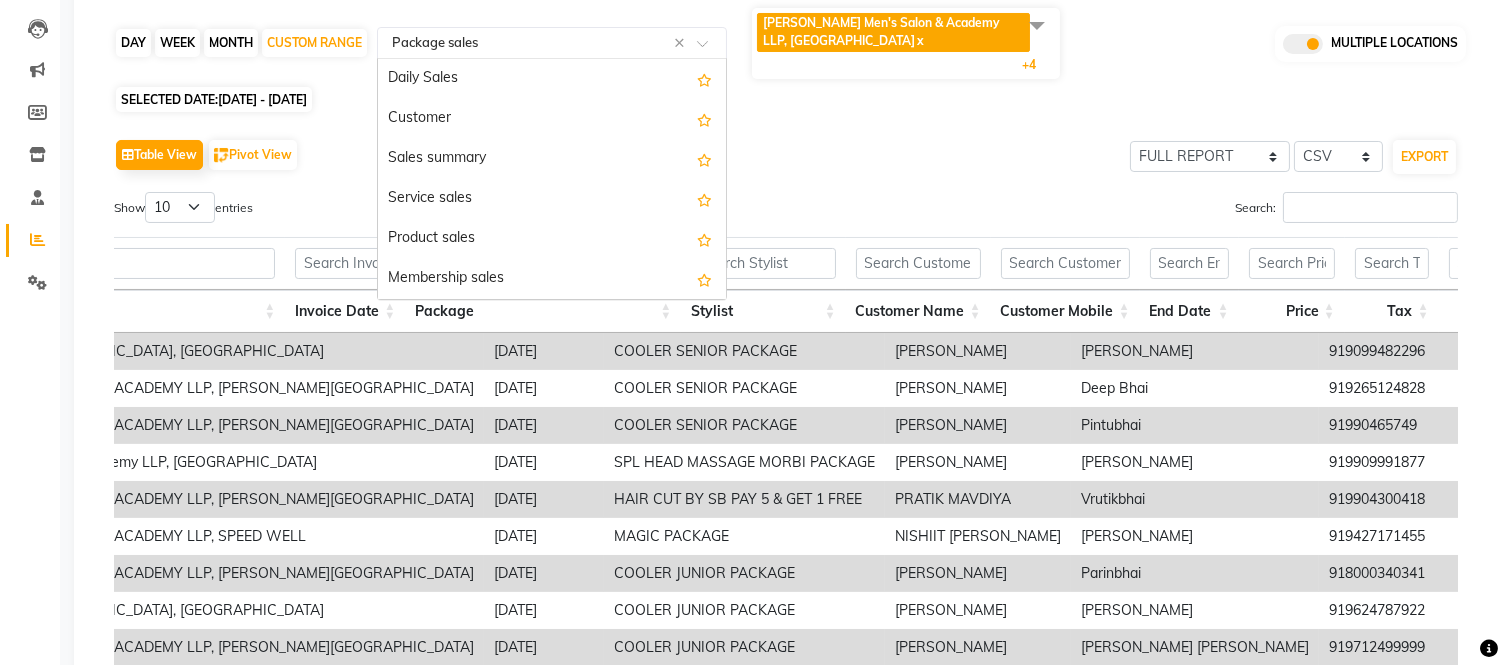 click 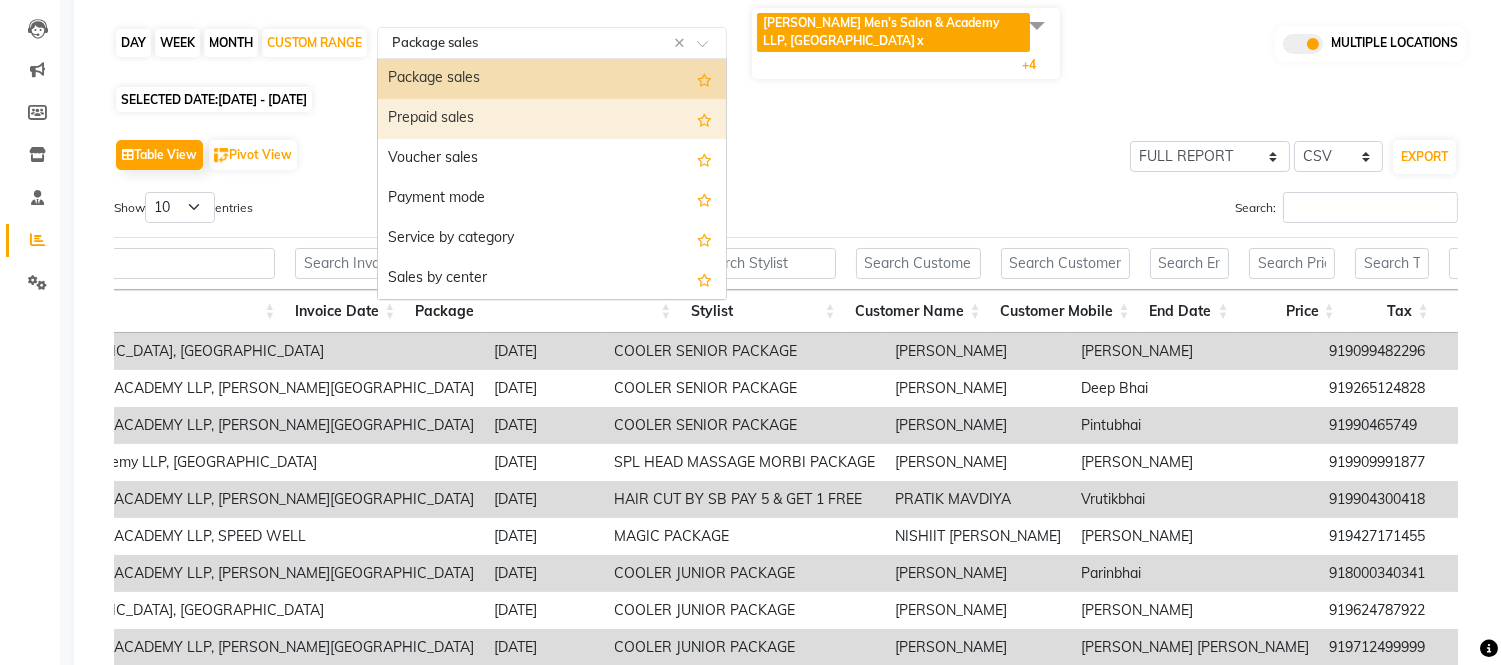 click on "Prepaid sales" at bounding box center (552, 119) 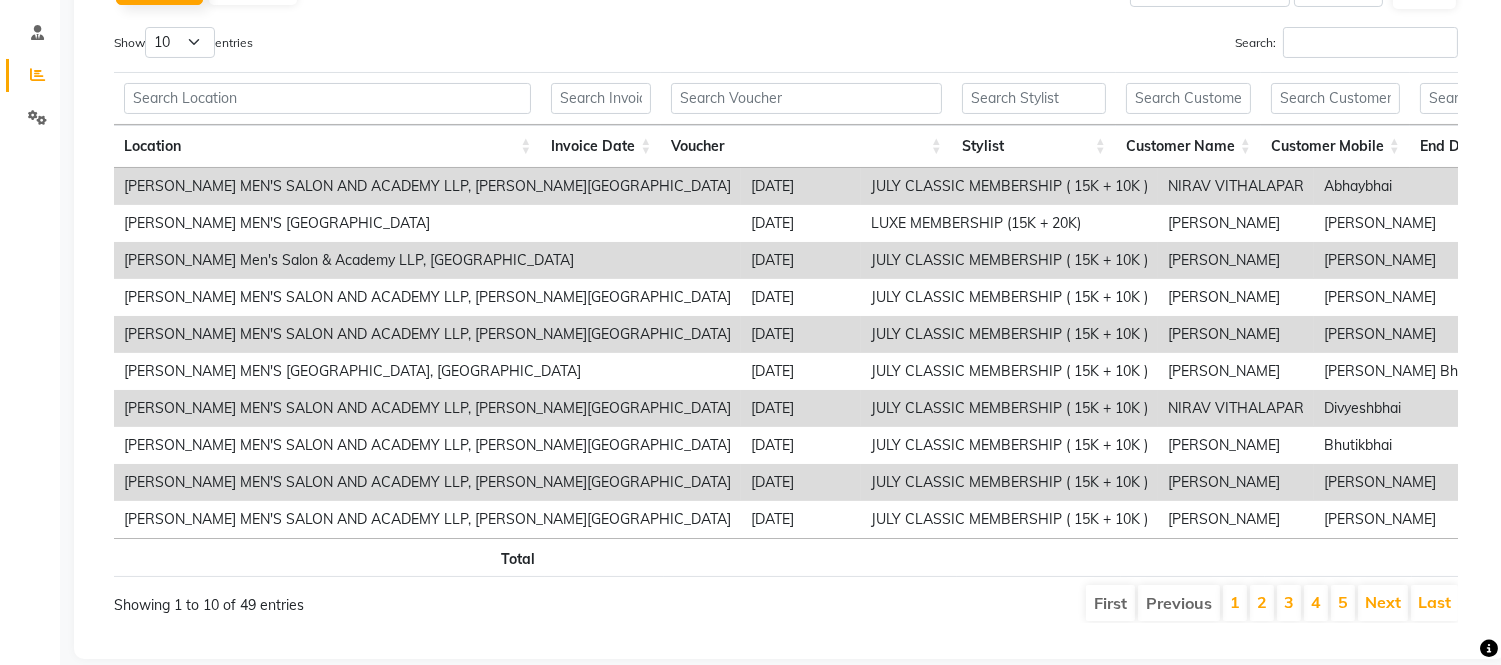 scroll, scrollTop: 425, scrollLeft: 0, axis: vertical 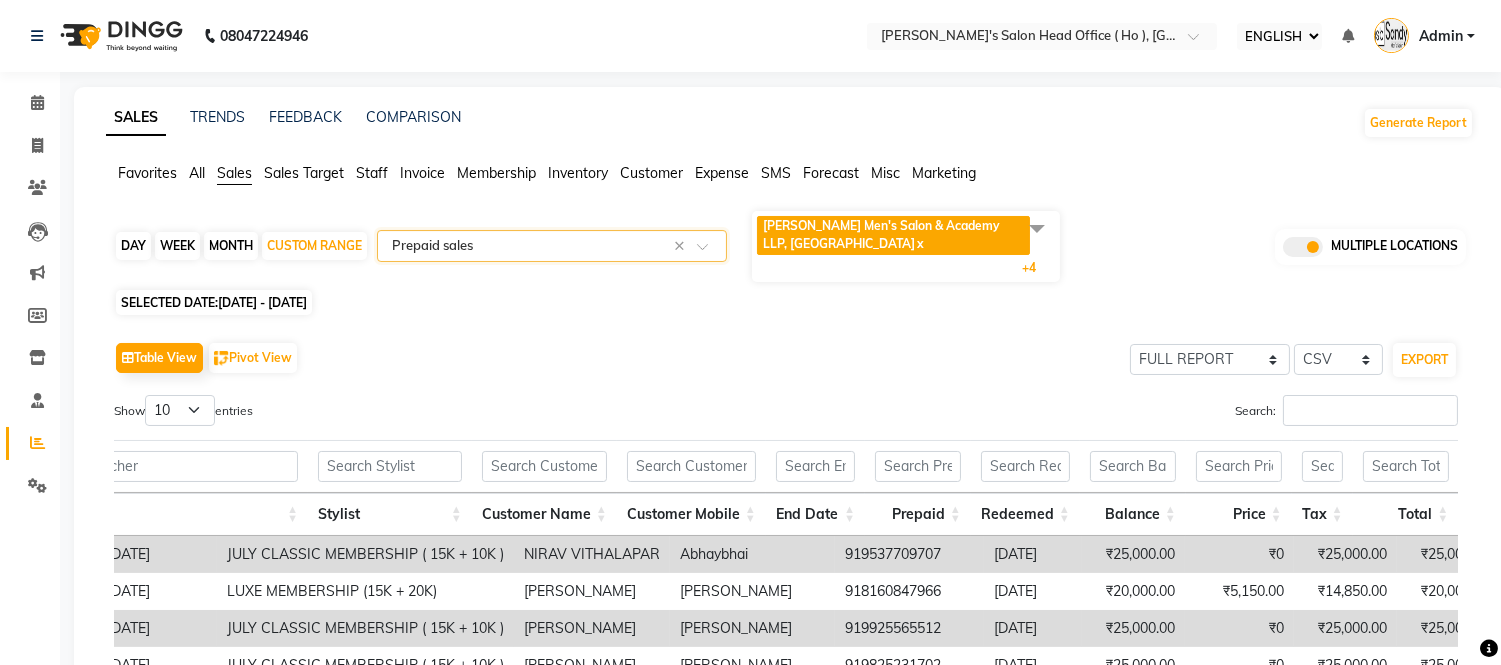click 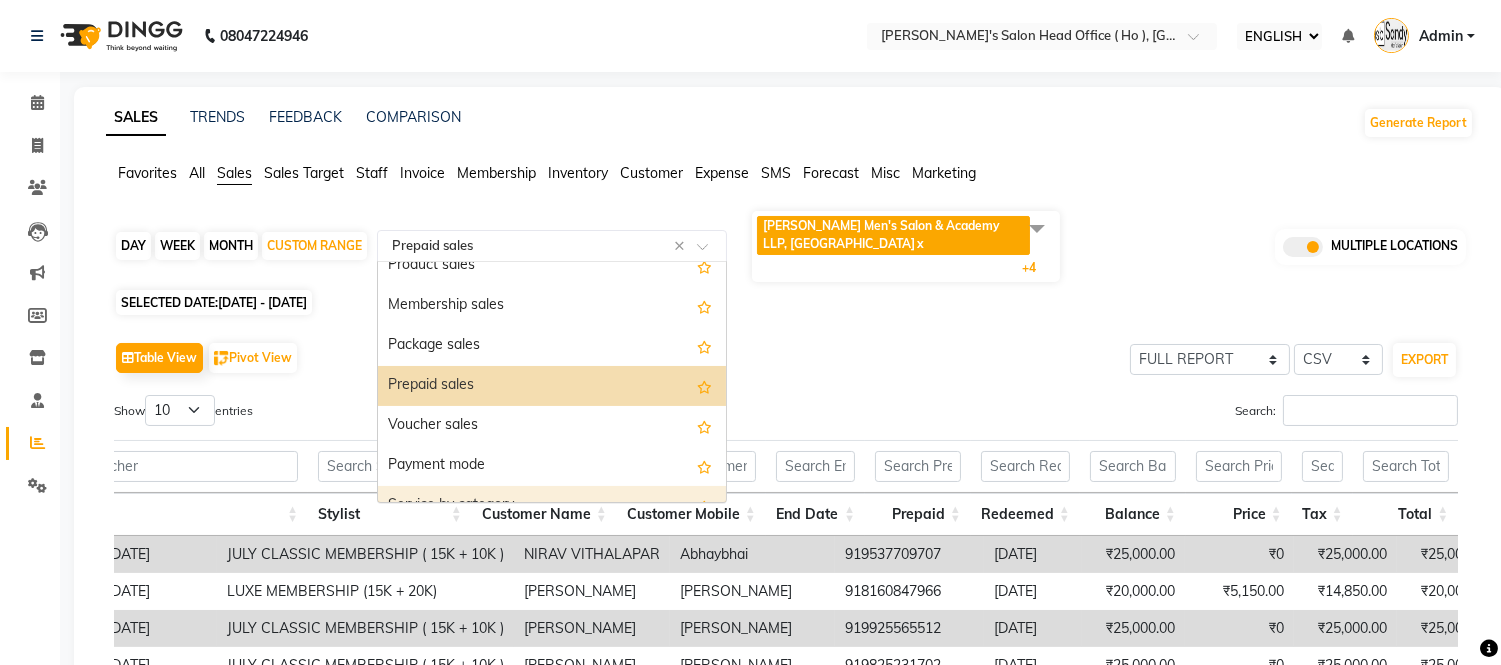scroll, scrollTop: 57, scrollLeft: 0, axis: vertical 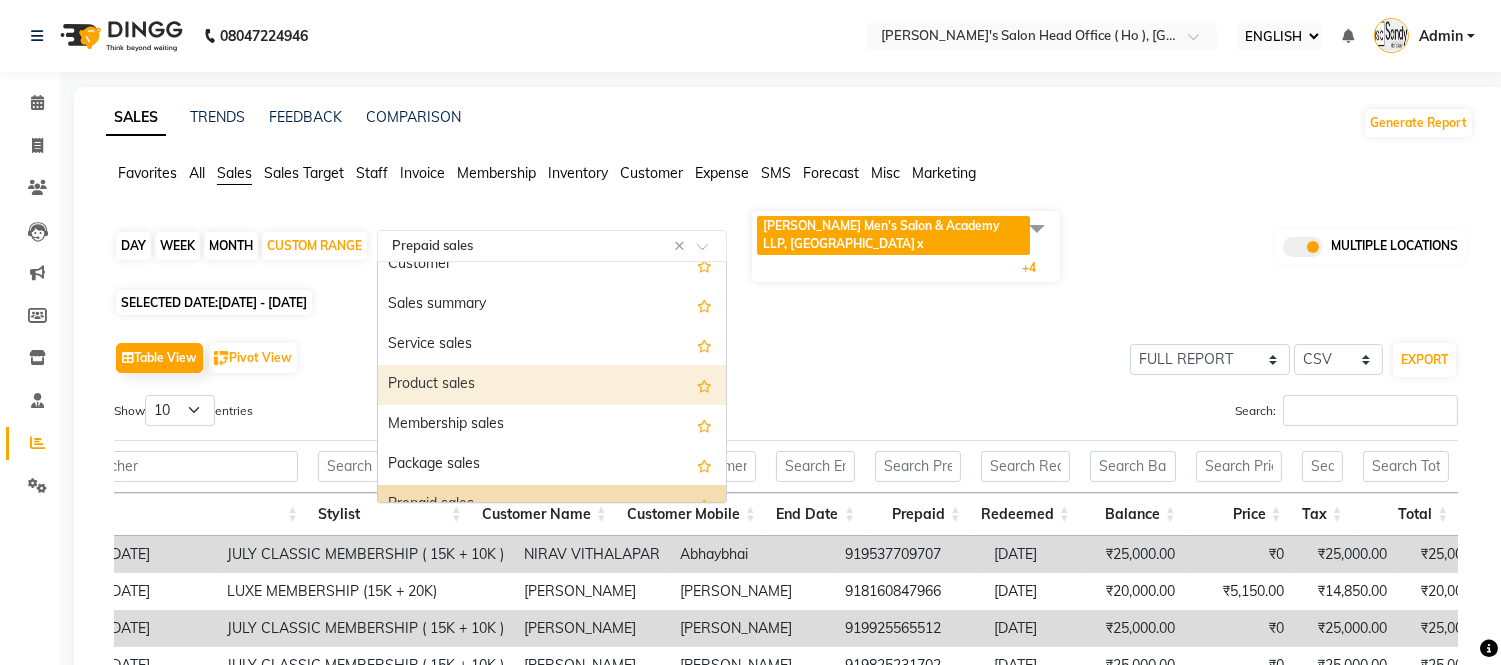 click on "Product sales" at bounding box center (552, 385) 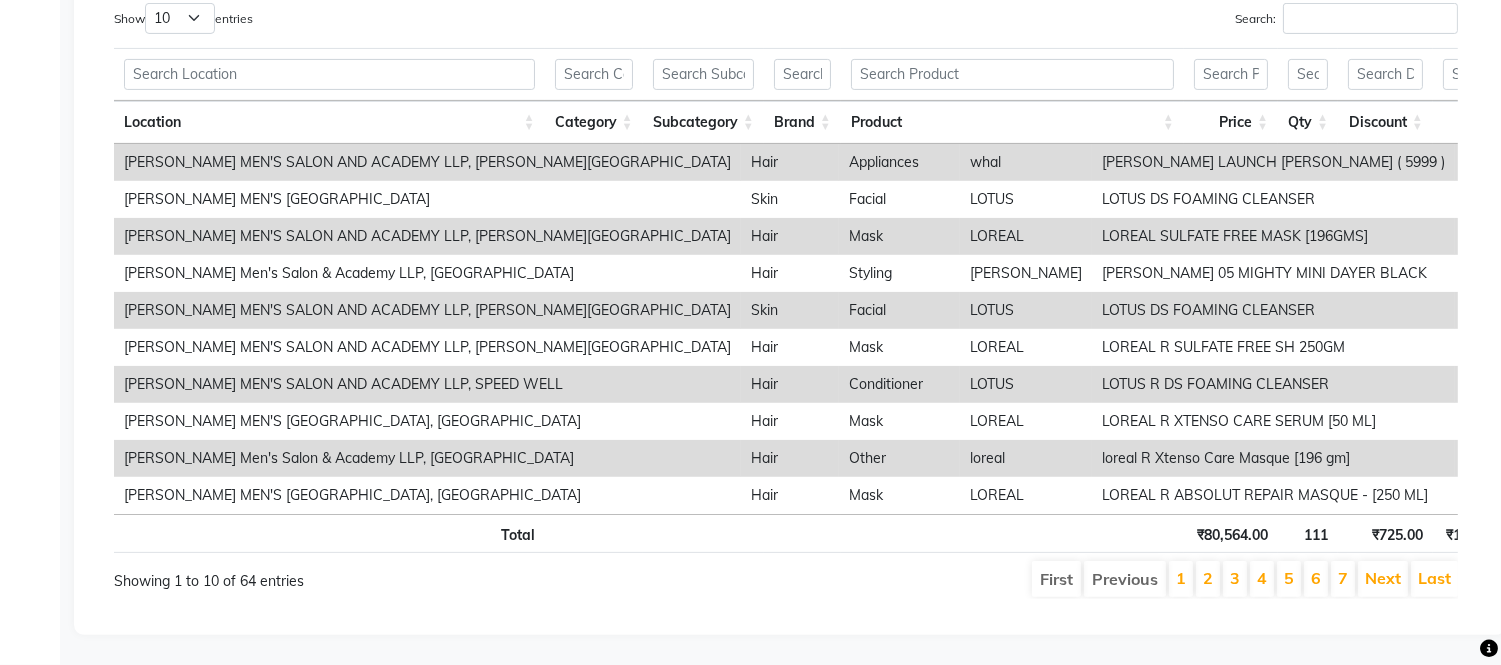 scroll, scrollTop: 1150, scrollLeft: 0, axis: vertical 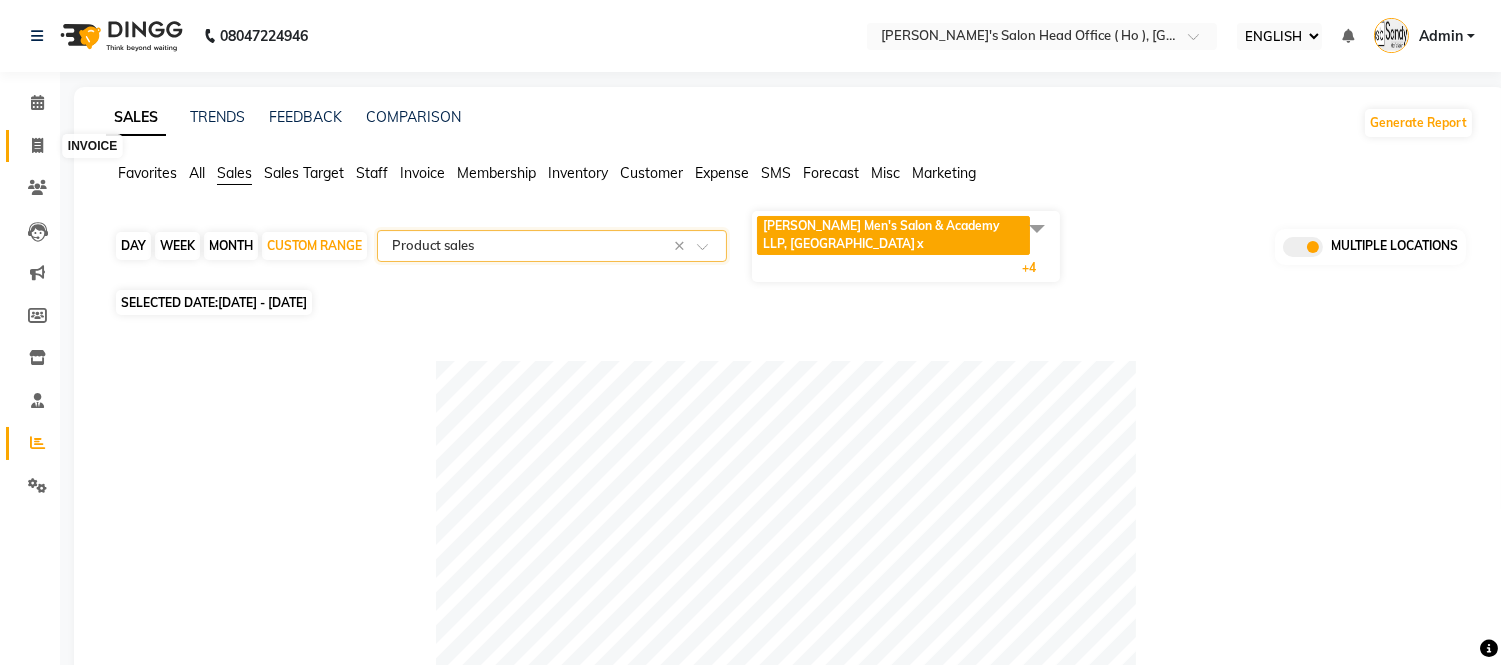 click 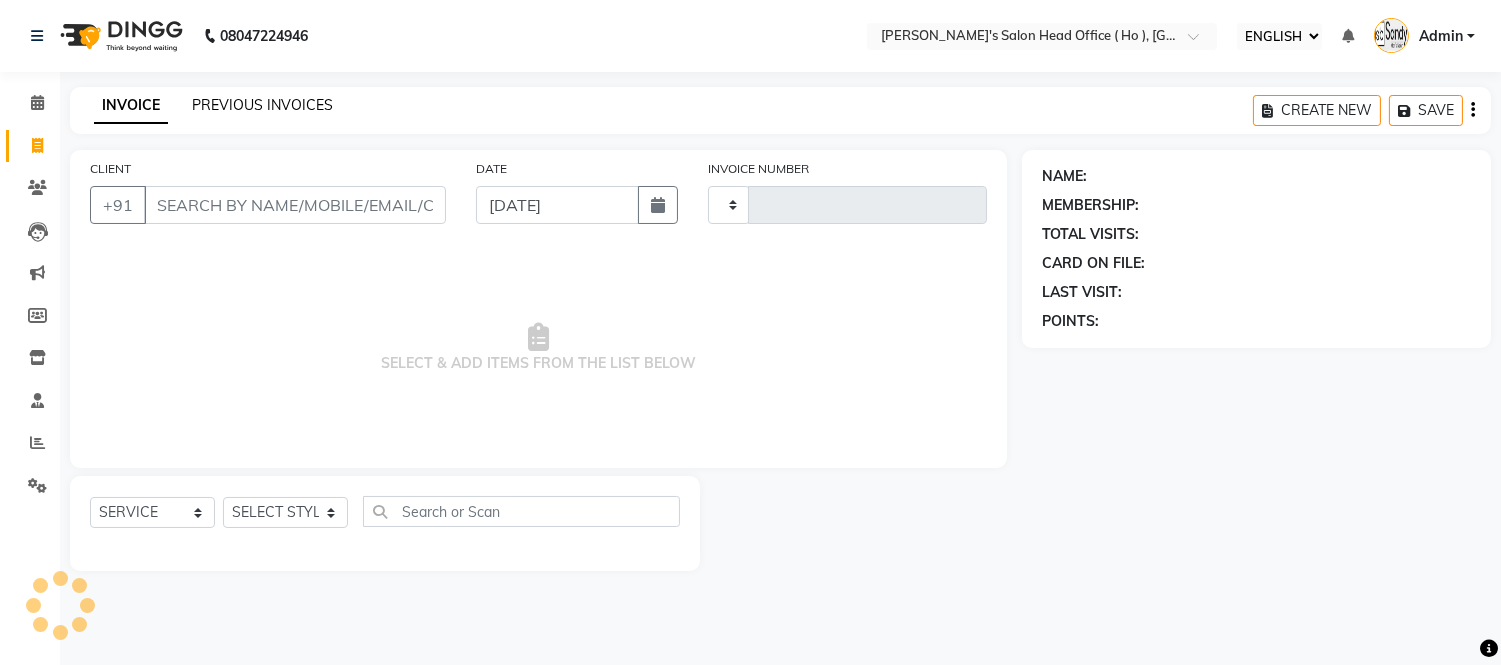 type on "0001" 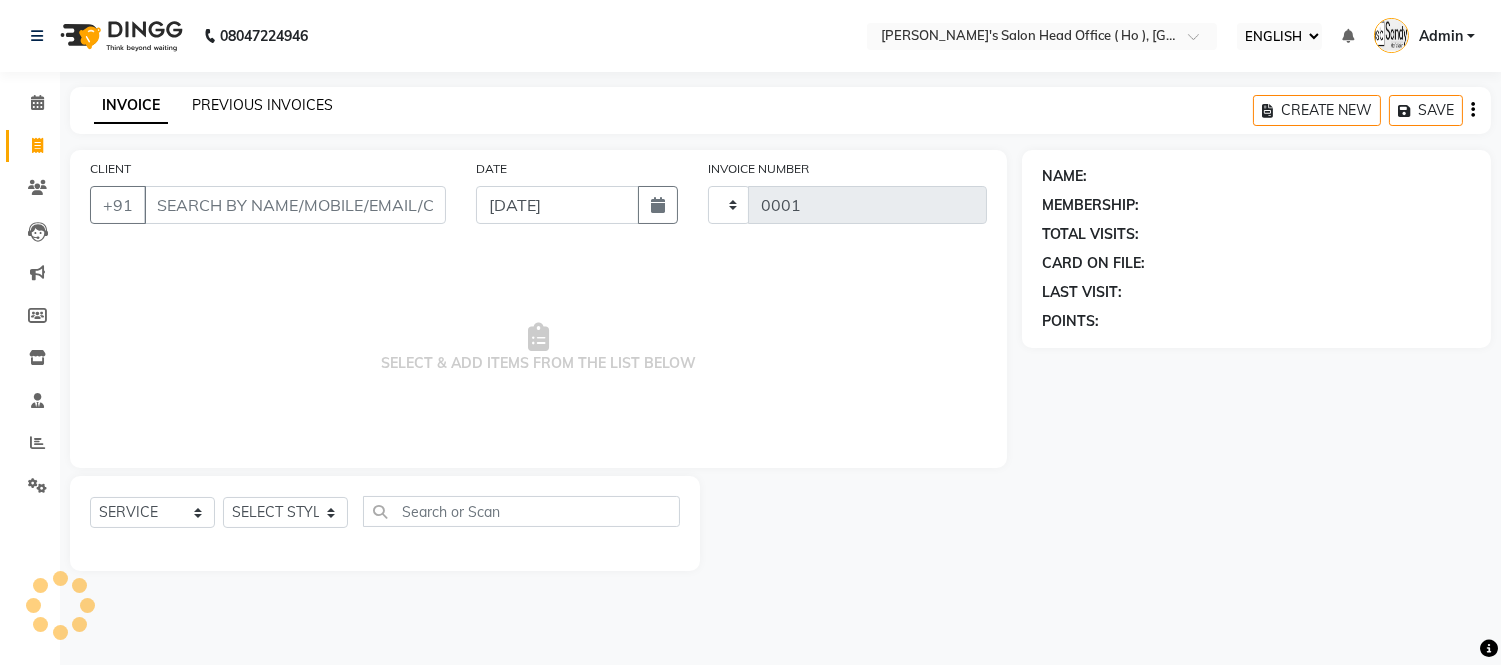 select on "6981" 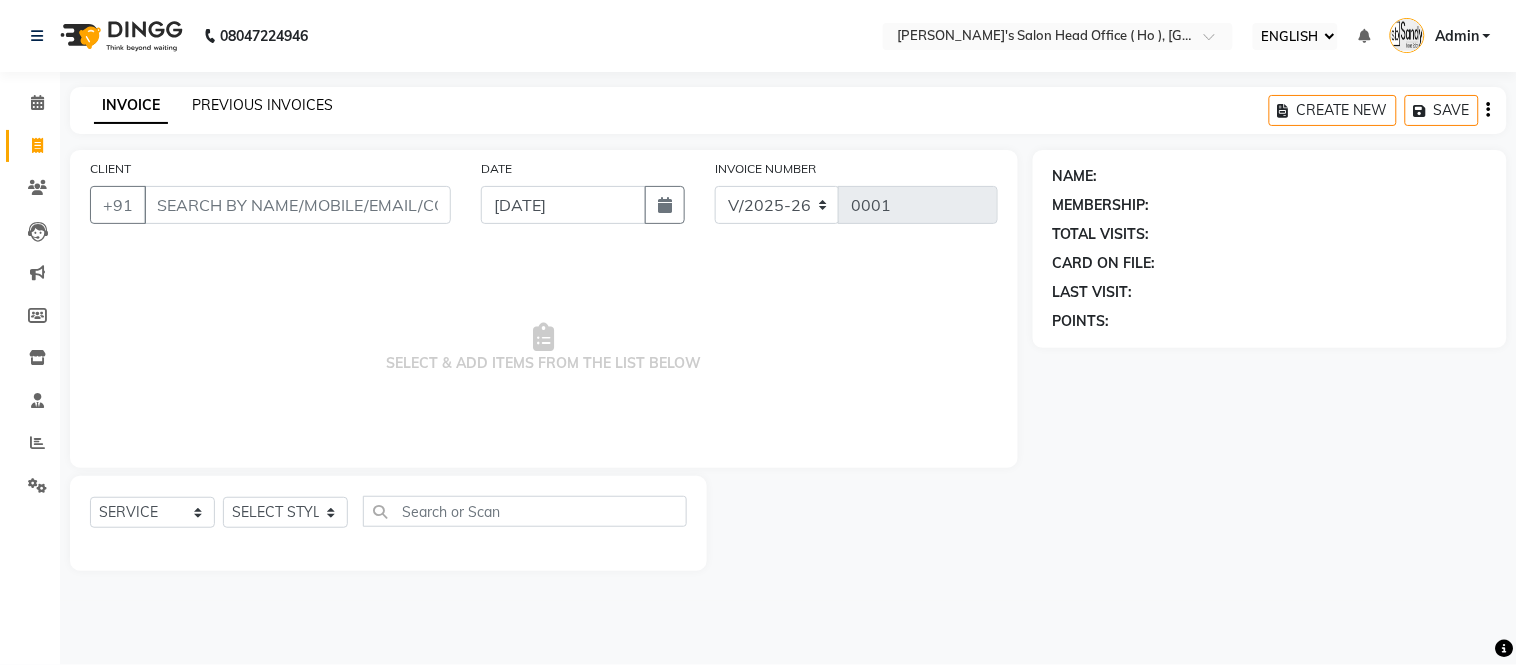click on "PREVIOUS INVOICES" 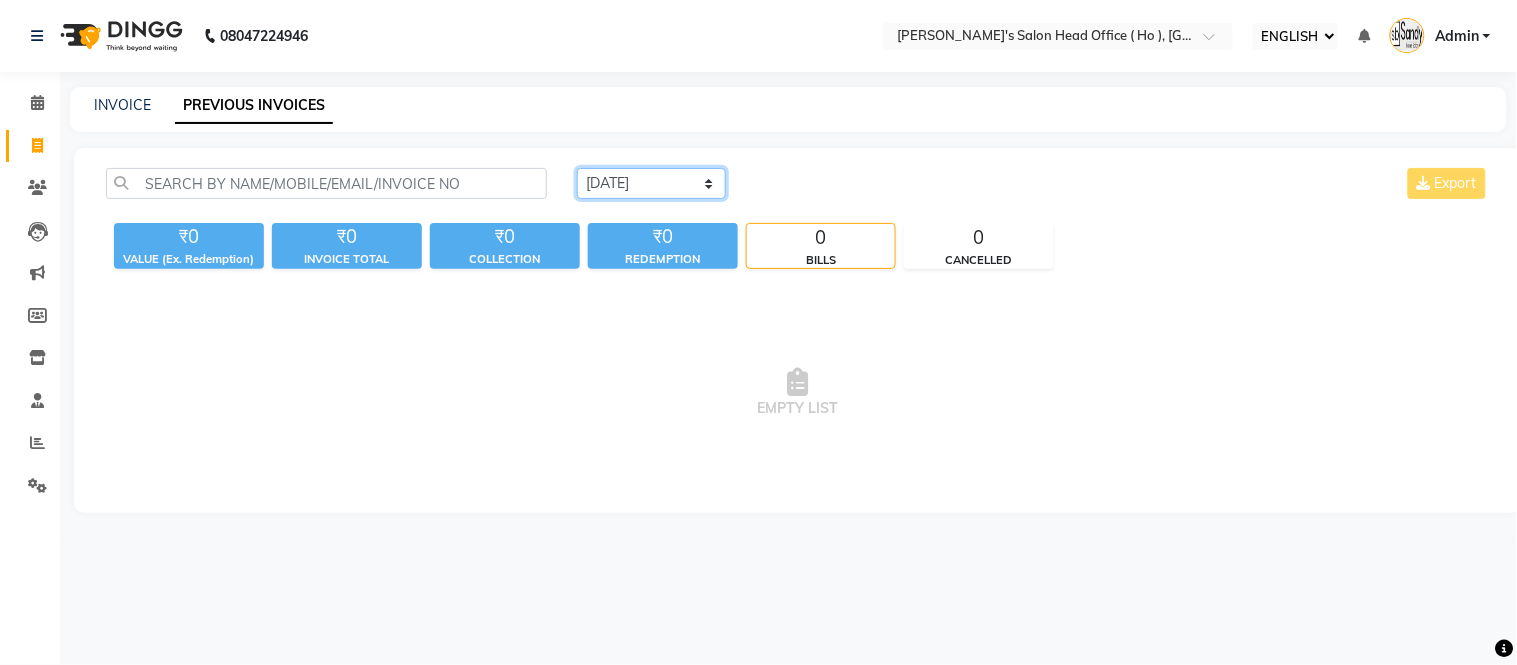 click on "[DATE] [DATE] CUSTOM RANGE" 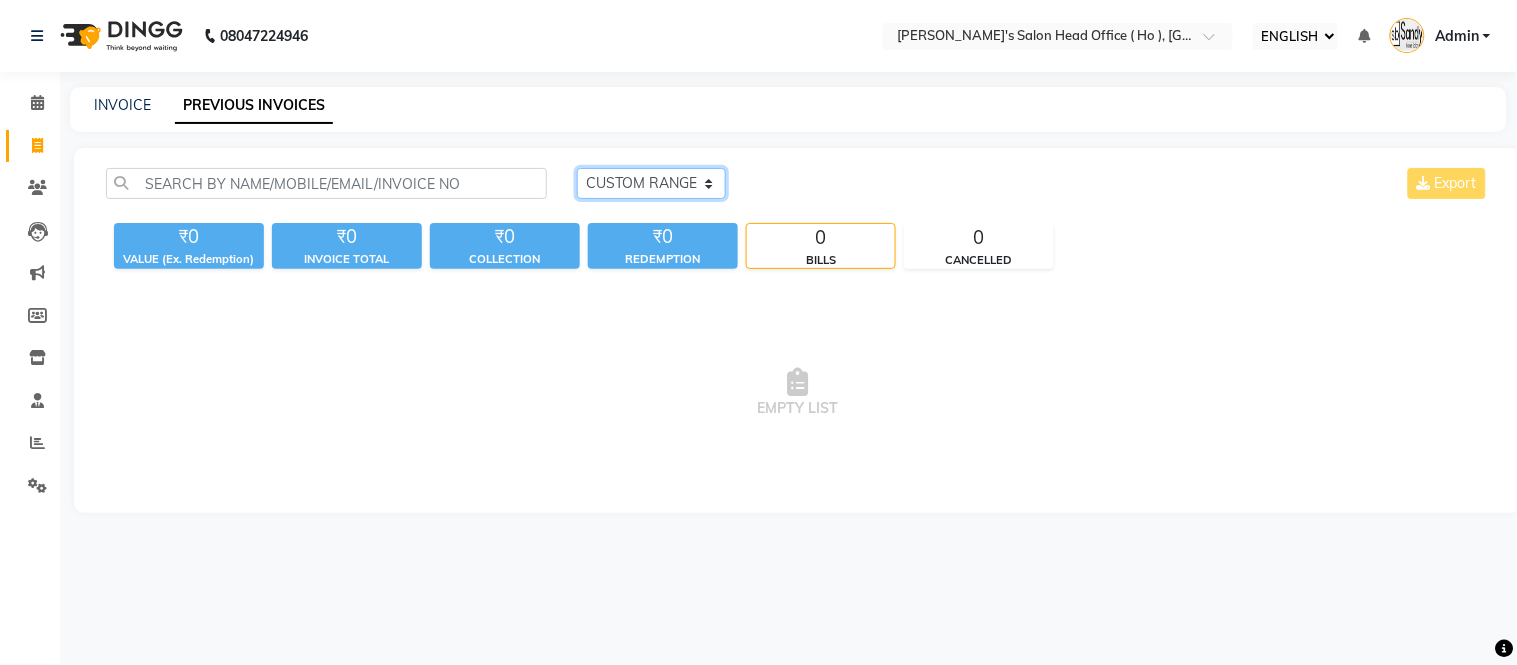 click on "[DATE] [DATE] CUSTOM RANGE" 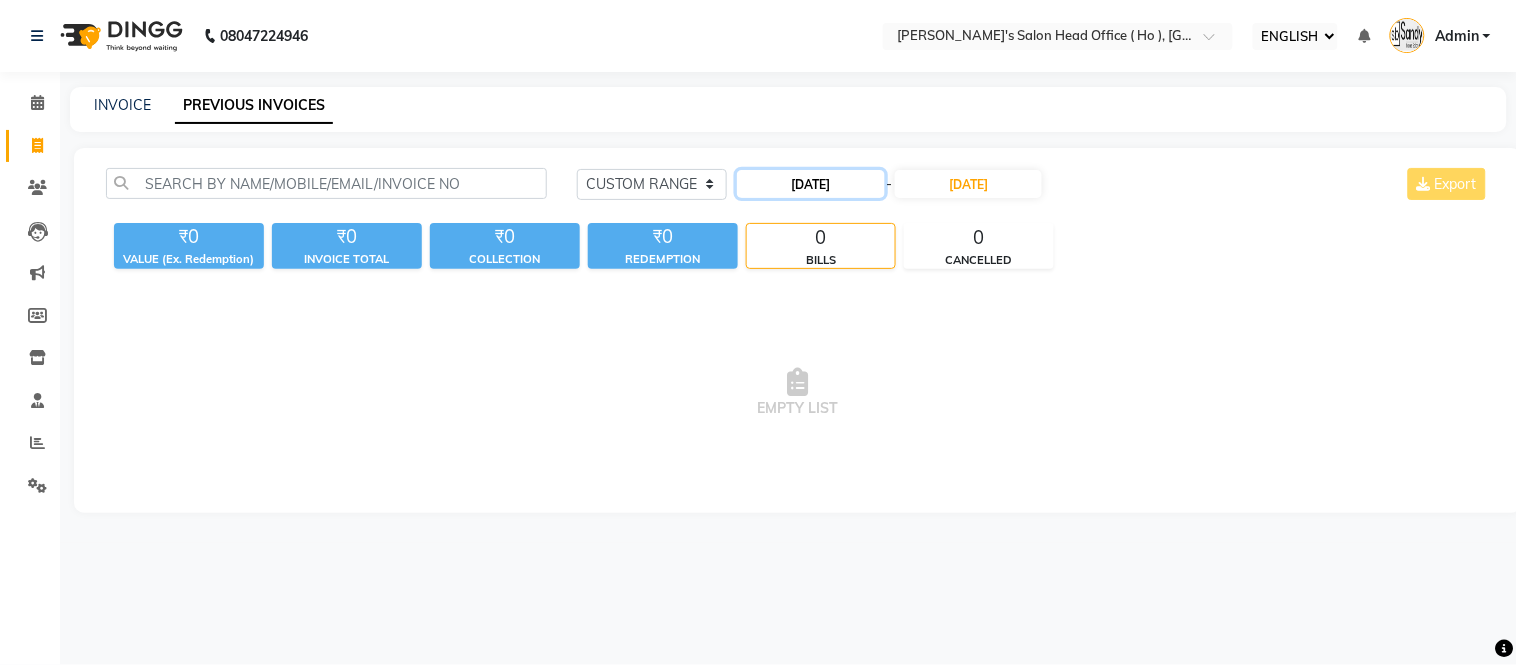 click on "[DATE]" 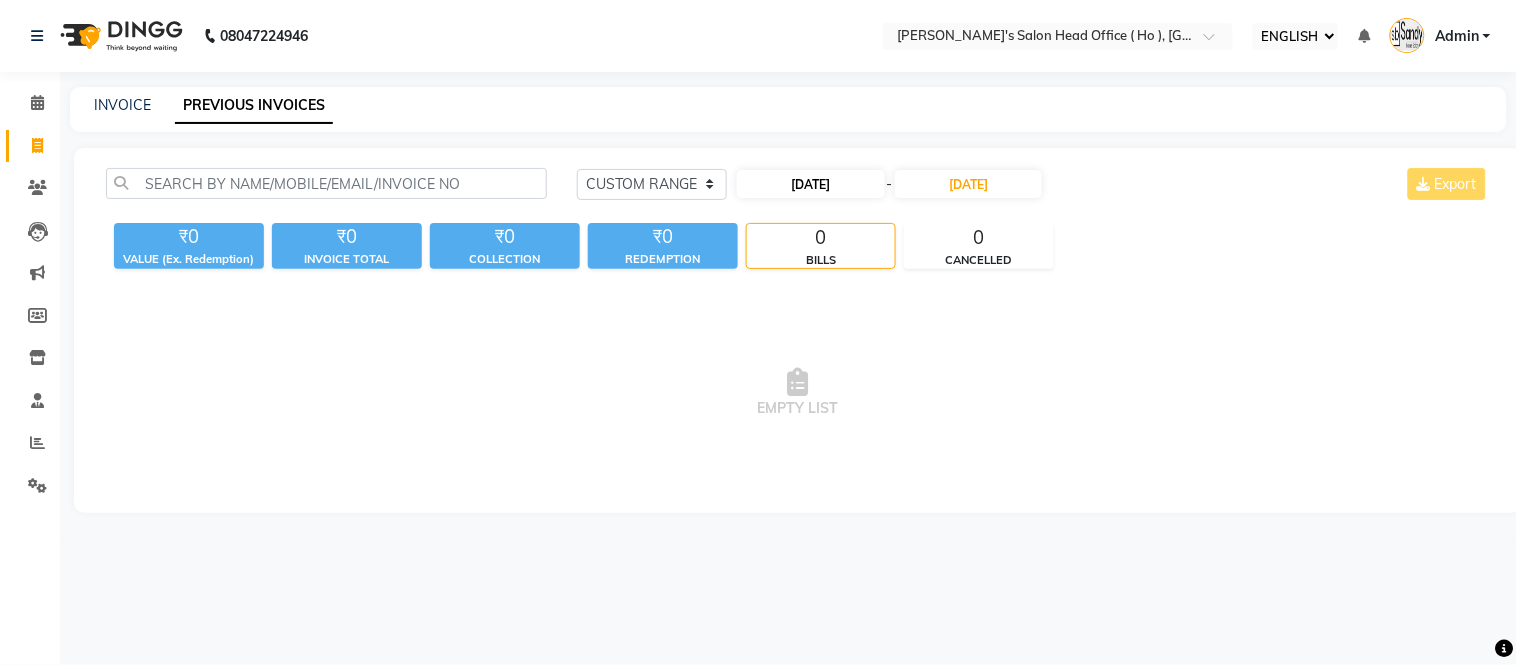 select on "7" 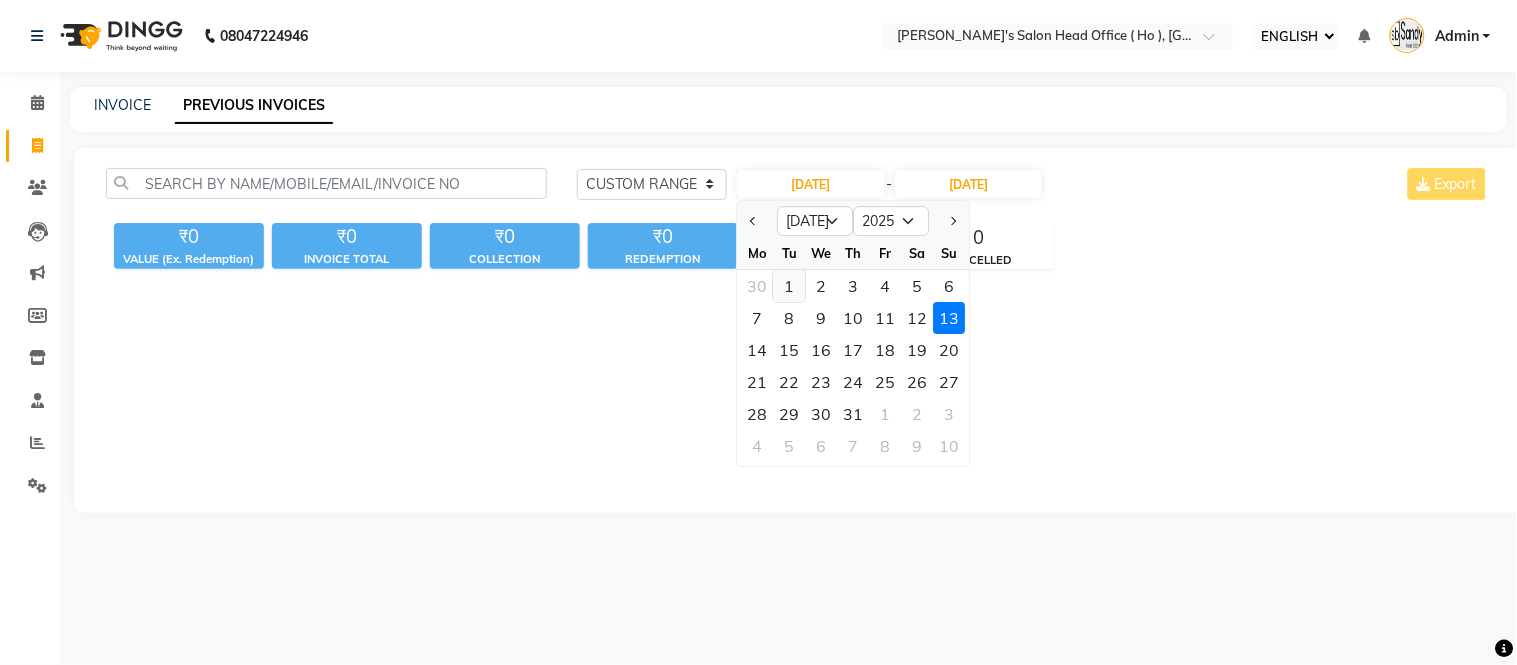 click on "1" 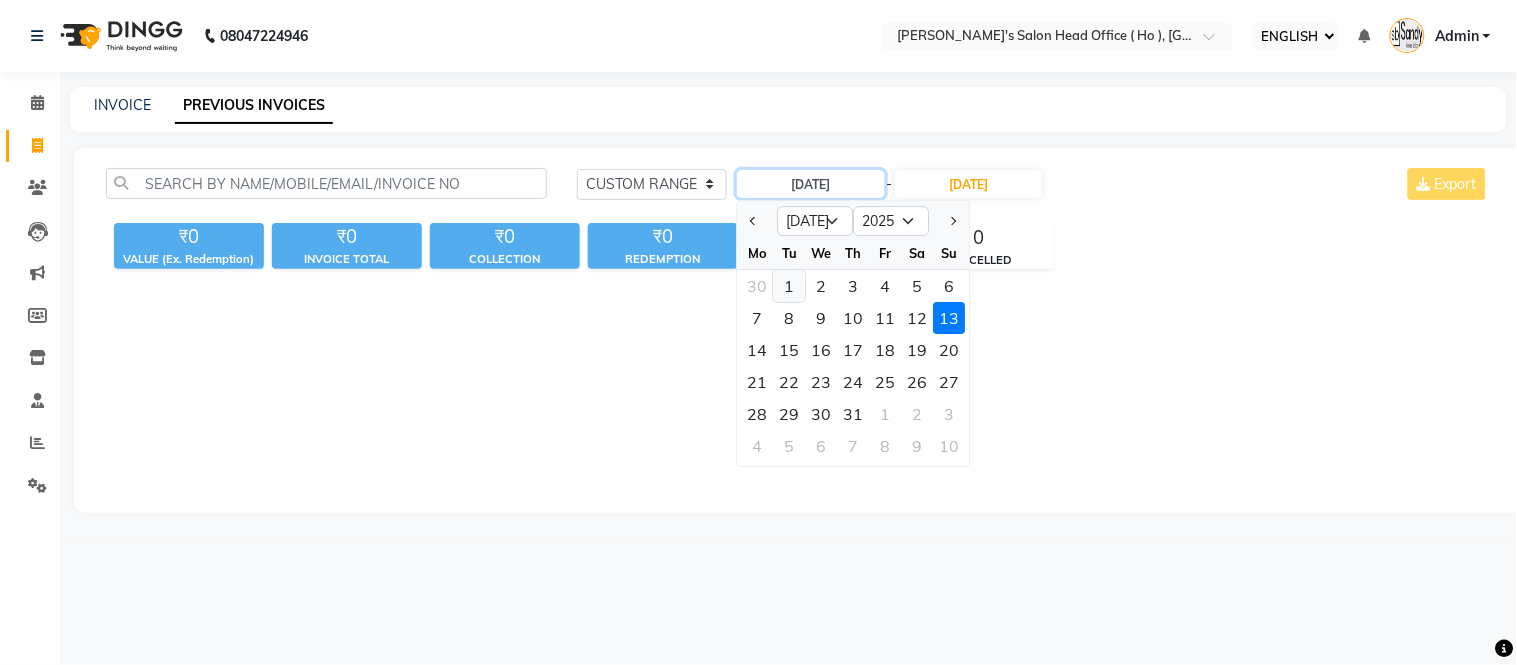 type on "[DATE]" 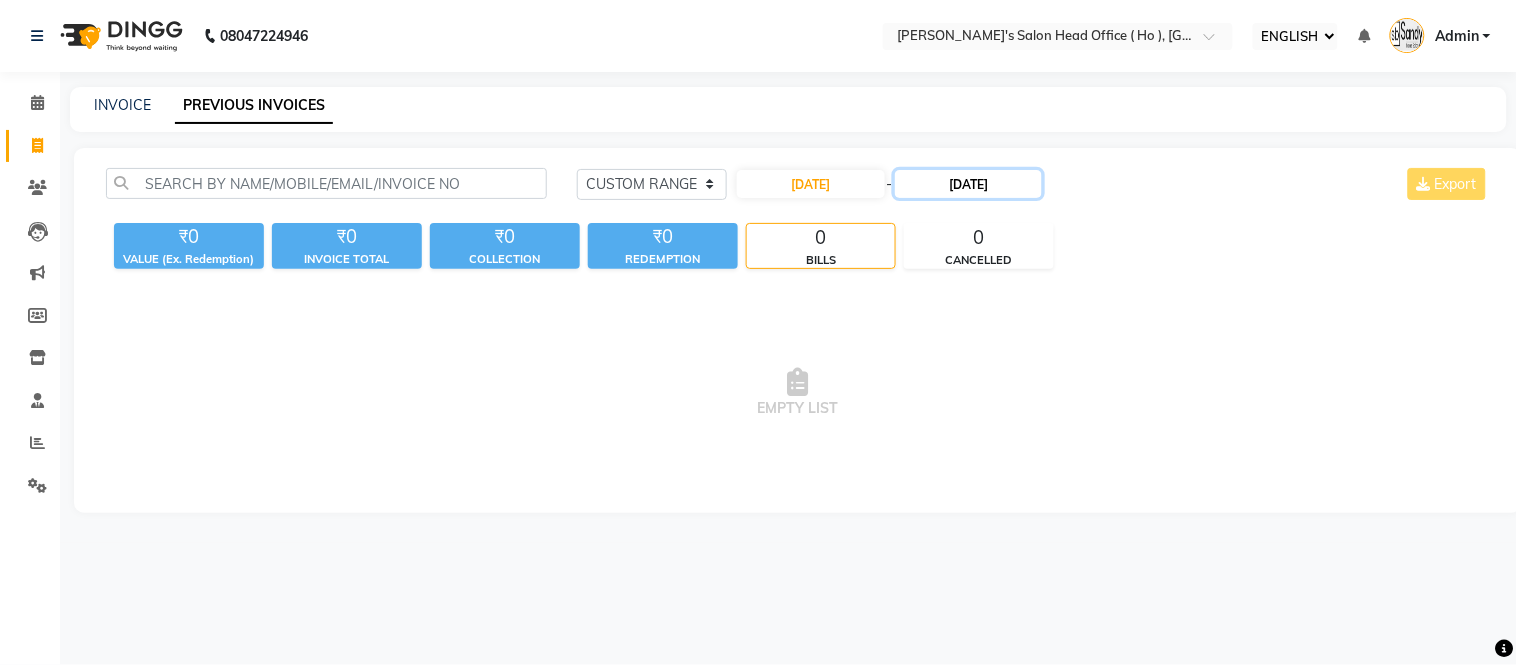 click on "[DATE]" 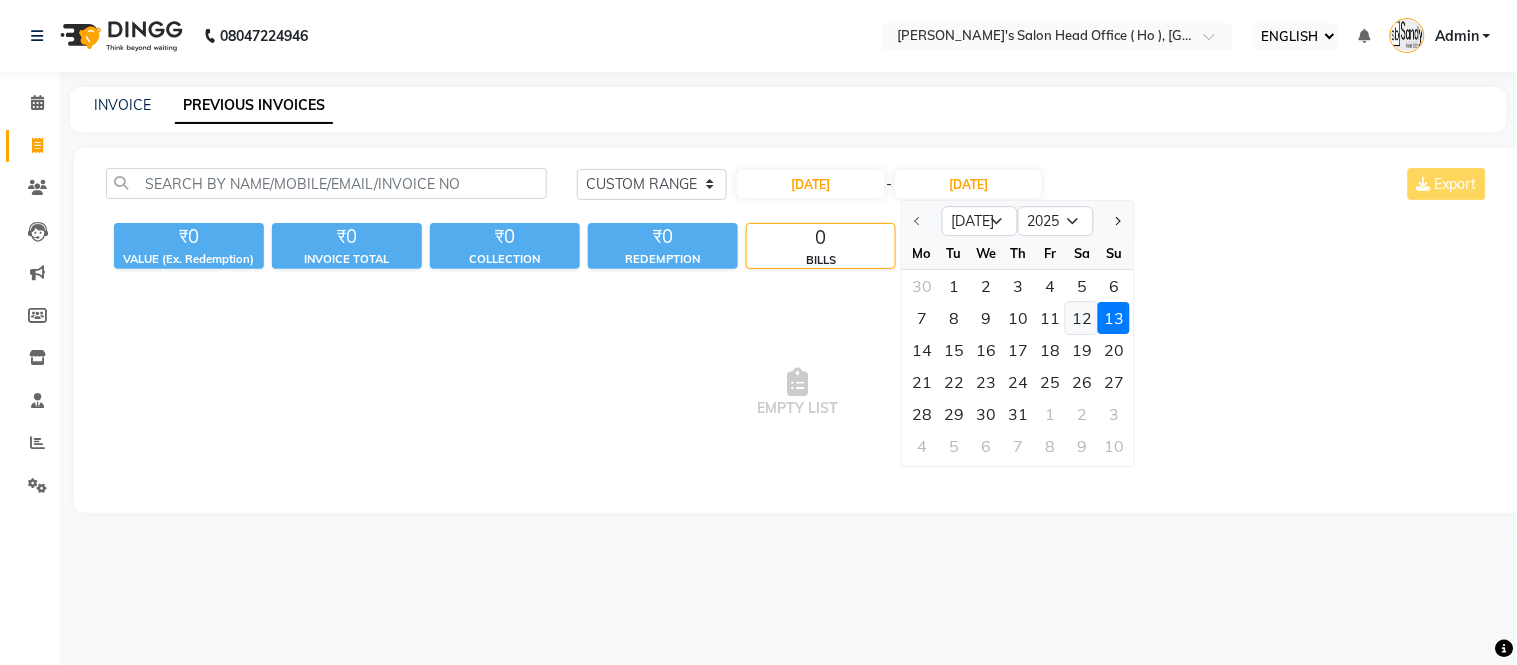 click on "12" 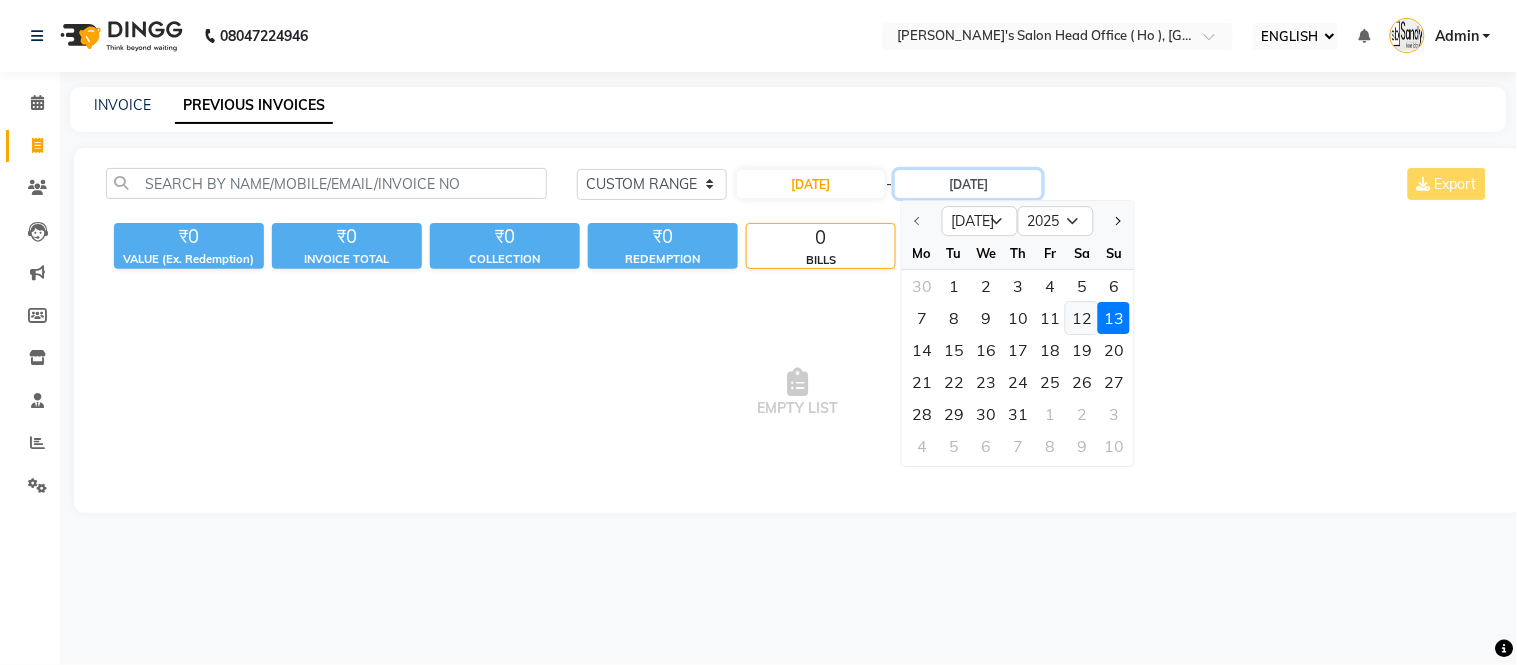 type on "12-07-2025" 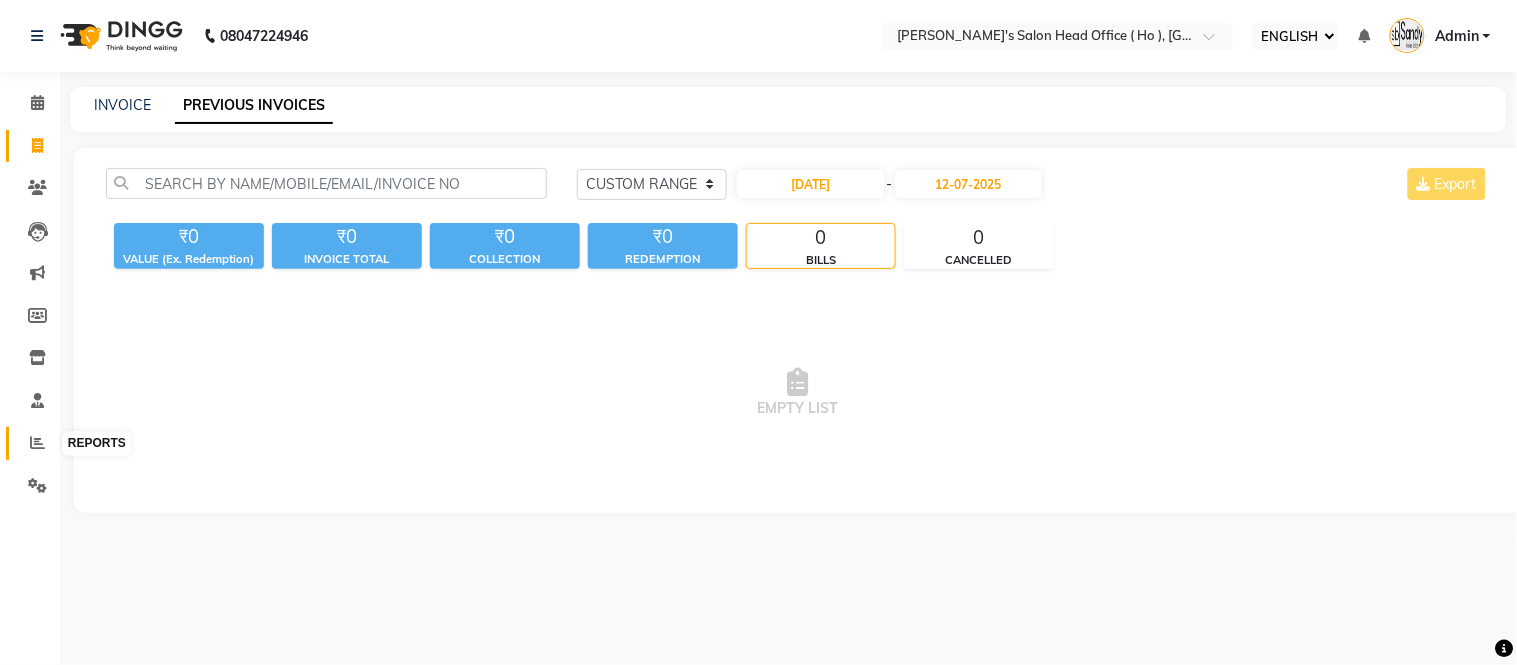 click 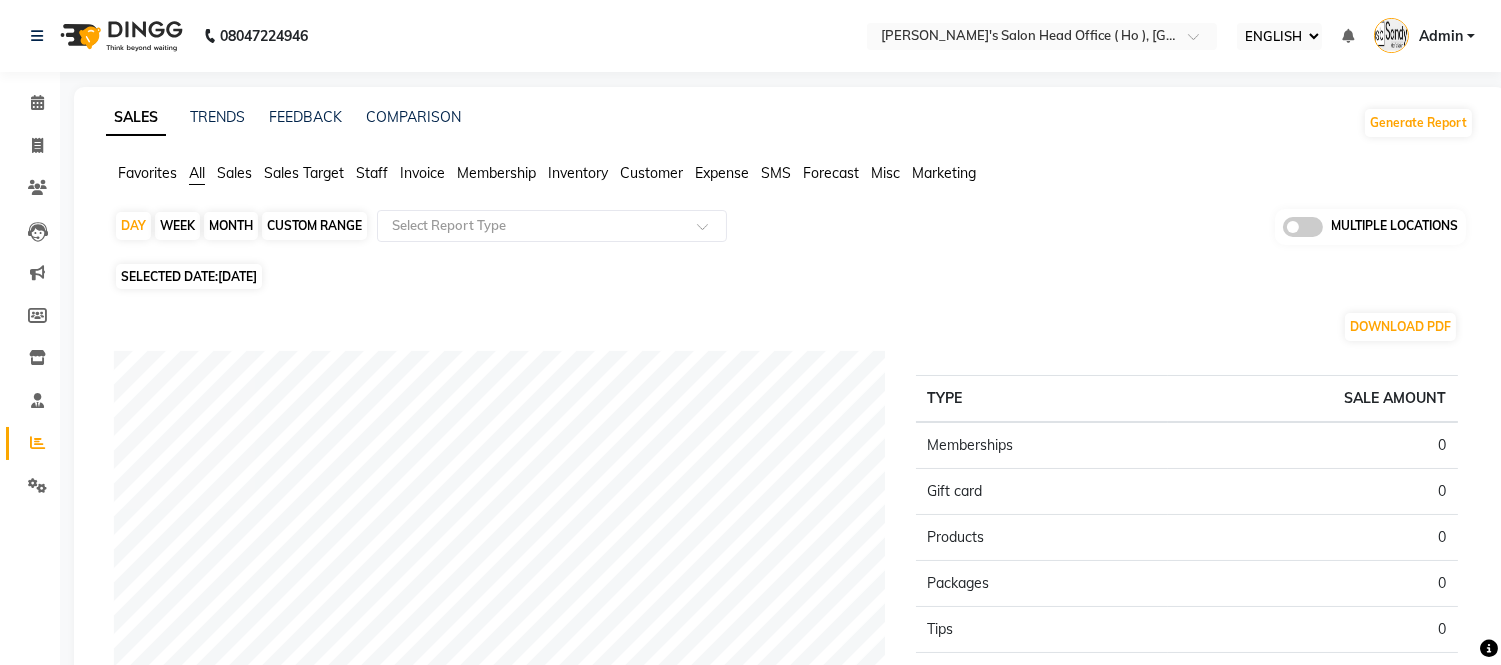 click 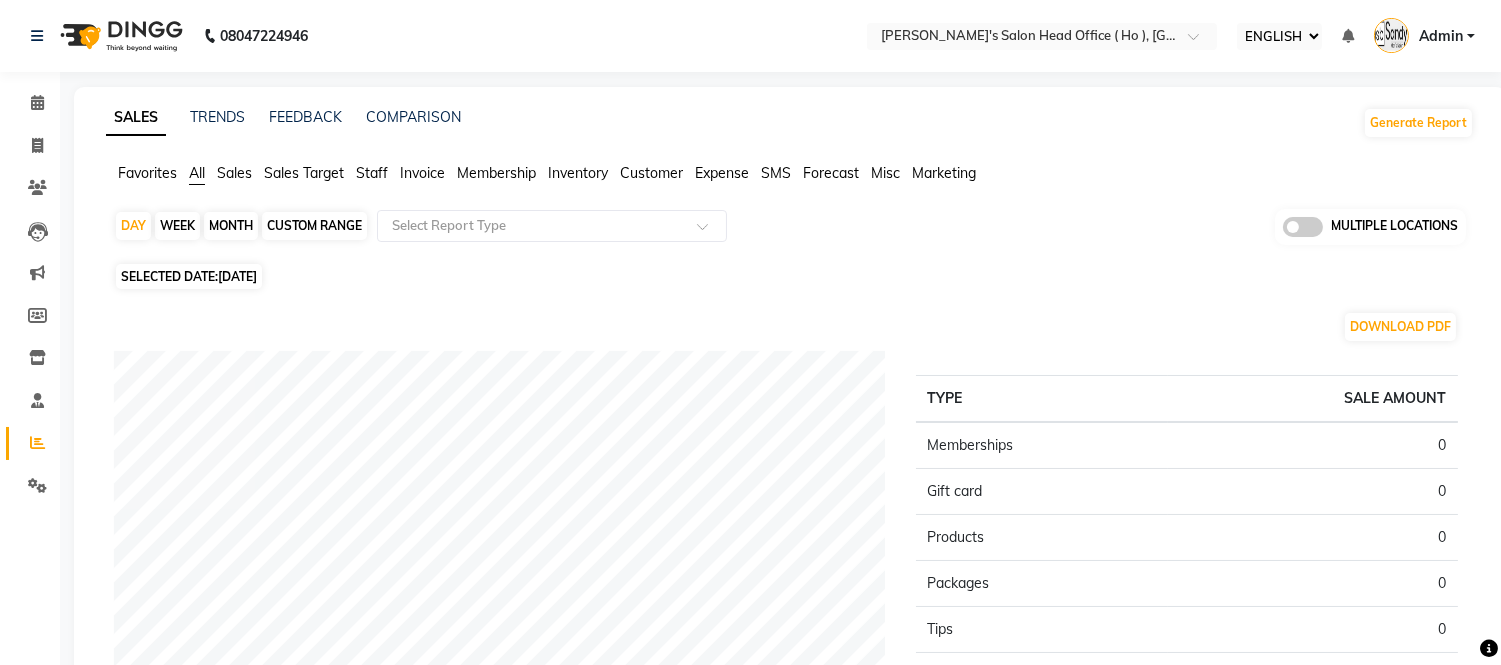 click 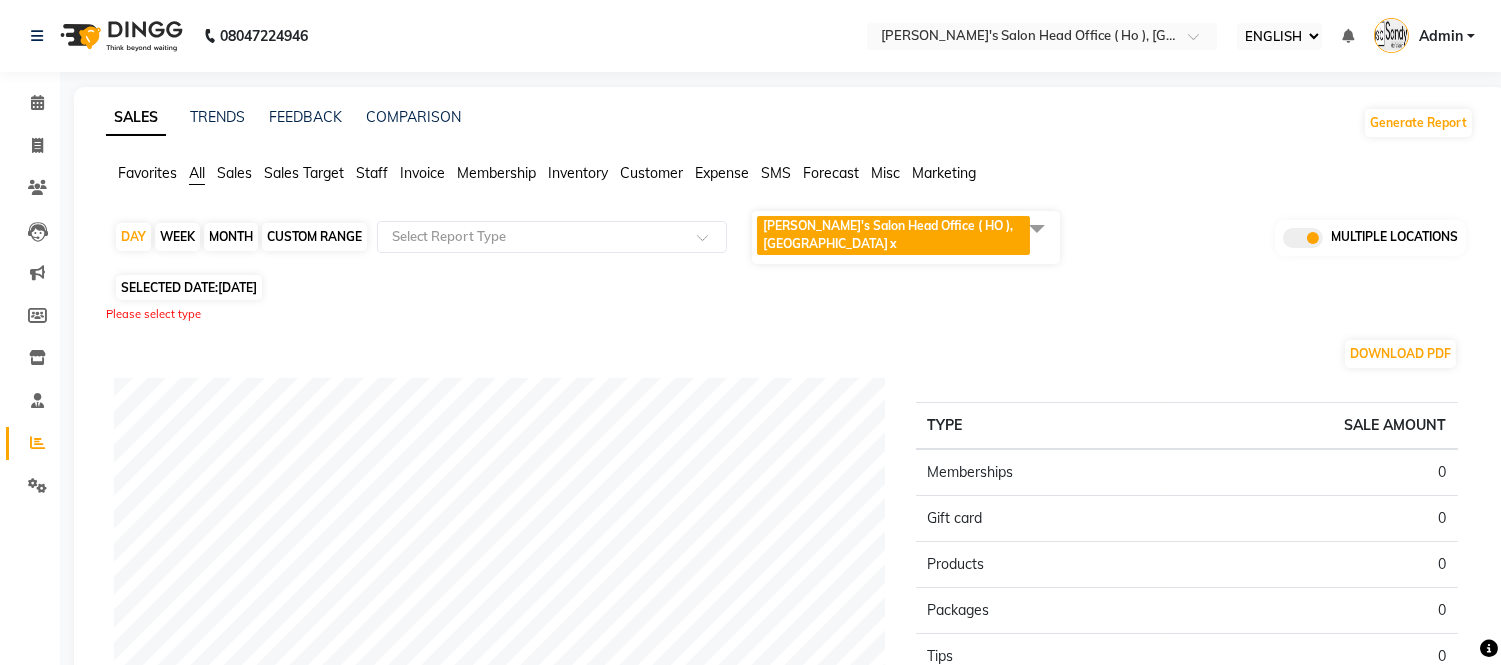 click 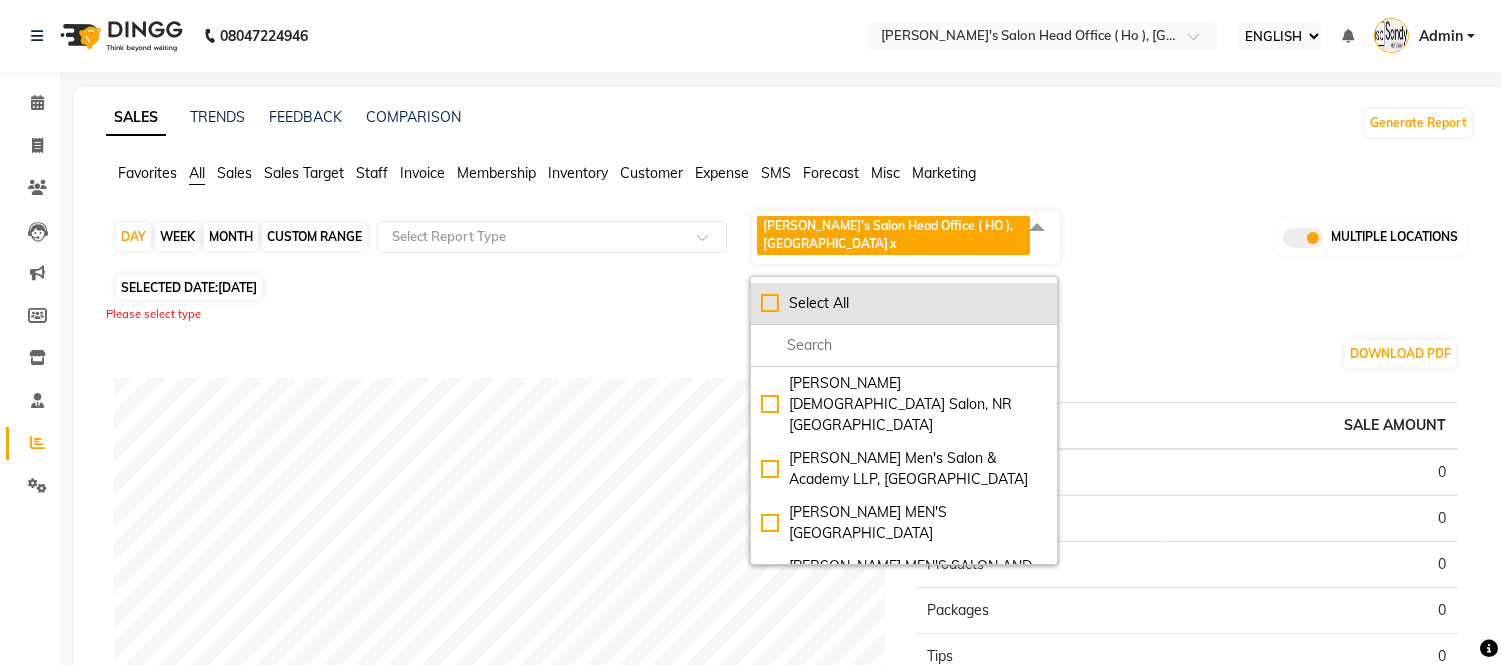 click on "Select All" 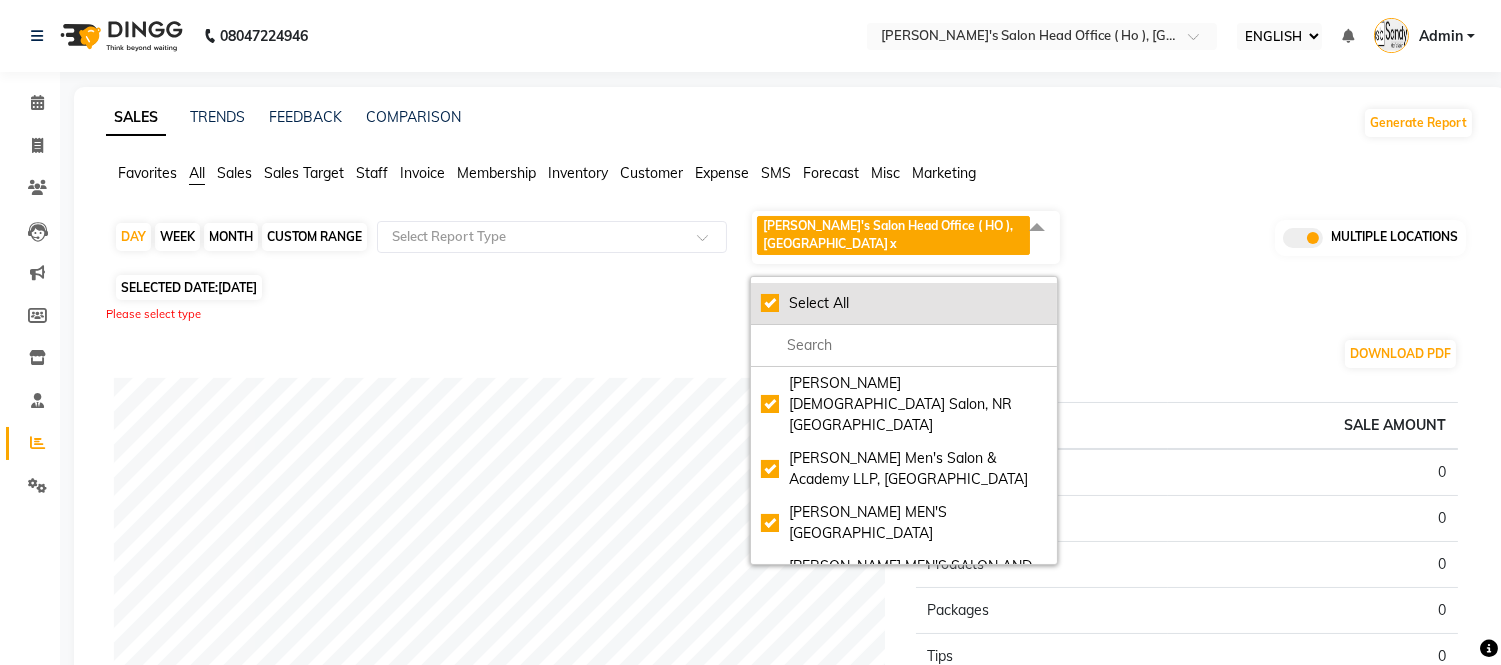 checkbox on "true" 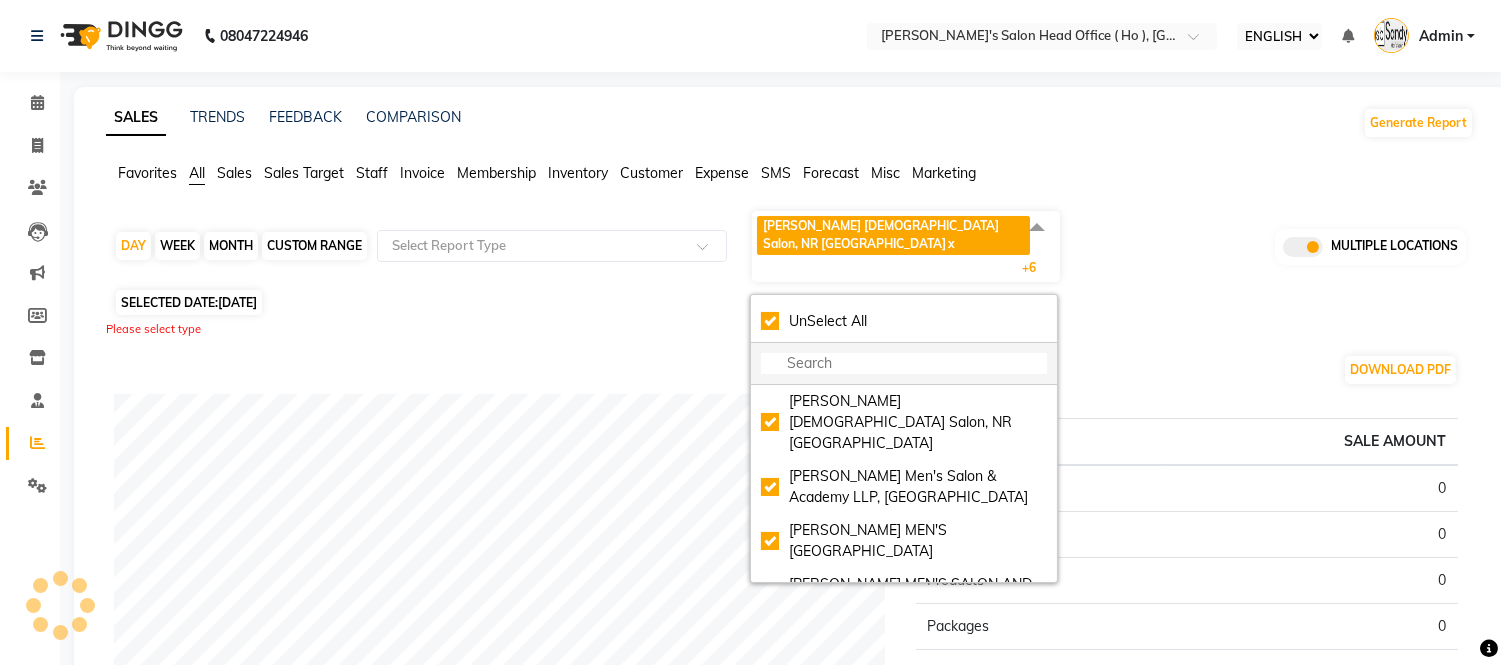 click on "[PERSON_NAME] [DEMOGRAPHIC_DATA] Salon, NR [GEOGRAPHIC_DATA]" 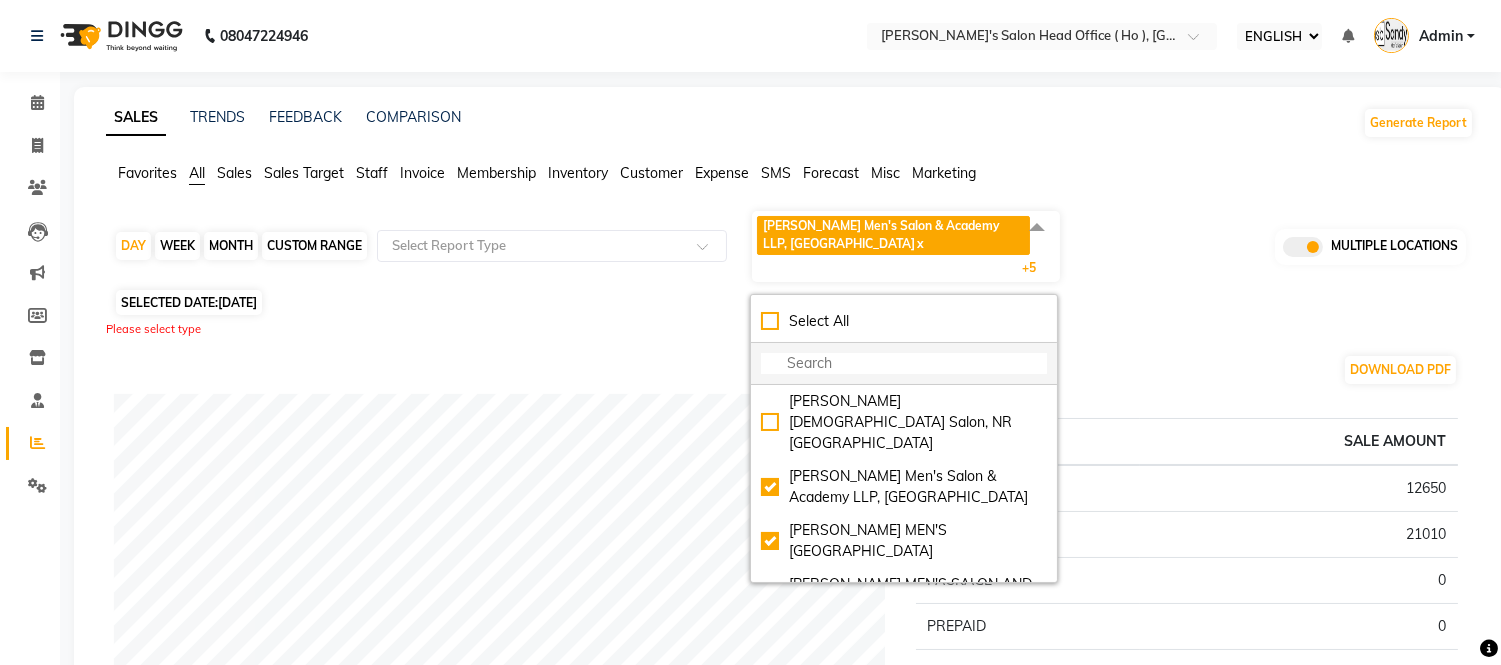checkbox on "false" 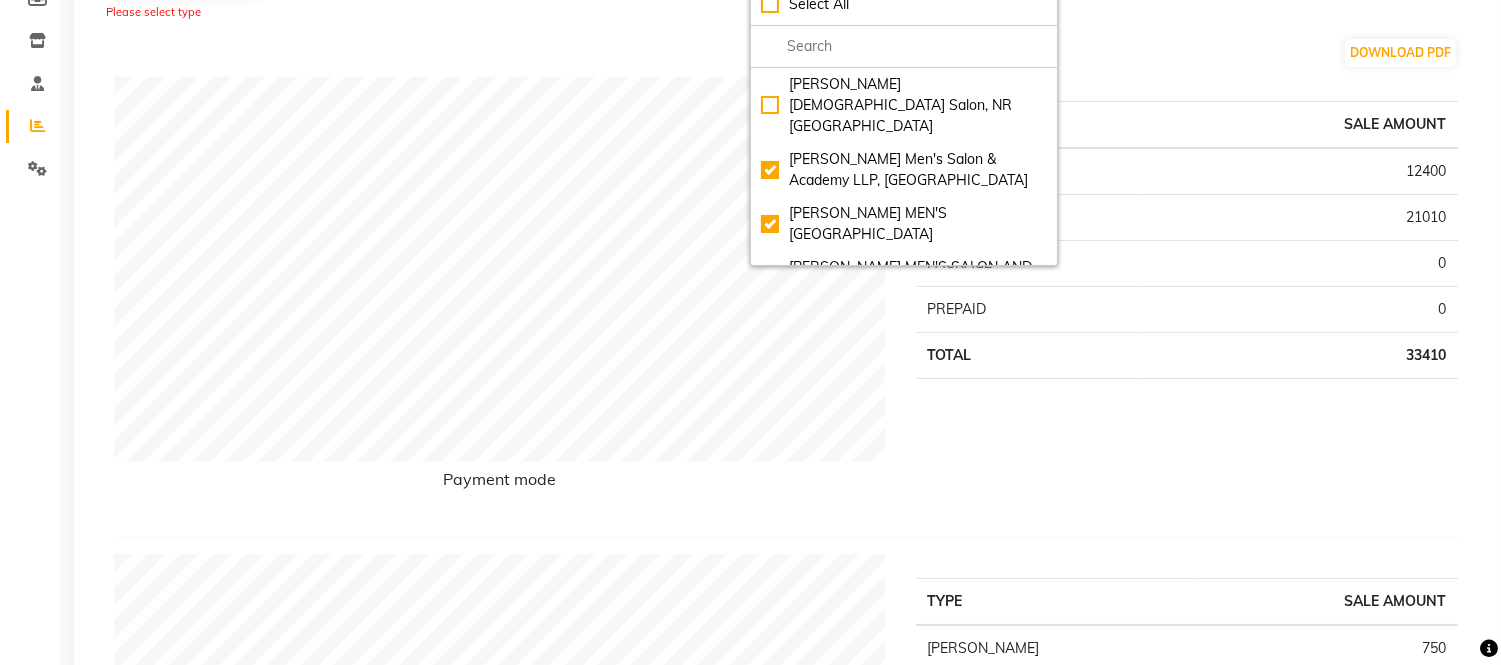 scroll, scrollTop: 0, scrollLeft: 0, axis: both 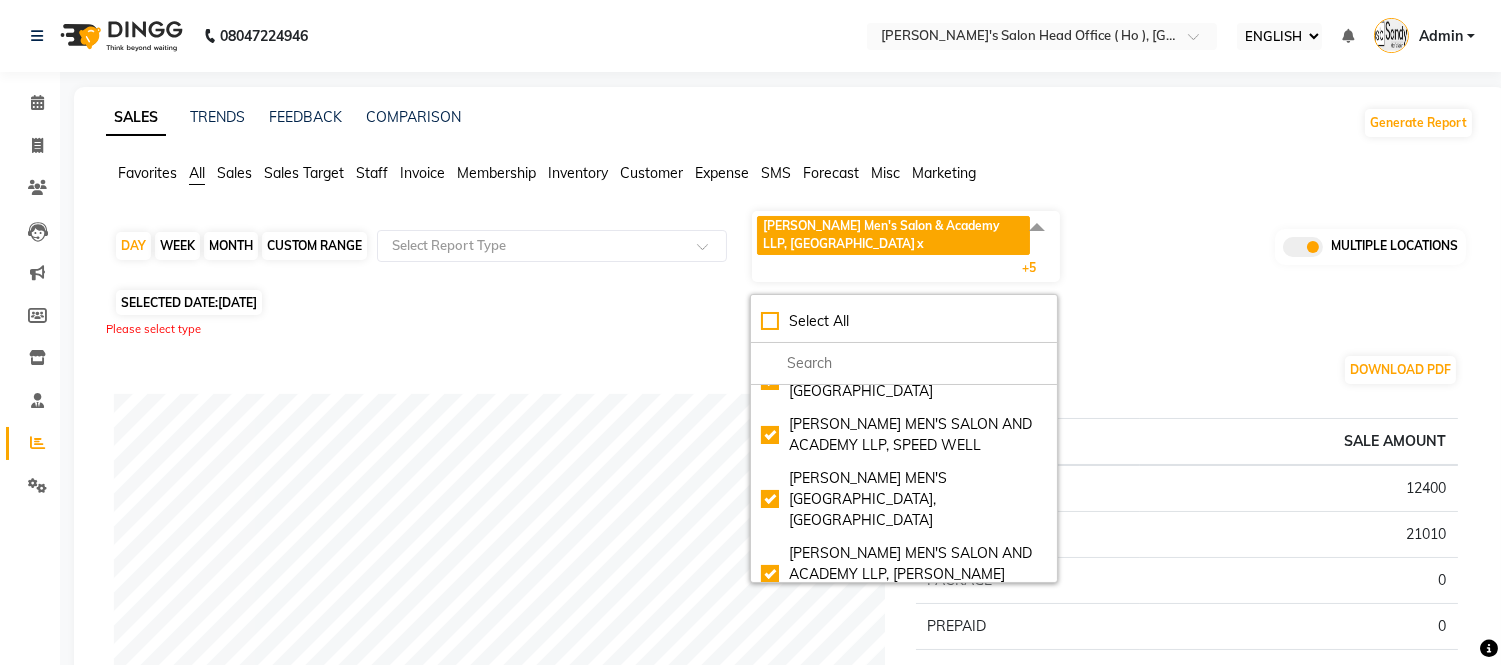 click on "[PERSON_NAME]'s Salon Head Office ( HO ), [GEOGRAPHIC_DATA]" 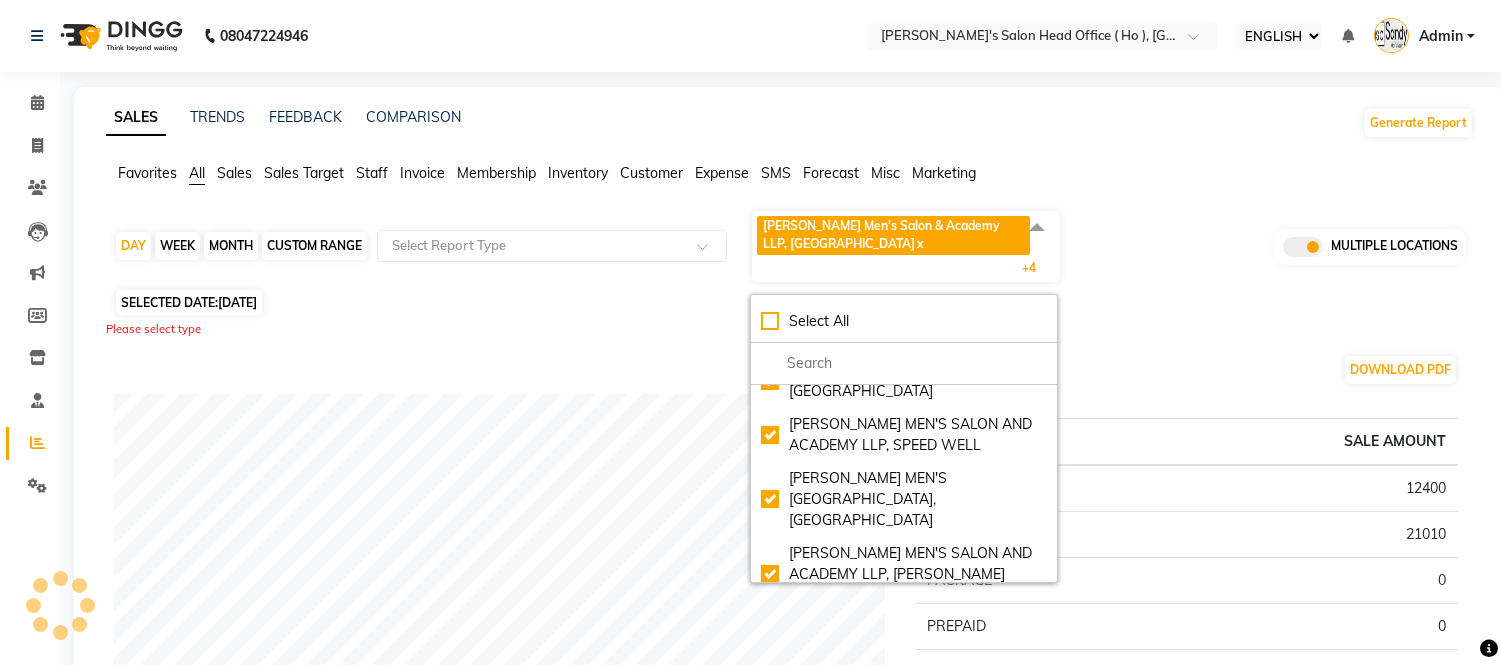 click on "DAY   WEEK   MONTH   CUSTOM RANGE  Select Report Type [PERSON_NAME] Men's Salon & Academy LLP, [GEOGRAPHIC_DATA]  x [PERSON_NAME] MEN'S SALON AND [GEOGRAPHIC_DATA]  x [PERSON_NAME] MEN'S SALON AND ACADEMY LLP, SPEED WELL   x [PERSON_NAME] MEN'S SALON AND ACADEMY LLP, University Road  x [PERSON_NAME] MEN'S SALON AND ACADEMY LLP, [GEOGRAPHIC_DATA]  x +4 Select All [PERSON_NAME] [DEMOGRAPHIC_DATA] Salon, NR [GEOGRAPHIC_DATA][PERSON_NAME][GEOGRAPHIC_DATA], [GEOGRAPHIC_DATA] [PERSON_NAME] MEN'S SALON AND ACADEMY LLP, [GEOGRAPHIC_DATA] [PERSON_NAME] MEN'S SALON AND ACADEMY LLP, SPEED WELL  [PERSON_NAME] MEN'S [GEOGRAPHIC_DATA], [GEOGRAPHIC_DATA][PERSON_NAME], [GEOGRAPHIC_DATA] [PERSON_NAME][GEOGRAPHIC_DATA] ( HO ), [GEOGRAPHIC_DATA] MULTIPLE LOCATIONS" 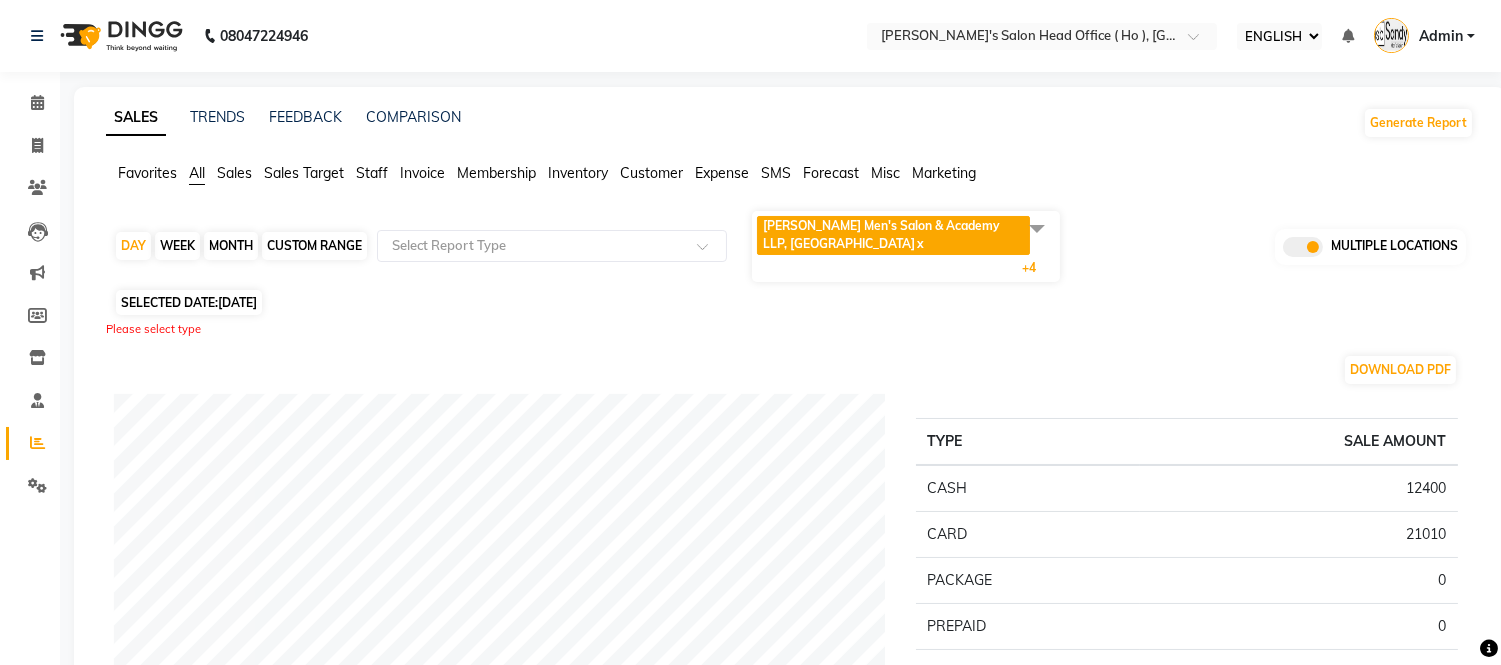 click on "CUSTOM RANGE" 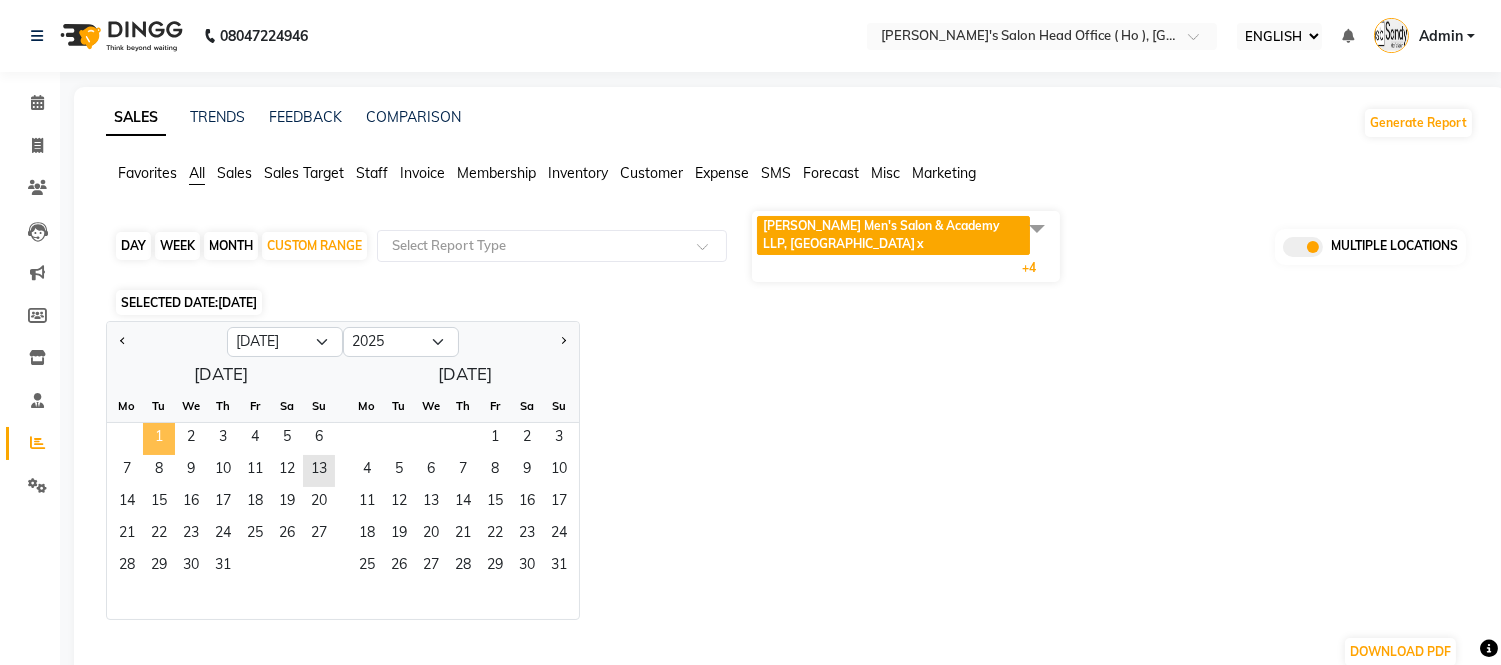 click on "1" 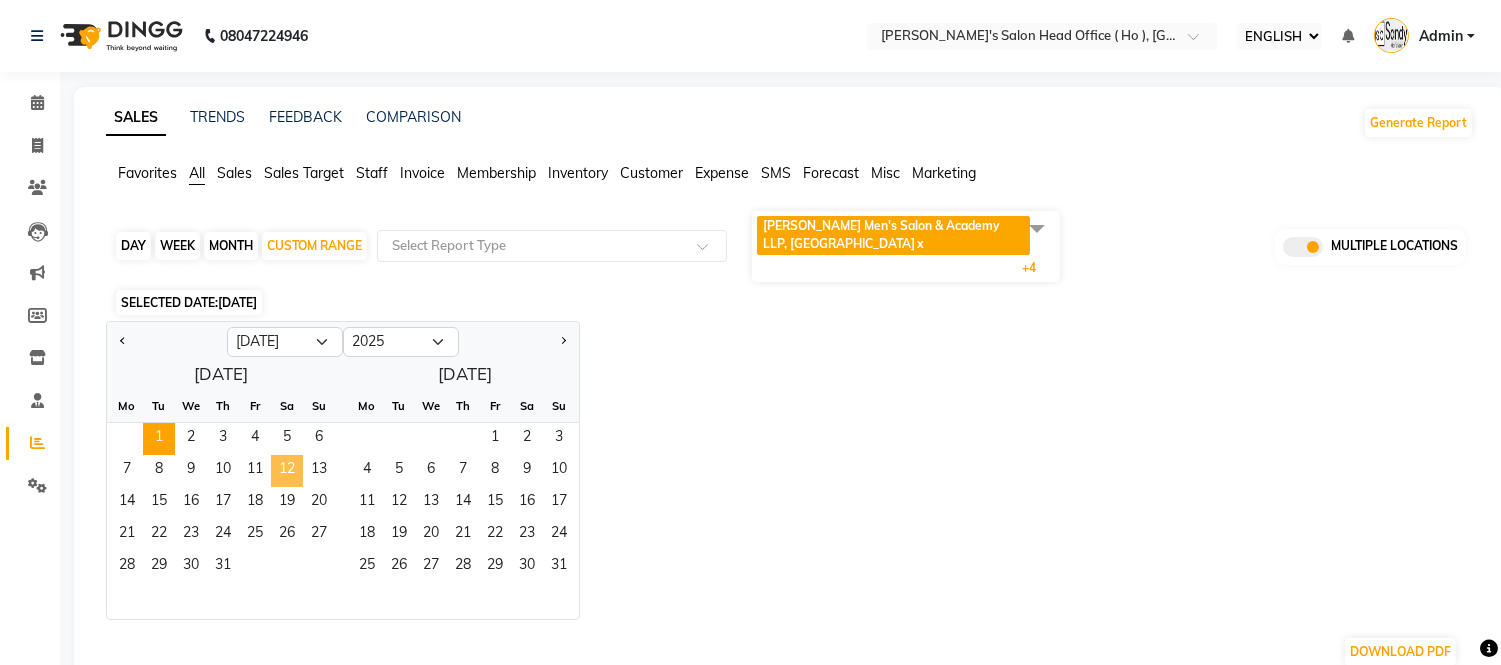click on "12" 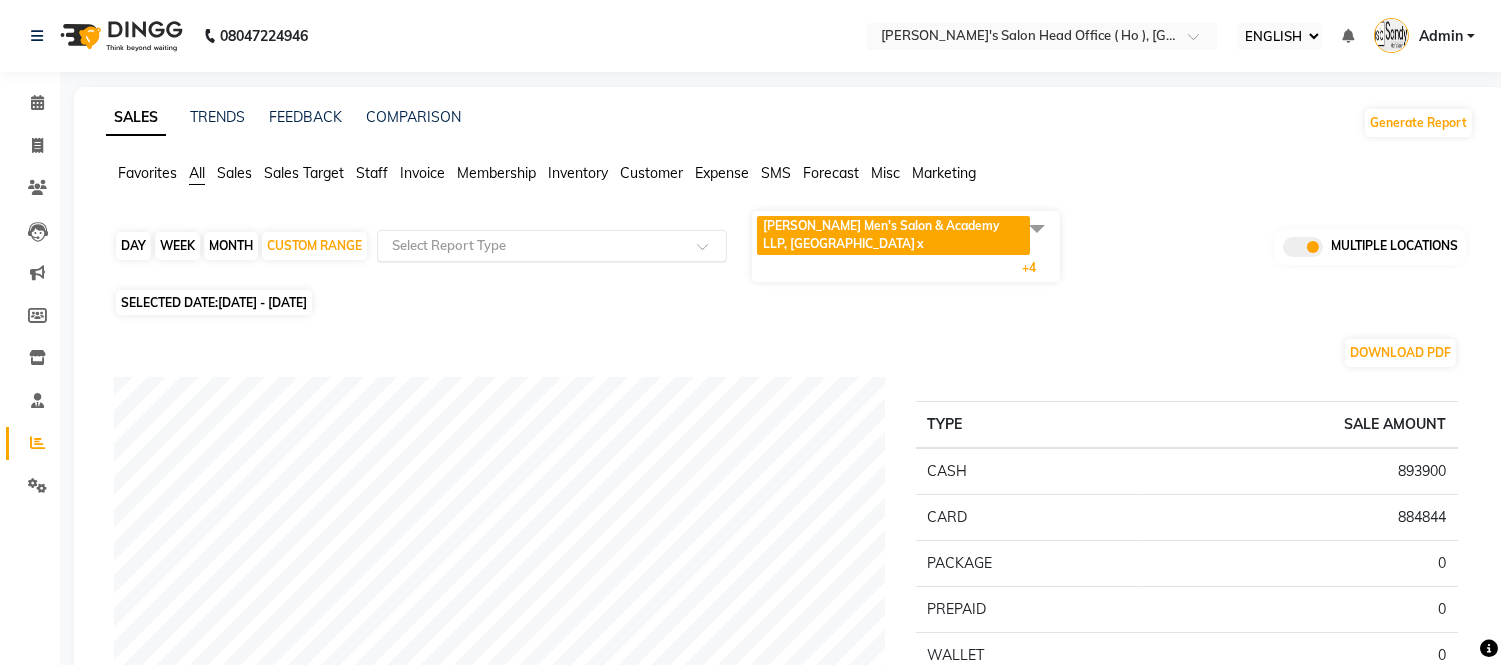 click 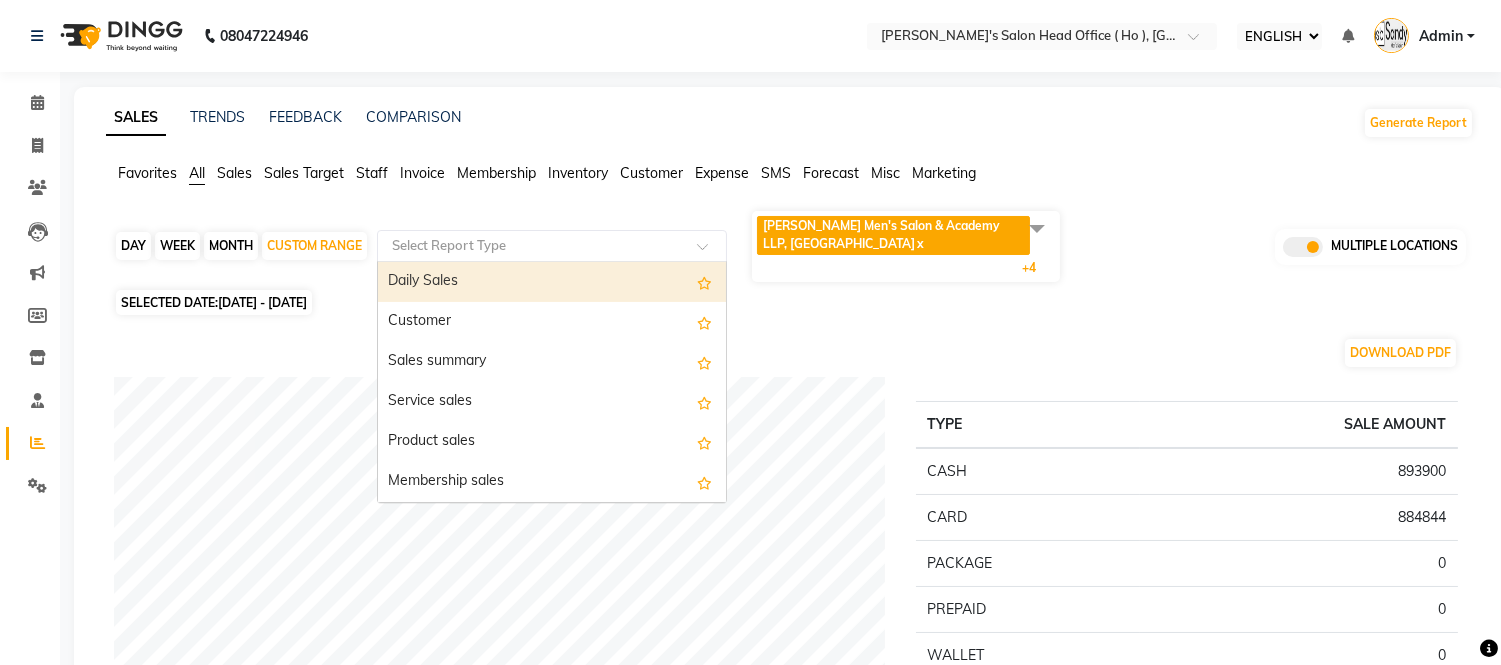 click on "All" 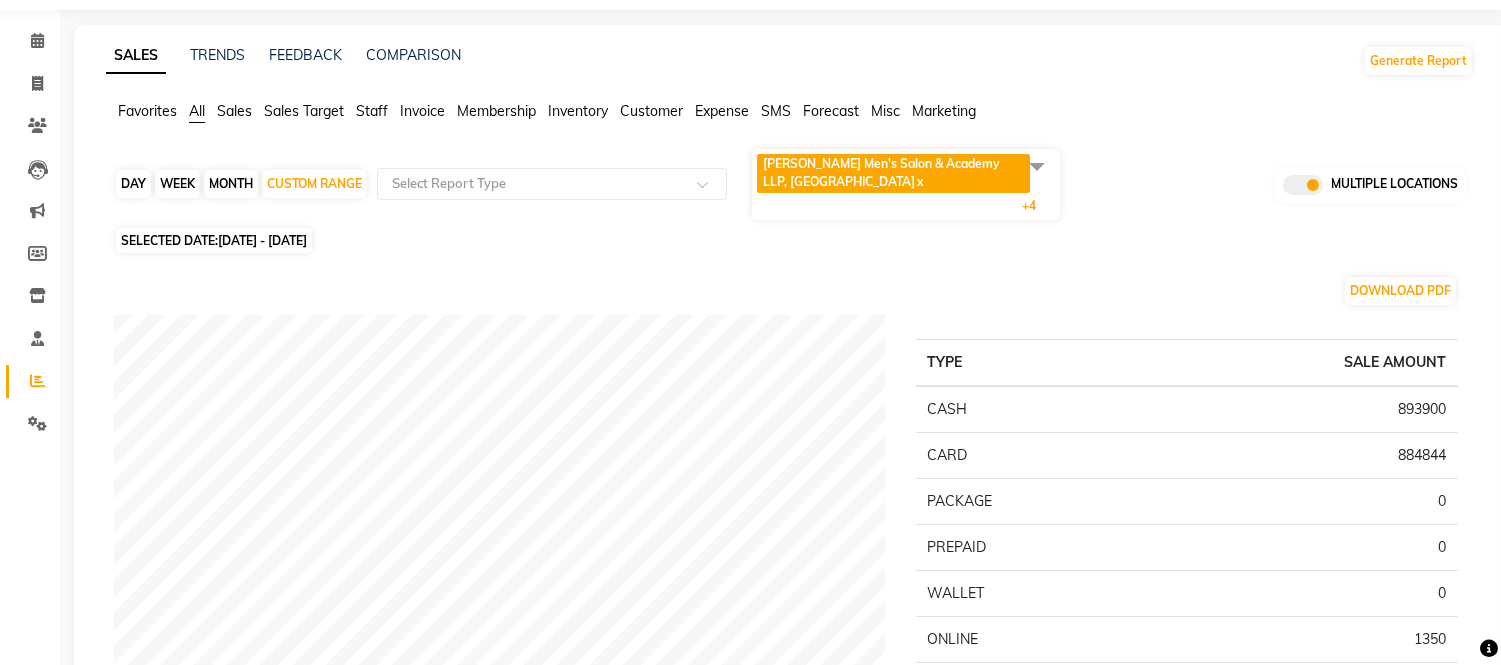 scroll, scrollTop: 0, scrollLeft: 0, axis: both 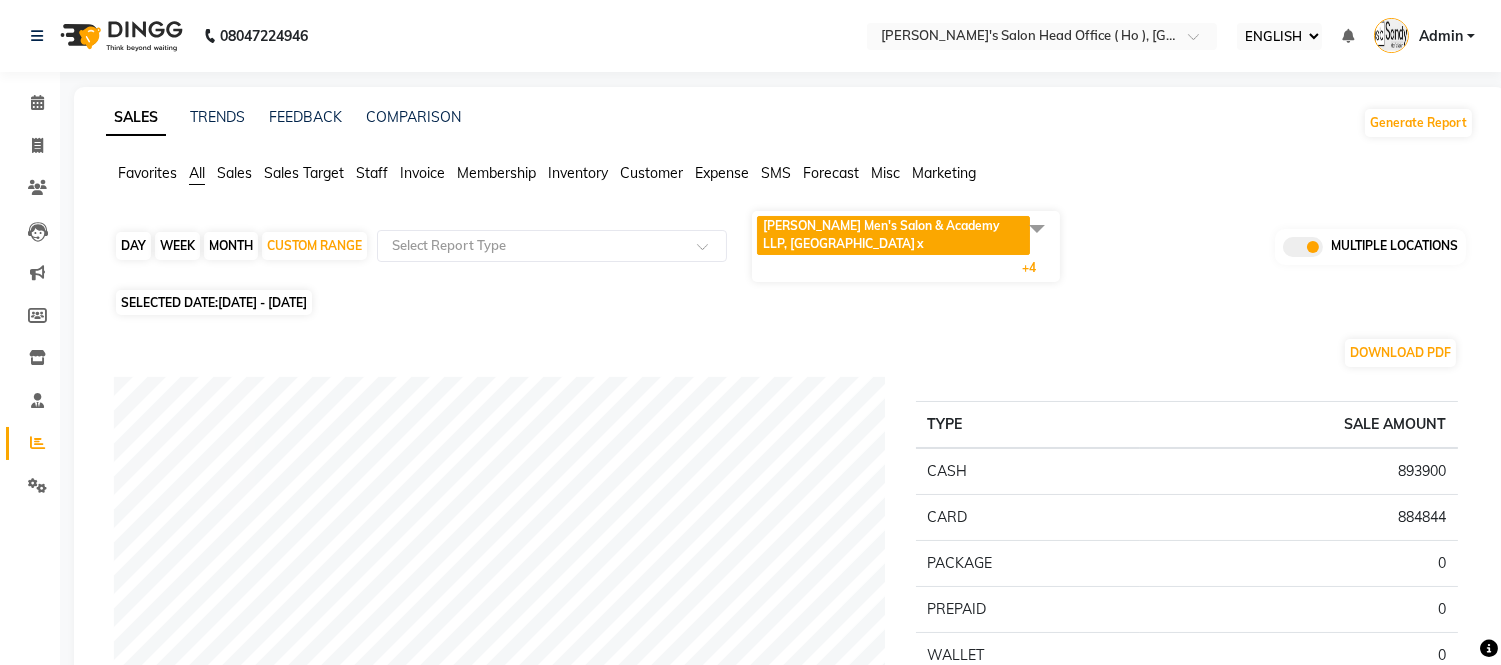 click 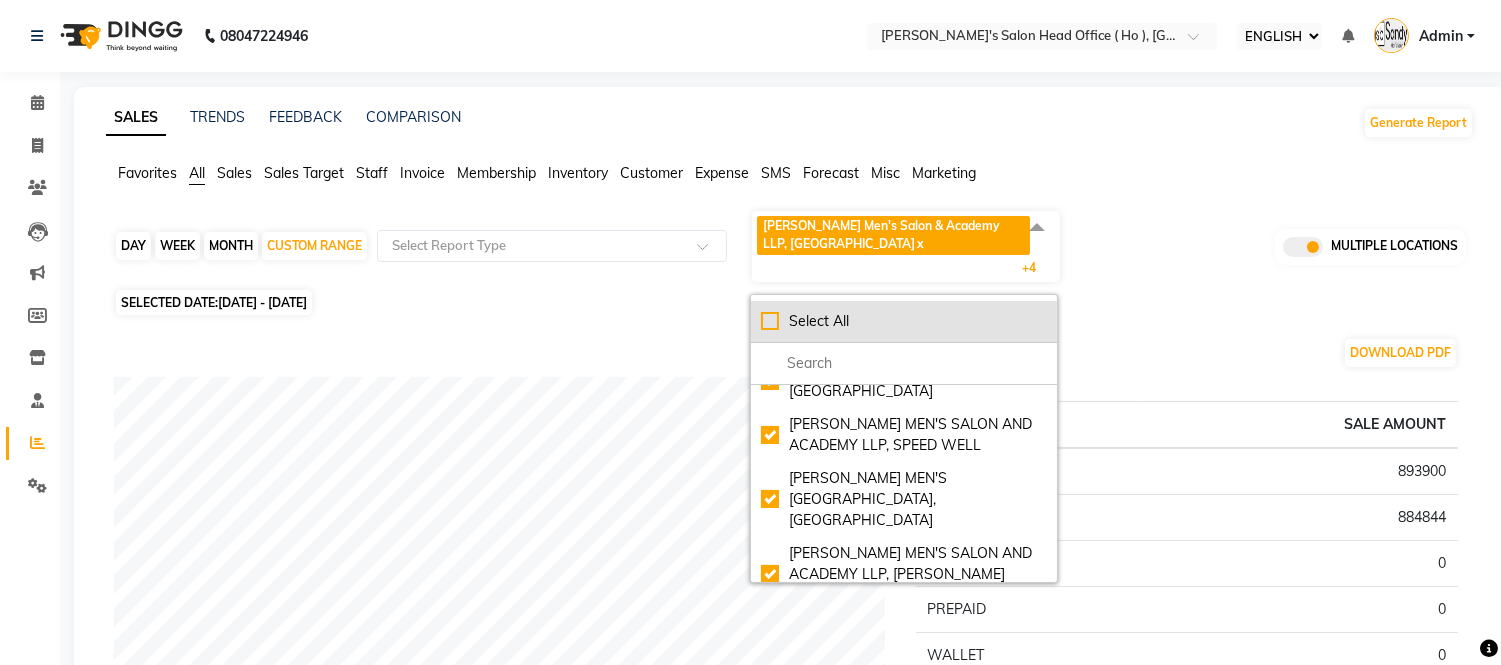 click on "Select All" 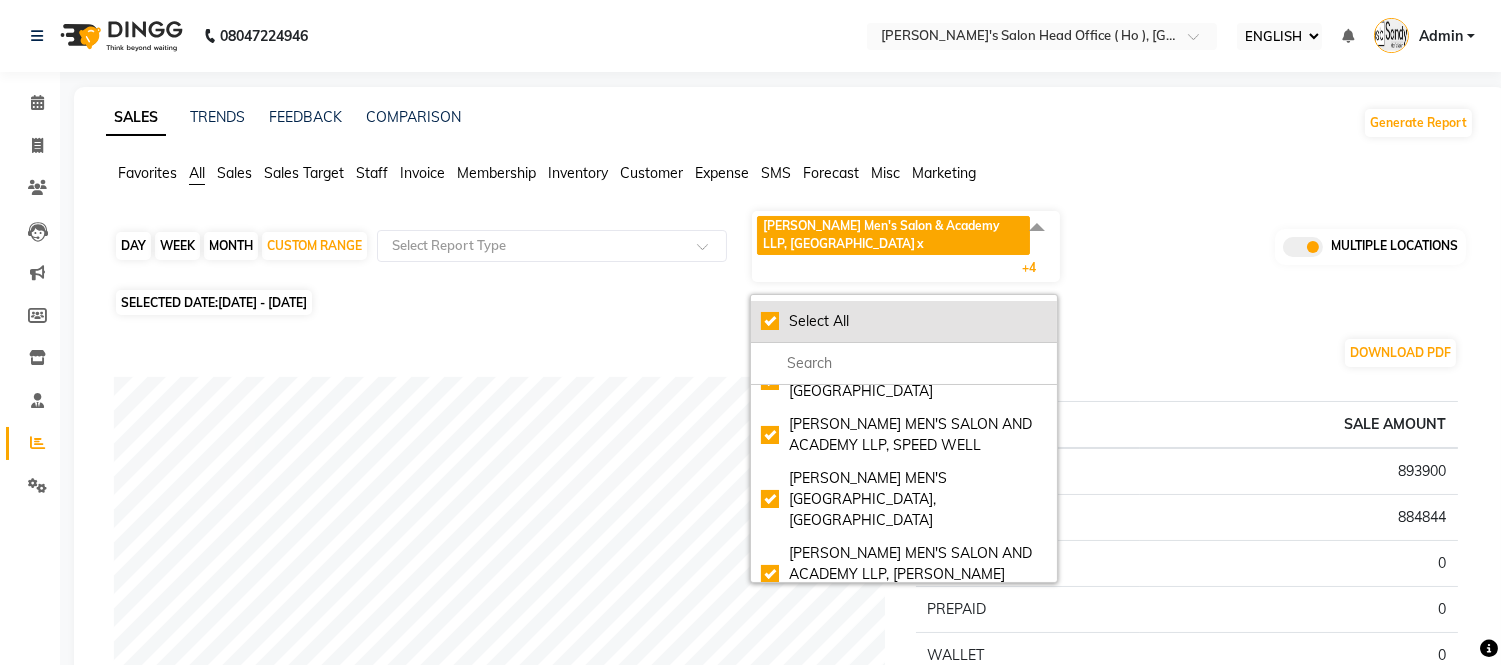 checkbox on "true" 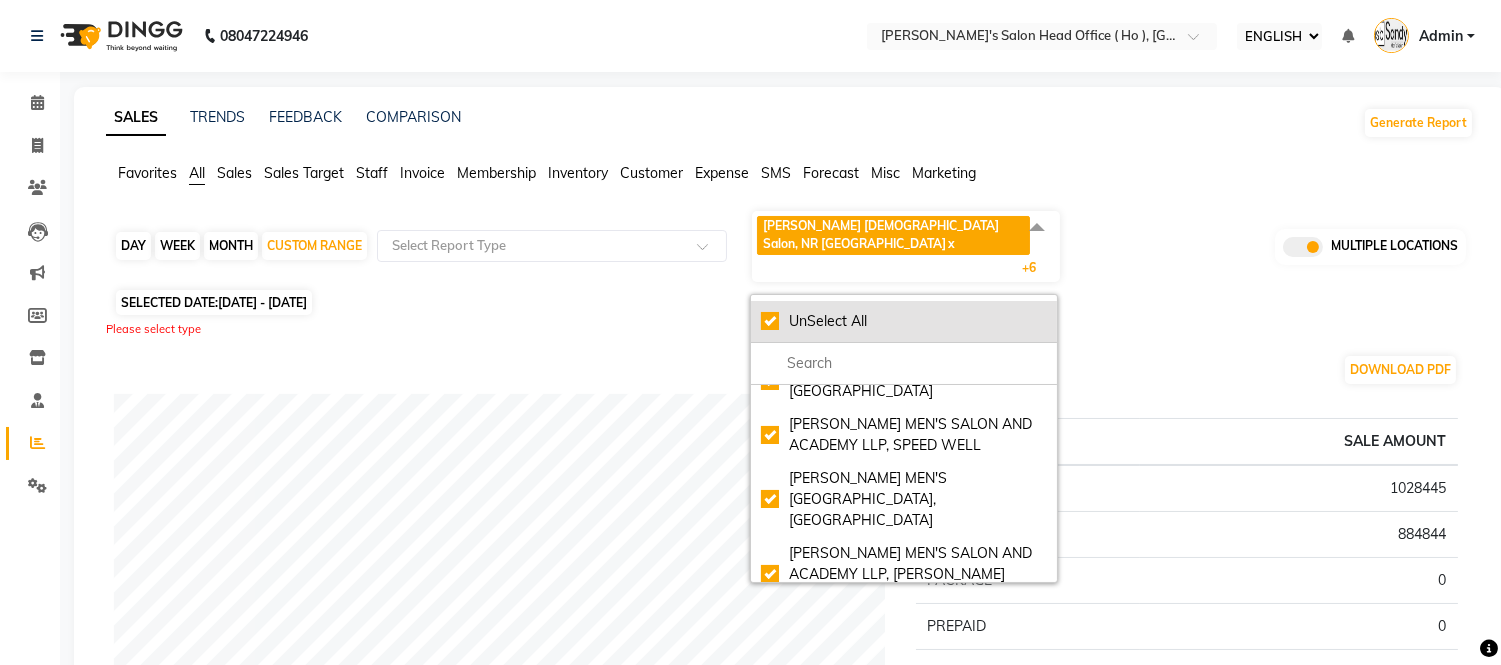 click on "UnSelect All" 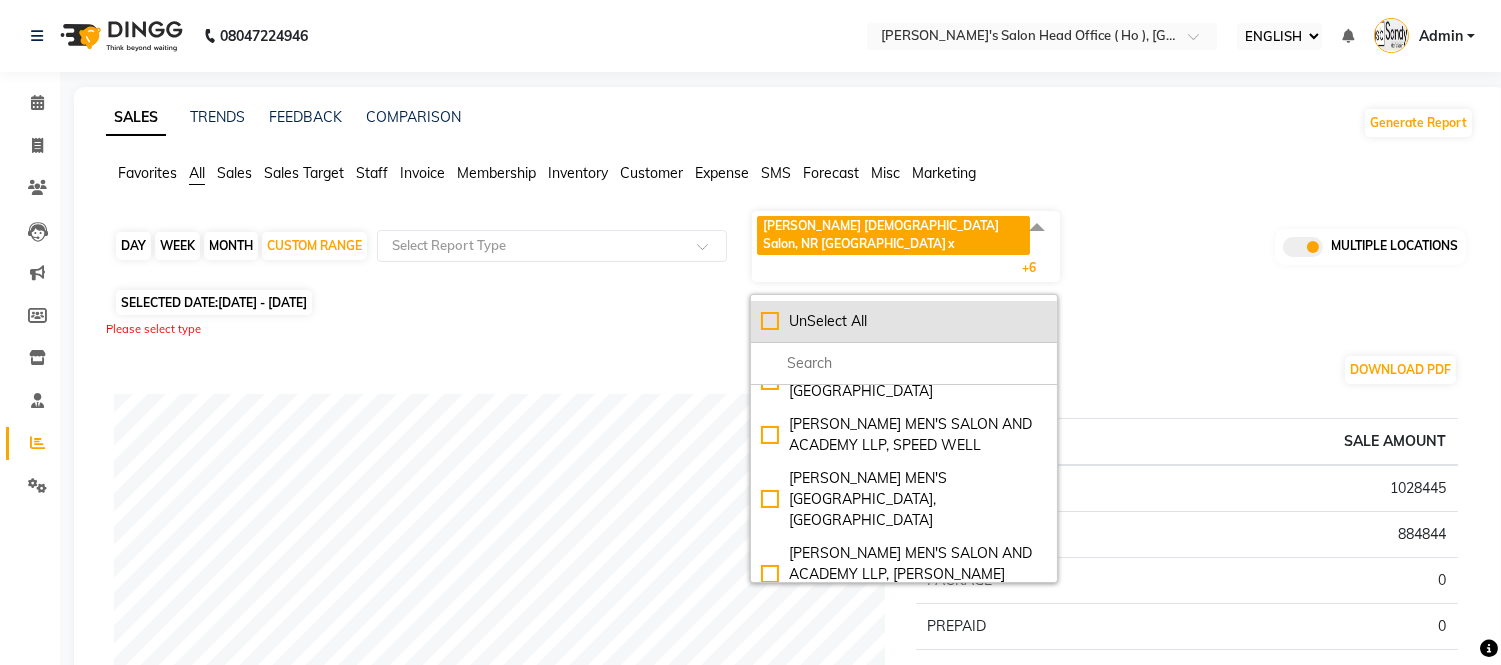 checkbox on "false" 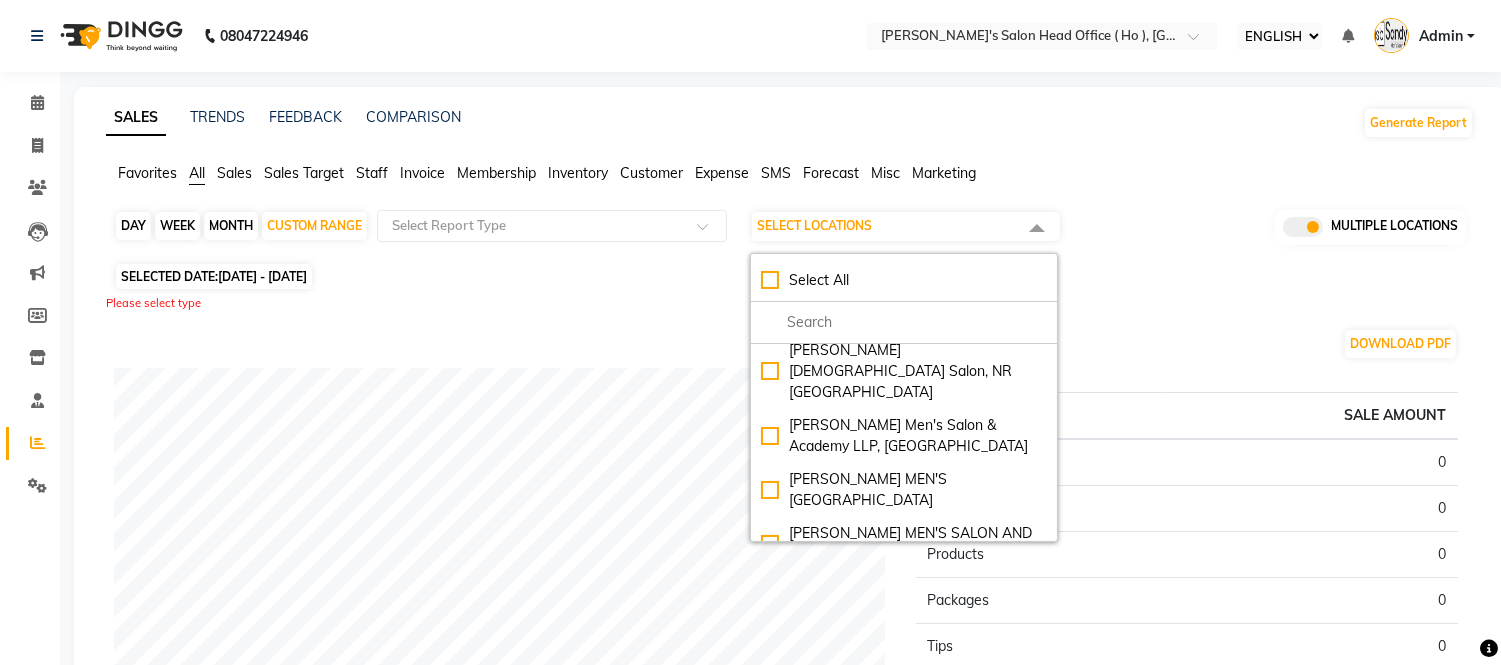 scroll, scrollTop: 0, scrollLeft: 0, axis: both 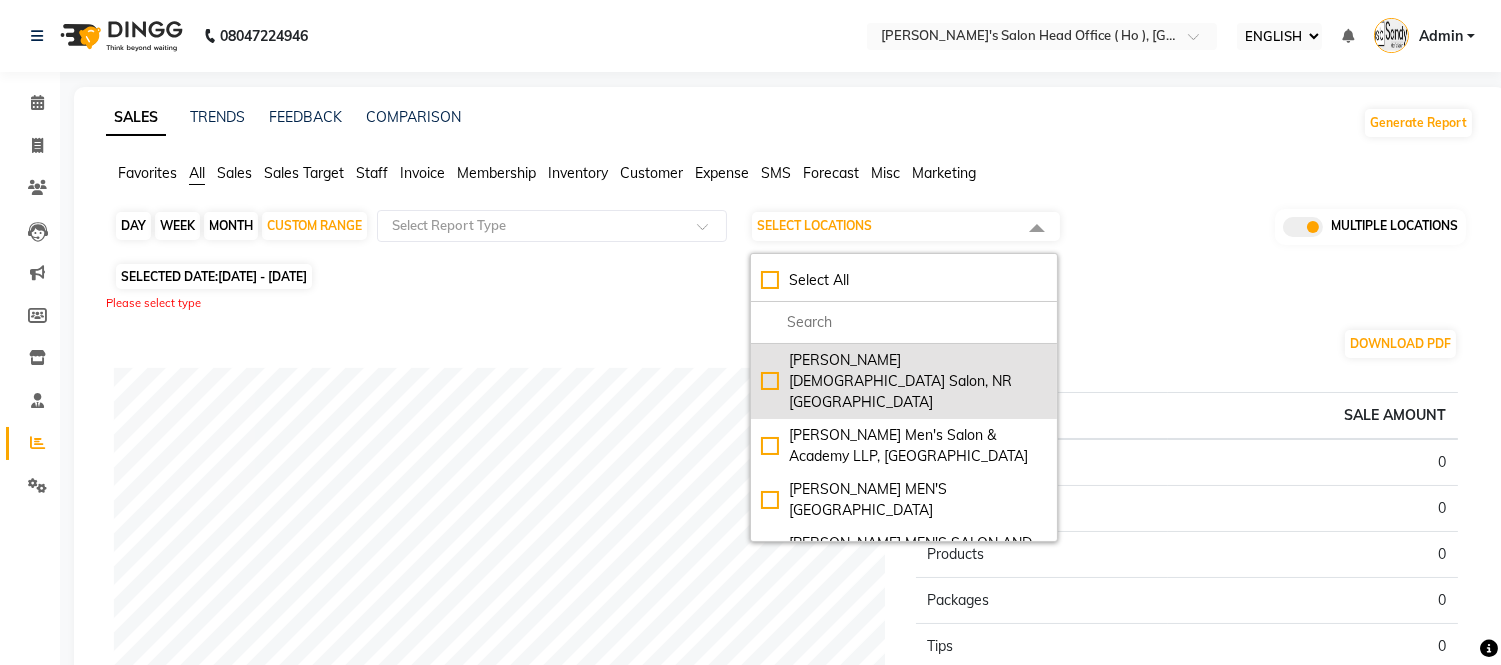 click on "[PERSON_NAME] [DEMOGRAPHIC_DATA] Salon, NR [GEOGRAPHIC_DATA]" 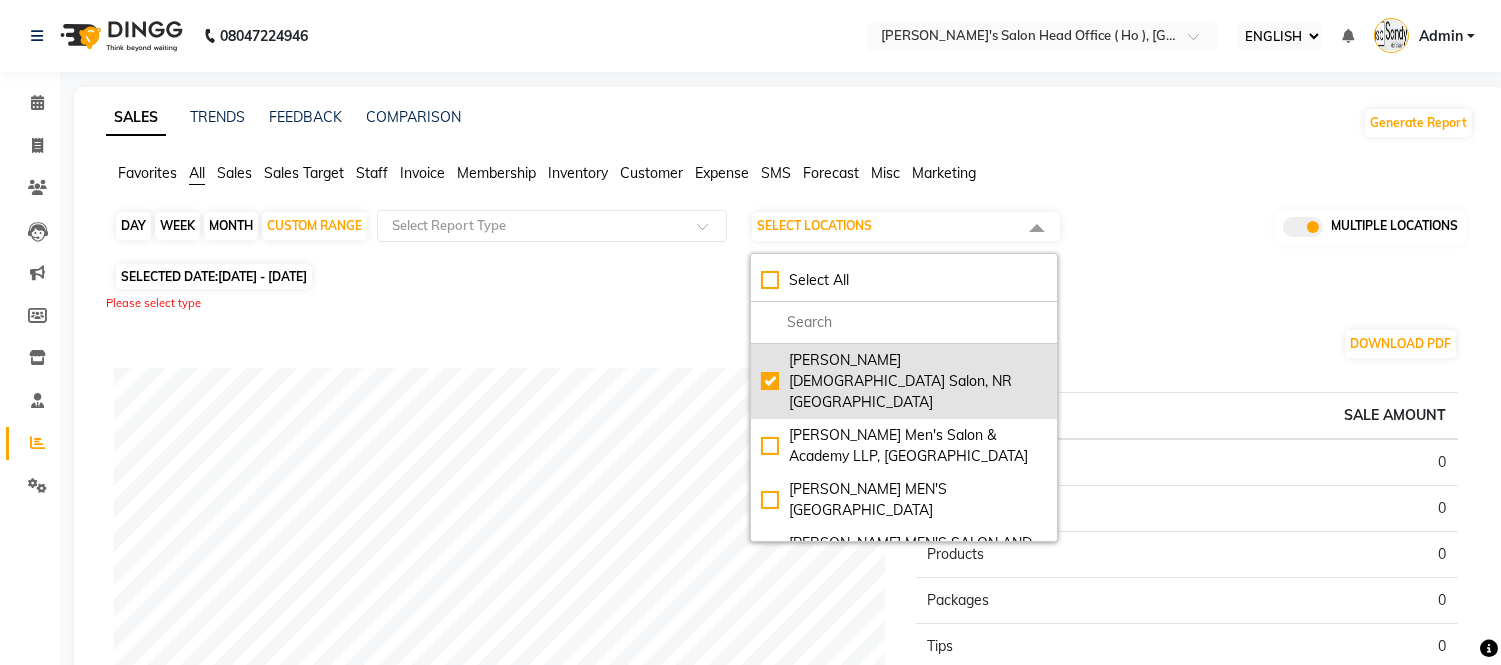 checkbox on "true" 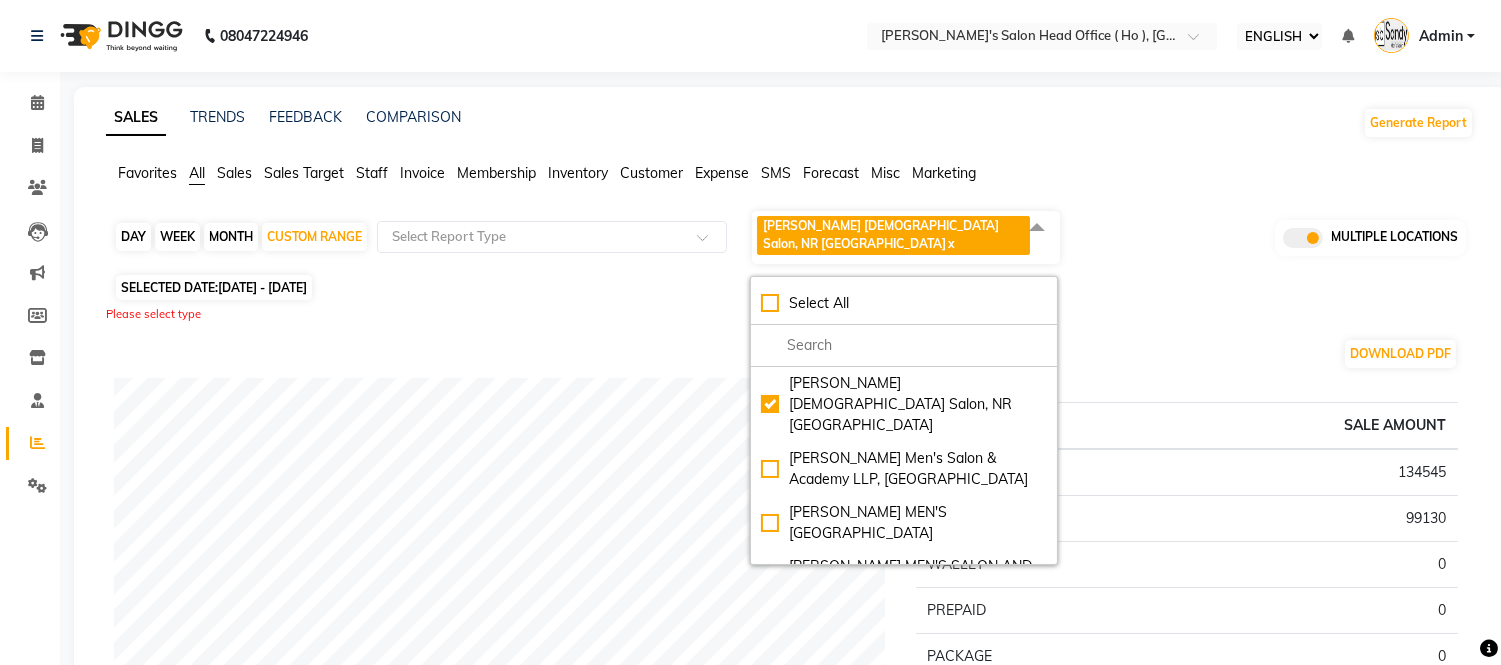 click on "Please select type" 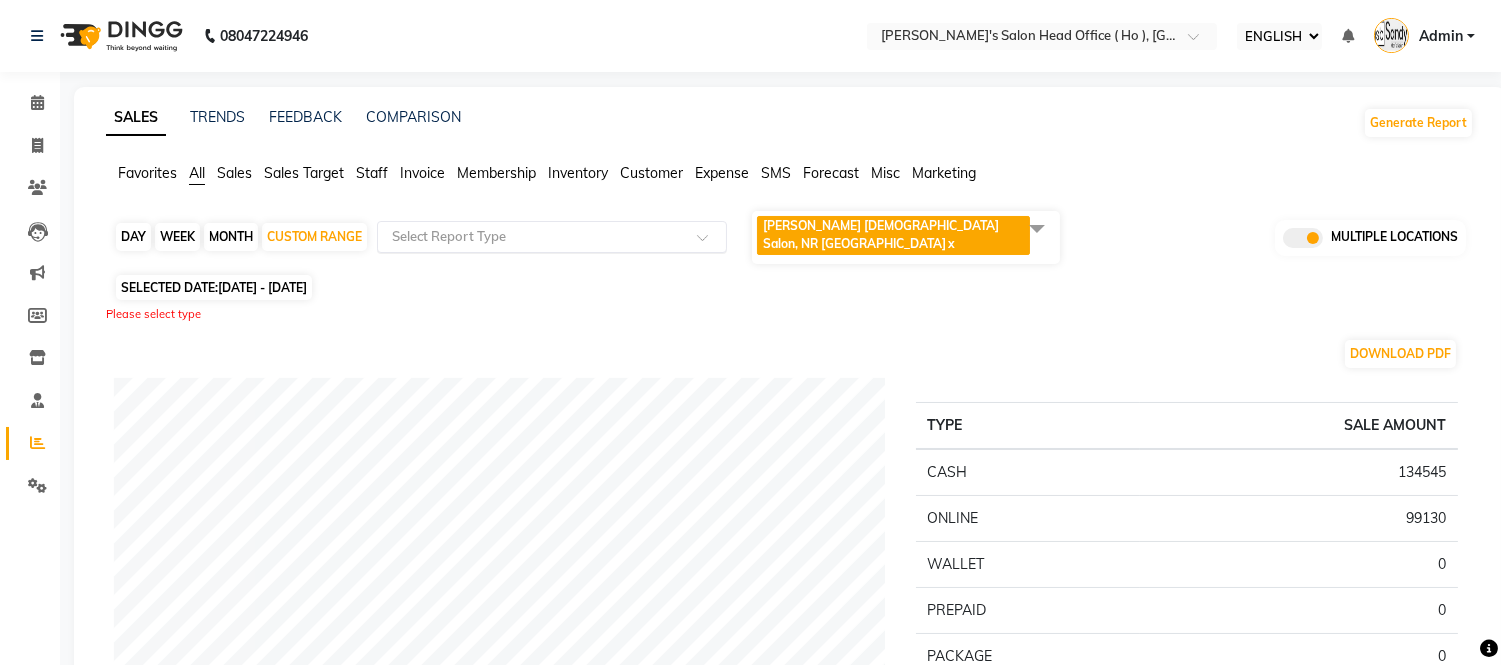 click 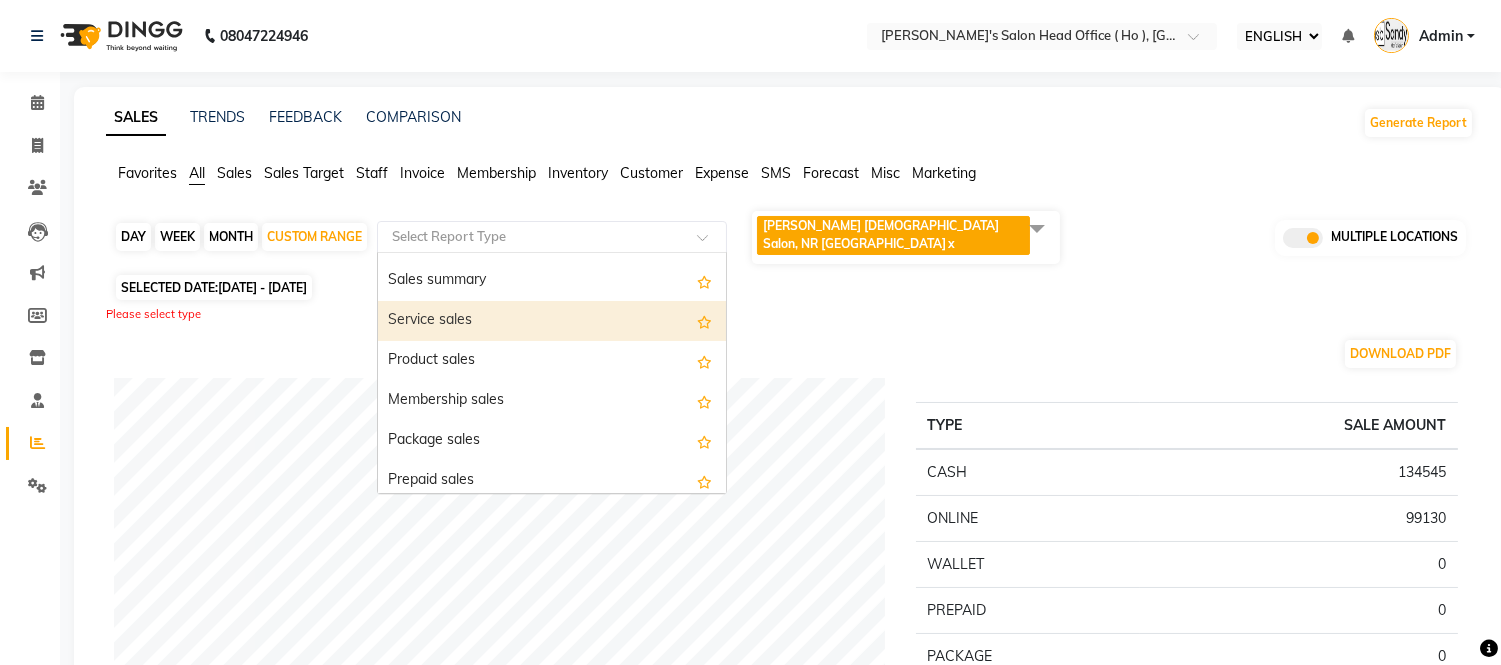 scroll, scrollTop: 111, scrollLeft: 0, axis: vertical 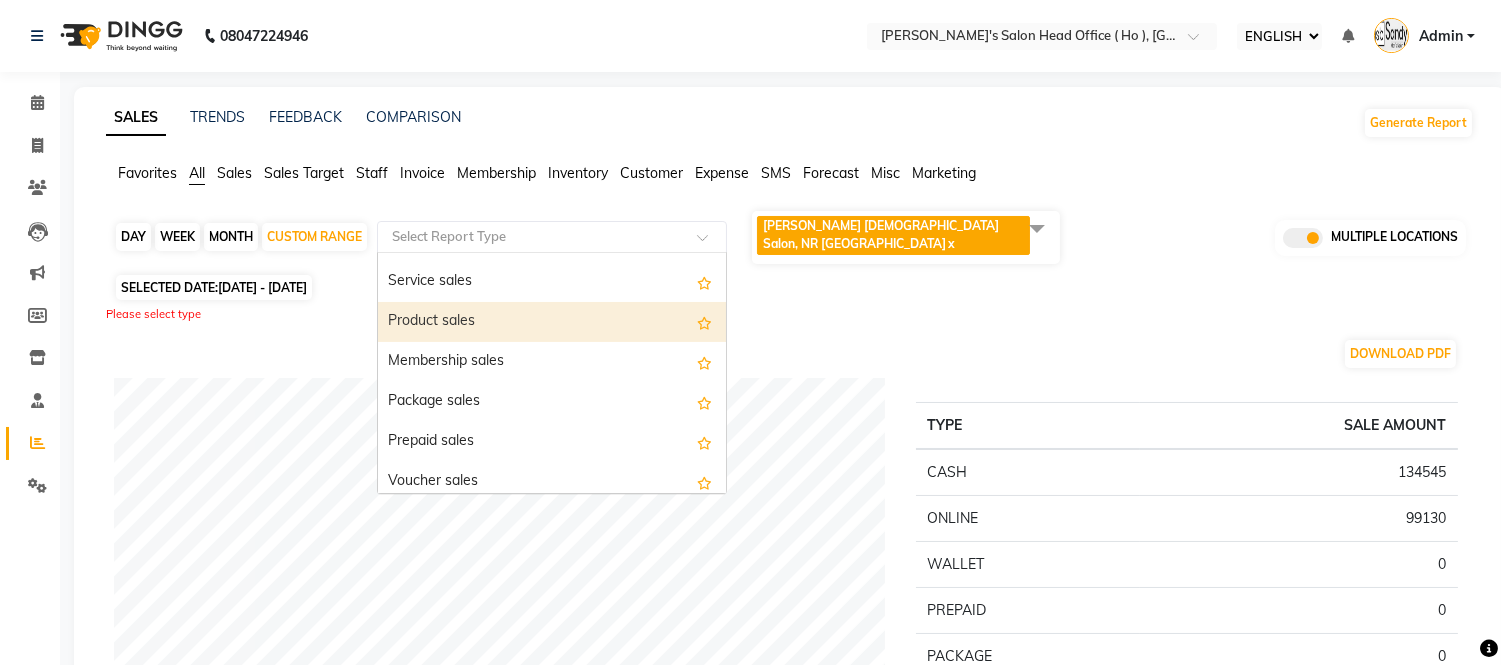 click on "Sales" 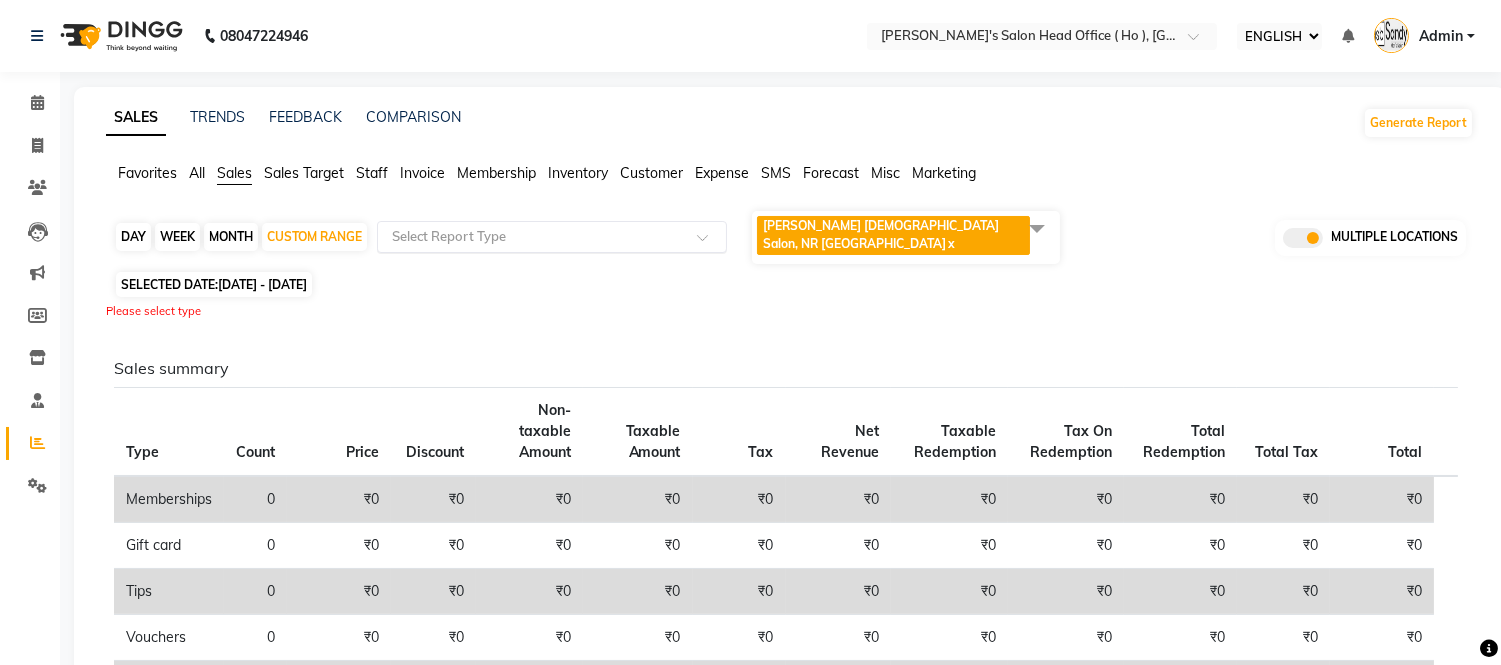 click 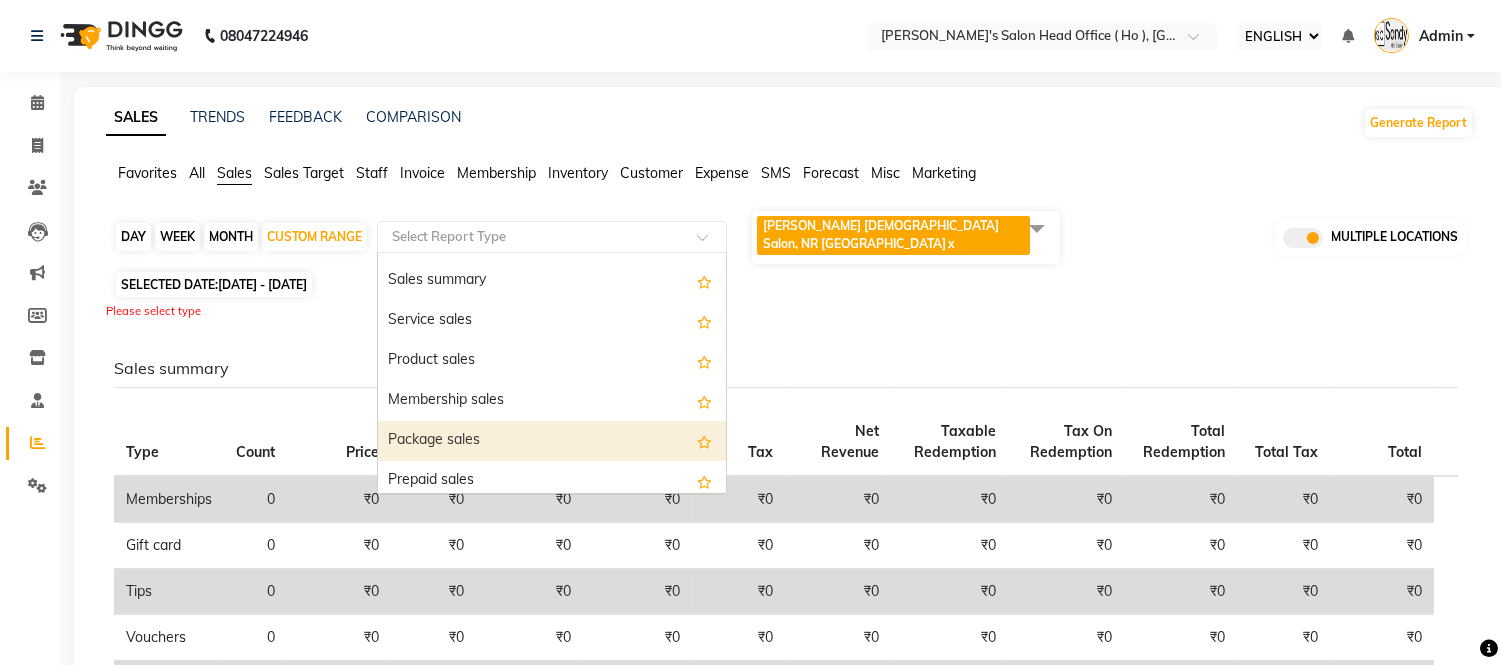 scroll, scrollTop: 111, scrollLeft: 0, axis: vertical 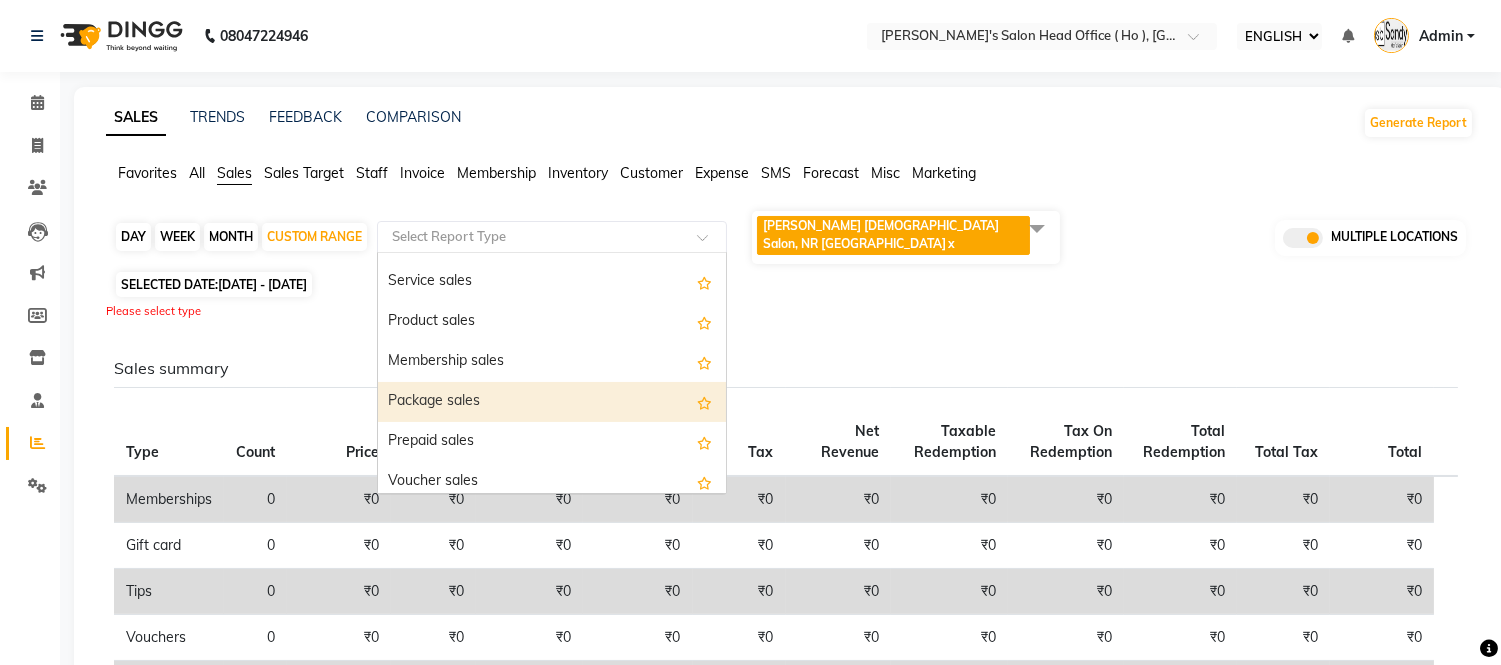click on "Package sales" at bounding box center [552, 402] 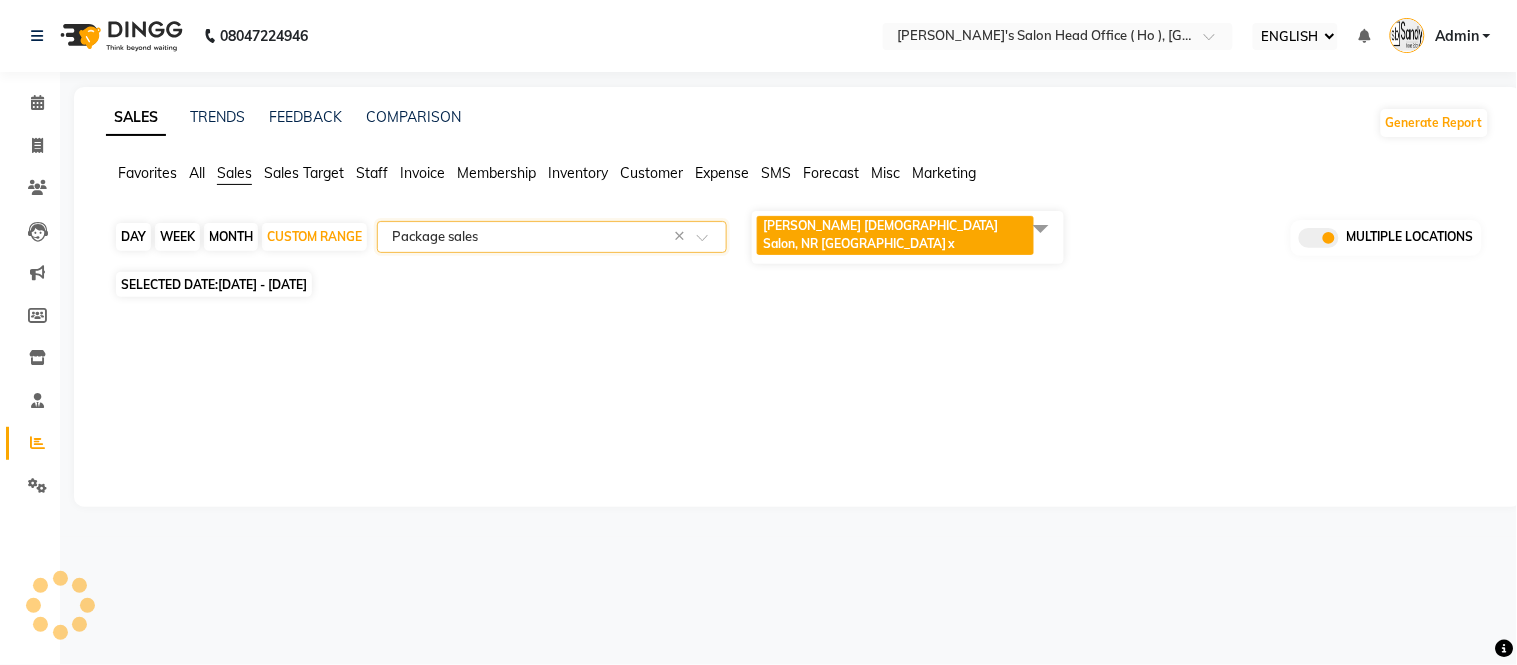 select on "full_report" 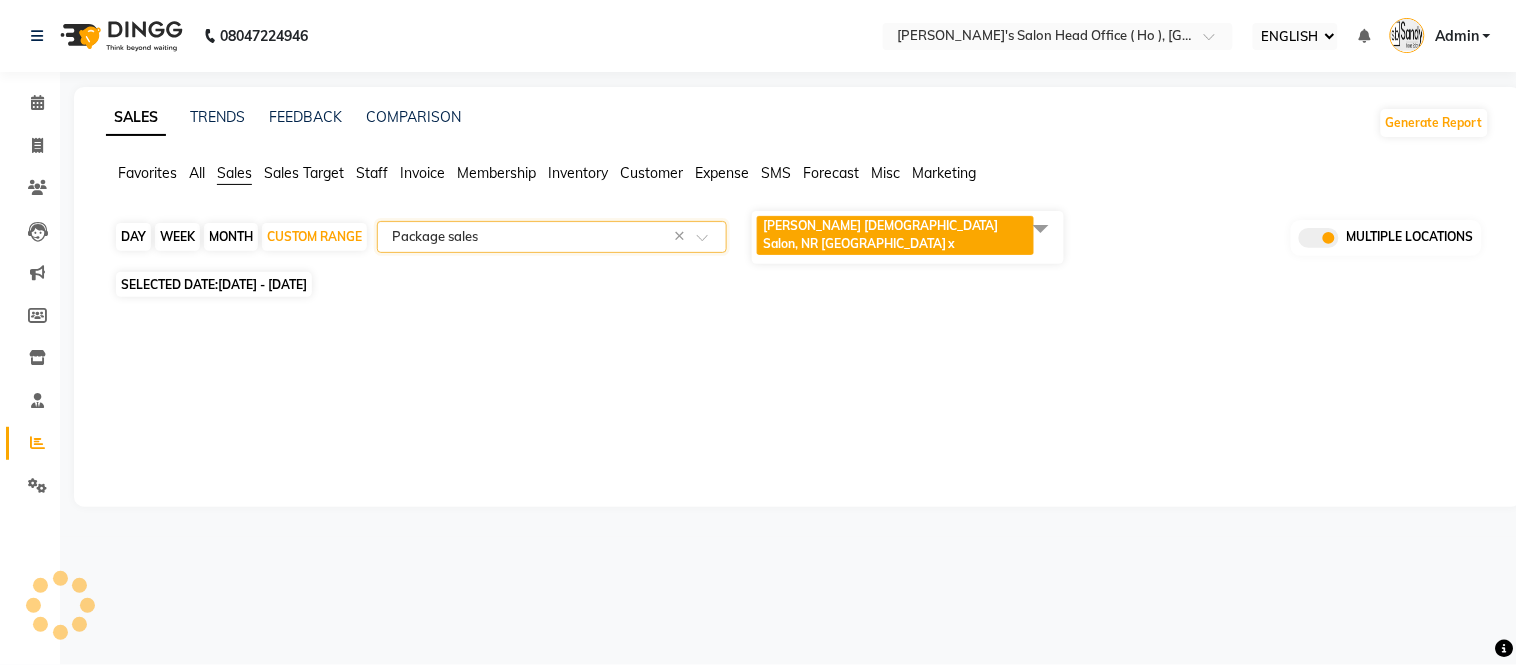 select on "csv" 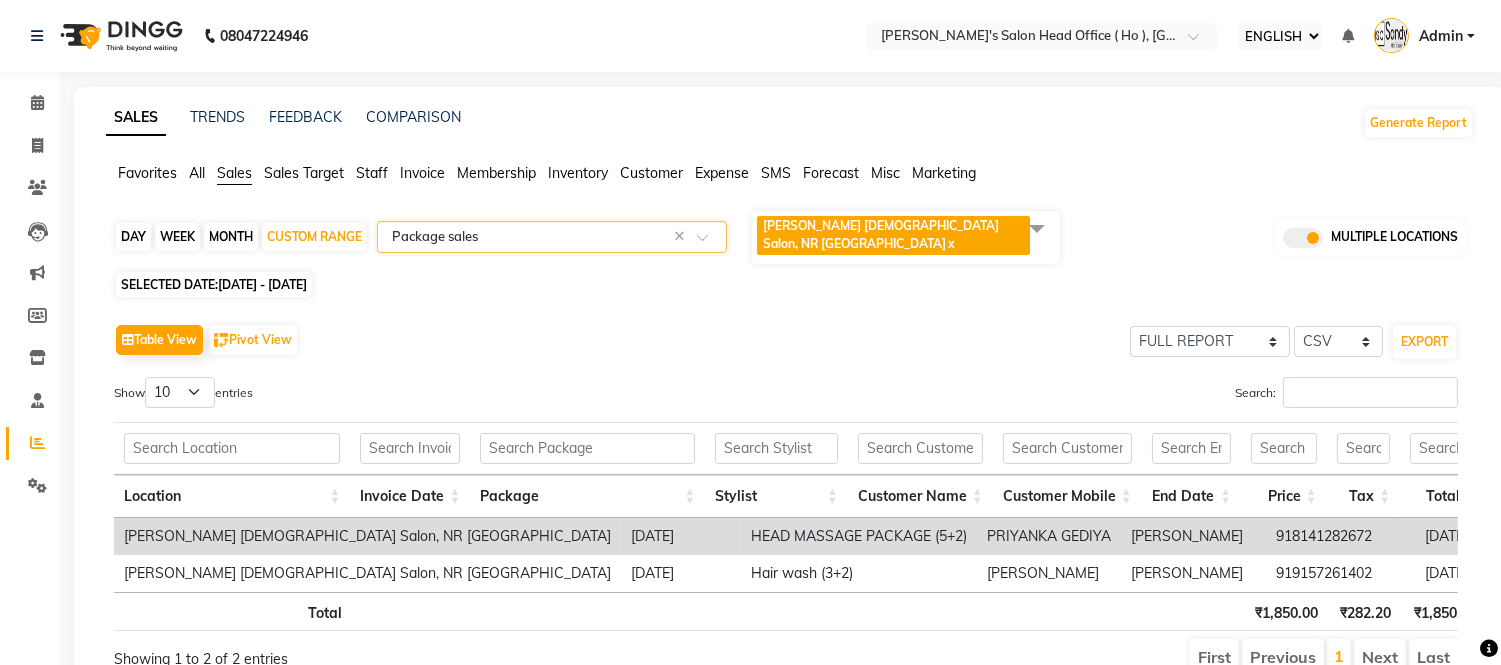 click 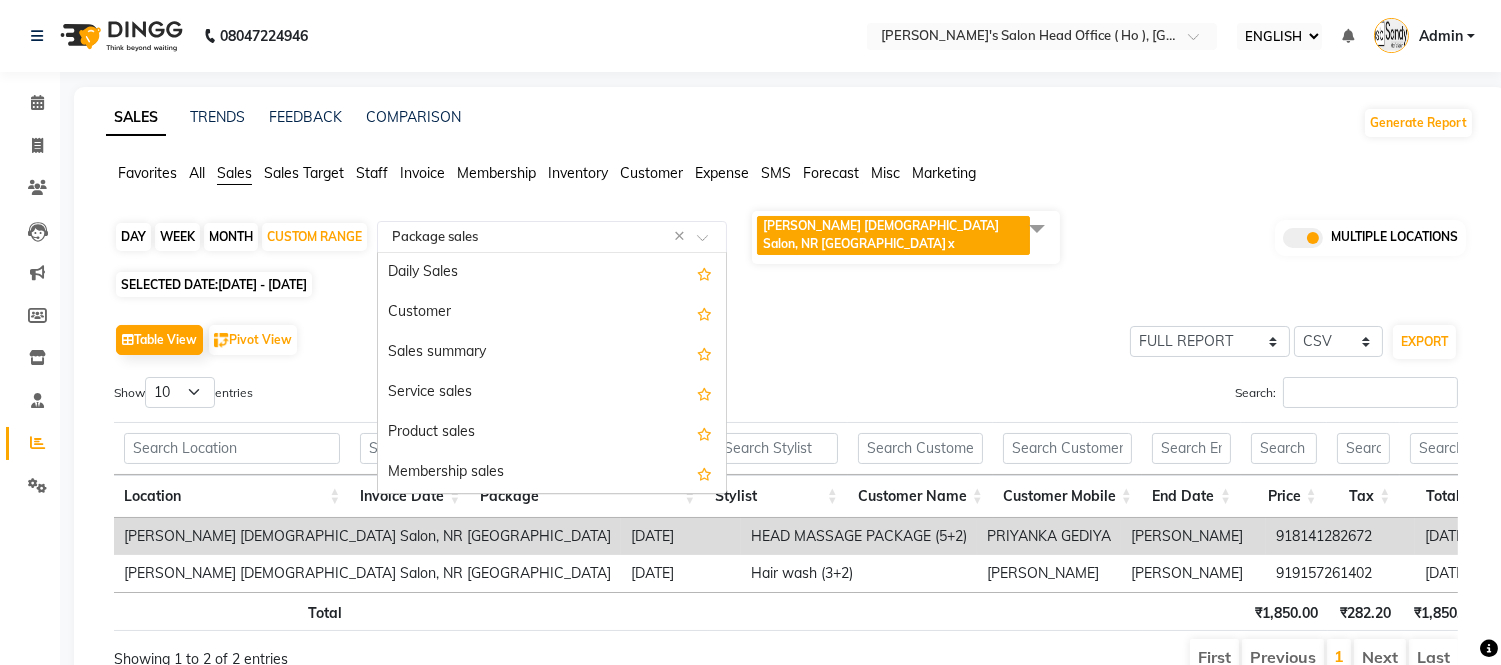 scroll, scrollTop: 240, scrollLeft: 0, axis: vertical 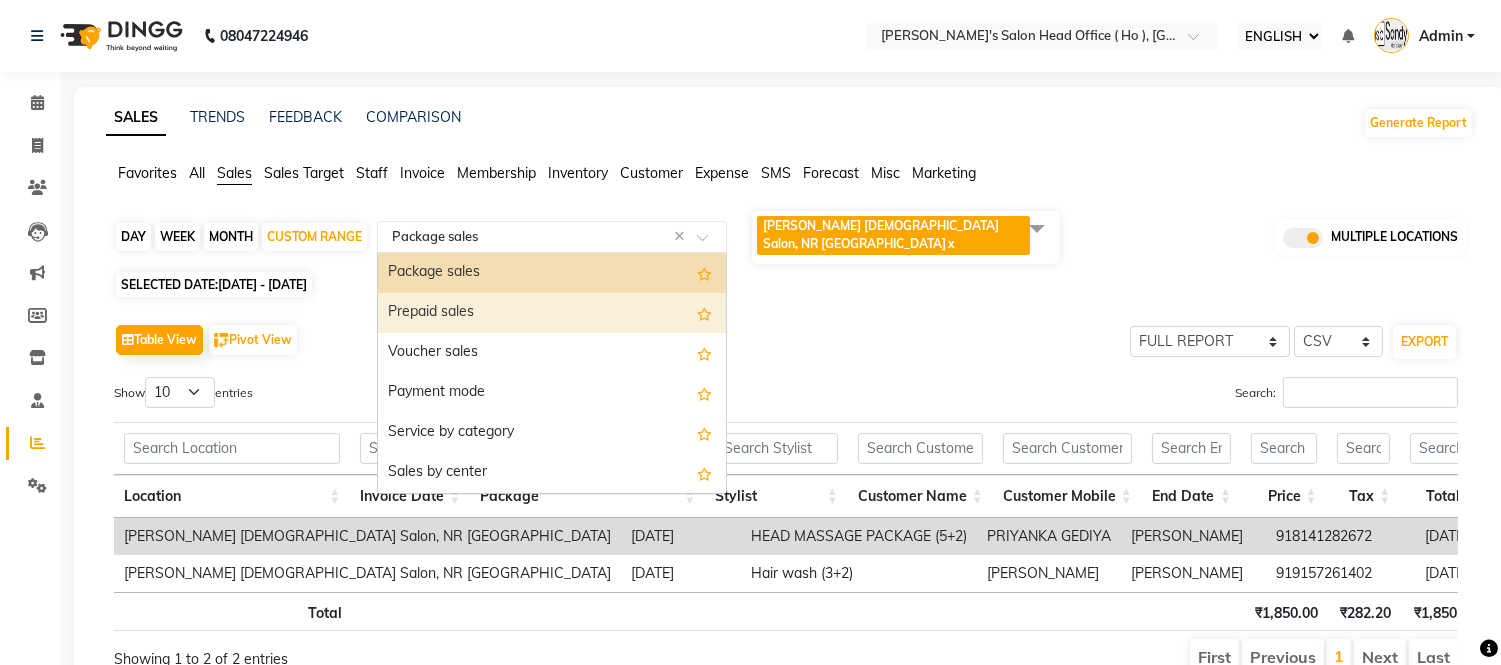 click on "Prepaid sales" at bounding box center (552, 313) 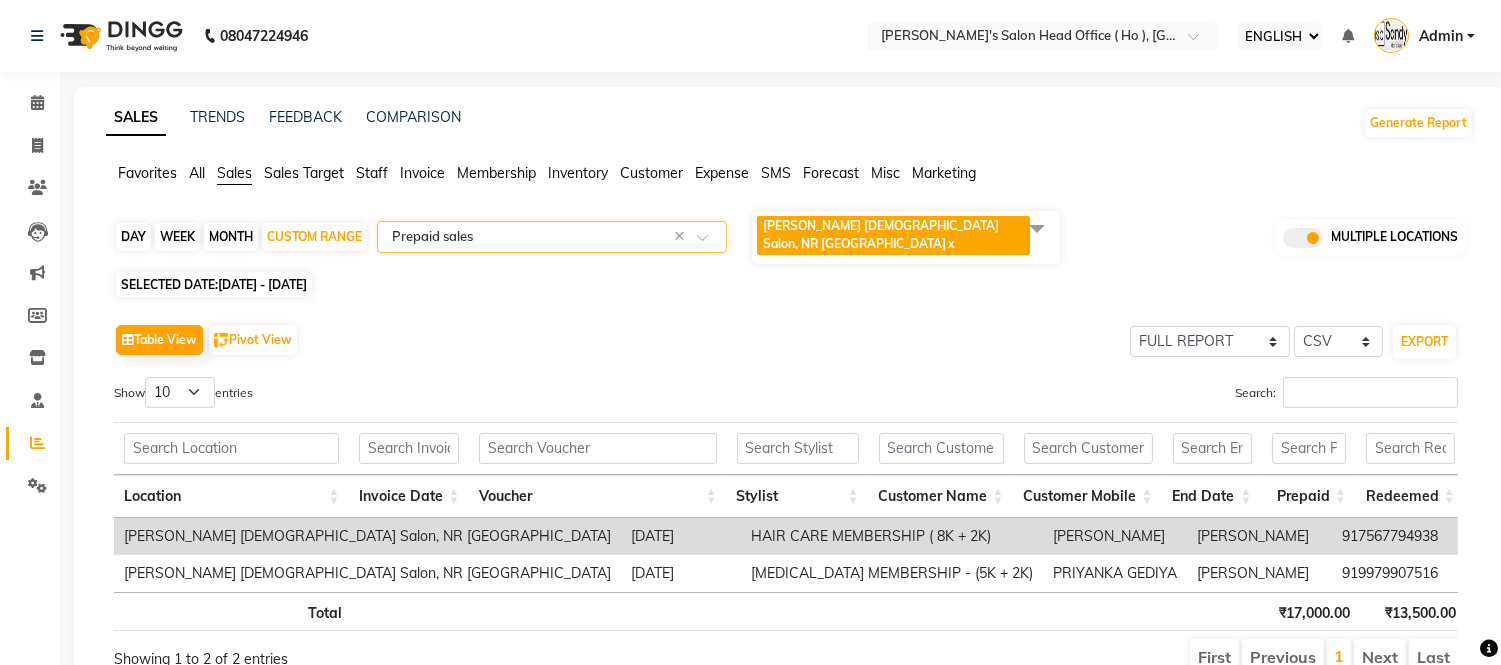 scroll, scrollTop: 0, scrollLeft: 143, axis: horizontal 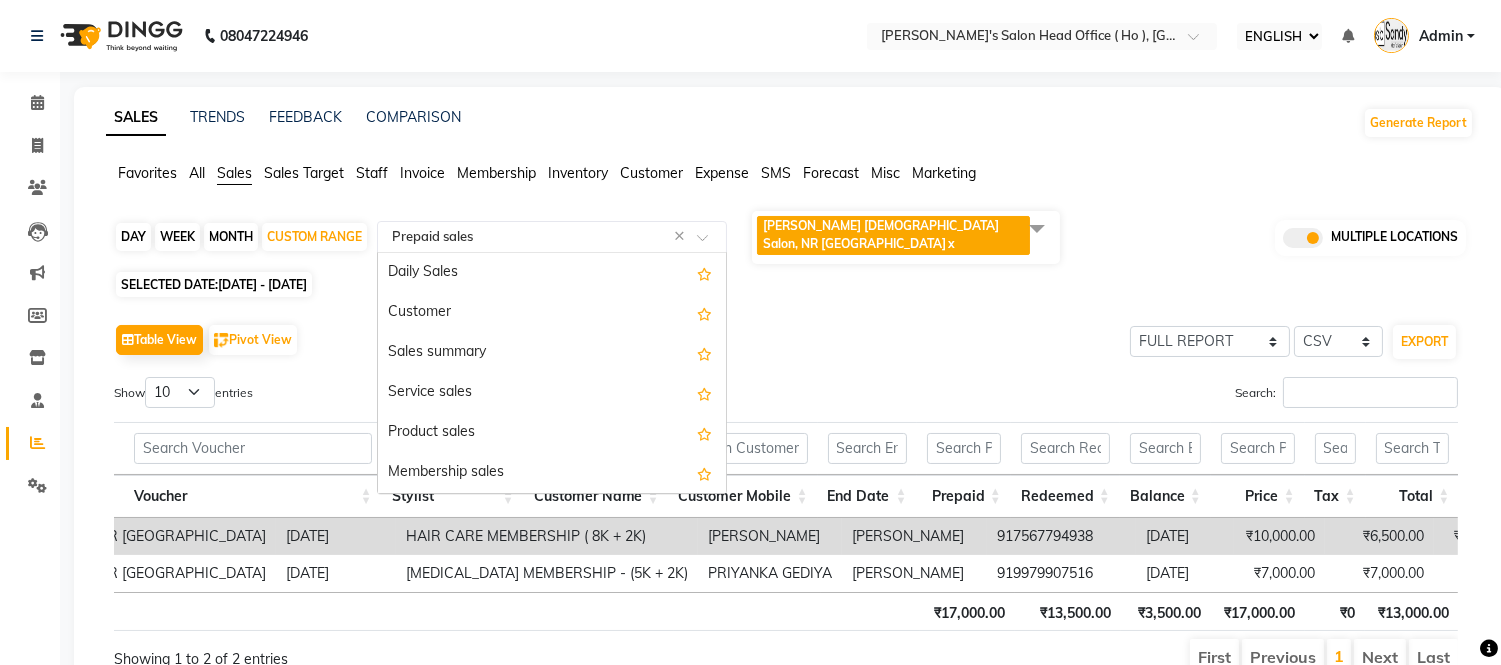 click 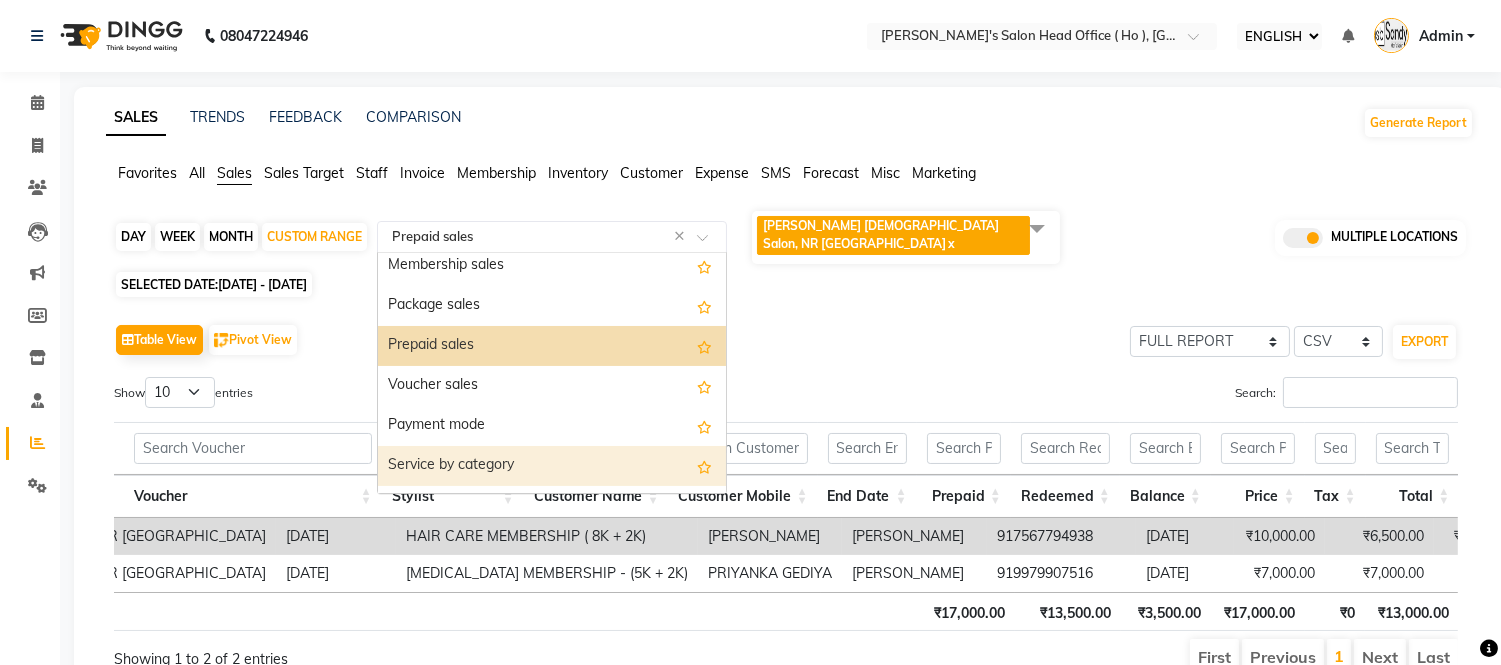 scroll, scrollTop: 168, scrollLeft: 0, axis: vertical 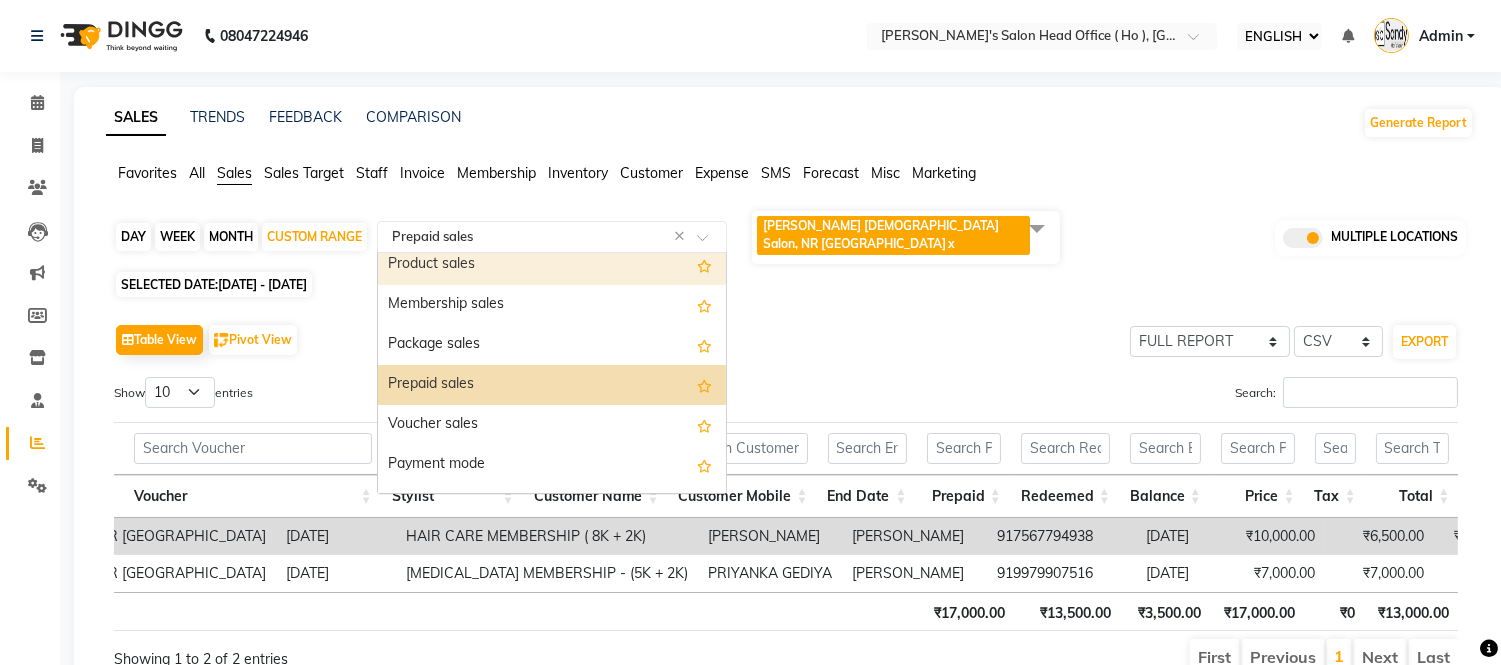 click on "Product sales" at bounding box center [552, 265] 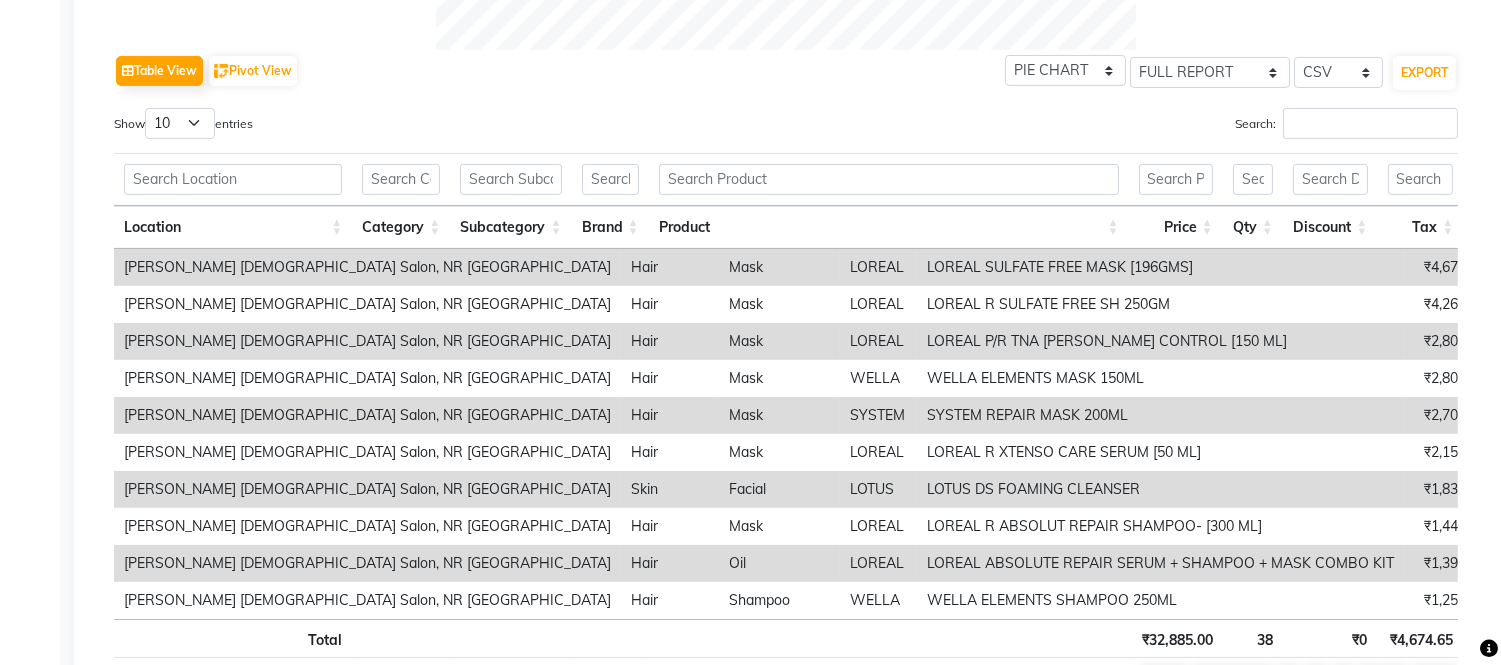 scroll, scrollTop: 1111, scrollLeft: 0, axis: vertical 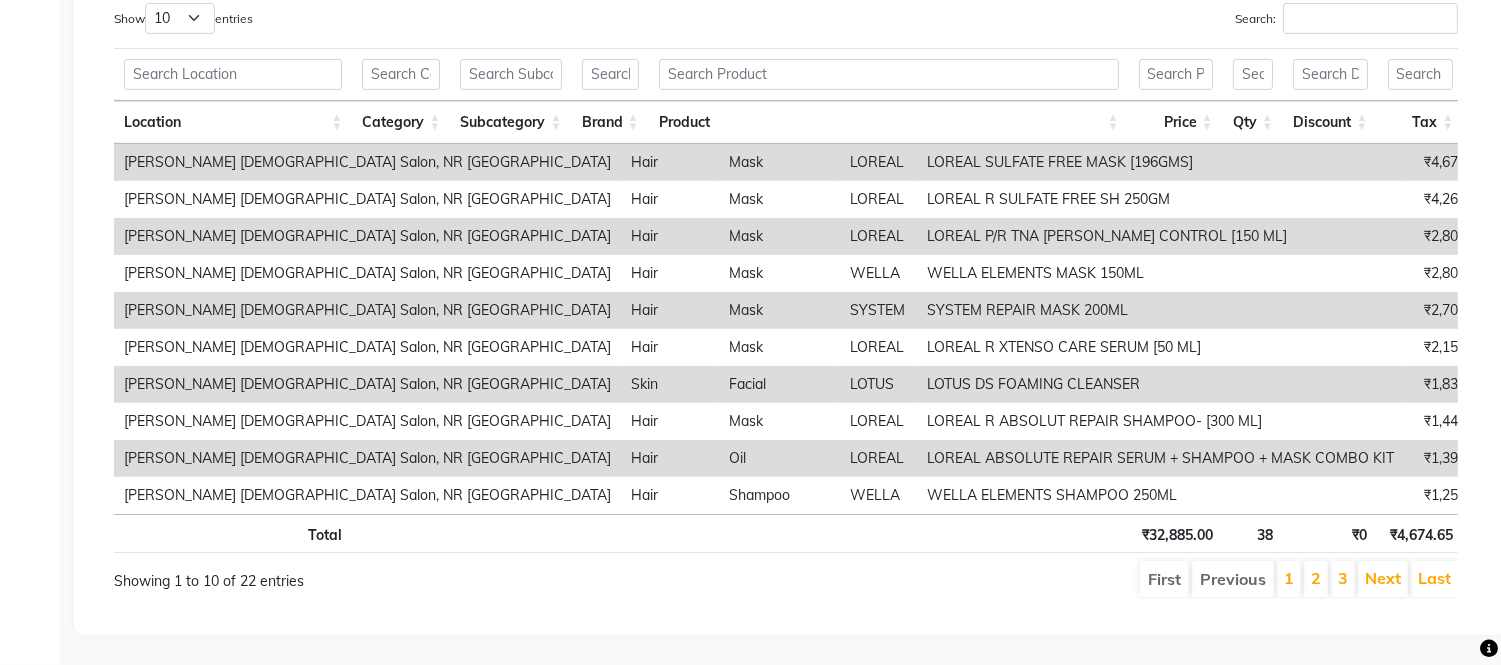click on "SALES TRENDS FEEDBACK COMPARISON Generate Report Favorites All Sales Sales Target Staff Invoice Membership Inventory Customer Expense SMS Forecast Misc Marketing  DAY   WEEK   MONTH   CUSTOM RANGE  Select Report Type × Product sales × Elaine Ladies Salon, NR Bajaj Hall  x Select All Elaine Ladies Salon, NR Bajaj Hall Sandy Men's Salon & Academy LLP, Ravapar Road SANDY MEN'S SALON AND ACADEMY LLP, Mavdi Main Road SANDY MEN'S SALON AND ACADEMY LLP, SPEED WELL  SANDY MEN'S SALON AND ACADEMY LLP, University Road SANDY MEN'S SALON AND ACADEMY LLP, NANA MAVA Circle Sandy Men's Salon Head Office ( HO ), University Road MULTIPLE LOCATIONS SELECTED DATE:  01-07-2025 - 12-07-2025   Table View   Pivot View  PIE CHART BAR CHART SELECT FULL REPORT FILTERED REPORT SELECT CSV PDF  EXPORT  Show  10 25 50 100  entries Search: Location Category Subcategory Brand Product Price Qty Discount Tax Total Location Category Subcategory Brand Product Price Qty Discount Tax Total Total ₹32,885.00 38 ₹0 ₹4,674.65 ₹32,885.00" 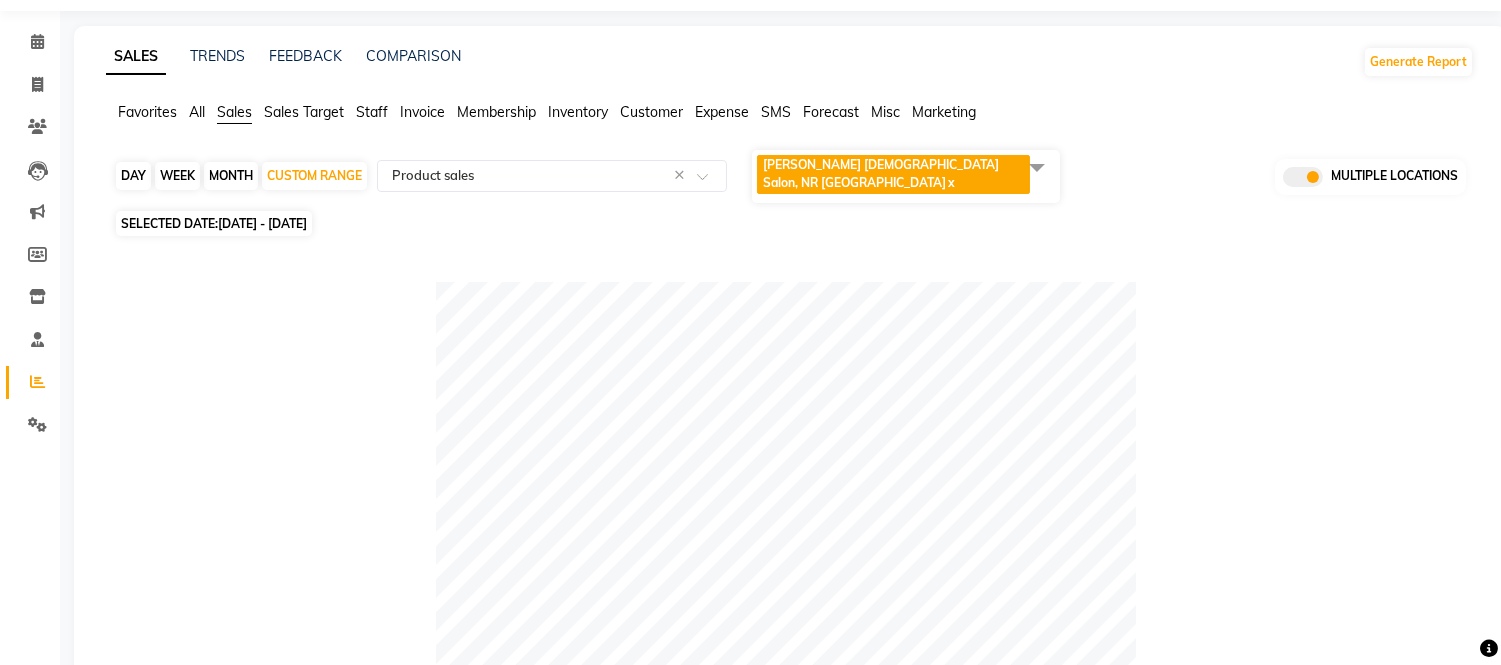 scroll, scrollTop: 111, scrollLeft: 0, axis: vertical 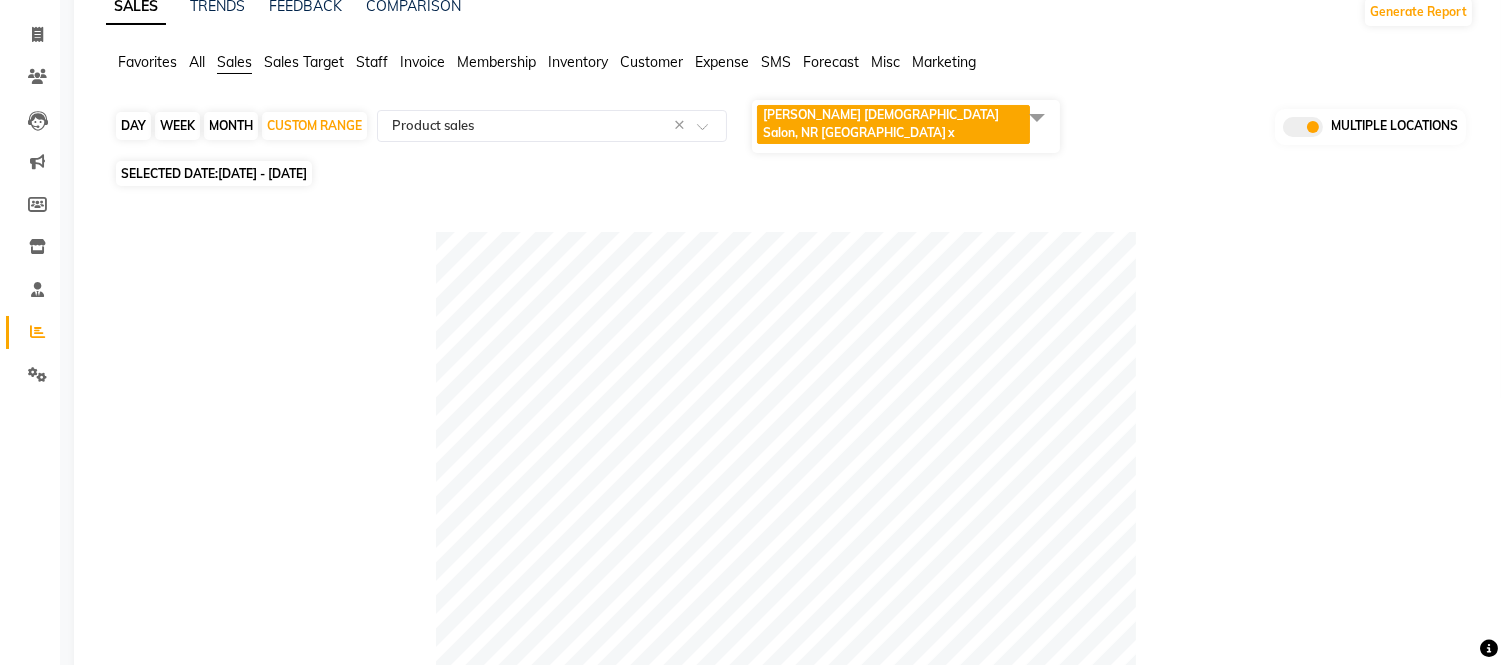 click on "All" 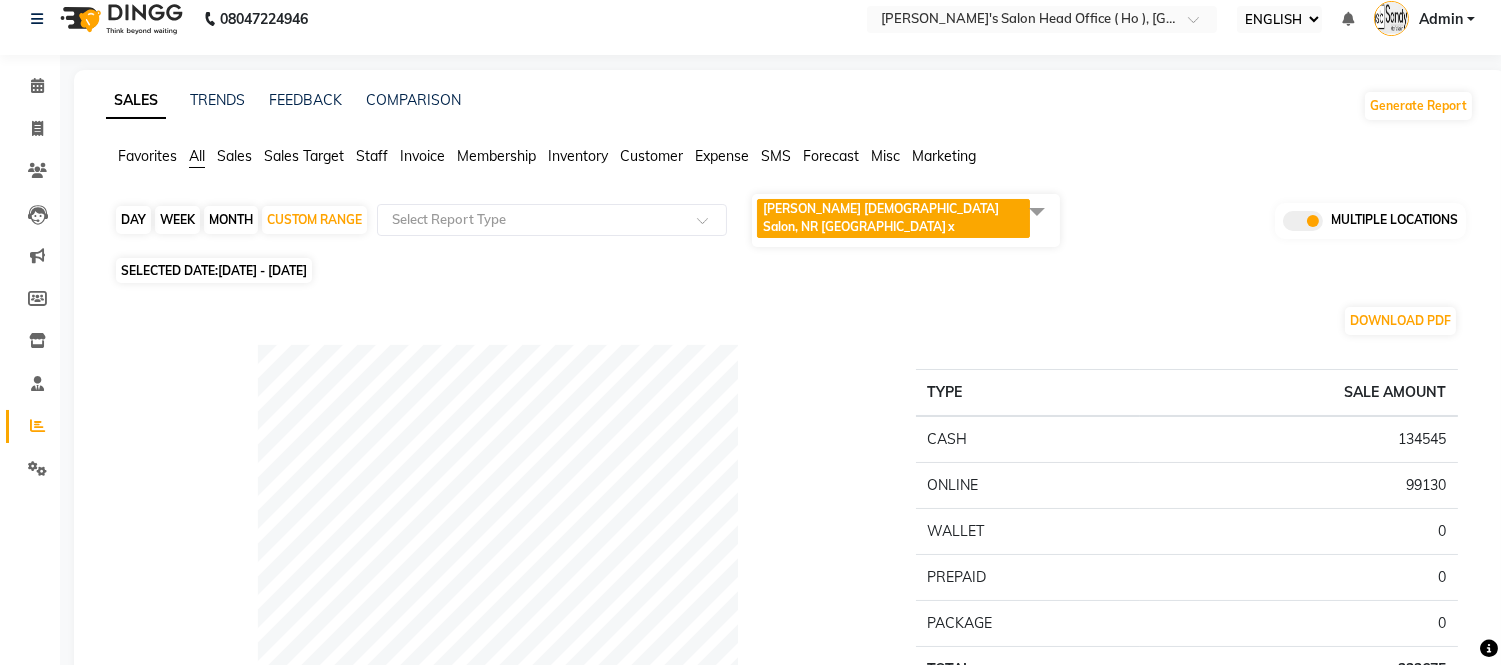 scroll, scrollTop: 0, scrollLeft: 0, axis: both 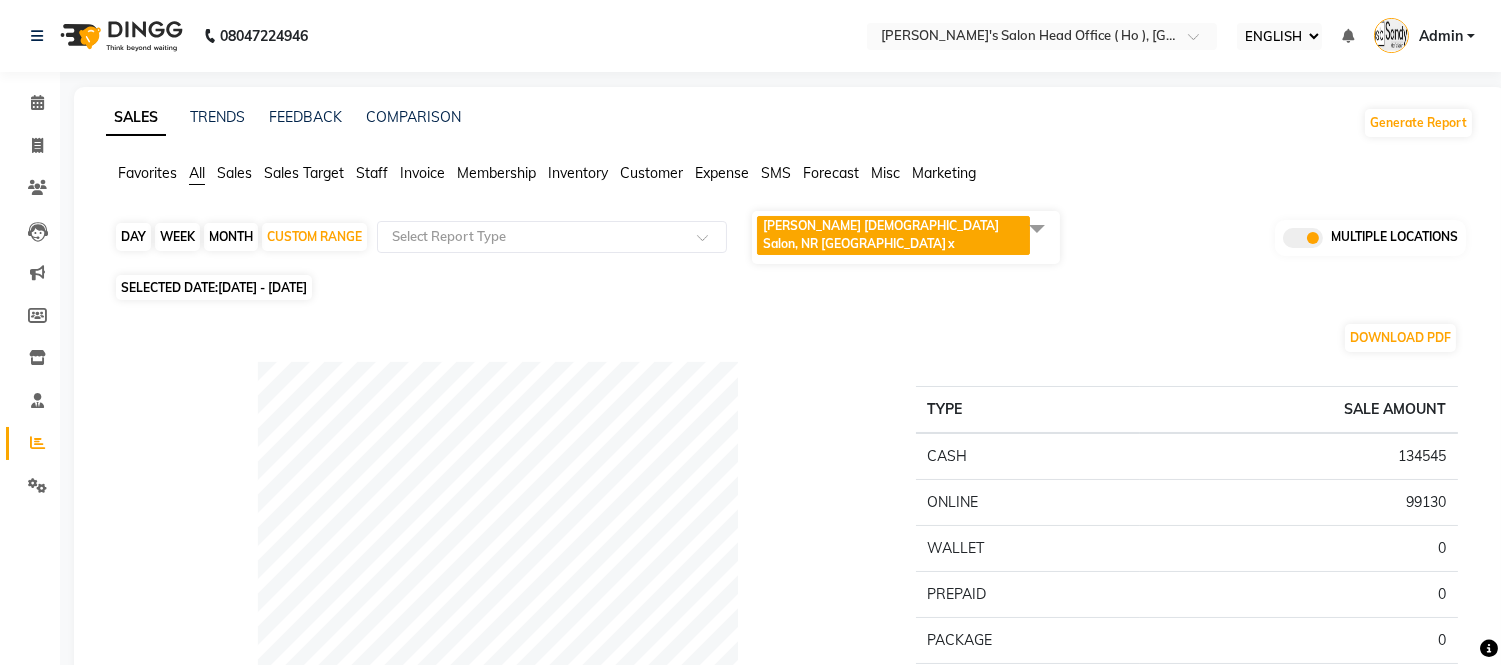 click 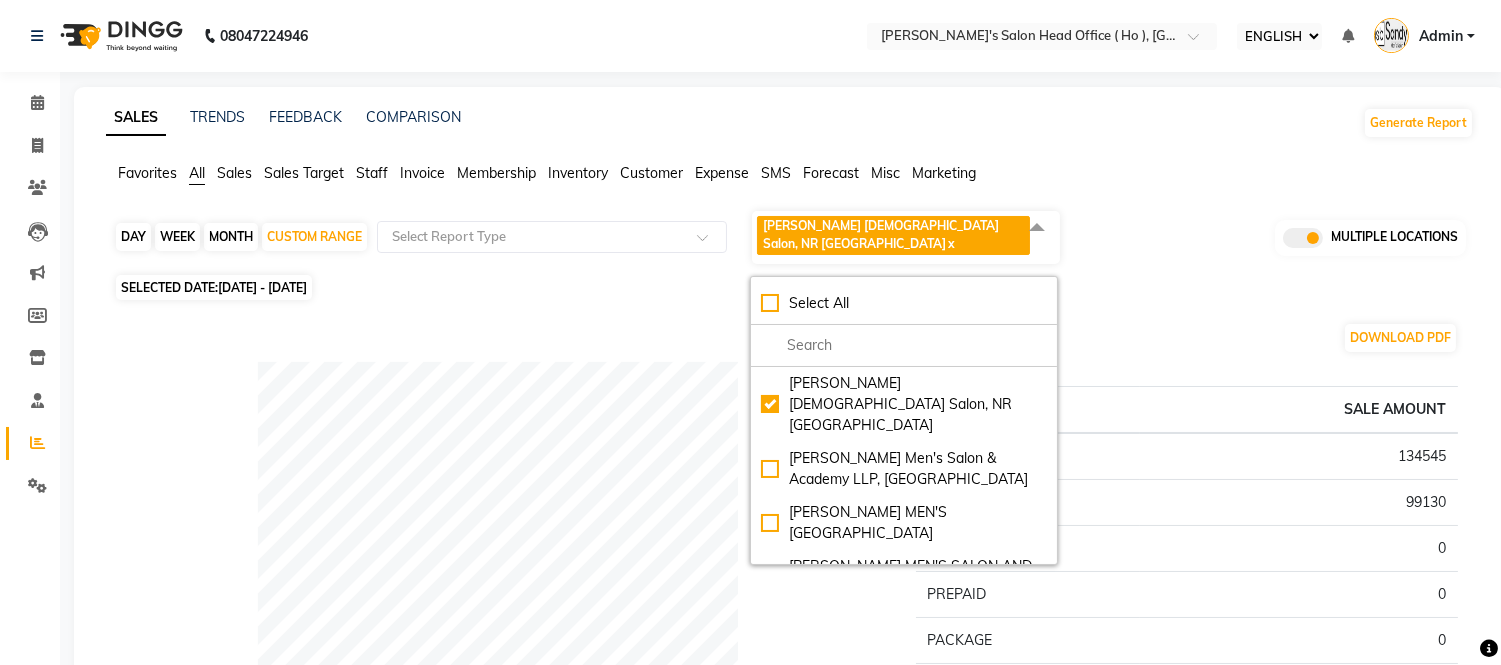click on "Sales" 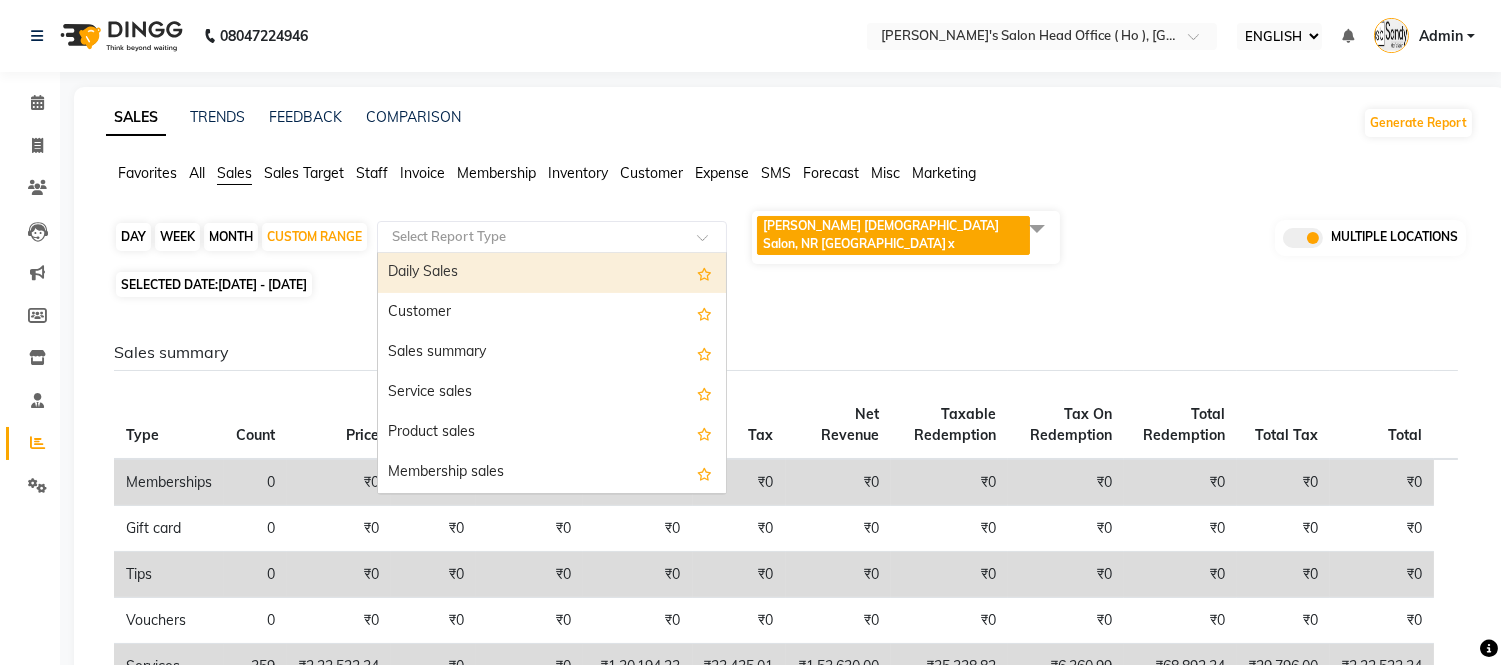 click 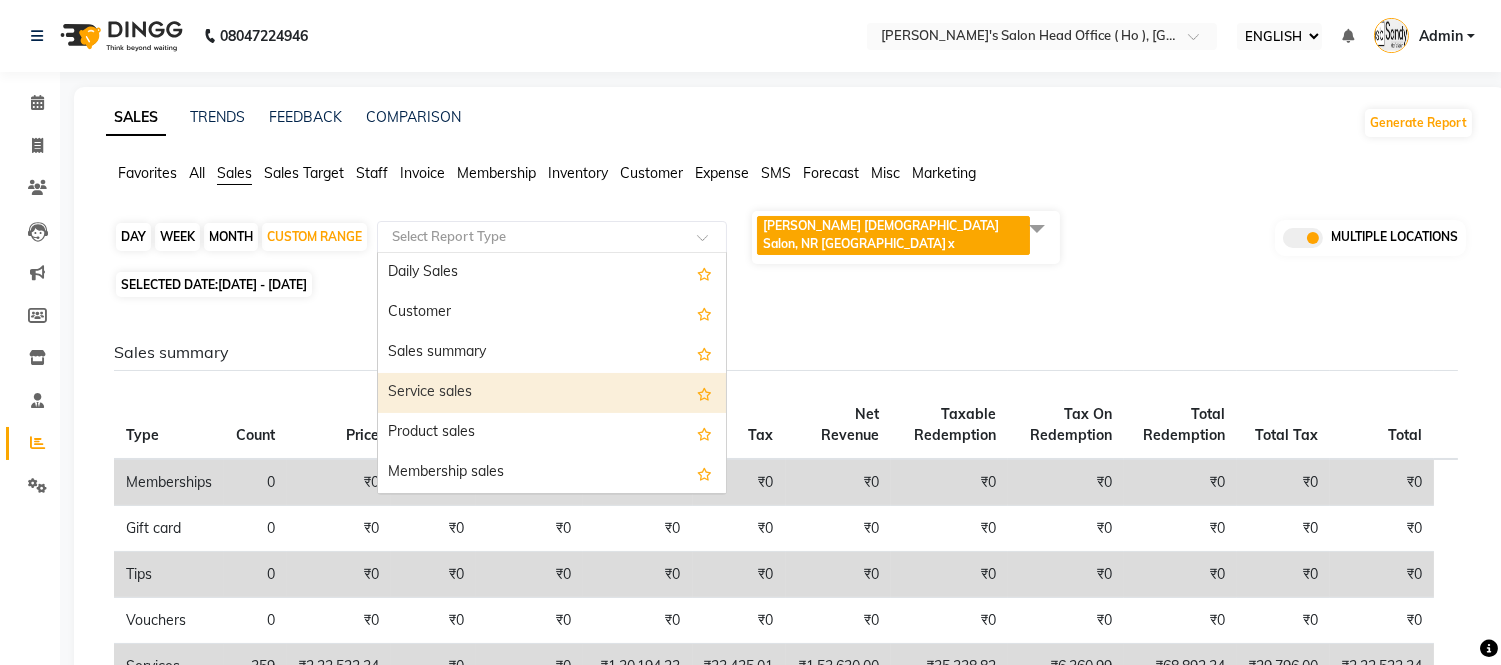 scroll, scrollTop: 111, scrollLeft: 0, axis: vertical 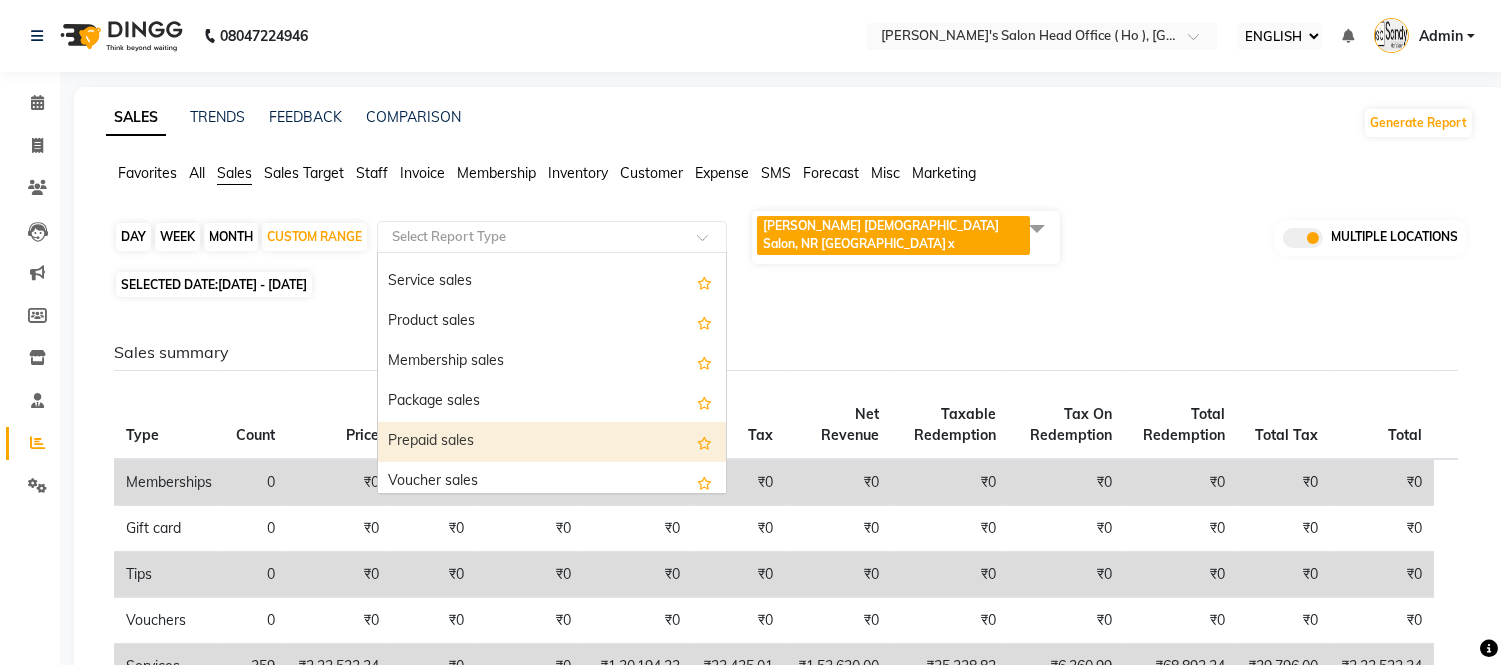 click on "Prepaid sales" at bounding box center [552, 442] 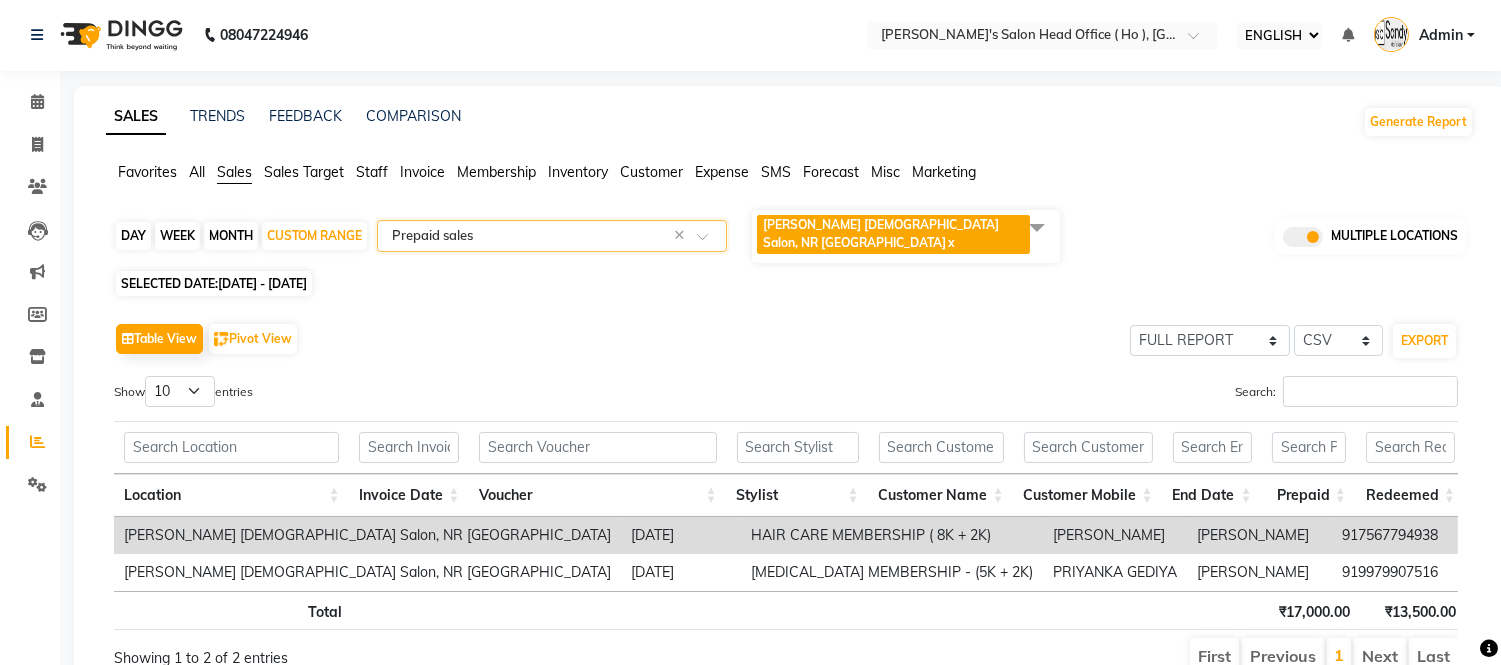 scroll, scrollTop: 0, scrollLeft: 0, axis: both 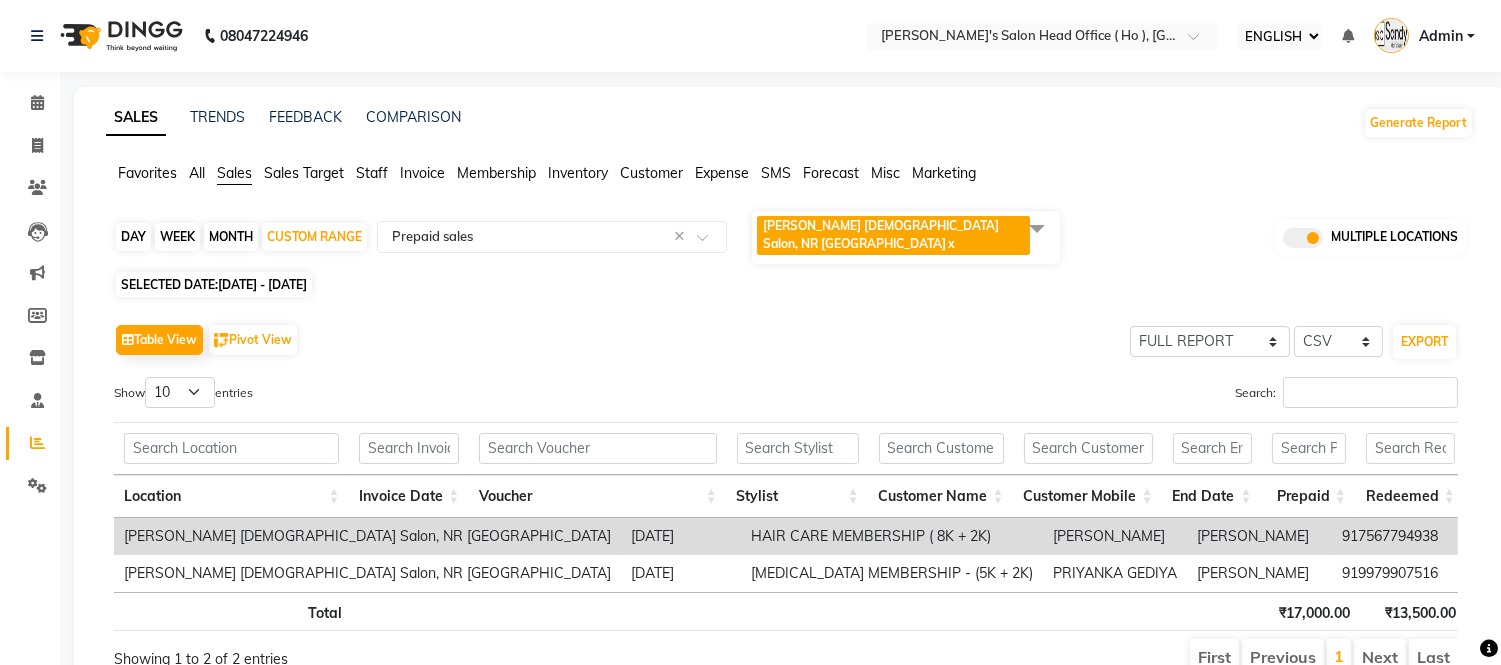 click 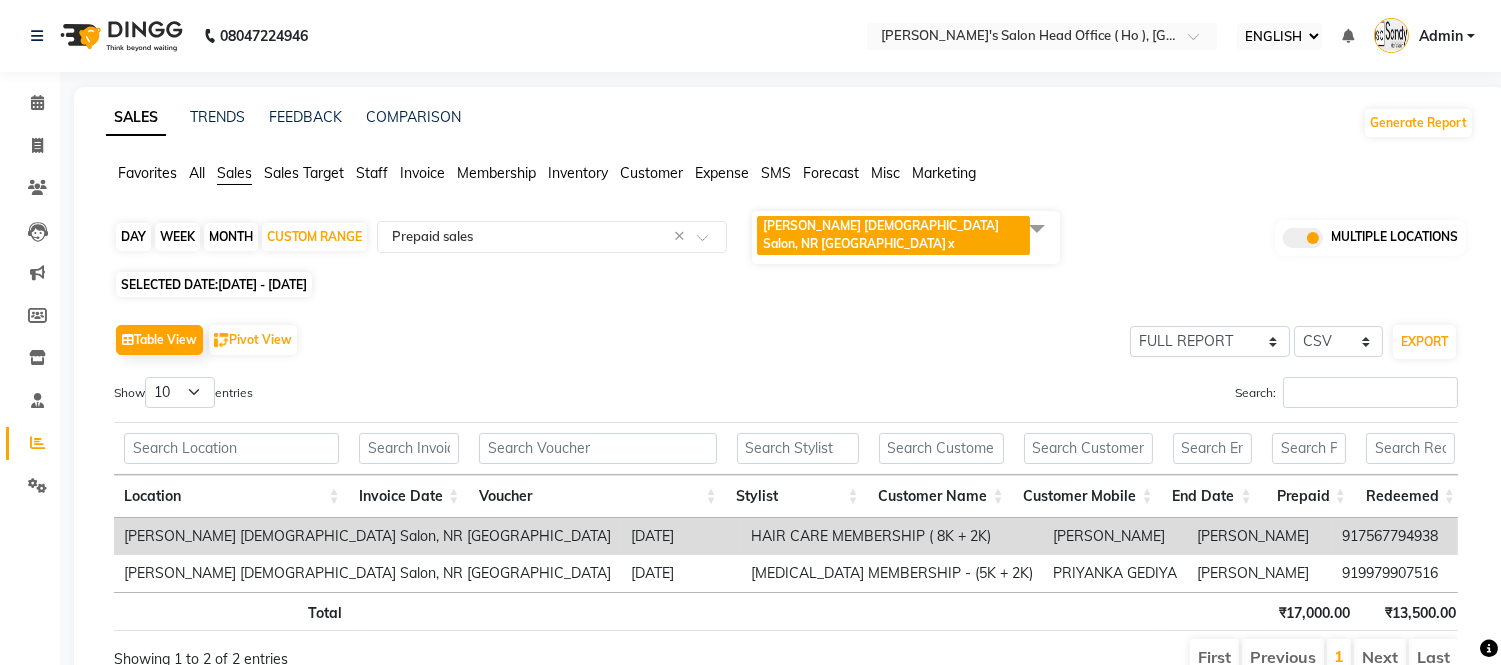 click 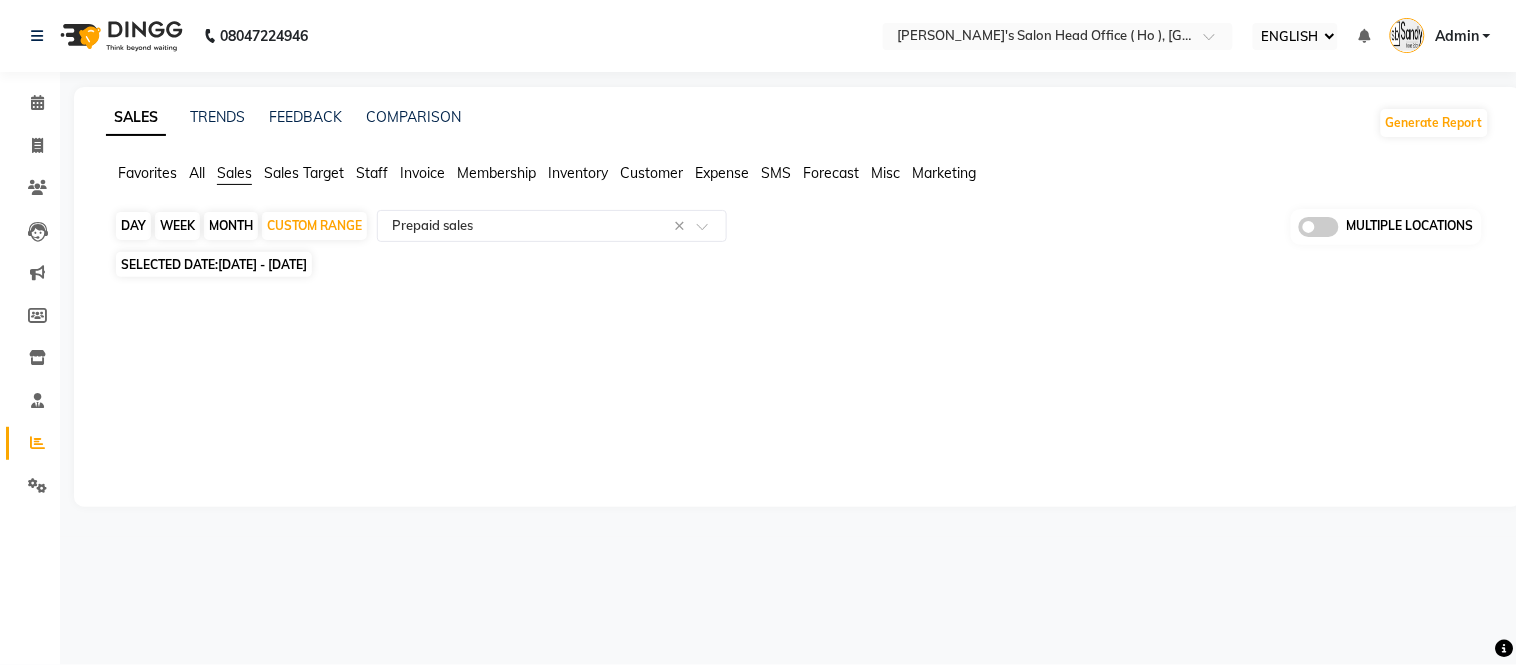 click 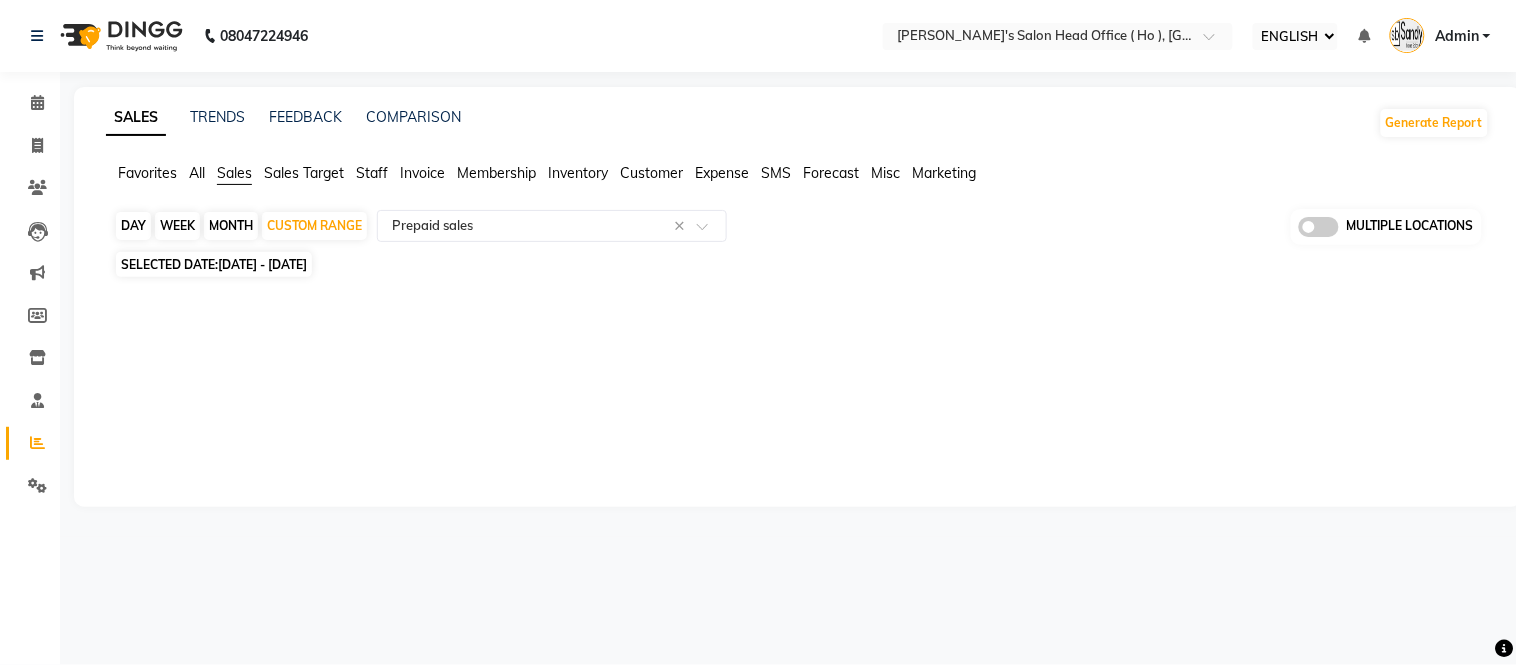 click 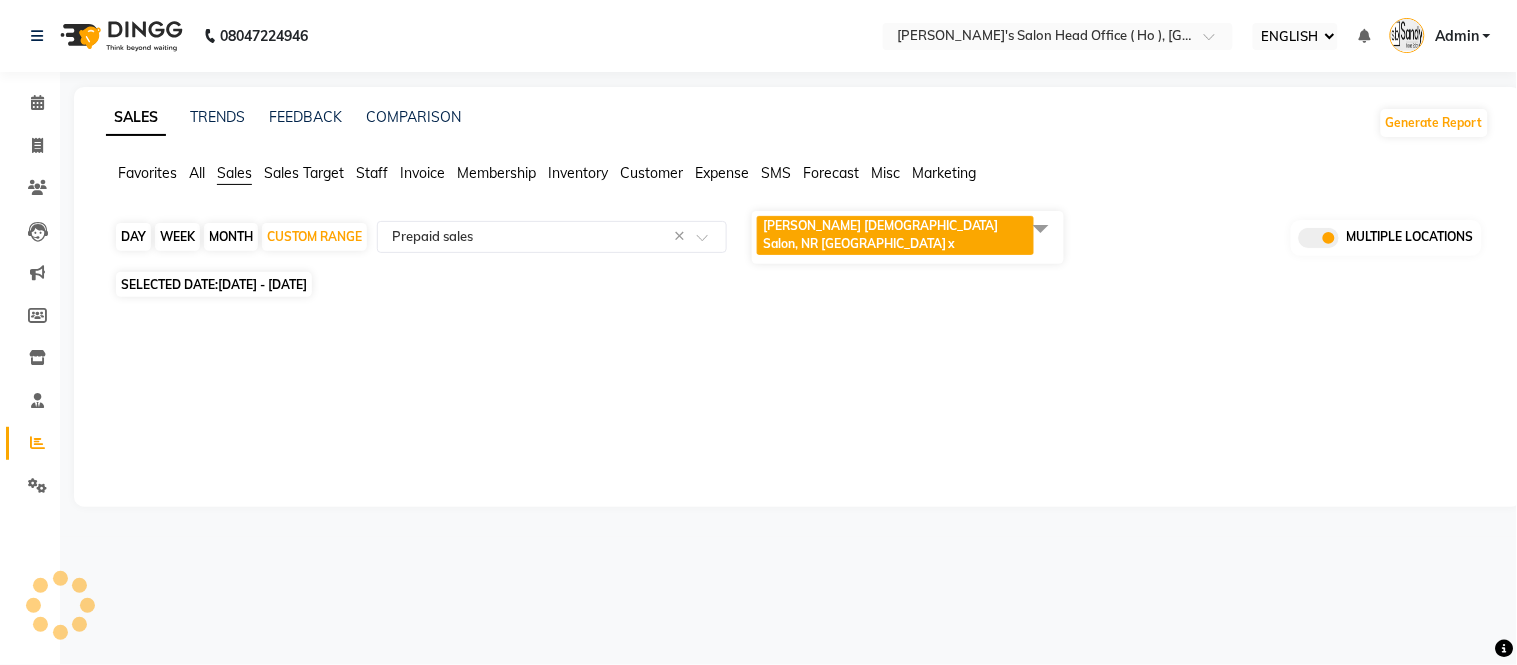 select on "full_report" 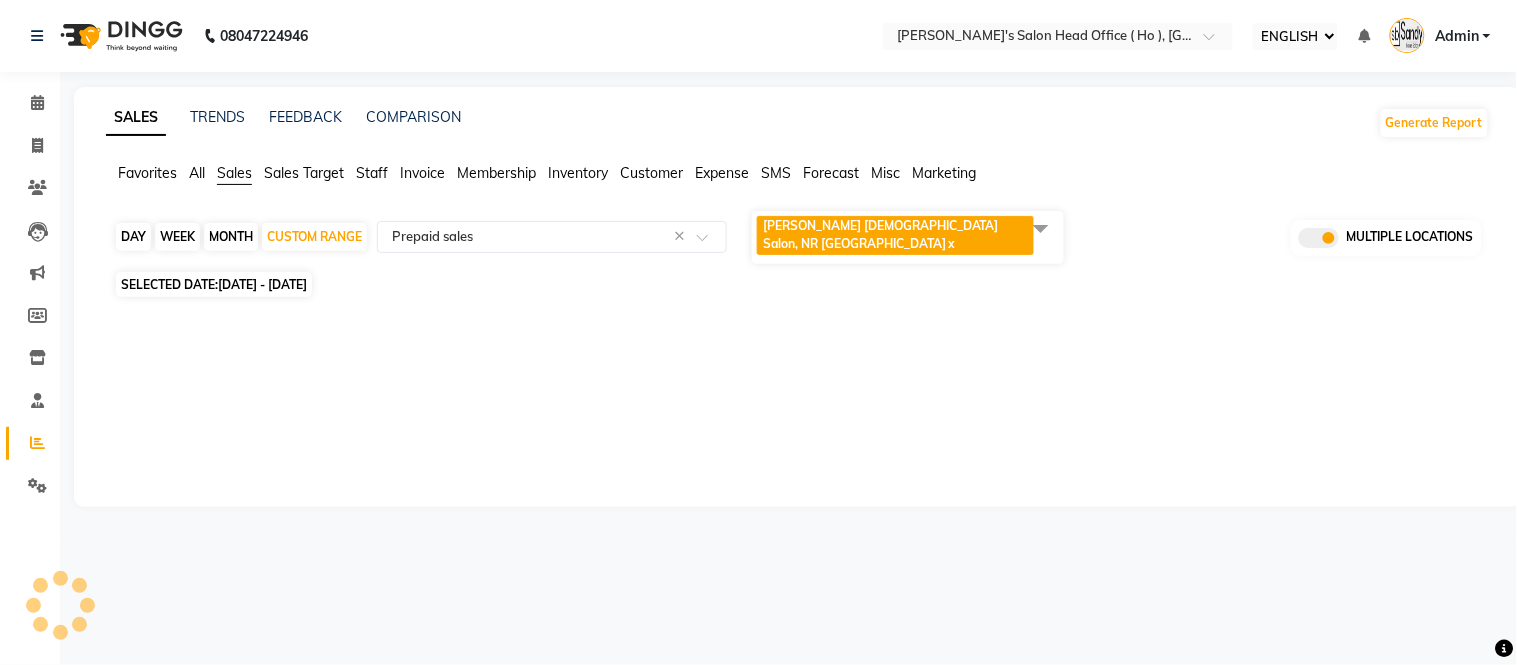 select on "csv" 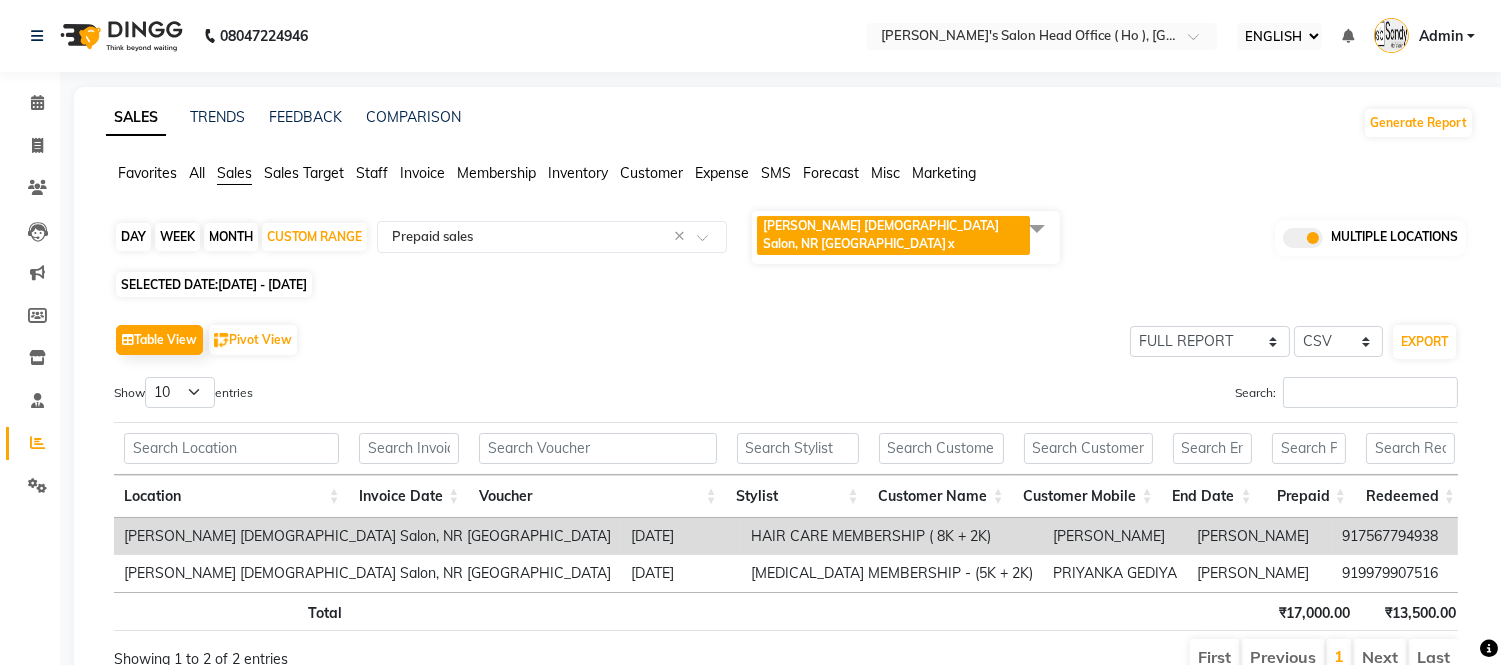 click 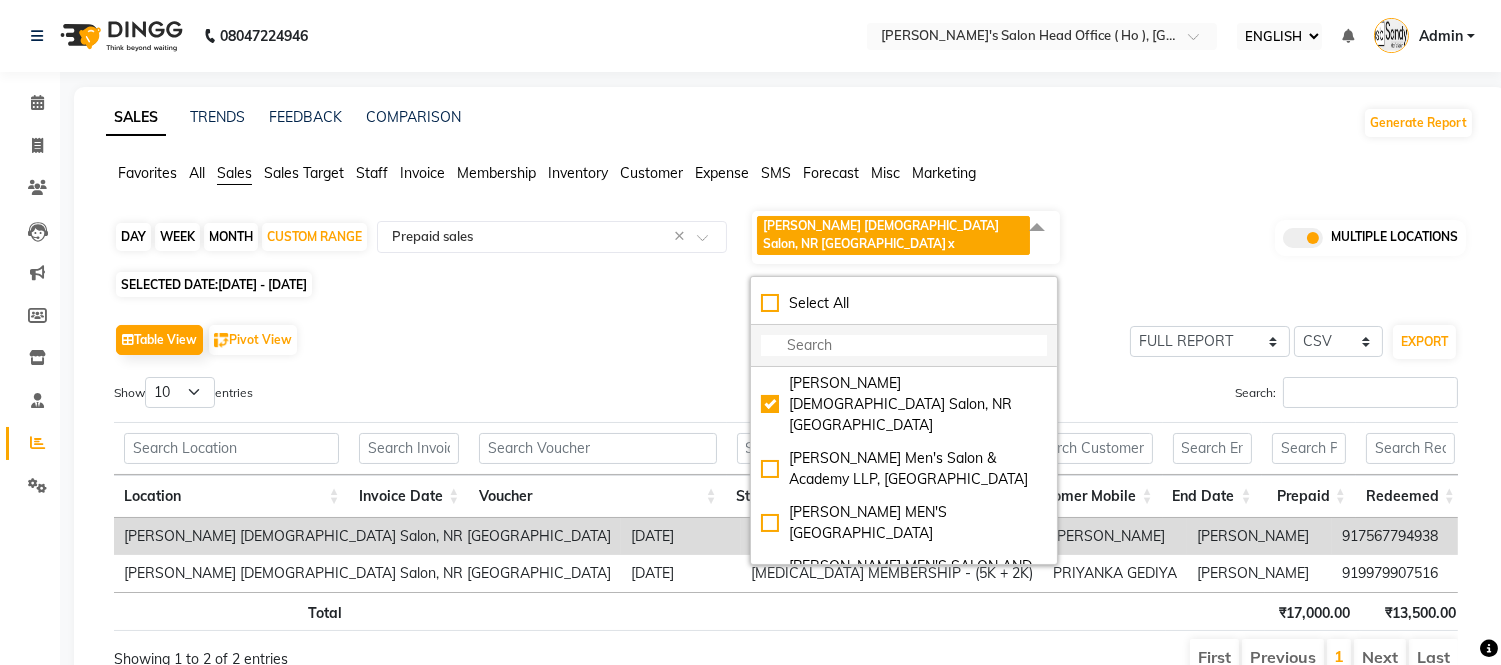 drag, startPoint x: 775, startPoint y: 282, endPoint x: 774, endPoint y: 327, distance: 45.01111 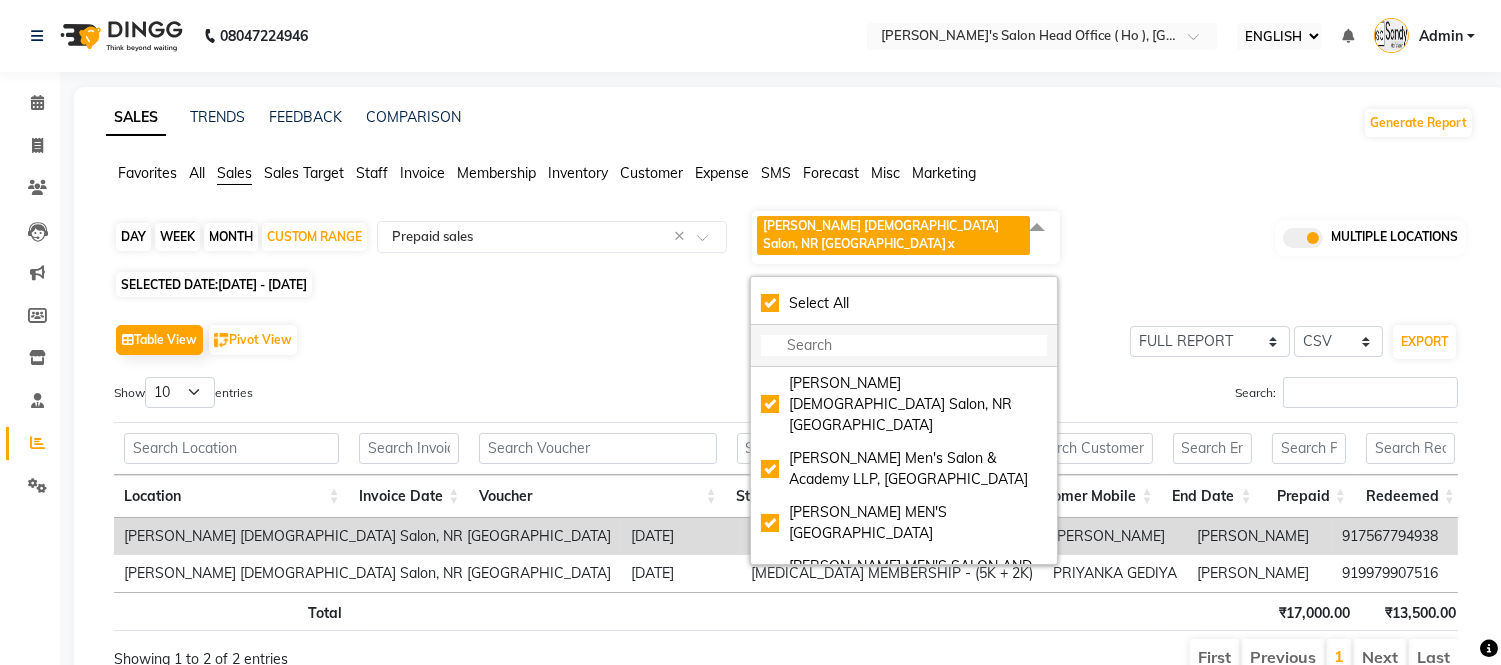 checkbox on "true" 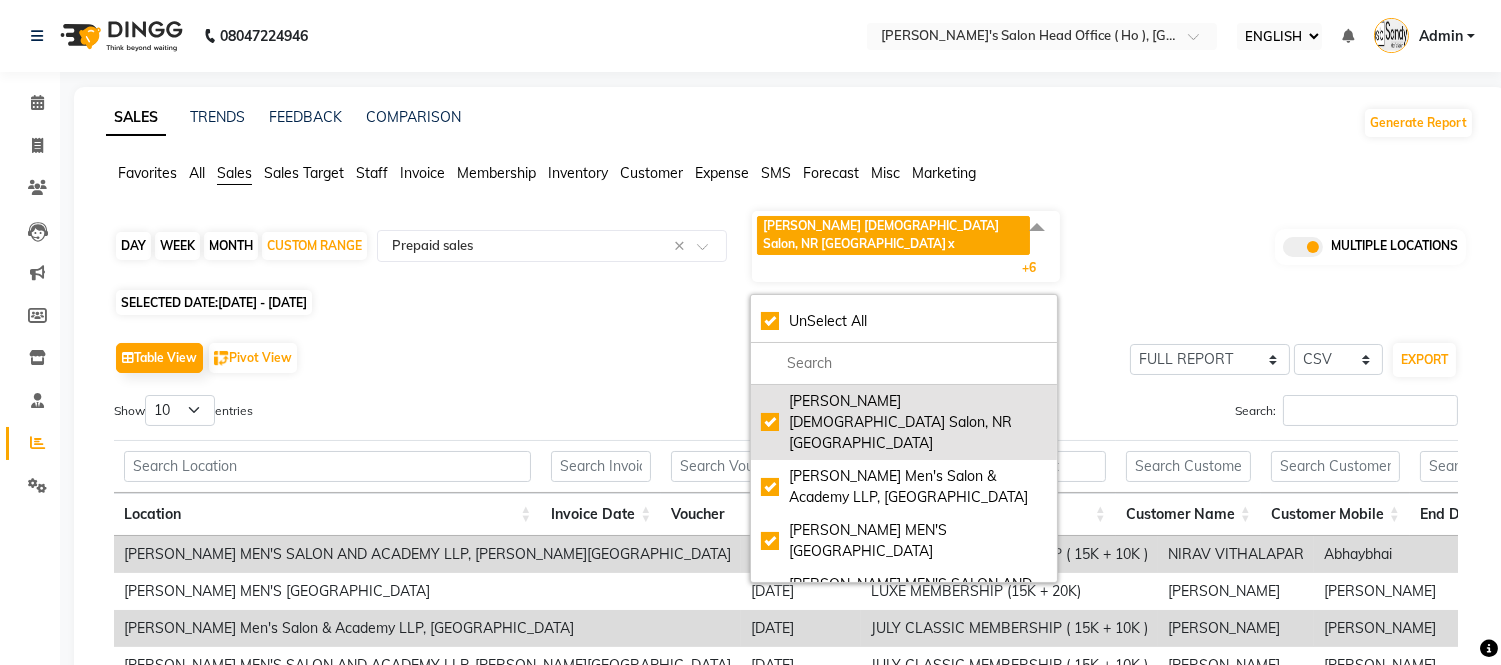 click on "[PERSON_NAME] [DEMOGRAPHIC_DATA] Salon, NR [GEOGRAPHIC_DATA]" 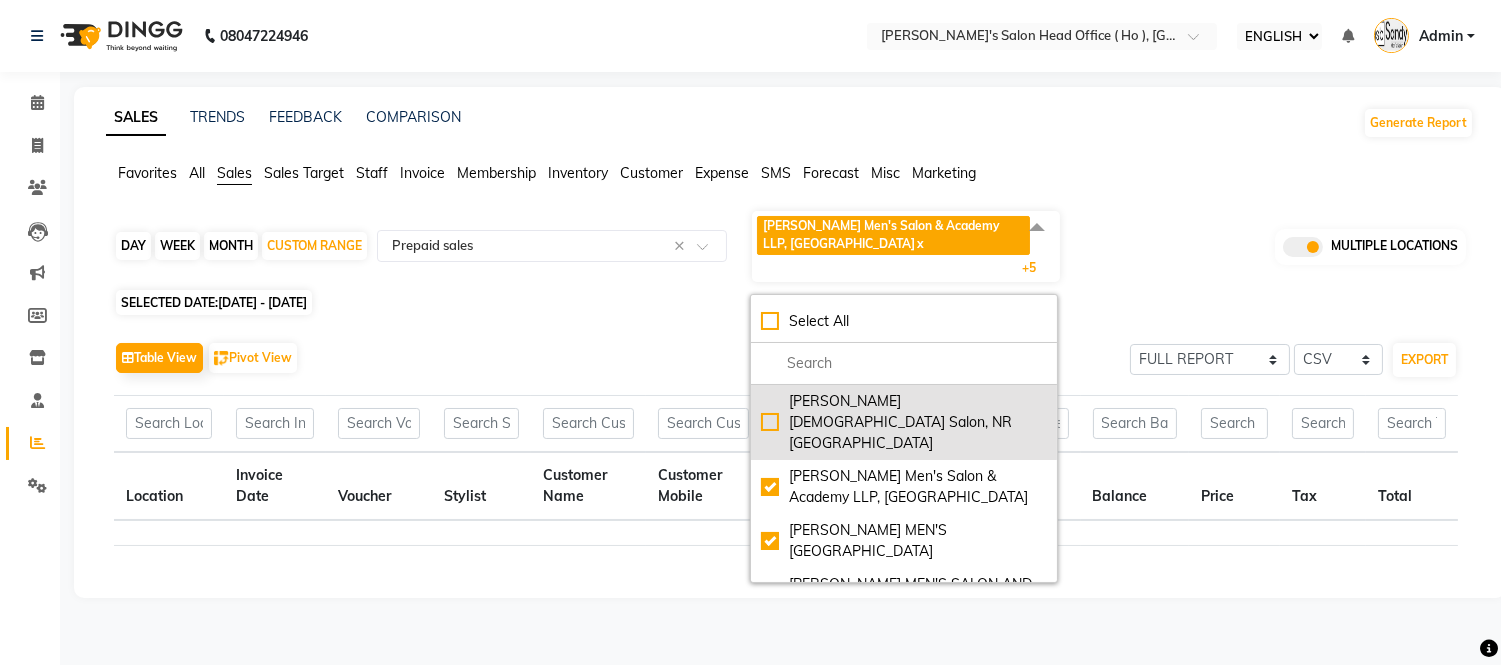 checkbox on "false" 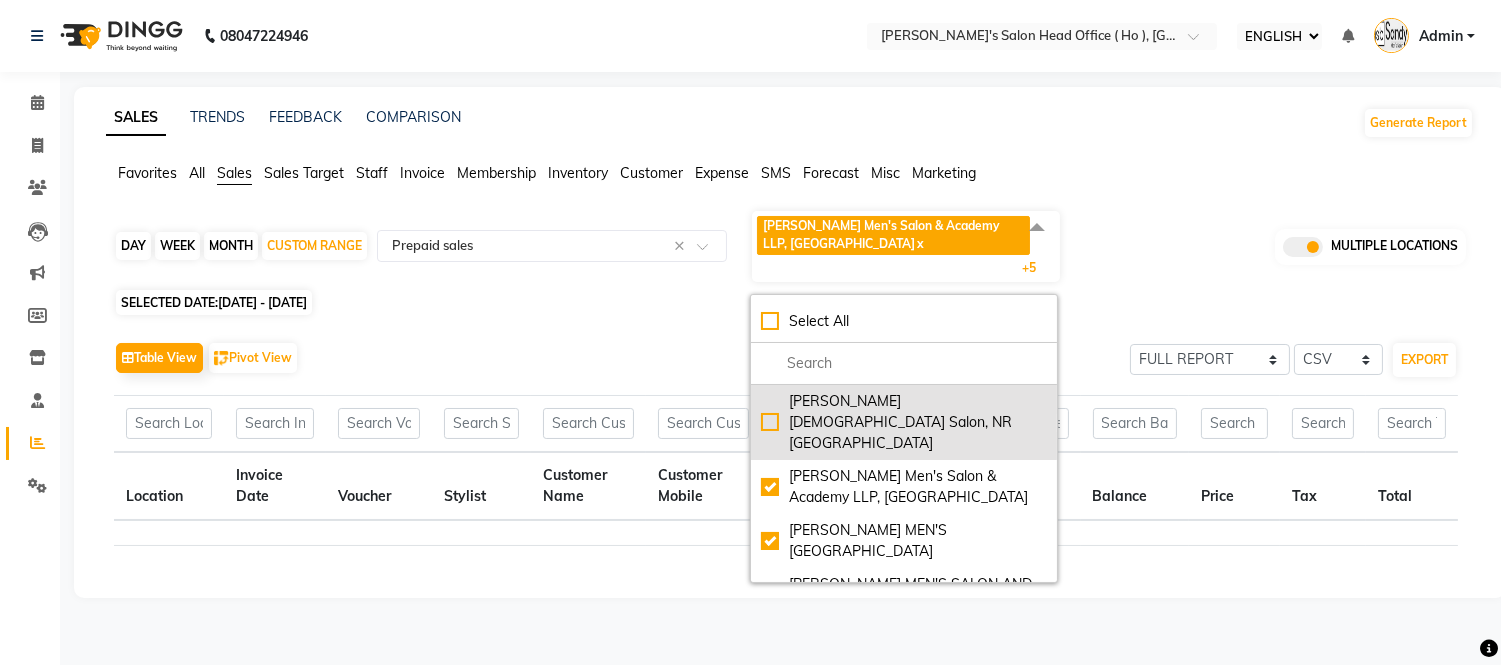 checkbox on "false" 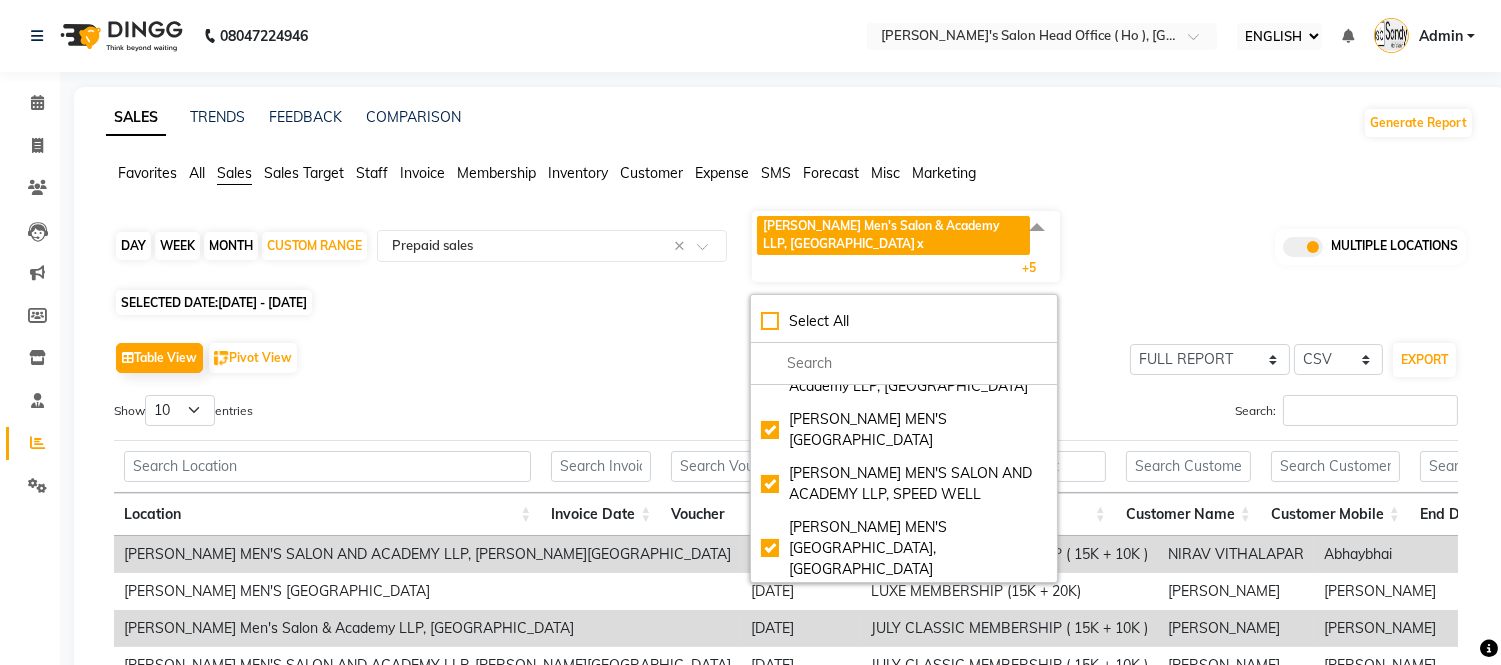 scroll, scrollTop: 160, scrollLeft: 0, axis: vertical 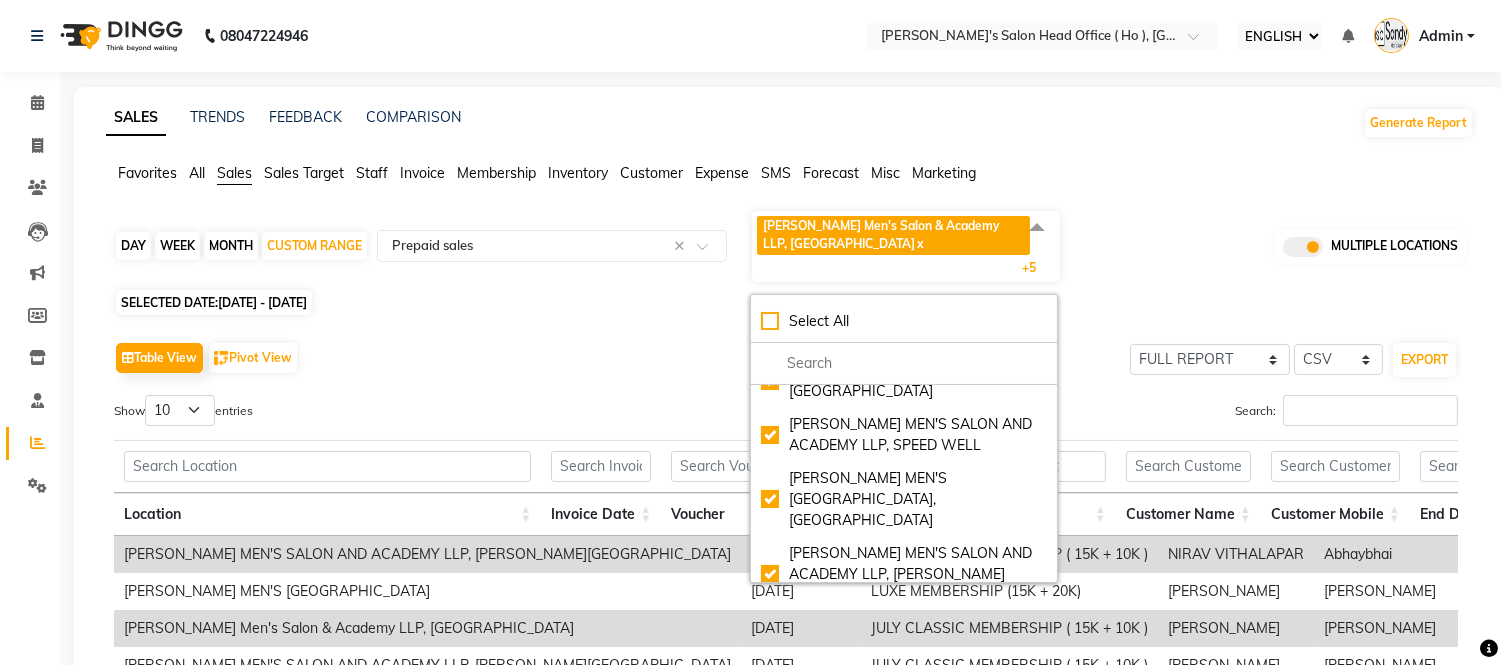 click on "[PERSON_NAME]'s Salon Head Office ( HO ), [GEOGRAPHIC_DATA]" 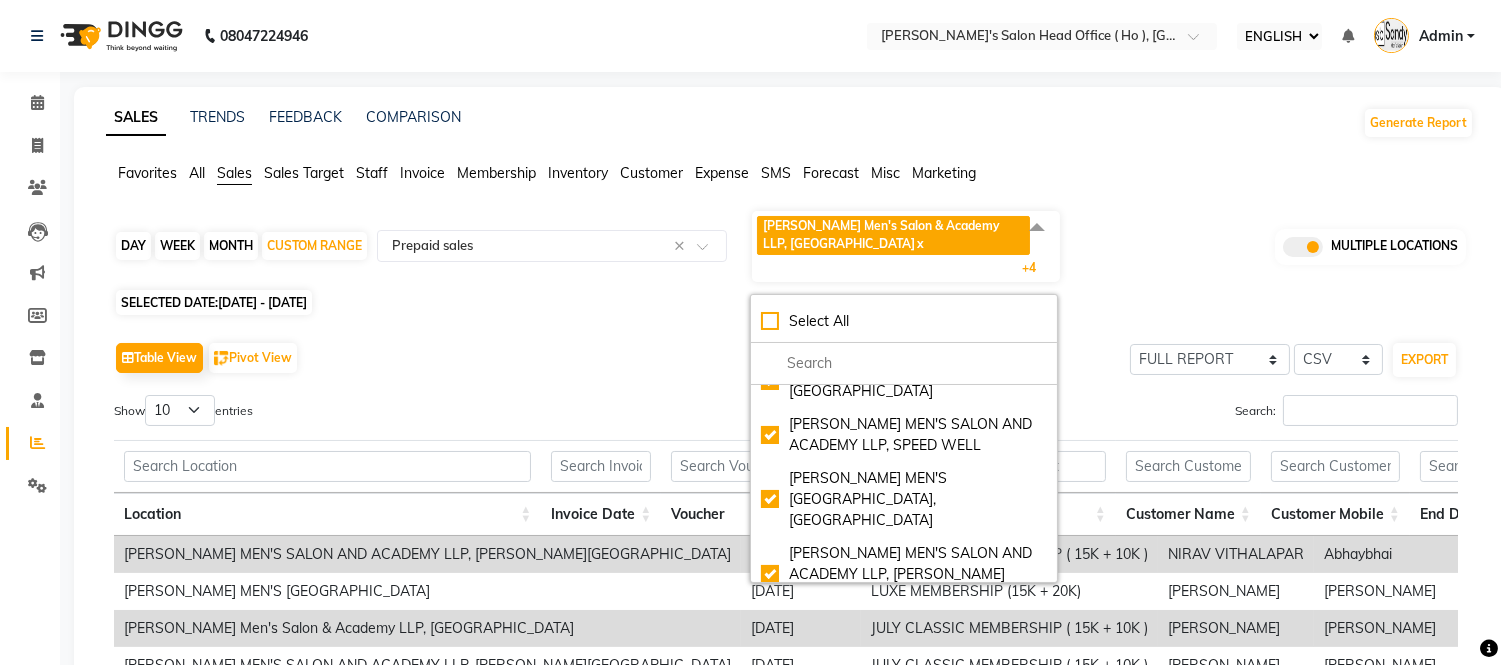 click on "Table View   Pivot View  SELECT FULL REPORT FILTERED REPORT SELECT CSV PDF  EXPORT" 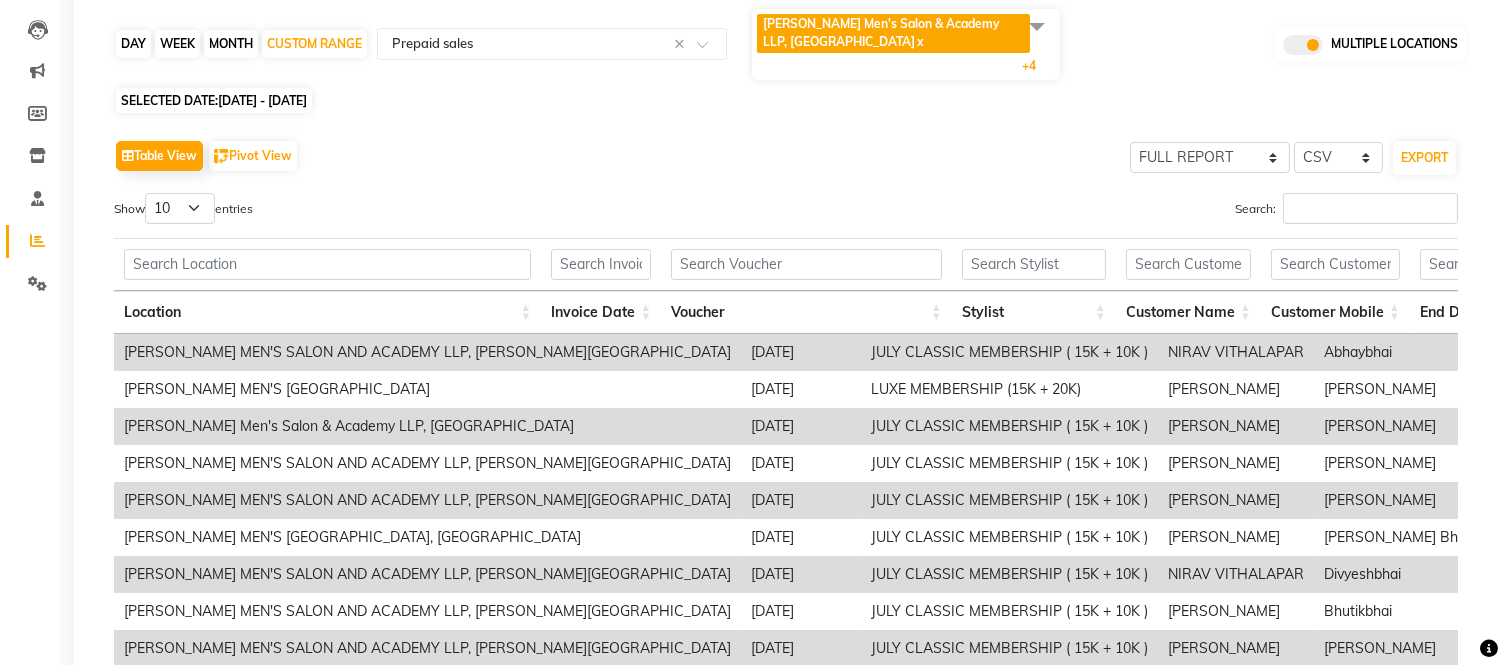 scroll, scrollTop: 222, scrollLeft: 0, axis: vertical 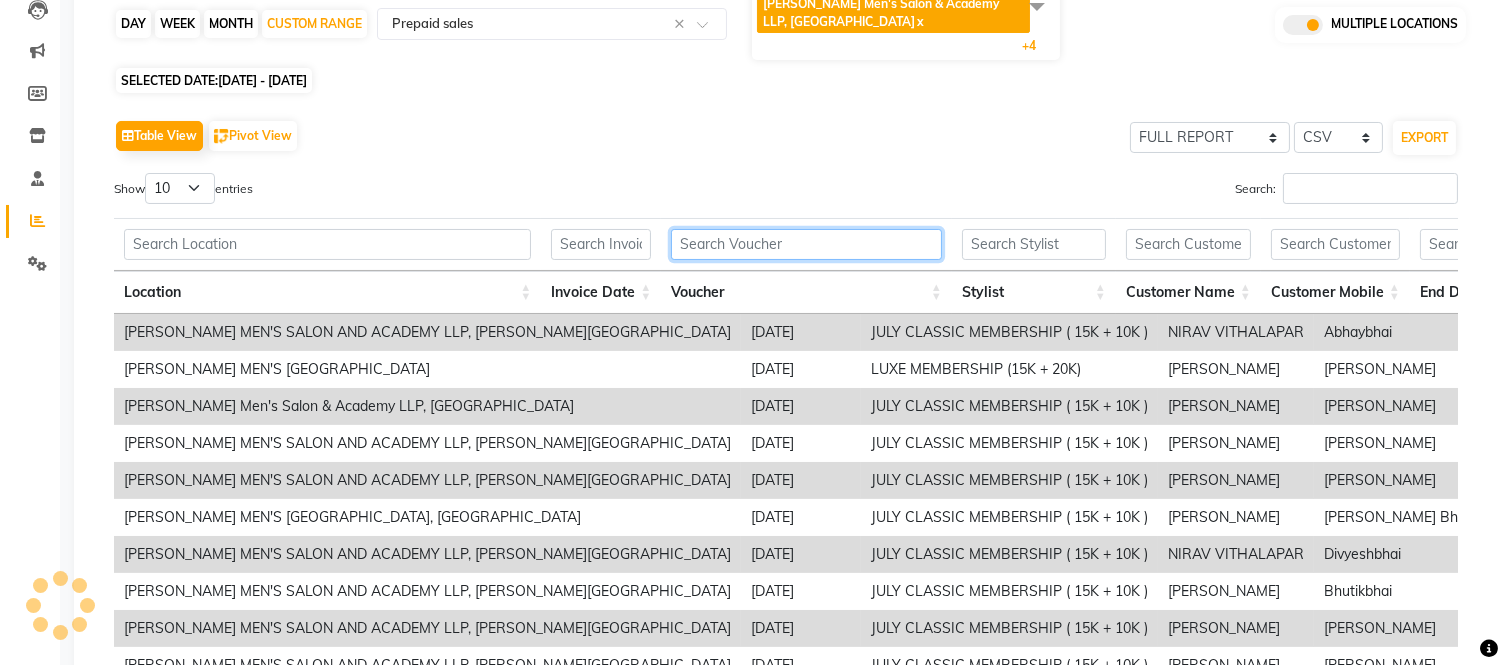 click at bounding box center [806, 244] 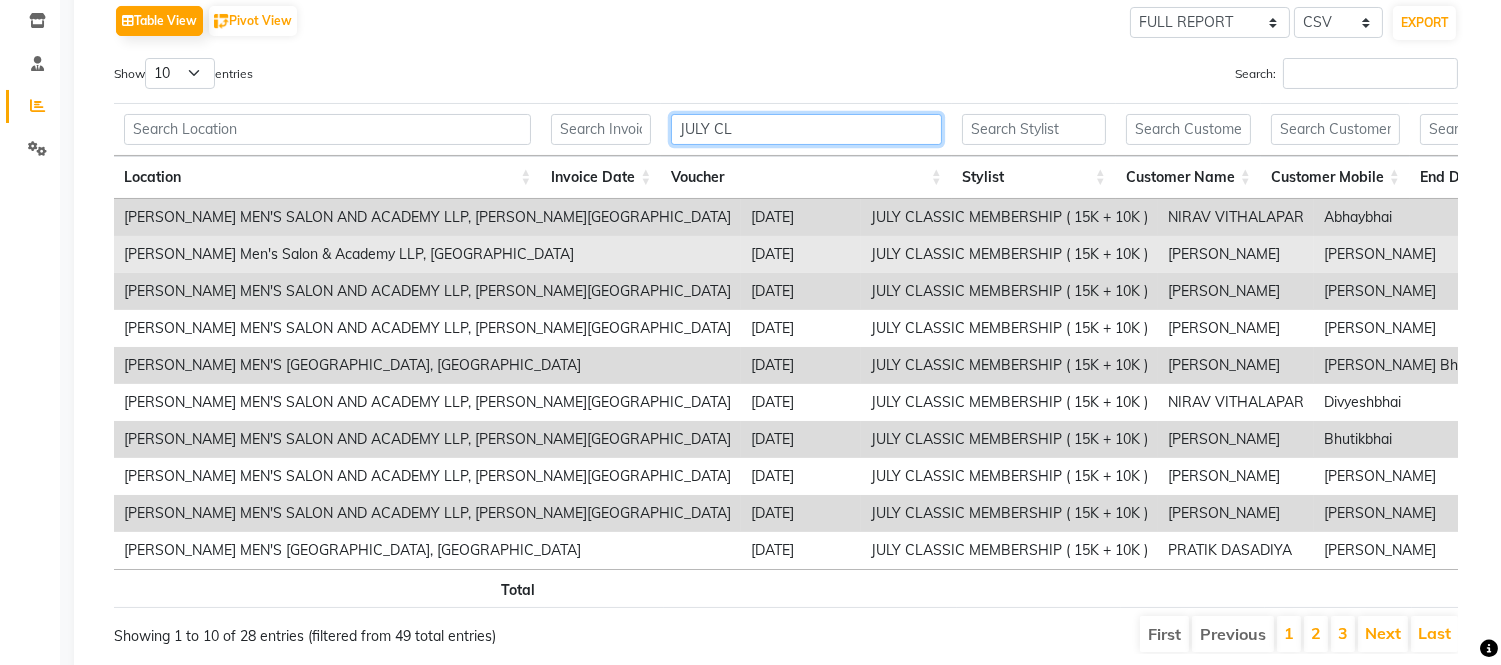 scroll, scrollTop: 425, scrollLeft: 0, axis: vertical 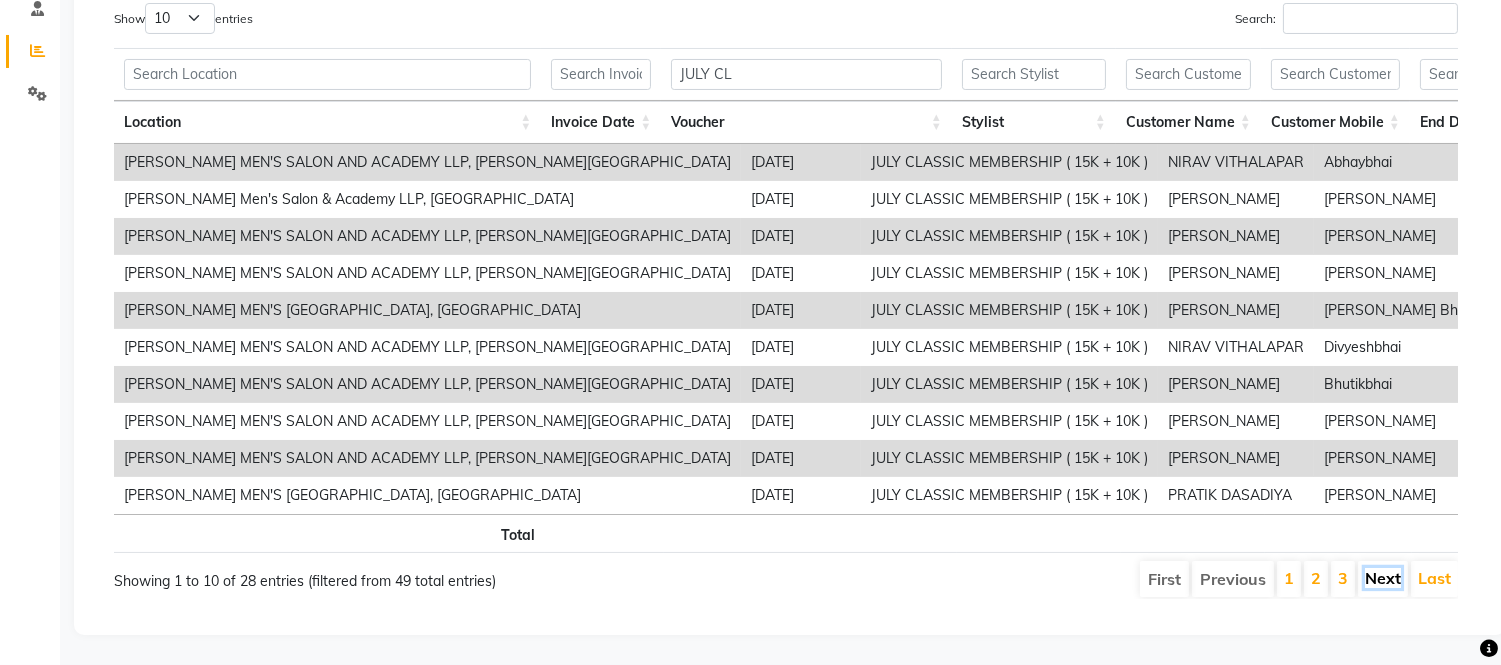 click on "Next" at bounding box center [1383, 578] 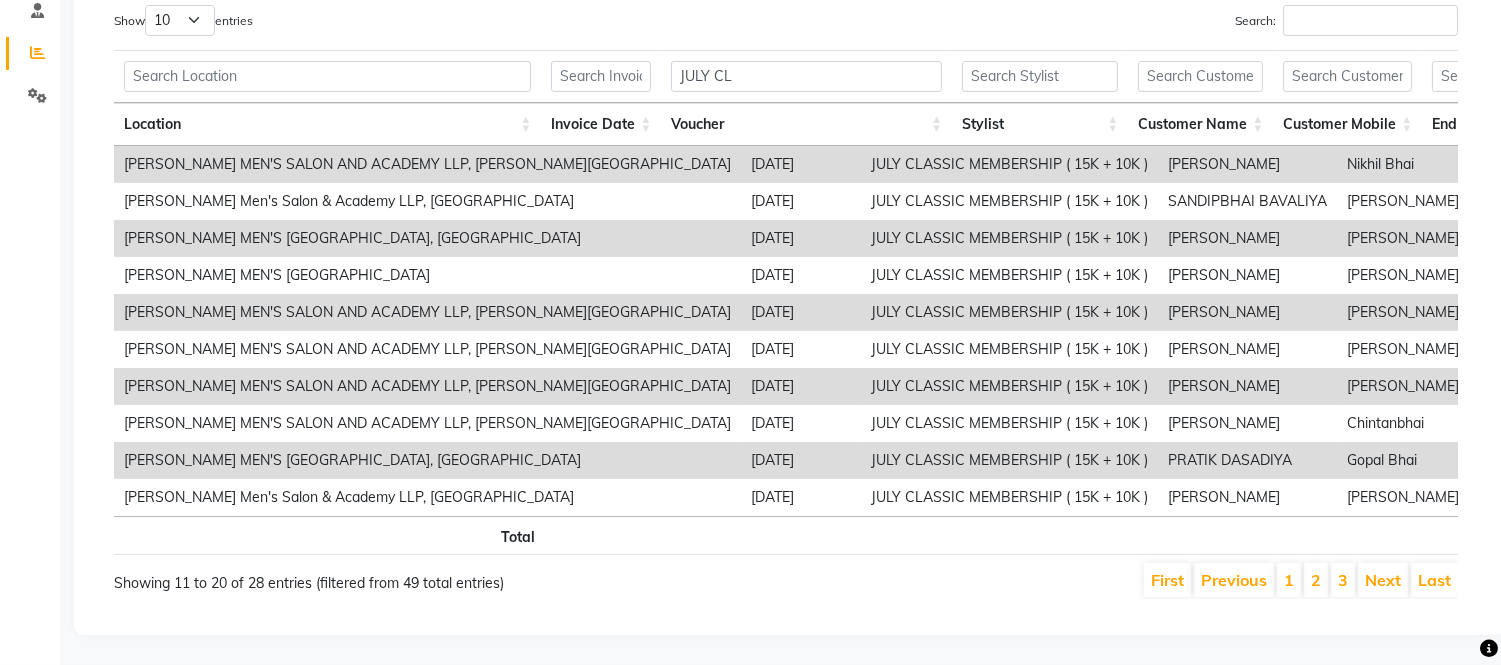 scroll, scrollTop: 423, scrollLeft: 0, axis: vertical 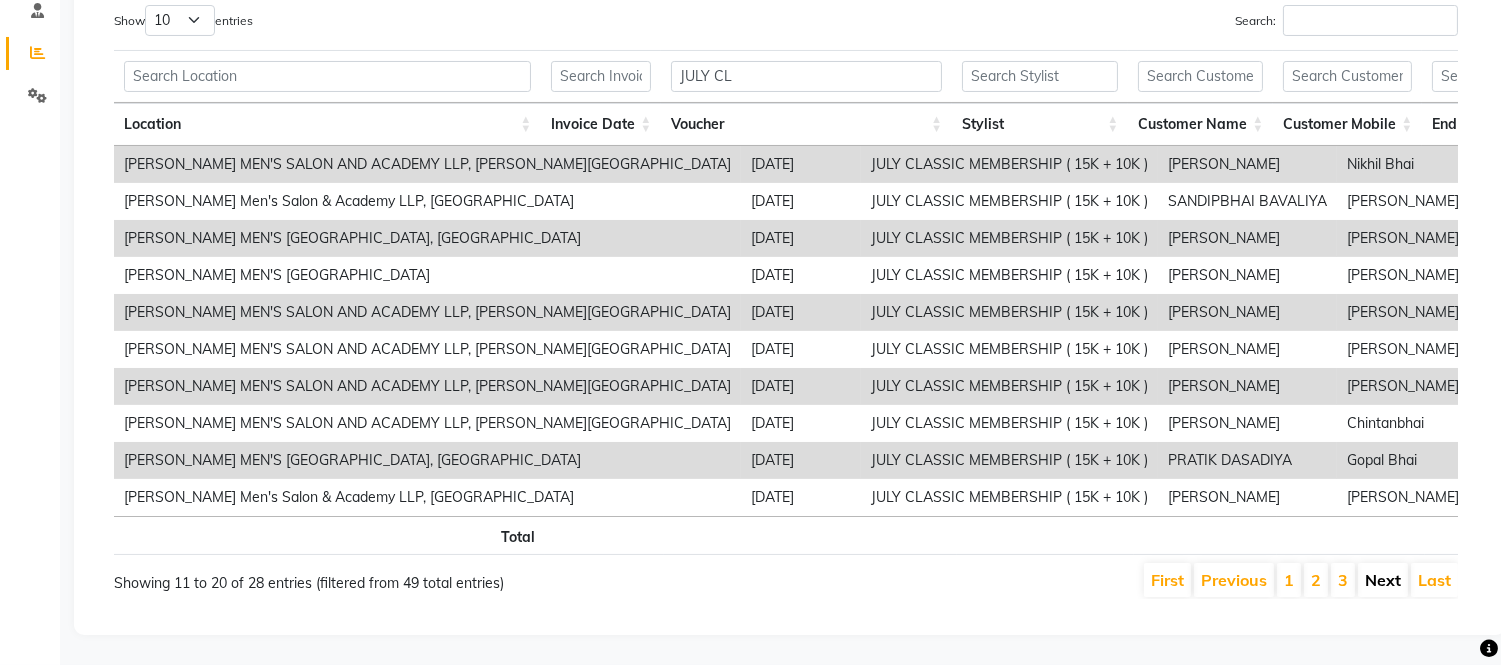 click on "Next" at bounding box center [1383, 580] 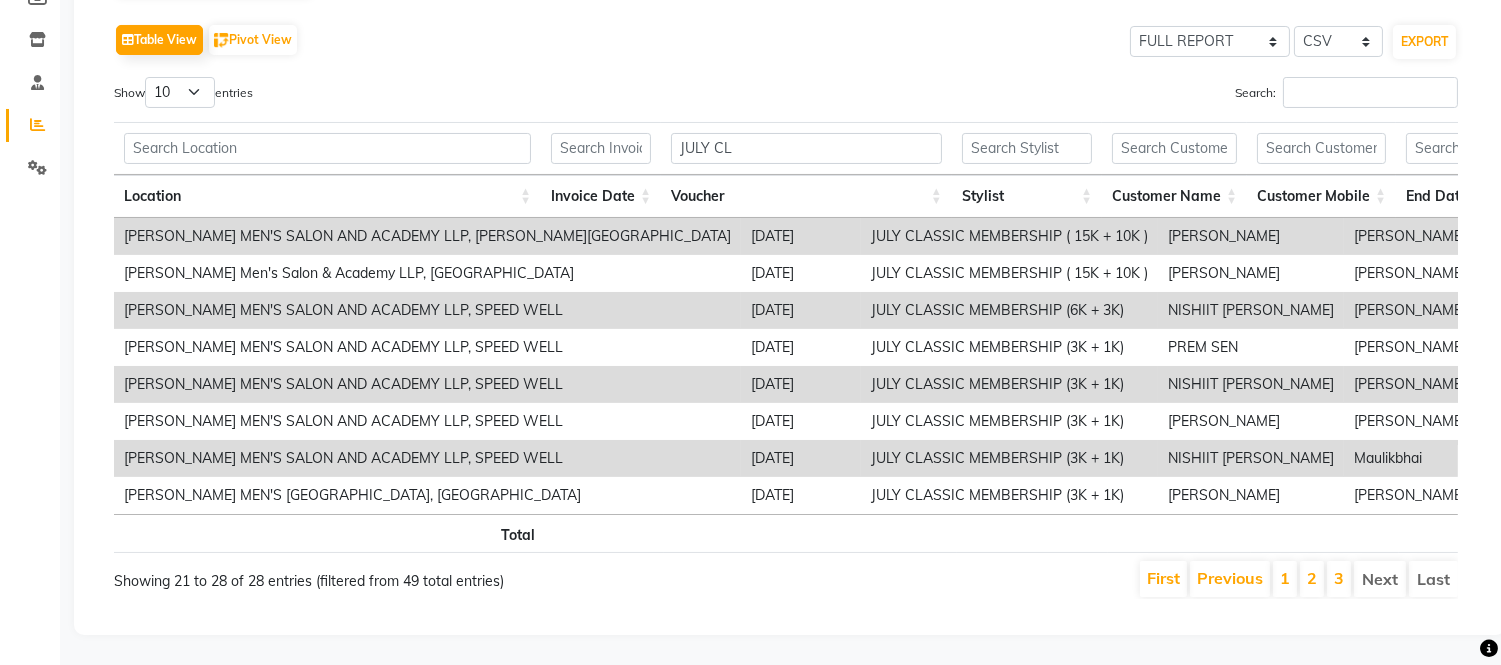 scroll, scrollTop: 352, scrollLeft: 0, axis: vertical 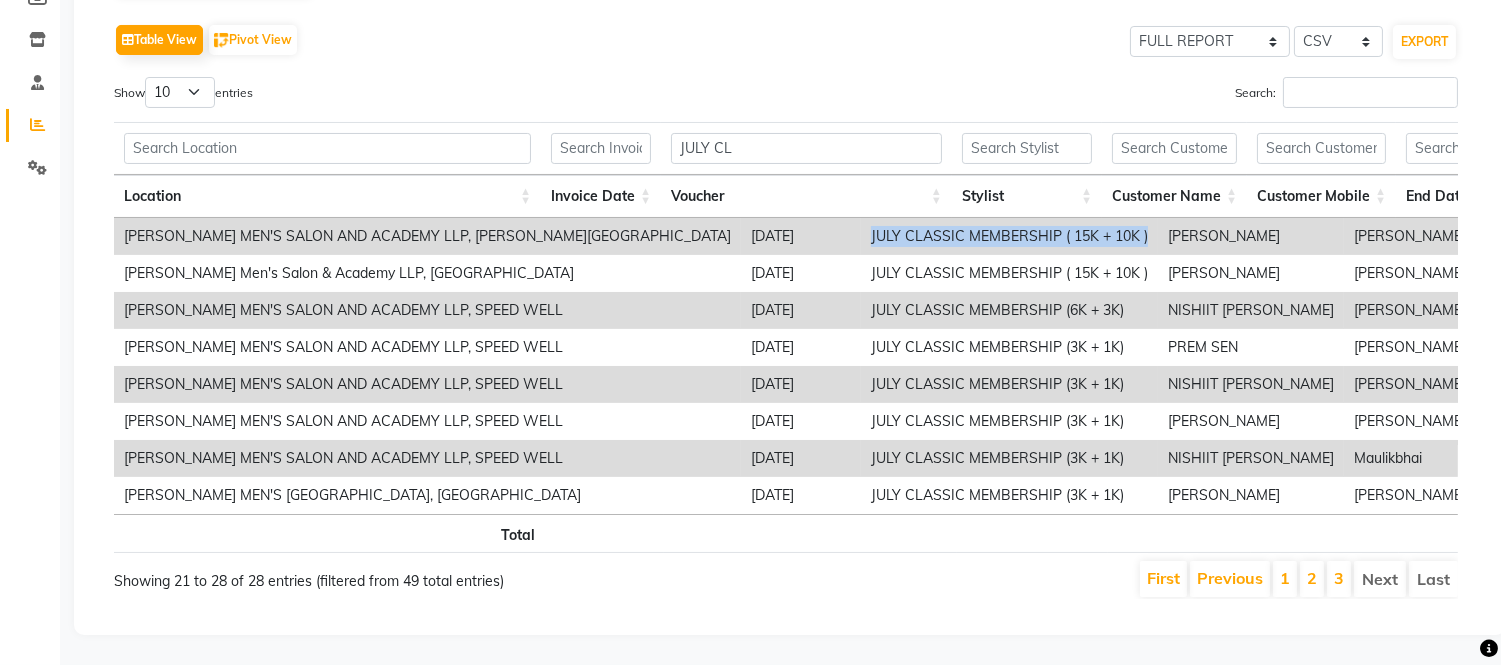 drag, startPoint x: 950, startPoint y: 198, endPoint x: 672, endPoint y: 204, distance: 278.06473 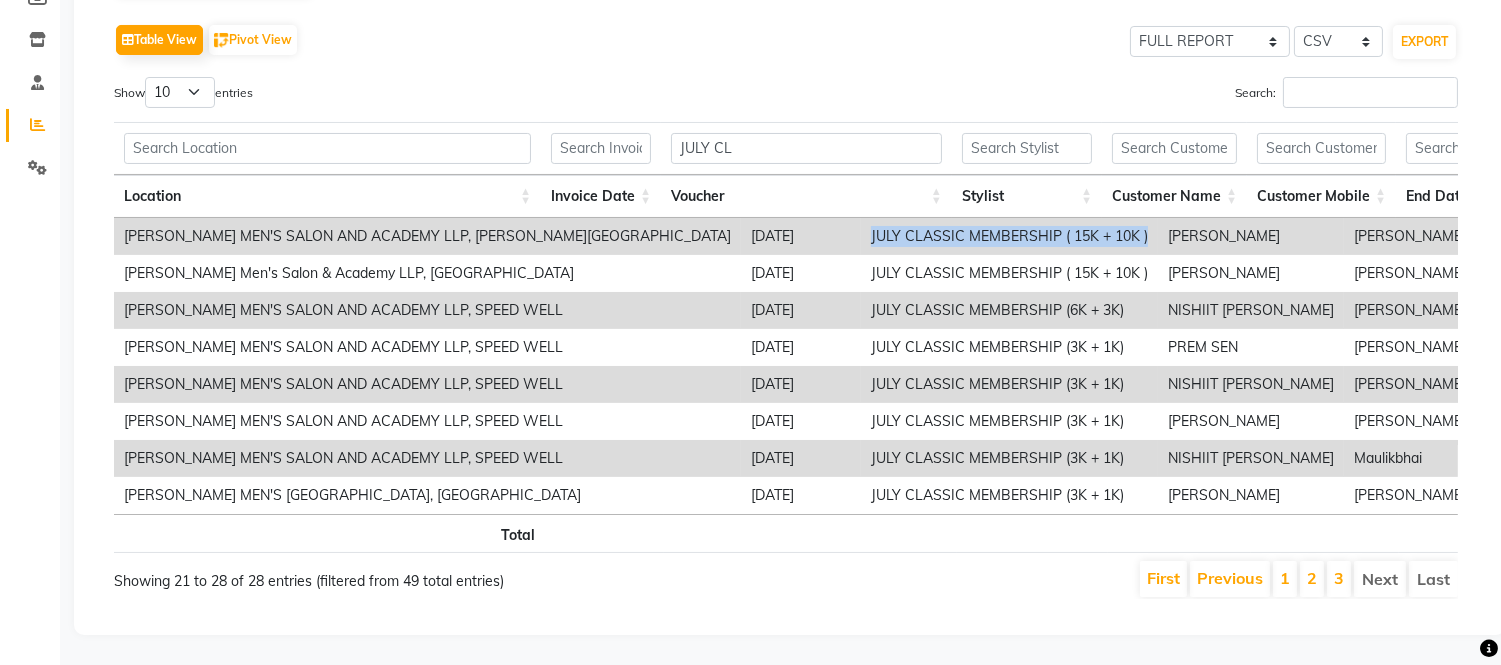 click on "JULY CLASSIC MEMBERSHIP ( 15K + 10K )" at bounding box center (1009, 236) 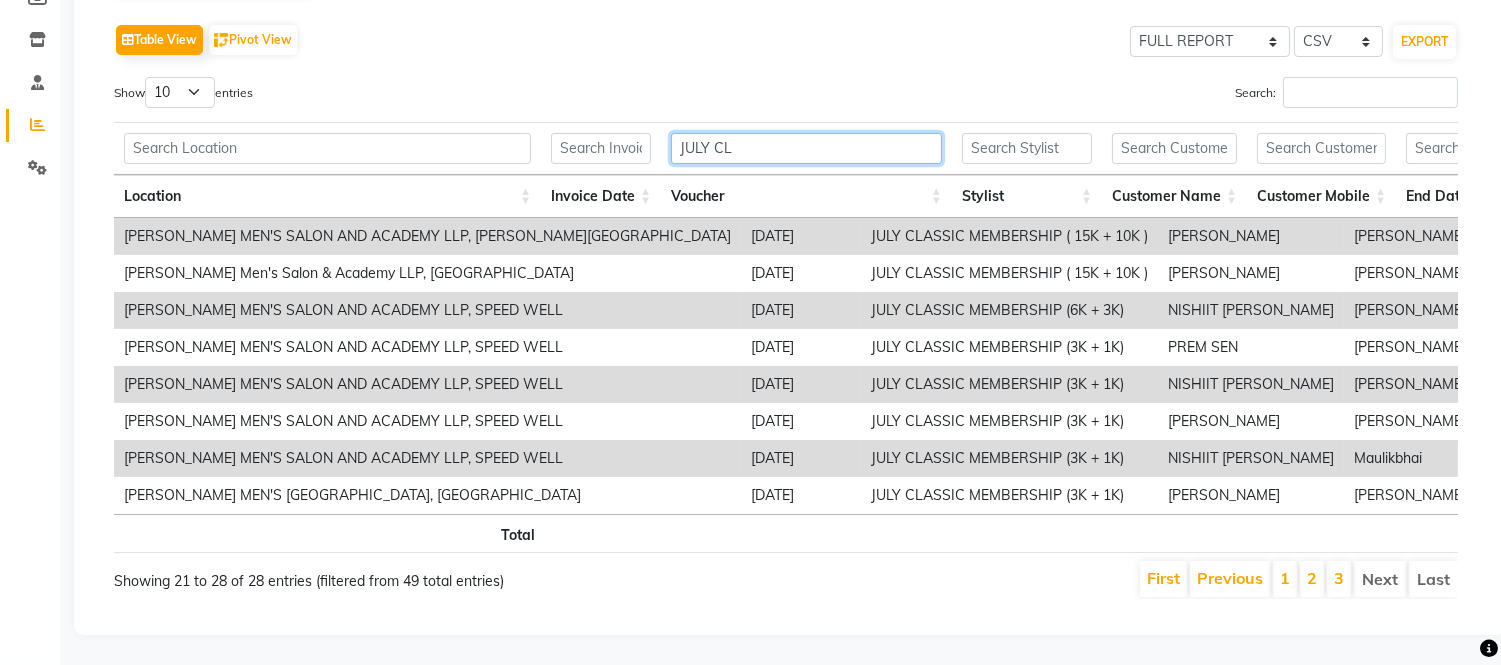 click on "JULY CL" at bounding box center (806, 148) 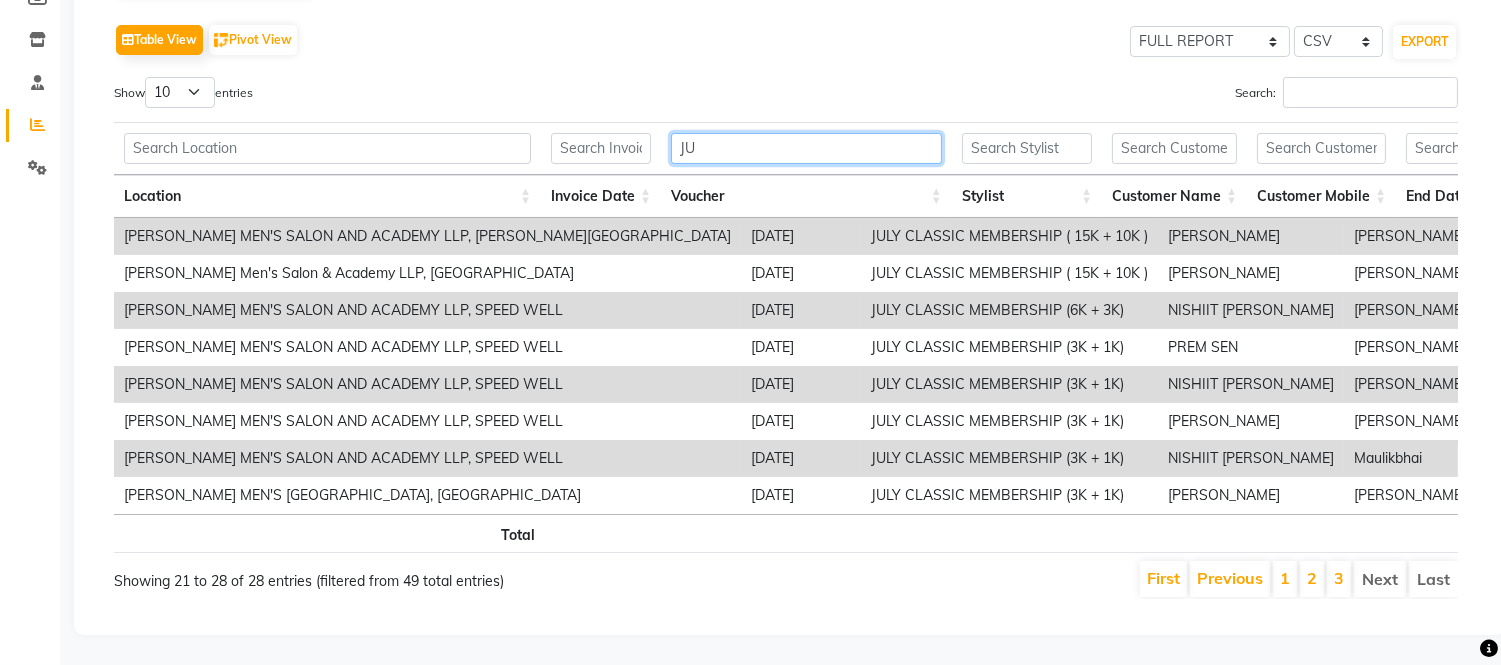 type on "J" 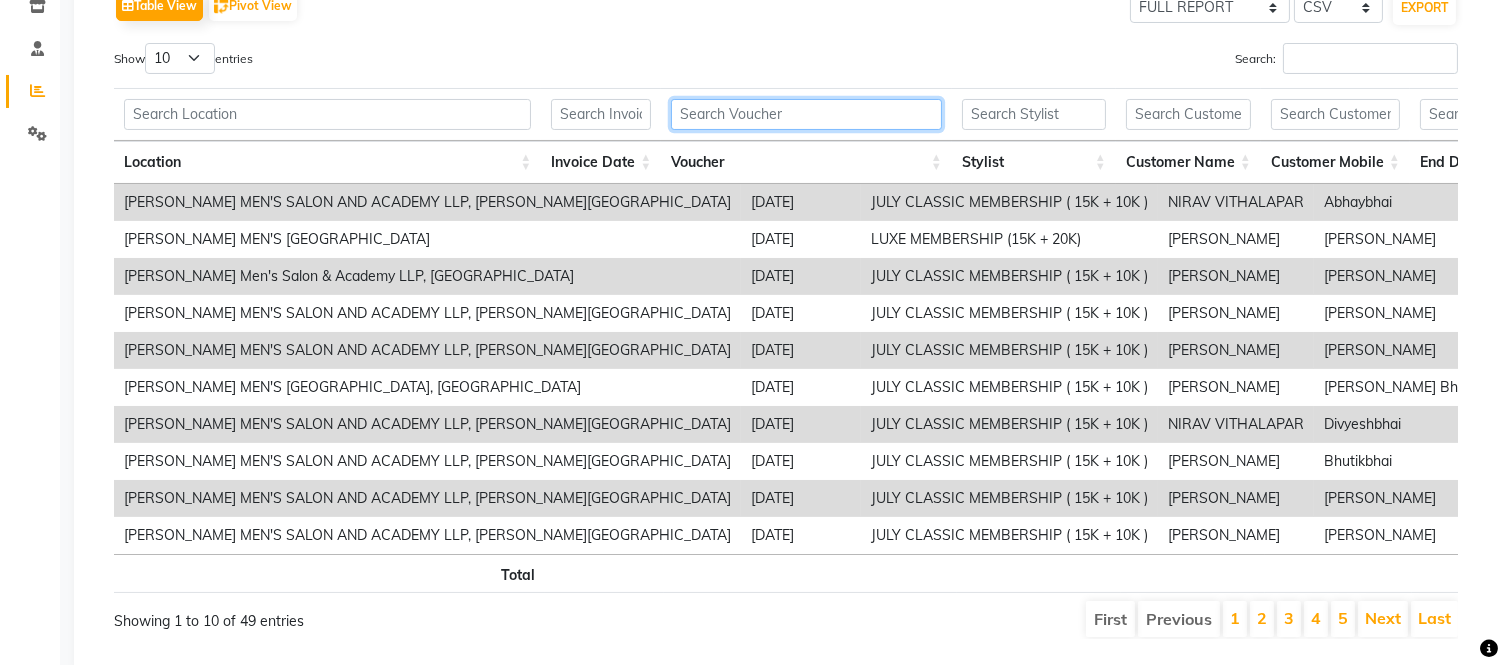paste on "JULY CLASSIC MEMBERSHIP ( 15K + 10K )" 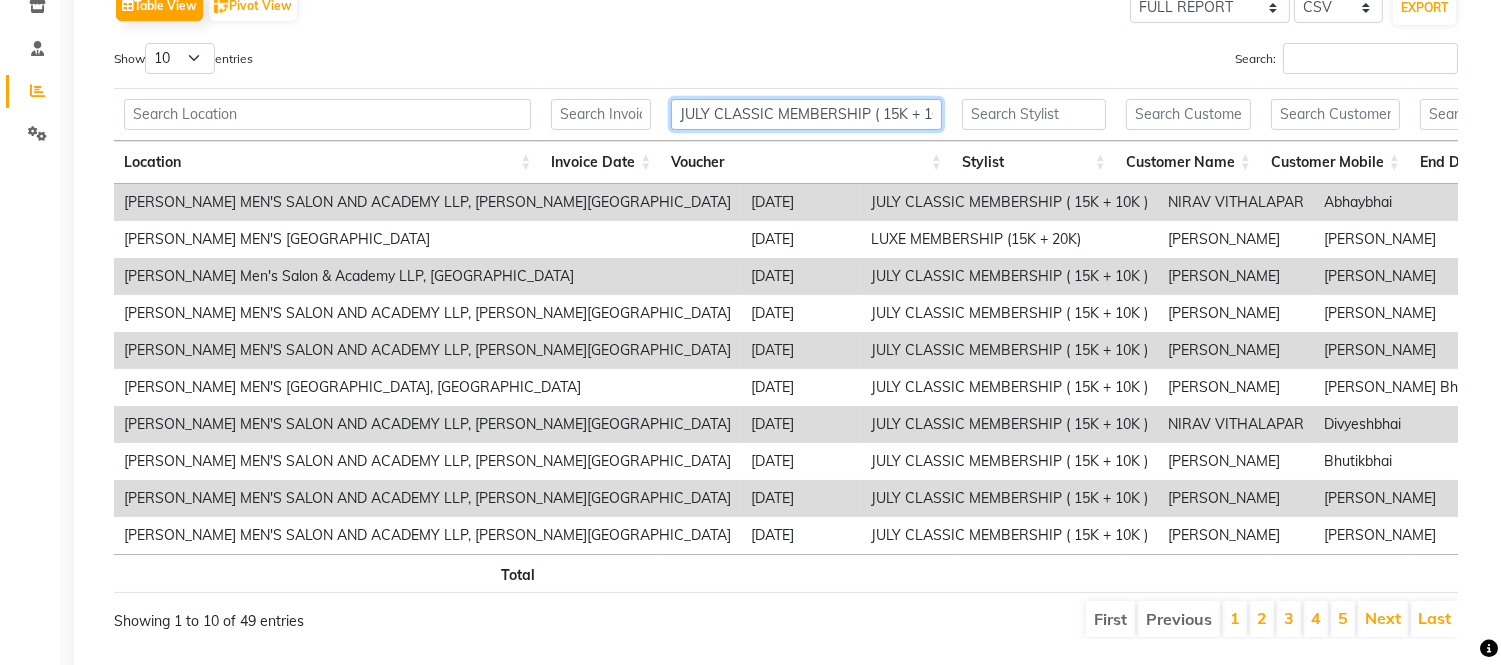 scroll, scrollTop: 0, scrollLeft: 17, axis: horizontal 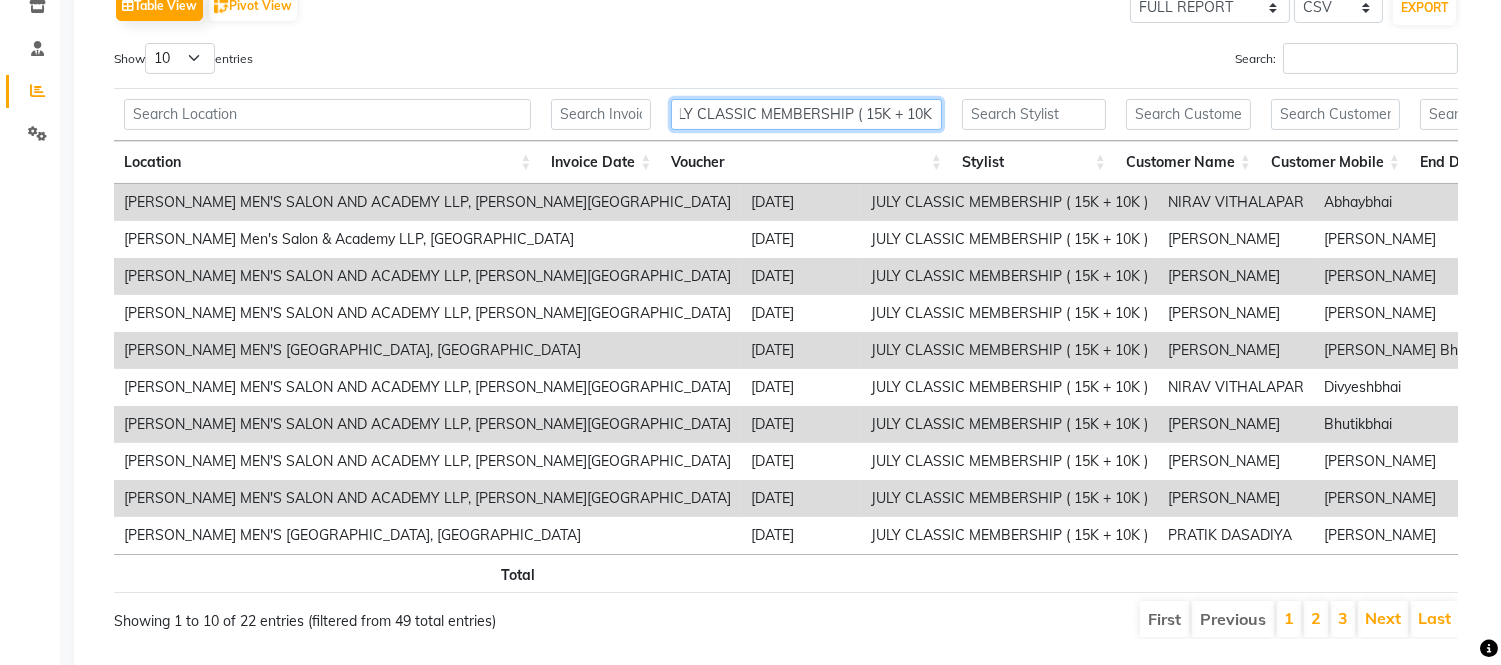 type on "JULY CLASSIC MEMBERSHIP ( 15K + 10K )" 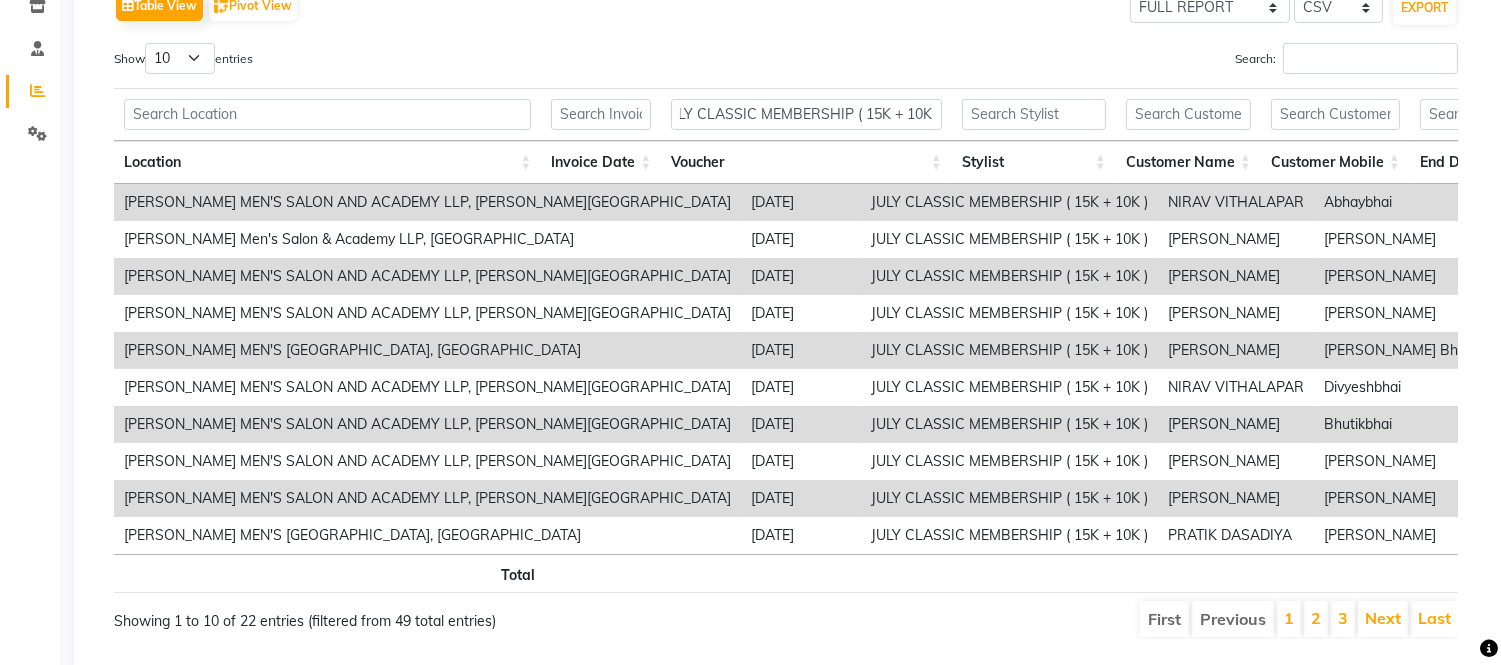 click on "2" at bounding box center [1316, 619] 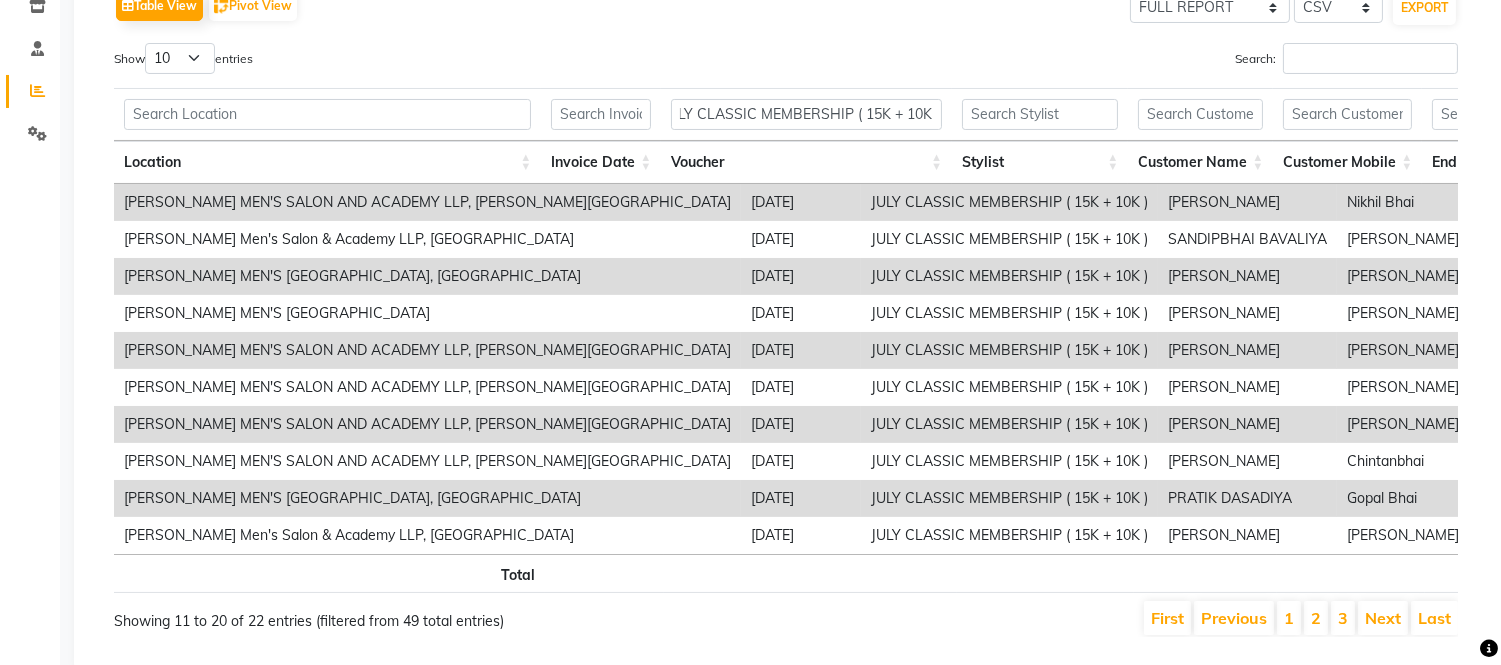 scroll, scrollTop: 0, scrollLeft: 0, axis: both 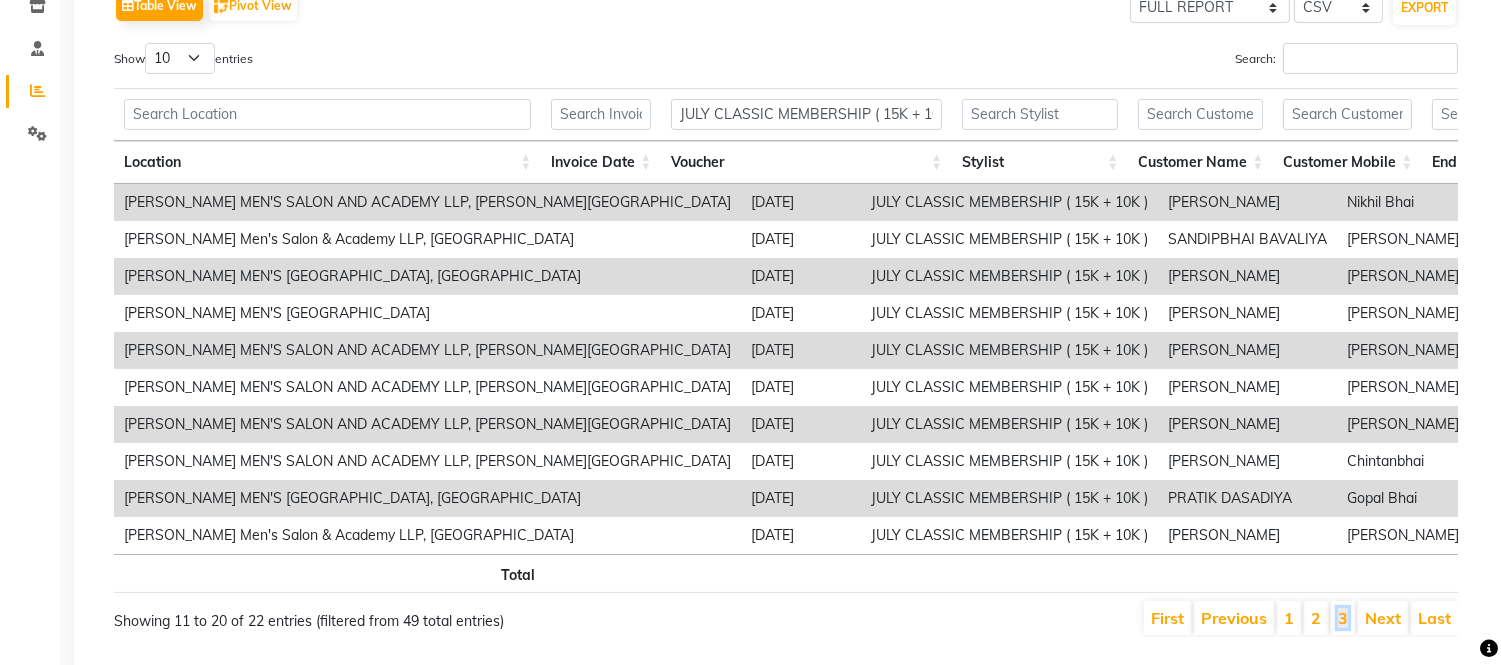 click on "3" at bounding box center [1343, 618] 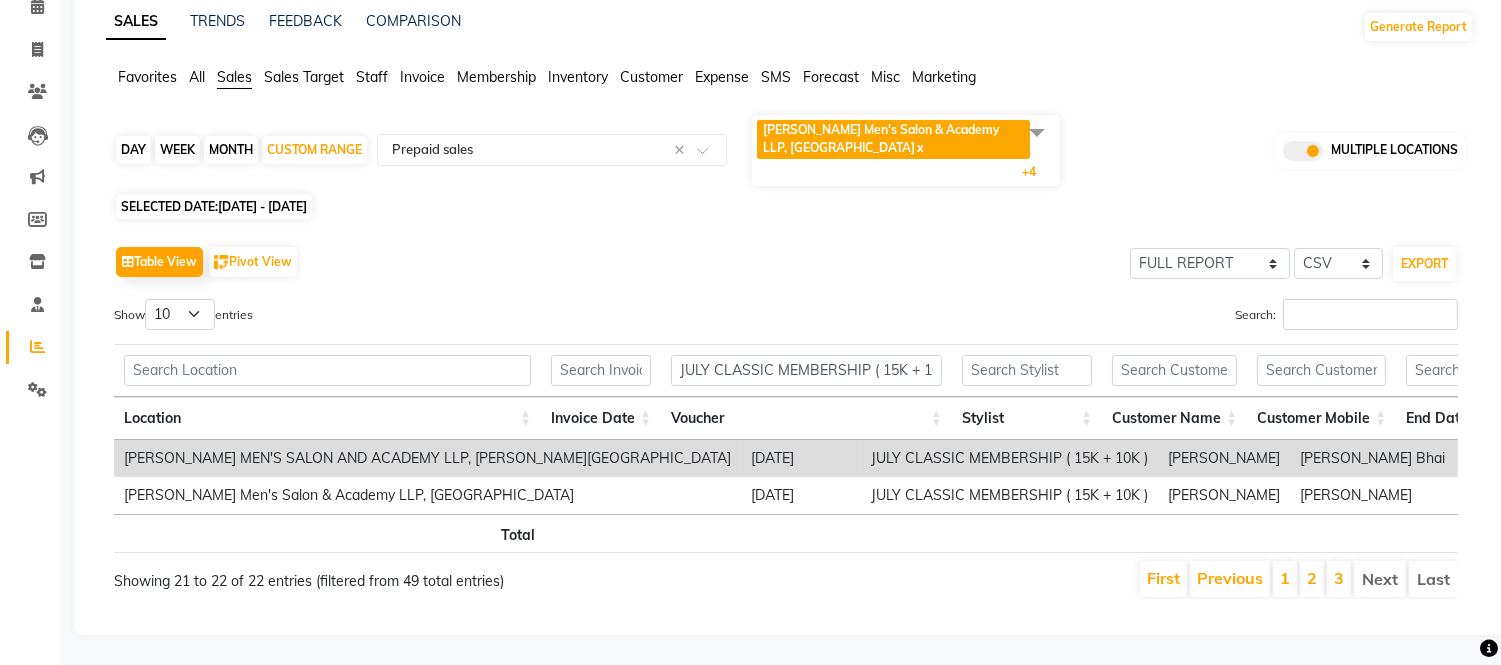 scroll, scrollTop: 130, scrollLeft: 0, axis: vertical 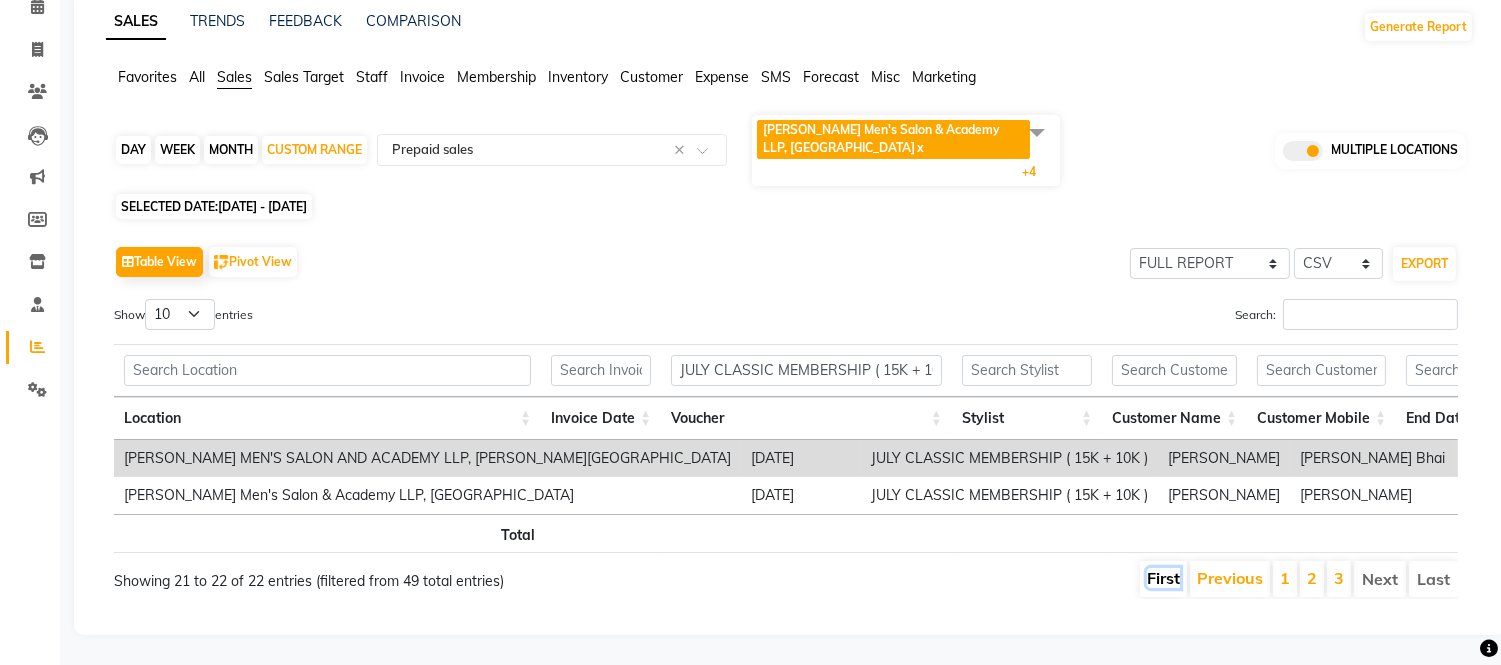 click on "First" at bounding box center (1163, 578) 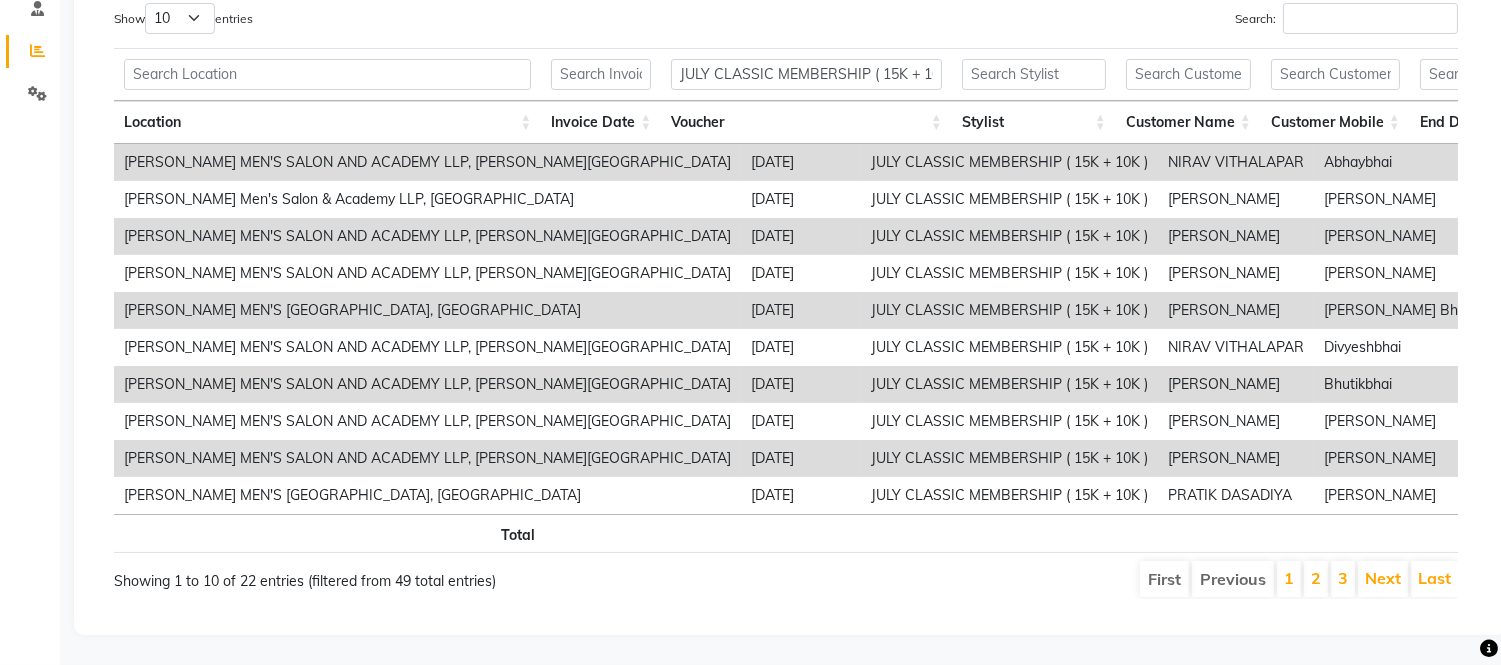 scroll, scrollTop: 425, scrollLeft: 0, axis: vertical 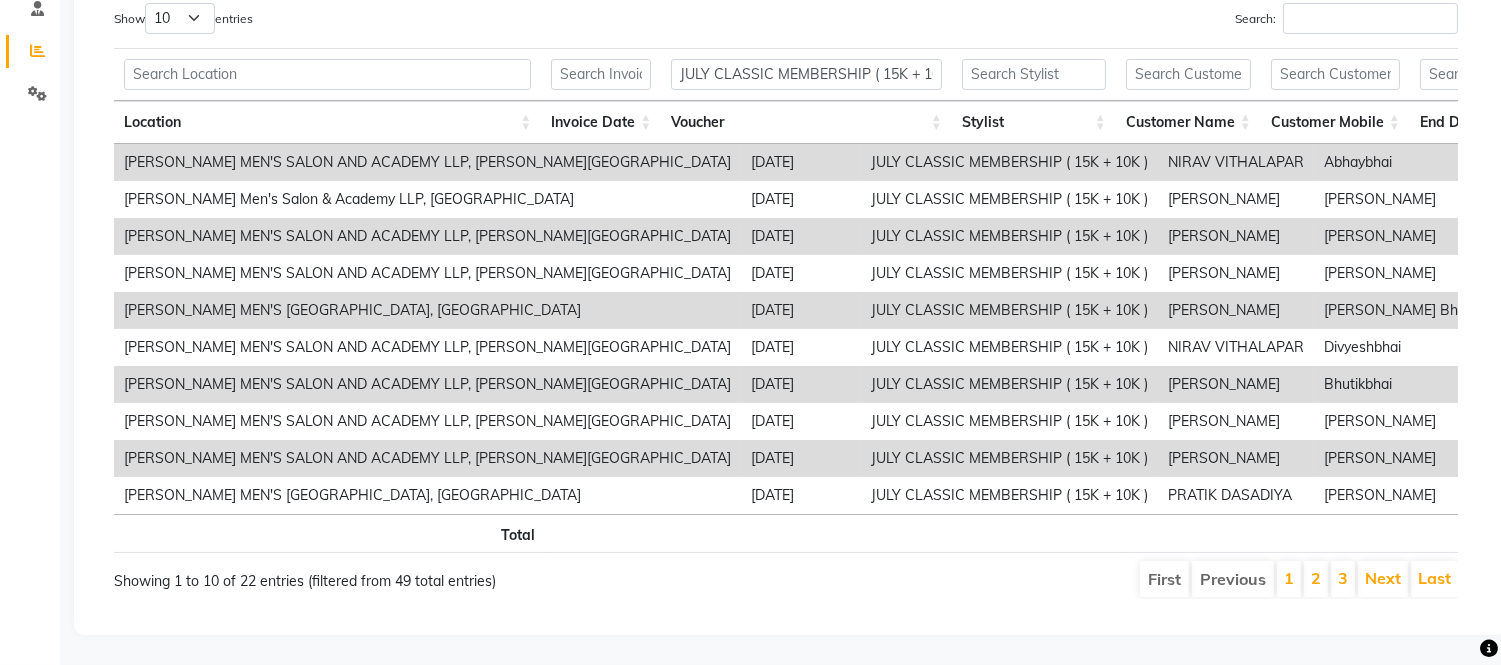click on "1" at bounding box center [1289, 579] 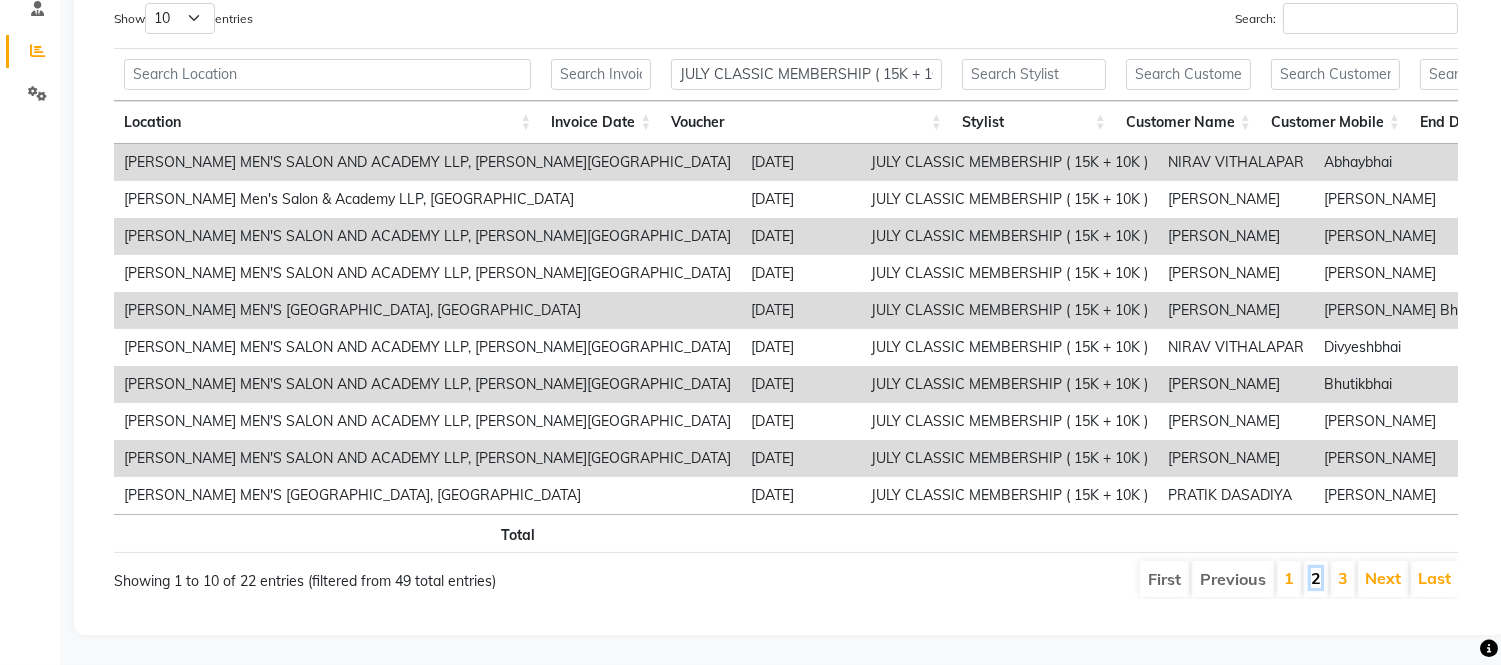 click on "2" at bounding box center (1316, 578) 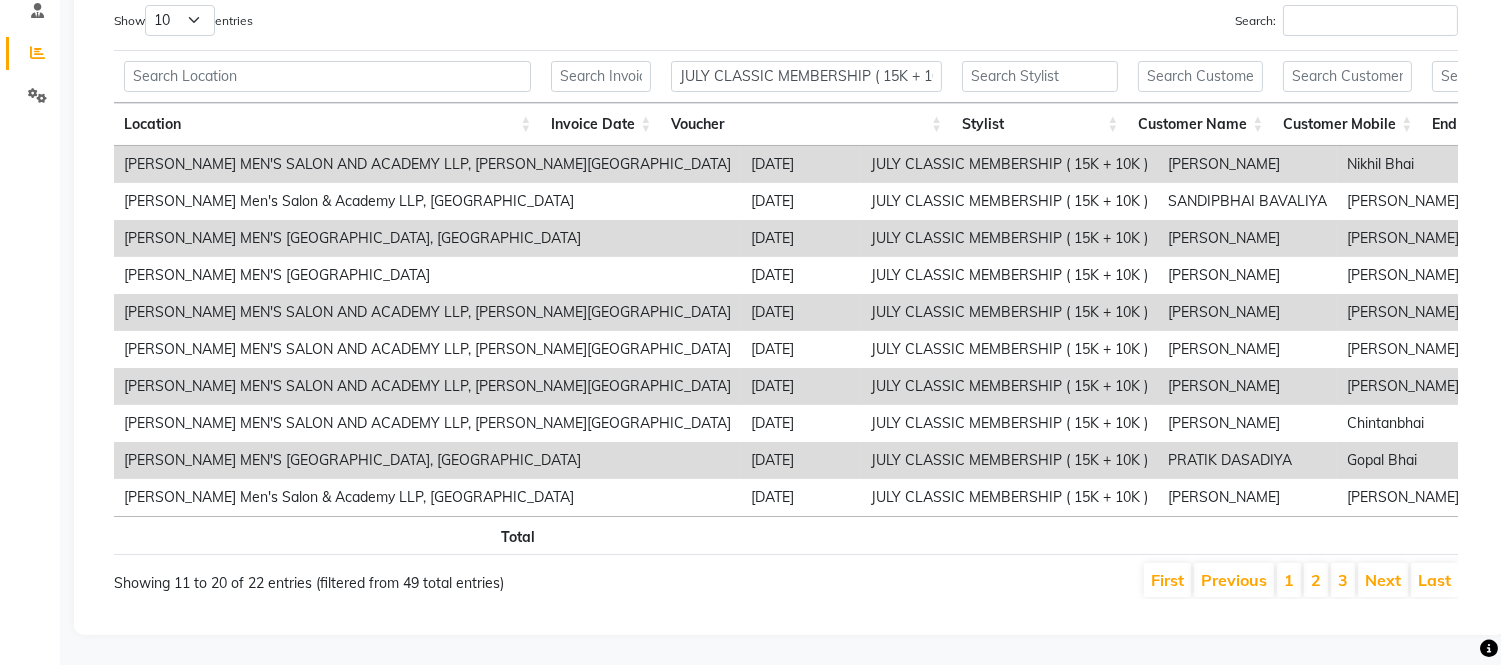 scroll, scrollTop: 423, scrollLeft: 0, axis: vertical 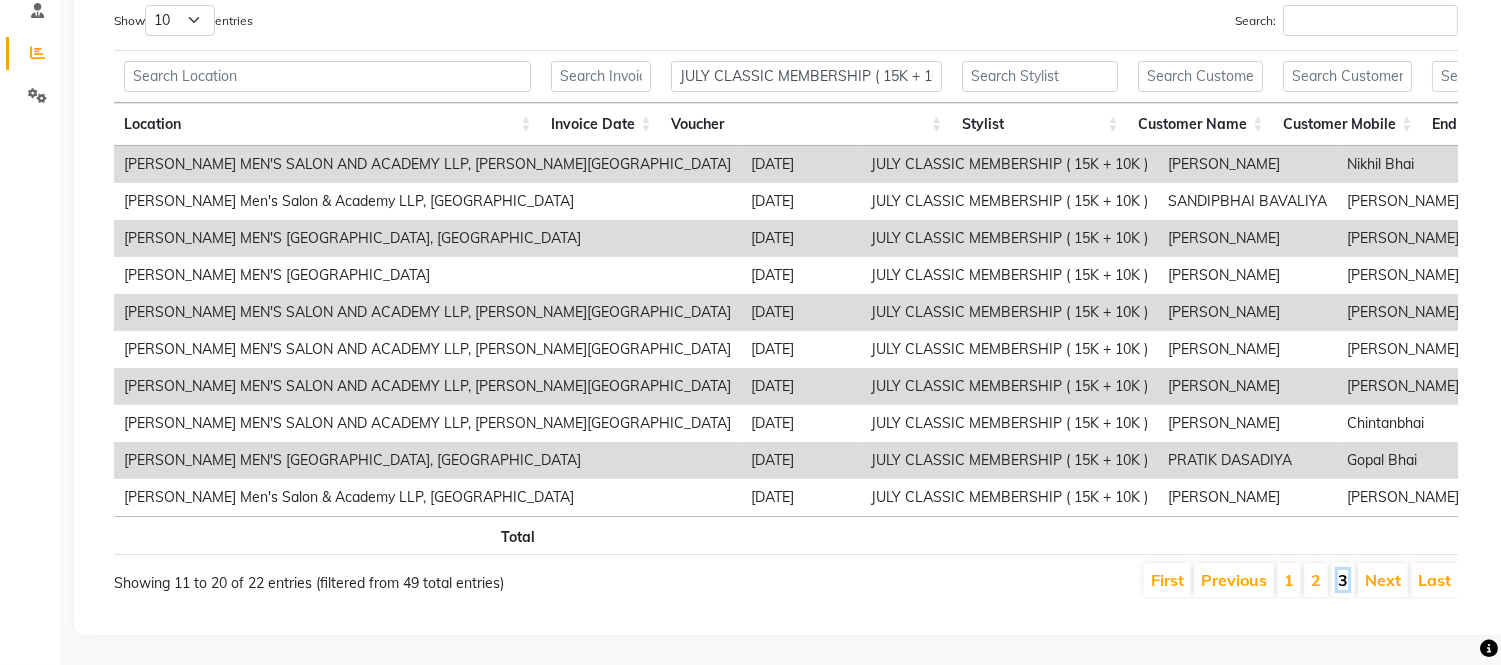 click on "3" at bounding box center [1343, 580] 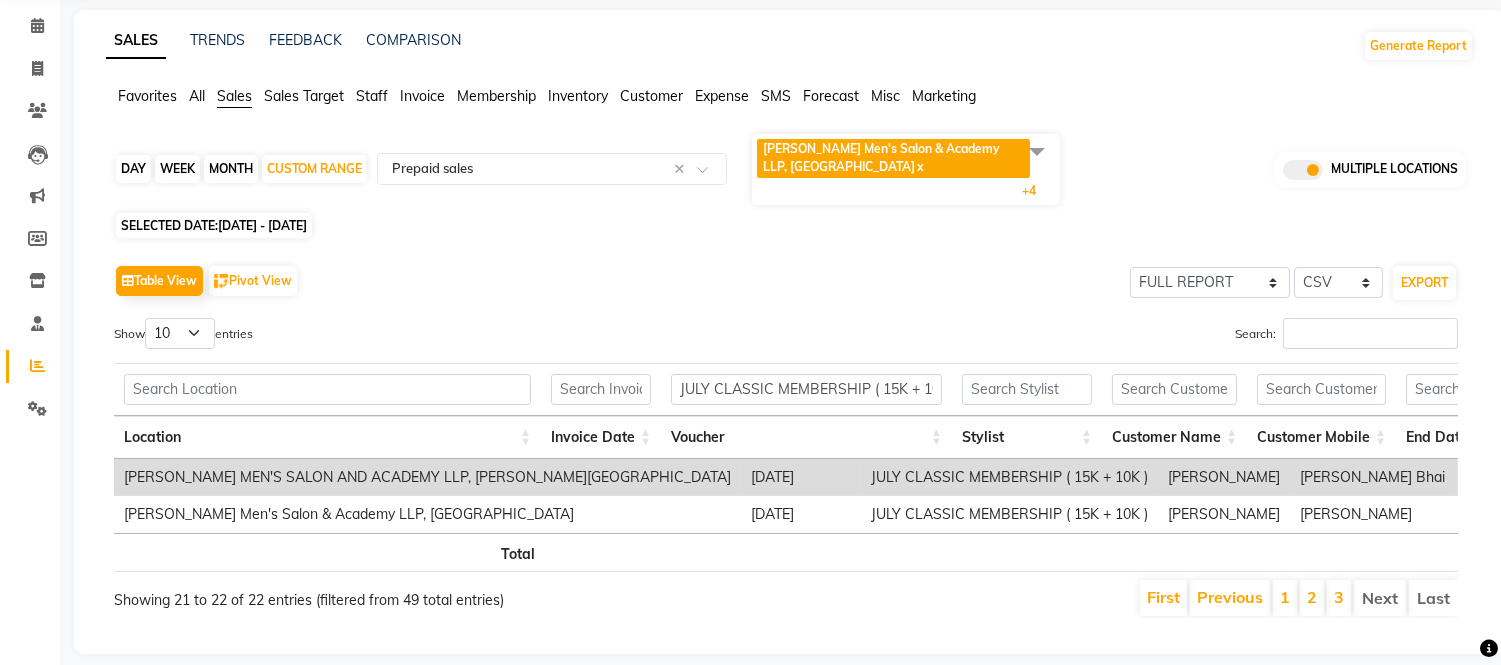 scroll, scrollTop: 0, scrollLeft: 0, axis: both 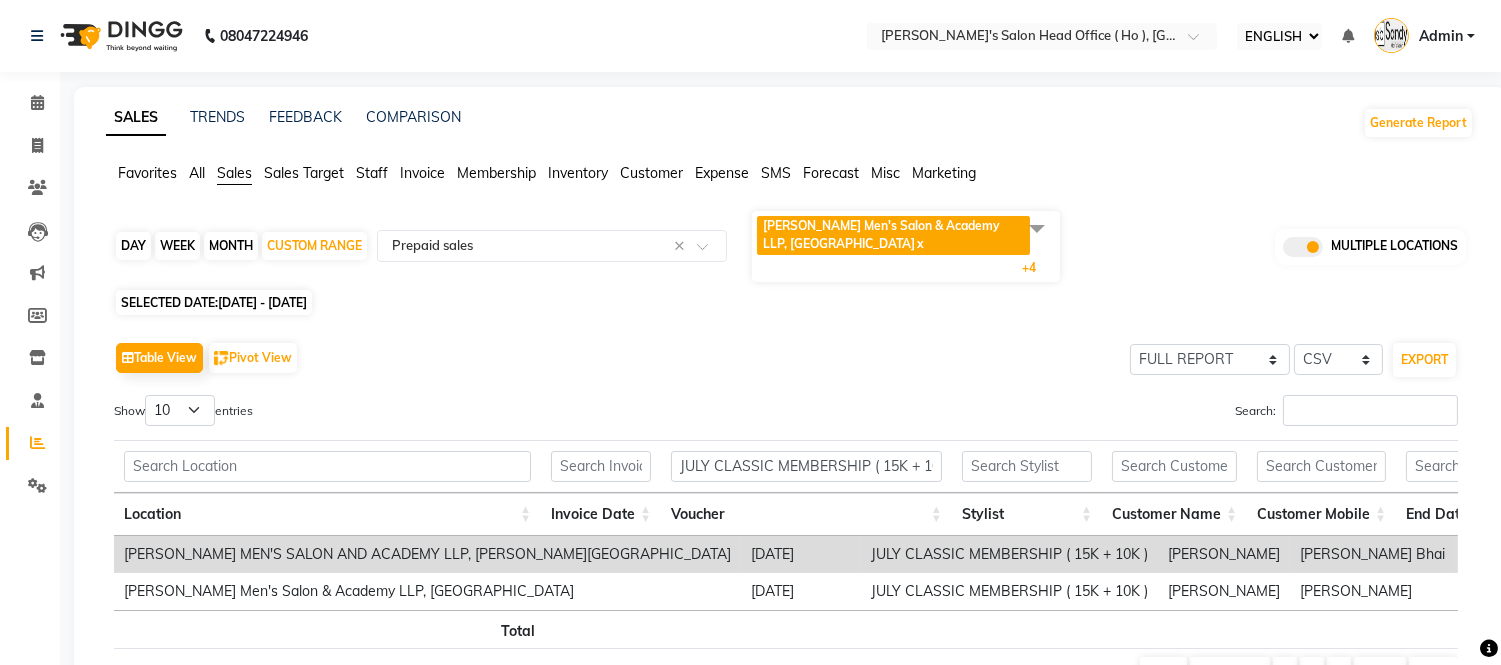 click 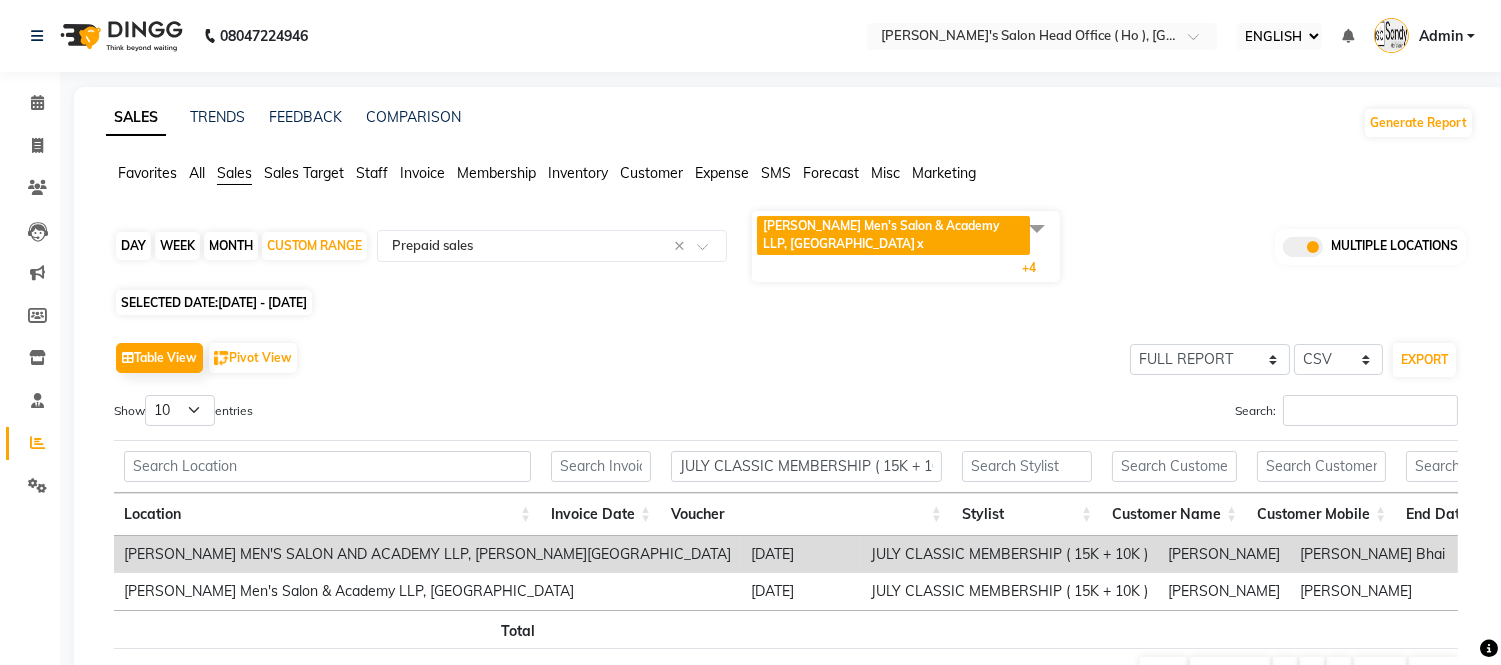 click 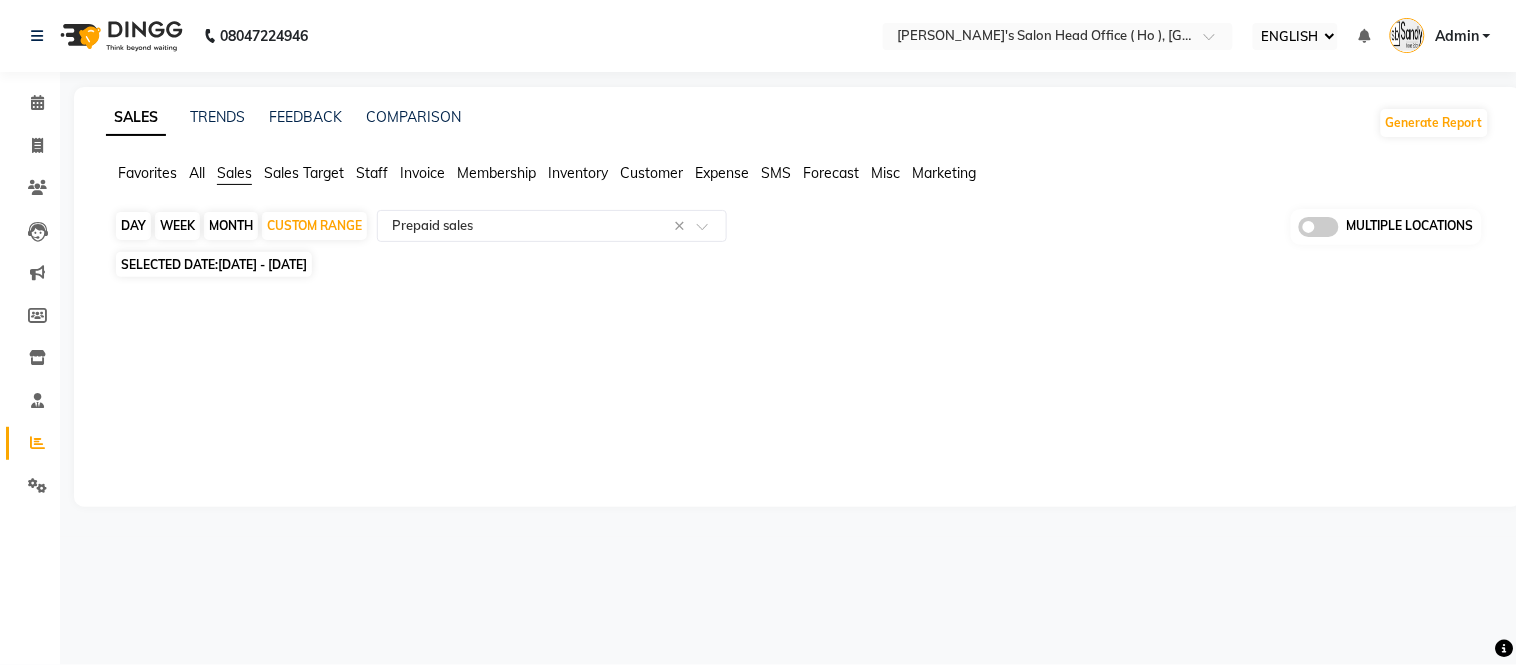 click 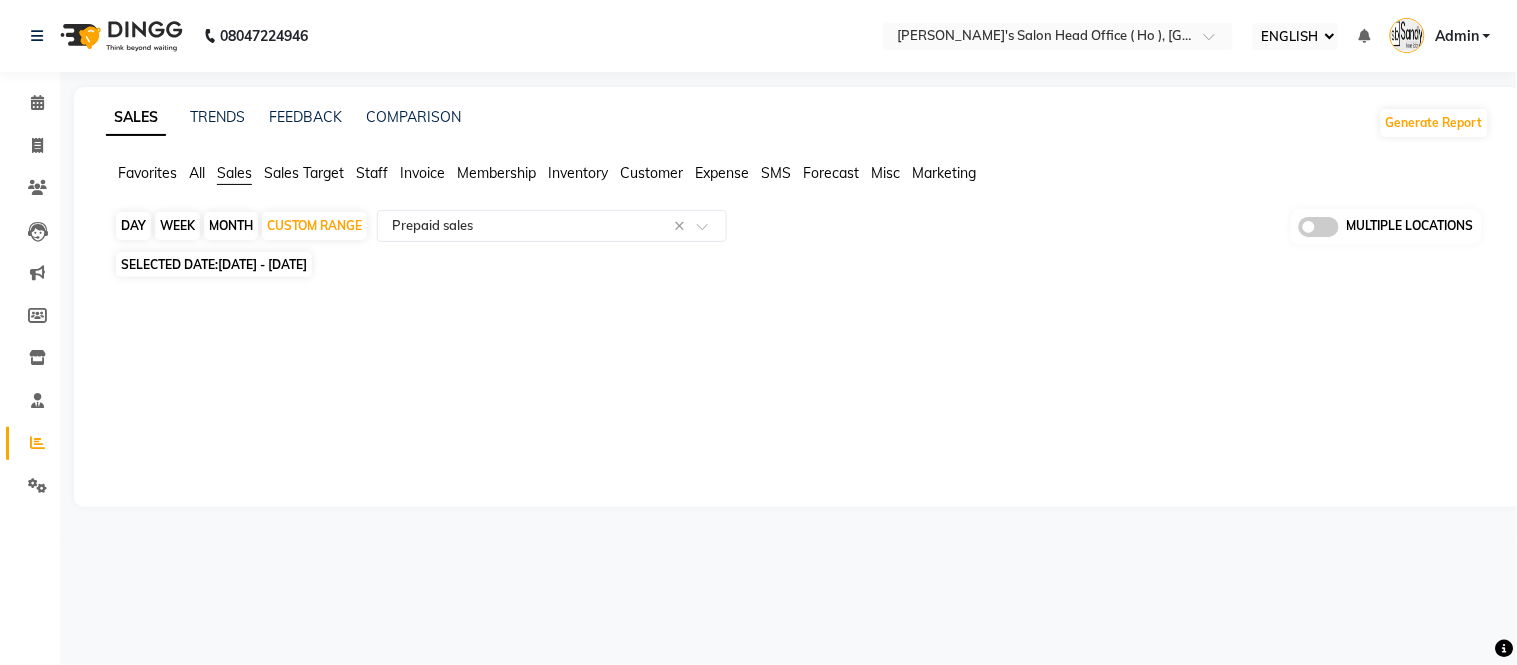 click 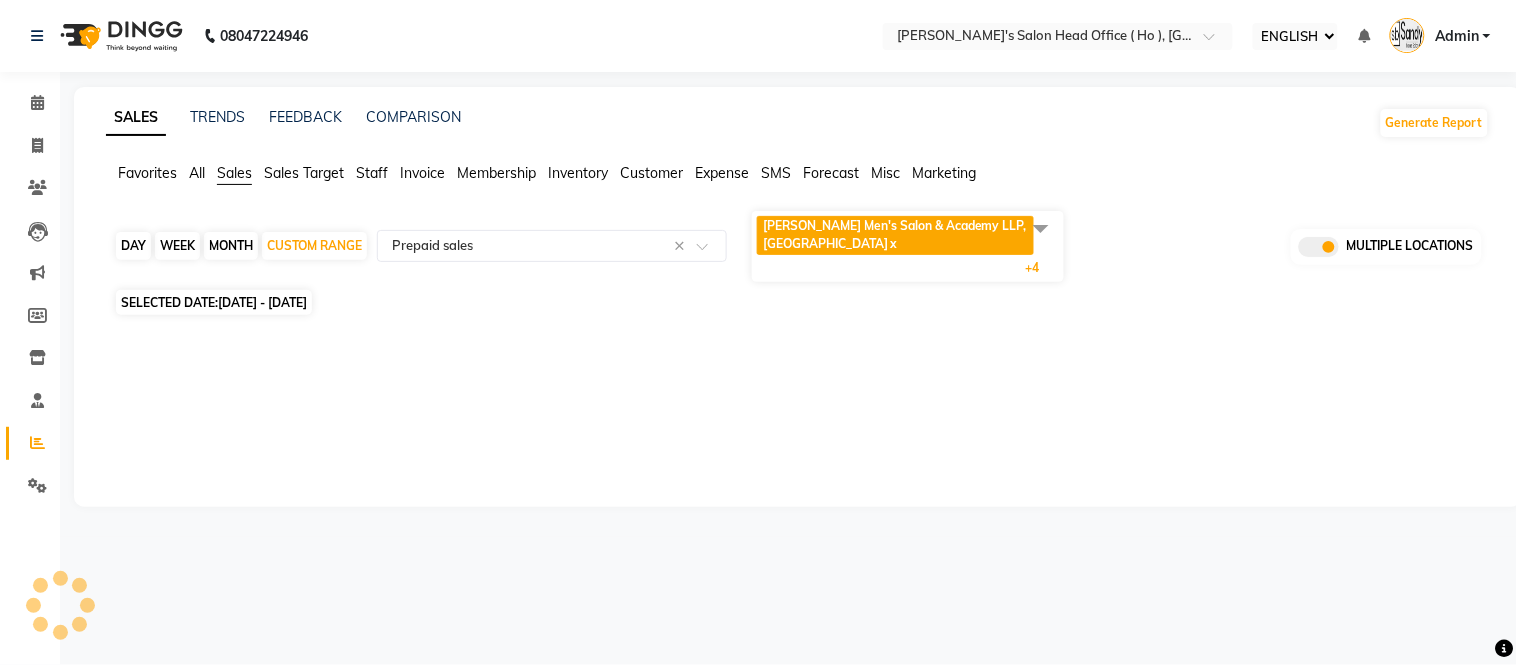 select on "full_report" 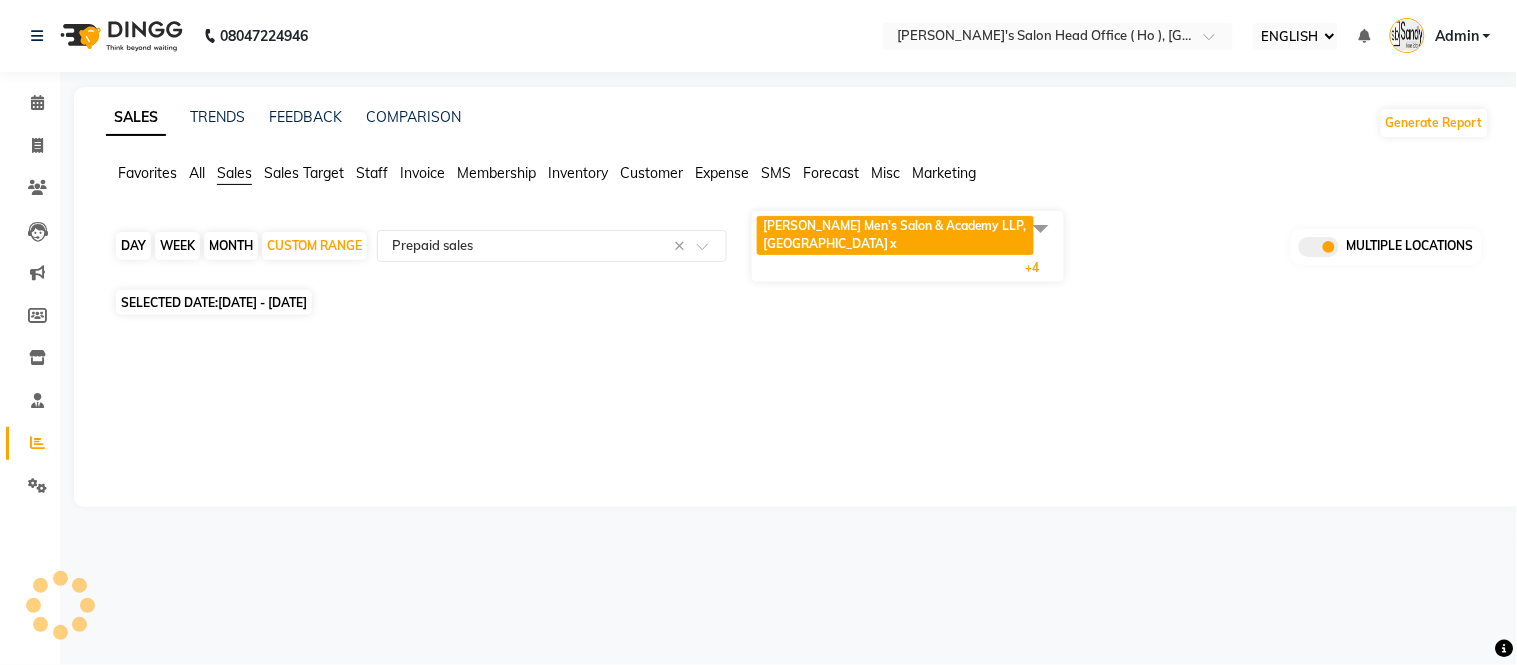 select on "csv" 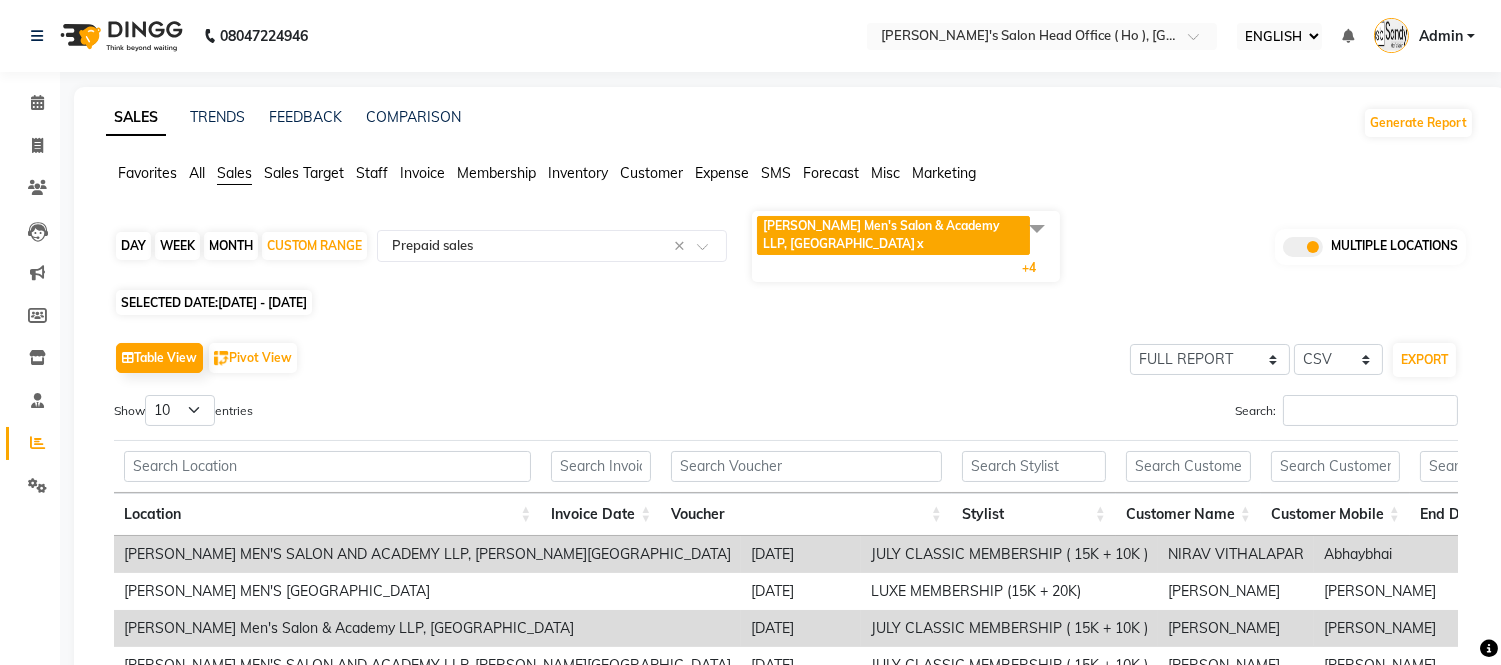 click 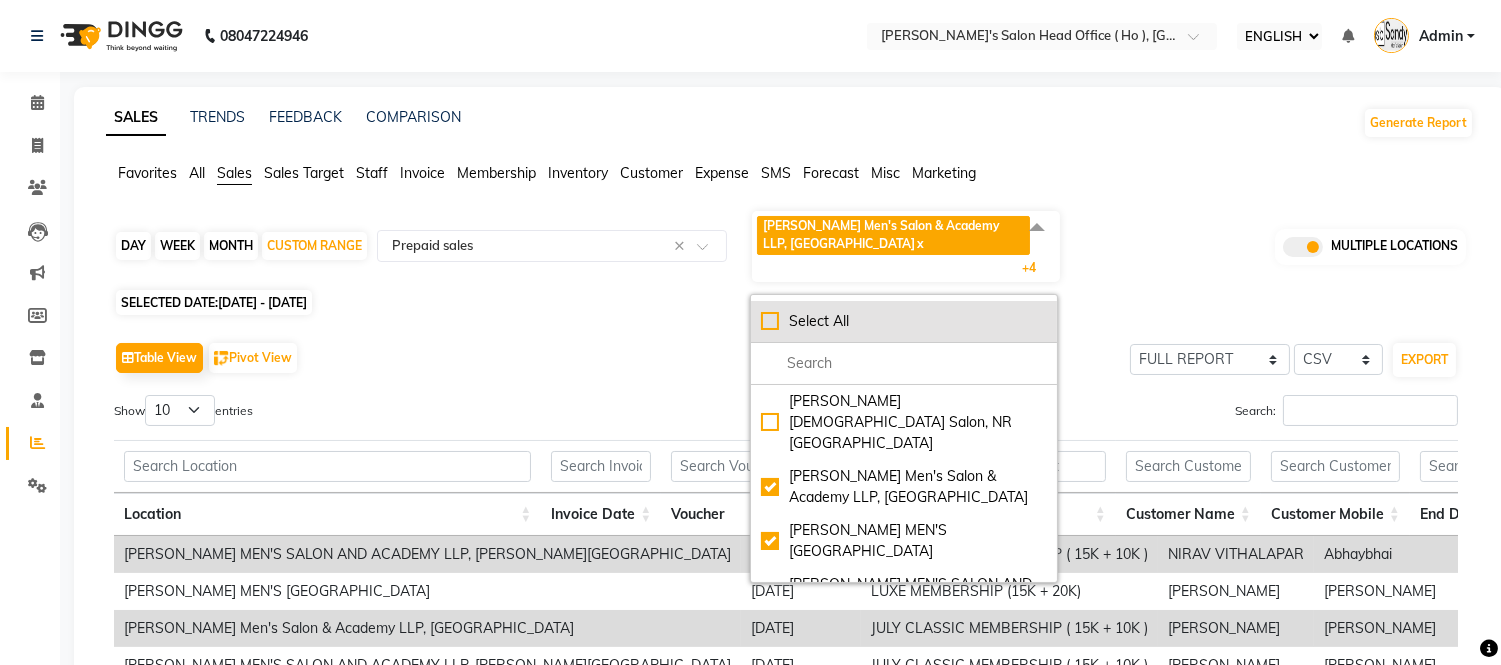 click on "Select All" 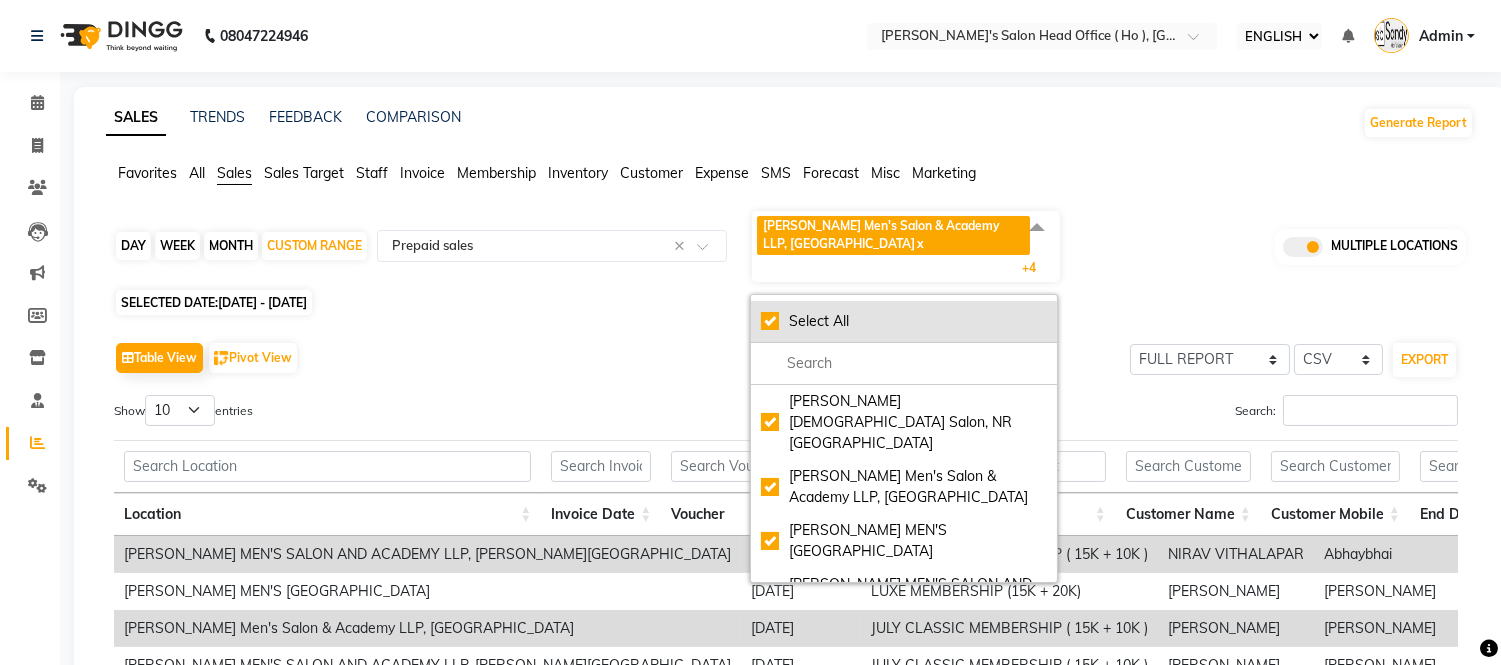 checkbox on "true" 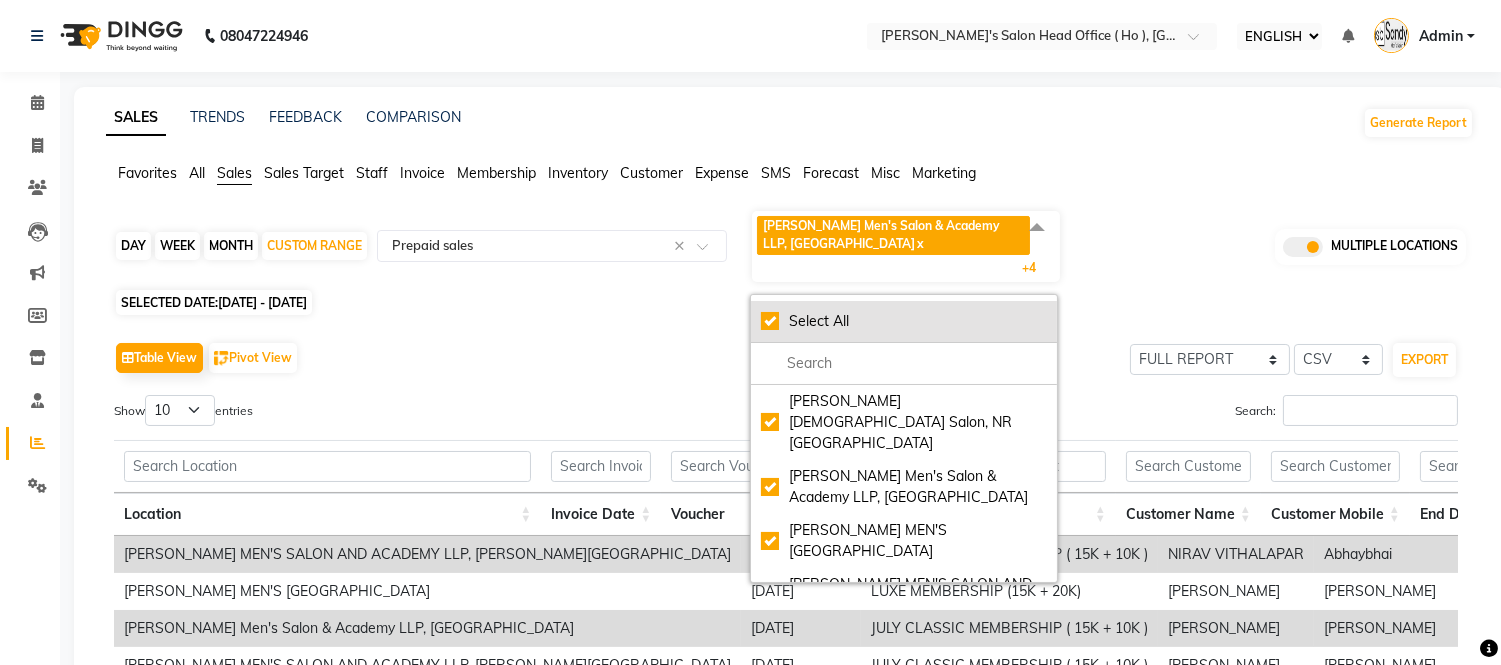 checkbox on "true" 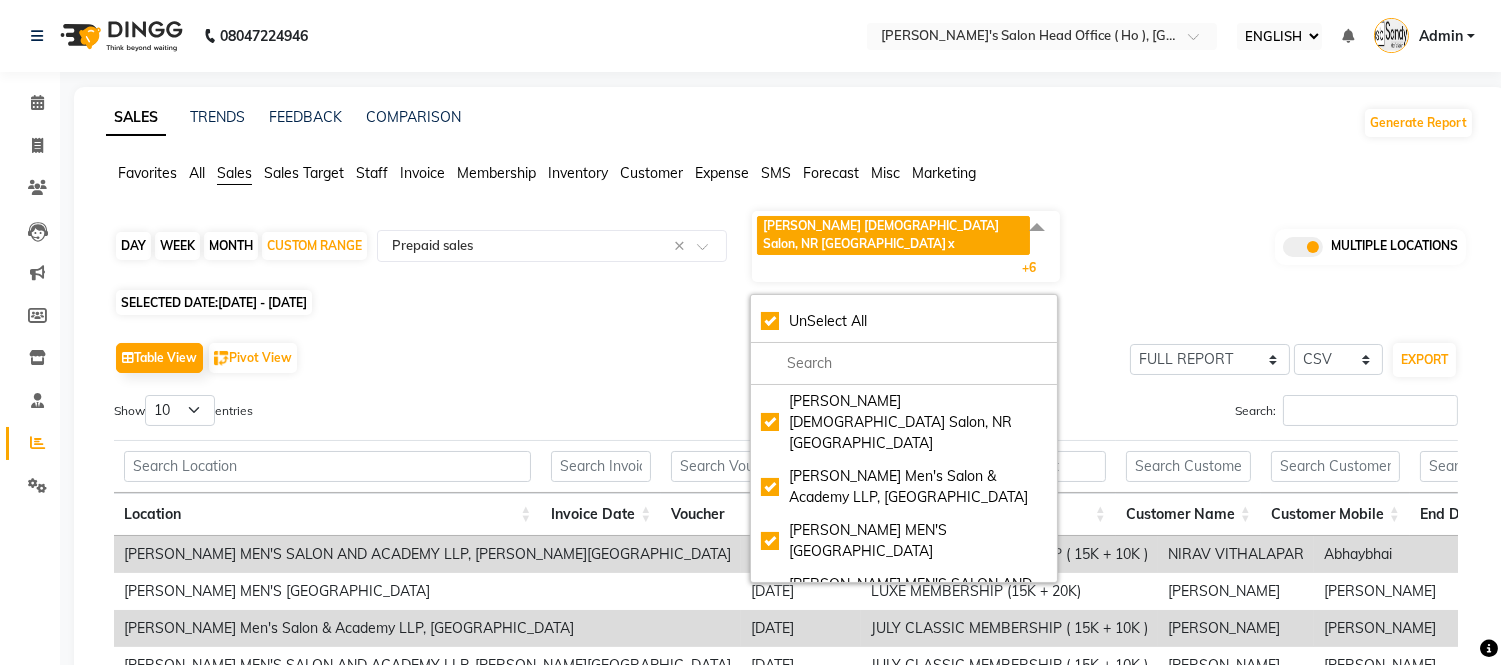 scroll, scrollTop: 160, scrollLeft: 0, axis: vertical 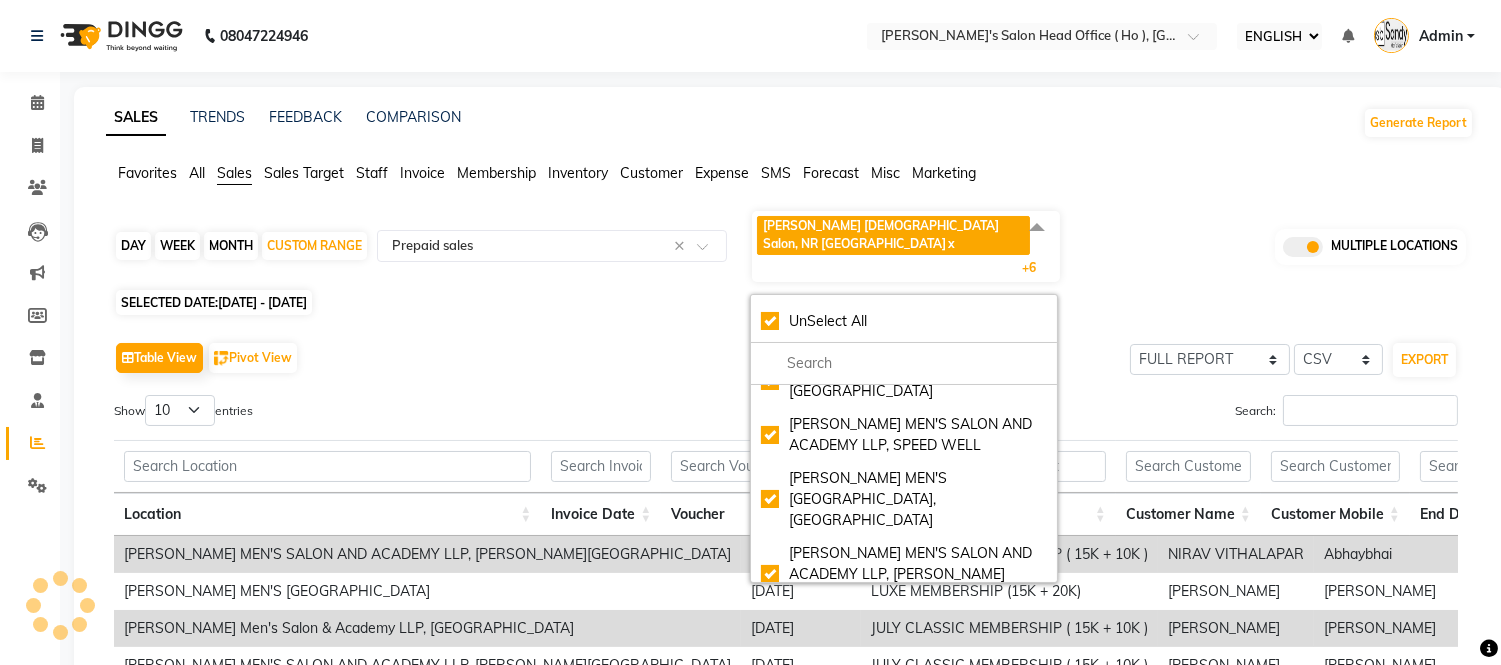 click on "[PERSON_NAME]'s Salon Head Office ( HO ), [GEOGRAPHIC_DATA]" 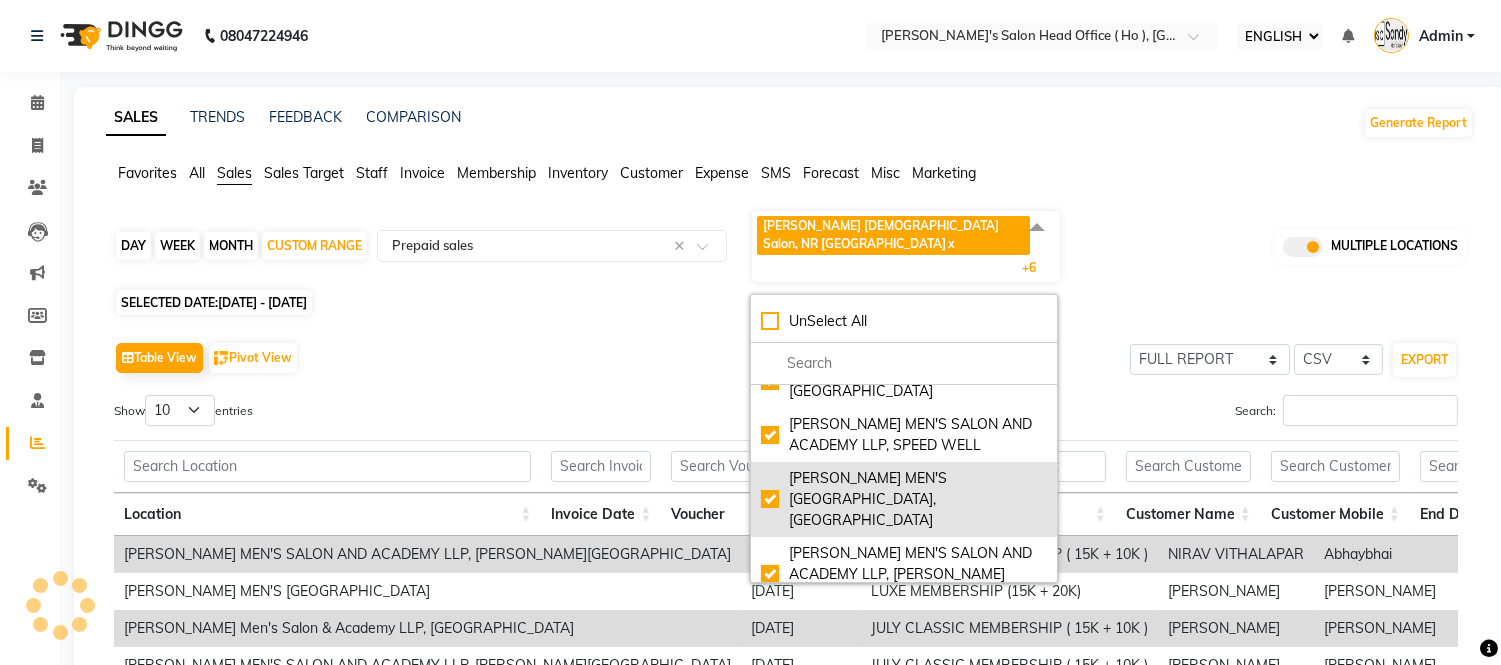 checkbox on "false" 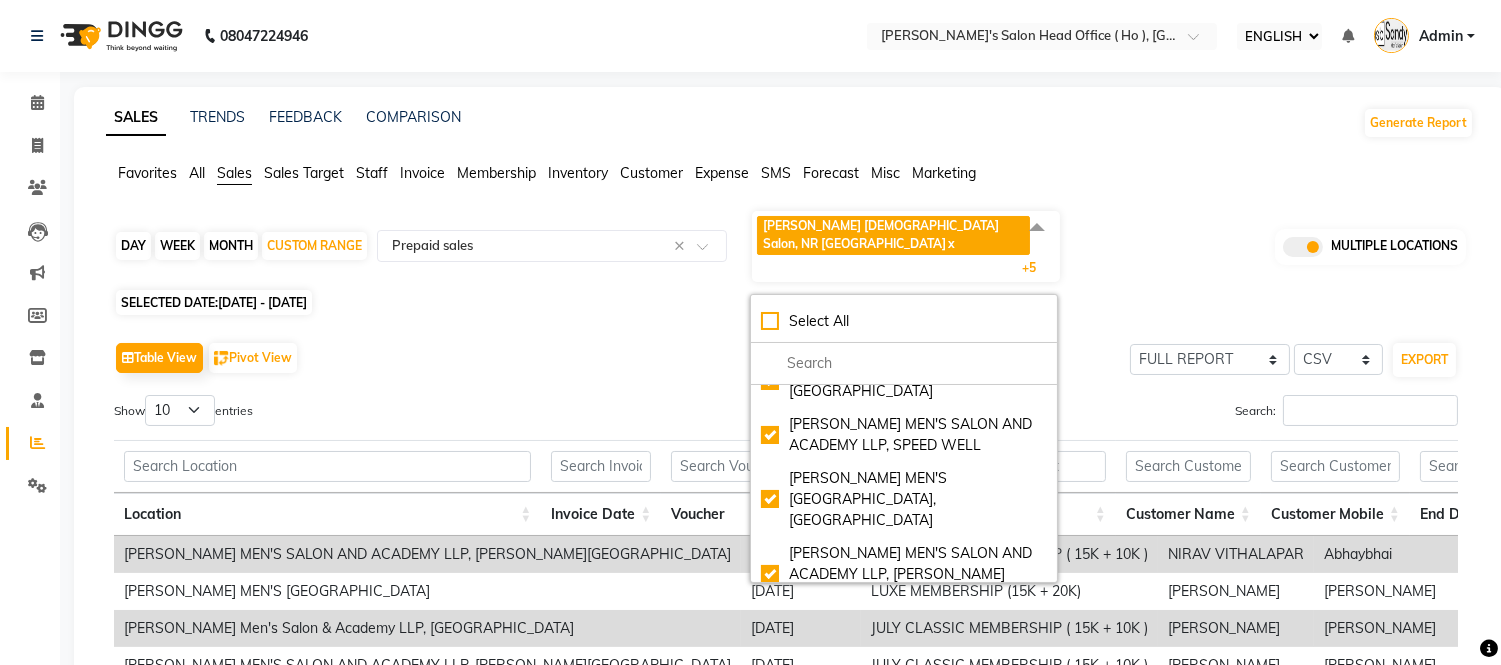click on "SELECTED DATE:  01-07-2025 - 12-07-2025" 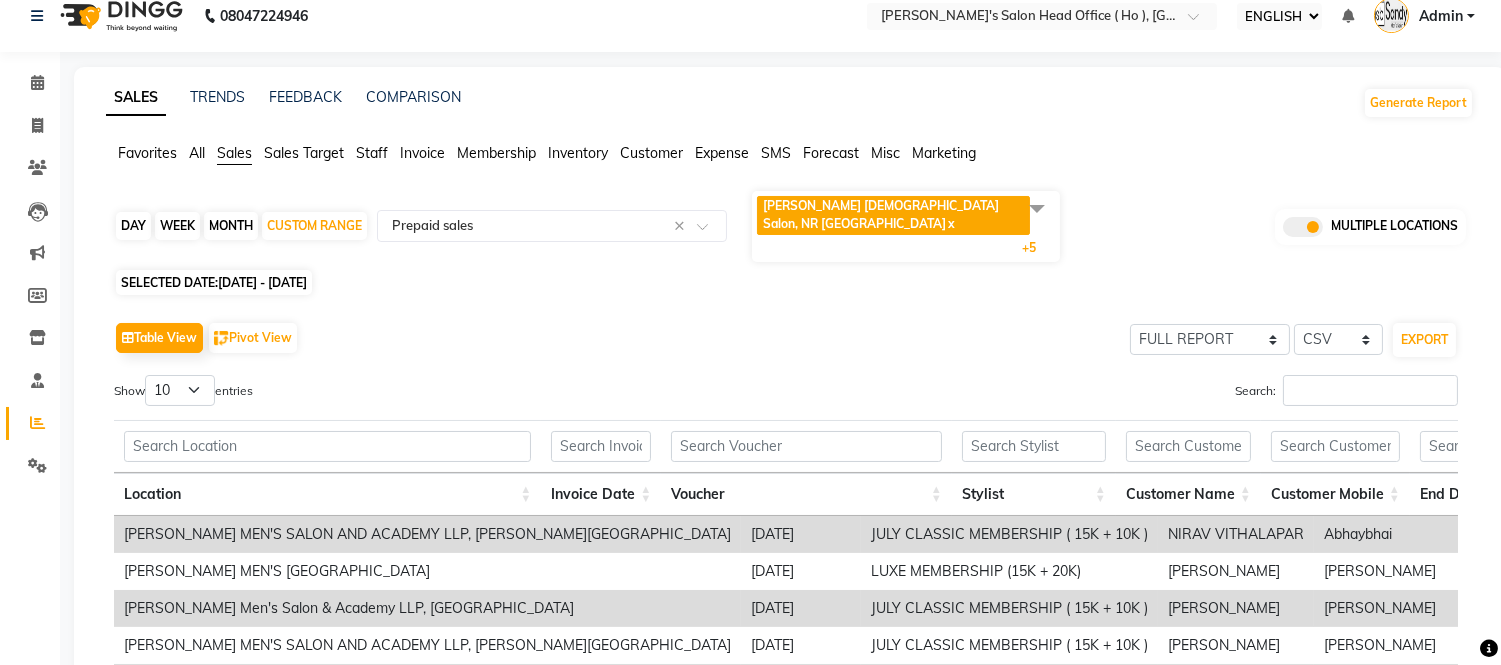 scroll, scrollTop: 0, scrollLeft: 0, axis: both 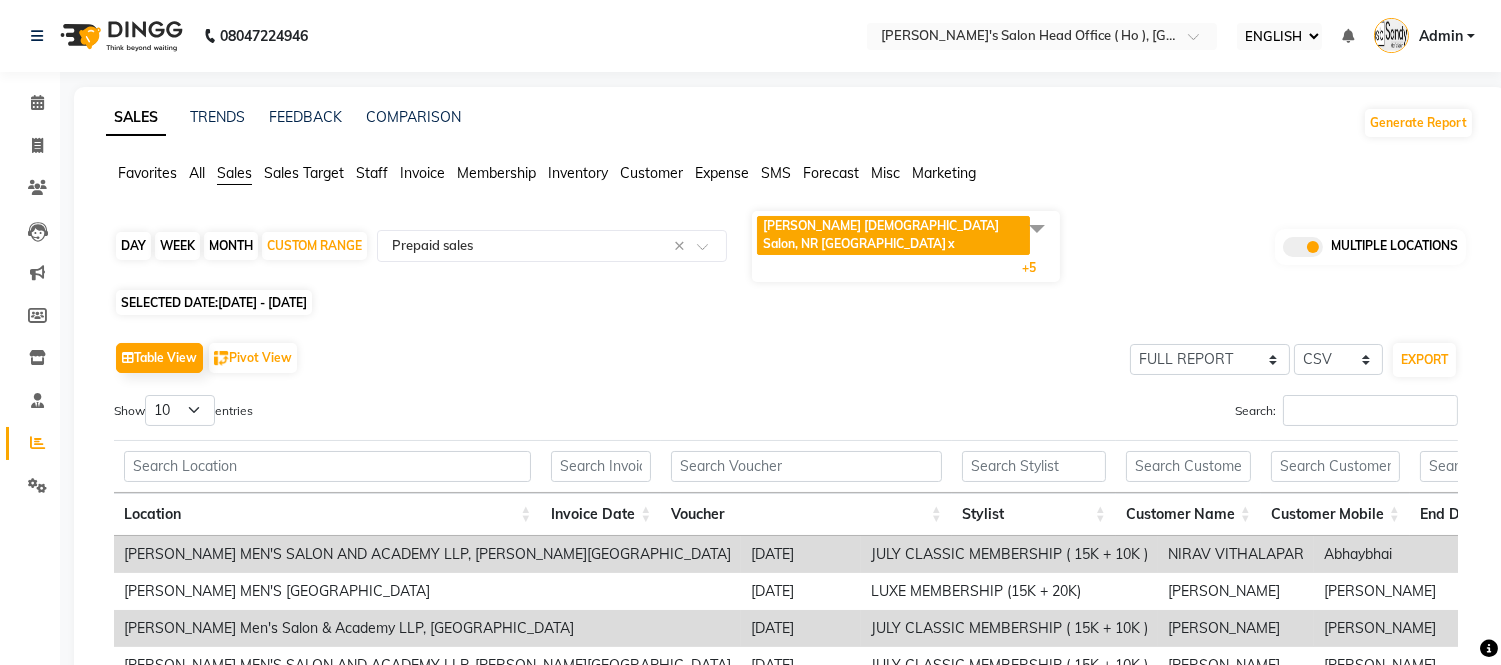 click on "Favorites All Sales Sales Target Staff Invoice Membership Inventory Customer Expense SMS Forecast Misc Marketing" 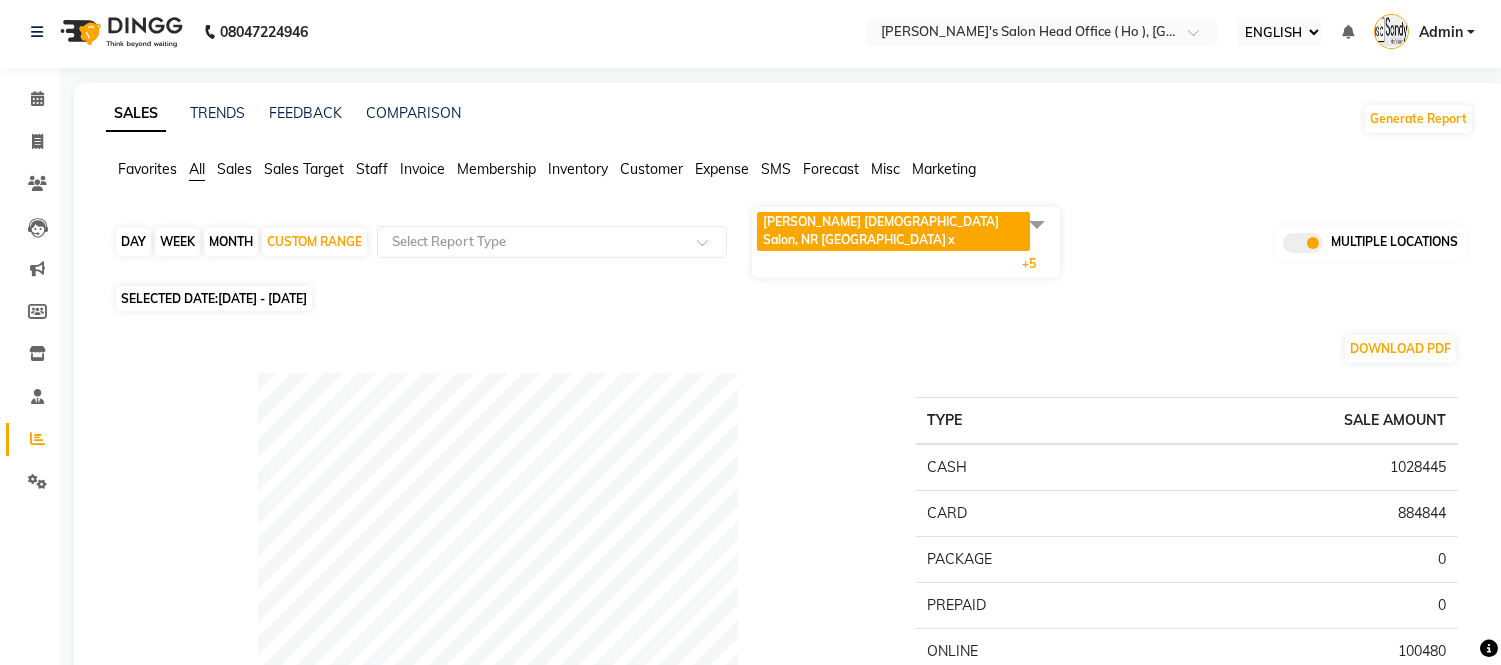 scroll, scrollTop: 0, scrollLeft: 0, axis: both 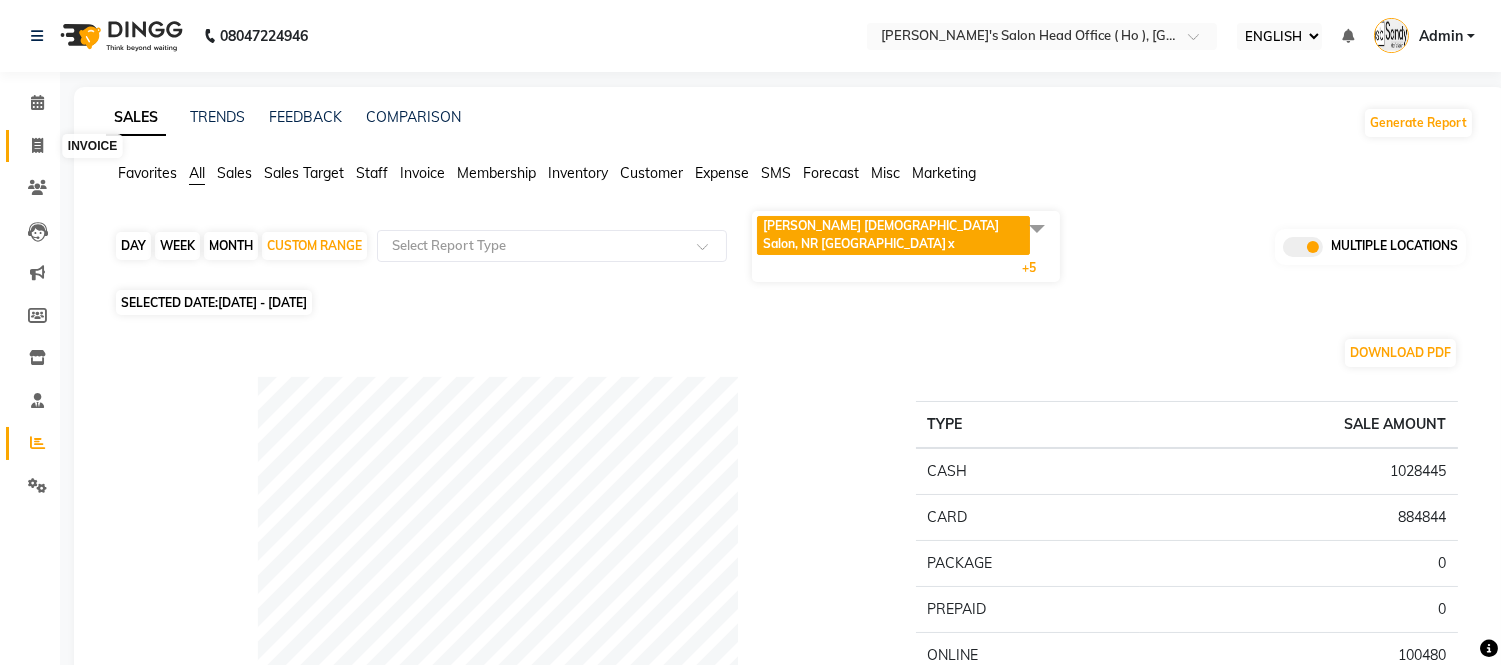 click 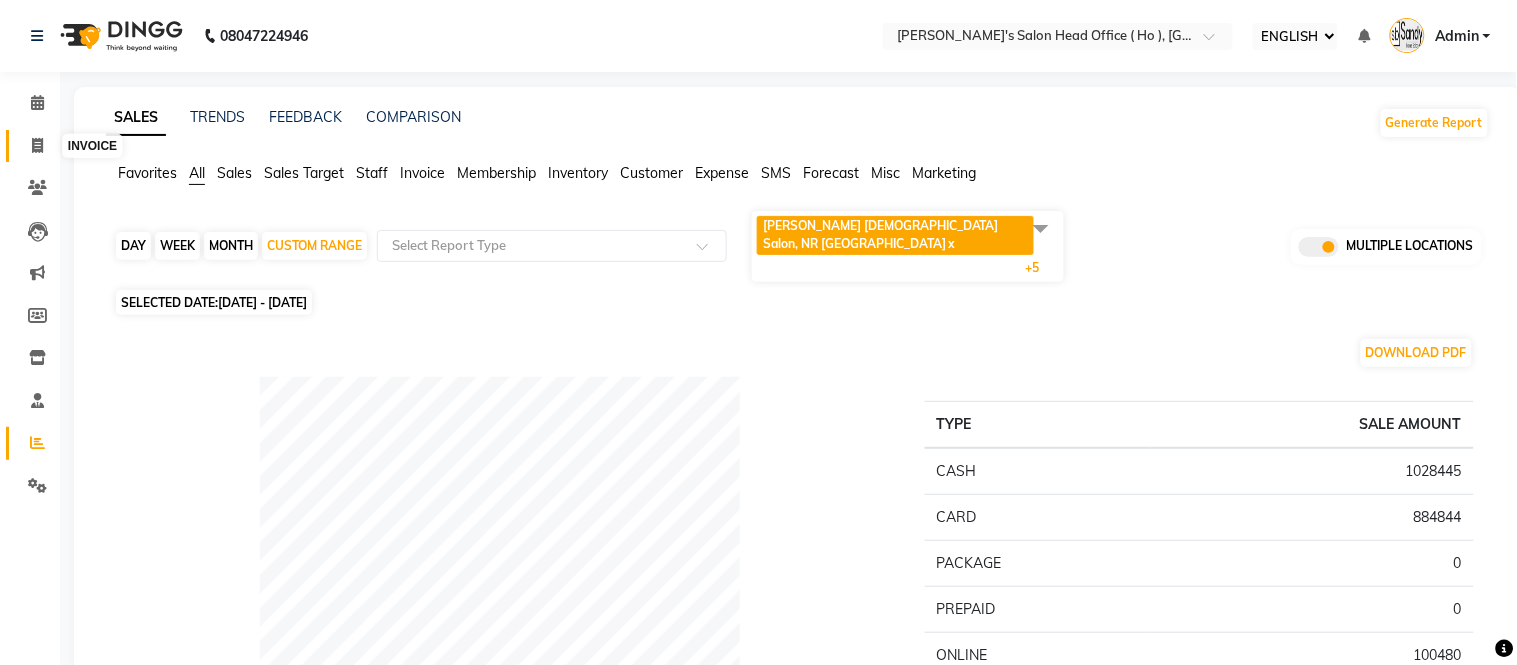 select on "service" 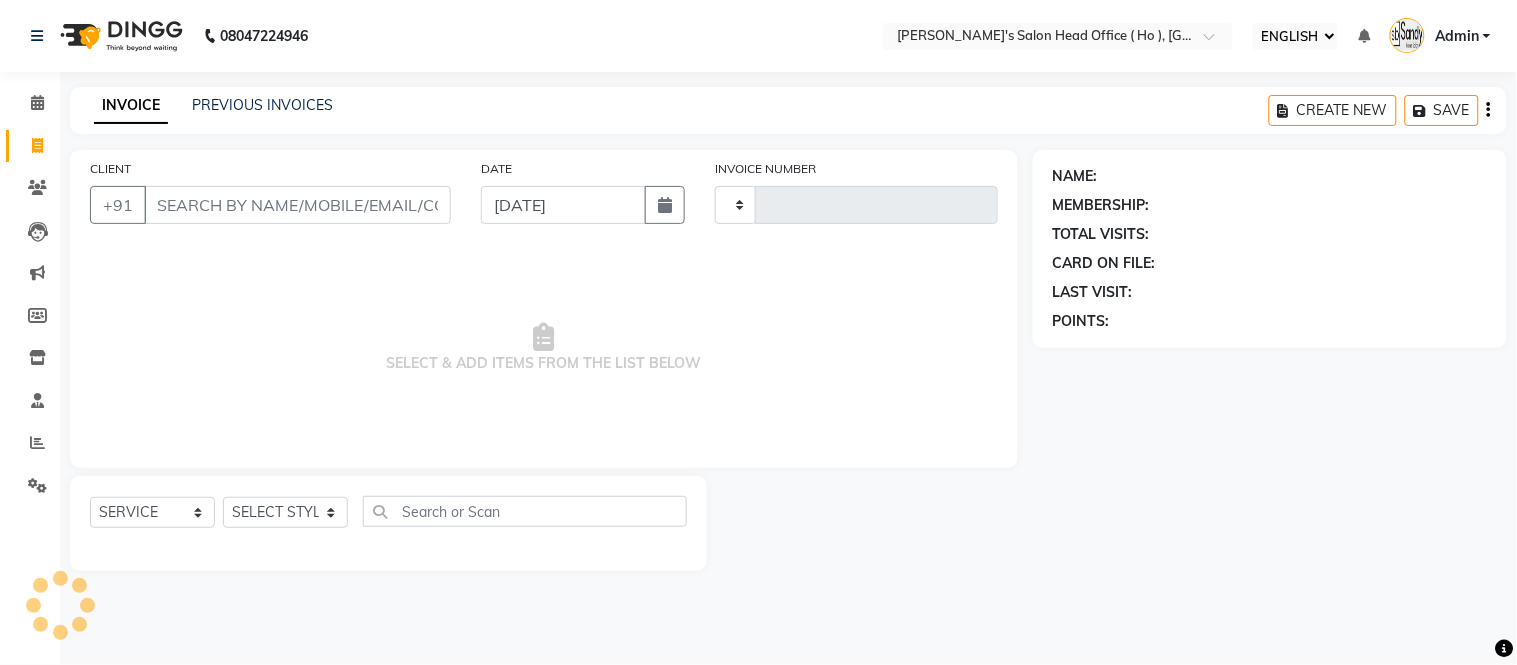 type on "0001" 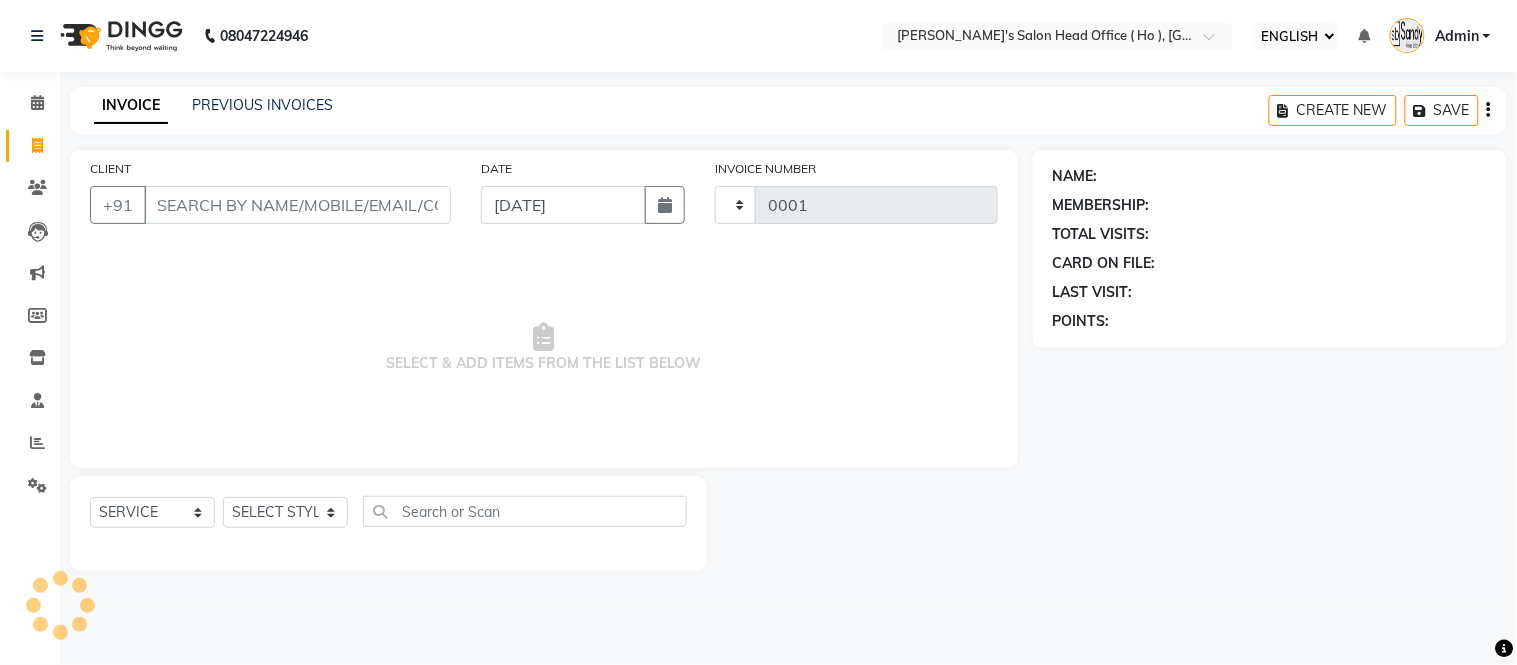 select on "6981" 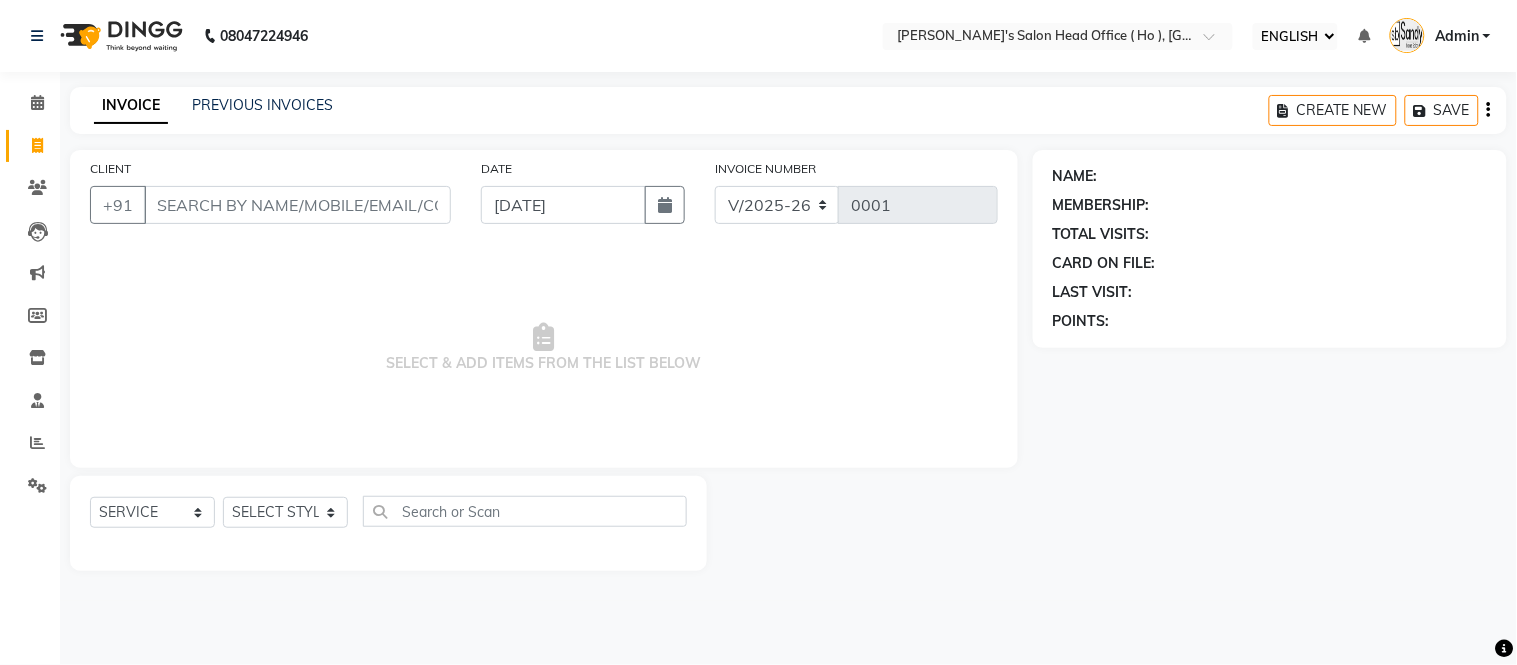 select on "membership" 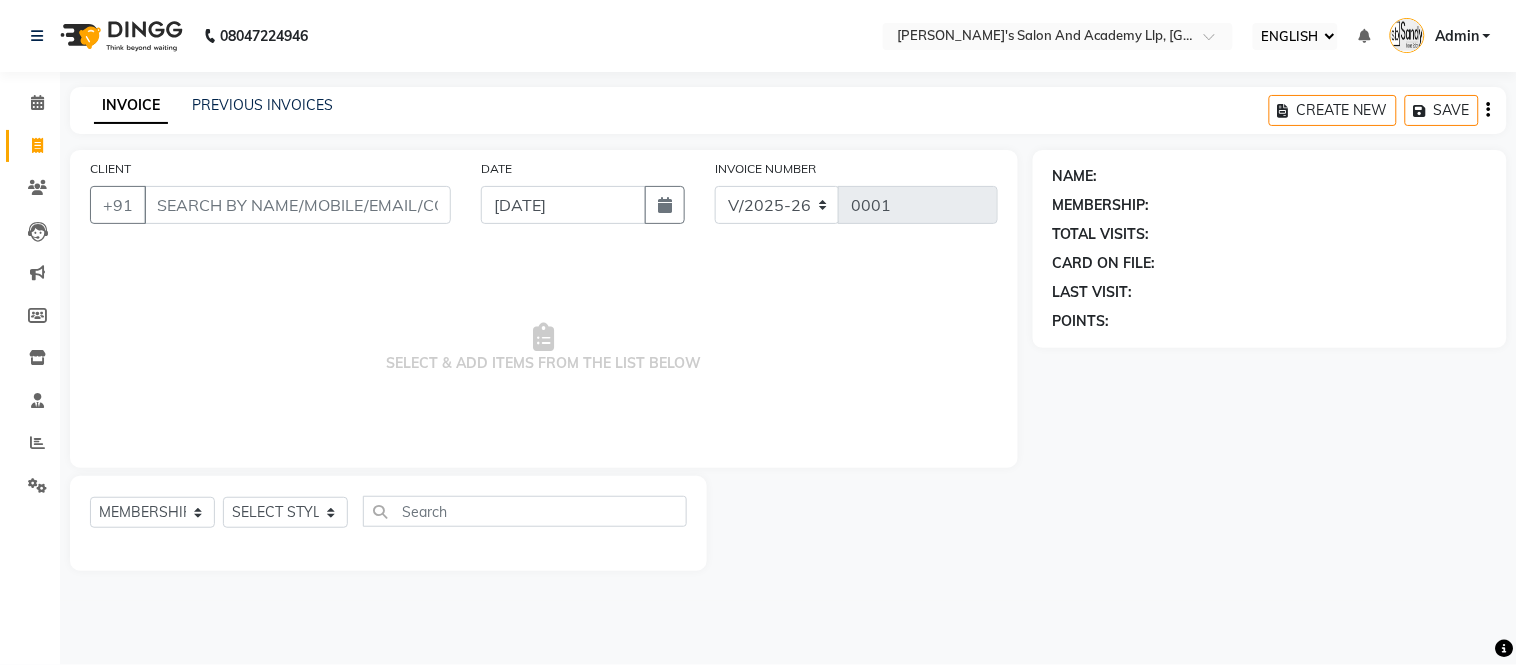 click 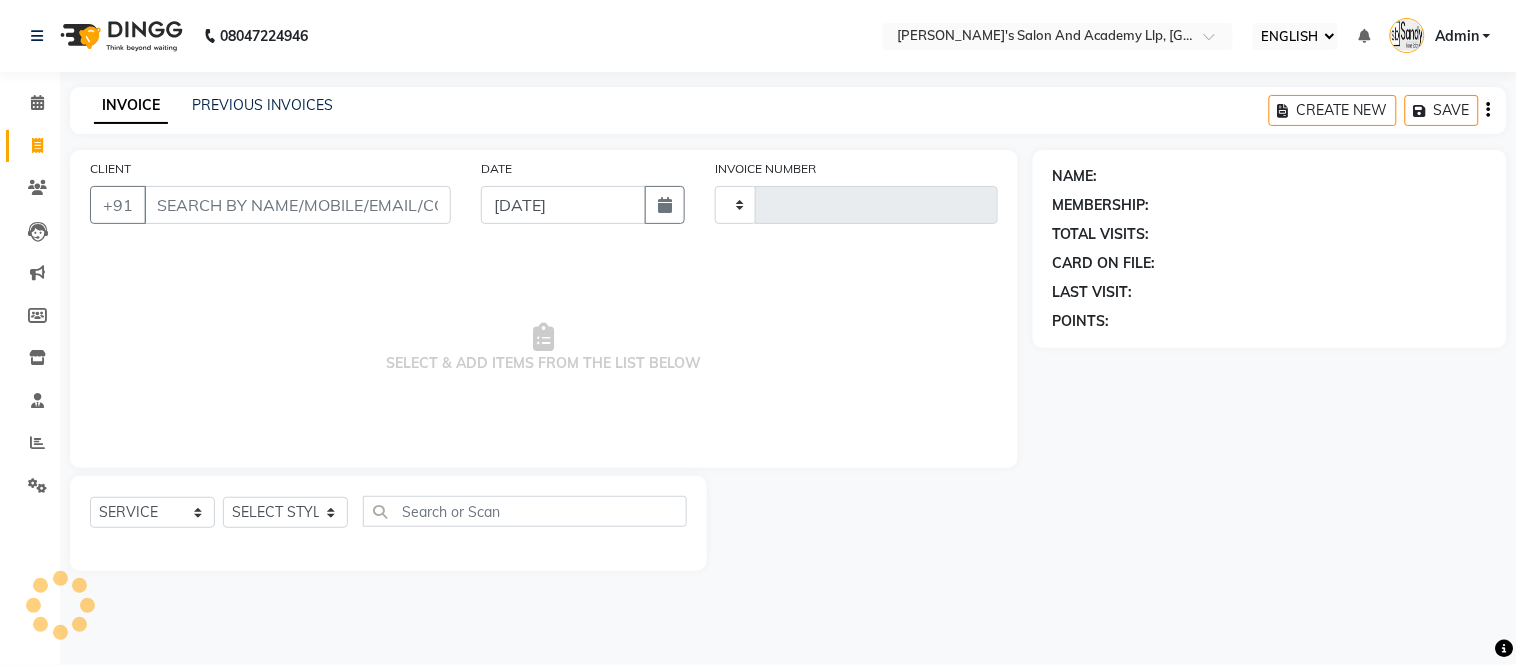 type on "7123" 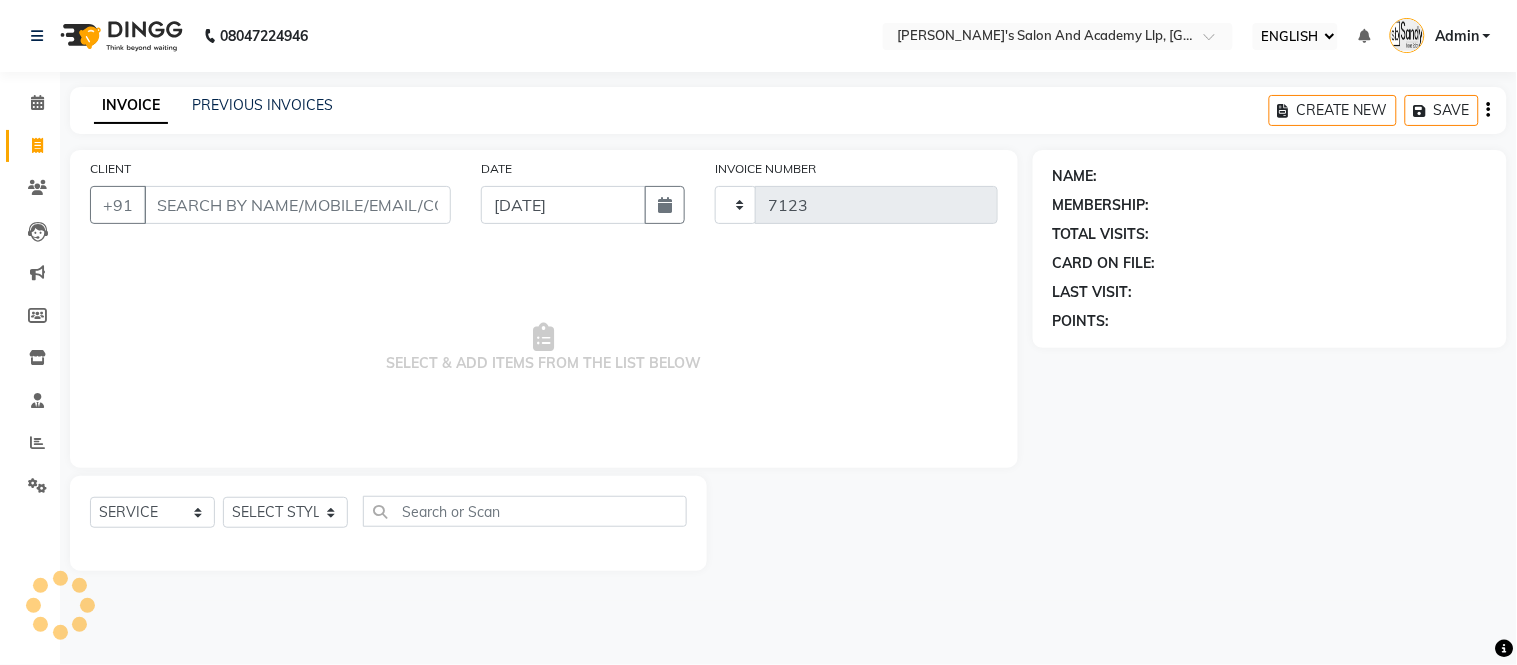 select on "6983" 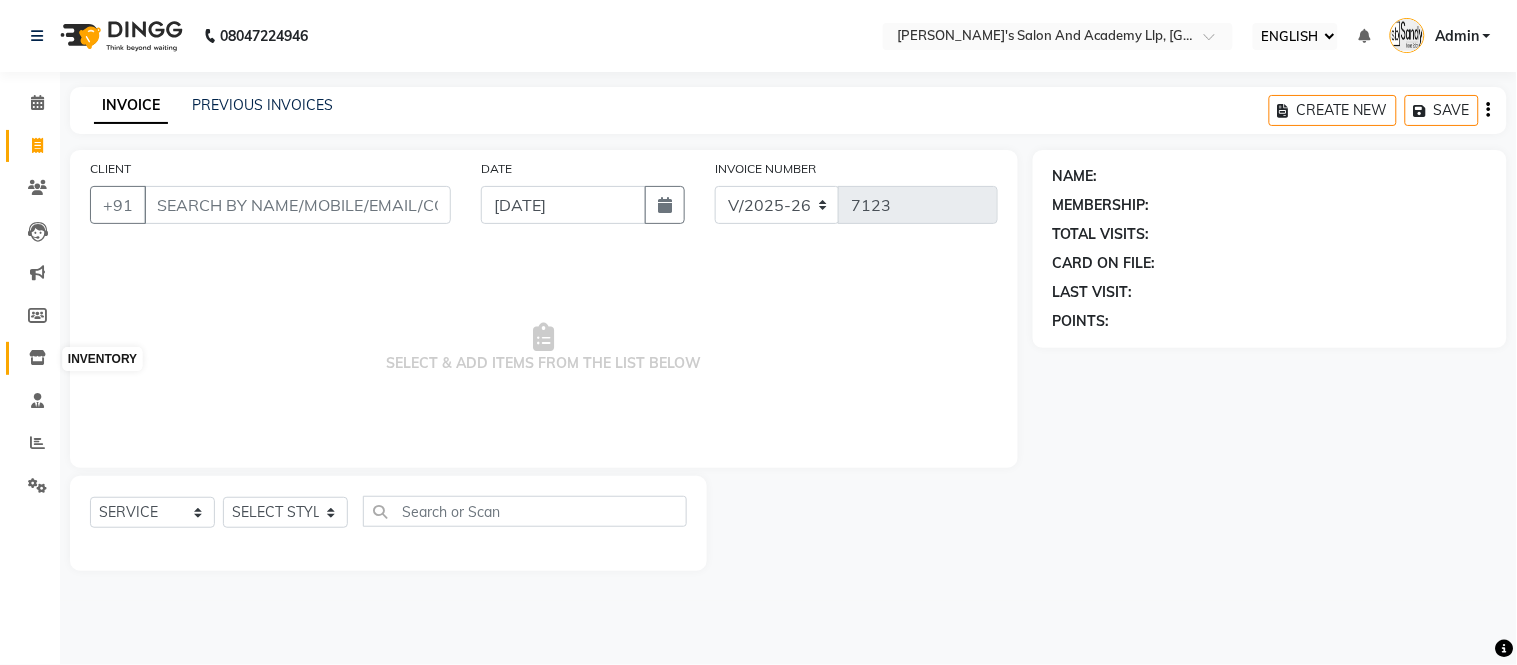 click 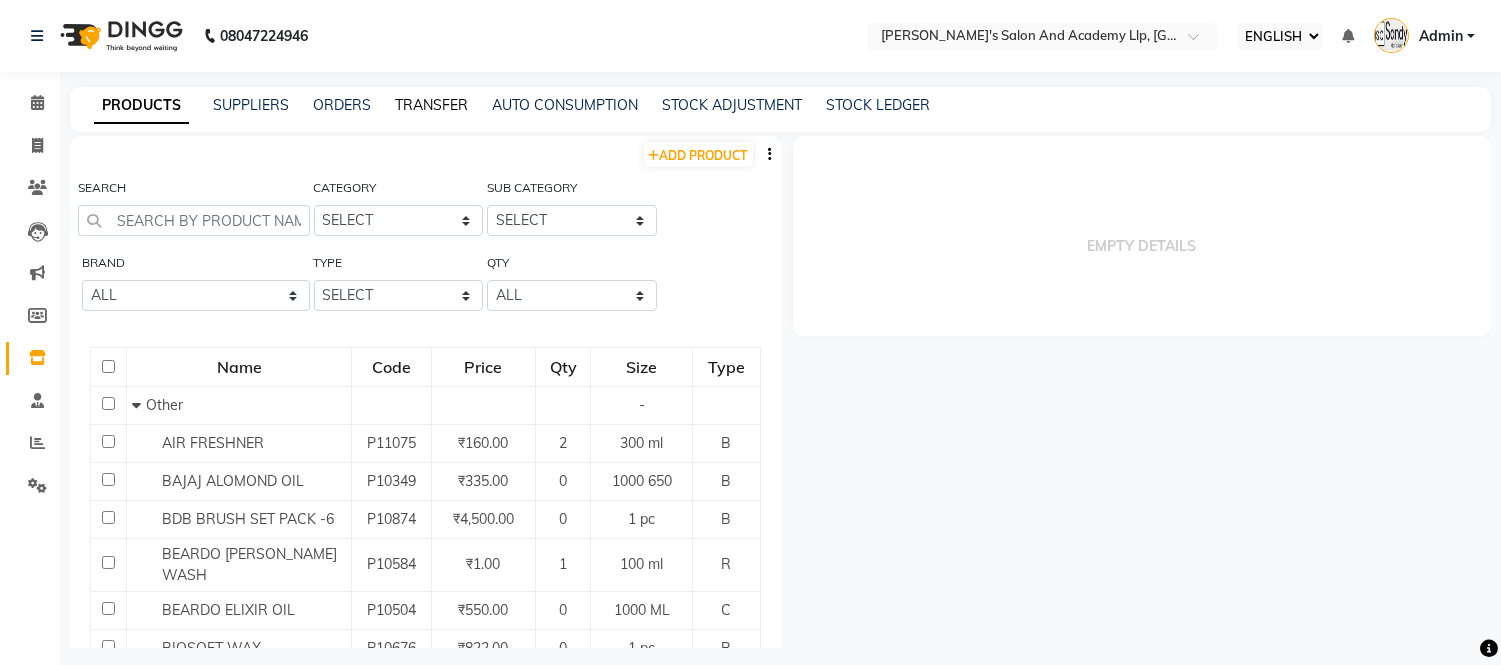 click on "TRANSFER" 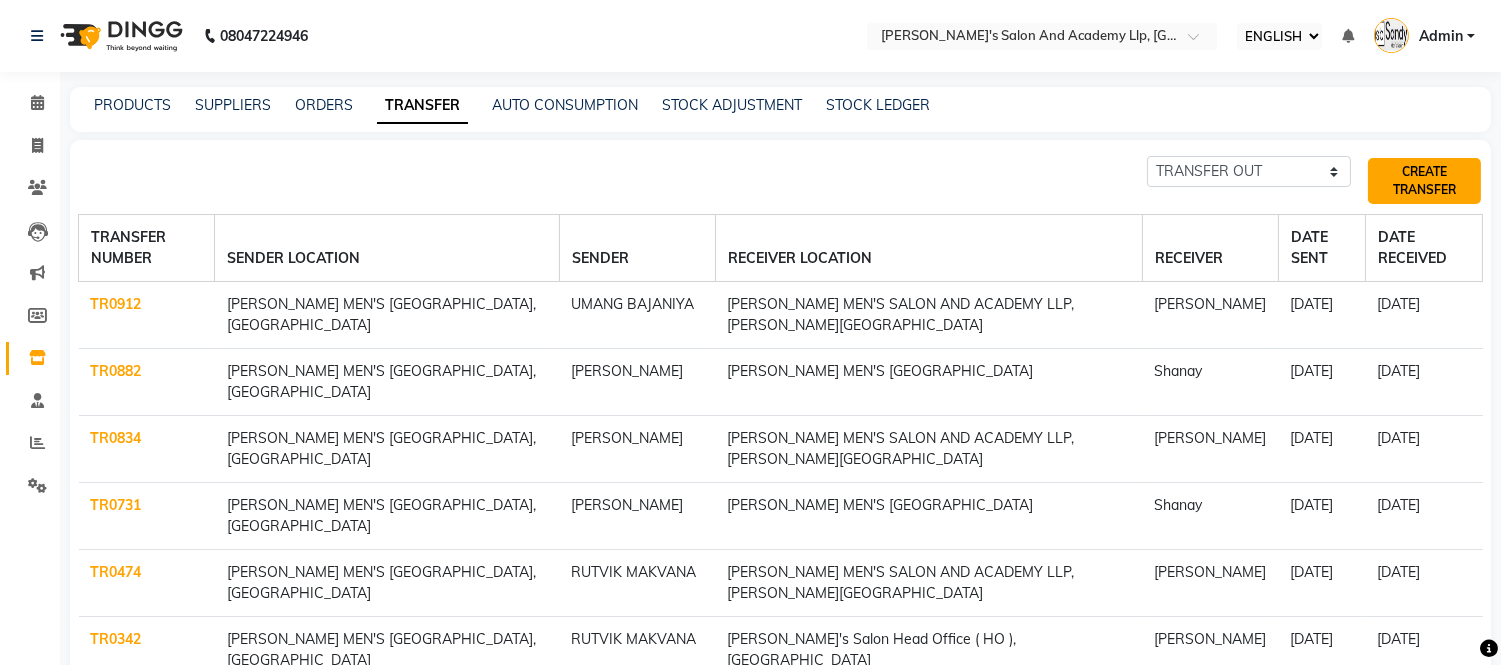 click on "CREATE TRANSFER" 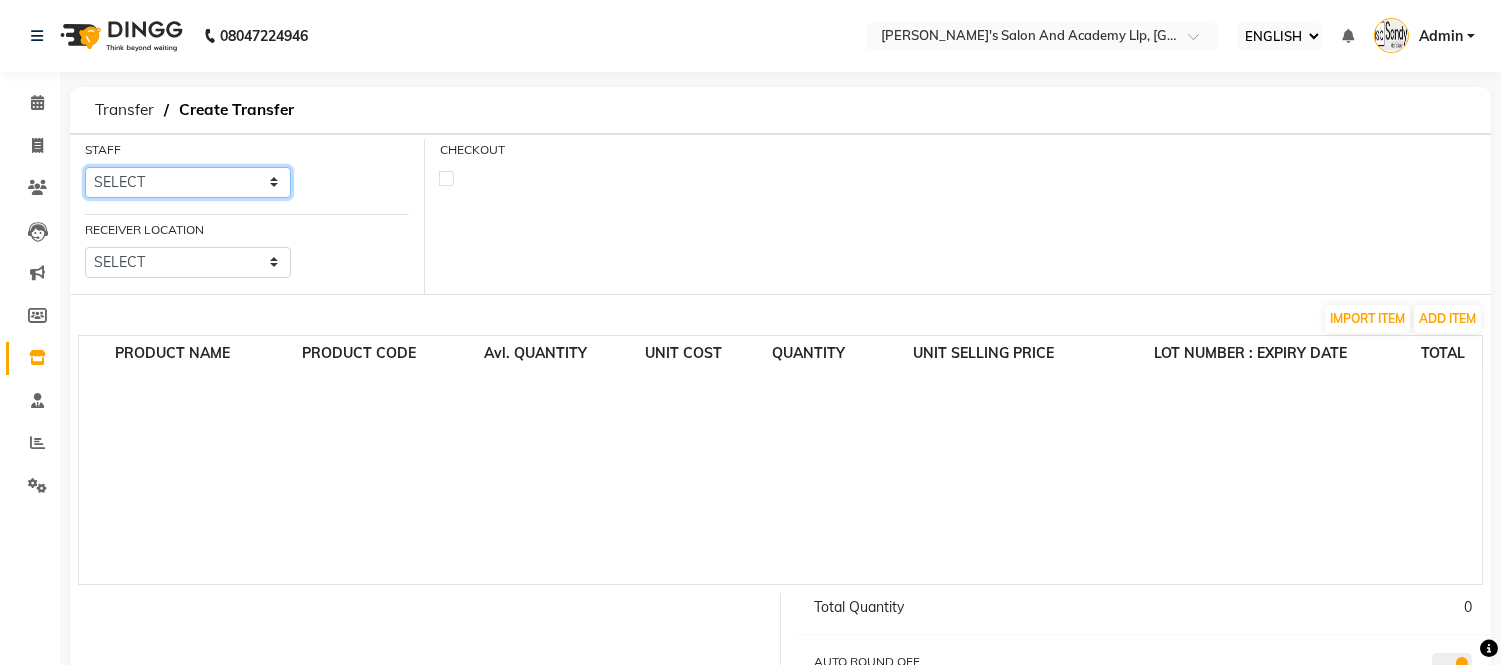 click on "SELECT ABHISHEK PADHIYAR  ADARSH SOLANKI ADITYA  SOLANKI                        AJAY SEN ARPIT KALAWADIYA ARYAN  GOHEL ASHISH VAGHELA AVINASH SEN AVINASH SEN BHARGAV PATEL  BHEEM SHING BRIJESH ZALA CHANDU SEN DARSHAN PANARA DIVYANK CHUHAN GOURAV SEN HARISH SEN HARSH LANGHNOJA HARSH MAKWANA HARSH MORI HARSH SEN  HIRALAL SEN JASMIN SOLANKI  JATIN LANGHNOJA JAYDEEP PARMAR JIGNESH PADALIYA KANNU SEN KETAN PARMAR KISHAN BAVALIYA LAXMAN SEN LUCKY SENNN MAHESH SOLANKI MANISH GOHEL  MAYUR KUMBHAR MEET LAKHTARIYA MOHIT CHUDASHAMA mohit sen  MONU SEN MUKESH SEN  NARESH NAYK NIKHIL SINGADA NIMISH RATHOD NIRMIT PANDYA NISHIIT SURANI PRASHANT ZALA PRATIK DASADIYA PRINCE GONDALIYA RAHUL LANGHNOJA  RAHUL SEN RAJ SEN RUCHIT VADHER RUTVIK MAKVANA SAGAR SEN  Sandeep bavliya  Shanay SHIVAM SHISHANGIYA SMIT VARSADA SUMIT RAJPARA sunny sen  tejas limbani  UMANG BAJANIYA UMANG SOLANKI UTSAV MARU VAIBHAV CHAUHAN VISHAL DAVERA YASH KANDIYA" at bounding box center [188, 182] 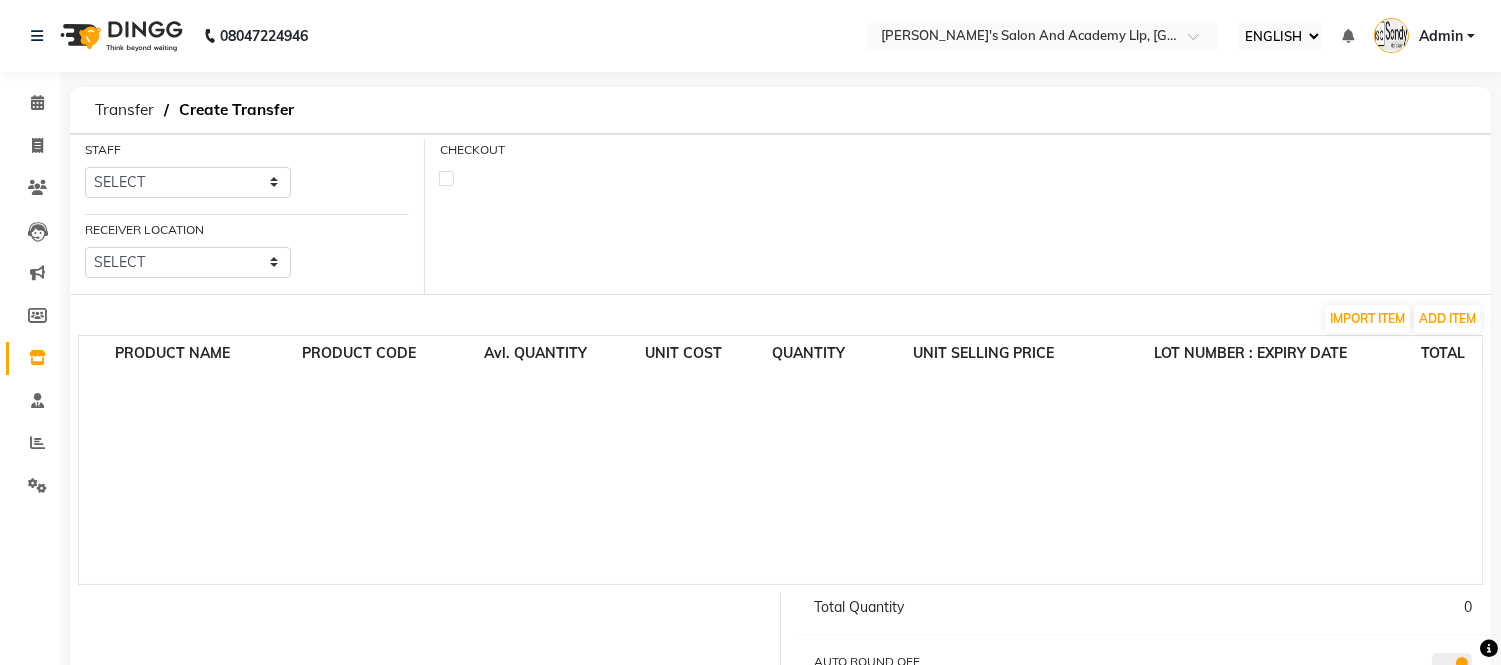 drag, startPoint x: 965, startPoint y: 87, endPoint x: 1061, endPoint y: 71, distance: 97.3242 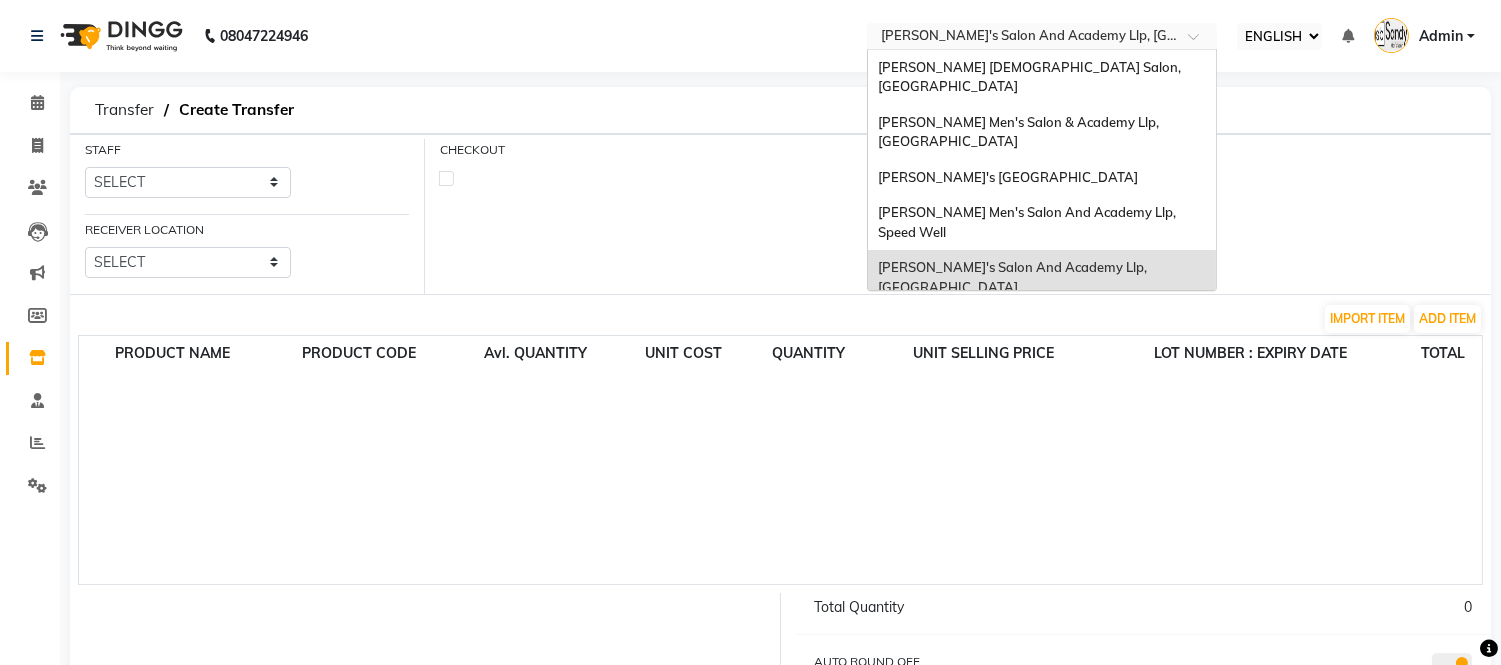 click at bounding box center (1022, 38) 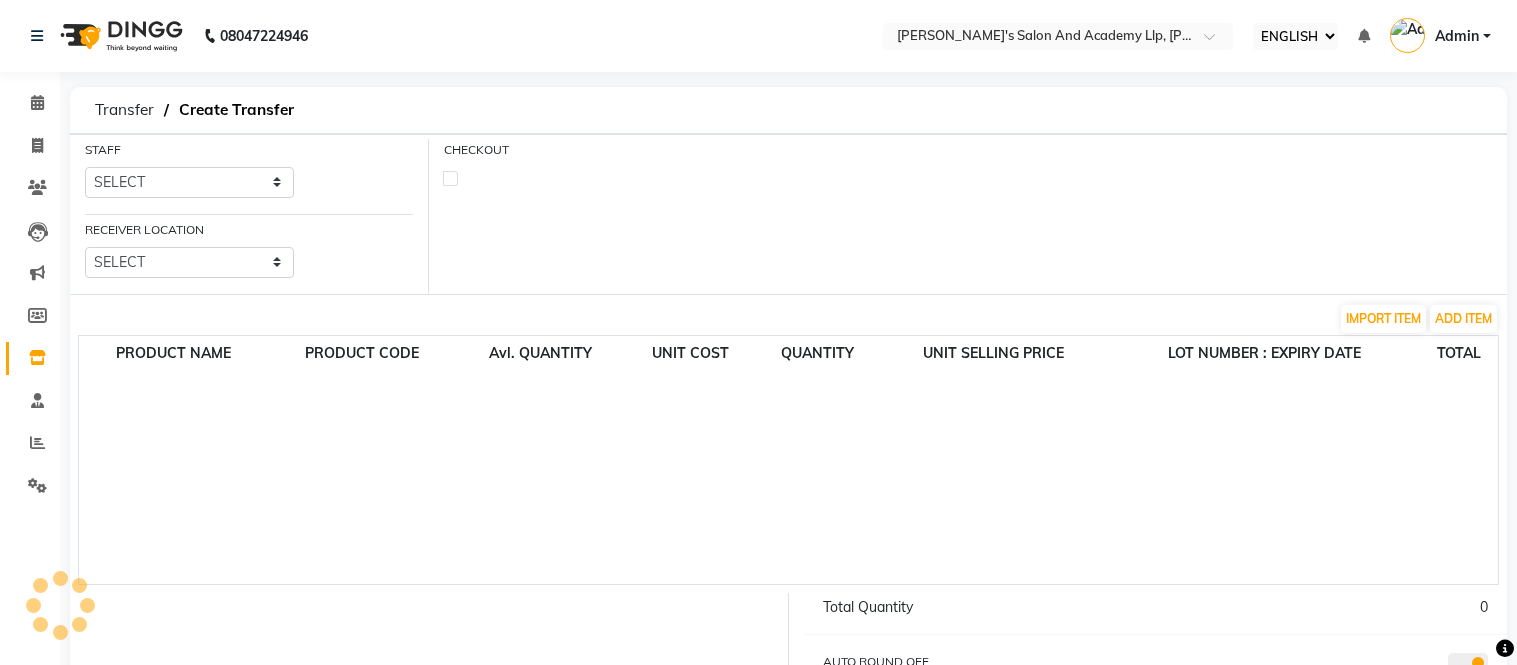 select on "ec" 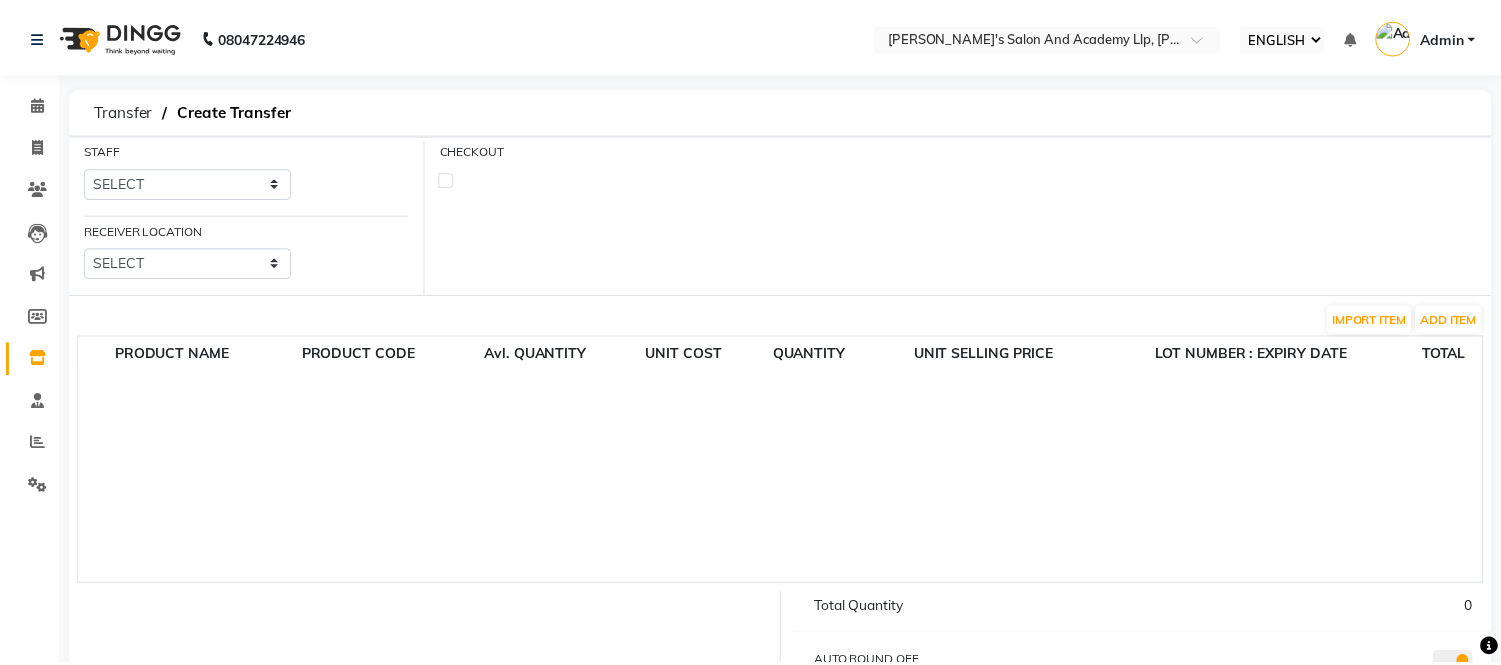 scroll, scrollTop: 0, scrollLeft: 0, axis: both 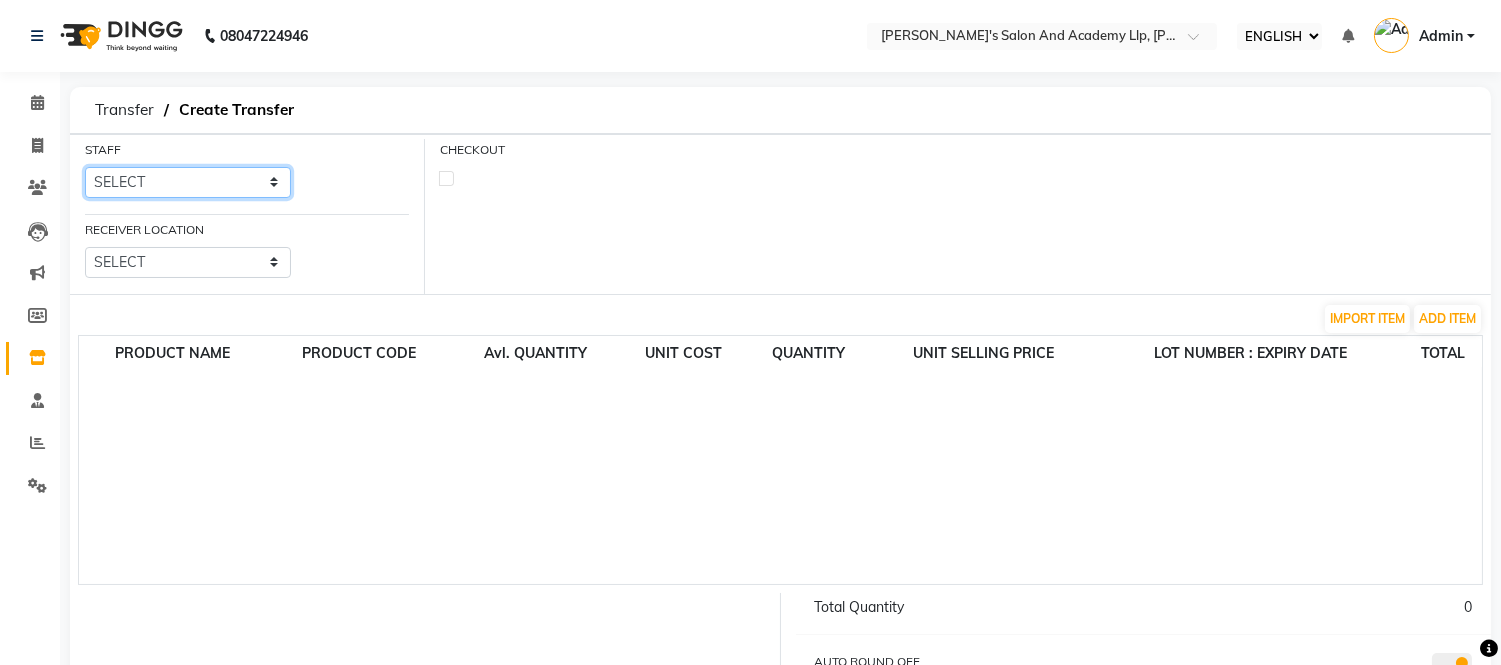 drag, startPoint x: 200, startPoint y: 176, endPoint x: 200, endPoint y: 195, distance: 19 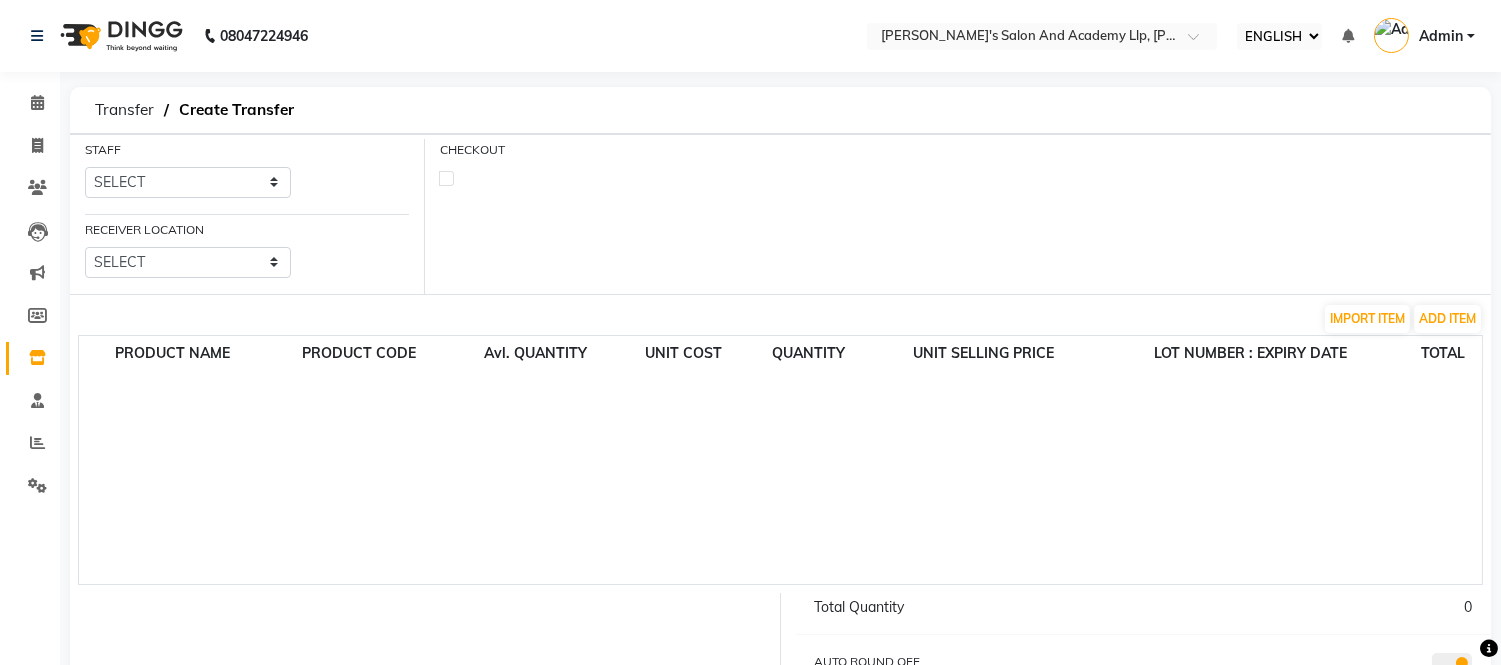 click on "CHECKOUT" 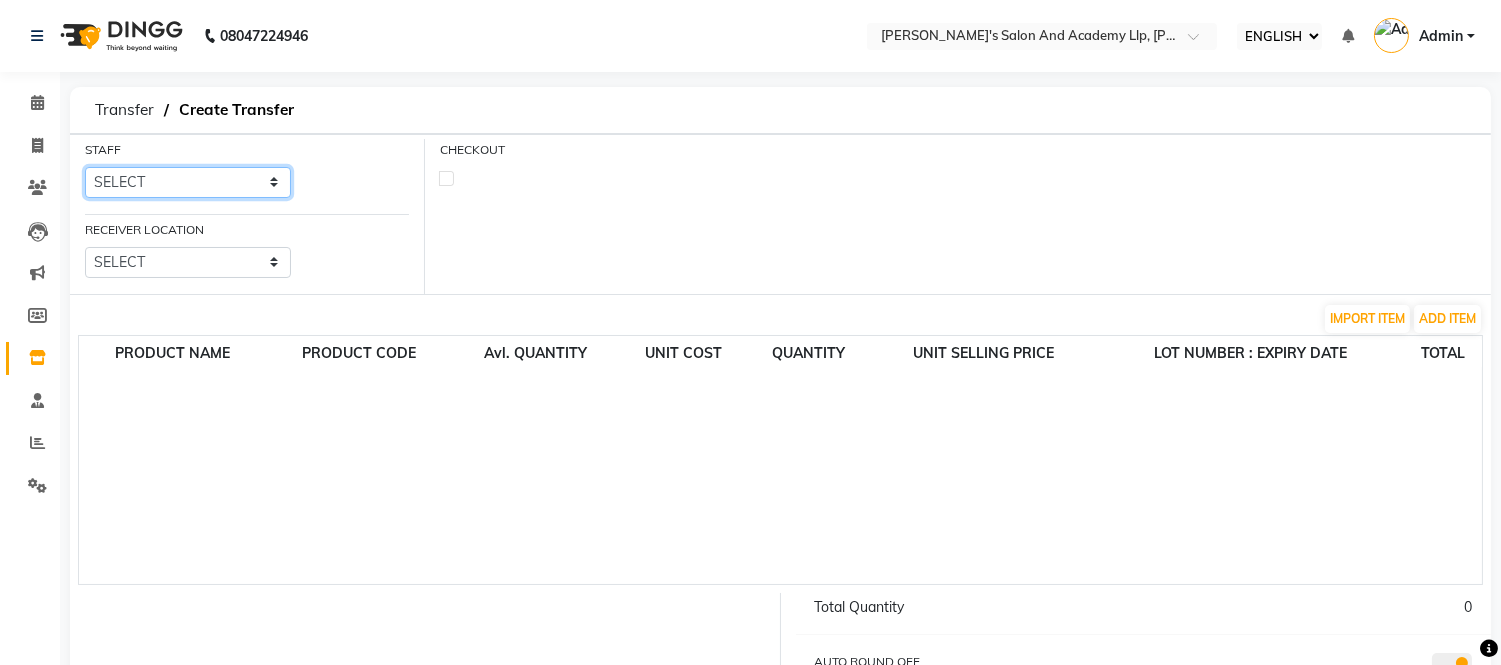 click on "SELECT AMIT BAGTHARIYA ANKUSH SEN Bhim Singh BHUSHAN PADHIYAR CHIRAG GEDIYA DEV RATHOD DIPAK KESARIYA  HARDIK VIDHANI  HARSH SEN INDRAJIT KESARIYA  JAYDEEP LANGHNOJA   JIMIBHAI BHATTI KISHAN BAVALIYA KISHAN BAVALIYA MUKESH SEN NIMISH RATHOD NIRAV VITHALAPAR NISHIT SURANI PRATIK MAVDIYA RAJ DASADIYA RONAK RAJPARA SAGAR  SANDIPBHAI BAVALIYA SUMIT RAJPARA tejas limbani  TRUSHAR GONDALIYA UTSAV MARU VATSAL VISHAL BHAI YASH KANDIYA" at bounding box center [188, 182] 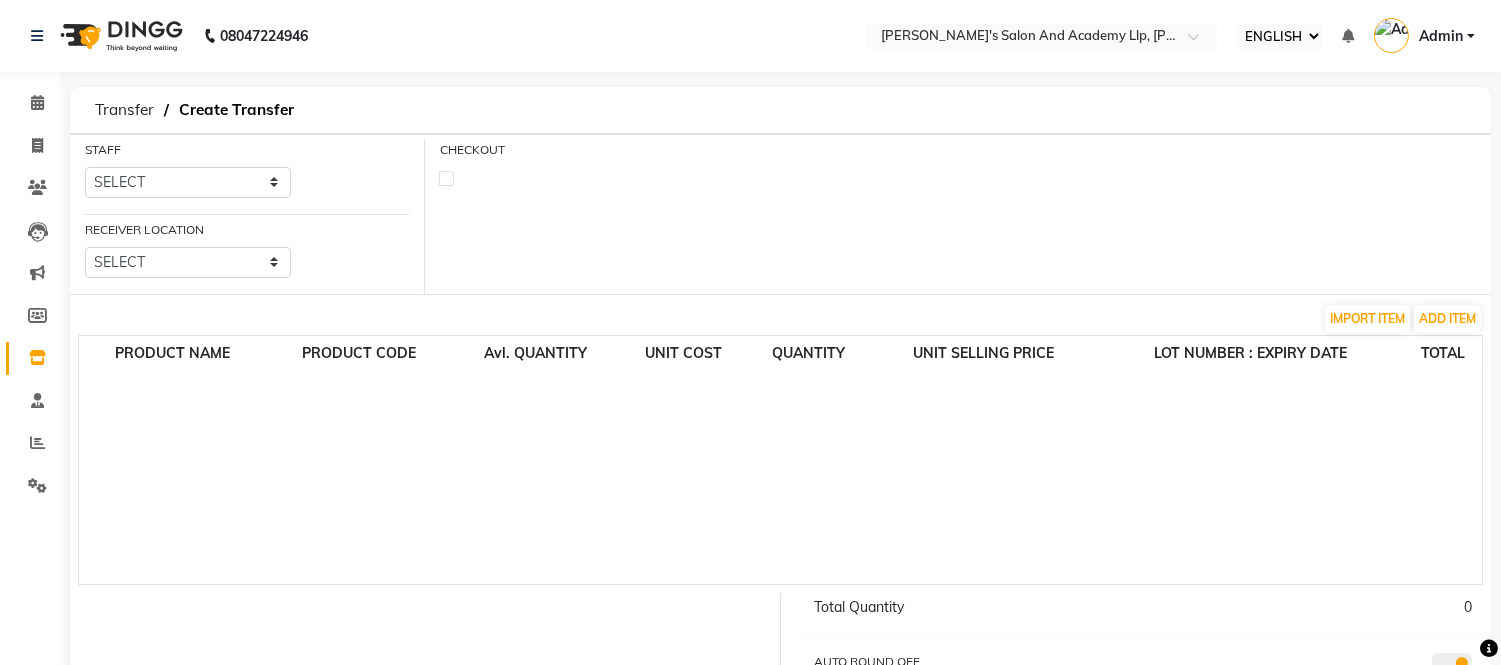 click on "CHECKOUT" 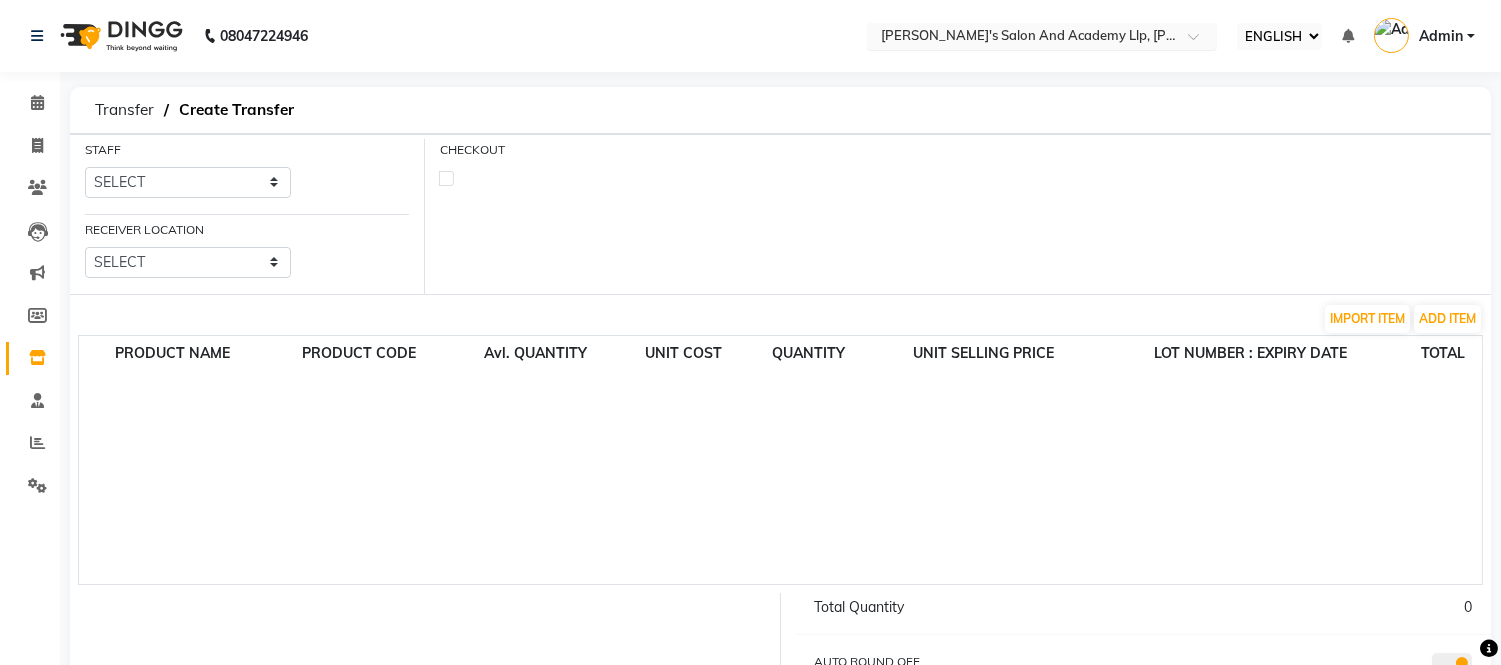 click at bounding box center [1022, 38] 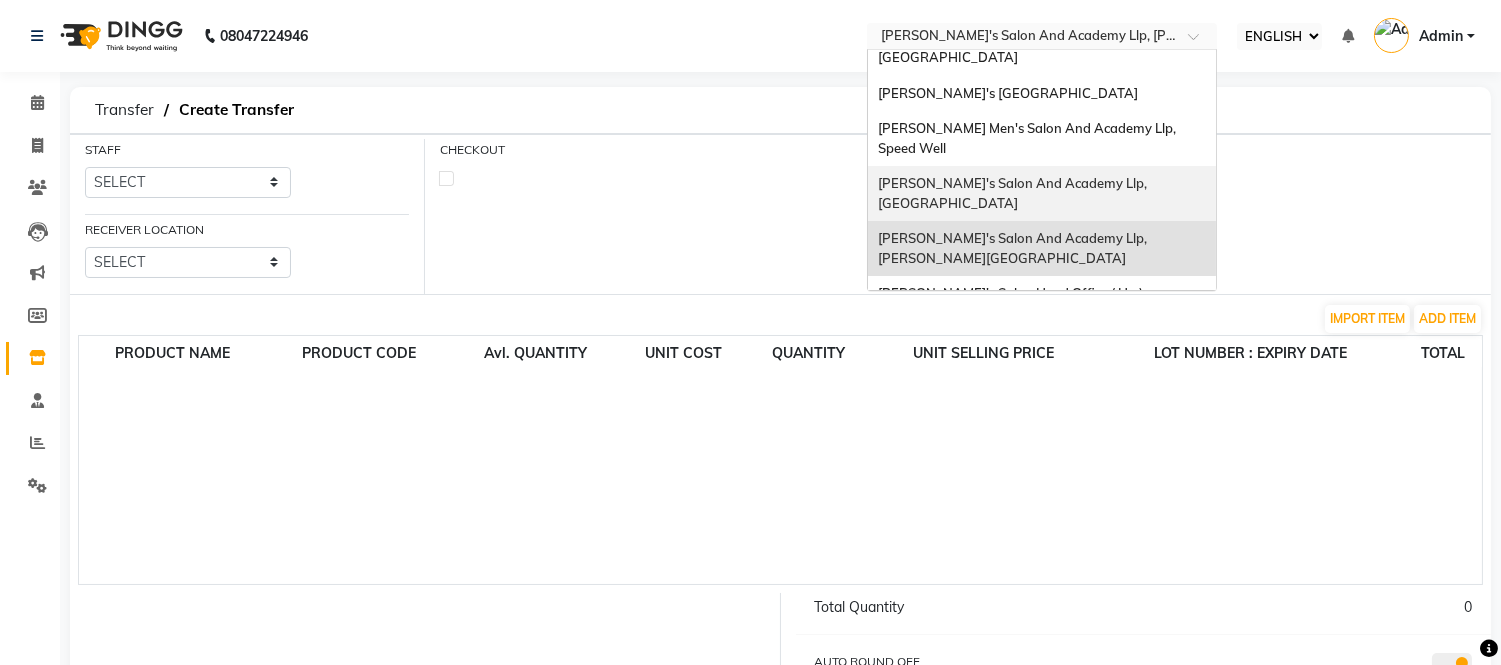 scroll, scrollTop: 85, scrollLeft: 0, axis: vertical 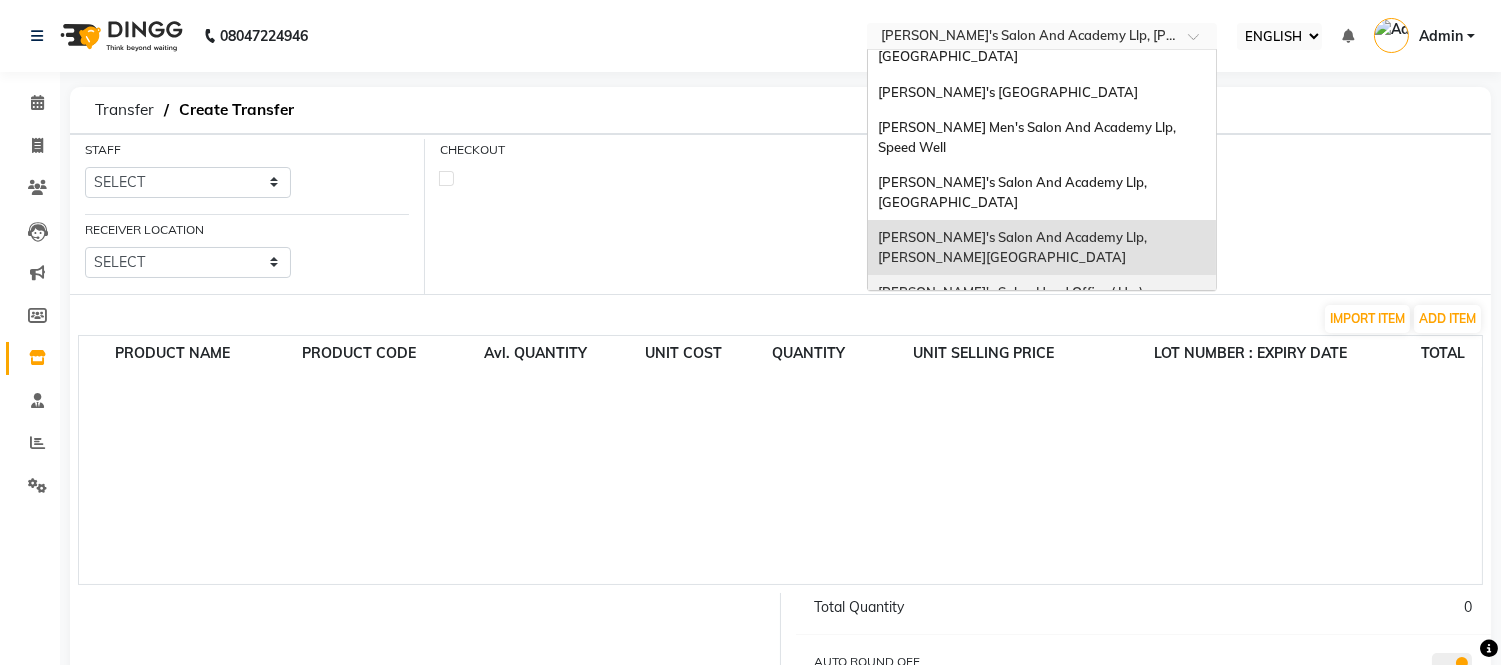 click on "[PERSON_NAME]'s Salon Head Office ( Ho ), [GEOGRAPHIC_DATA]" at bounding box center (1013, 302) 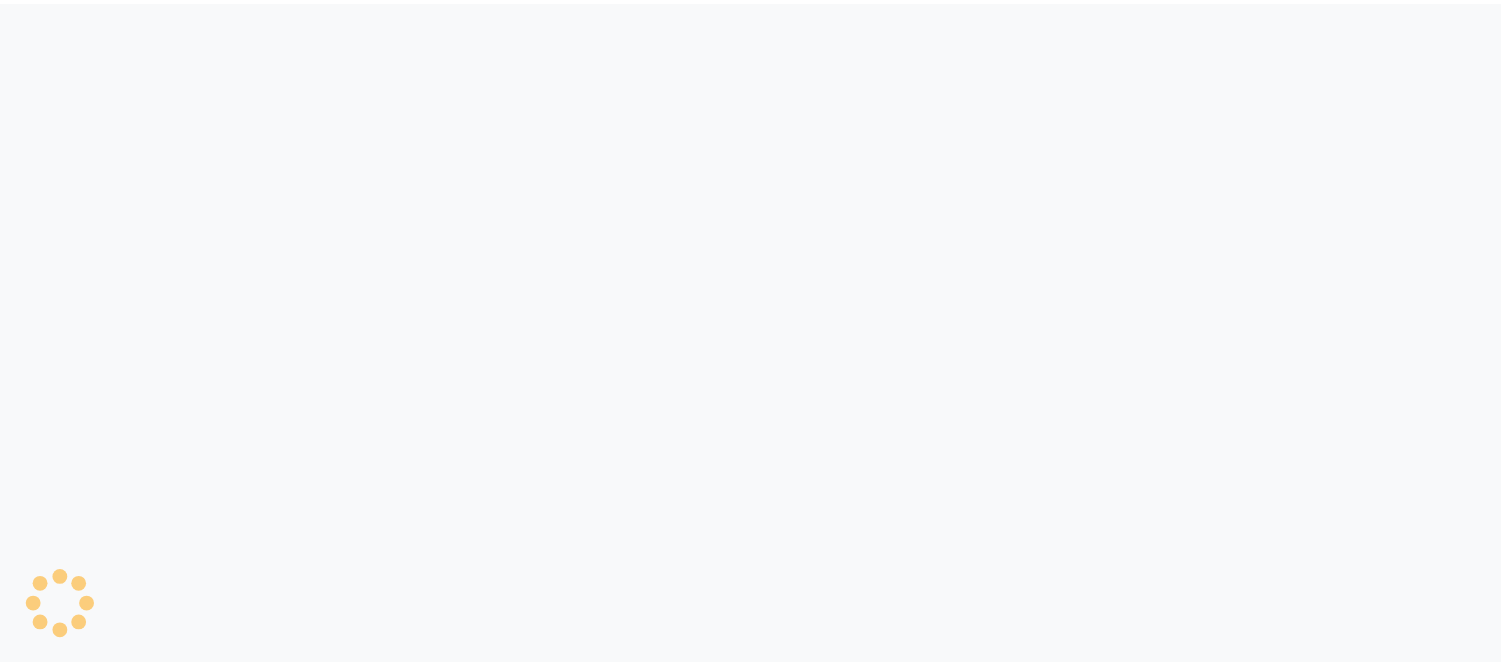 scroll, scrollTop: 0, scrollLeft: 0, axis: both 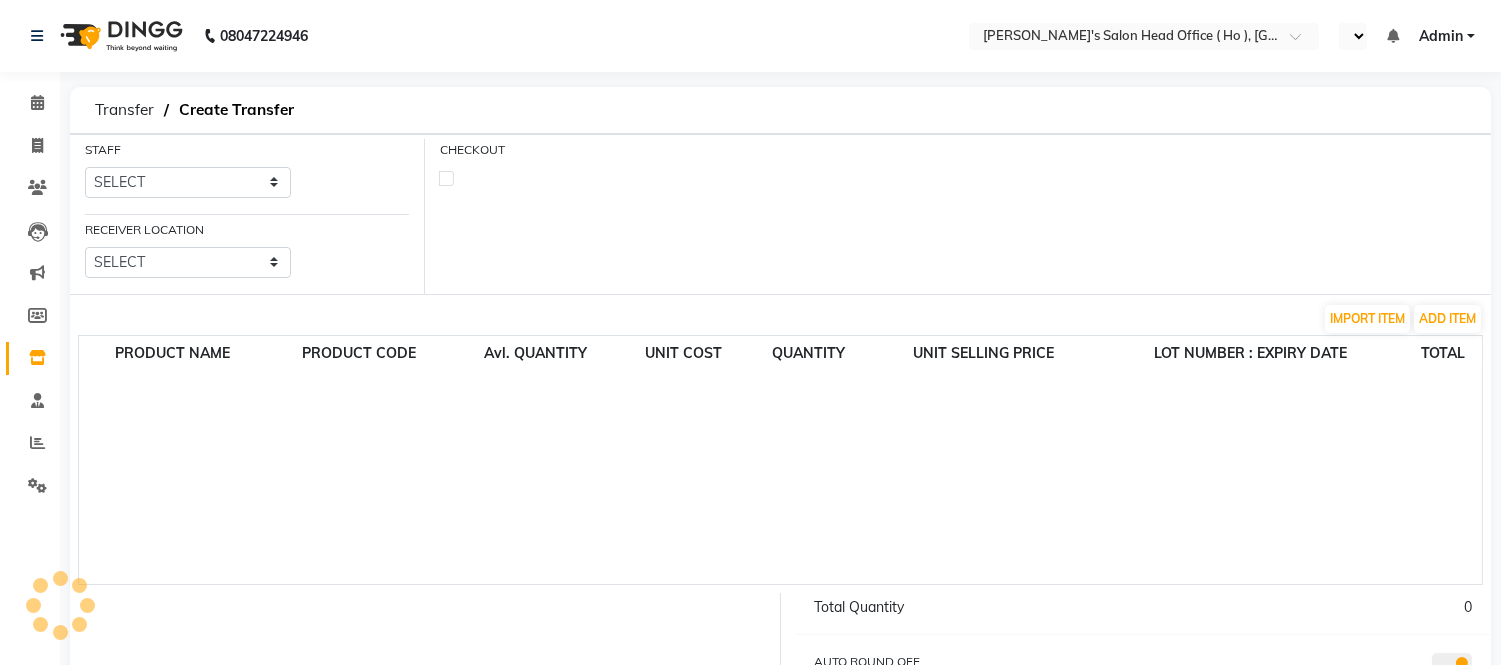 select on "ec" 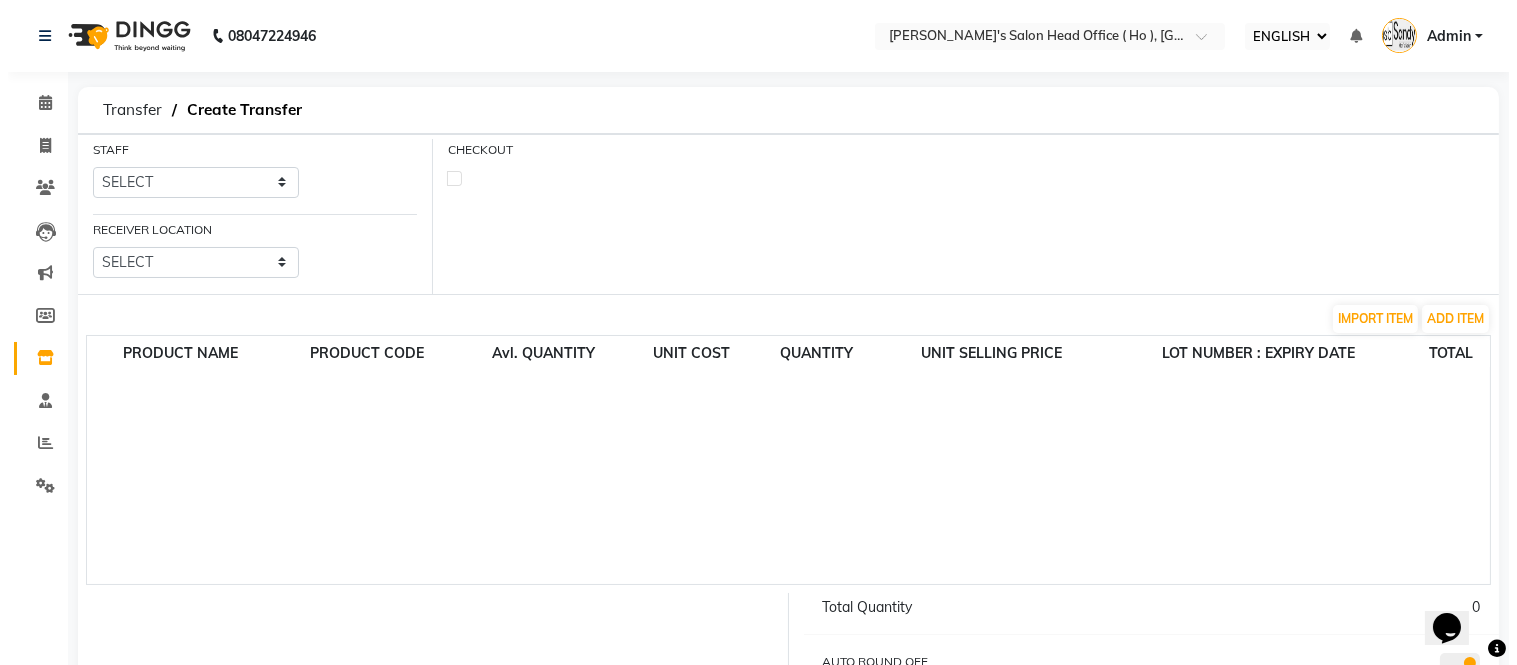 scroll, scrollTop: 0, scrollLeft: 0, axis: both 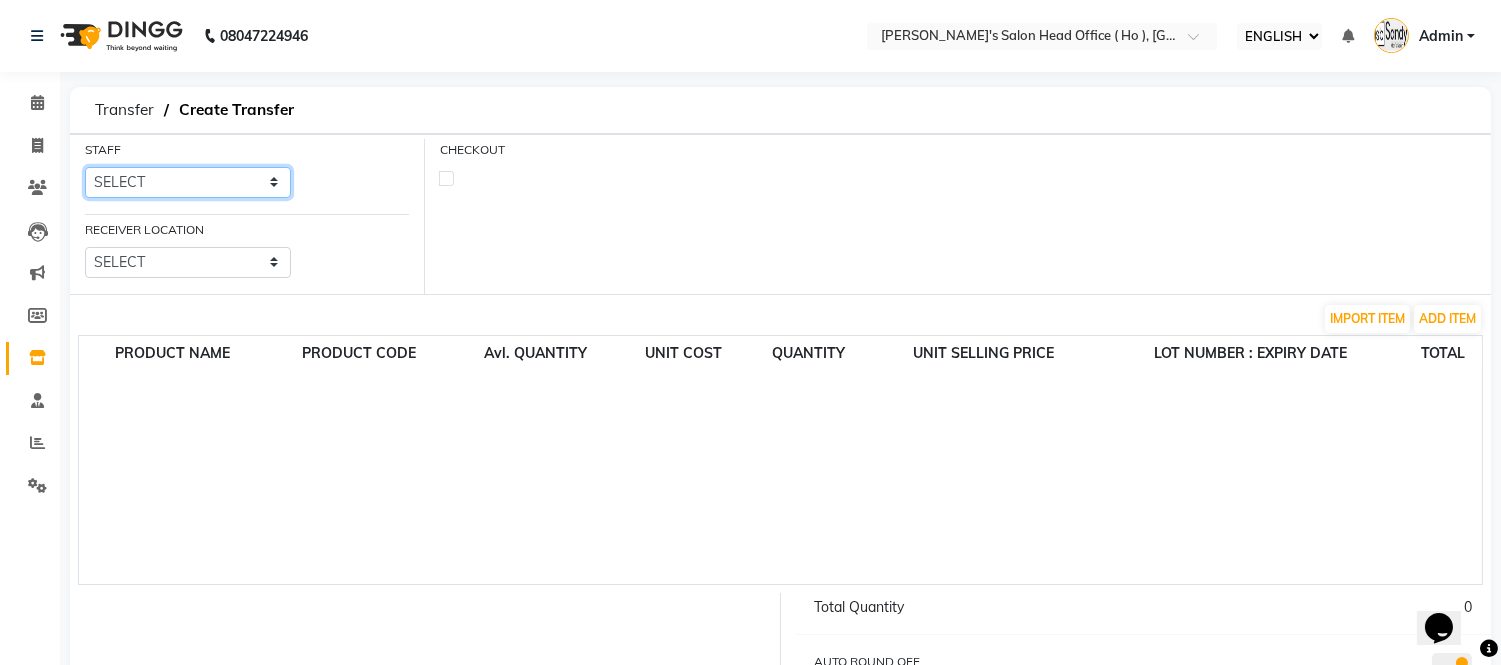click on "SELECT [PERSON_NAME] [PERSON_NAME] MOHIT CHUDASHAMA [PERSON_NAME]" at bounding box center [188, 182] 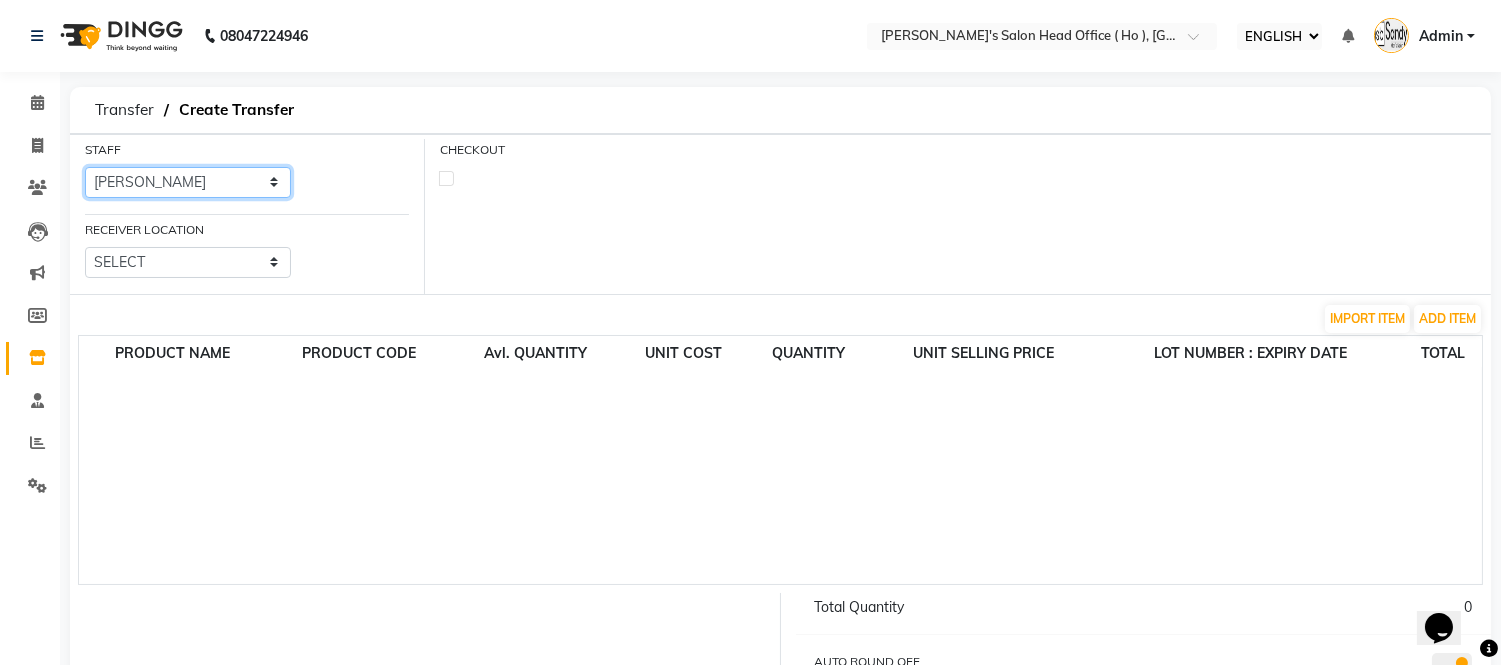 click on "SELECT [PERSON_NAME] [PERSON_NAME] MOHIT CHUDASHAMA [PERSON_NAME]" at bounding box center (188, 182) 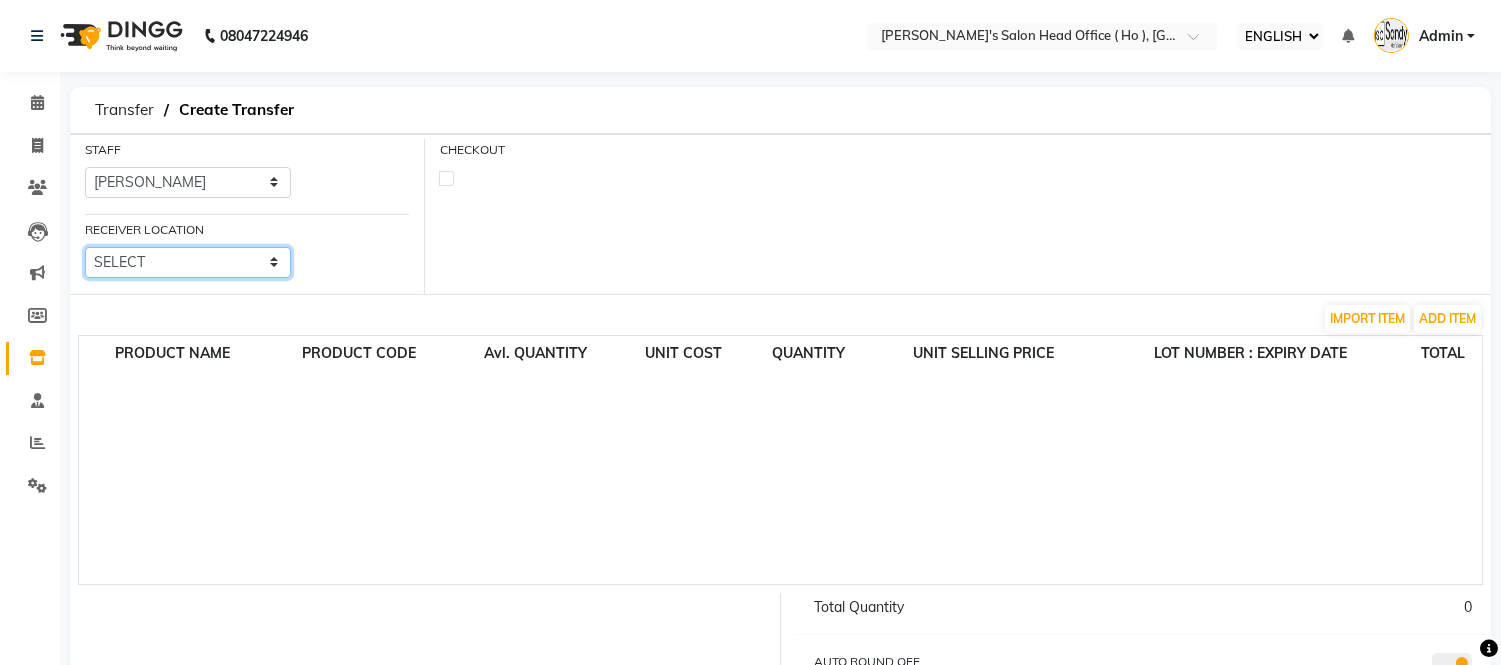 click on "SELECT [PERSON_NAME] [DEMOGRAPHIC_DATA] Salon, [GEOGRAPHIC_DATA][PERSON_NAME][GEOGRAPHIC_DATA] [PERSON_NAME] Men's [GEOGRAPHIC_DATA] [PERSON_NAME] Men's [GEOGRAPHIC_DATA], Speed Well  [PERSON_NAME]'s [GEOGRAPHIC_DATA] [PERSON_NAME][GEOGRAPHIC_DATA][PERSON_NAME]" at bounding box center [188, 262] 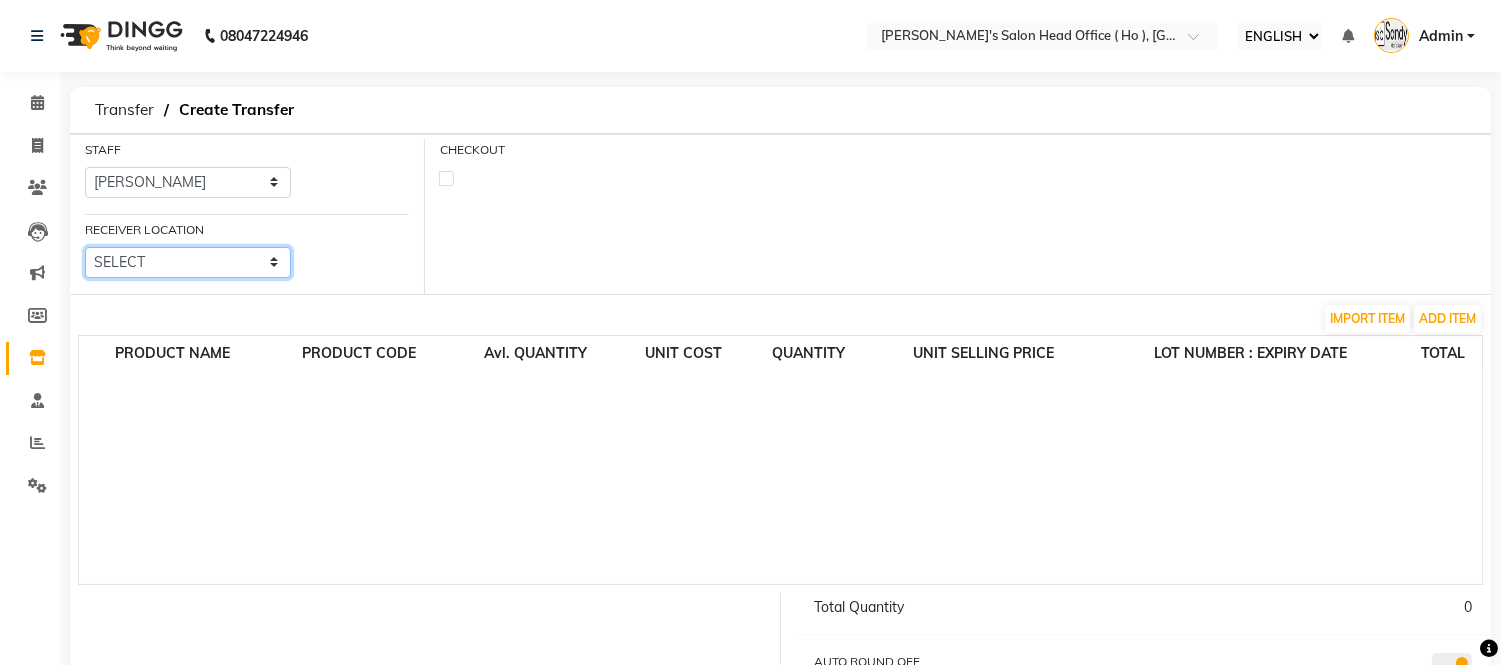 select on "3076" 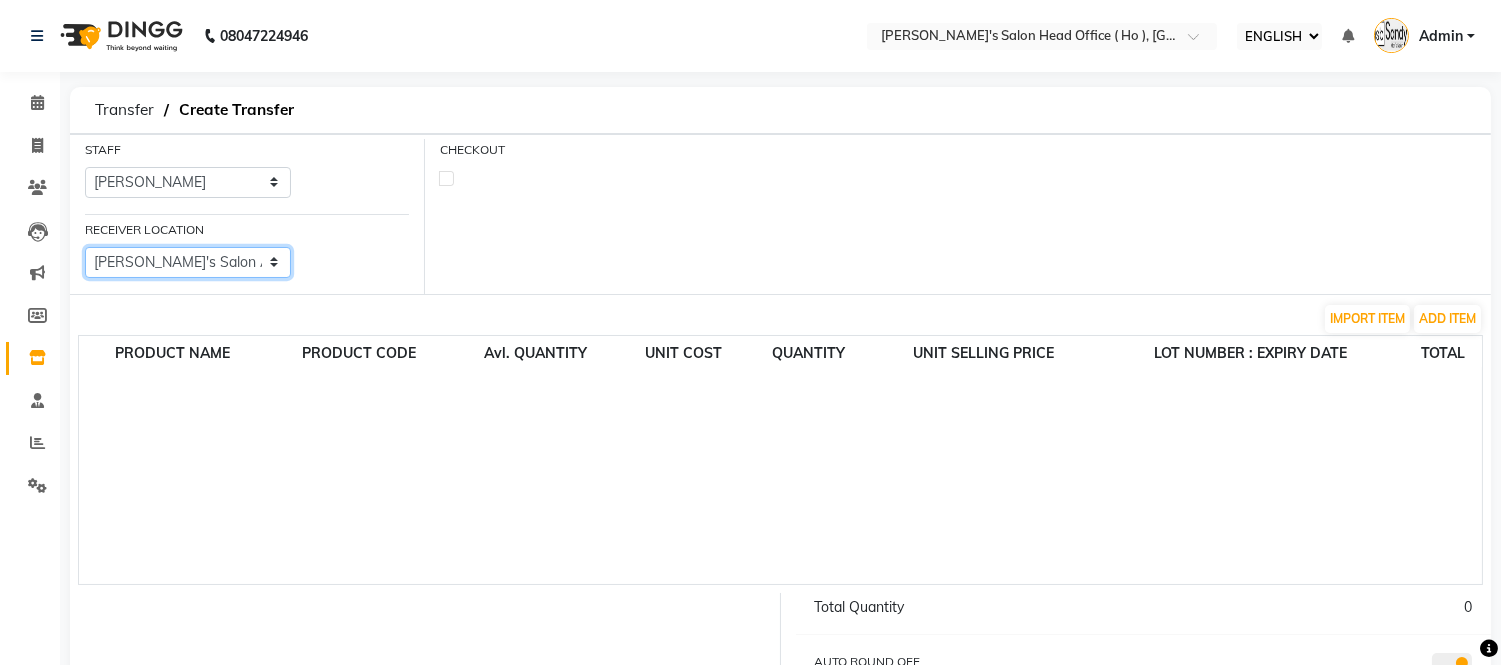 click on "SELECT [PERSON_NAME] [DEMOGRAPHIC_DATA] Salon, [GEOGRAPHIC_DATA][PERSON_NAME][GEOGRAPHIC_DATA] [PERSON_NAME] Men's [GEOGRAPHIC_DATA] [PERSON_NAME] Men's [GEOGRAPHIC_DATA], Speed Well  [PERSON_NAME]'s [GEOGRAPHIC_DATA] [PERSON_NAME][GEOGRAPHIC_DATA][PERSON_NAME]" at bounding box center (188, 262) 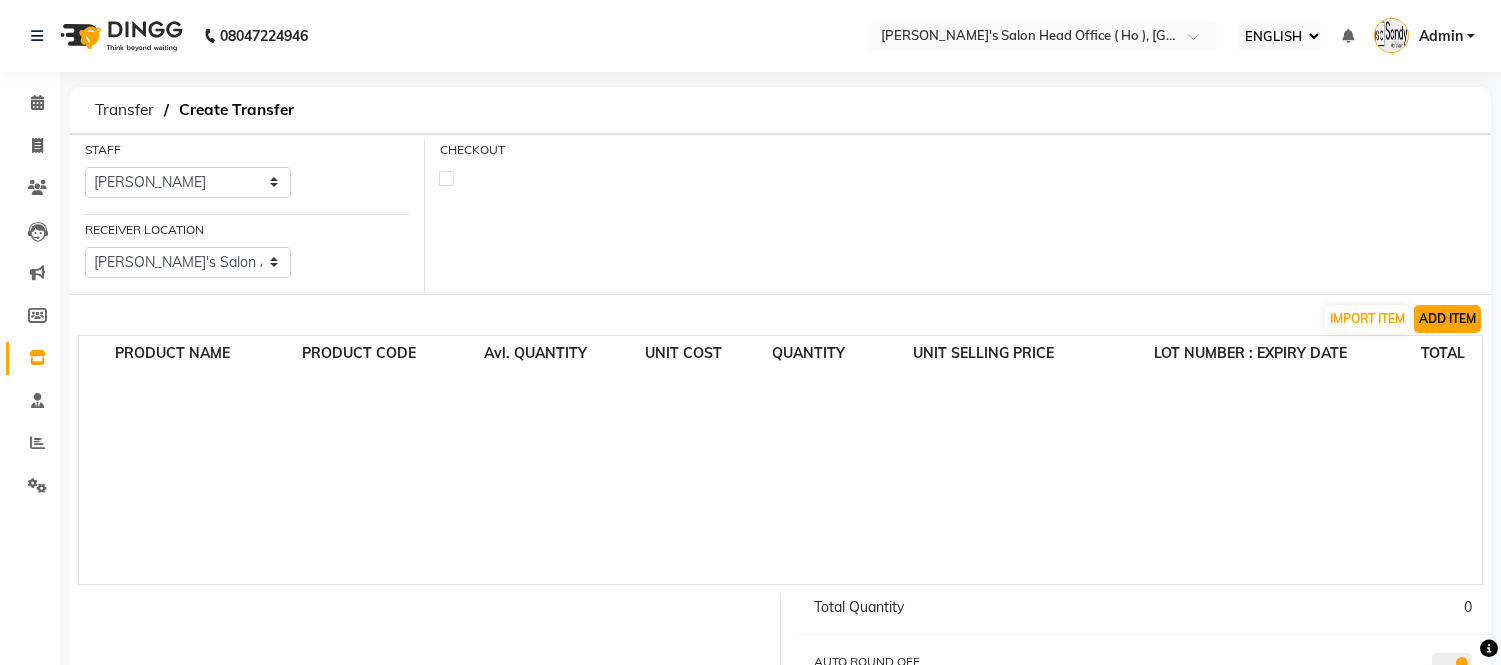 click on "ADD ITEM" 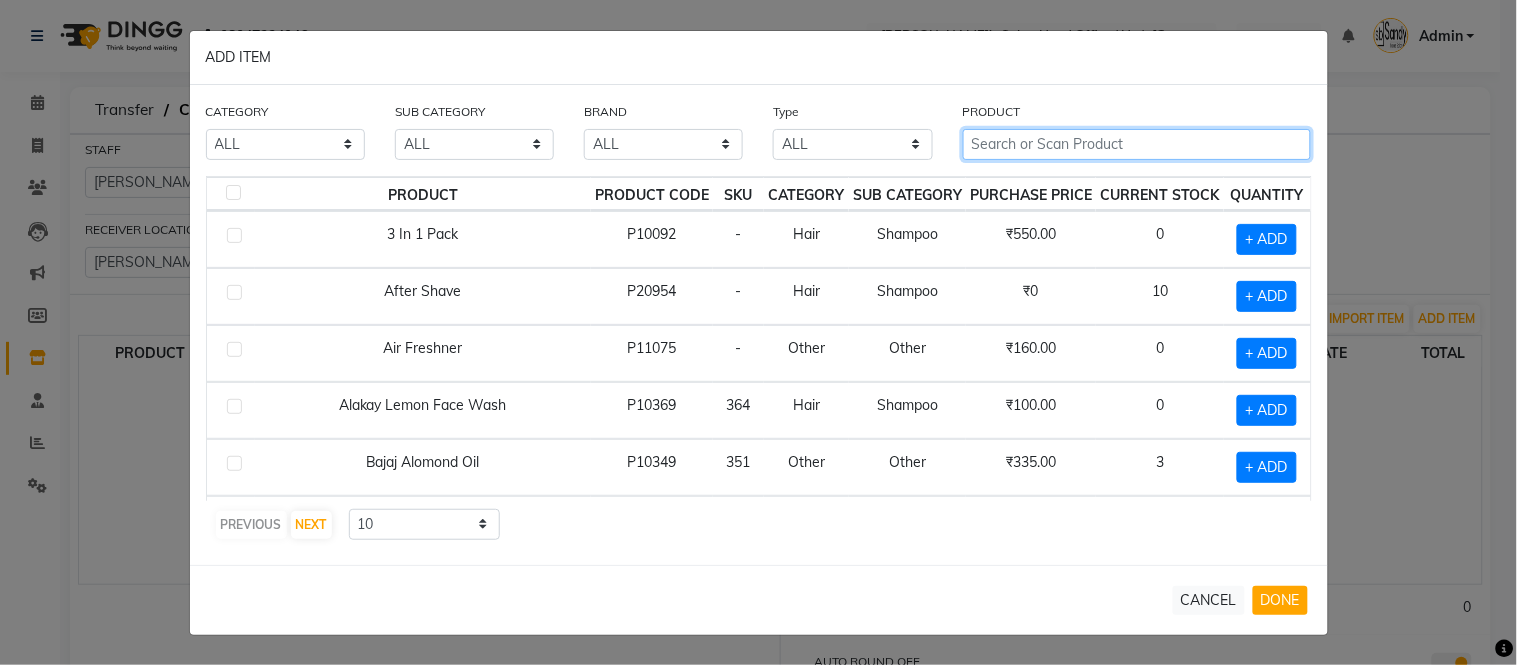 click 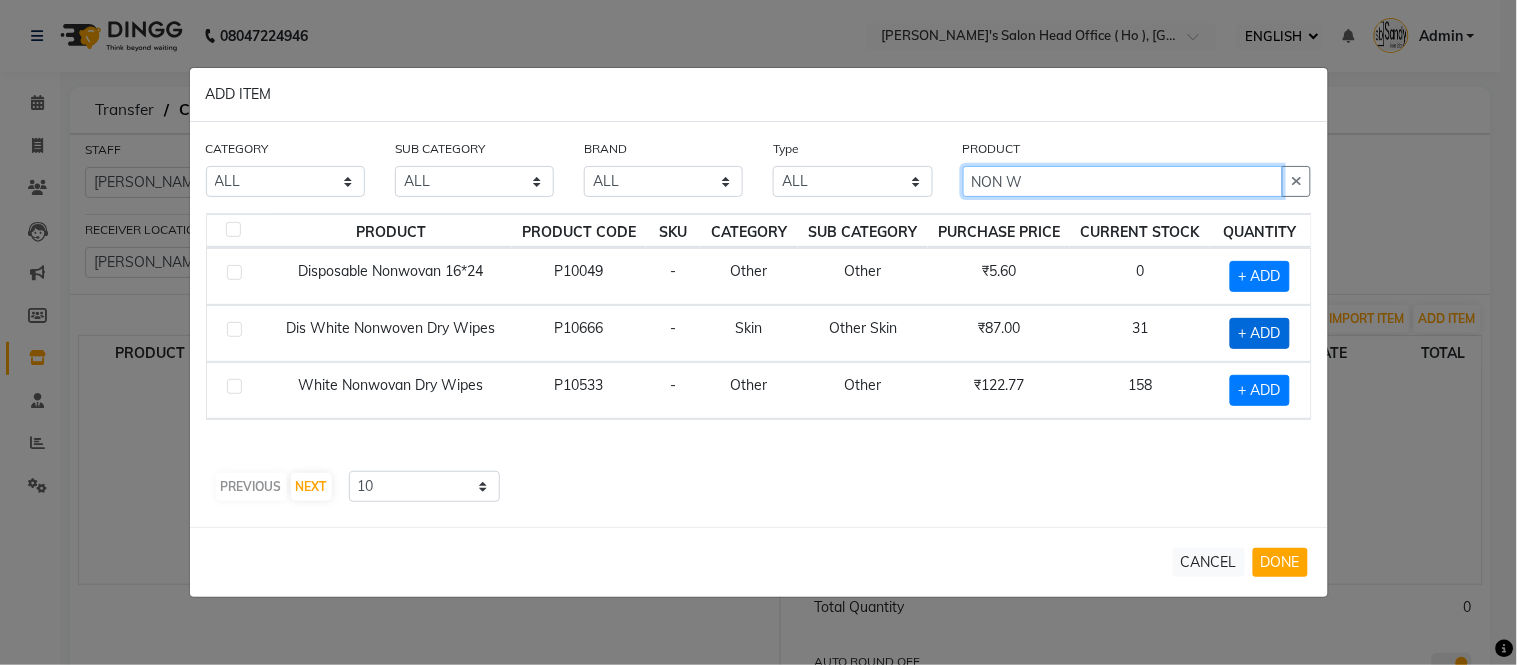 type on "NON W" 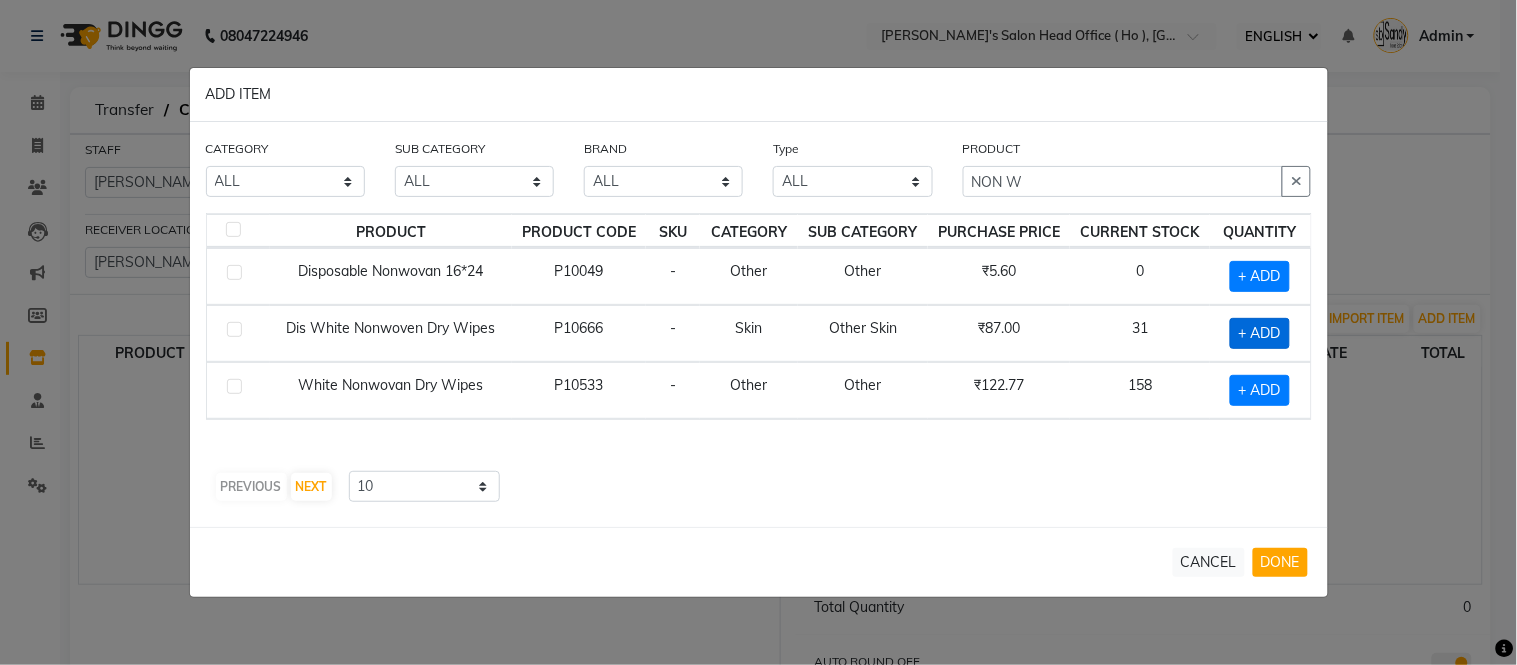 click on "+ ADD" 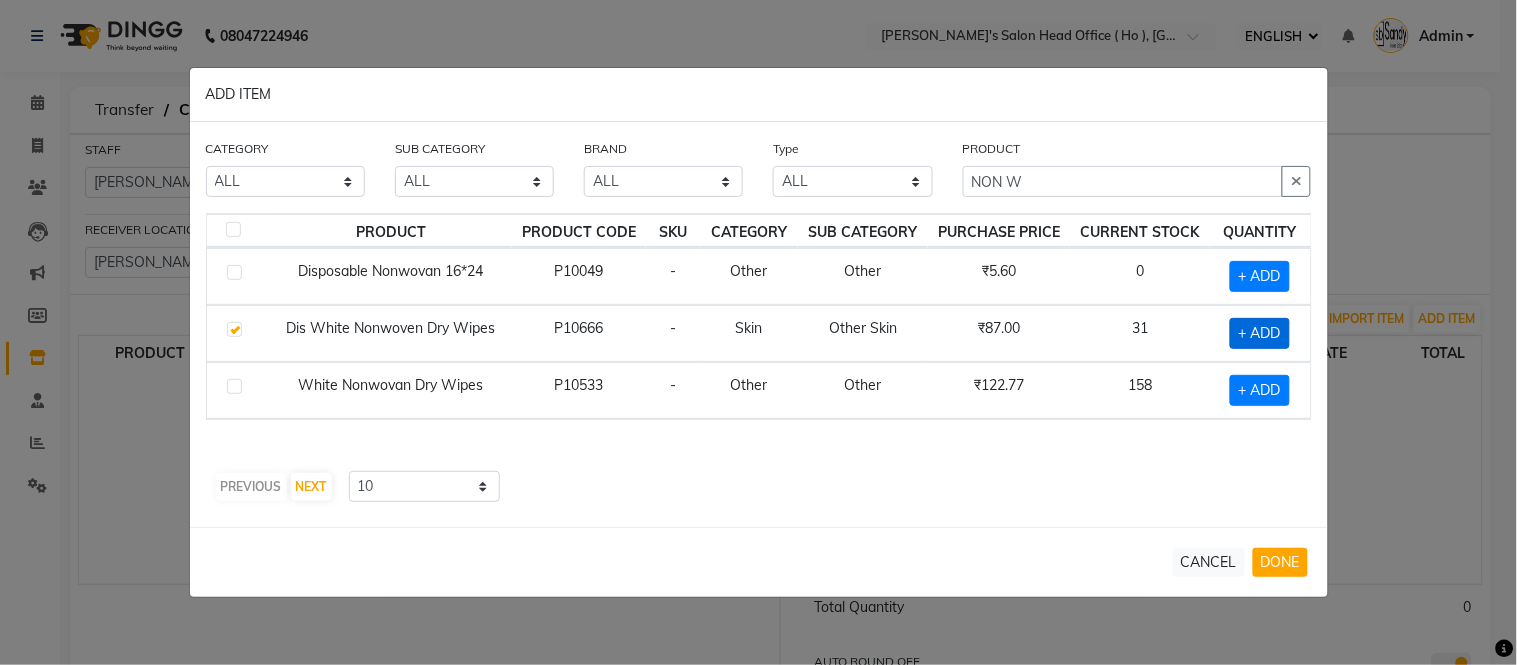 checkbox on "true" 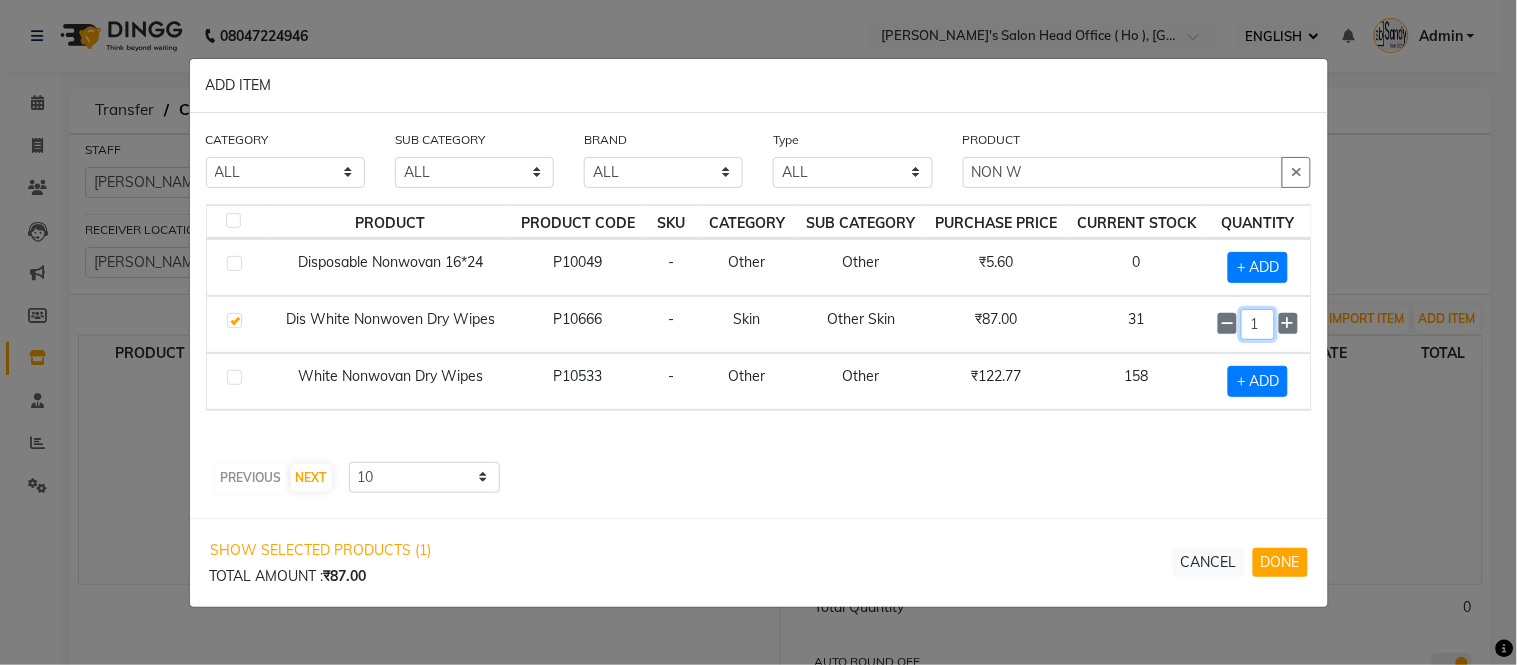click on "1" 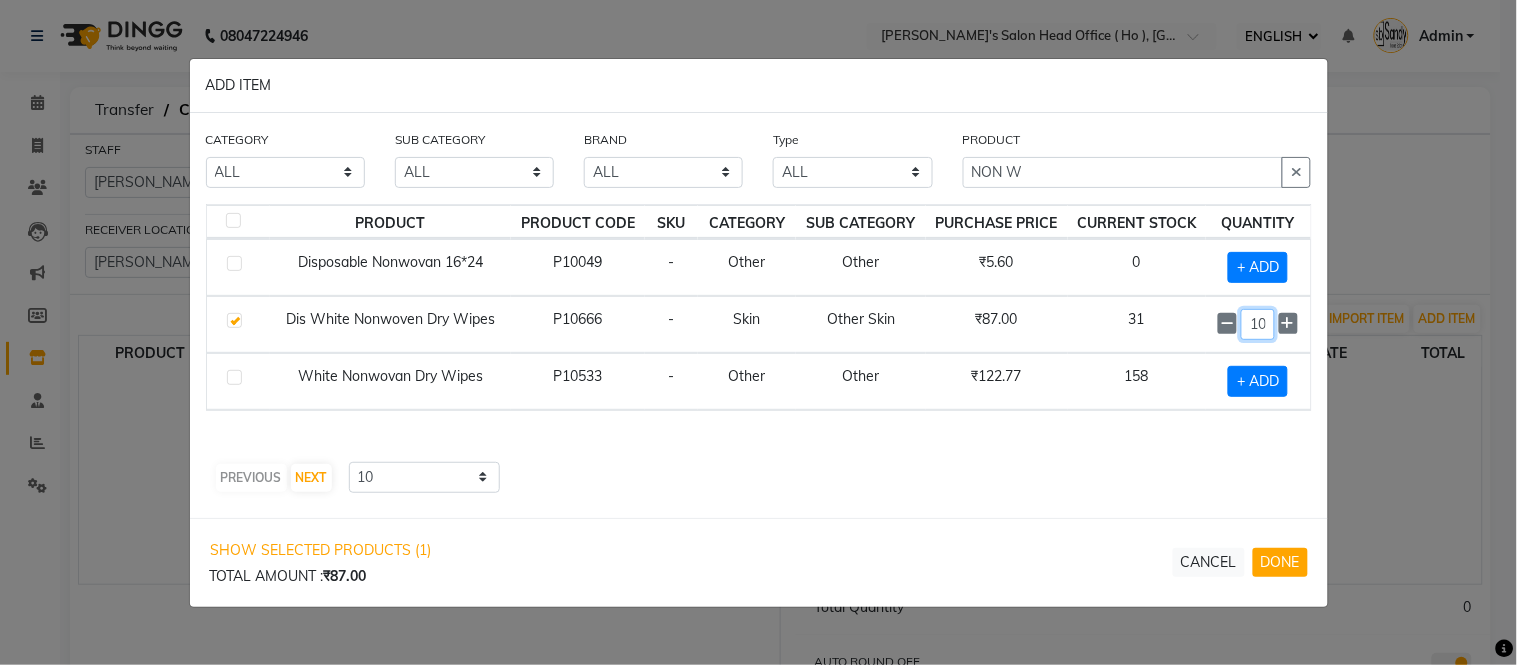 scroll, scrollTop: 0, scrollLeft: 1, axis: horizontal 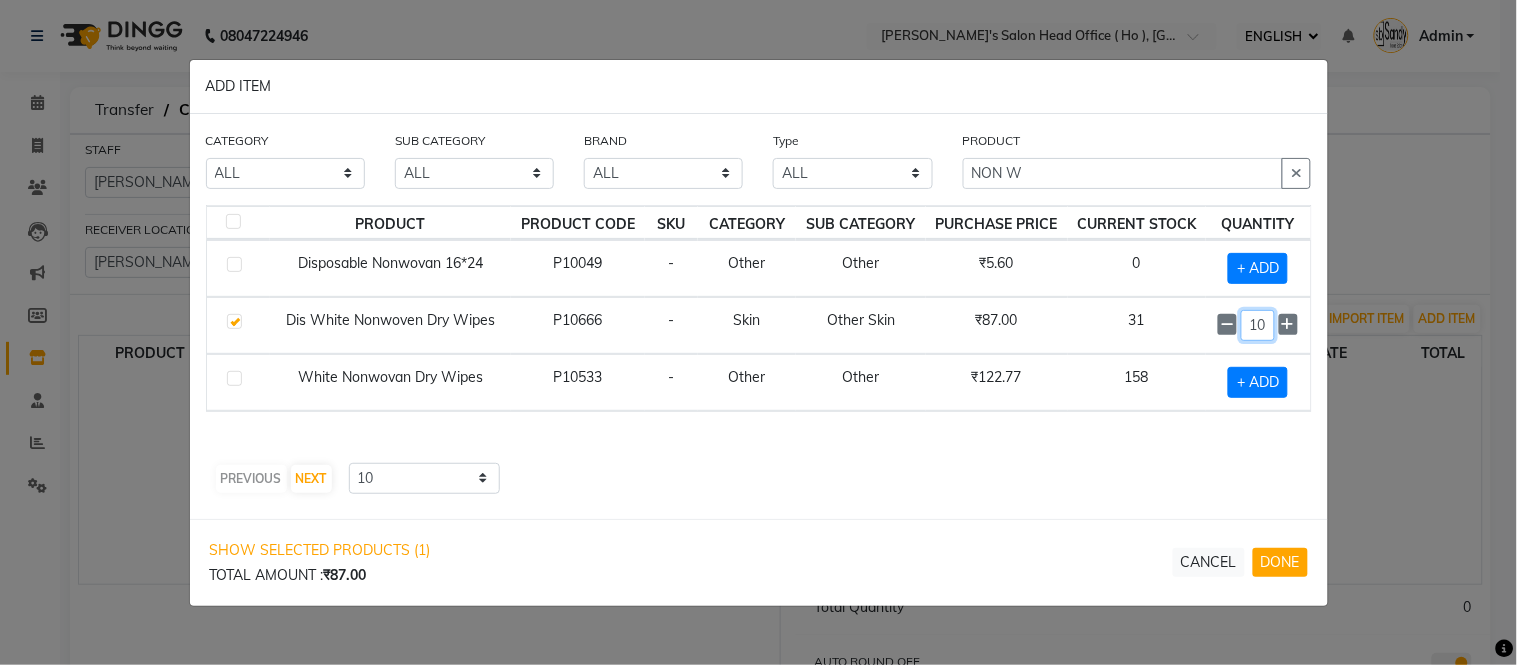 type on "10" 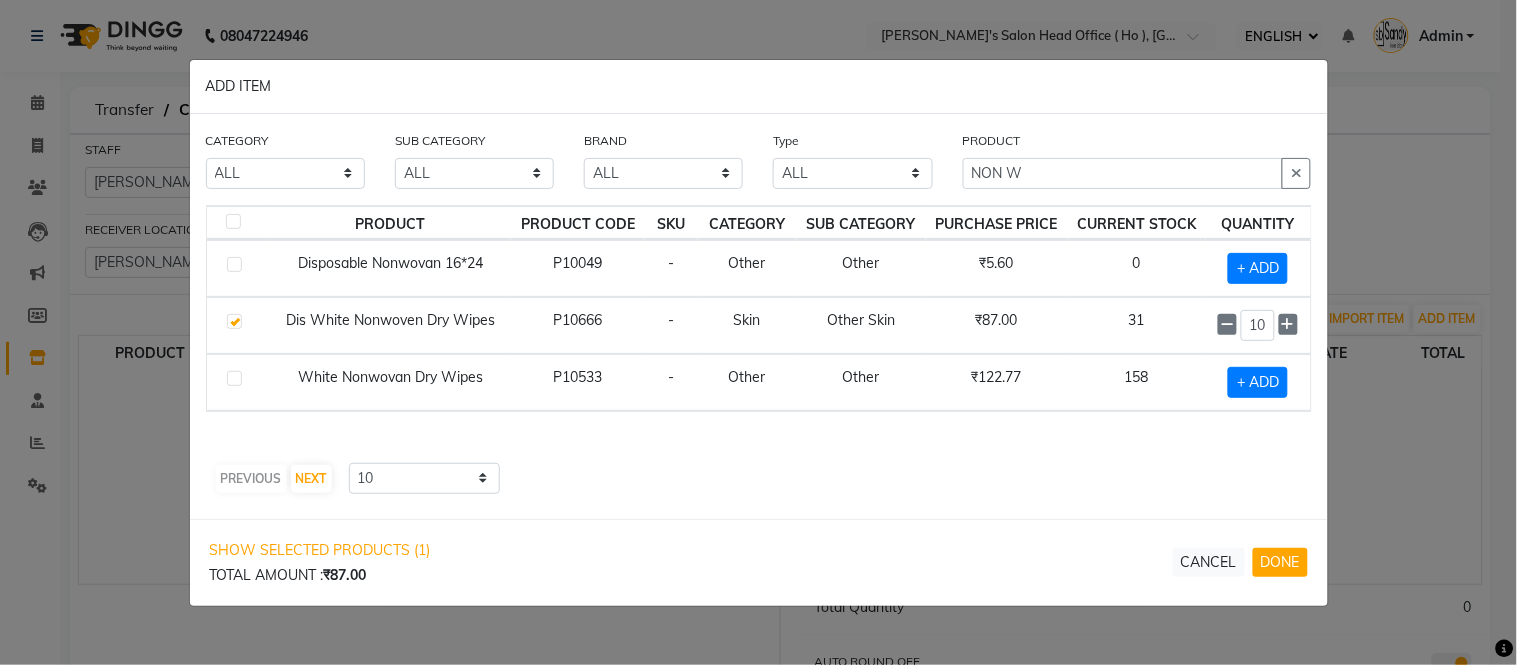 click on "CATEGORY ALL Hair Skin Waxing Disposable Threading Hands and Feet Beauty Planet [MEDICAL_DATA] Cadiveu Casmara Cheryls Loreal Olaplex Other SUB CATEGORY ALL Loreal Retail Cheryls Retail Casmara Retail Keratin Retail Appron Houskeeping Olaplex Salon Use Products Beauty & Other Salon Use Cleanser Rill Honey [MEDICAL_DATA] Salon Use Shampoo Disposable Facial Conditioner Loreal Salon Use Cheryls Salon Use Keratin Salon Use [MEDICAL_DATA] Retail Liposoulable Appliances Gown Gel Hair Colour Salon Use Appliances Makeup Moisturiser Bedsheet Brazilian Cream Mask Pre Matrix Salon Use Other Nepkin Serum Oil Toner Post Towel Matrix Colour Tube Sun Care Massage Cream Serum Matrix Retail Tissue Magic TIssue Strips Masks Color Lip Care Appliances Appliances Cotton Roll Treatment Eye Care Cotton Buds Other Brazilian Eye Pad Body Care Styling Kit & Combo Hand & Feet Other Kit & Combo Treatment Appliances Other Other Skin Other BRAND ALL Alakay Bajaj Beardo Began Bio Blue Magic Bombay Bombini Bond Therapy Box The Tox Brazilian Brazilians Wax Bridal Copa" 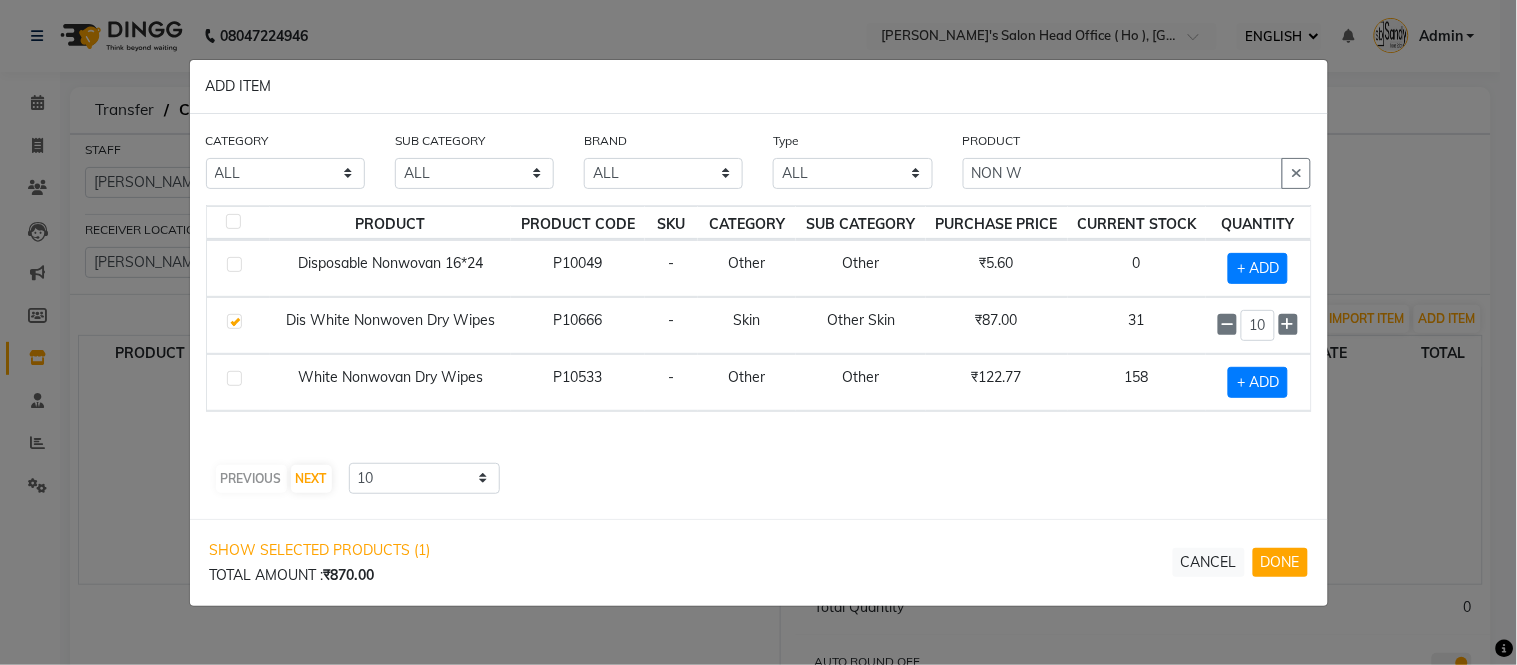 scroll, scrollTop: 0, scrollLeft: 0, axis: both 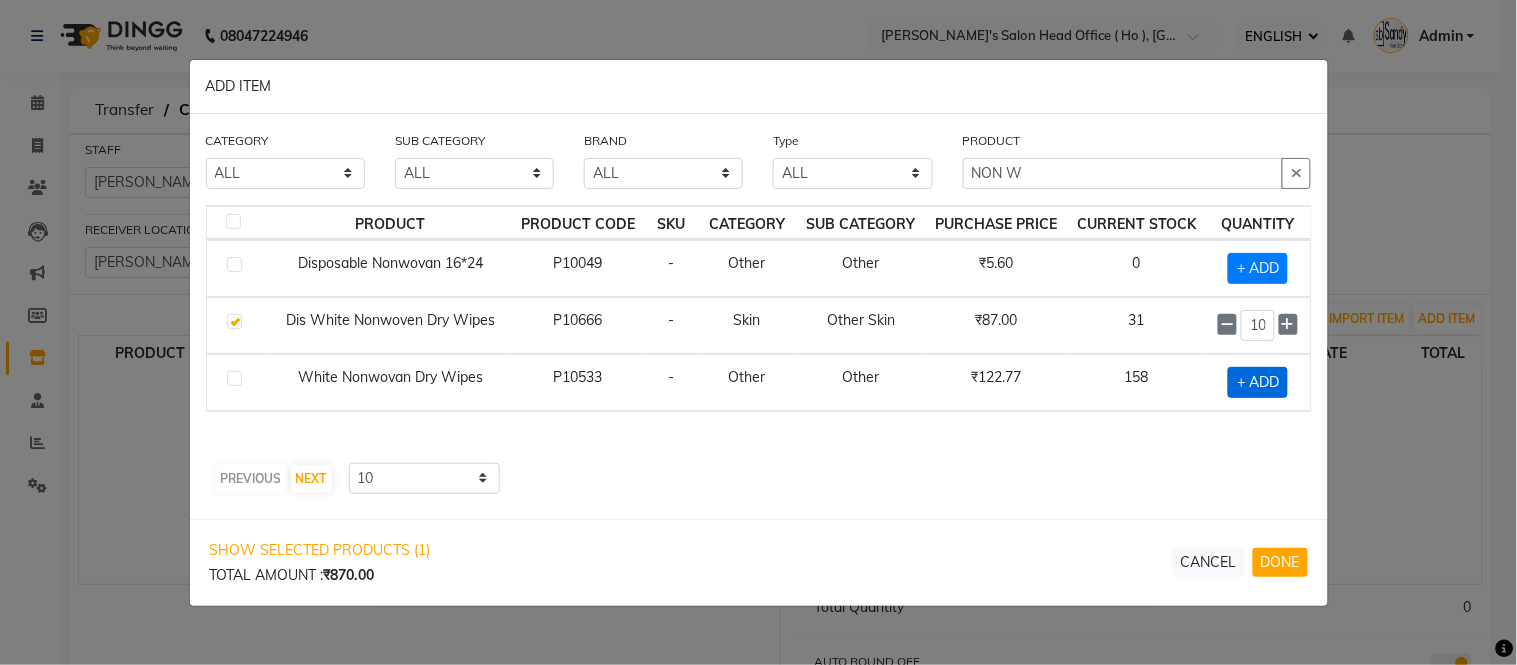 click on "+ ADD" 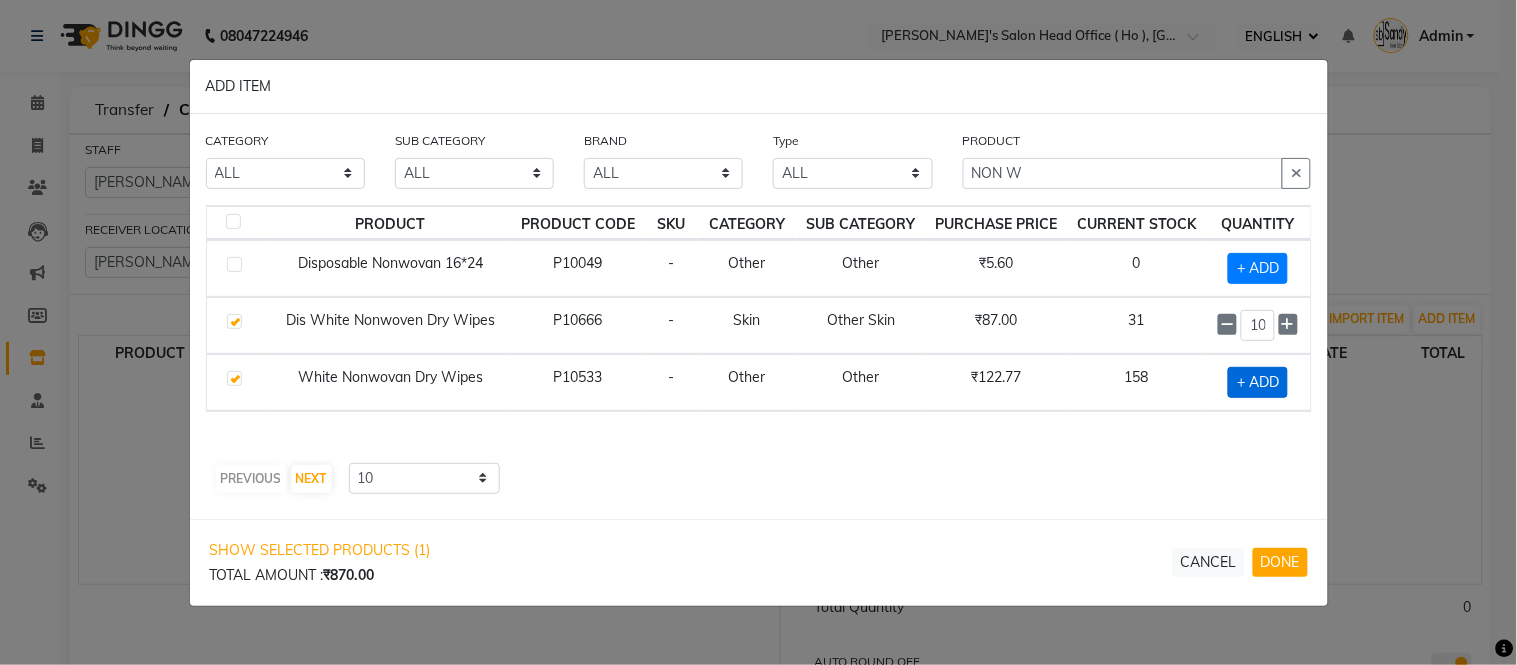 checkbox on "true" 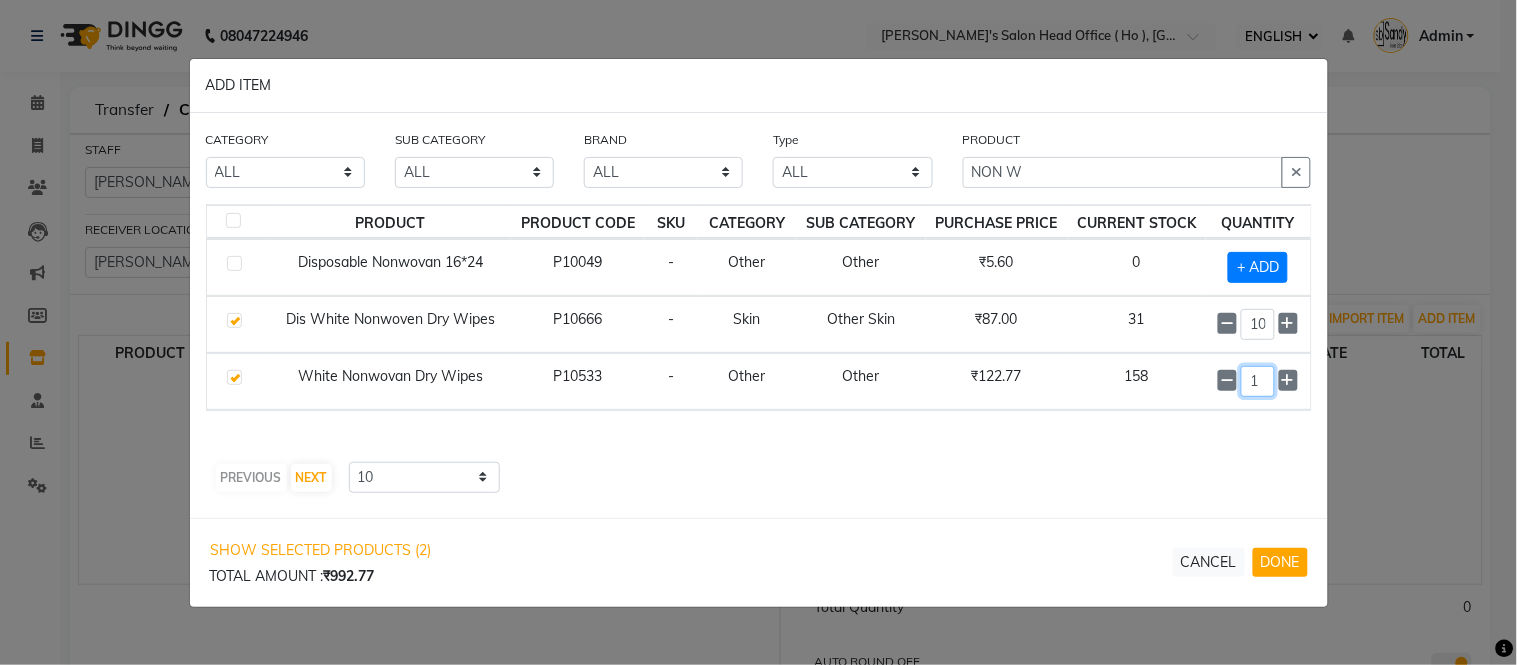click on "1" 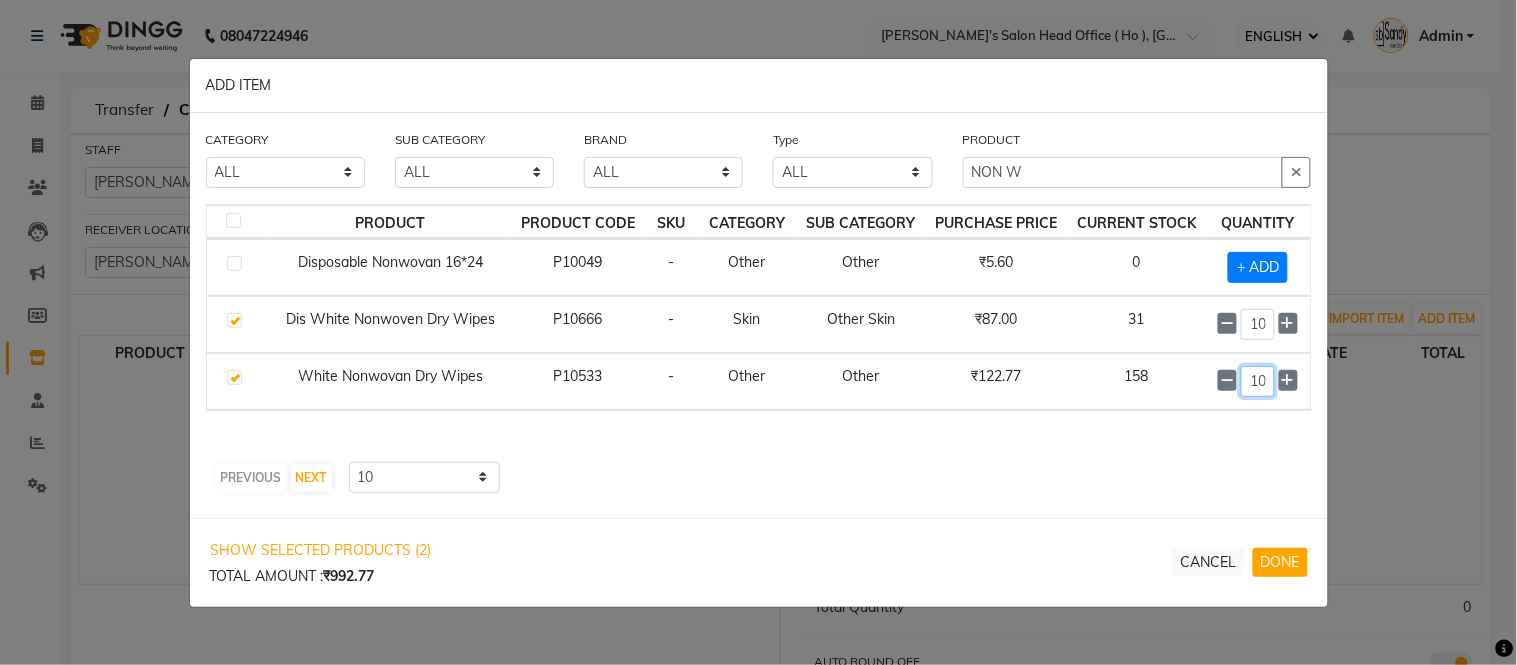 scroll, scrollTop: 0, scrollLeft: 1, axis: horizontal 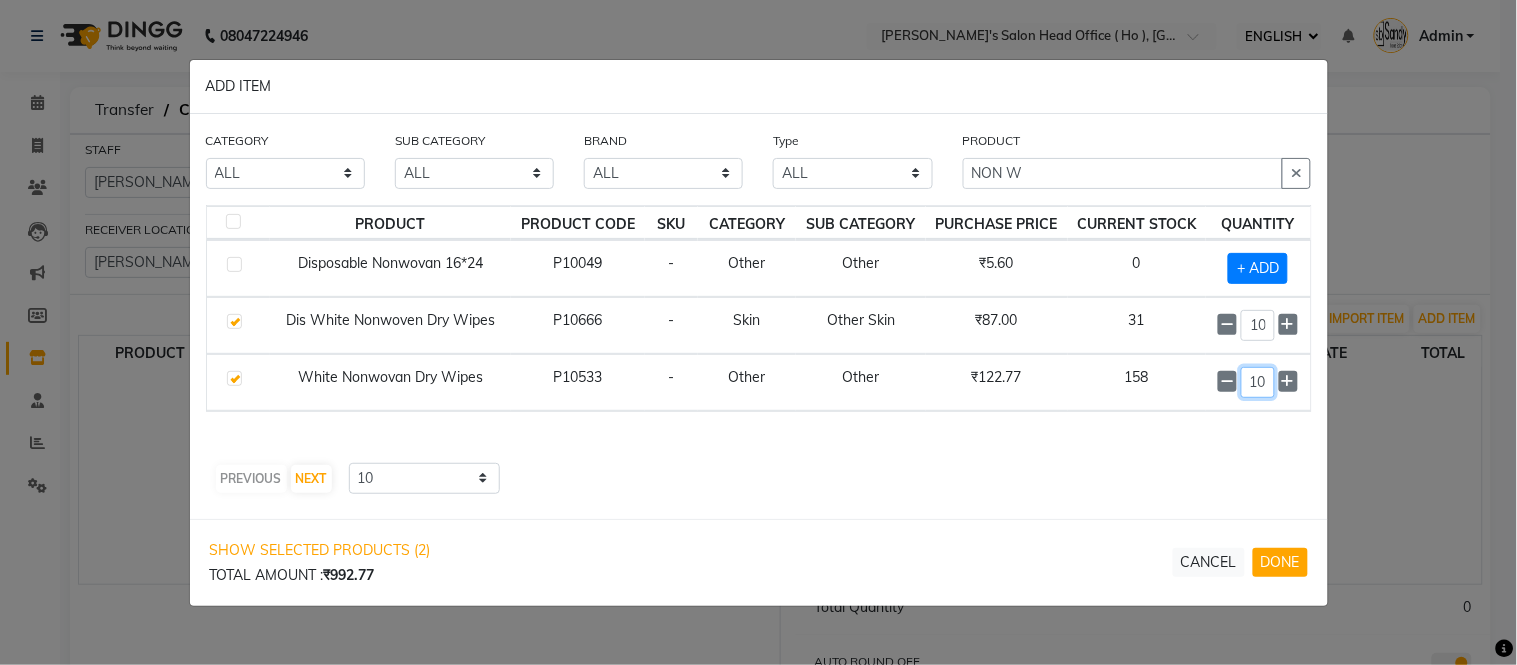 type on "10" 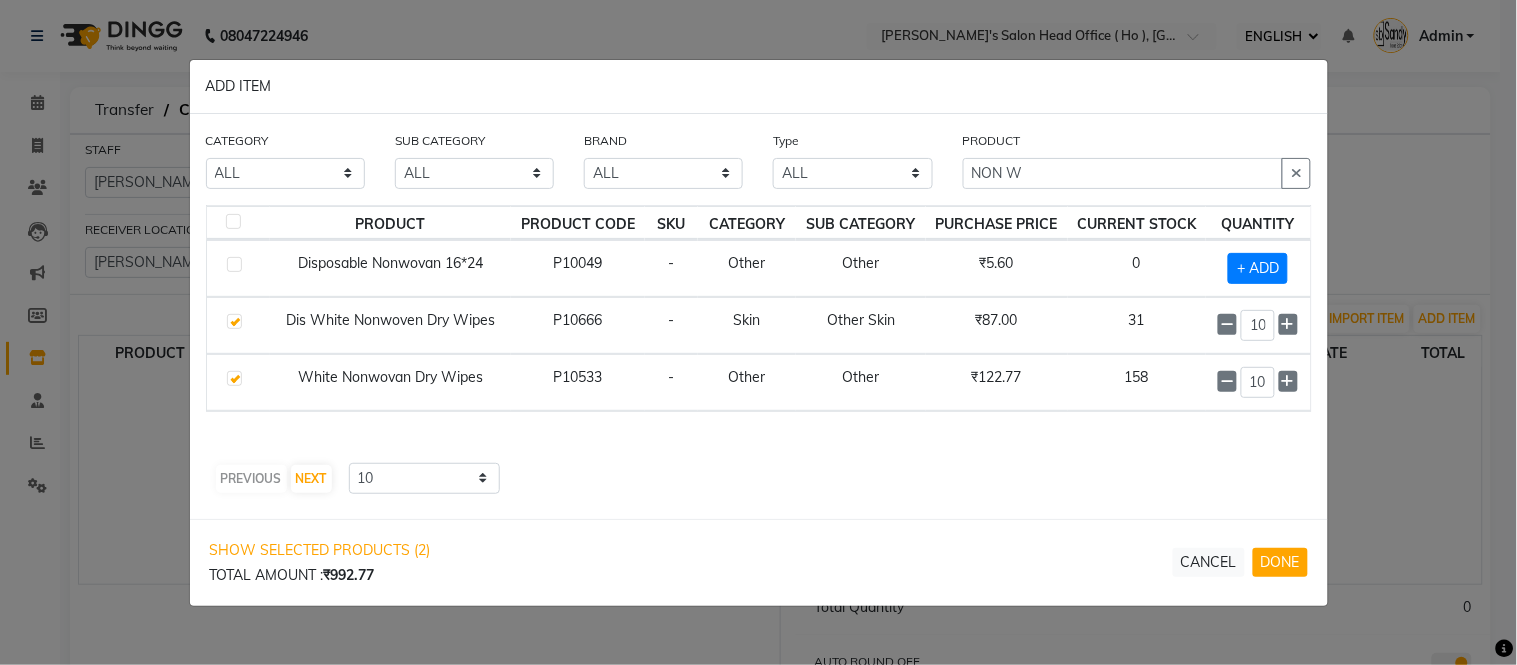 click on "PRODUCT PRODUCT CODE SKU CATEGORY SUB CATEGORY PURCHASE PRICE CURRENT STOCK QUANTITY  Disposable Nonwovan 16*24   P10049   -   Other   Other   ₹5.60   0   + ADD   Dis White Nonwoven Dry Wipes    P10666   -   Skin   Other Skin   ₹87.00   31  10  White Nonwovan Dry Wipes    P10533   -   Other   Other   ₹122.77   158  10  PREVIOUS   NEXT  10 50 100" 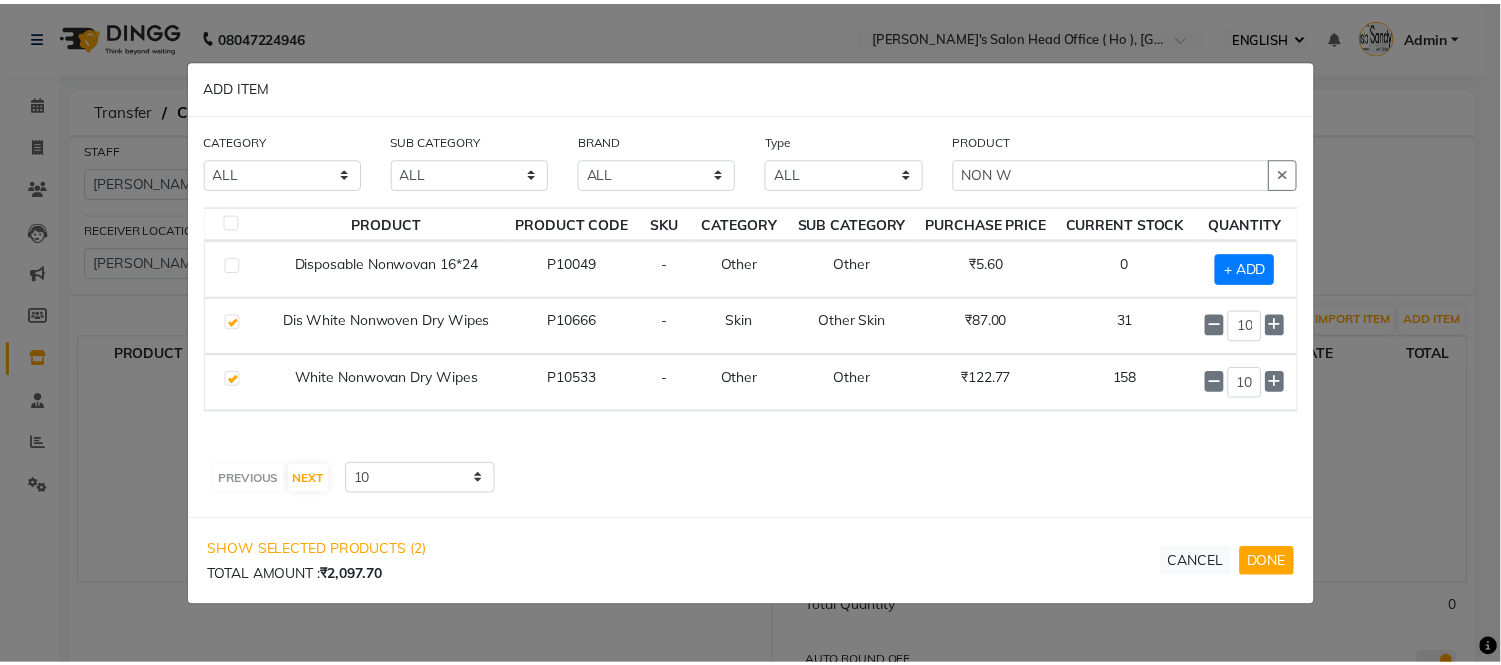 scroll, scrollTop: 0, scrollLeft: 0, axis: both 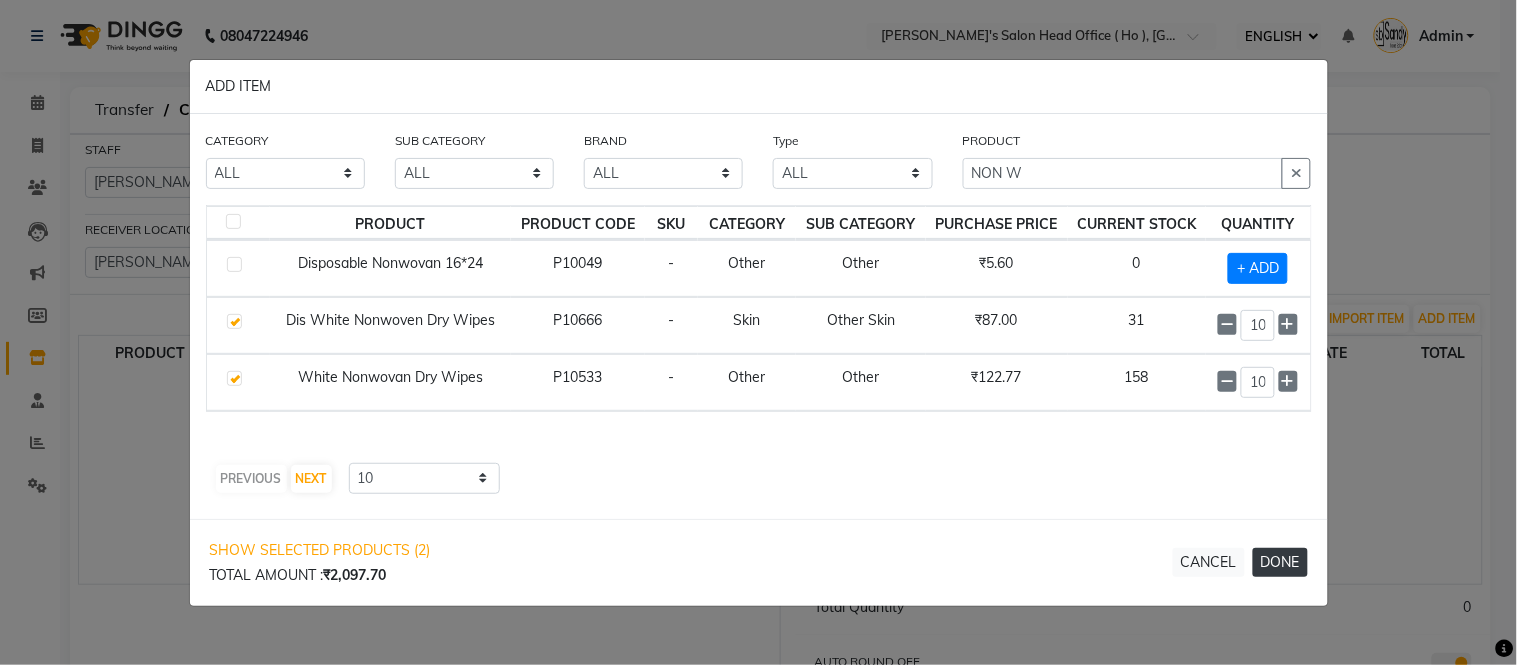 click on "DONE" 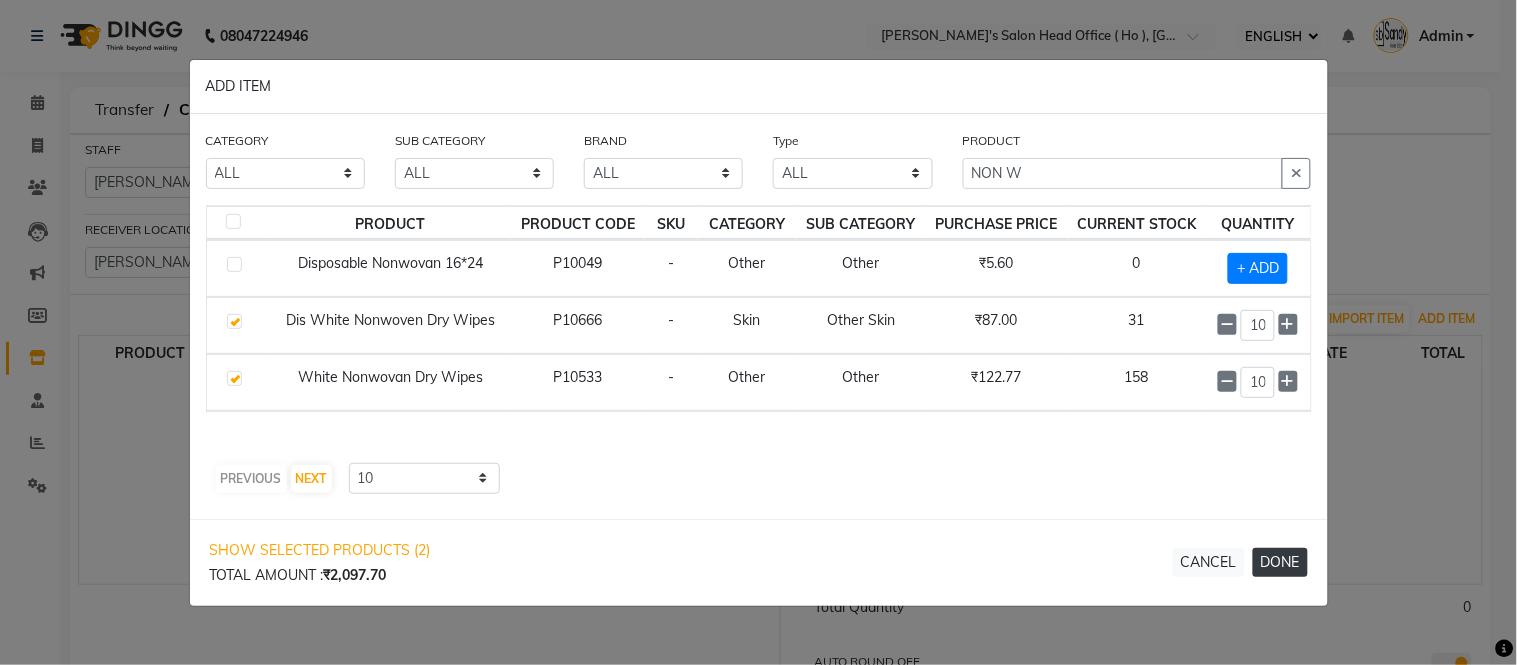 type 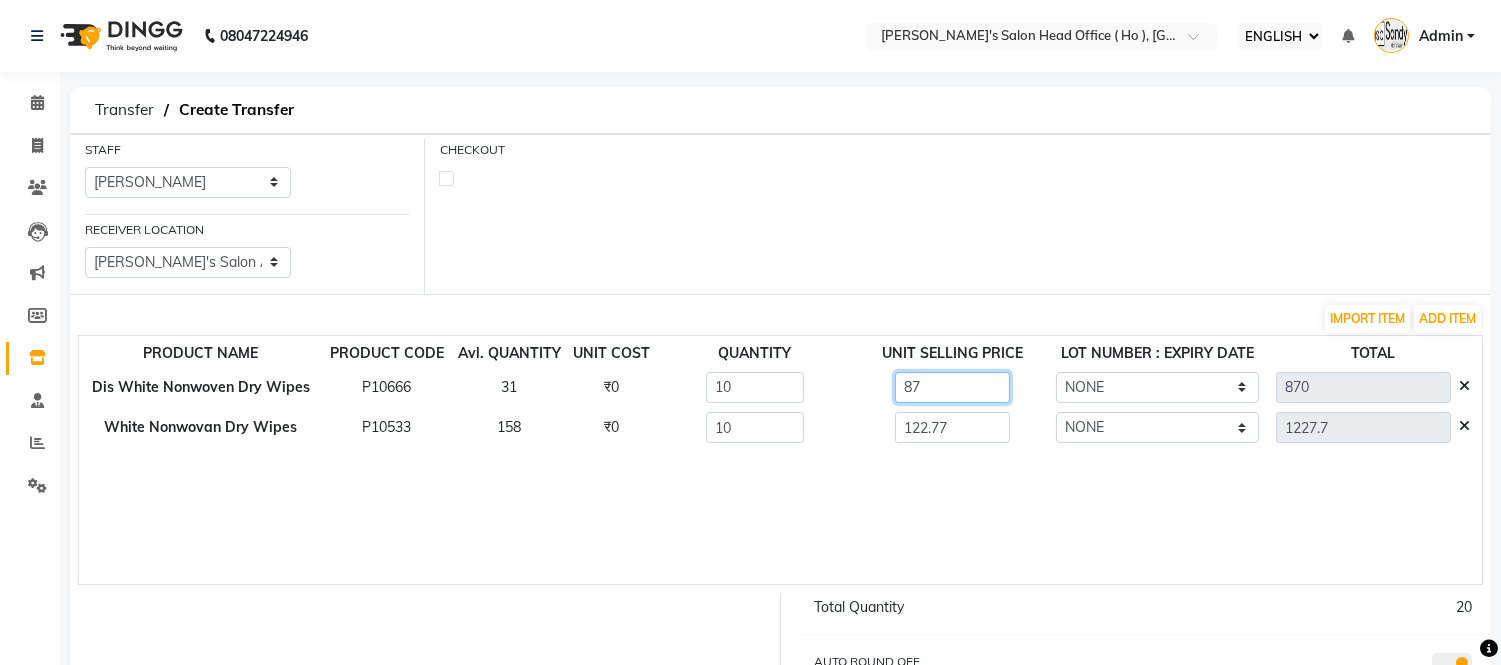 click on "87" 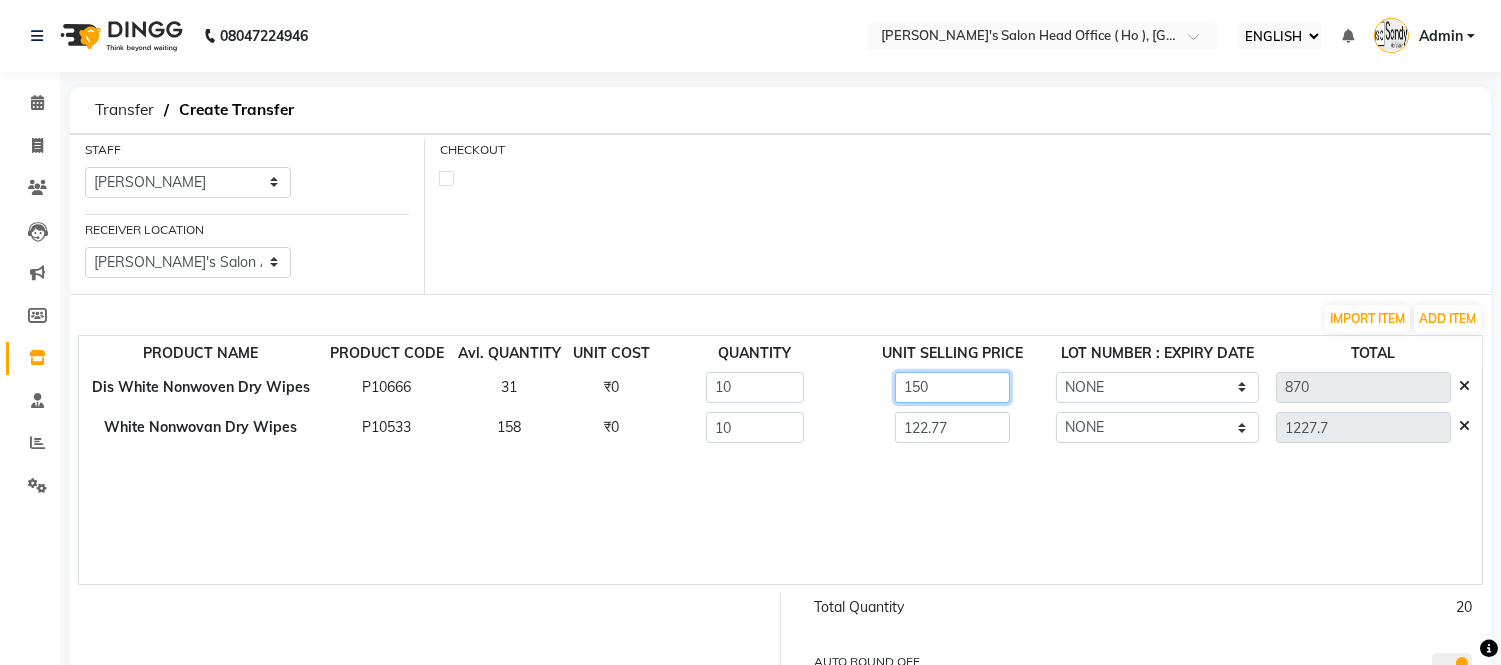 type on "150" 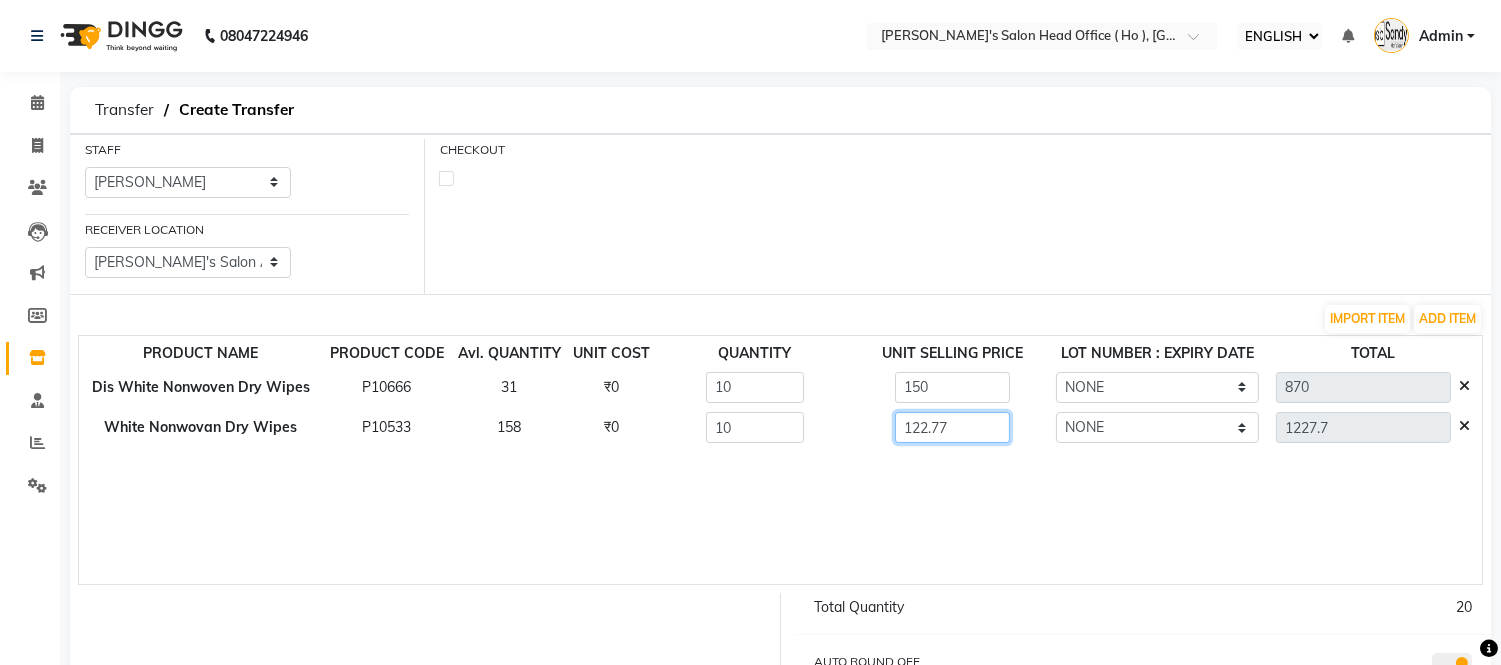 type on "1500" 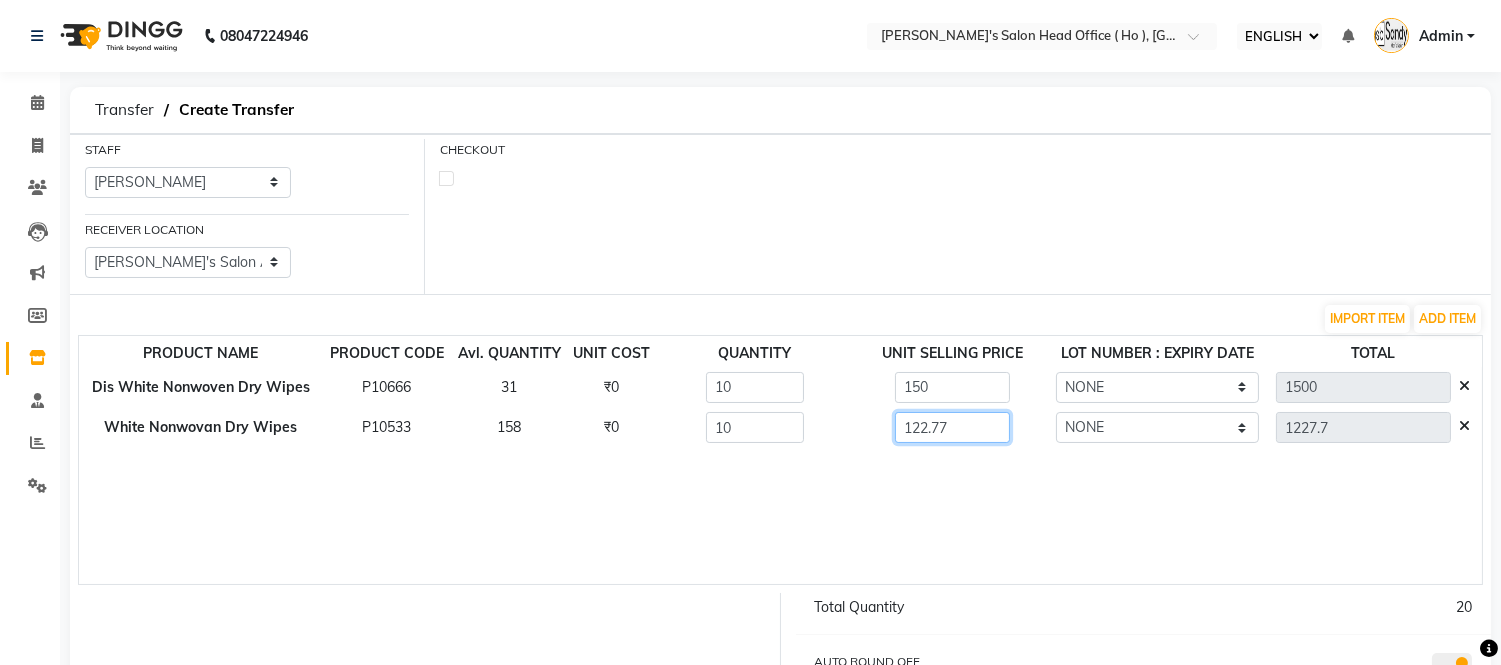 click on "122.77" 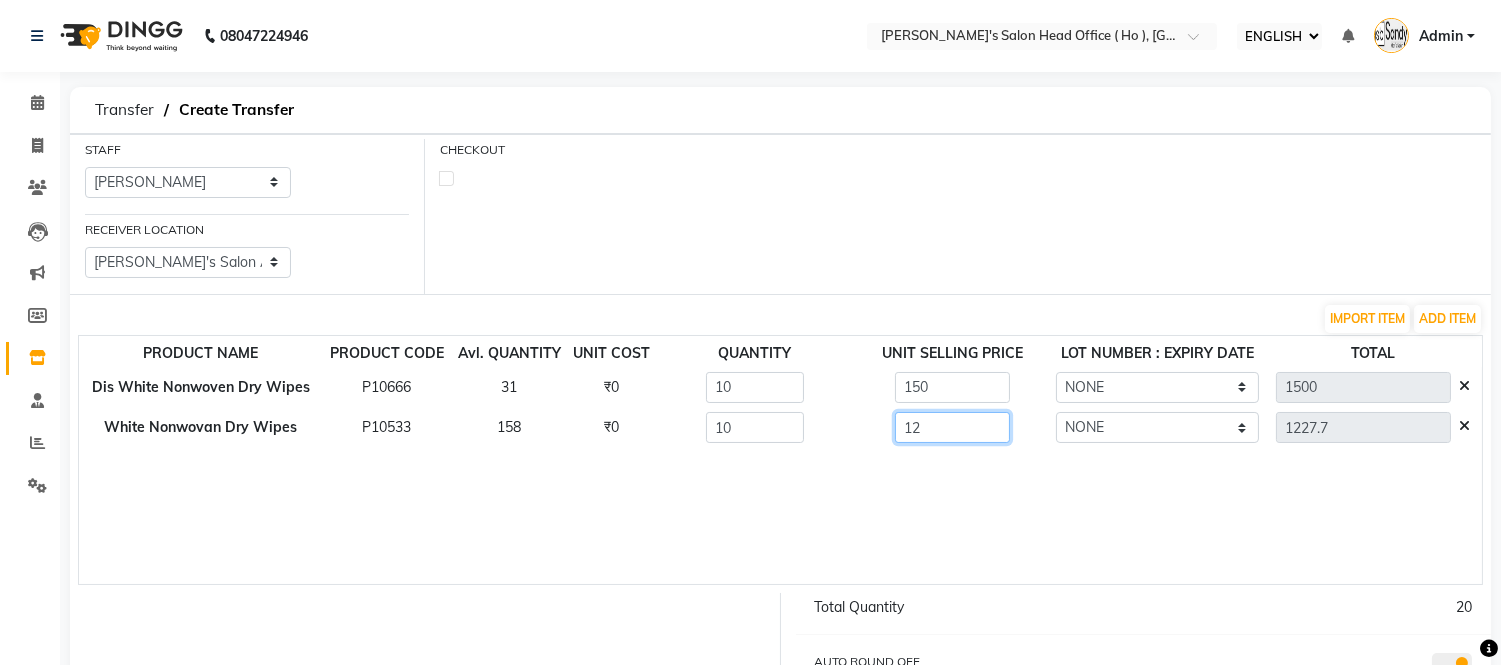 type on "1" 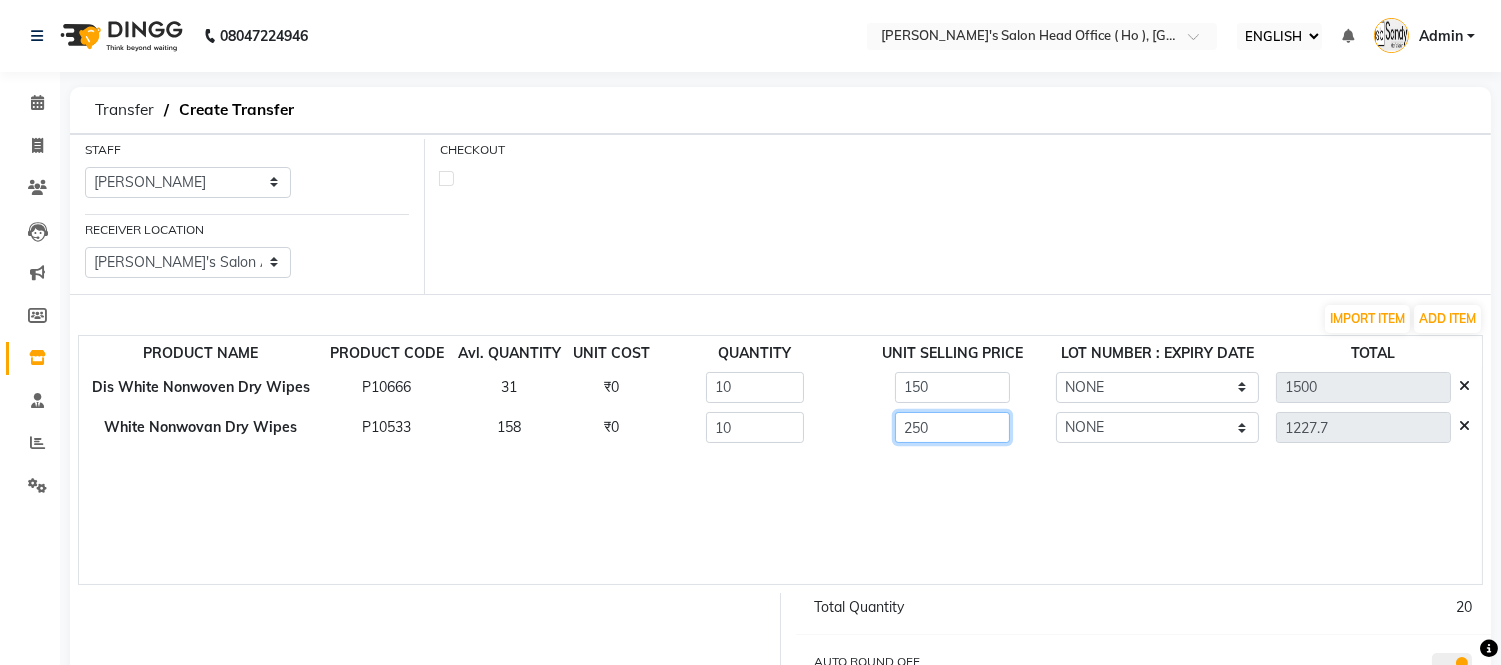 type on "250" 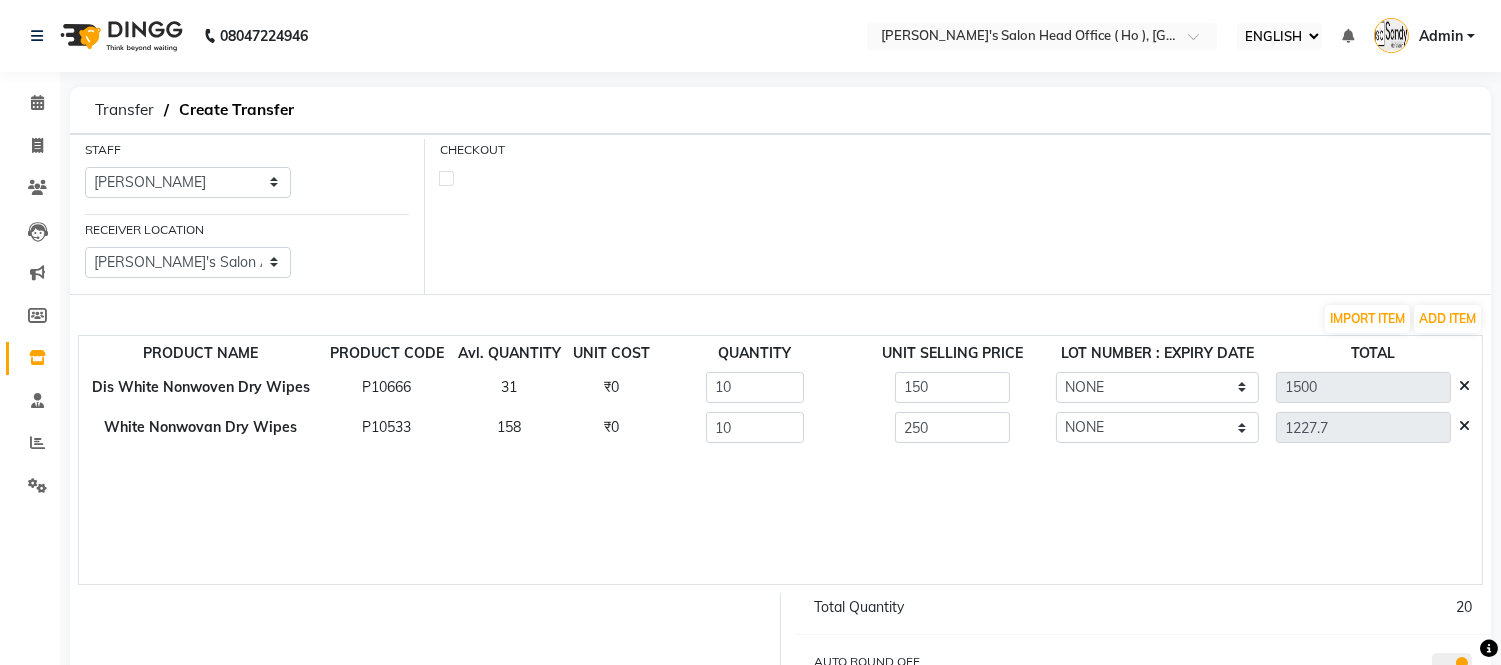 type on "2500" 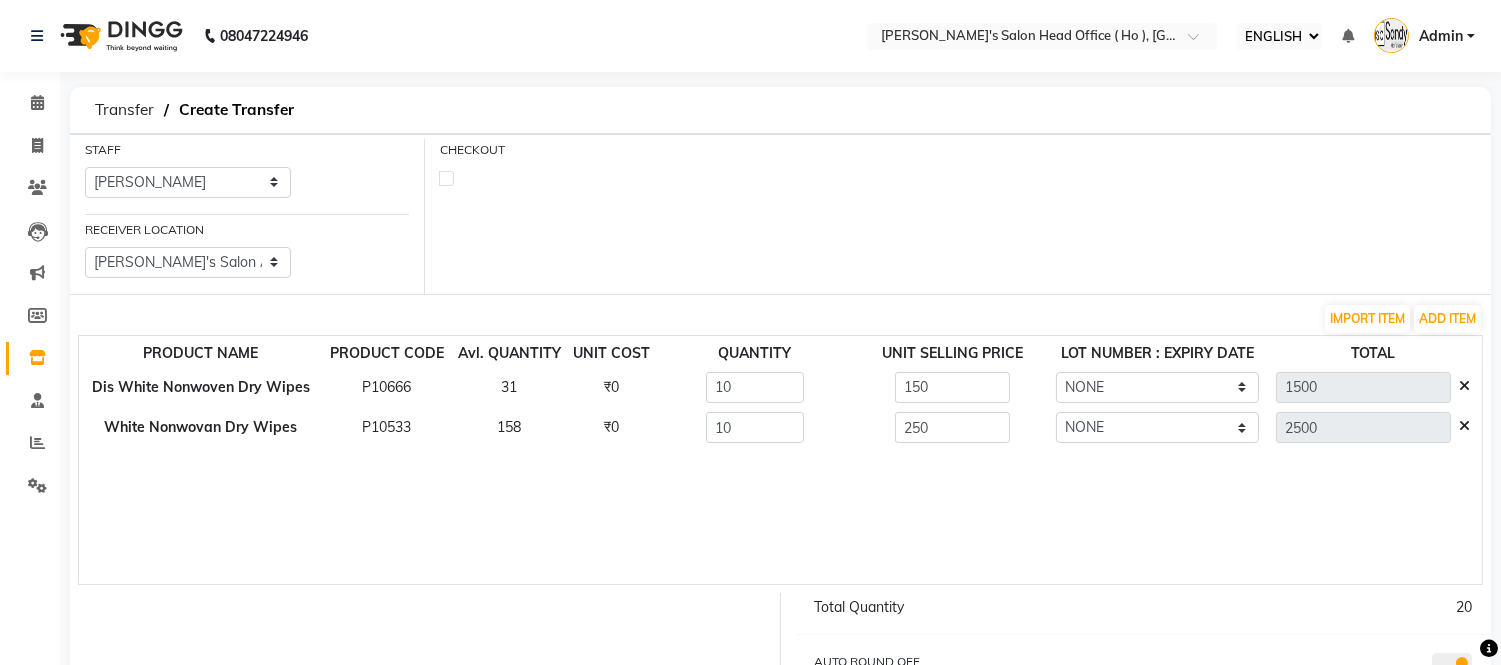 click on "CHECKOUT" 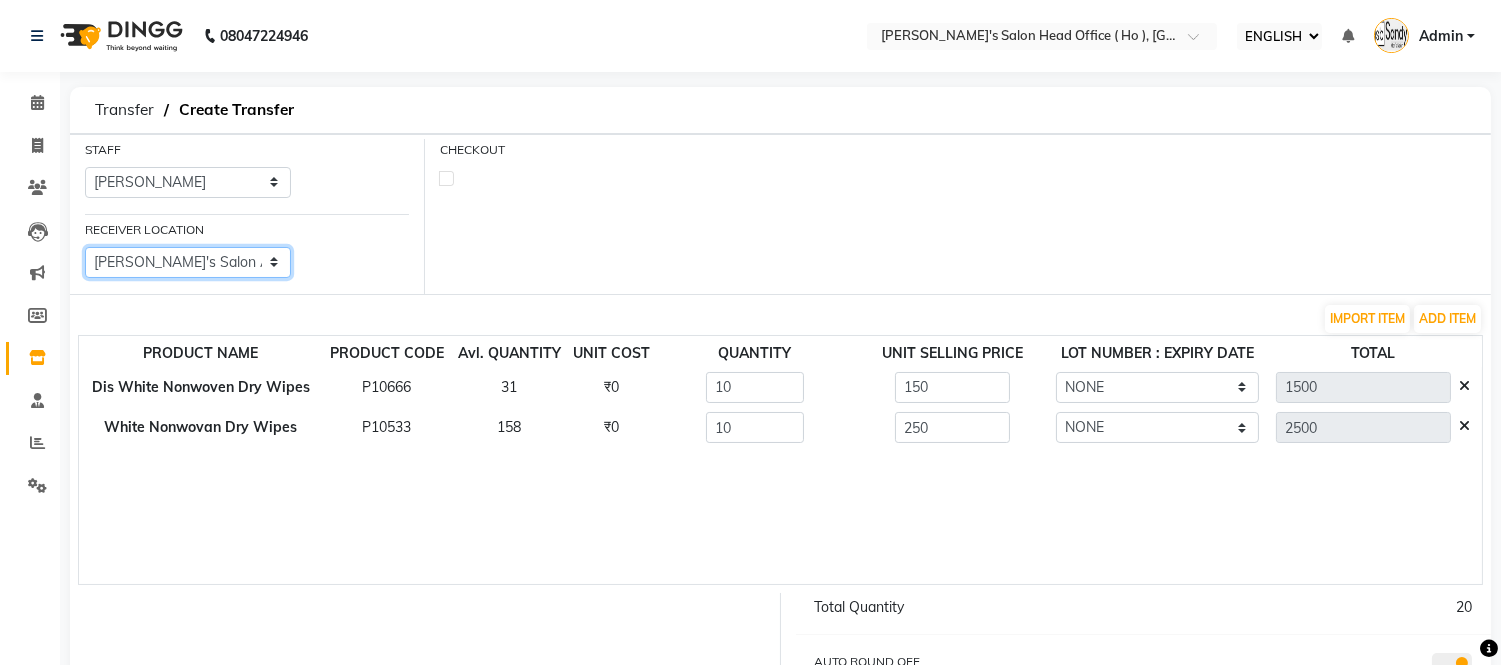 click on "SELECT [PERSON_NAME] [DEMOGRAPHIC_DATA] Salon, [GEOGRAPHIC_DATA][PERSON_NAME][GEOGRAPHIC_DATA] [PERSON_NAME] Men's [GEOGRAPHIC_DATA] [PERSON_NAME] Men's [GEOGRAPHIC_DATA], Speed Well  [PERSON_NAME]'s [GEOGRAPHIC_DATA] [PERSON_NAME][GEOGRAPHIC_DATA][PERSON_NAME]" at bounding box center (188, 262) 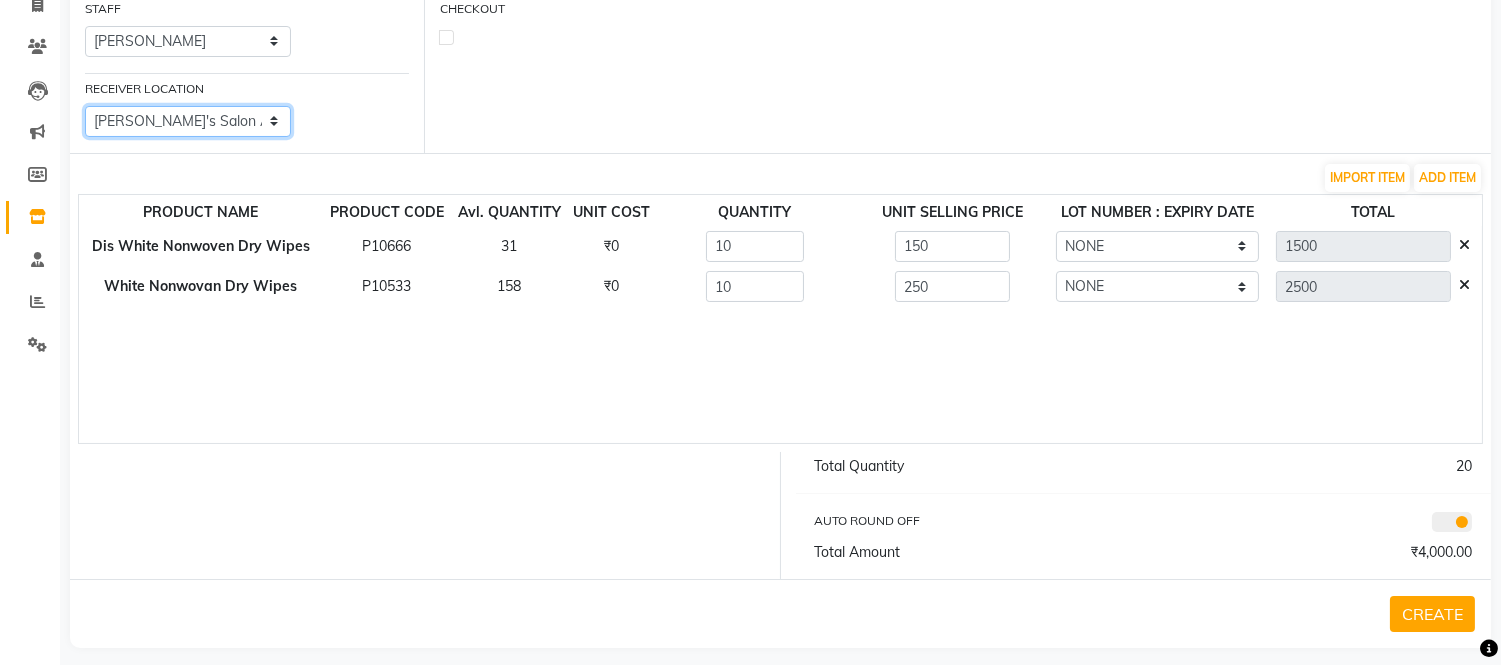 scroll, scrollTop: 157, scrollLeft: 0, axis: vertical 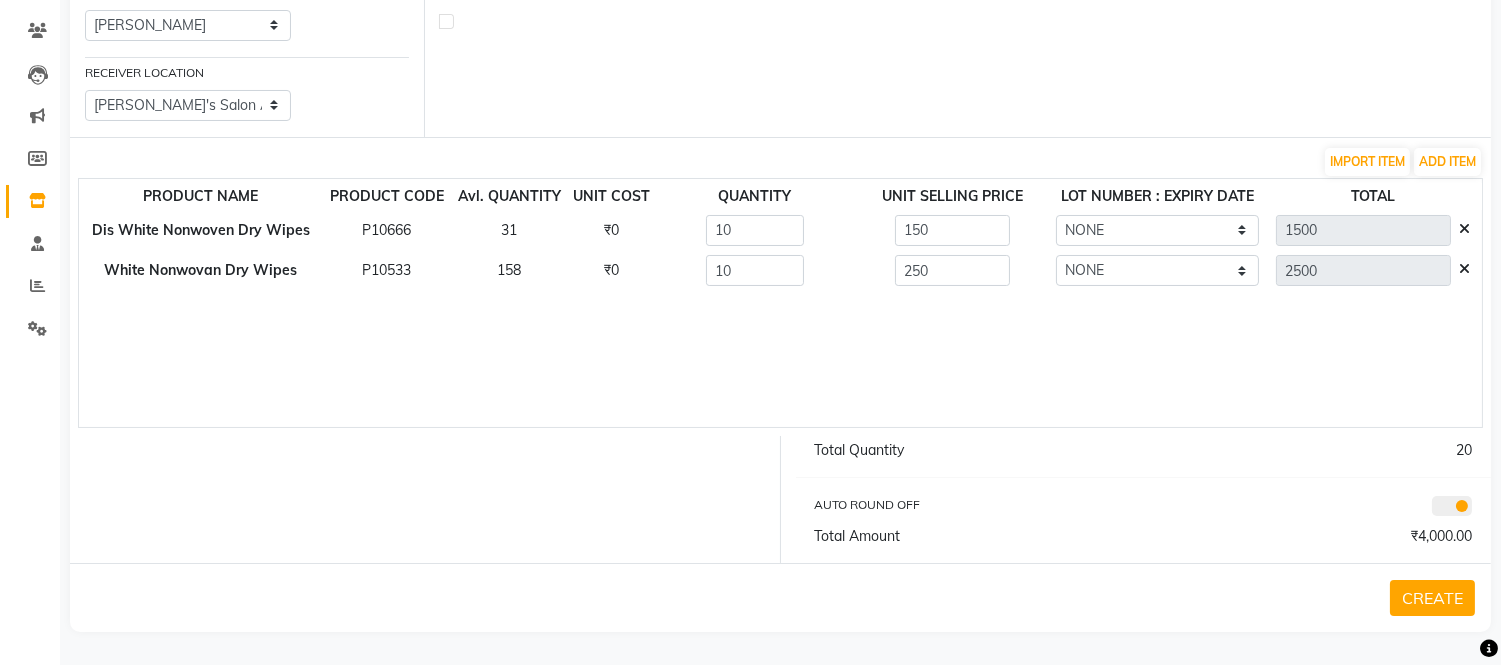 click on "CREATE" 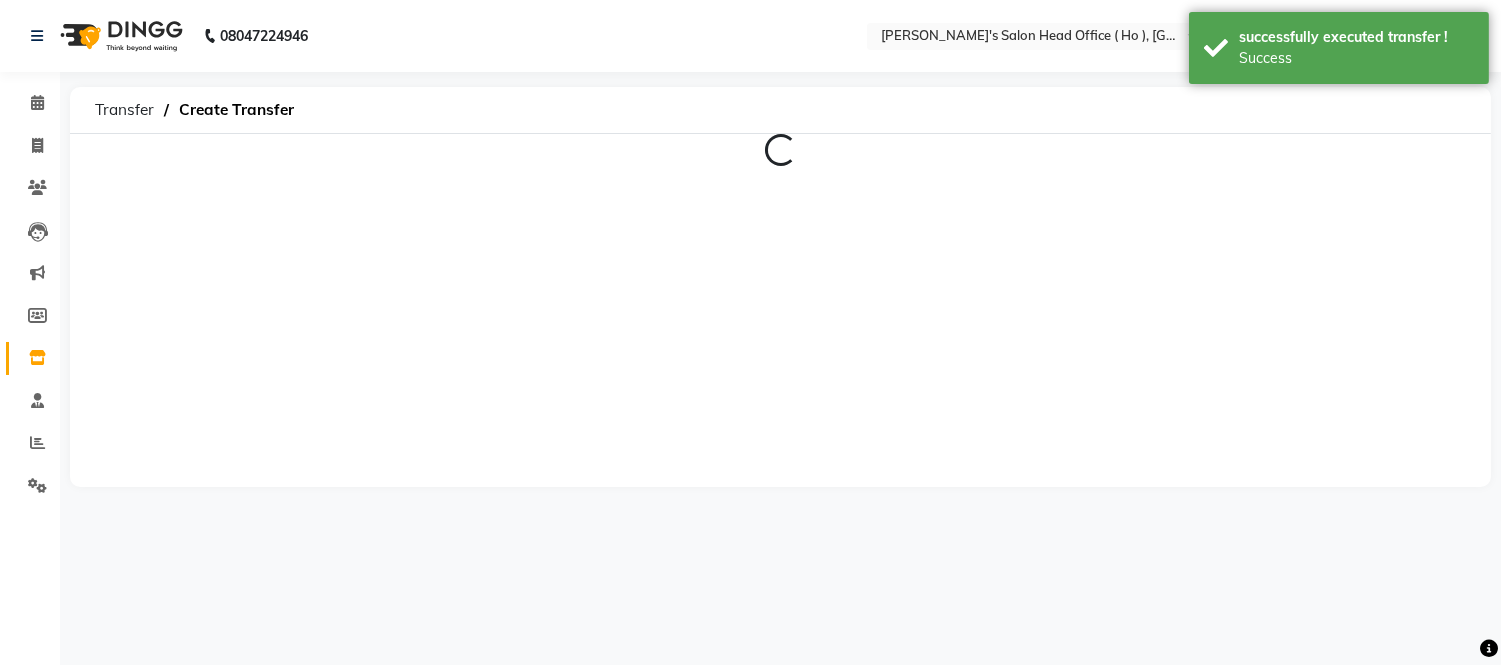 scroll, scrollTop: 0, scrollLeft: 0, axis: both 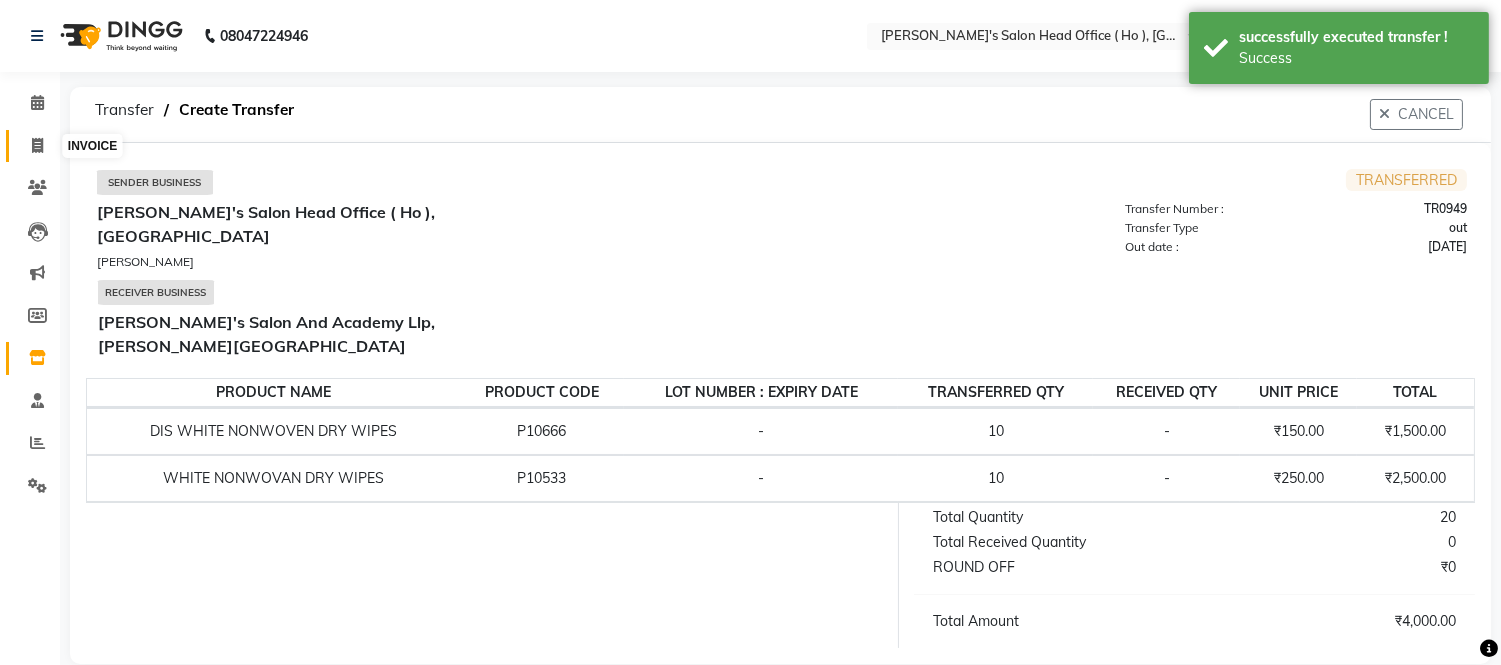 click 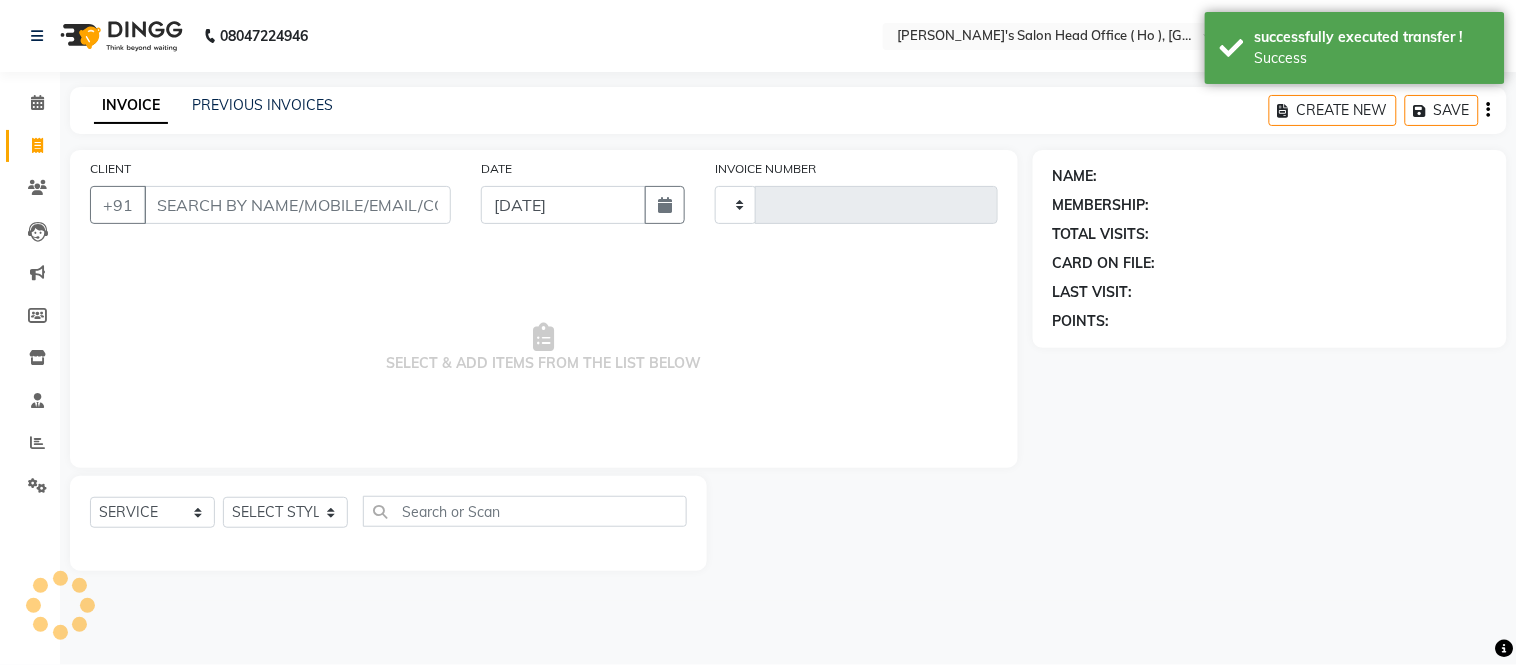 click on "PREVIOUS INVOICES" 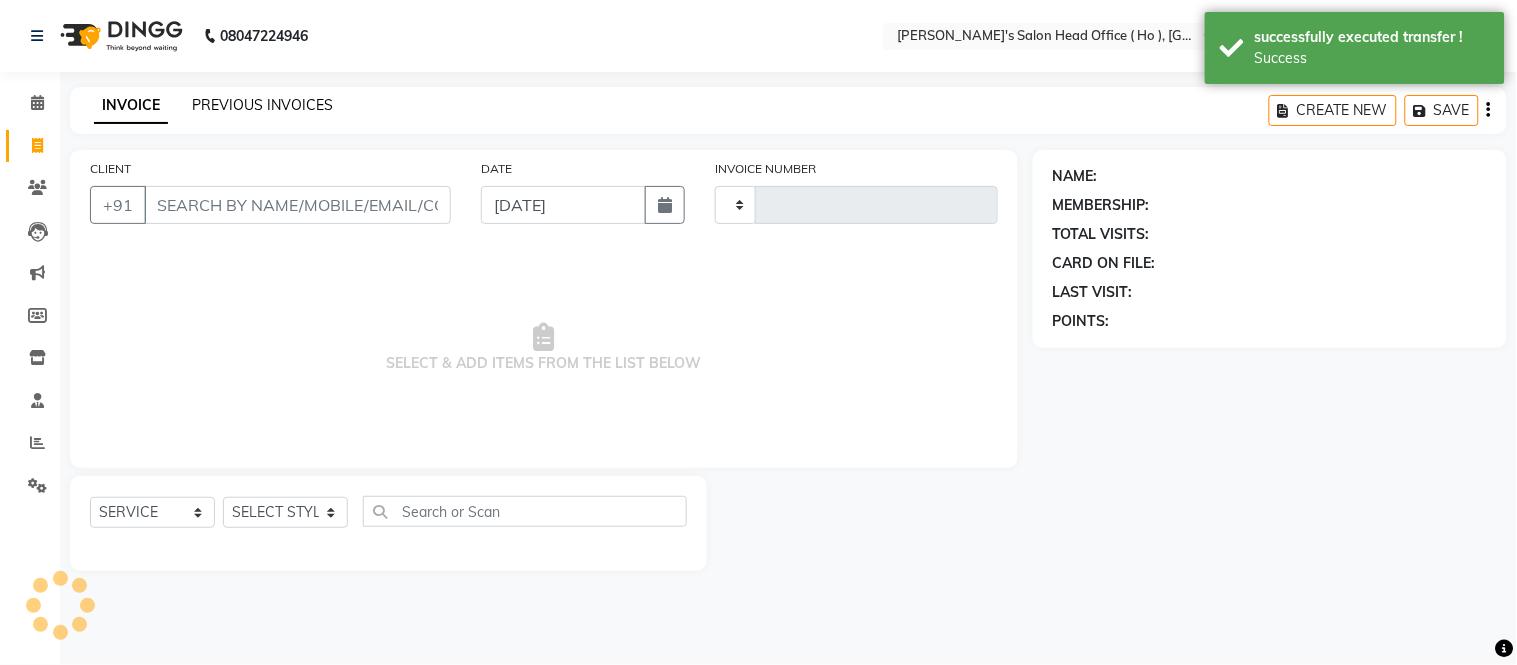 click on "PREVIOUS INVOICES" 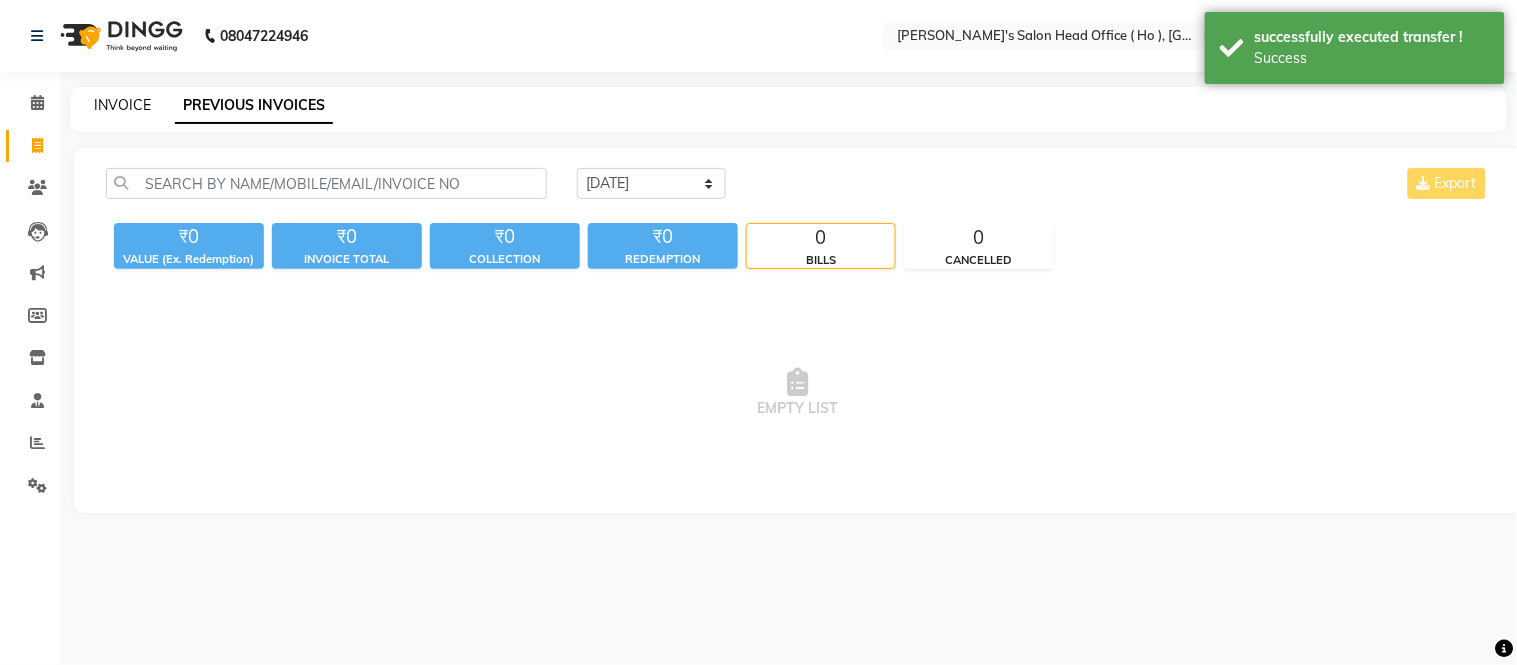 click on "INVOICE" 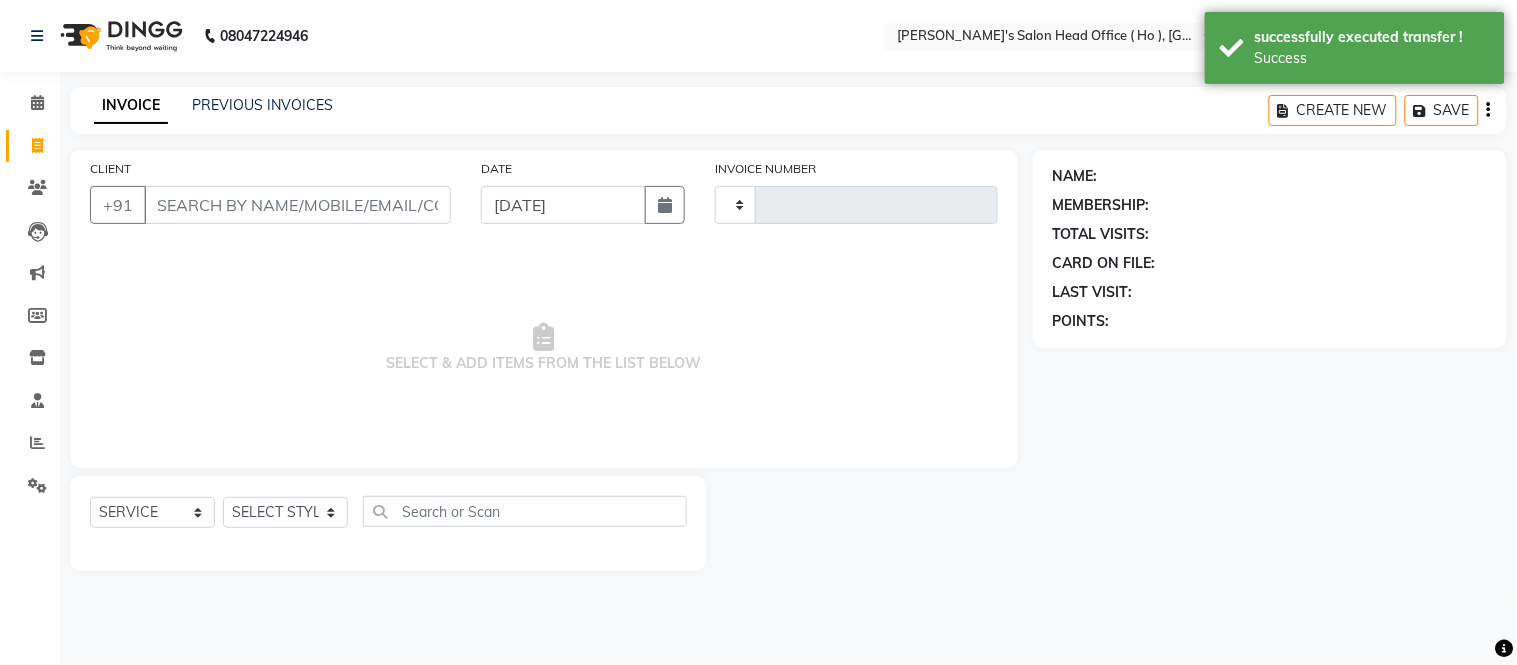 type on "0001" 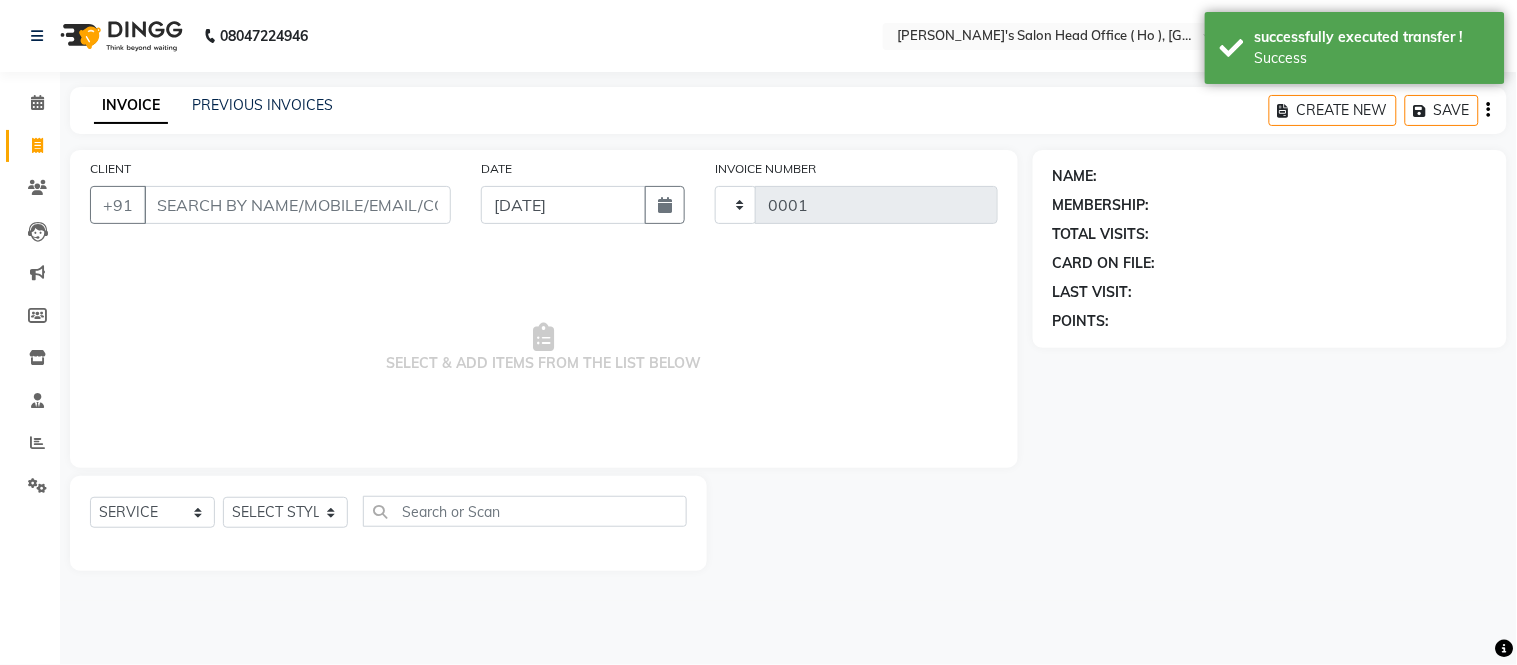 select on "6981" 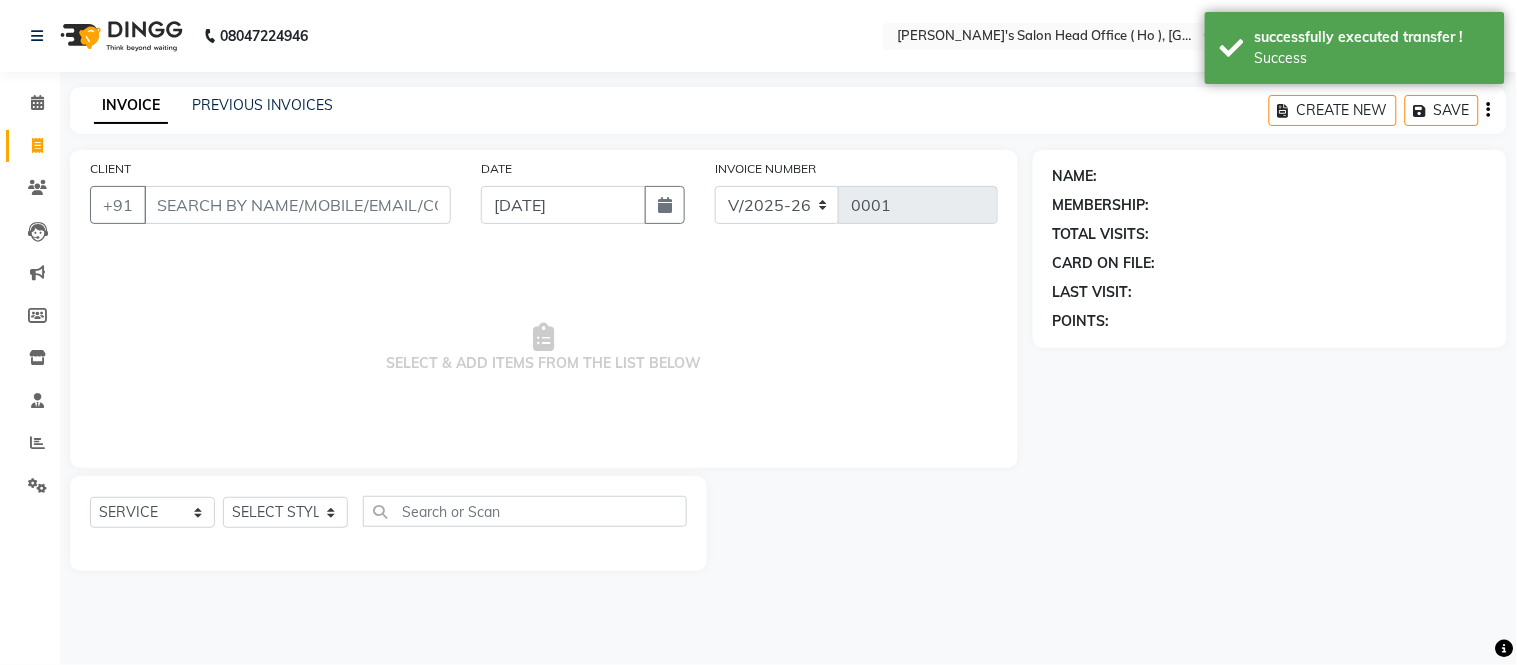 select on "membership" 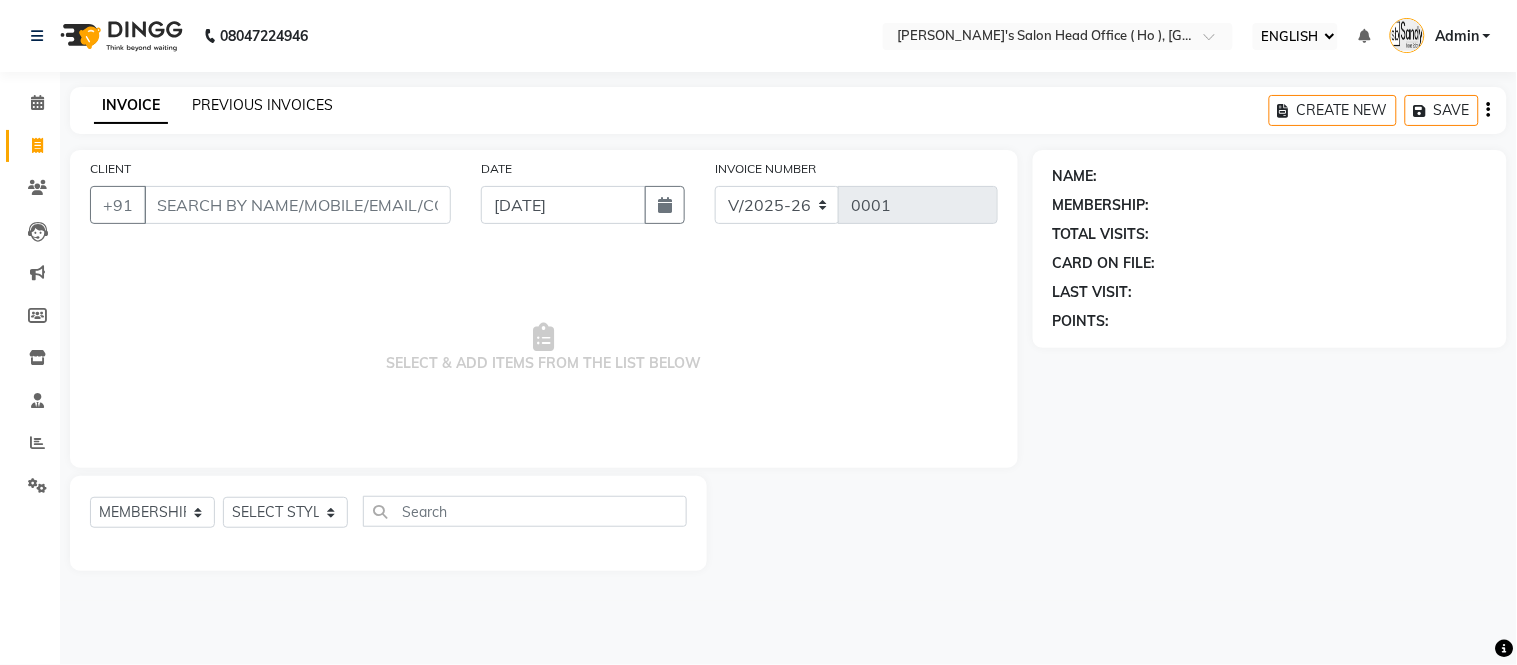 click on "PREVIOUS INVOICES" 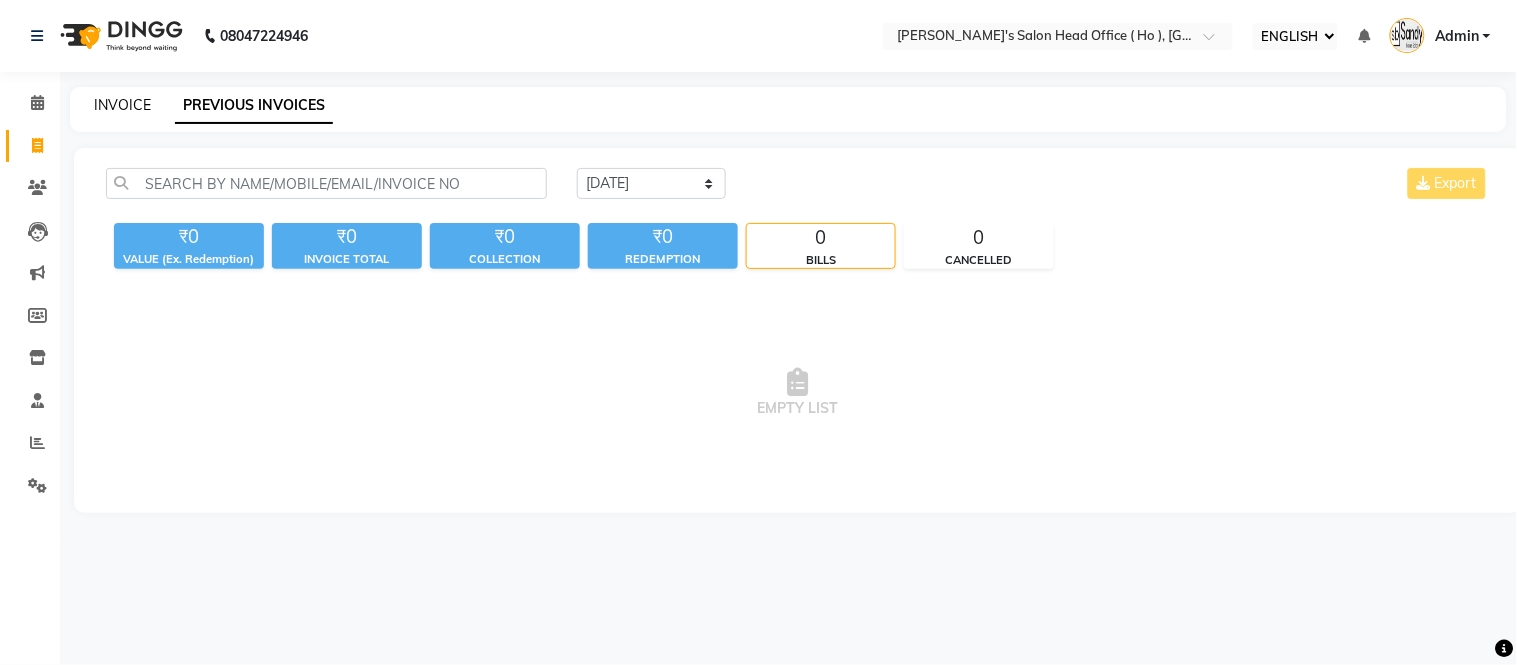 click on "INVOICE" 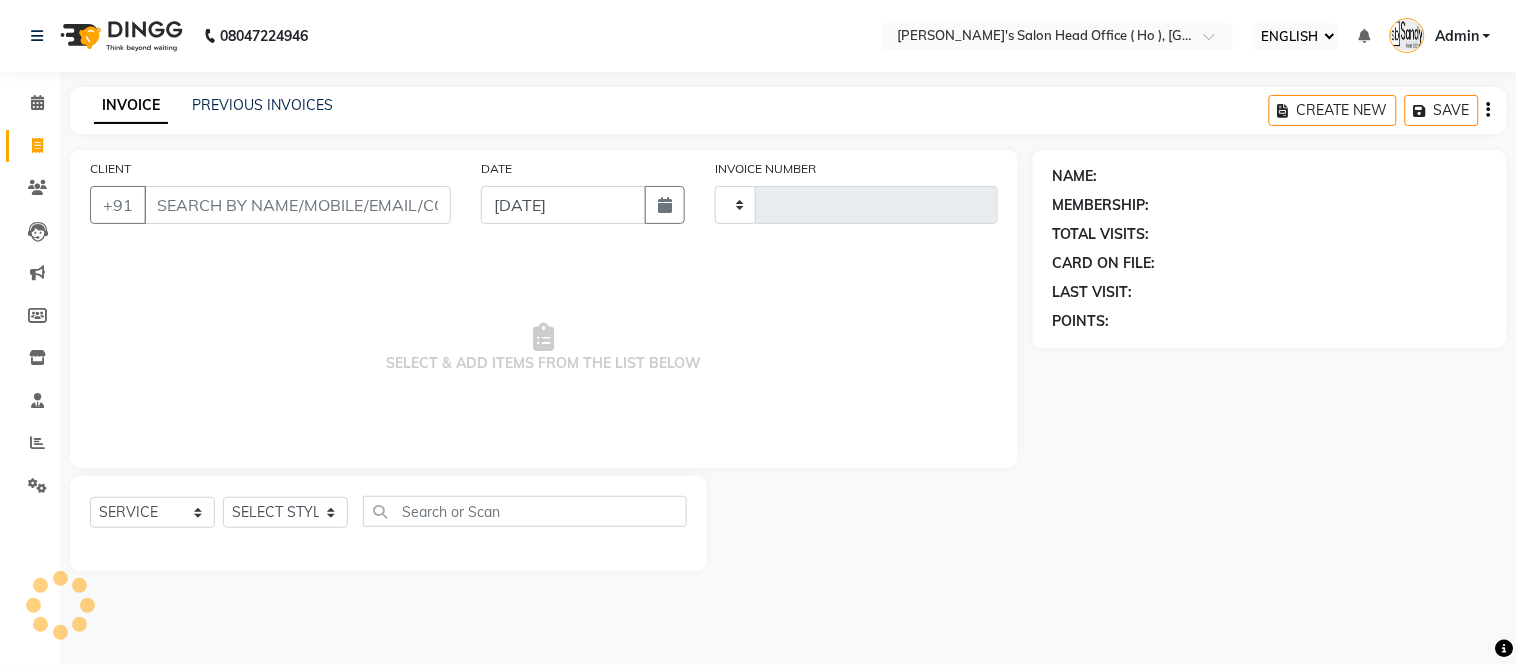 type on "0001" 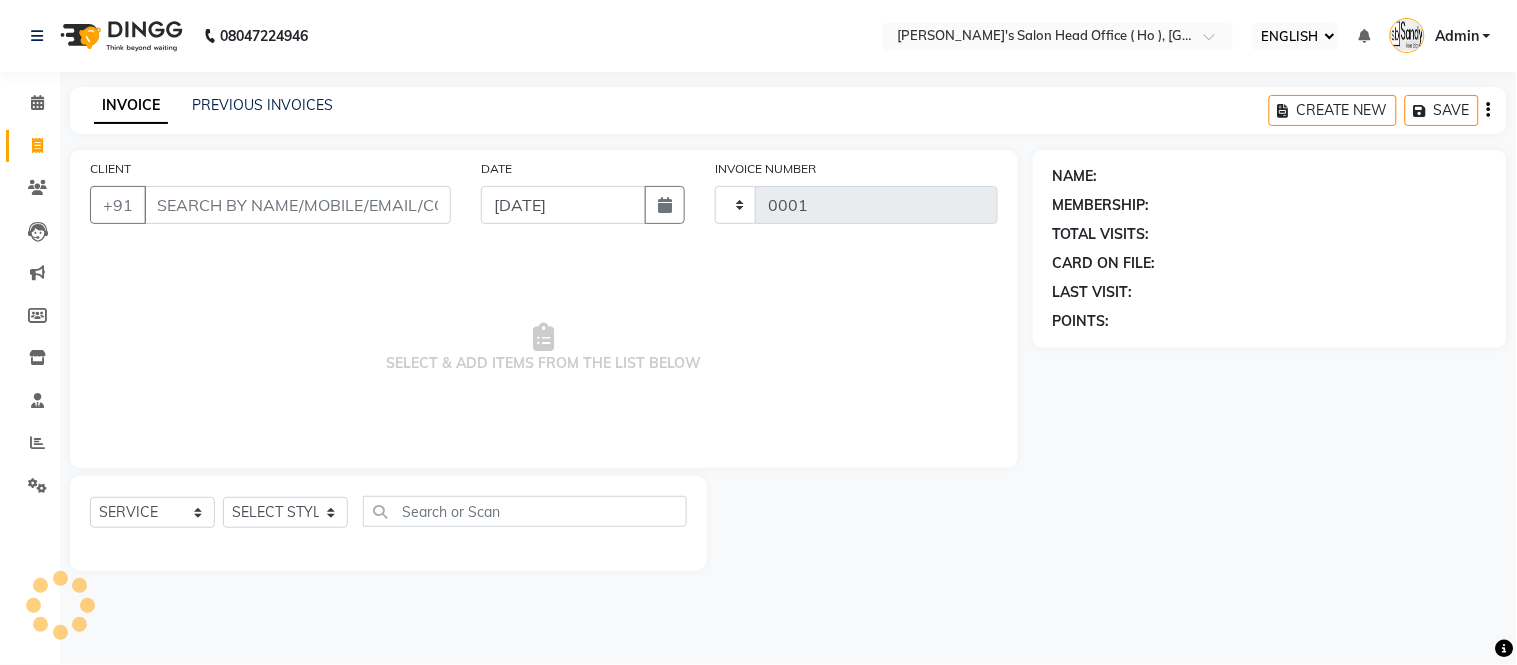 select on "6981" 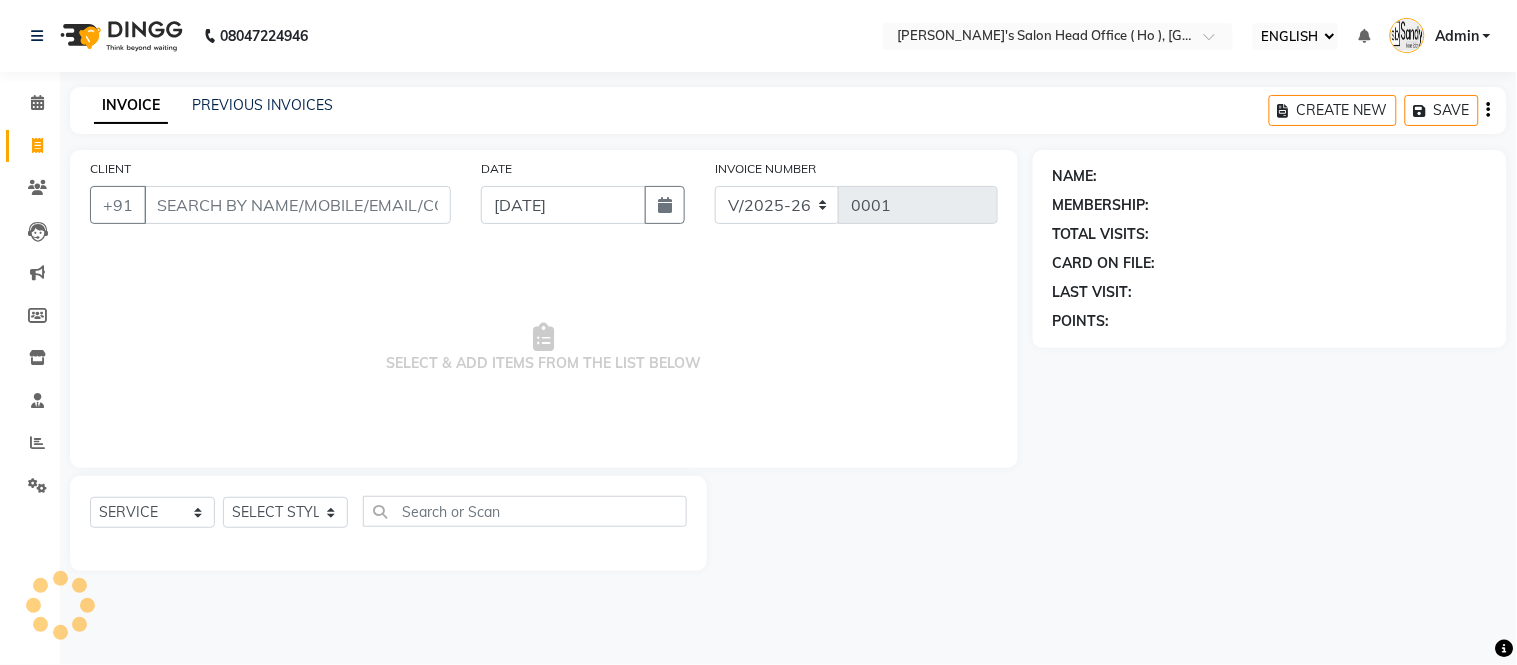 select on "membership" 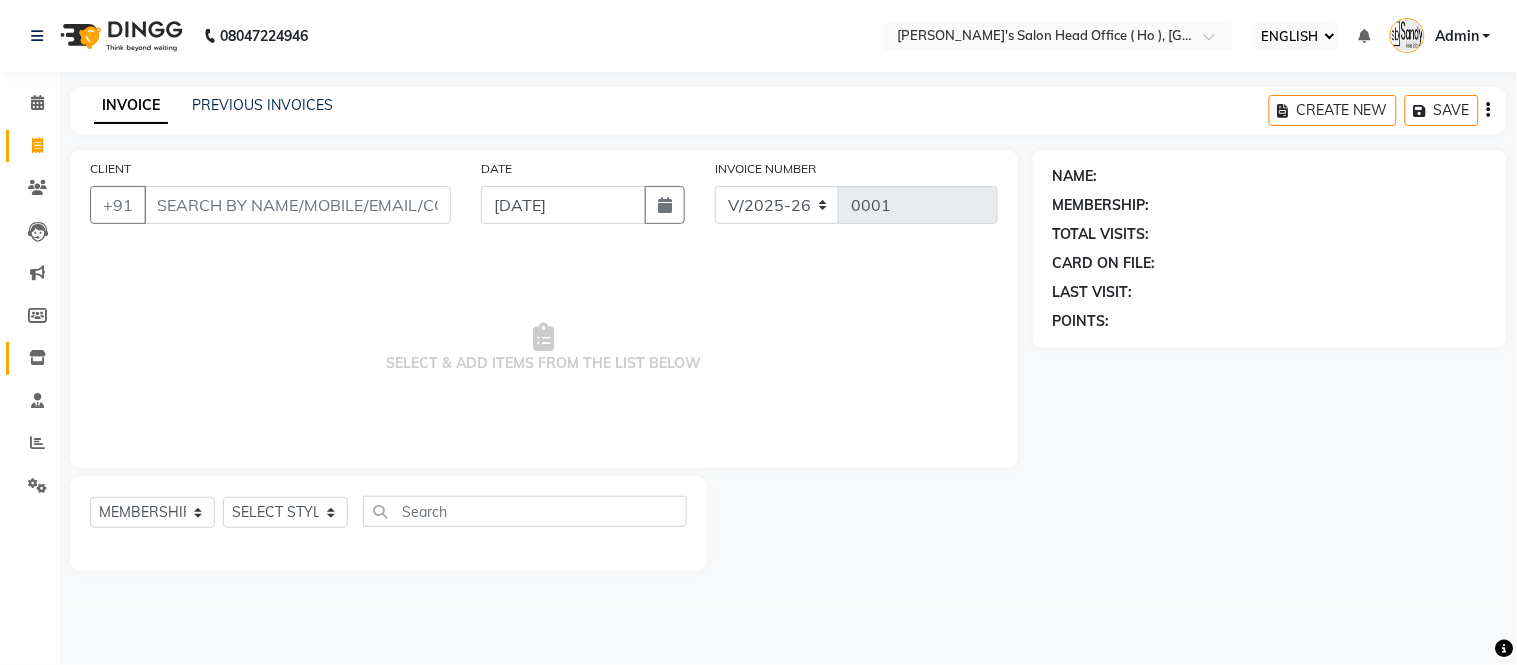 click on "INVENTORY" 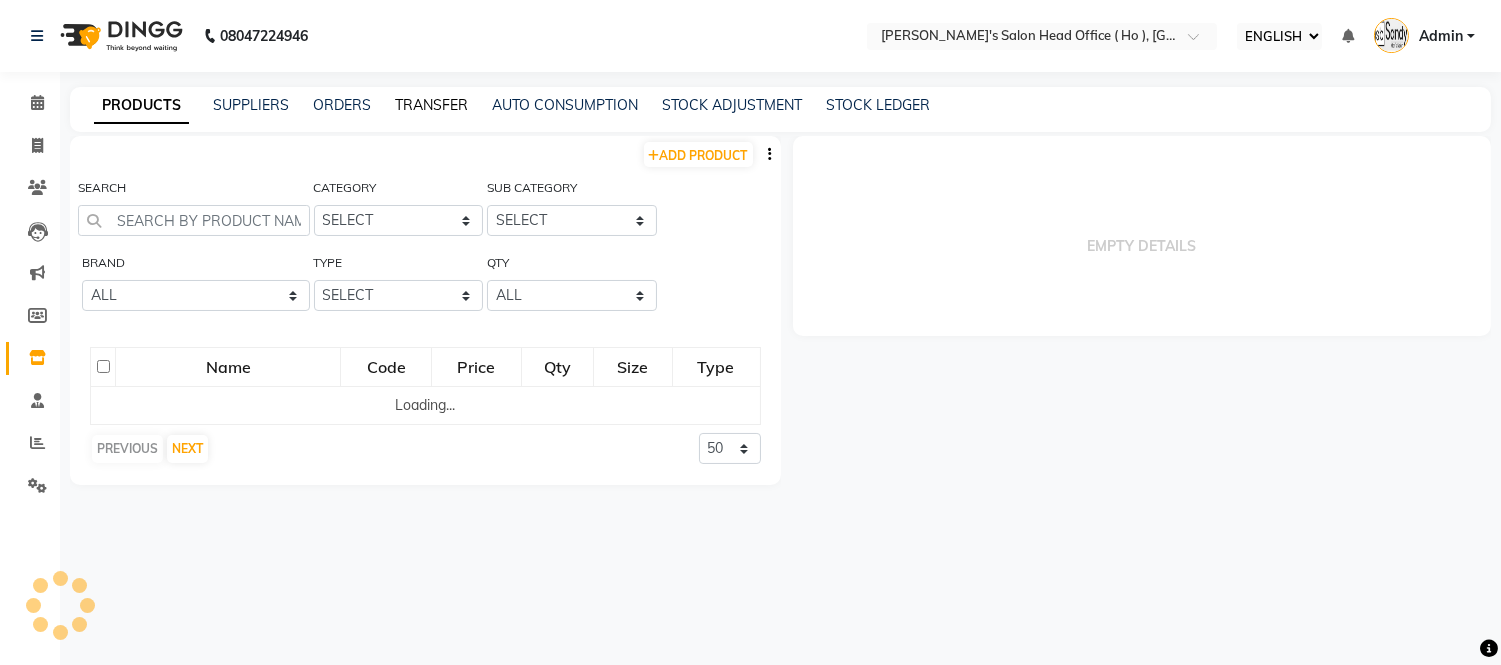 click on "TRANSFER" 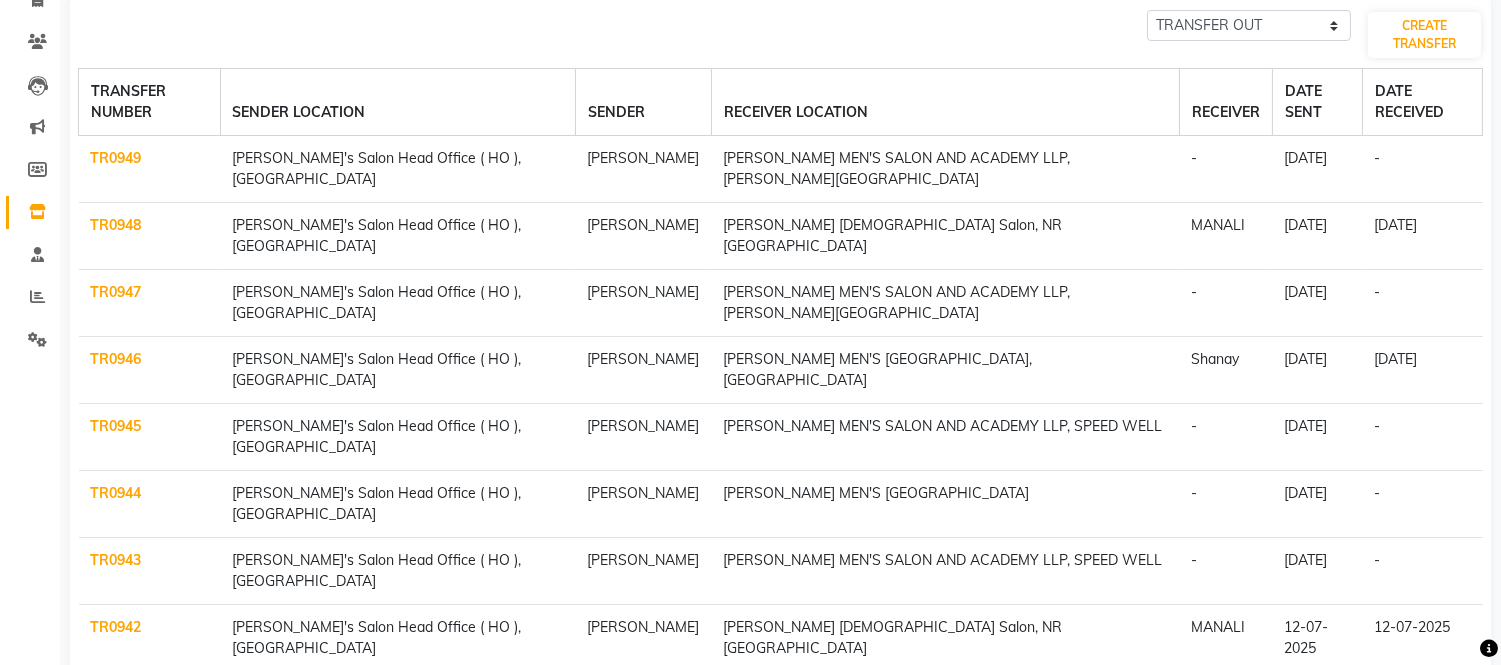 scroll, scrollTop: 150, scrollLeft: 0, axis: vertical 